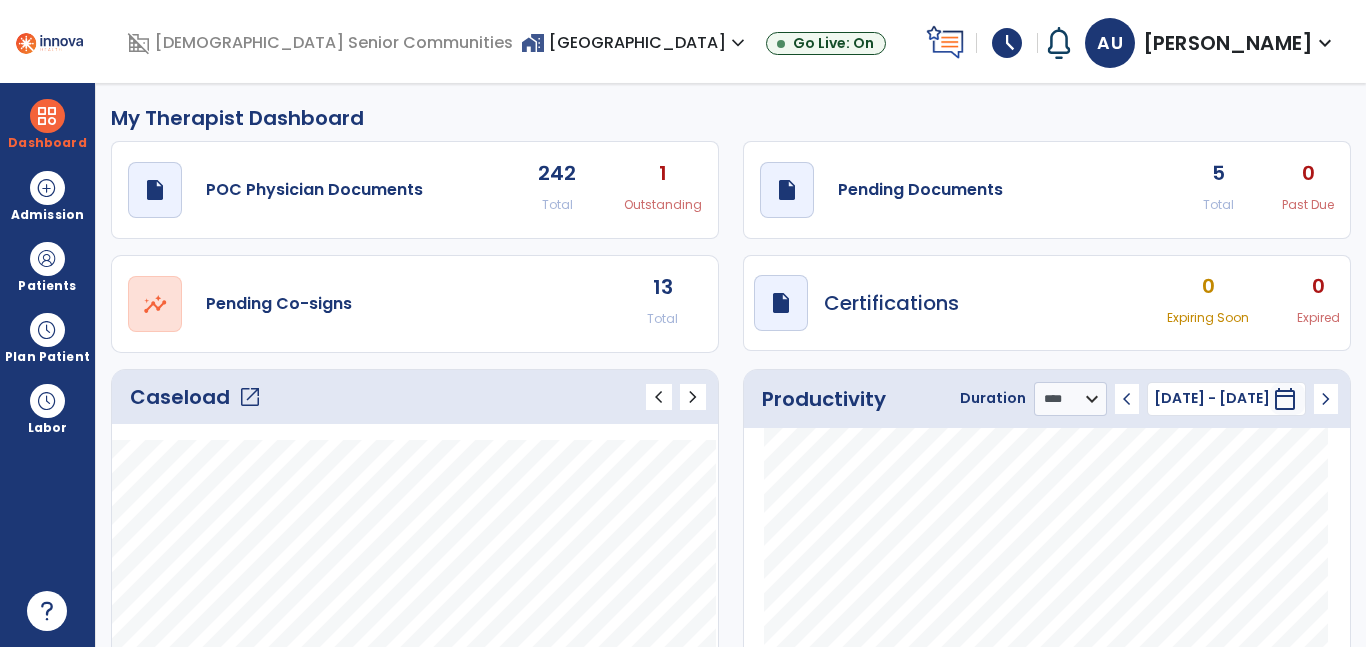 select on "****" 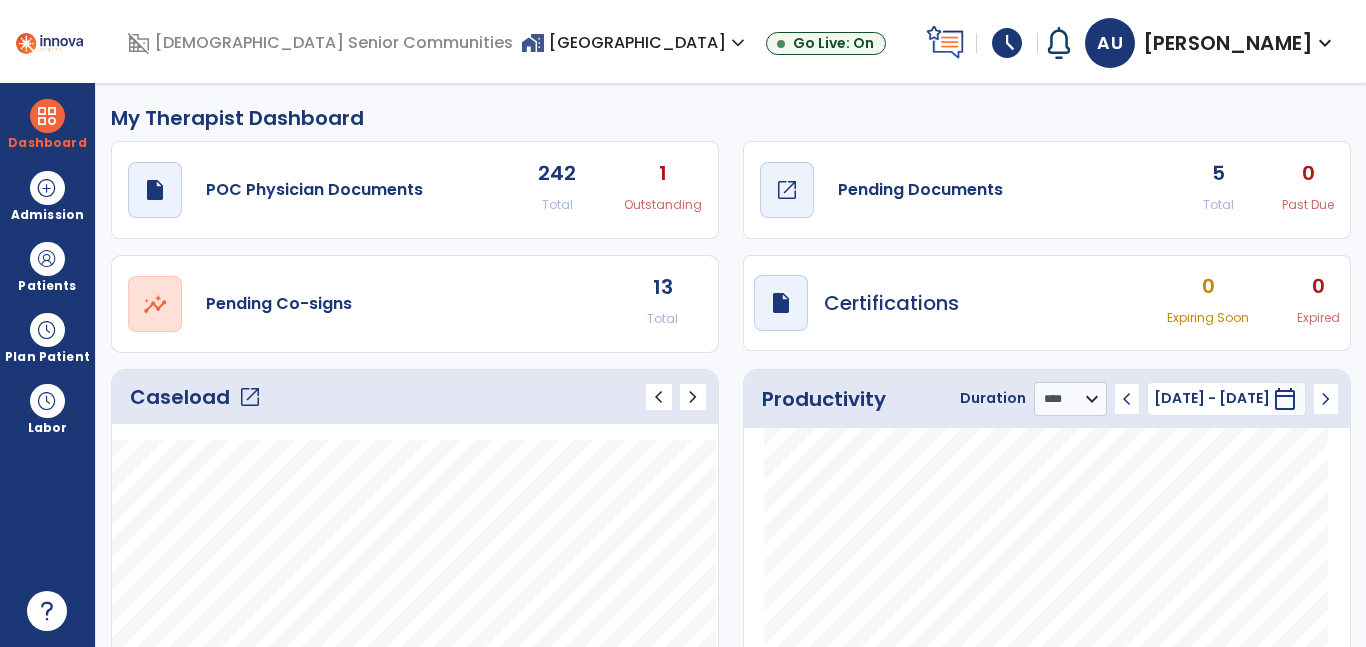 click on "Pending Documents" 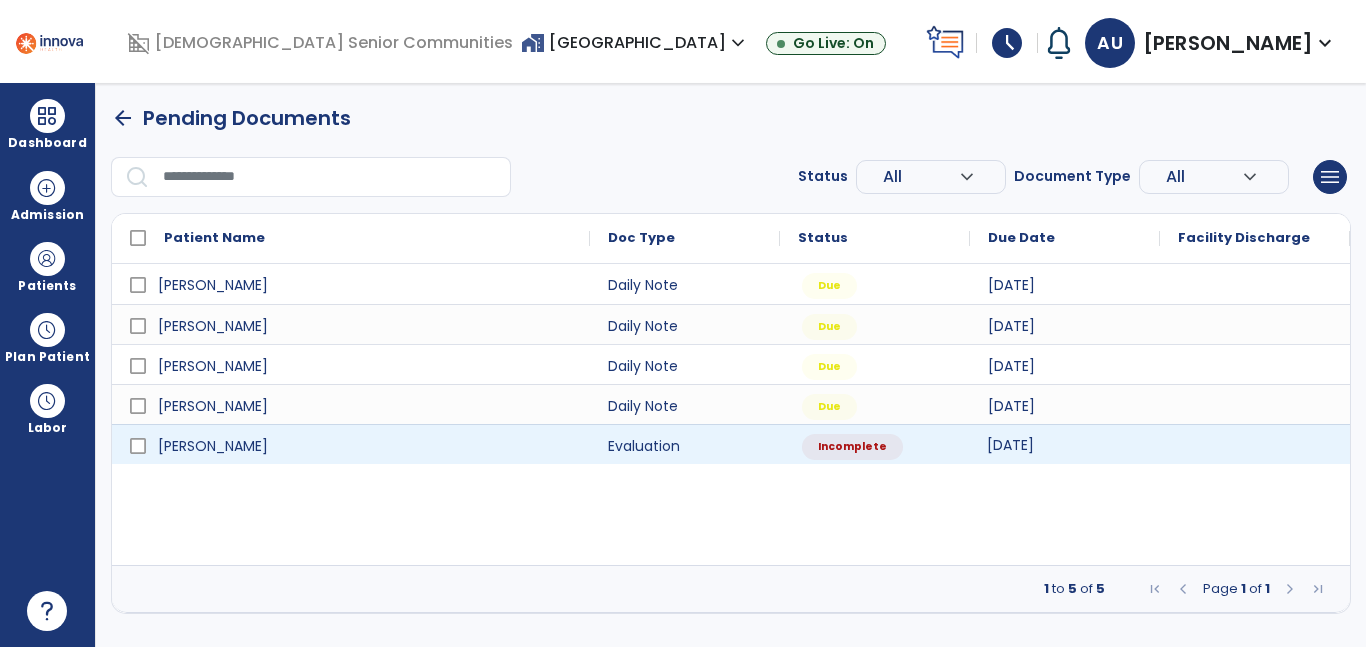 click on "[DATE]" at bounding box center (1010, 445) 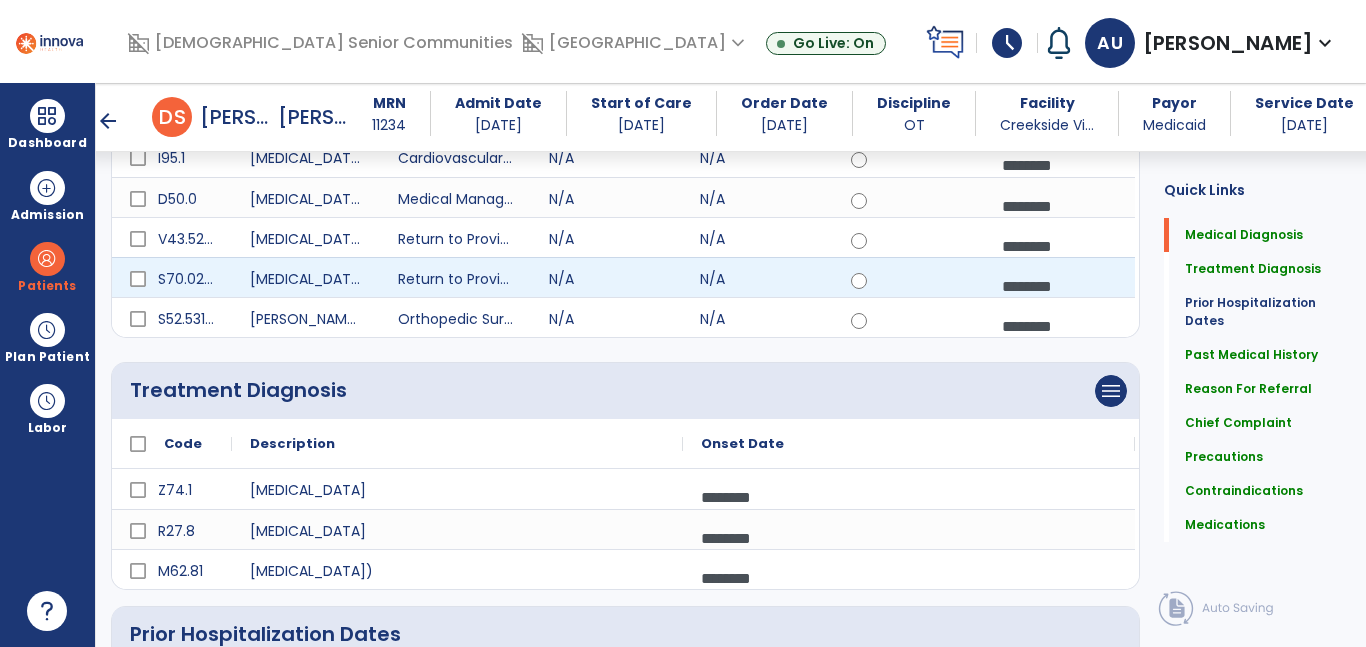 scroll, scrollTop: 0, scrollLeft: 0, axis: both 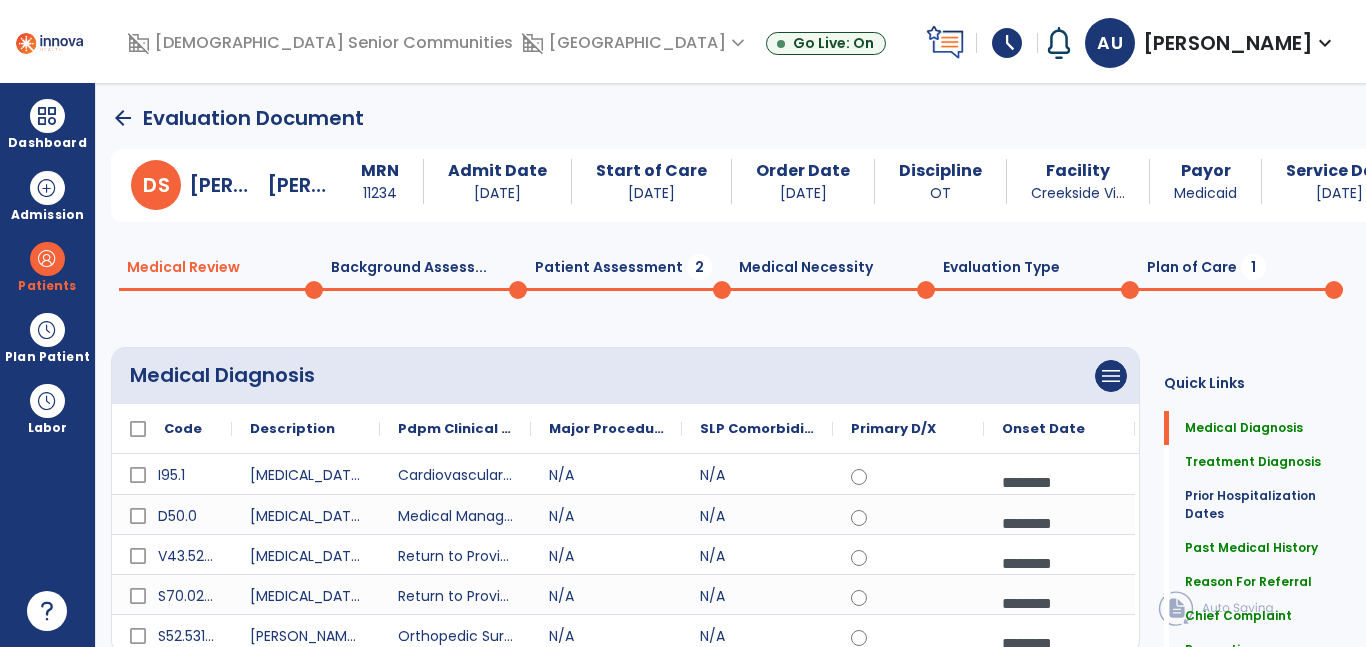 drag, startPoint x: 543, startPoint y: 279, endPoint x: 562, endPoint y: 298, distance: 26.870058 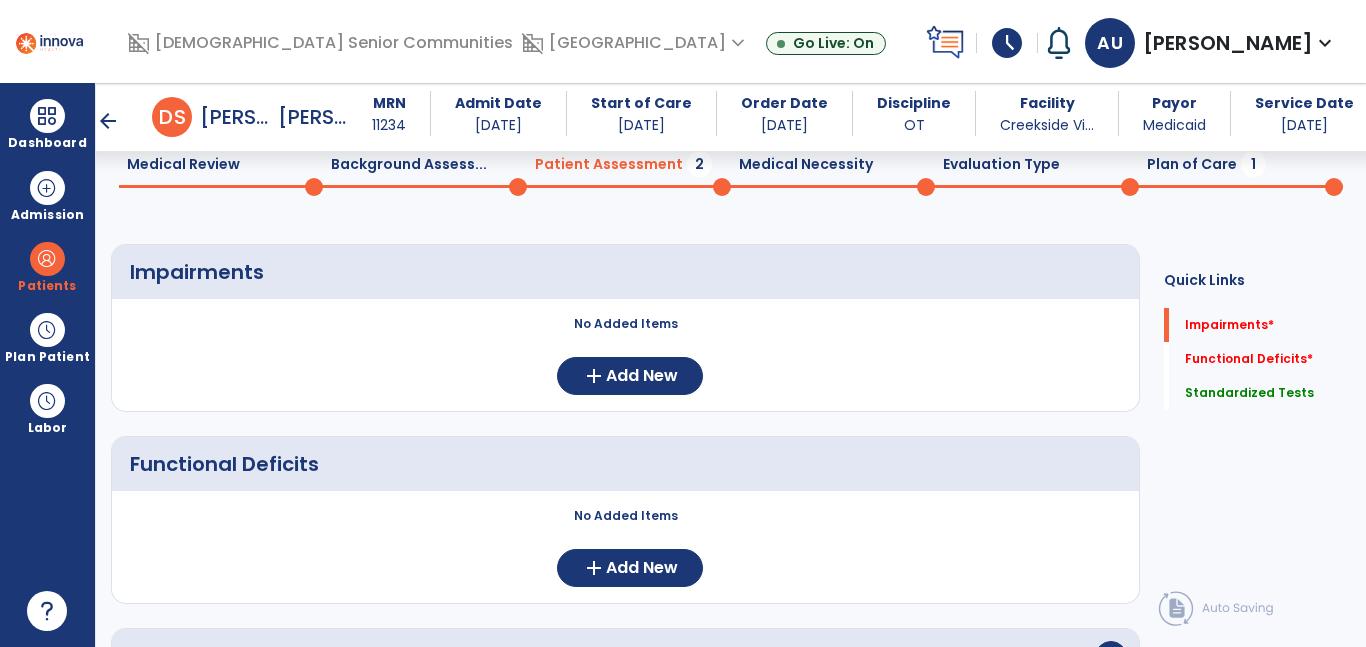 scroll, scrollTop: 231, scrollLeft: 0, axis: vertical 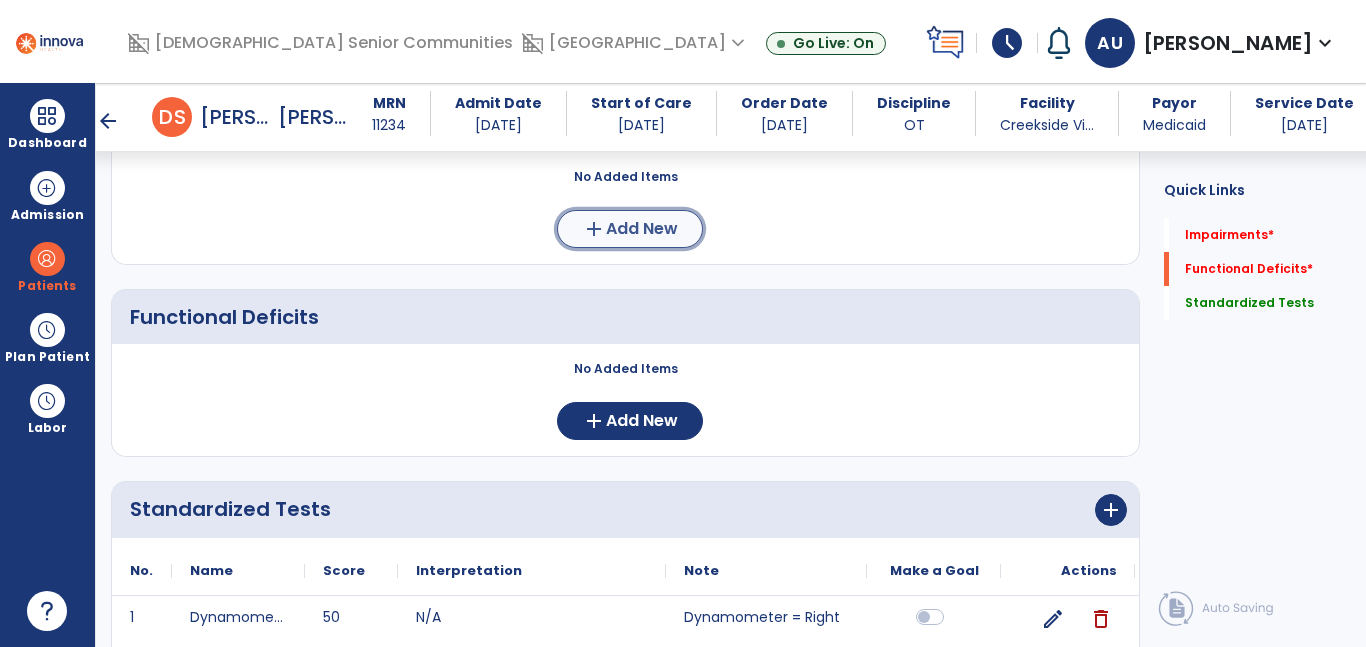 click on "Add New" 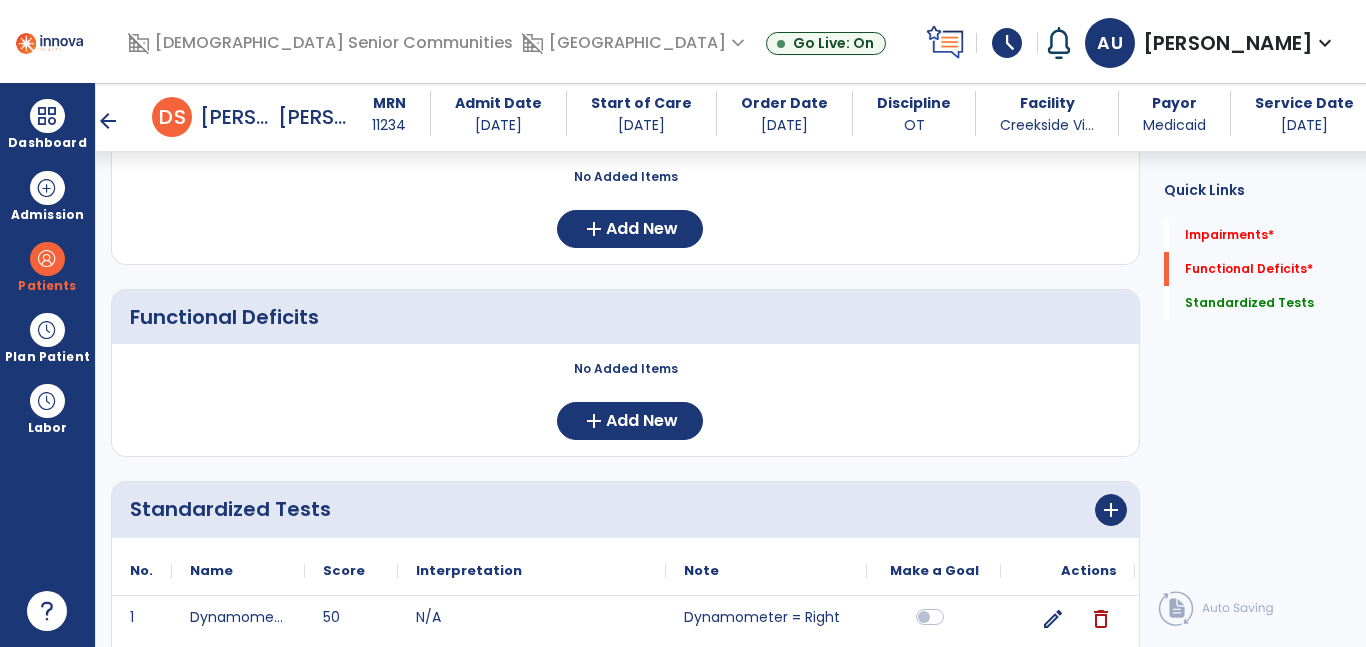 scroll, scrollTop: 0, scrollLeft: 0, axis: both 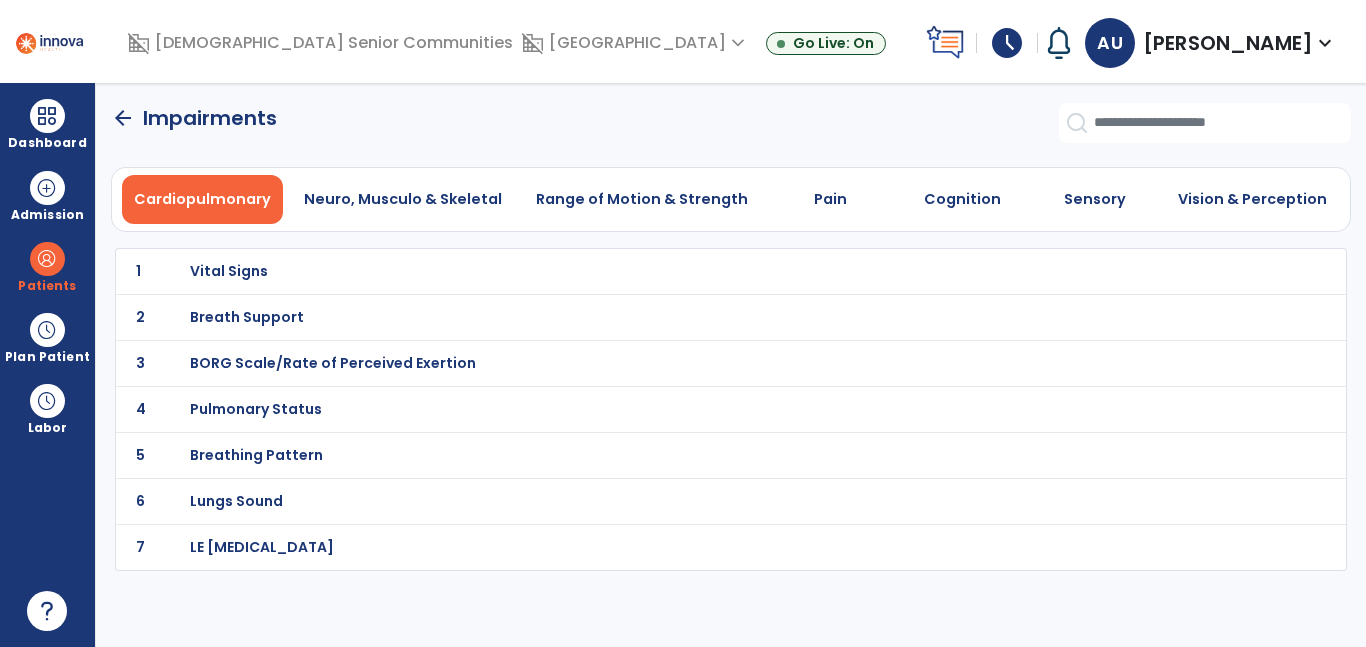 click on "Vital Signs" at bounding box center (687, 271) 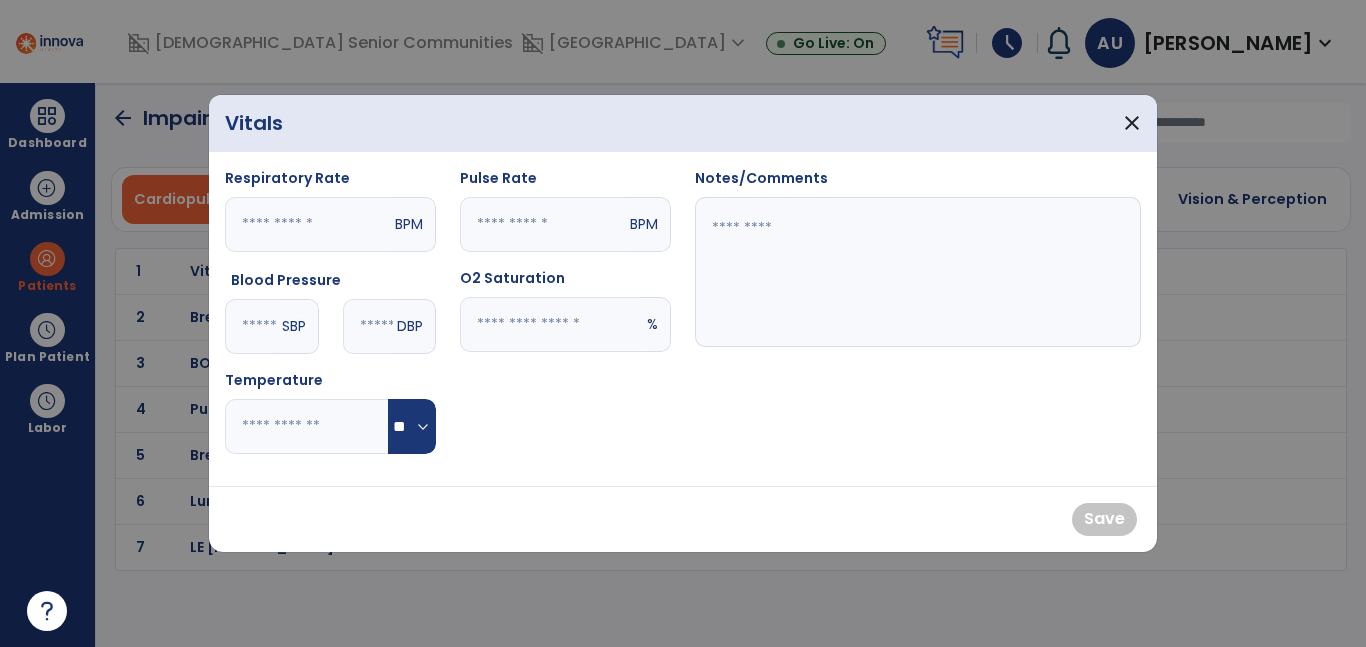 click at bounding box center (251, 326) 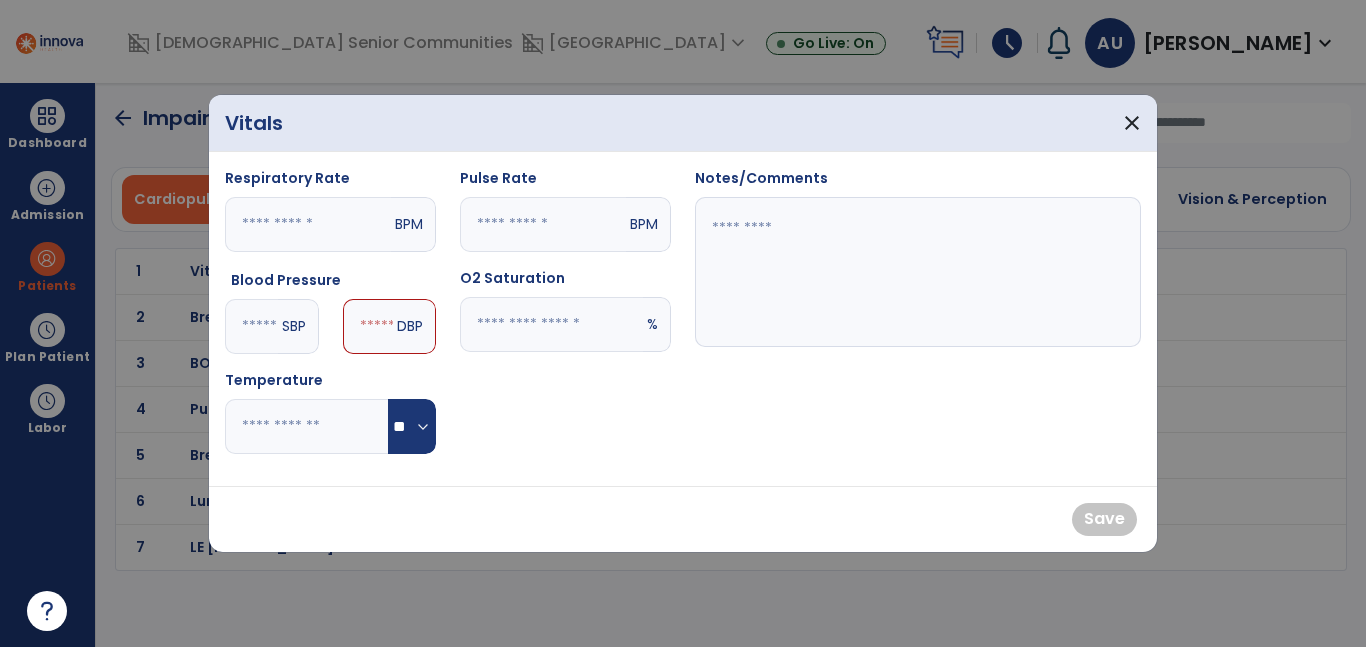 type on "***" 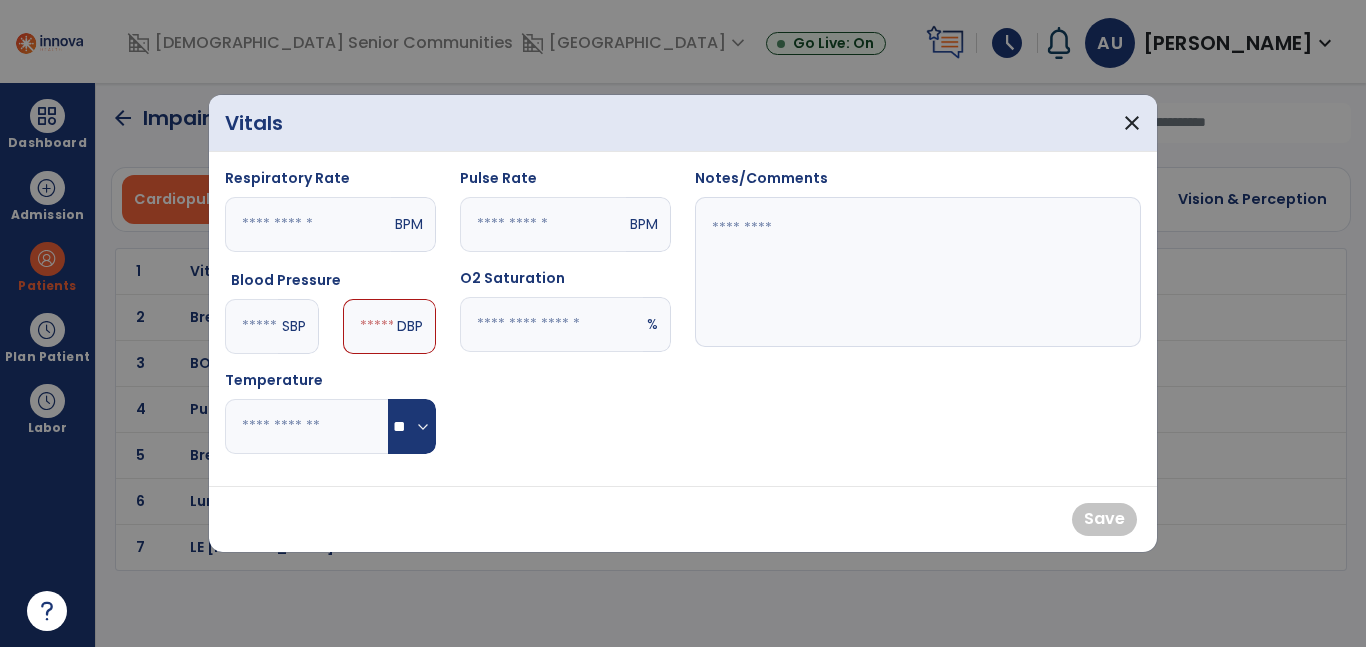 click at bounding box center [368, 326] 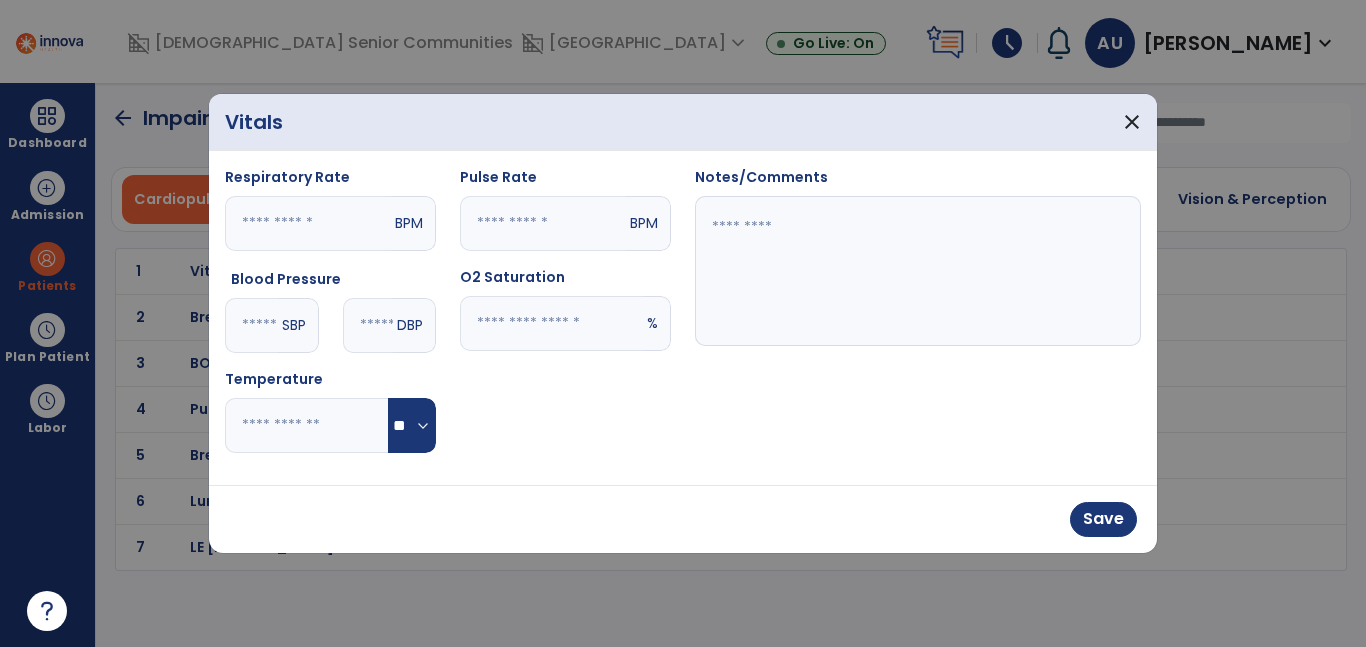 type on "**" 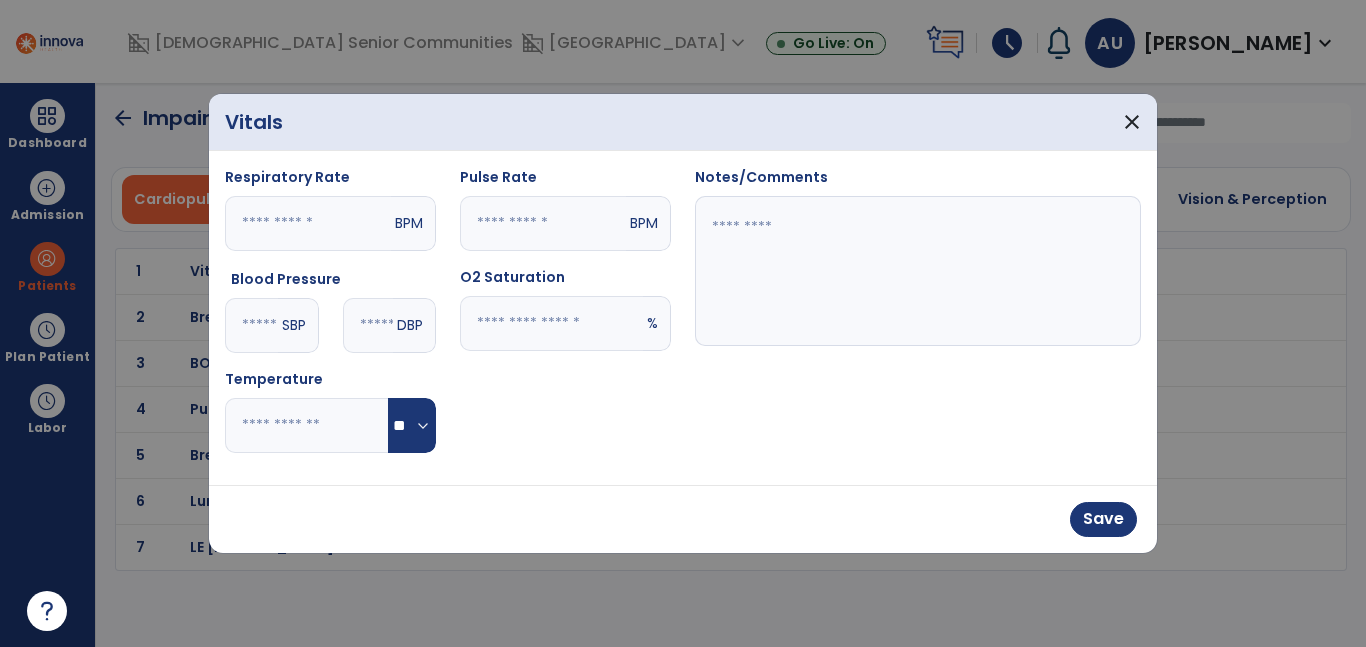click at bounding box center (551, 323) 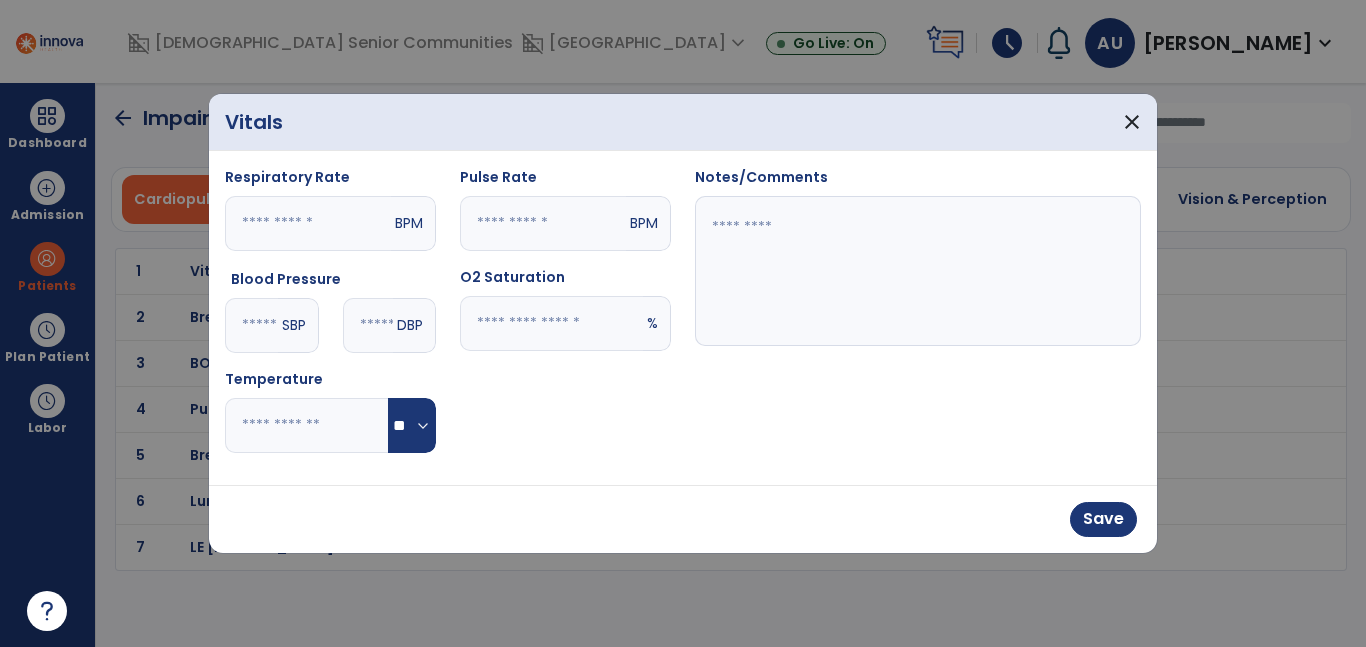 type on "**" 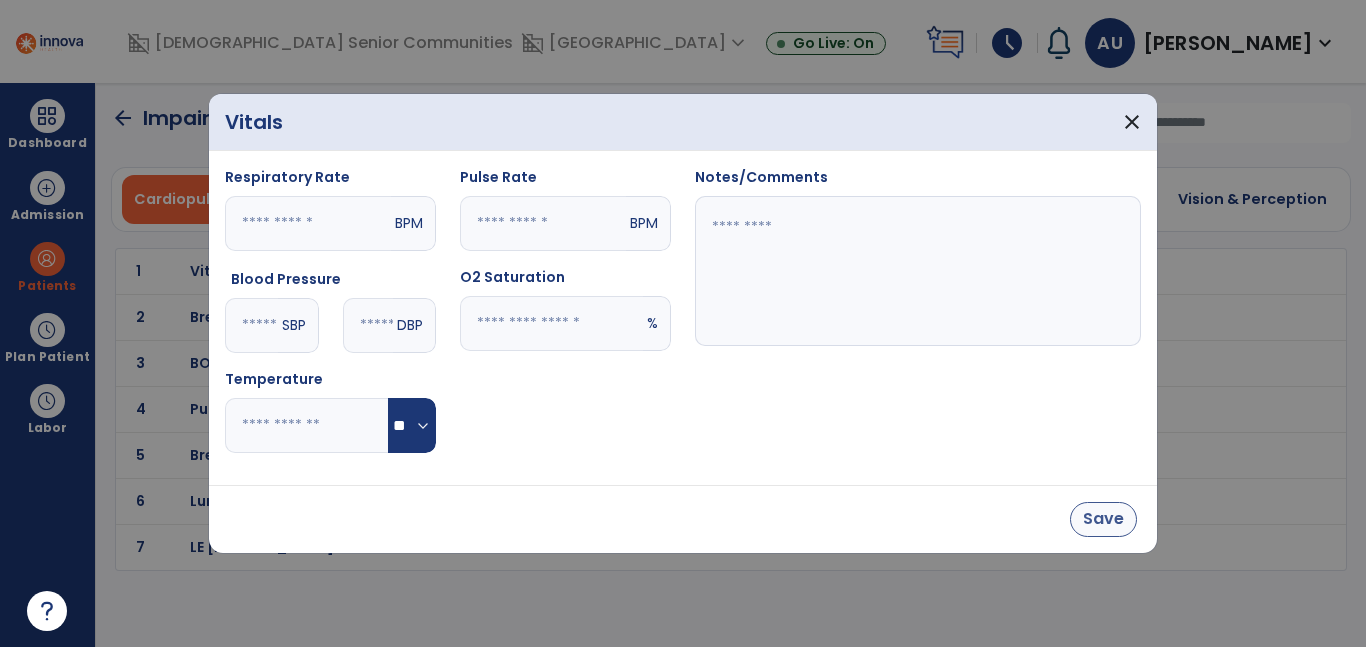 type on "**" 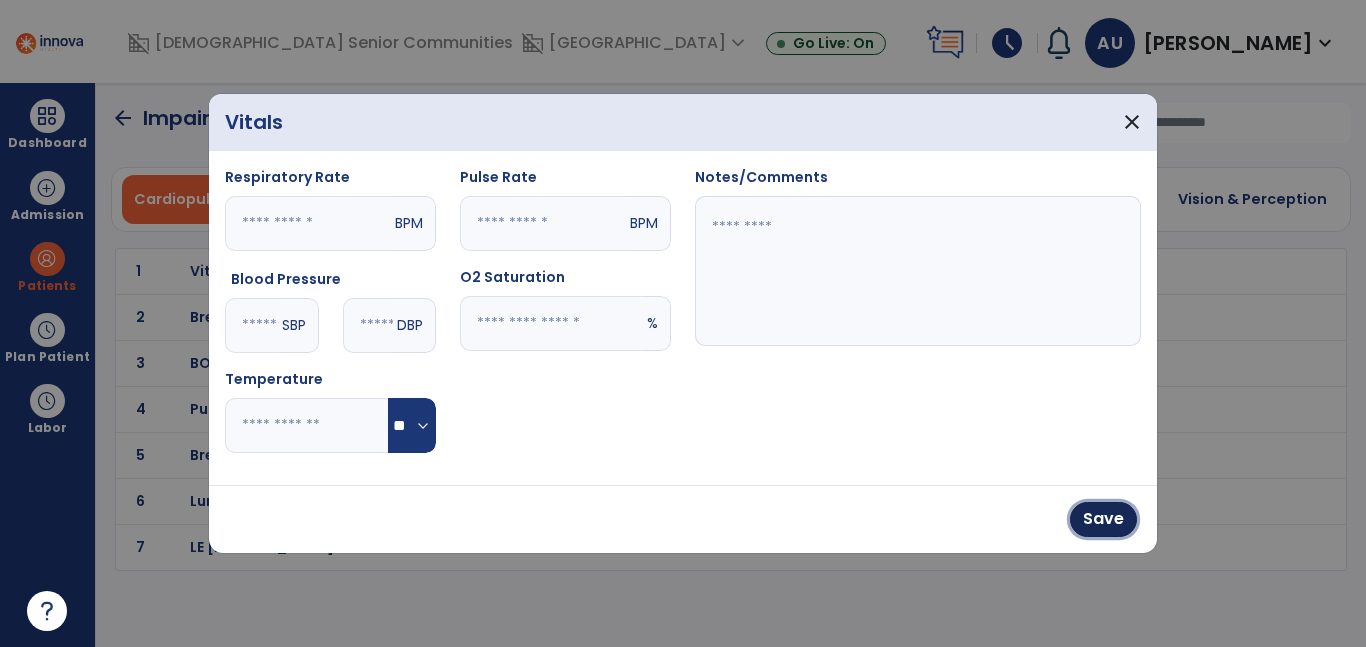 click on "Save" at bounding box center (1103, 519) 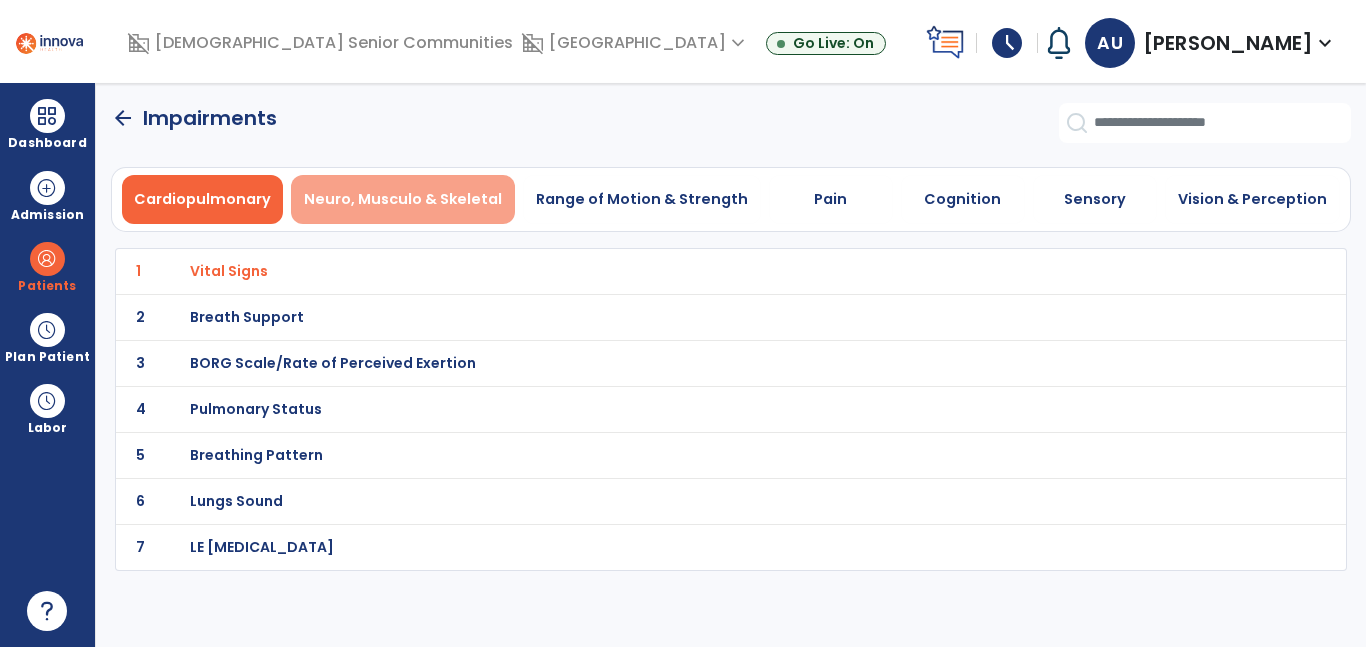 click on "Neuro, Musculo & Skeletal" at bounding box center [403, 199] 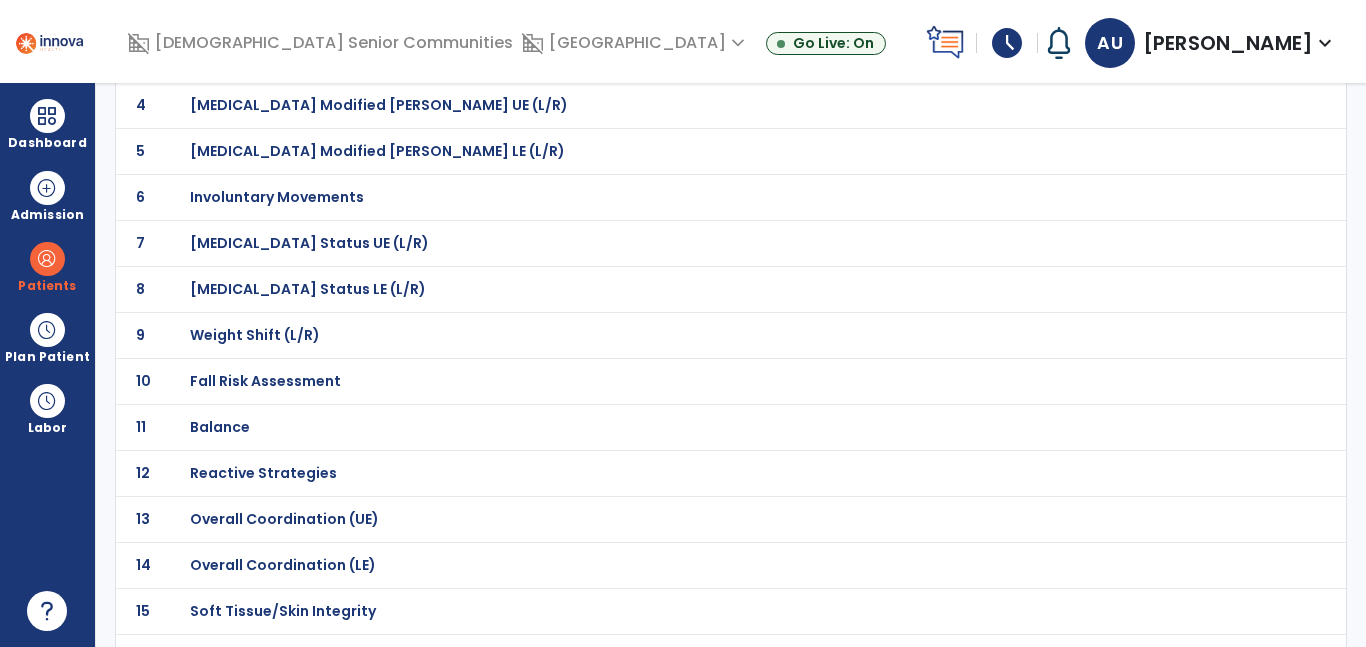 scroll, scrollTop: 315, scrollLeft: 0, axis: vertical 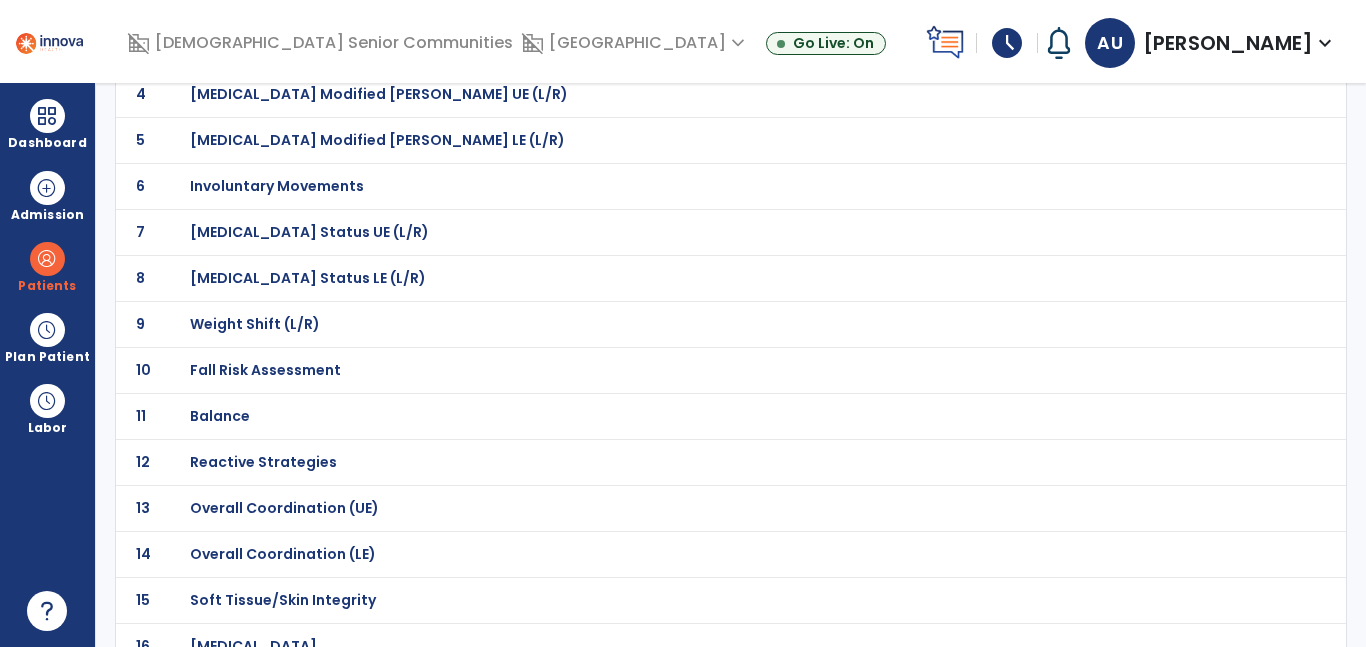 click on "Fall Risk Assessment" at bounding box center [687, -44] 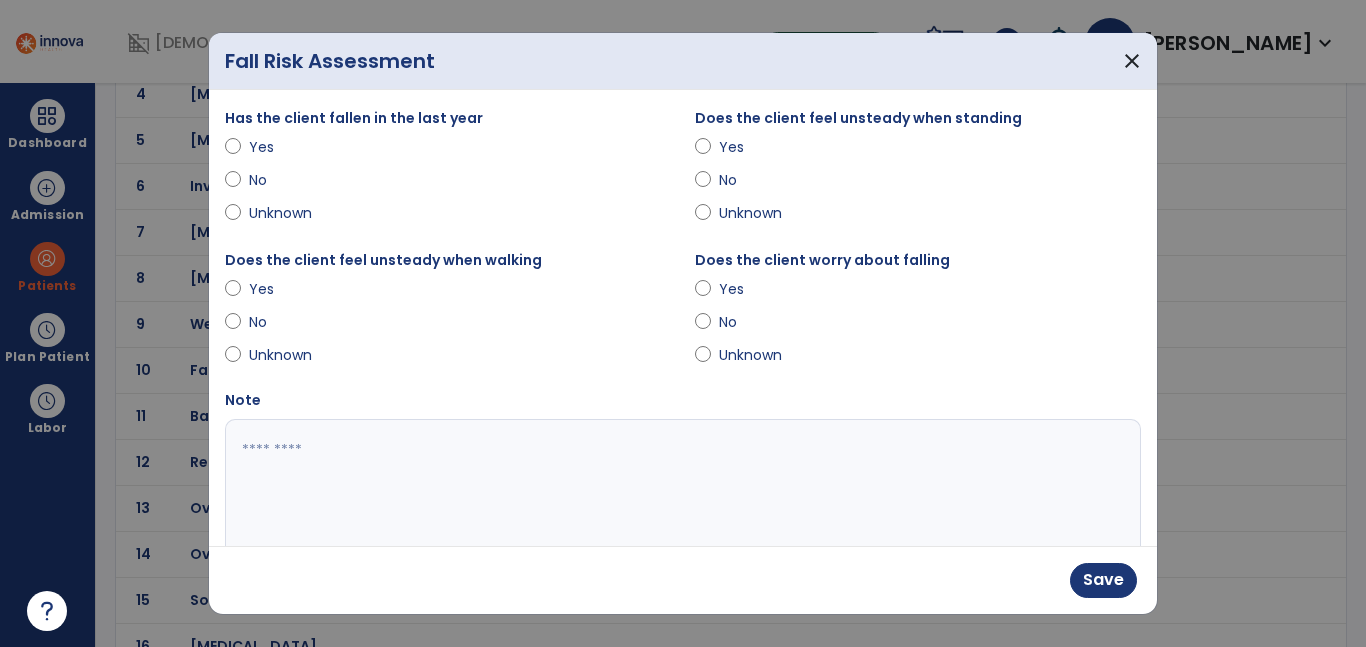 click at bounding box center [680, 494] 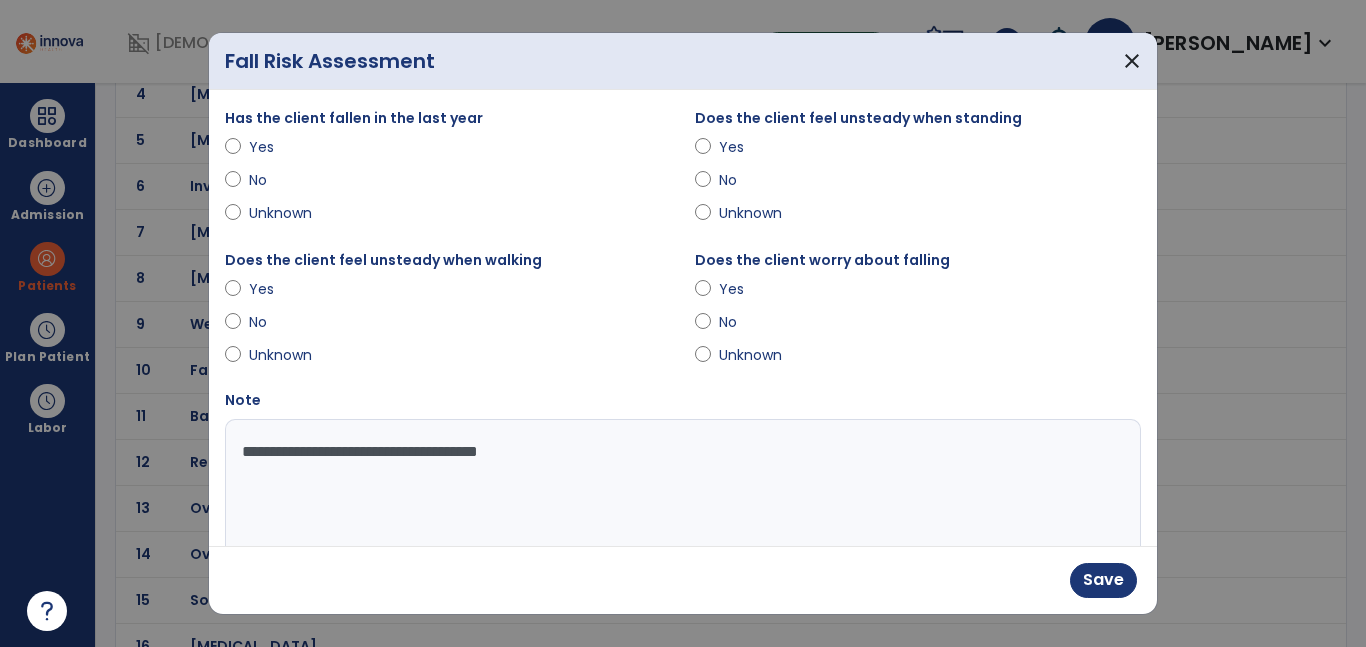 type on "**********" 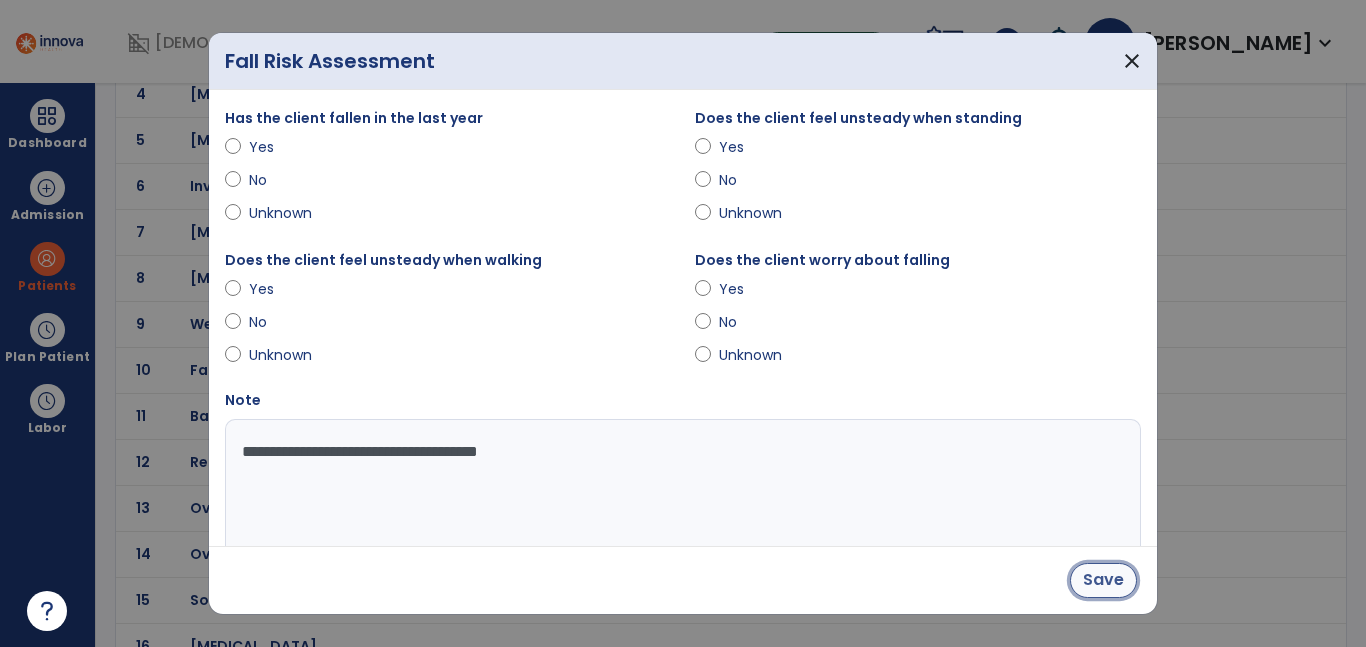 click on "Save" at bounding box center (1103, 580) 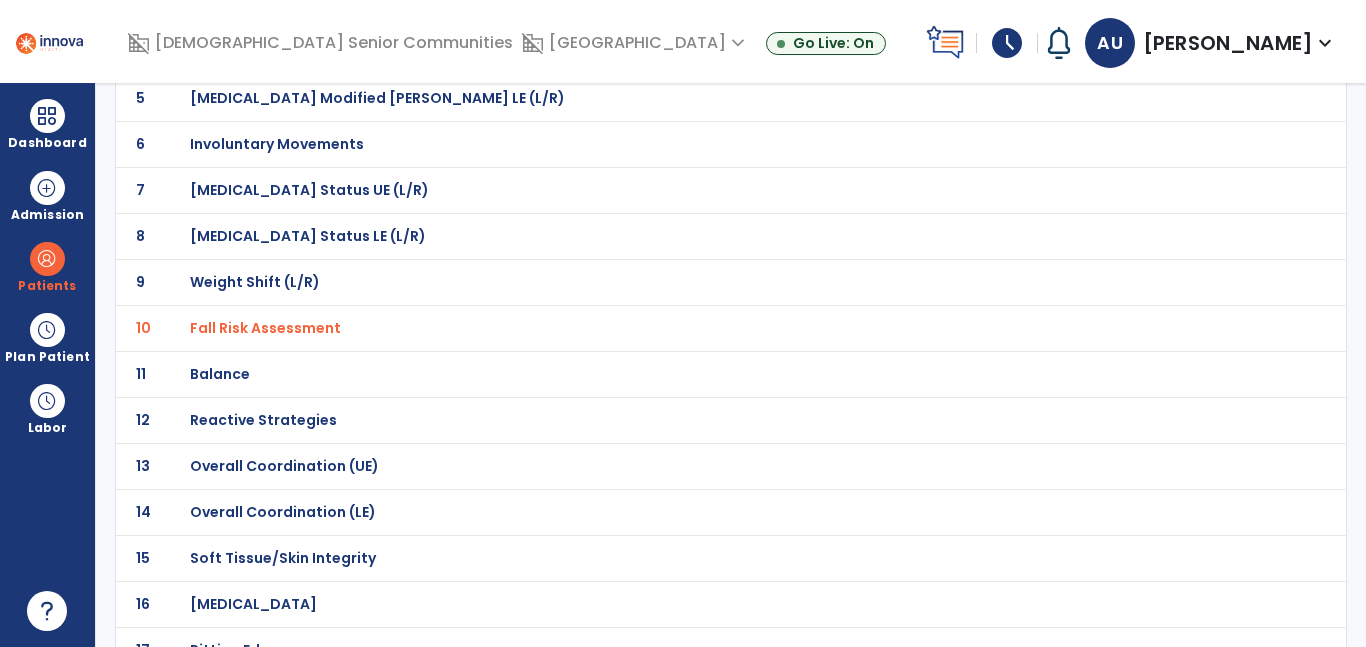 scroll, scrollTop: 360, scrollLeft: 0, axis: vertical 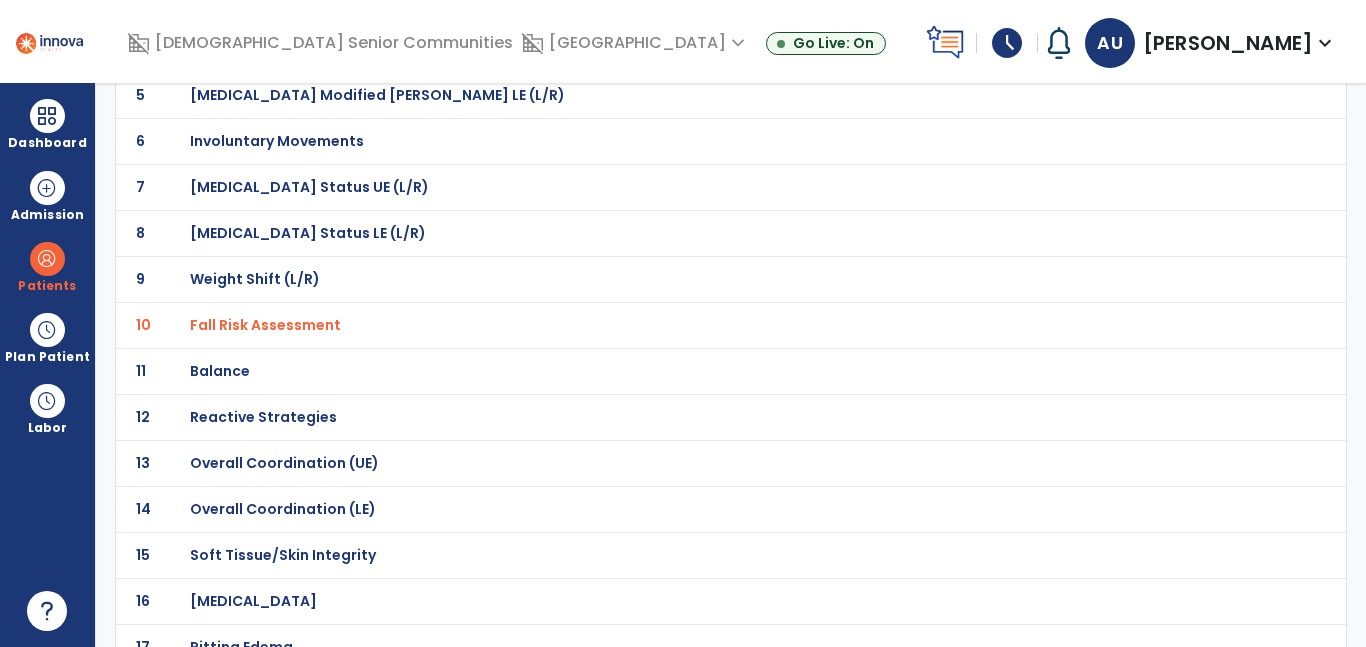 click on "Balance" at bounding box center [687, -89] 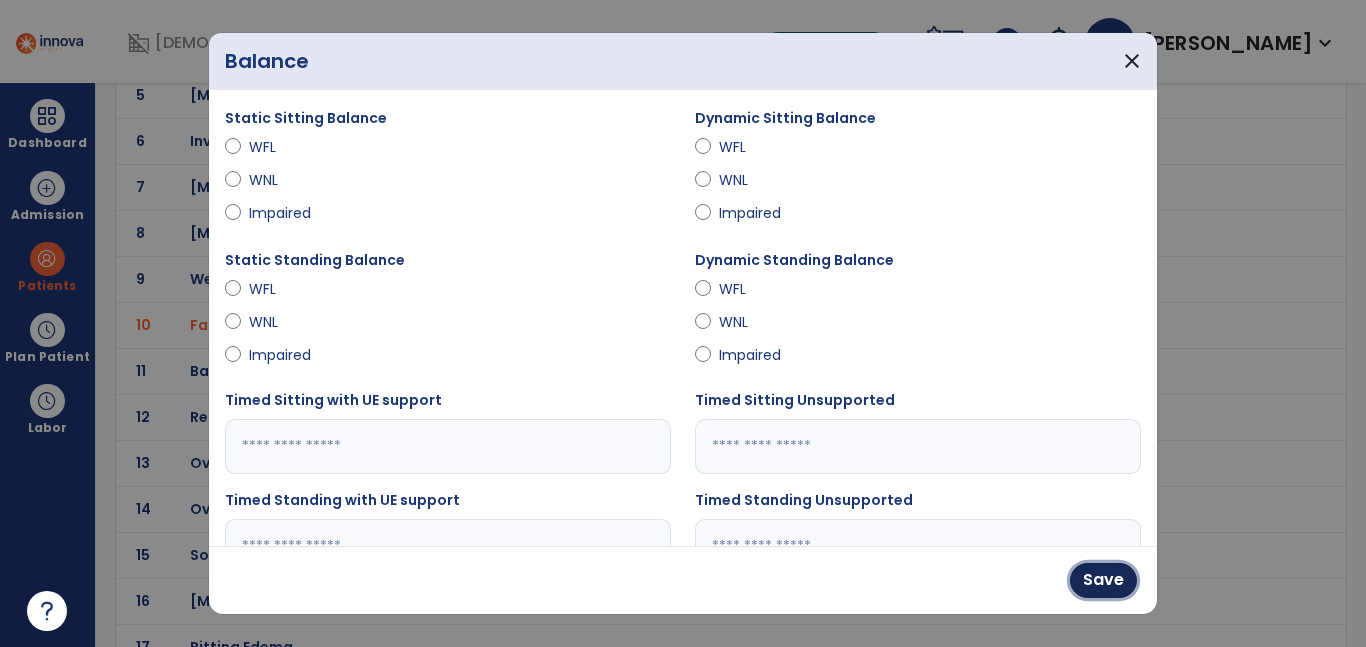 drag, startPoint x: 1099, startPoint y: 578, endPoint x: 1078, endPoint y: 572, distance: 21.84033 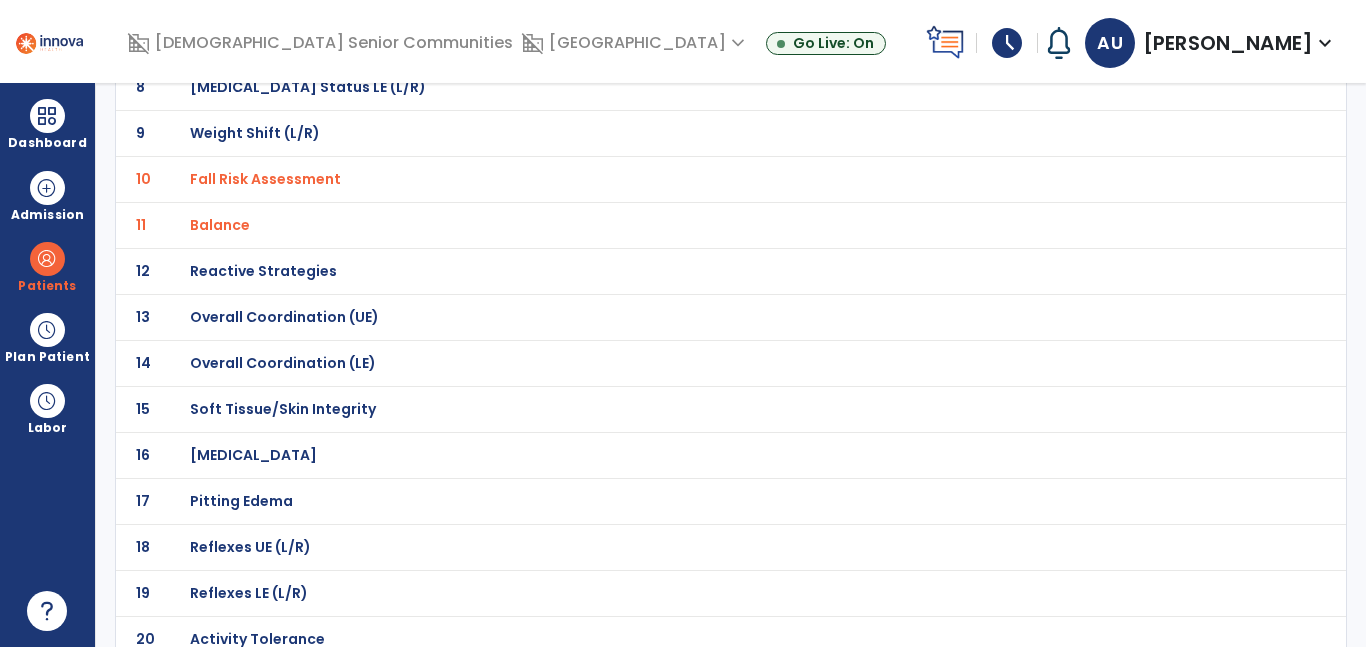 scroll, scrollTop: 514, scrollLeft: 0, axis: vertical 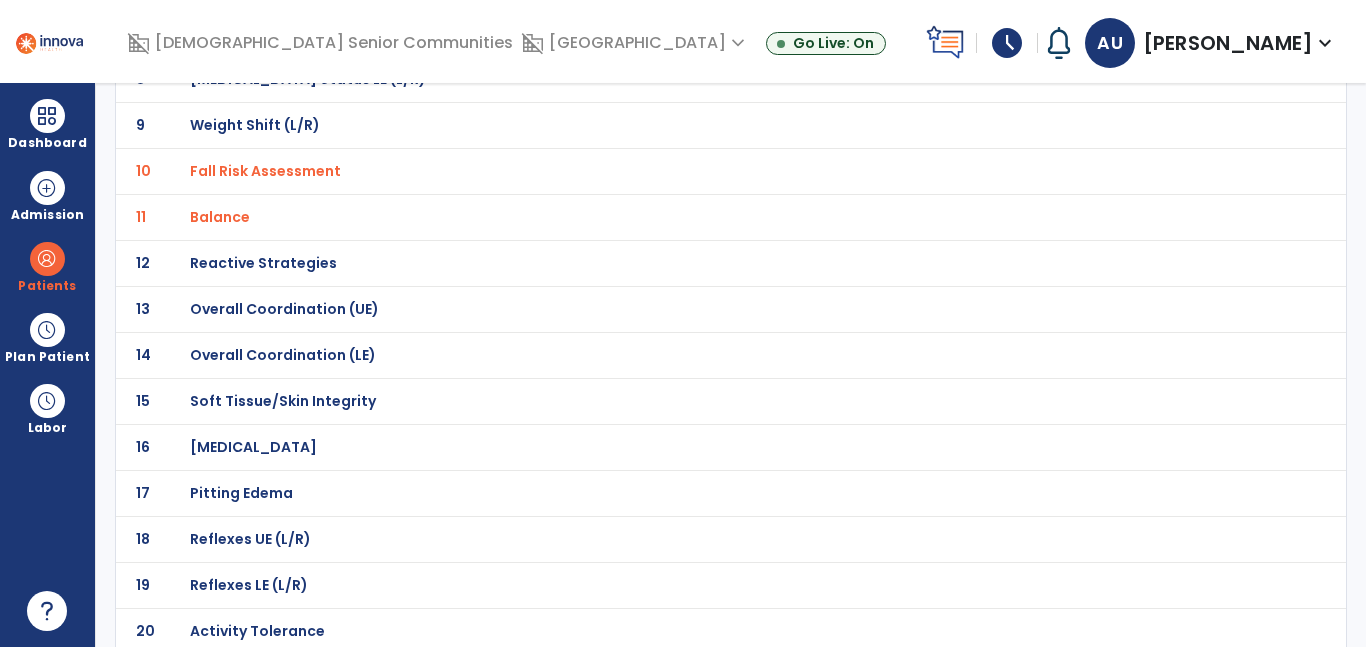 click on "13 Overall Coordination (UE)" 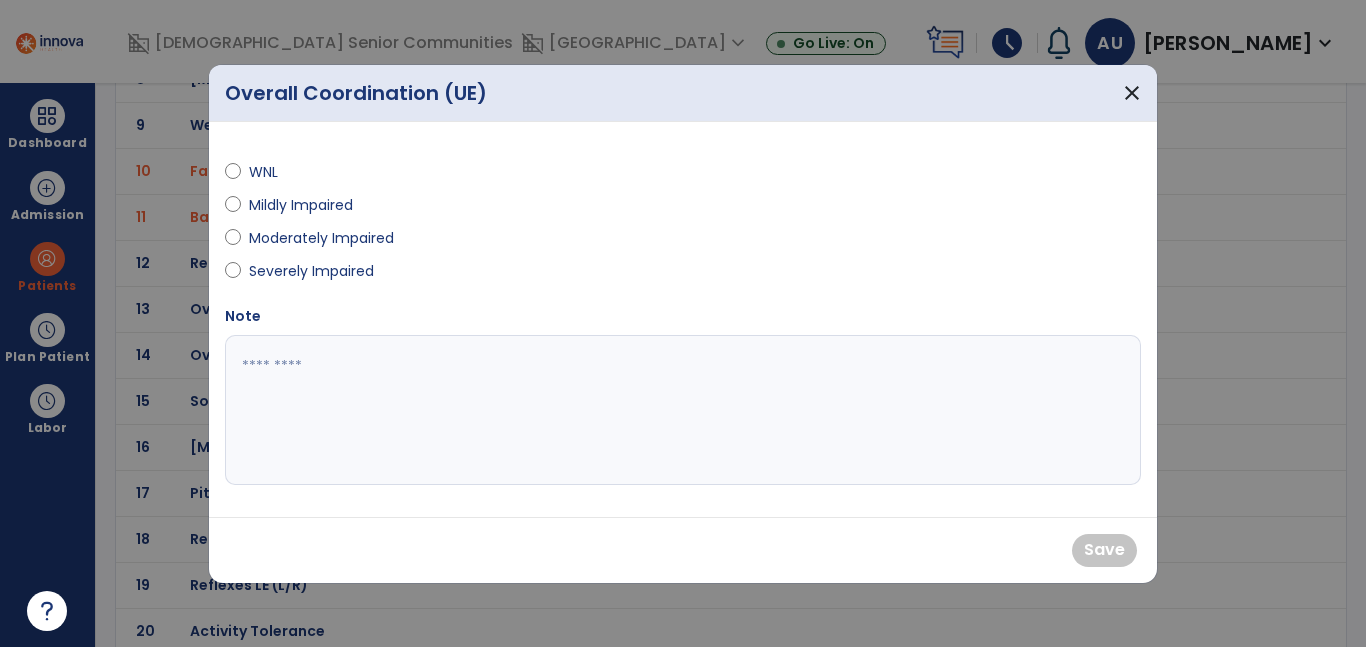 click on "Moderately Impaired" at bounding box center (321, 238) 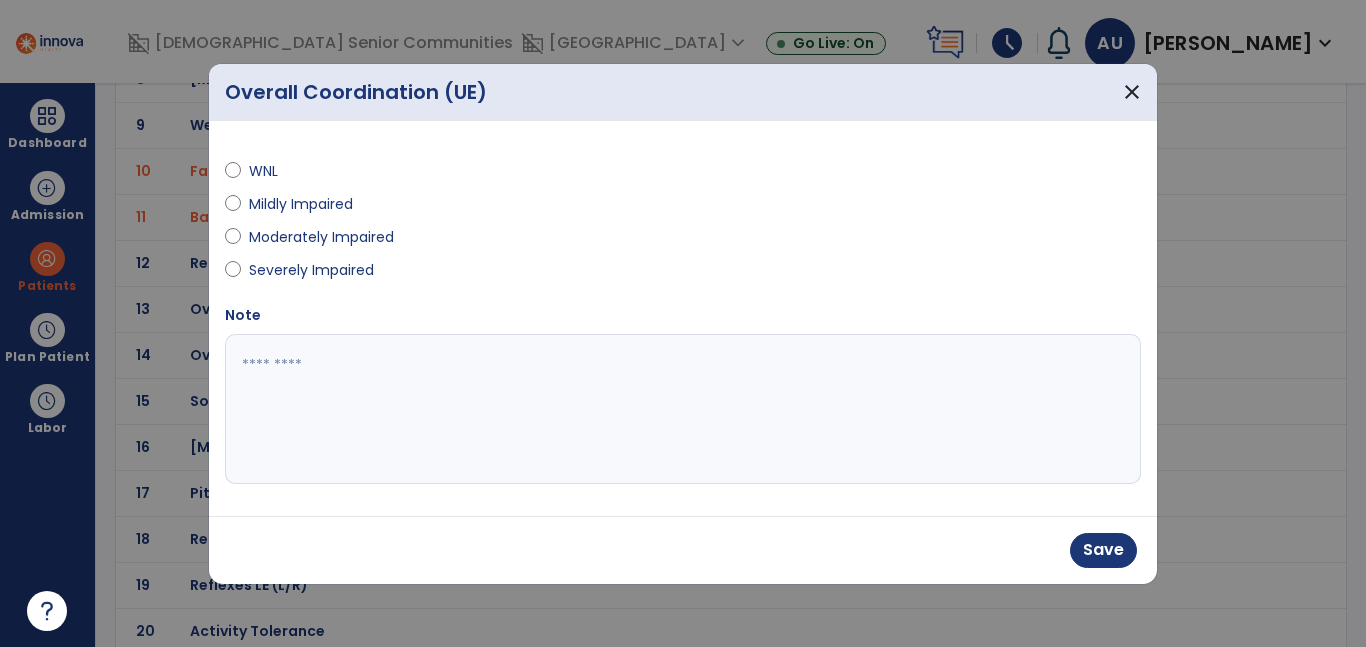 click at bounding box center (683, 409) 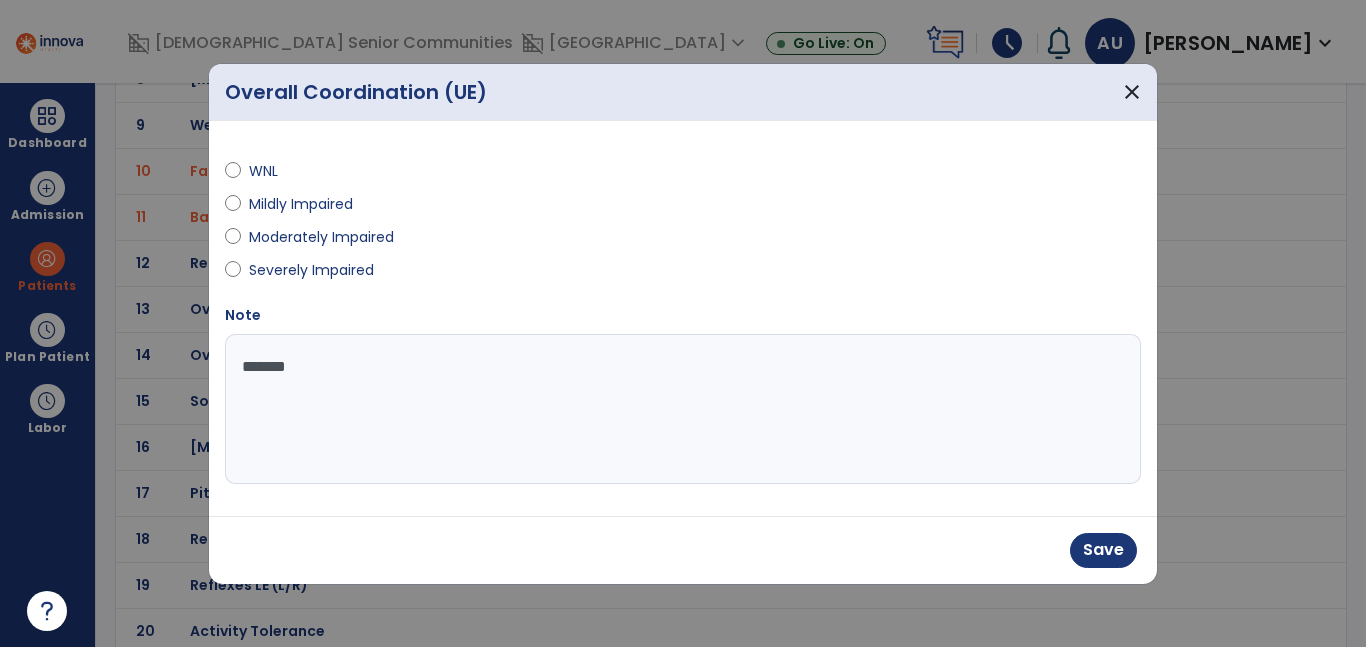 type on "********" 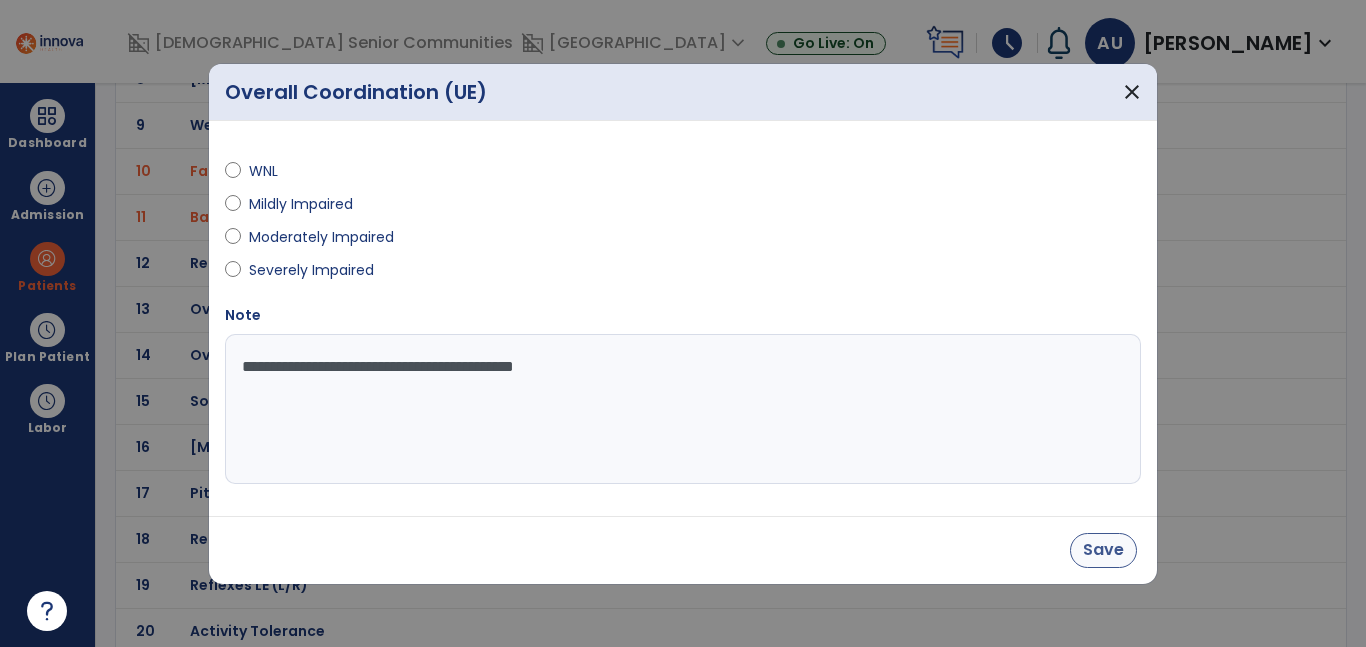 type on "**********" 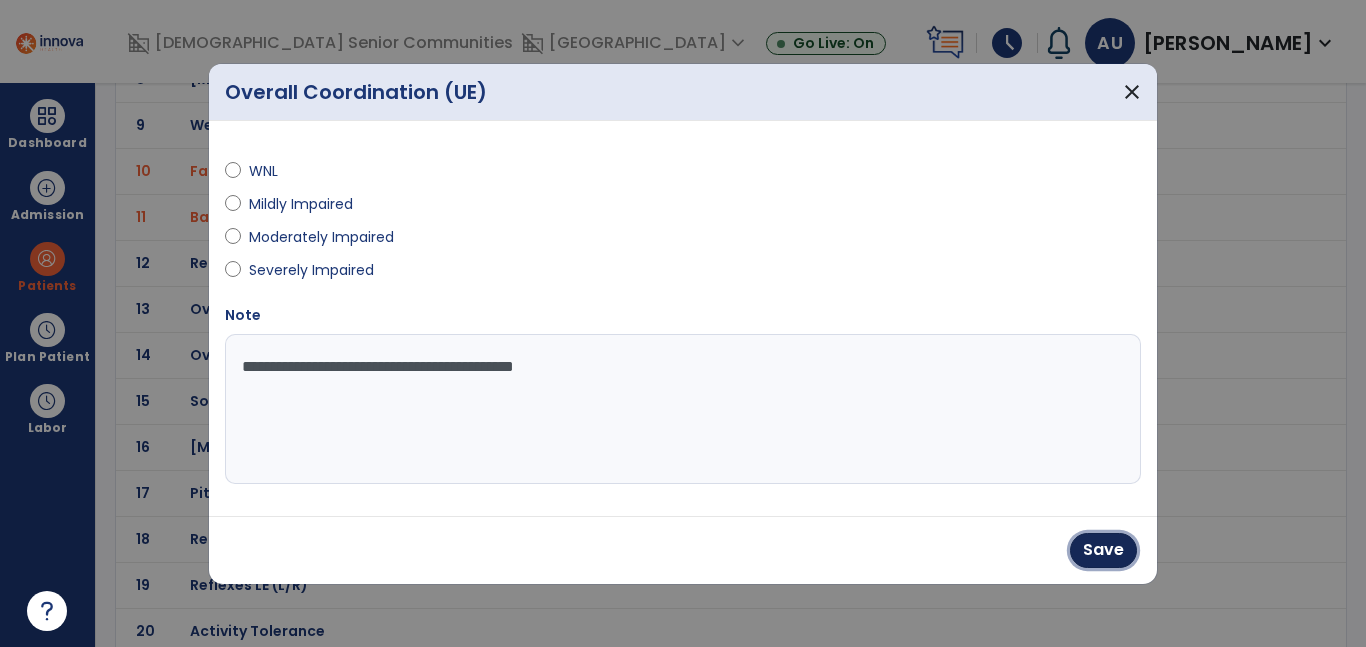 click on "Save" at bounding box center [1103, 550] 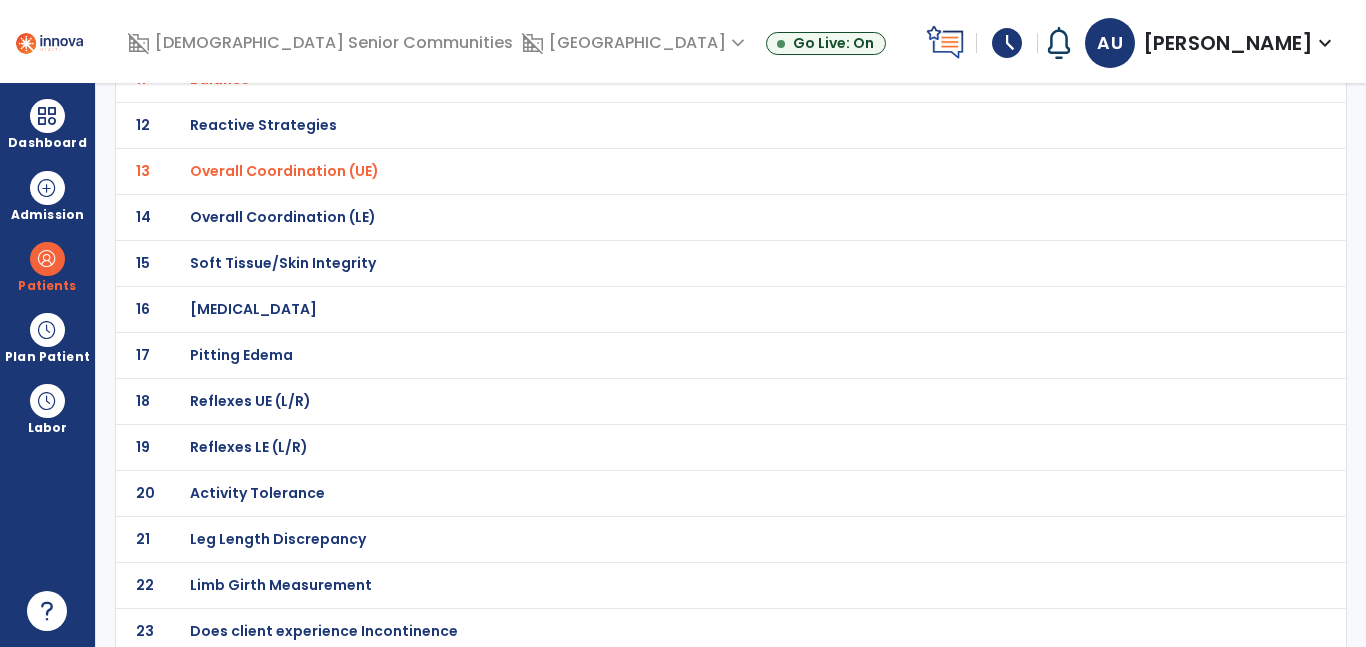 scroll, scrollTop: 660, scrollLeft: 0, axis: vertical 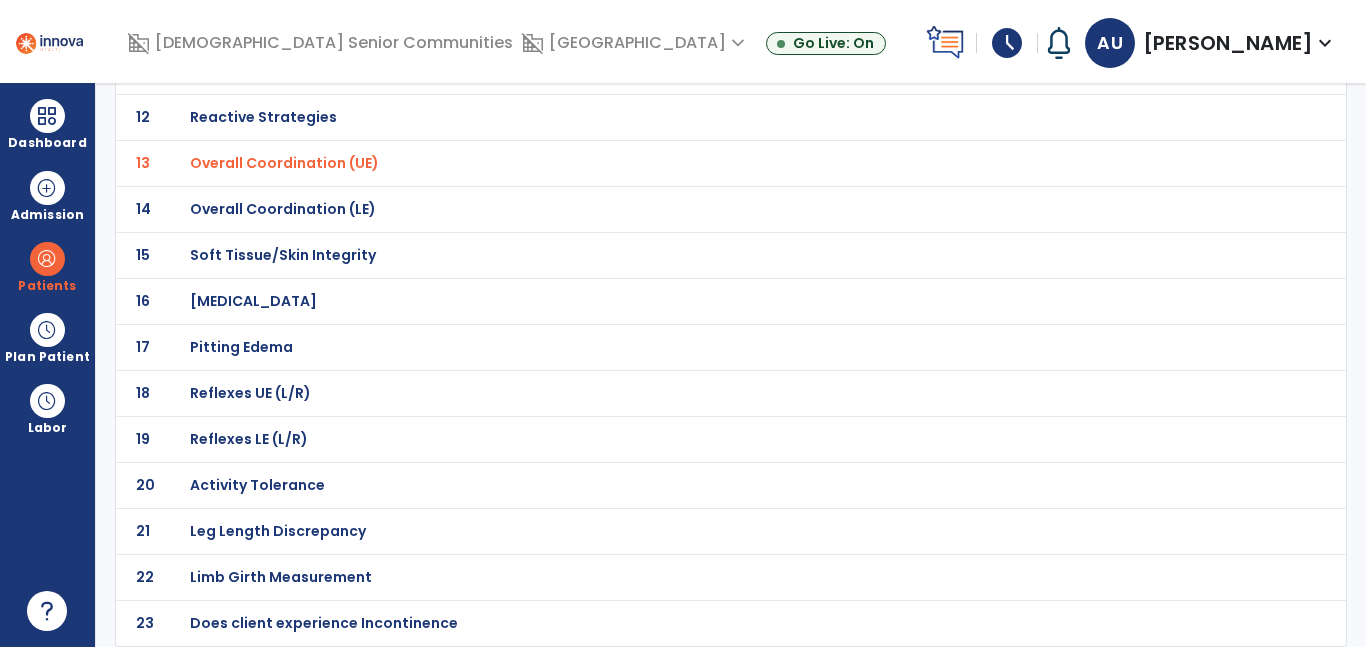 click on "Activity Tolerance" at bounding box center (261, -389) 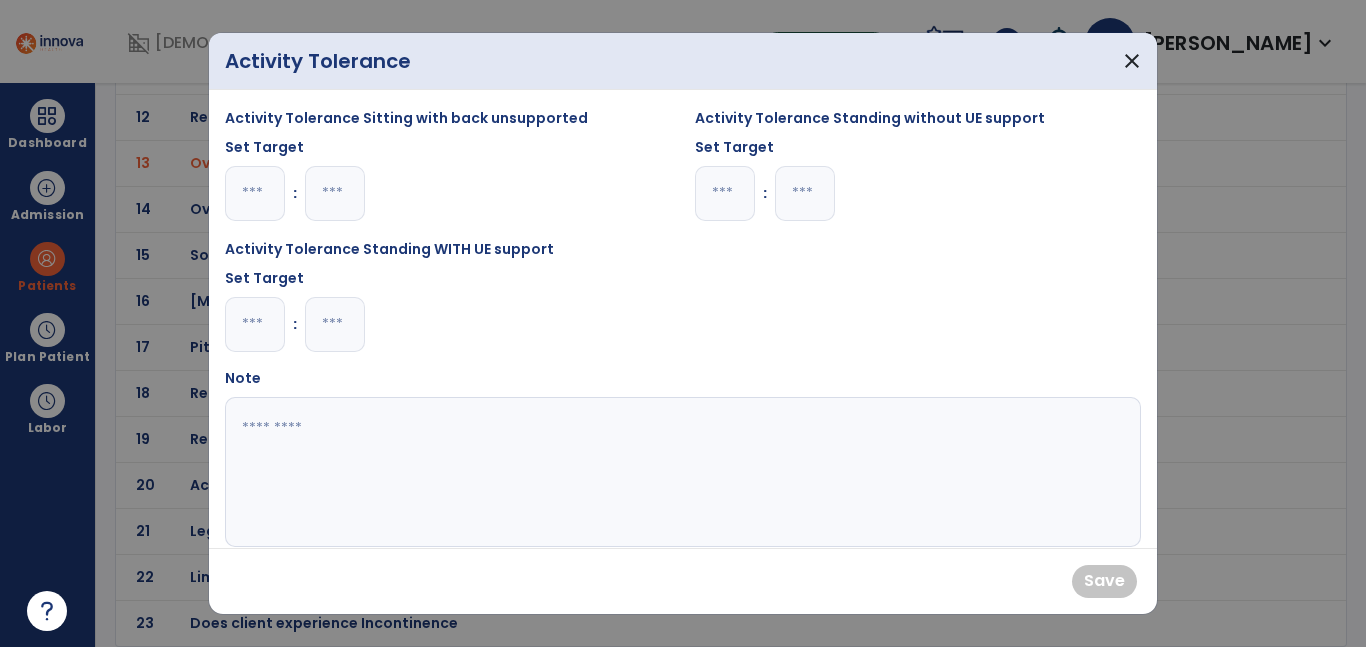 click at bounding box center [255, 324] 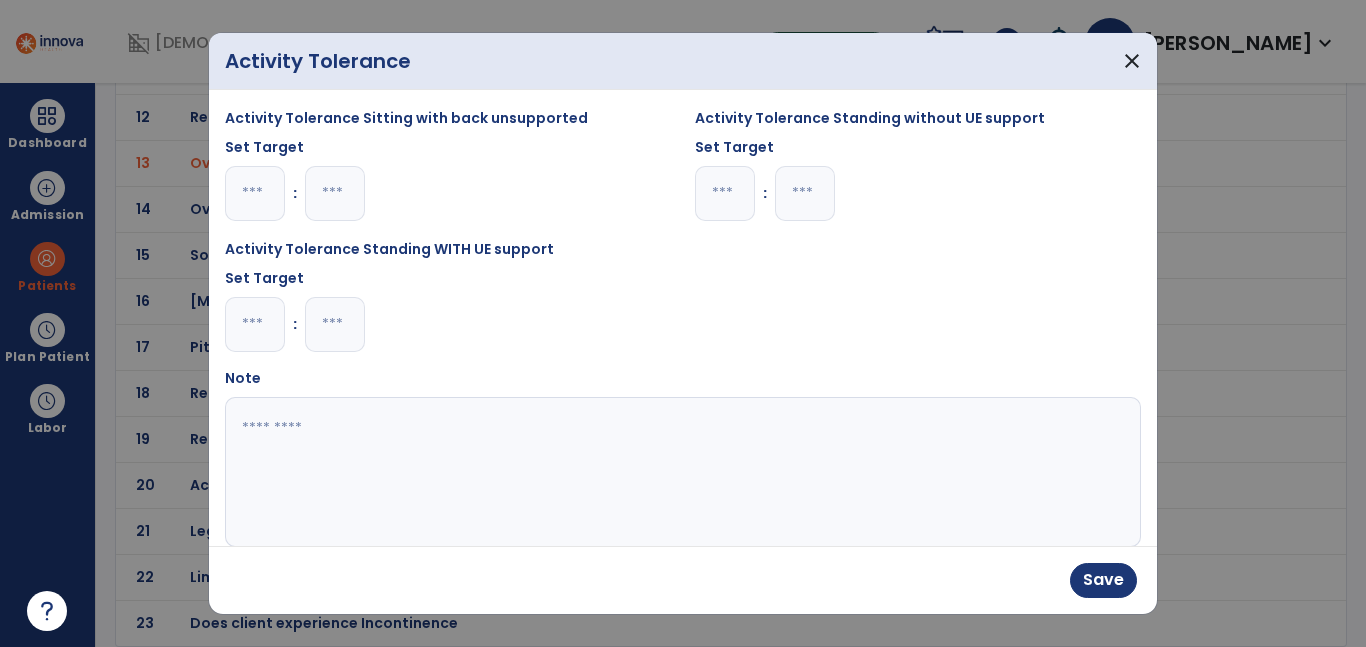 type on "*" 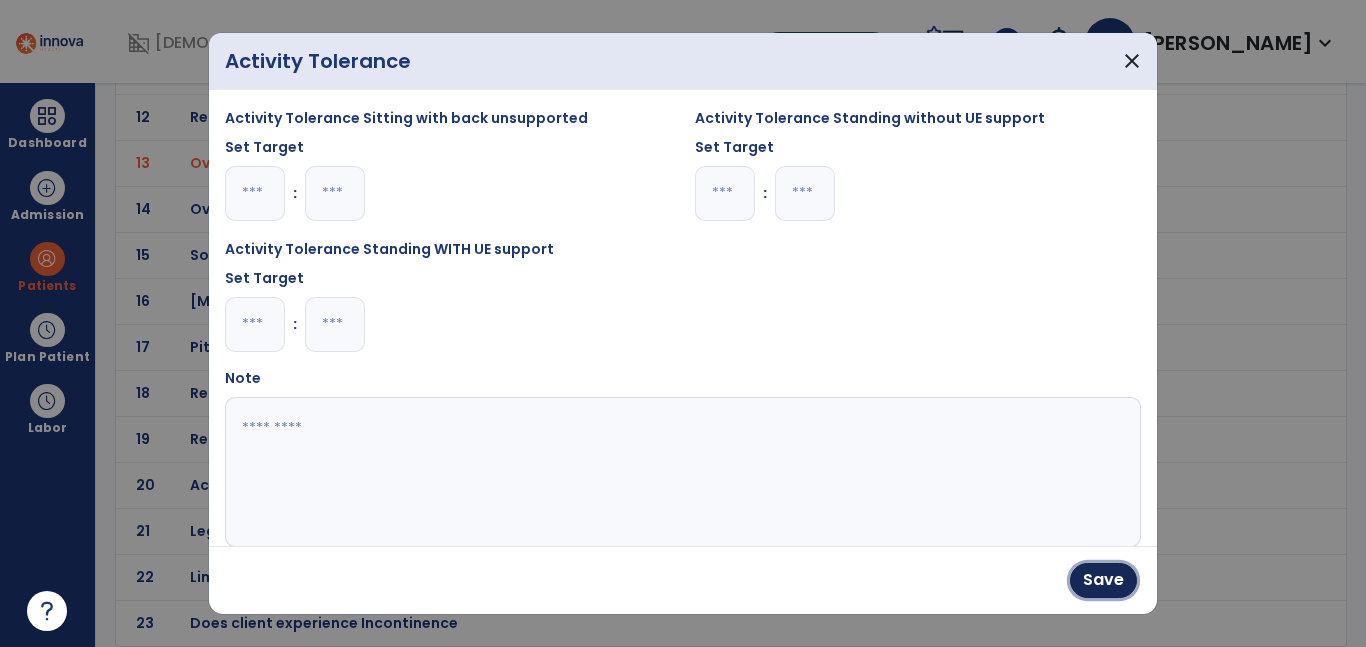 click on "Save" at bounding box center (1103, 580) 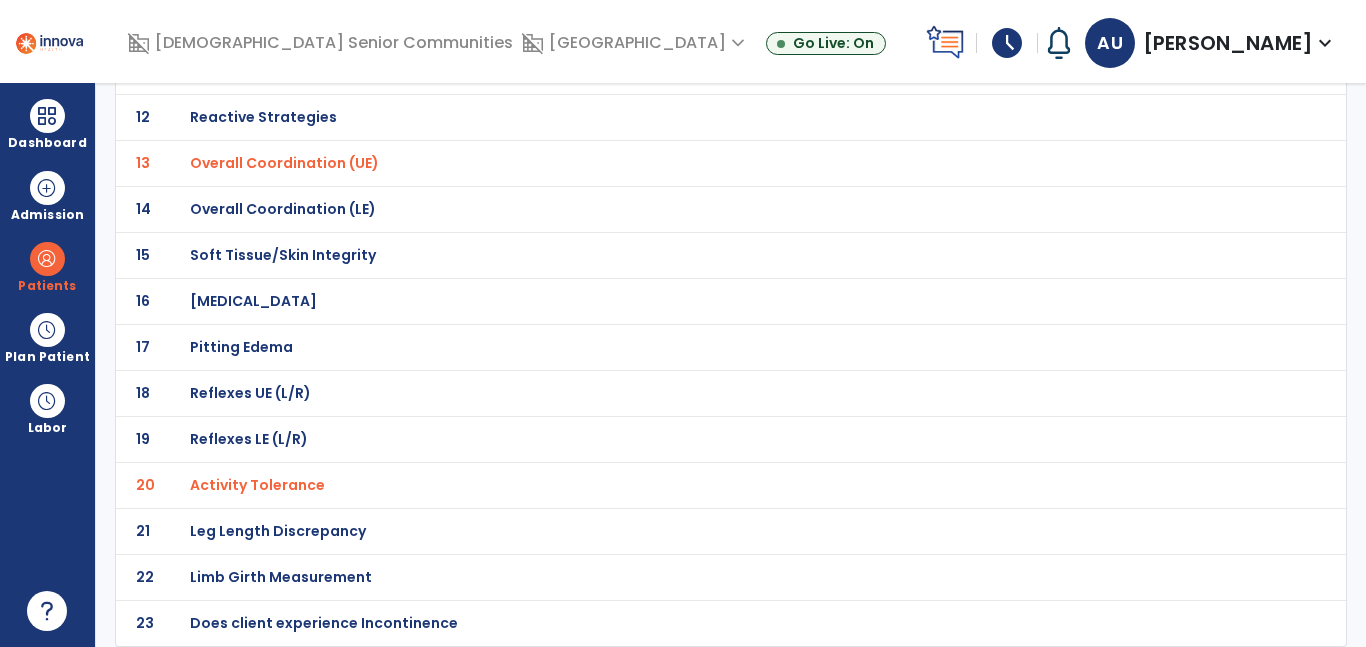 scroll, scrollTop: 0, scrollLeft: 0, axis: both 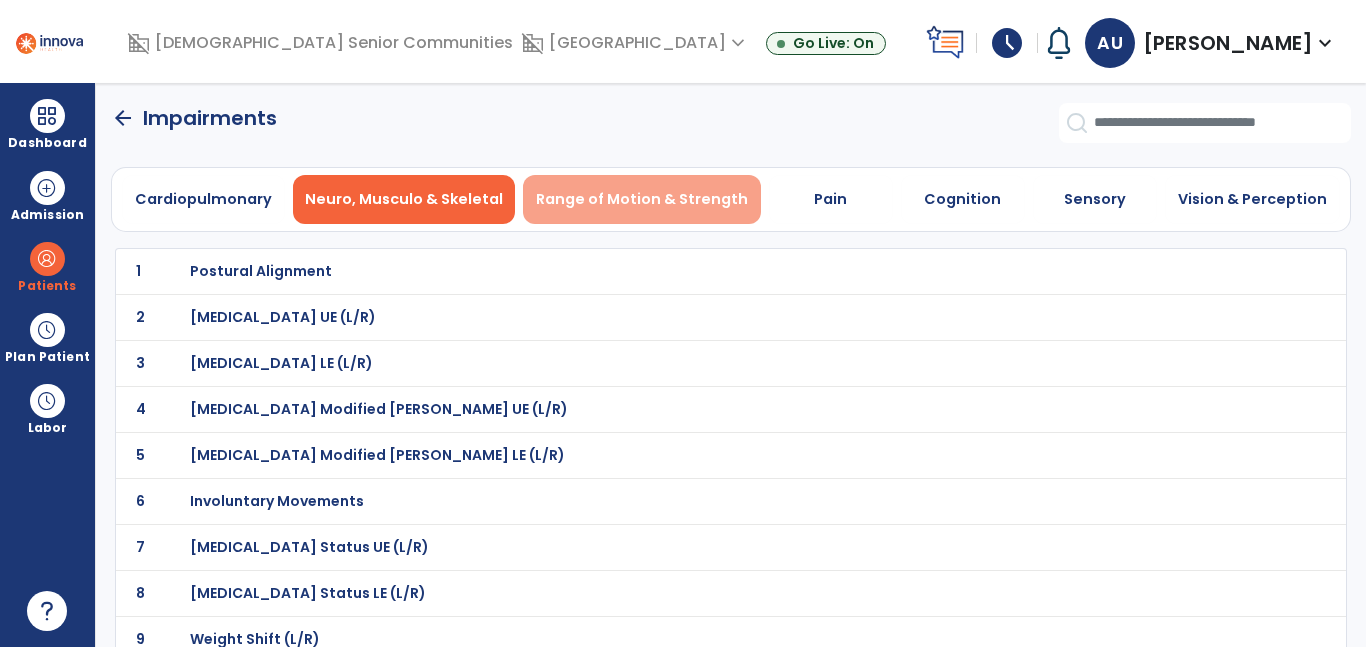 click on "Range of Motion & Strength" at bounding box center (642, 199) 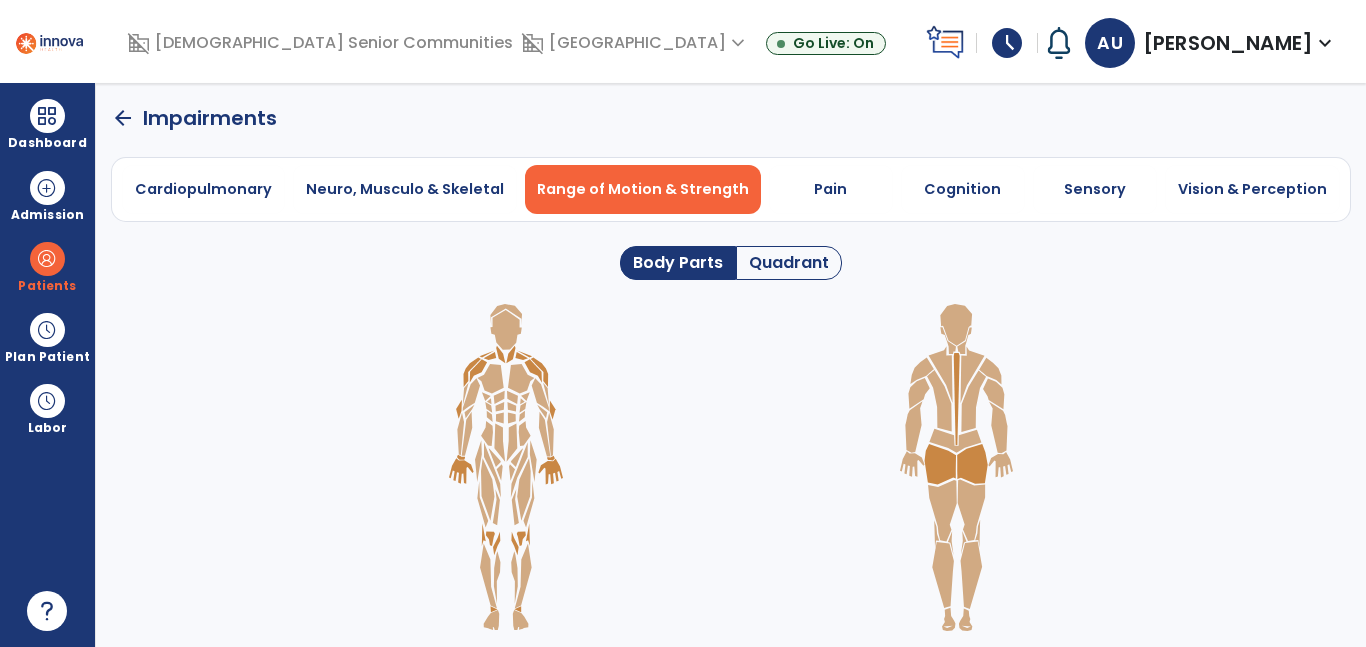 click 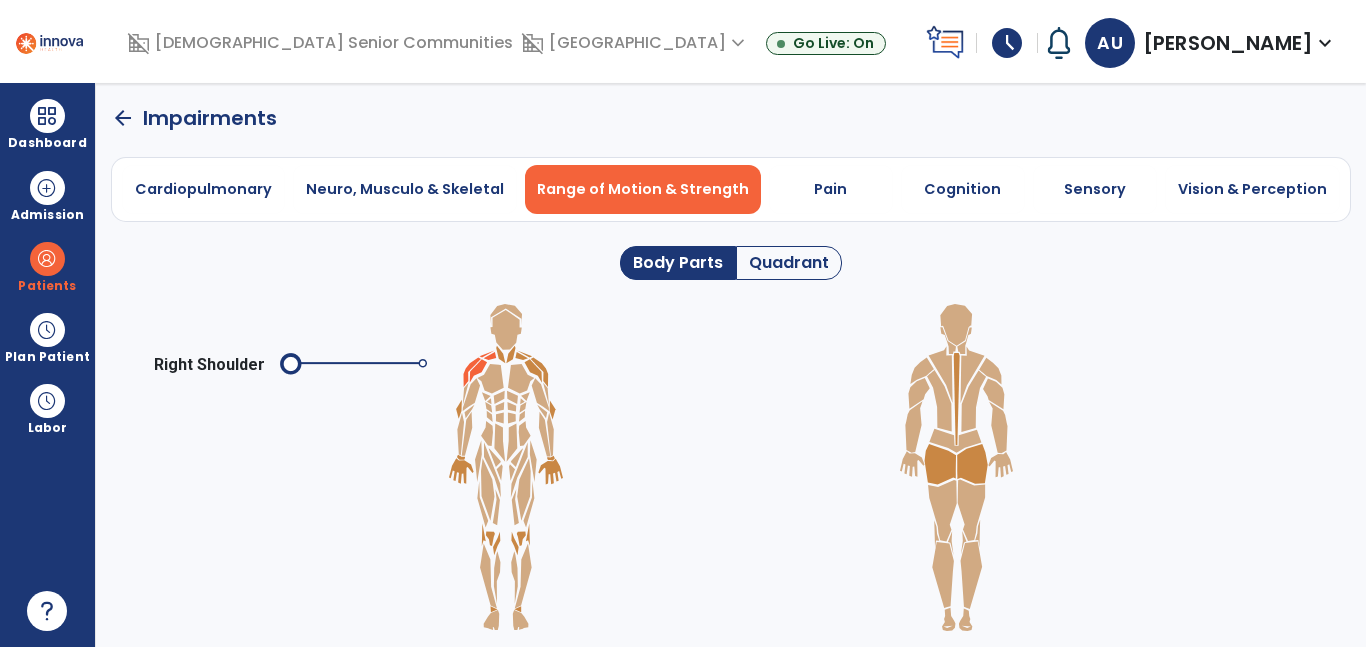 click 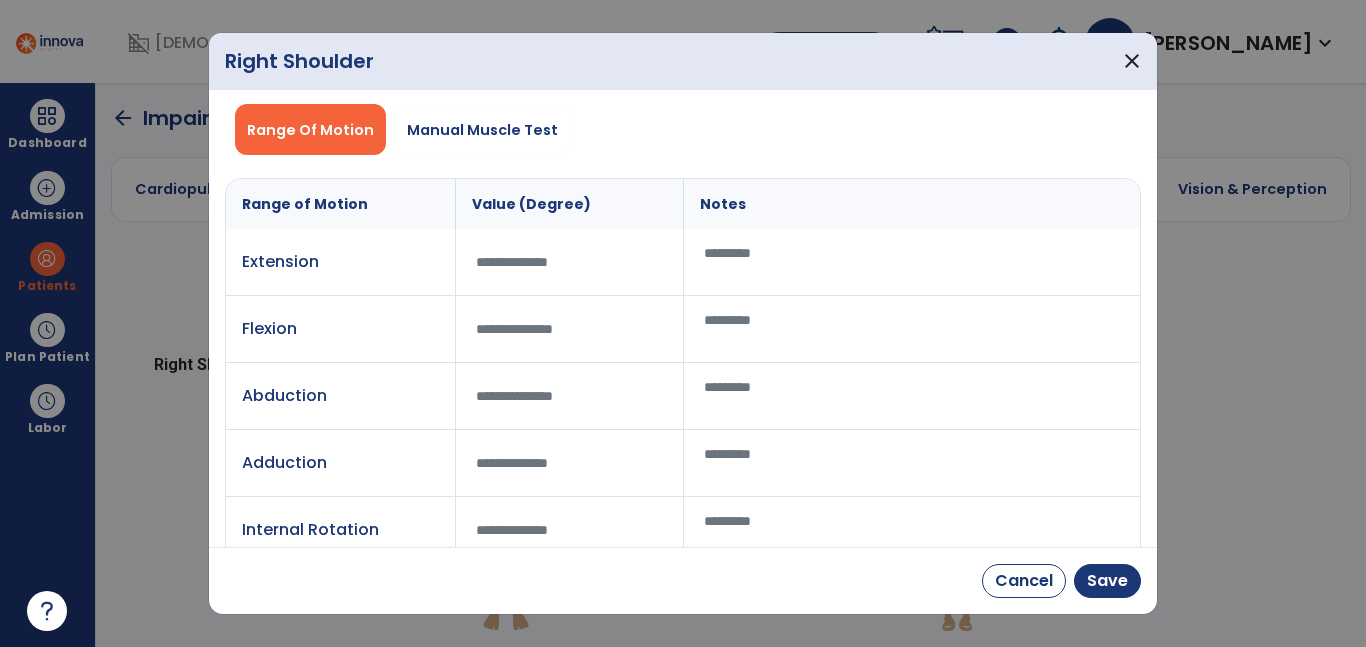 scroll, scrollTop: 0, scrollLeft: 0, axis: both 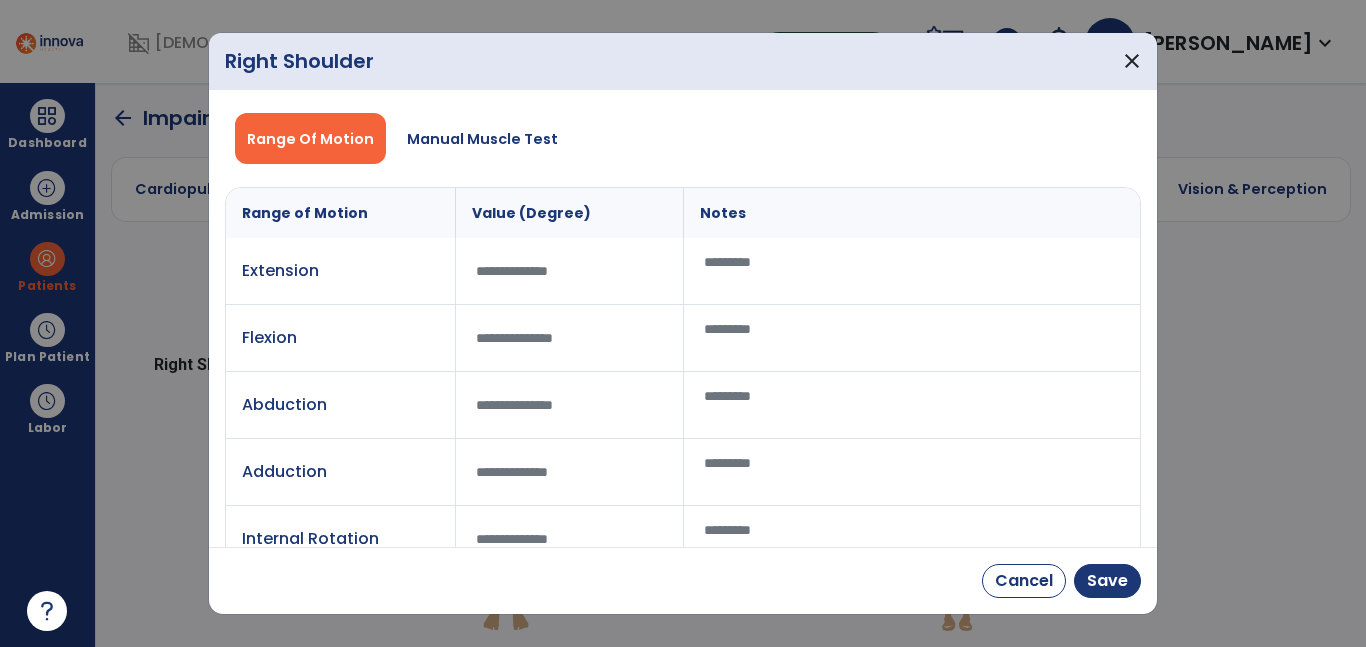 click at bounding box center [569, 405] 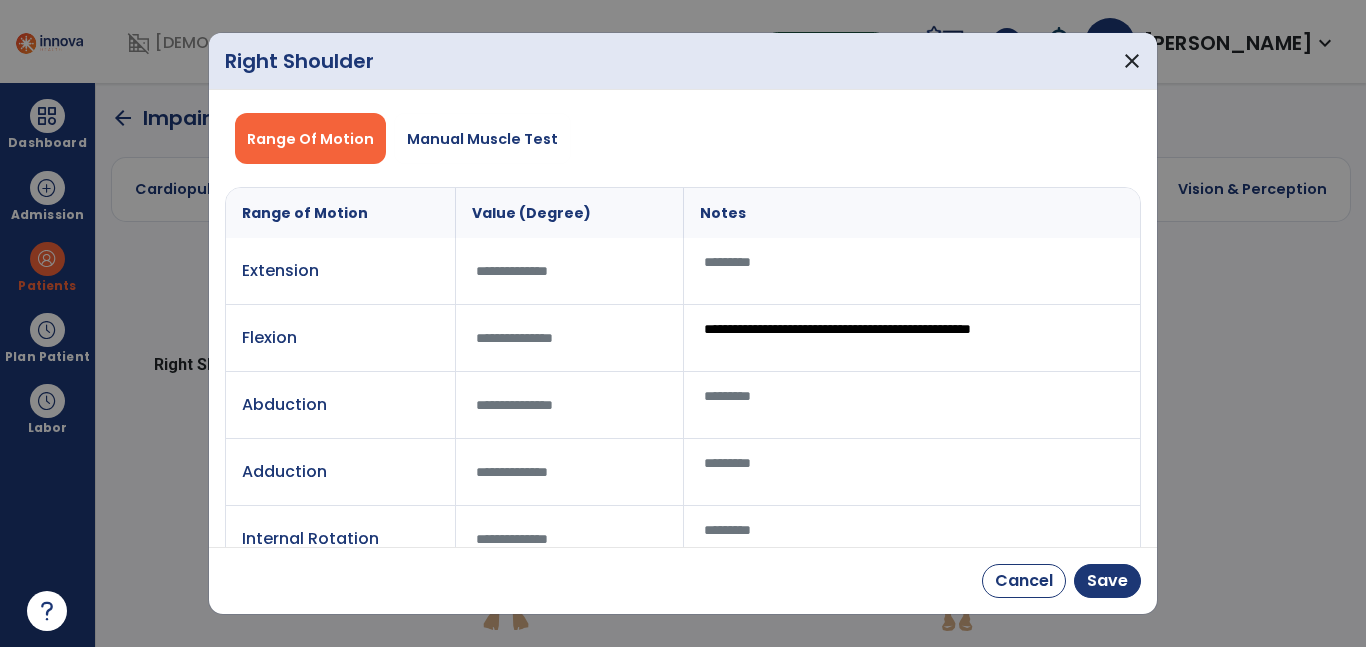 click on "**********" at bounding box center [912, 338] 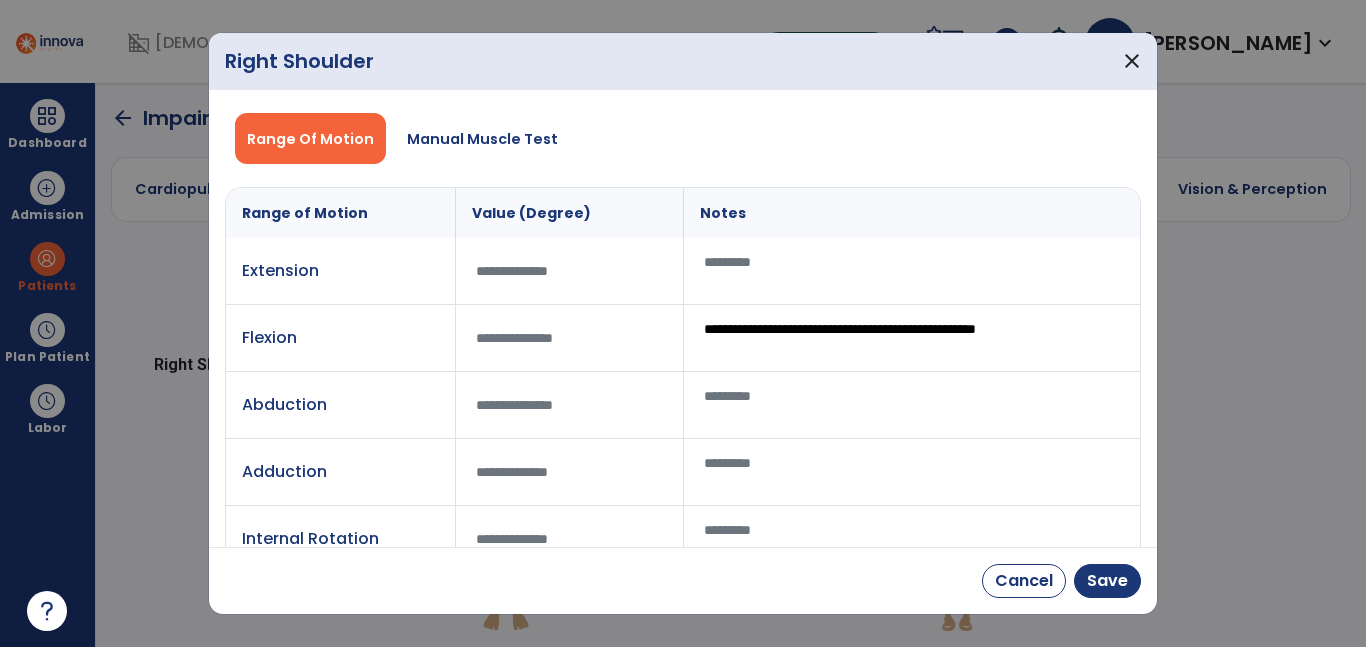 type on "**********" 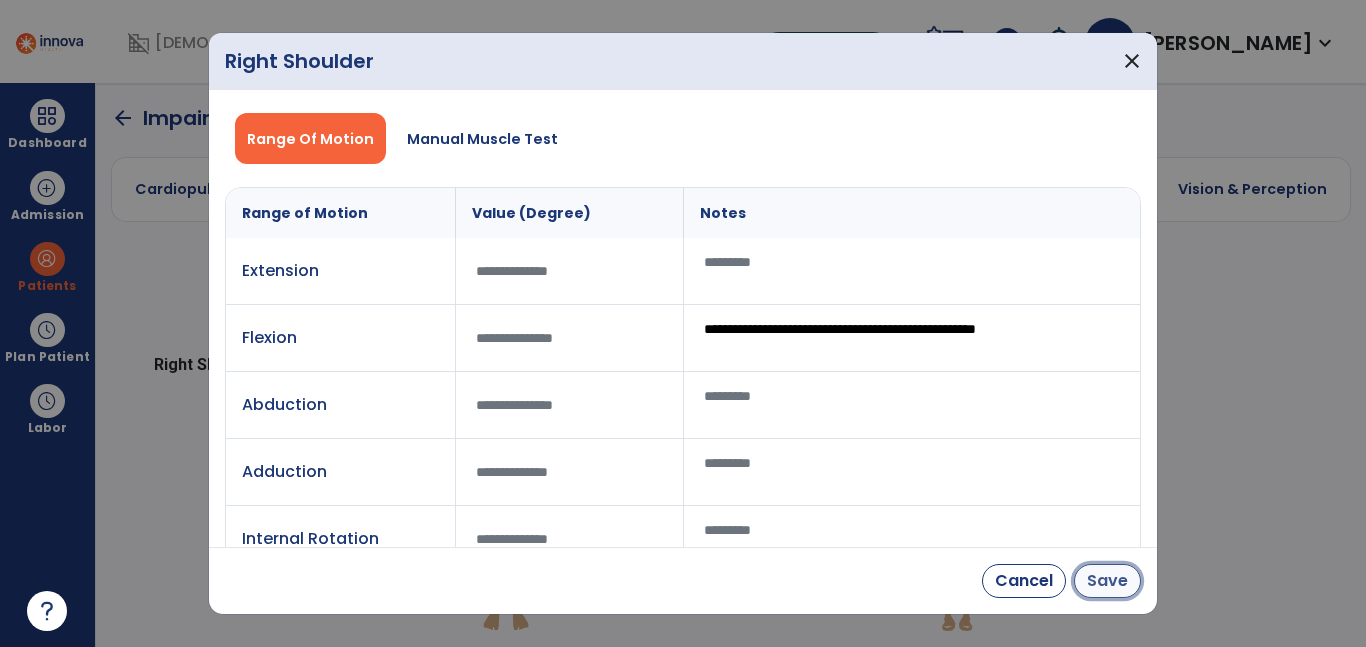 click on "Save" at bounding box center (1107, 581) 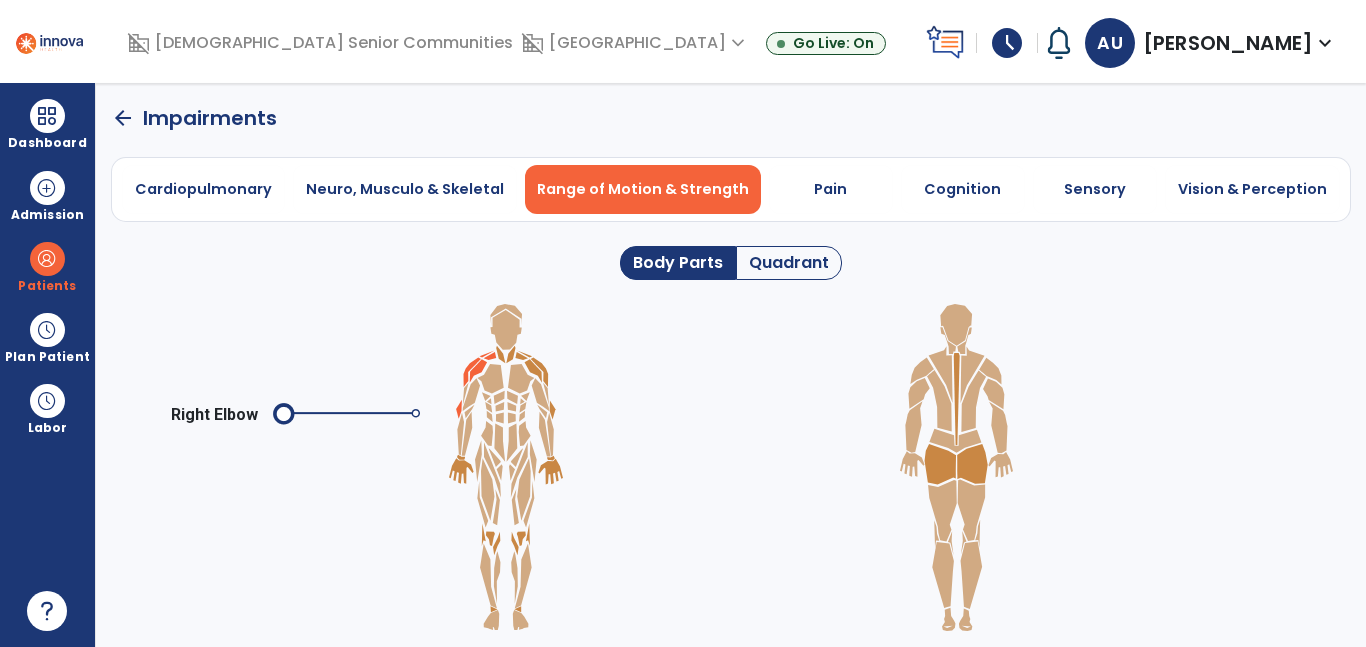 click 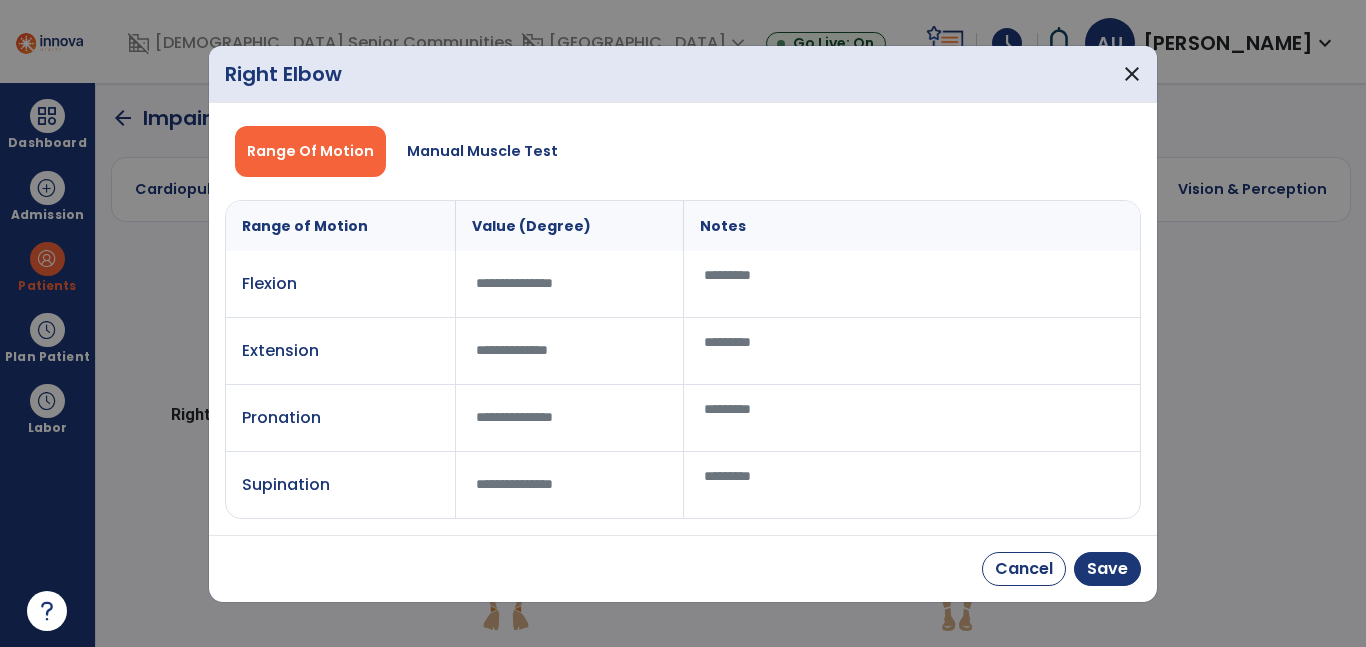 click at bounding box center [912, 351] 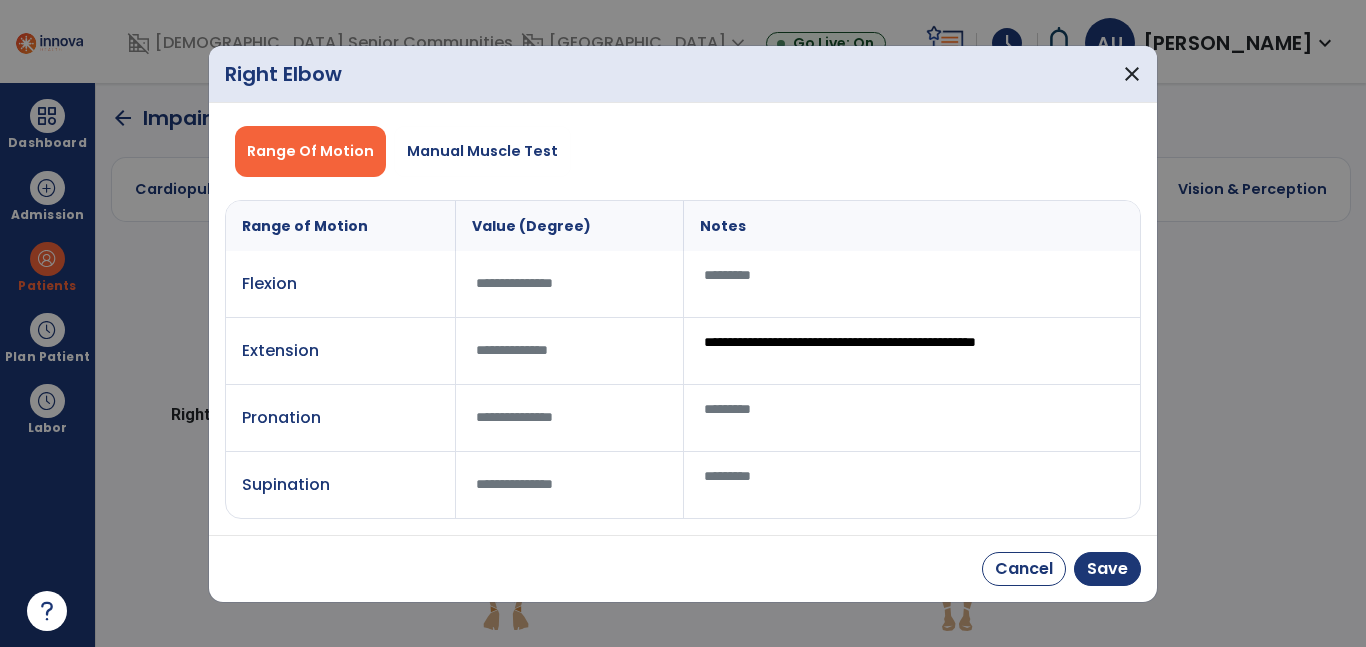 type on "**********" 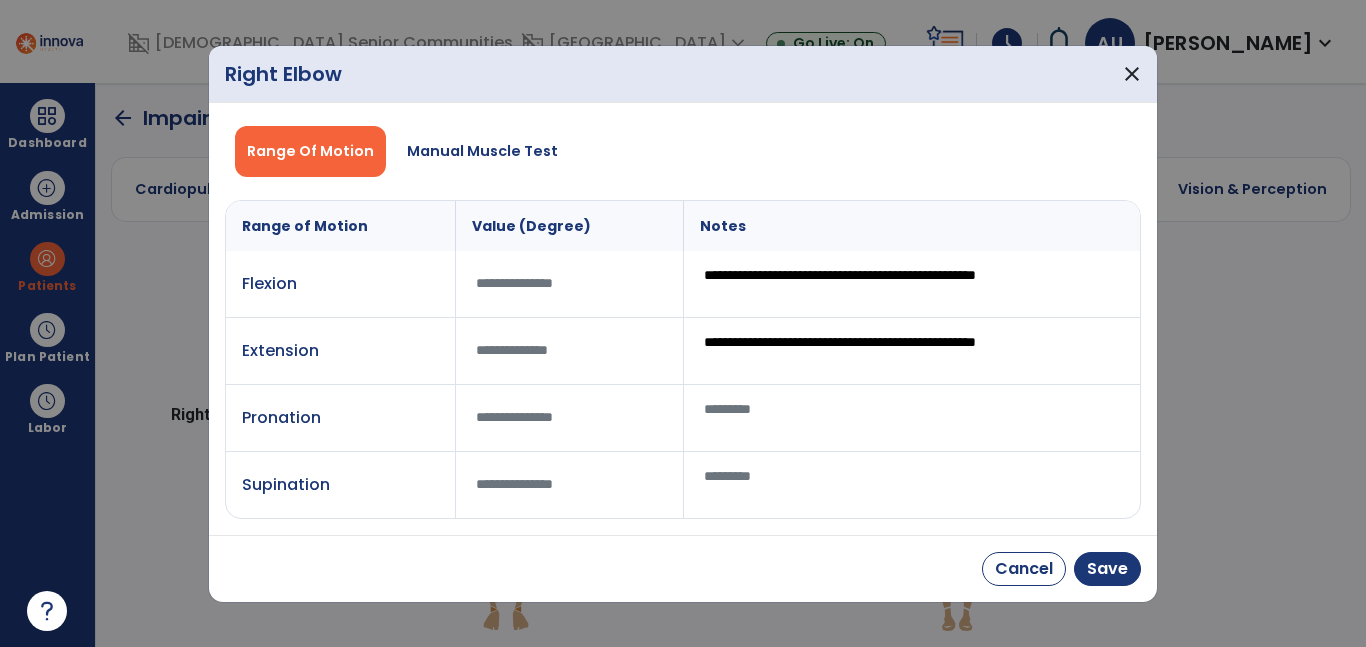 type on "**********" 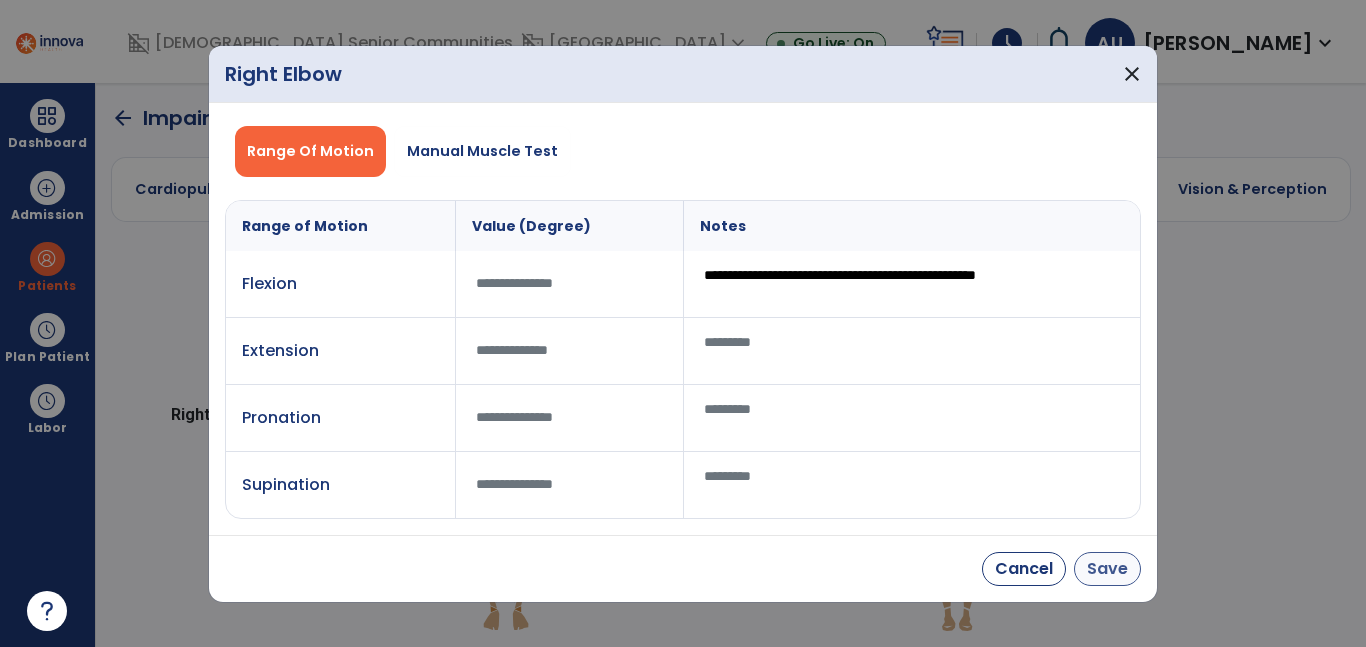 type 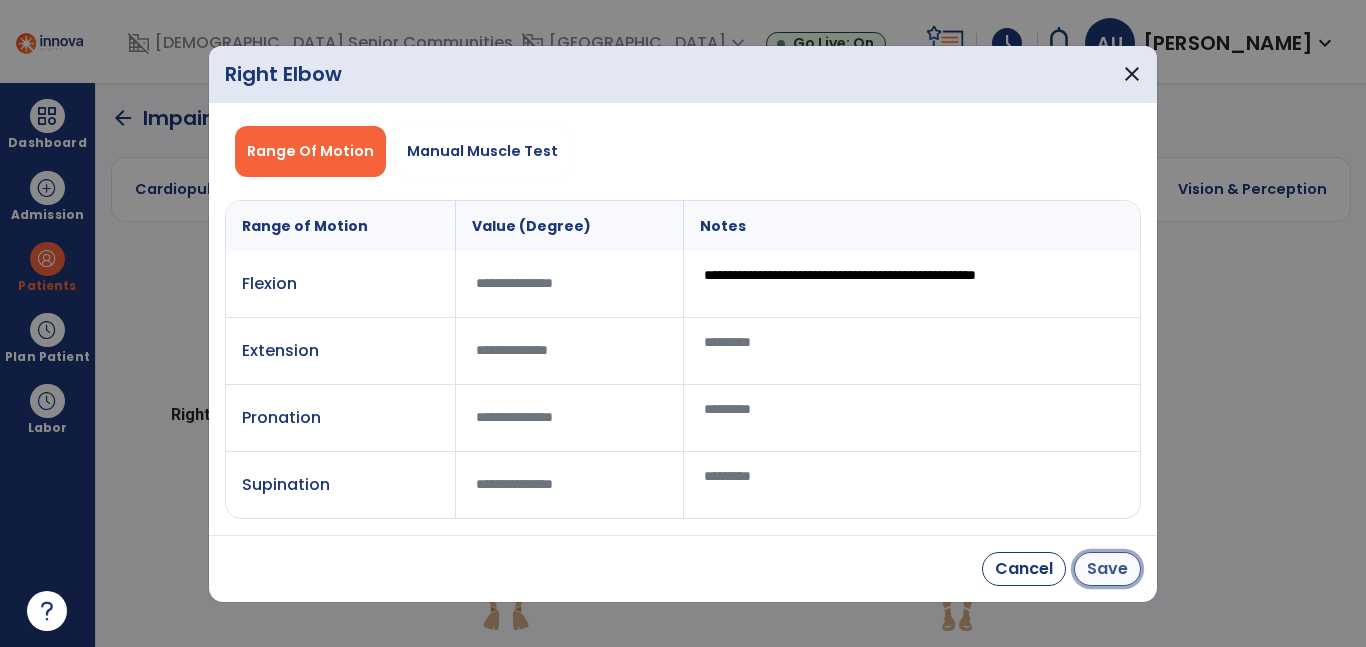 click on "Save" at bounding box center [1107, 569] 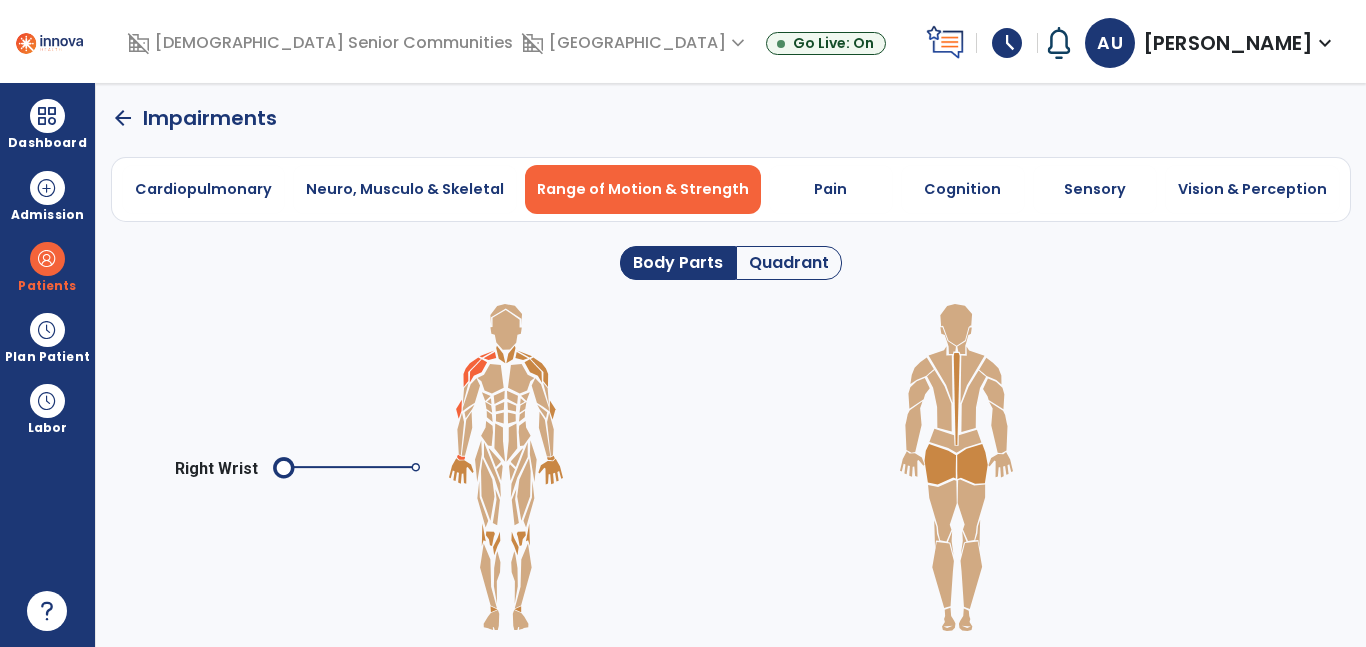 click 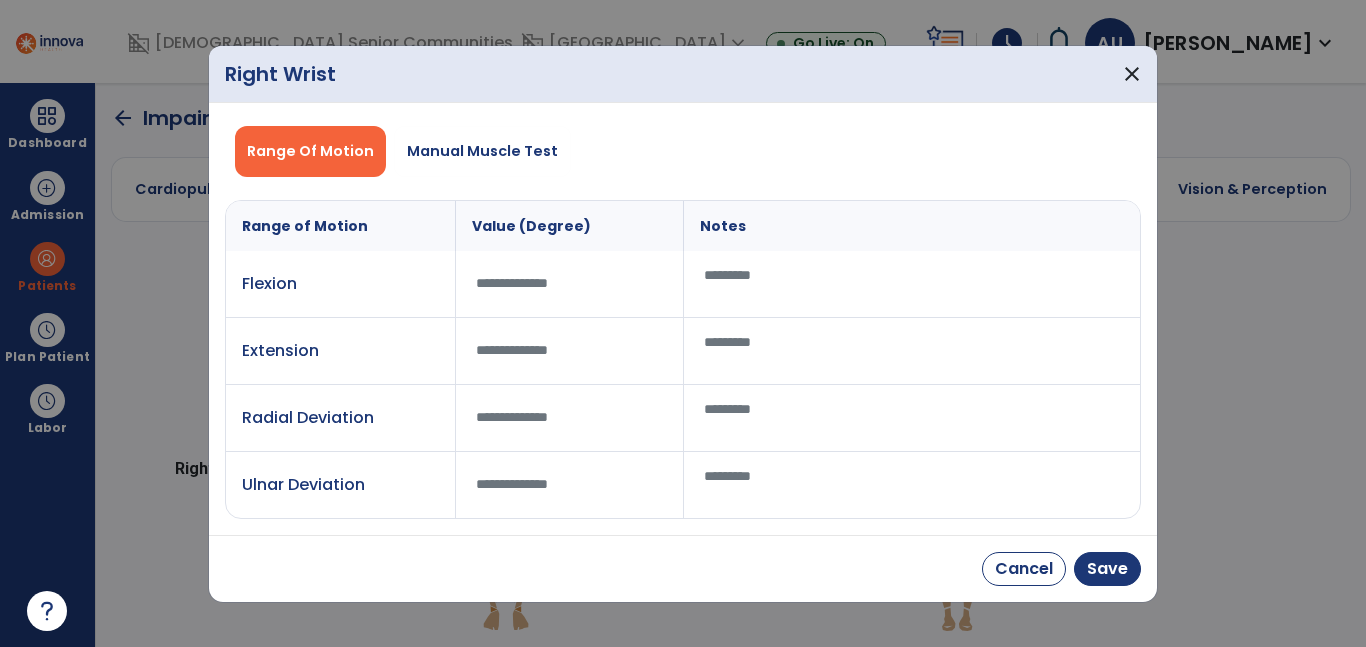 click at bounding box center [912, 284] 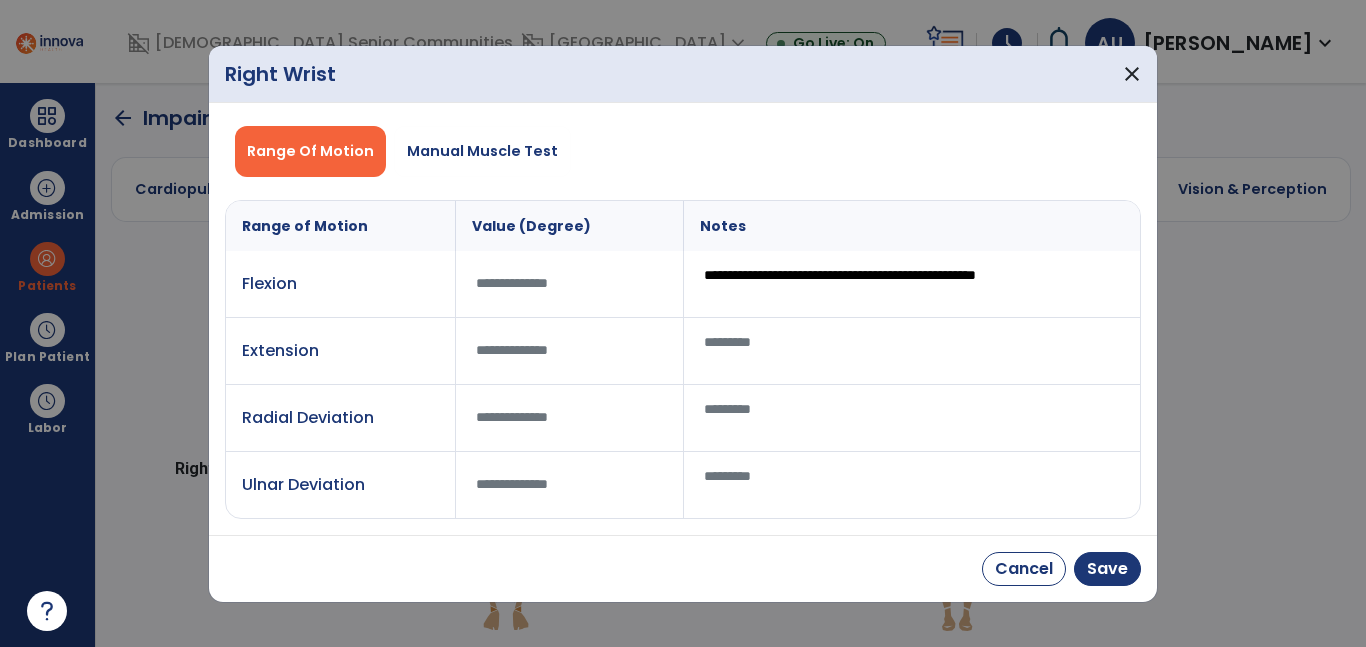 type on "**********" 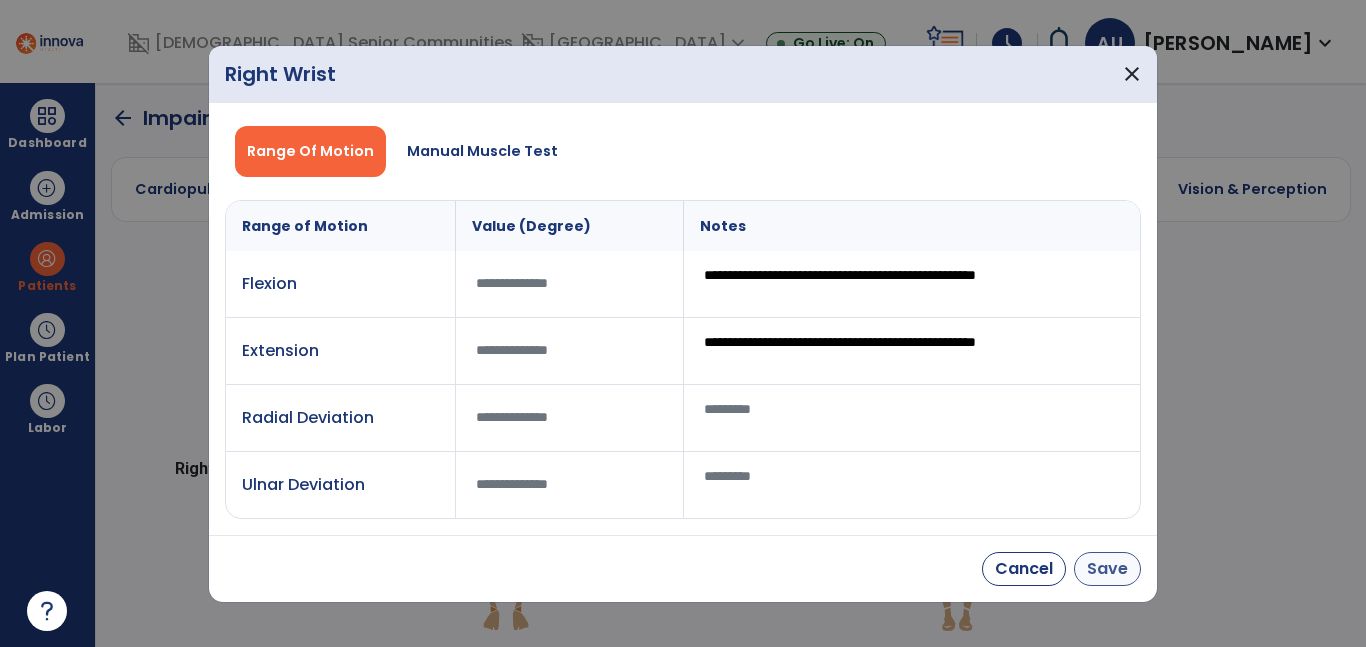 type on "**********" 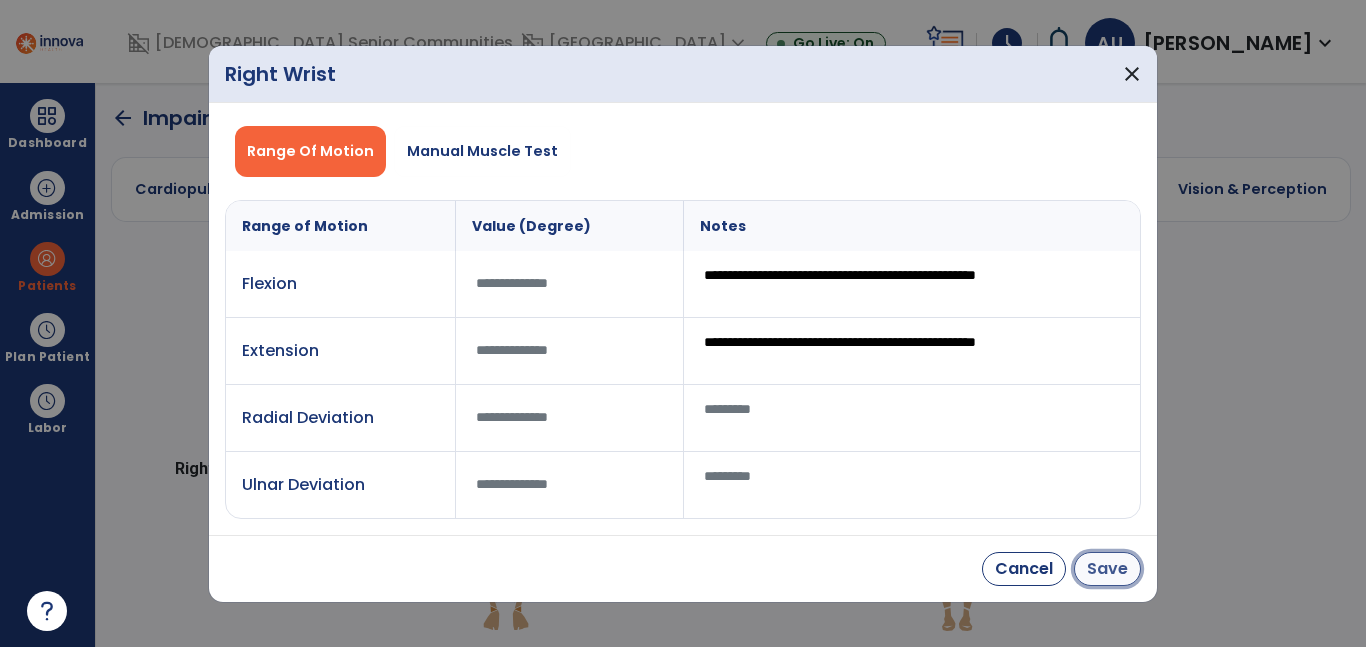click on "Save" at bounding box center [1107, 569] 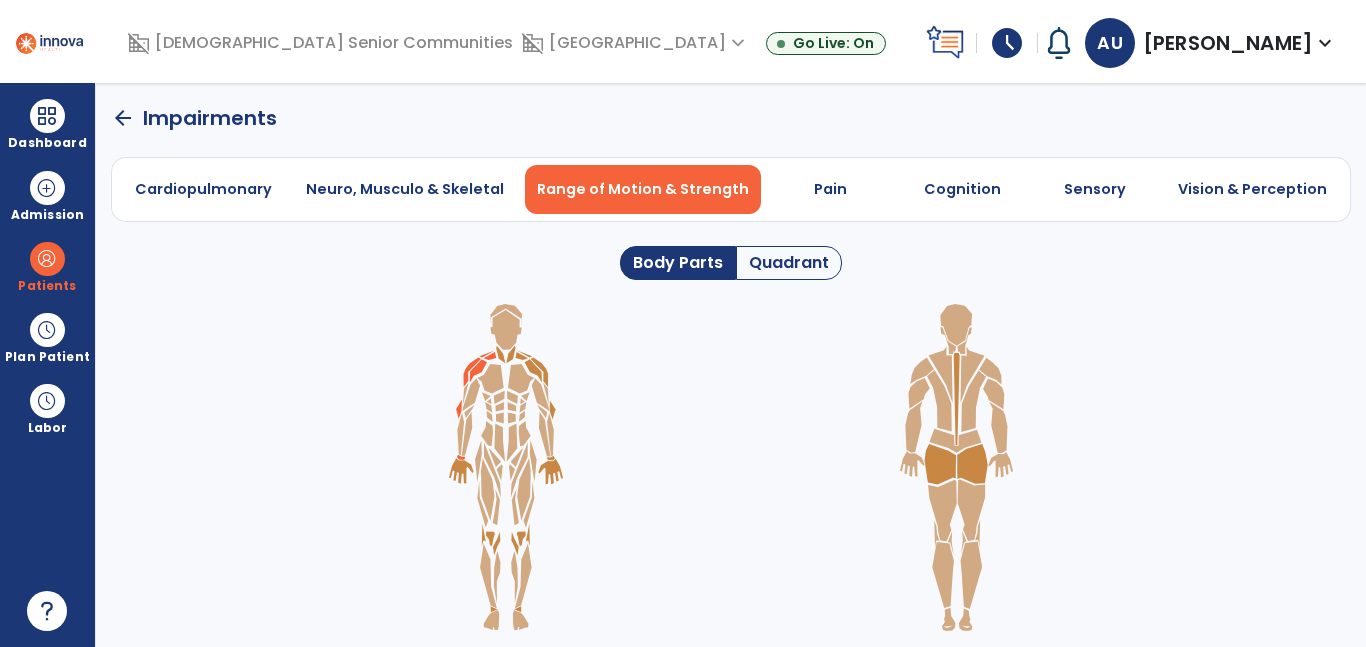 click 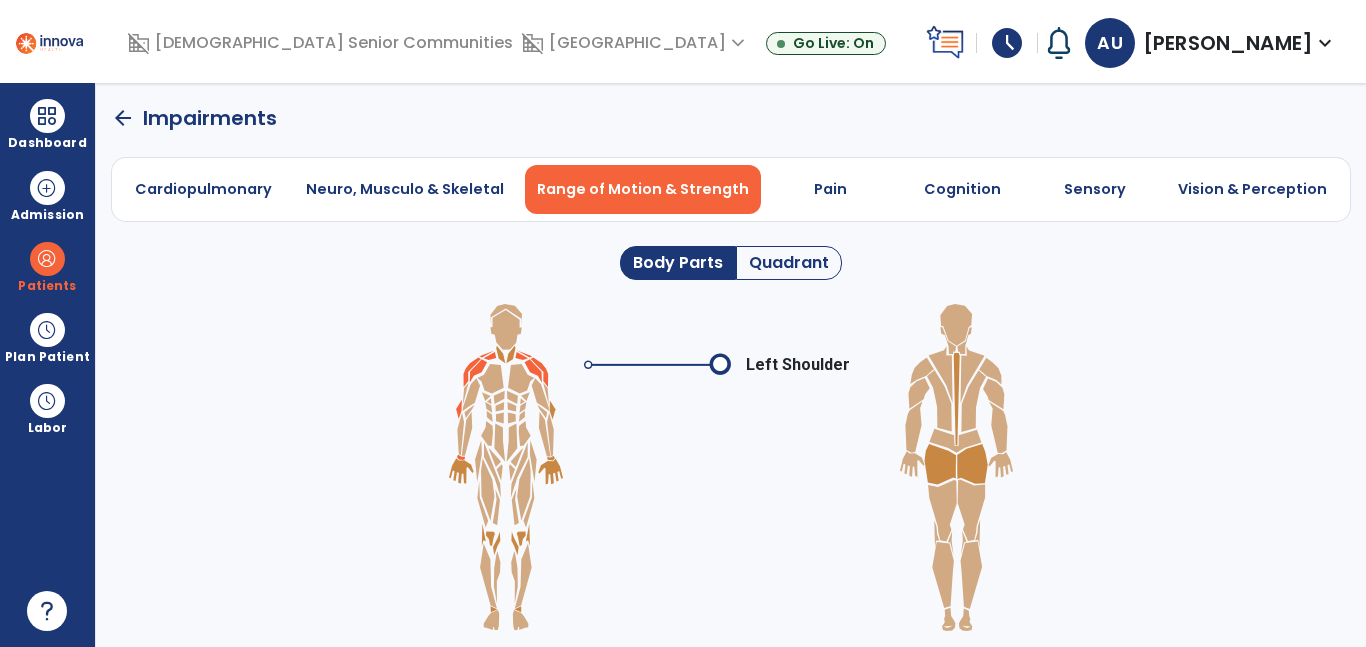 click 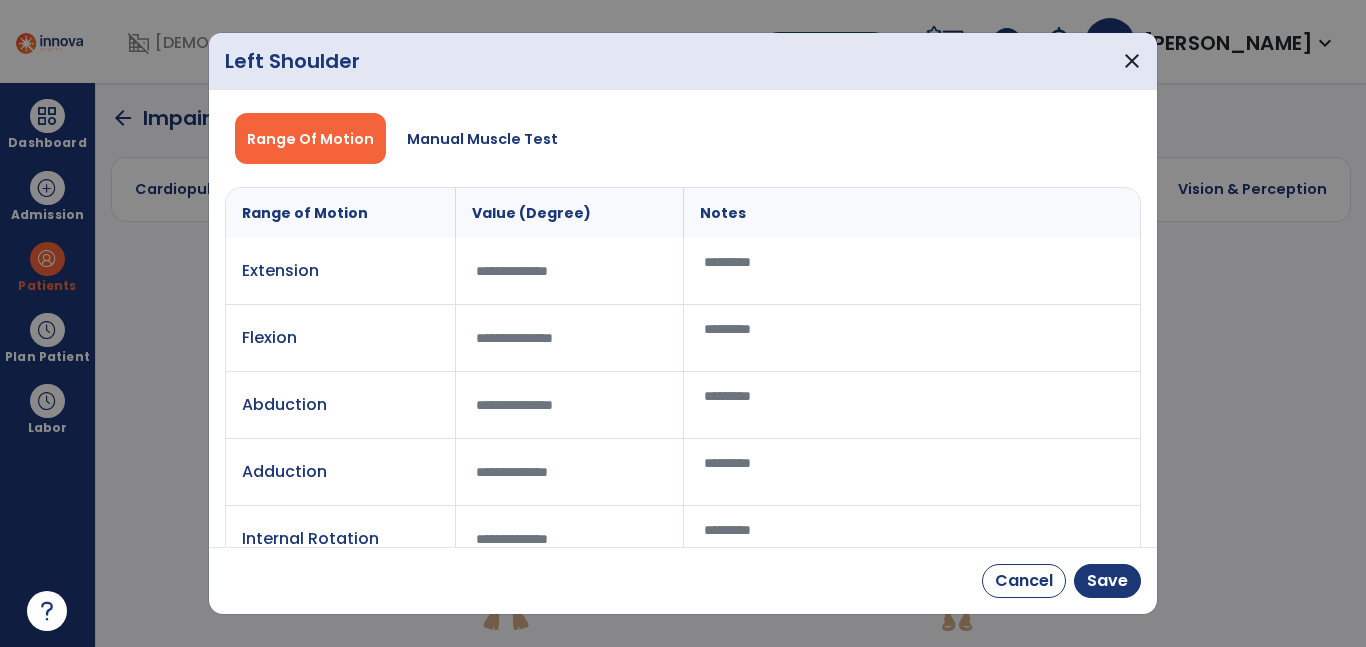 click at bounding box center [912, 338] 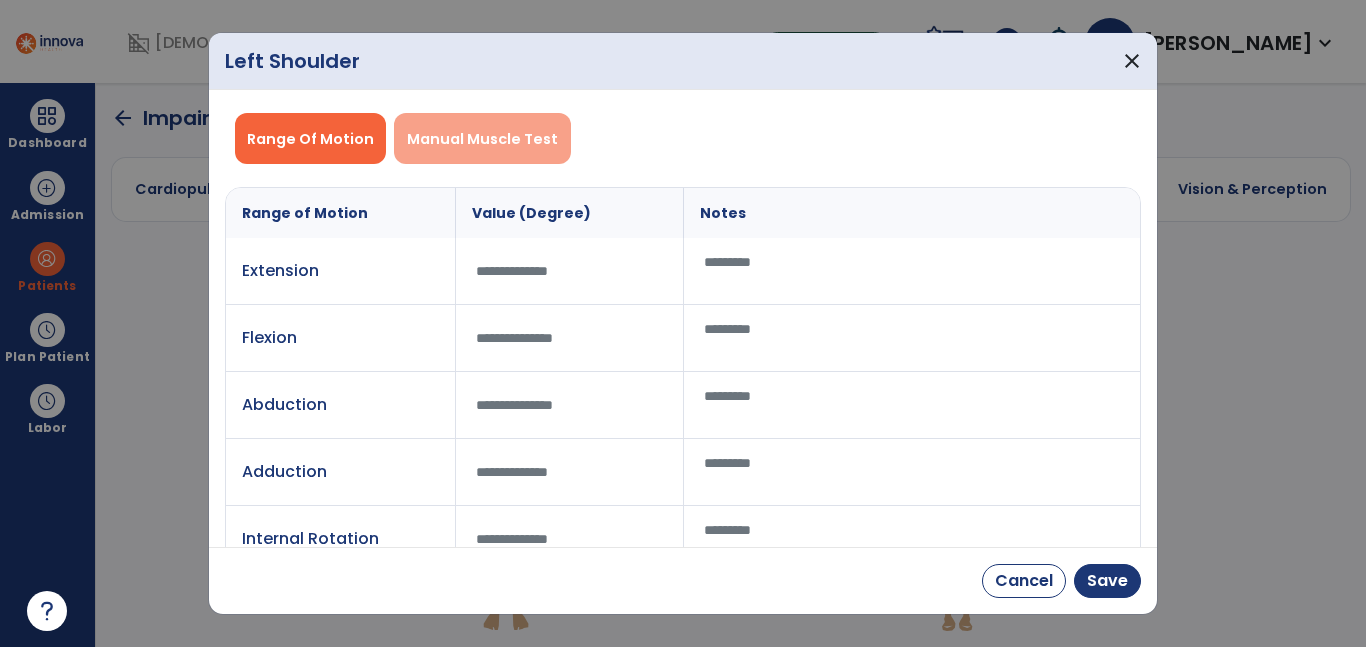 click on "Manual Muscle Test" at bounding box center (482, 139) 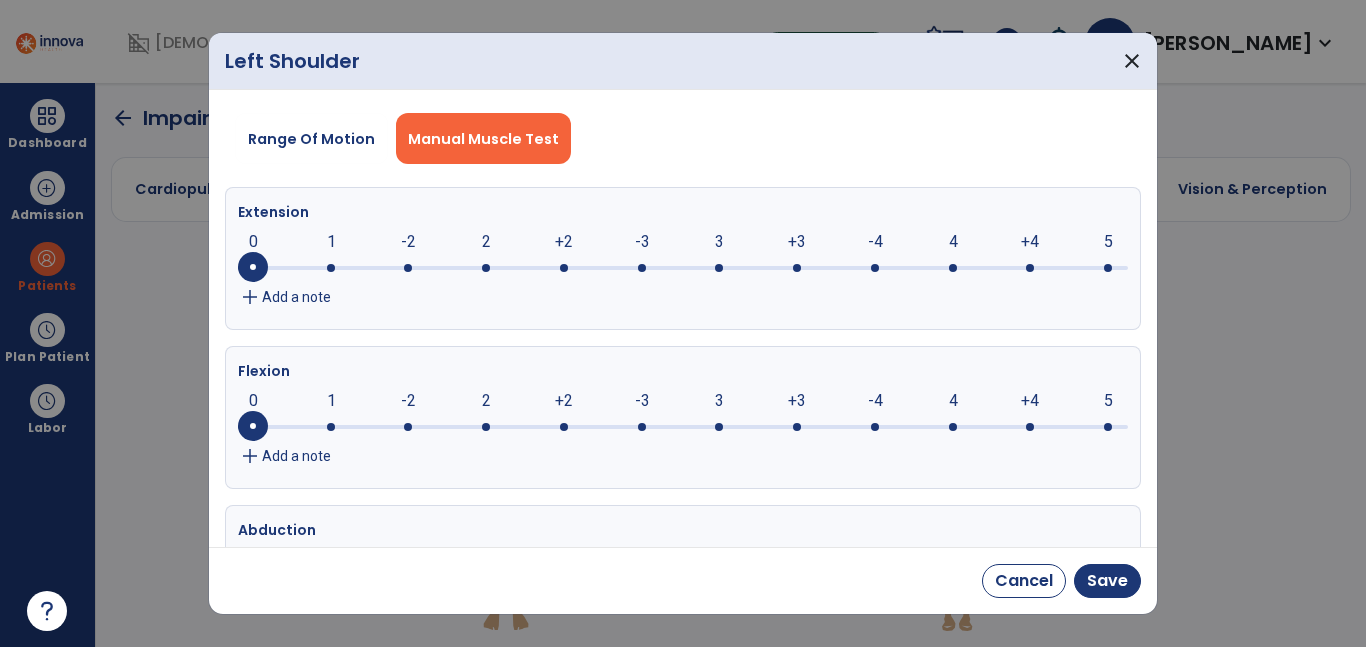 click 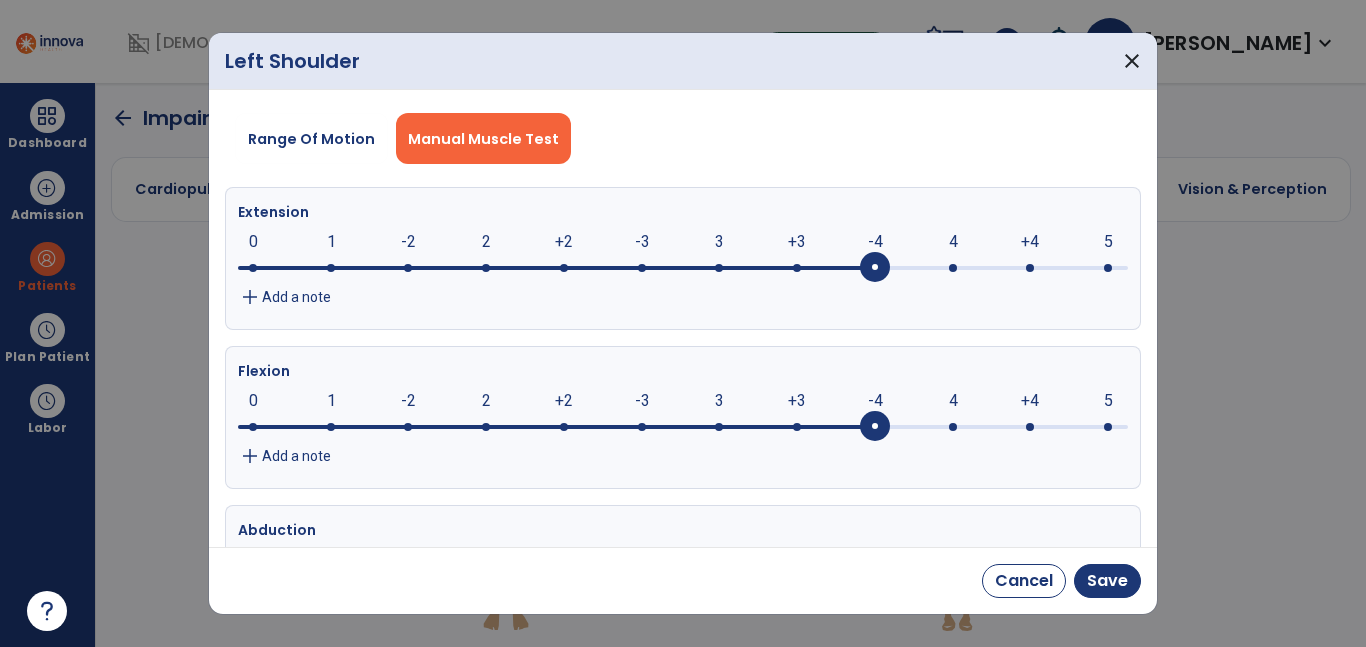 click 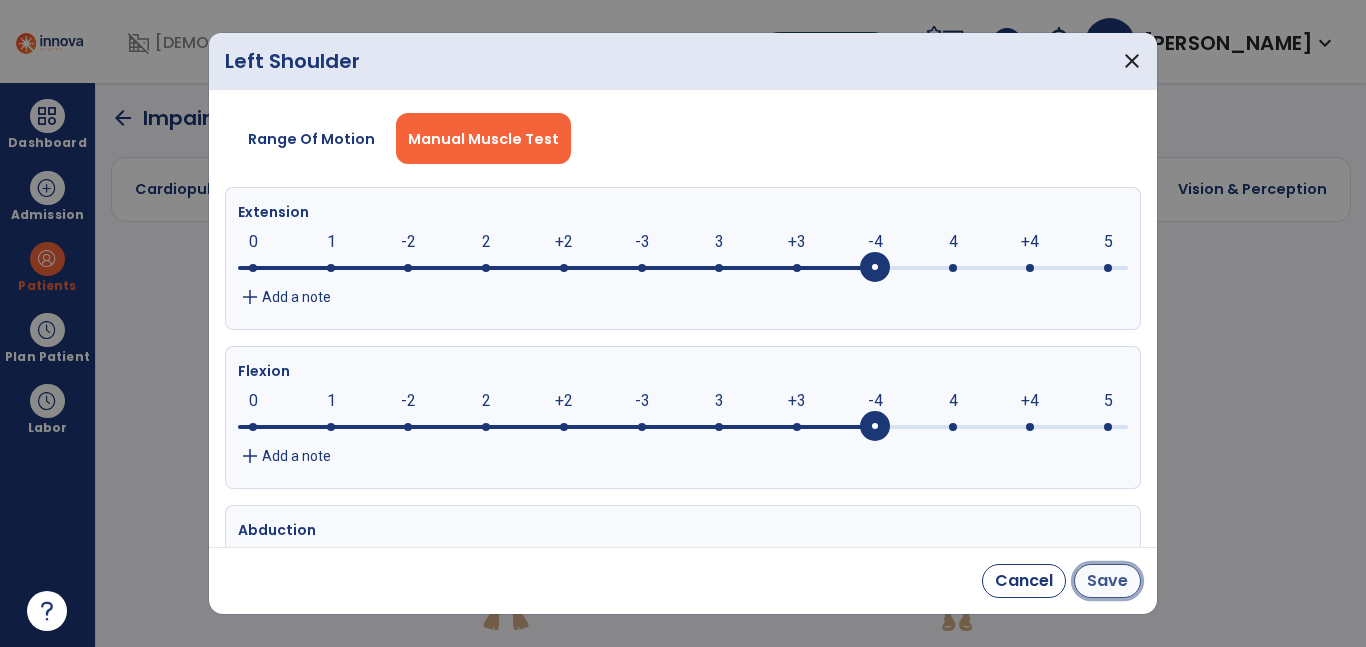 click on "Save" at bounding box center [1107, 581] 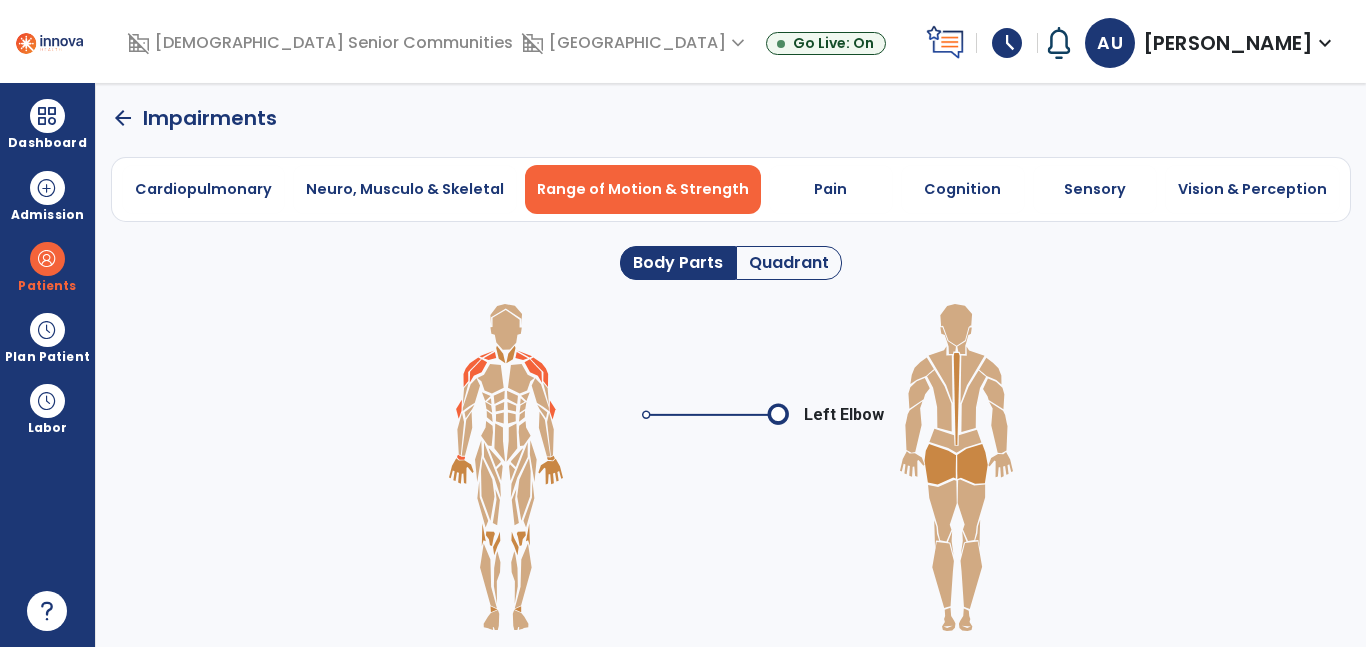 click 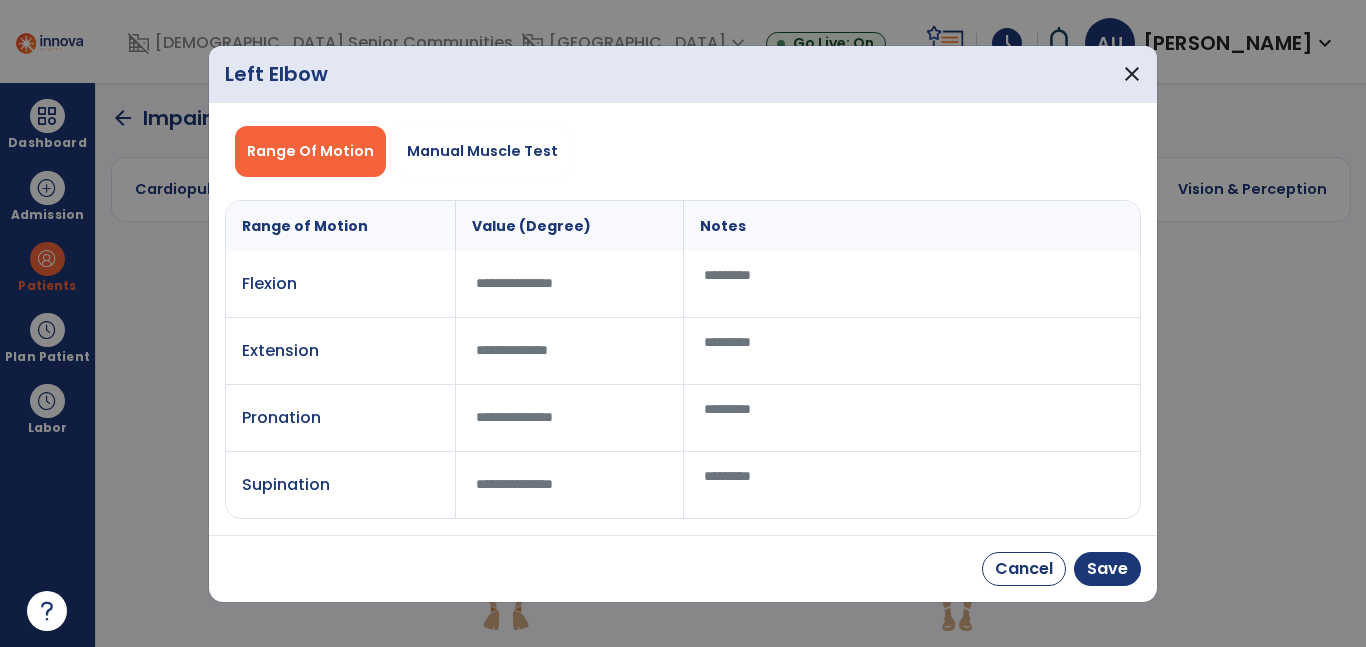 click on "Manual Muscle Test" at bounding box center (482, 151) 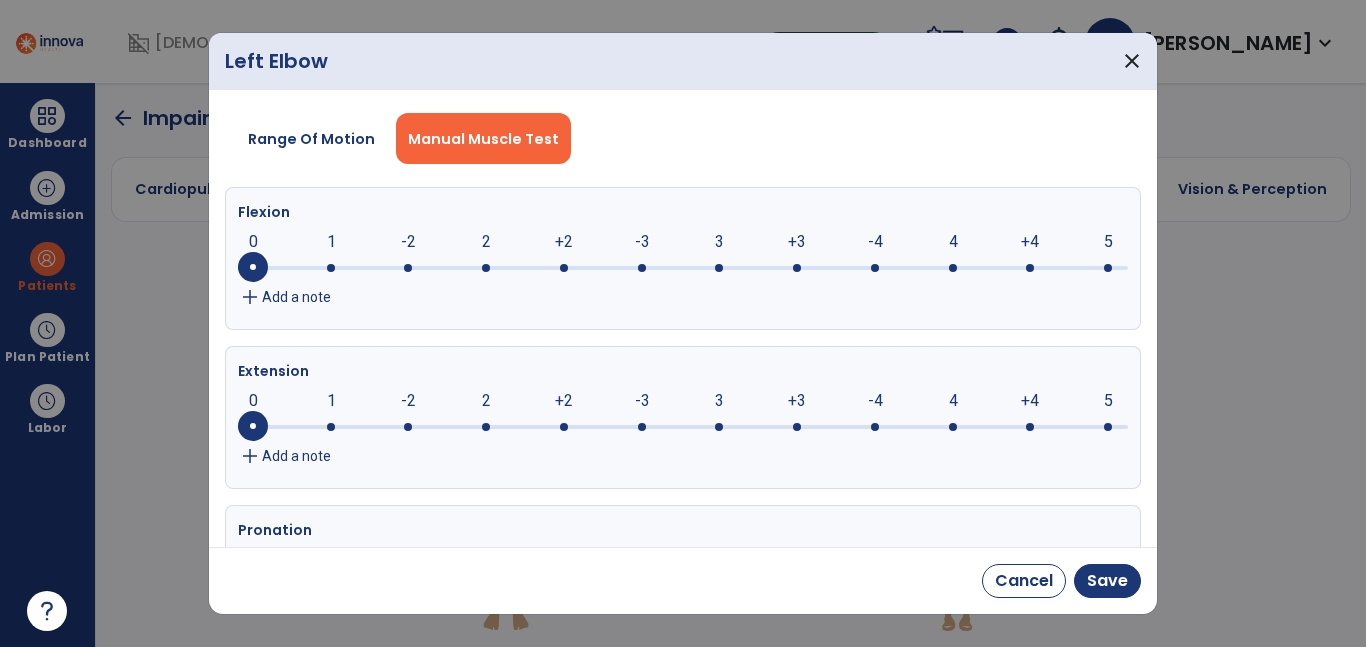 click on "0     0      1      -2      2      +2      -3      3      +3      -4      4      +4      5" 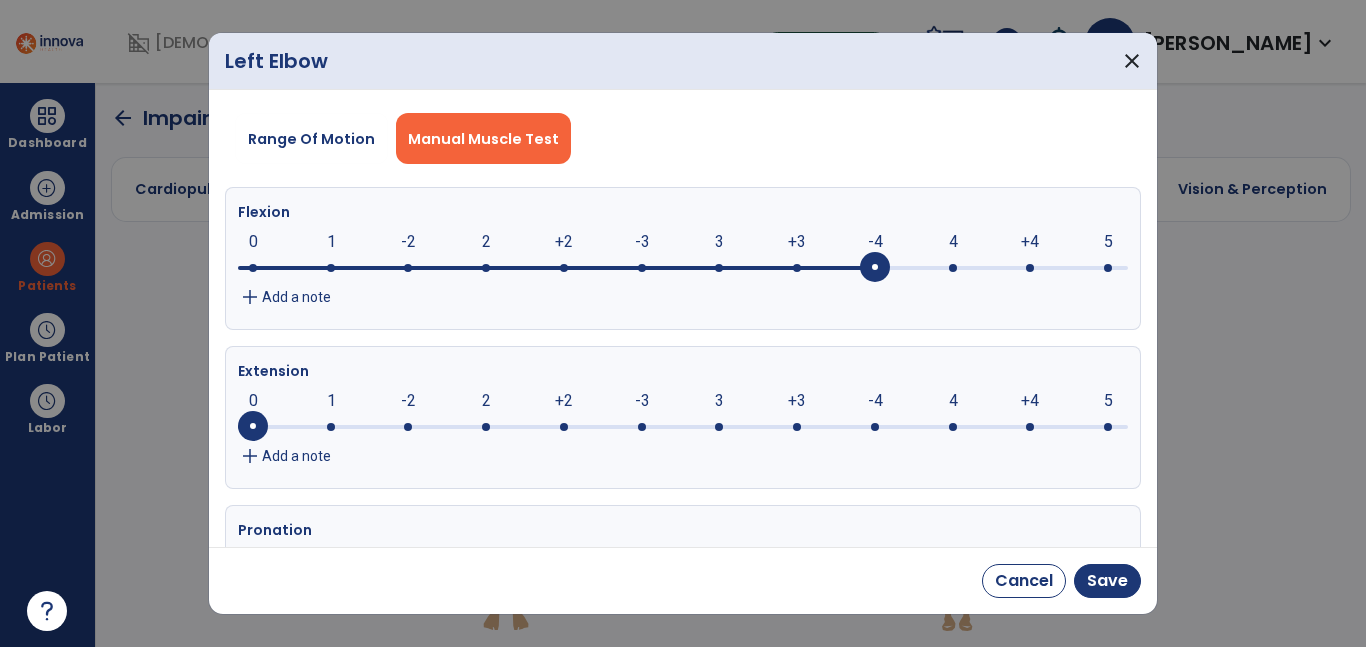 click on "0     0      1      -2      2      +2      -3      3      +3      -4      4      +4      5" 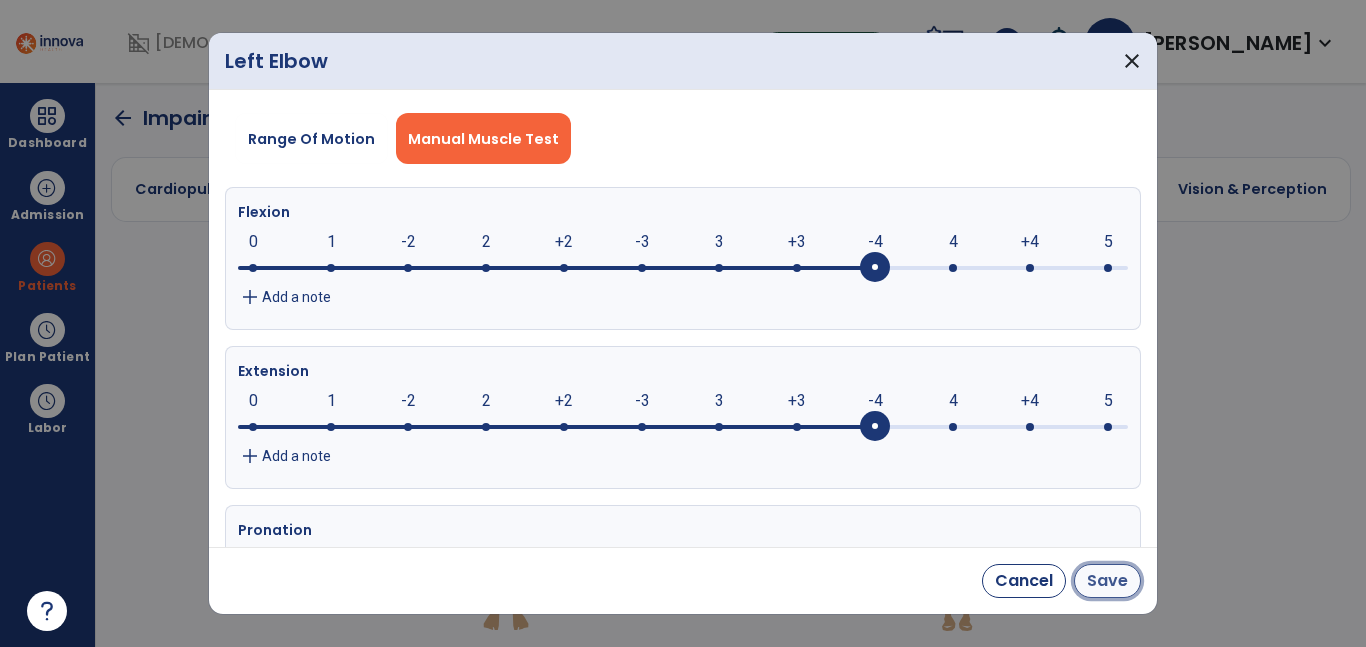 click on "Save" at bounding box center [1107, 581] 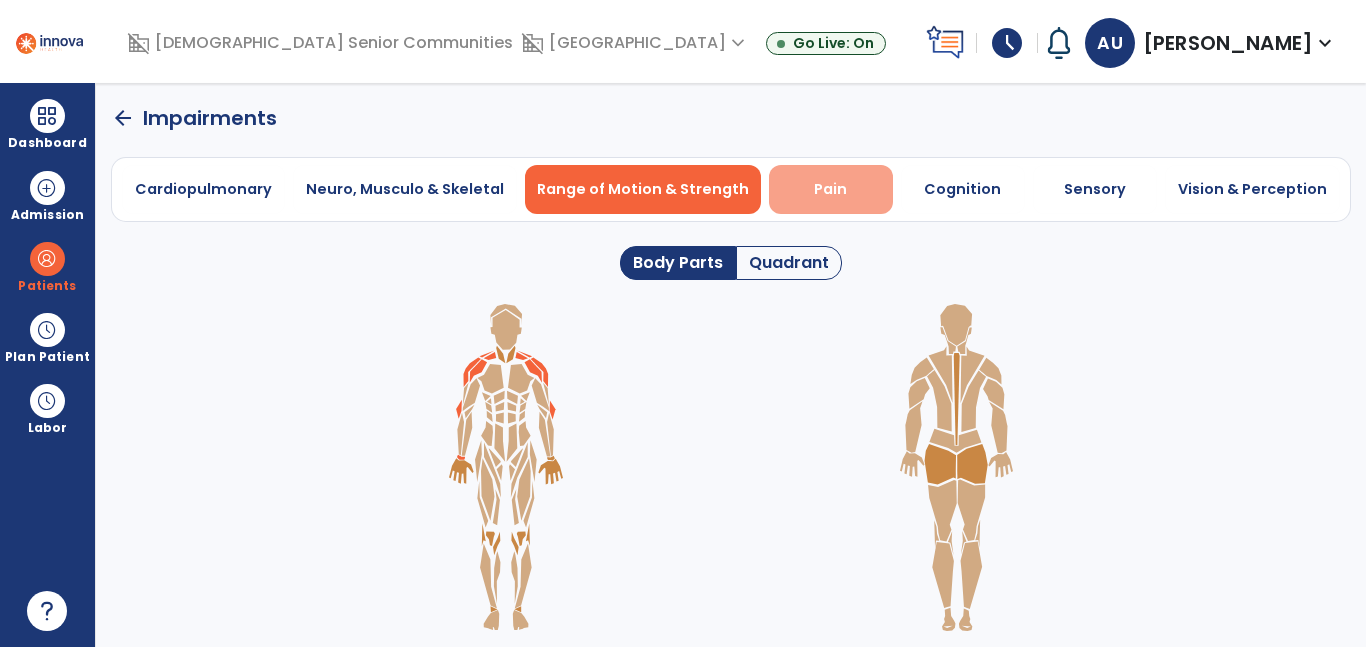 click on "Pain" at bounding box center [831, 189] 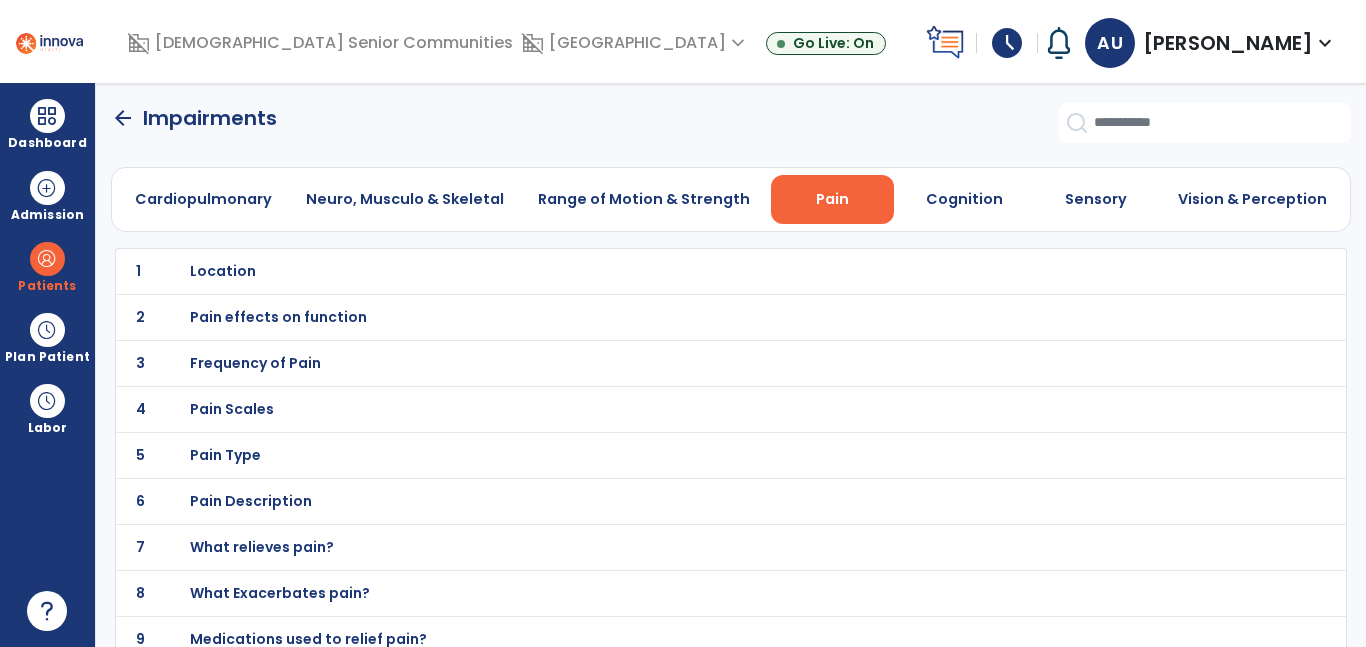 click on "Location" at bounding box center [687, 271] 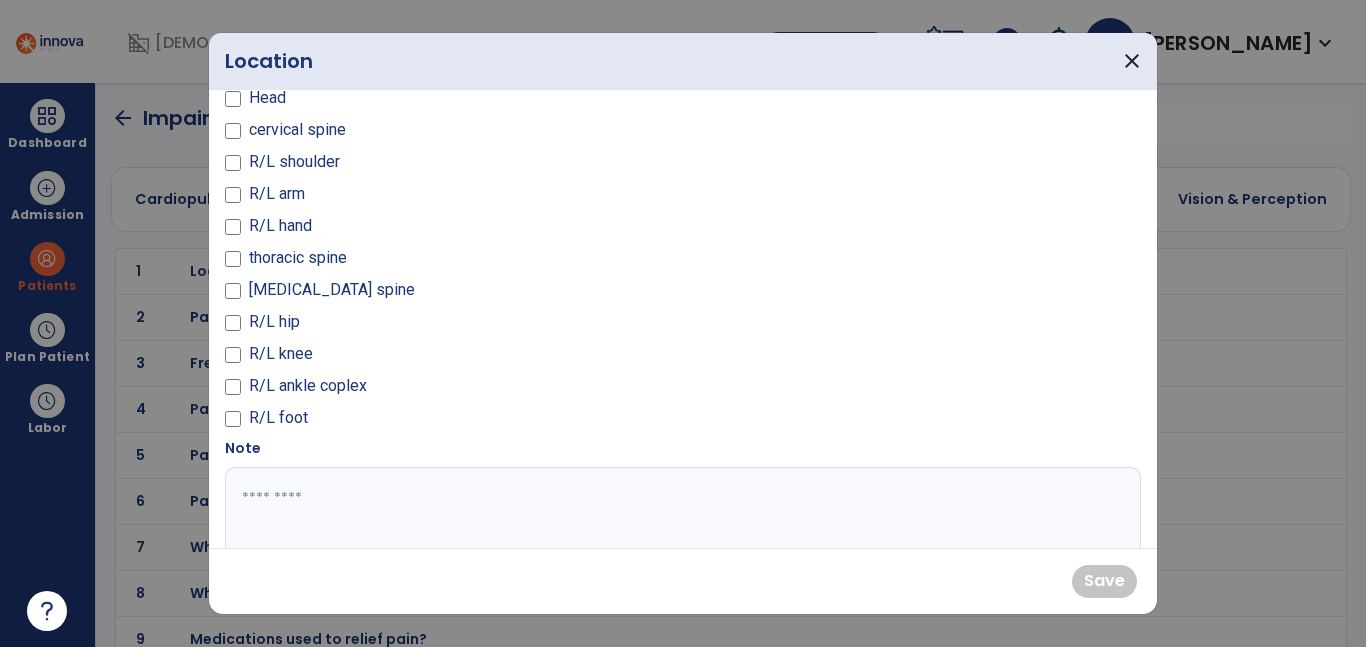 scroll, scrollTop: 103, scrollLeft: 0, axis: vertical 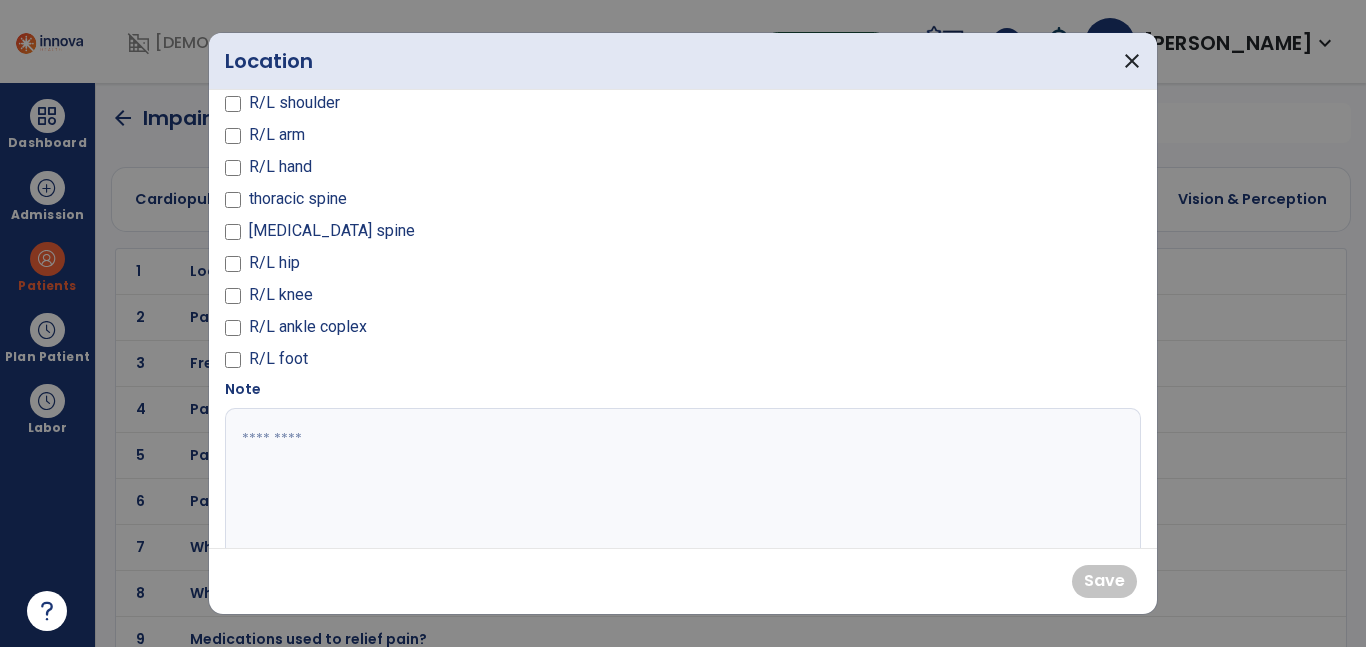 click at bounding box center [680, 483] 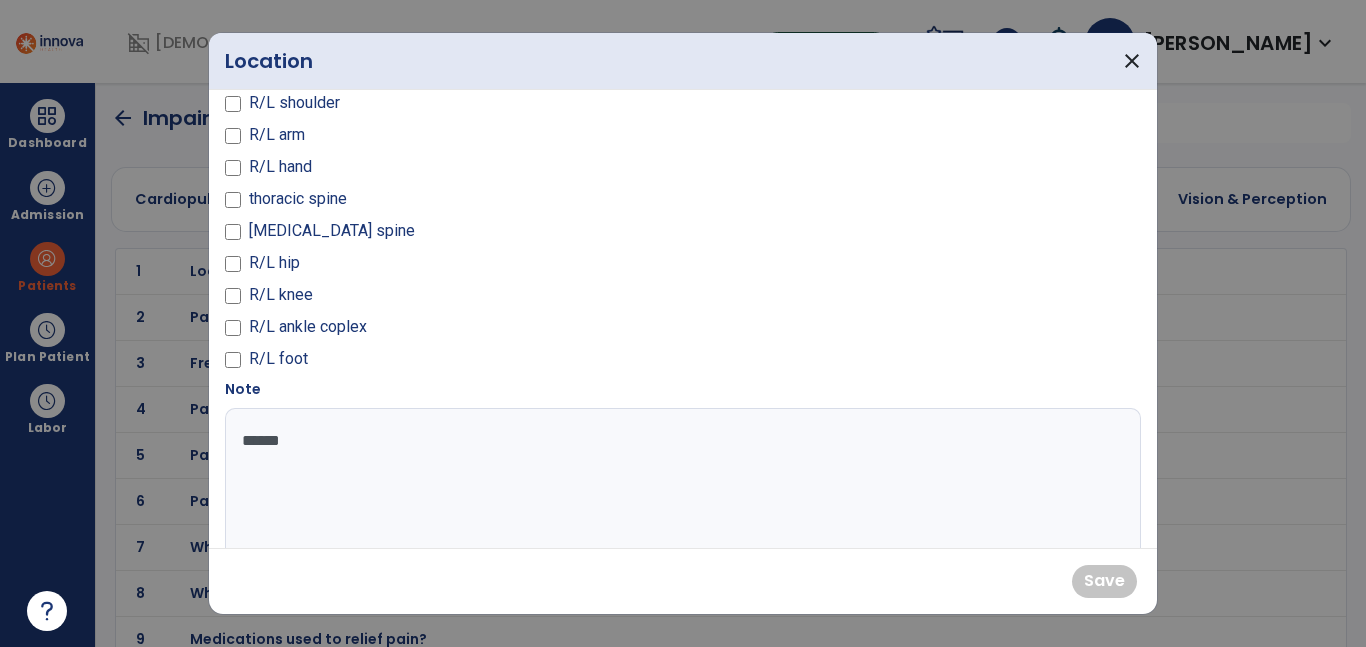 type on "*******" 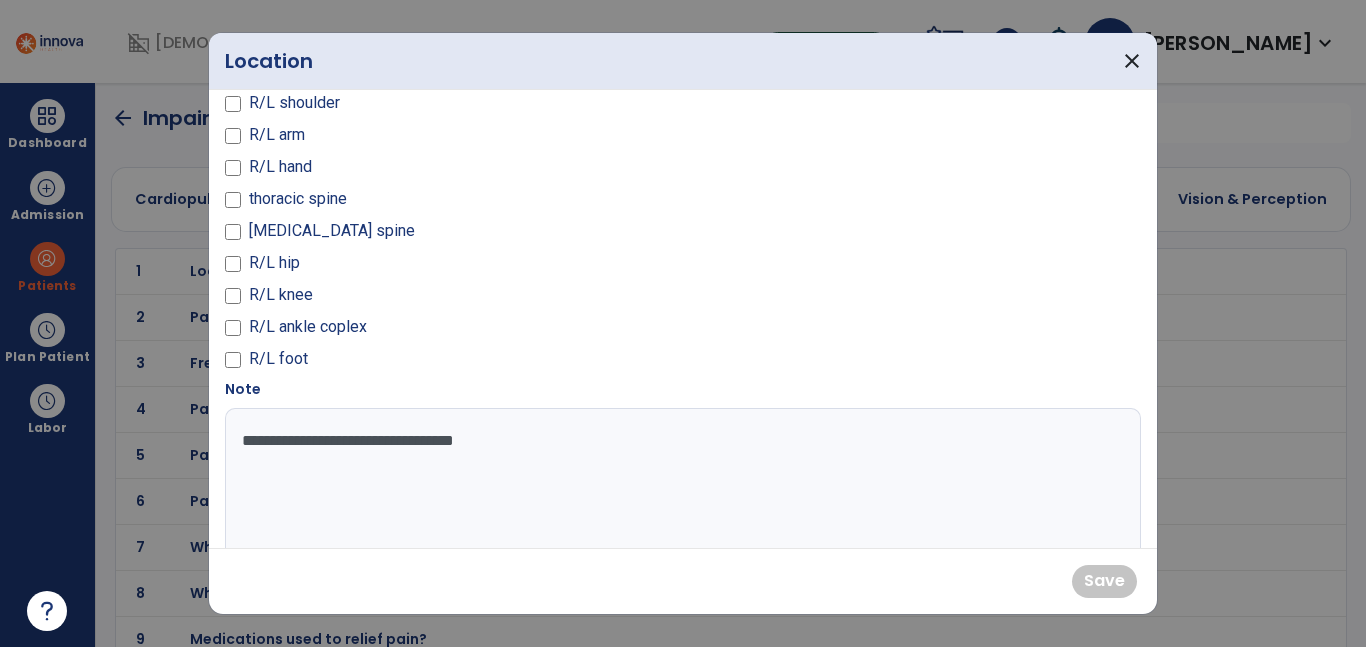 click on "**********" at bounding box center [680, 483] 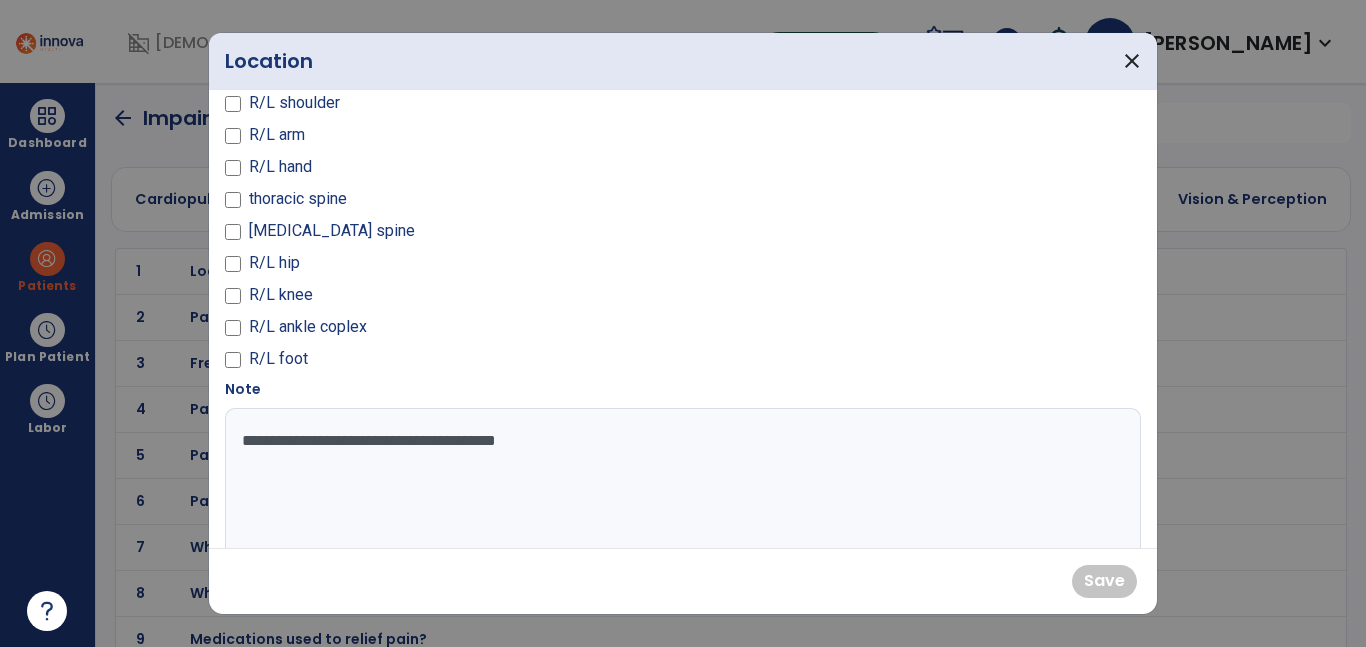 click on "**********" at bounding box center [680, 483] 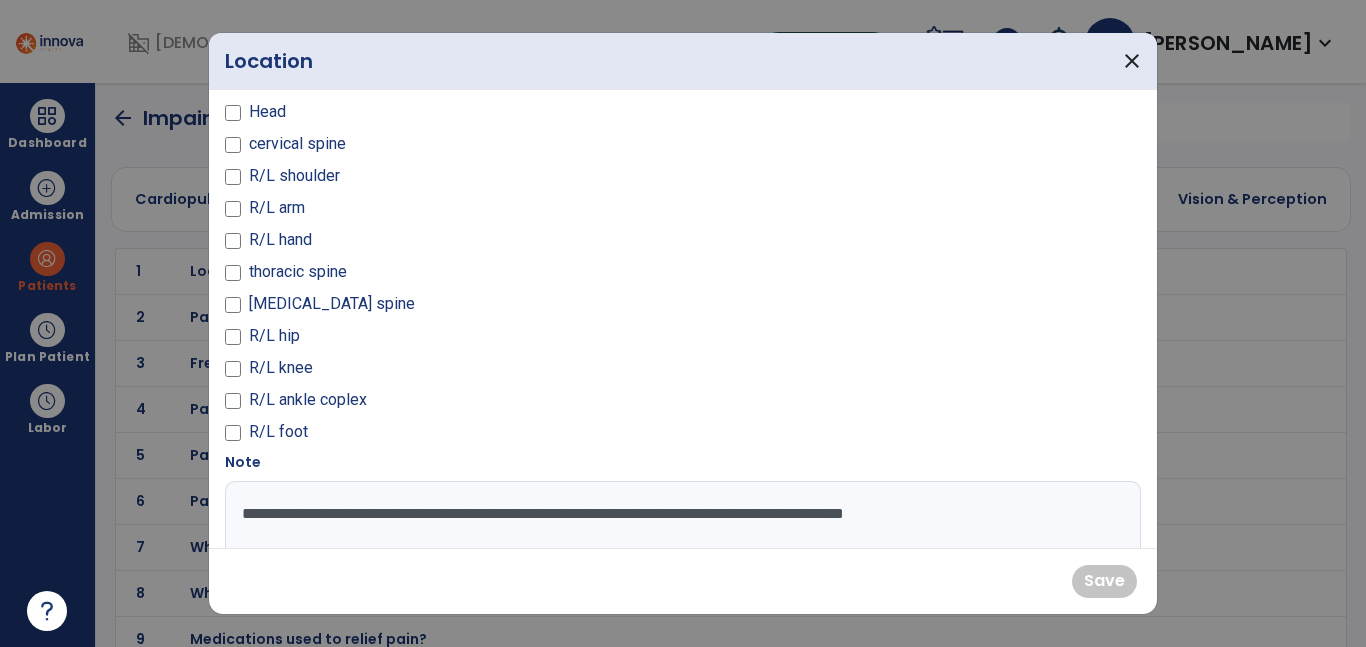 scroll, scrollTop: 31, scrollLeft: 0, axis: vertical 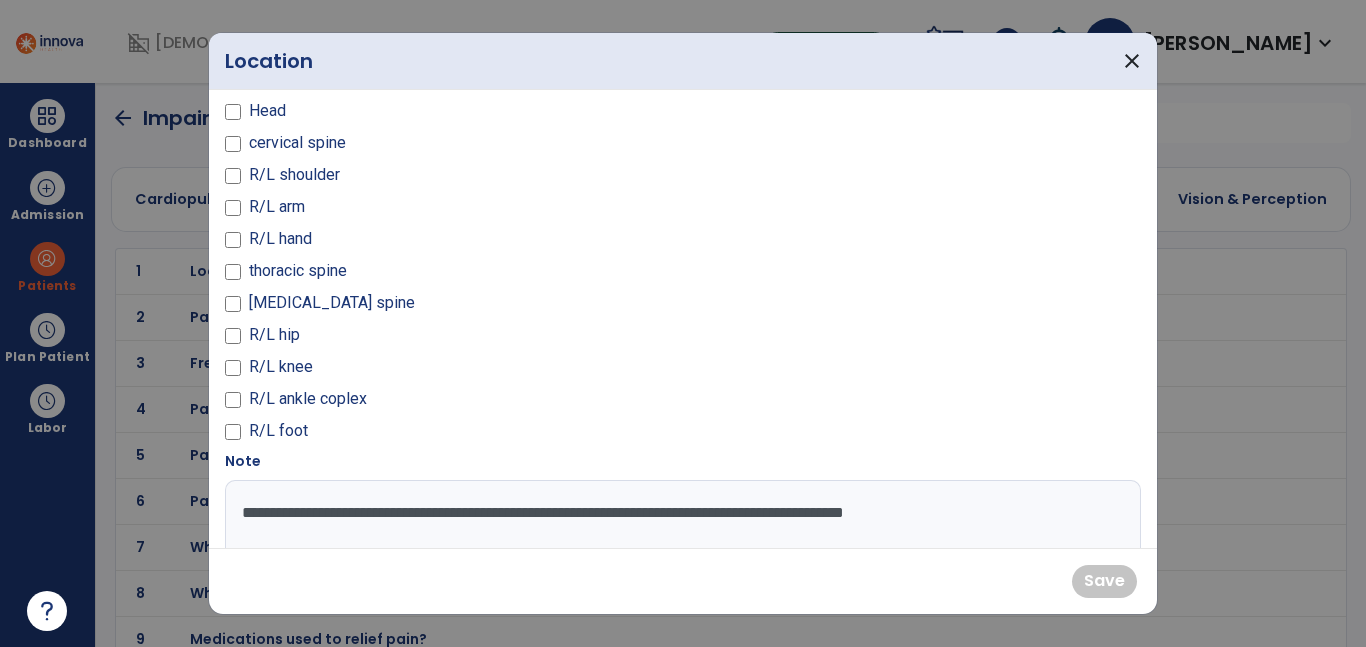 type on "**********" 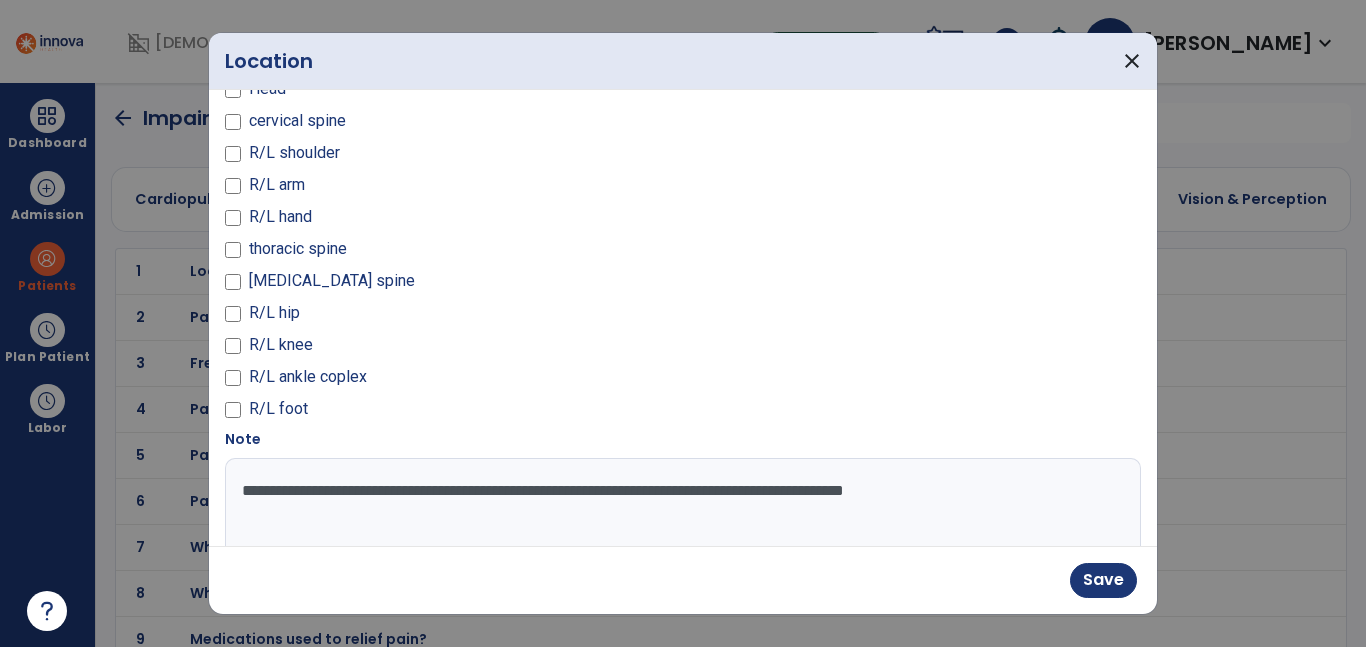 scroll, scrollTop: 63, scrollLeft: 0, axis: vertical 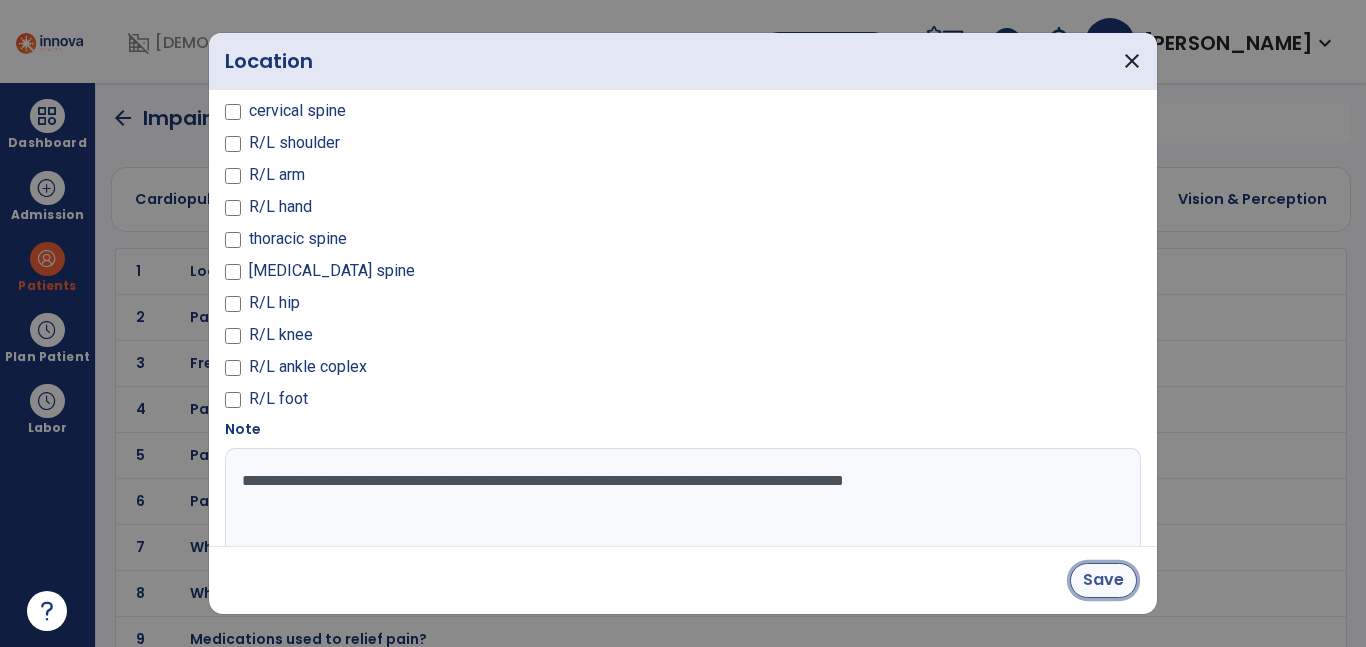 click on "Save" at bounding box center (1103, 580) 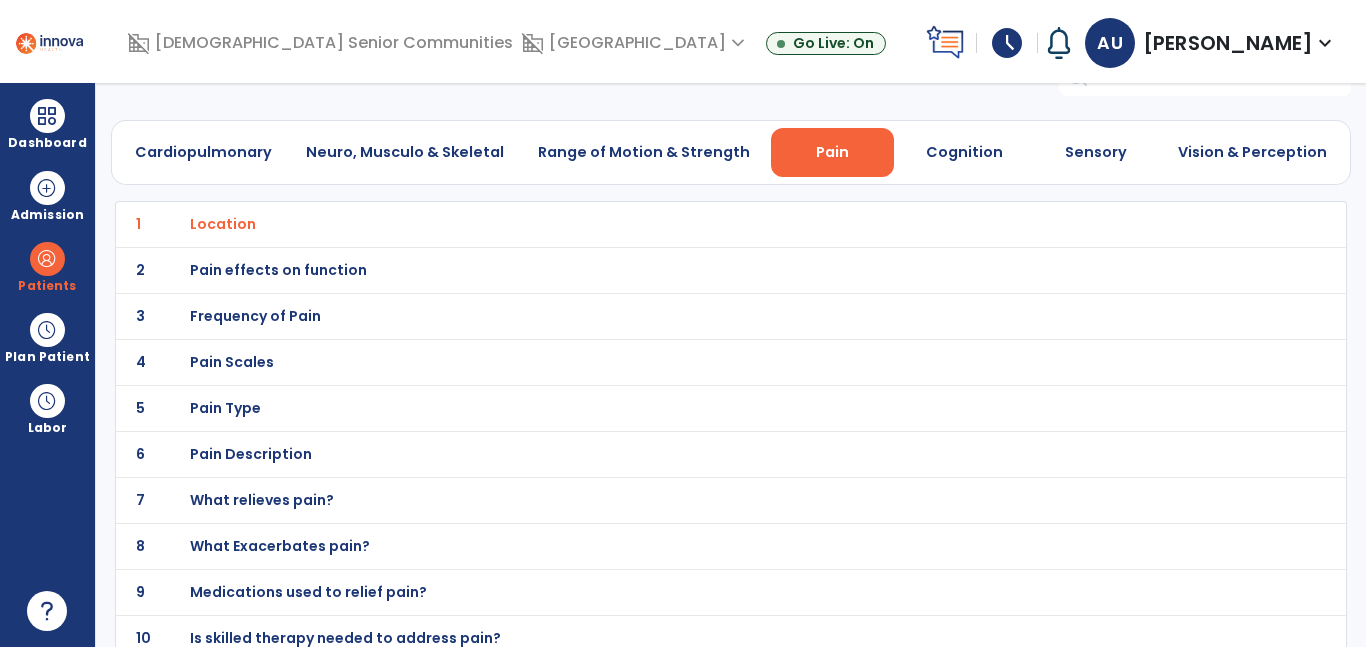 scroll, scrollTop: 62, scrollLeft: 0, axis: vertical 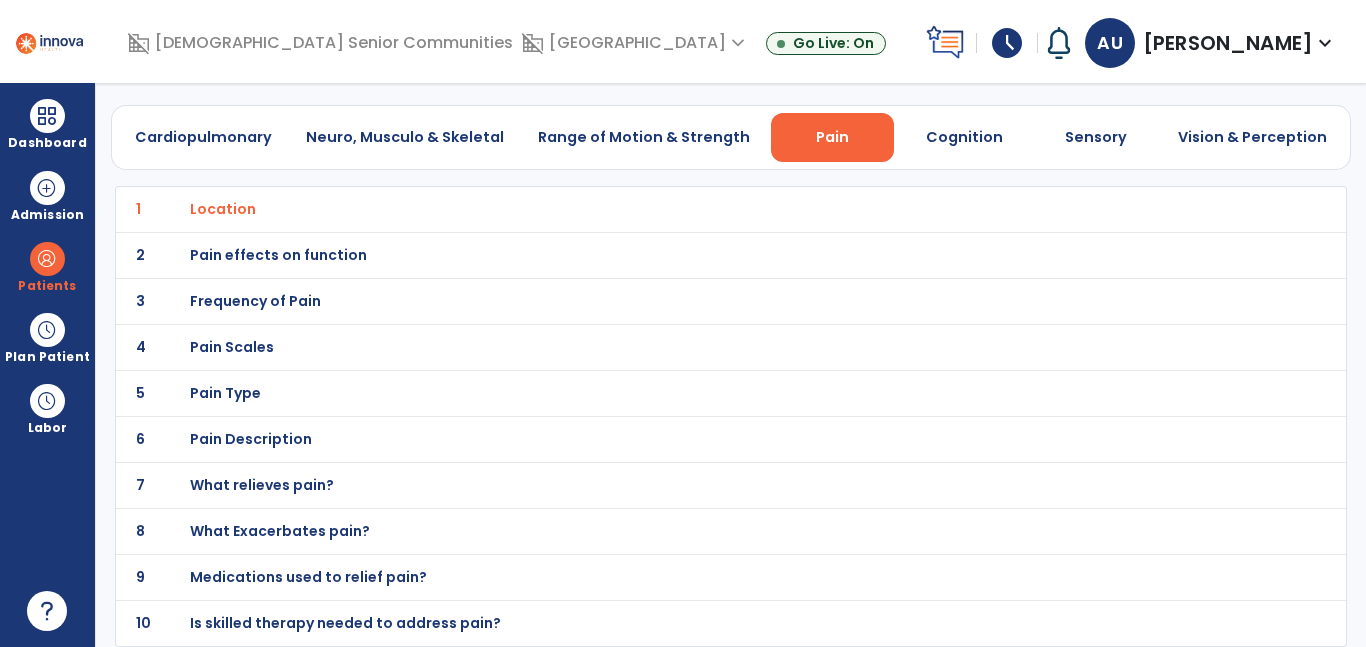 click on "Is skilled therapy needed to address pain?" at bounding box center (223, 209) 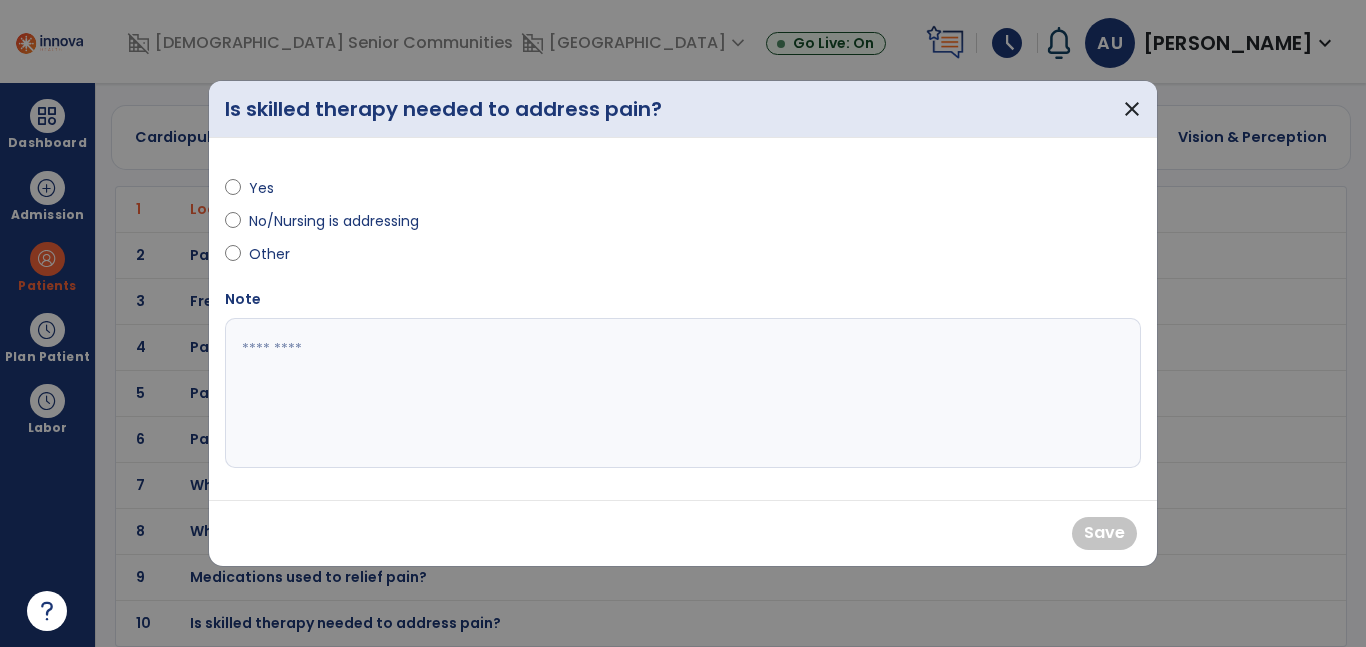 click on "No/Nursing is addressing" at bounding box center [334, 221] 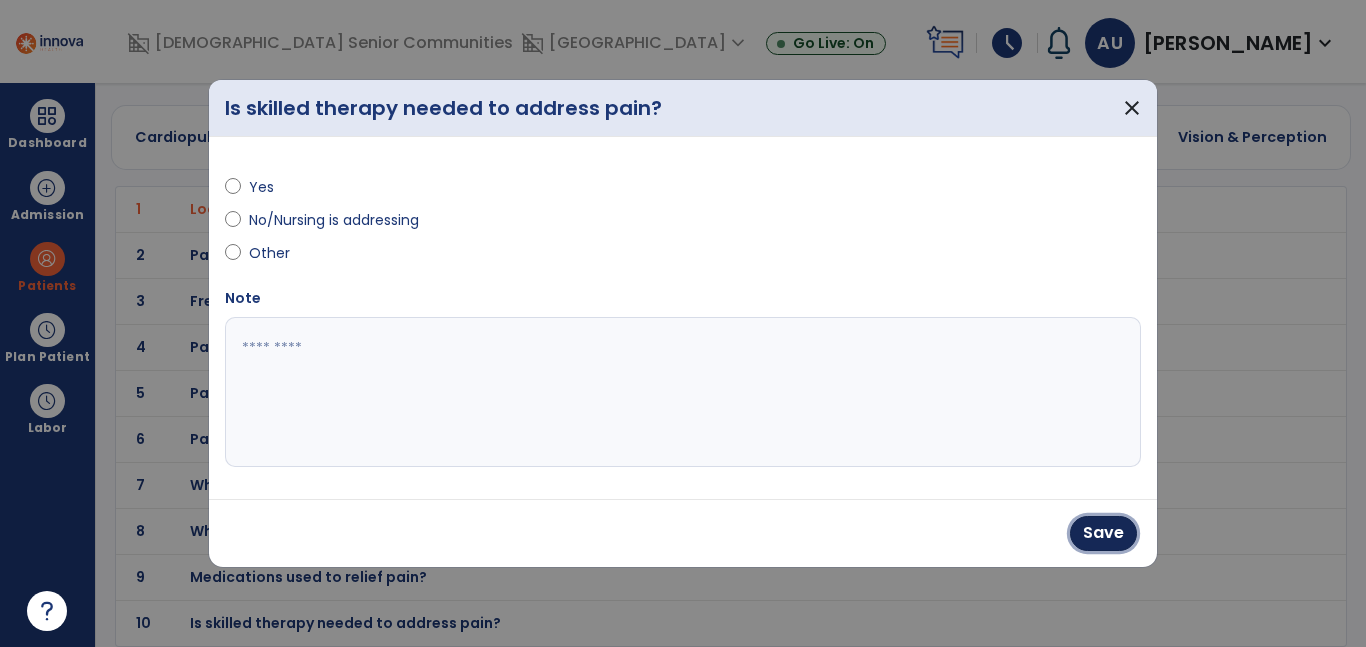 click on "Save" at bounding box center (1103, 533) 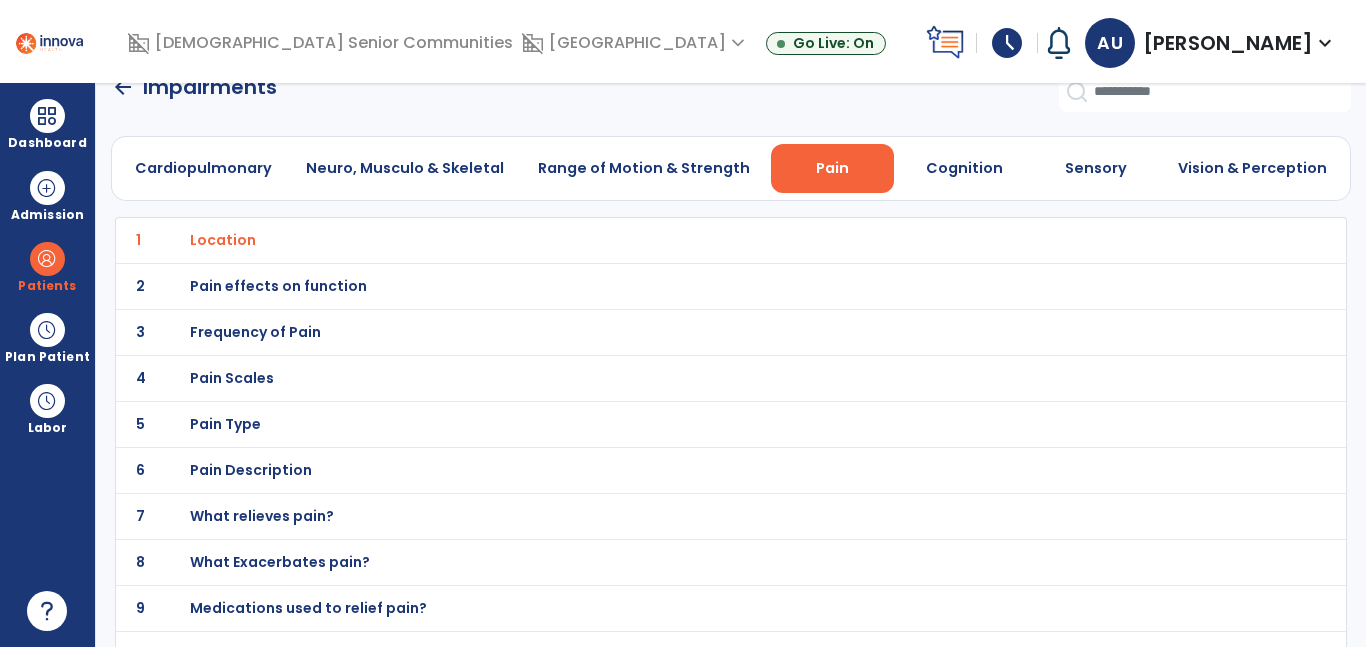 scroll, scrollTop: 0, scrollLeft: 0, axis: both 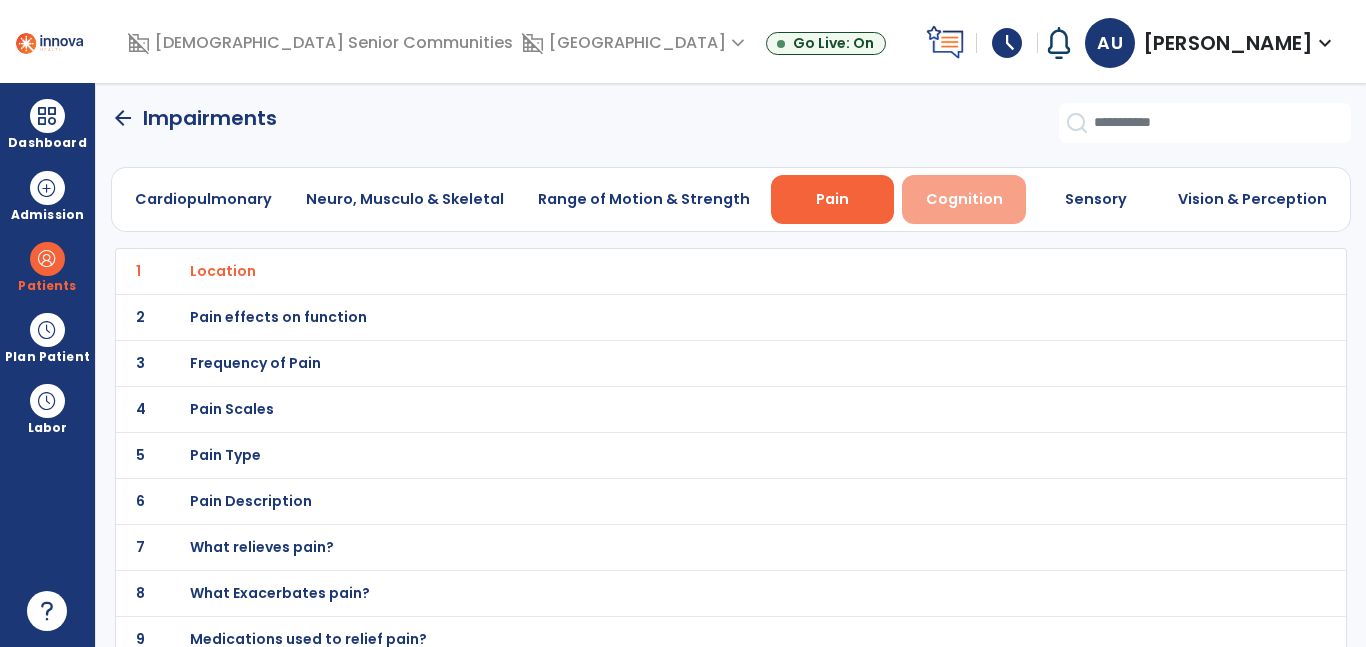 click on "Cognition" at bounding box center [964, 199] 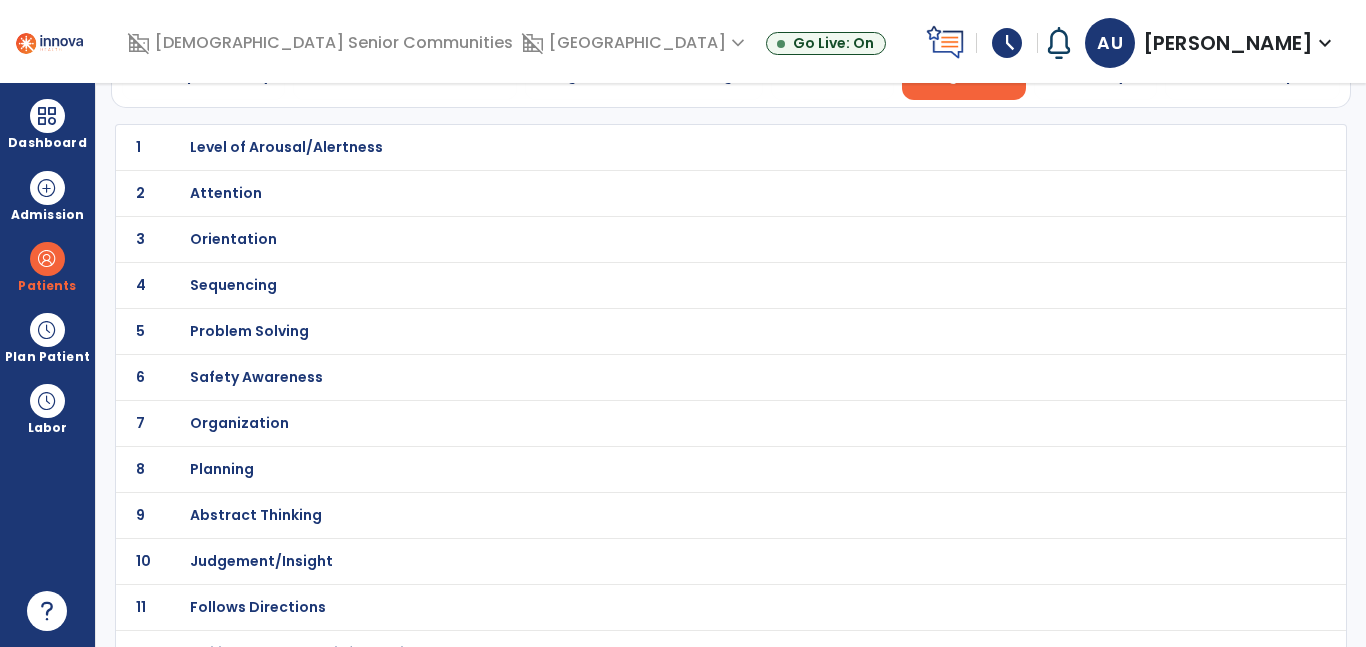scroll, scrollTop: 127, scrollLeft: 0, axis: vertical 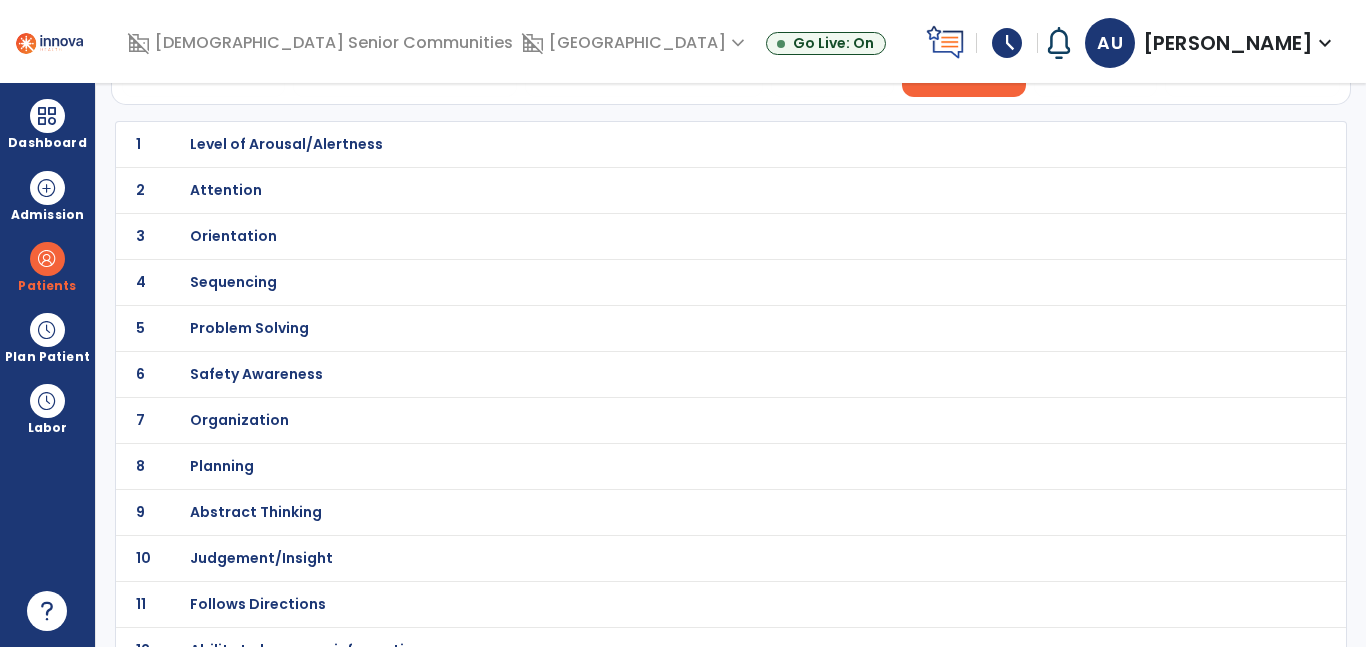 click on "6 Safety Awareness" 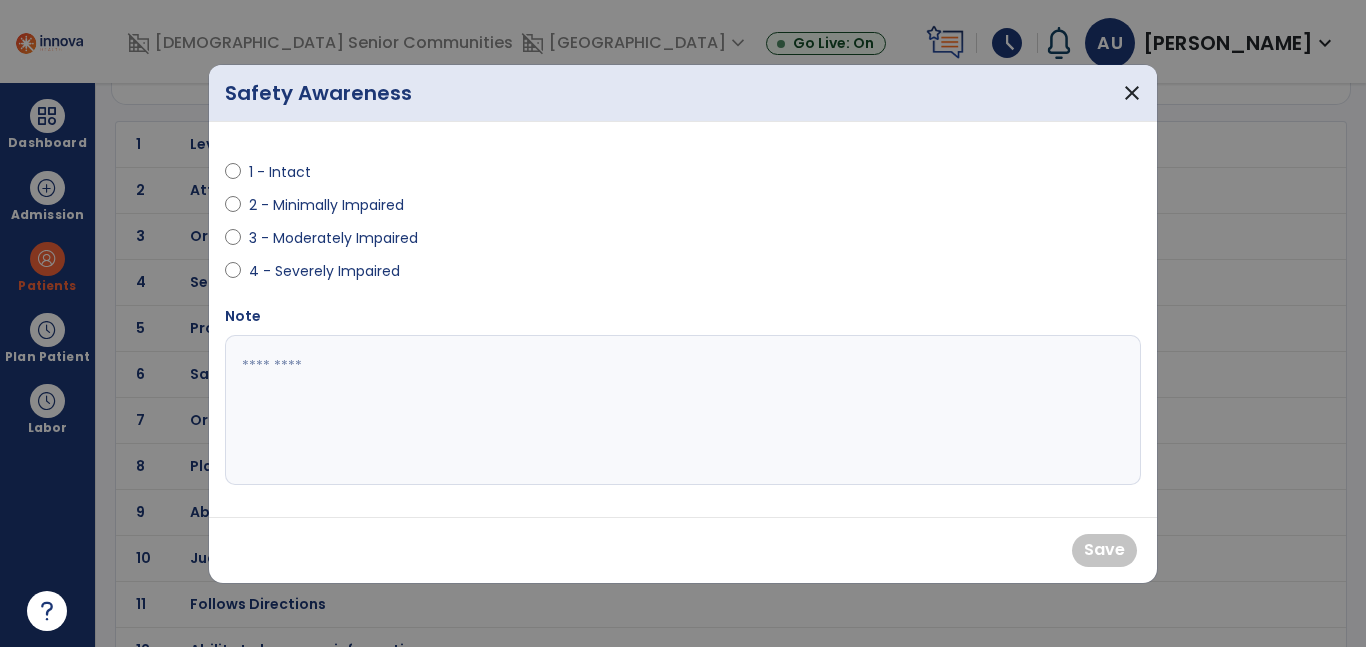 click on "2 - Minimally Impaired" at bounding box center (326, 205) 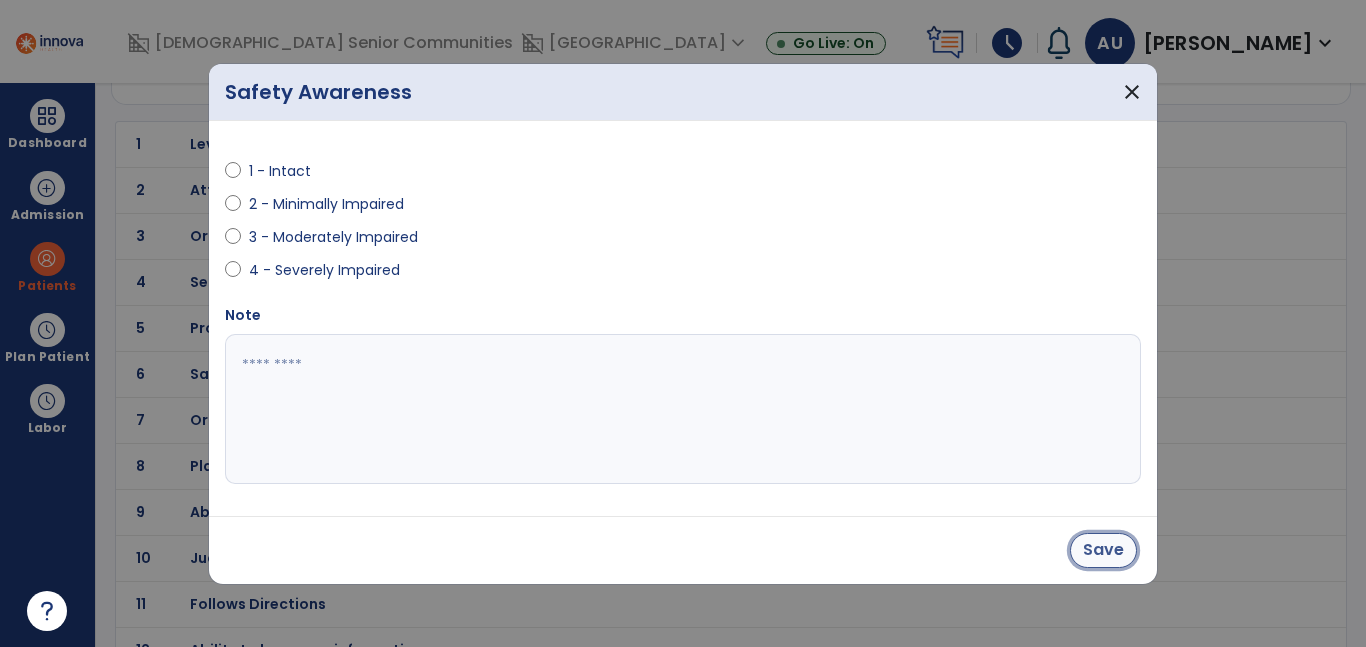 click on "Save" at bounding box center [1103, 550] 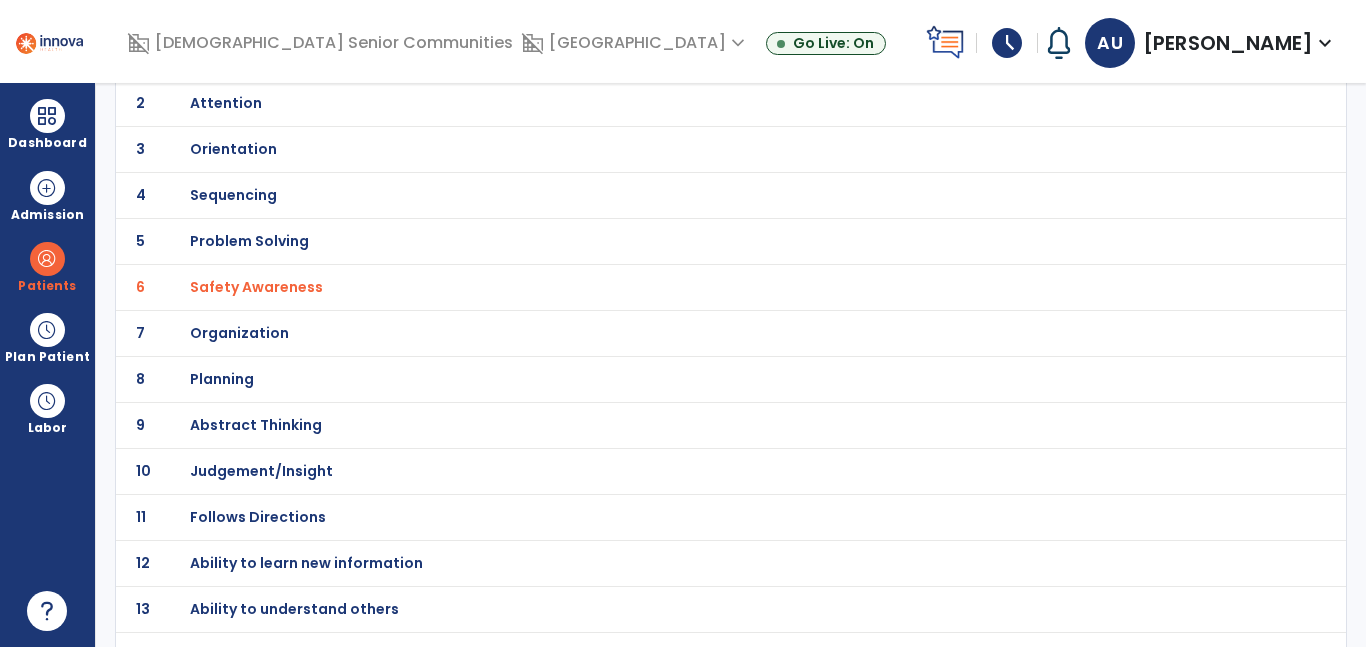 scroll, scrollTop: 260, scrollLeft: 0, axis: vertical 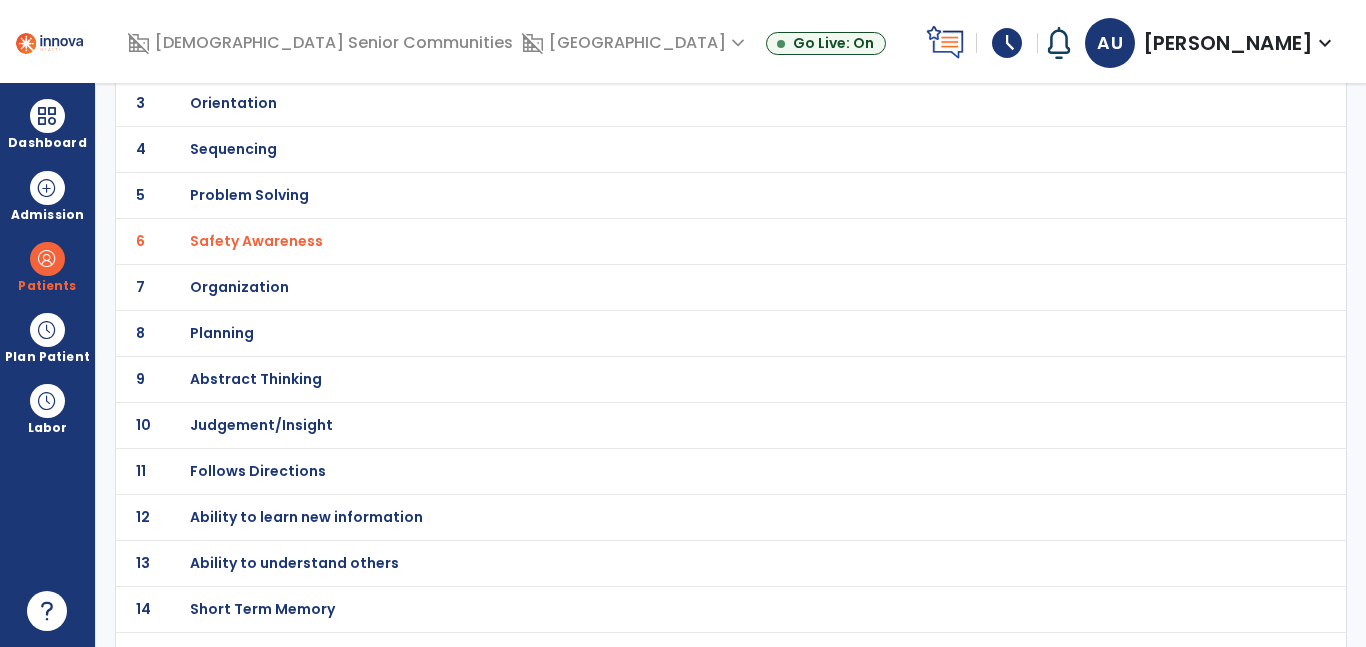 click on "11 Follows Directions" 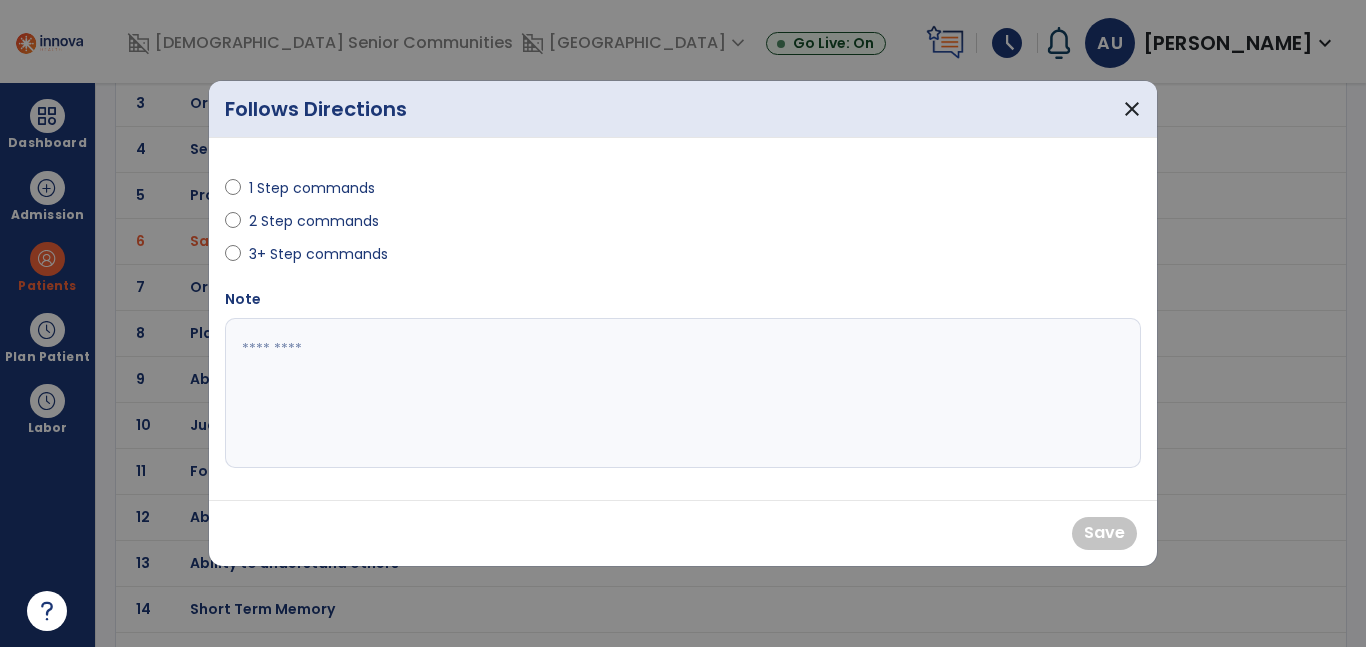 click on "2 Step commands" at bounding box center [314, 221] 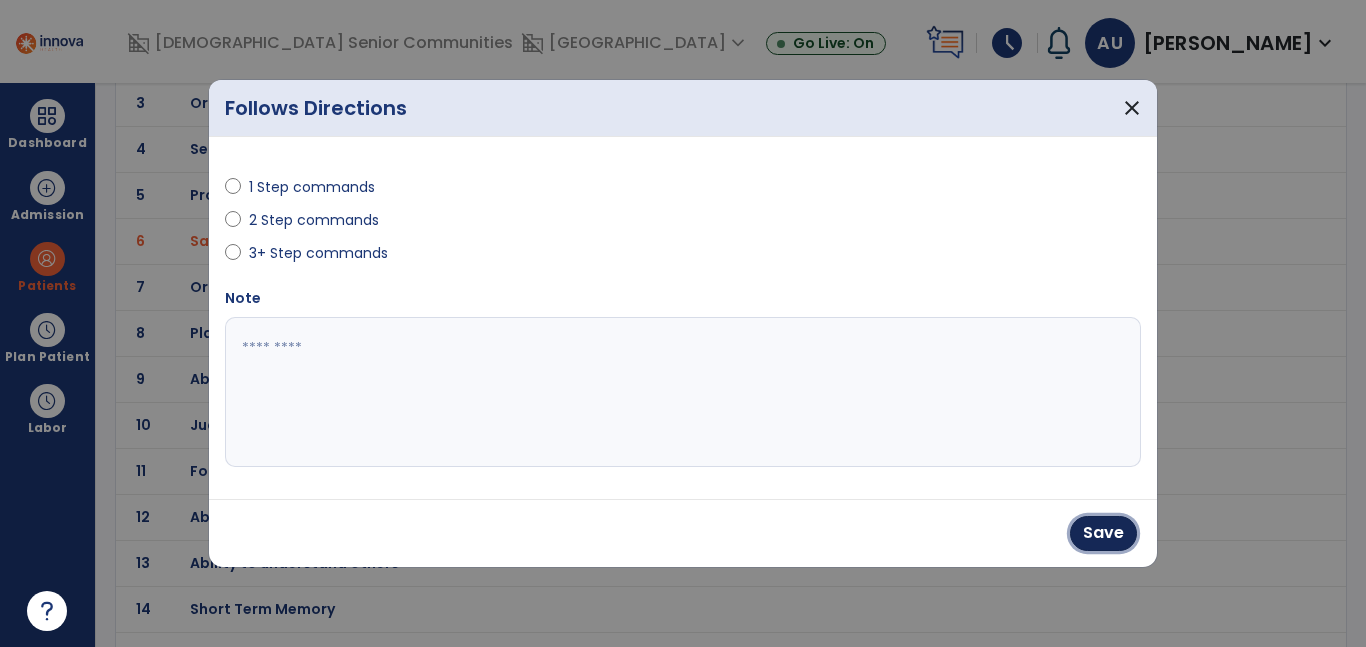 drag, startPoint x: 1105, startPoint y: 542, endPoint x: 948, endPoint y: 530, distance: 157.45793 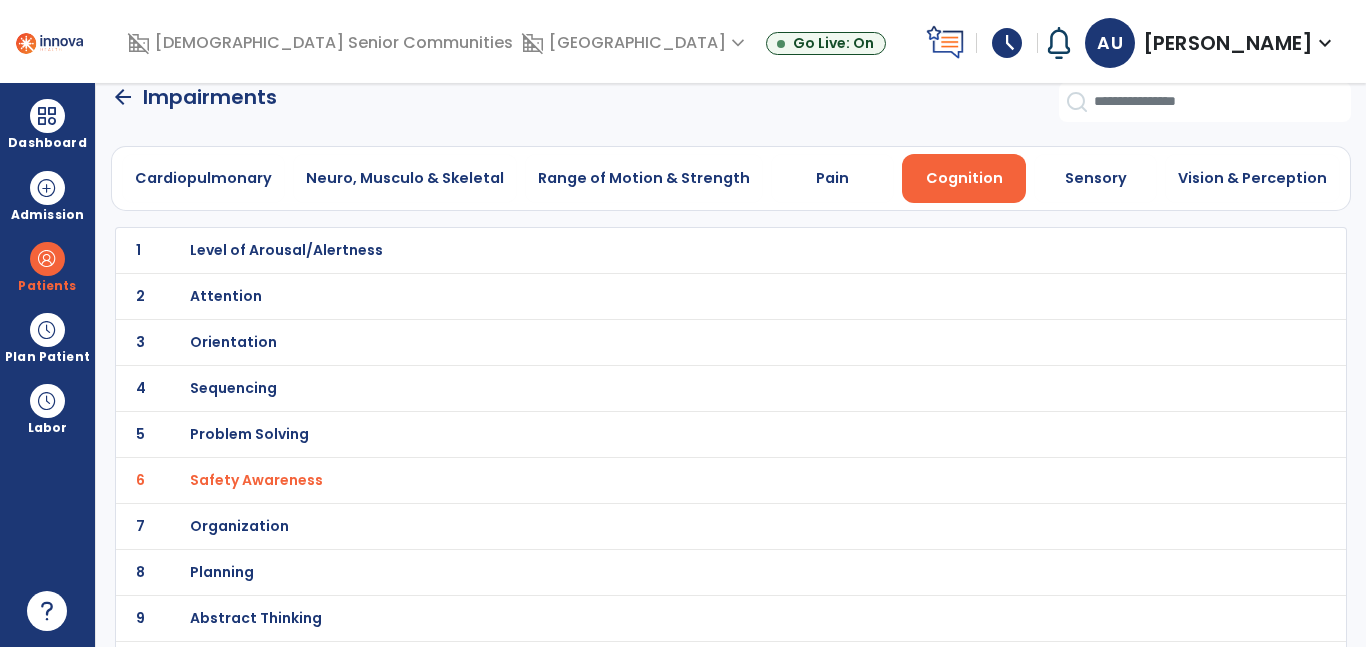 scroll, scrollTop: 0, scrollLeft: 0, axis: both 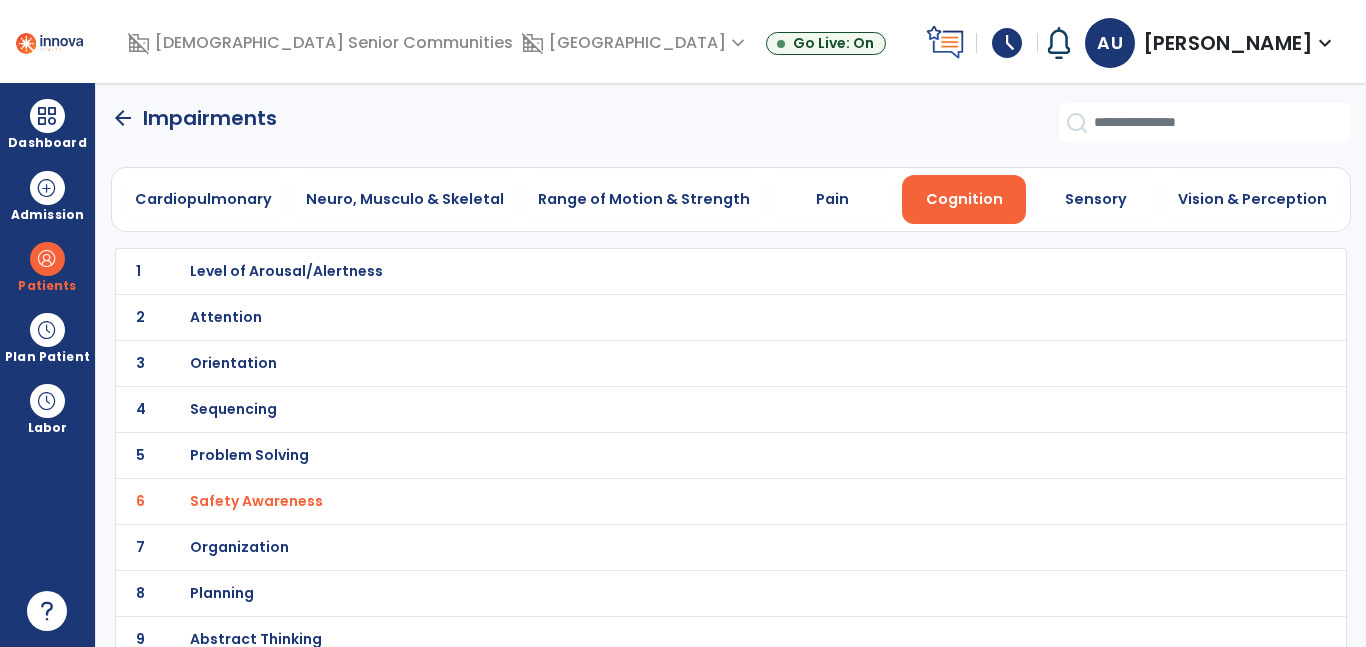 click on "arrow_back" 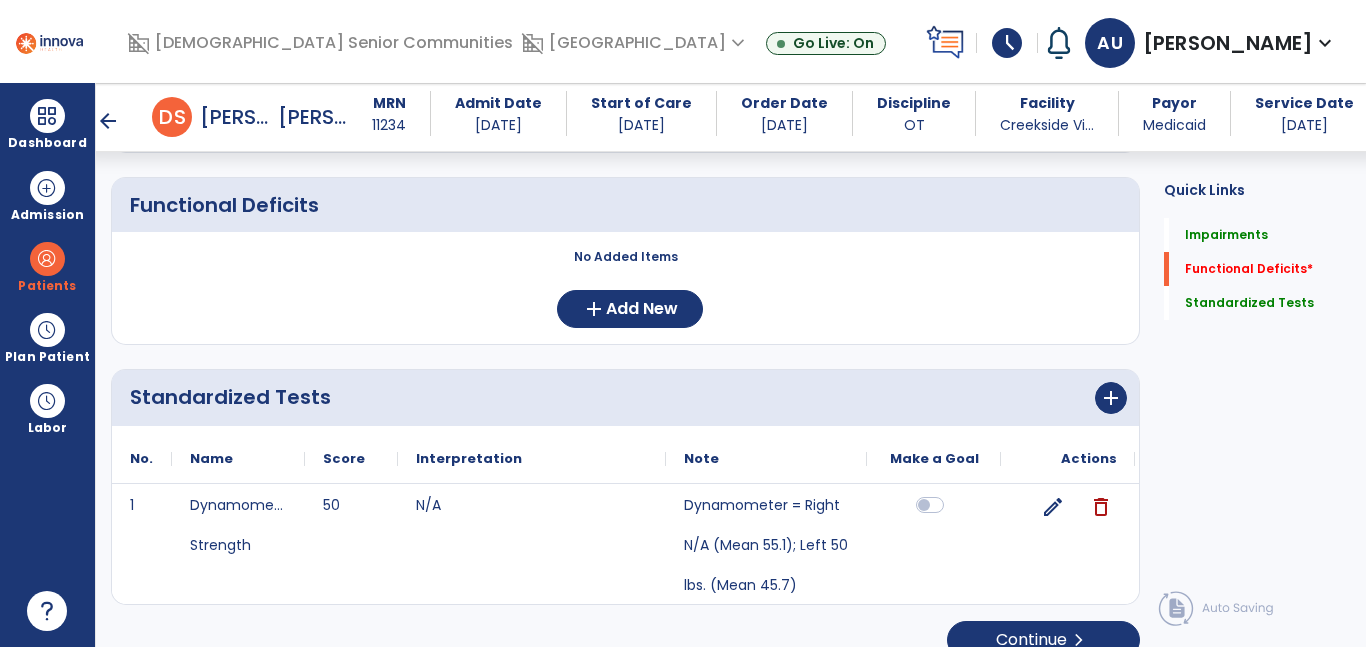 scroll, scrollTop: 2017, scrollLeft: 0, axis: vertical 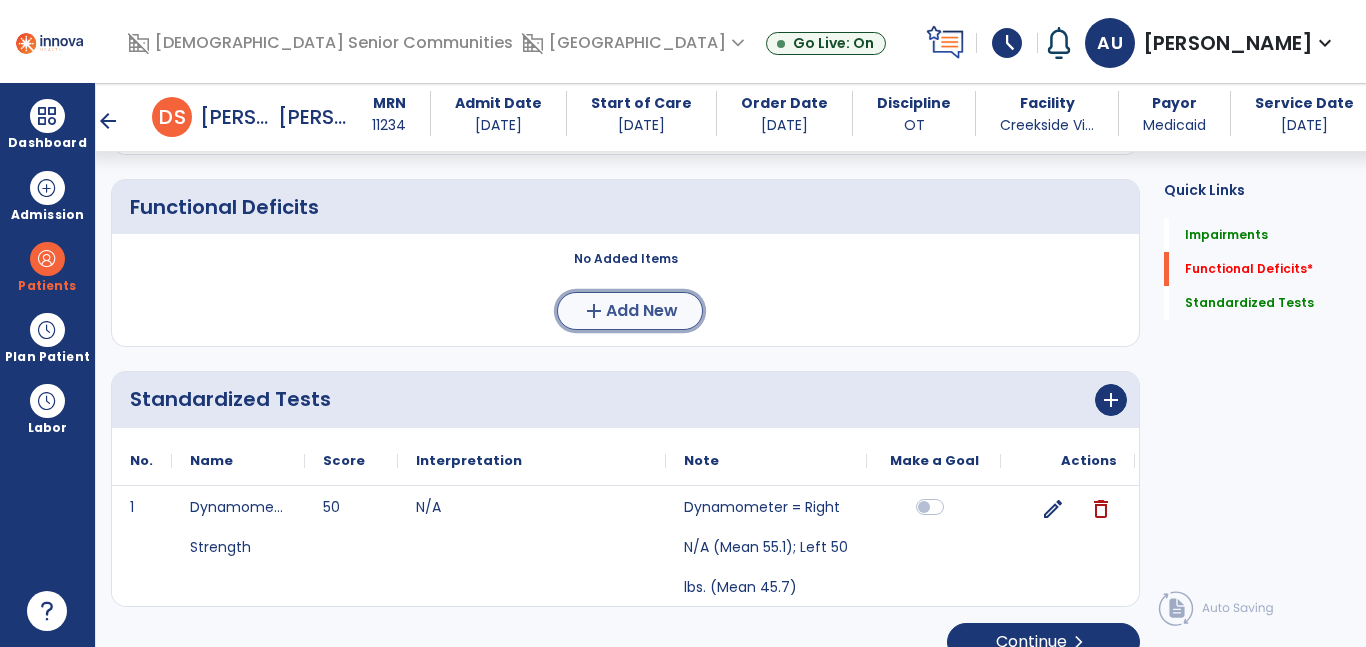 click on "Add New" 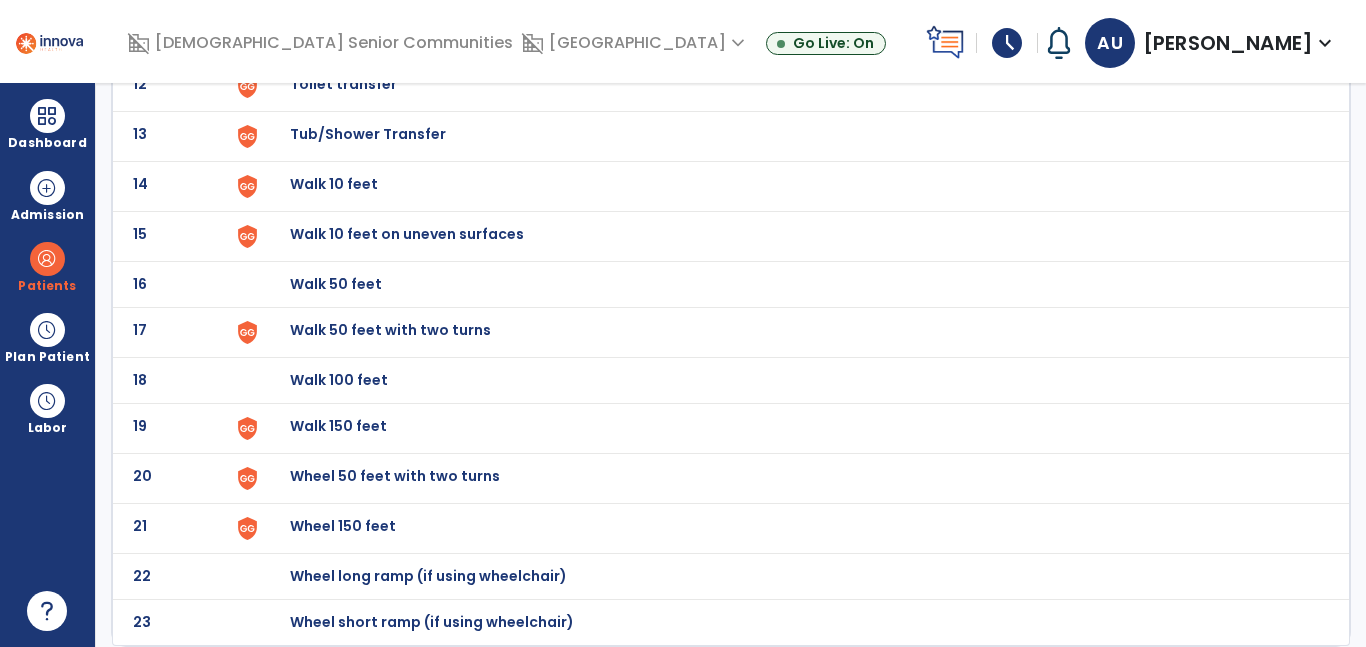 scroll, scrollTop: 0, scrollLeft: 0, axis: both 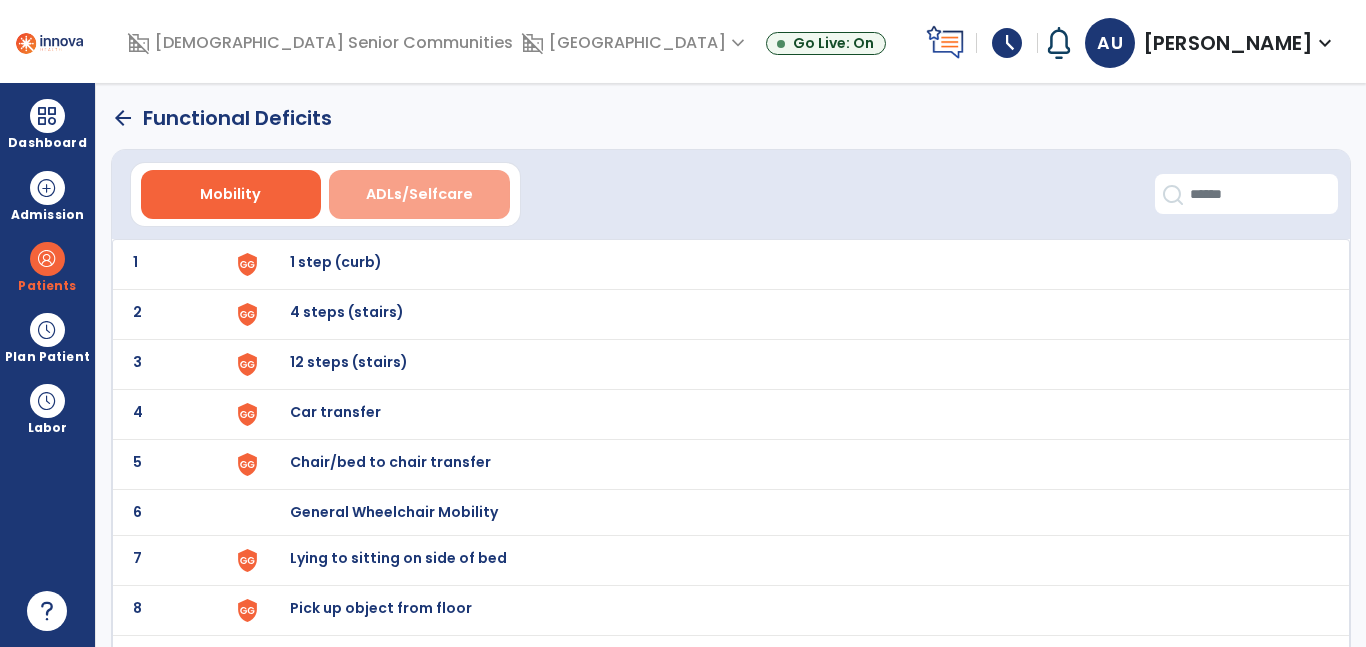 click on "ADLs/Selfcare" at bounding box center (419, 194) 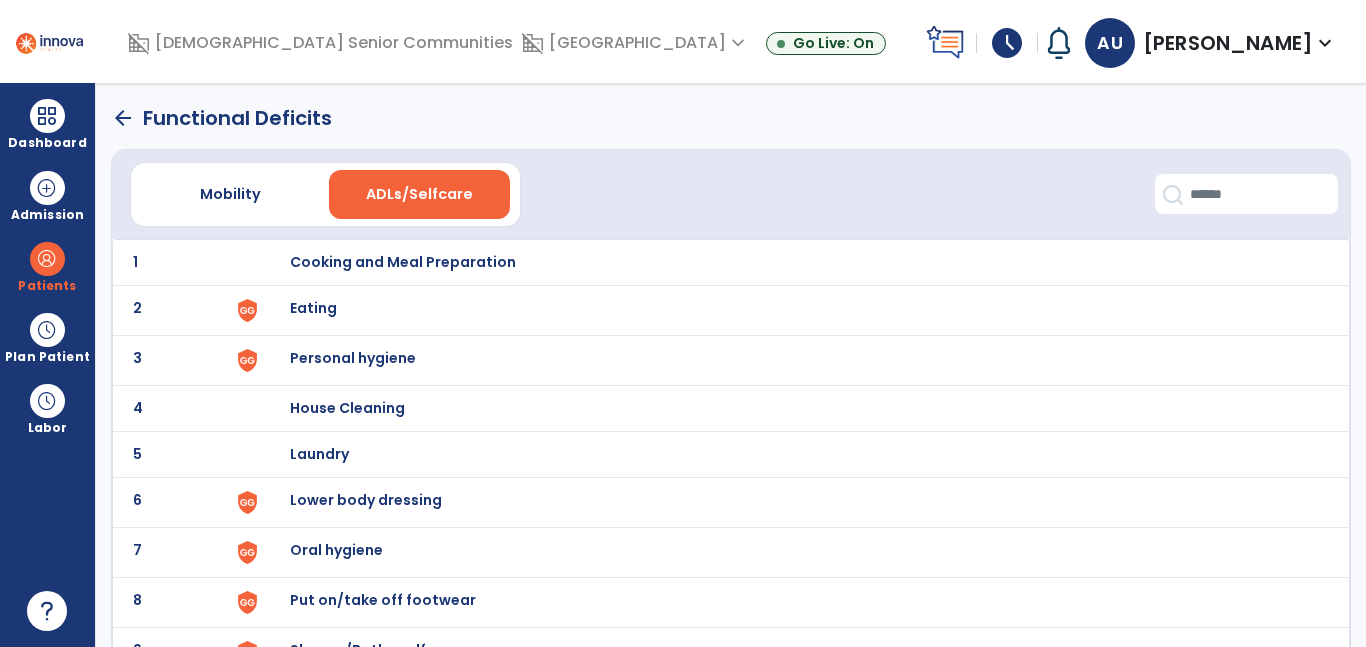click on "Eating" at bounding box center (789, 262) 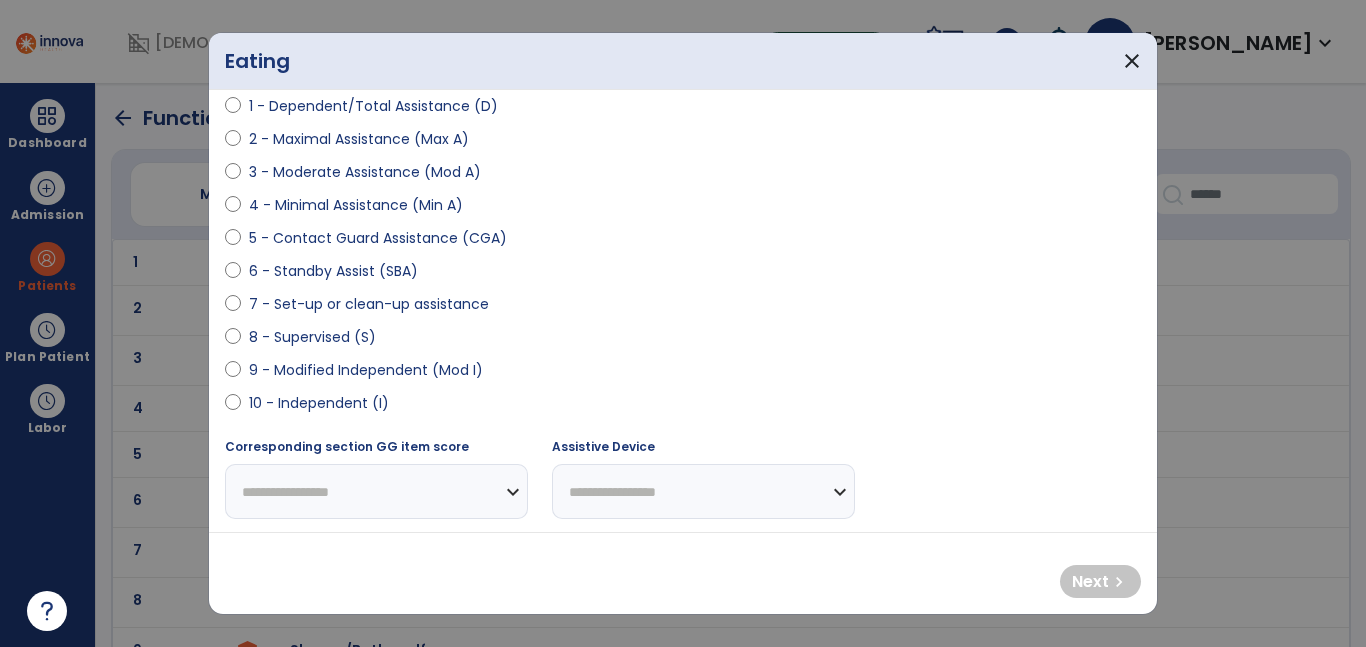 scroll, scrollTop: 136, scrollLeft: 0, axis: vertical 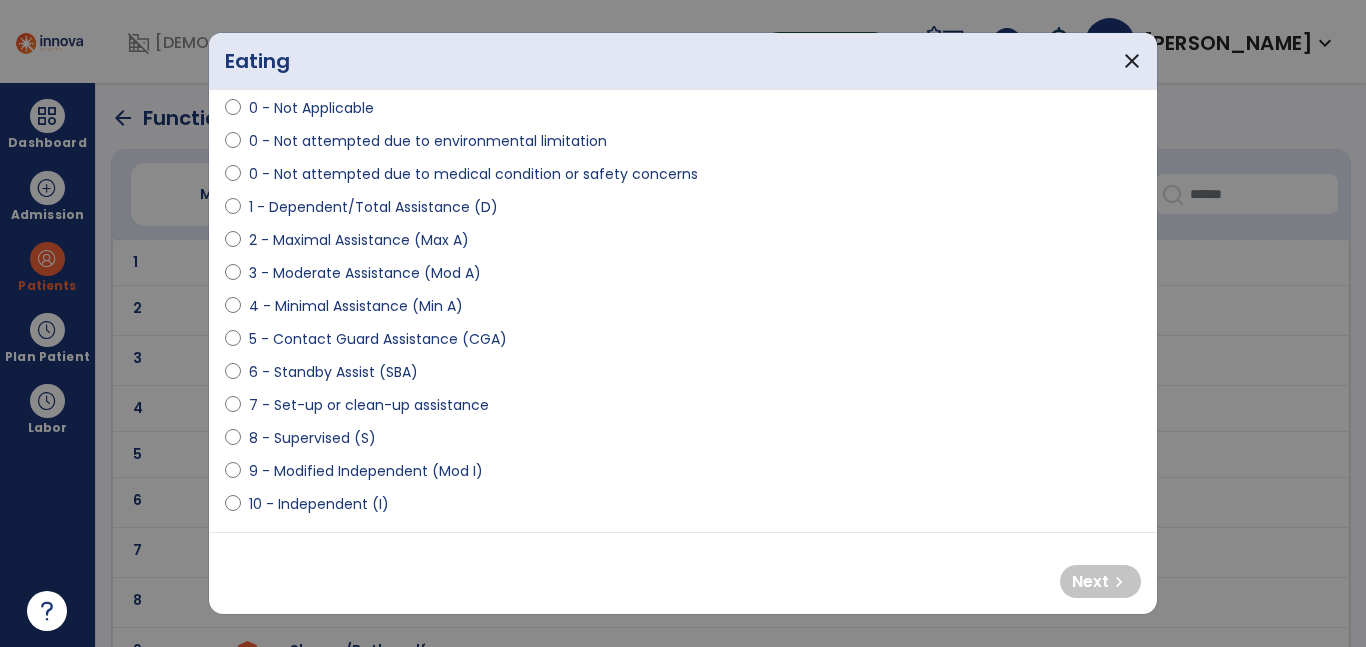 click on "8 - Supervised (S)" at bounding box center [312, 438] 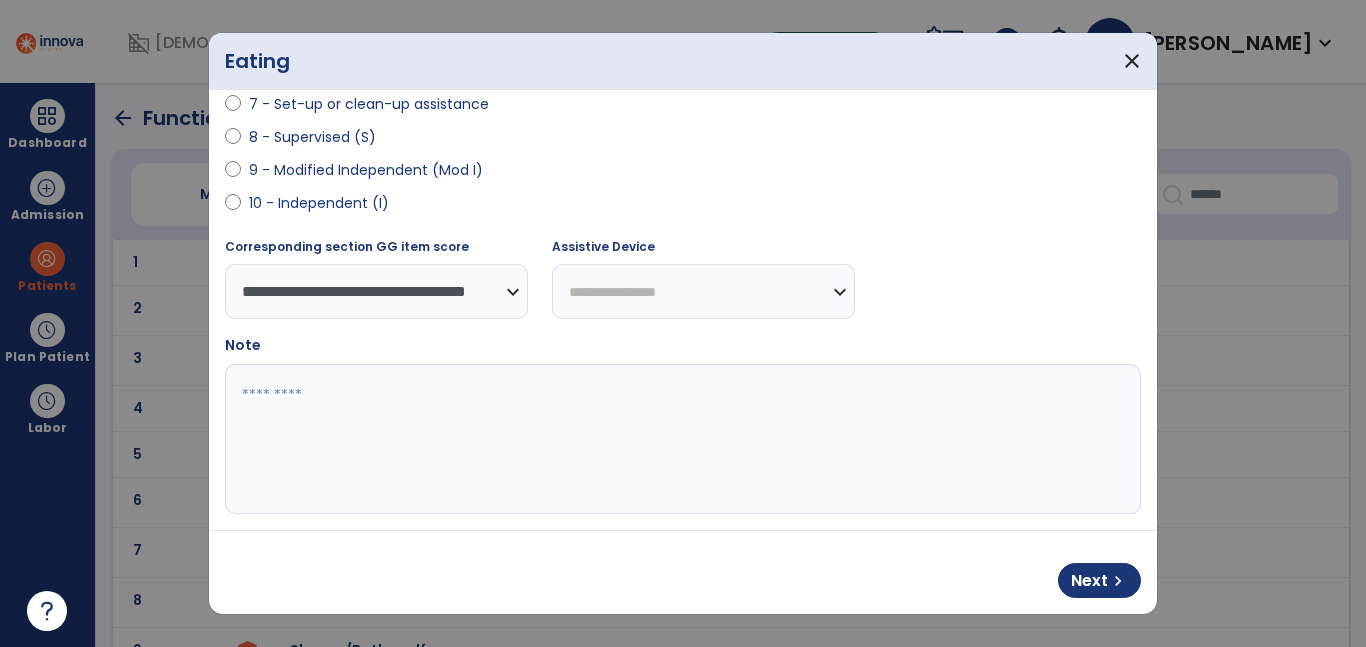 scroll, scrollTop: 453, scrollLeft: 0, axis: vertical 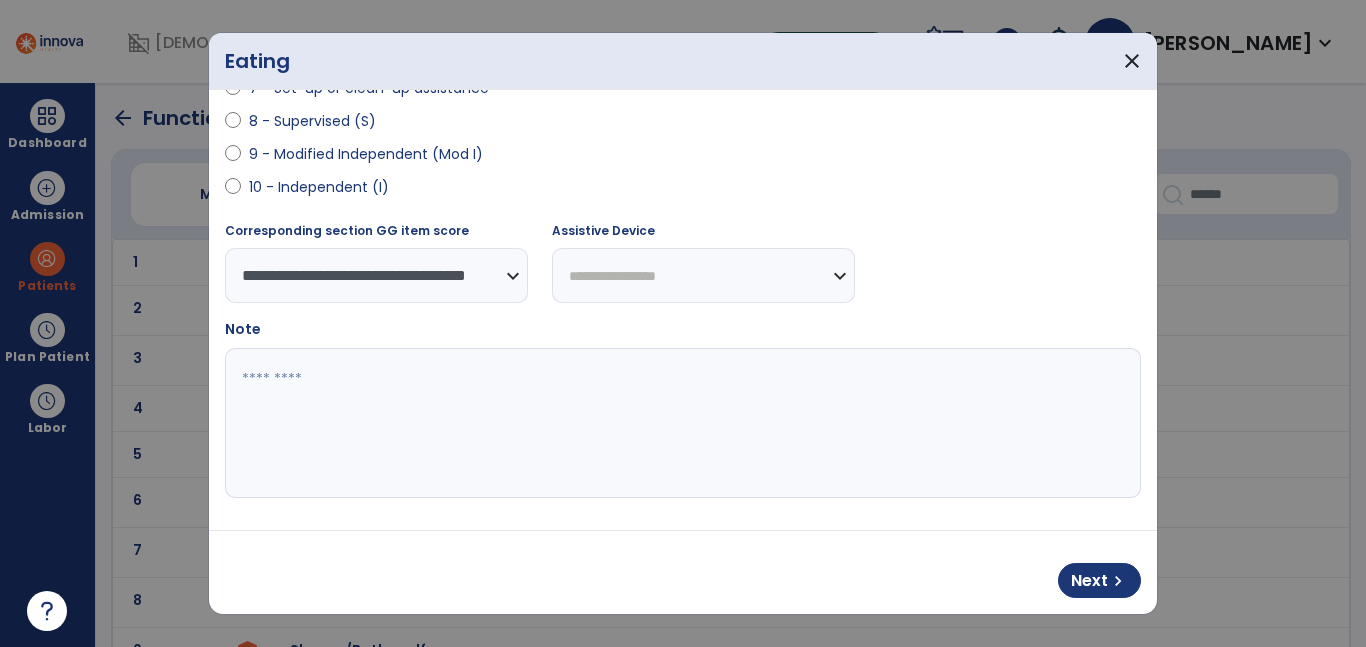 click at bounding box center [680, 423] 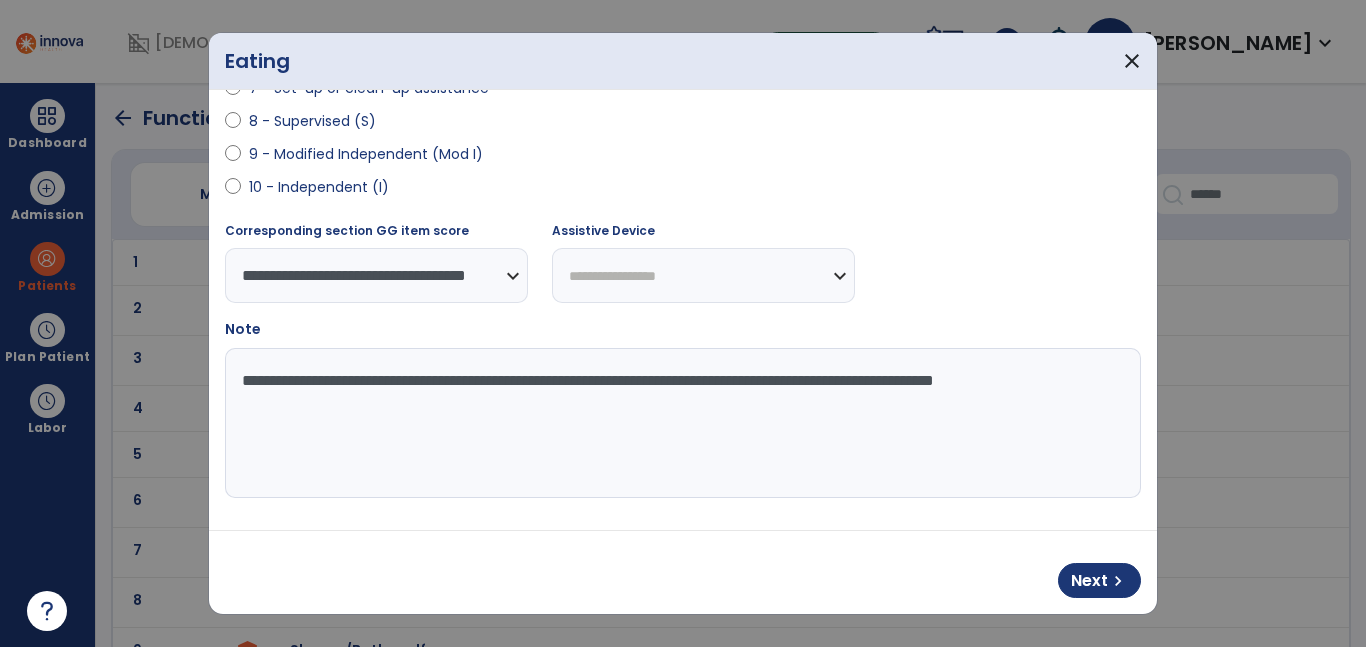 drag, startPoint x: 403, startPoint y: 380, endPoint x: 479, endPoint y: 415, distance: 83.67198 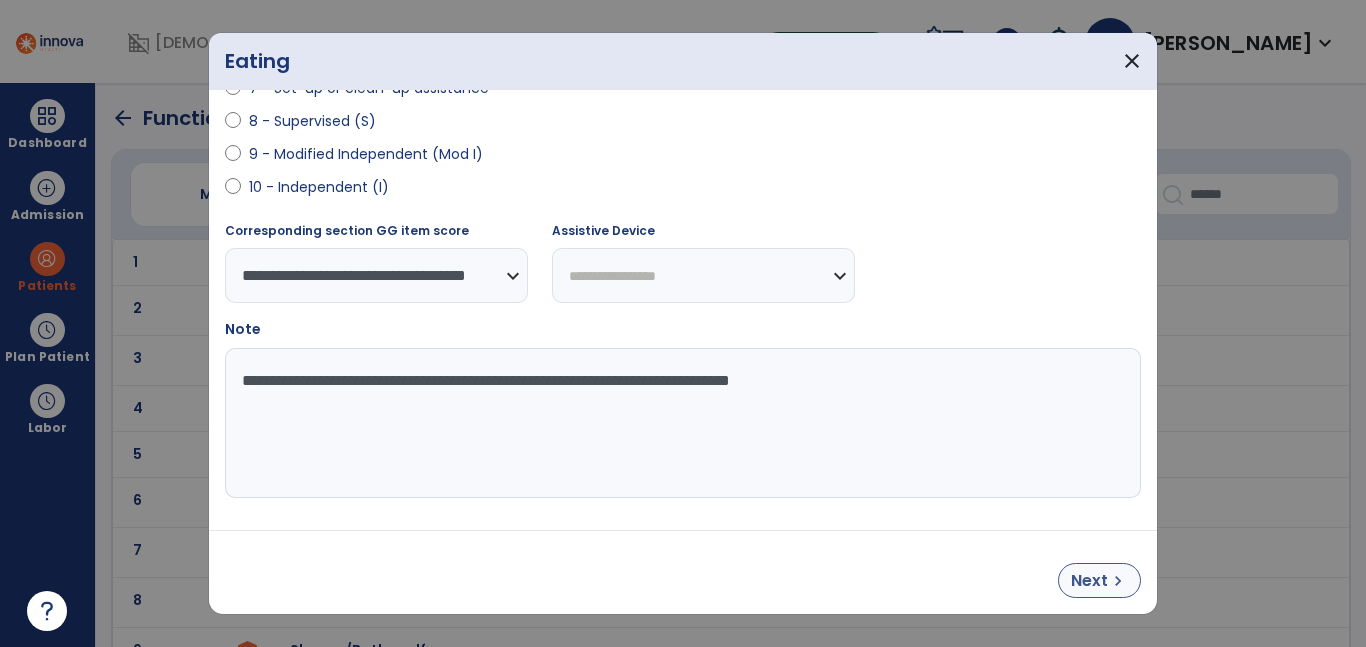 type on "**********" 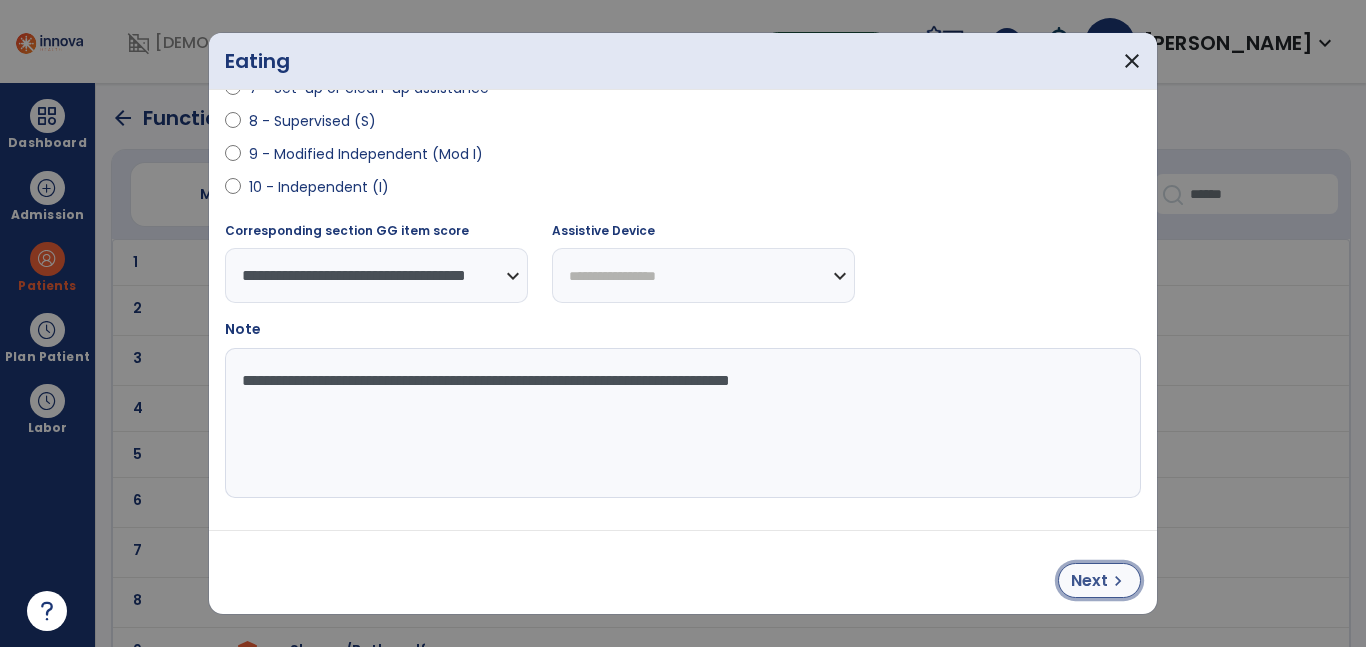 click on "Next" at bounding box center [1089, 581] 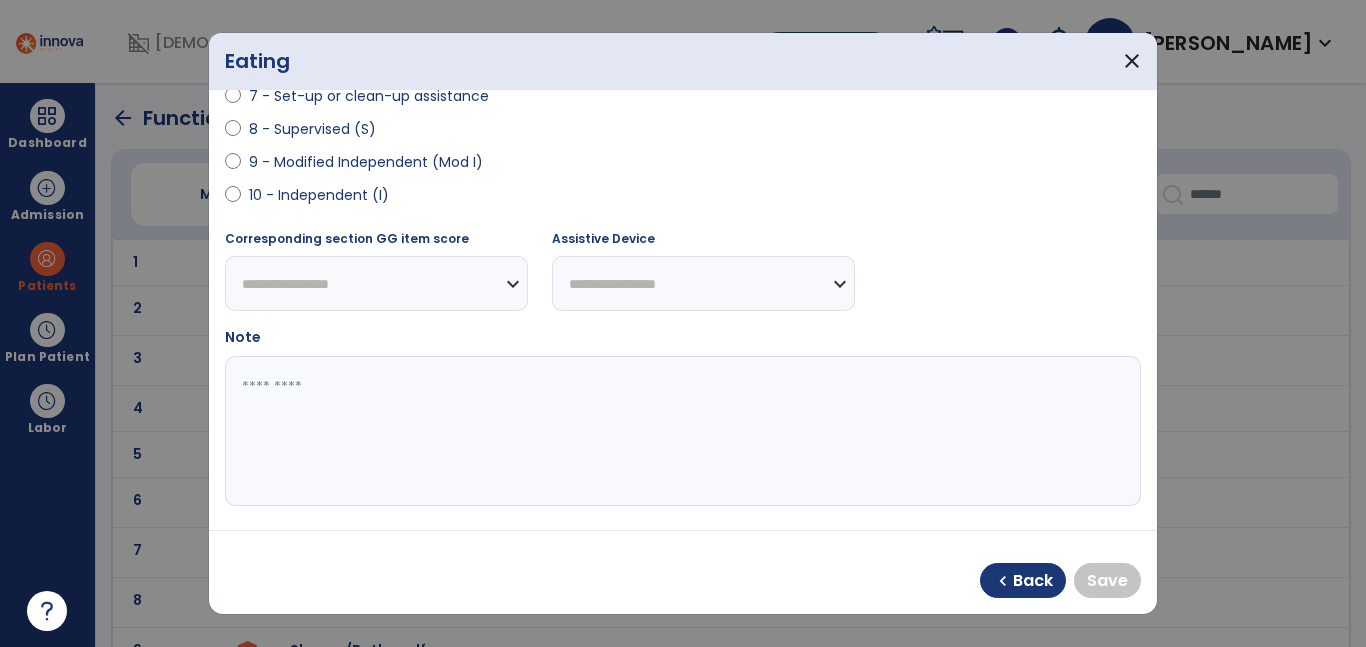 scroll, scrollTop: 443, scrollLeft: 0, axis: vertical 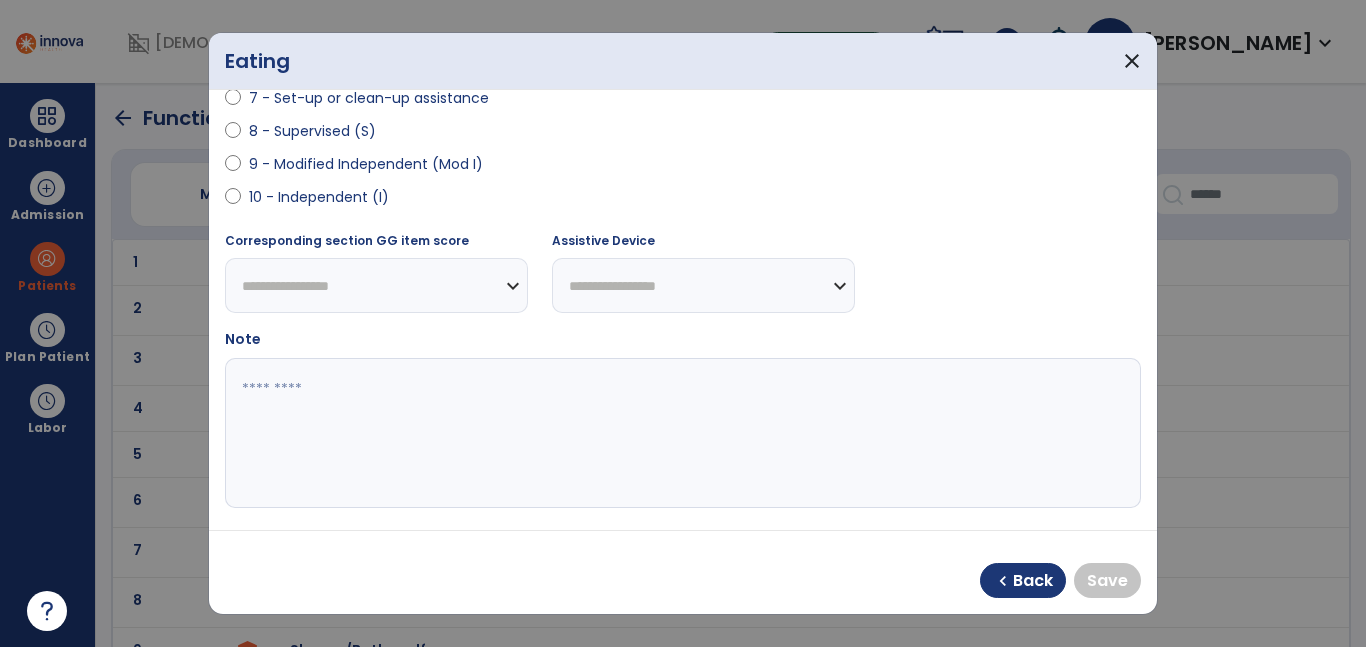 drag, startPoint x: 307, startPoint y: 196, endPoint x: 394, endPoint y: 206, distance: 87.57283 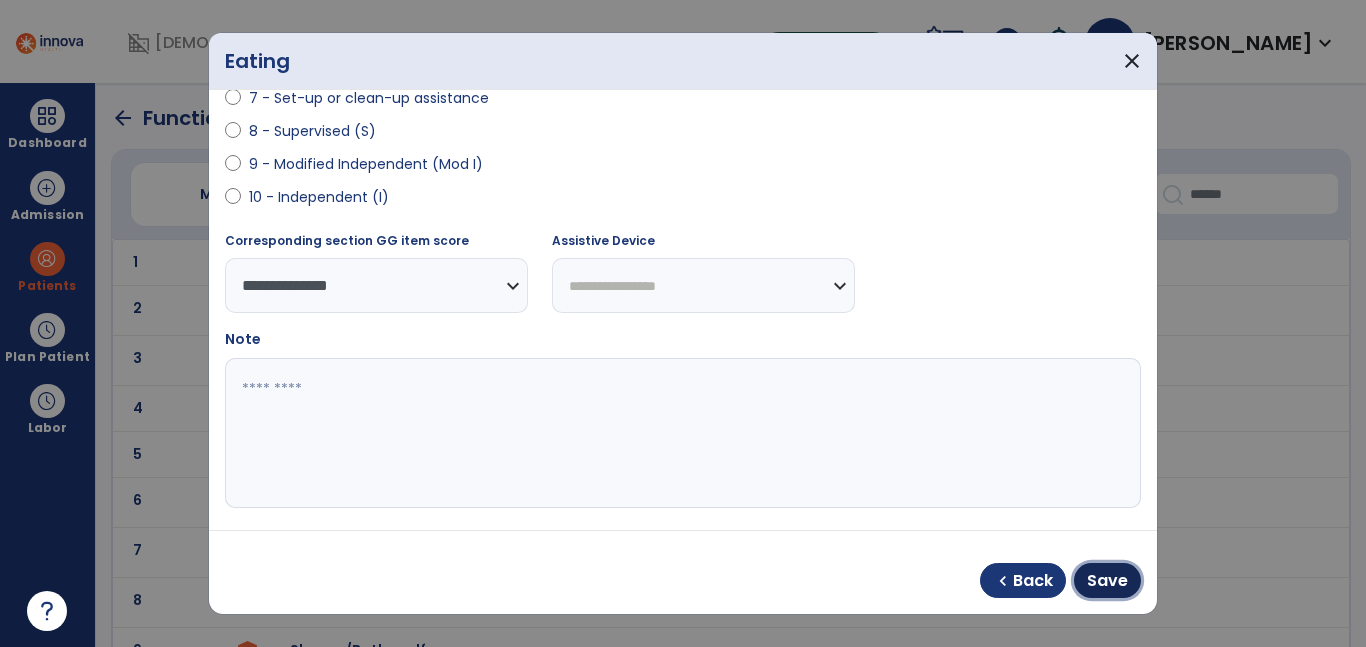 drag, startPoint x: 1106, startPoint y: 580, endPoint x: 1016, endPoint y: 580, distance: 90 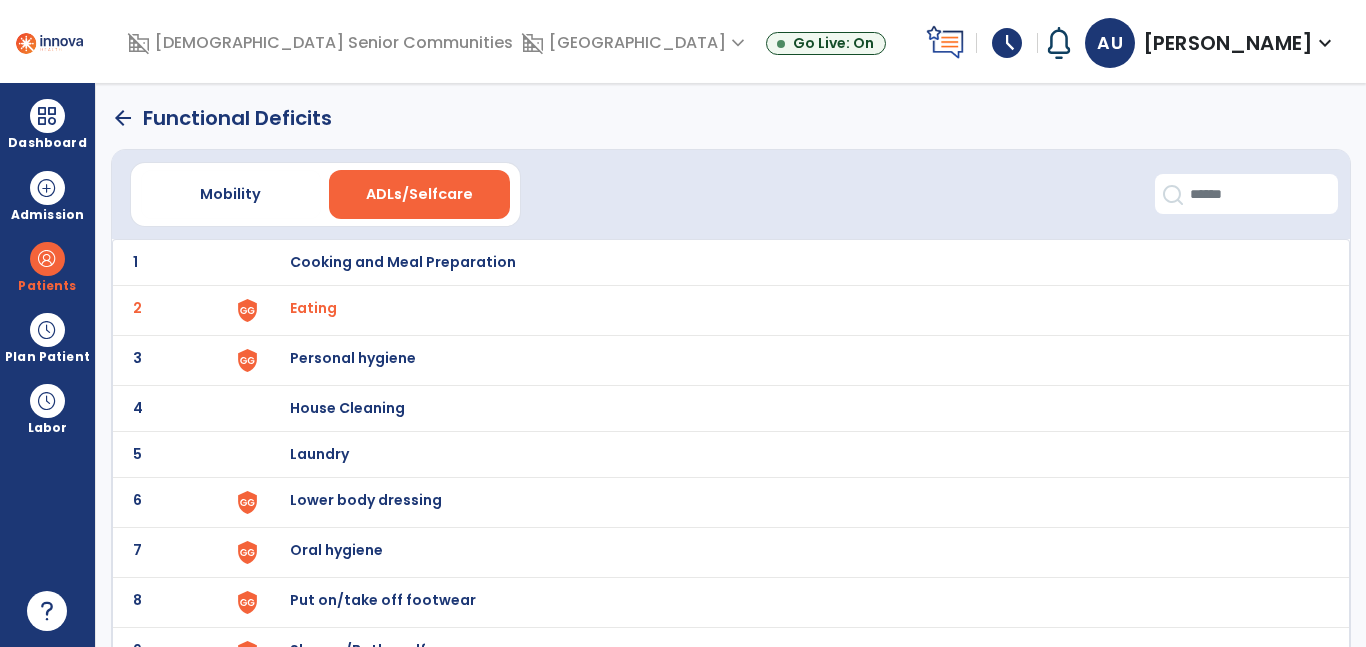 click on "Personal hygiene" at bounding box center [789, 262] 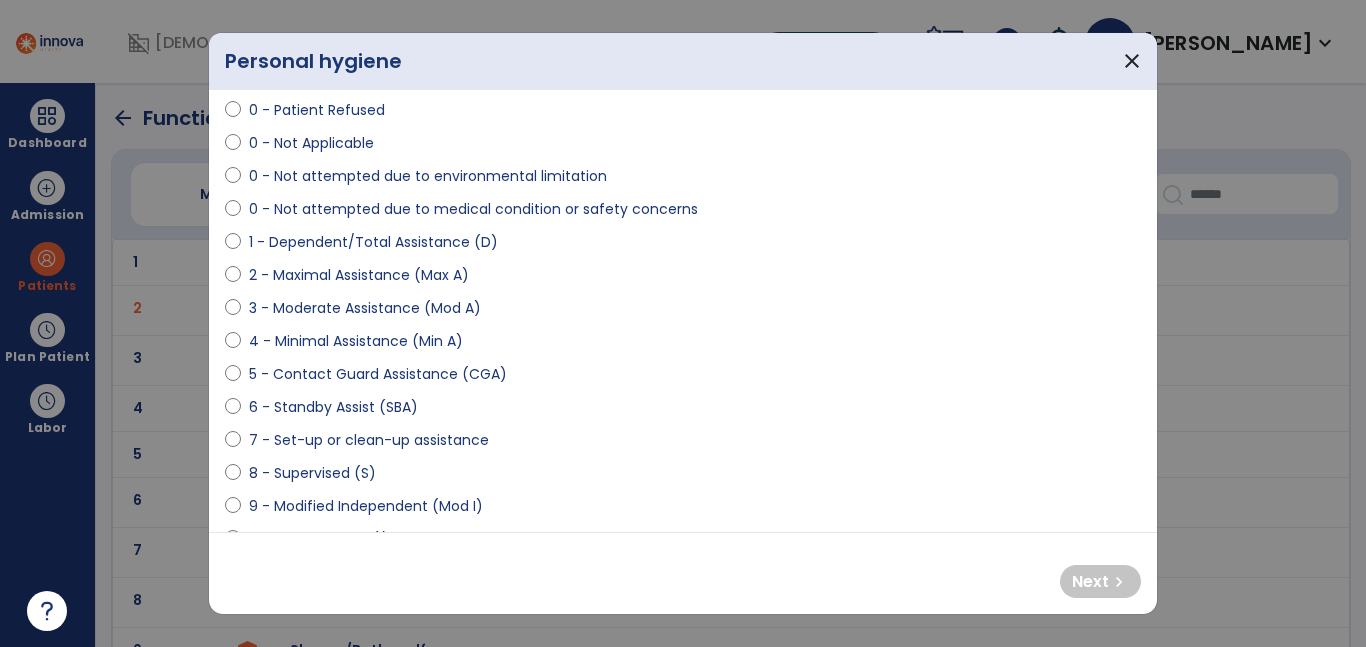 scroll, scrollTop: 124, scrollLeft: 0, axis: vertical 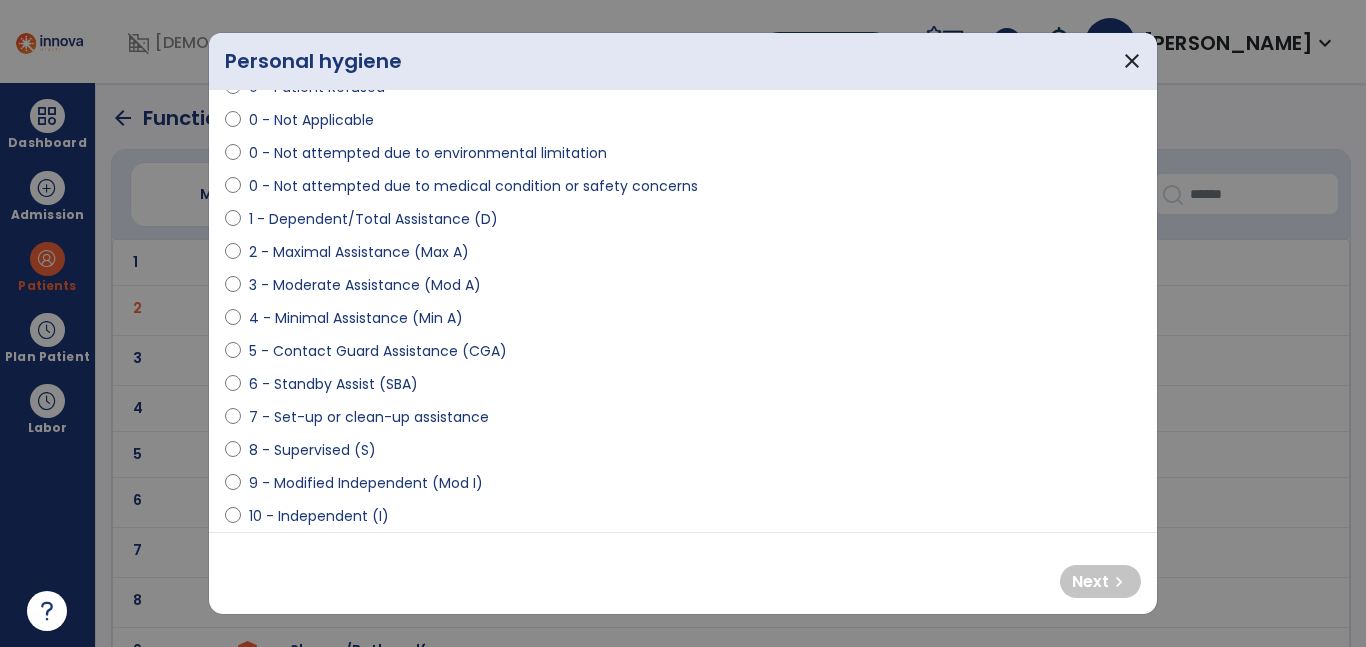 click on "4 - Minimal Assistance (Min A)" at bounding box center (356, 318) 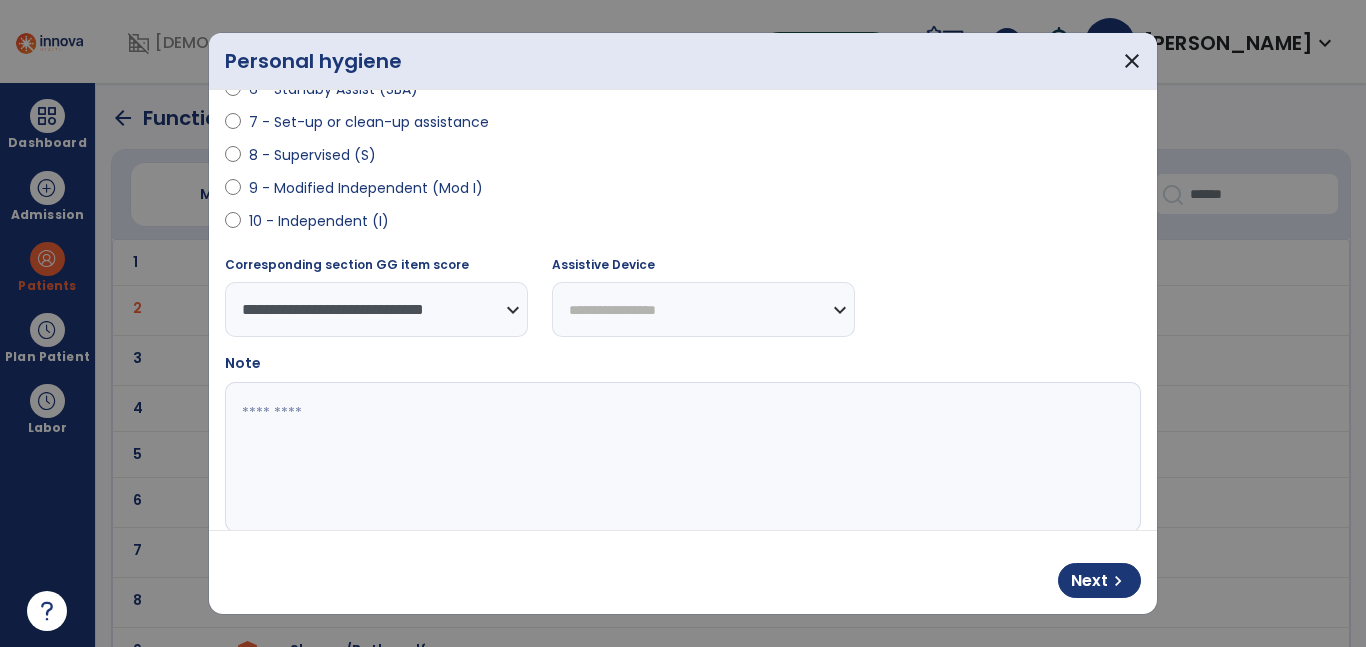 scroll, scrollTop: 421, scrollLeft: 0, axis: vertical 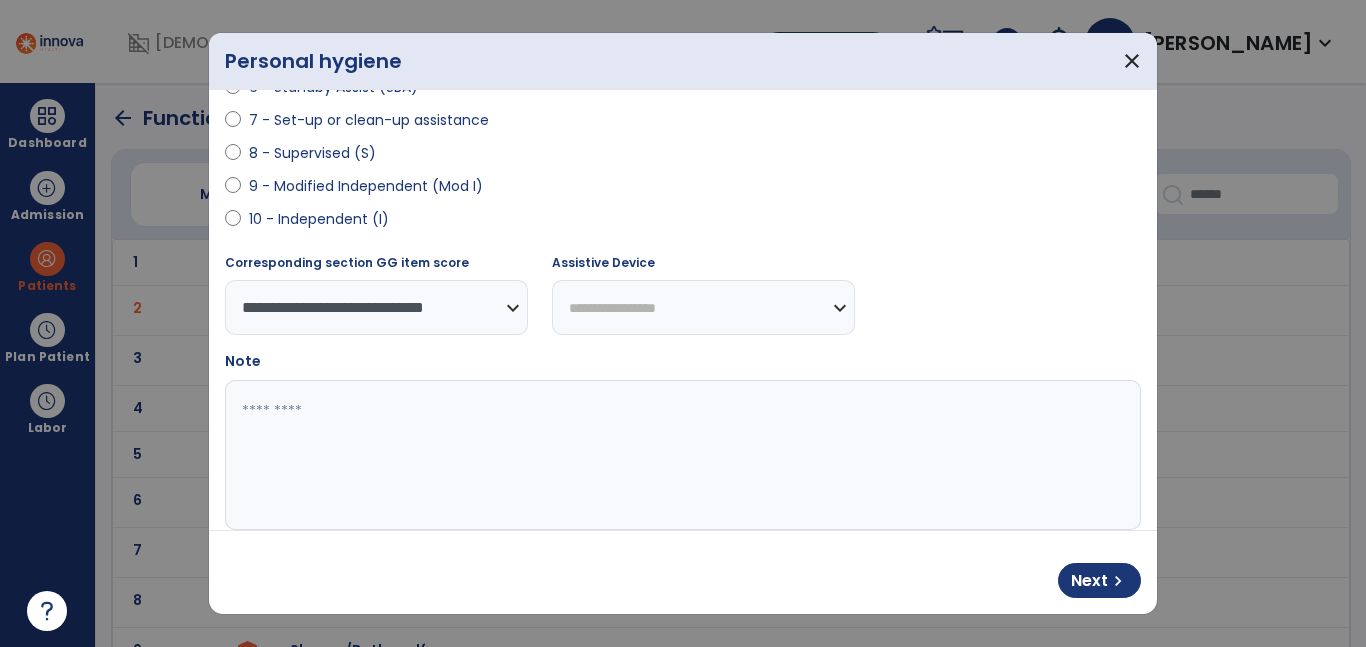 click at bounding box center [680, 455] 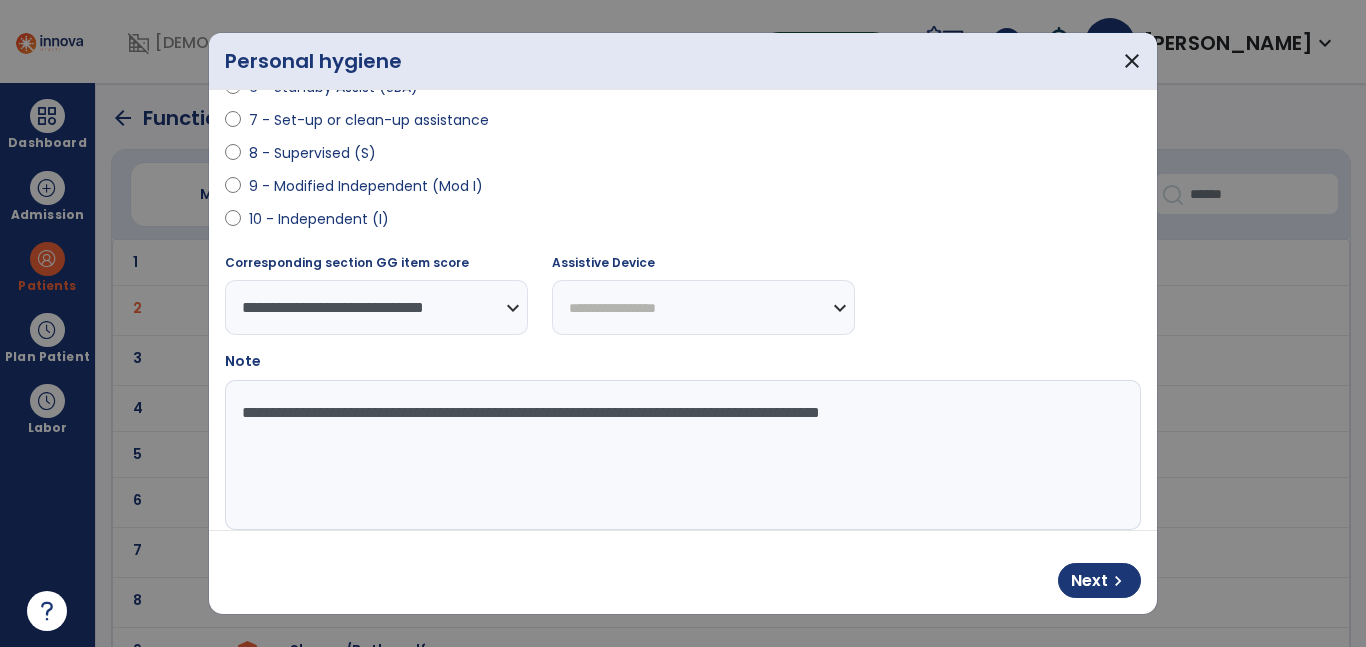 click on "**********" at bounding box center (680, 455) 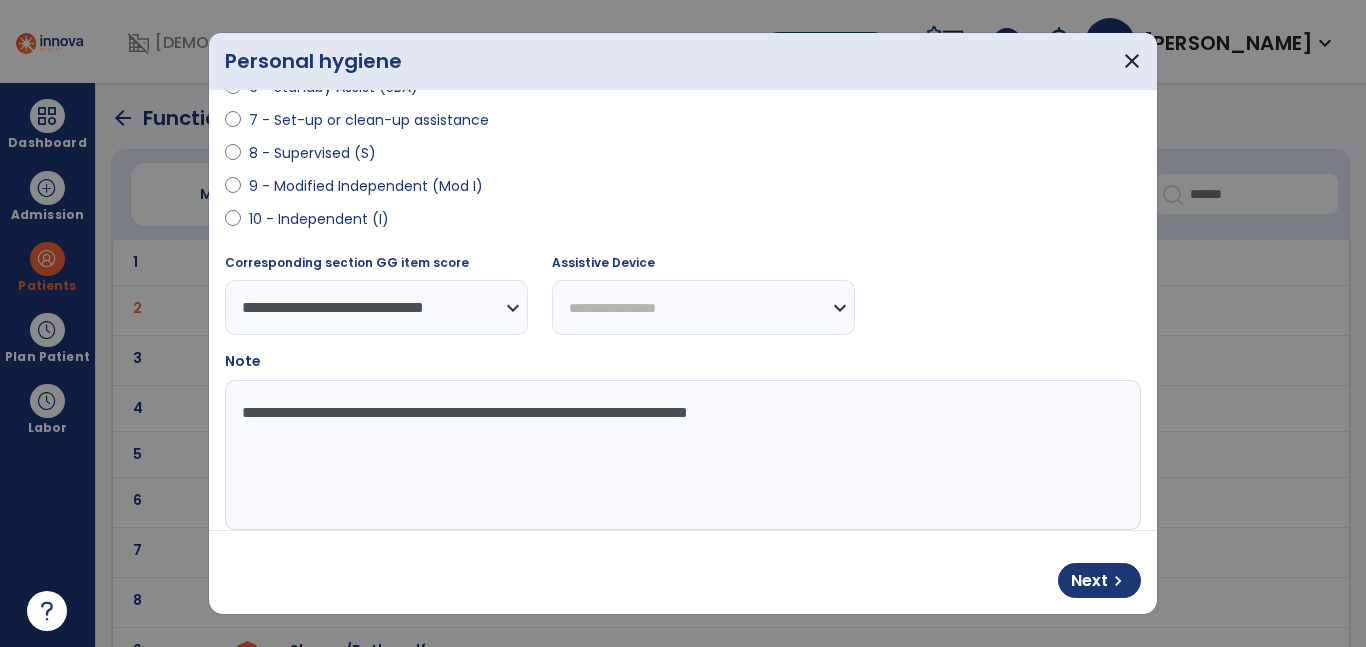 drag, startPoint x: 666, startPoint y: 418, endPoint x: 175, endPoint y: 407, distance: 491.1232 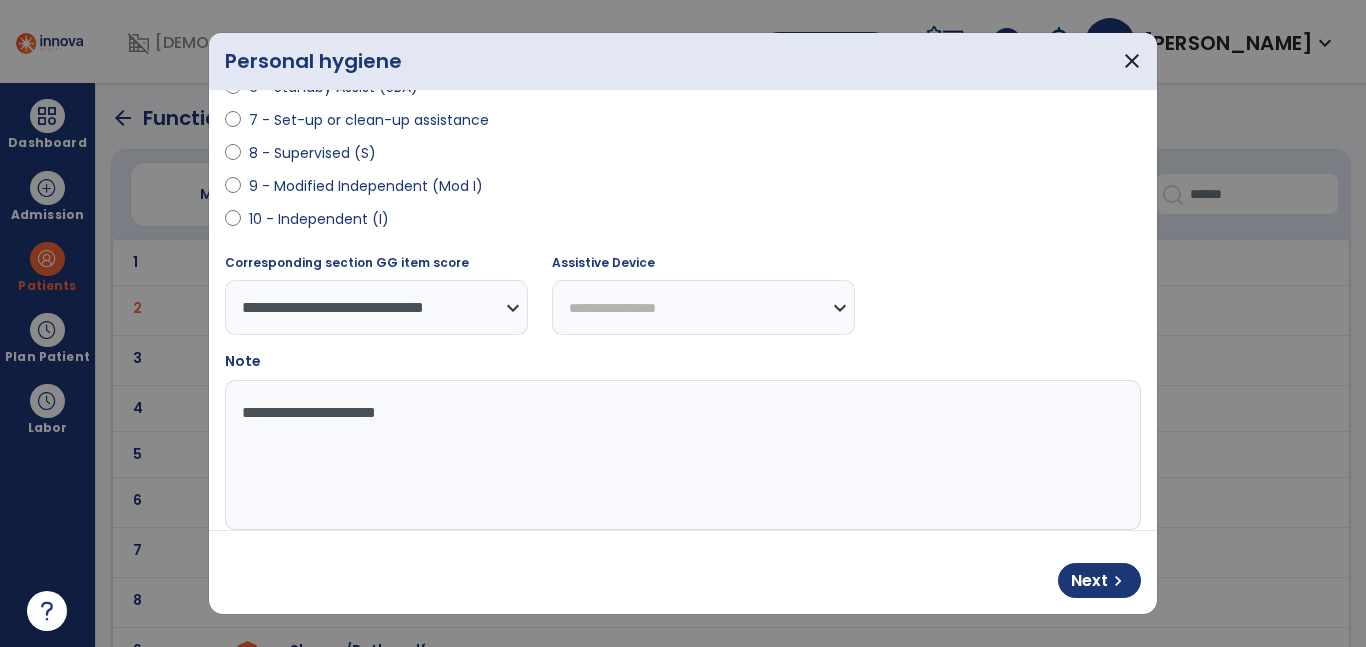 drag, startPoint x: 290, startPoint y: 416, endPoint x: 58, endPoint y: 362, distance: 238.2016 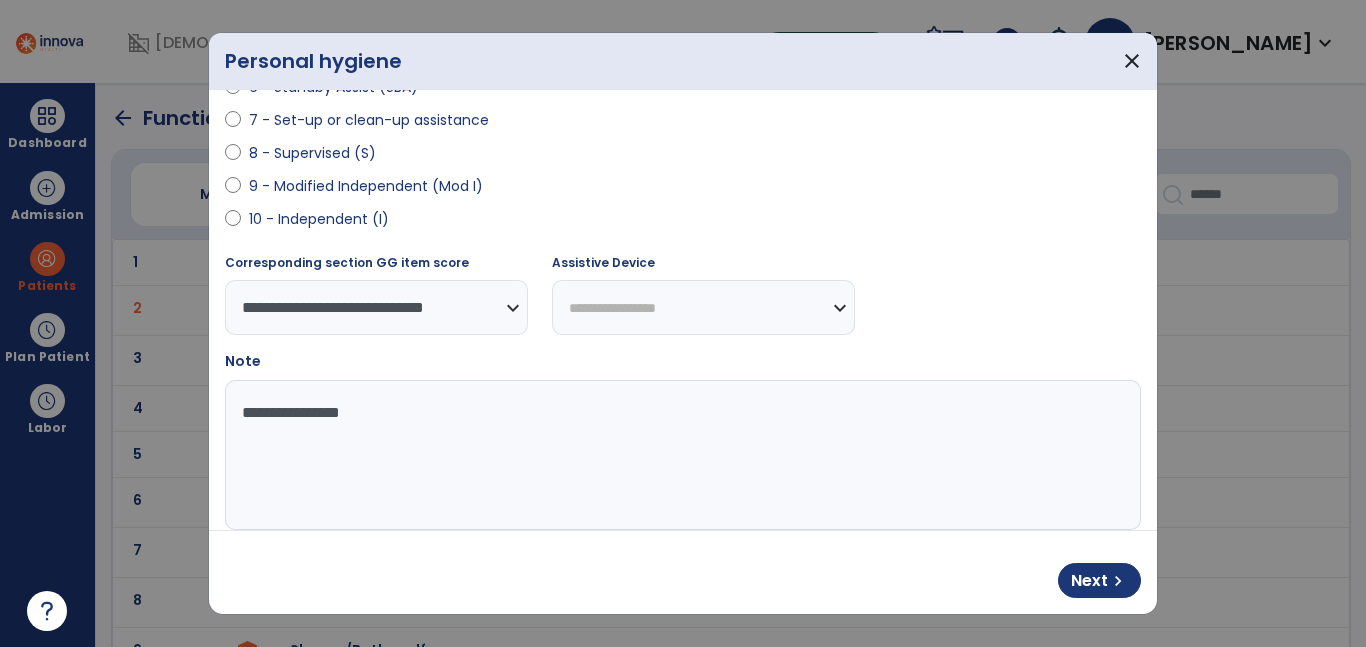 click on "**********" at bounding box center (680, 455) 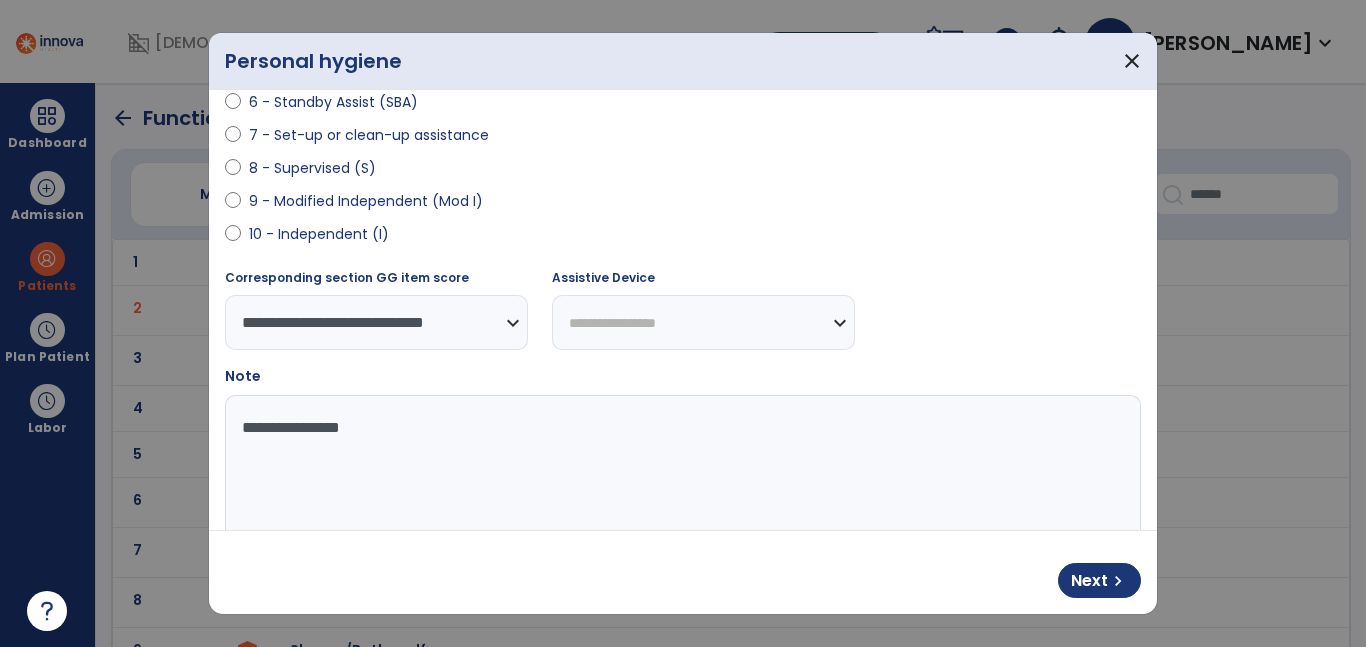 scroll, scrollTop: 390, scrollLeft: 0, axis: vertical 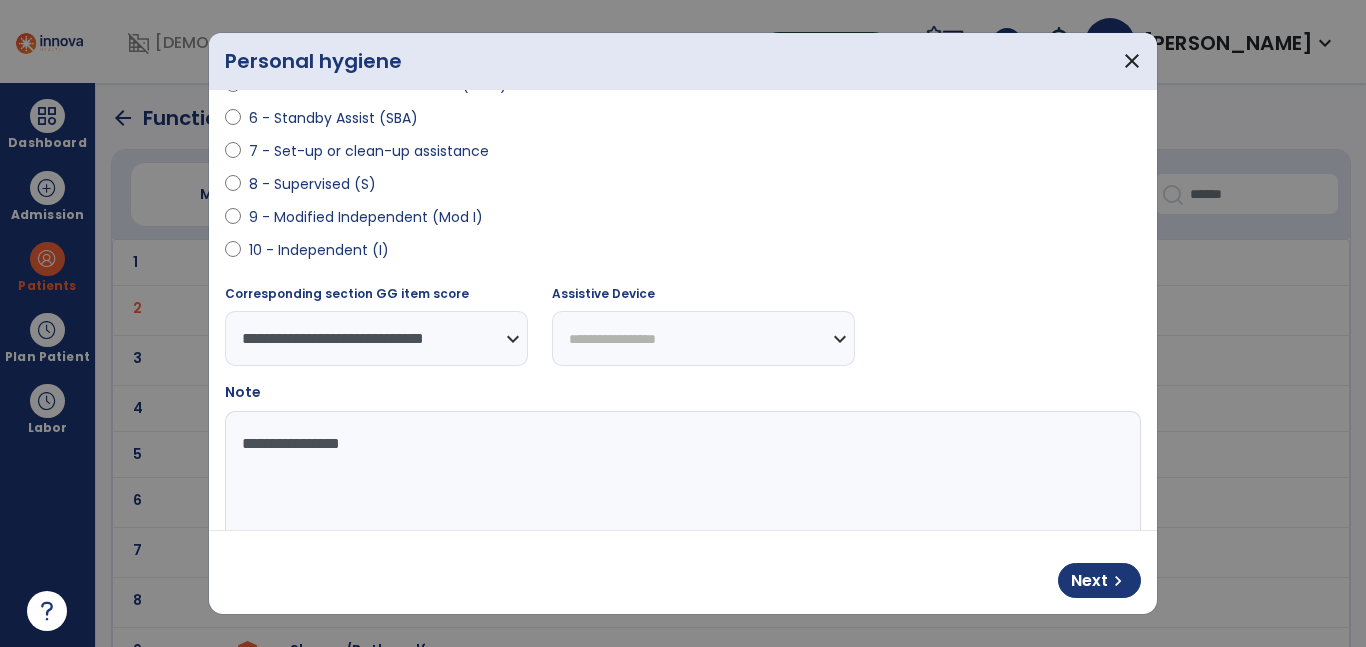 click on "**********" at bounding box center (680, 486) 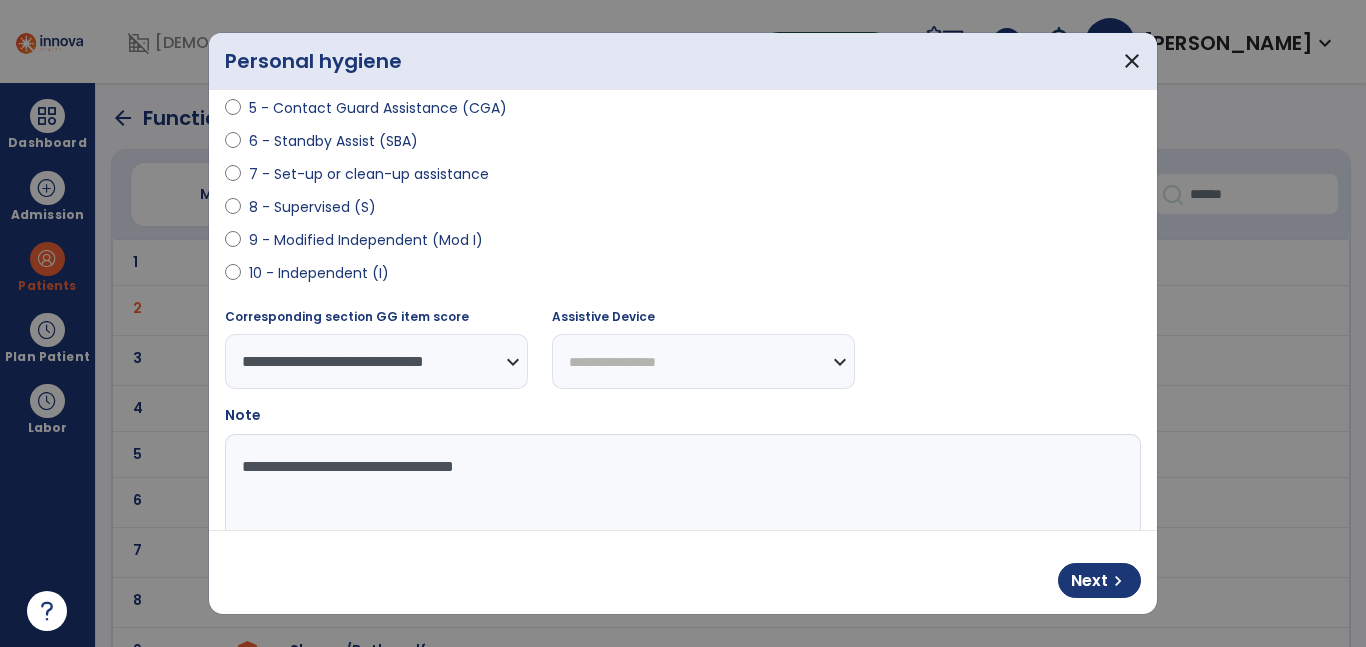 scroll, scrollTop: 359, scrollLeft: 0, axis: vertical 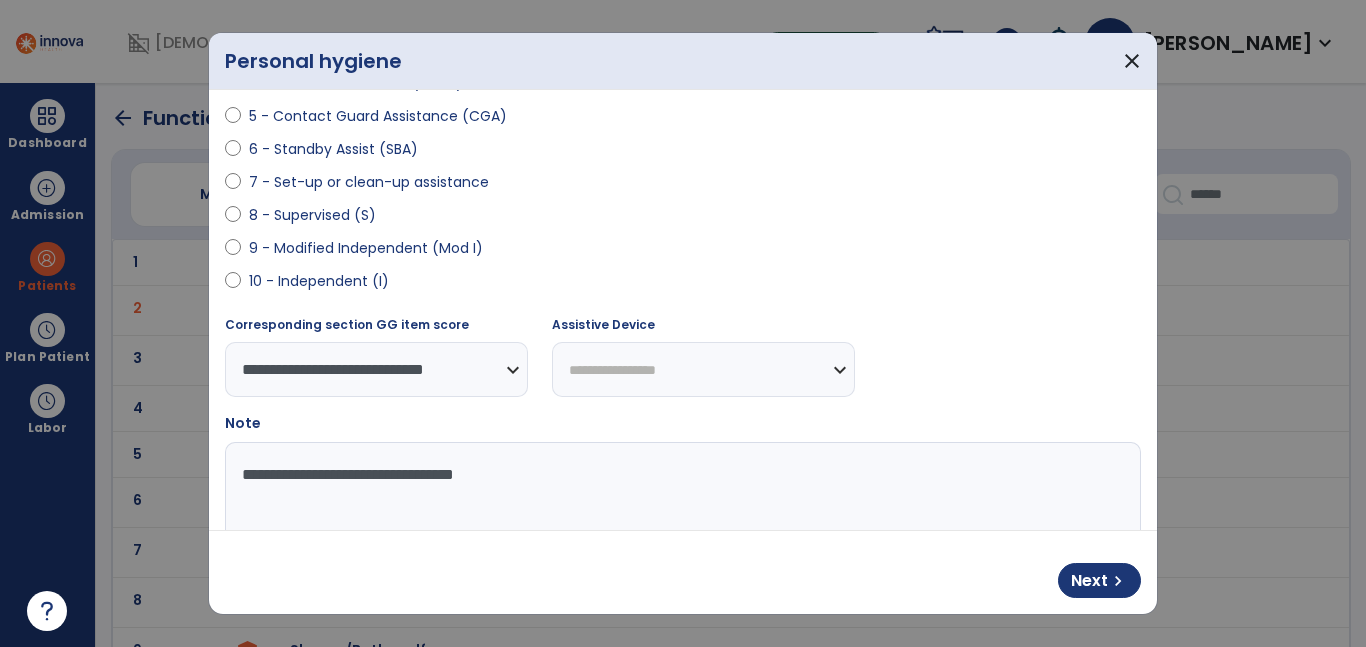 type on "**********" 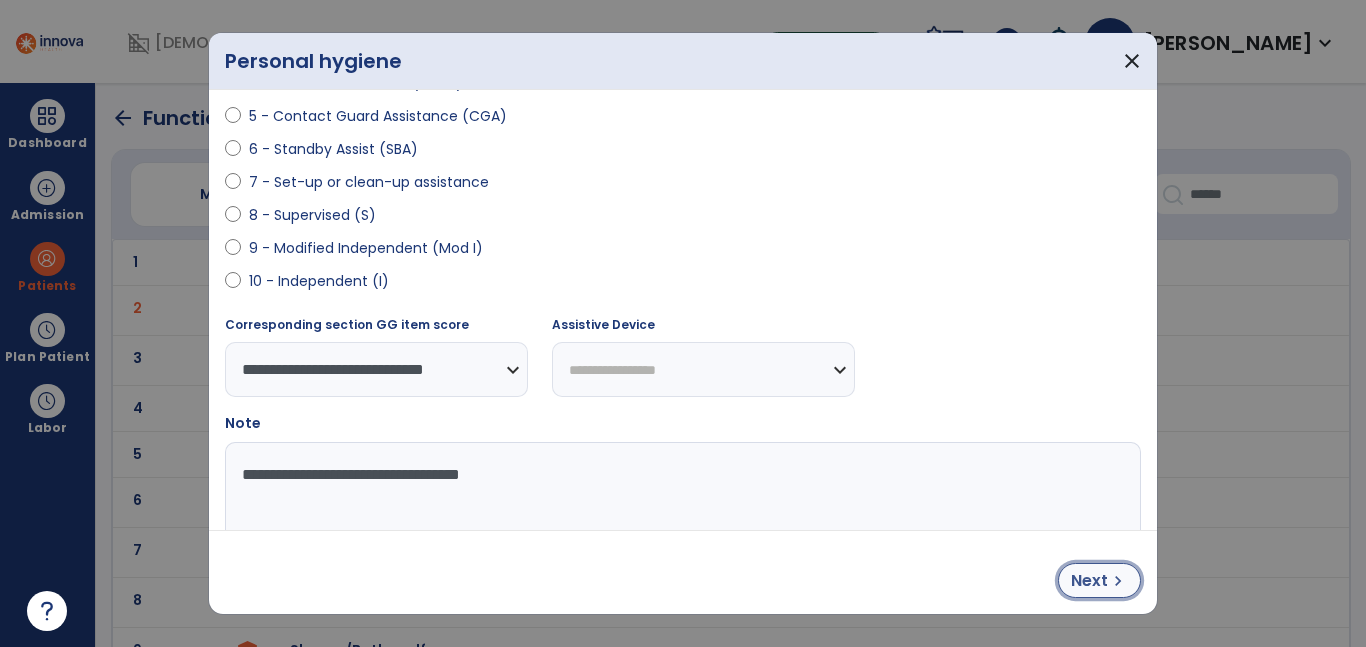 click on "Next" at bounding box center (1089, 581) 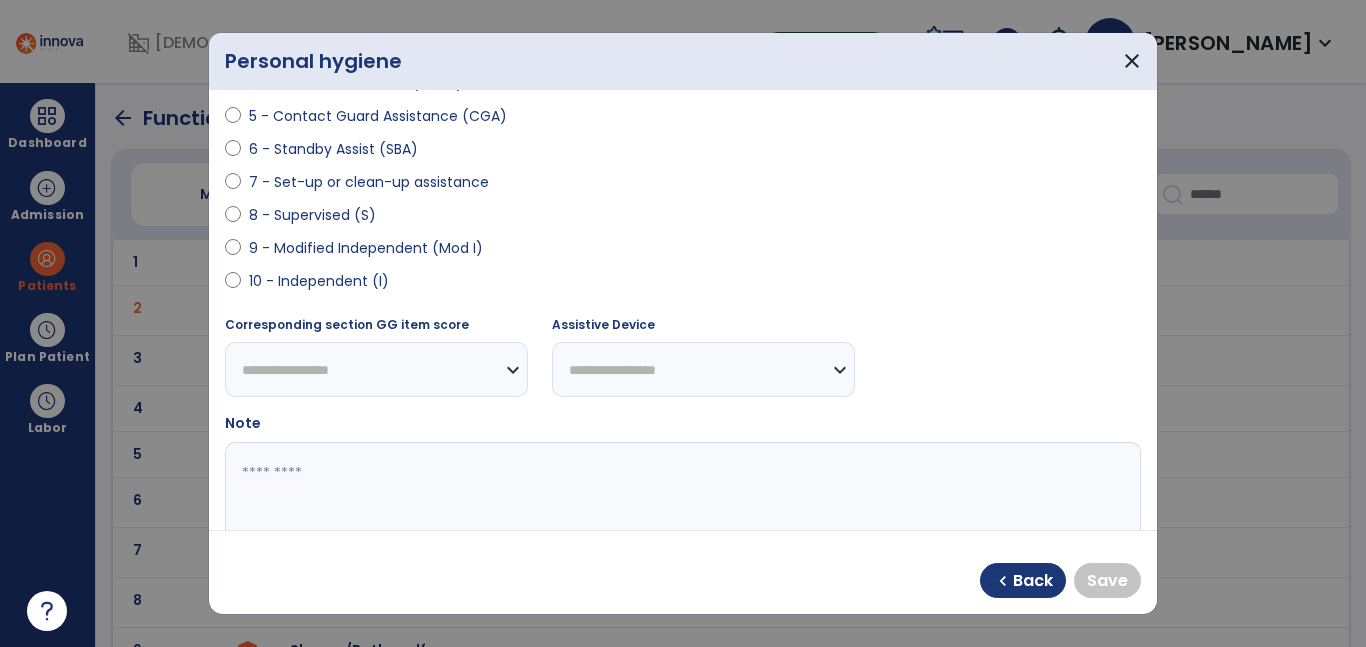 click on "10 - Independent (I)" at bounding box center [319, 281] 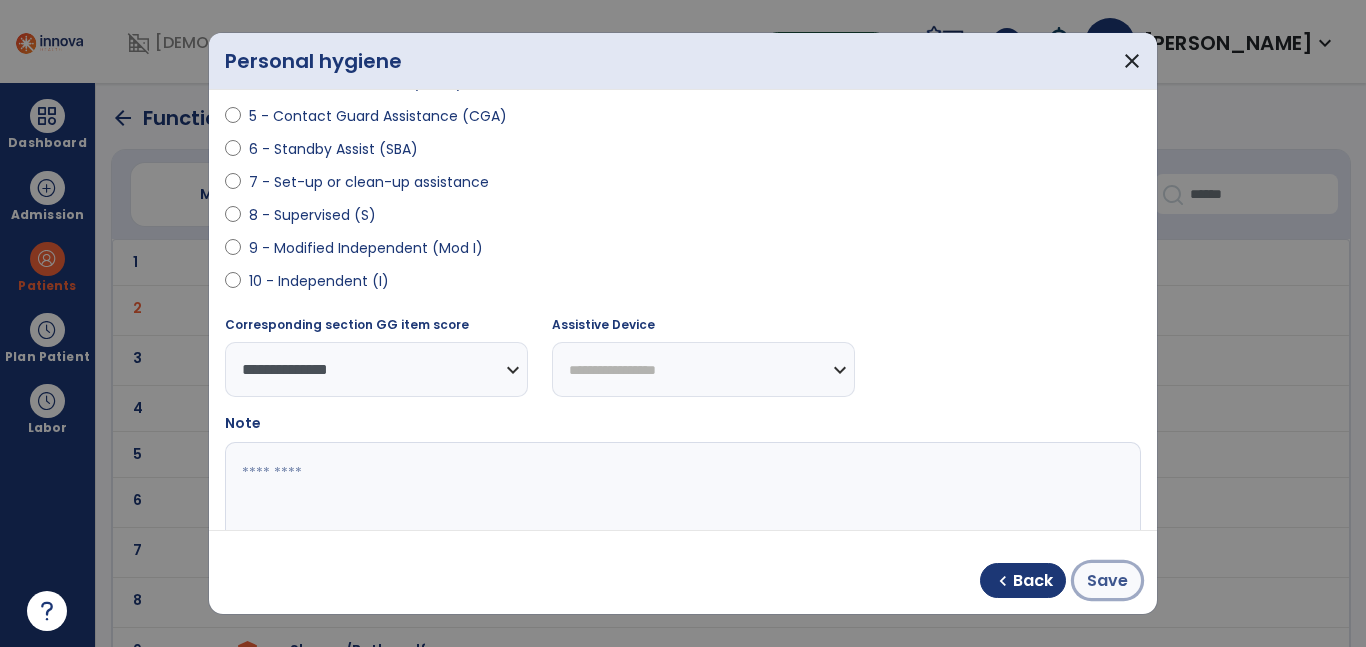 click on "Save" at bounding box center (1107, 581) 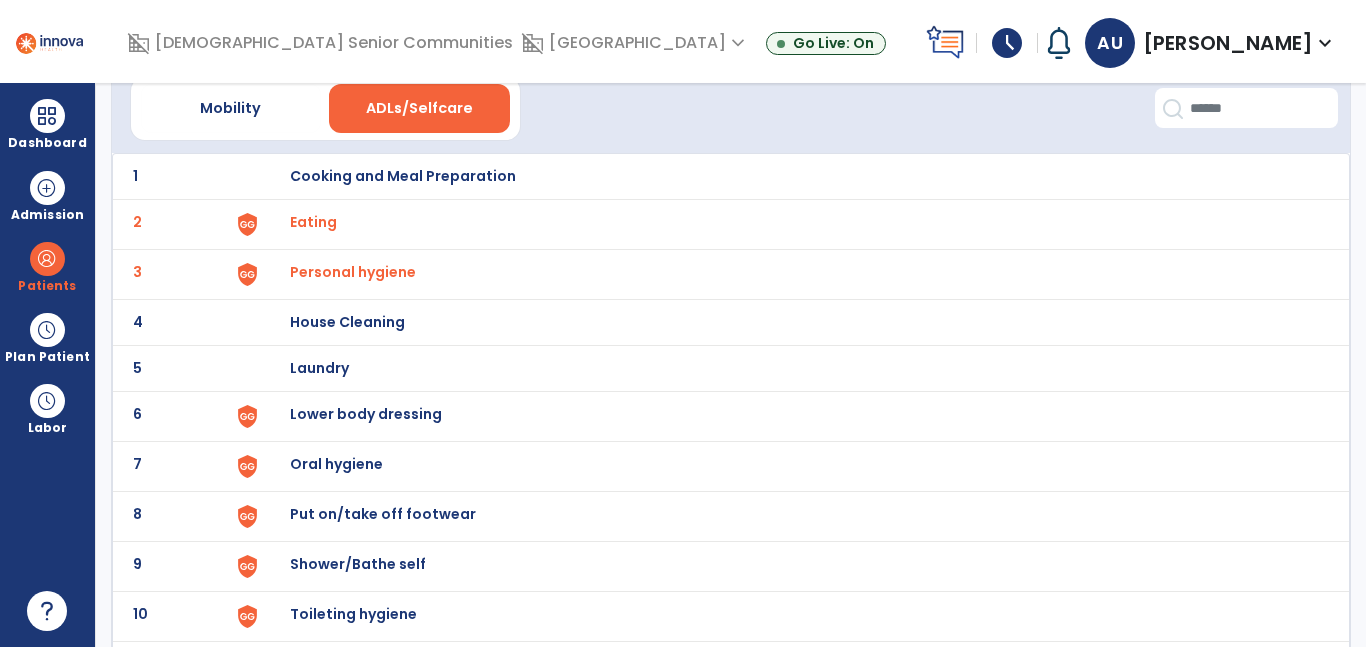 scroll, scrollTop: 87, scrollLeft: 0, axis: vertical 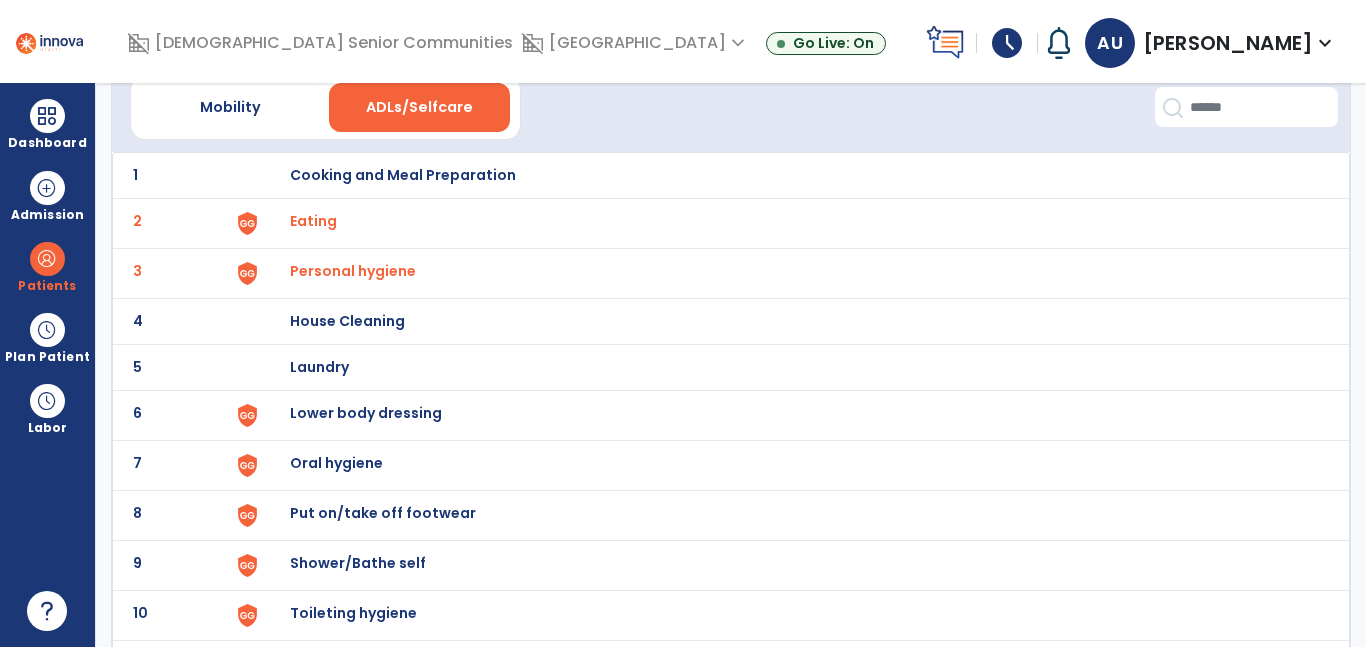click on "Oral hygiene" at bounding box center (403, 175) 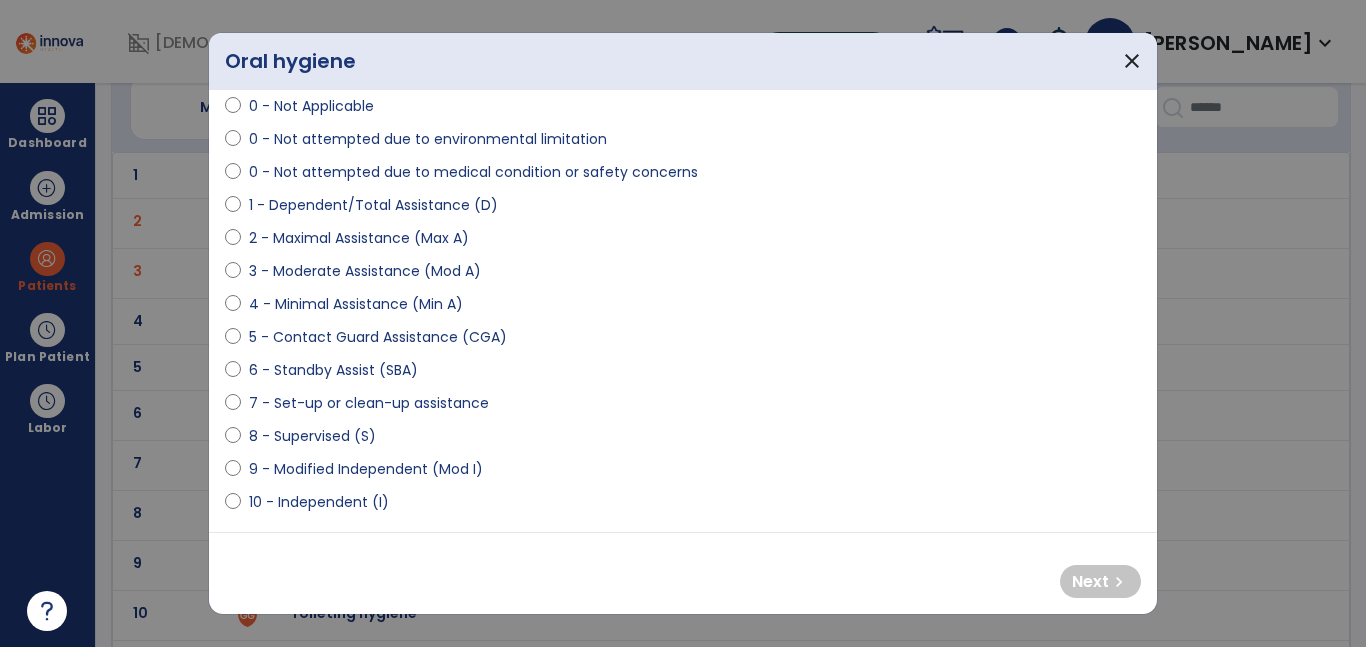 scroll, scrollTop: 196, scrollLeft: 0, axis: vertical 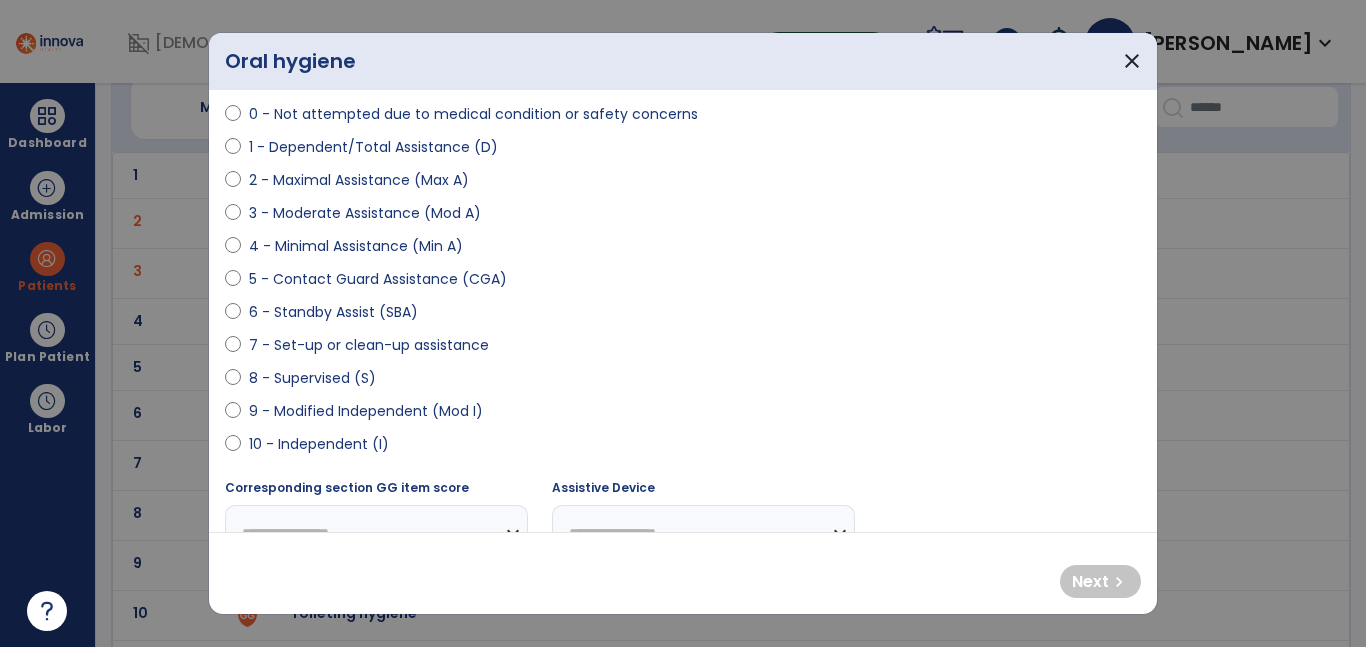 click on "4 - Minimal Assistance (Min A)" at bounding box center (356, 246) 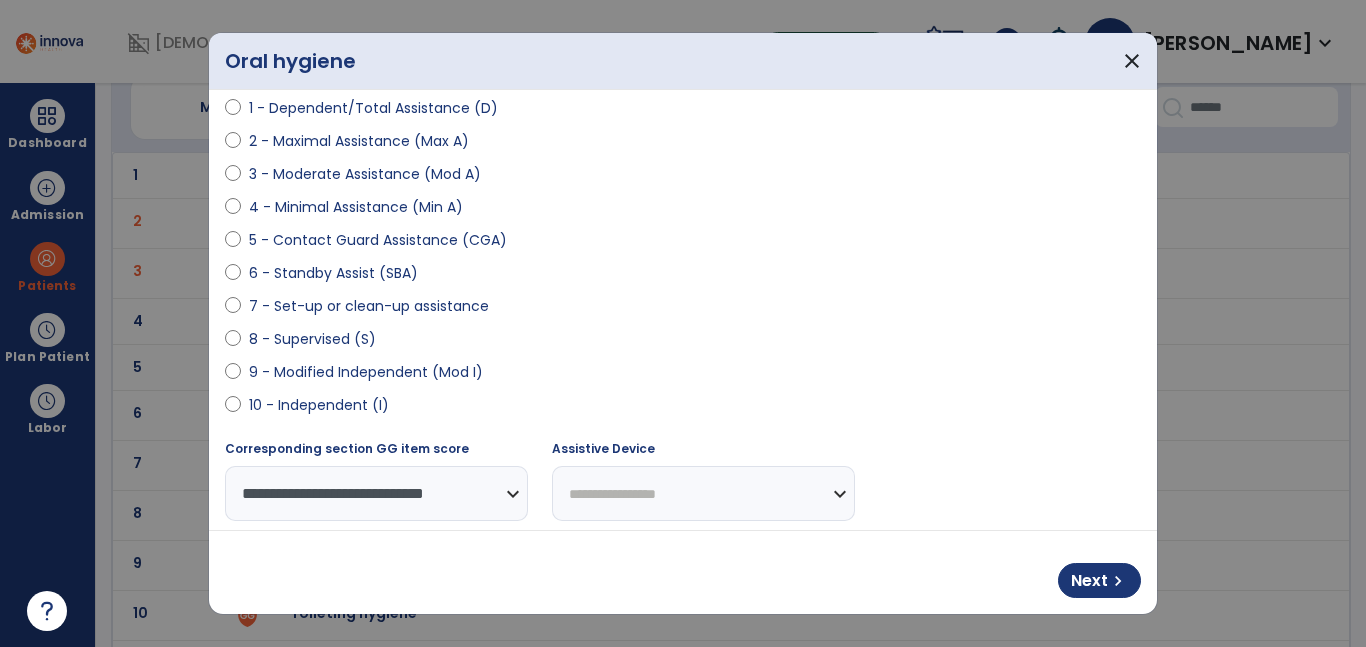 scroll, scrollTop: 453, scrollLeft: 0, axis: vertical 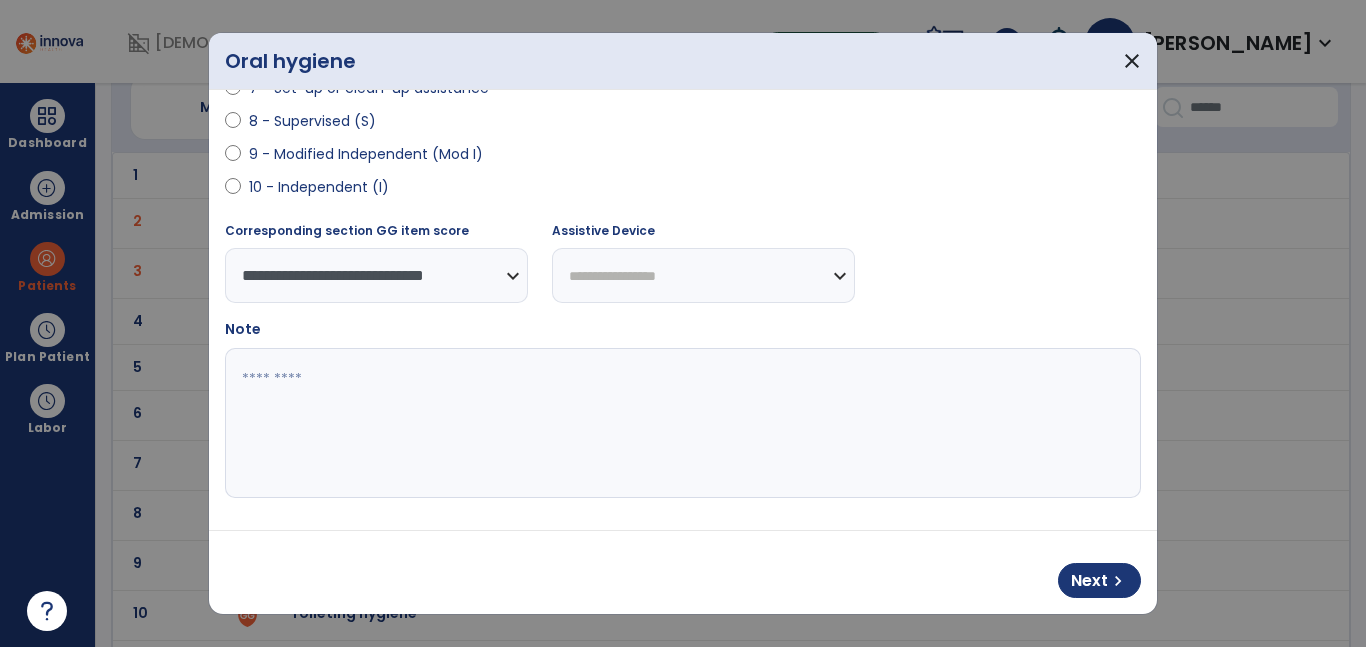 click at bounding box center (680, 423) 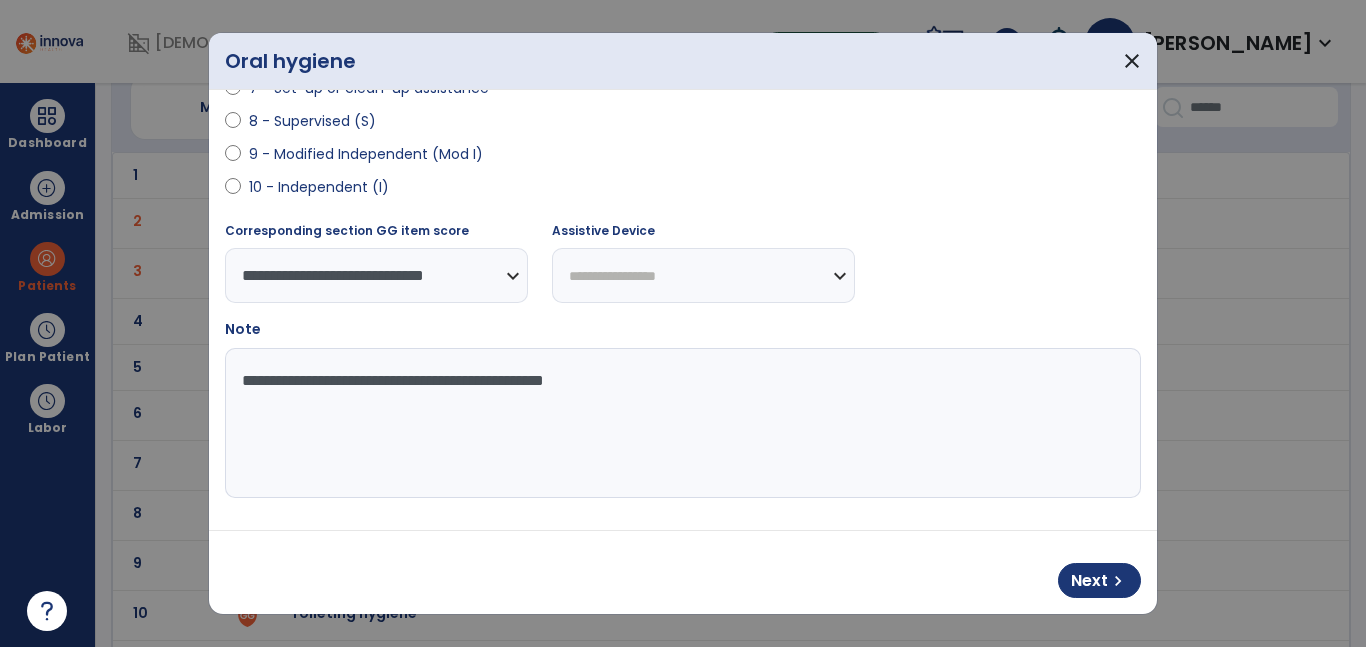 drag, startPoint x: 382, startPoint y: 384, endPoint x: 115, endPoint y: 382, distance: 267.00748 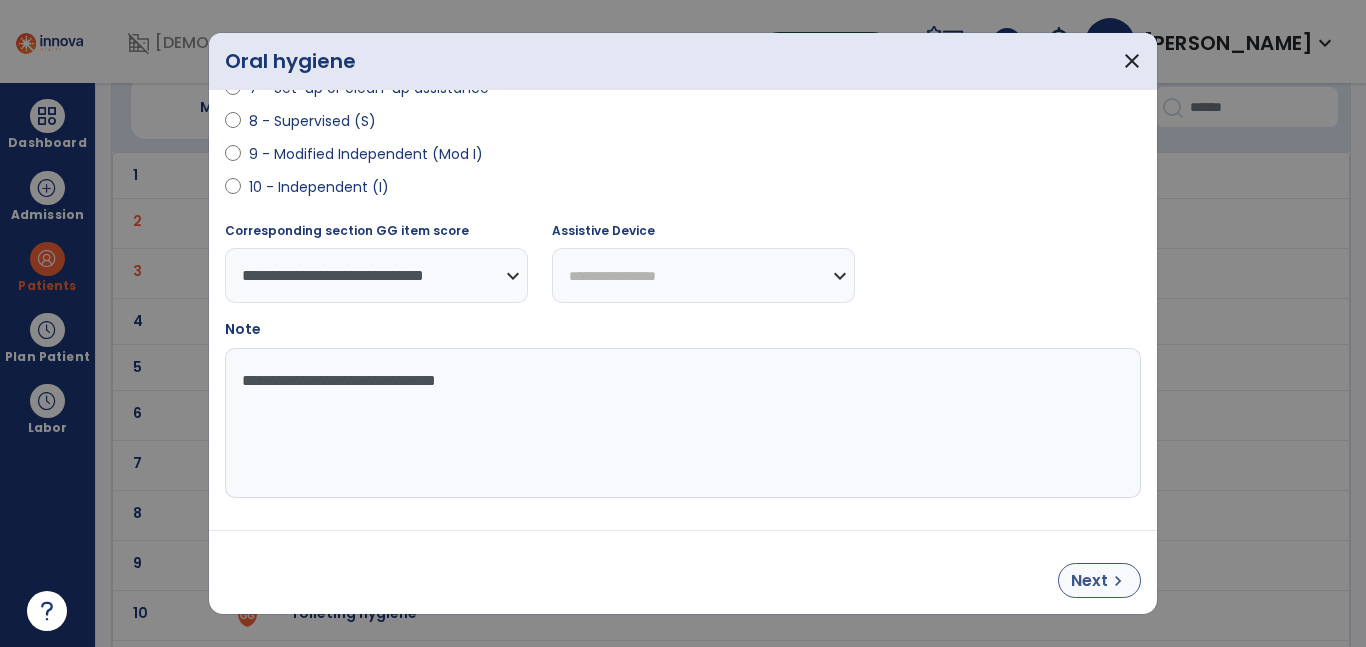 type on "**********" 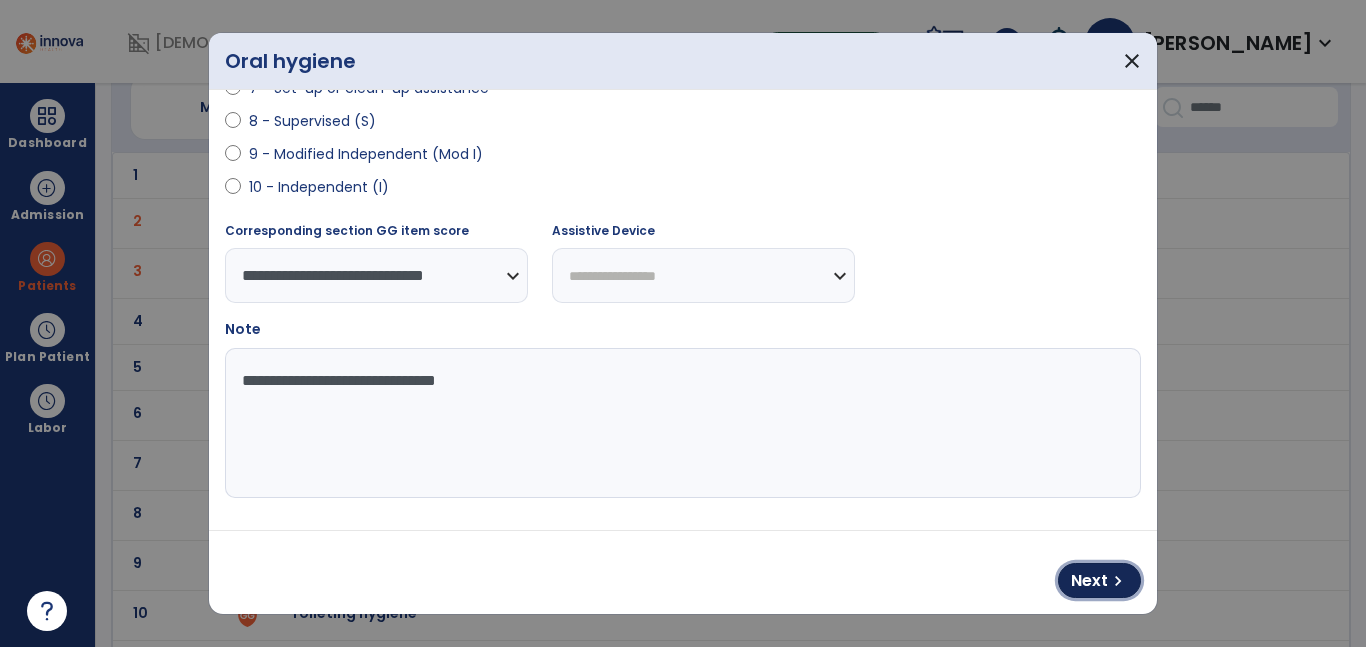 drag, startPoint x: 1096, startPoint y: 582, endPoint x: 968, endPoint y: 573, distance: 128.31601 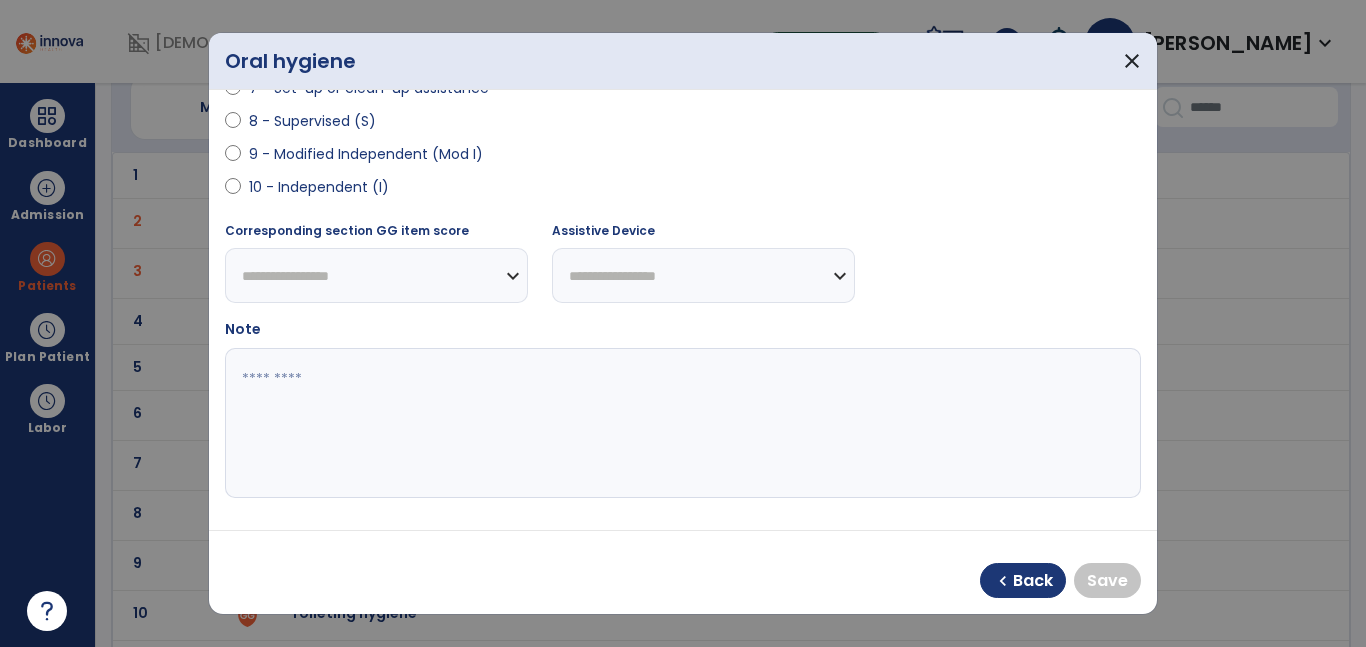drag, startPoint x: 345, startPoint y: 189, endPoint x: 376, endPoint y: 206, distance: 35.35534 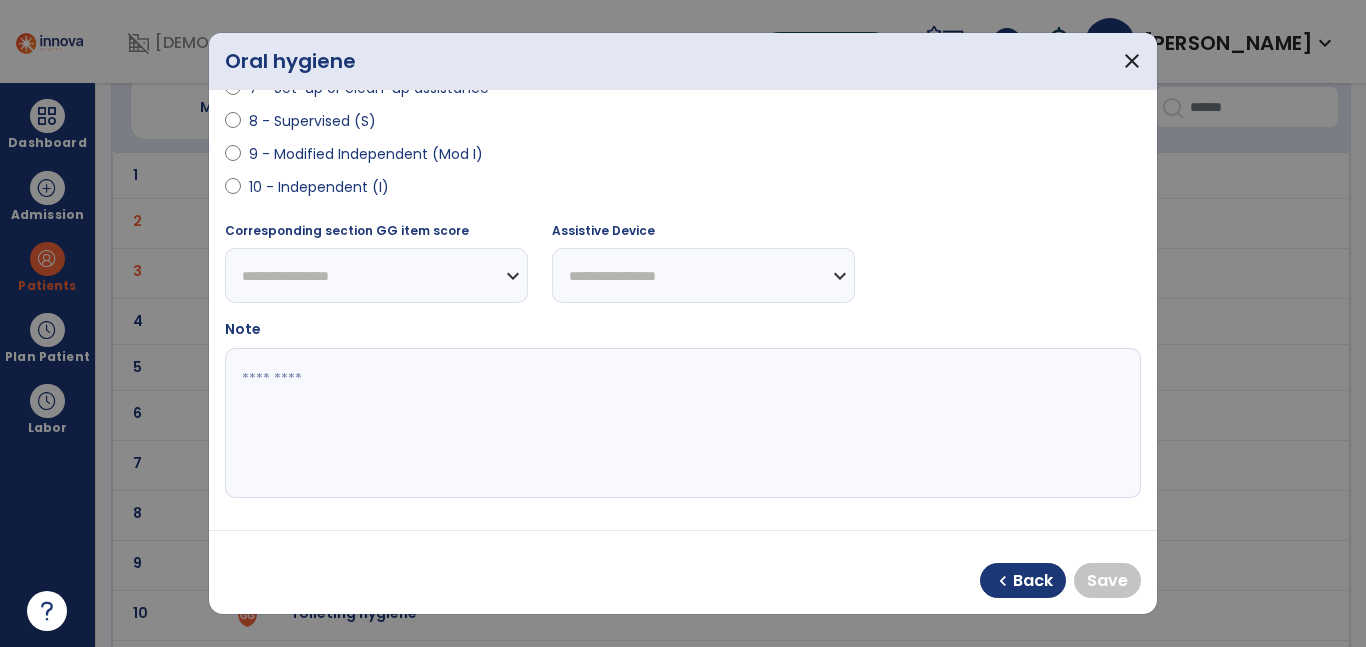 click on "10 - Independent (I)" at bounding box center [319, 187] 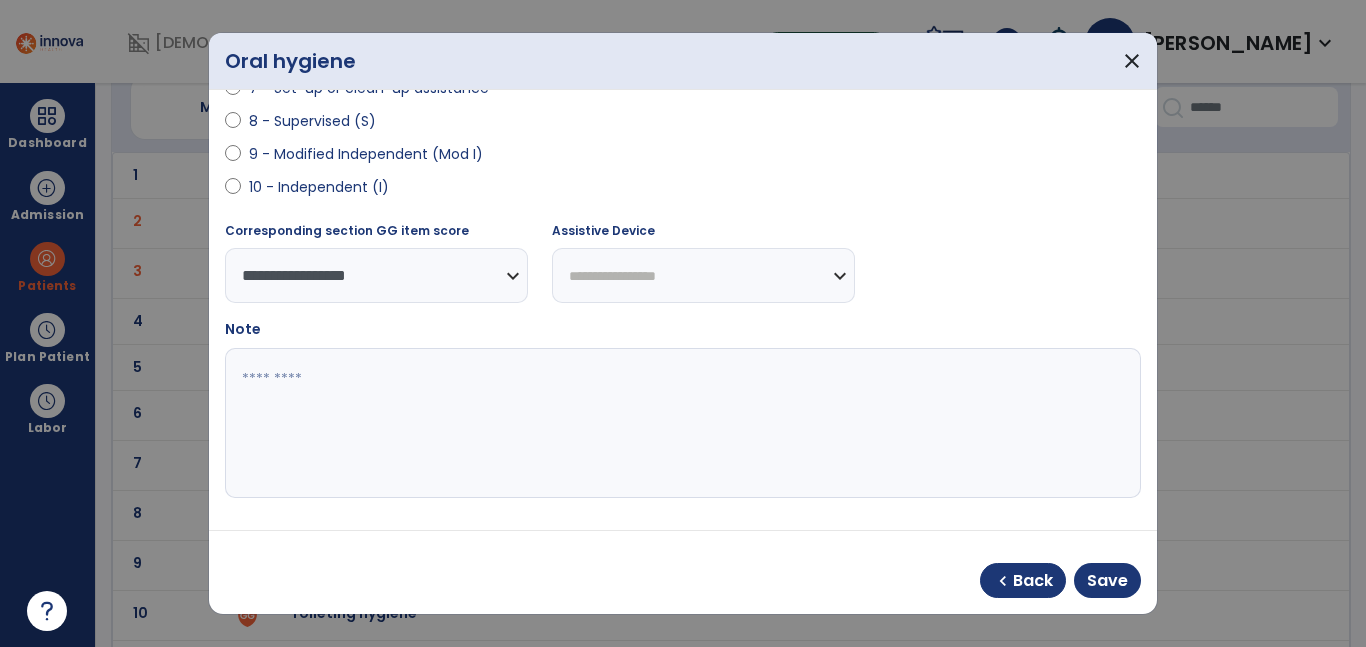 select on "**********" 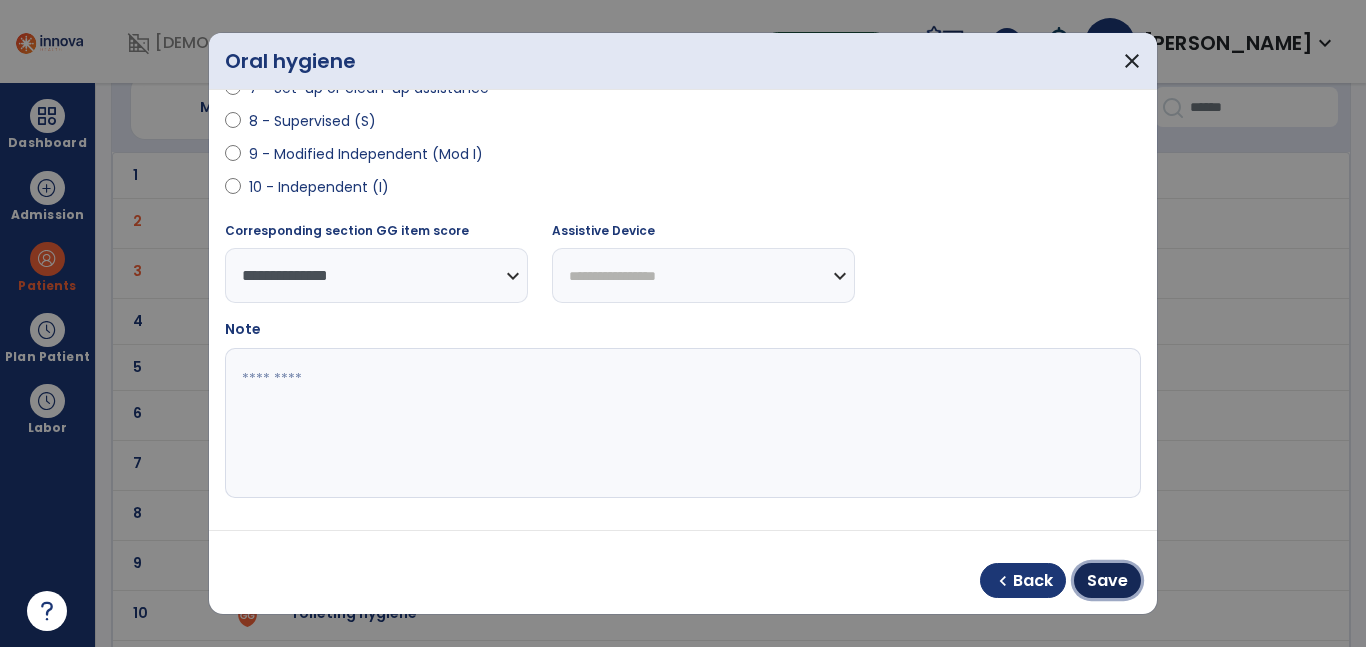 click on "Save" at bounding box center [1107, 581] 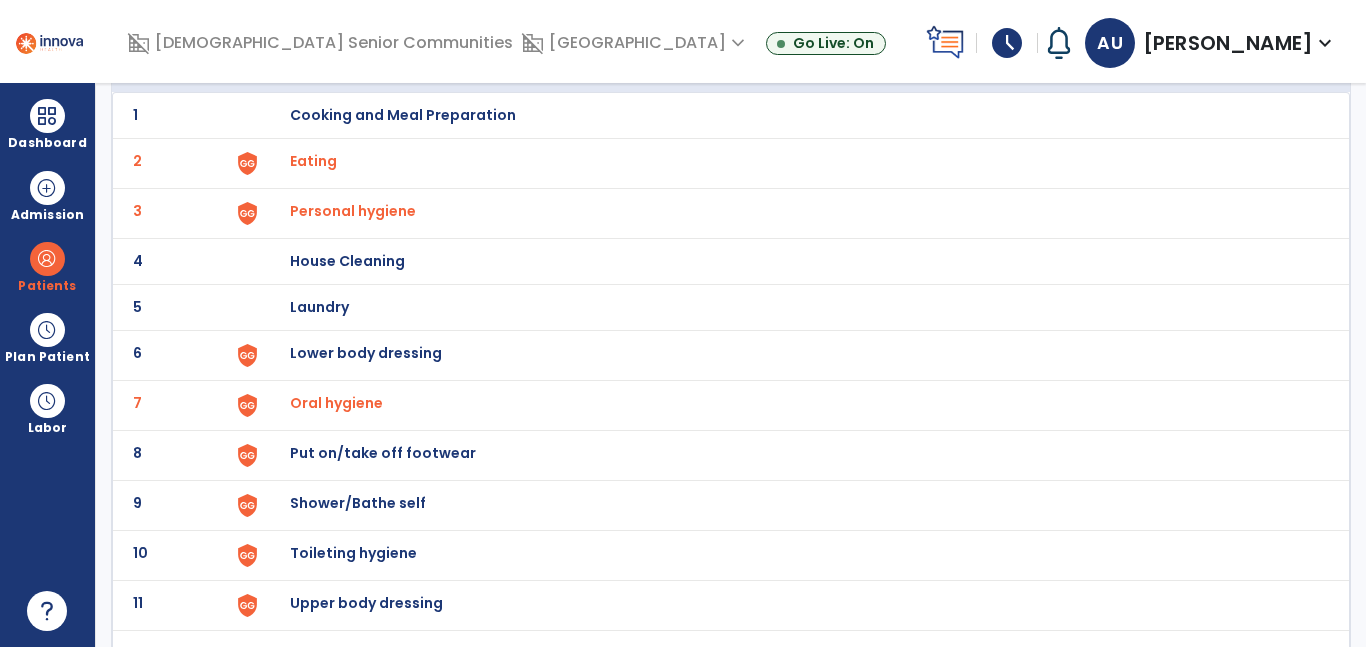 scroll, scrollTop: 190, scrollLeft: 0, axis: vertical 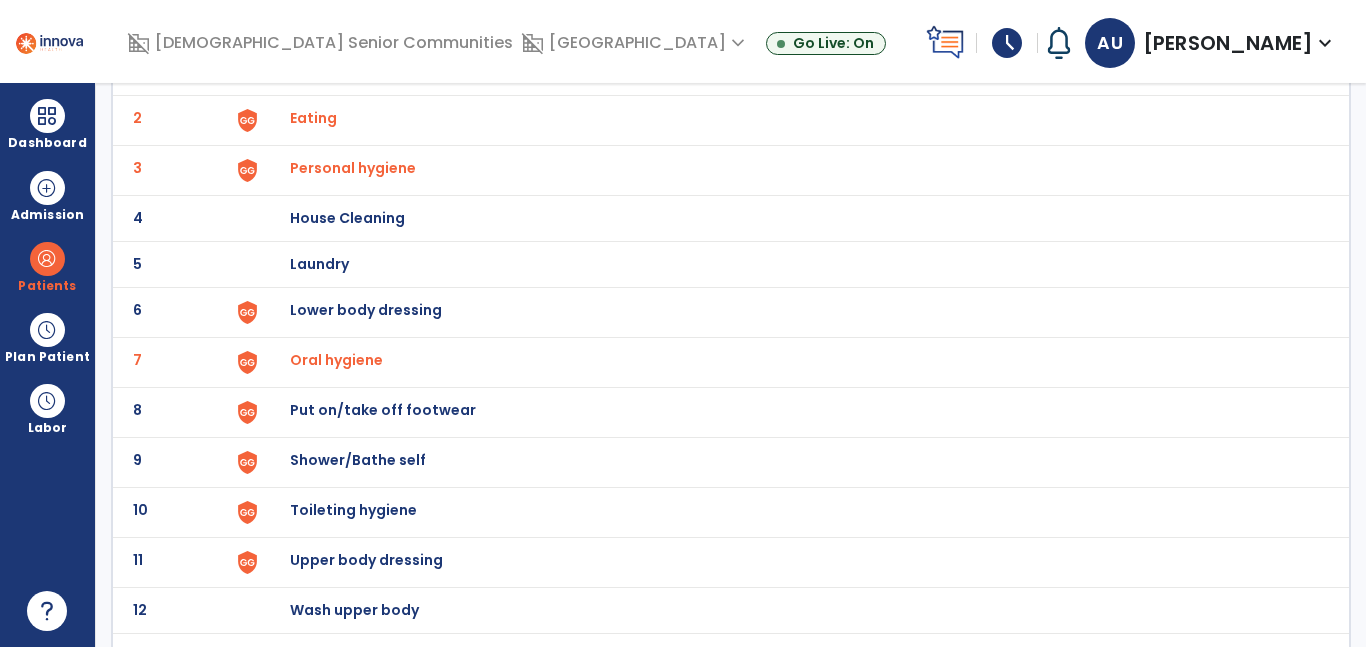 click on "10 Toileting hygiene" 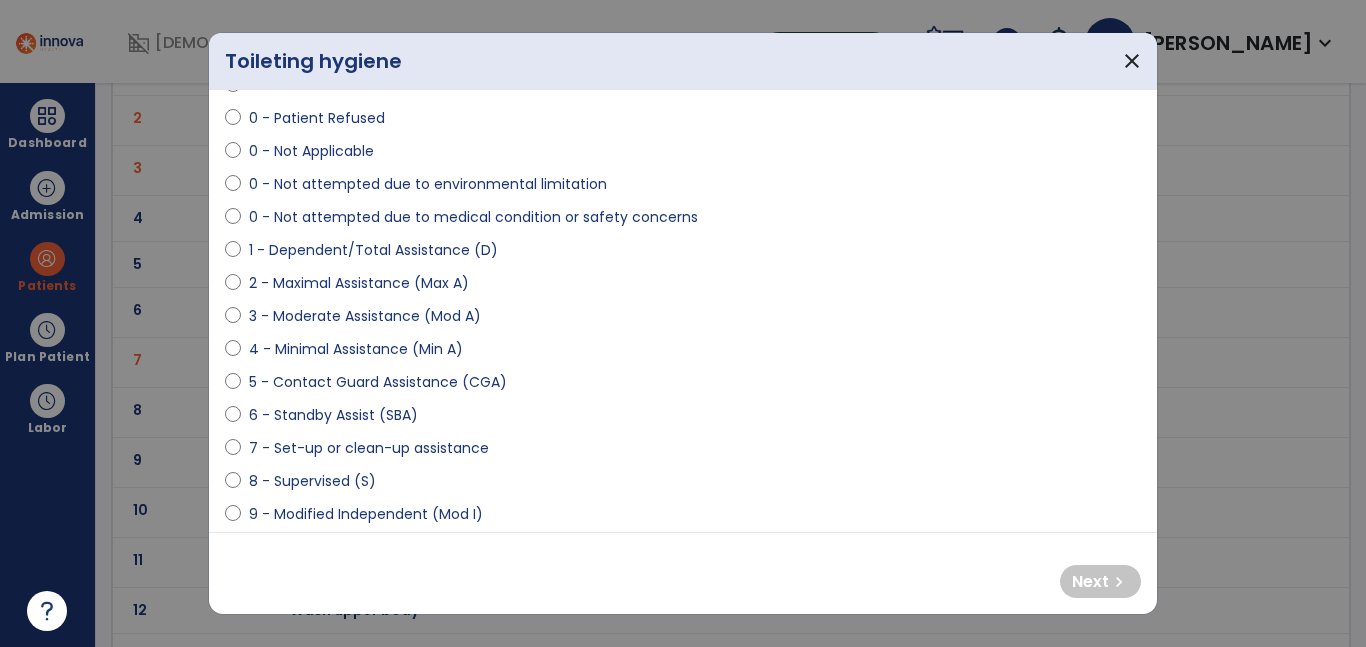 scroll, scrollTop: 94, scrollLeft: 0, axis: vertical 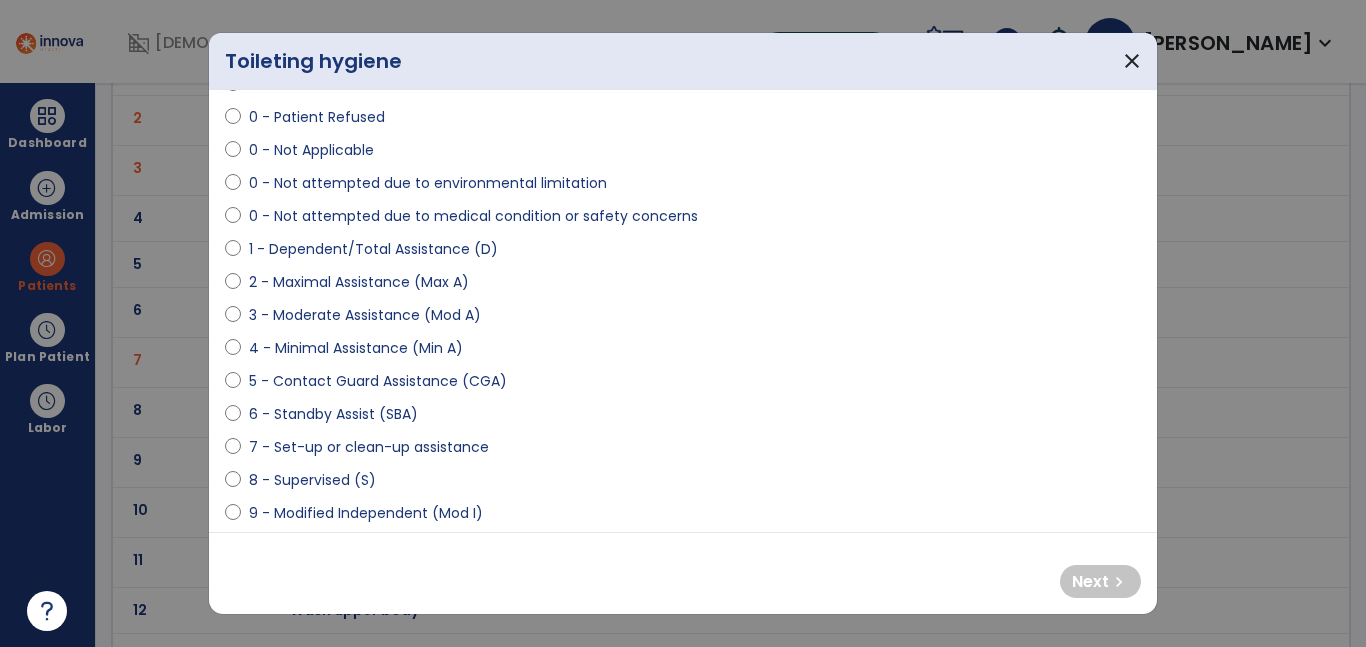 drag, startPoint x: 391, startPoint y: 302, endPoint x: 396, endPoint y: 311, distance: 10.29563 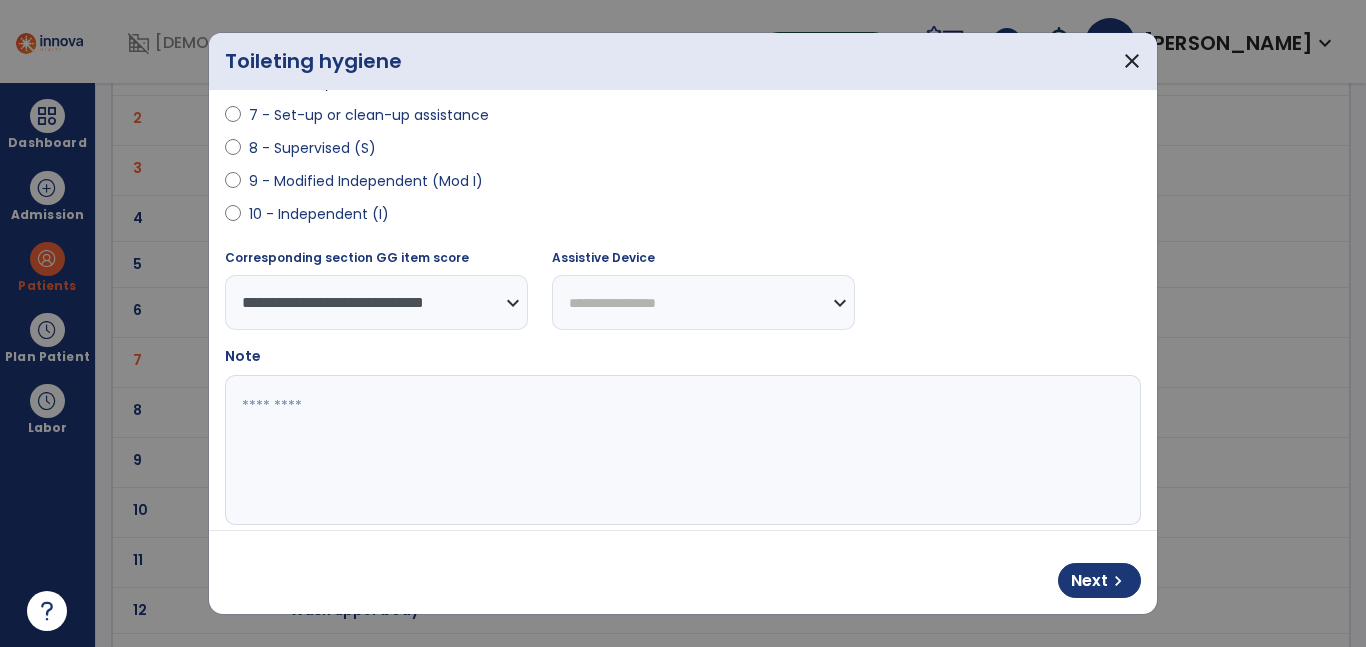 scroll, scrollTop: 453, scrollLeft: 0, axis: vertical 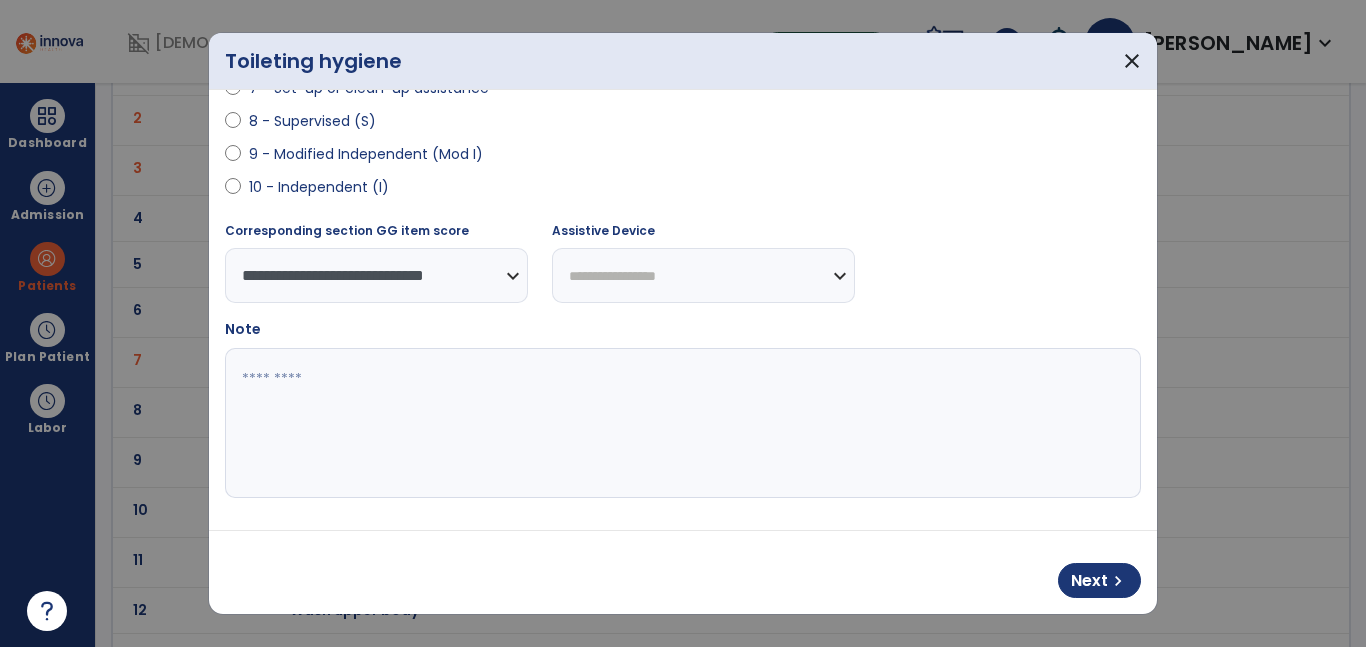 click at bounding box center [680, 423] 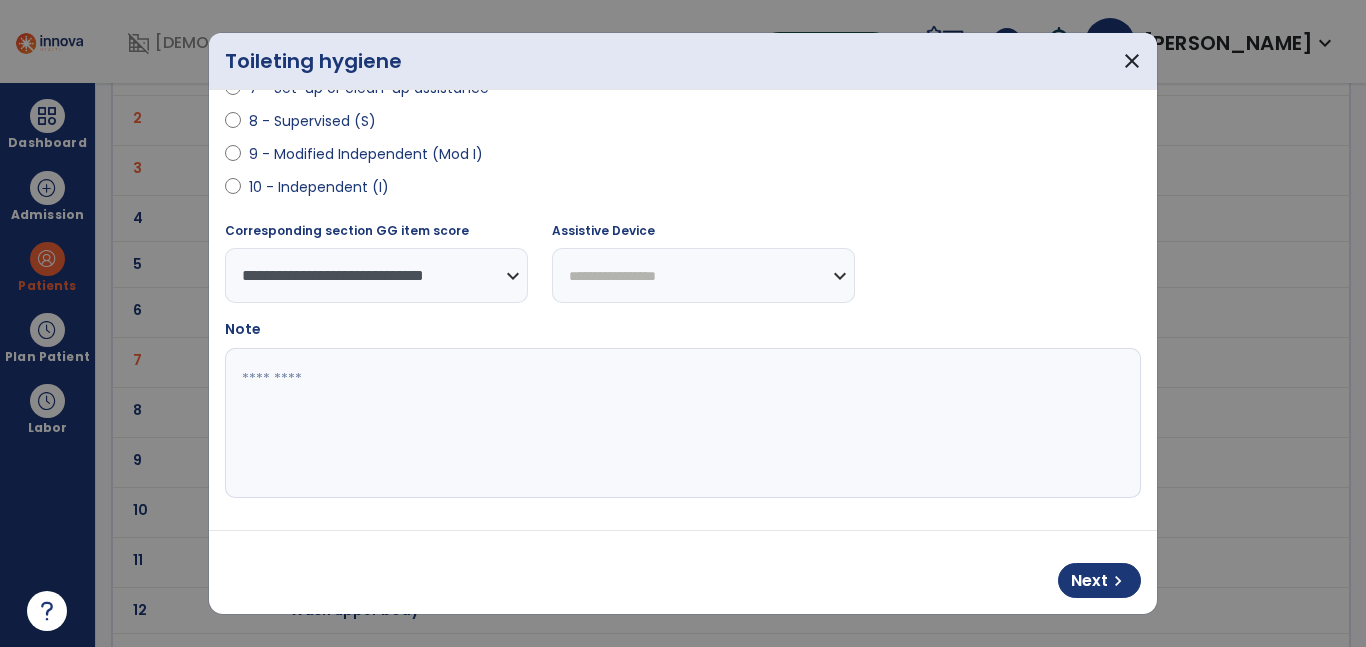 paste on "**********" 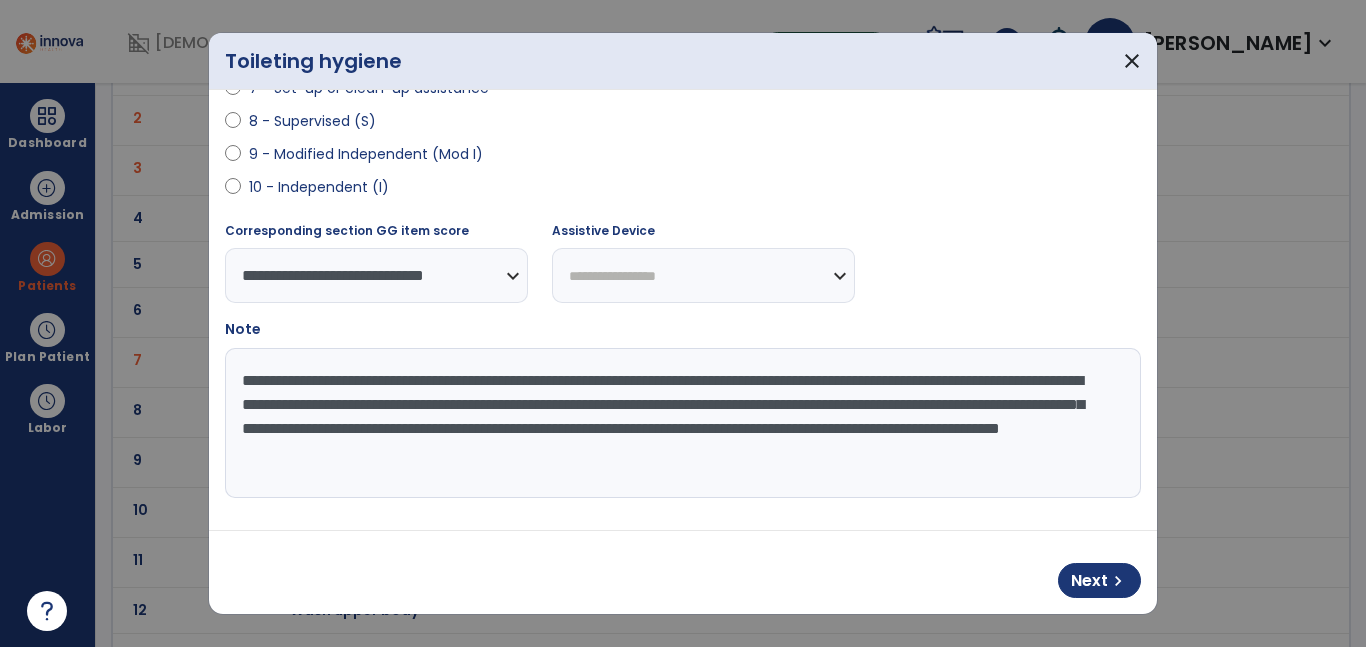 click at bounding box center [680, 423] 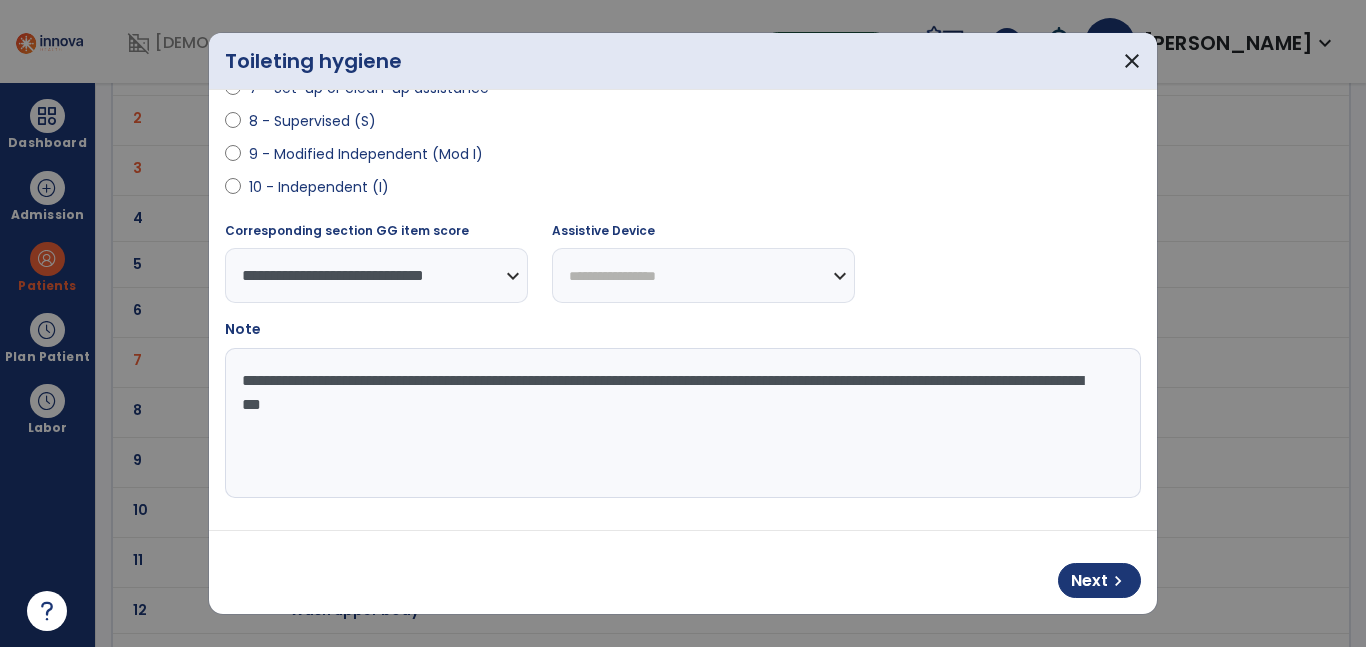 type on "**********" 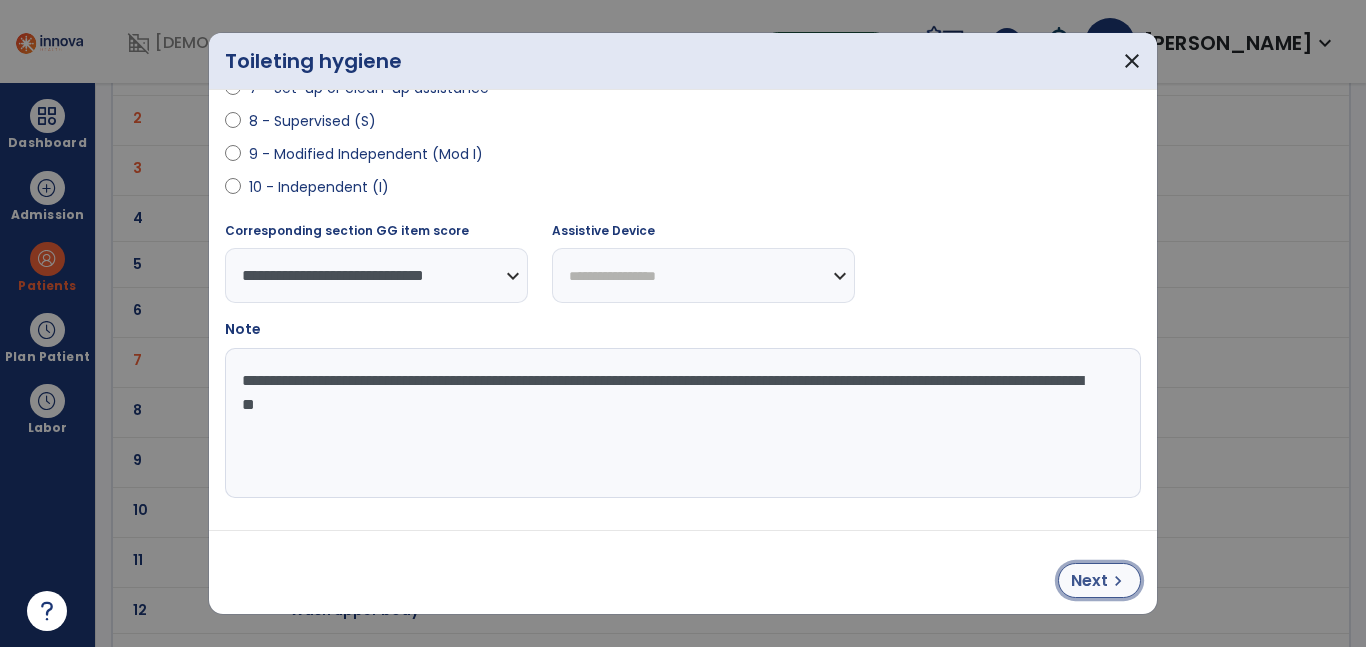 click on "chevron_right" at bounding box center [1118, 581] 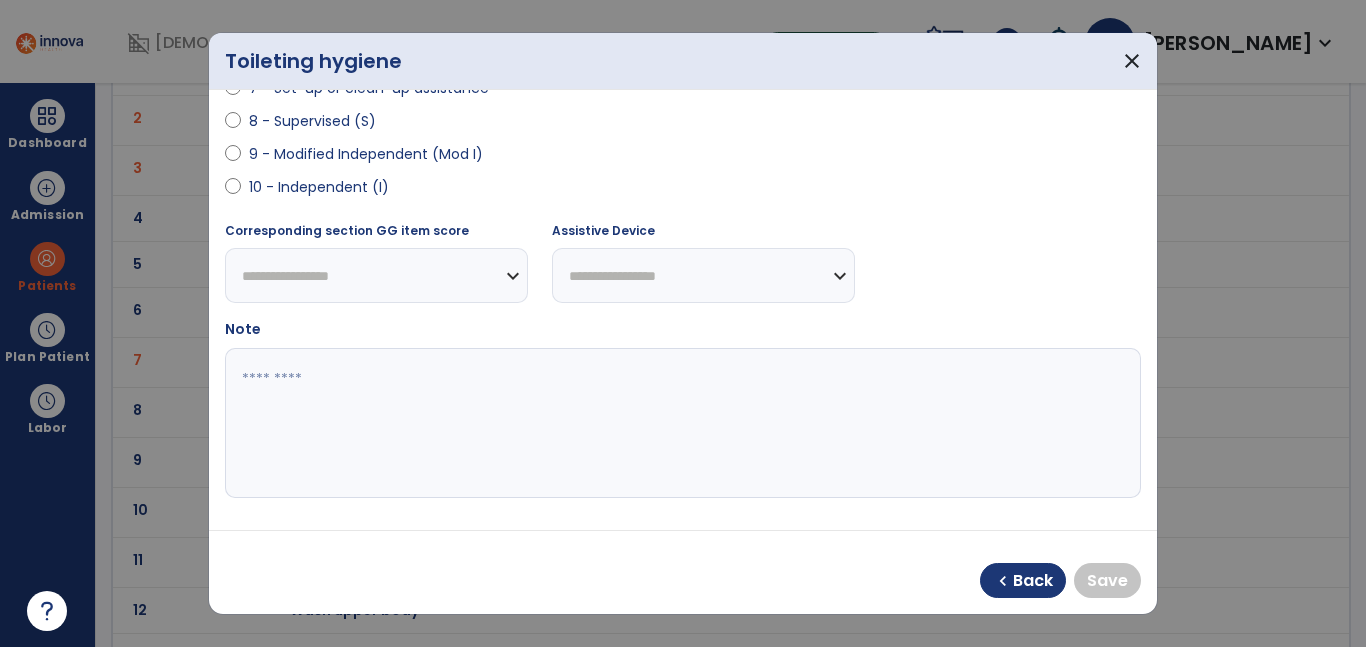 click on "10 - Independent (I)" at bounding box center (319, 187) 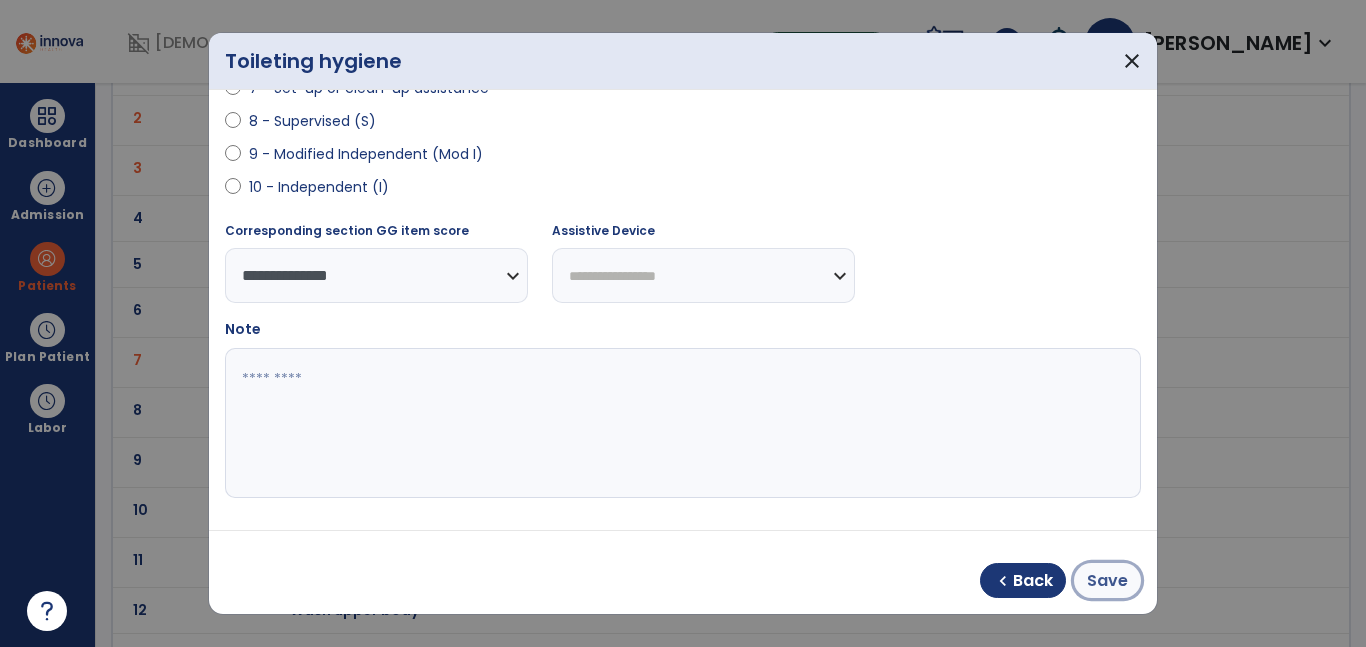 click on "Save" at bounding box center (1107, 581) 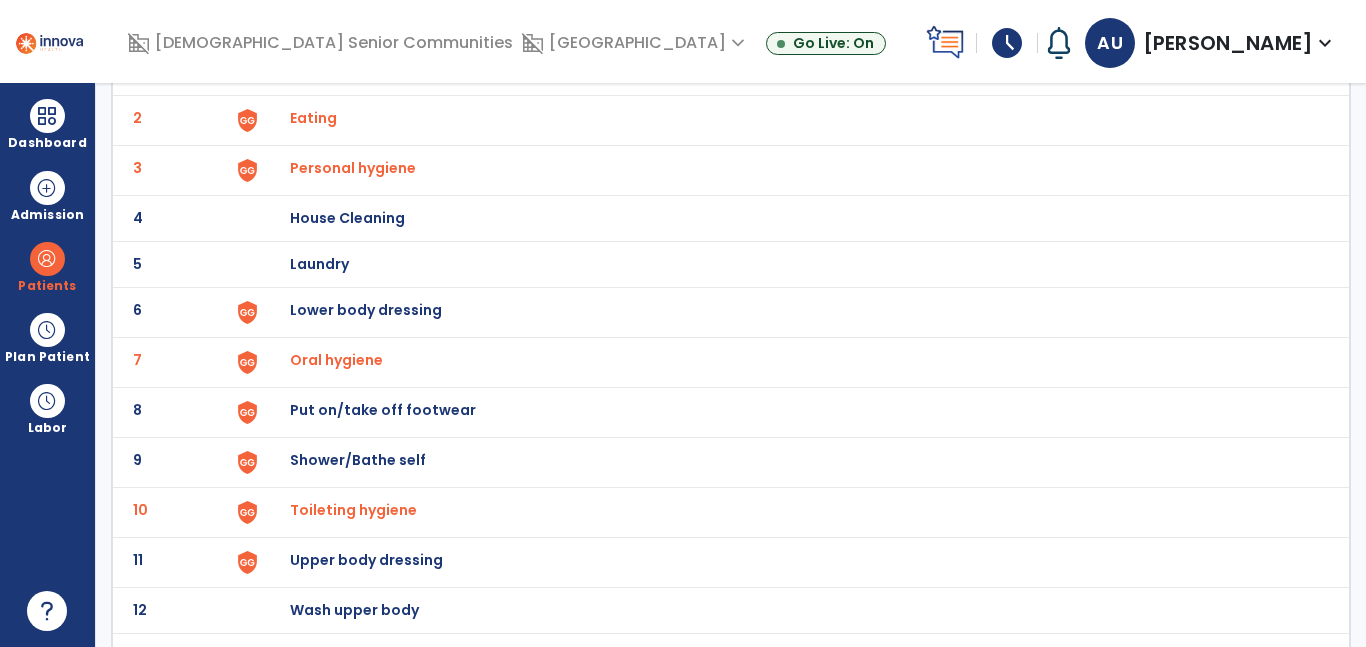 click on "Upper body dressing" at bounding box center (403, 72) 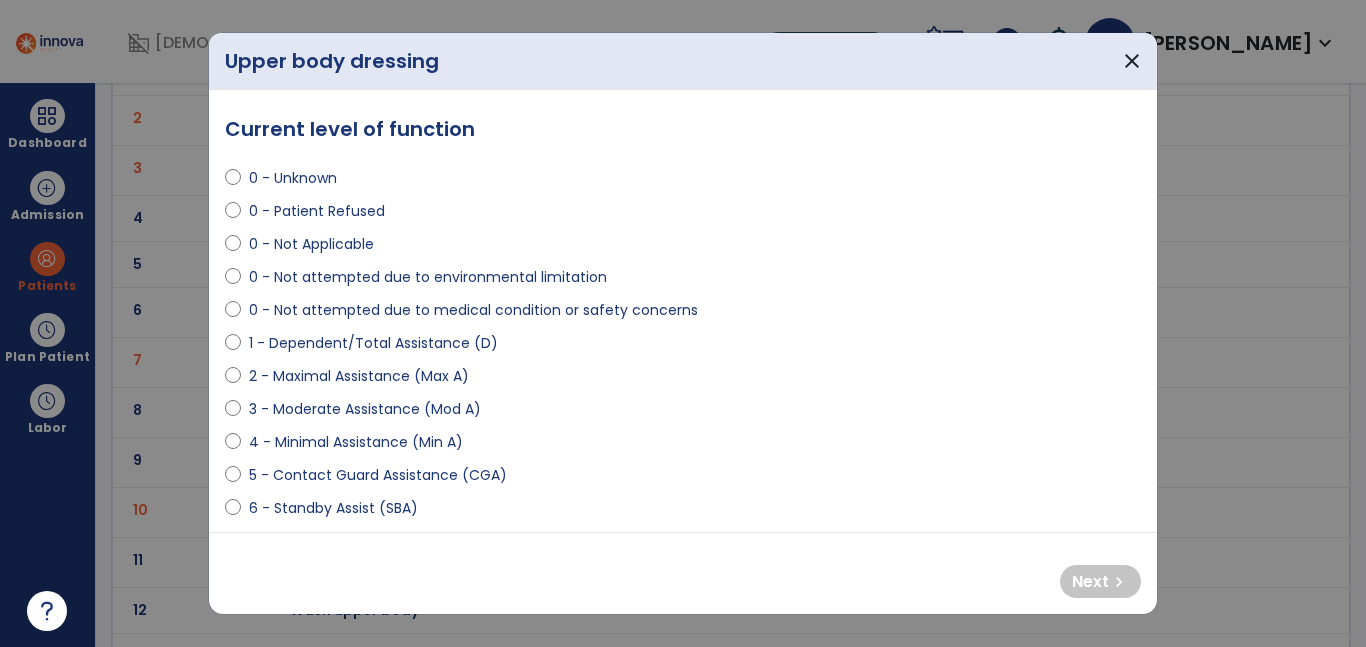 click on "3 - Moderate Assistance (Mod A)" at bounding box center (365, 409) 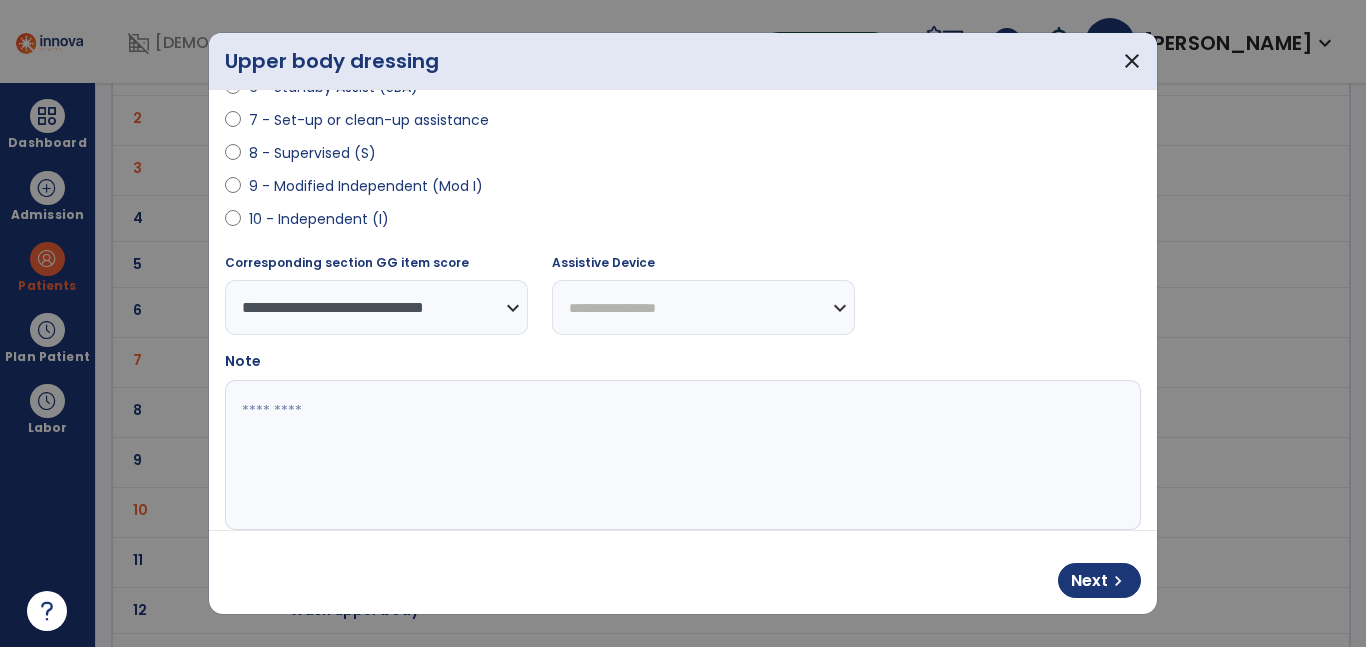 scroll, scrollTop: 453, scrollLeft: 0, axis: vertical 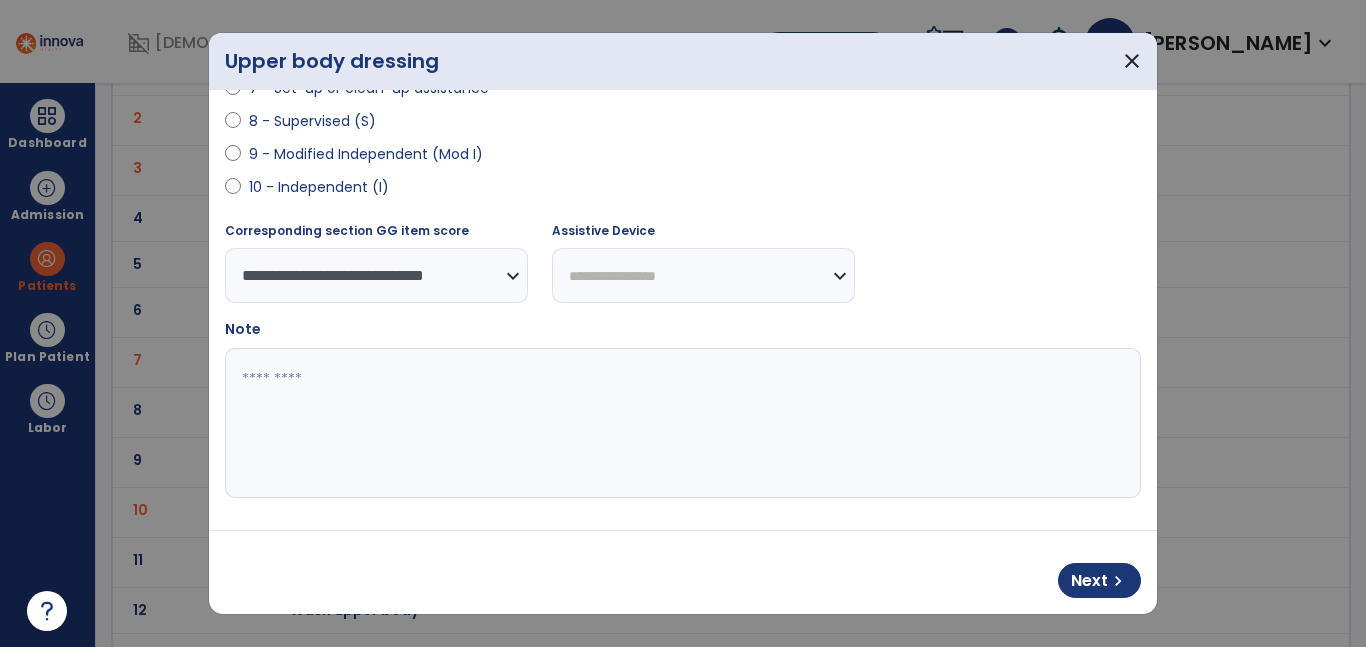 click at bounding box center [680, 423] 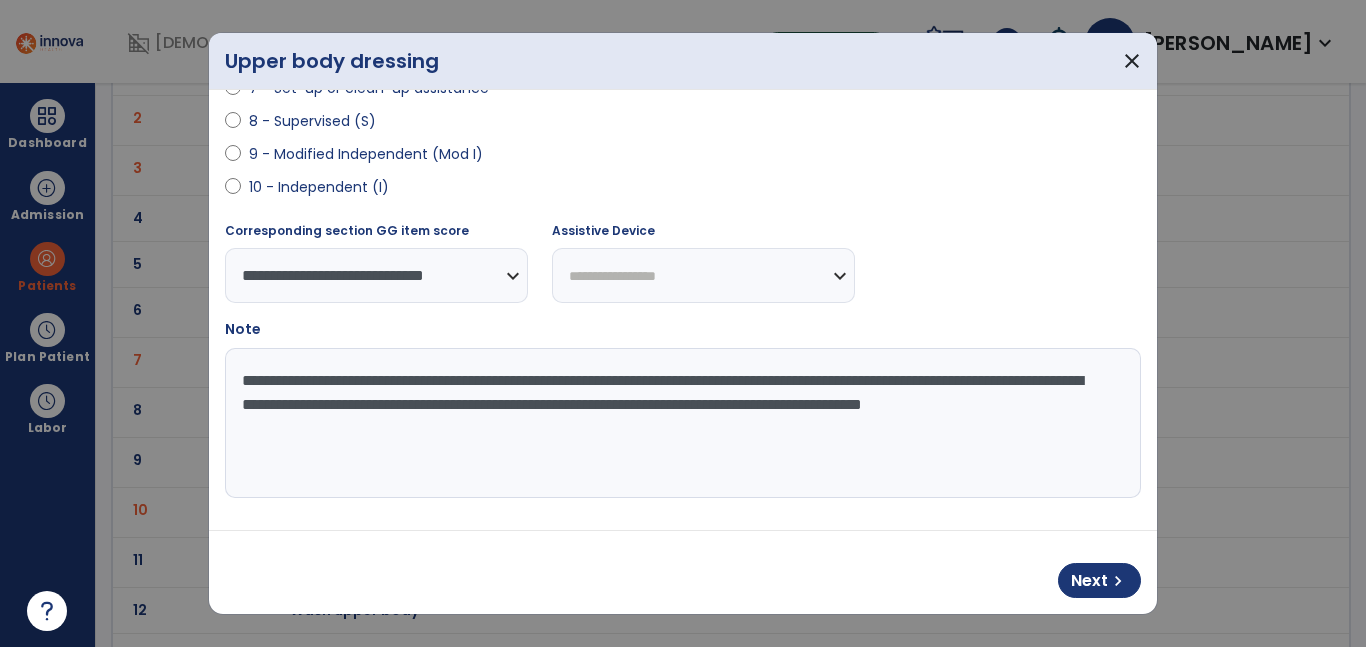 drag, startPoint x: 655, startPoint y: 379, endPoint x: 704, endPoint y: 466, distance: 99.849884 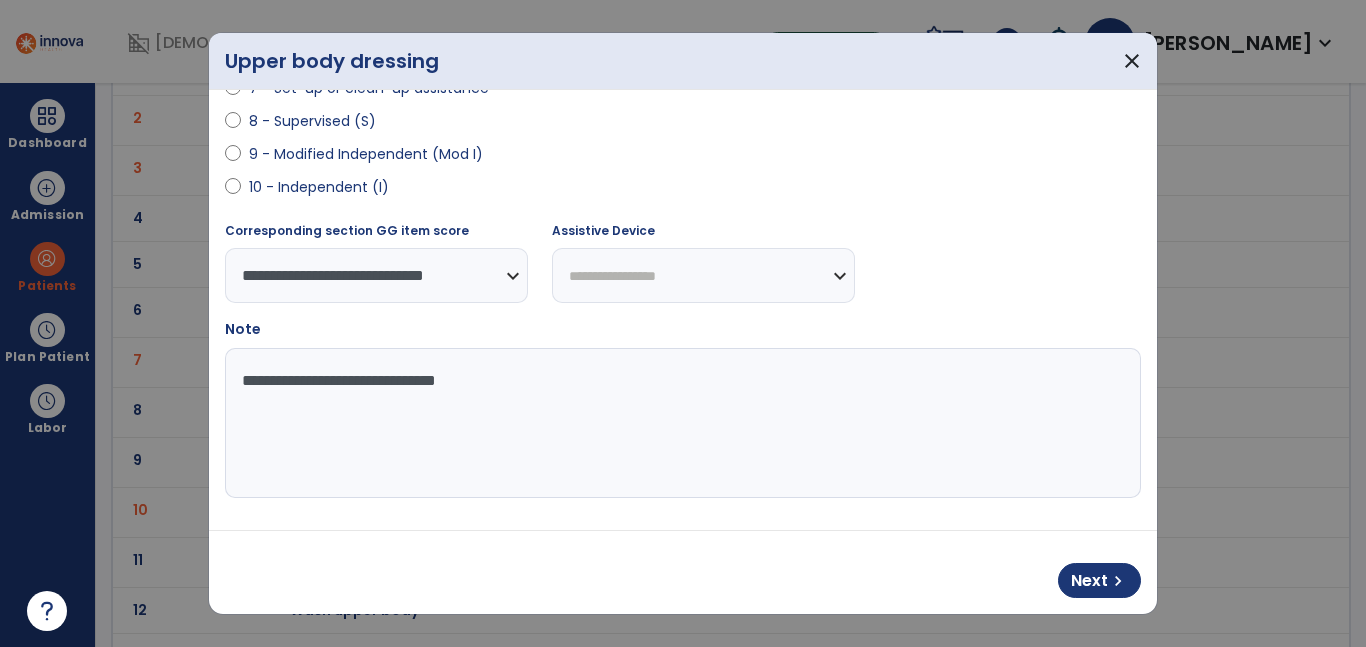 type on "**********" 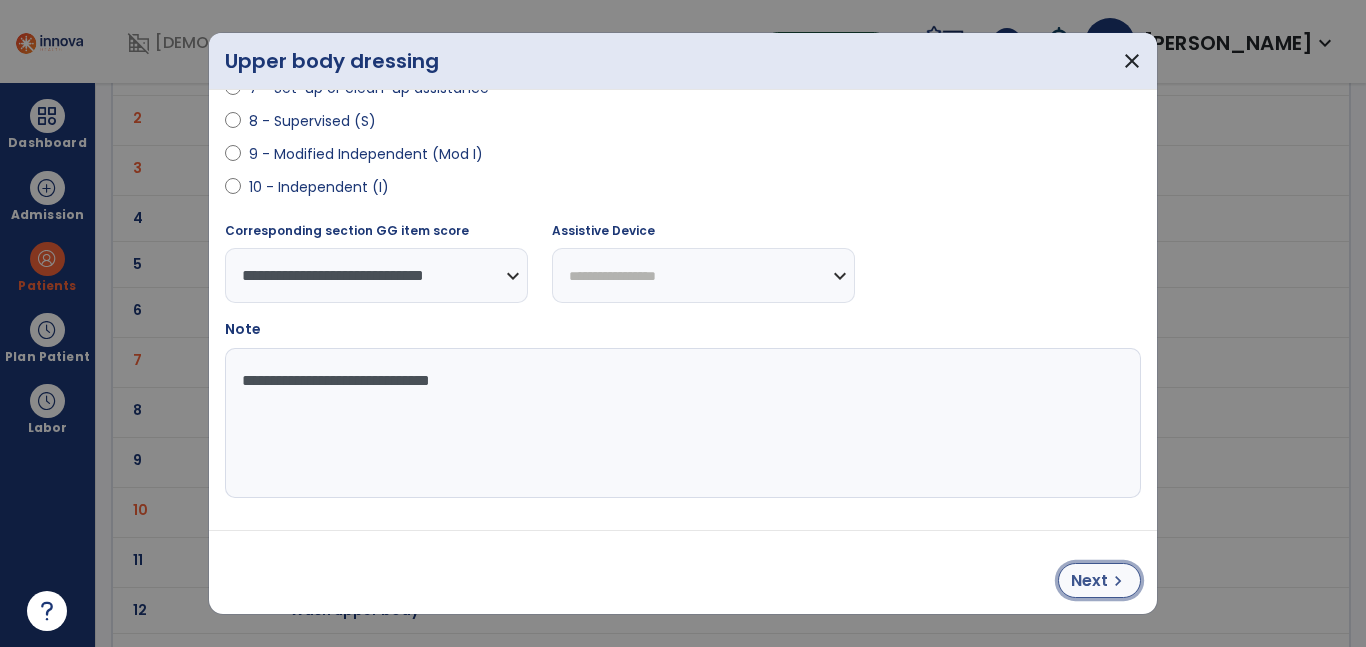 click on "Next" at bounding box center (1089, 581) 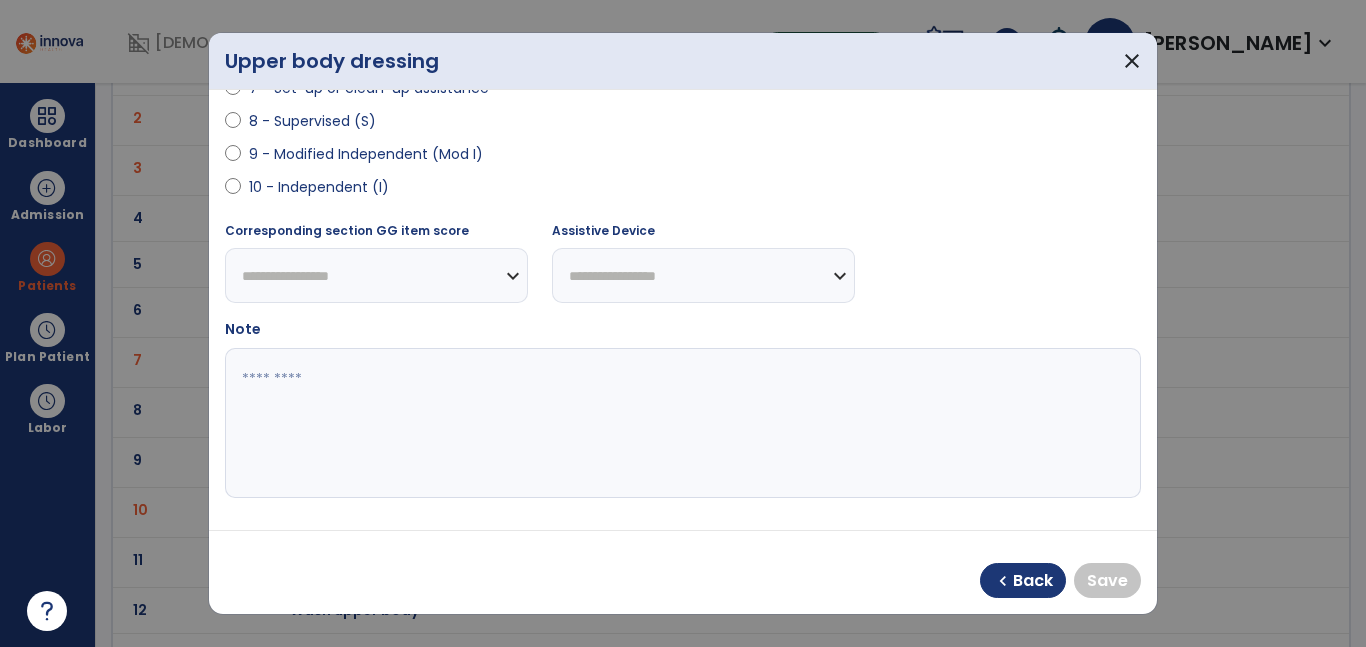 click on "10 - Independent (I)" at bounding box center (319, 187) 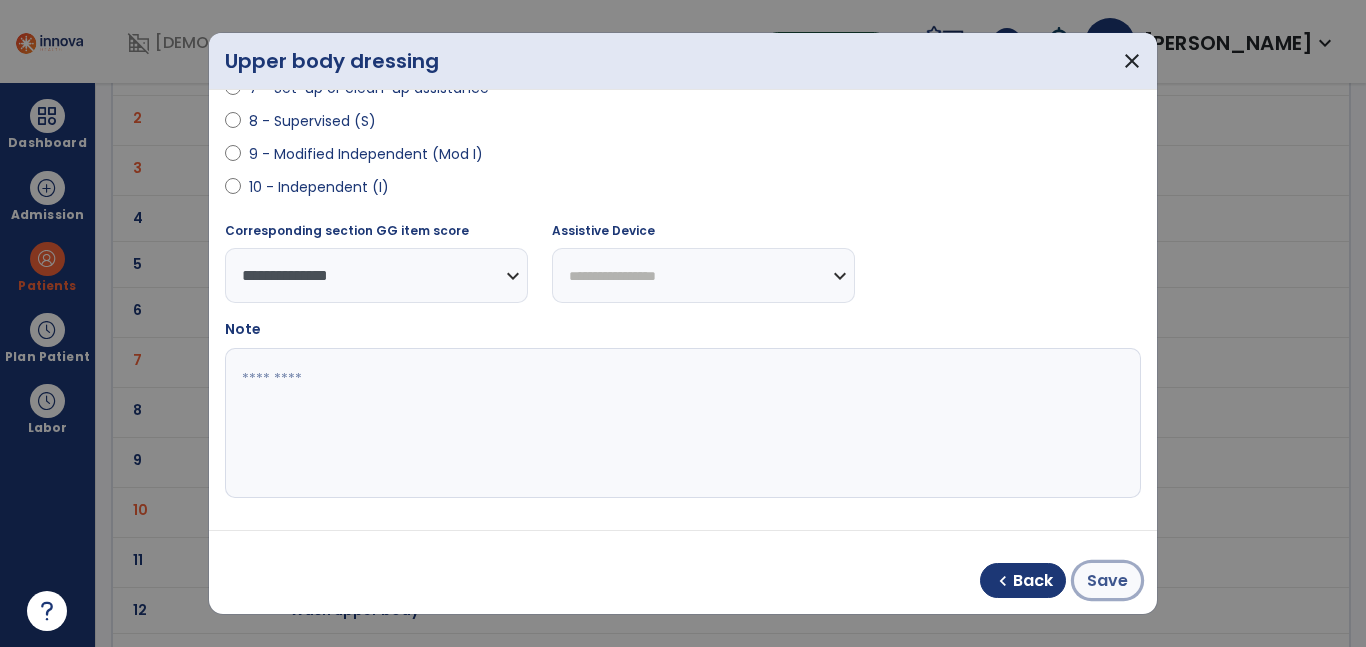 click on "Save" at bounding box center (1107, 581) 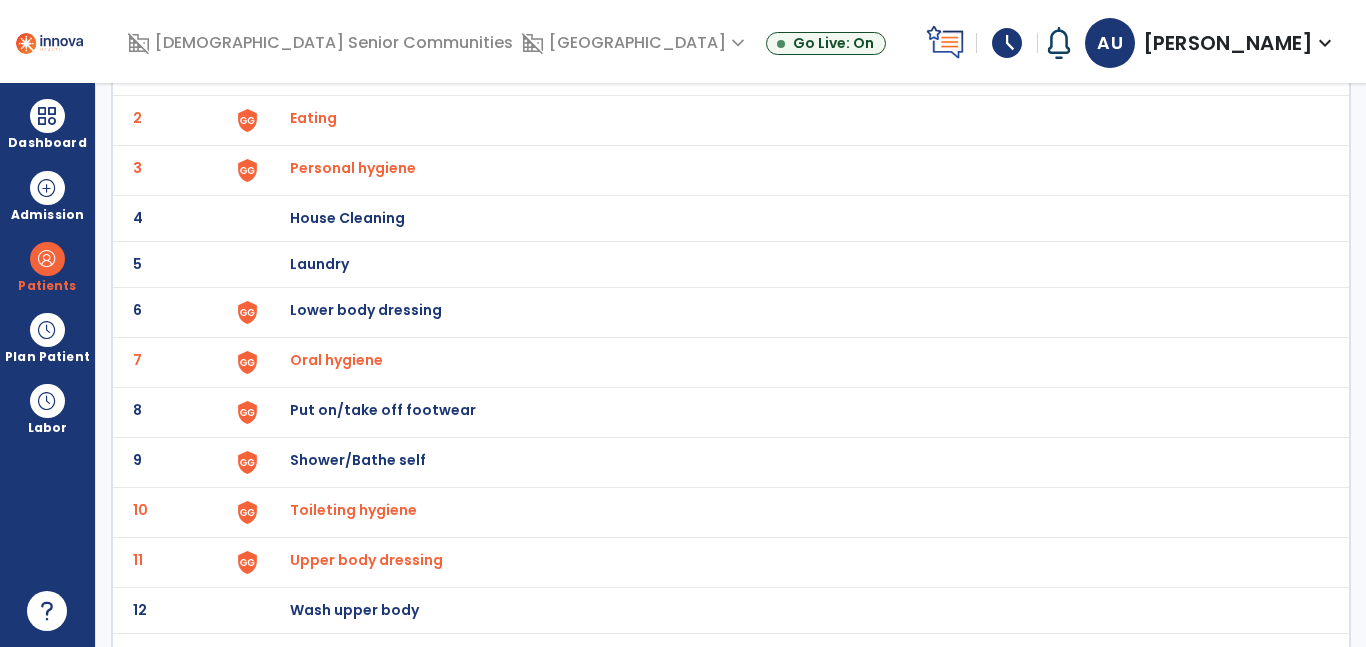 click on "Lower body dressing" at bounding box center [403, 72] 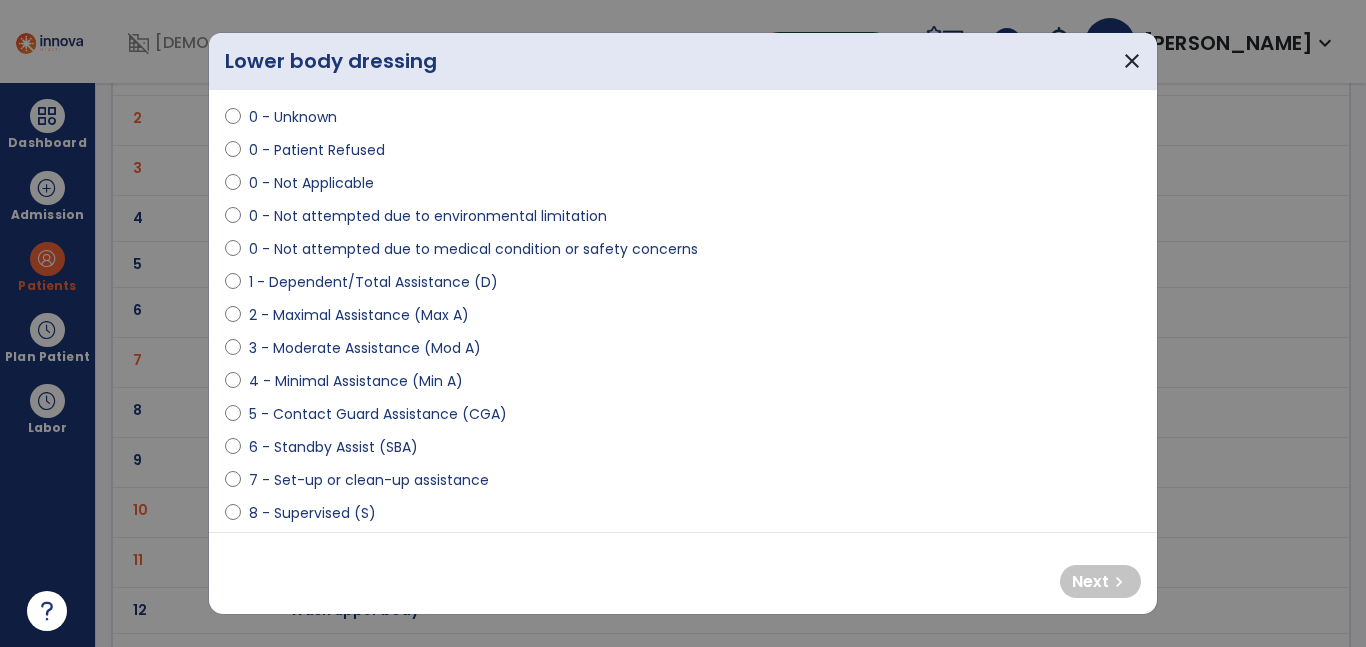 click on "3 - Moderate Assistance (Mod A)" at bounding box center [365, 348] 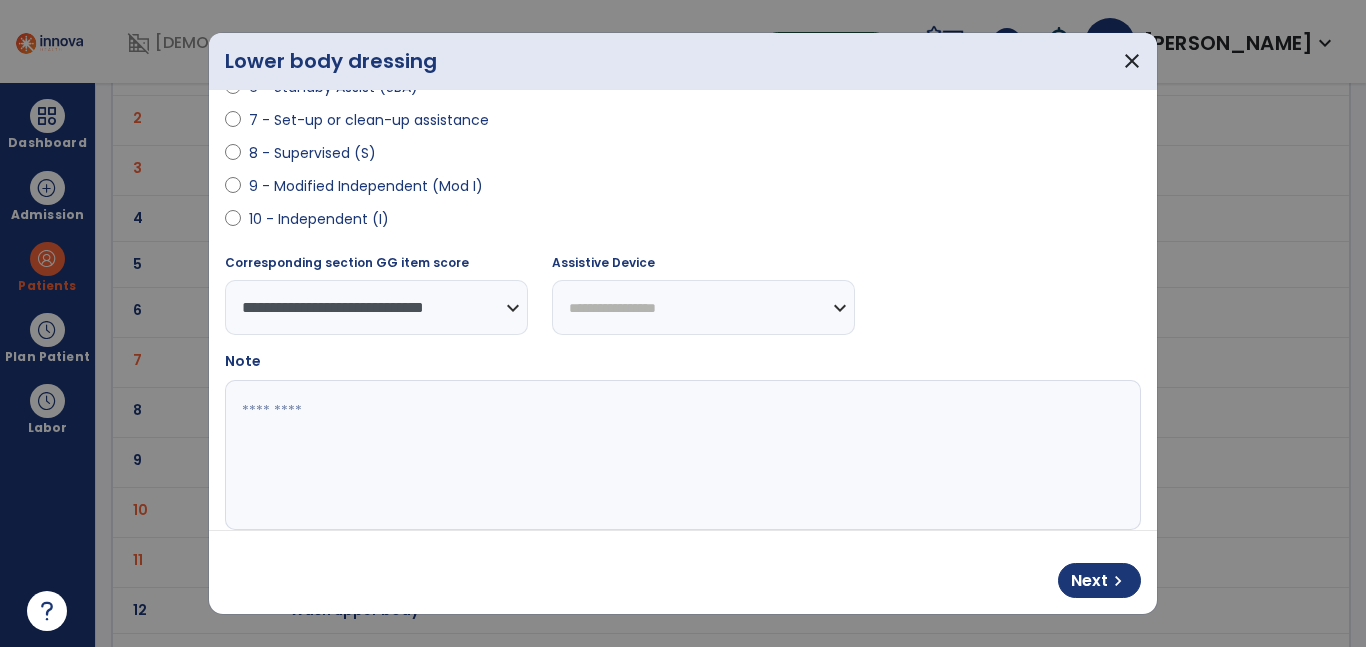 scroll, scrollTop: 453, scrollLeft: 0, axis: vertical 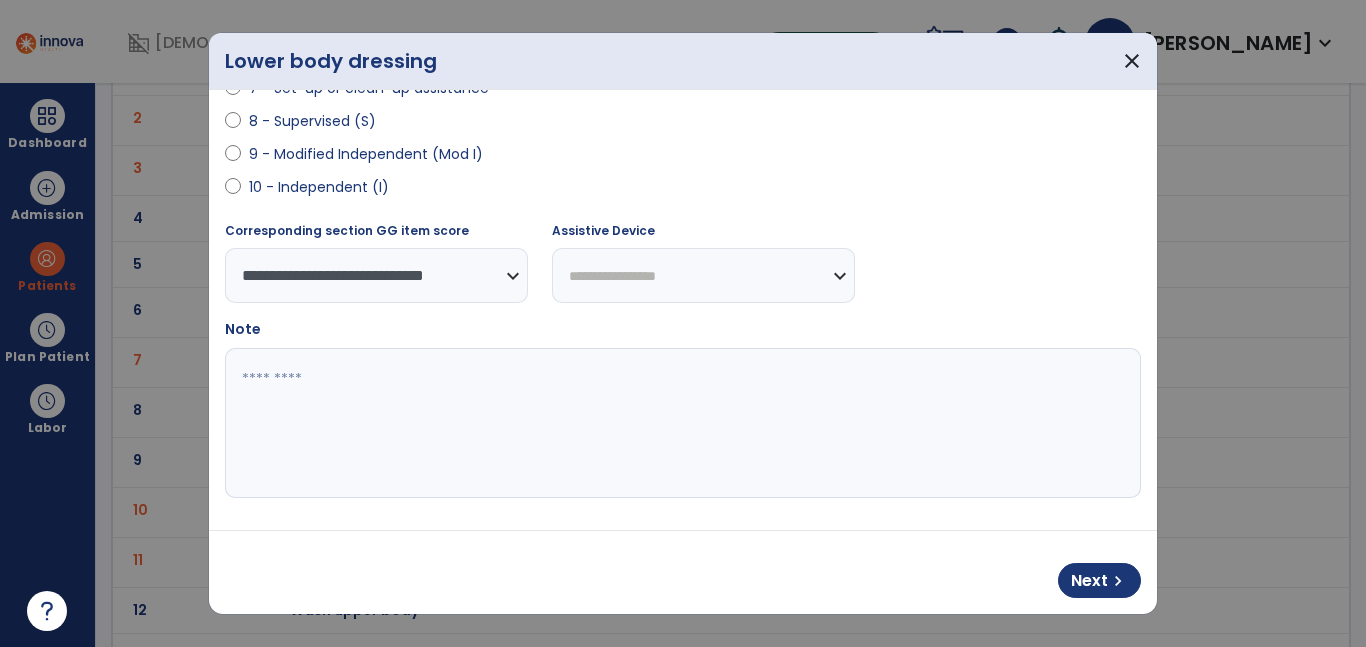 click at bounding box center (680, 423) 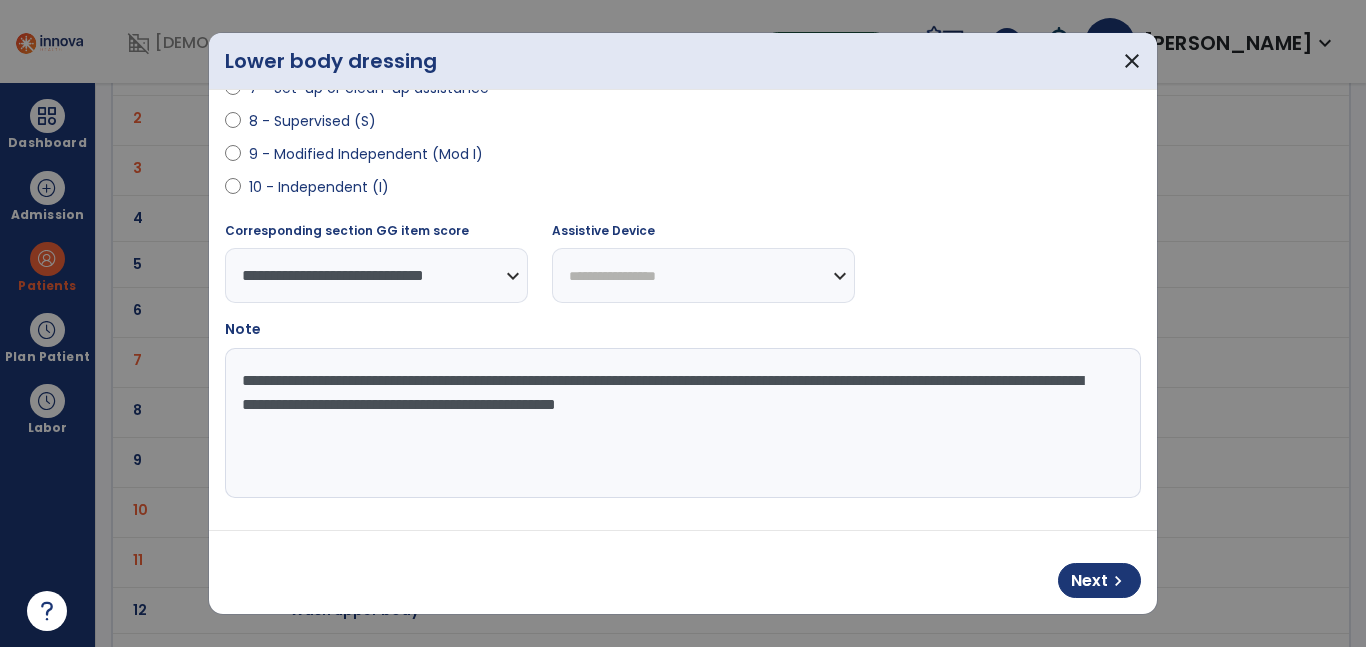 drag, startPoint x: 465, startPoint y: 406, endPoint x: 1043, endPoint y: 432, distance: 578.5845 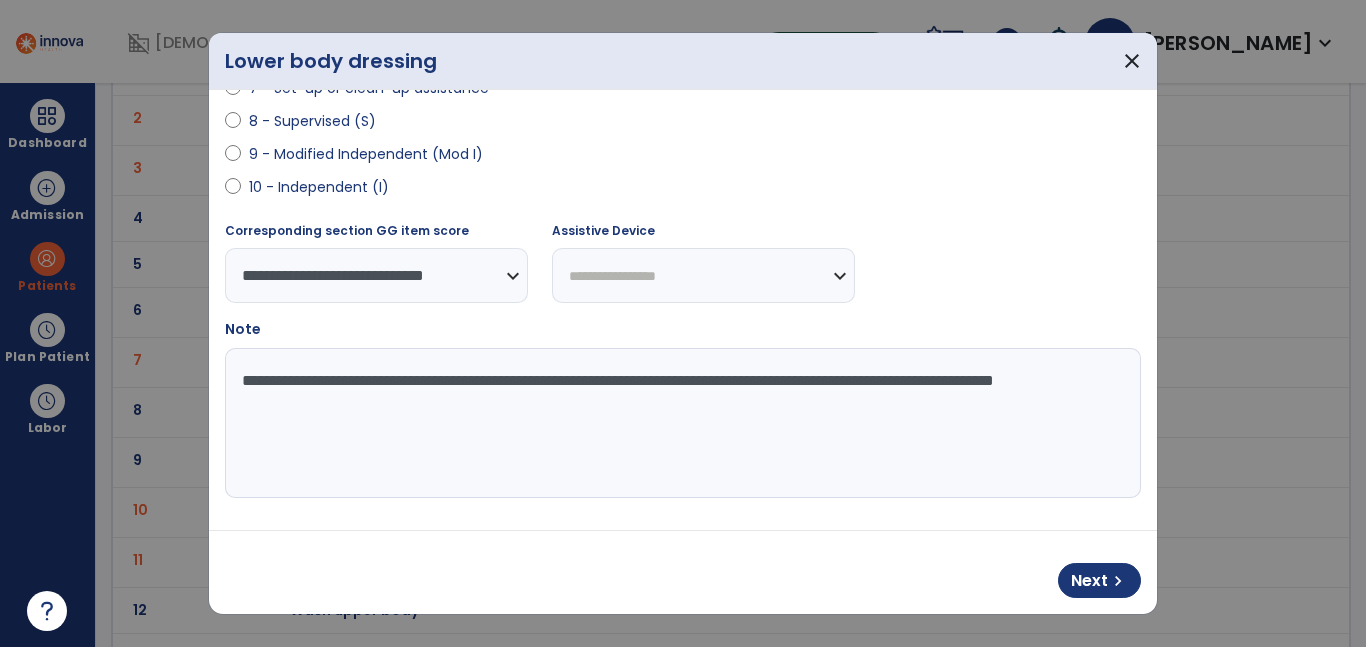 type on "**********" 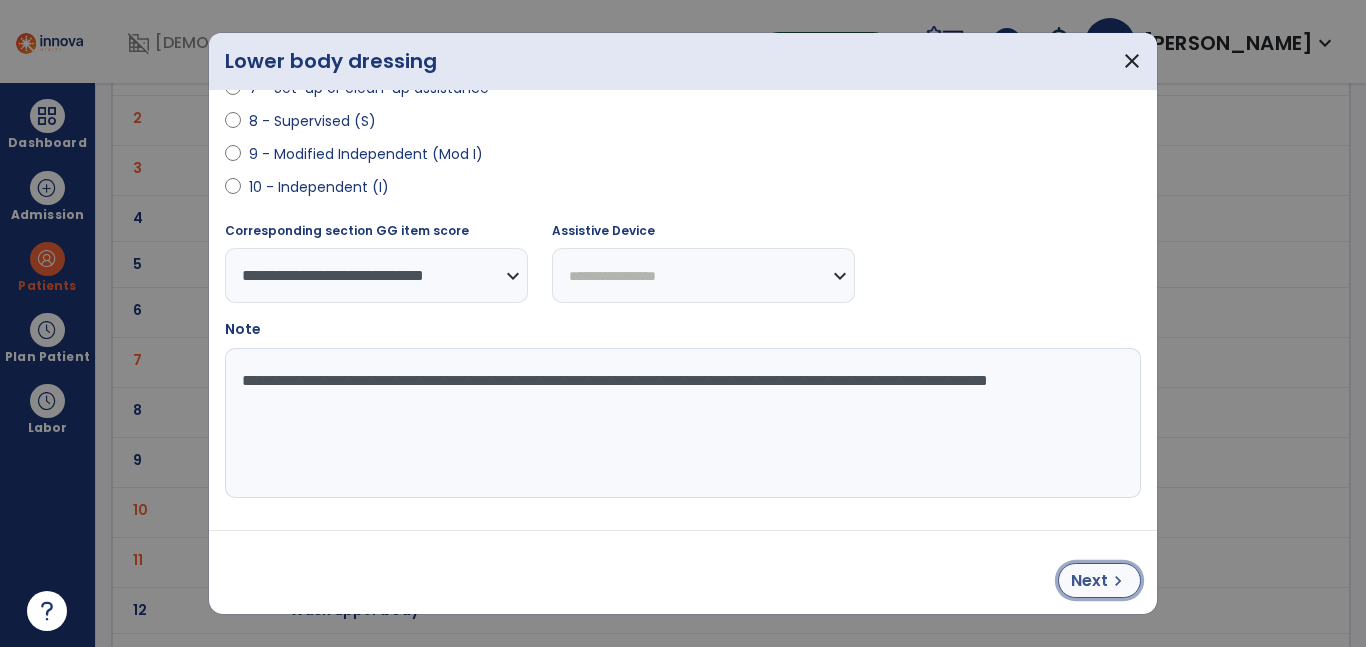 click on "chevron_right" at bounding box center [1118, 581] 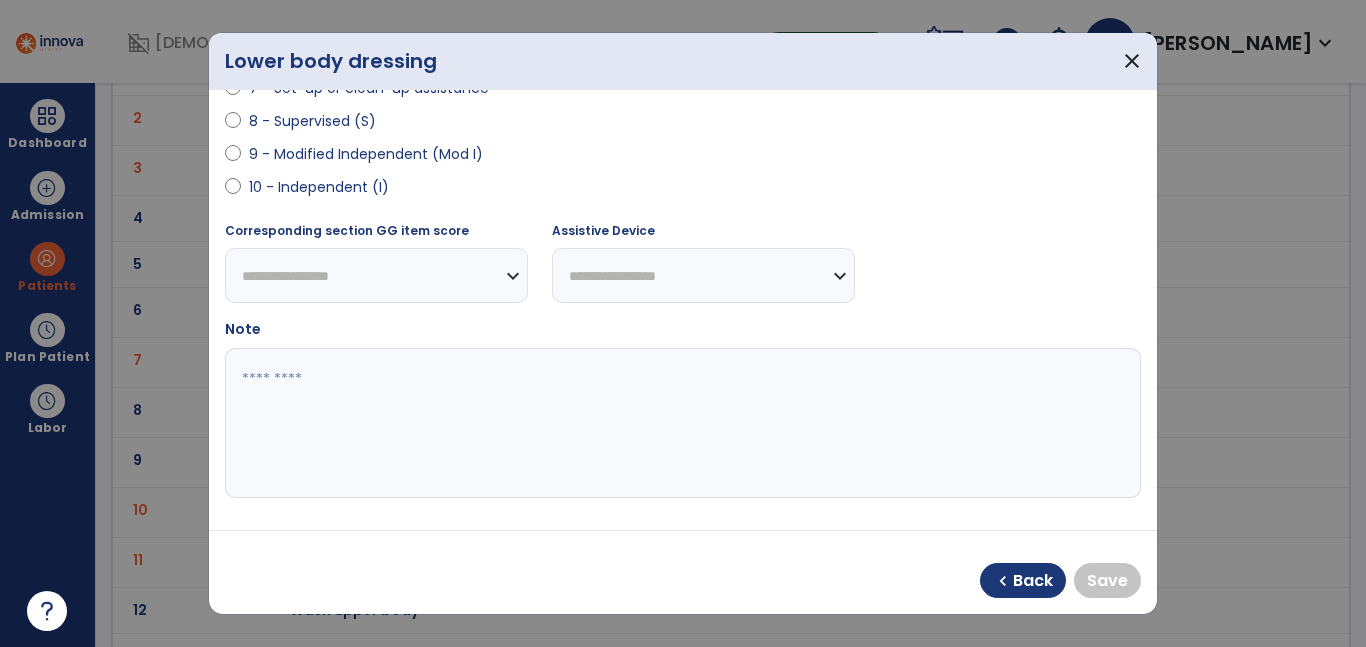 click on "10 - Independent (I)" at bounding box center (319, 187) 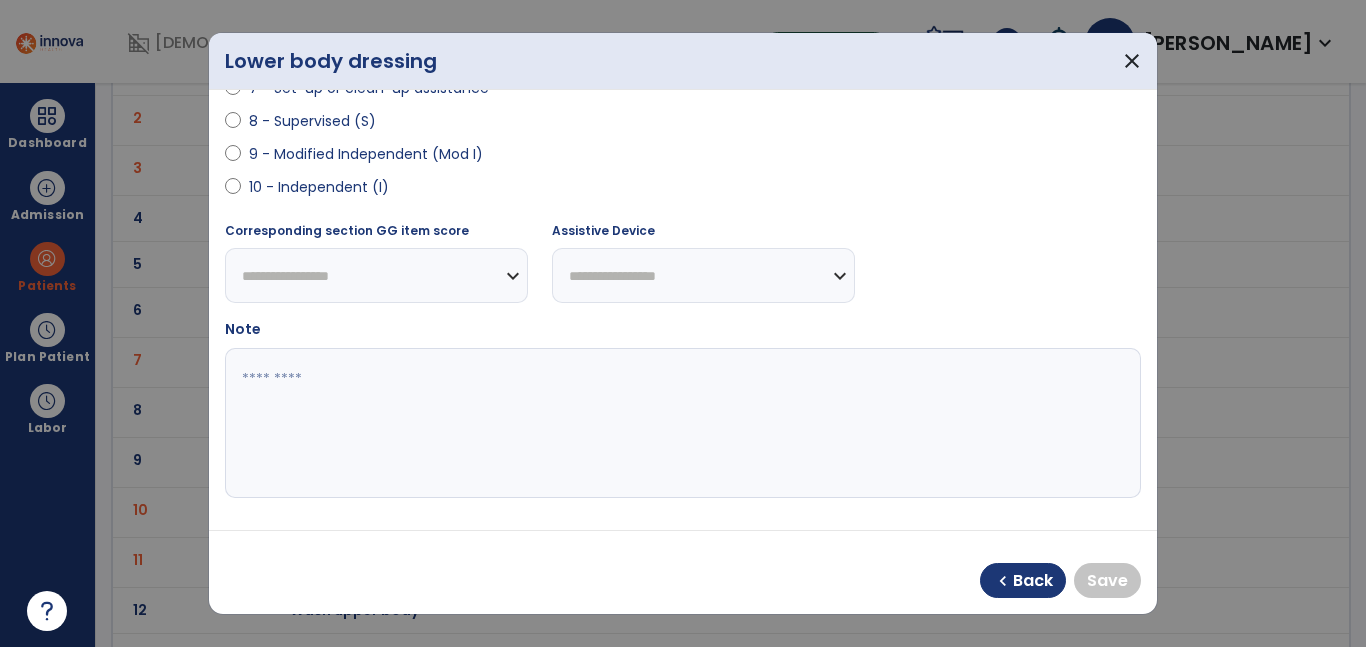 select on "**********" 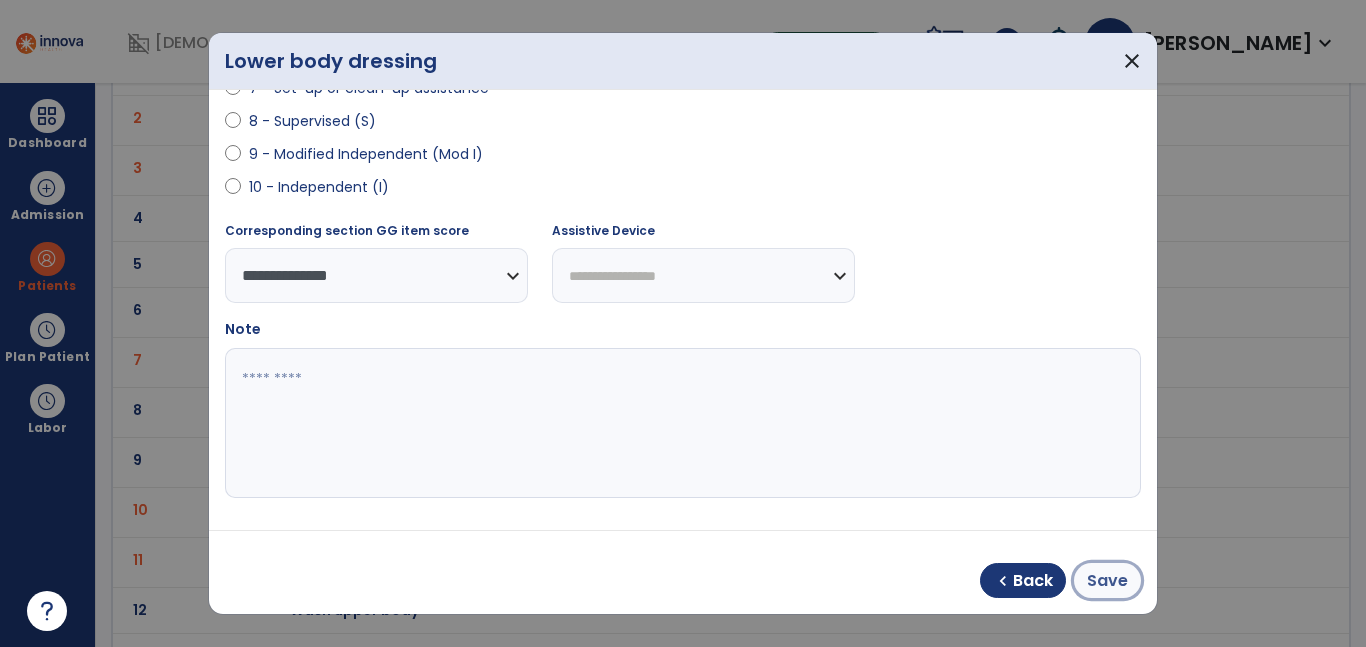 click on "Save" at bounding box center [1107, 581] 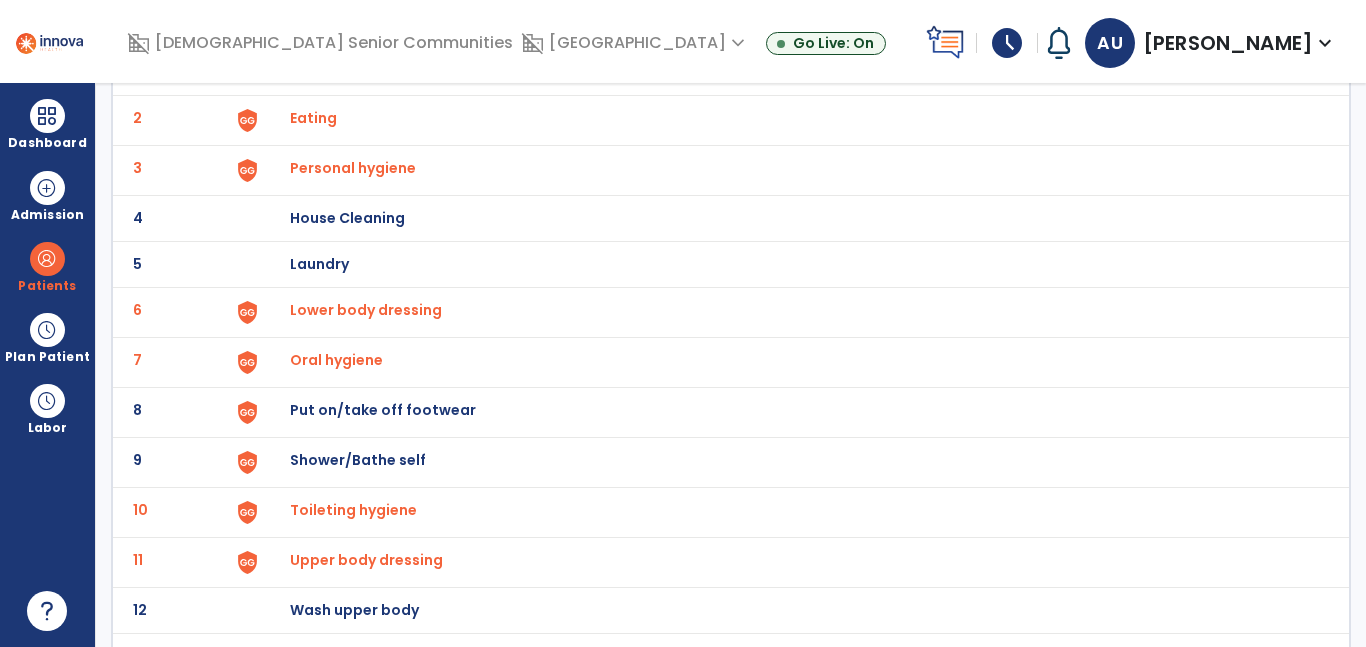 click on "Put on/take off footwear" at bounding box center [403, 72] 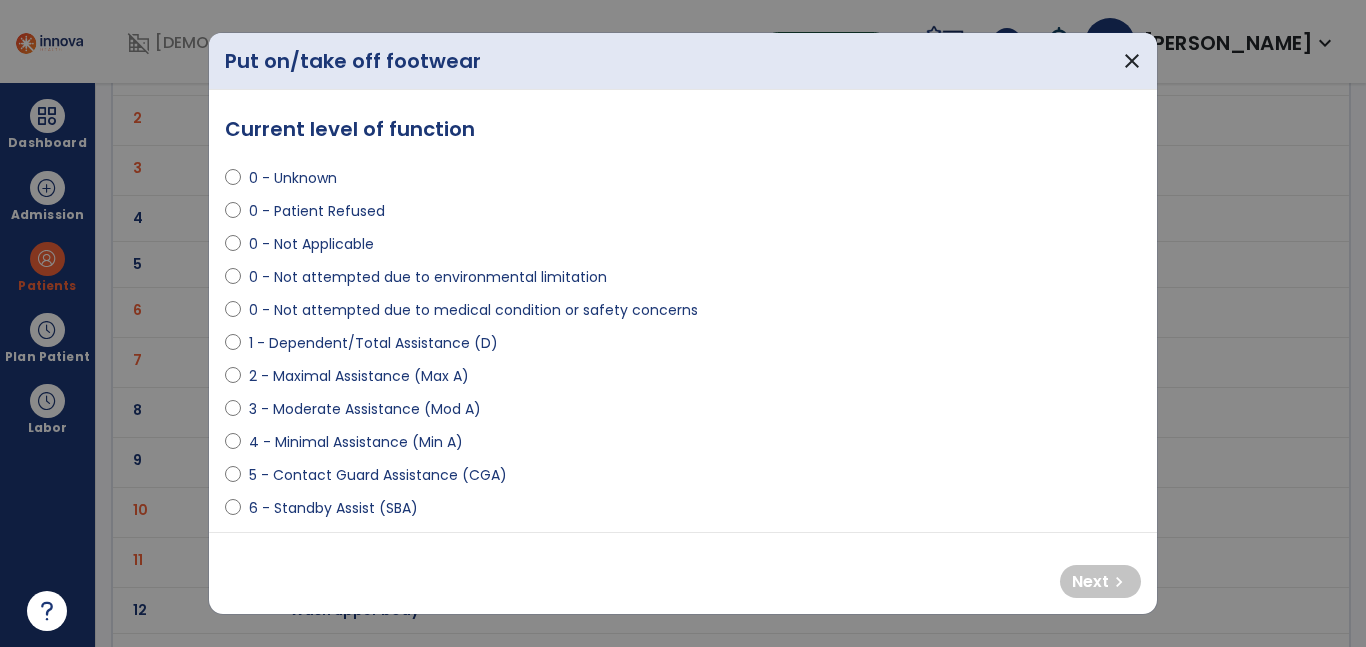 click on "2 - Maximal Assistance (Max A)" at bounding box center [359, 376] 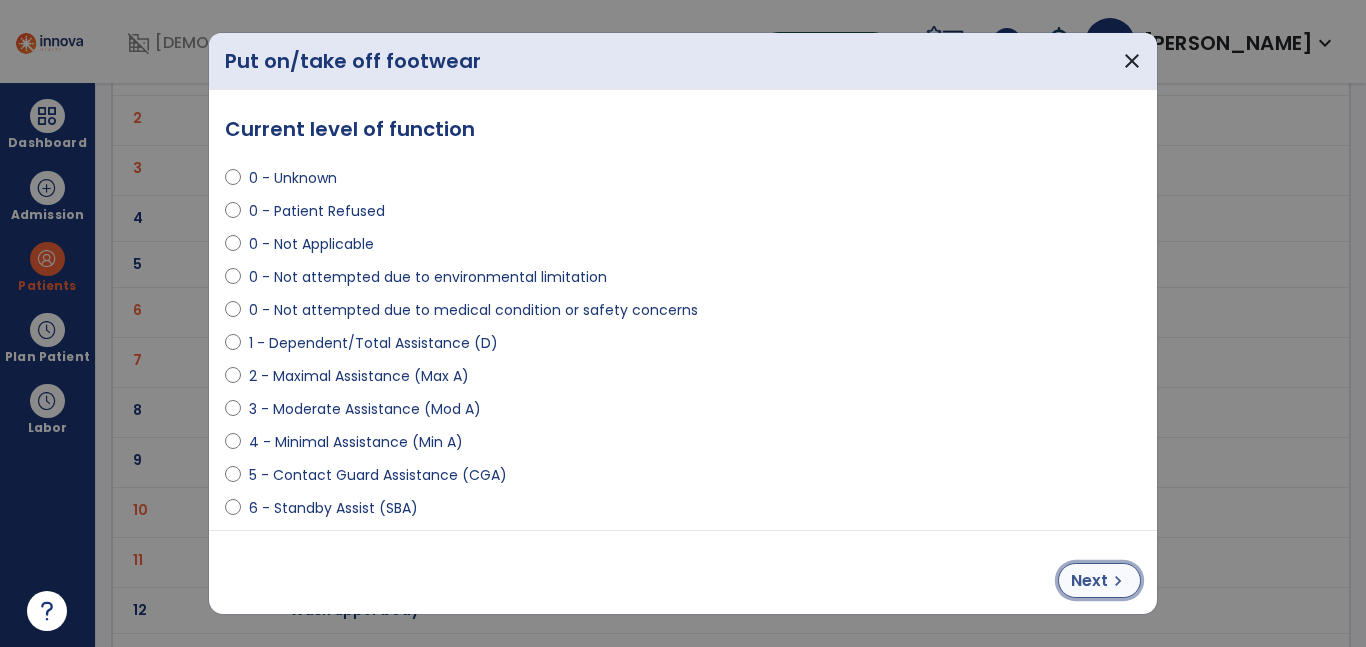 click on "Next" at bounding box center [1089, 581] 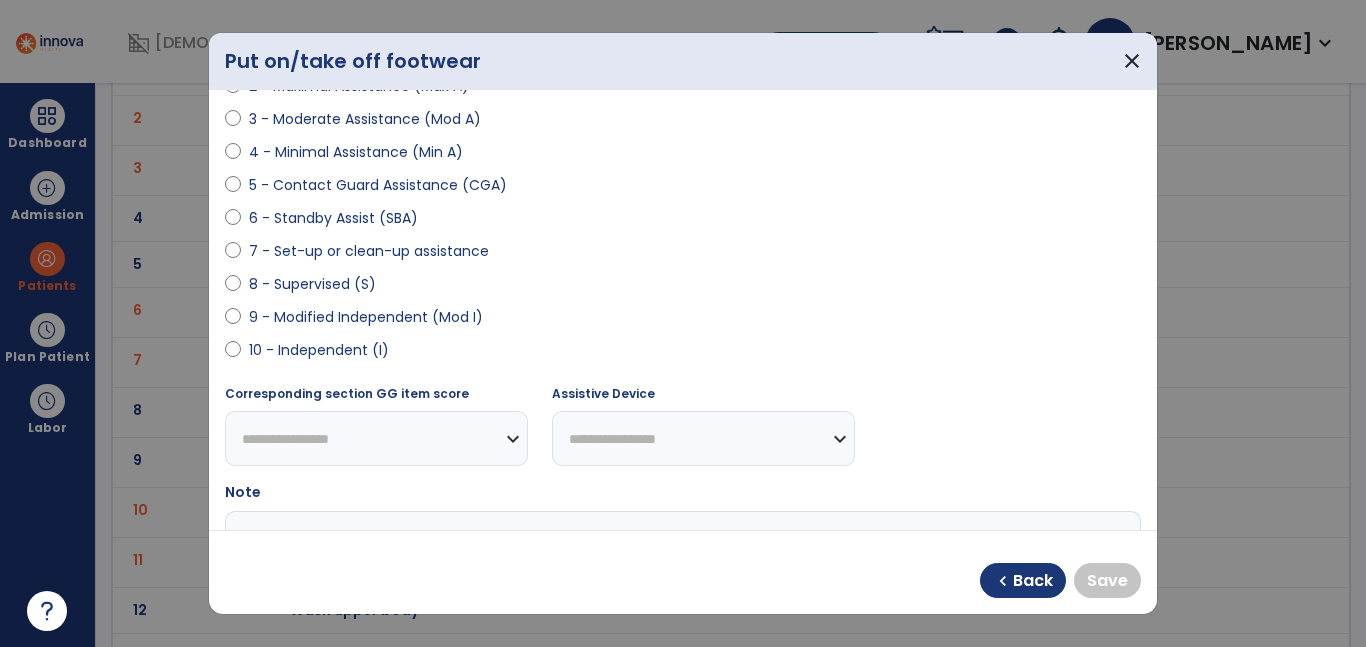 scroll, scrollTop: 453, scrollLeft: 0, axis: vertical 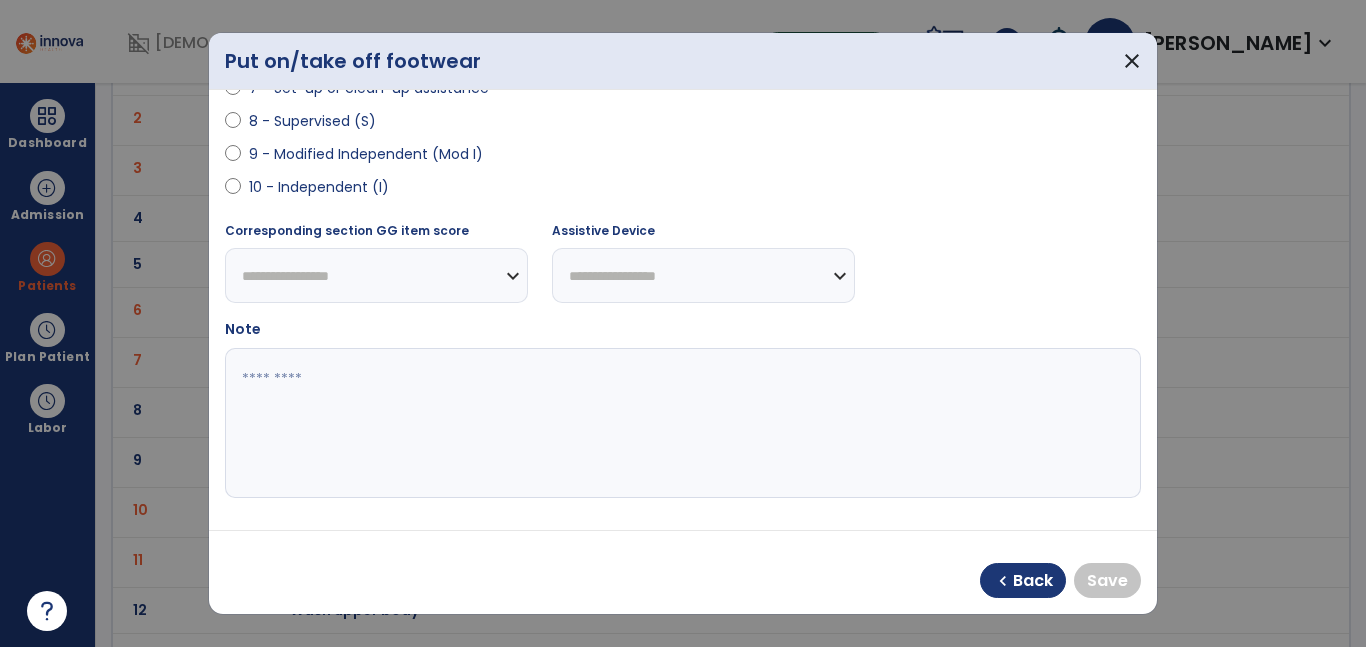 click on "10 - Independent (I)" at bounding box center (319, 187) 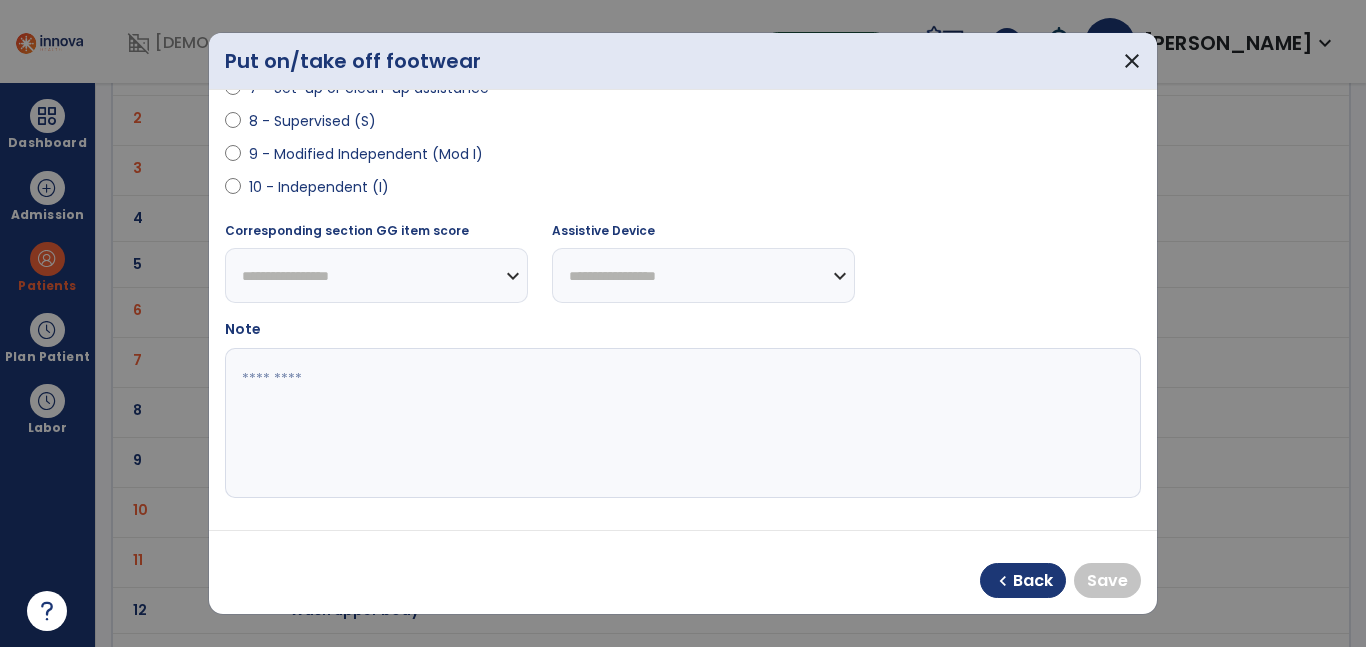 select on "**********" 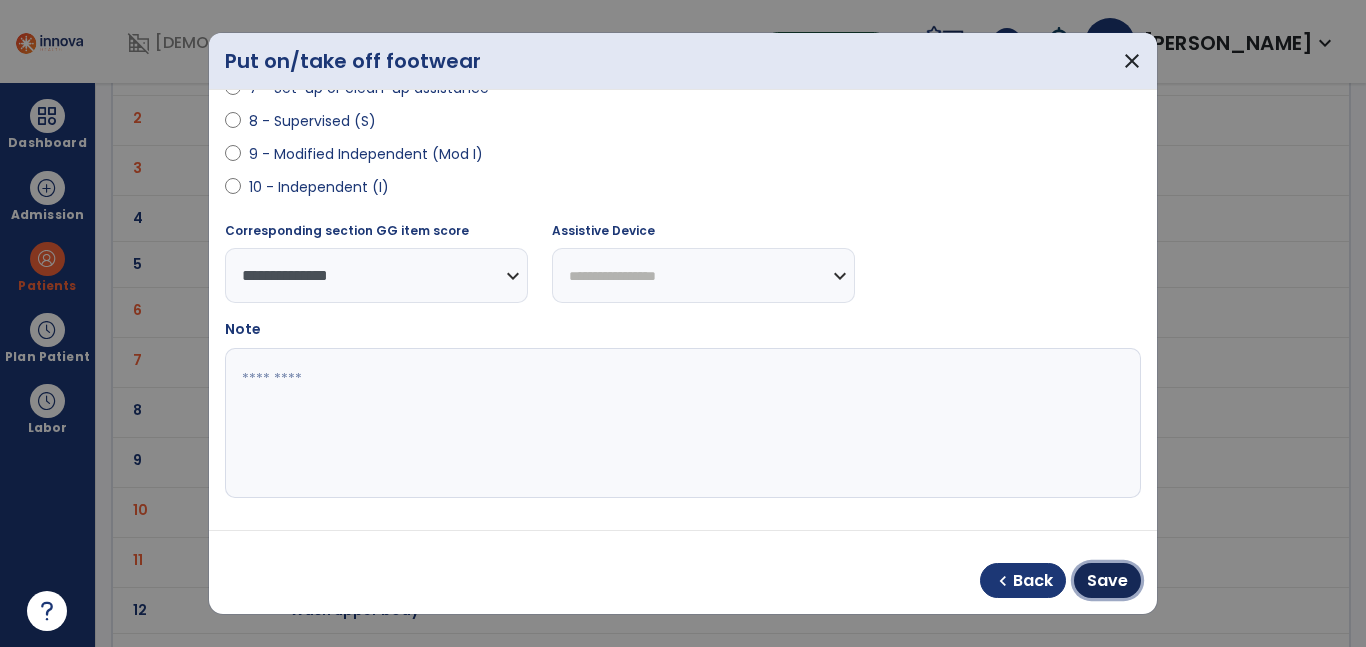 click on "Save" at bounding box center (1107, 581) 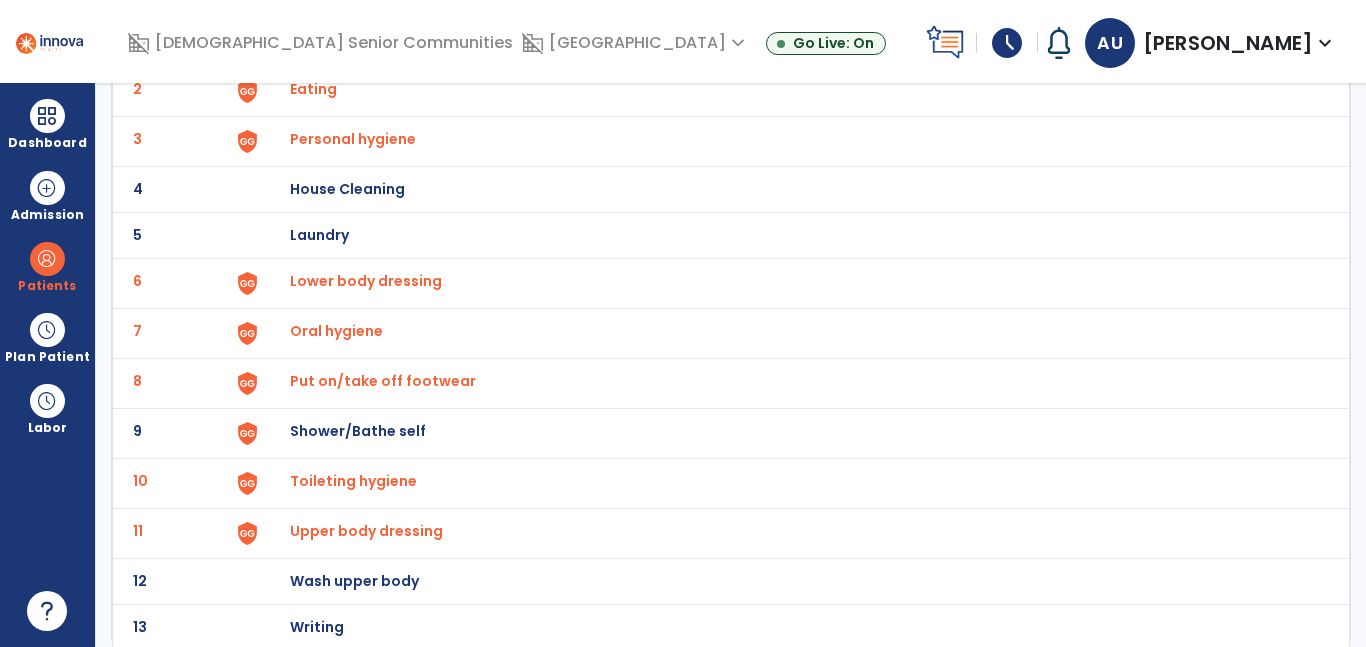 scroll, scrollTop: 222, scrollLeft: 0, axis: vertical 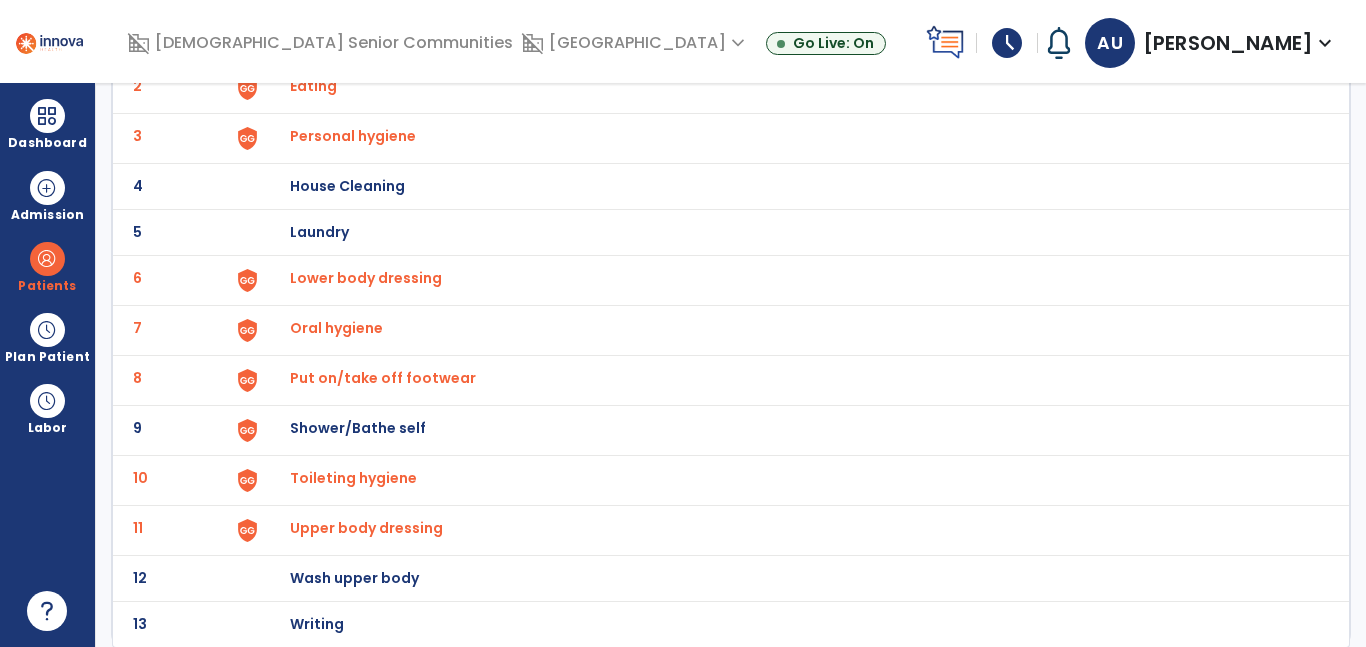 click on "Shower/Bathe self" at bounding box center (789, 40) 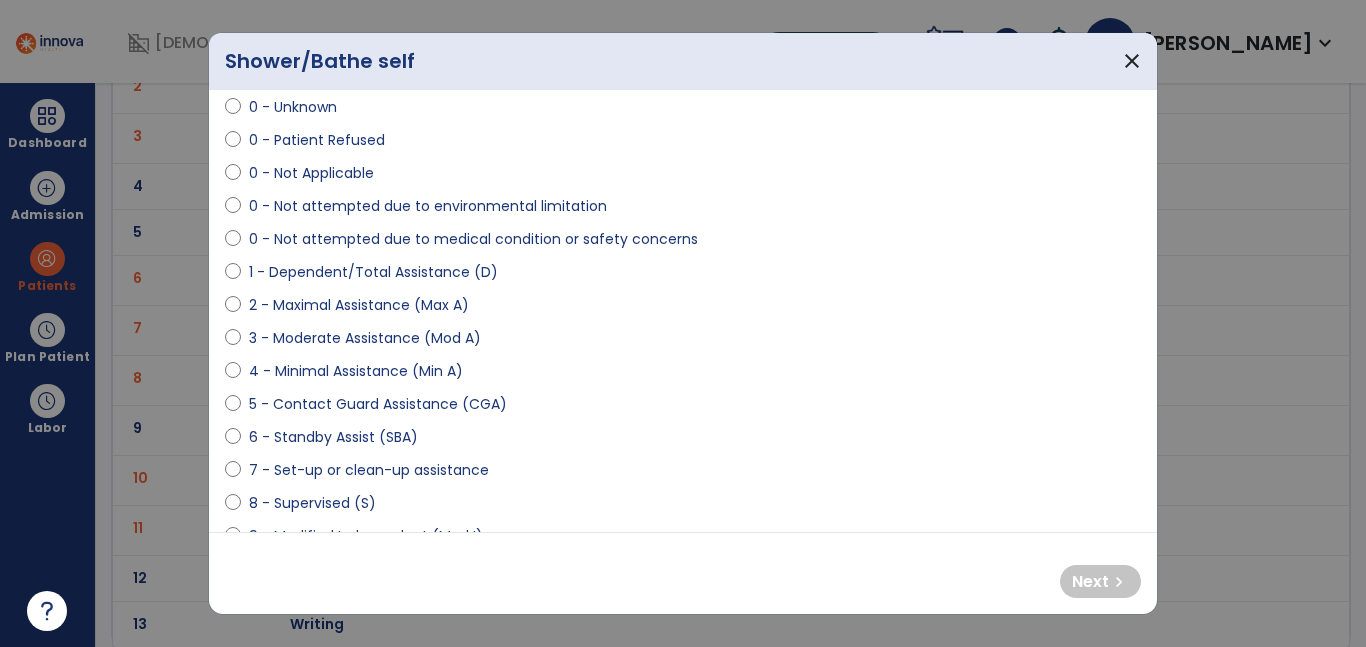 scroll, scrollTop: 72, scrollLeft: 0, axis: vertical 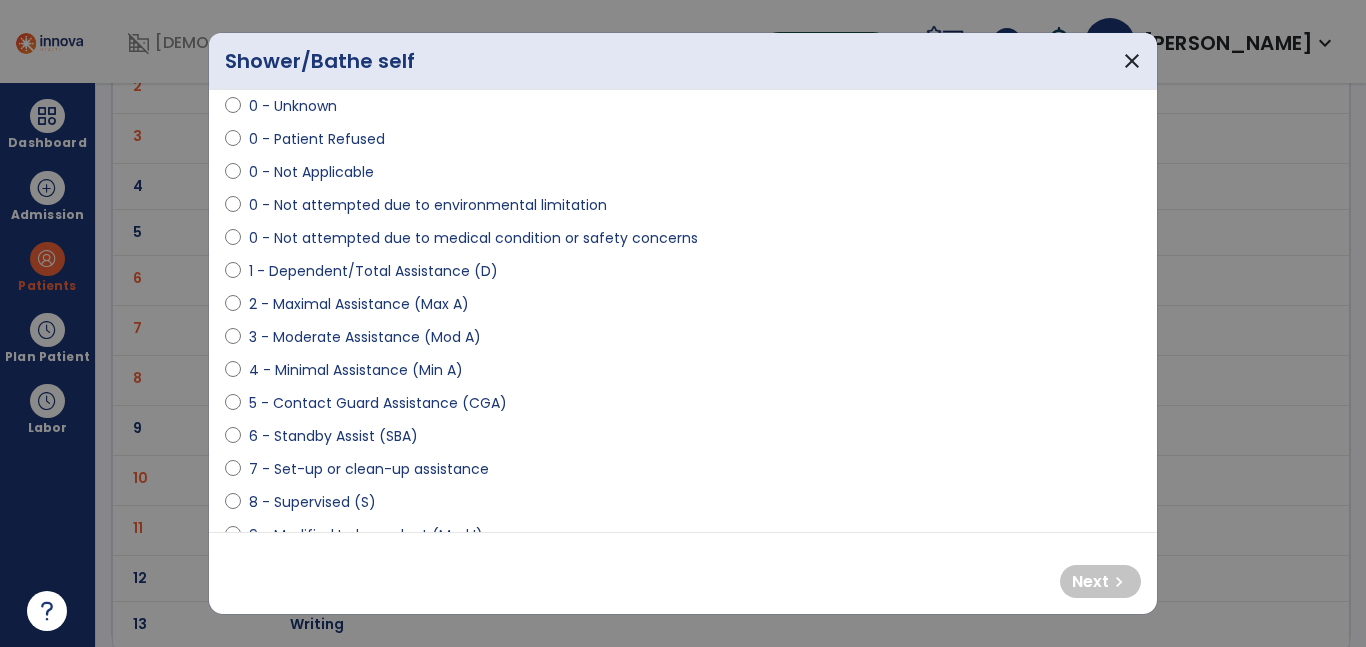 click on "3 - Moderate Assistance (Mod A)" at bounding box center [365, 337] 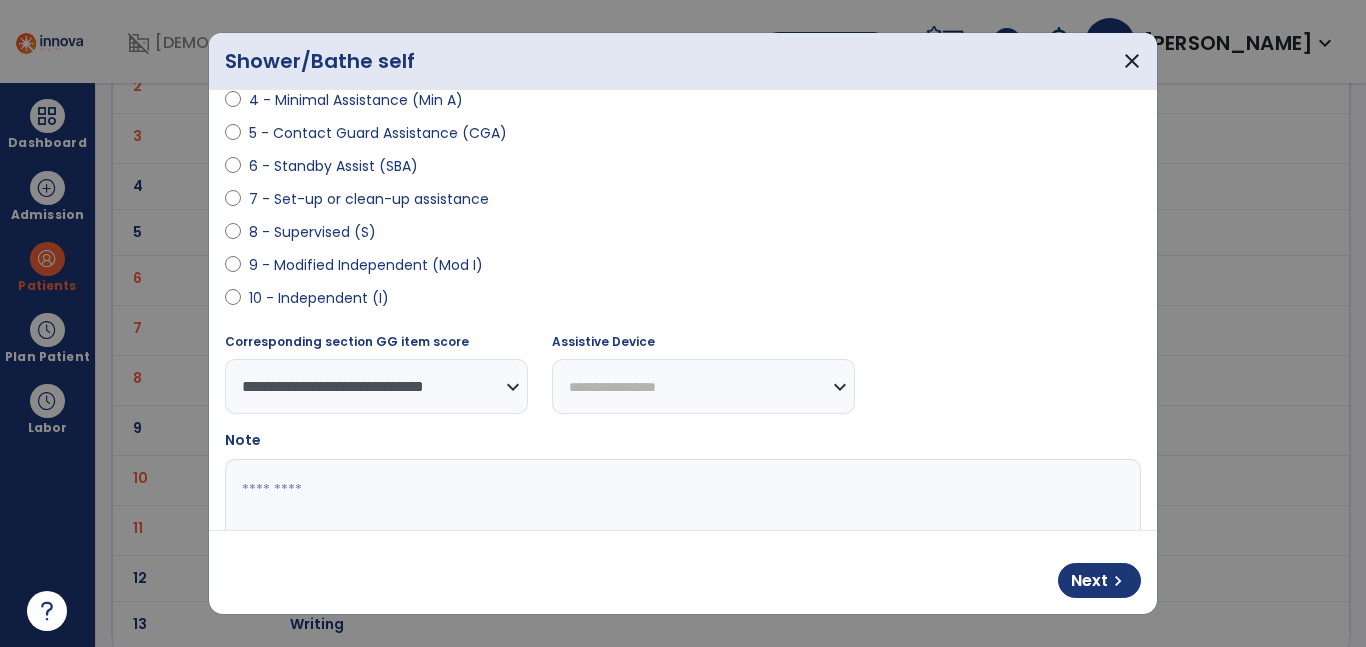 scroll, scrollTop: 271, scrollLeft: 0, axis: vertical 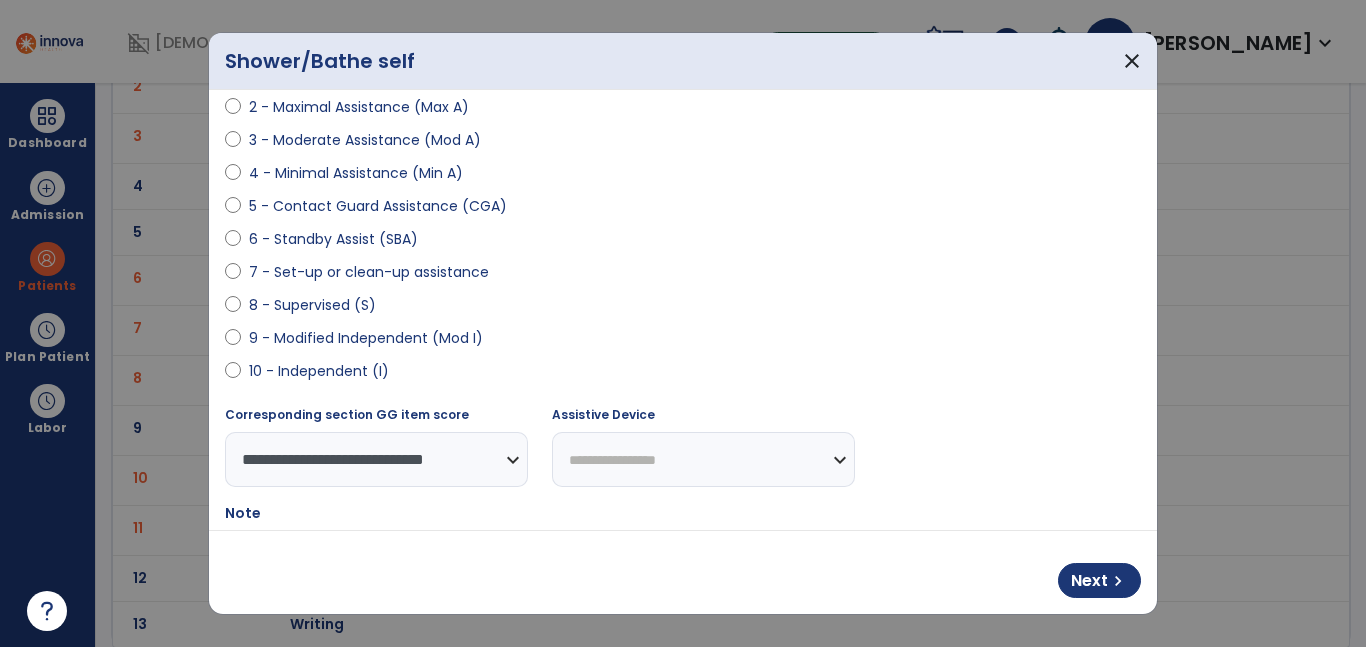 drag, startPoint x: 379, startPoint y: 105, endPoint x: 382, endPoint y: 116, distance: 11.401754 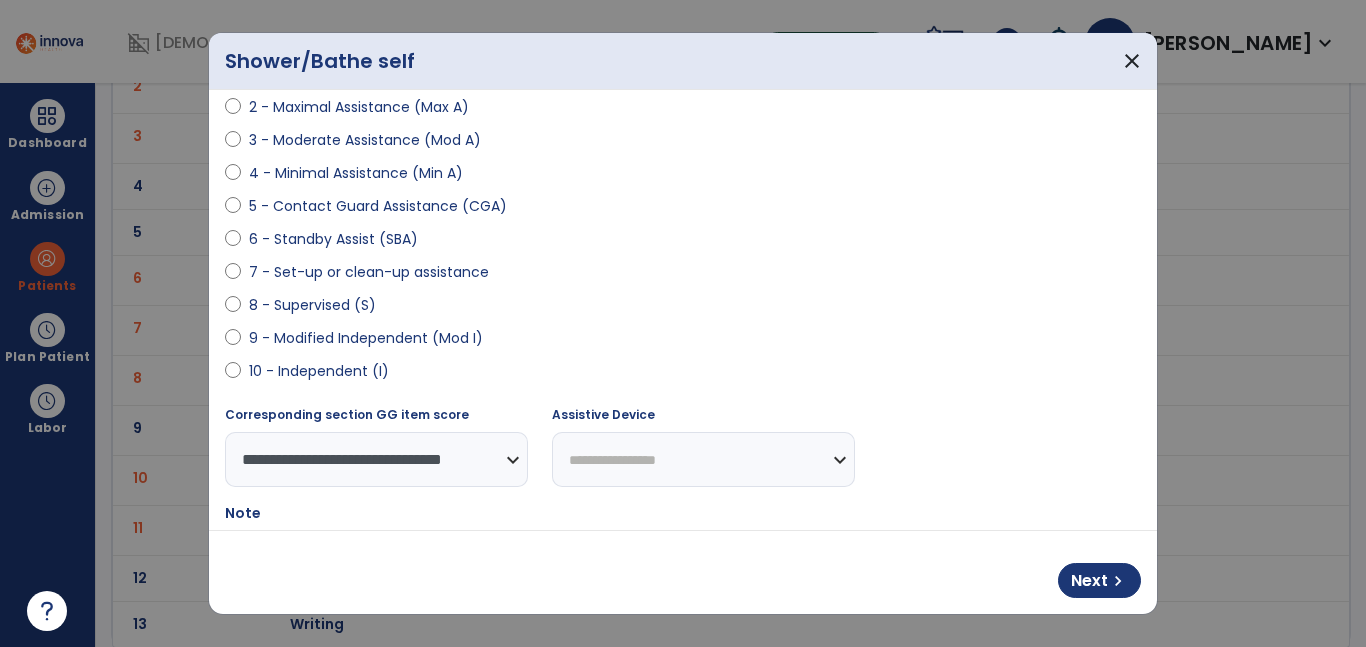 scroll, scrollTop: 270, scrollLeft: 0, axis: vertical 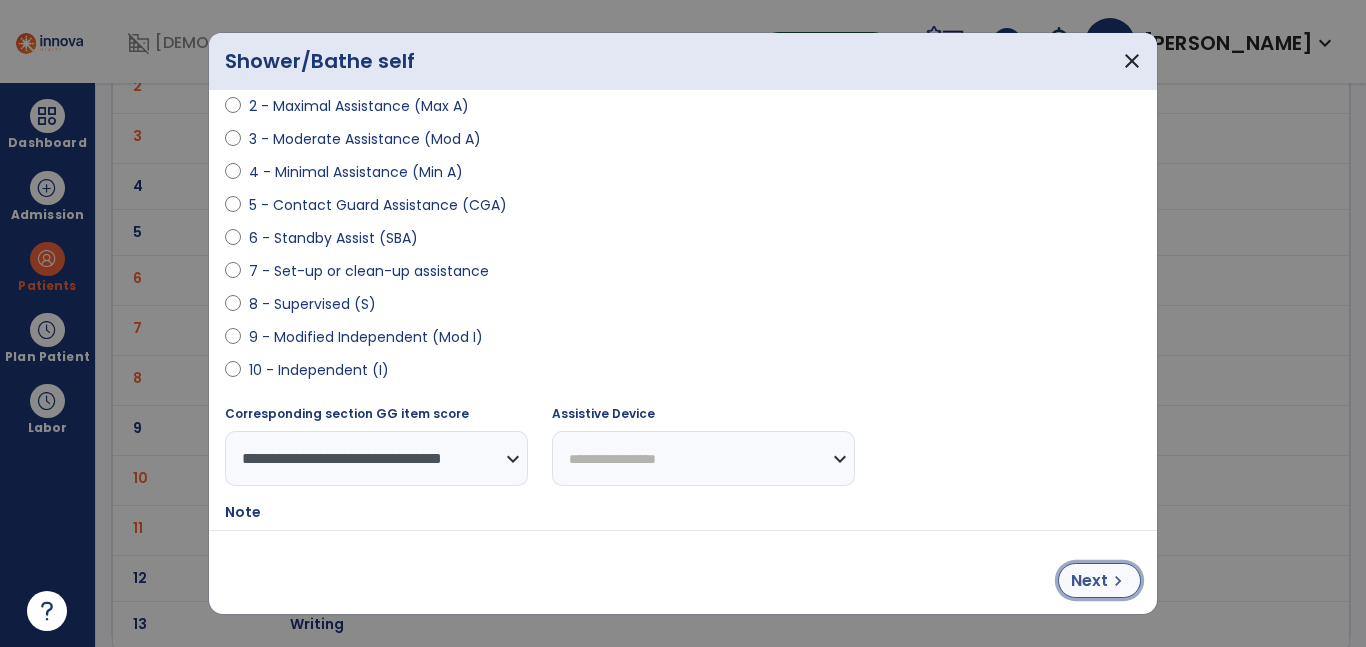 click on "Next" at bounding box center (1089, 581) 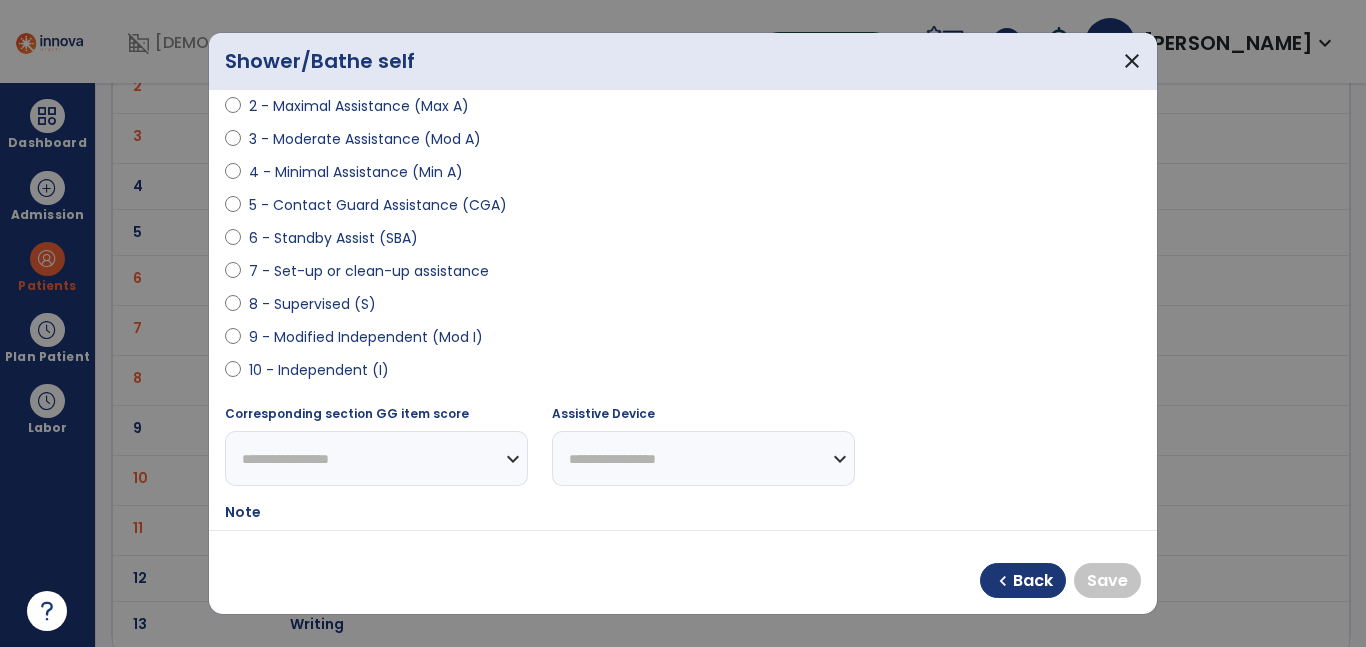 click on "10 - Independent (I)" at bounding box center [319, 370] 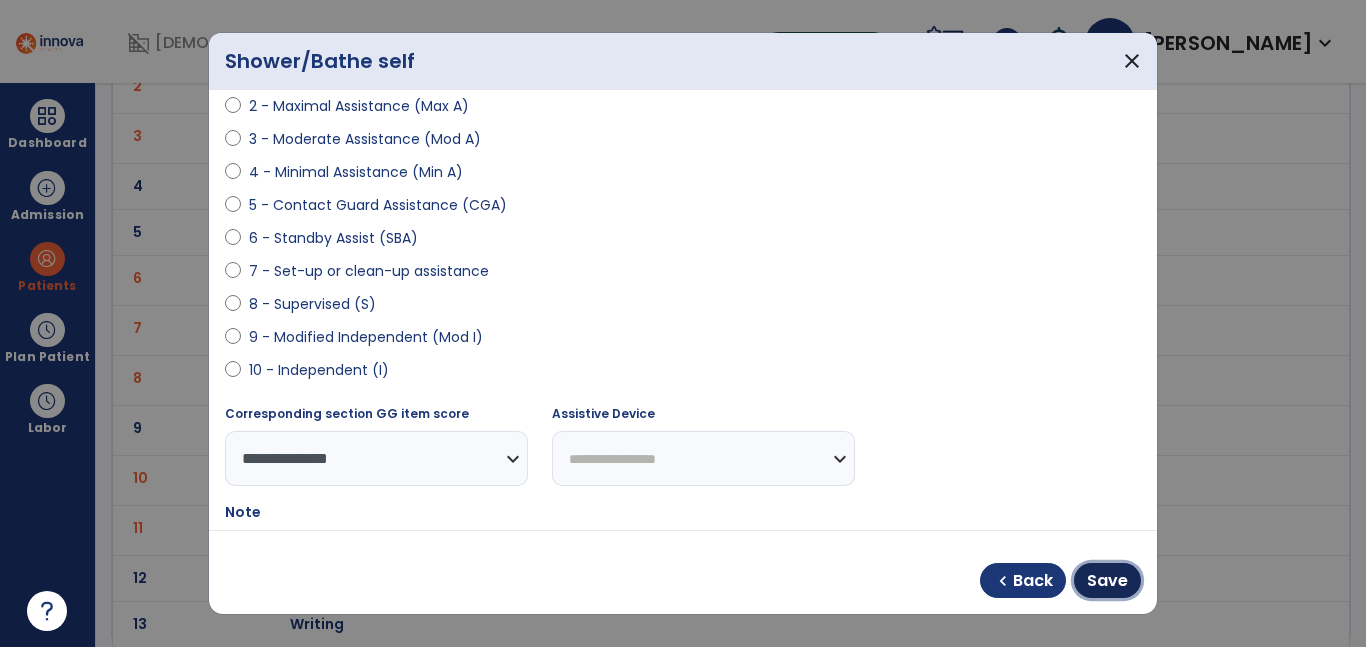 drag, startPoint x: 1118, startPoint y: 585, endPoint x: 901, endPoint y: 554, distance: 219.20311 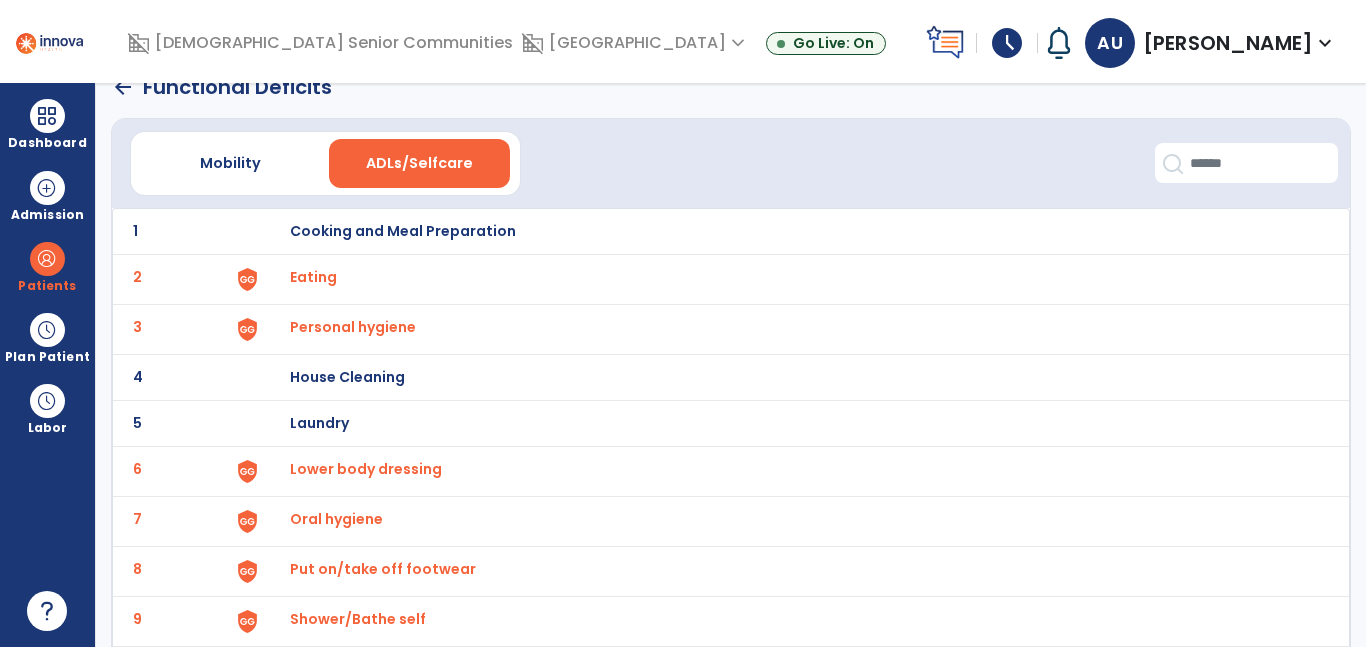 scroll, scrollTop: 0, scrollLeft: 0, axis: both 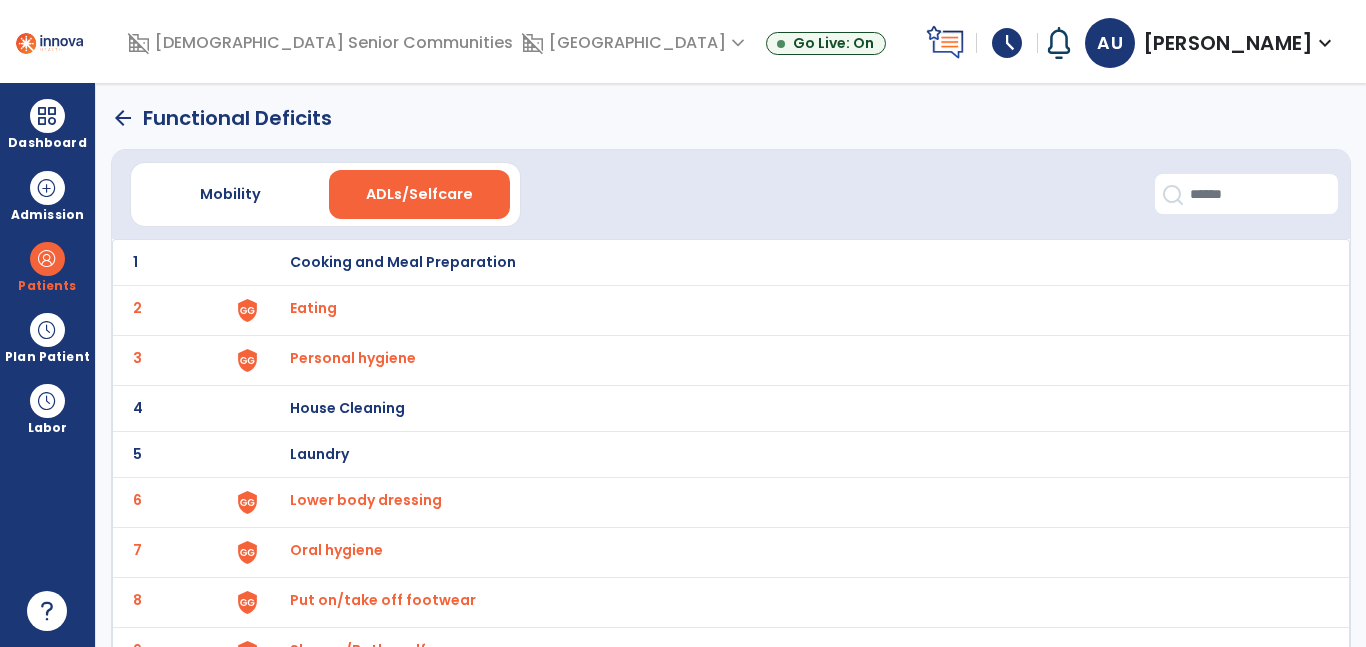 click on "1 Cooking and Meal Preparation" 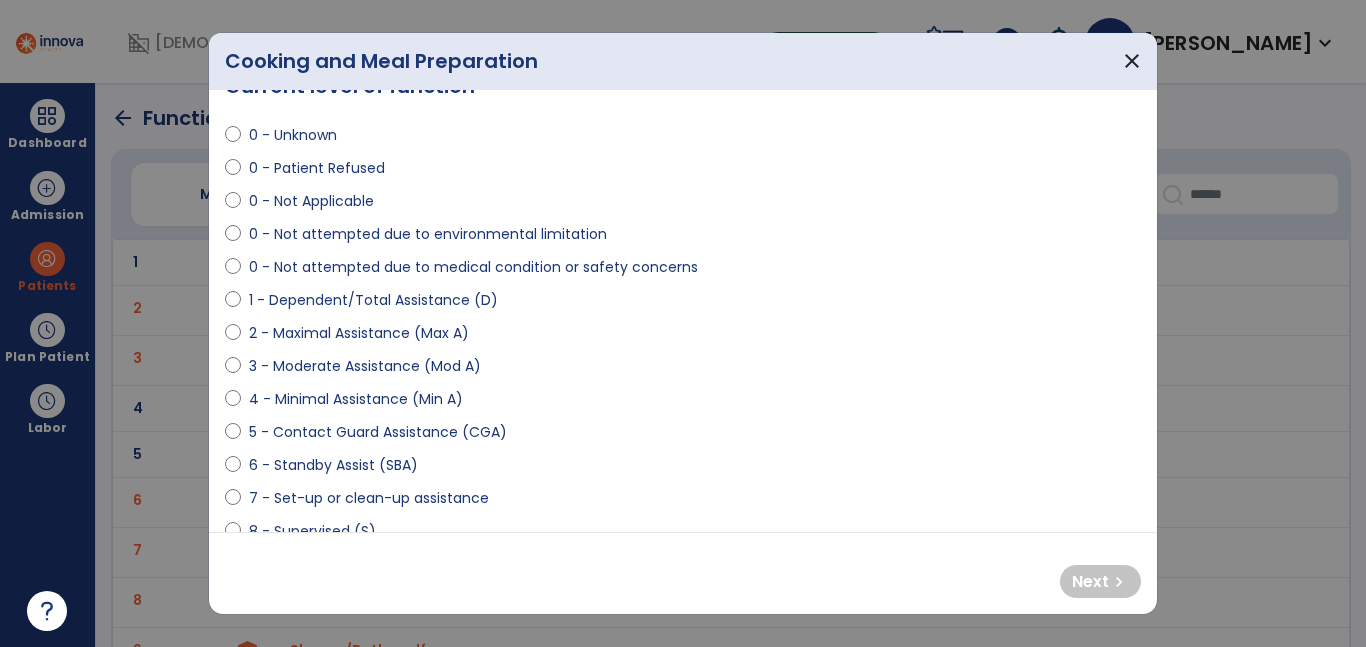 scroll, scrollTop: 0, scrollLeft: 0, axis: both 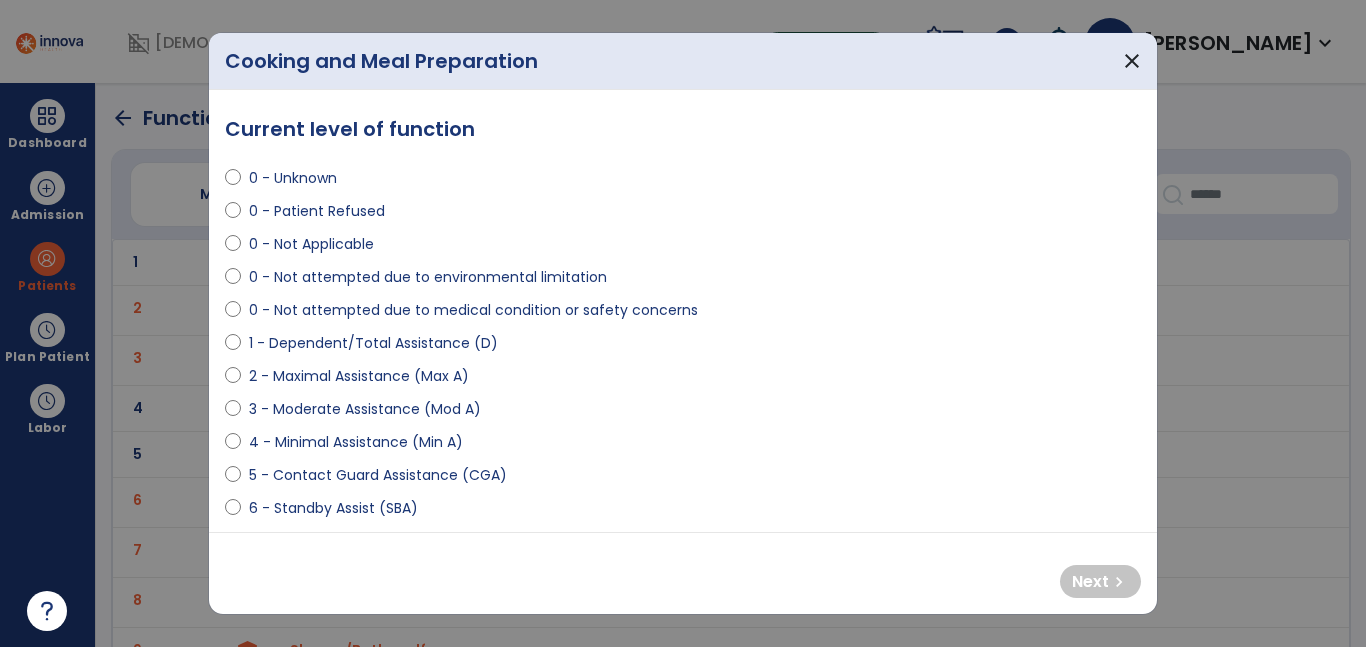 click on "0 - Not attempted due to medical condition or safety concerns" at bounding box center (473, 310) 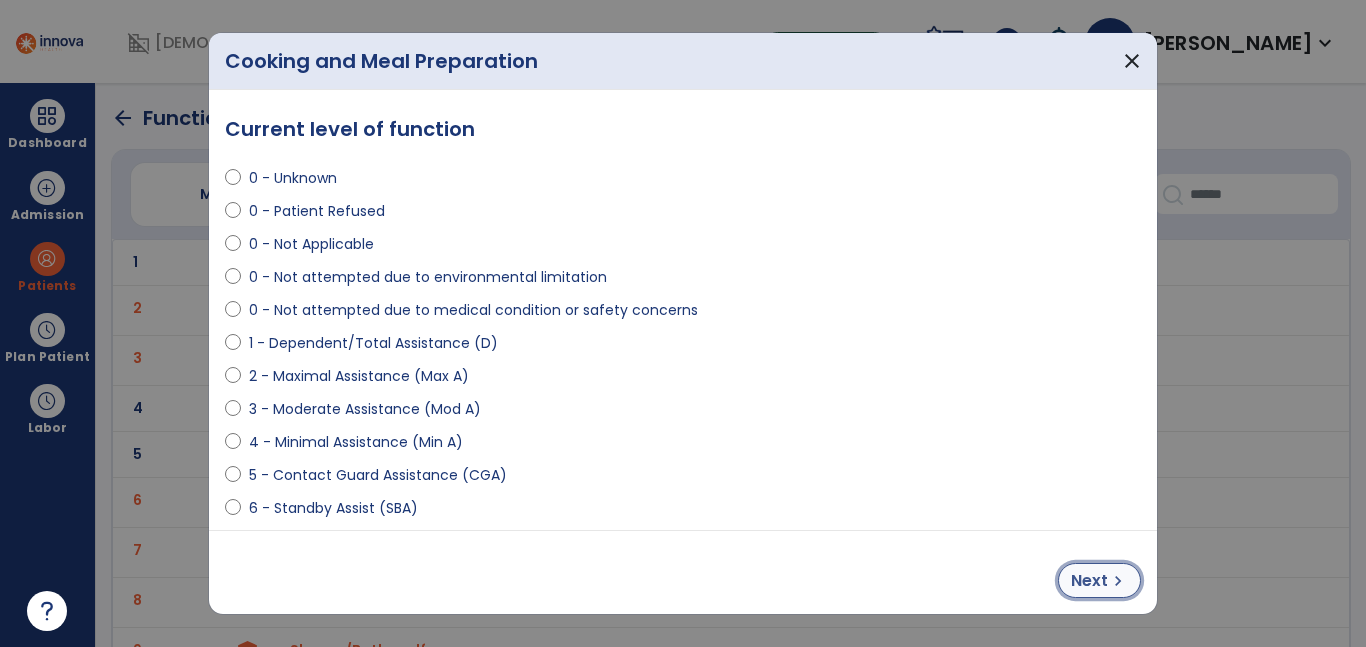 click on "Next" at bounding box center [1089, 581] 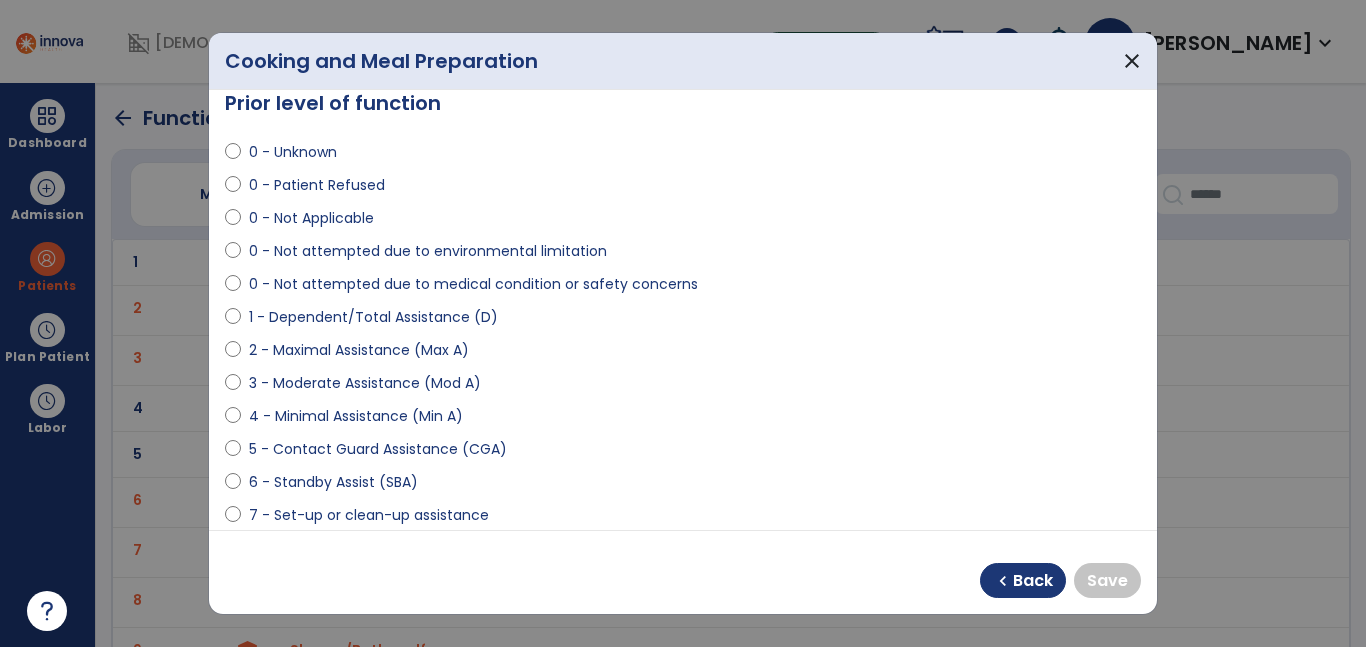 scroll, scrollTop: 150, scrollLeft: 0, axis: vertical 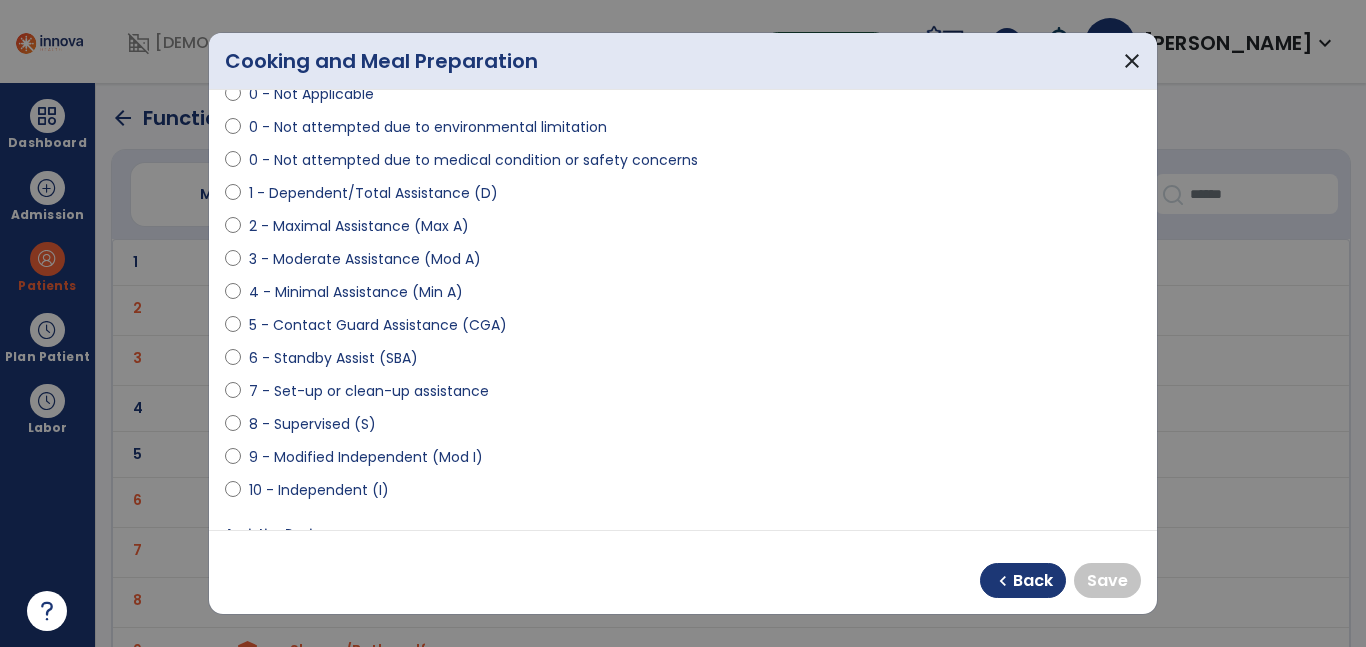 click on "10 - Independent (I)" at bounding box center (319, 490) 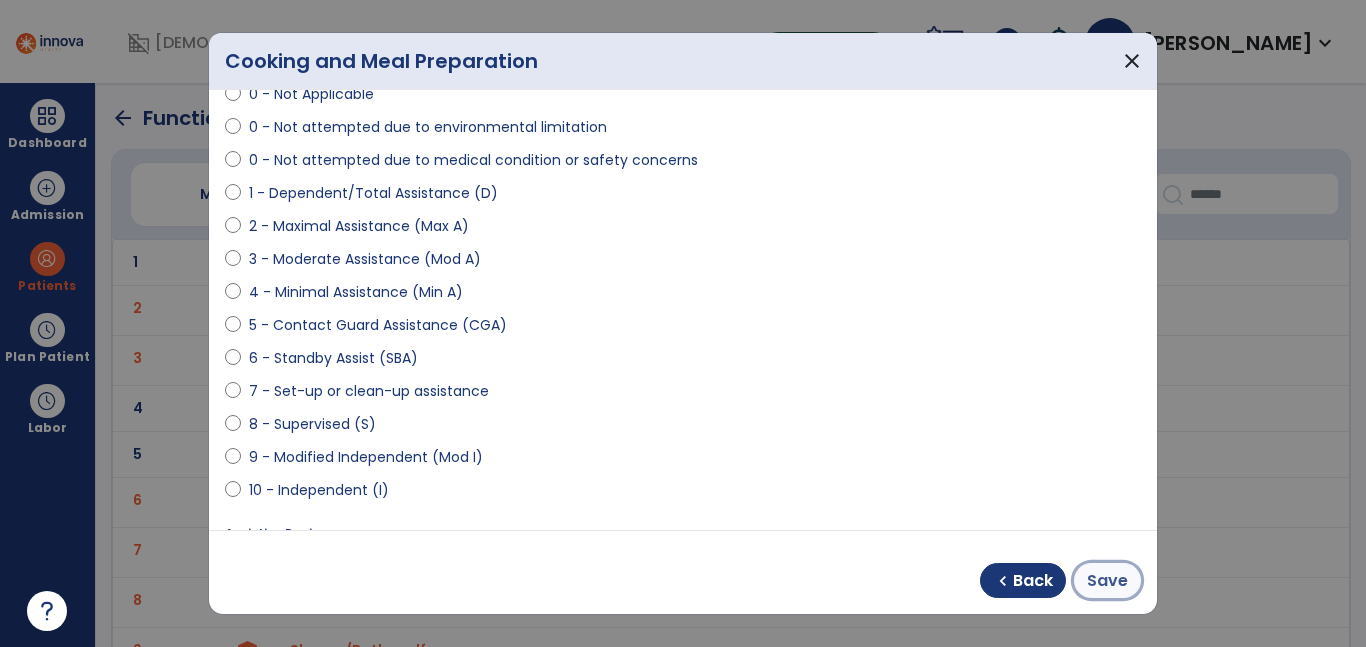click on "Save" at bounding box center [1107, 581] 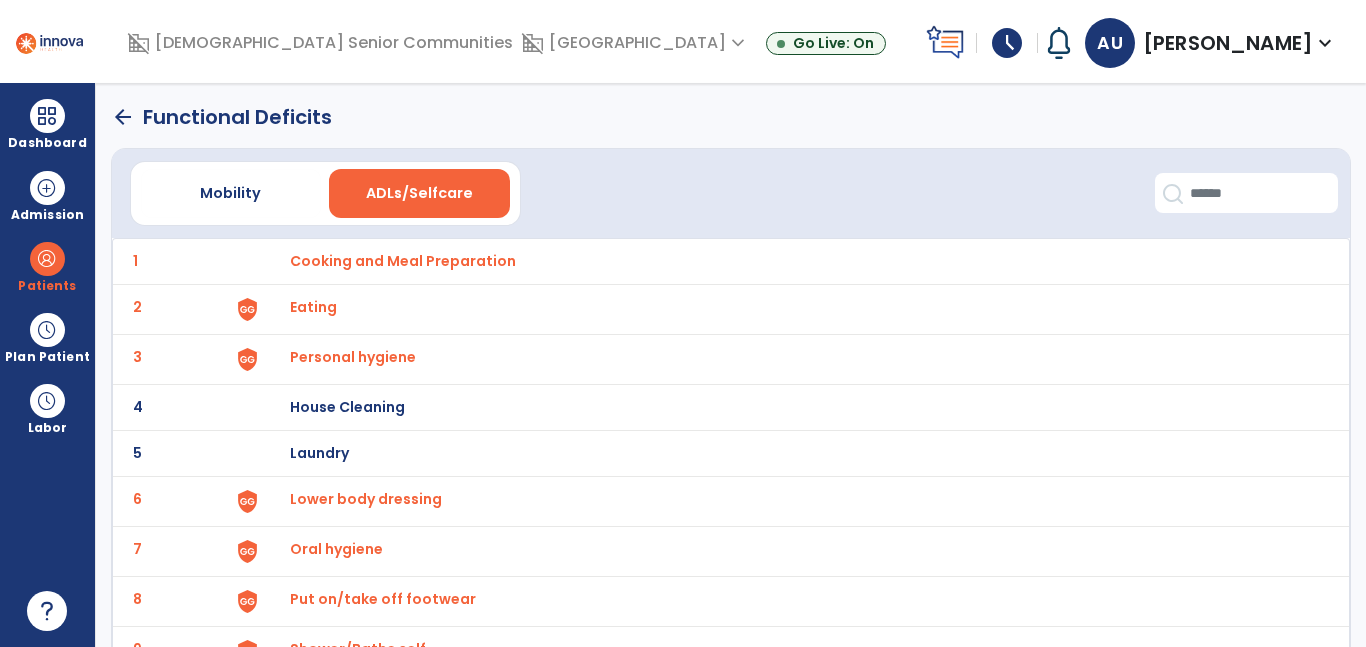 scroll, scrollTop: 0, scrollLeft: 0, axis: both 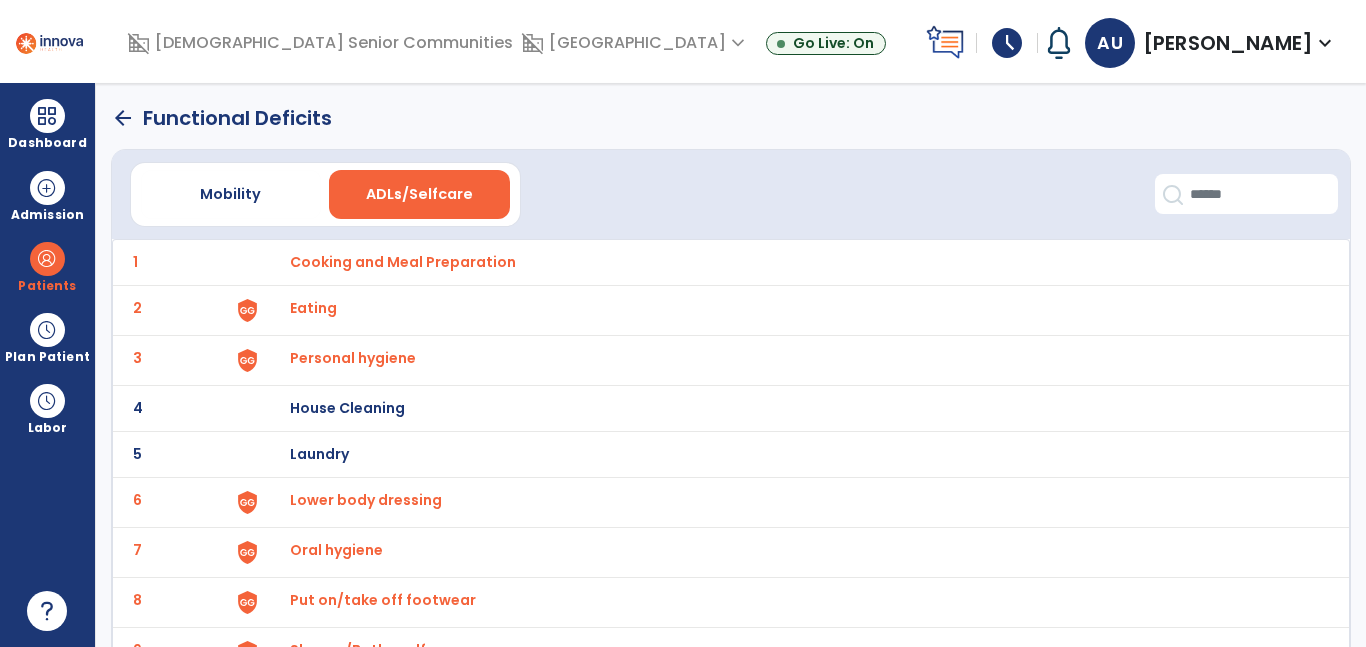 click on "arrow_back" 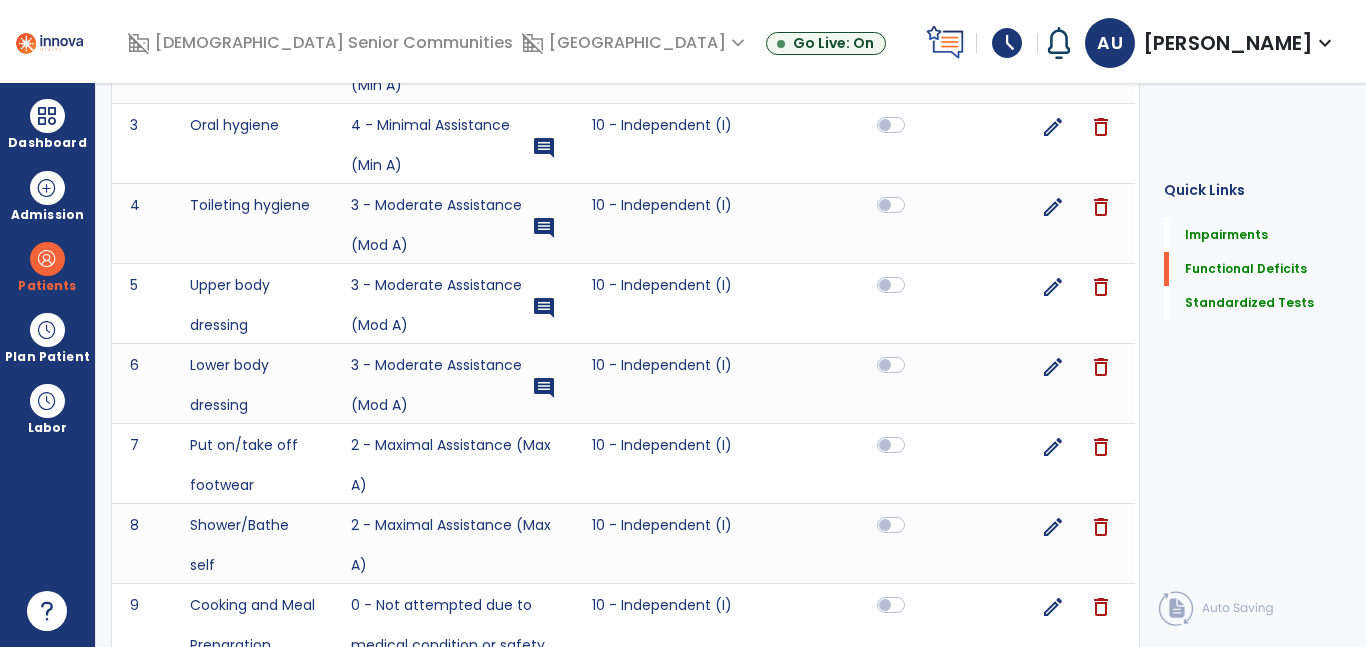scroll, scrollTop: 0, scrollLeft: 0, axis: both 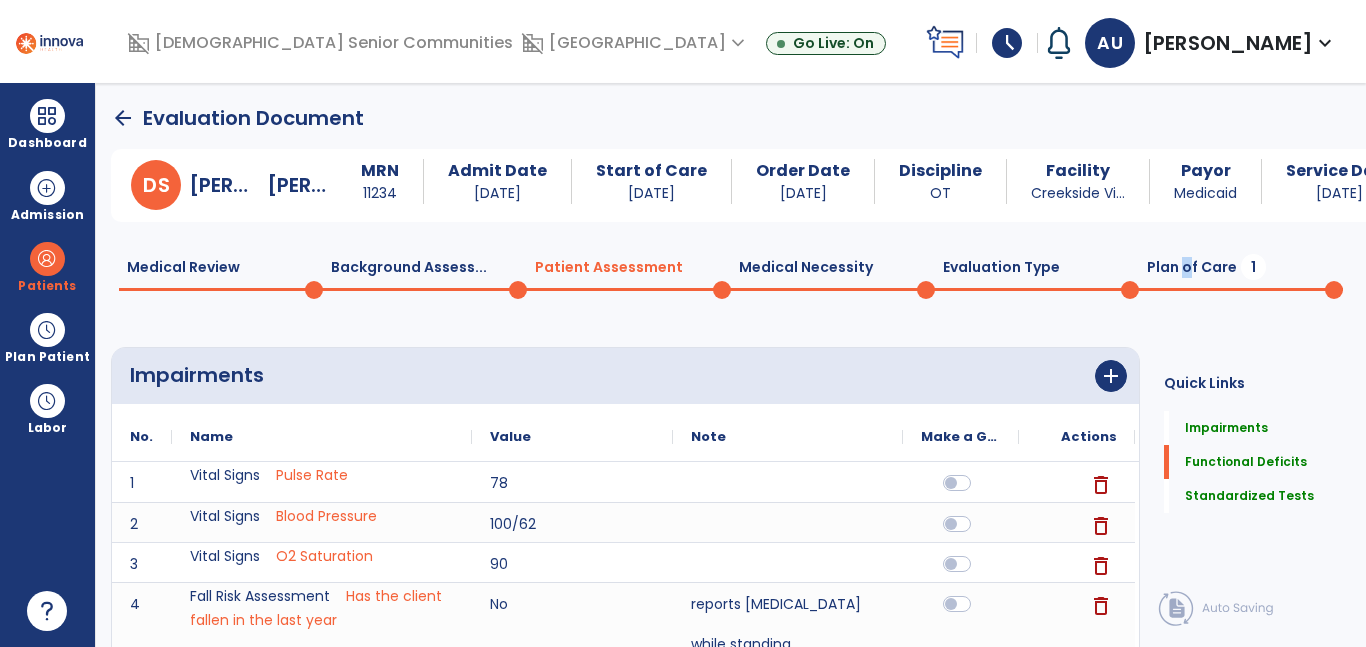 drag, startPoint x: 1174, startPoint y: 263, endPoint x: 1131, endPoint y: 288, distance: 49.73932 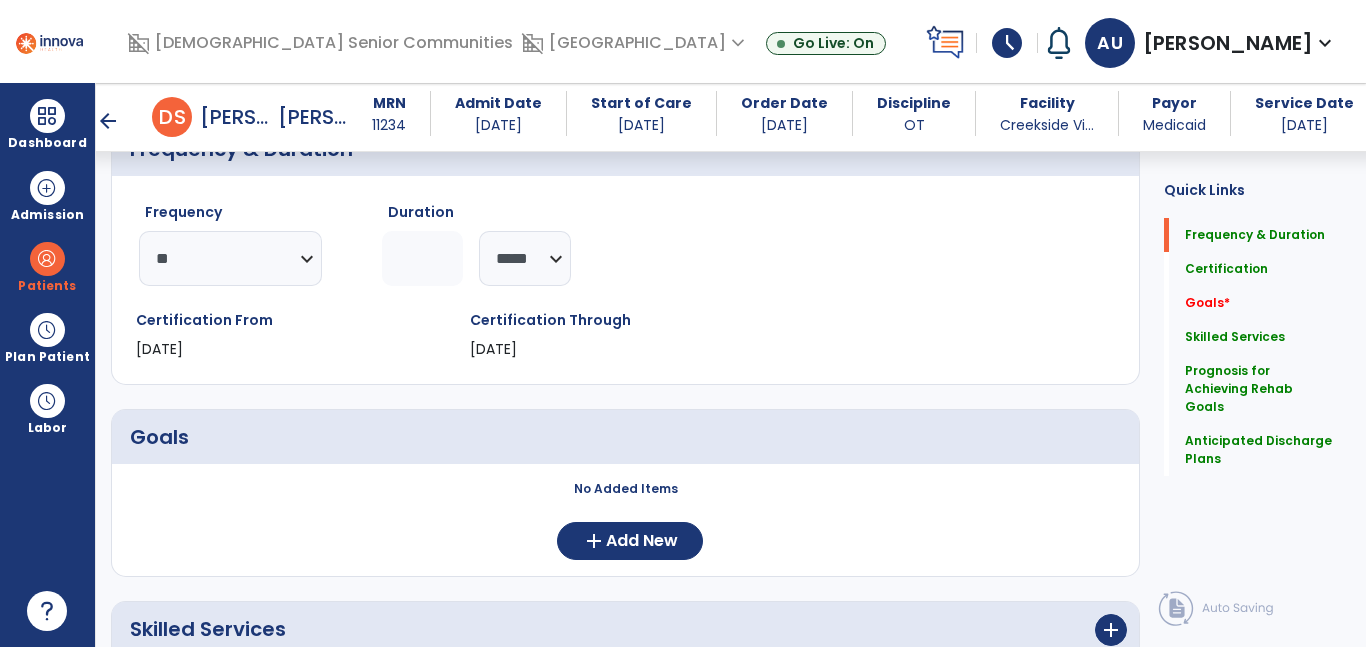 scroll, scrollTop: 210, scrollLeft: 0, axis: vertical 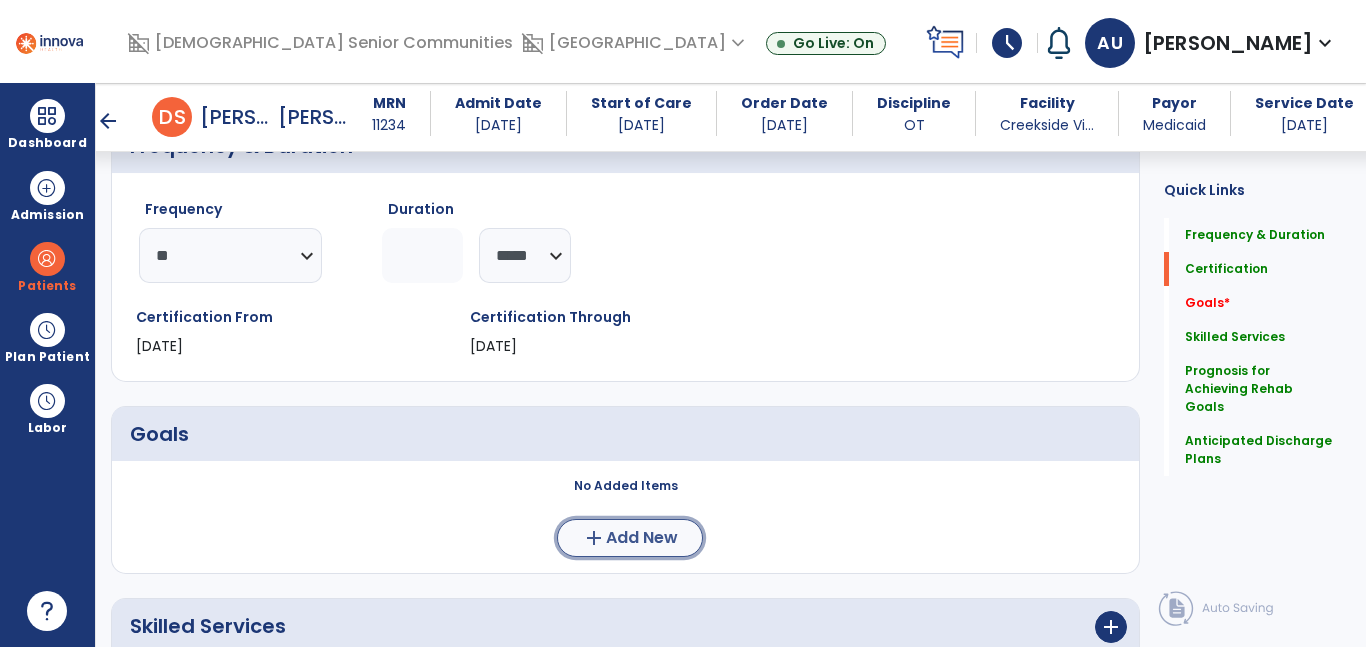 click on "Add New" at bounding box center [642, 538] 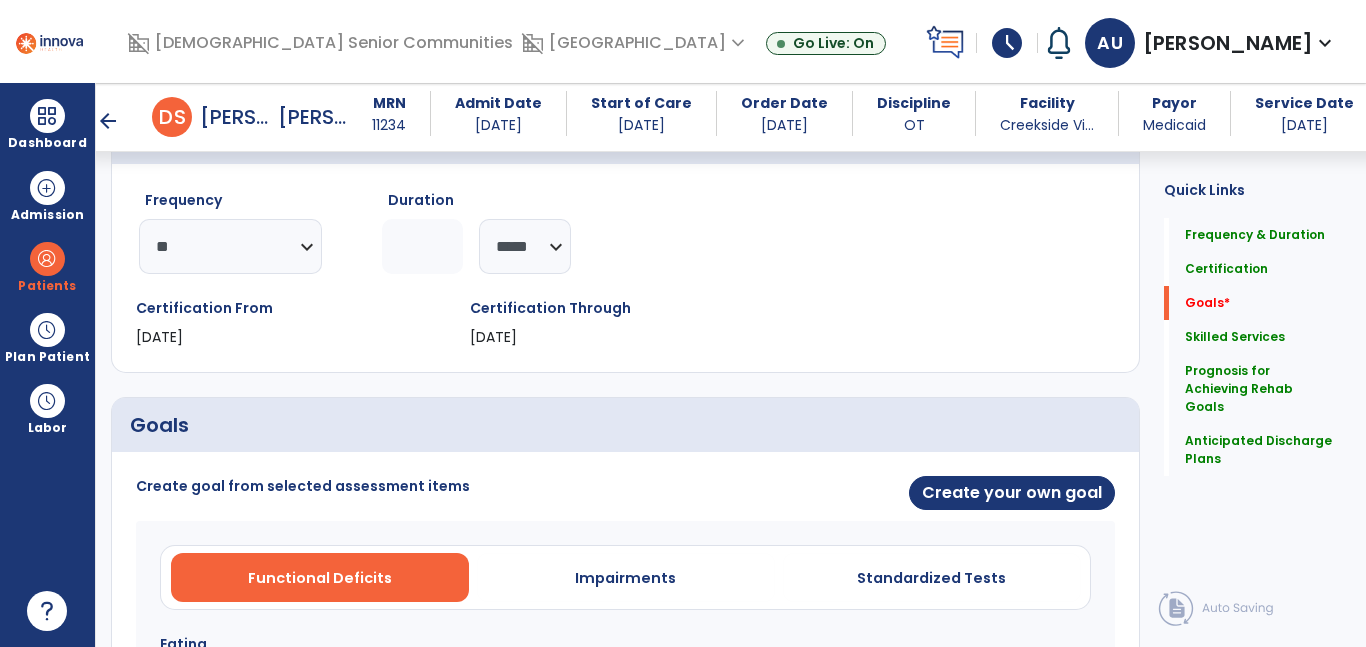 scroll, scrollTop: 420, scrollLeft: 0, axis: vertical 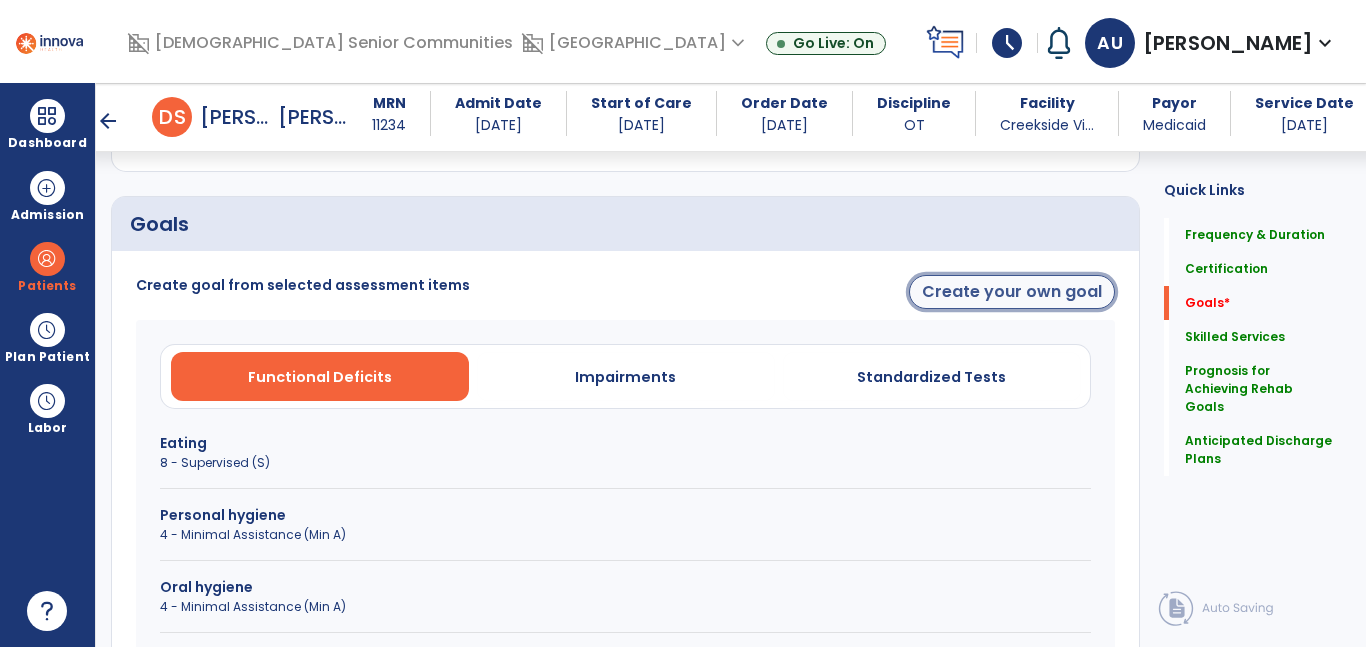 click on "Create your own goal" at bounding box center (1012, 292) 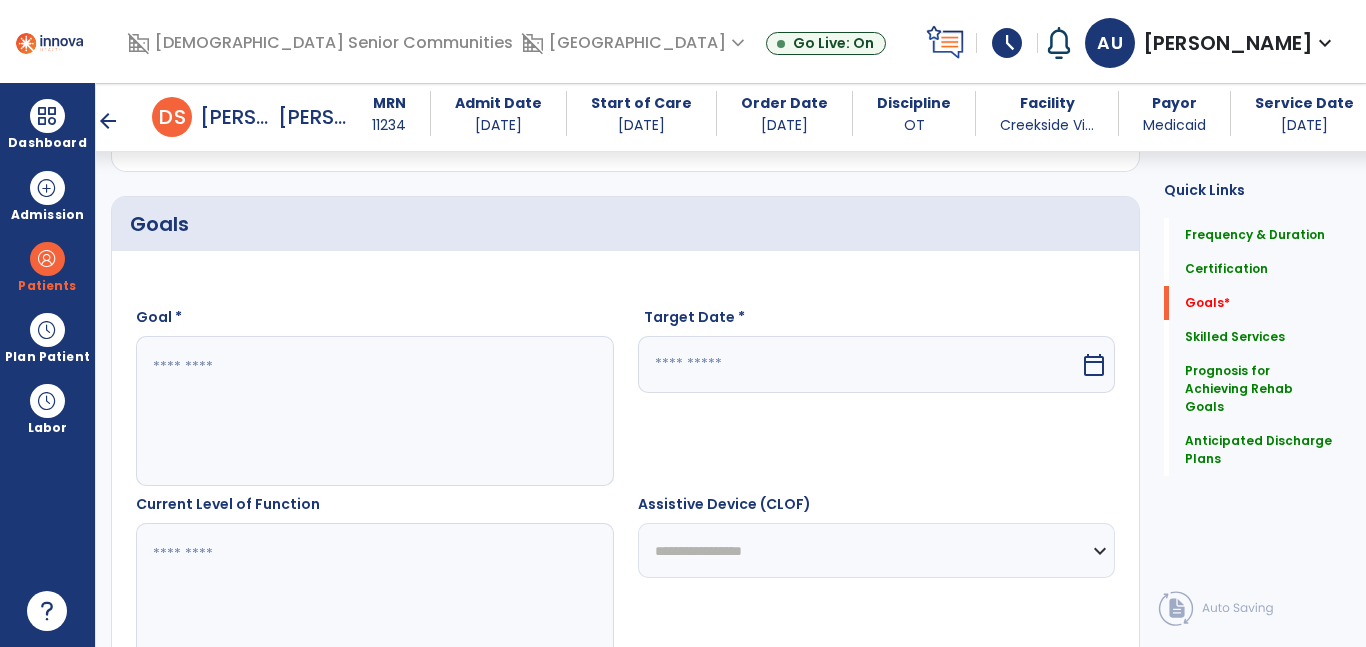 click at bounding box center [374, 411] 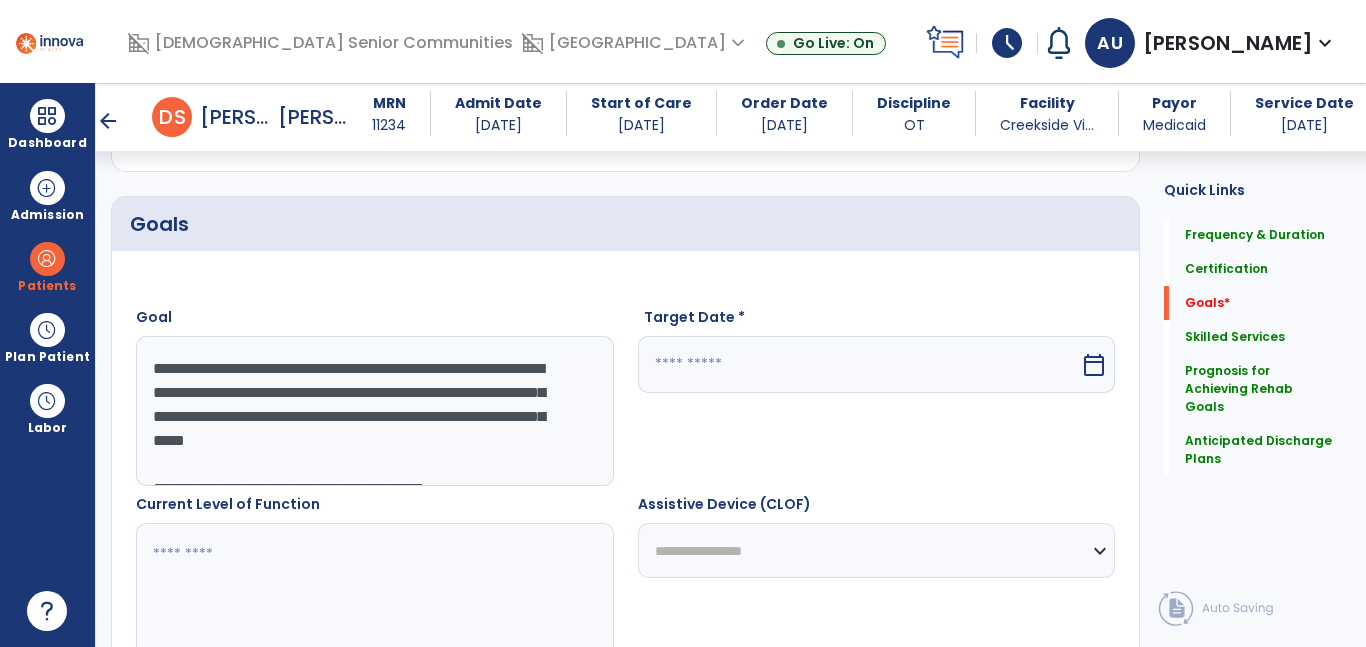 scroll, scrollTop: 40, scrollLeft: 0, axis: vertical 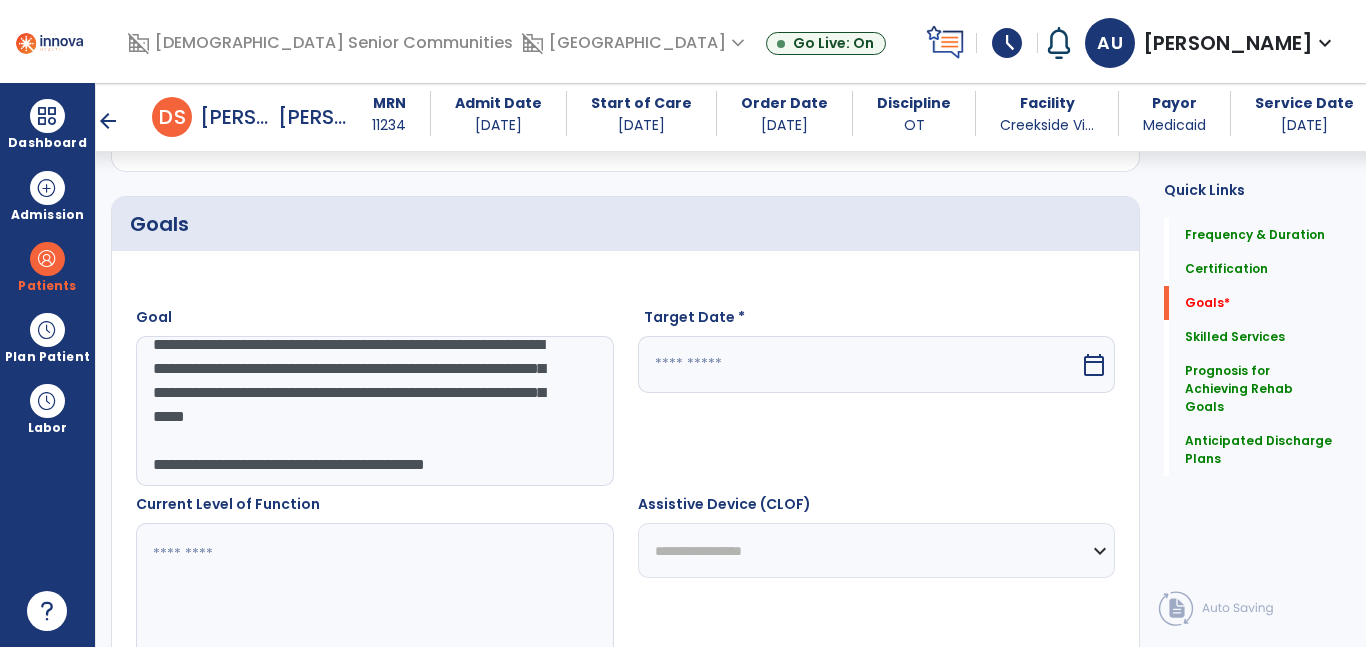 drag, startPoint x: 141, startPoint y: 463, endPoint x: 563, endPoint y: 488, distance: 422.73987 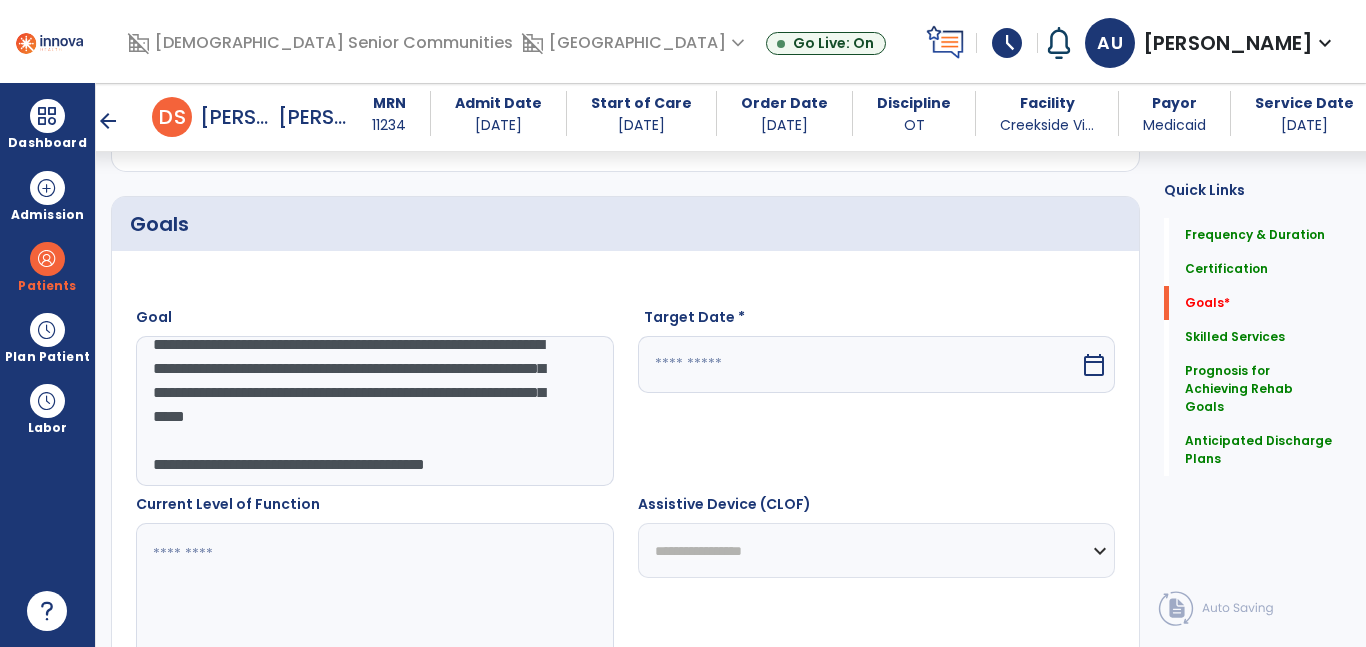 click on "**********" at bounding box center (625, 774) 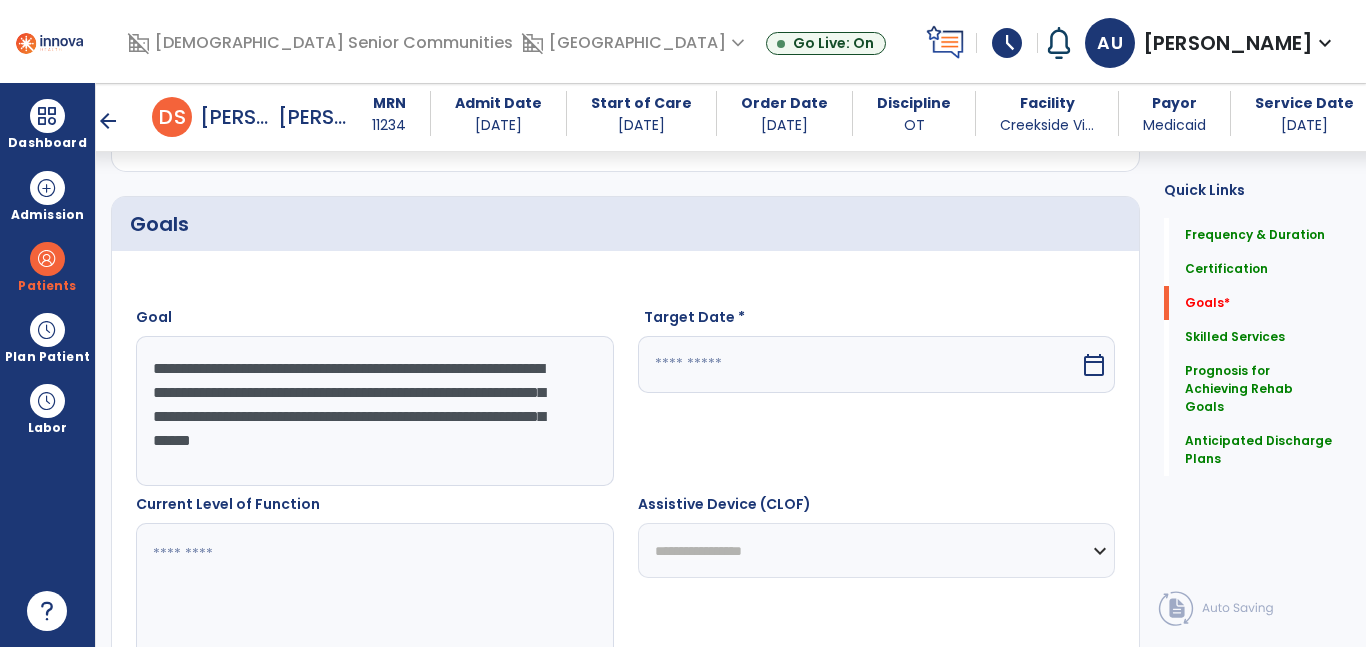 scroll, scrollTop: 24, scrollLeft: 0, axis: vertical 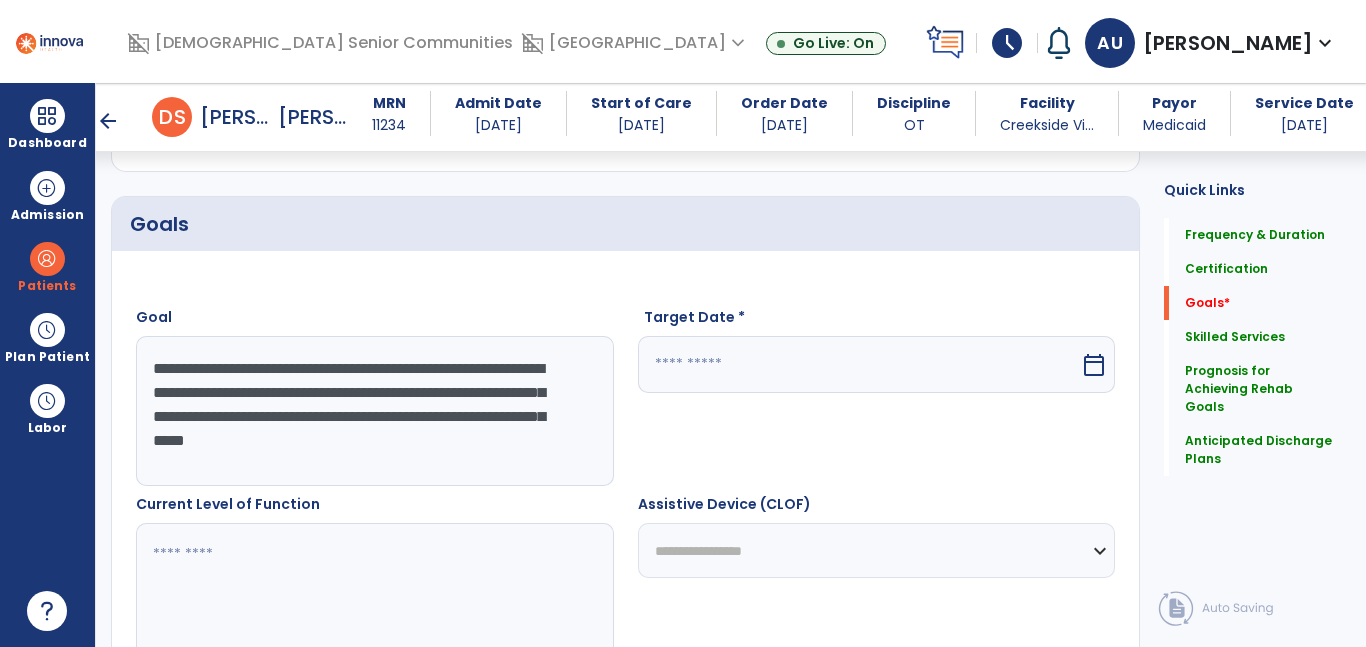 drag, startPoint x: 457, startPoint y: 368, endPoint x: 289, endPoint y: 378, distance: 168.29736 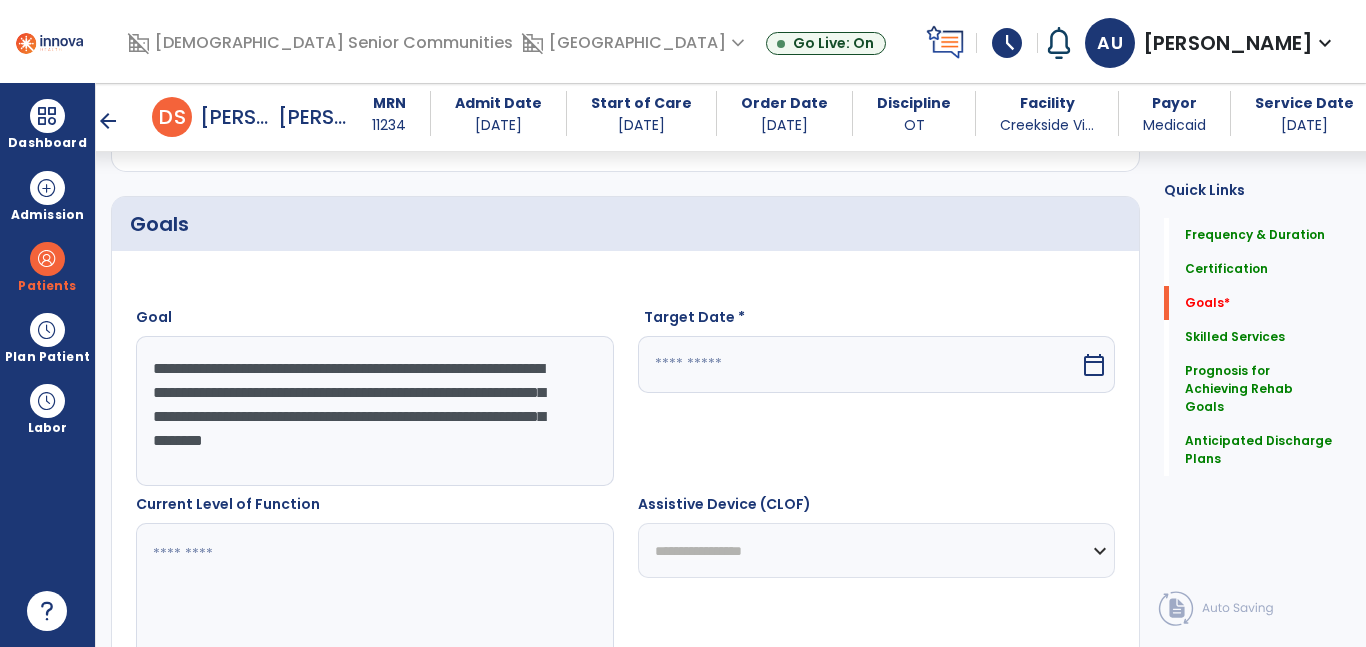 scroll, scrollTop: 430, scrollLeft: 0, axis: vertical 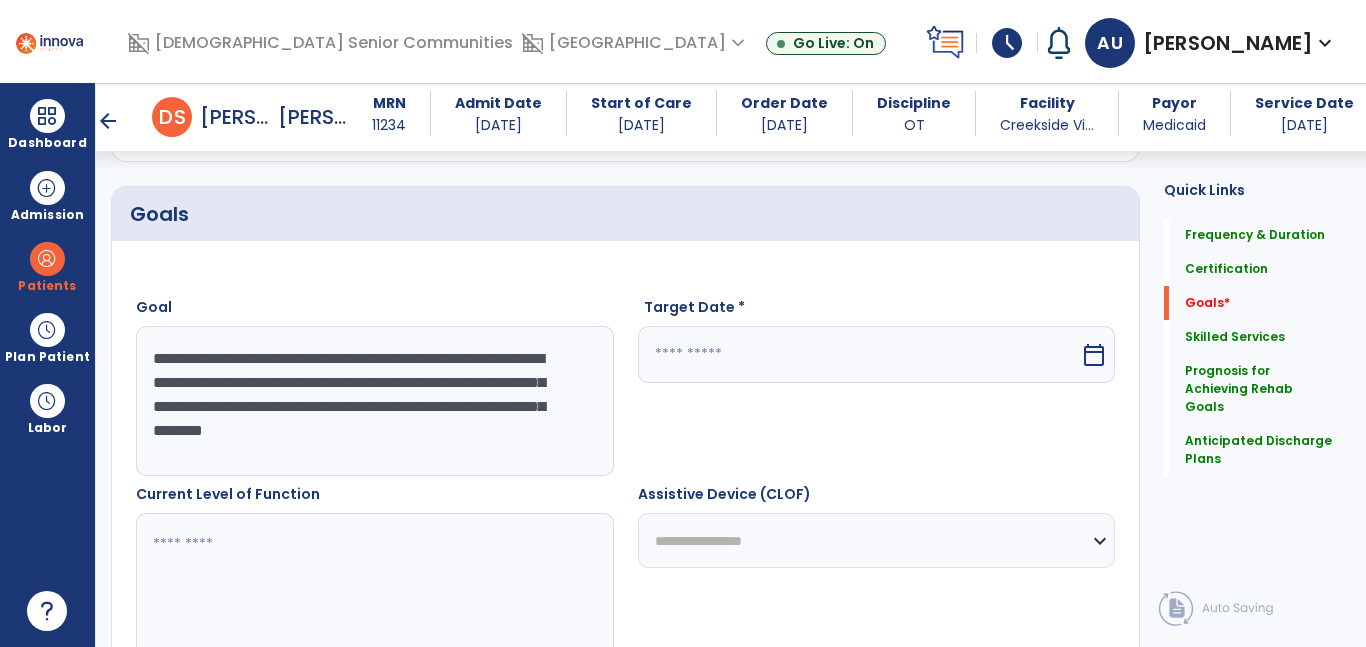 click on "**********" at bounding box center (374, 401) 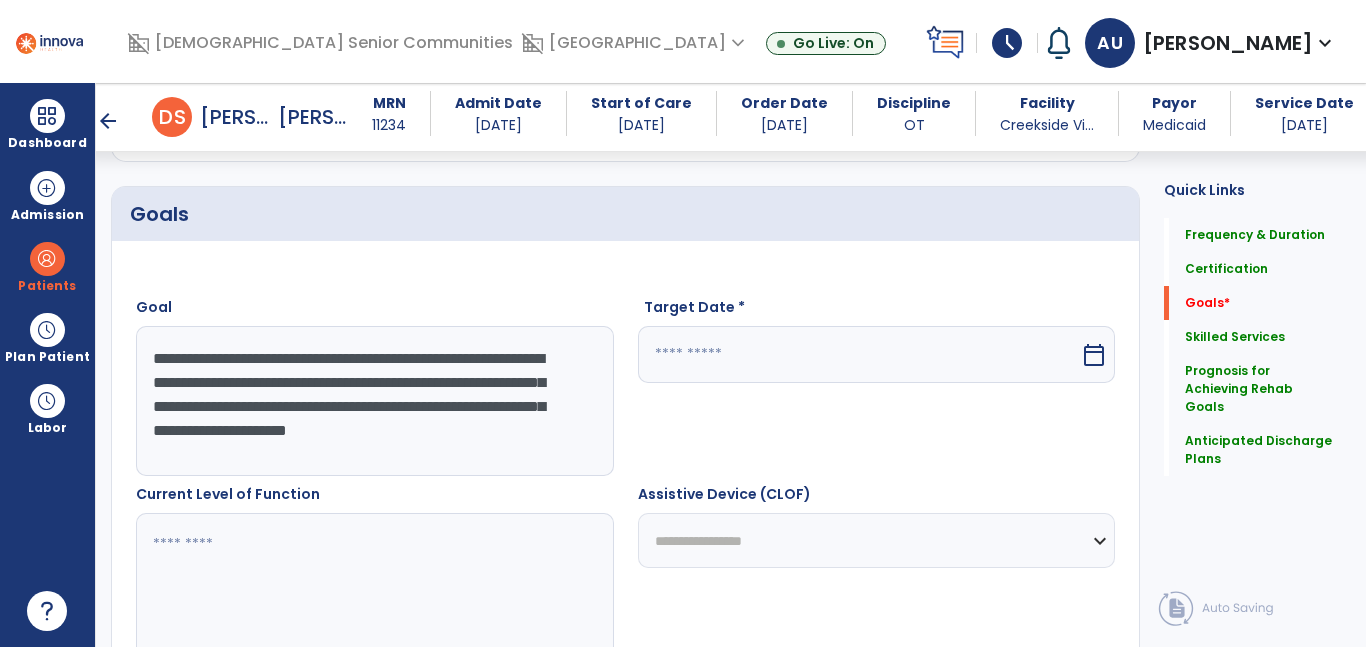 click on "**********" at bounding box center (374, 401) 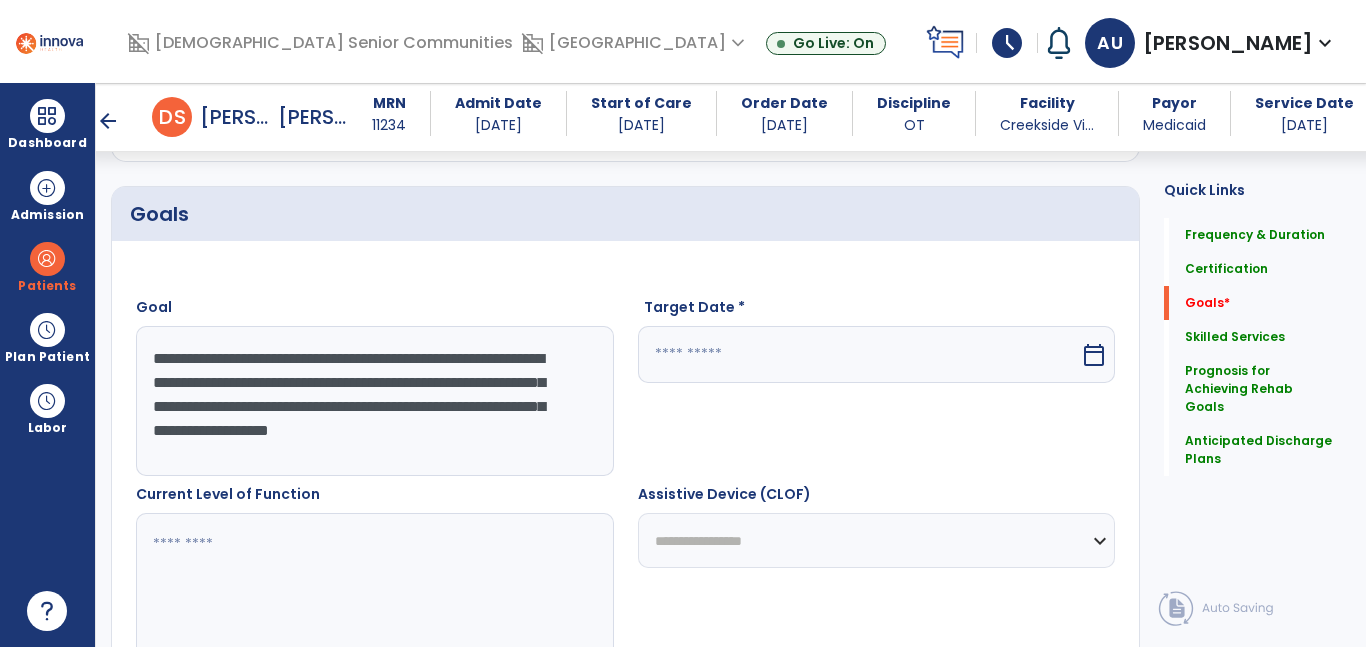 click on "**********" at bounding box center (374, 401) 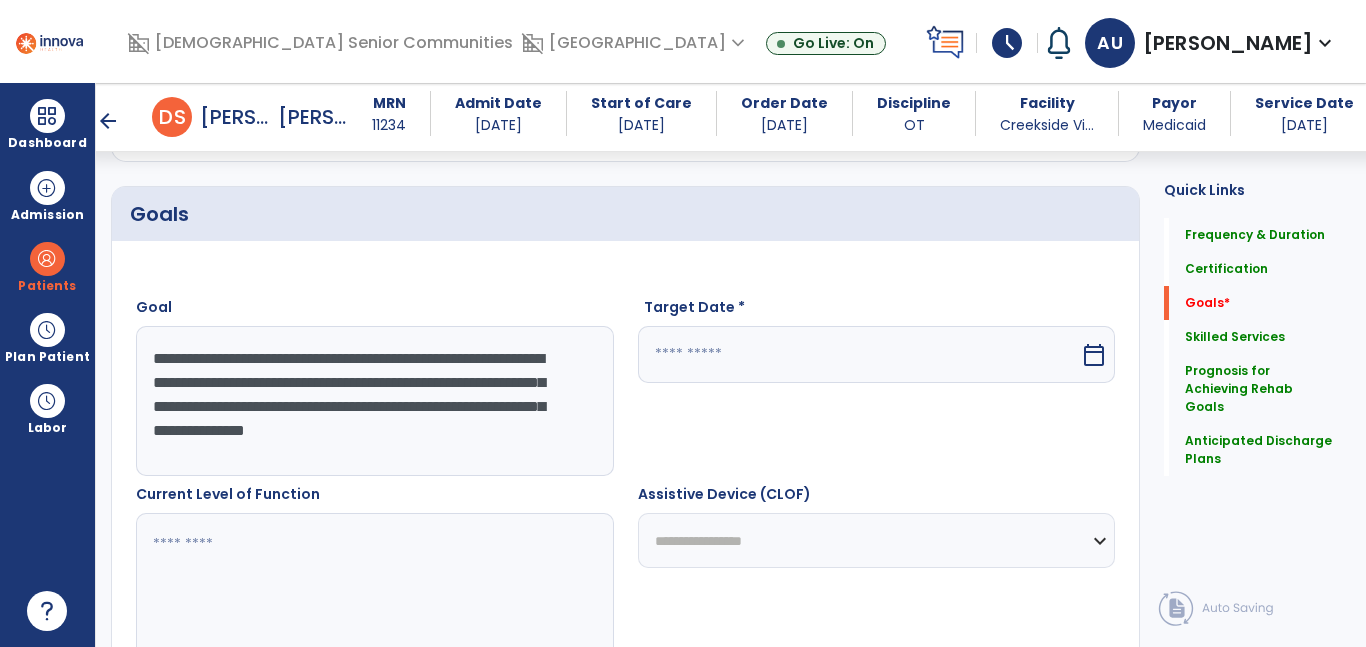 scroll, scrollTop: 440, scrollLeft: 0, axis: vertical 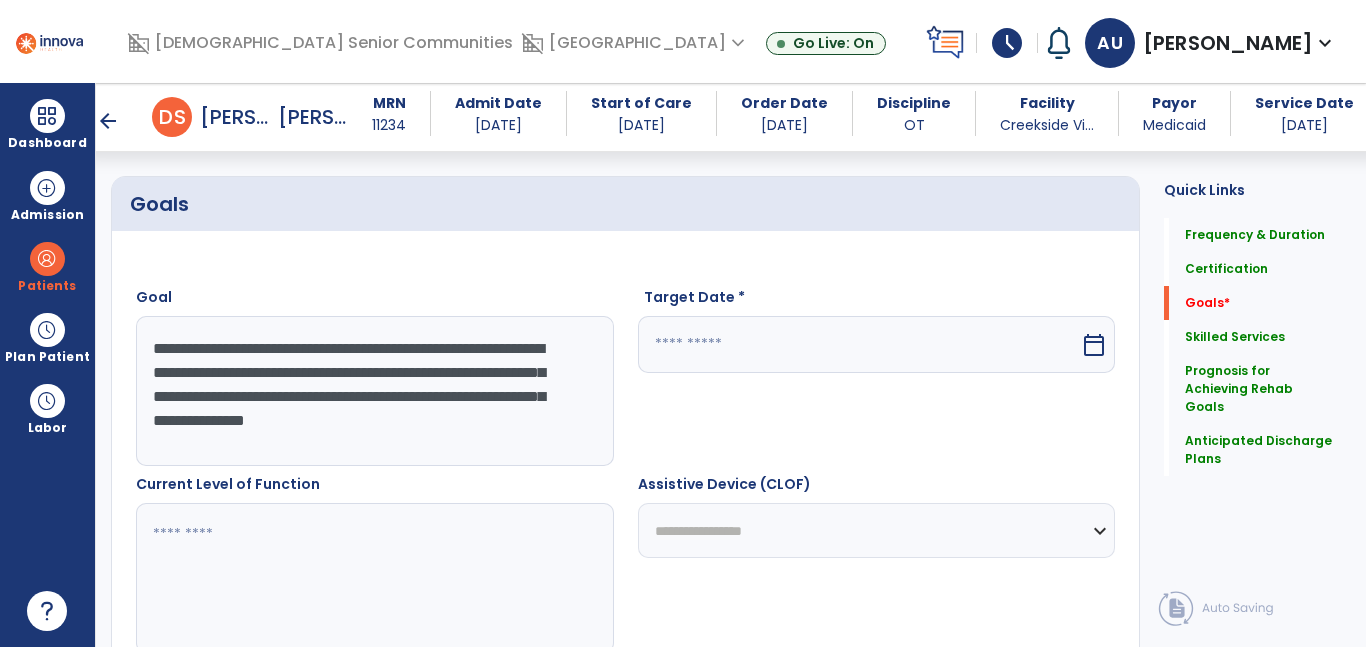 drag, startPoint x: 360, startPoint y: 395, endPoint x: 478, endPoint y: 372, distance: 120.22063 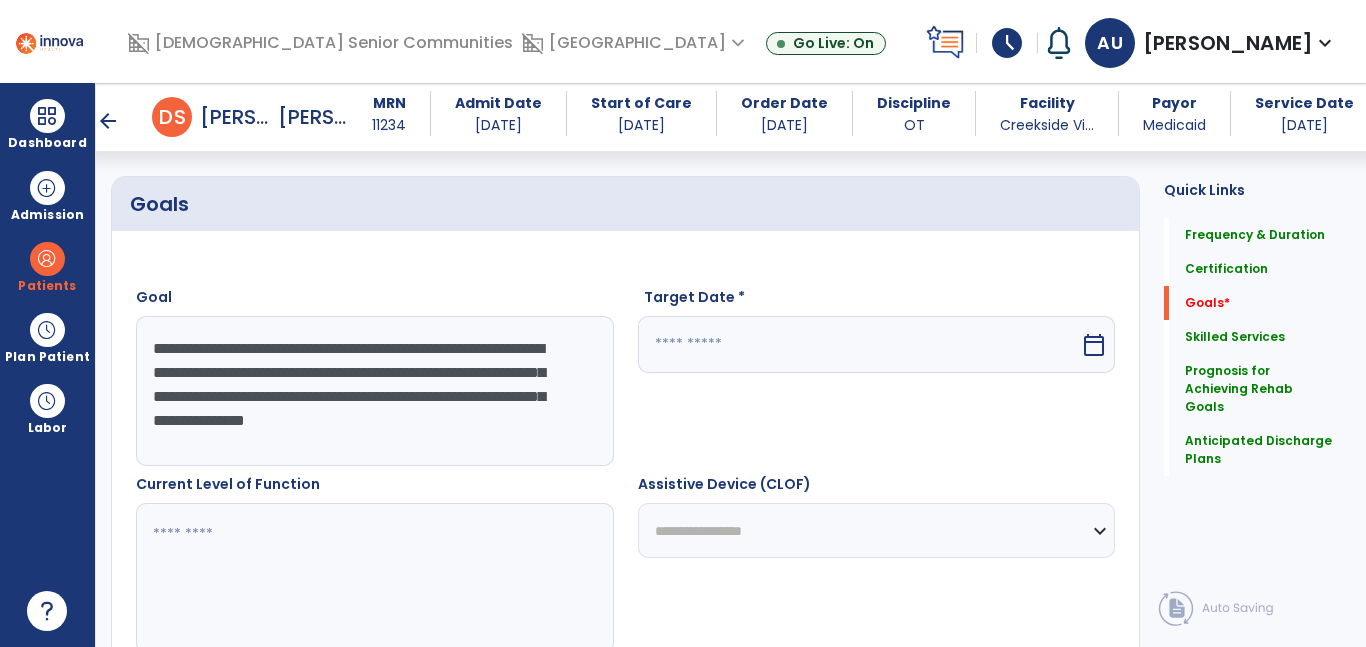 click on "**********" at bounding box center [374, 391] 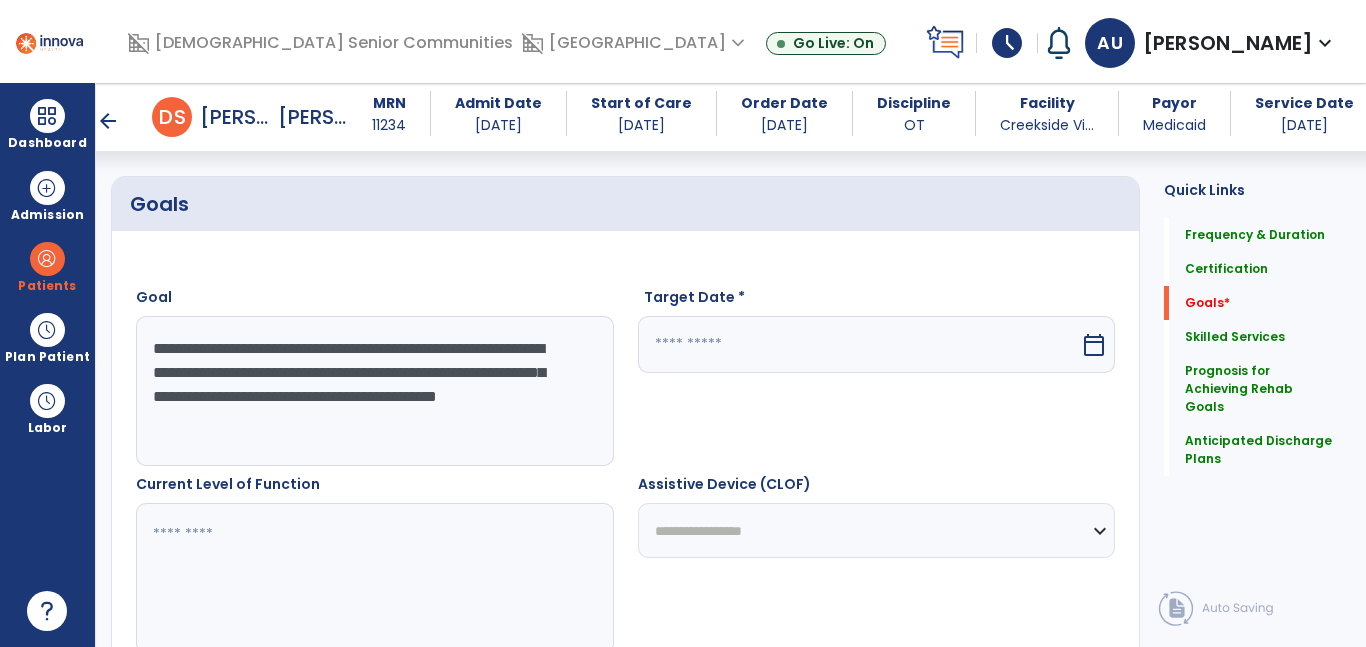 click on "**********" at bounding box center (374, 391) 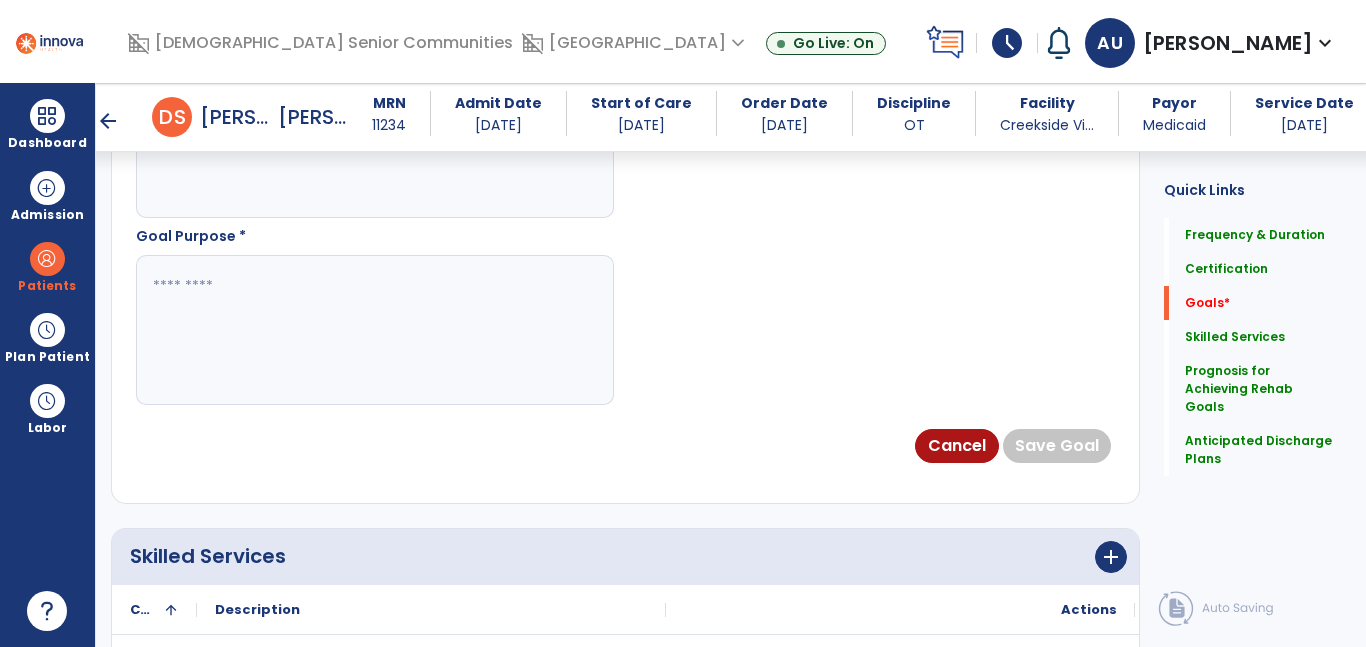 scroll, scrollTop: 1284, scrollLeft: 0, axis: vertical 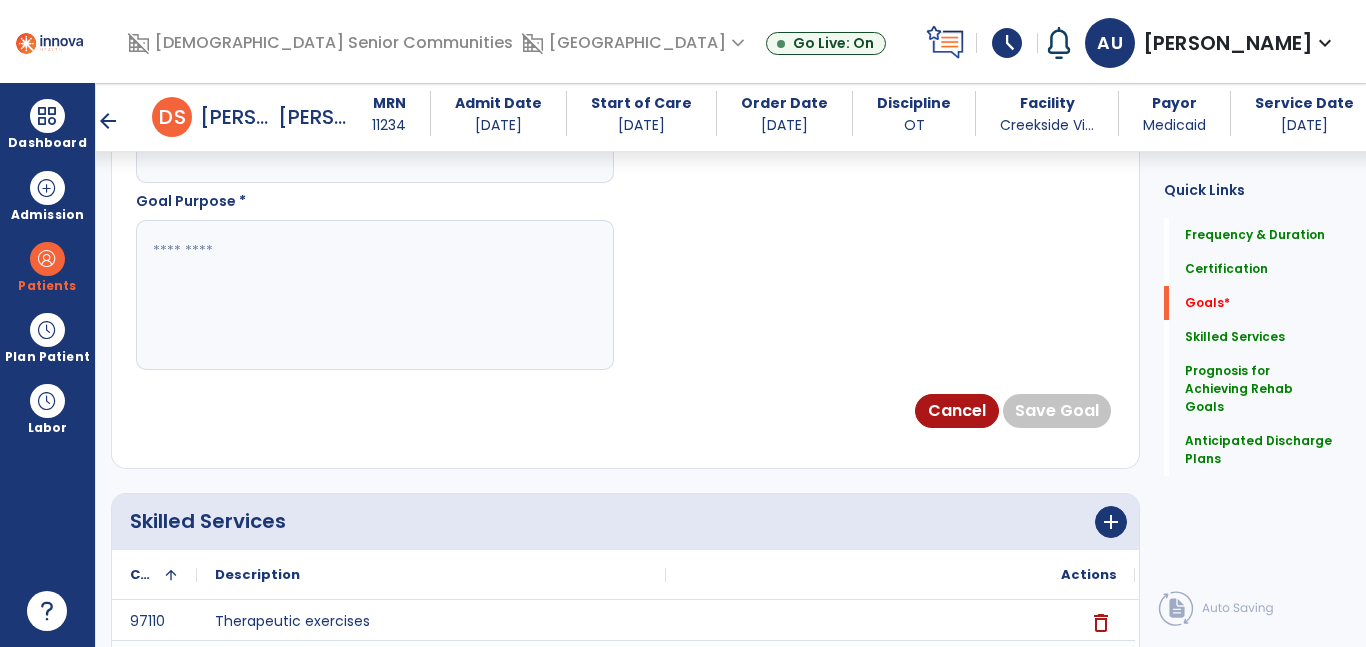 type on "**********" 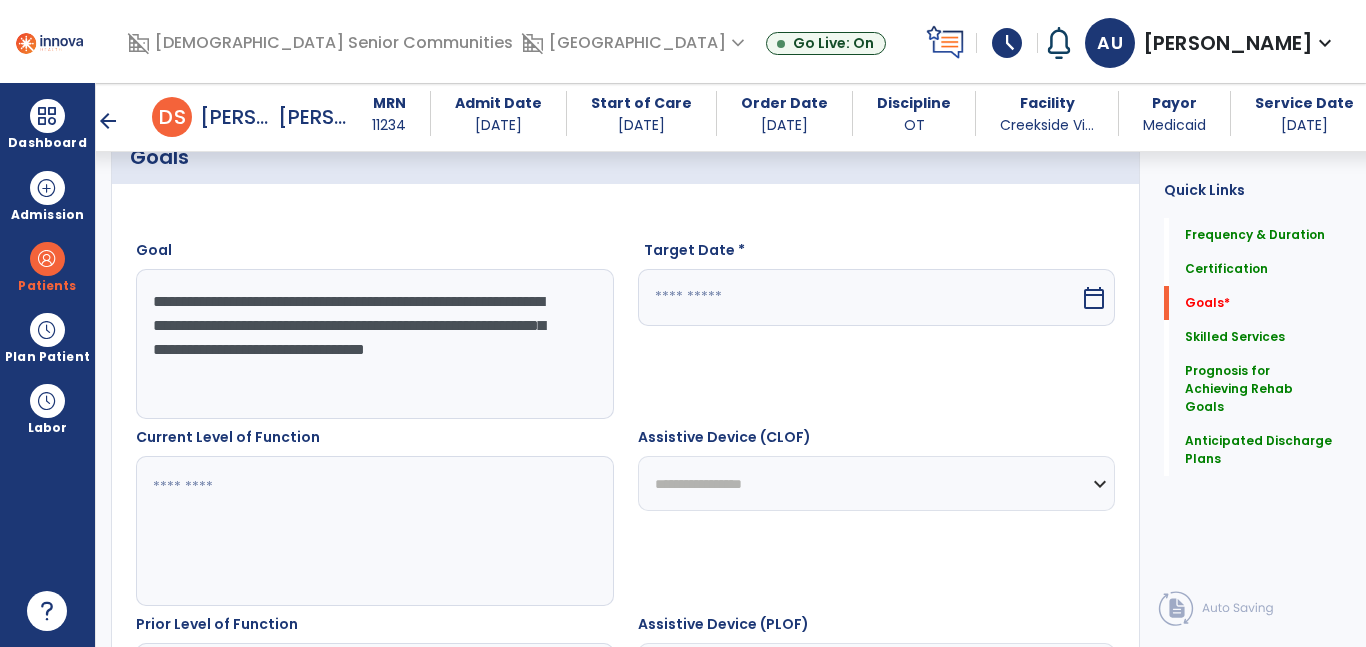 scroll, scrollTop: 476, scrollLeft: 0, axis: vertical 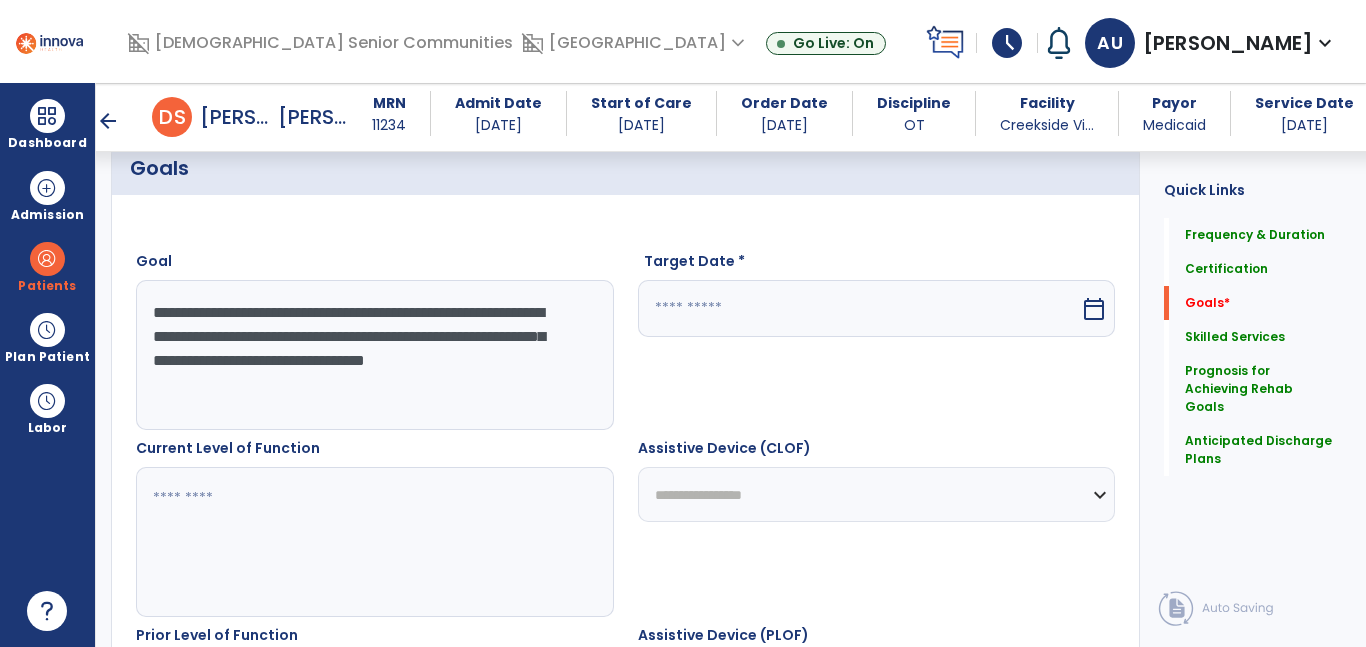 type on "**********" 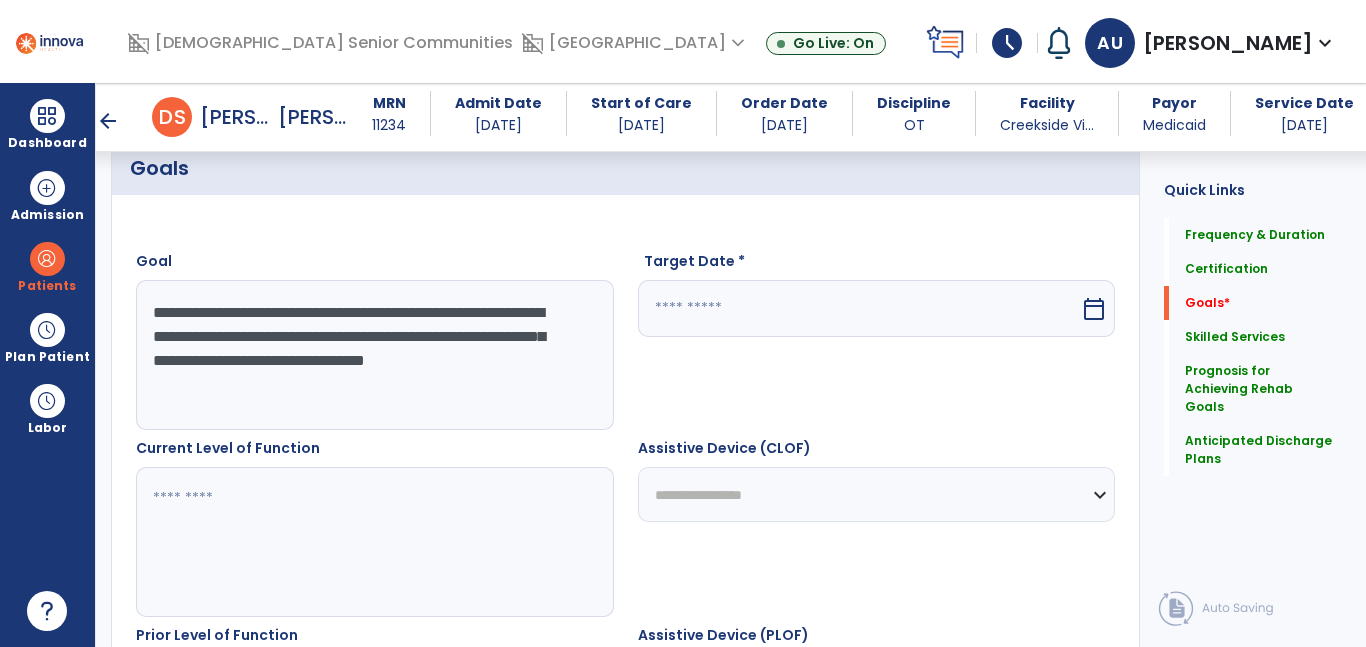 drag, startPoint x: 314, startPoint y: 310, endPoint x: 495, endPoint y: 319, distance: 181.22362 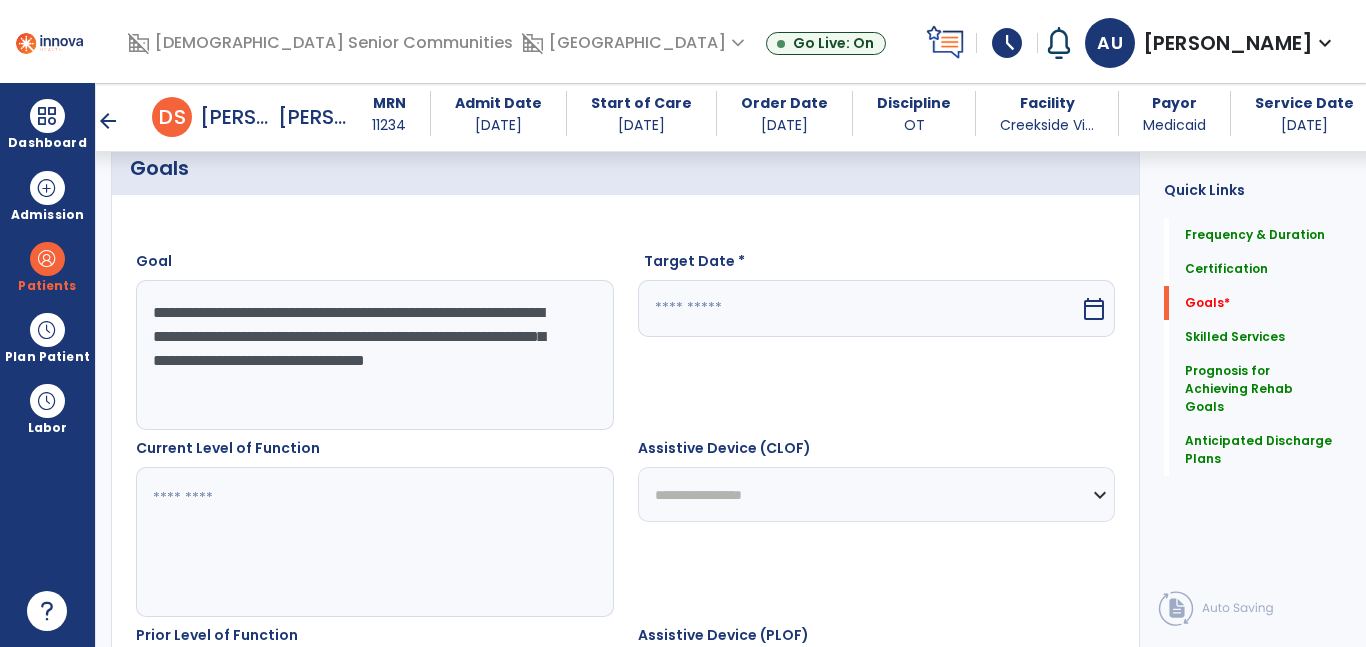 click on "**********" at bounding box center (374, 355) 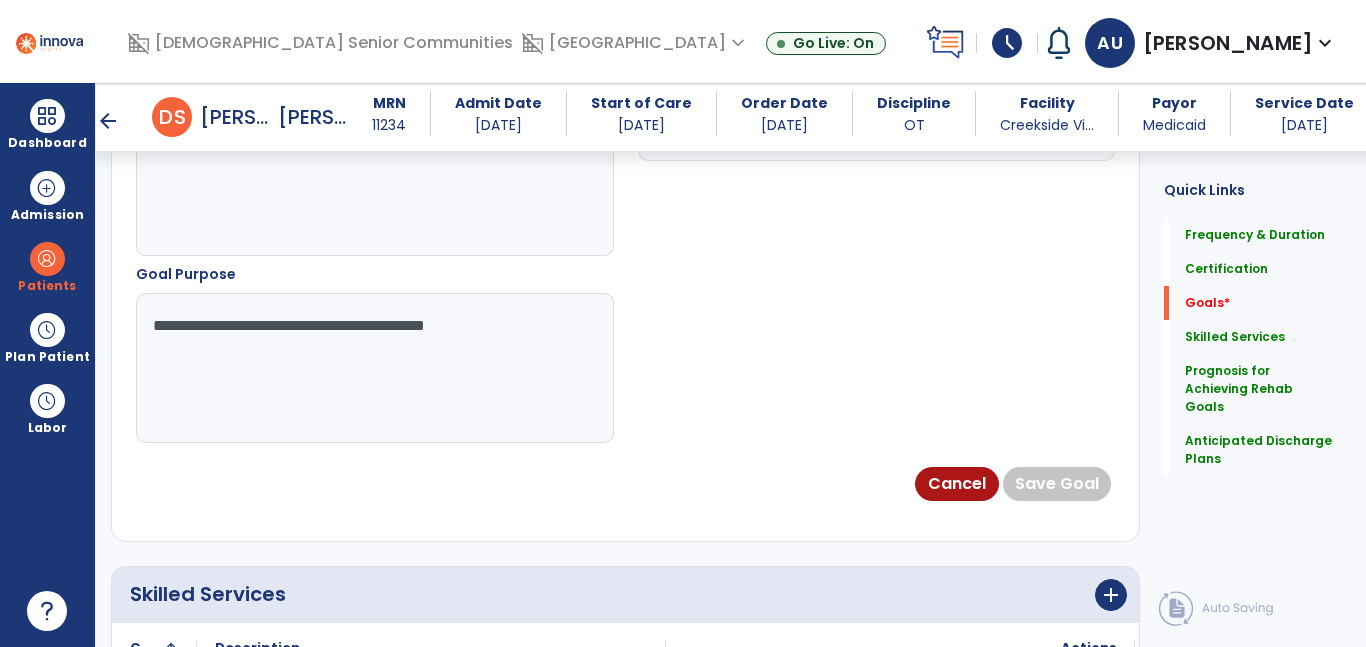 click at bounding box center (374, 181) 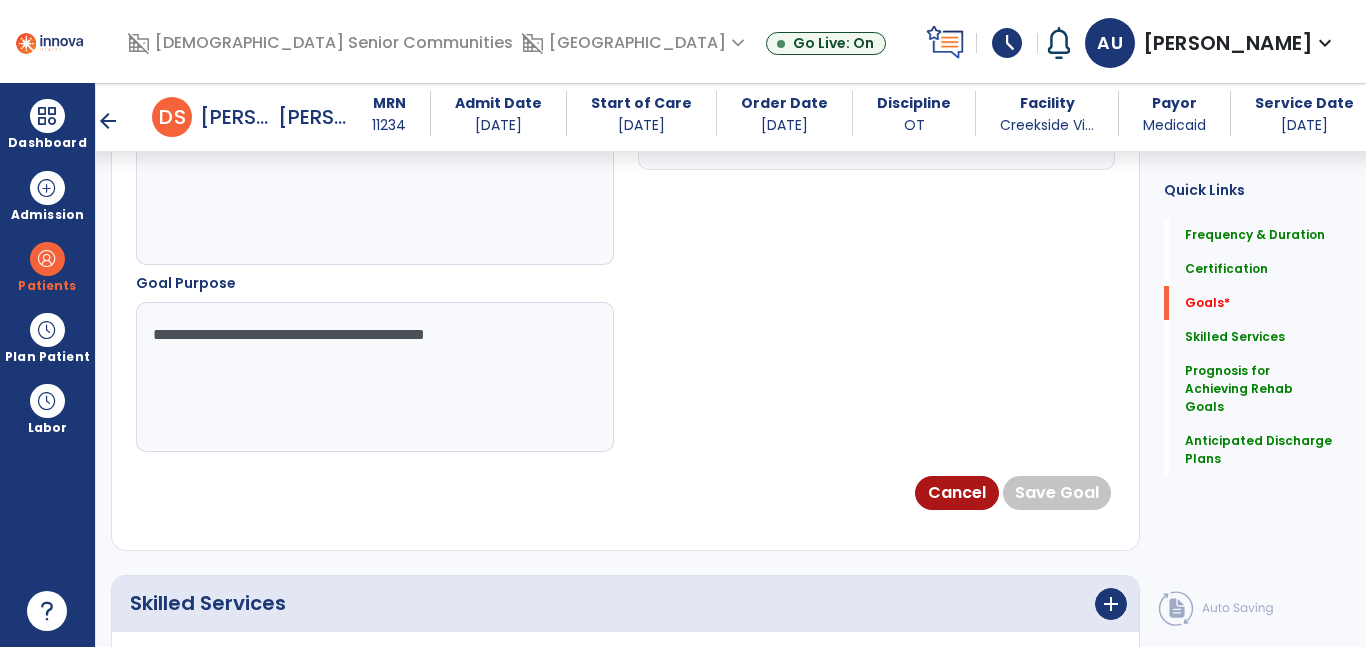 paste on "**********" 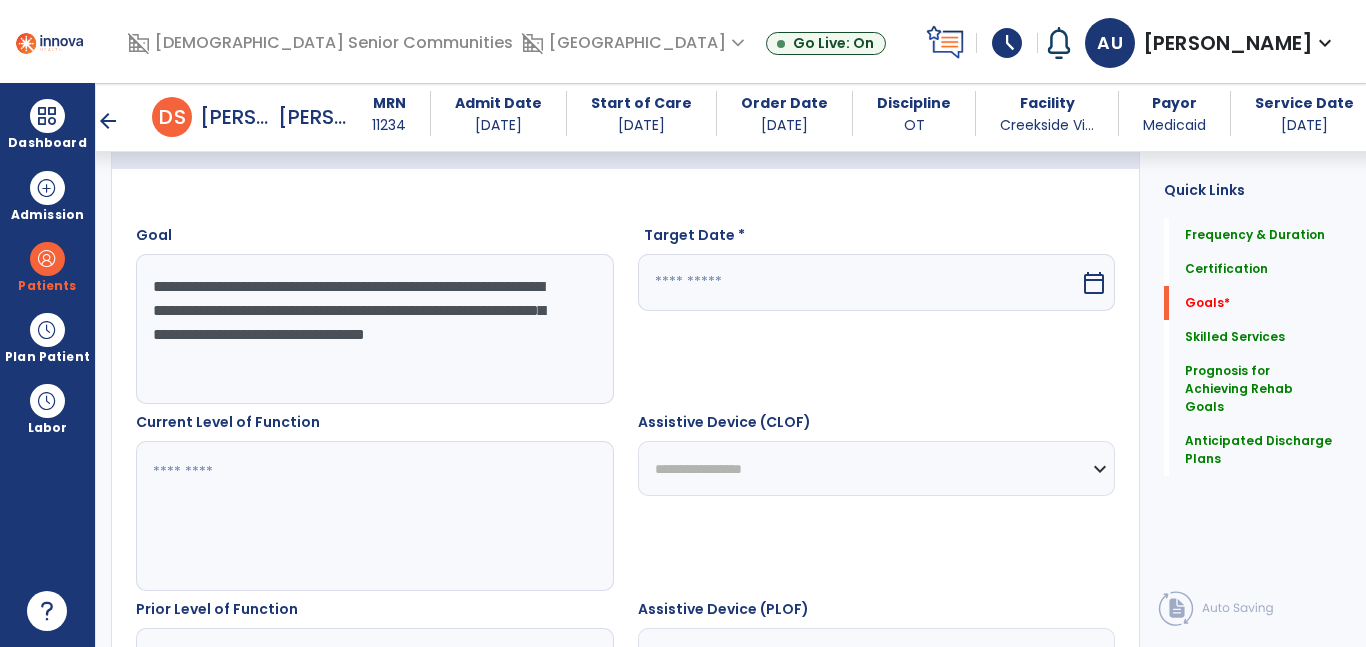 scroll, scrollTop: 481, scrollLeft: 0, axis: vertical 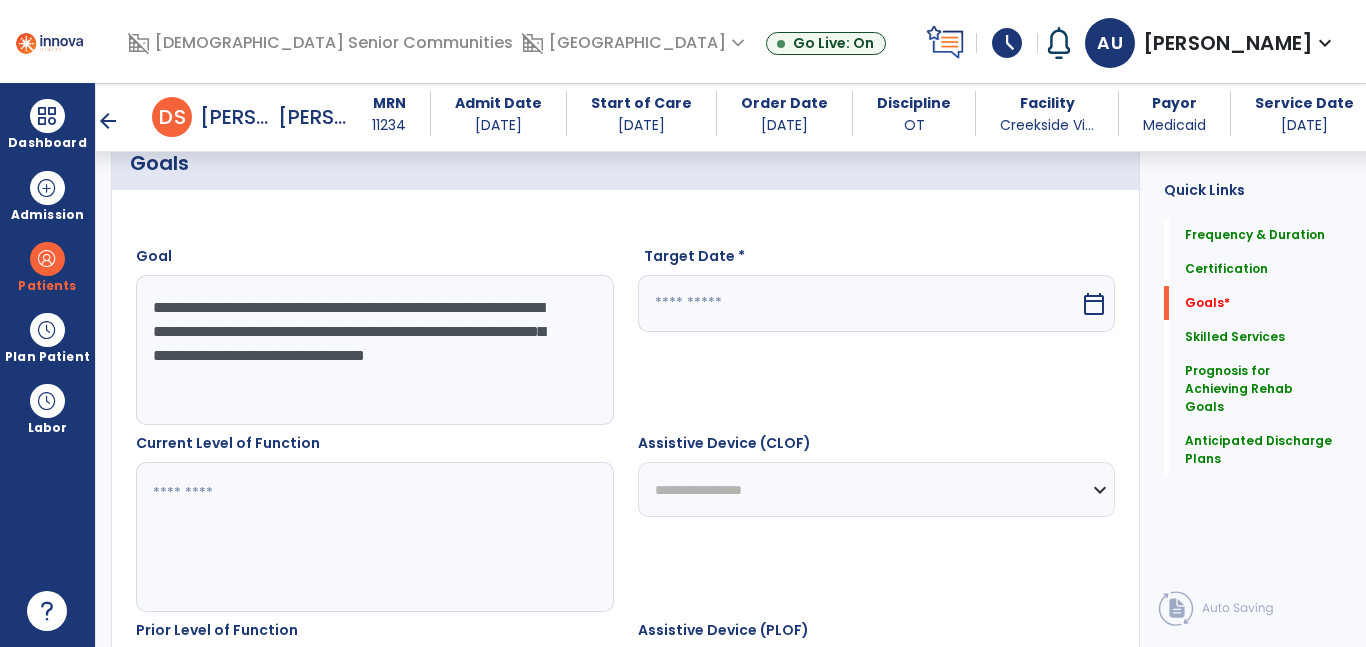 type on "**********" 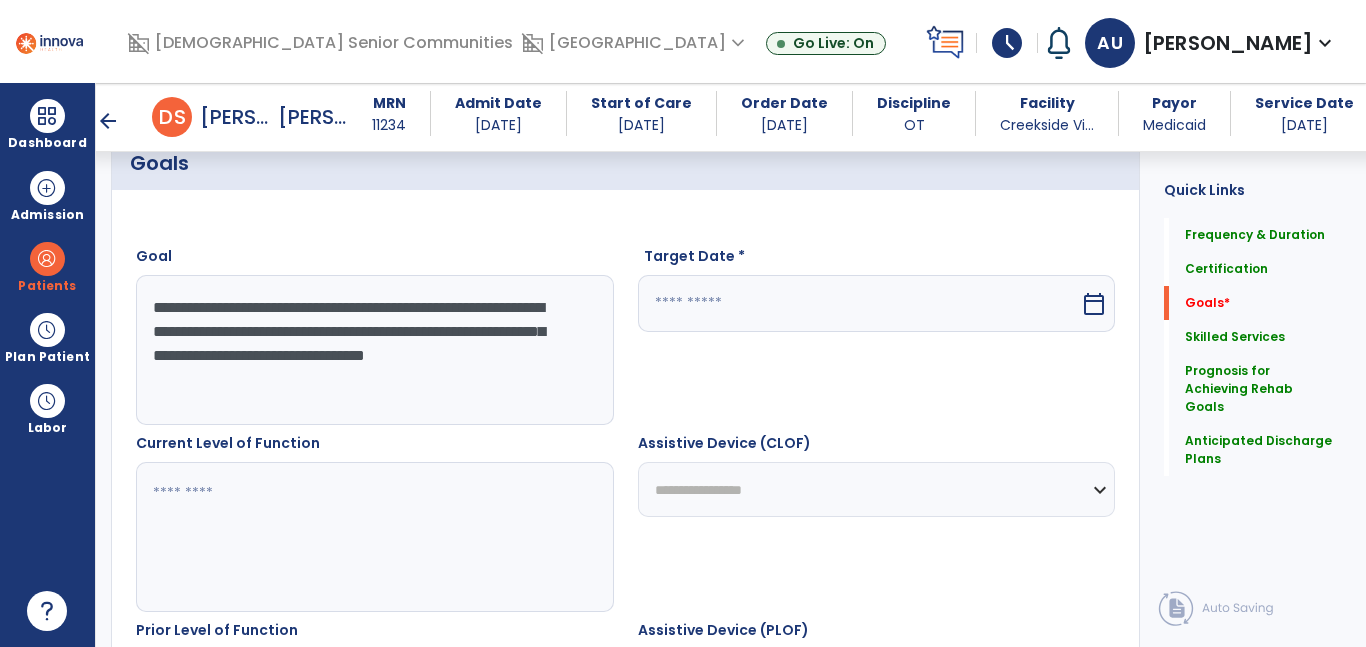 drag, startPoint x: 496, startPoint y: 305, endPoint x: 483, endPoint y: 357, distance: 53.600372 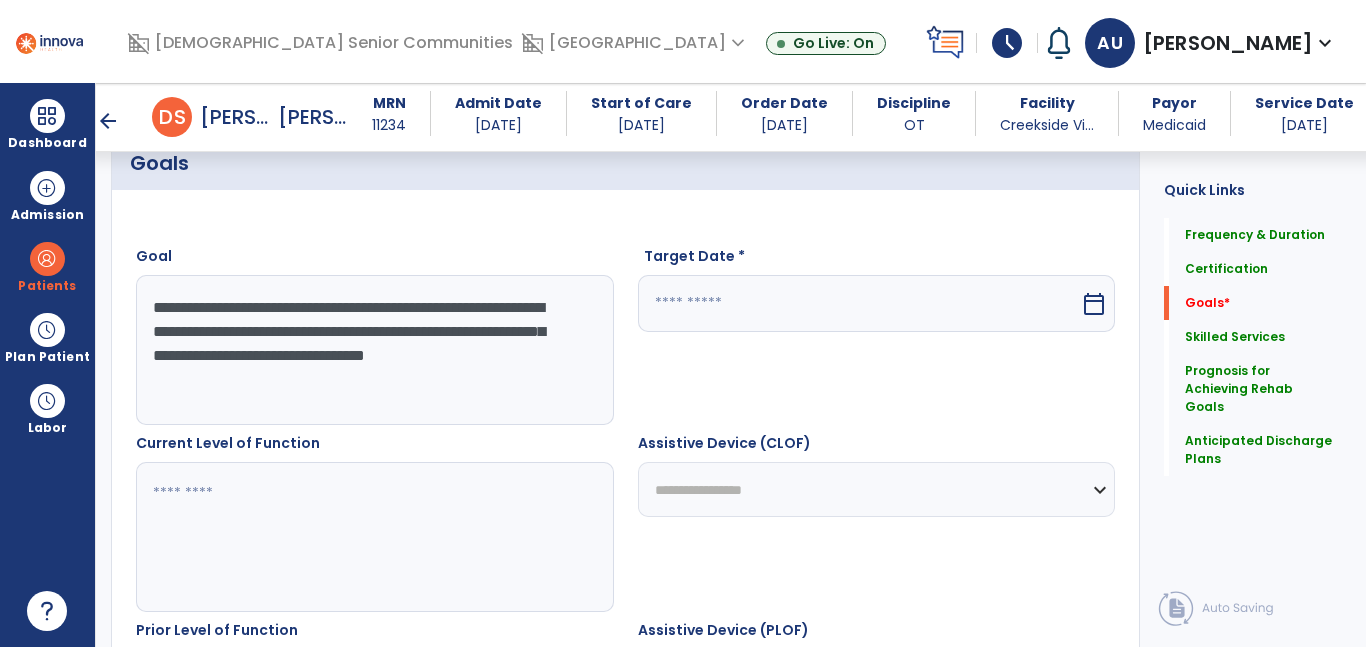 click on "**********" at bounding box center [374, 350] 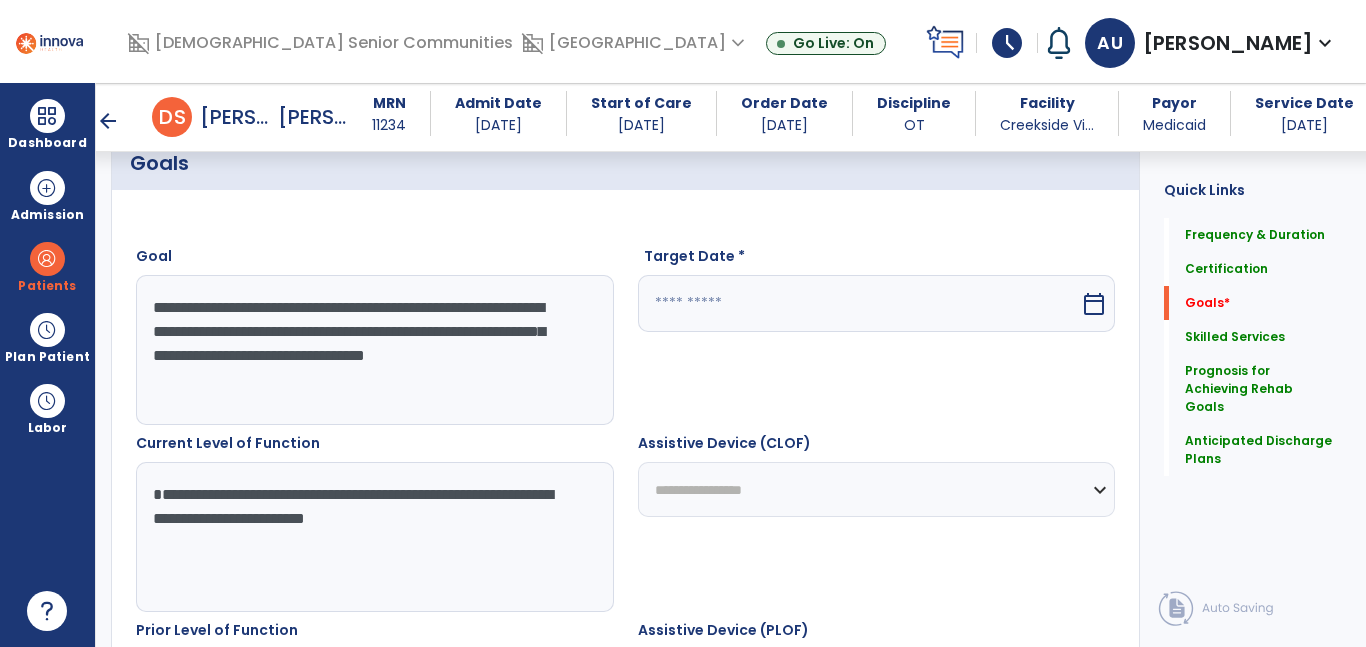 click on "**********" at bounding box center [374, 537] 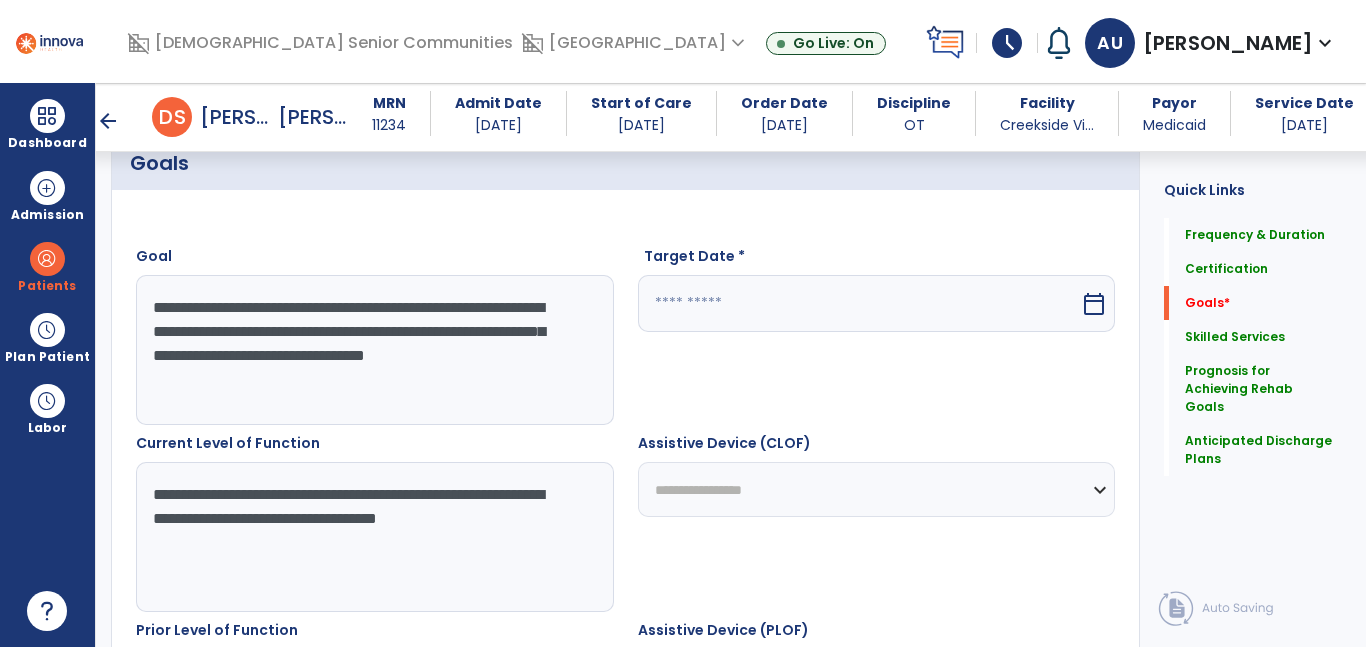 click on "**********" at bounding box center [374, 537] 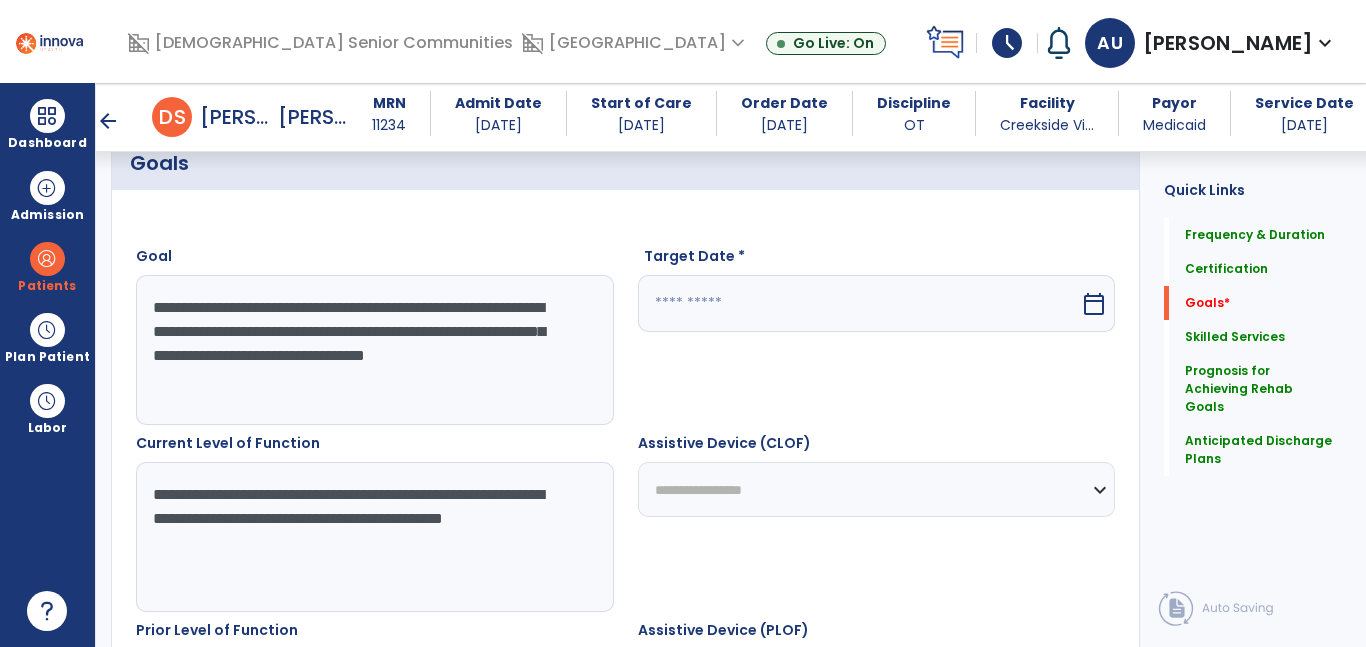 click on "**********" at bounding box center [374, 537] 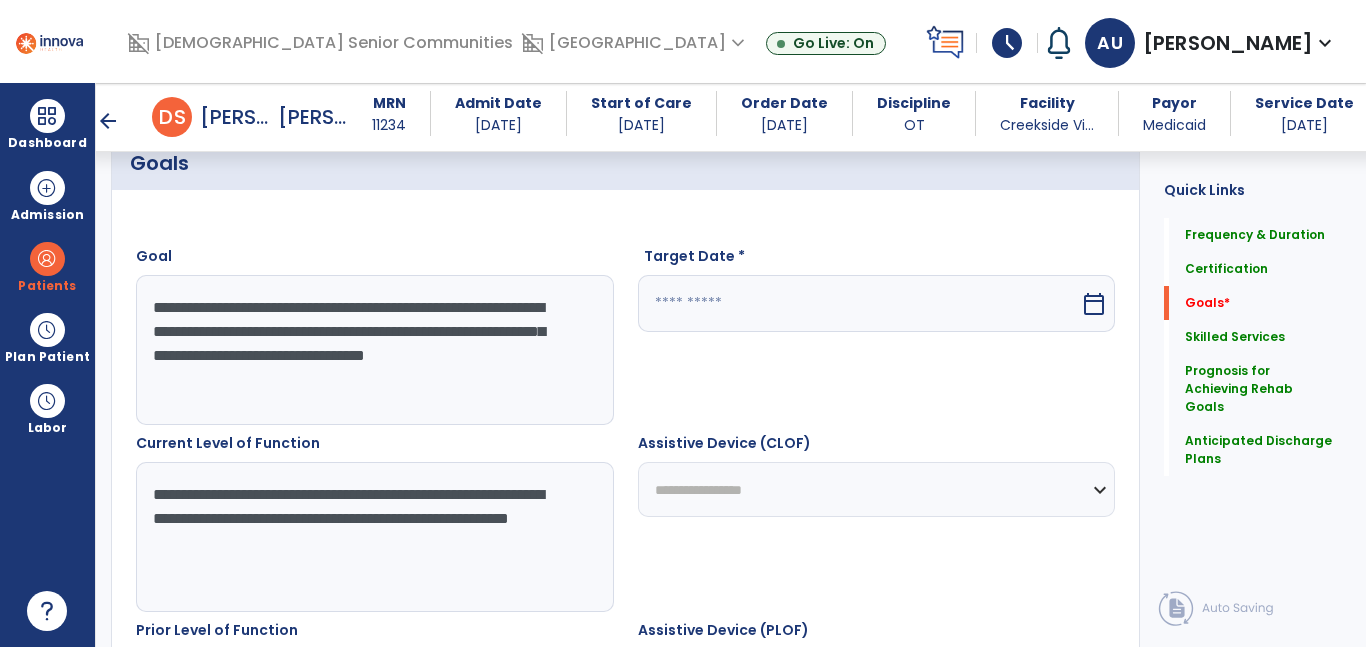 click on "**********" at bounding box center (374, 537) 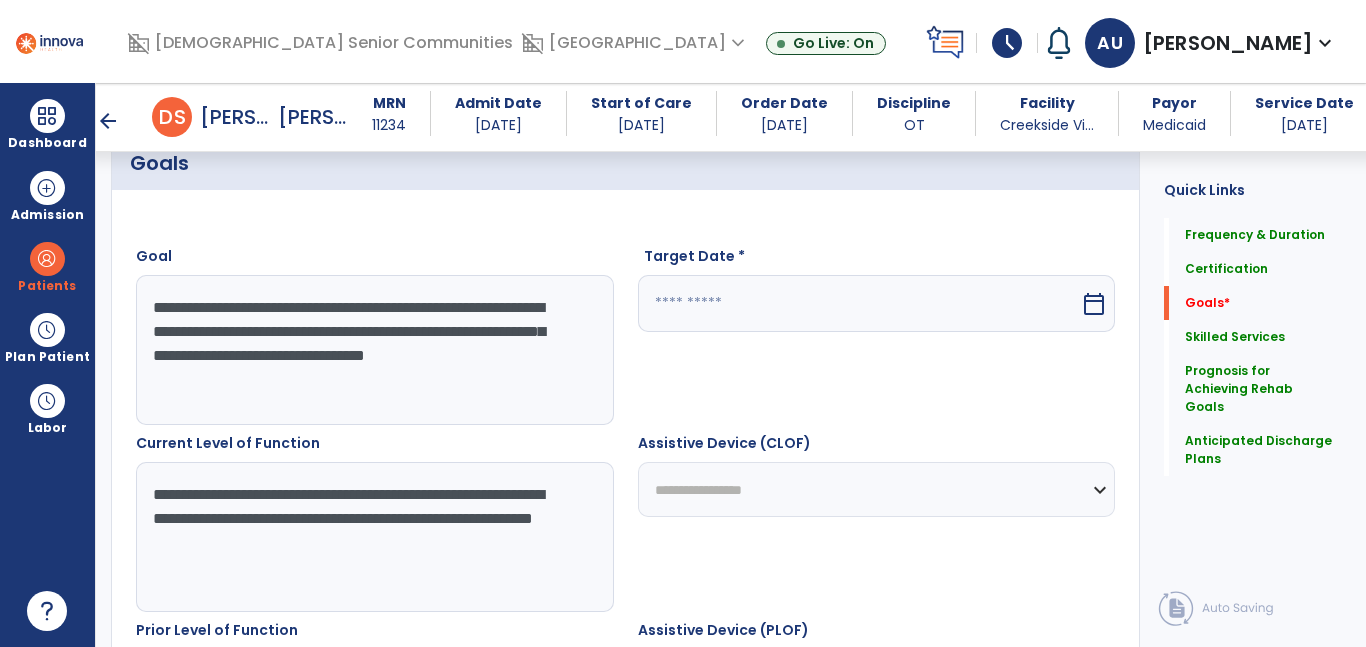 click on "**********" at bounding box center [374, 537] 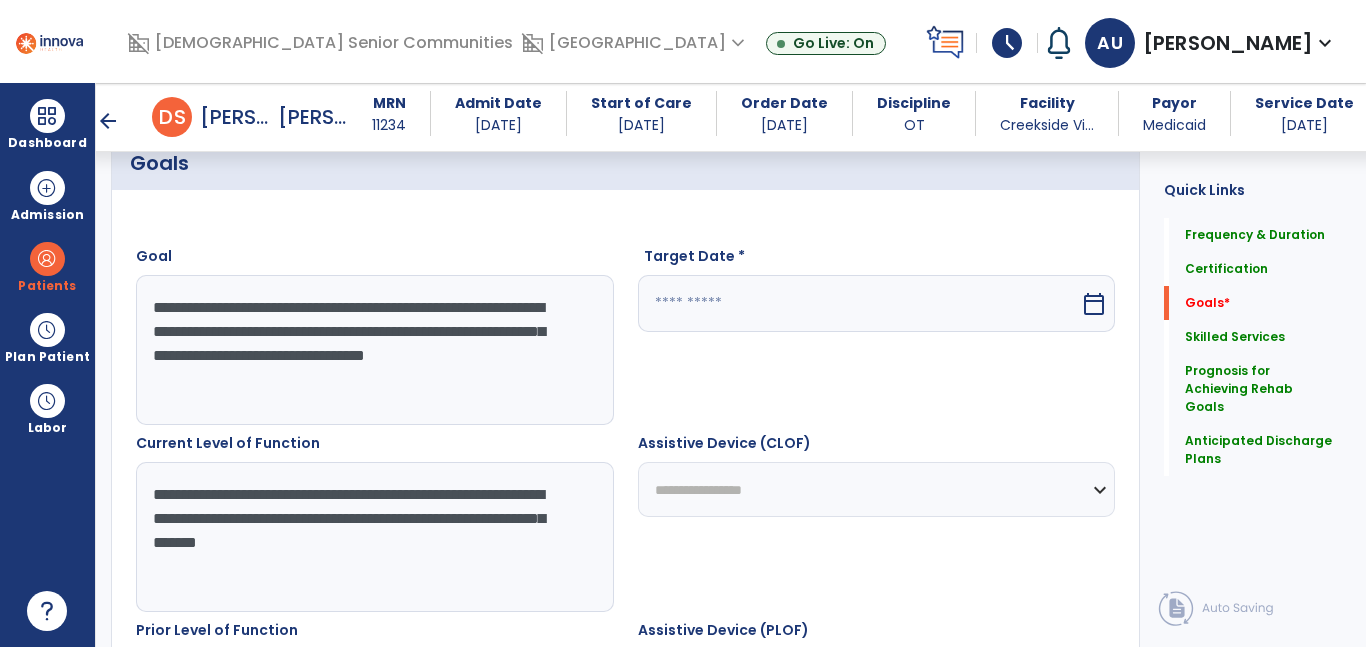 click on "**********" at bounding box center [374, 537] 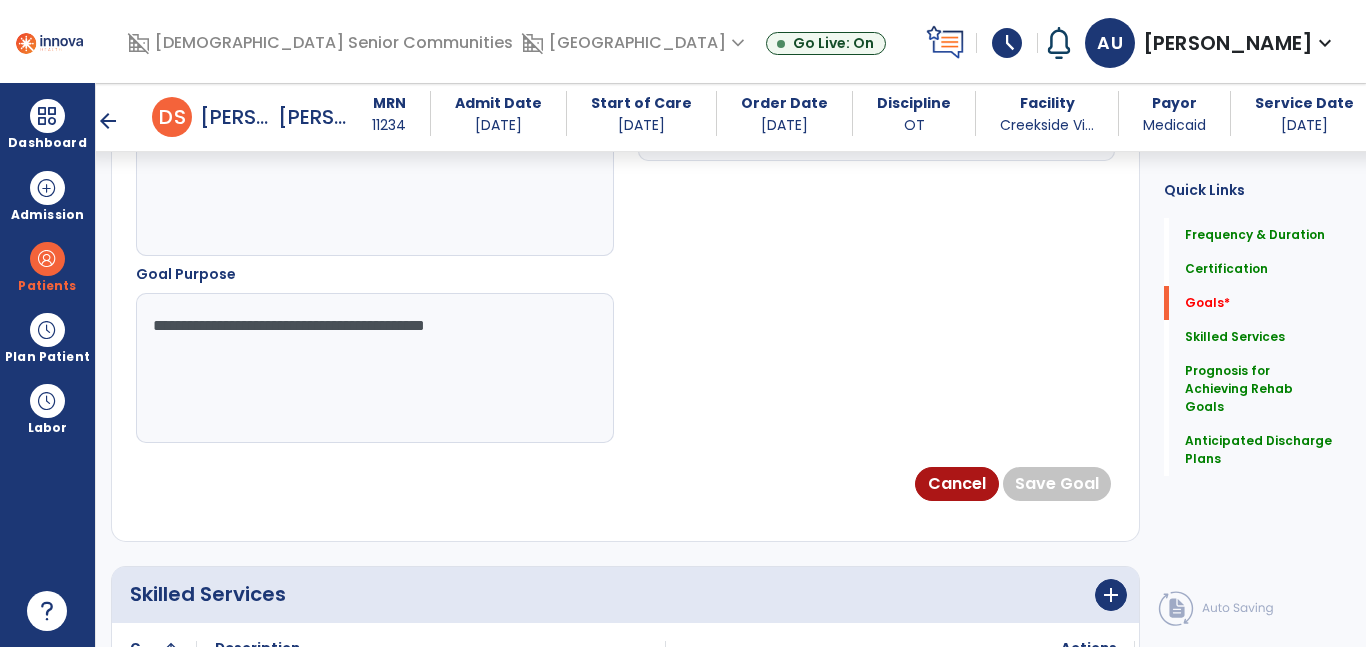 type on "**********" 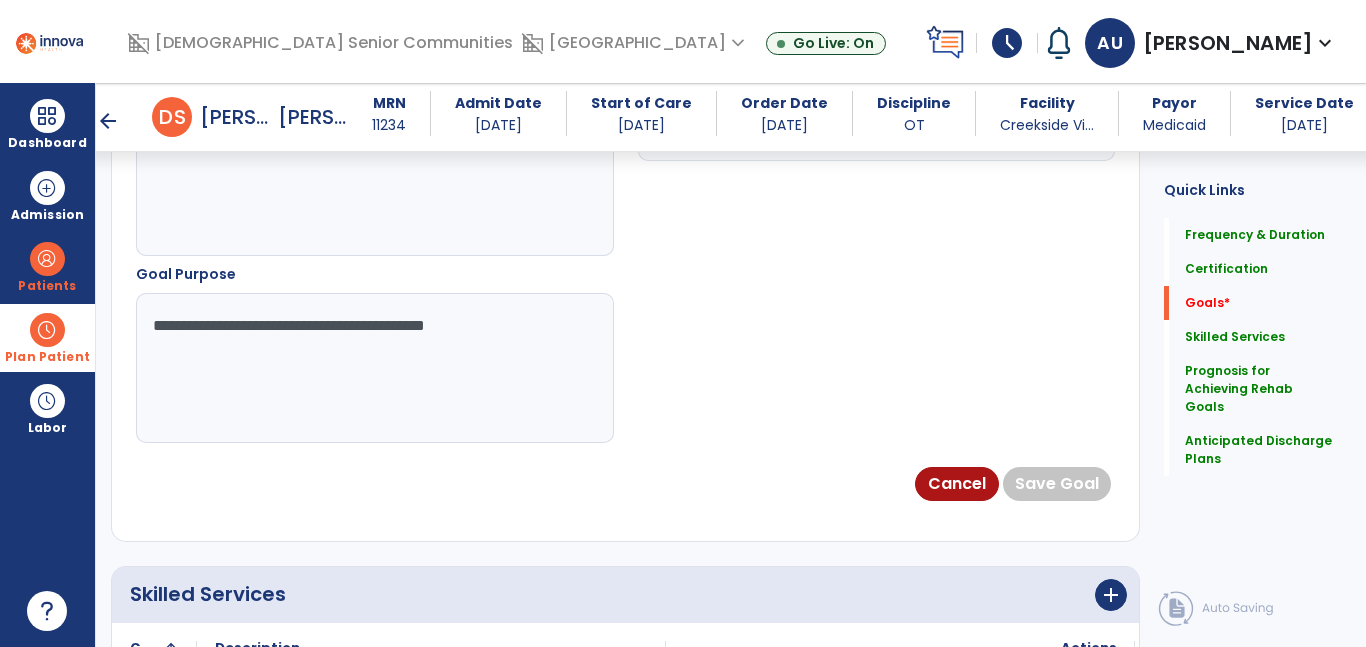 scroll, scrollTop: 1198, scrollLeft: 0, axis: vertical 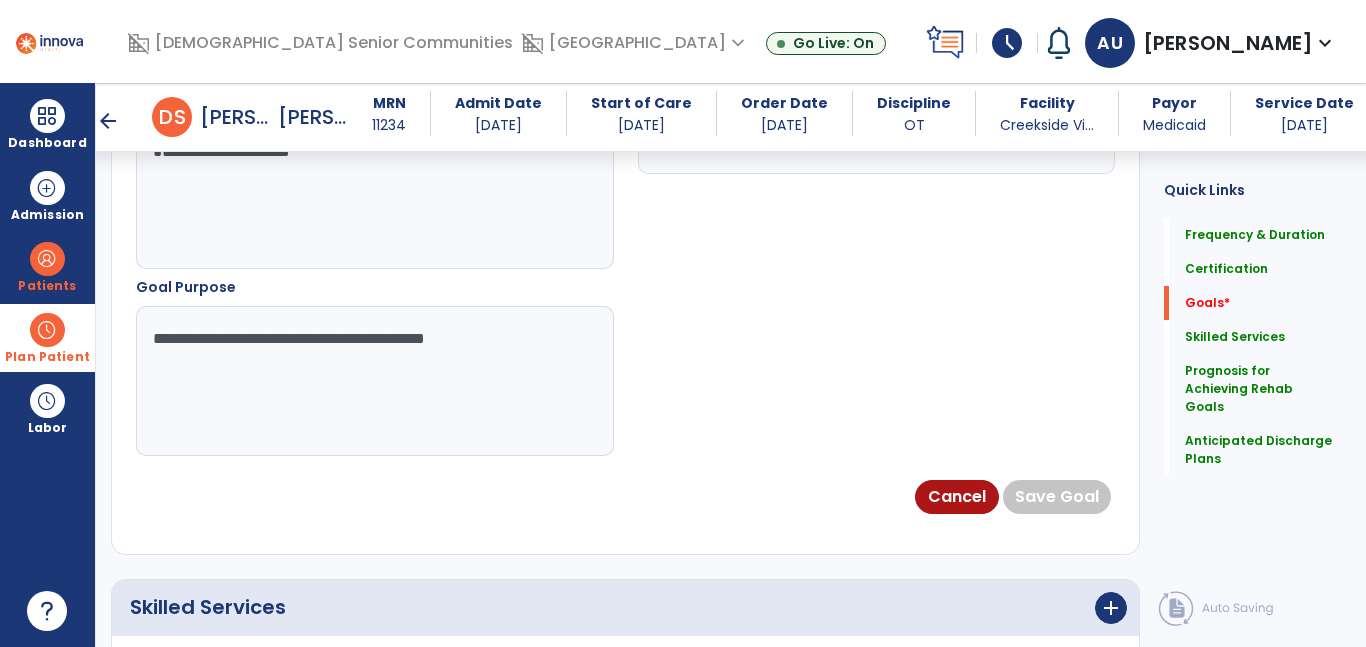 drag, startPoint x: 530, startPoint y: 324, endPoint x: 0, endPoint y: 335, distance: 530.11414 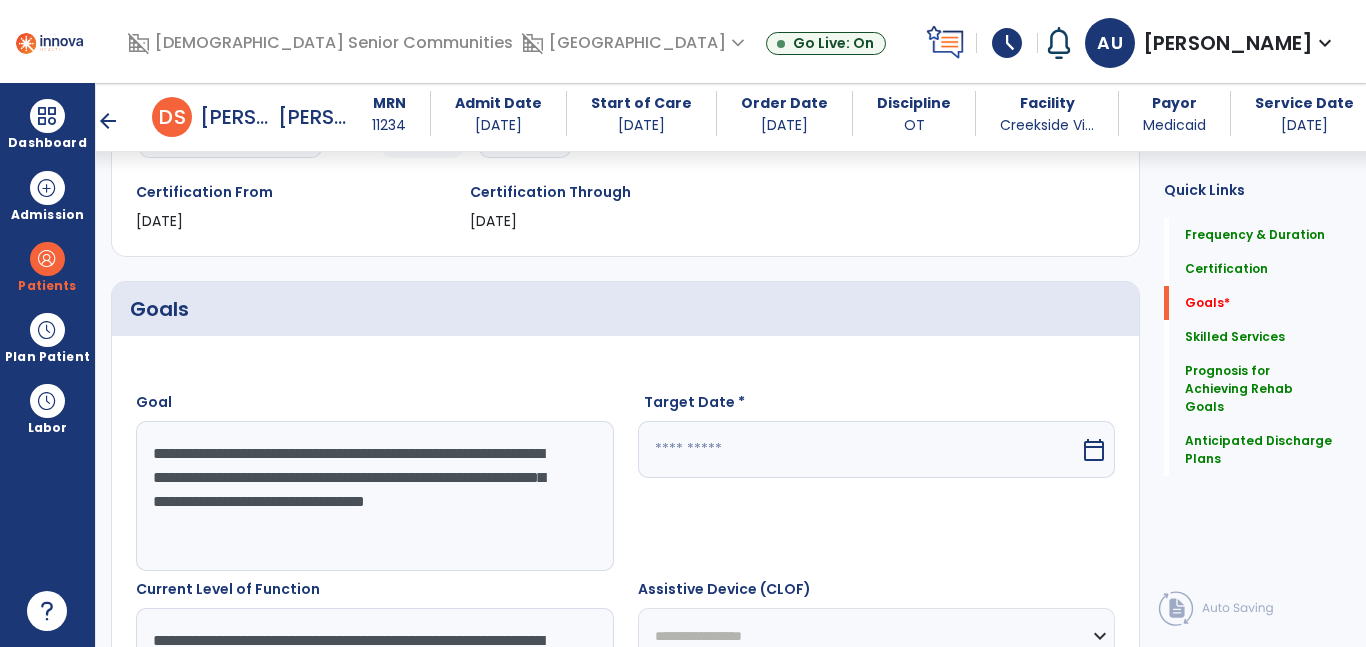 scroll, scrollTop: 268, scrollLeft: 0, axis: vertical 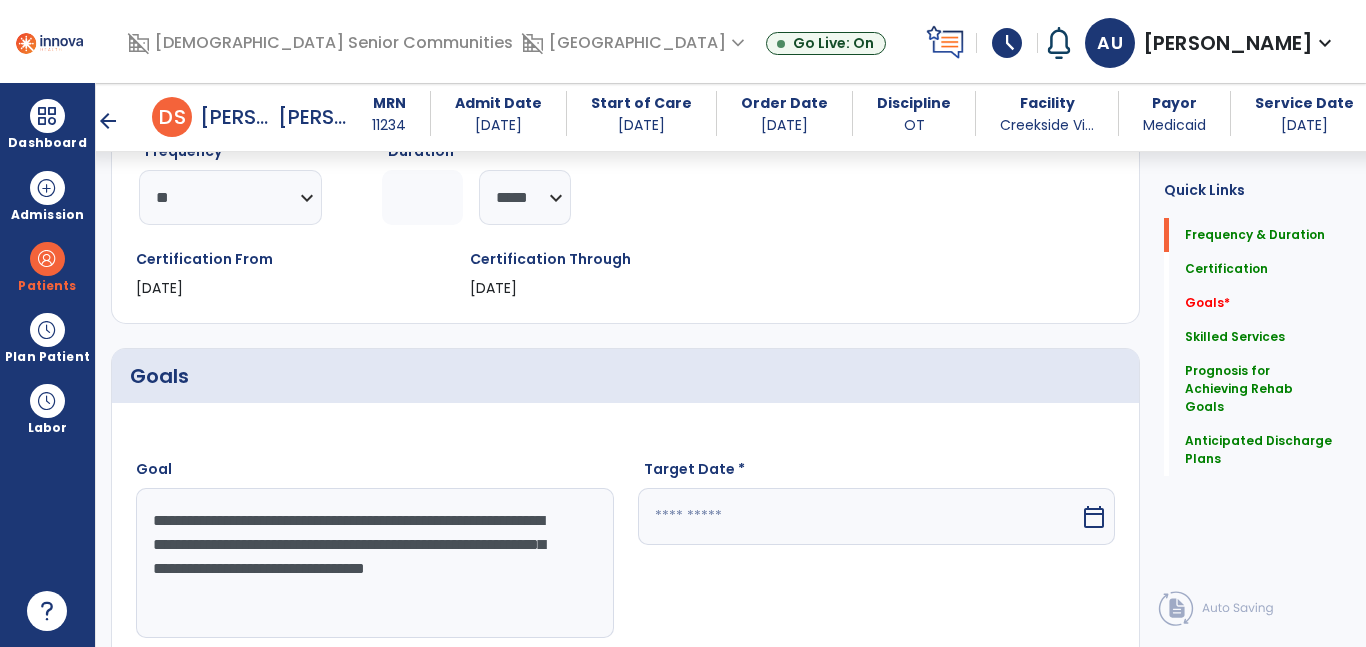 click on "calendar_today" at bounding box center [1094, 517] 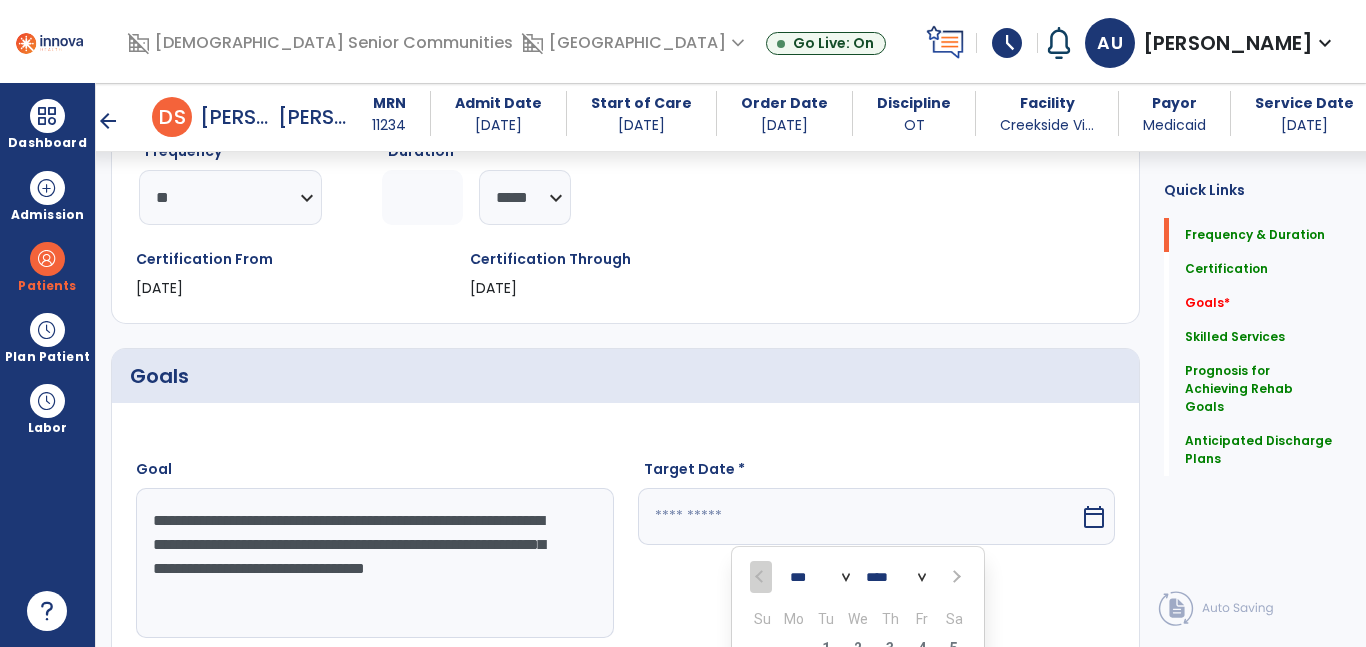 scroll, scrollTop: 587, scrollLeft: 0, axis: vertical 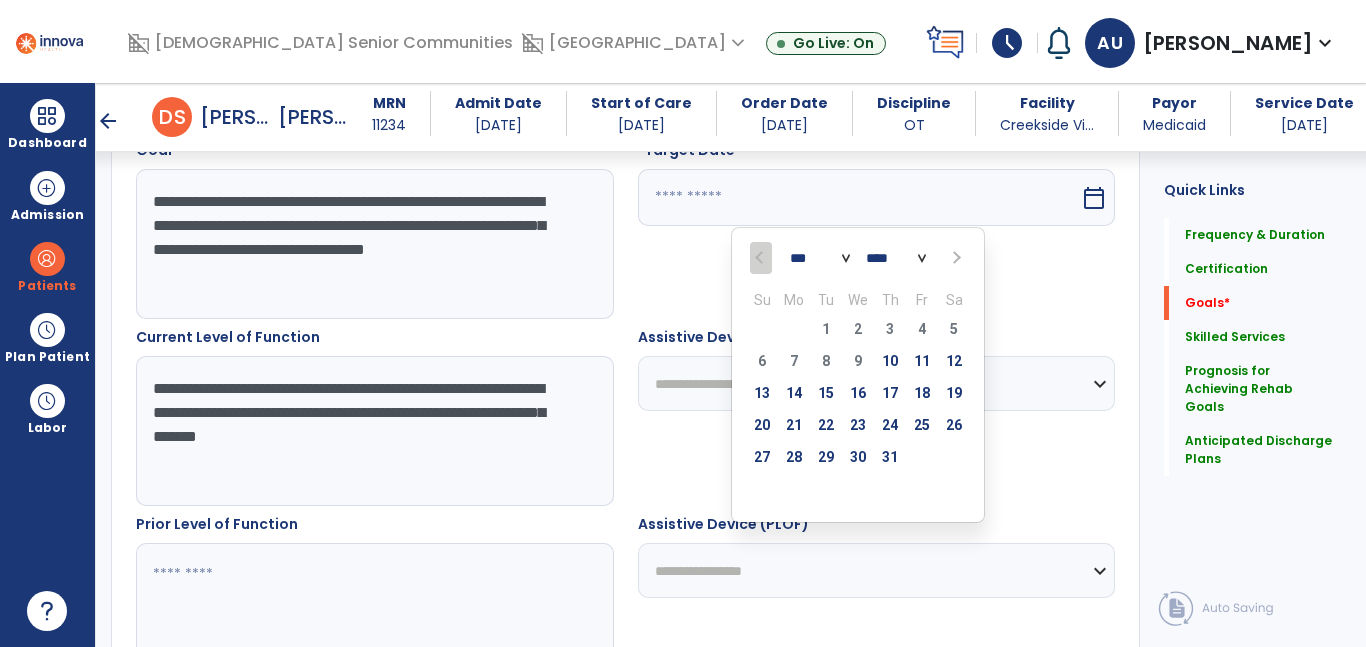 drag, startPoint x: 952, startPoint y: 244, endPoint x: 955, endPoint y: 254, distance: 10.440307 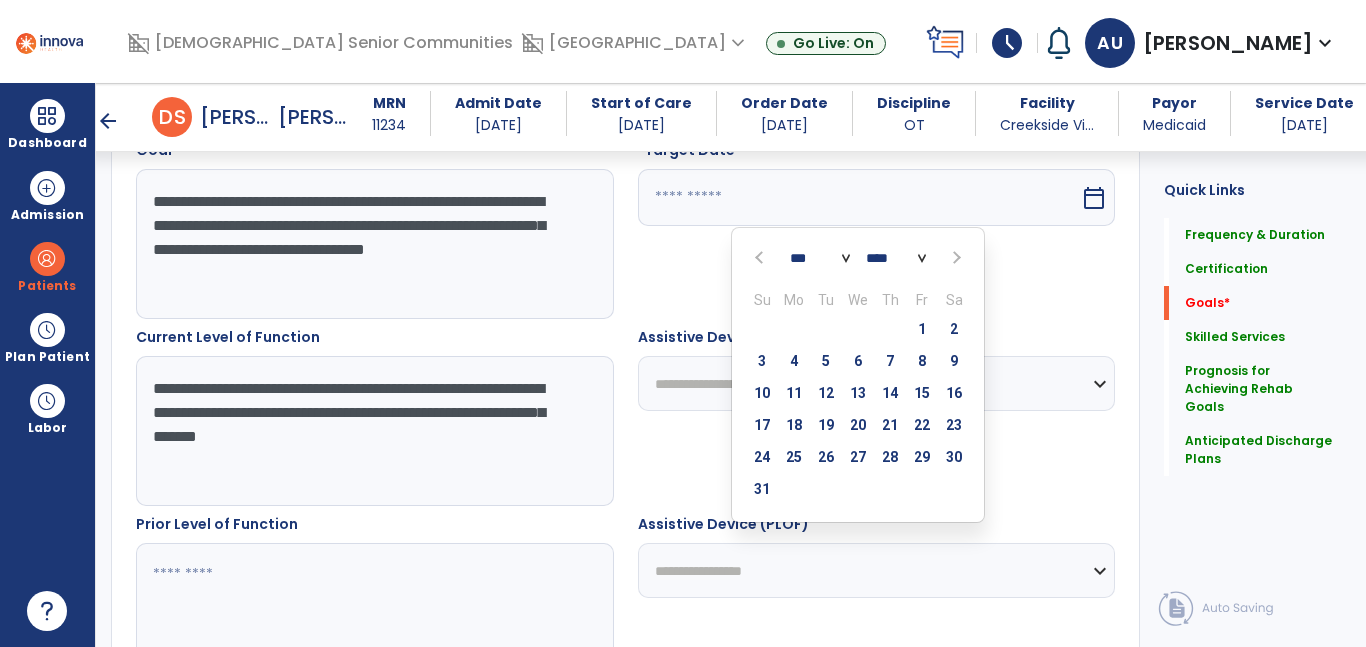click at bounding box center [954, 258] 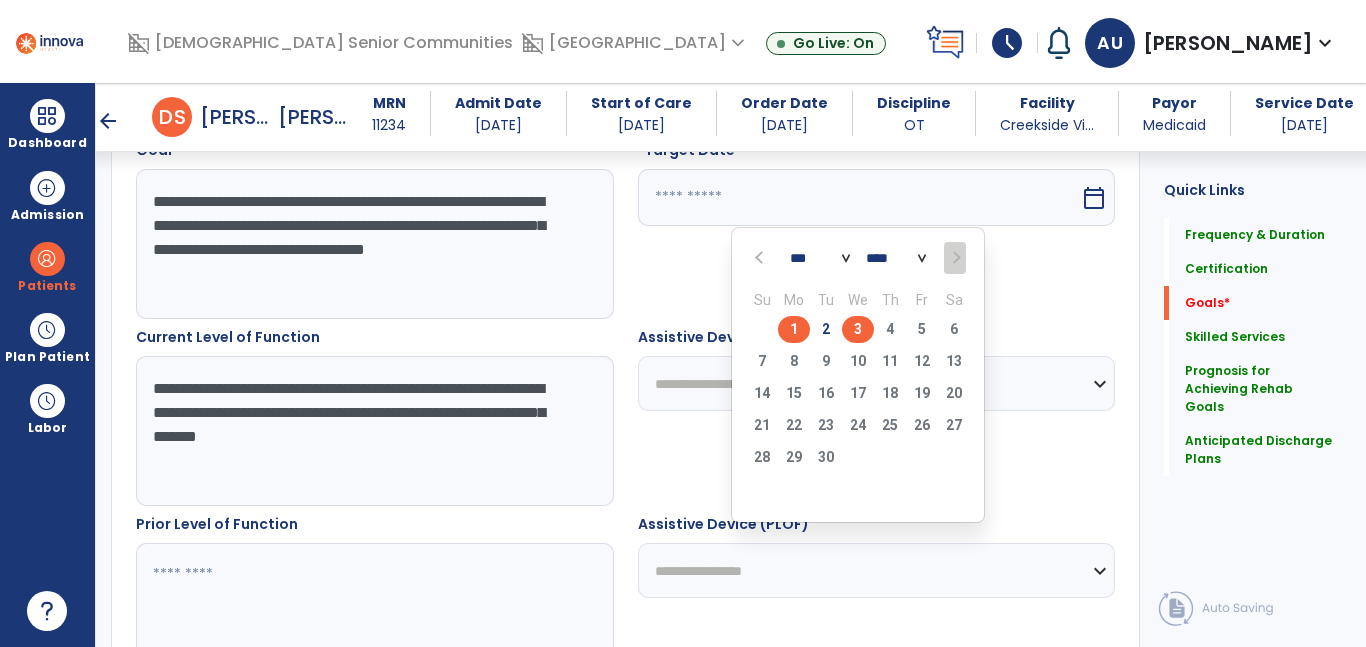 click on "3" at bounding box center (858, 329) 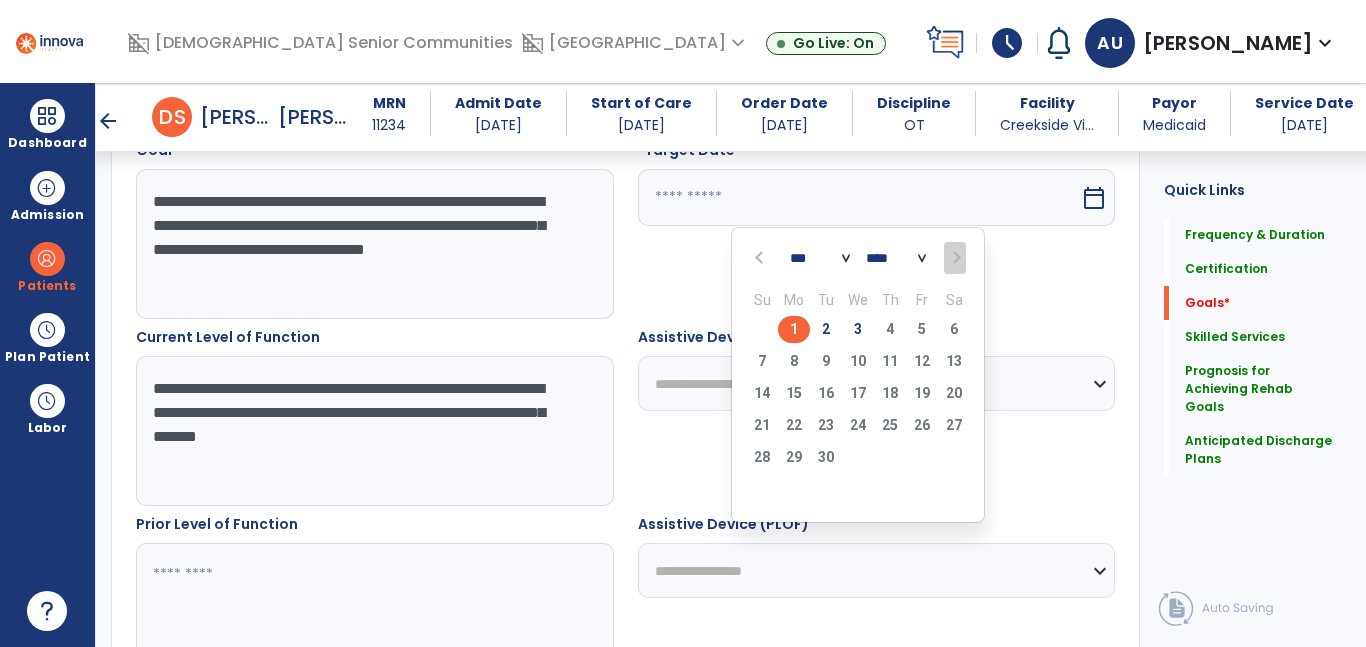 type on "********" 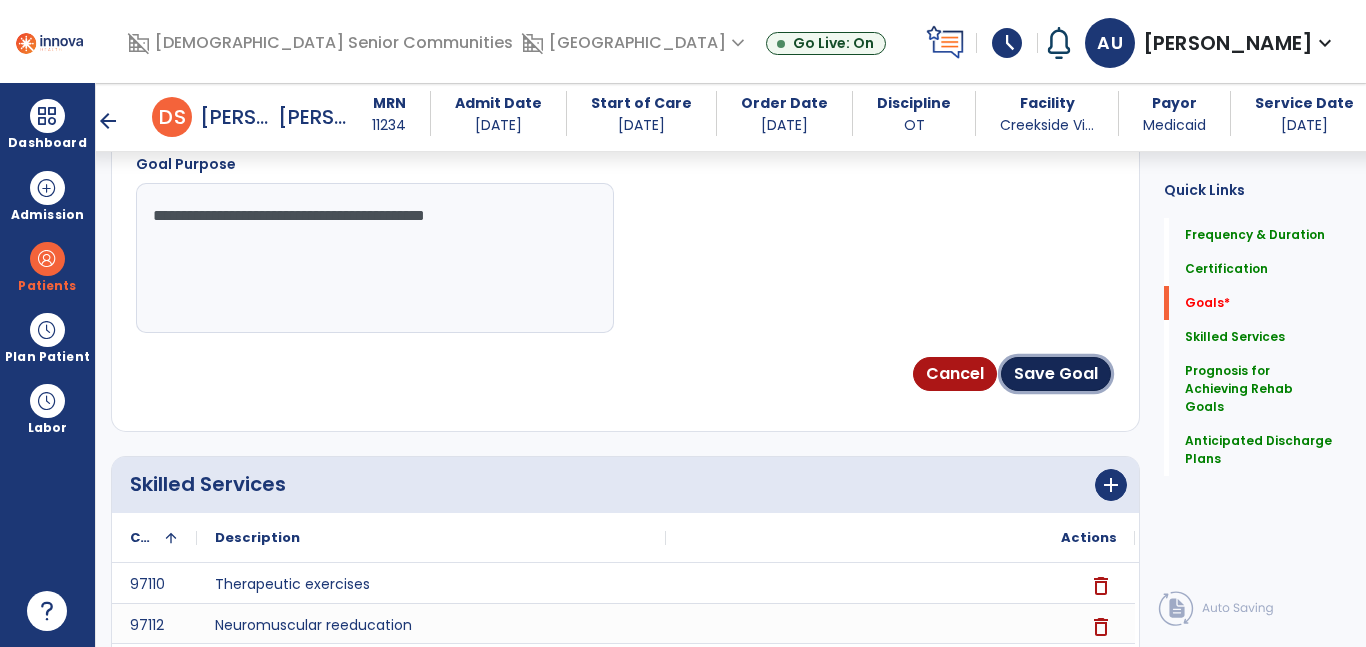 drag, startPoint x: 1050, startPoint y: 377, endPoint x: 934, endPoint y: 391, distance: 116.841774 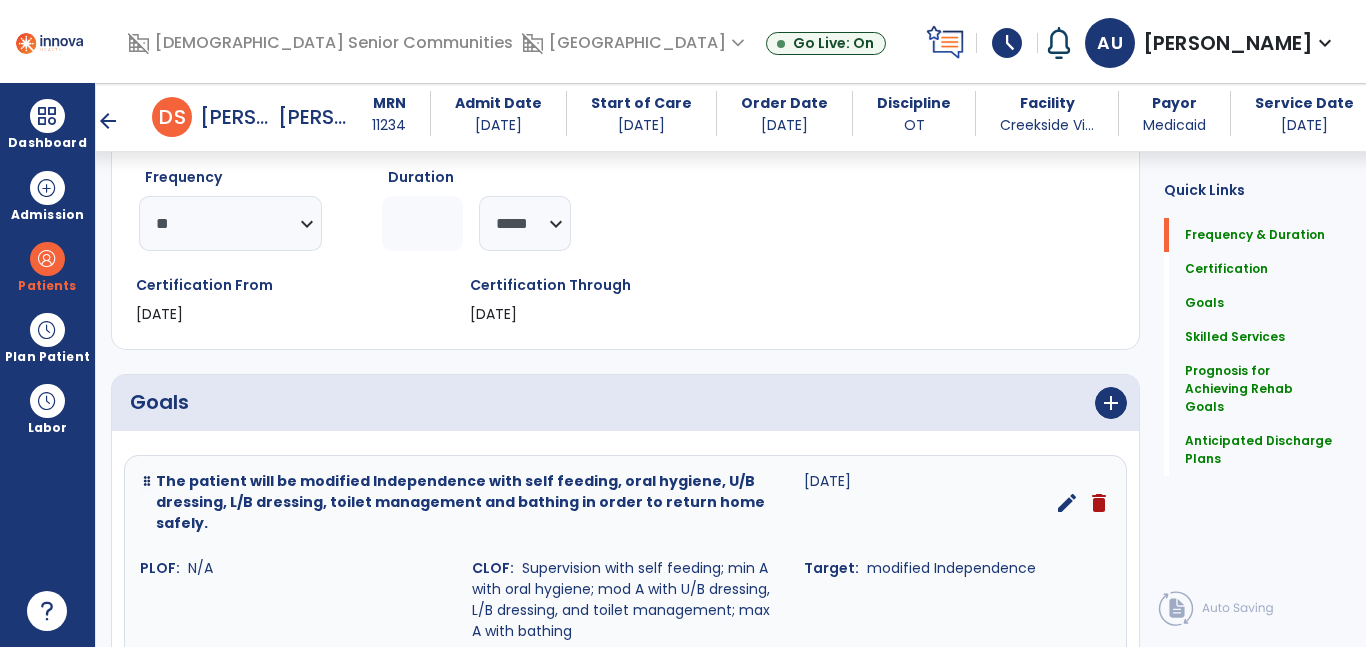 scroll, scrollTop: 222, scrollLeft: 0, axis: vertical 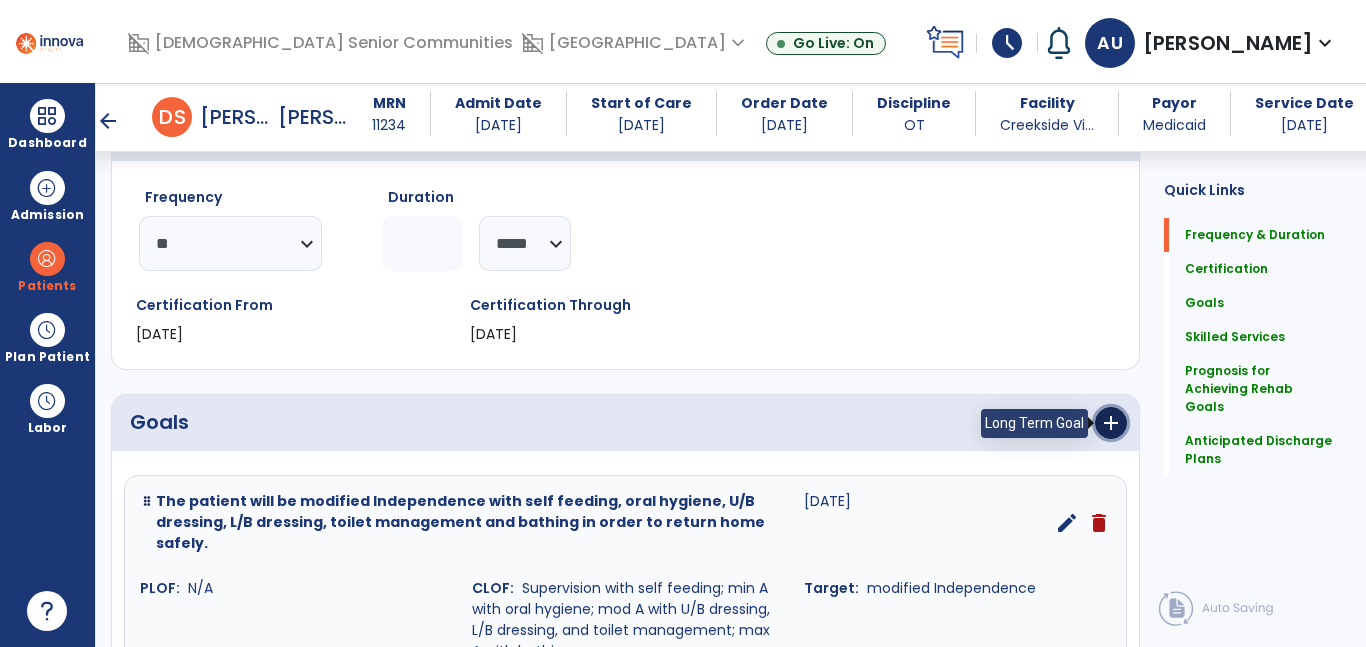 drag, startPoint x: 1109, startPoint y: 420, endPoint x: 1080, endPoint y: 428, distance: 30.083218 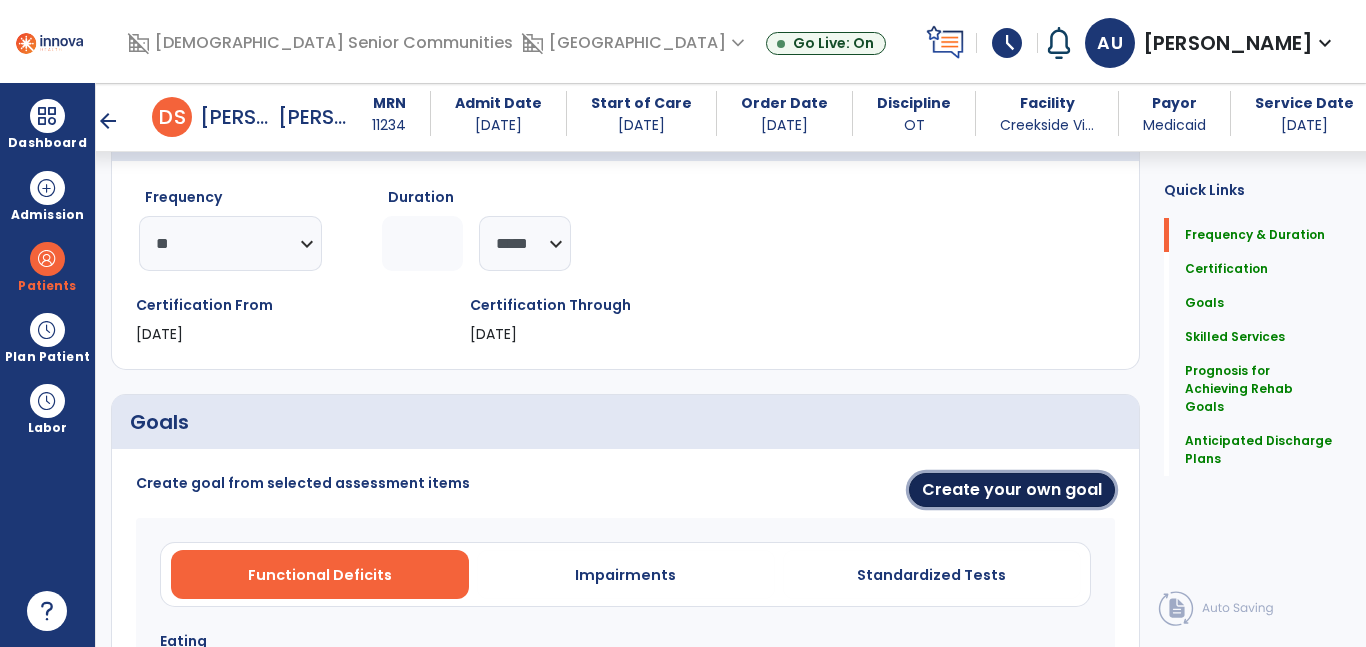 drag, startPoint x: 979, startPoint y: 487, endPoint x: 939, endPoint y: 485, distance: 40.04997 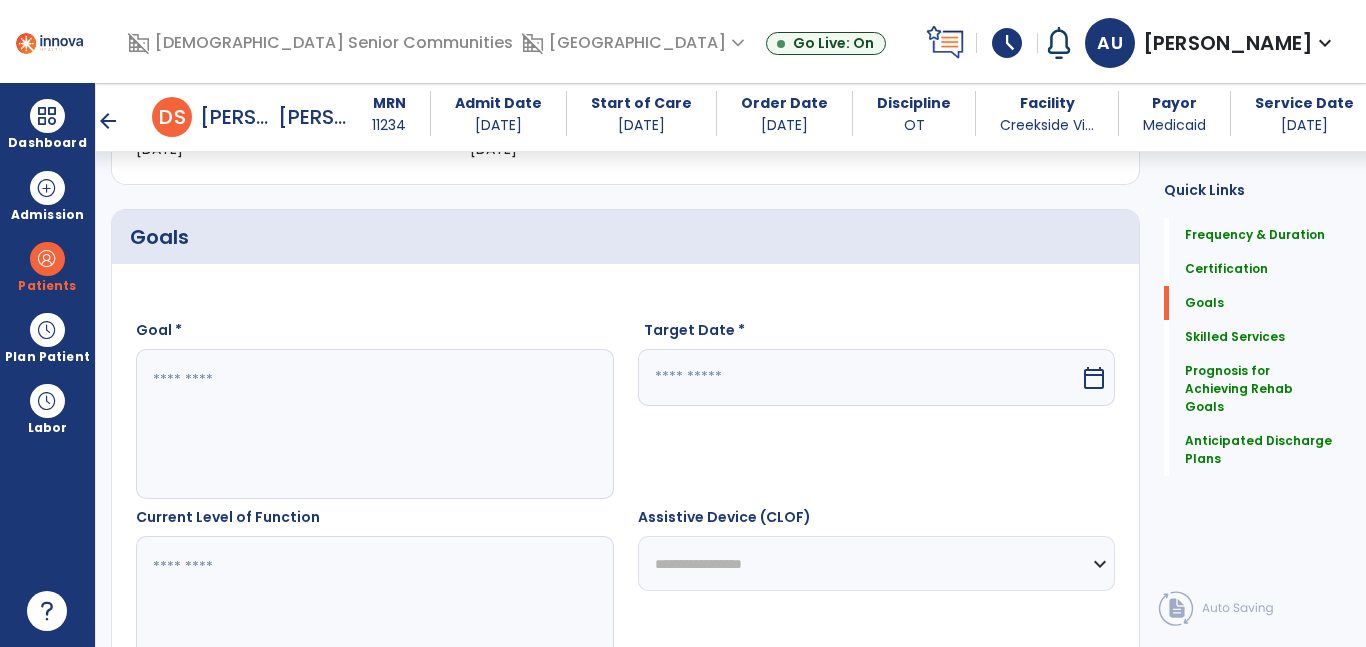 scroll, scrollTop: 413, scrollLeft: 0, axis: vertical 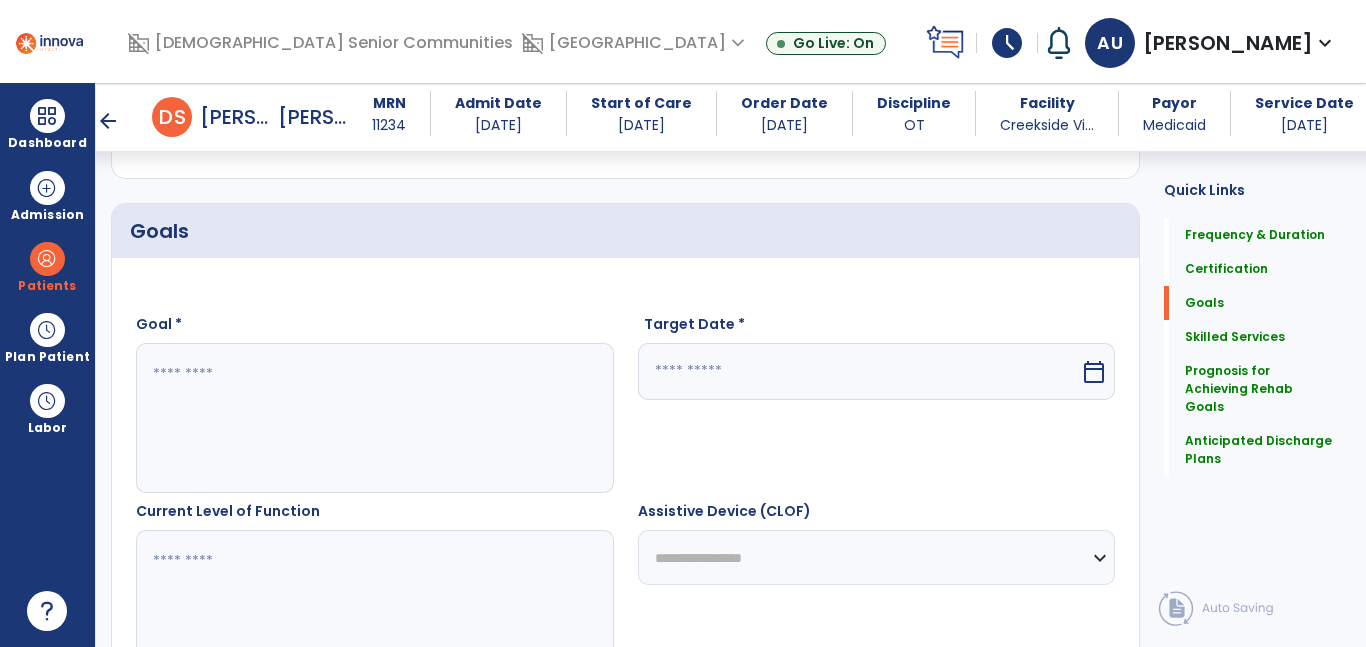 click at bounding box center (374, 418) 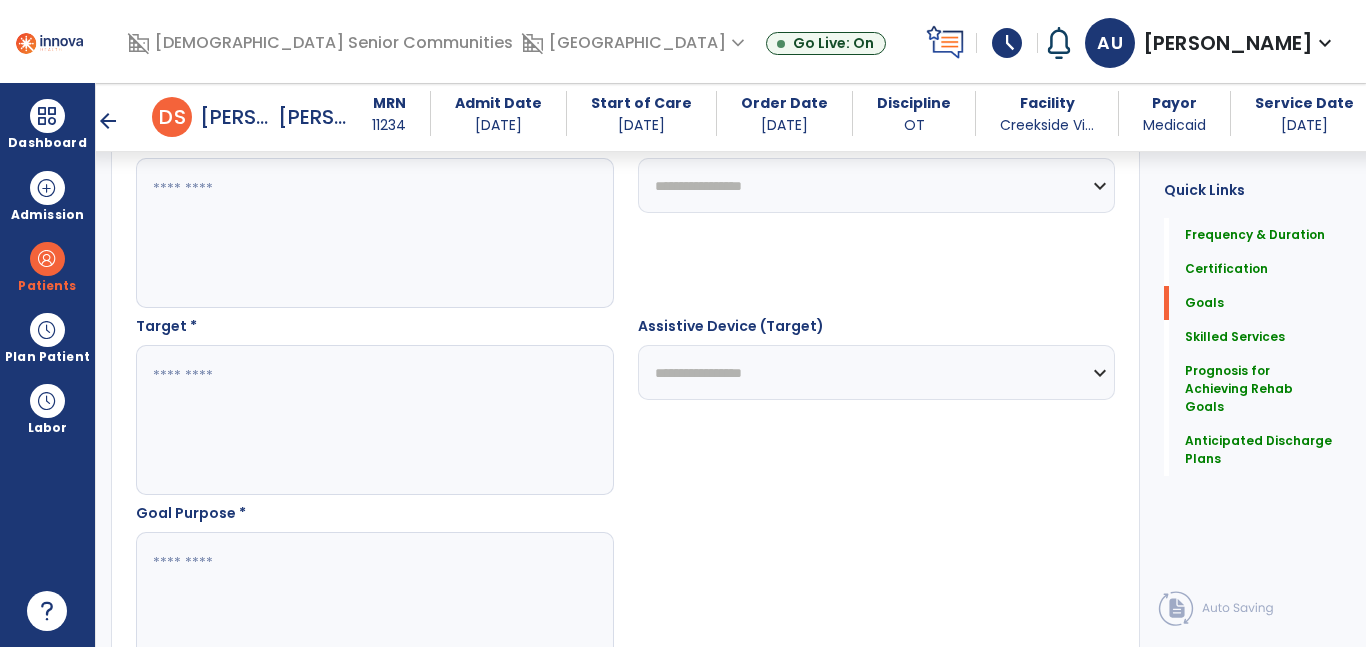 scroll, scrollTop: 991, scrollLeft: 0, axis: vertical 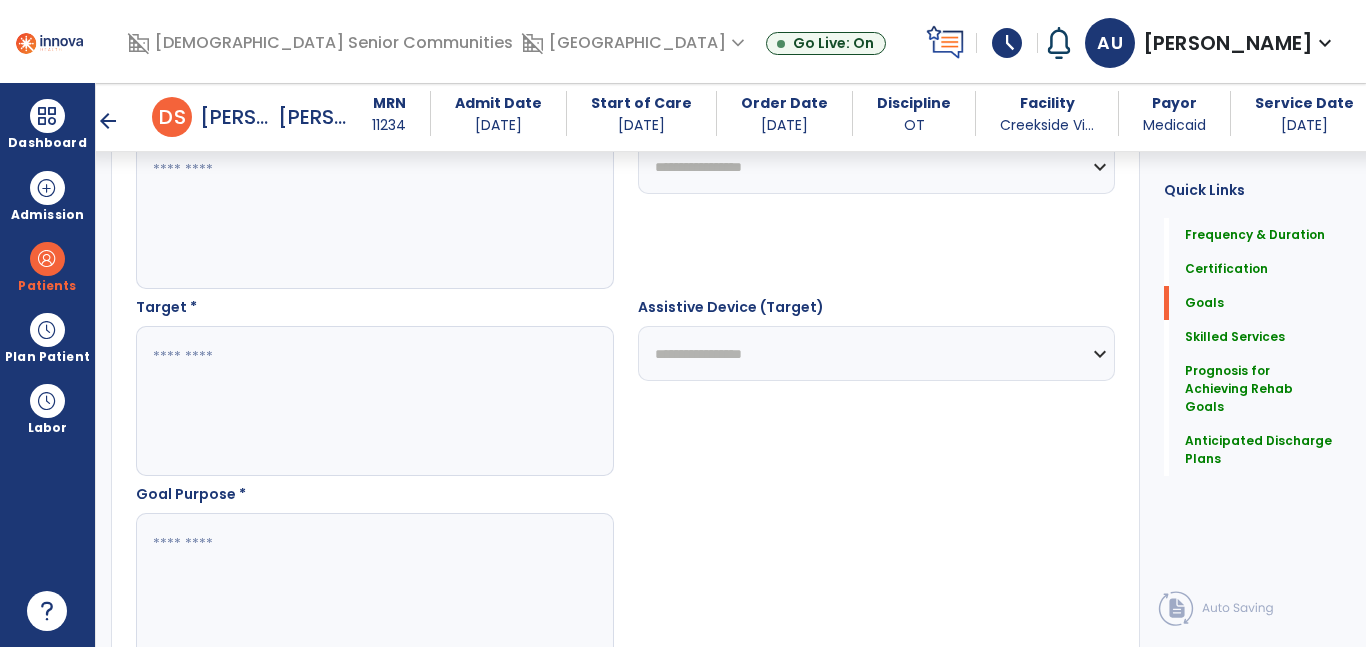 type on "**********" 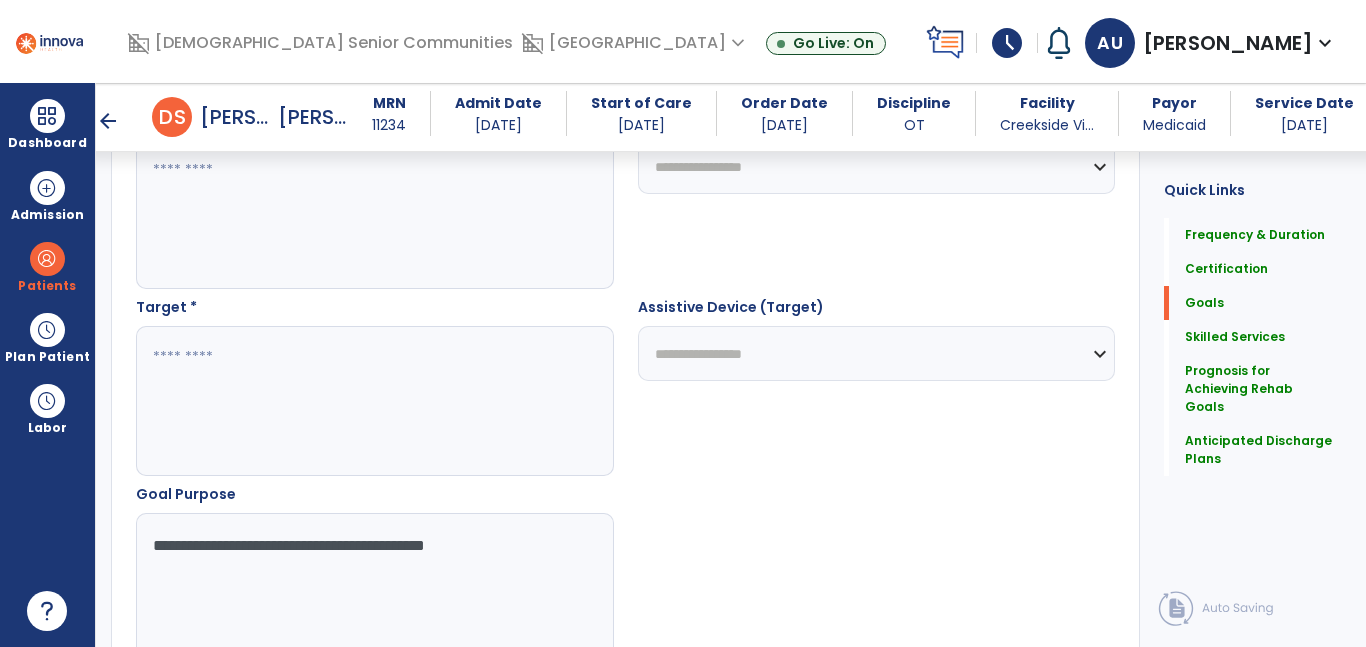 type on "**********" 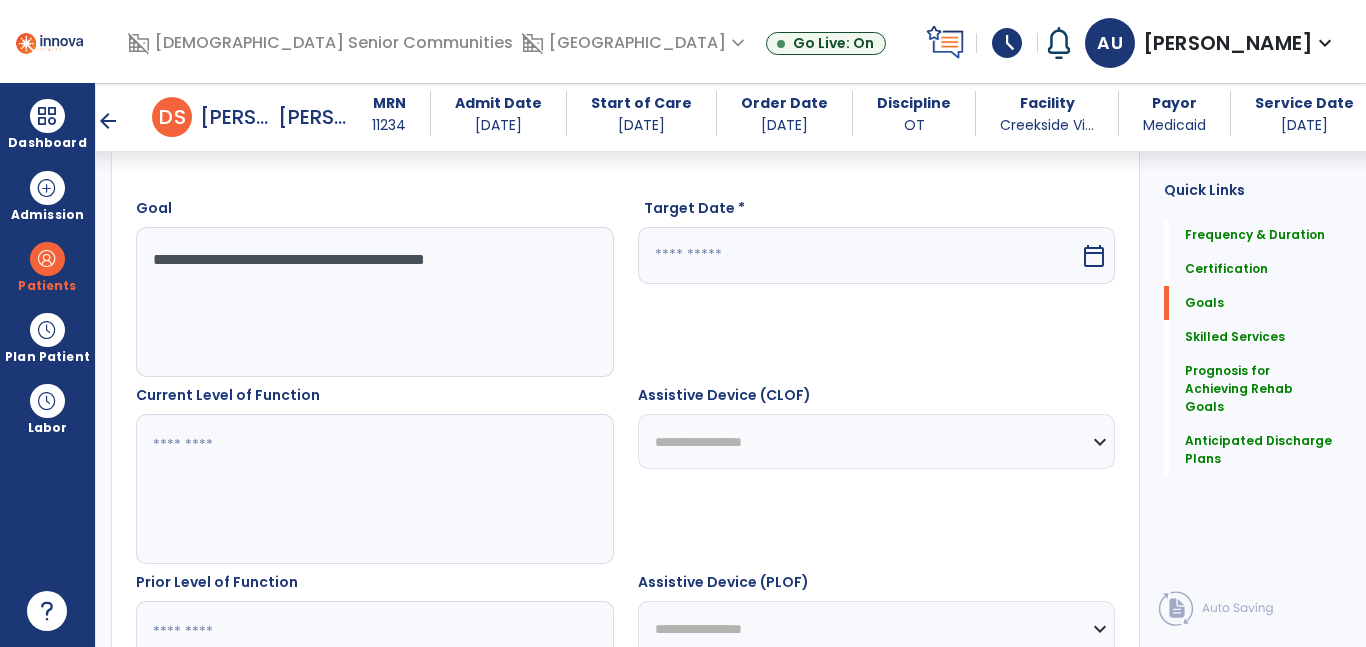 scroll, scrollTop: 528, scrollLeft: 0, axis: vertical 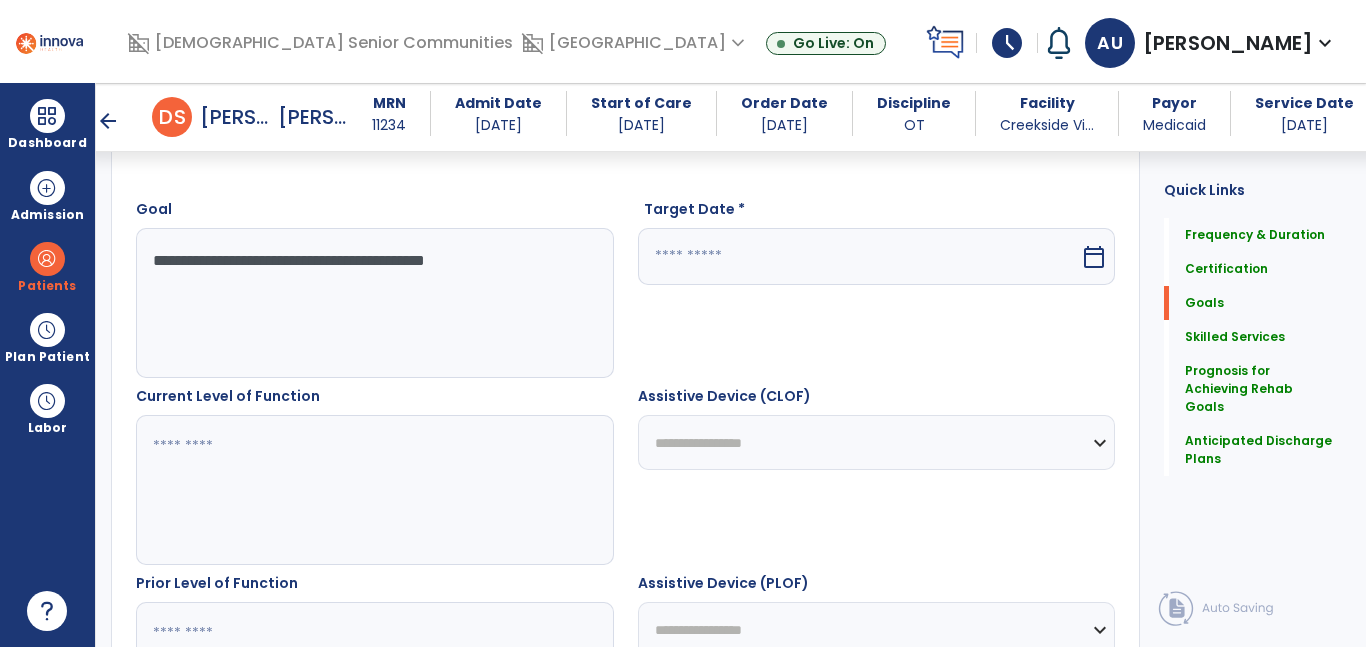 click on "**********" at bounding box center (374, 303) 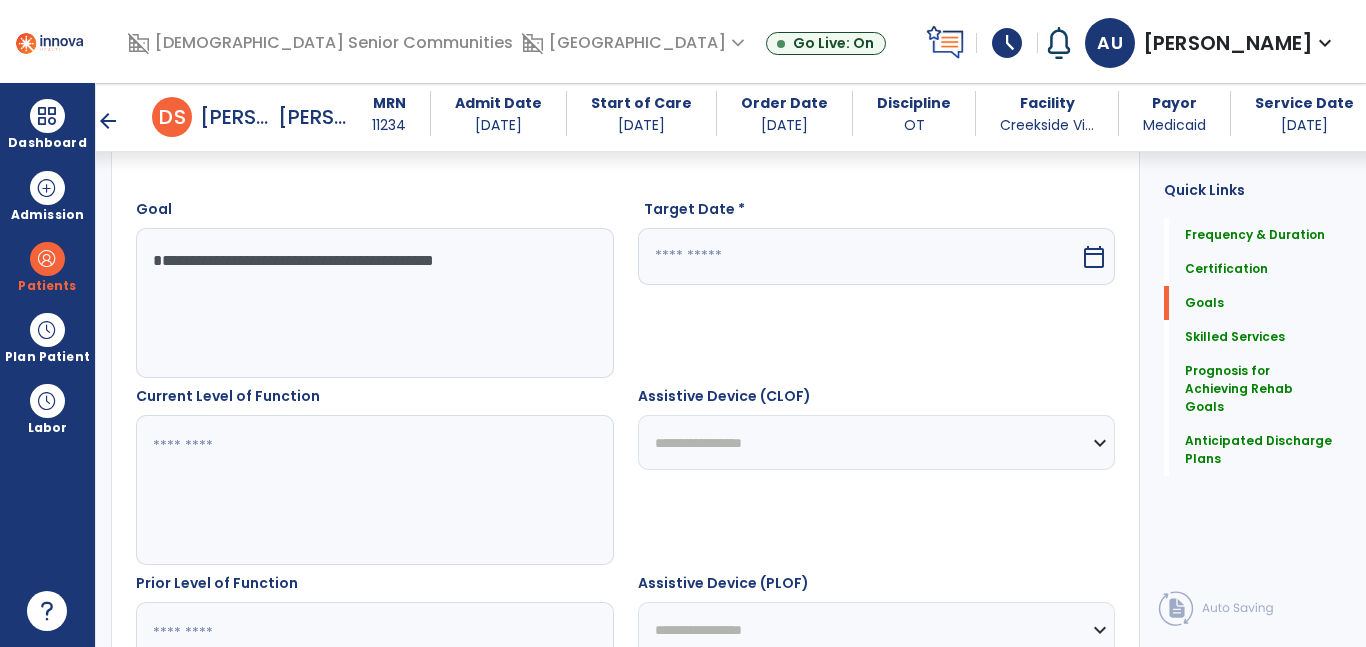 paste on "**********" 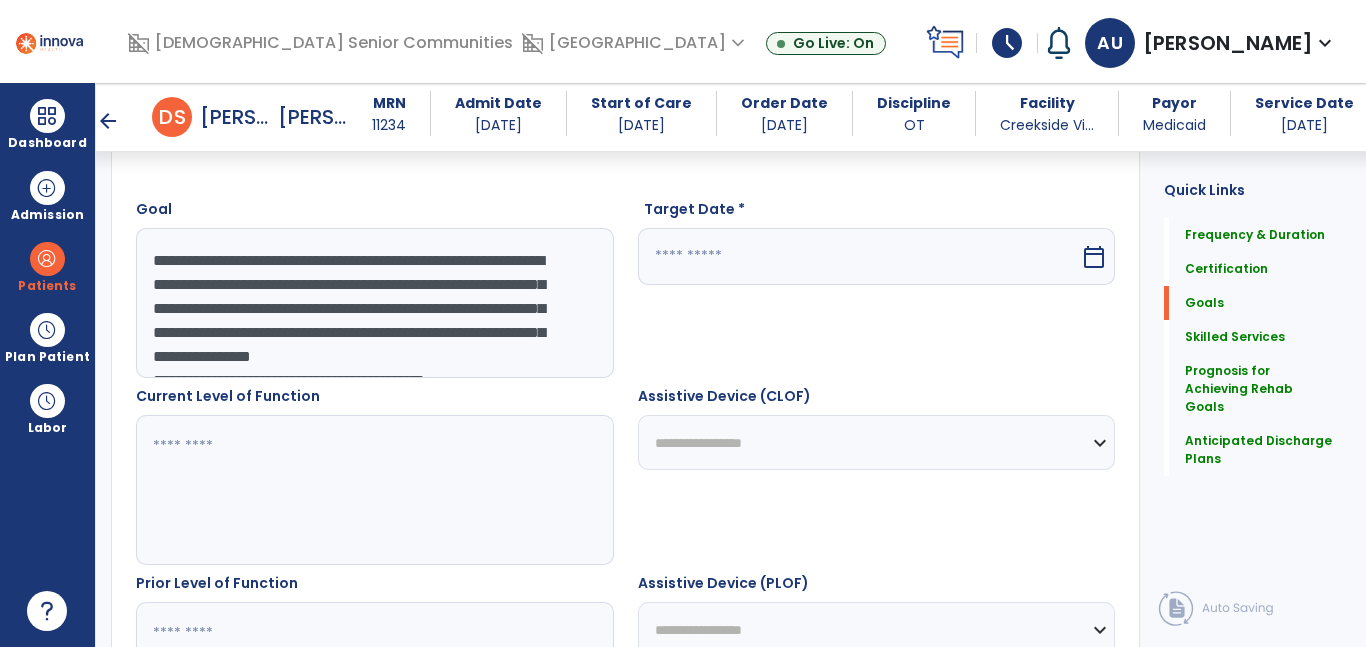 scroll, scrollTop: 16, scrollLeft: 0, axis: vertical 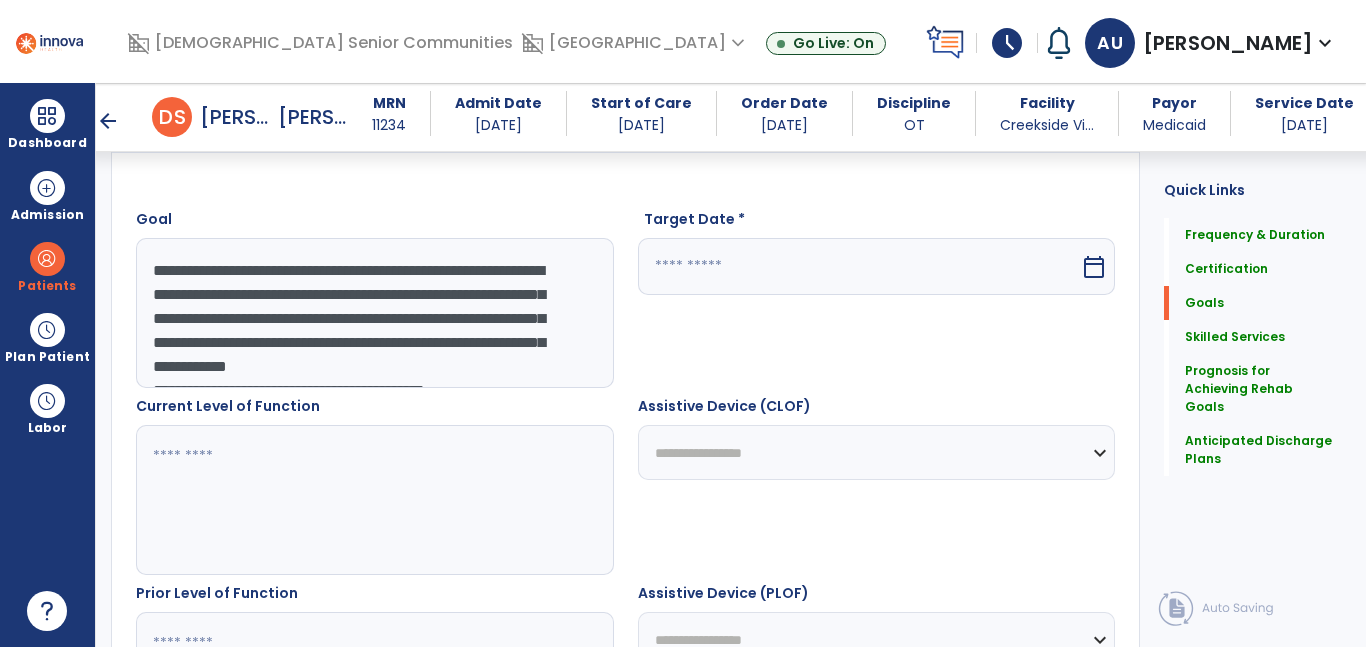 click on "**********" at bounding box center [374, 313] 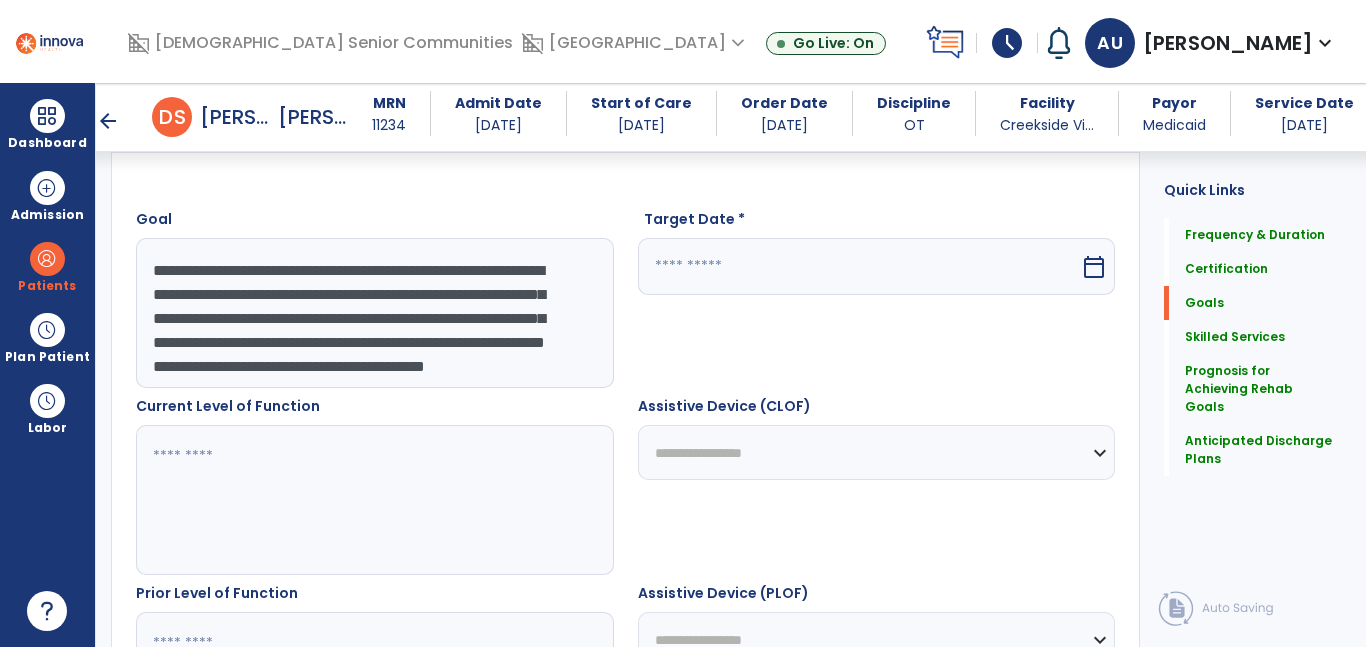 drag, startPoint x: 237, startPoint y: 314, endPoint x: 155, endPoint y: 313, distance: 82.006096 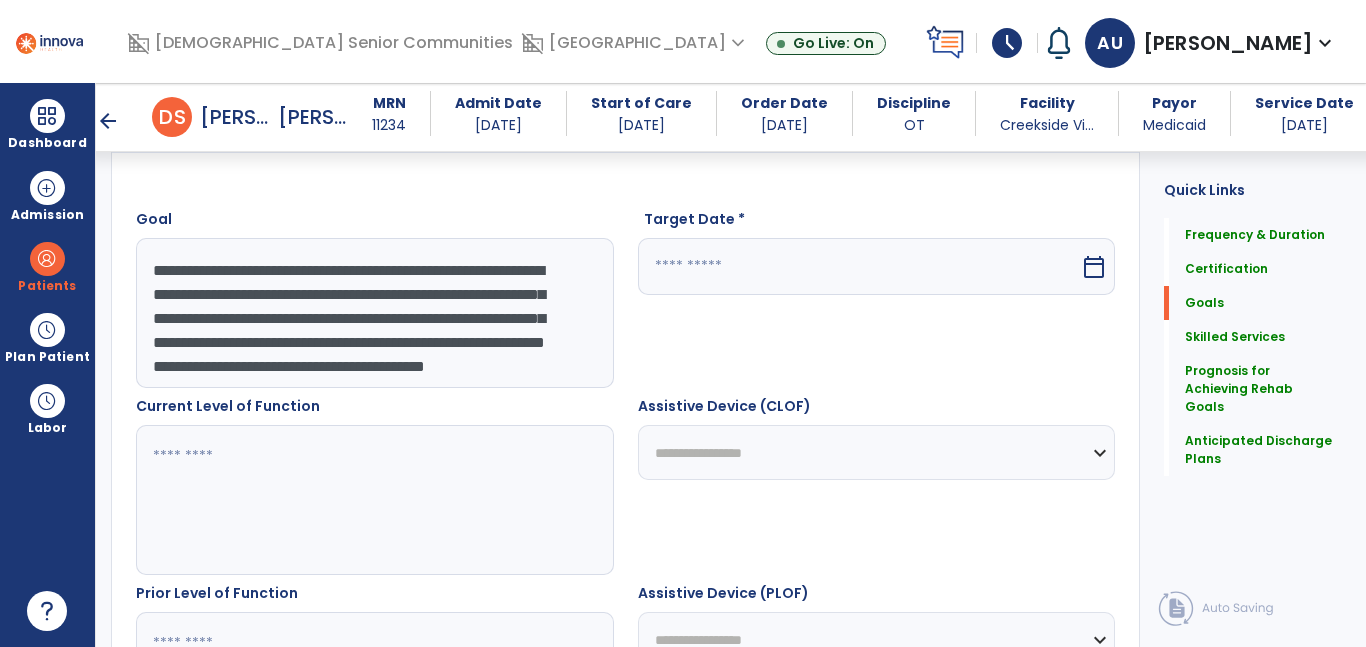 click on "**********" at bounding box center [374, 313] 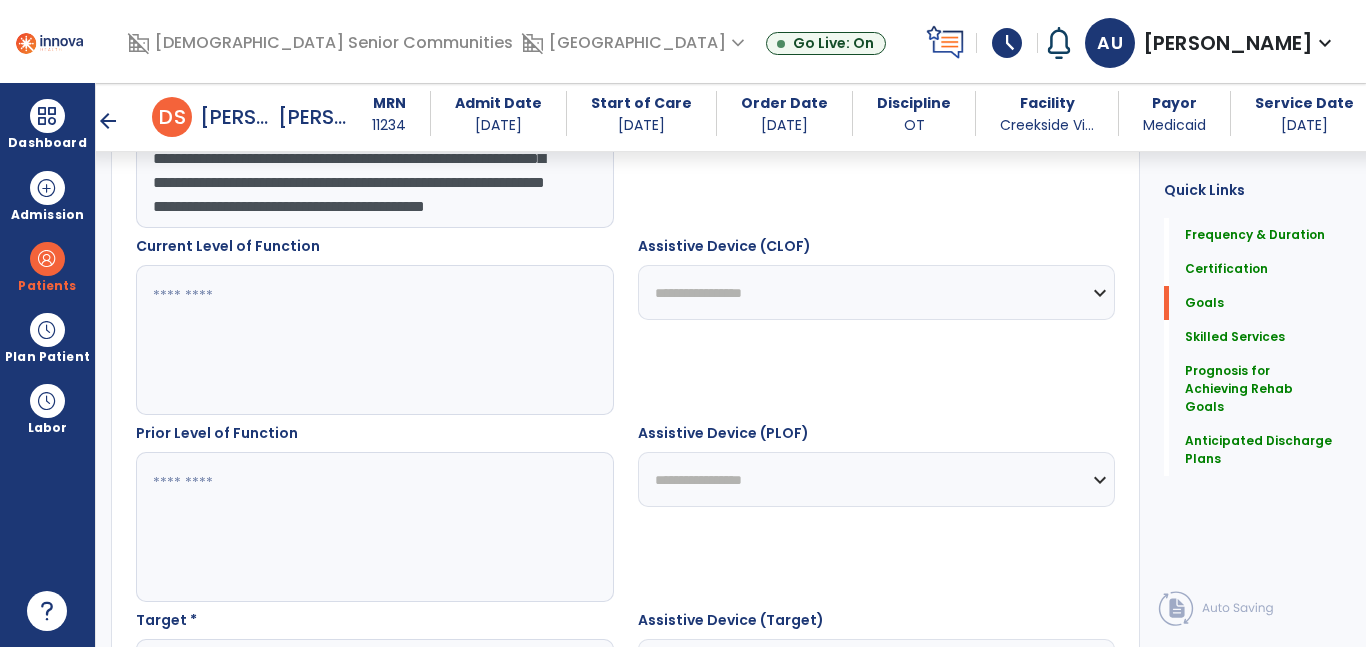 scroll, scrollTop: 859, scrollLeft: 0, axis: vertical 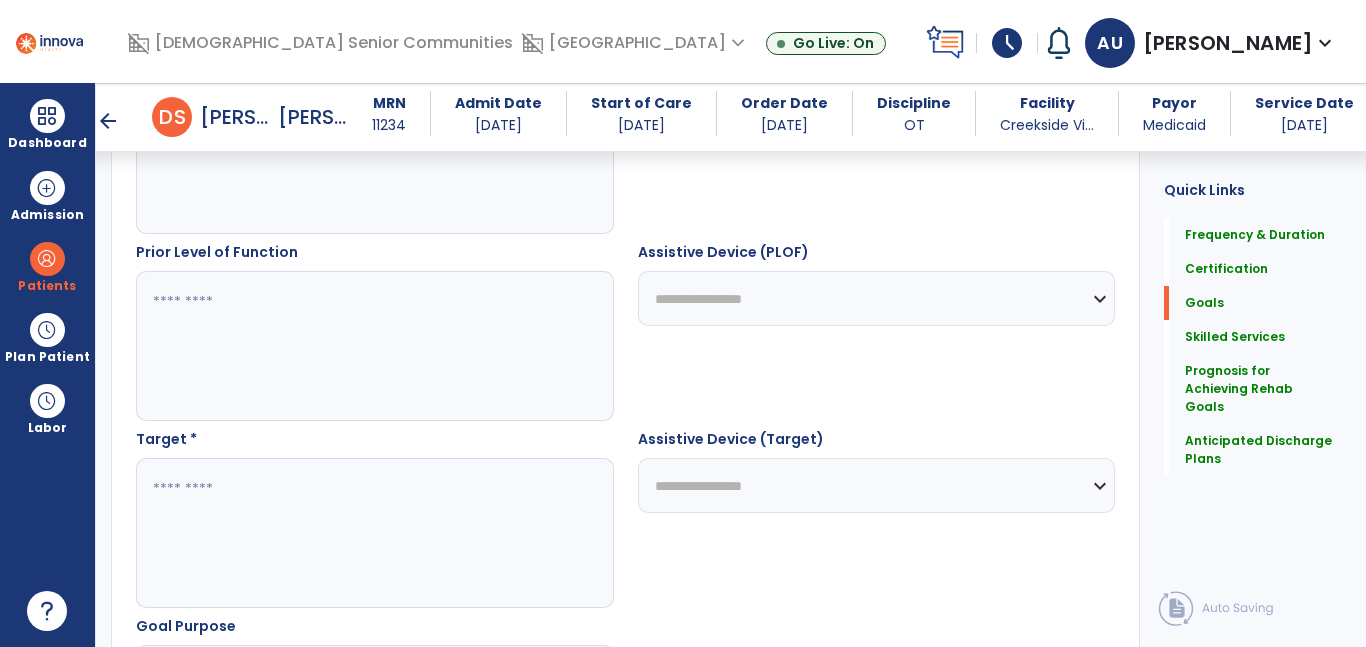 type on "**********" 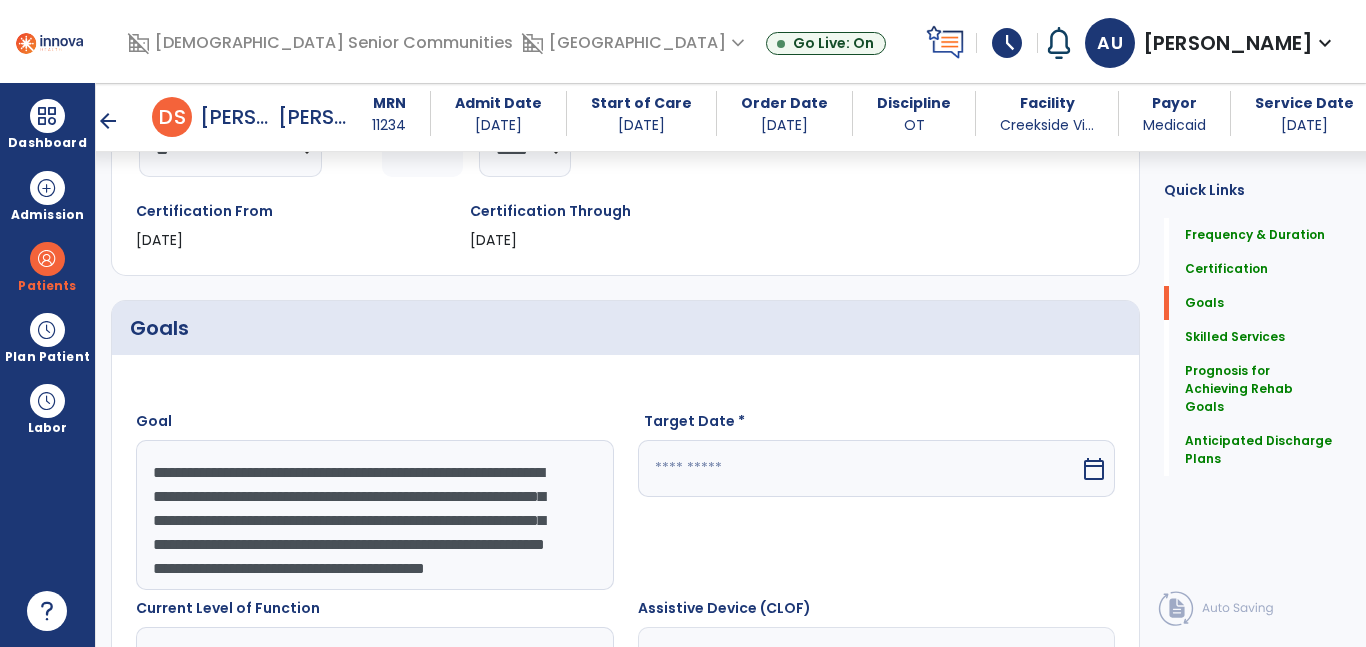 scroll, scrollTop: 315, scrollLeft: 0, axis: vertical 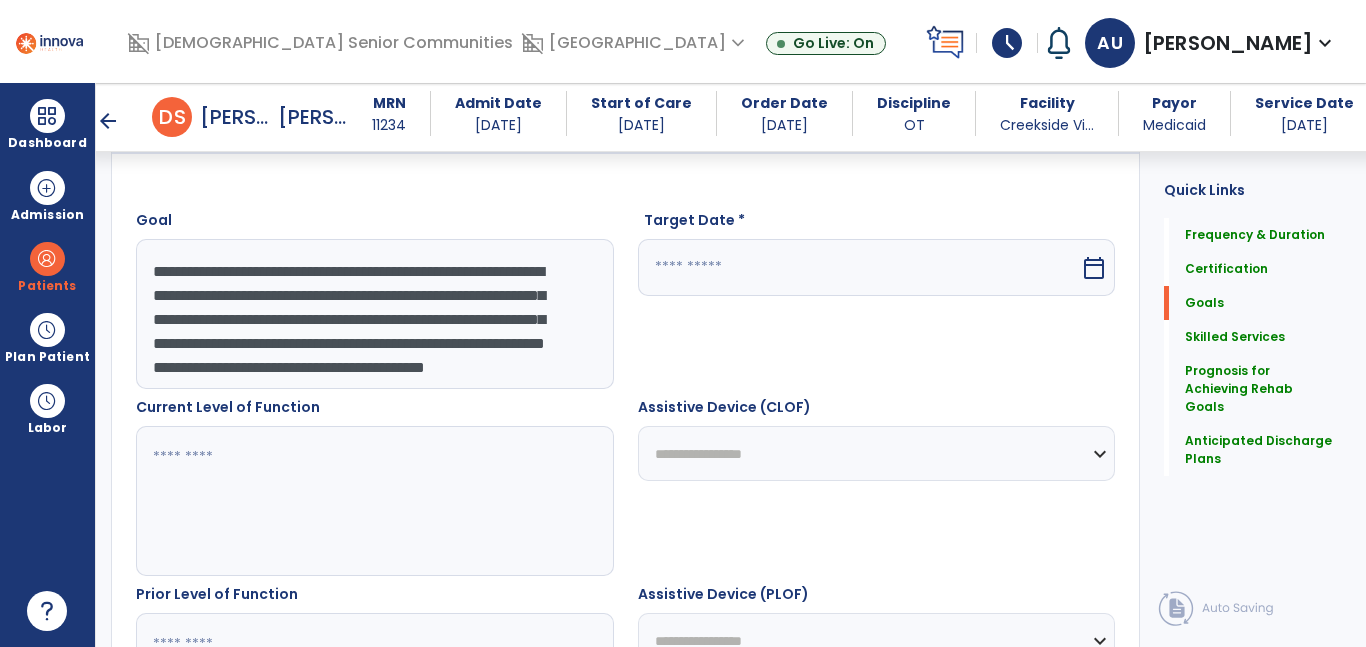 type on "**********" 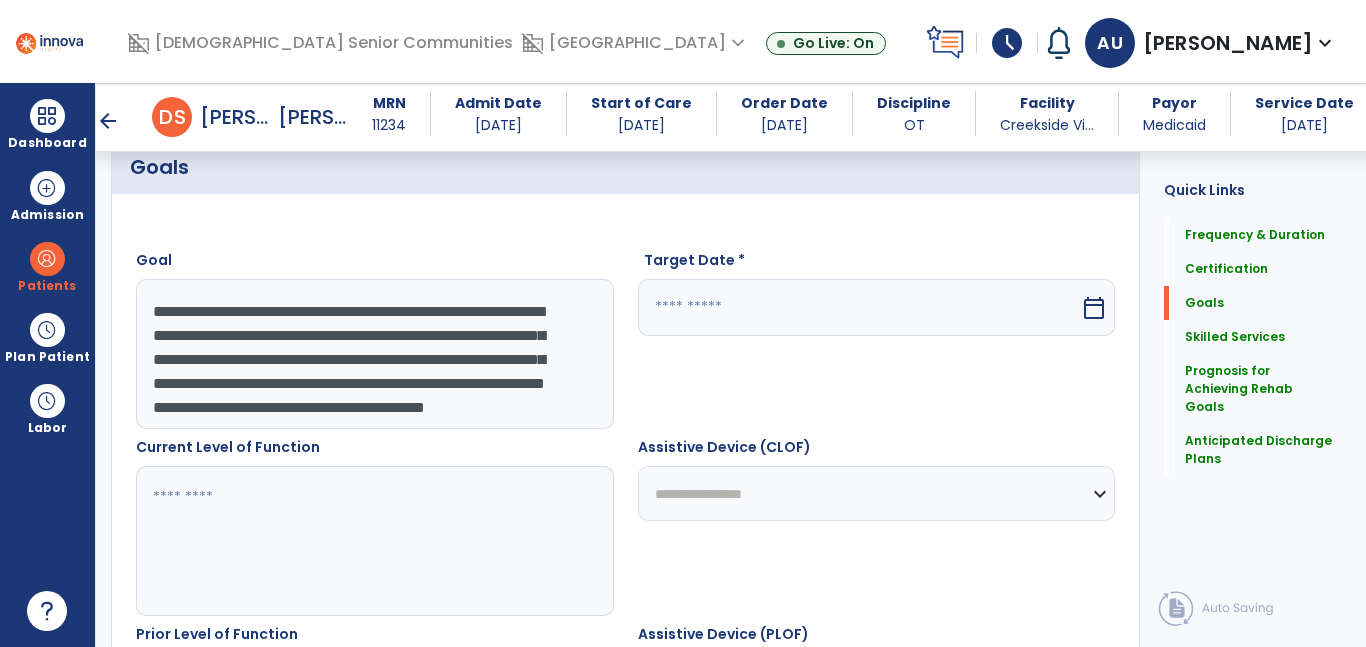 scroll, scrollTop: 458, scrollLeft: 0, axis: vertical 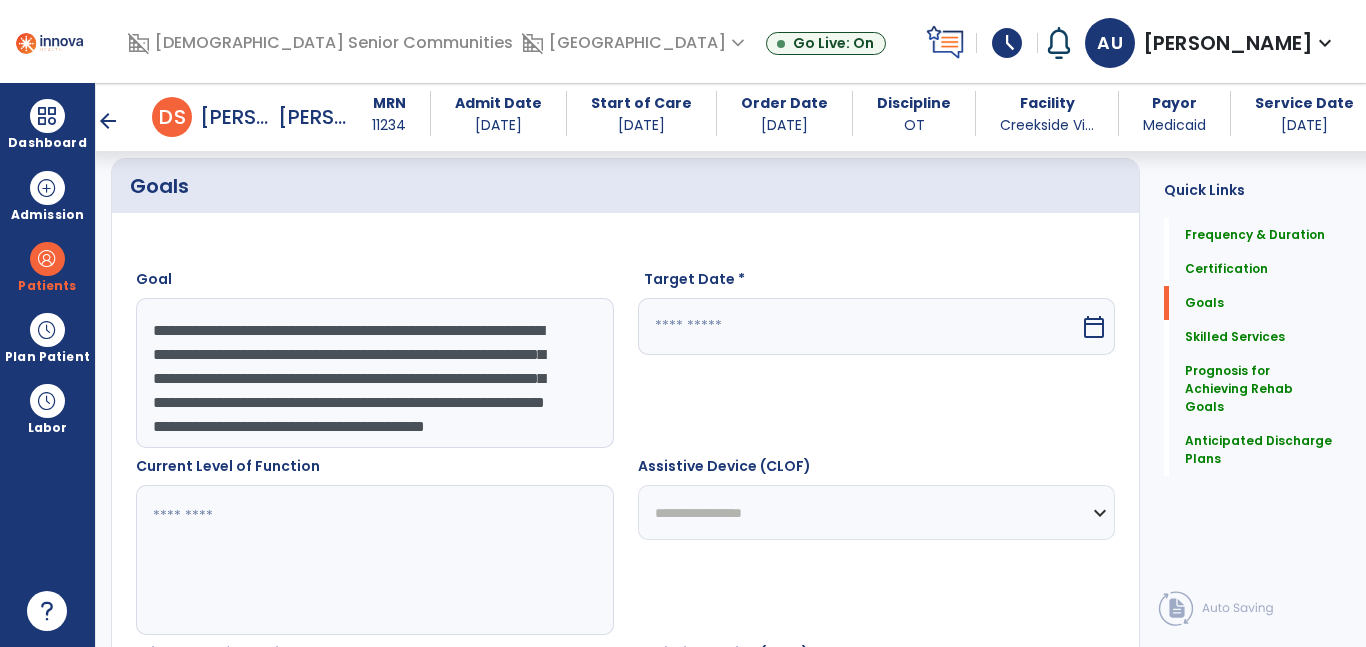 click at bounding box center [374, 560] 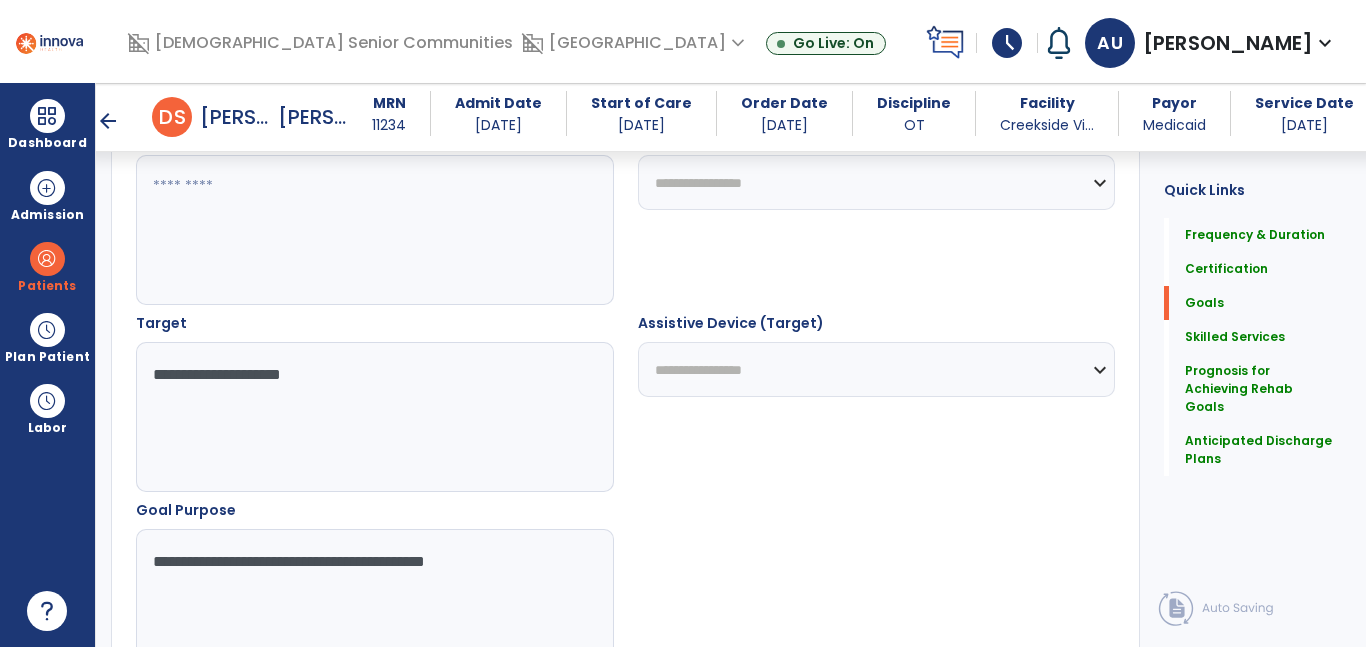 scroll, scrollTop: 983, scrollLeft: 0, axis: vertical 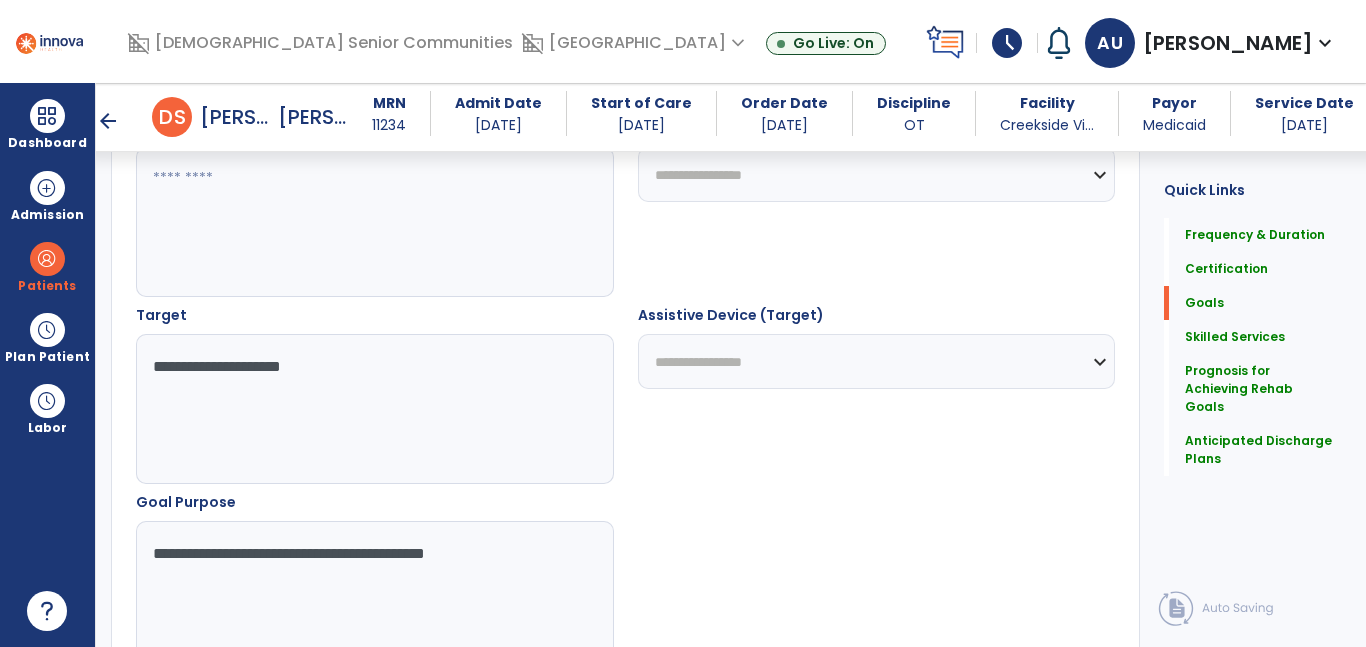 type on "**********" 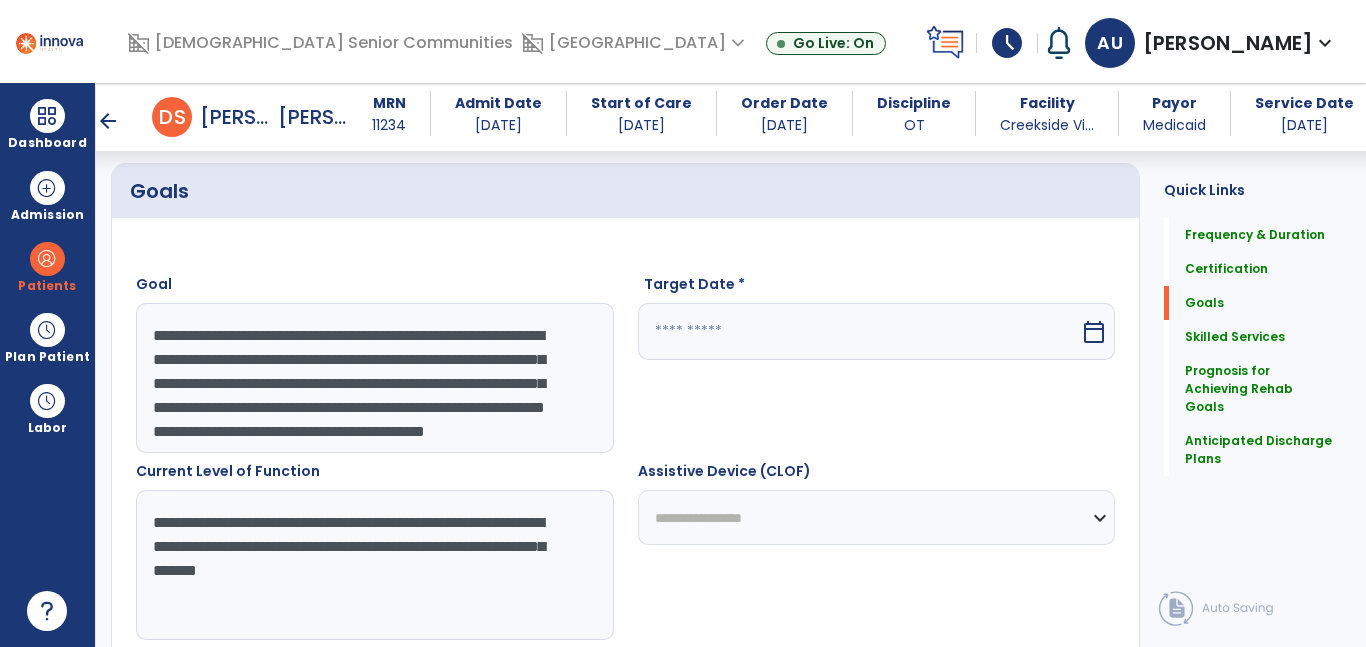 scroll, scrollTop: 437, scrollLeft: 0, axis: vertical 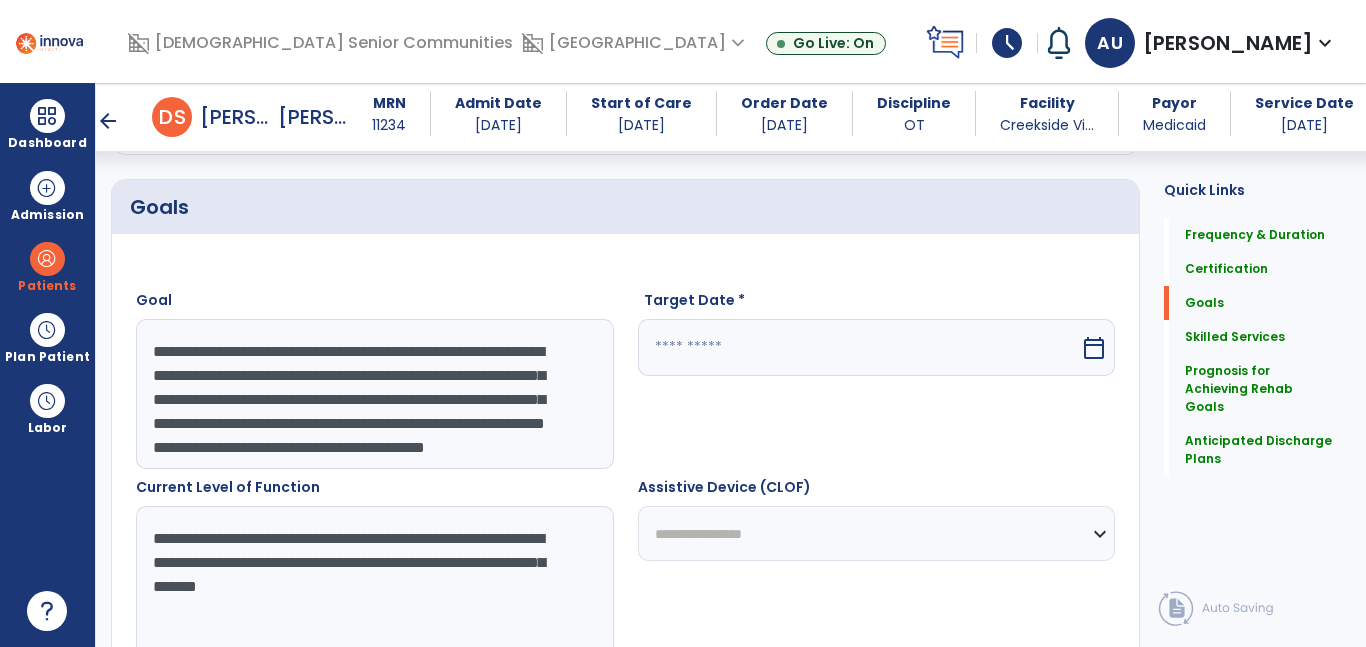 drag, startPoint x: 492, startPoint y: 456, endPoint x: 152, endPoint y: 327, distance: 363.64957 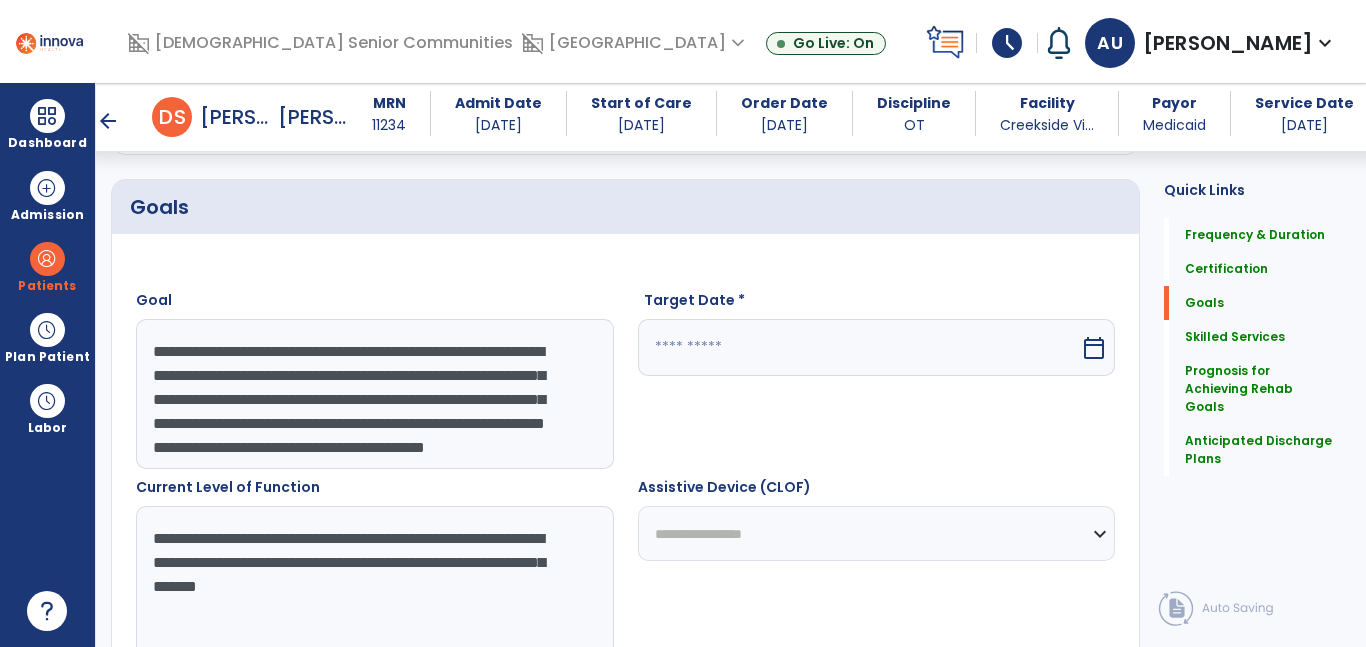 click on "**********" at bounding box center [374, 394] 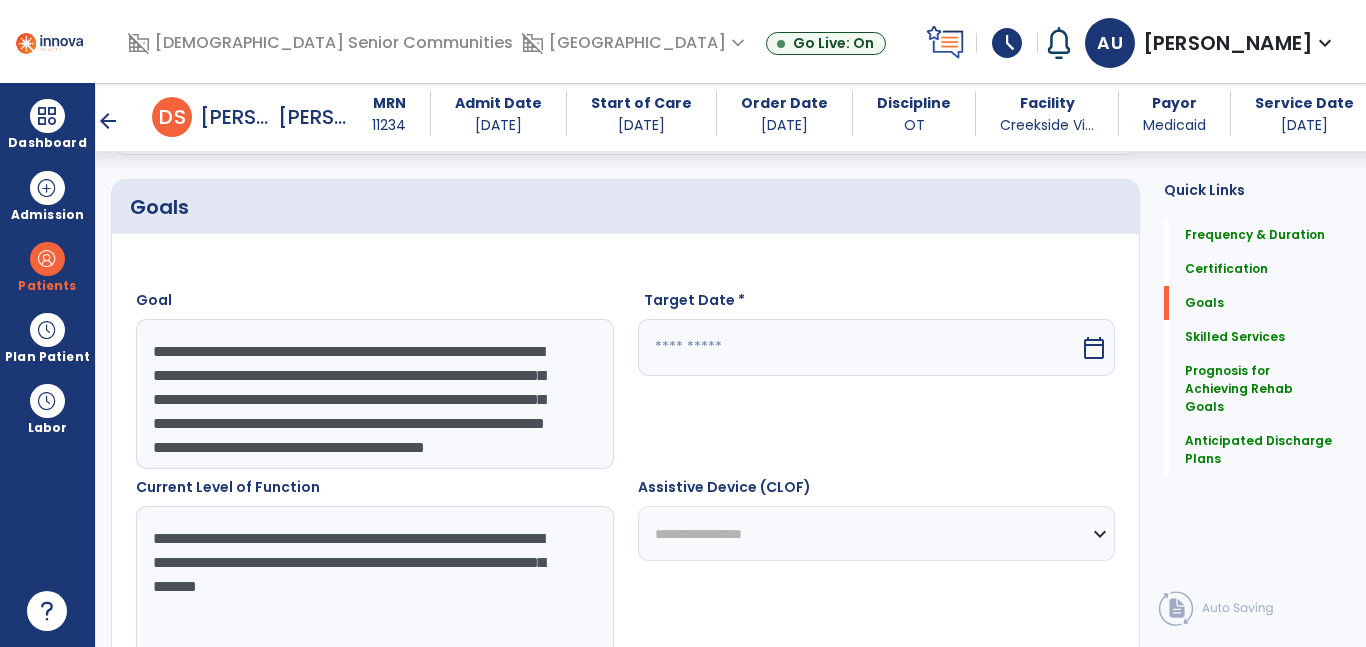 click on "**********" at bounding box center (374, 394) 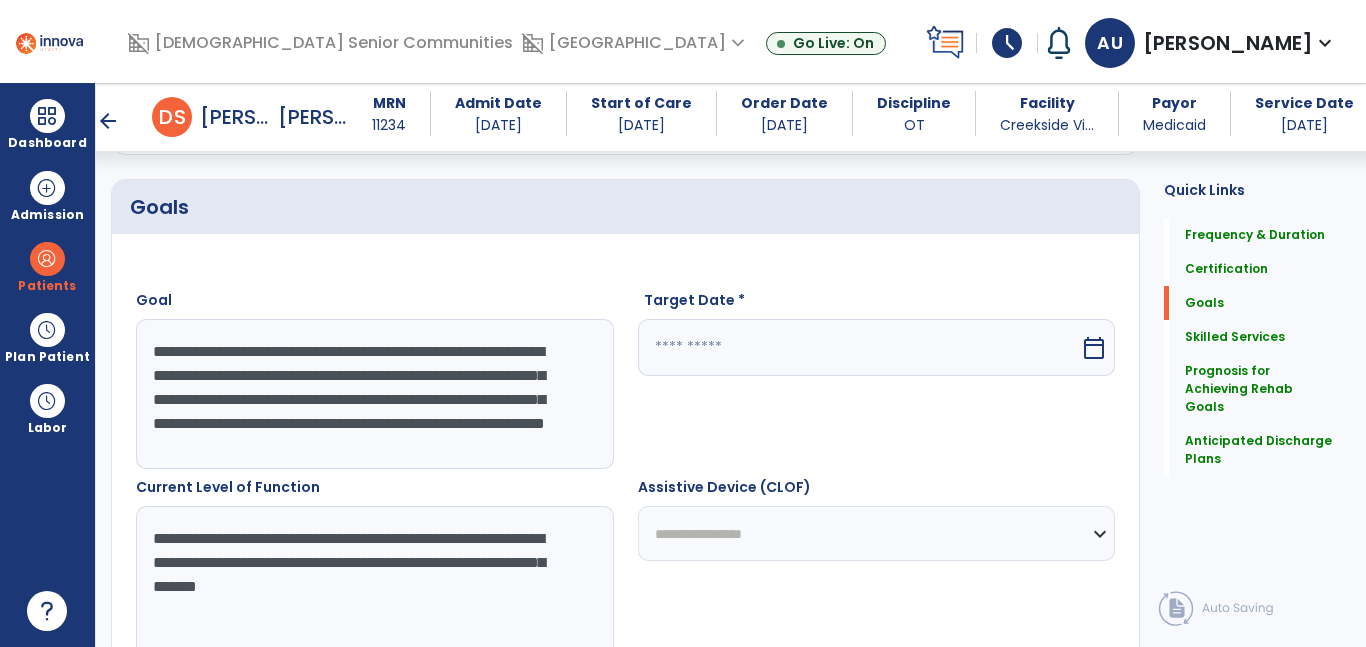 scroll, scrollTop: 24, scrollLeft: 0, axis: vertical 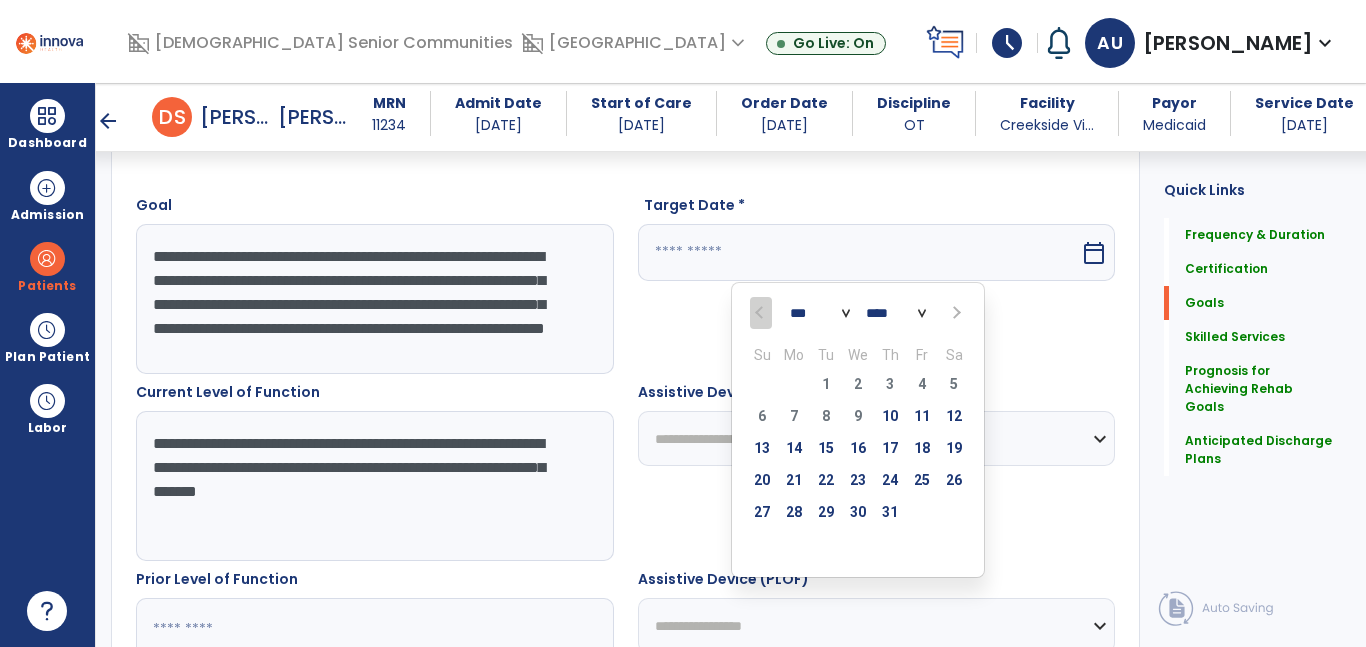 click at bounding box center [954, 313] 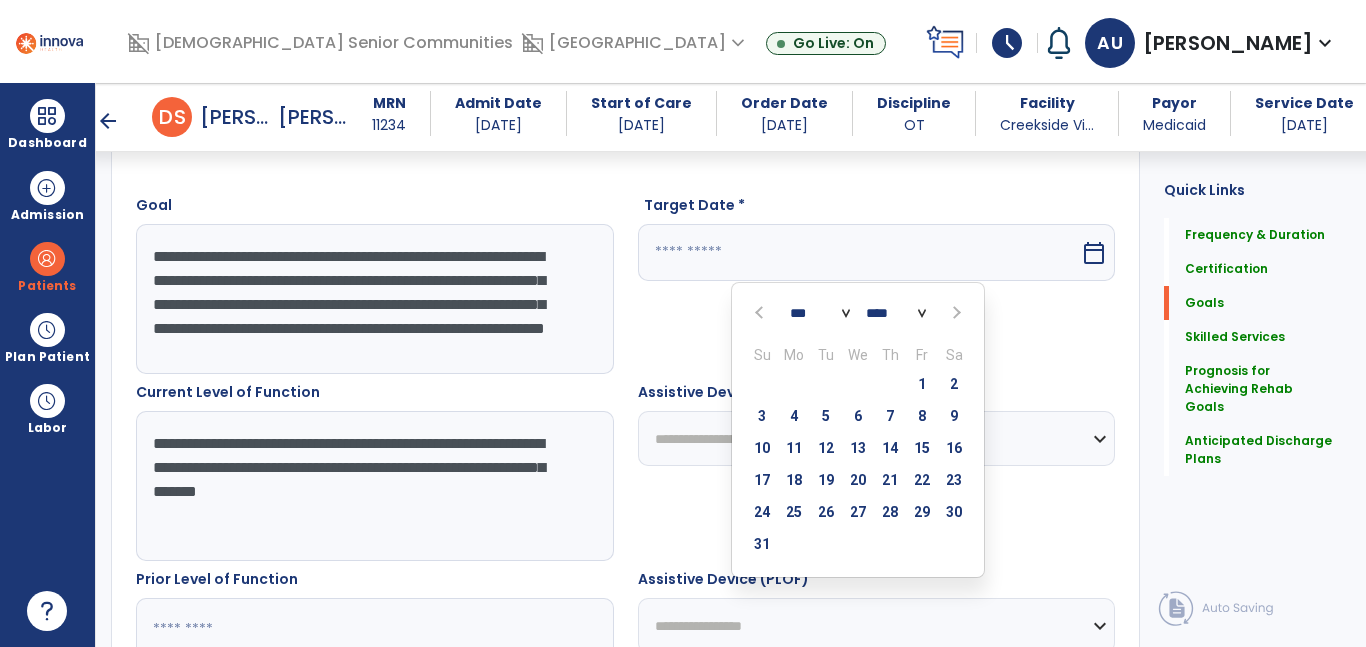 drag, startPoint x: 957, startPoint y: 312, endPoint x: 959, endPoint y: 326, distance: 14.142136 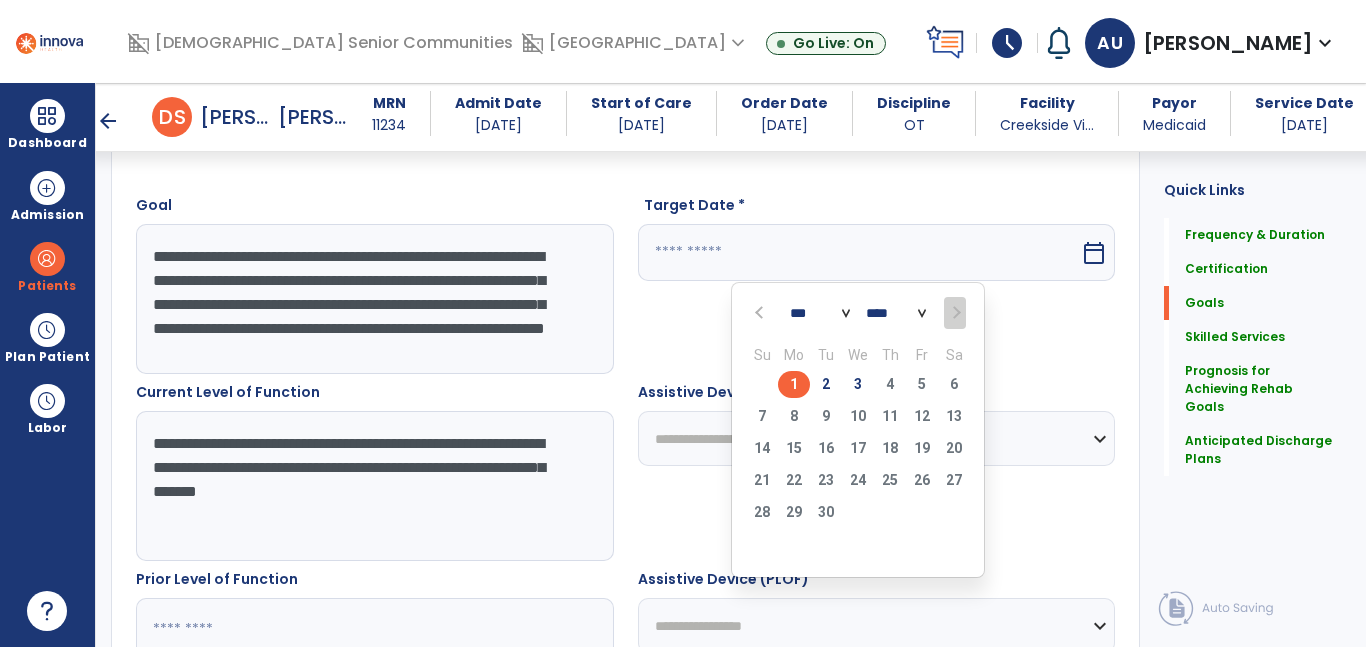 drag, startPoint x: 853, startPoint y: 391, endPoint x: 854, endPoint y: 405, distance: 14.035668 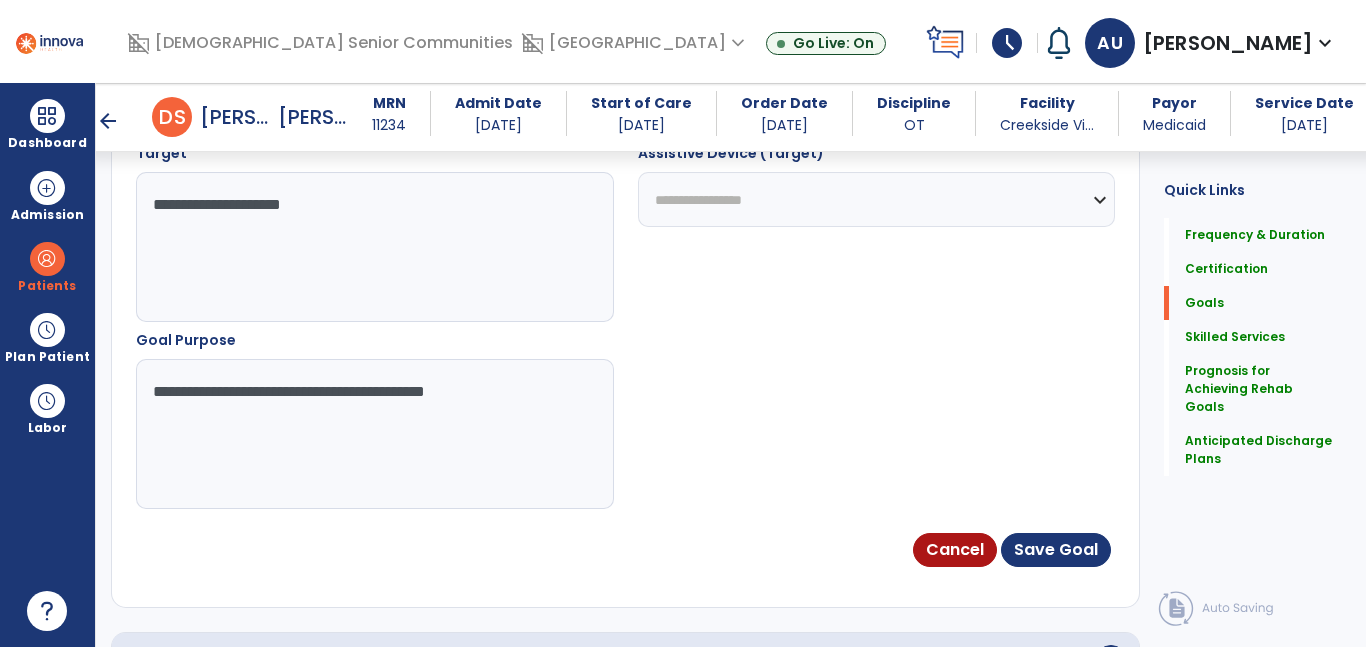 scroll, scrollTop: 1217, scrollLeft: 0, axis: vertical 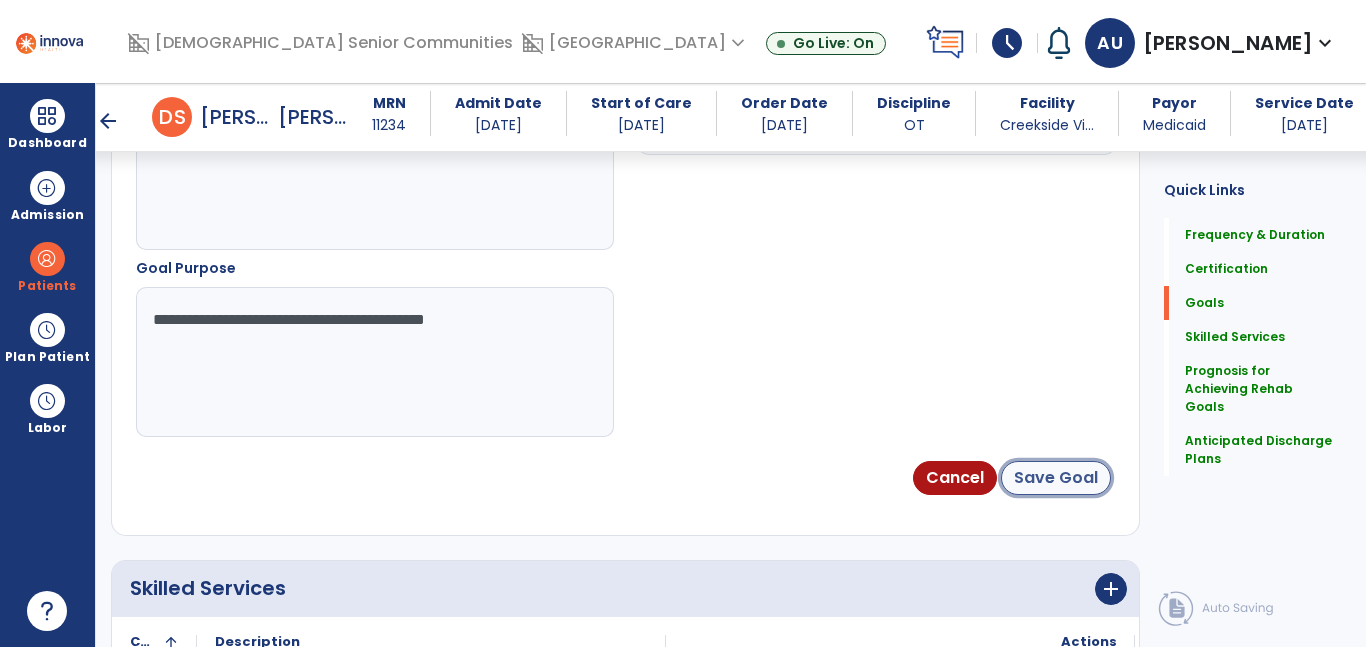 click on "Save Goal" at bounding box center [1056, 478] 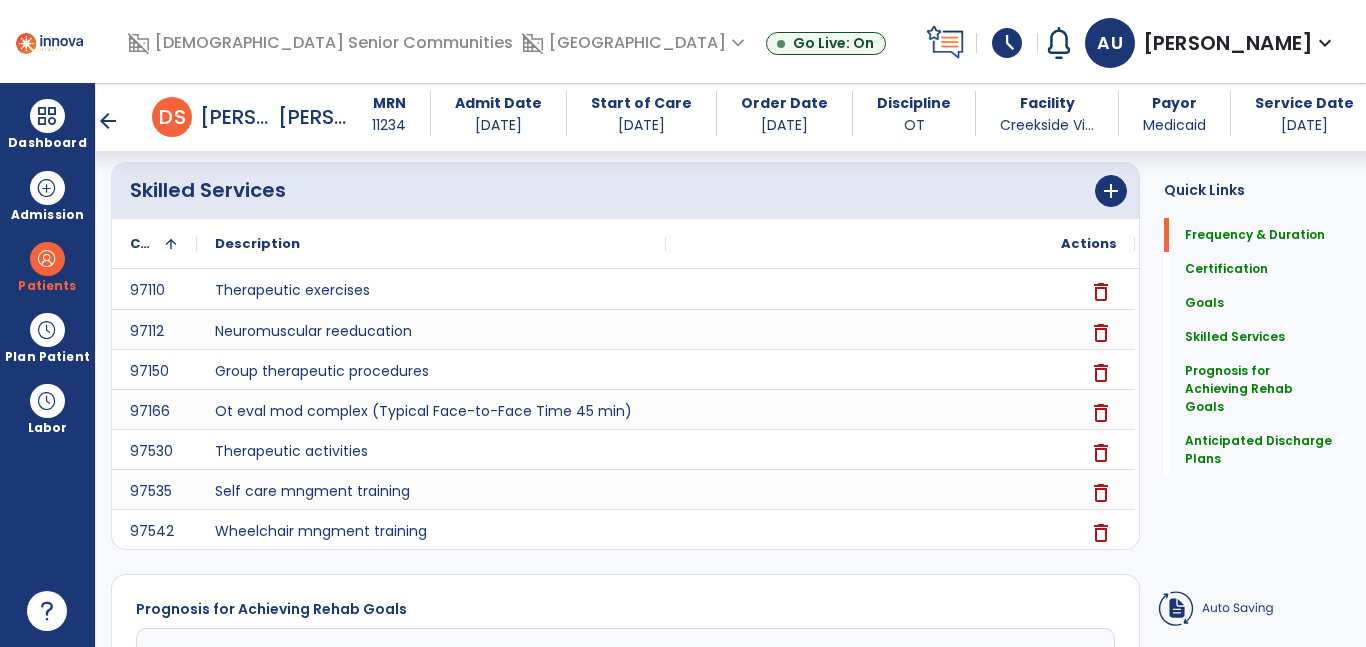 scroll, scrollTop: 138, scrollLeft: 0, axis: vertical 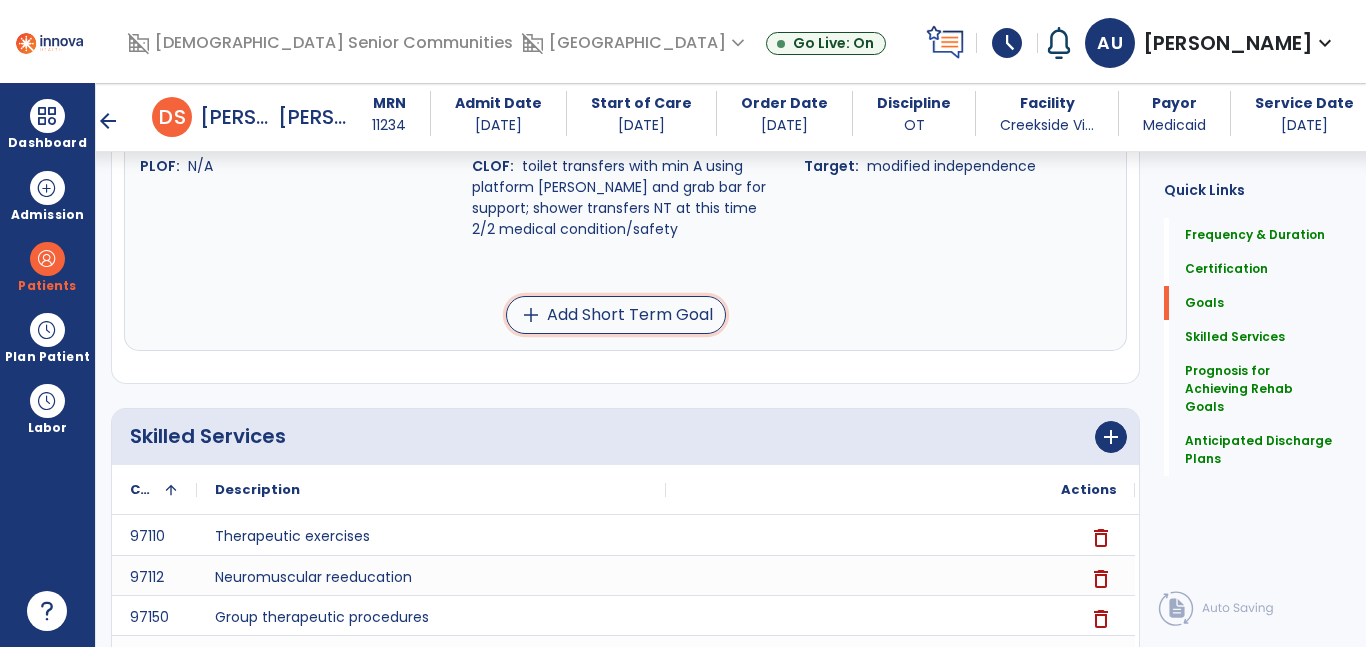 click on "add  Add Short Term Goal" at bounding box center [616, 315] 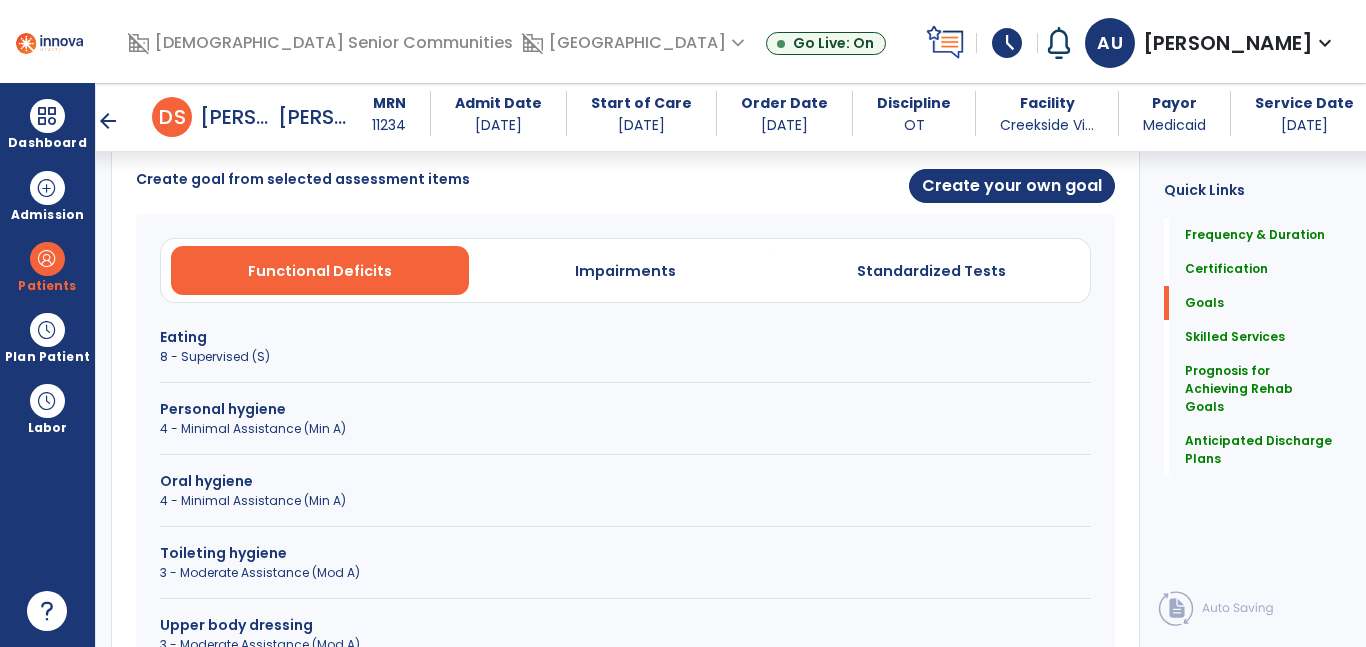 scroll, scrollTop: 518, scrollLeft: 0, axis: vertical 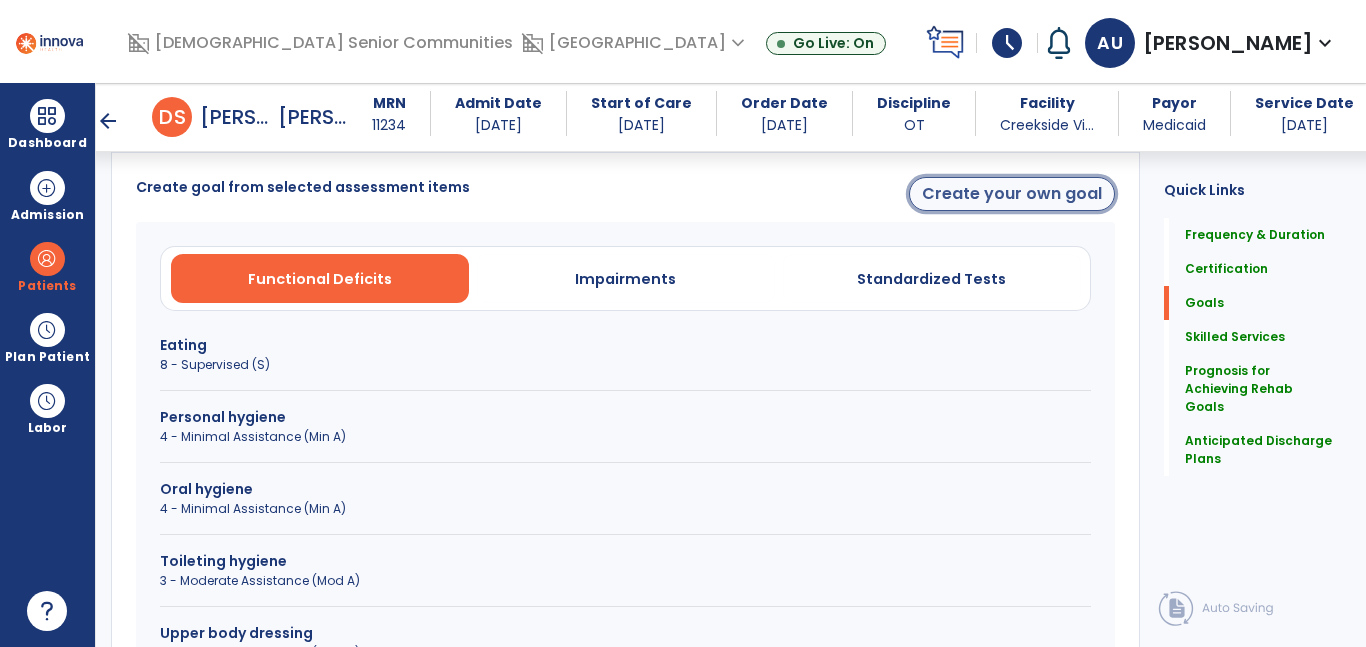click on "Create your own goal" at bounding box center (1012, 194) 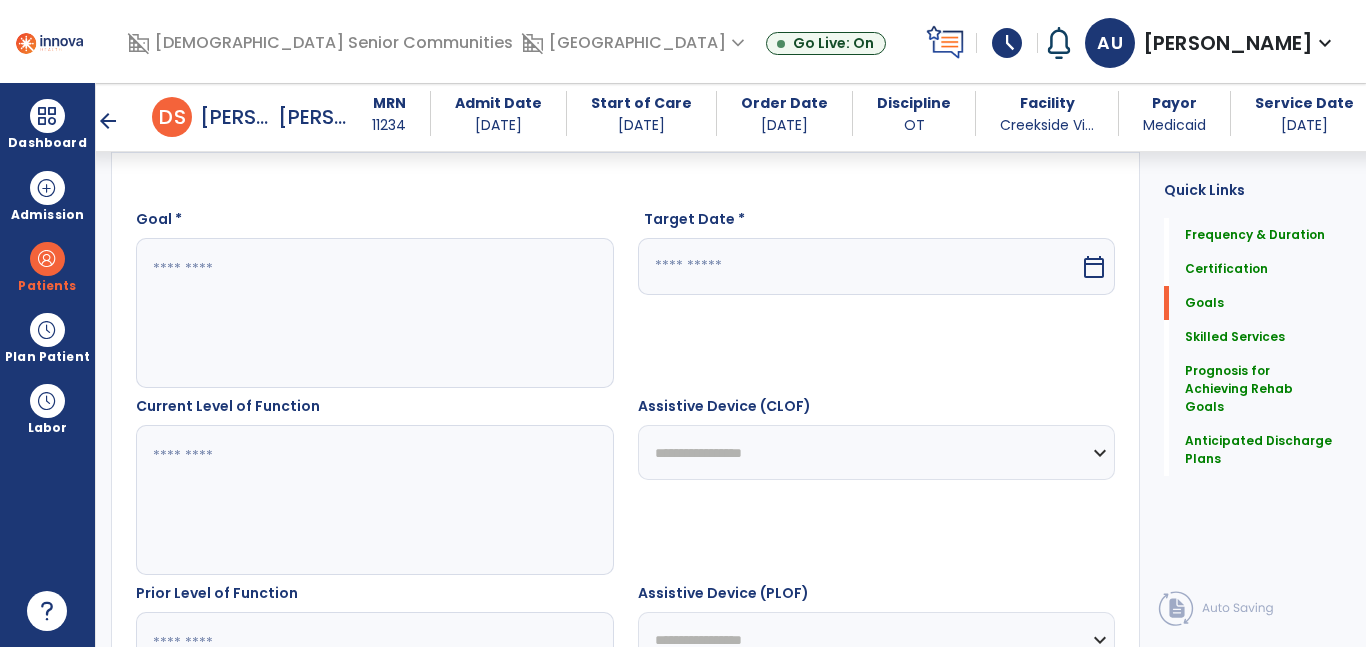 click at bounding box center [374, 313] 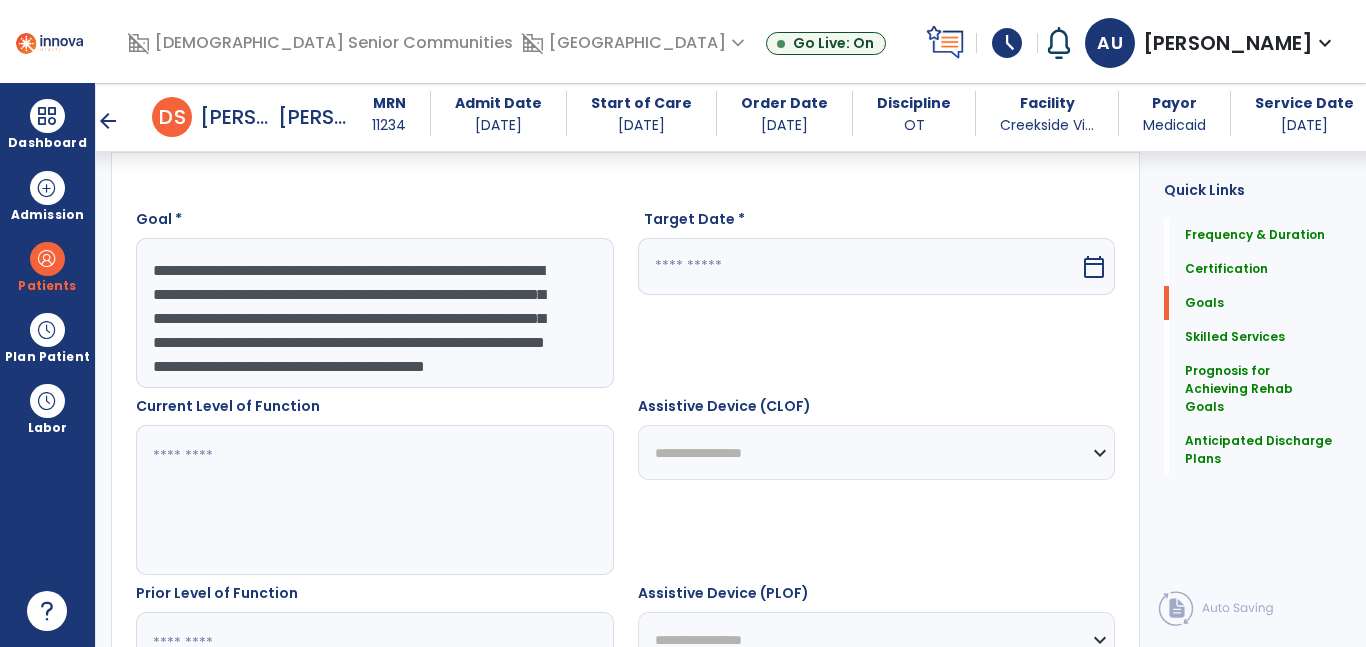 scroll, scrollTop: 40, scrollLeft: 0, axis: vertical 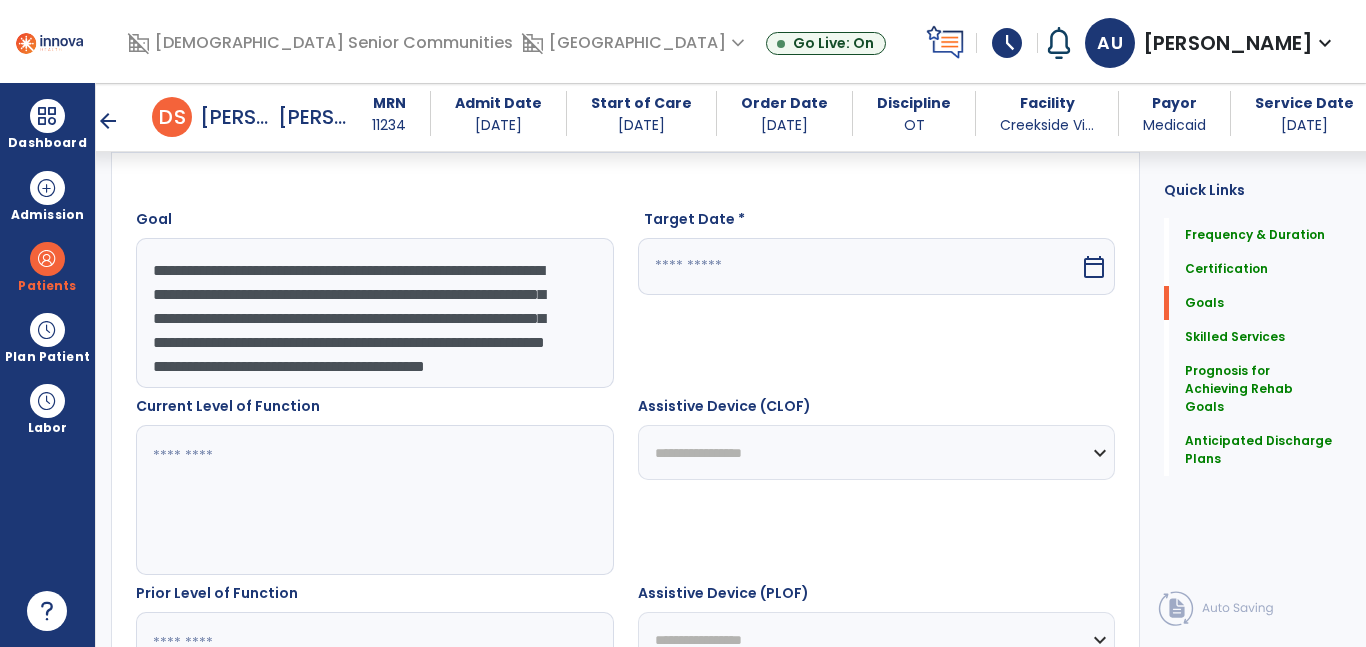 drag, startPoint x: 143, startPoint y: 376, endPoint x: 620, endPoint y: 407, distance: 478.0063 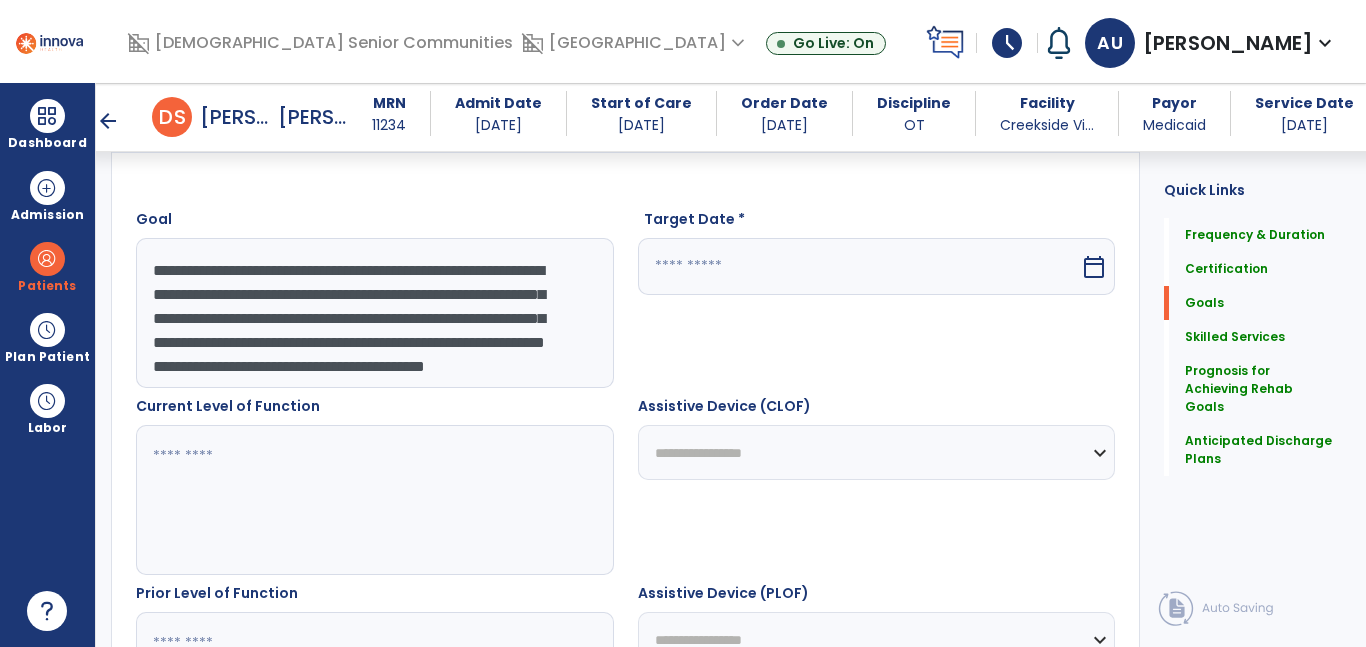 click on "**********" at bounding box center (625, 676) 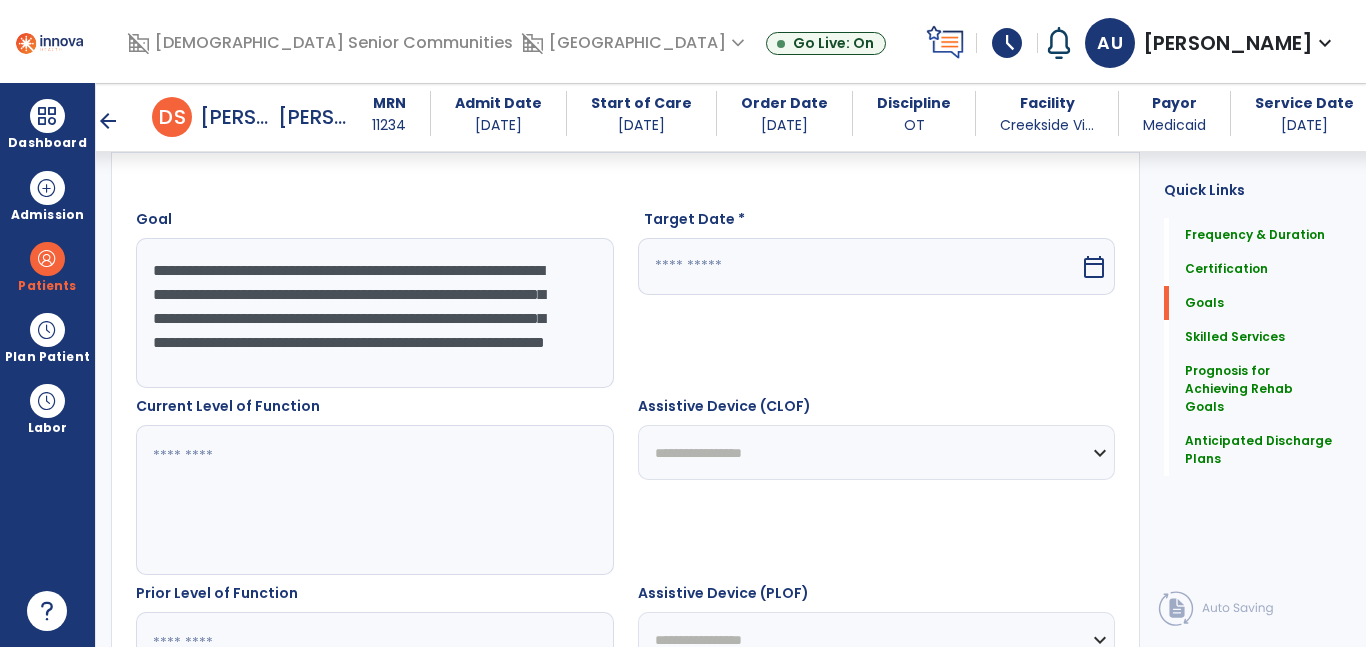 scroll, scrollTop: 24, scrollLeft: 0, axis: vertical 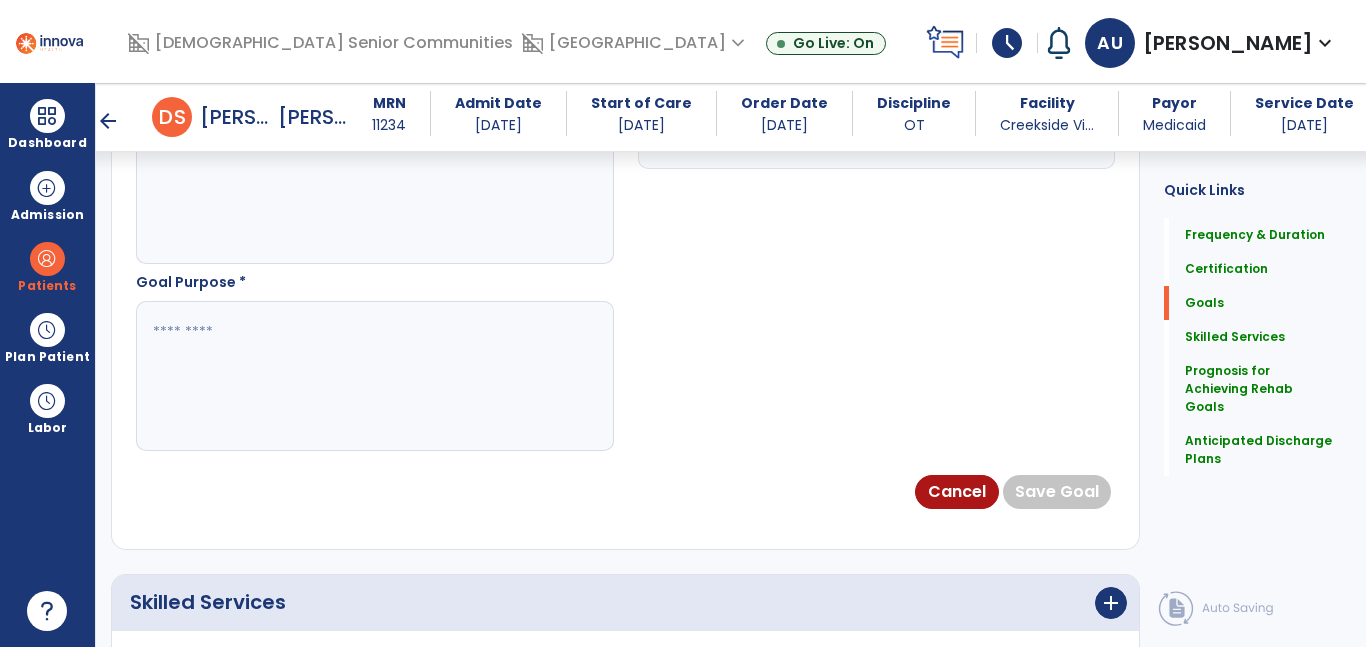 type on "**********" 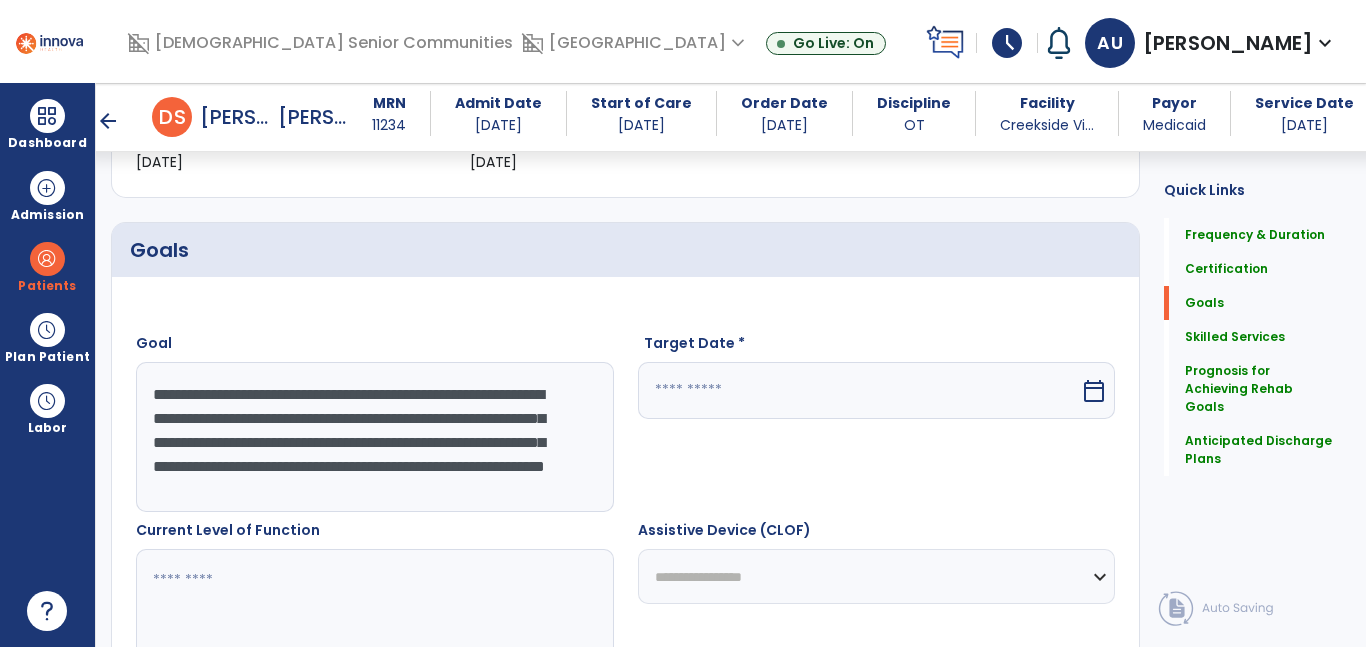 scroll, scrollTop: 448, scrollLeft: 0, axis: vertical 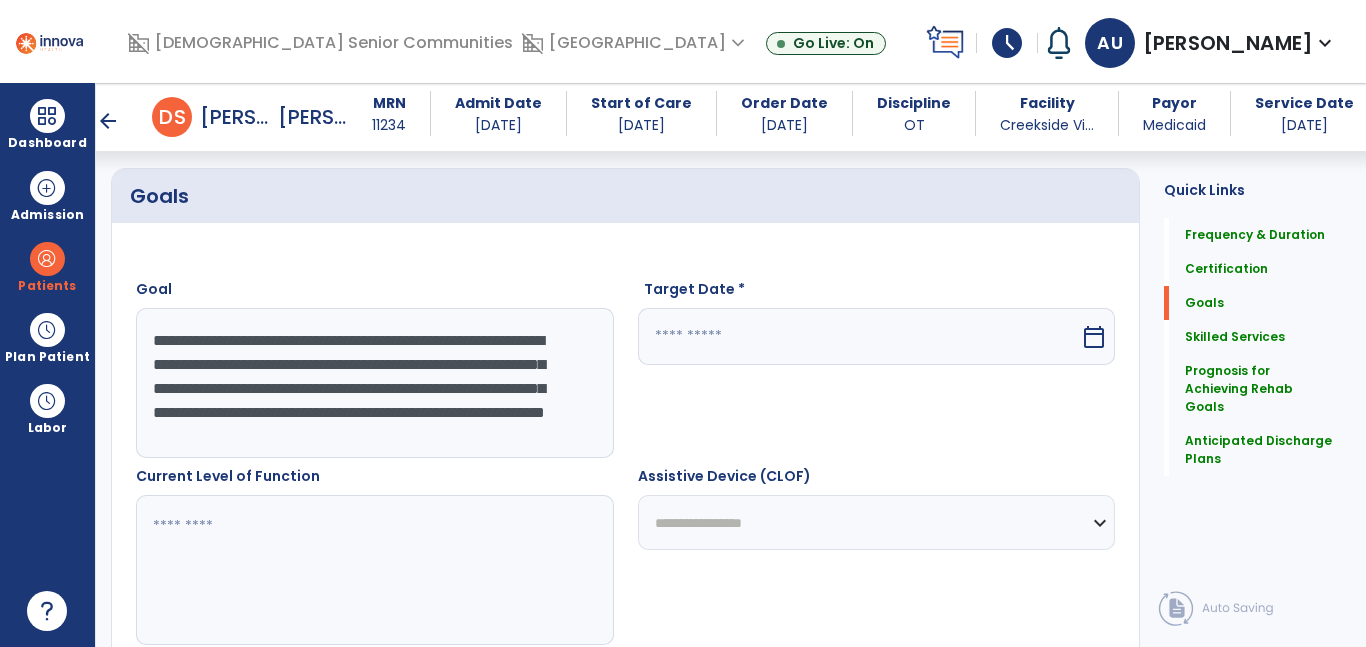 type on "**********" 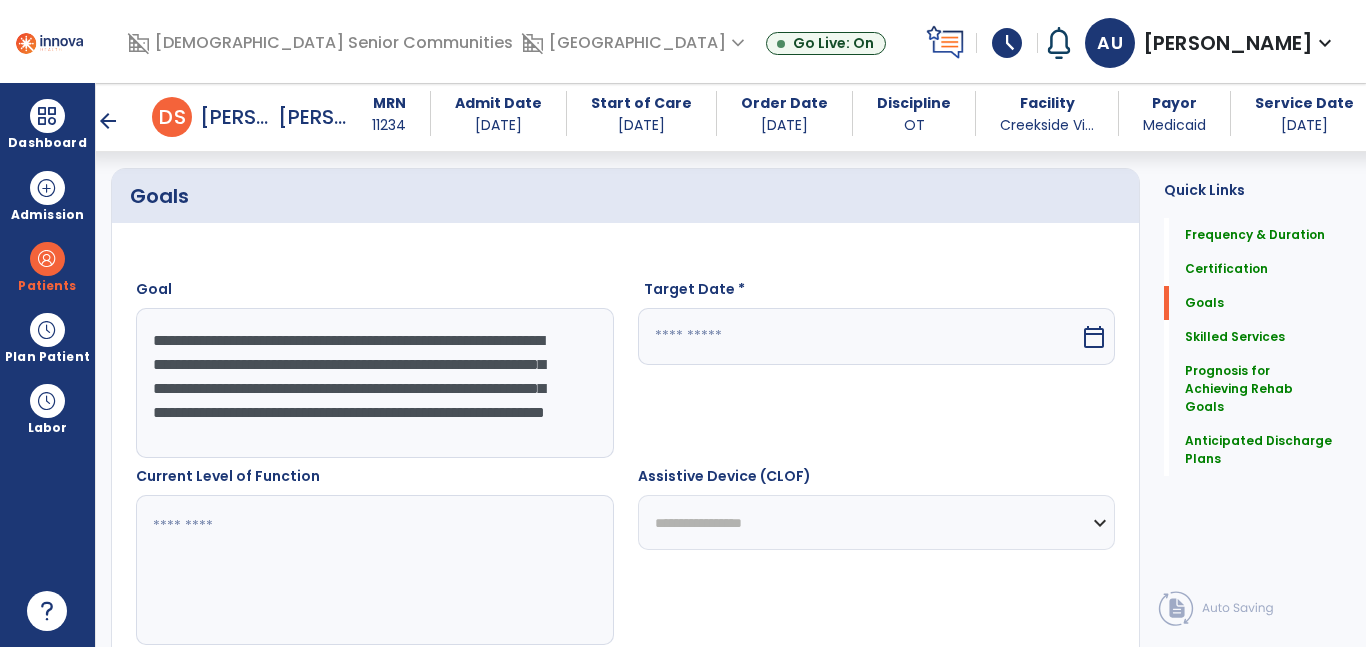 drag, startPoint x: 349, startPoint y: 365, endPoint x: 327, endPoint y: 351, distance: 26.076809 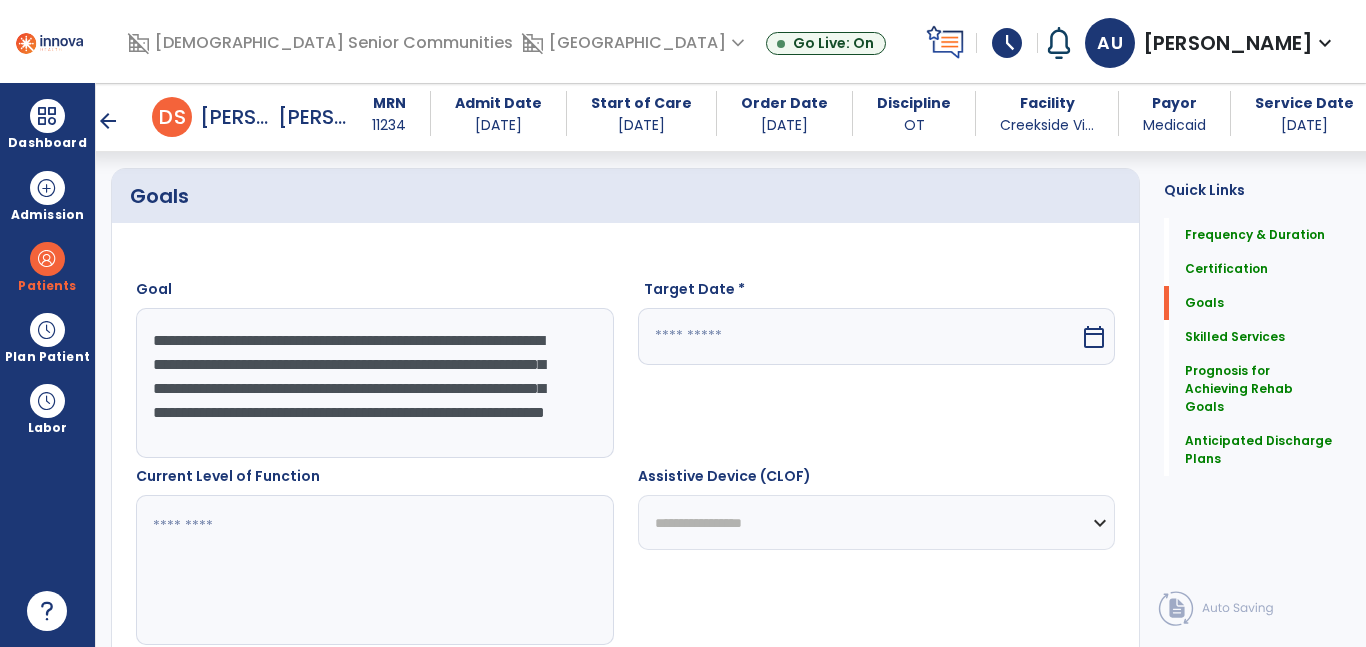 click on "**********" at bounding box center [374, 383] 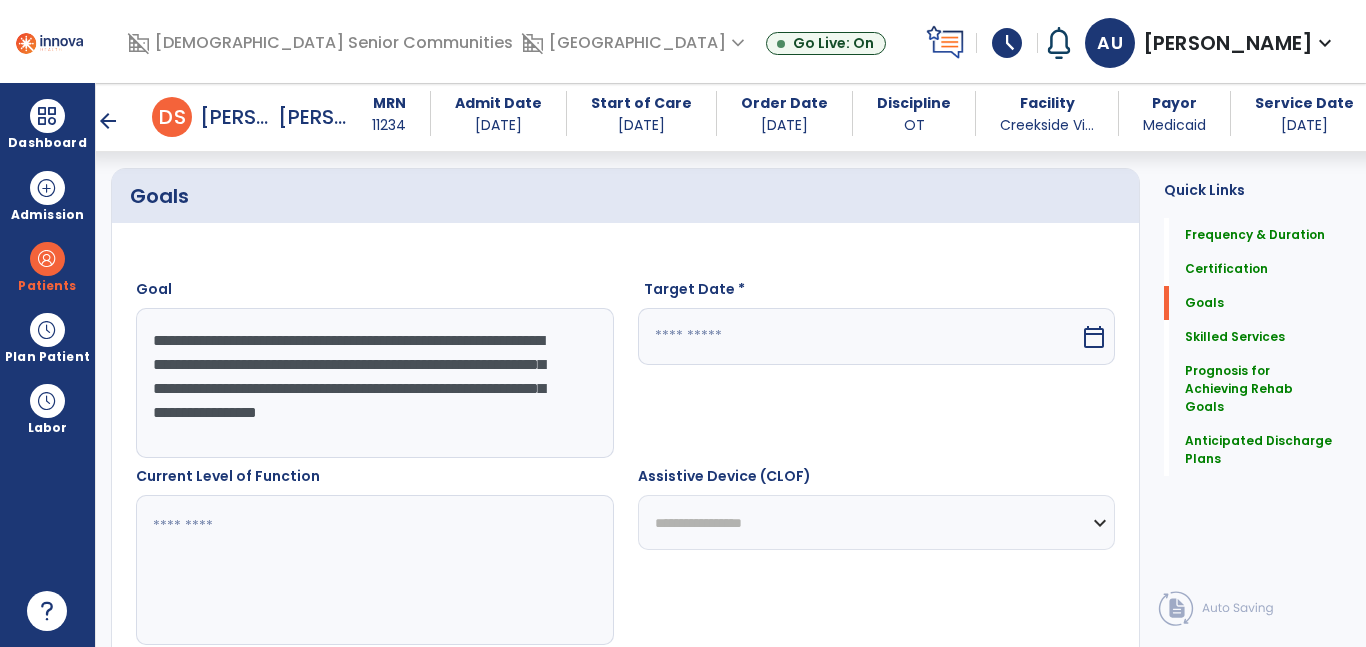 scroll, scrollTop: 0, scrollLeft: 0, axis: both 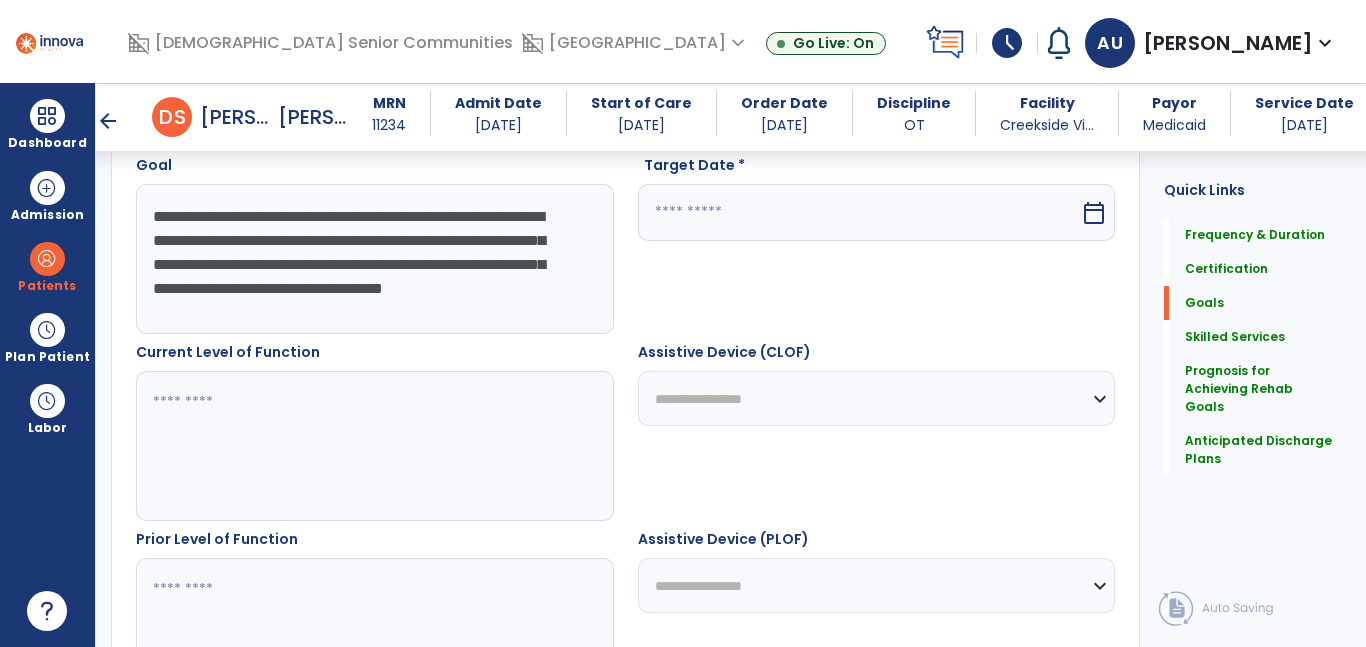 type on "**********" 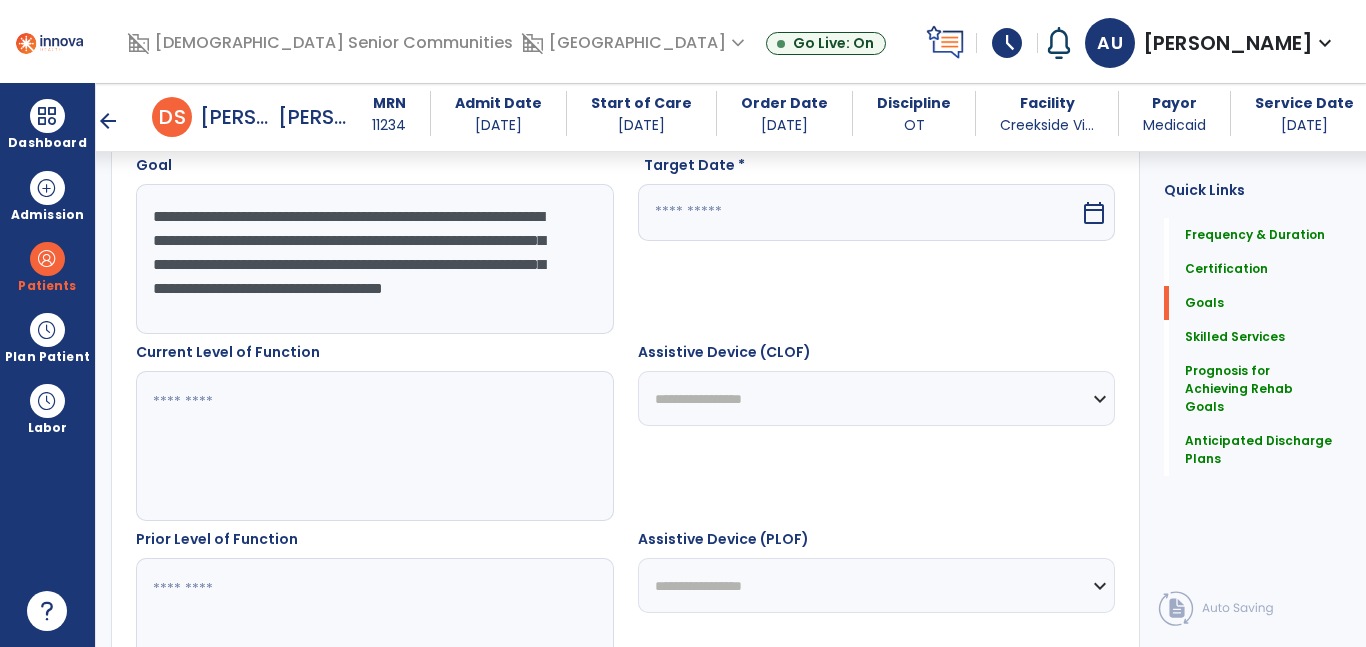 click at bounding box center [374, 446] 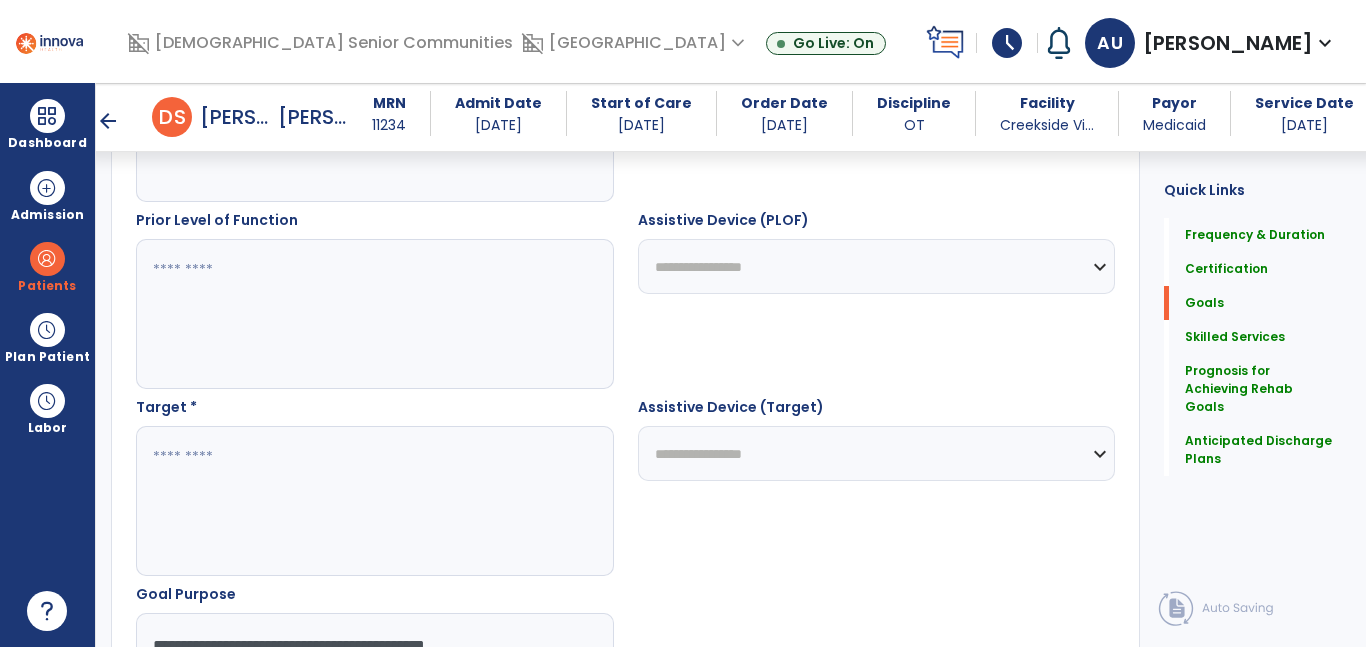 scroll, scrollTop: 892, scrollLeft: 0, axis: vertical 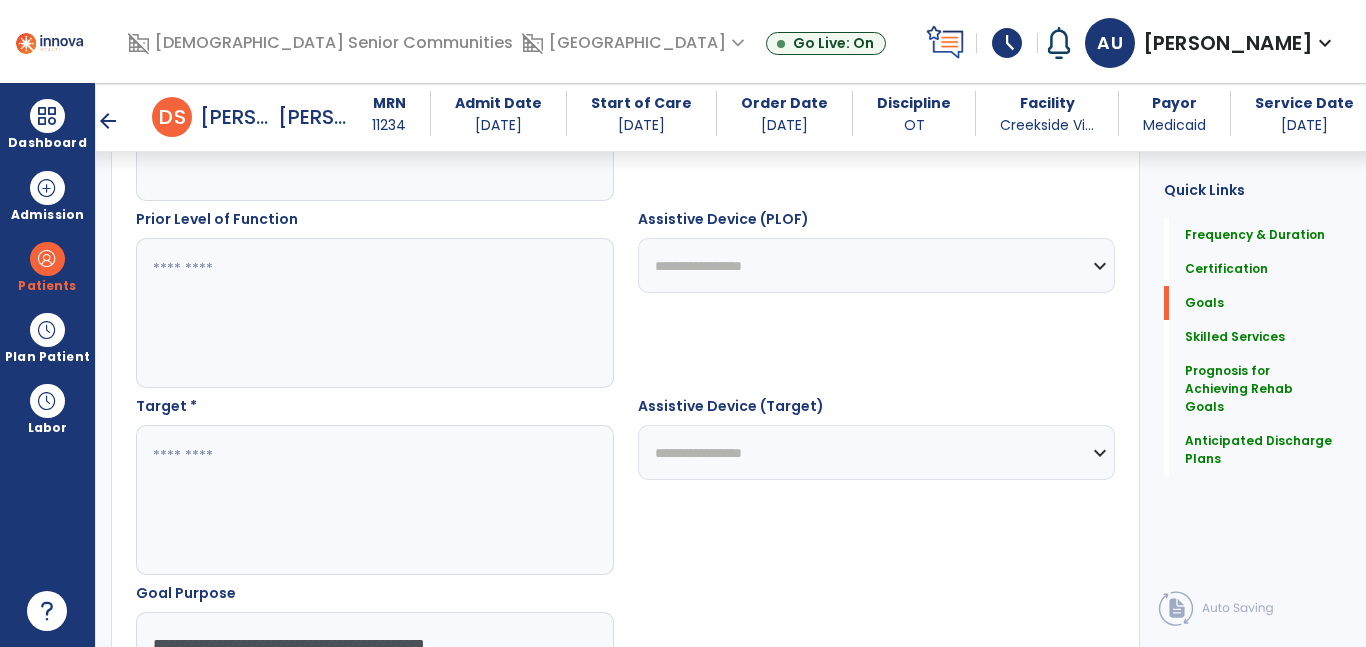 type on "**********" 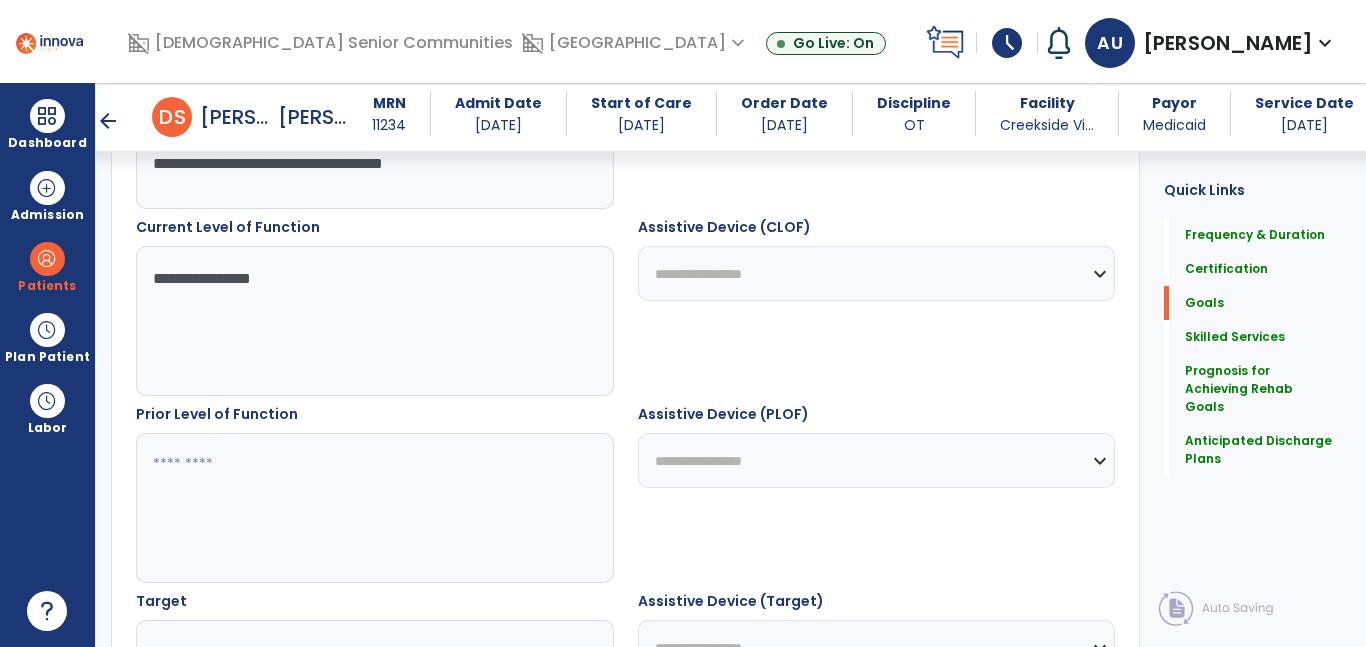 scroll, scrollTop: 690, scrollLeft: 0, axis: vertical 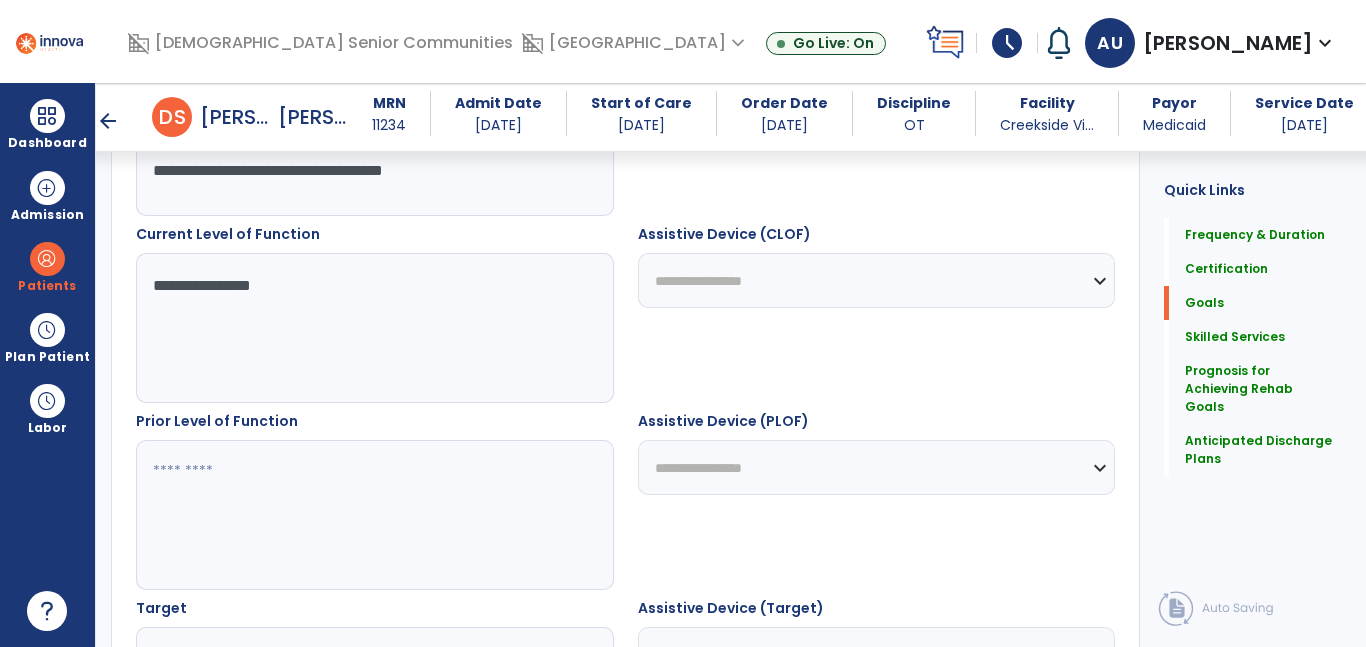 type on "**********" 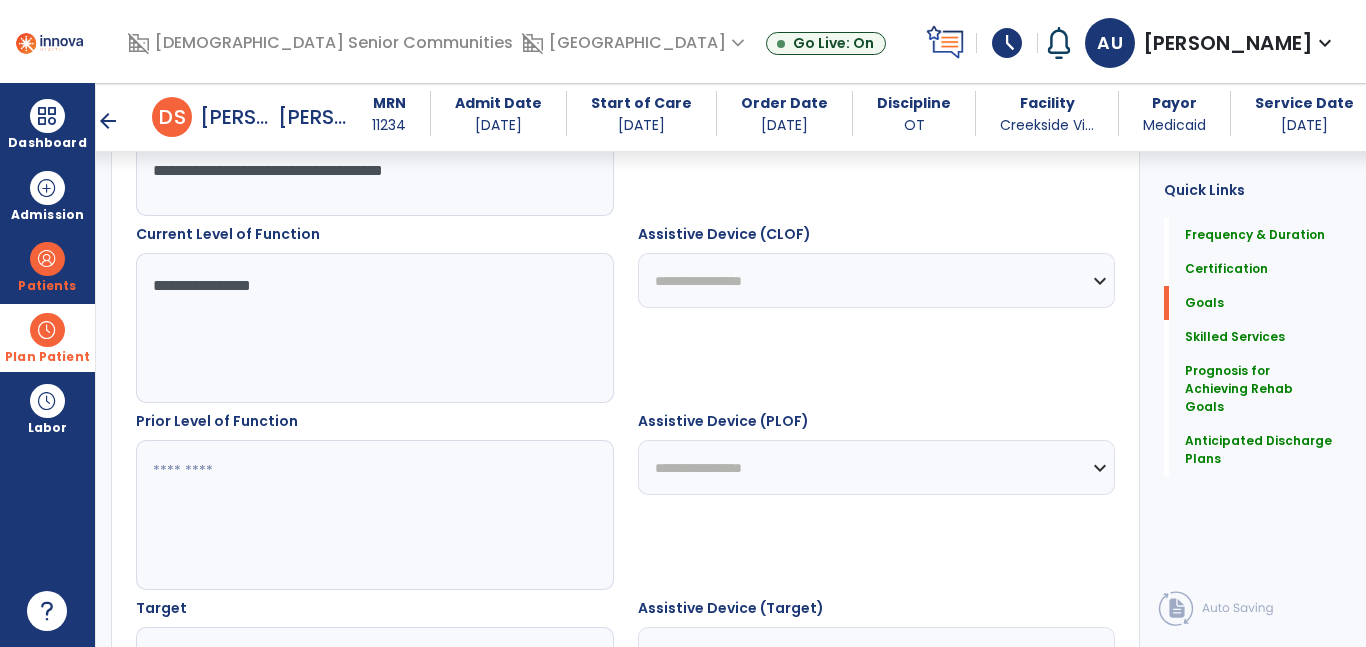 drag, startPoint x: 334, startPoint y: 288, endPoint x: 94, endPoint y: 307, distance: 240.75092 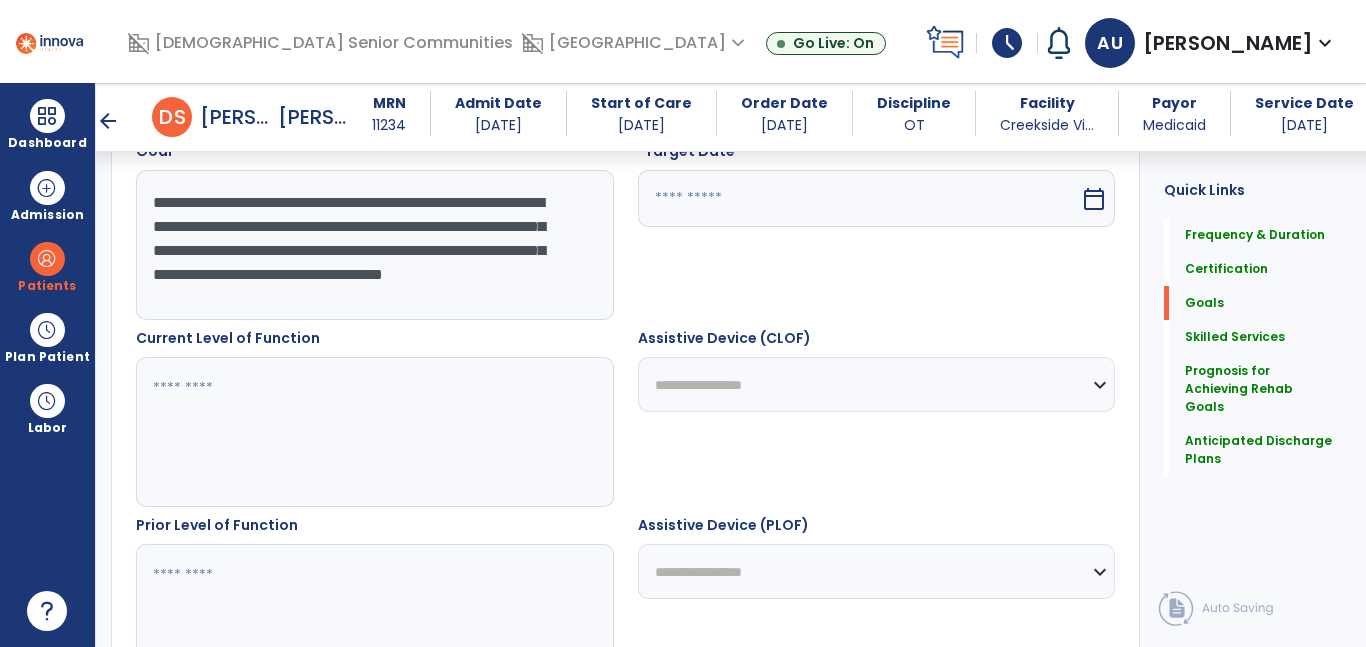 scroll, scrollTop: 579, scrollLeft: 0, axis: vertical 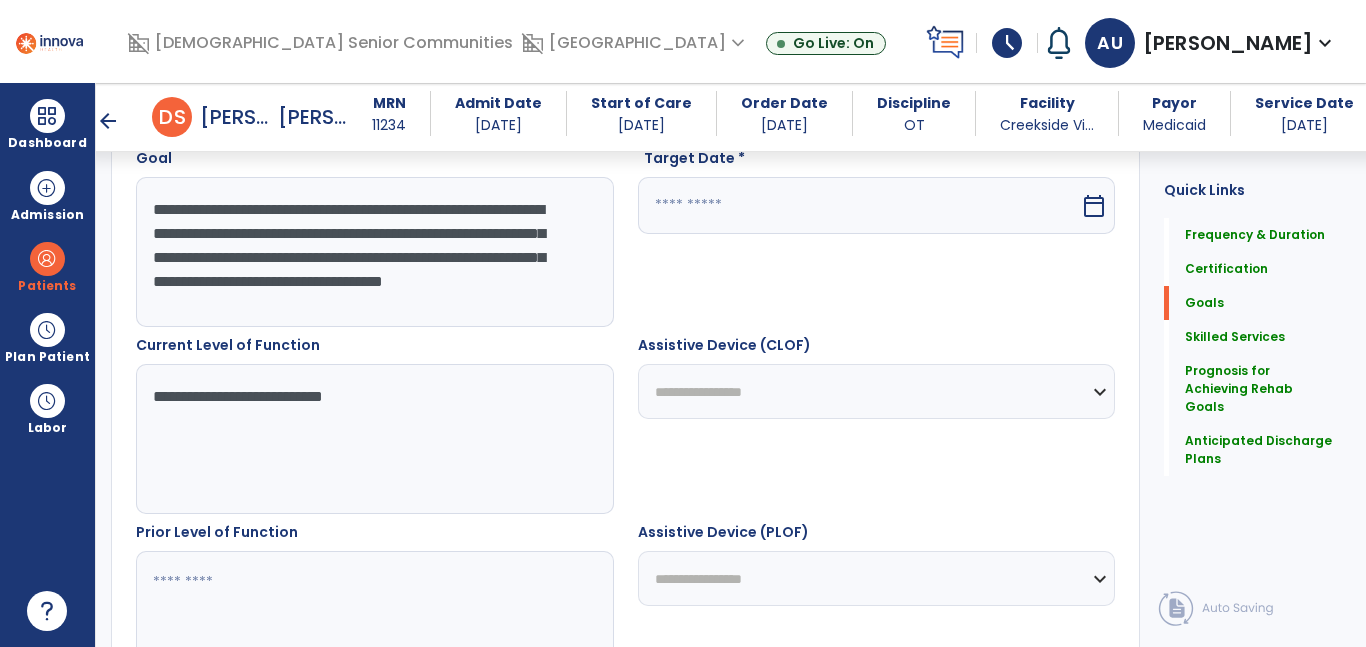 click on "Prior Level of Function" at bounding box center [375, 611] 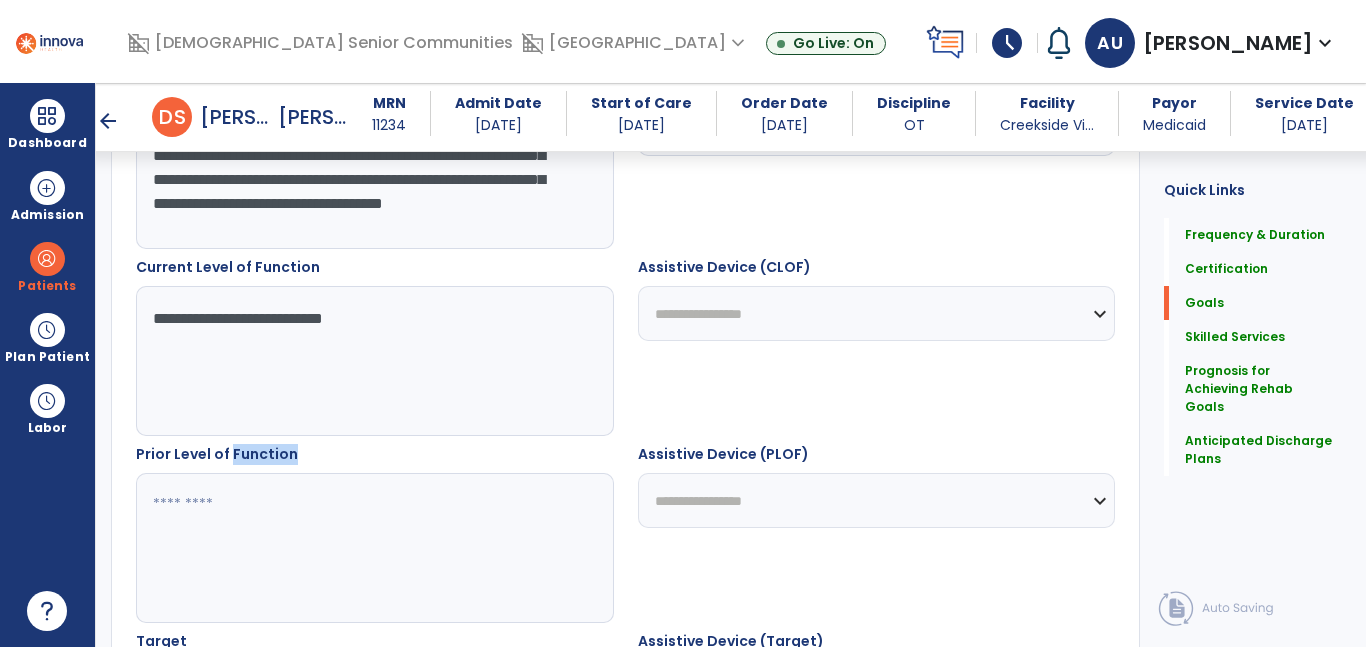 scroll, scrollTop: 638, scrollLeft: 0, axis: vertical 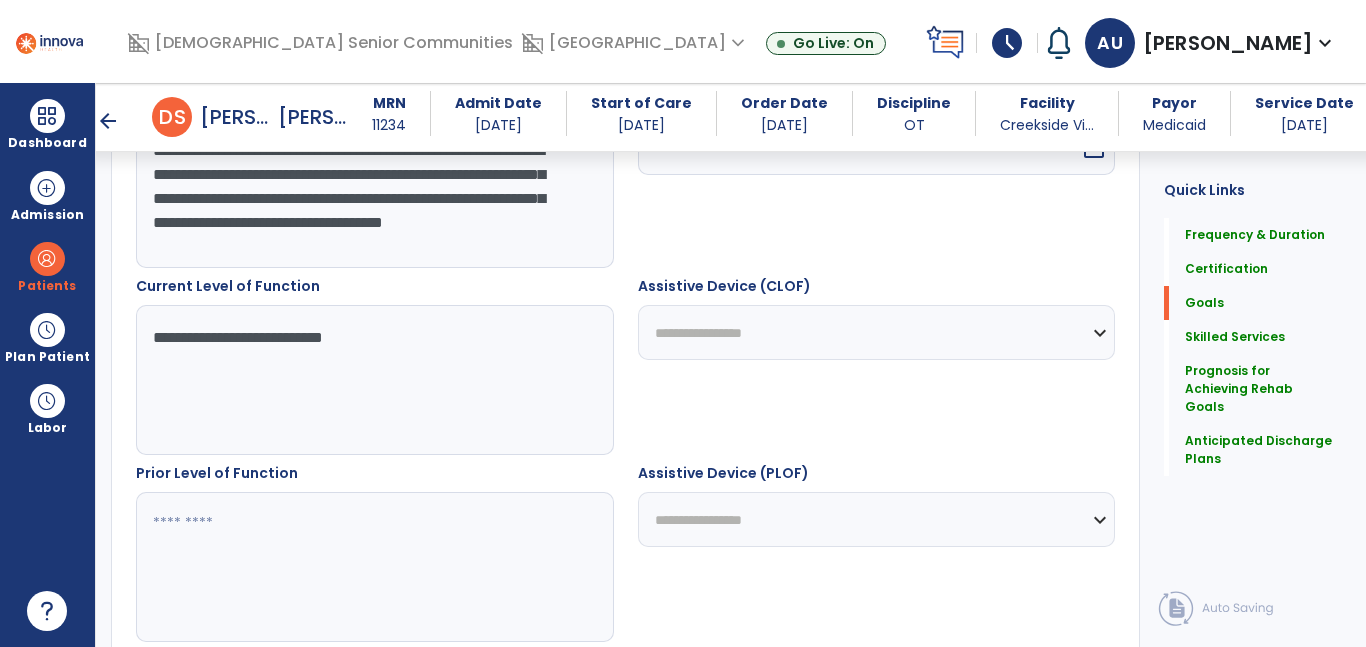 click on "**********" at bounding box center [374, 380] 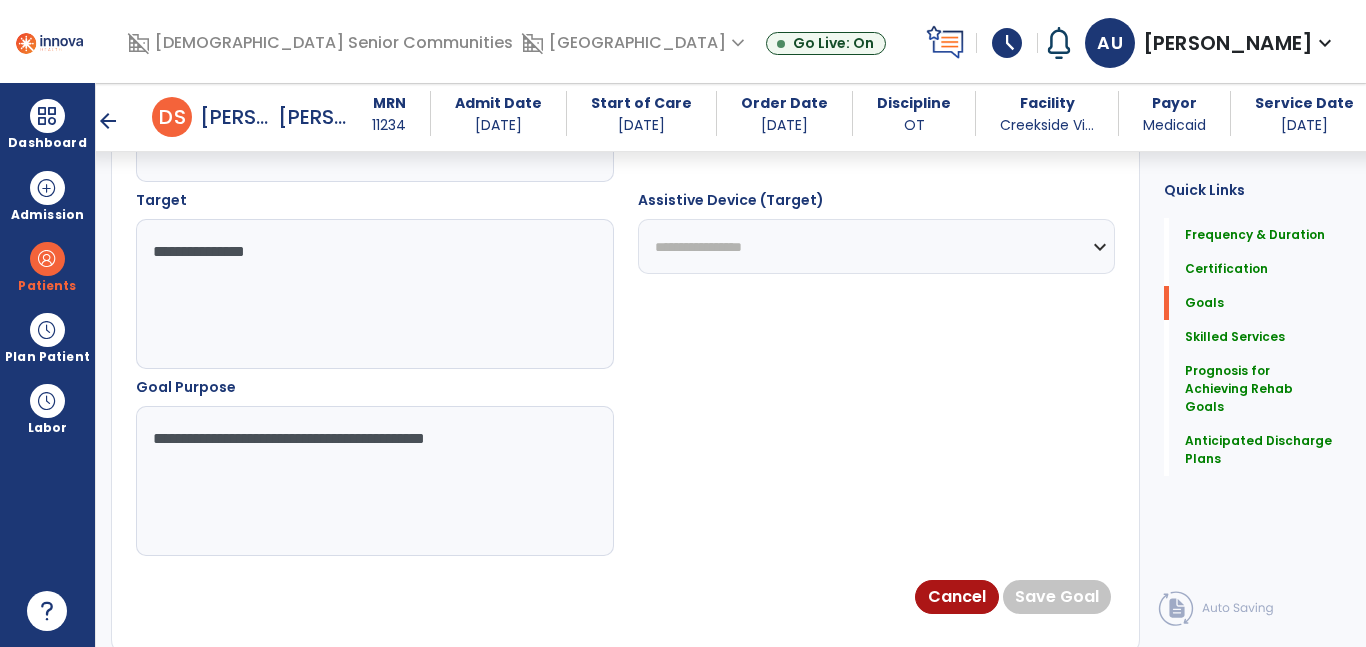 scroll, scrollTop: 1112, scrollLeft: 0, axis: vertical 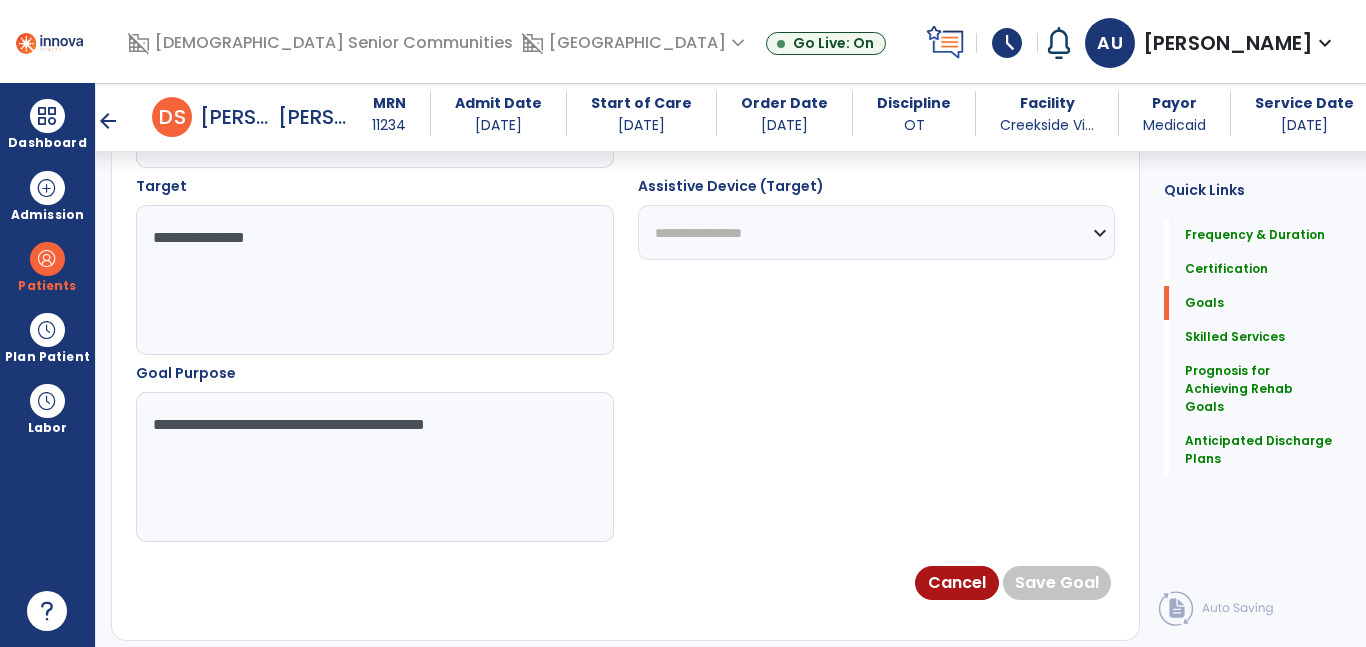 type on "**********" 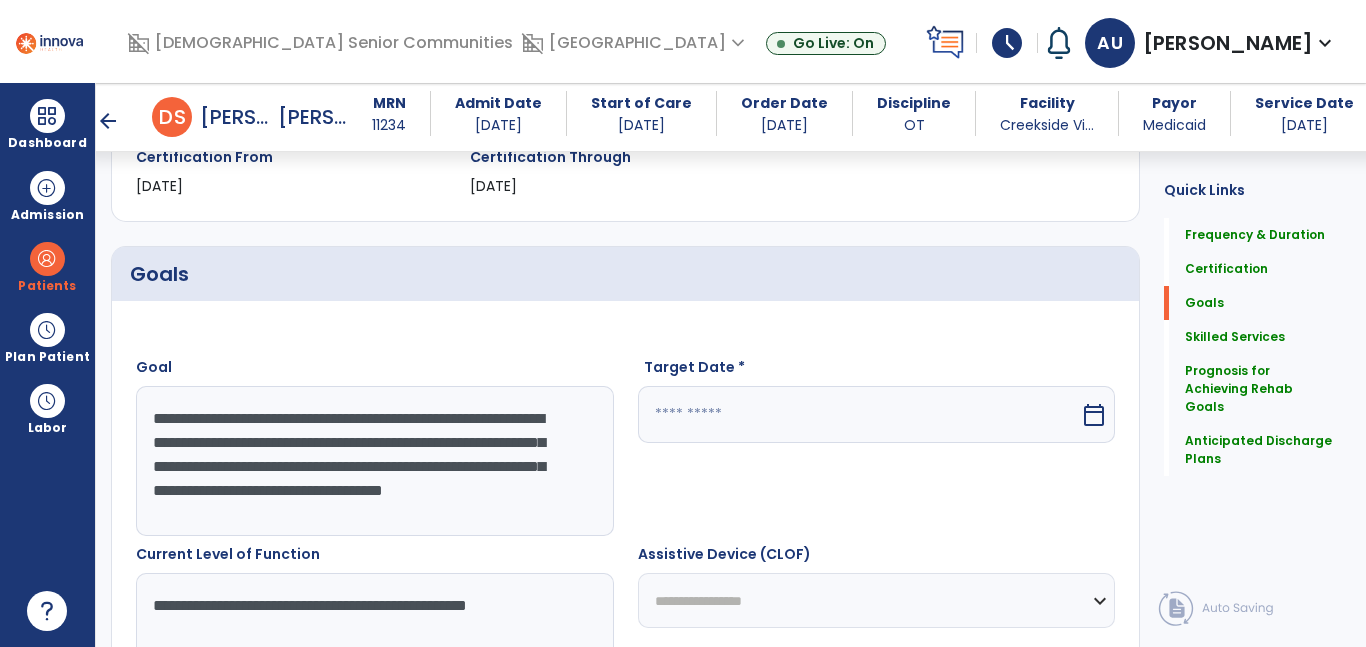 scroll, scrollTop: 316, scrollLeft: 0, axis: vertical 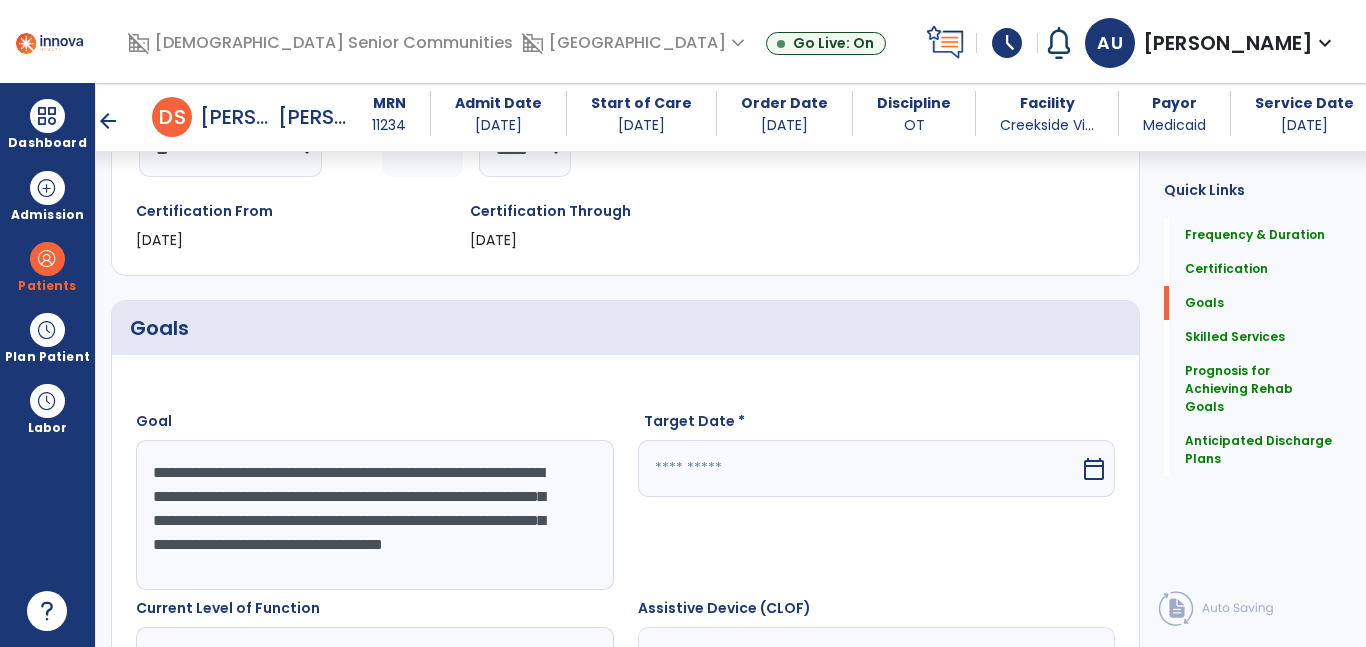 click on "calendar_today" at bounding box center [877, 468] 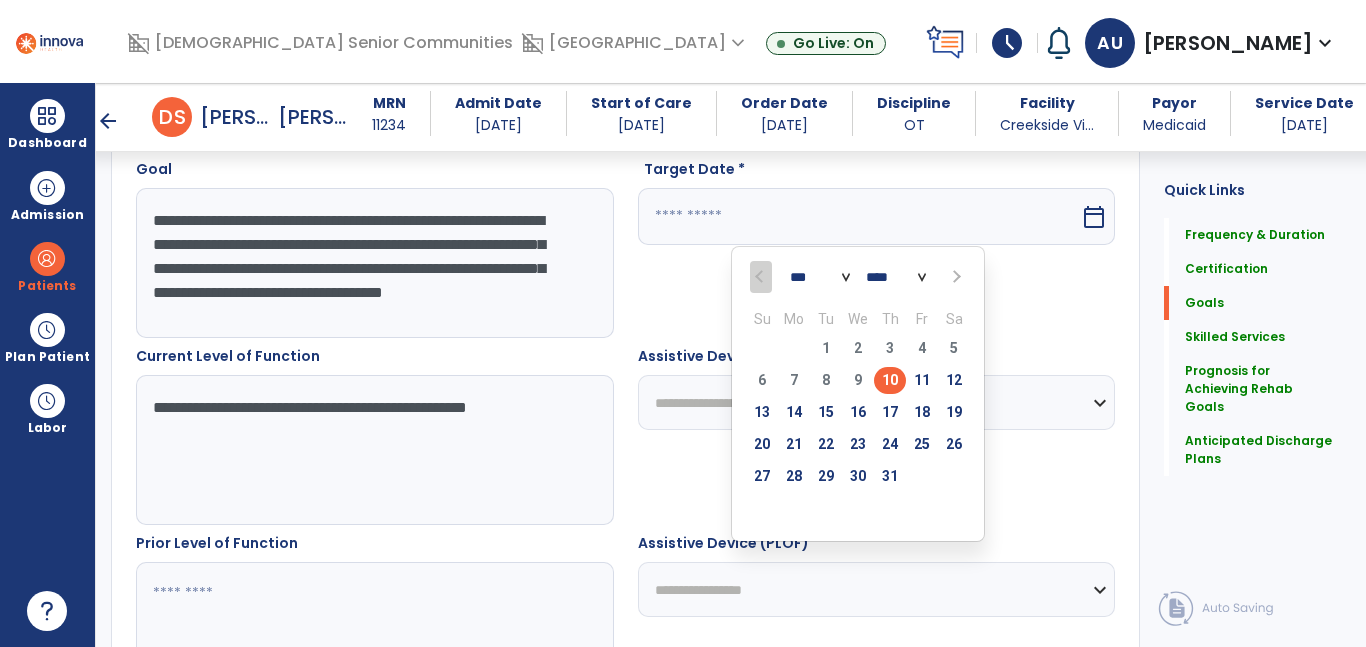 scroll, scrollTop: 599, scrollLeft: 0, axis: vertical 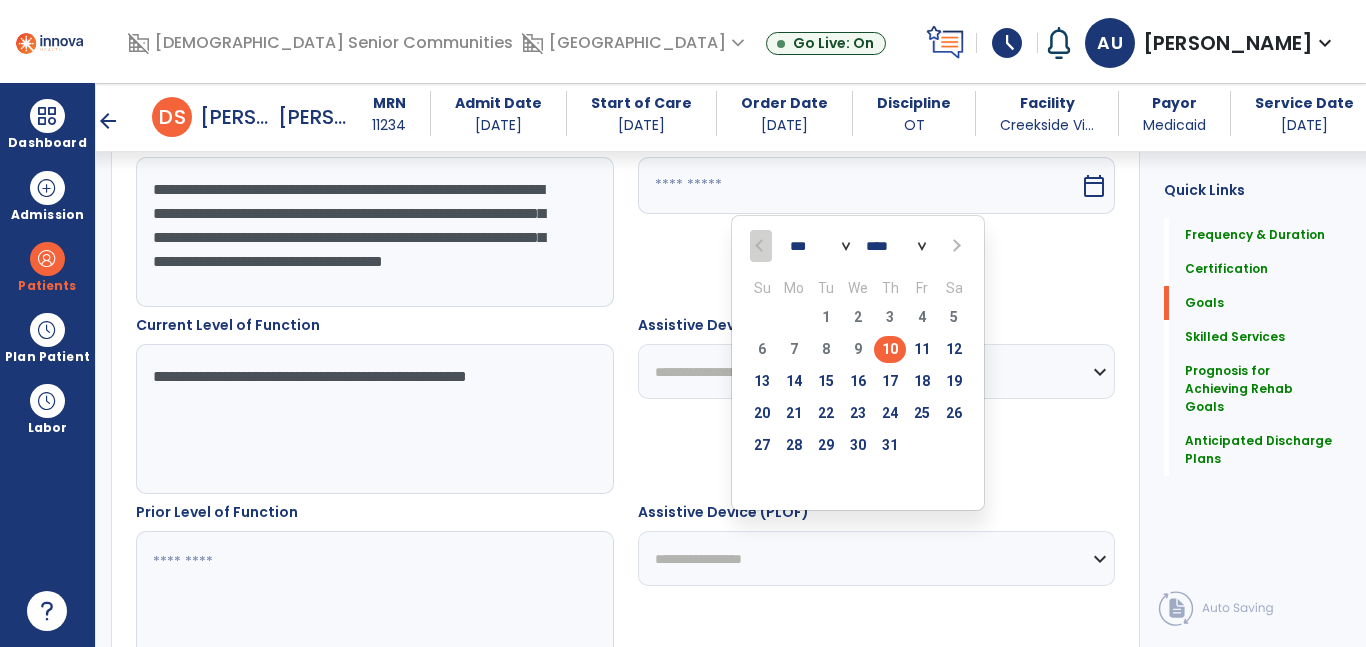 click on "24" at bounding box center [890, 413] 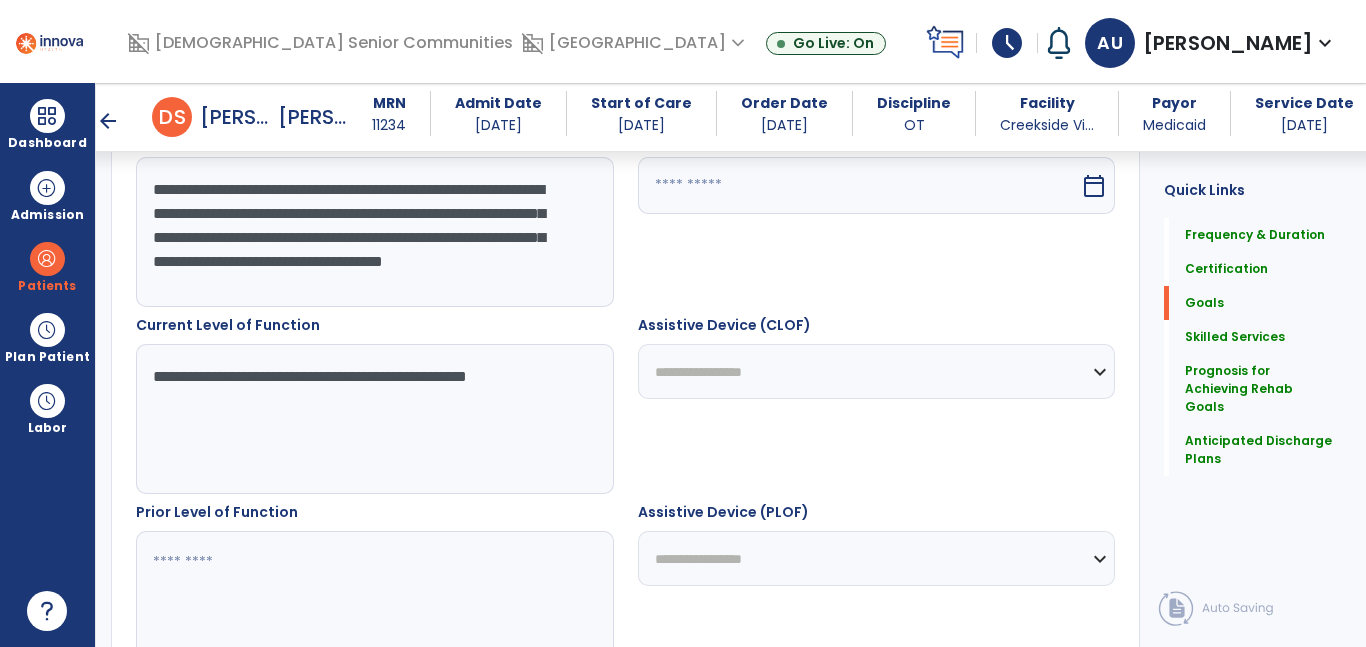 type on "*********" 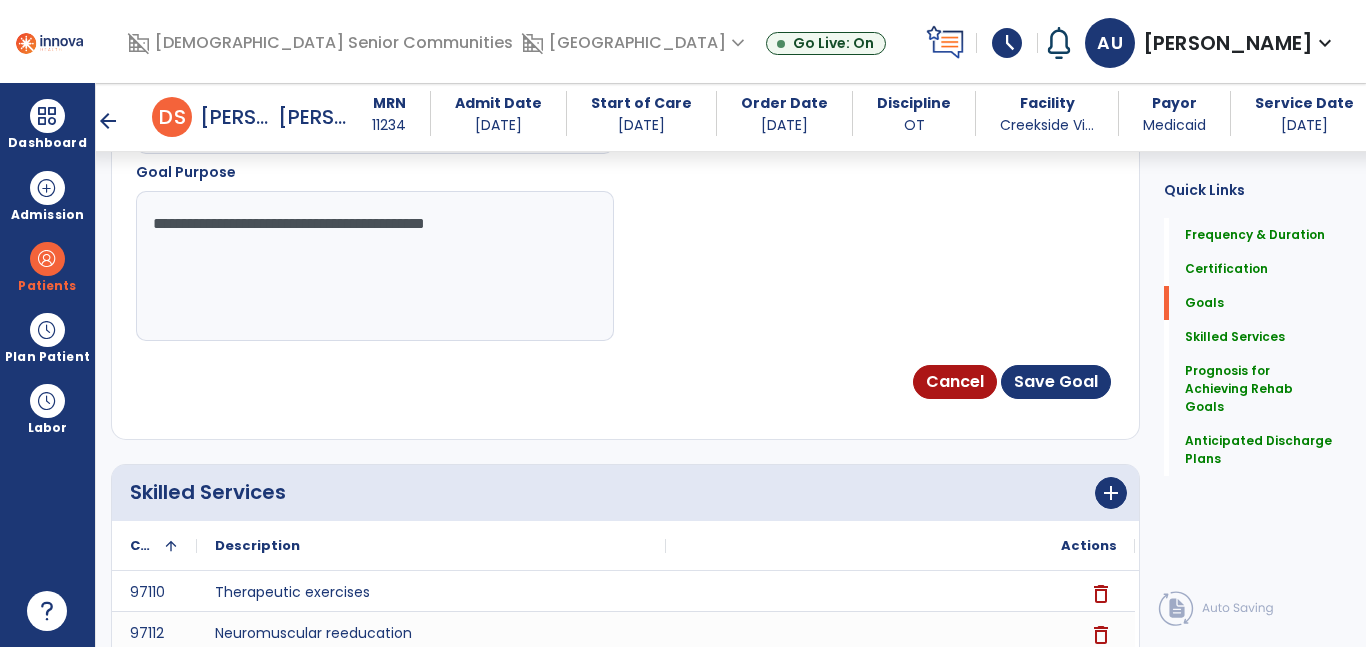 scroll, scrollTop: 1316, scrollLeft: 0, axis: vertical 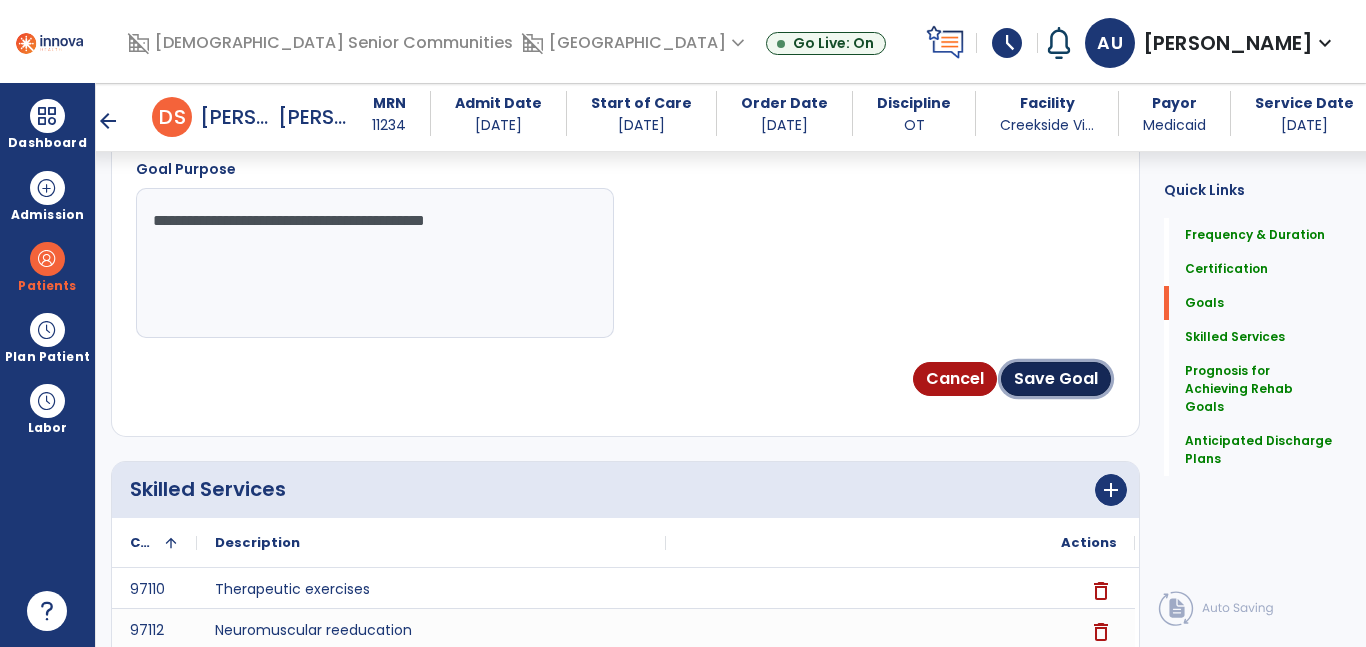 click on "Save Goal" at bounding box center [1056, 379] 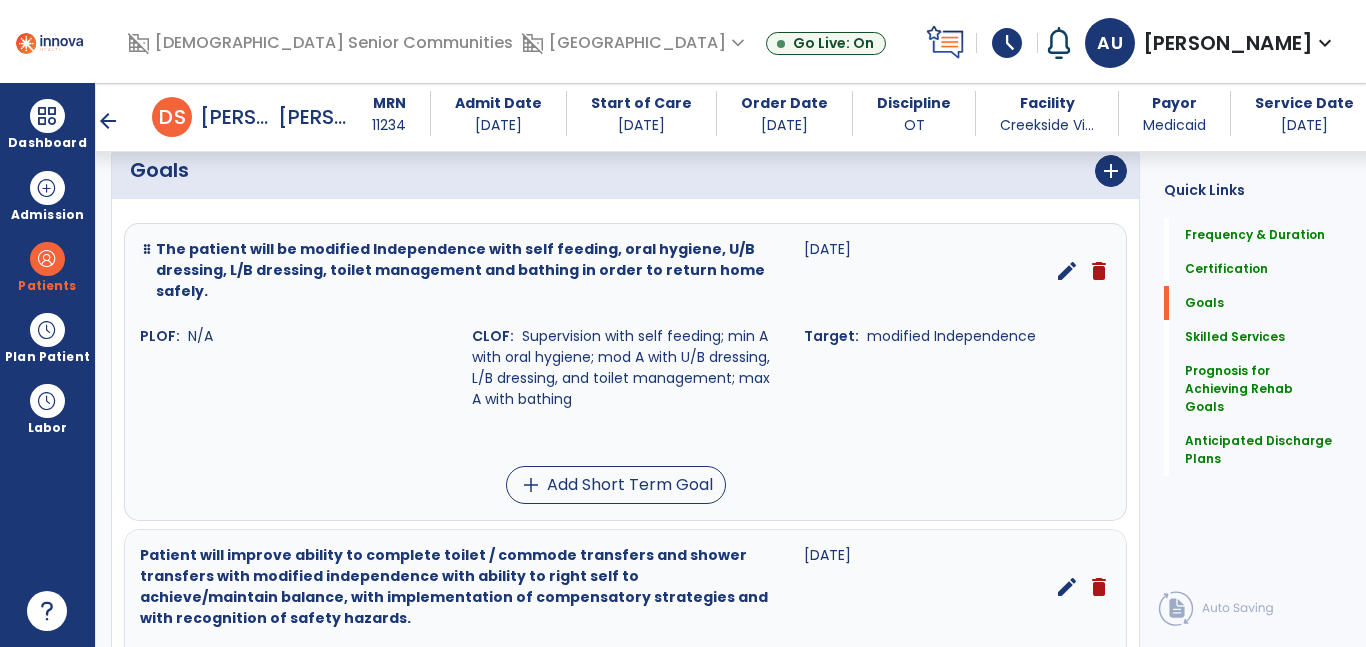 scroll, scrollTop: 196, scrollLeft: 0, axis: vertical 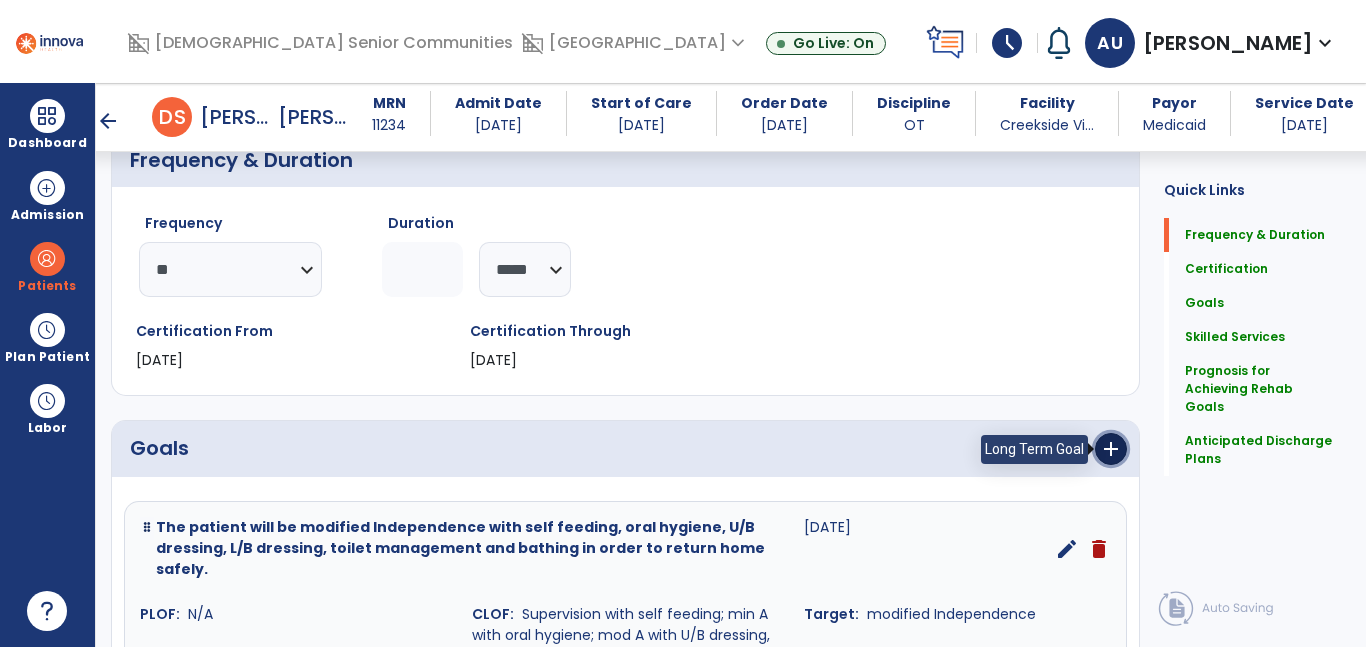 drag, startPoint x: 1105, startPoint y: 450, endPoint x: 1093, endPoint y: 452, distance: 12.165525 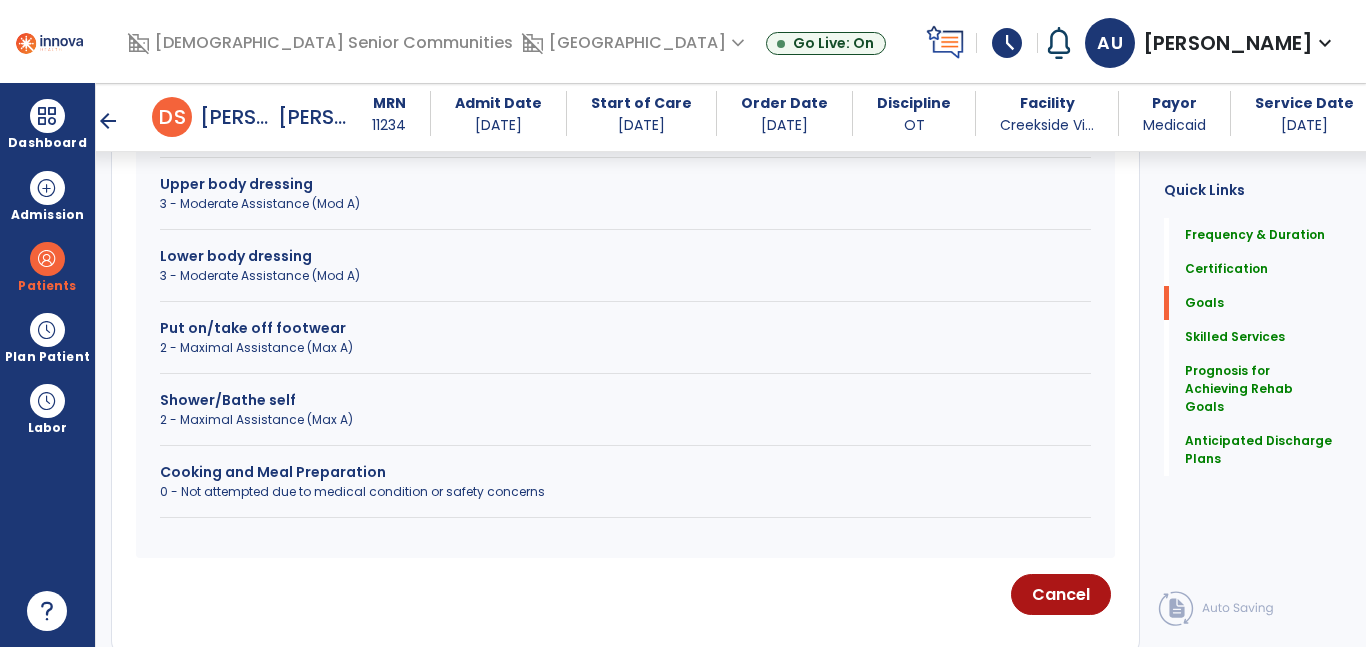 scroll, scrollTop: 986, scrollLeft: 0, axis: vertical 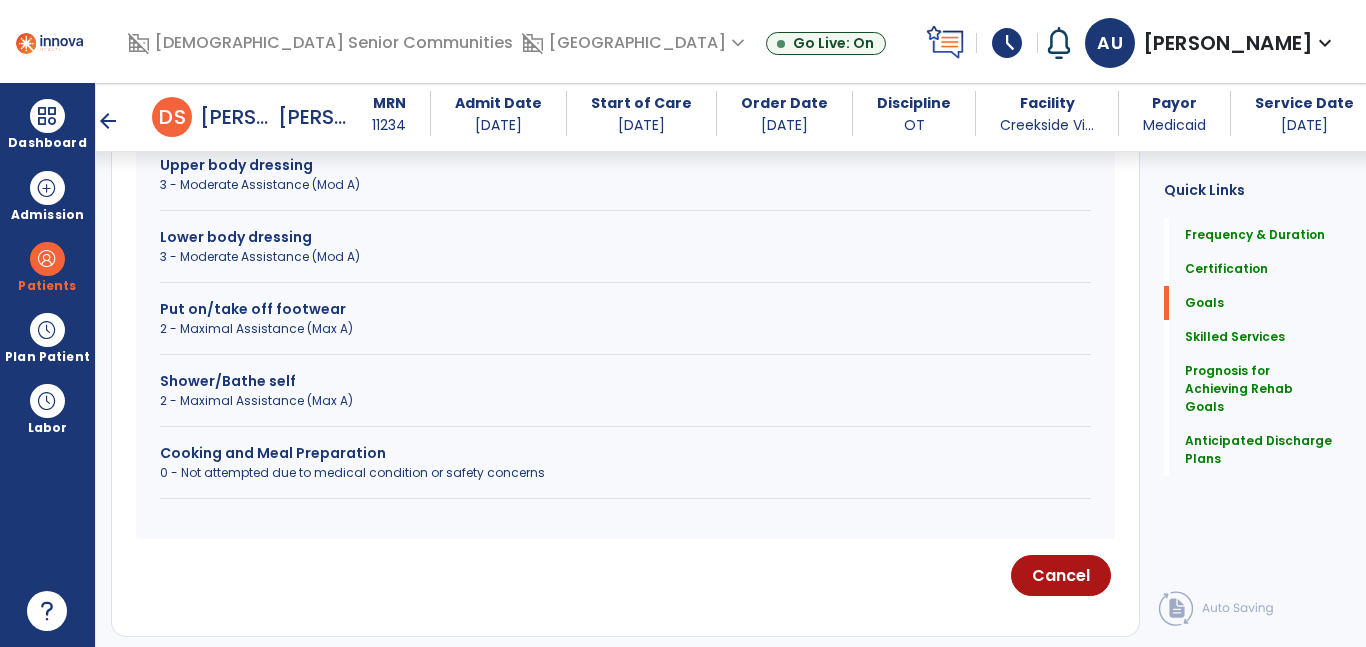 click on "0 - Not attempted due to medical condition or safety concerns" at bounding box center [625, 473] 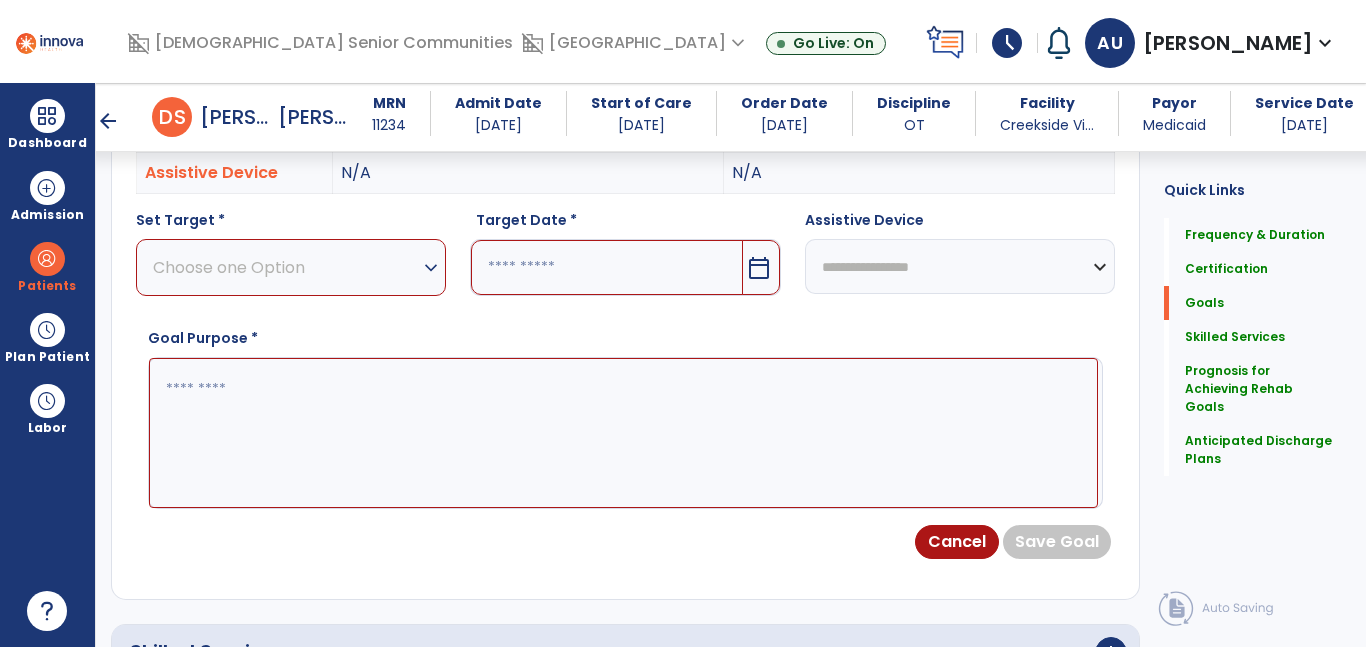 scroll, scrollTop: 586, scrollLeft: 0, axis: vertical 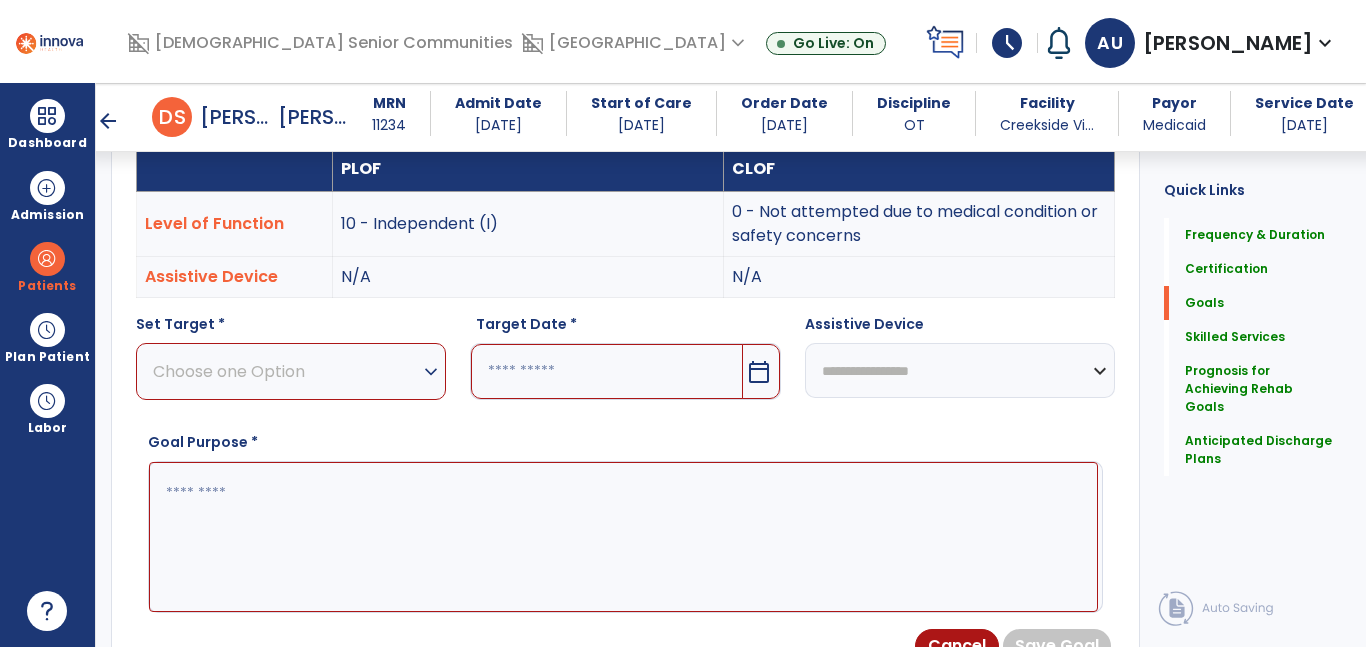 click on "Choose one Option" at bounding box center [286, 371] 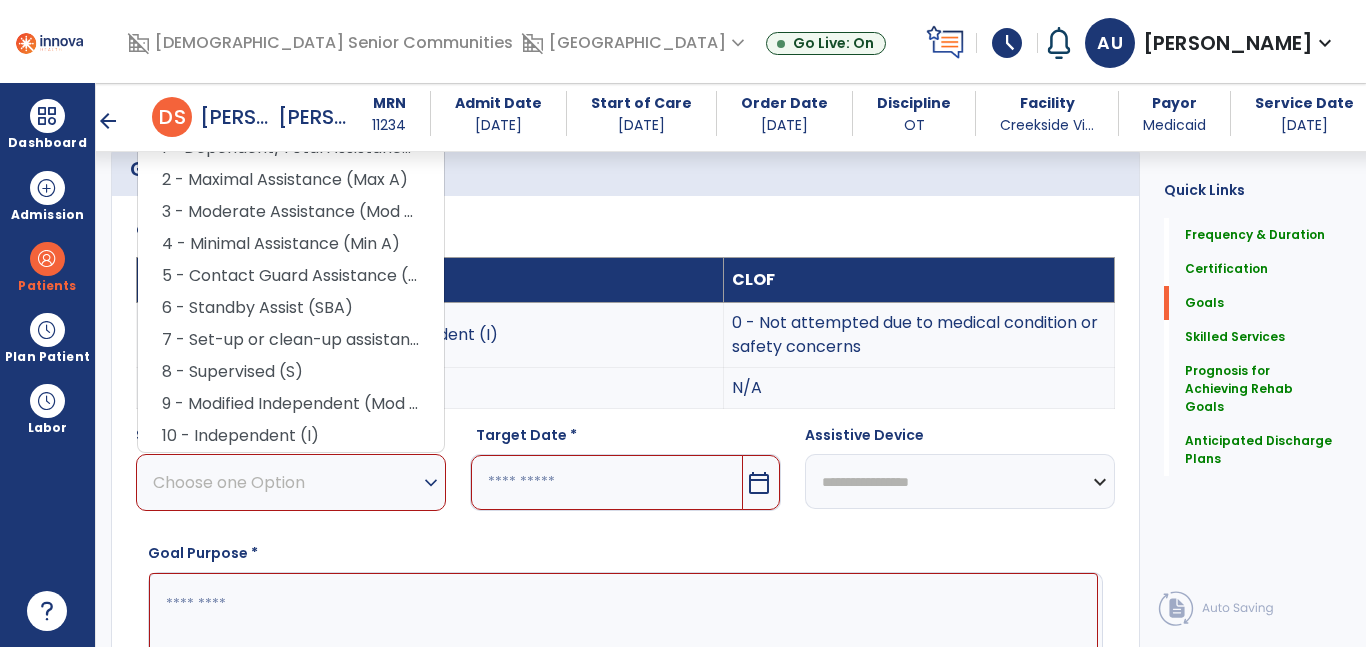 scroll, scrollTop: 472, scrollLeft: 0, axis: vertical 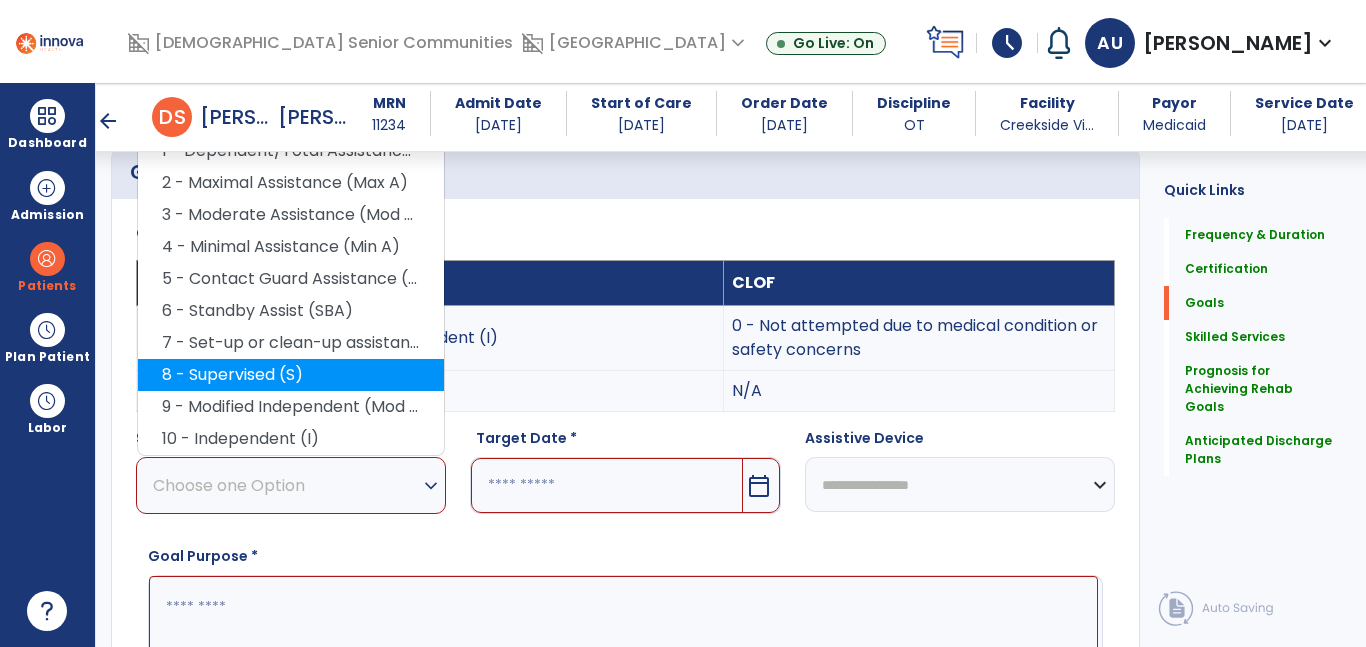 click on "8 - Supervised (S)" at bounding box center (291, 375) 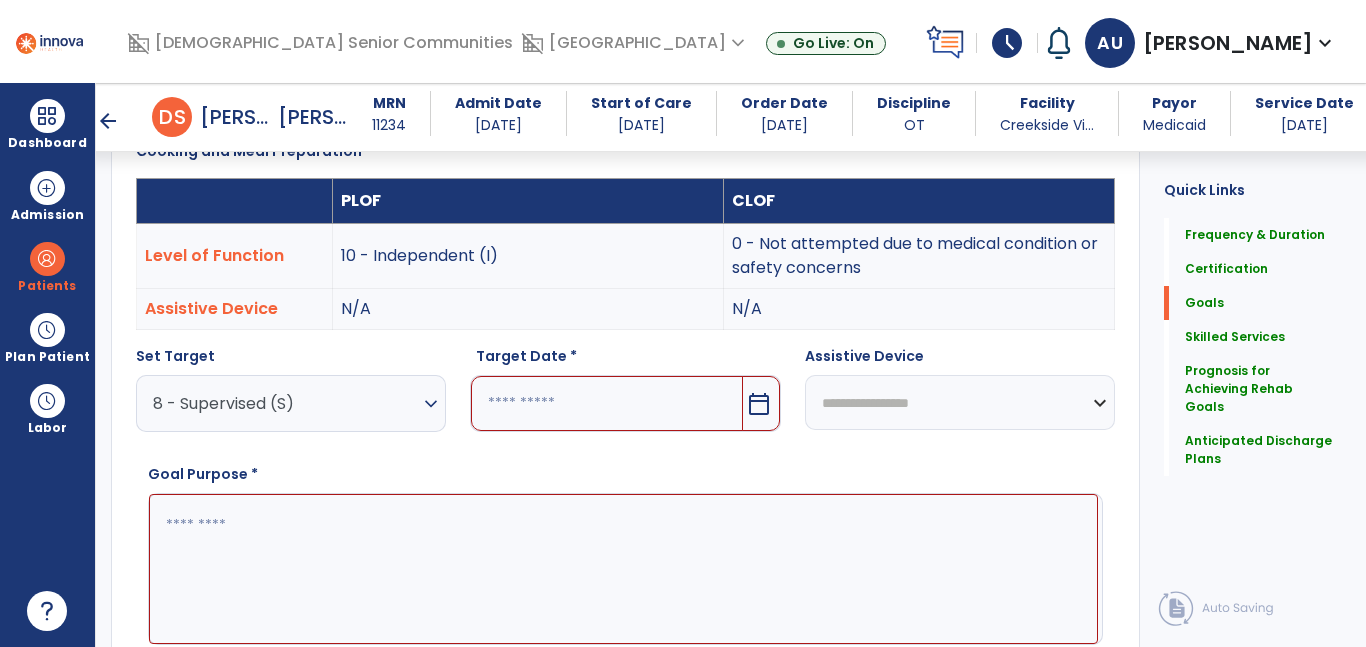 scroll, scrollTop: 567, scrollLeft: 0, axis: vertical 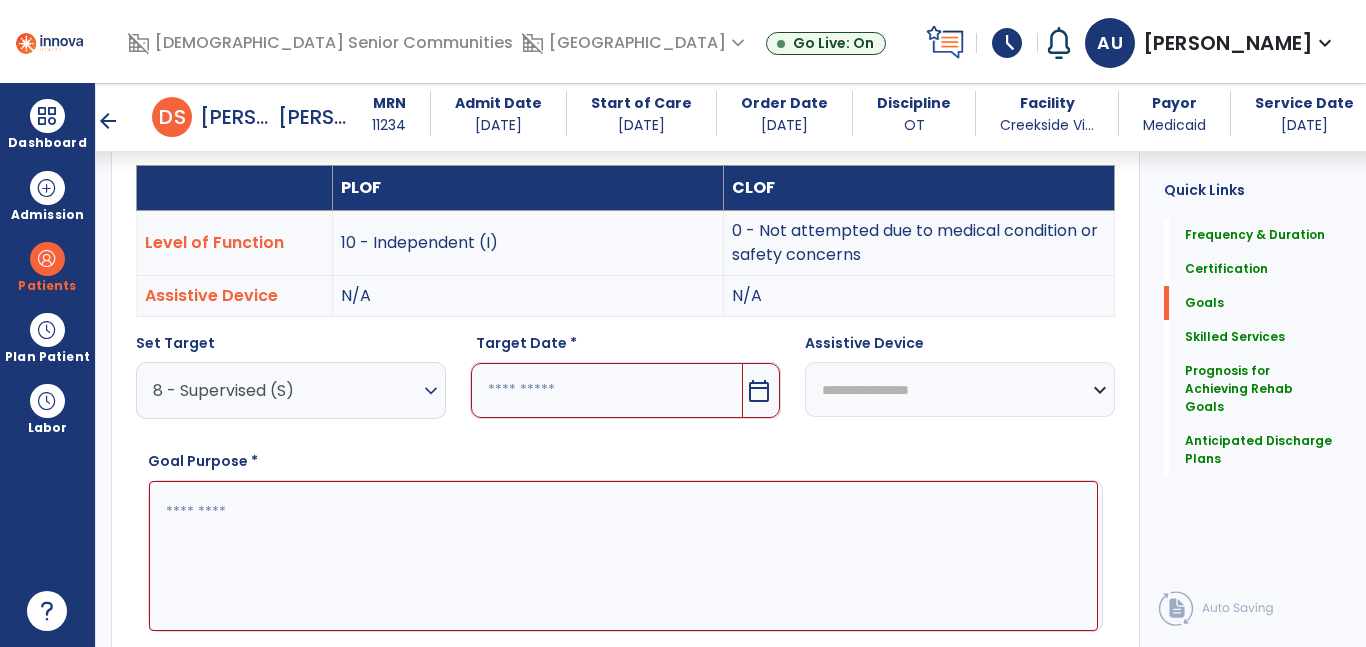 drag, startPoint x: 770, startPoint y: 384, endPoint x: 764, endPoint y: 395, distance: 12.529964 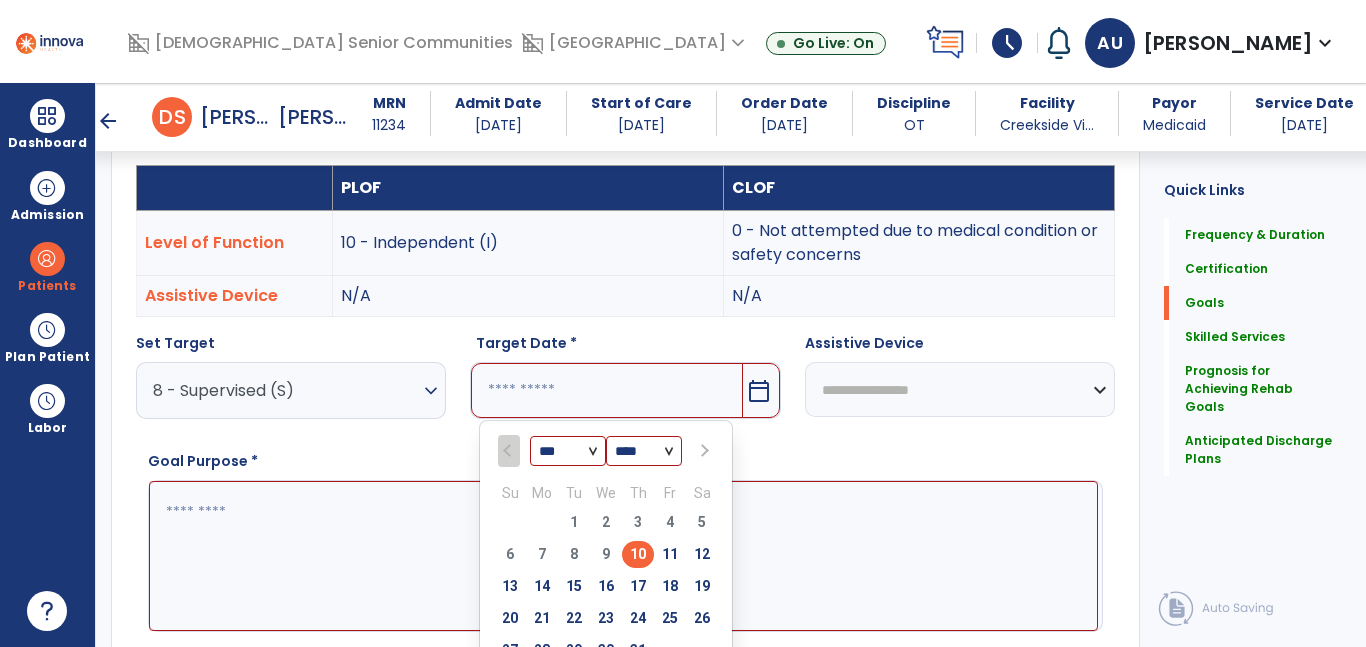 scroll, scrollTop: 578, scrollLeft: 0, axis: vertical 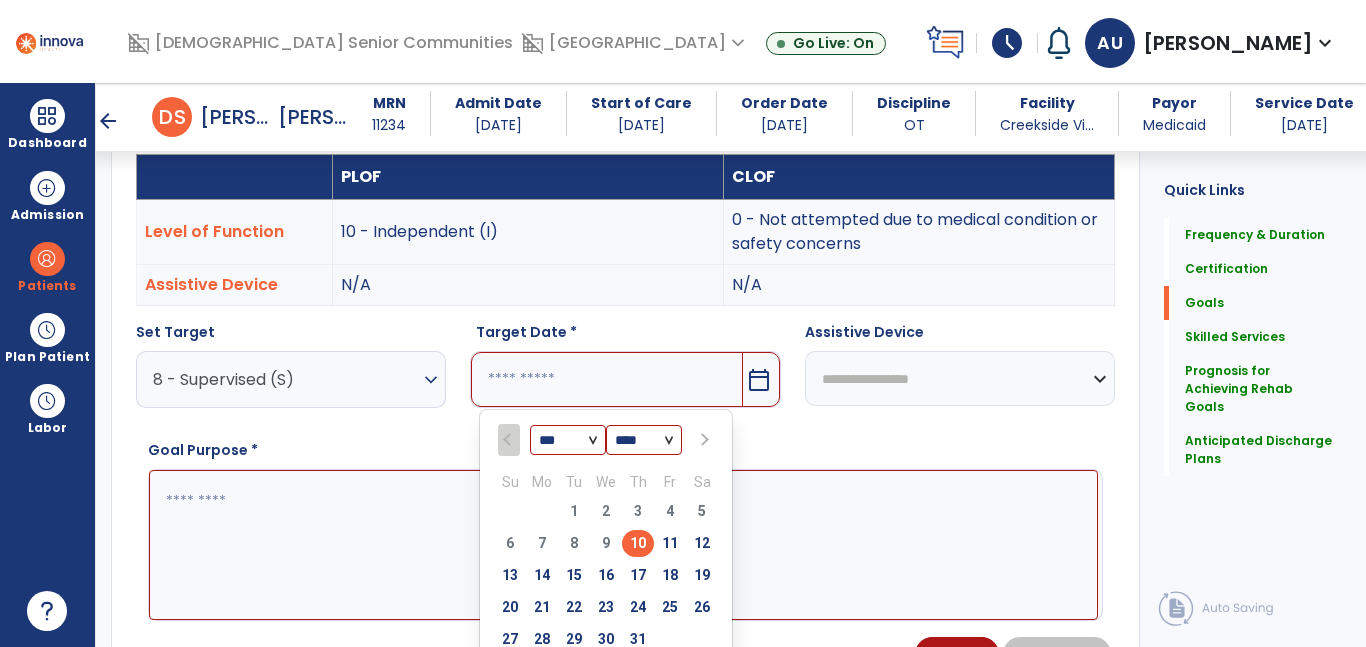 click at bounding box center [703, 440] 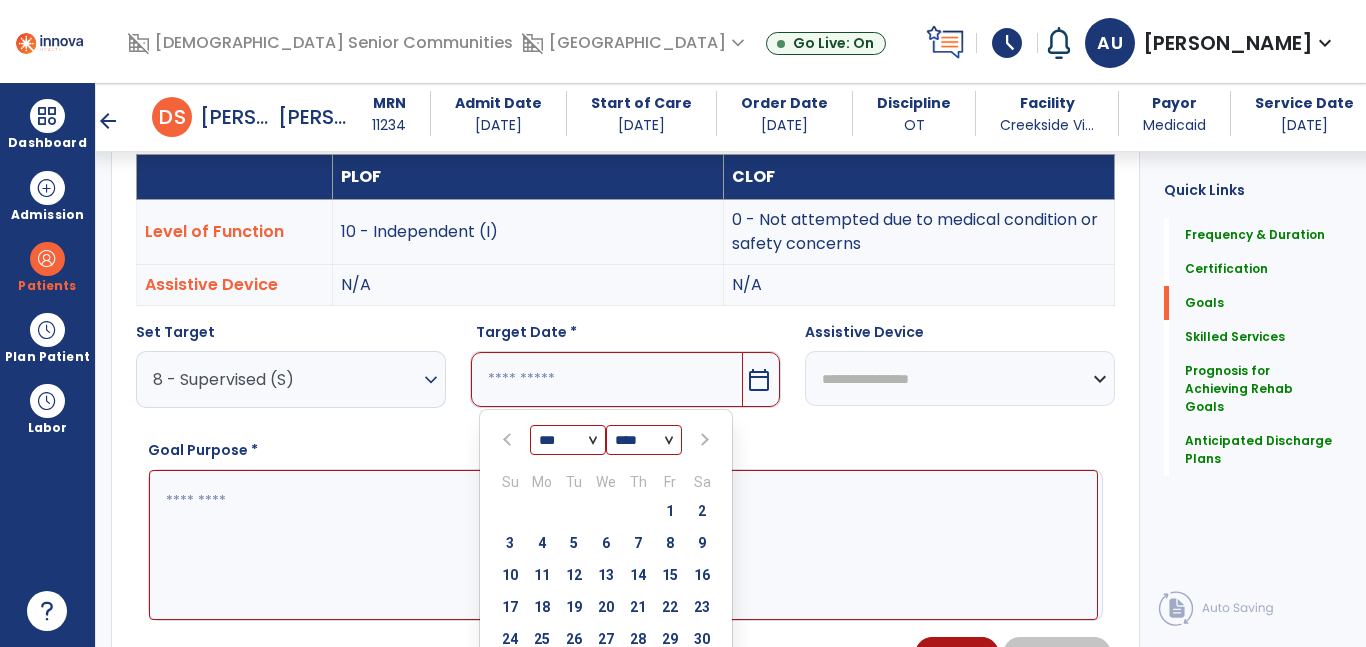 click at bounding box center [703, 440] 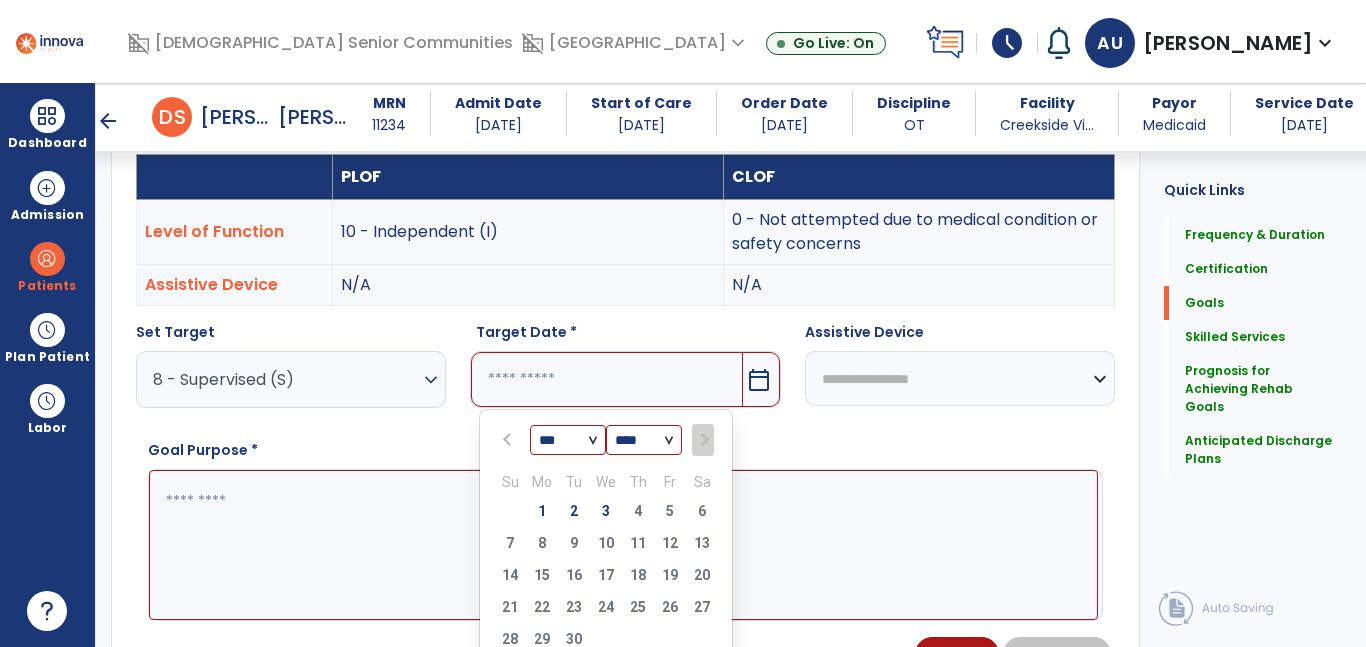 click on "3" at bounding box center [606, 511] 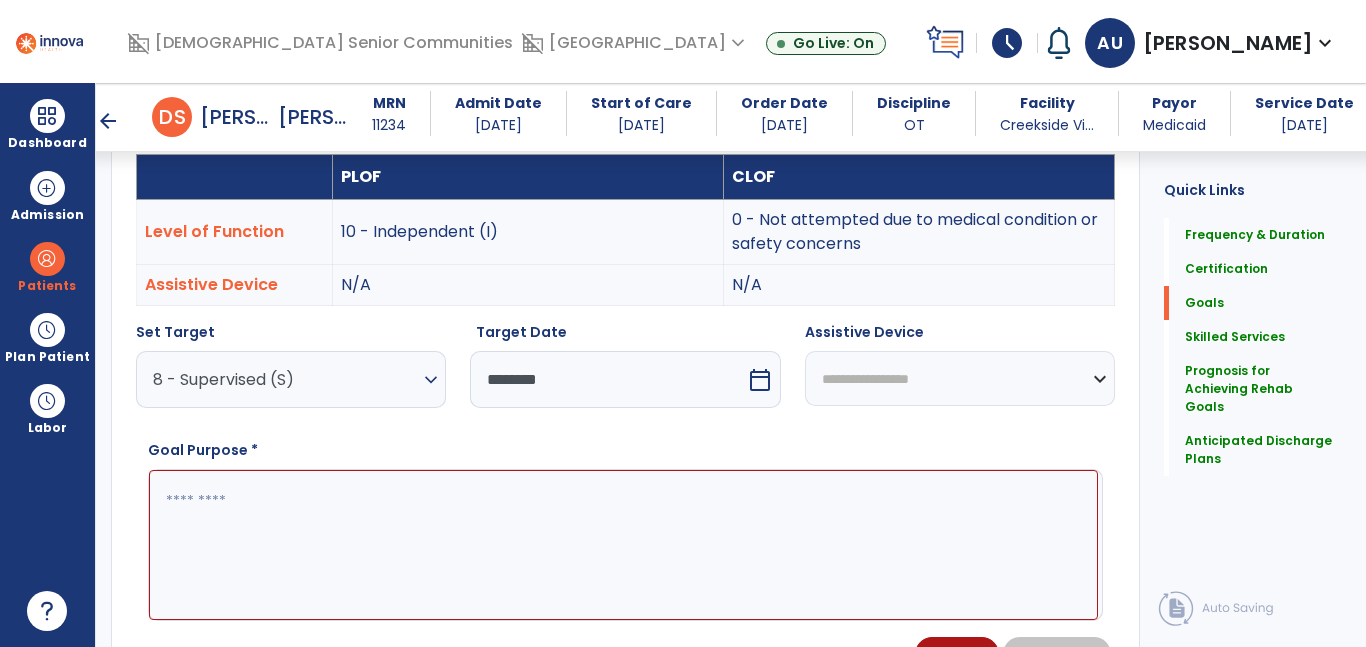 click at bounding box center [623, 545] 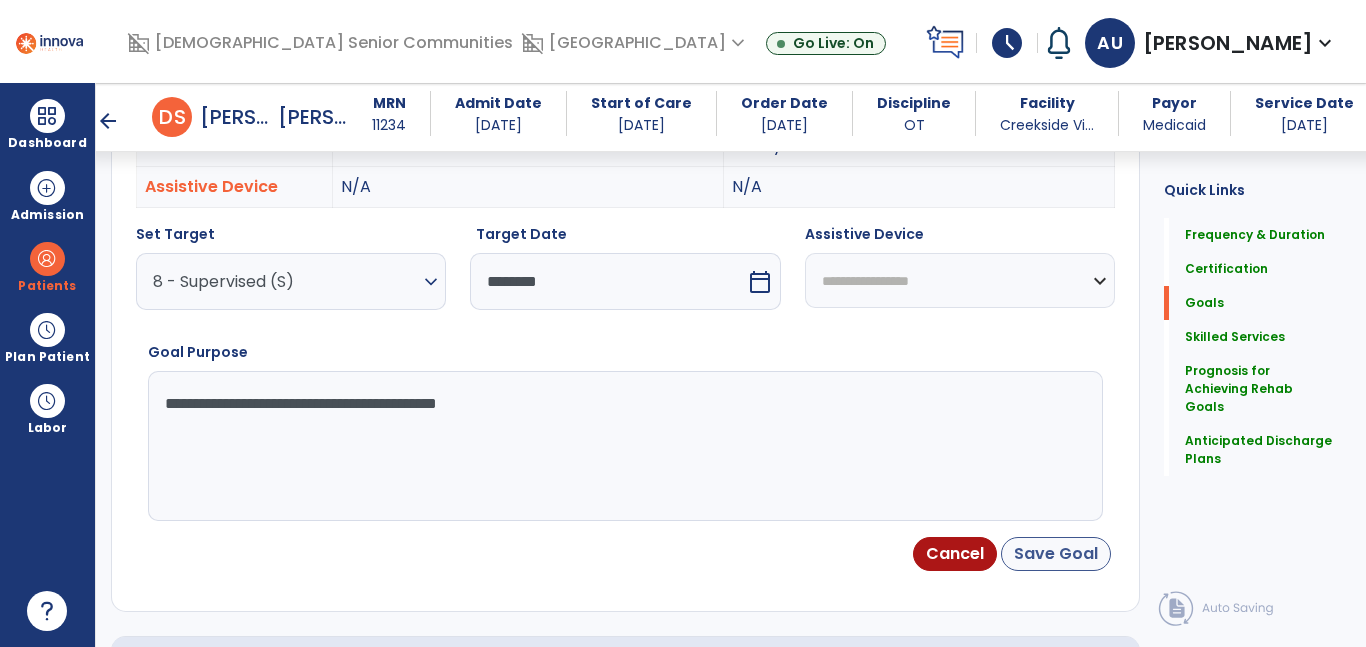 type on "**********" 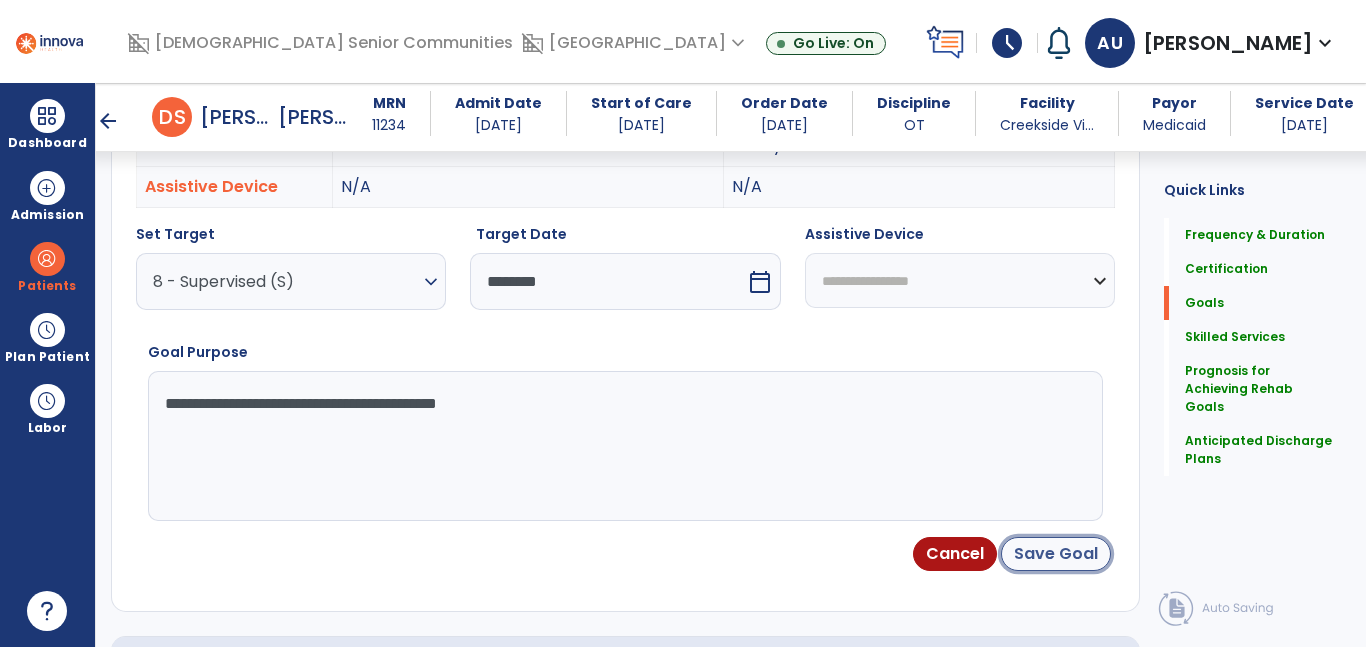 click on "Save Goal" at bounding box center (1056, 554) 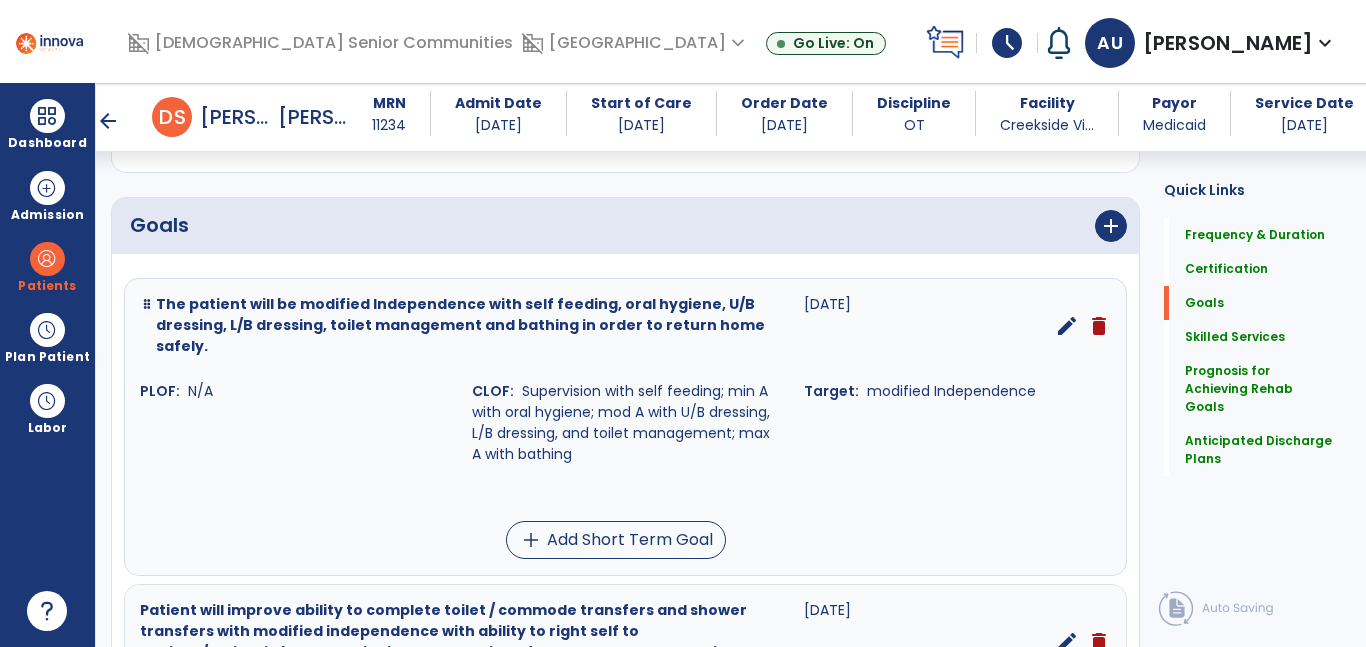 scroll, scrollTop: 421, scrollLeft: 0, axis: vertical 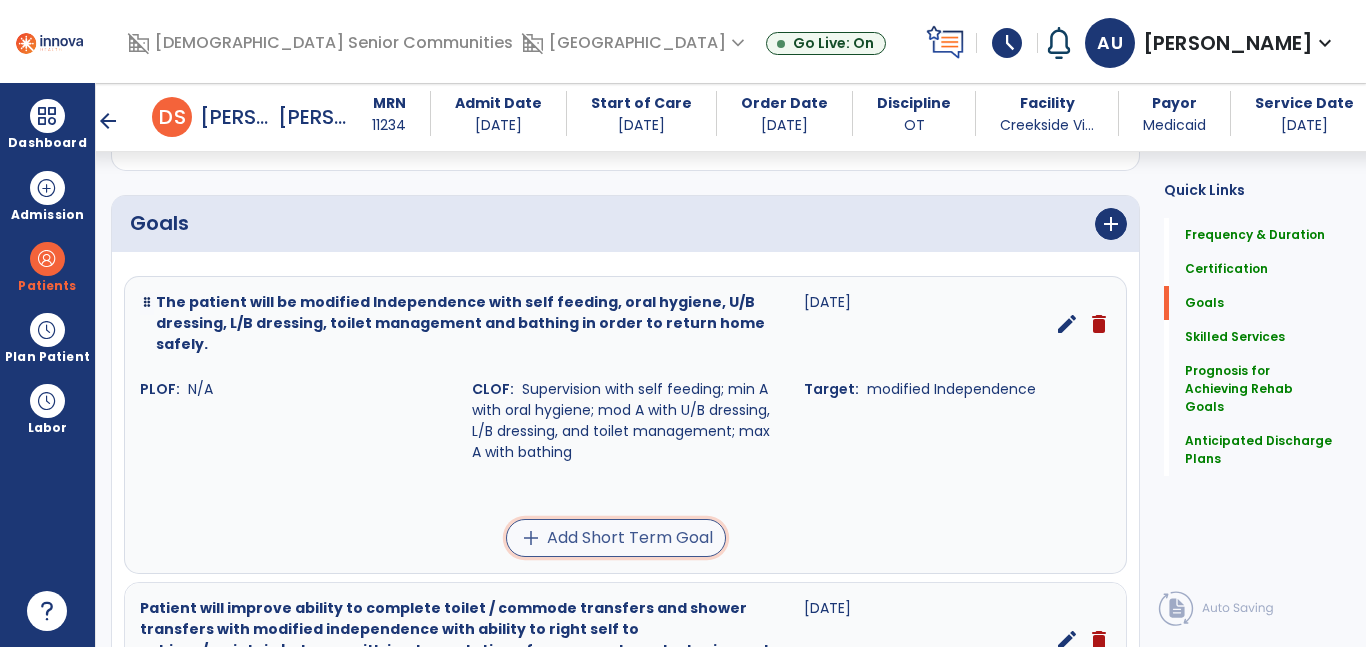 click on "add  Add Short Term Goal" at bounding box center (616, 538) 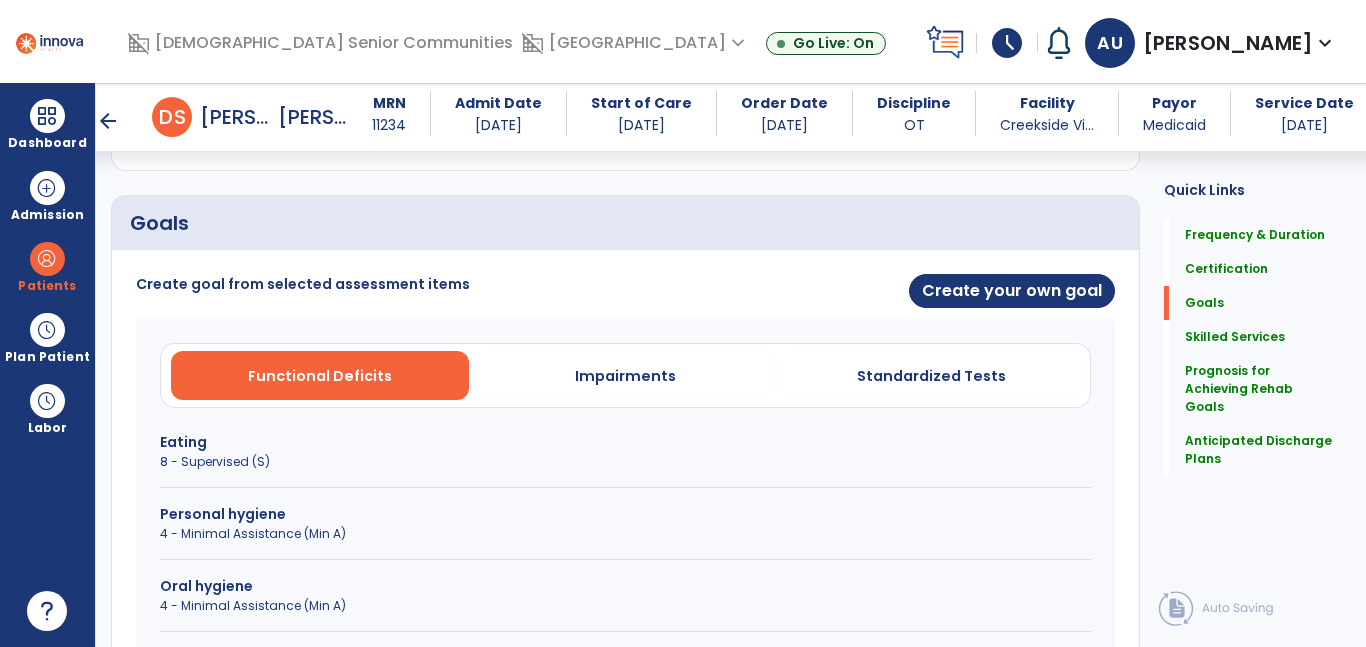 click on "8 - Supervised (S)" at bounding box center (625, 462) 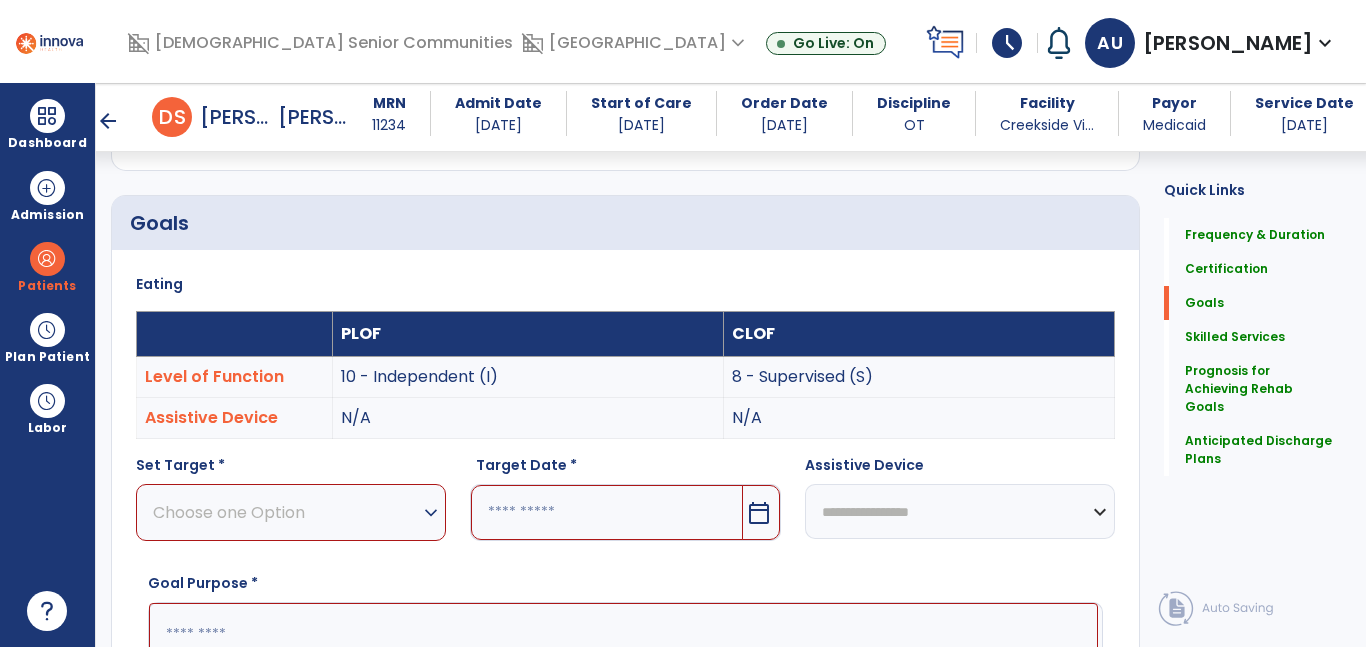 click on "expand_more" at bounding box center (431, 513) 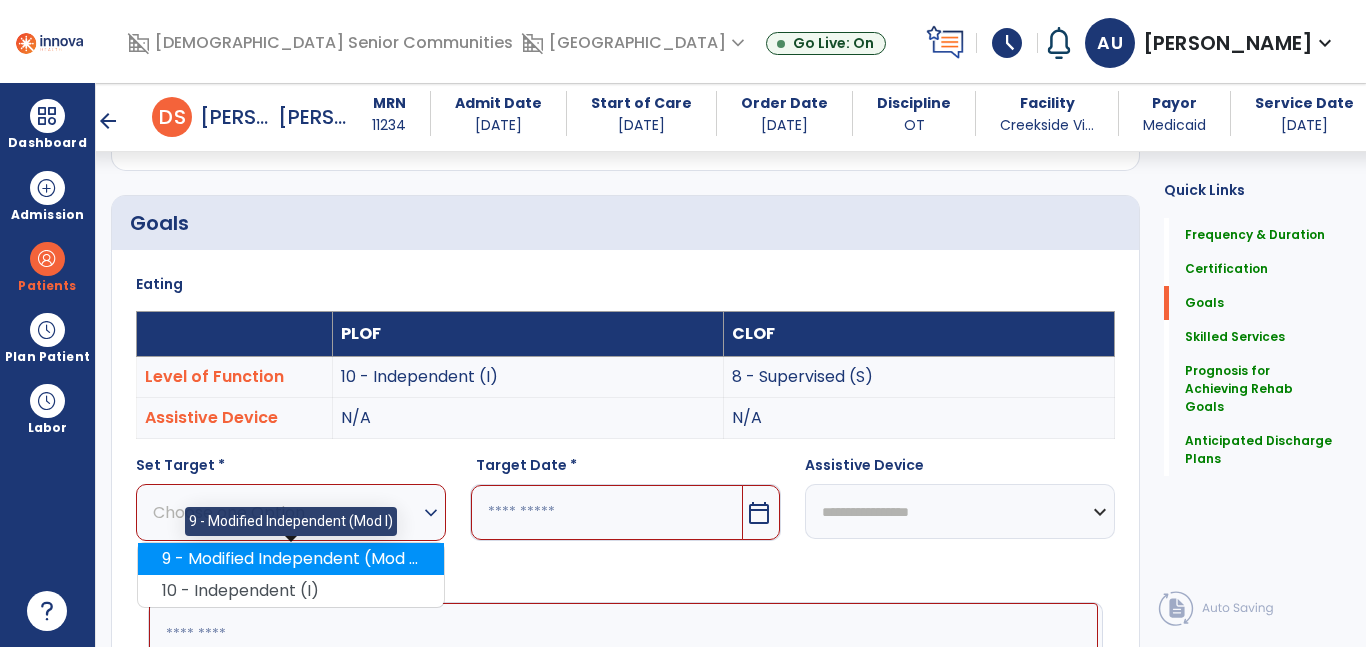 click on "9 - Modified Independent (Mod I)" at bounding box center [291, 559] 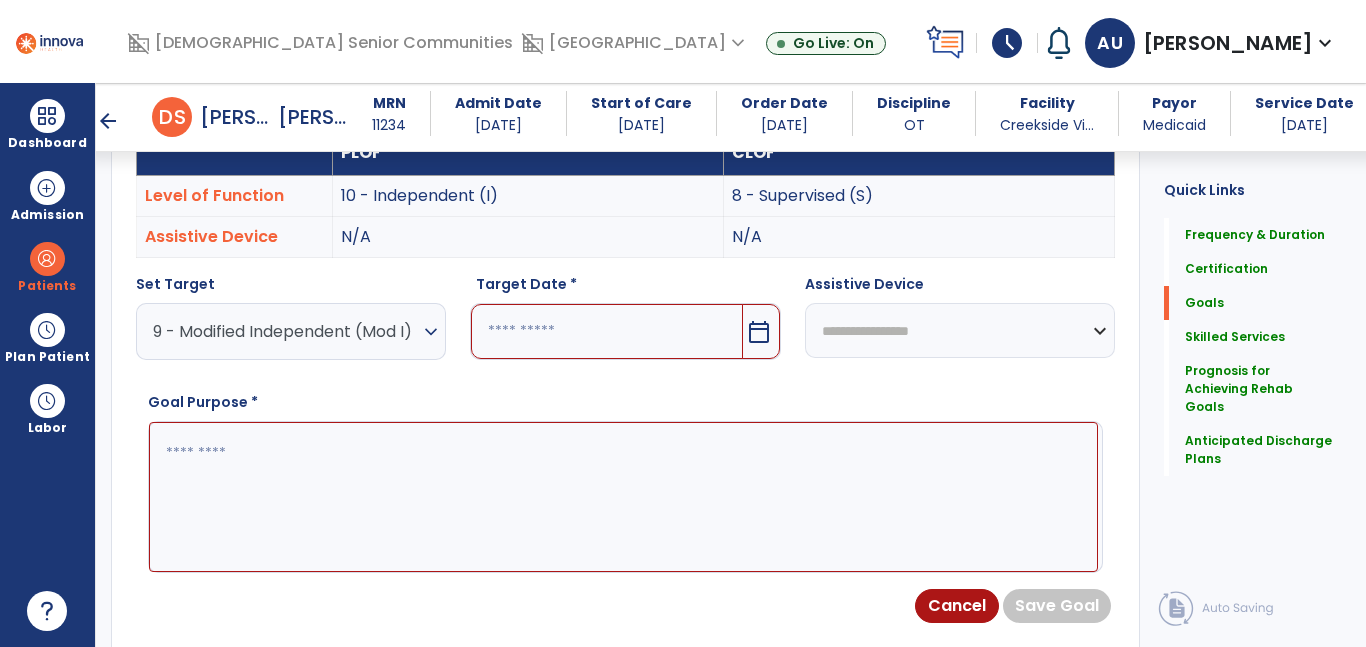 scroll, scrollTop: 605, scrollLeft: 0, axis: vertical 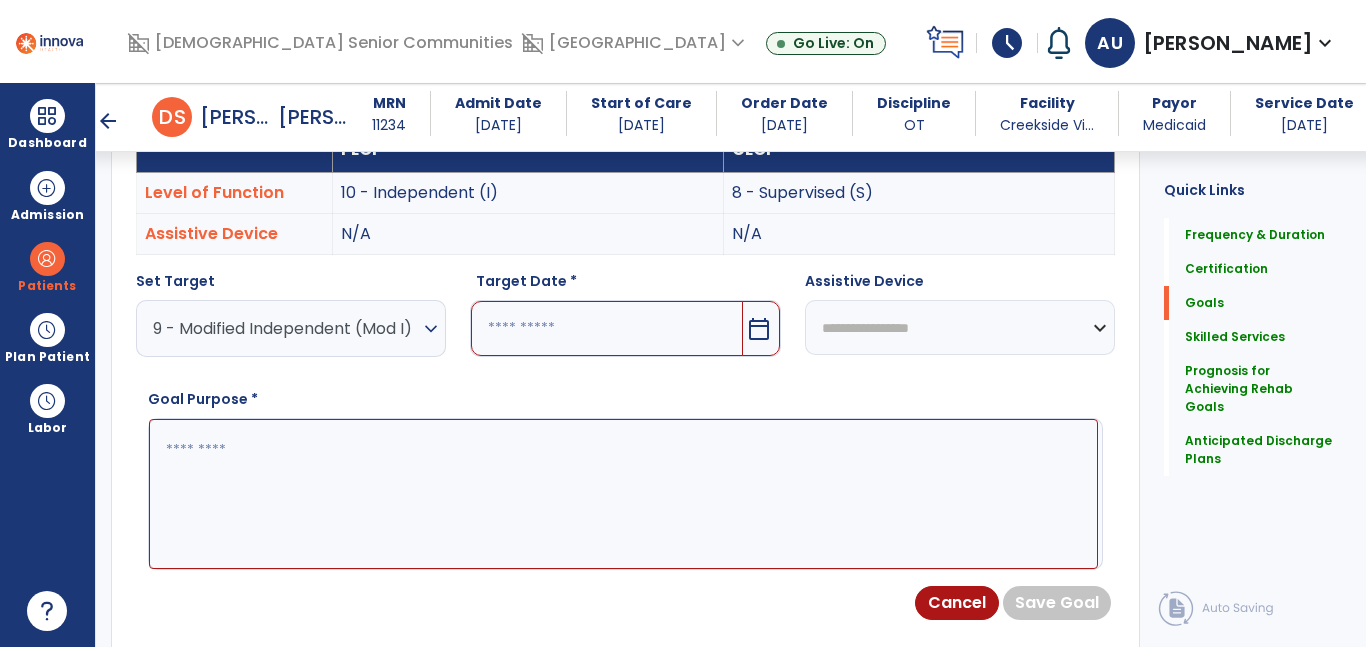 click at bounding box center [623, 494] 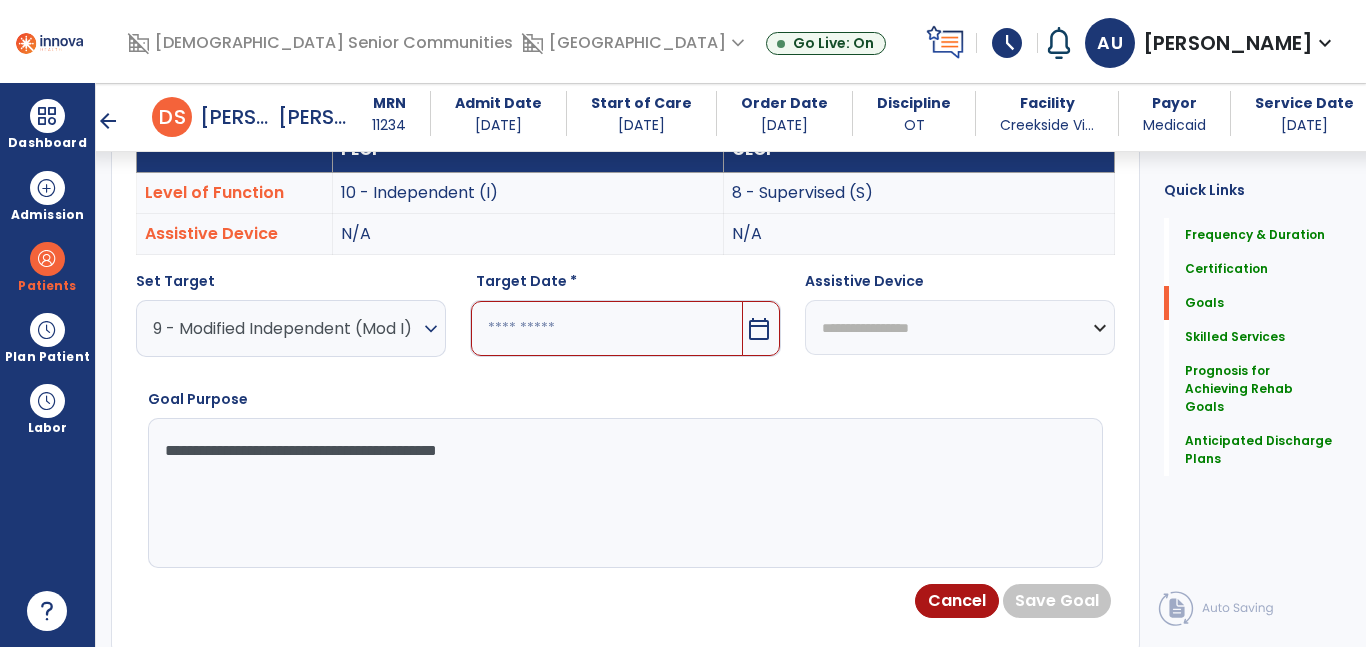 type on "**********" 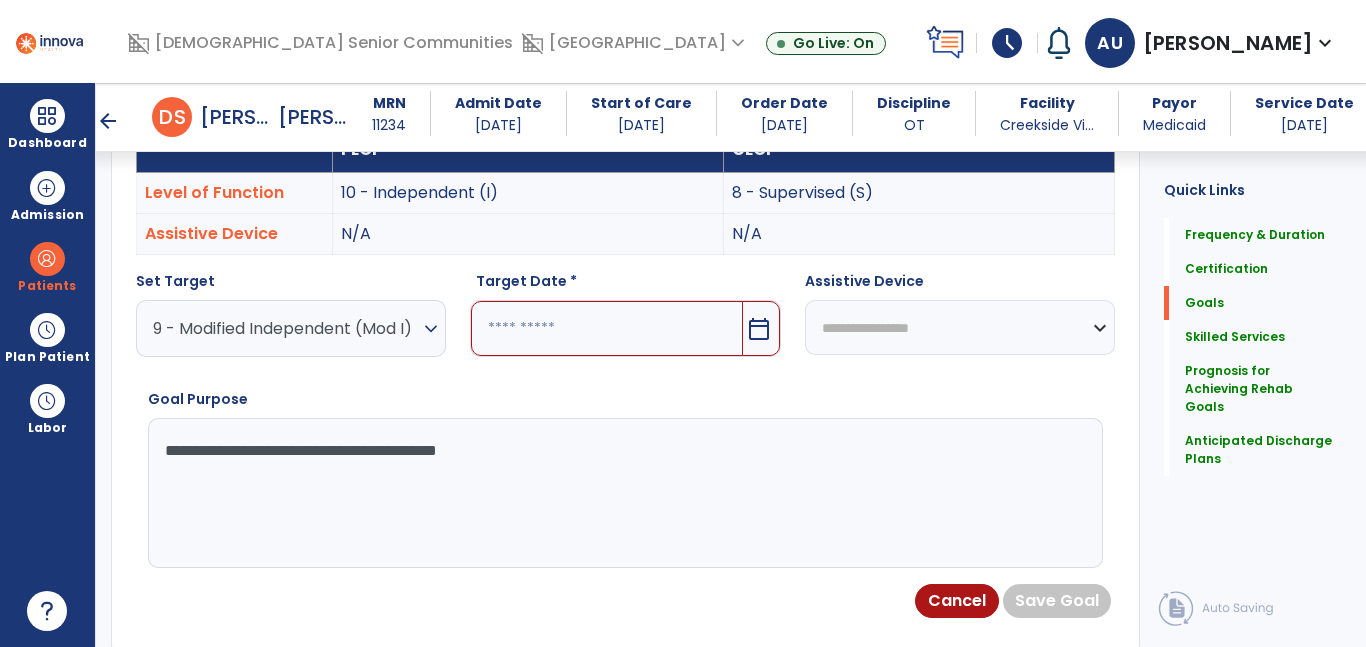 click on "calendar_today" at bounding box center [759, 329] 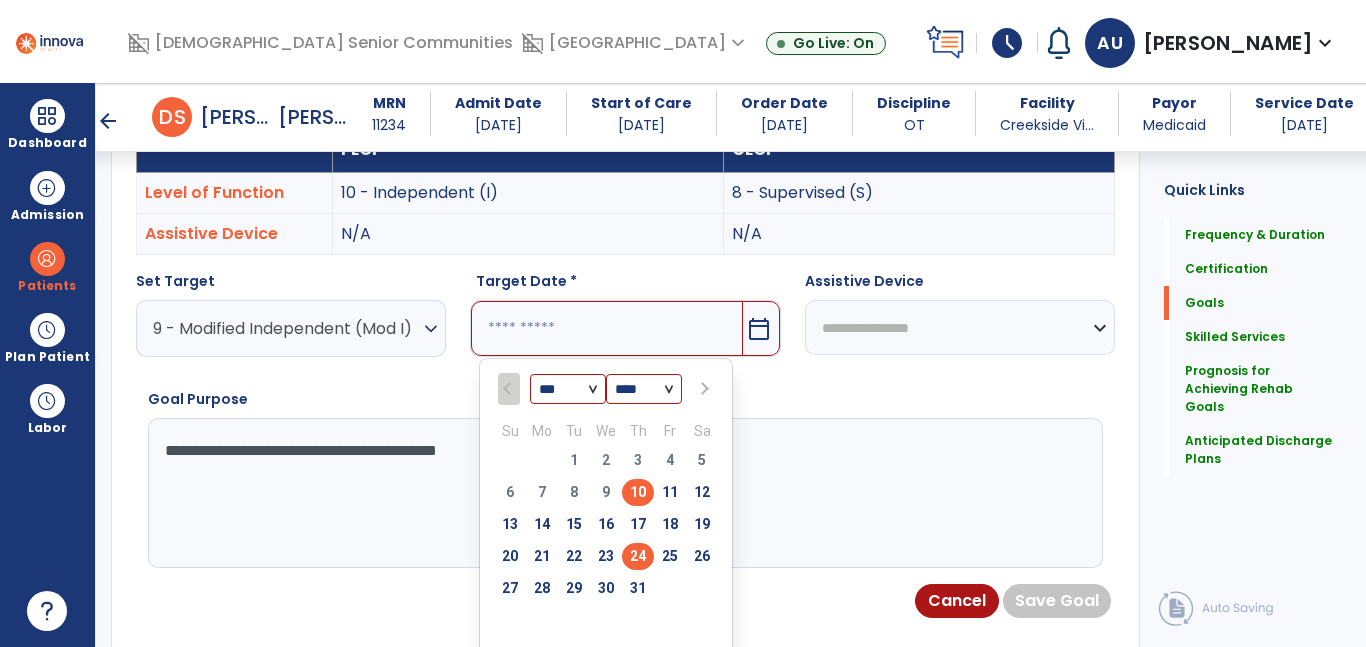 click on "24" at bounding box center [638, 556] 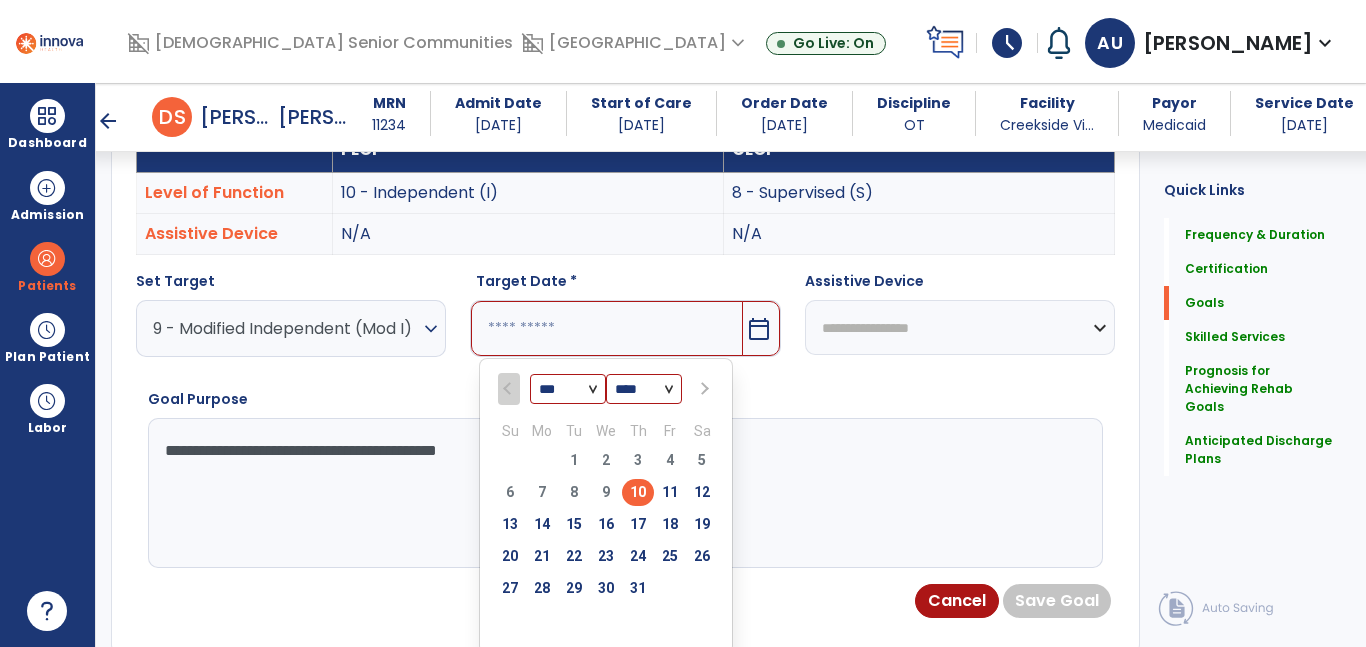 type on "*********" 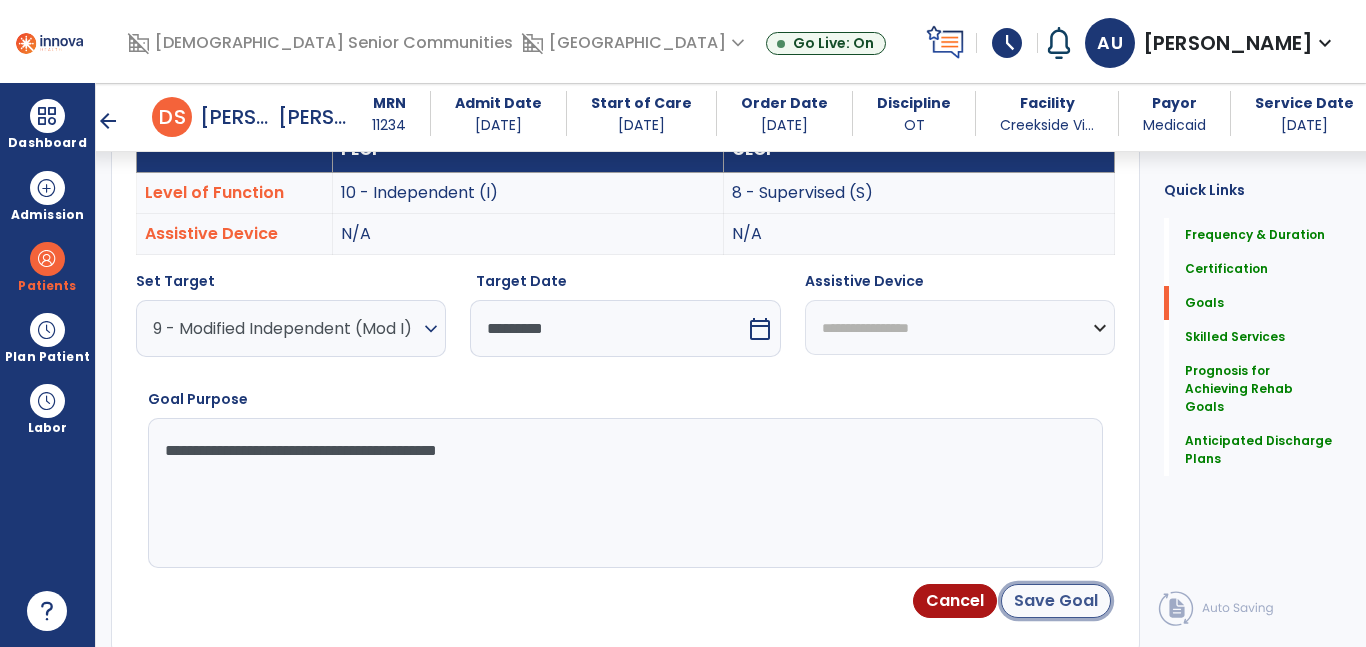 click on "Save Goal" at bounding box center [1056, 601] 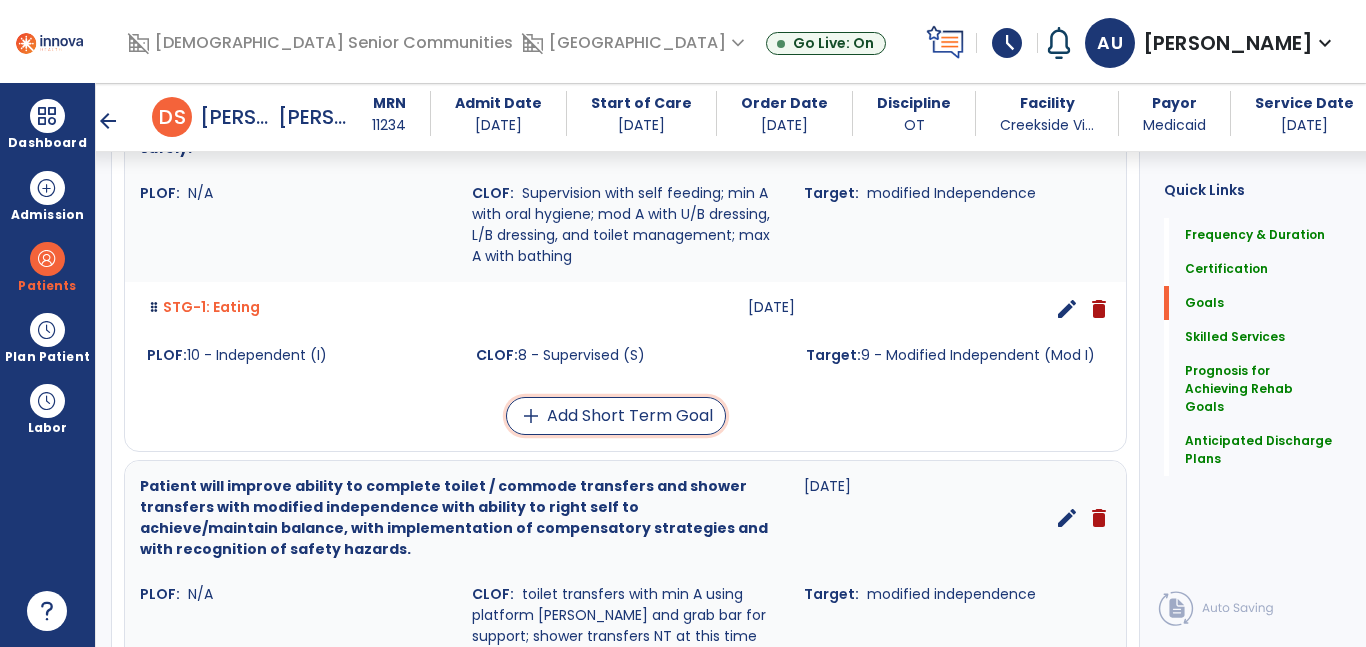 drag, startPoint x: 678, startPoint y: 400, endPoint x: 661, endPoint y: 416, distance: 23.345236 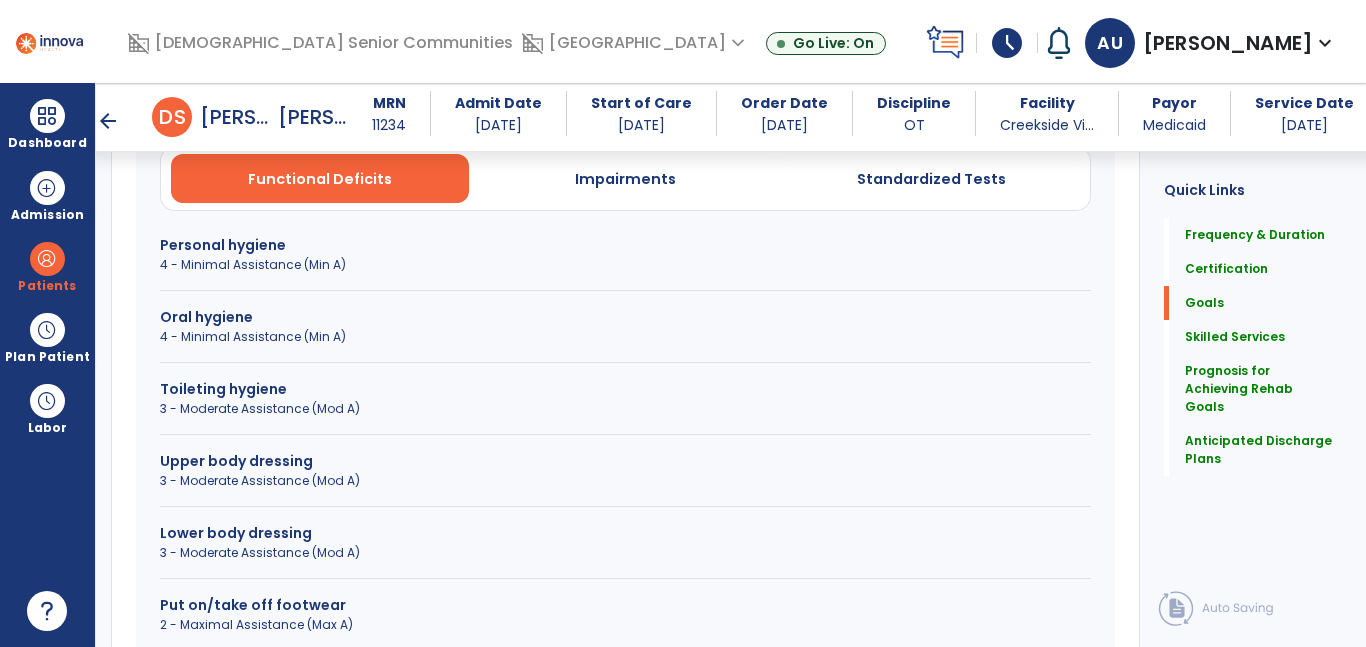 scroll, scrollTop: 607, scrollLeft: 0, axis: vertical 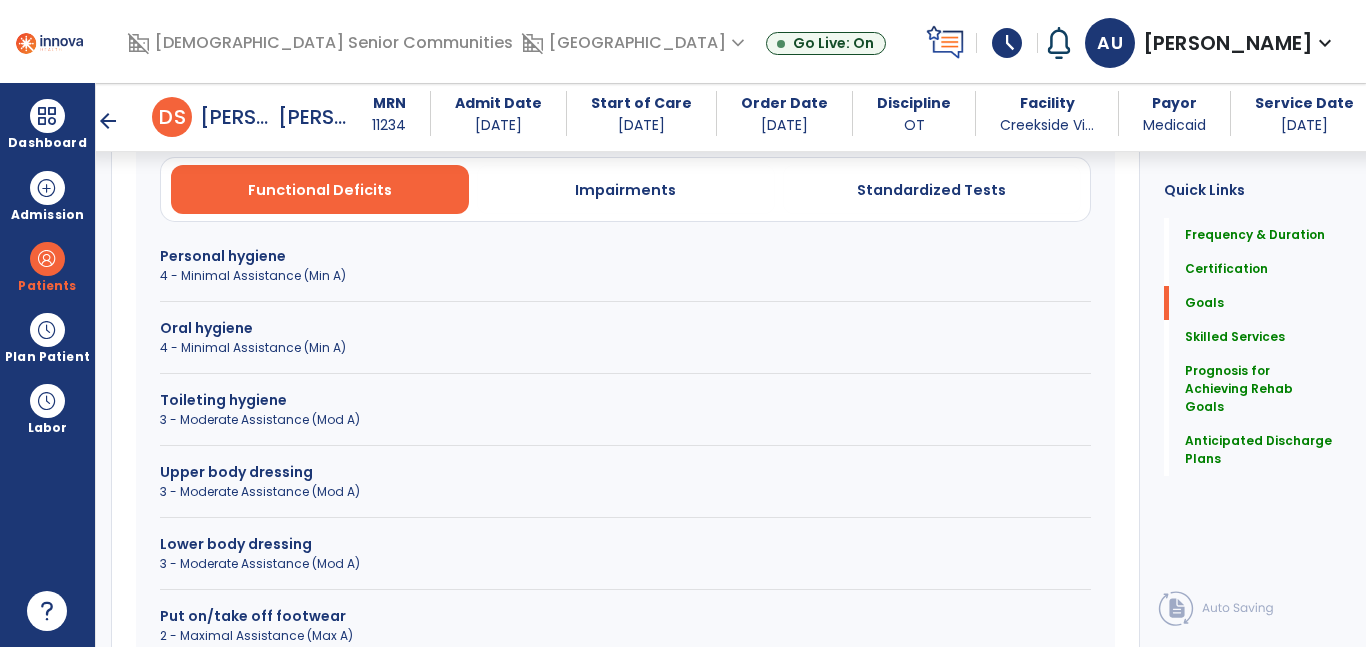 click on "Oral hygiene" at bounding box center (625, 328) 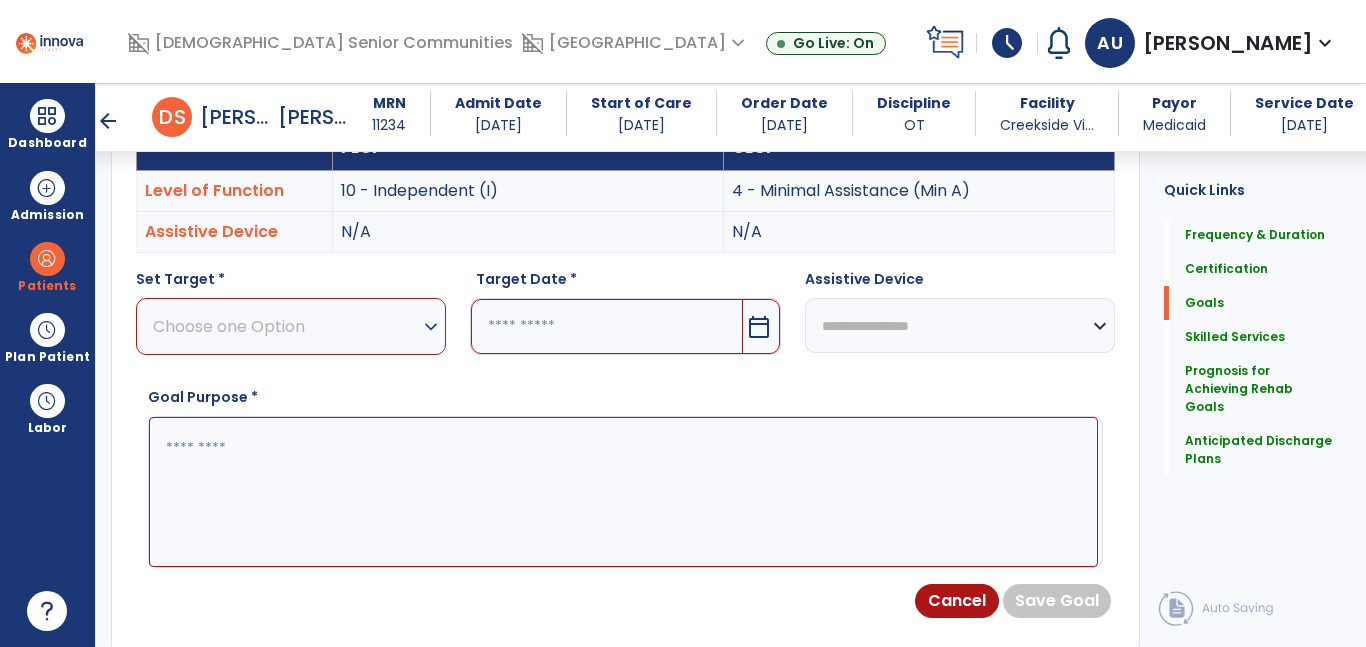 click on "Choose one Option" at bounding box center [286, 326] 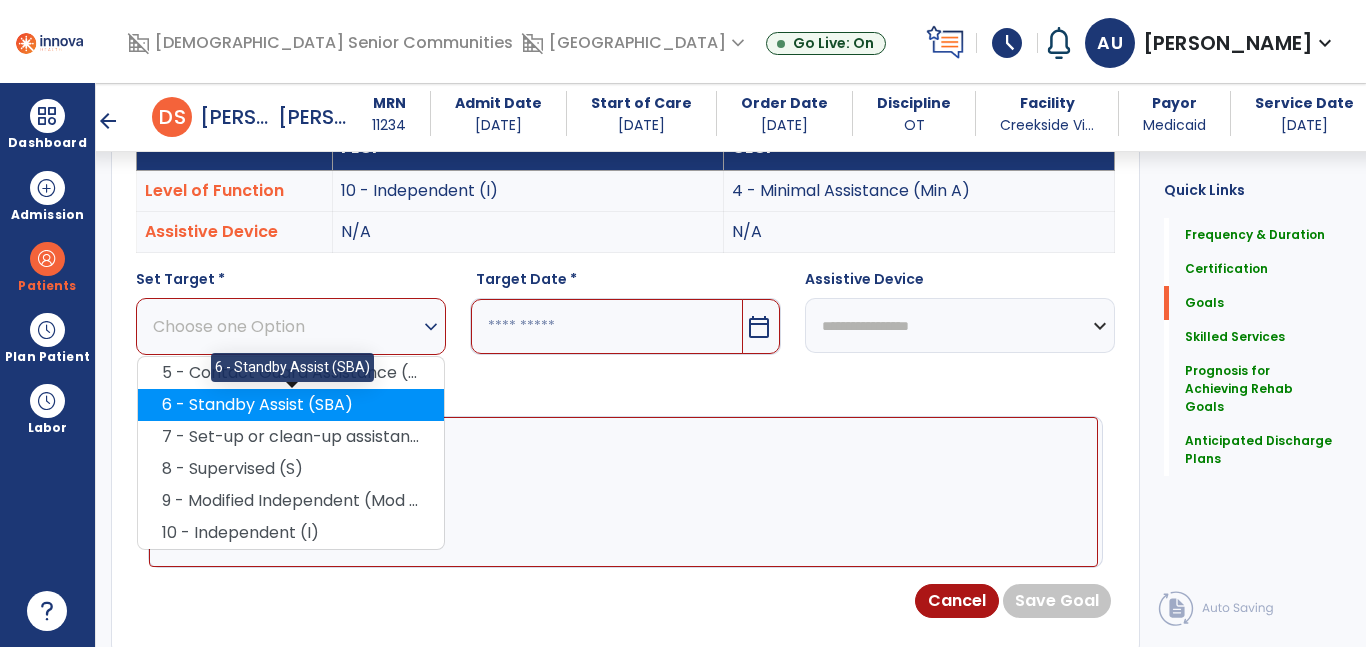 click on "6 - Standby Assist (SBA)" at bounding box center [291, 405] 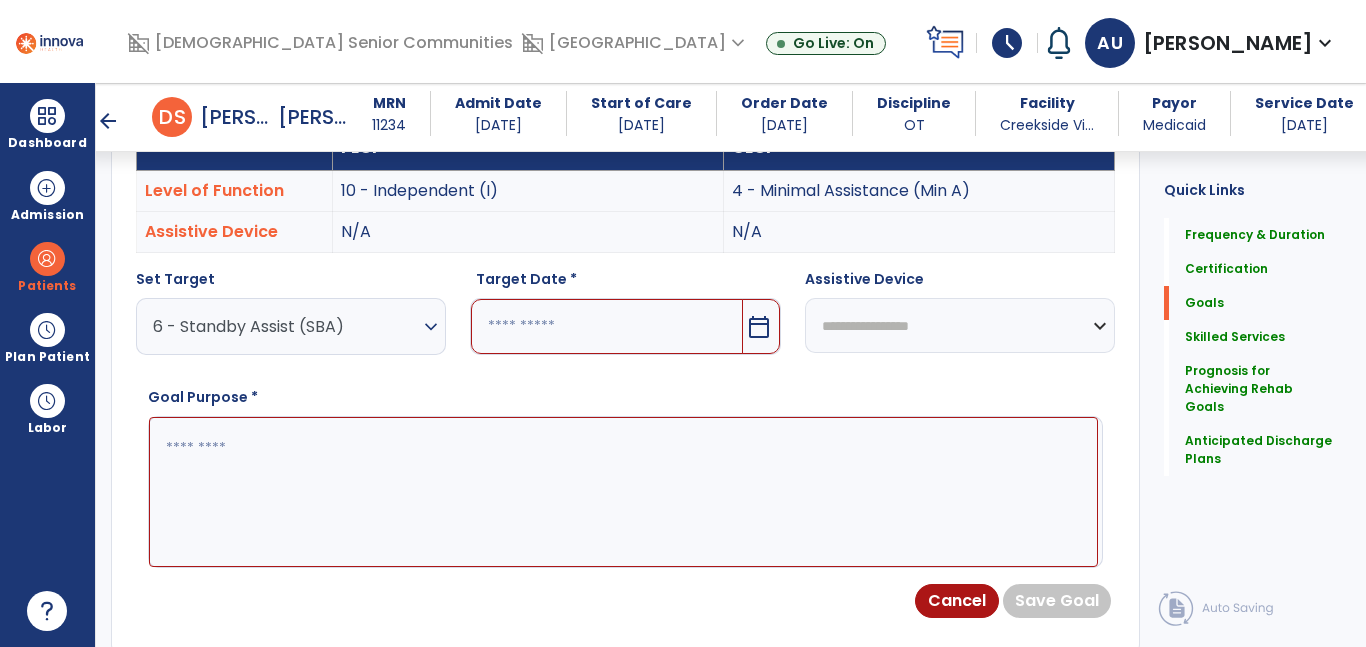 click at bounding box center [623, 492] 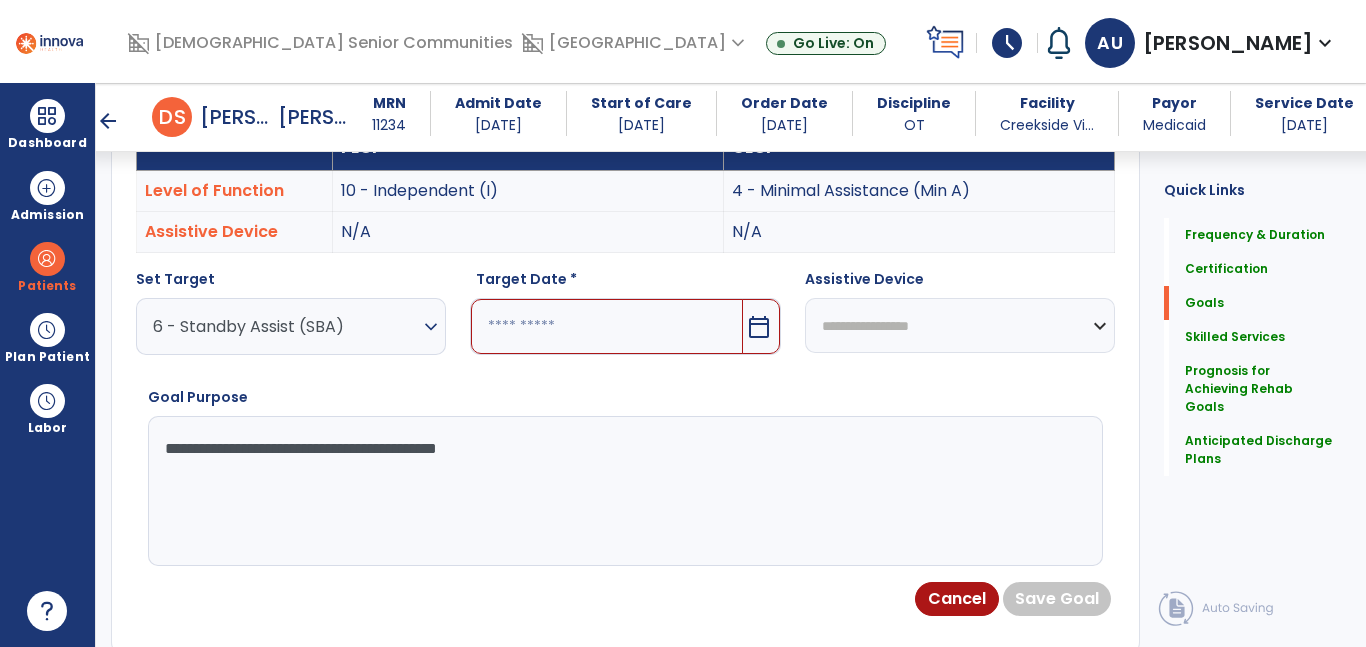 type on "**********" 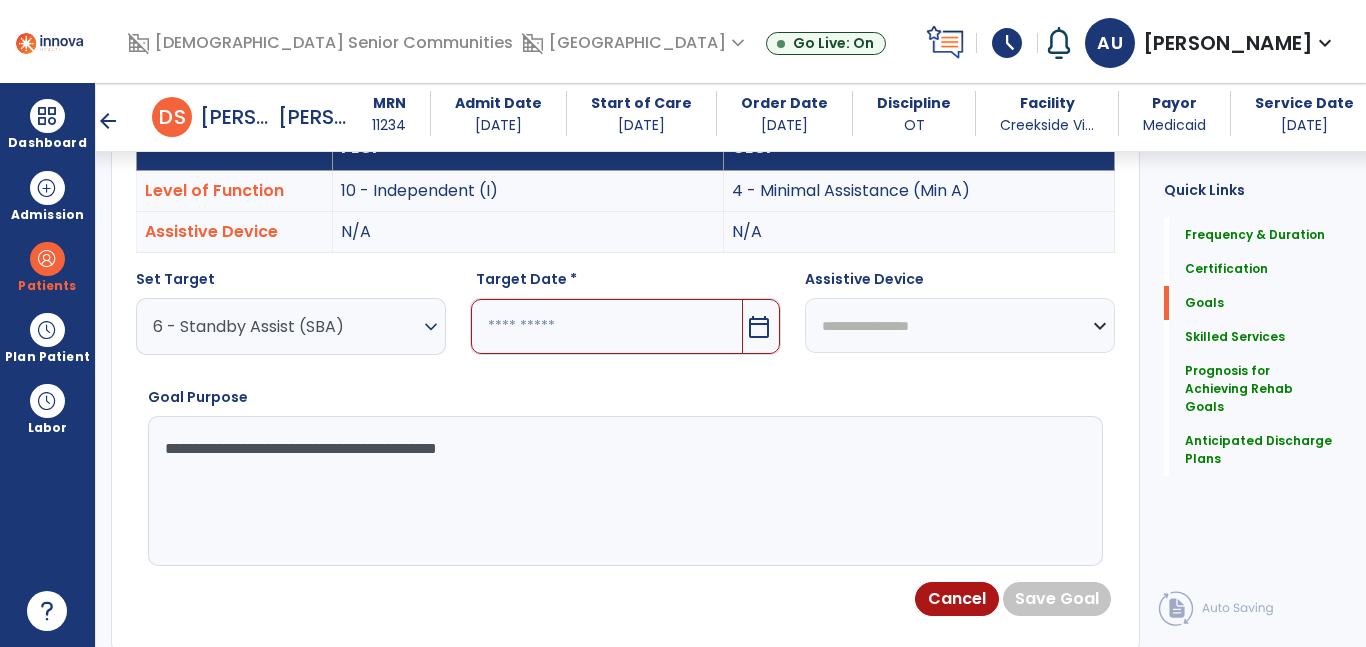 drag, startPoint x: 766, startPoint y: 329, endPoint x: 745, endPoint y: 425, distance: 98.270035 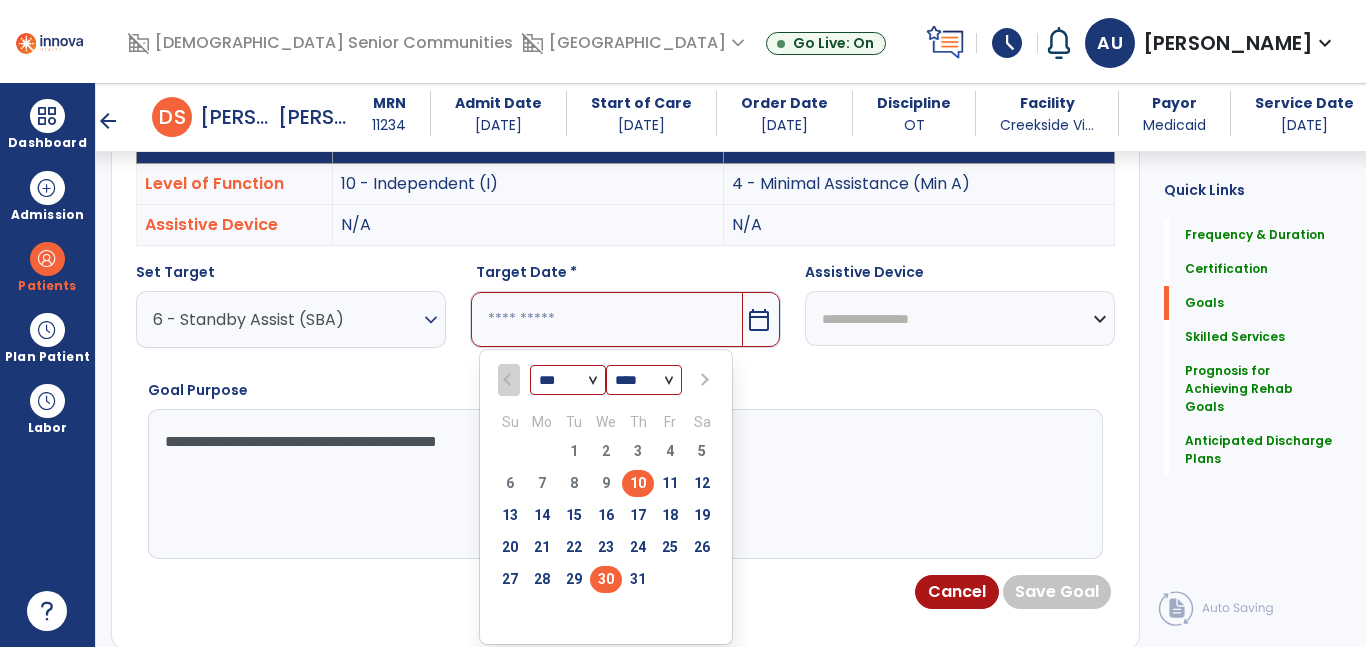 scroll, scrollTop: 617, scrollLeft: 0, axis: vertical 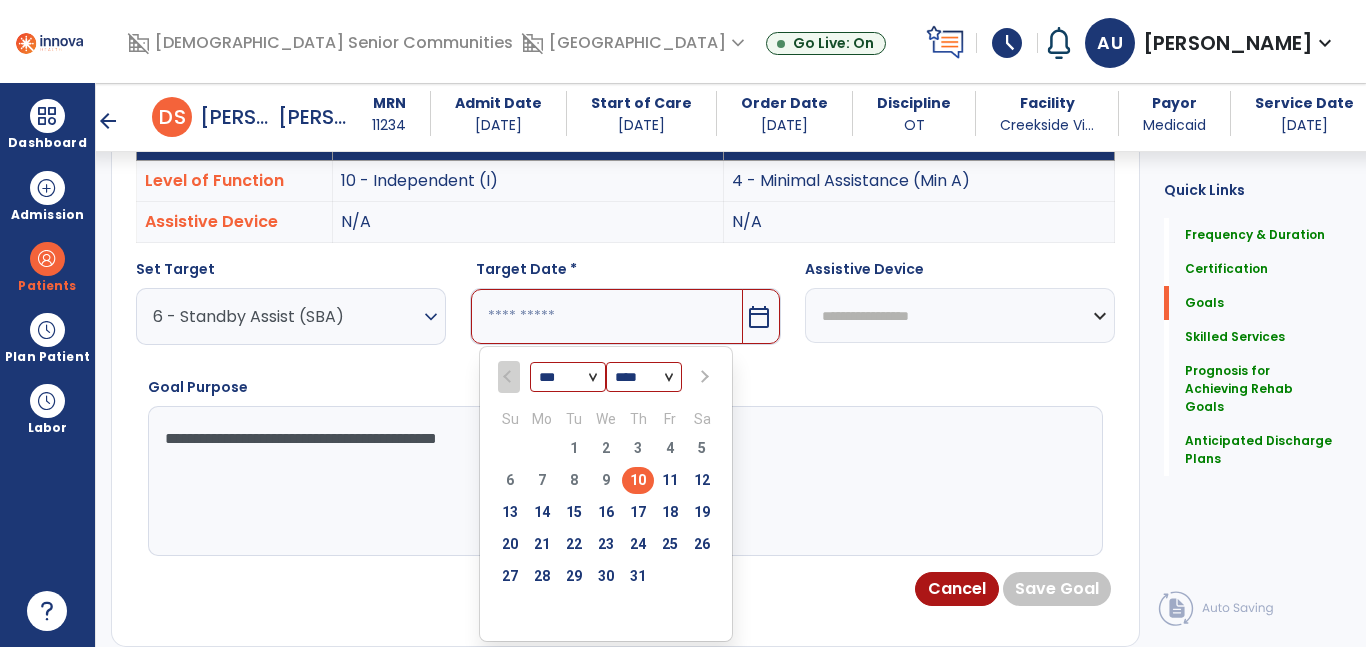 drag, startPoint x: 634, startPoint y: 546, endPoint x: 781, endPoint y: 550, distance: 147.05441 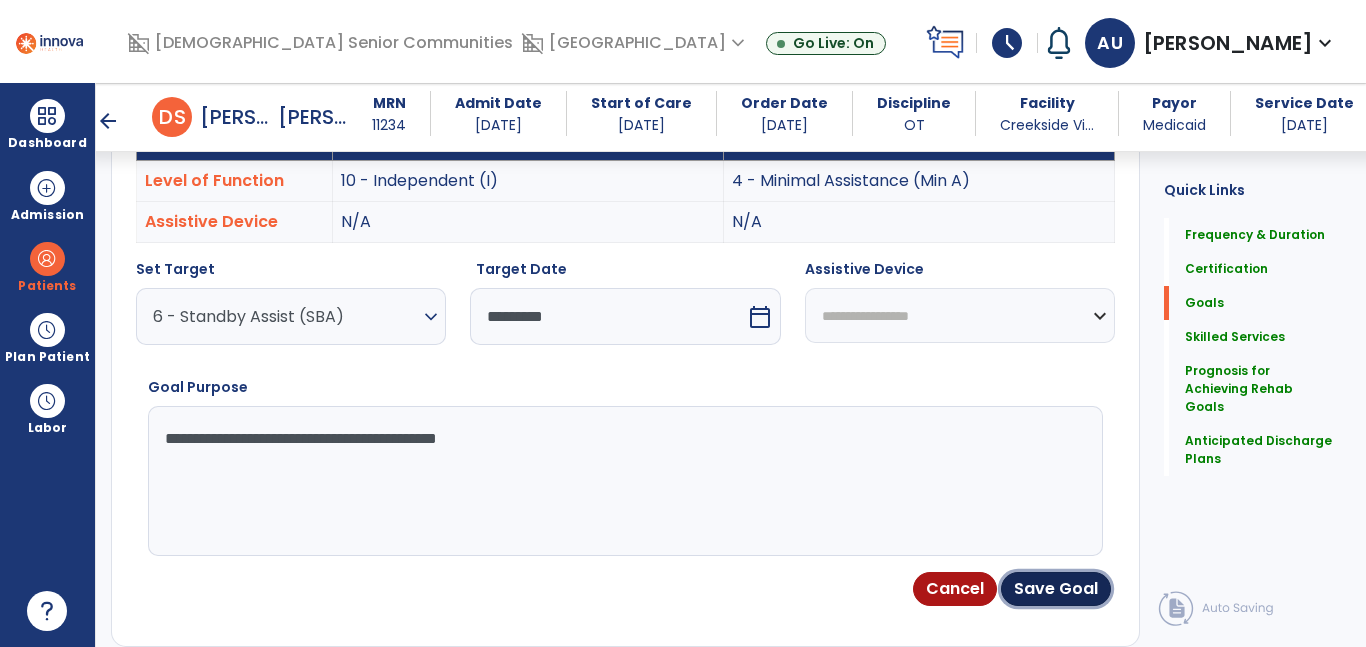 drag, startPoint x: 1040, startPoint y: 588, endPoint x: 960, endPoint y: 565, distance: 83.240616 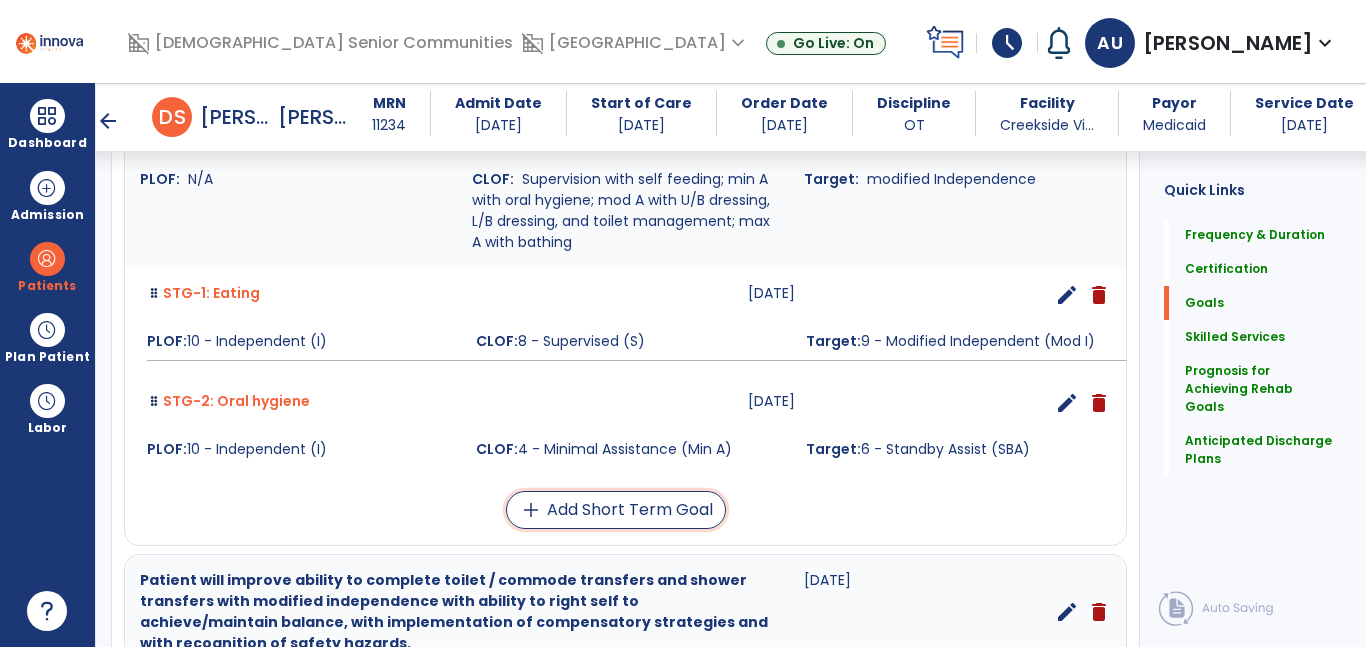 click on "add  Add Short Term Goal" at bounding box center (616, 510) 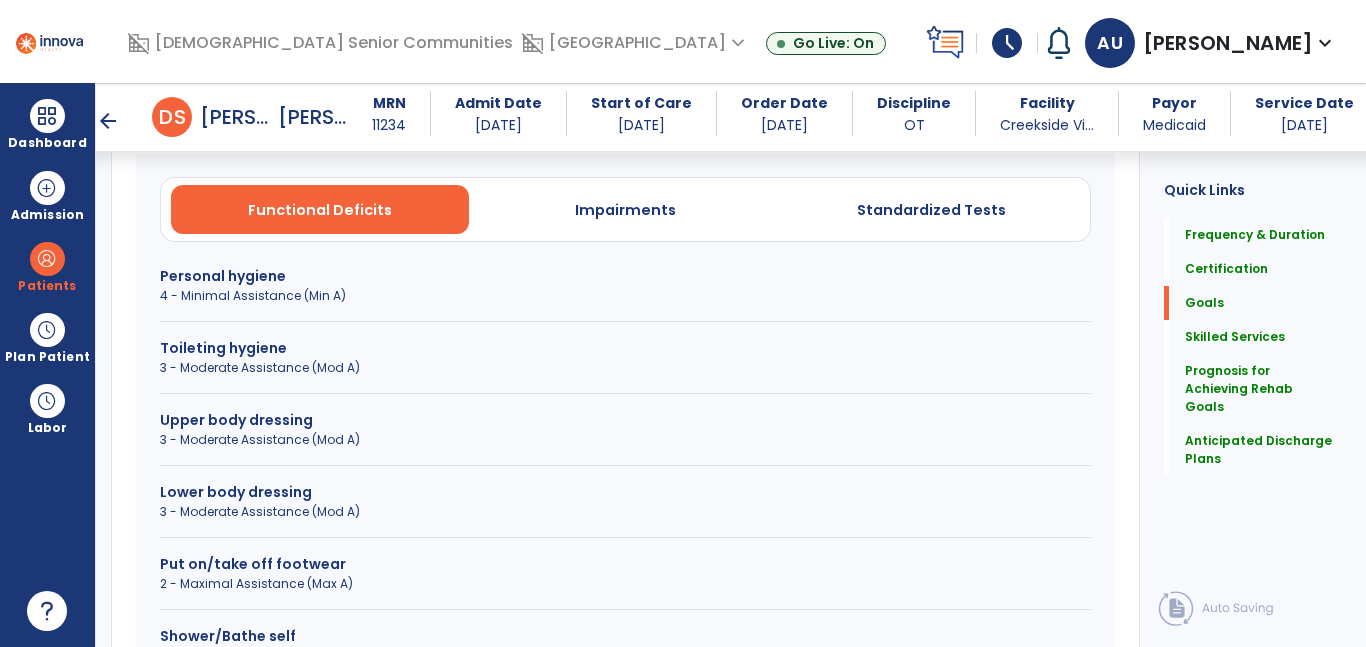 scroll, scrollTop: 574, scrollLeft: 0, axis: vertical 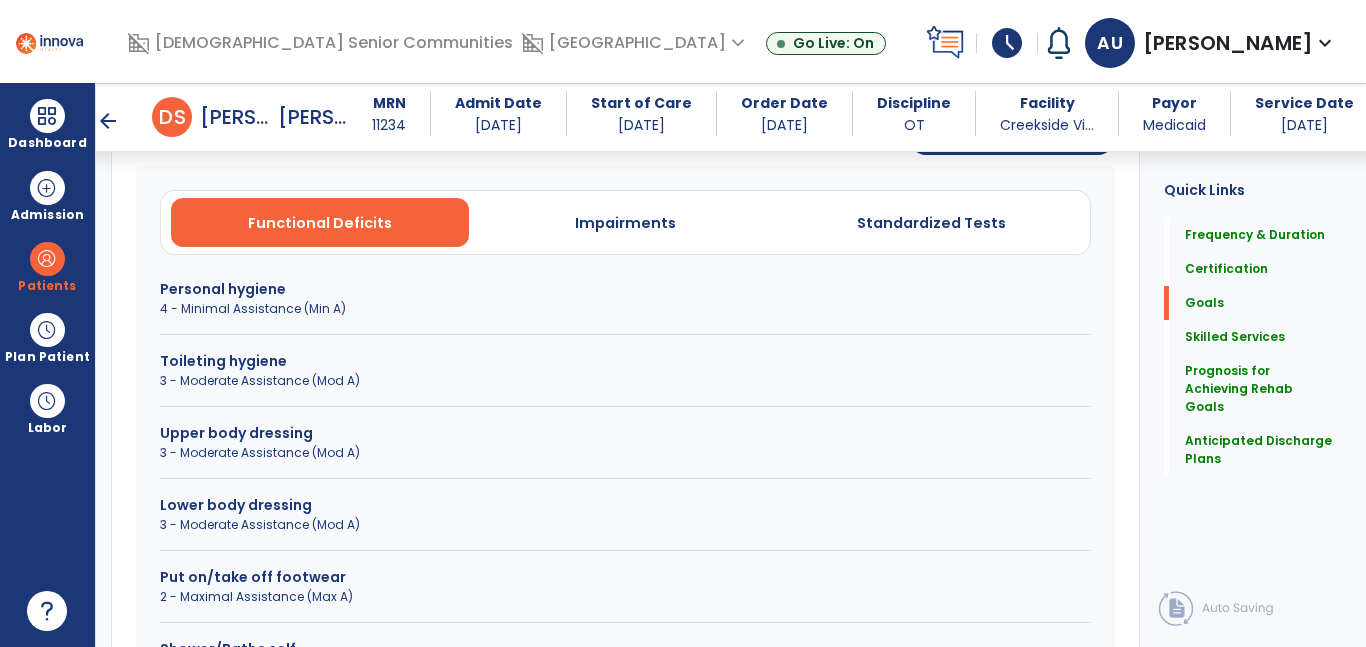 click on "3 - Moderate Assistance (Mod A)" at bounding box center (625, 381) 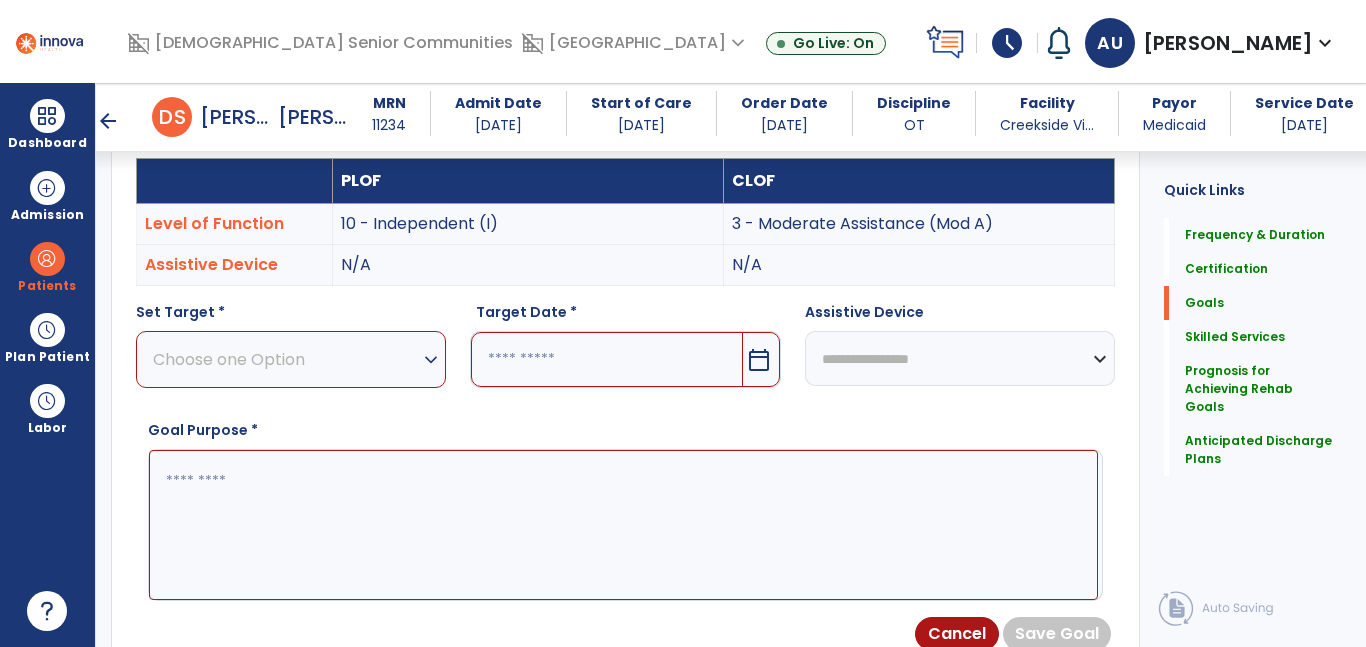 click on "Choose one Option" at bounding box center (286, 359) 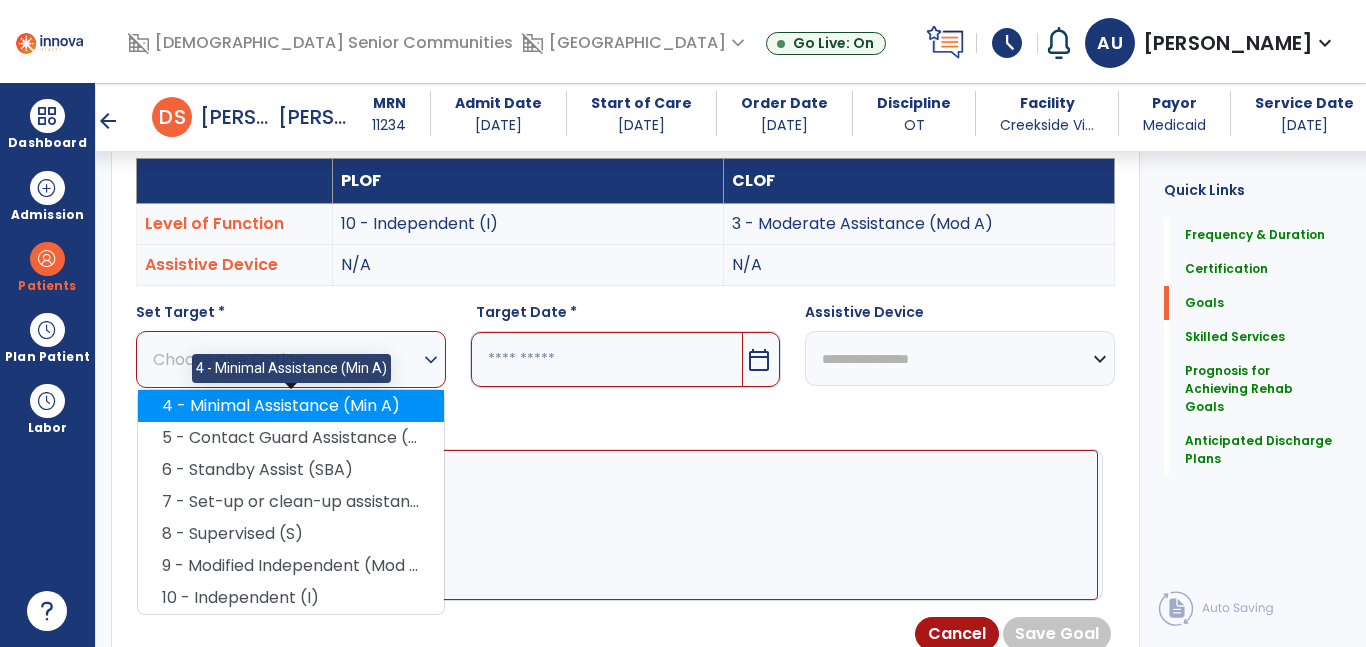 click on "4 - Minimal Assistance (Min A)" at bounding box center [291, 406] 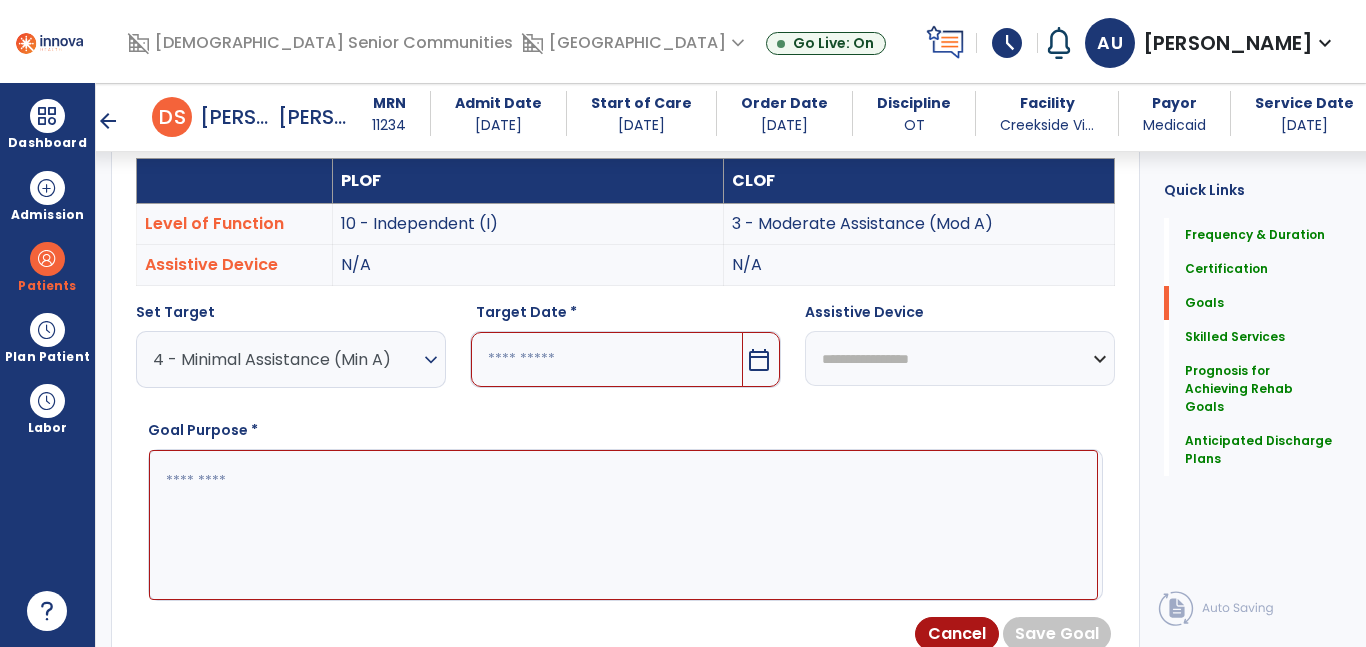 click at bounding box center (623, 525) 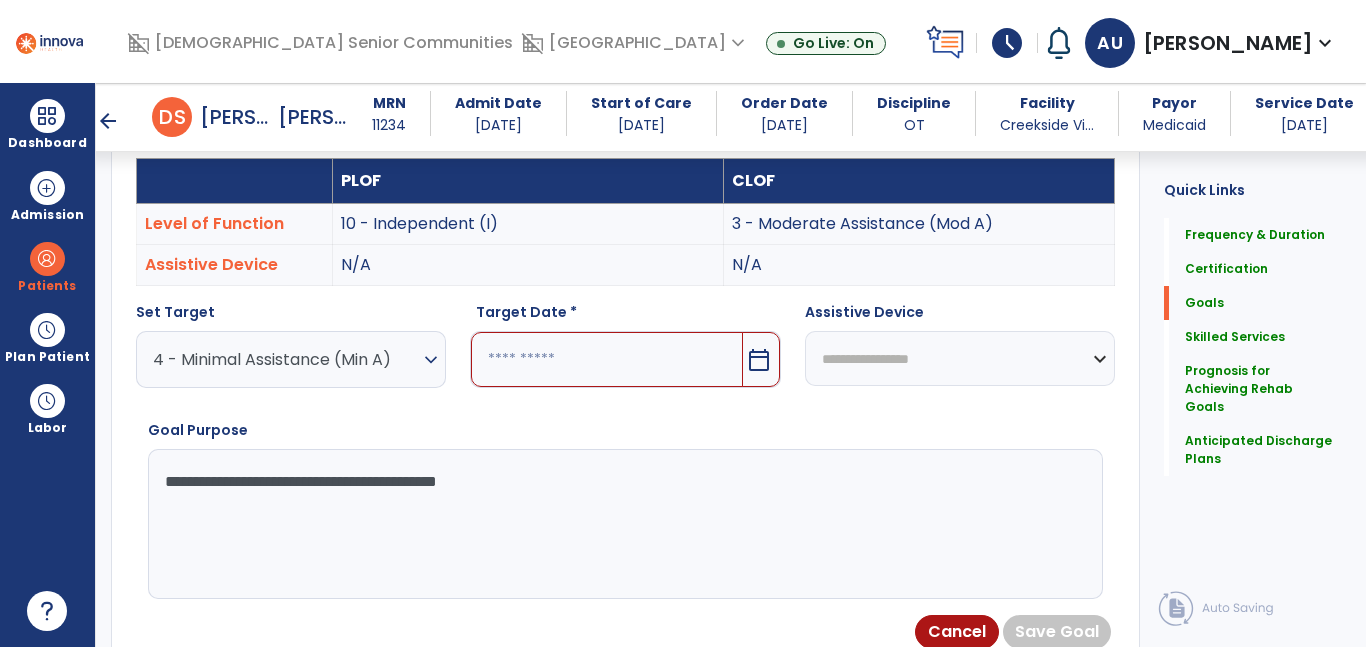type on "**********" 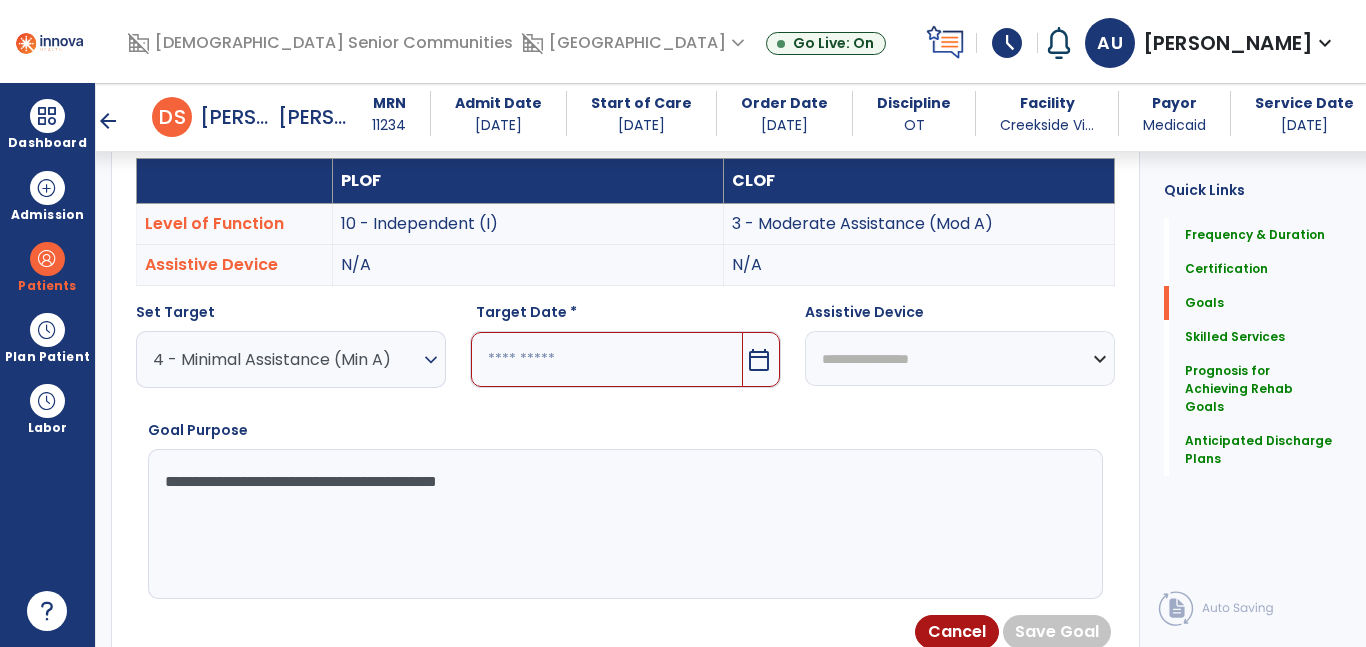drag, startPoint x: 742, startPoint y: 361, endPoint x: 753, endPoint y: 380, distance: 21.954498 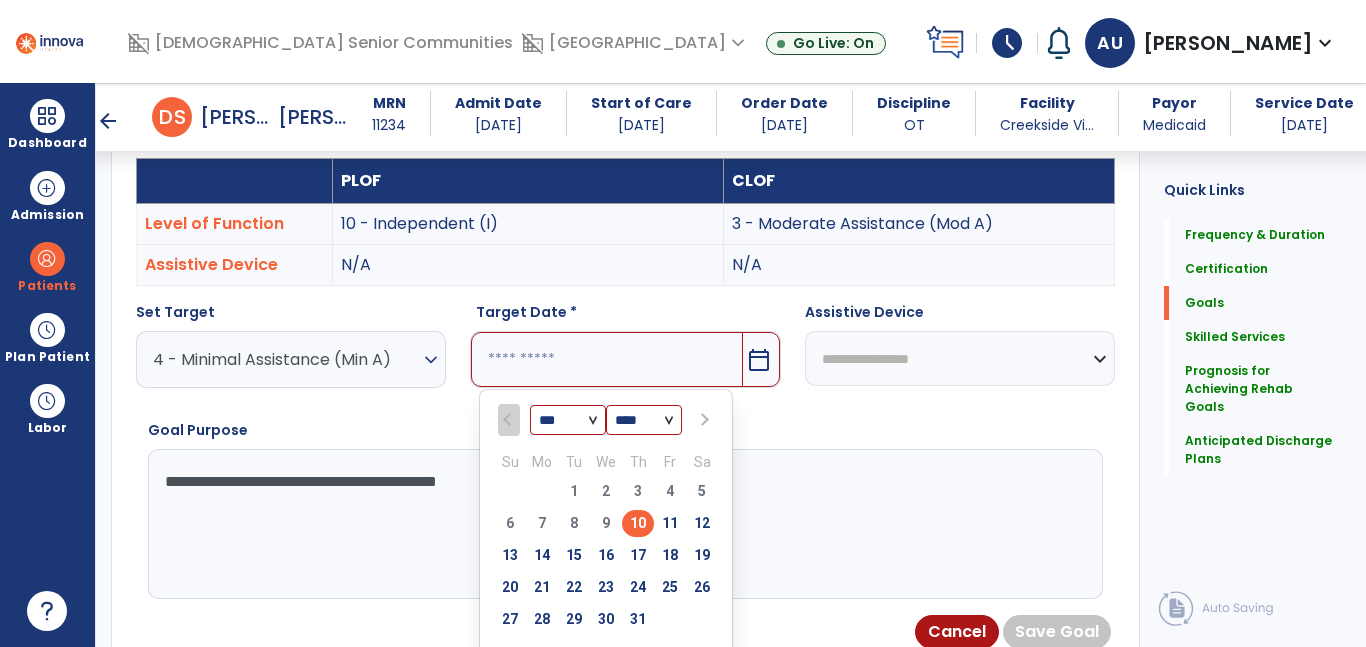 click on "24" at bounding box center [638, 587] 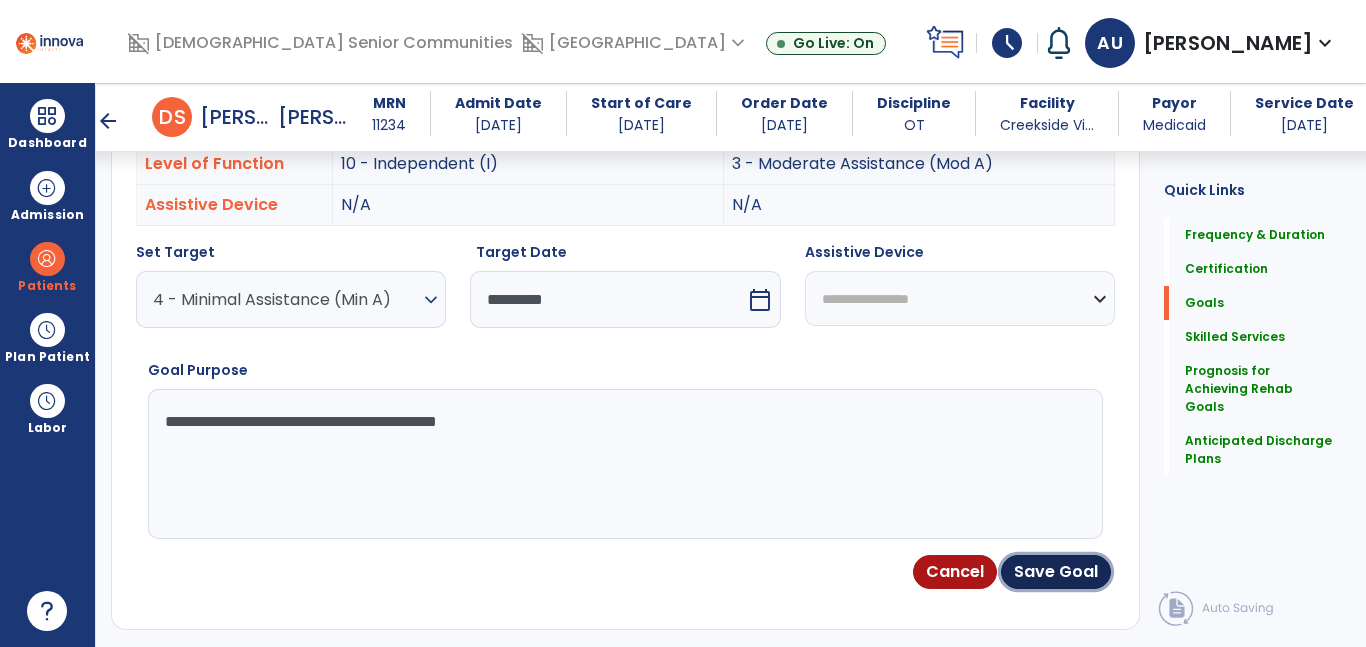 drag, startPoint x: 1058, startPoint y: 578, endPoint x: 1043, endPoint y: 575, distance: 15.297058 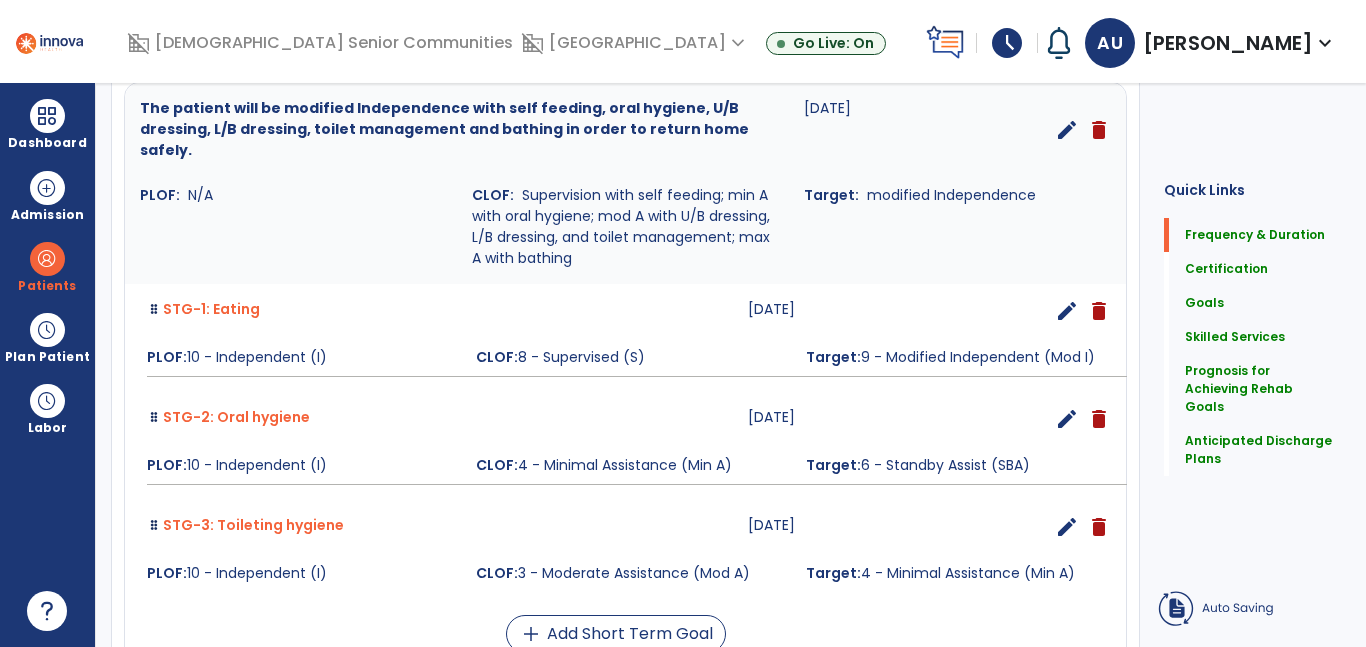 scroll, scrollTop: 44, scrollLeft: 0, axis: vertical 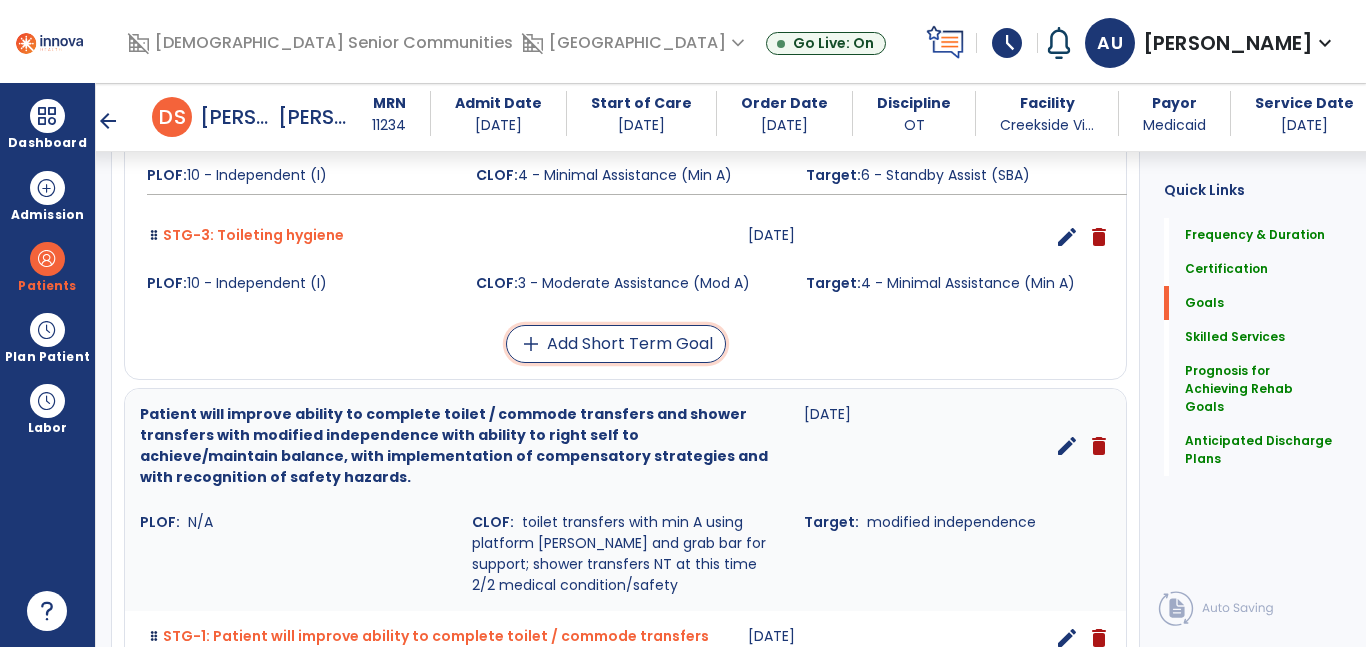 drag, startPoint x: 624, startPoint y: 317, endPoint x: 598, endPoint y: 340, distance: 34.713108 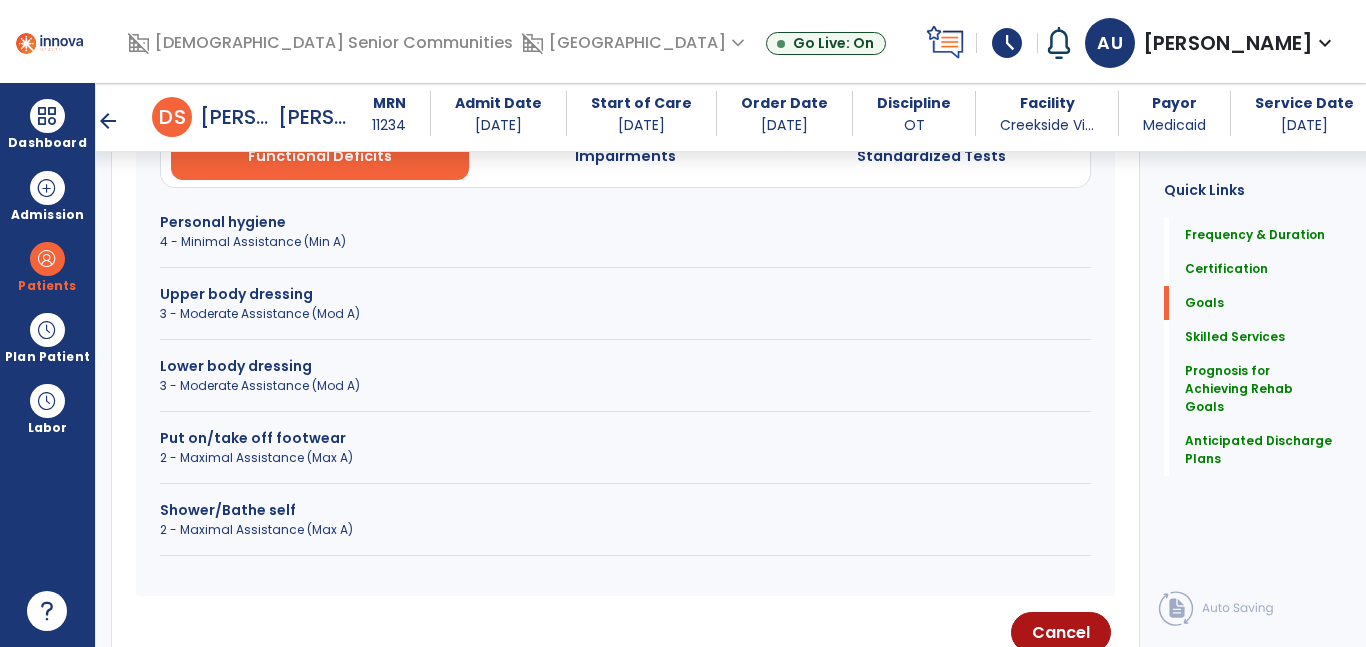 scroll, scrollTop: 573, scrollLeft: 0, axis: vertical 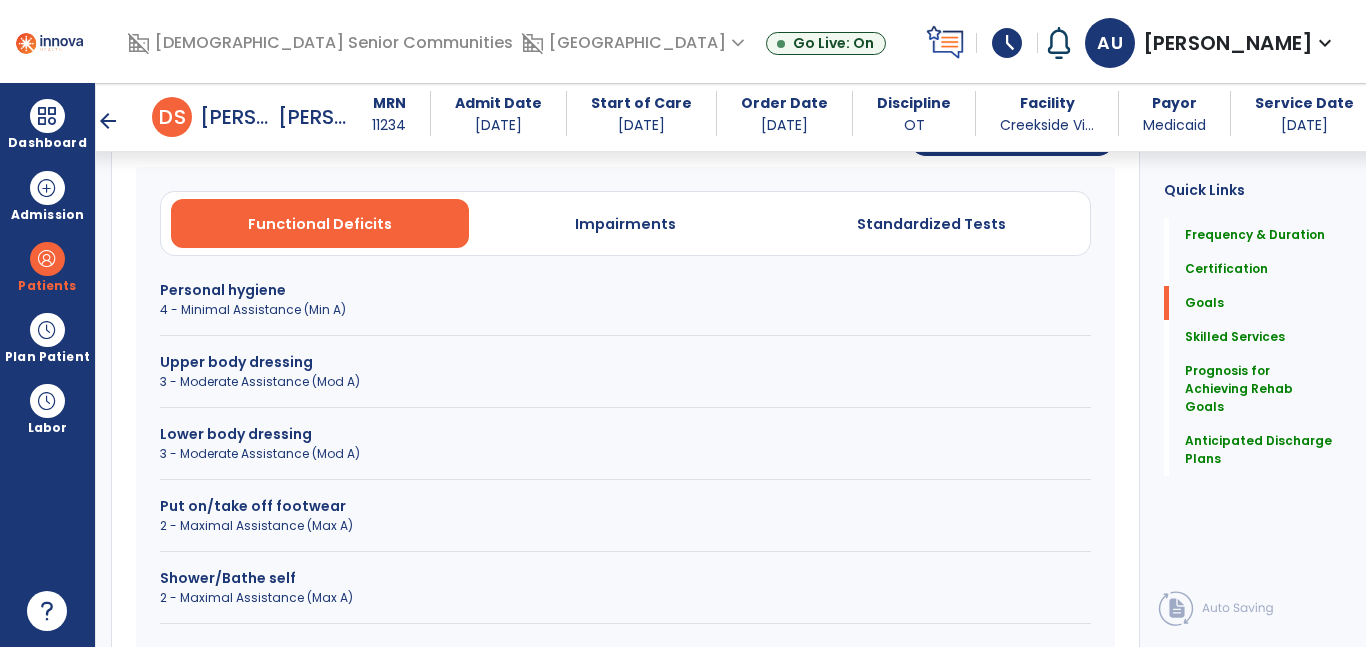 click on "3 - Moderate Assistance (Mod A)" at bounding box center [625, 382] 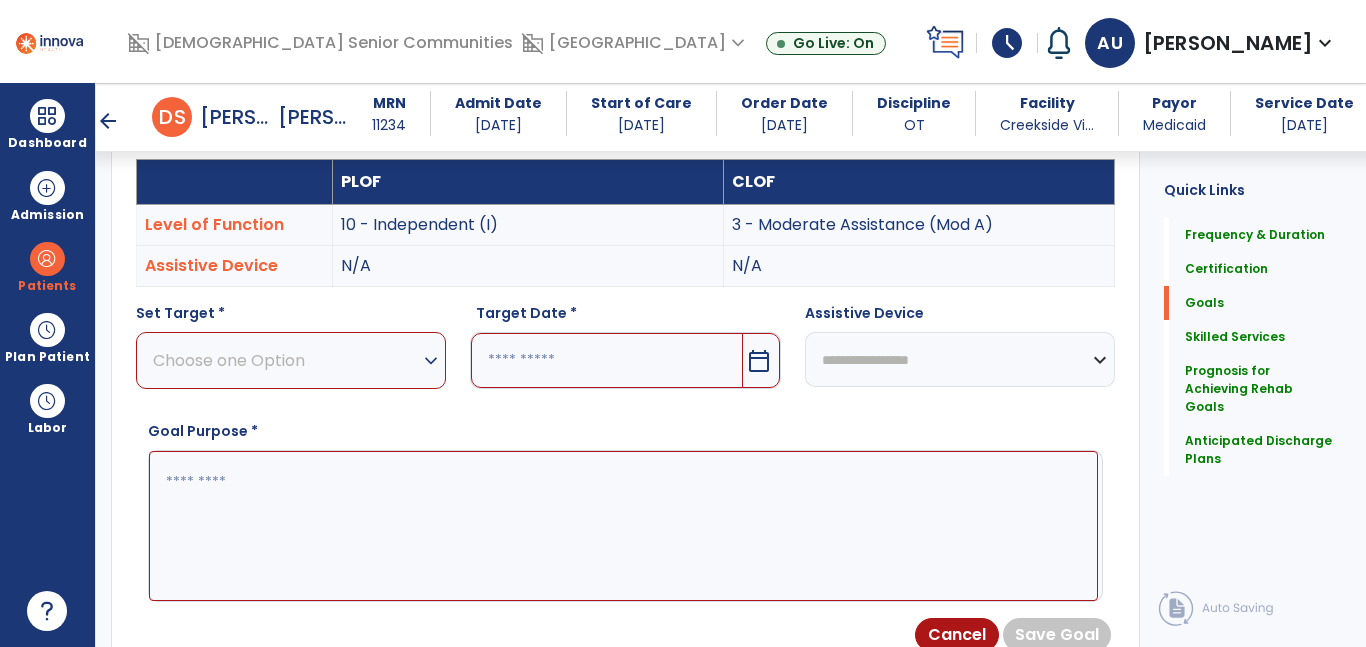 drag, startPoint x: 437, startPoint y: 358, endPoint x: 426, endPoint y: 367, distance: 14.21267 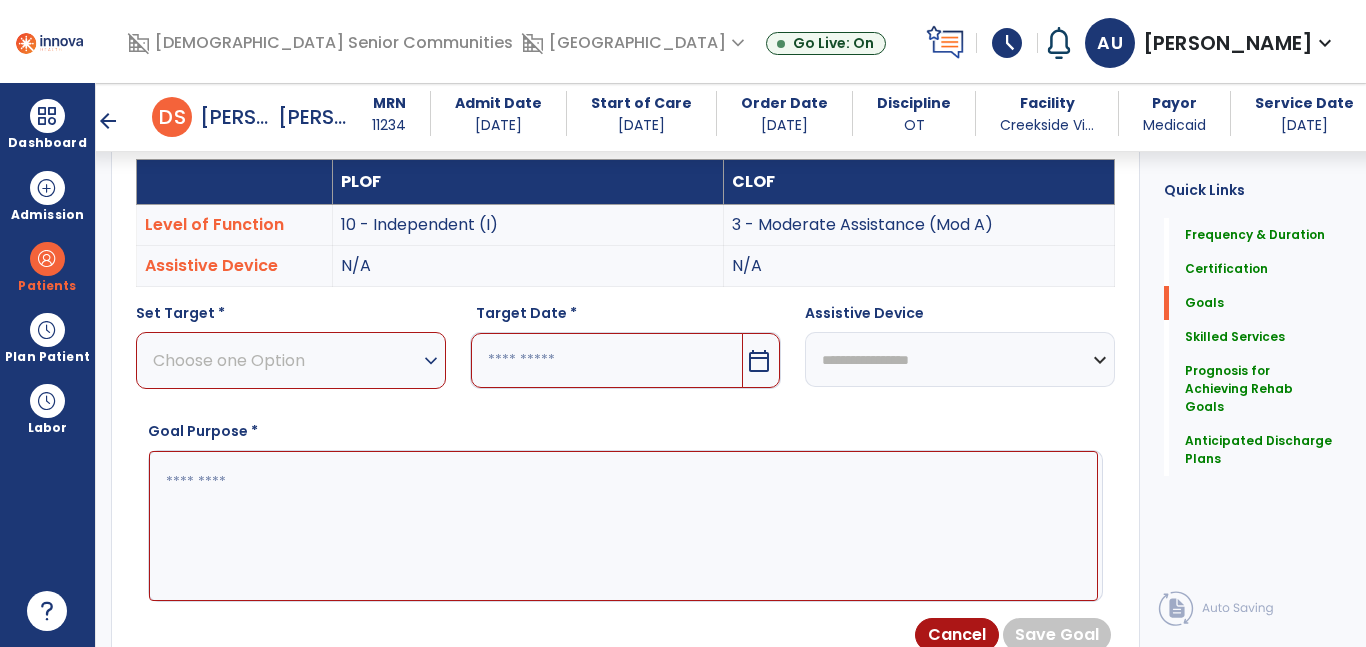 click on "expand_more" at bounding box center [431, 361] 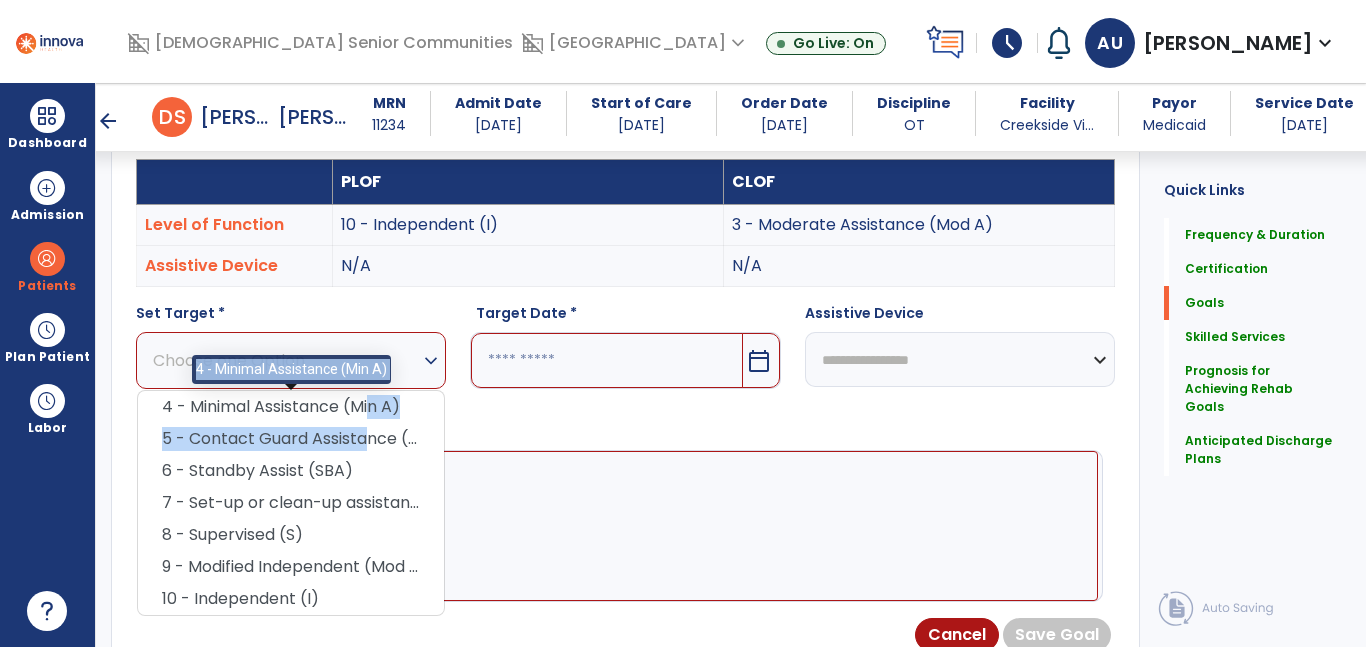 drag, startPoint x: 361, startPoint y: 423, endPoint x: 367, endPoint y: 414, distance: 10.816654 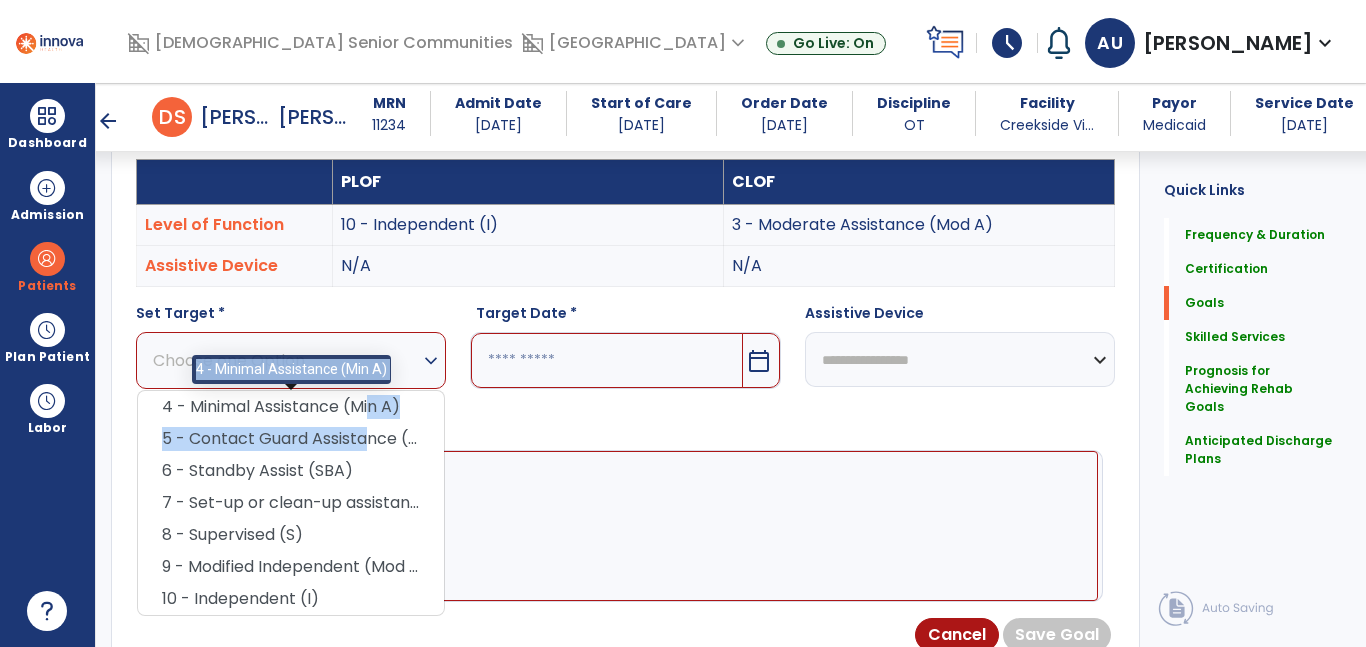 click on "4 - Minimal Assistance (Min A)  4 - Minimal Assistance (Min A)  5 - Contact Guard Assistance (CGA)   6 - Standby Assist (SBA)   7 - Set-up or clean-up assistance   8 - Supervised (S)   9 - Modified Independent (Mod I)   10 - Independent (I)" at bounding box center [291, 503] 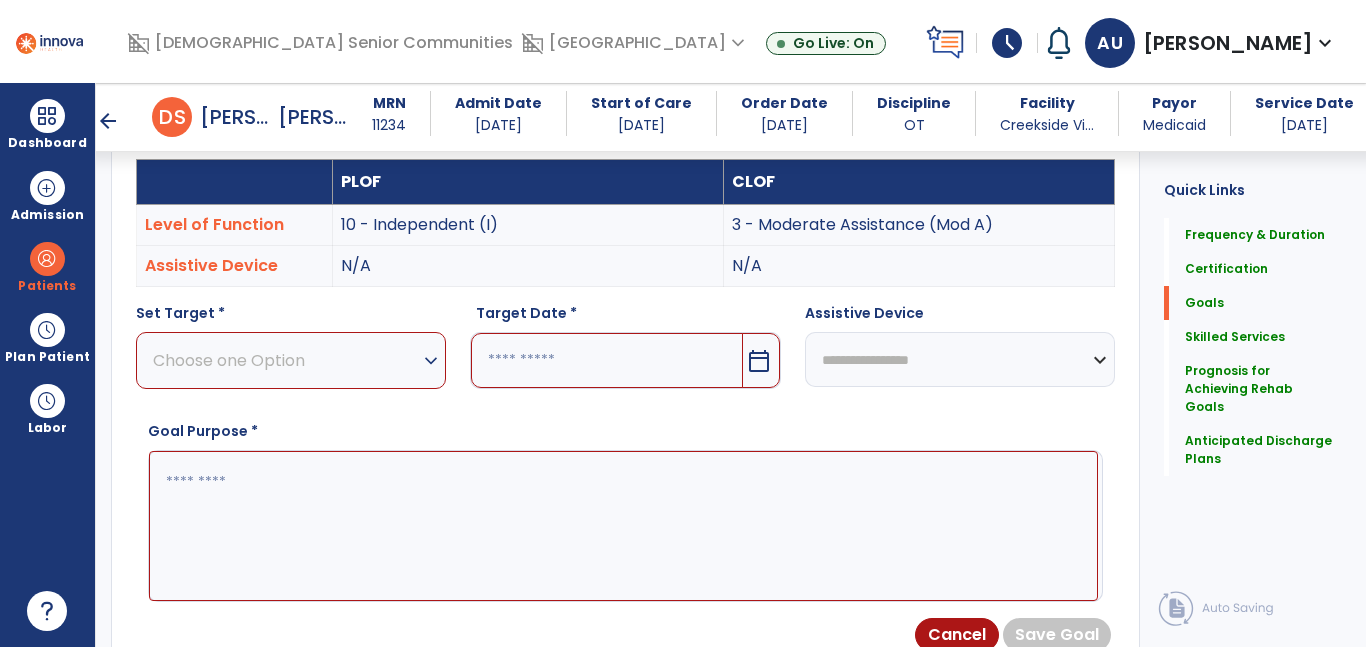 drag, startPoint x: 389, startPoint y: 378, endPoint x: 385, endPoint y: 389, distance: 11.7046995 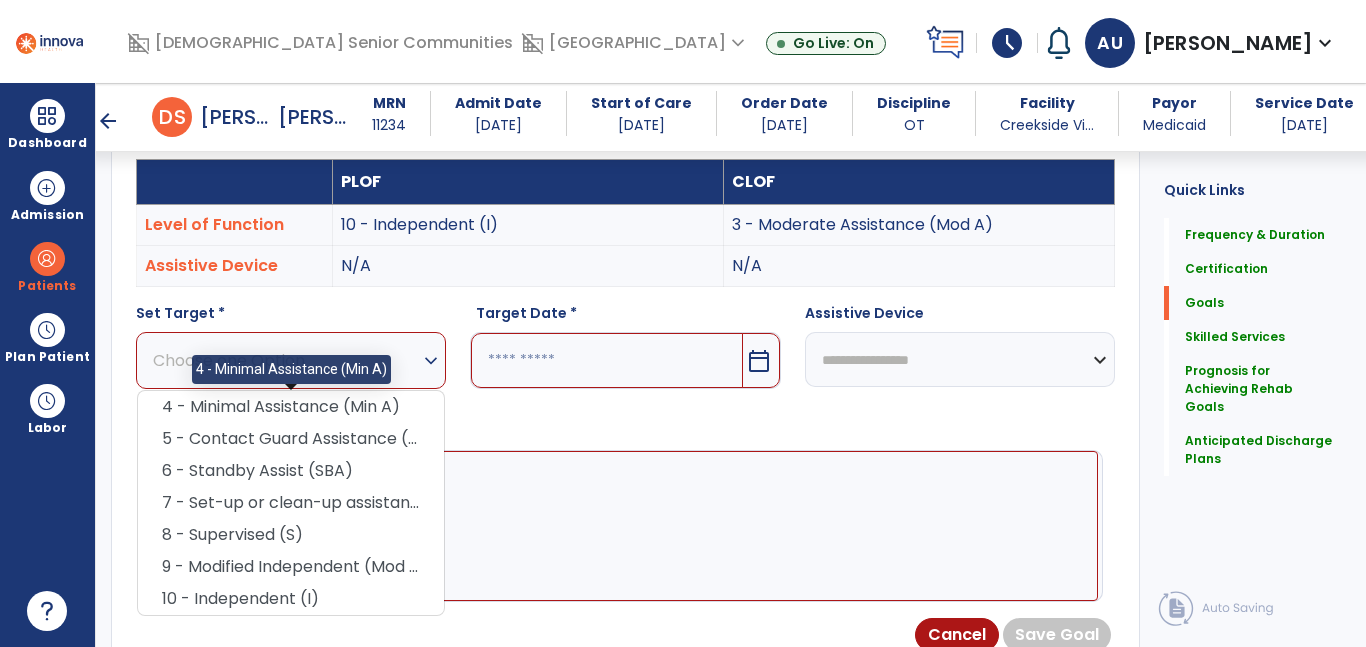 drag, startPoint x: 372, startPoint y: 422, endPoint x: 406, endPoint y: 363, distance: 68.09552 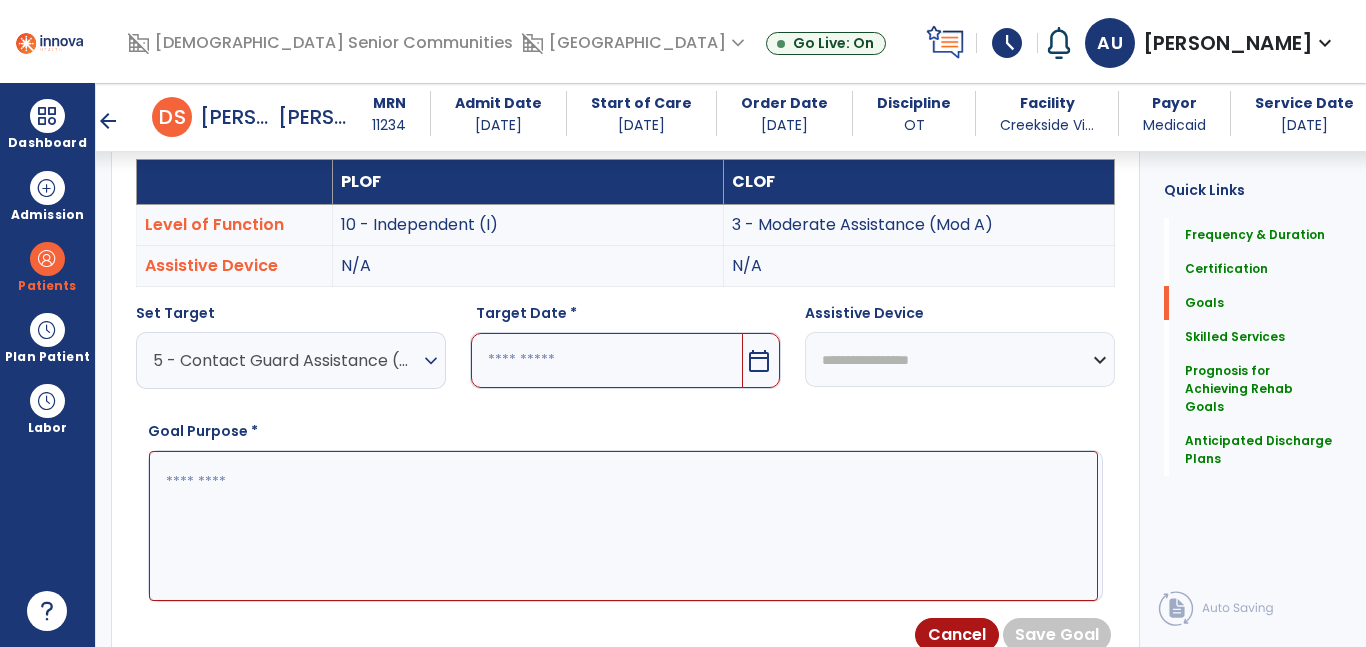 click on "expand_more" at bounding box center [431, 361] 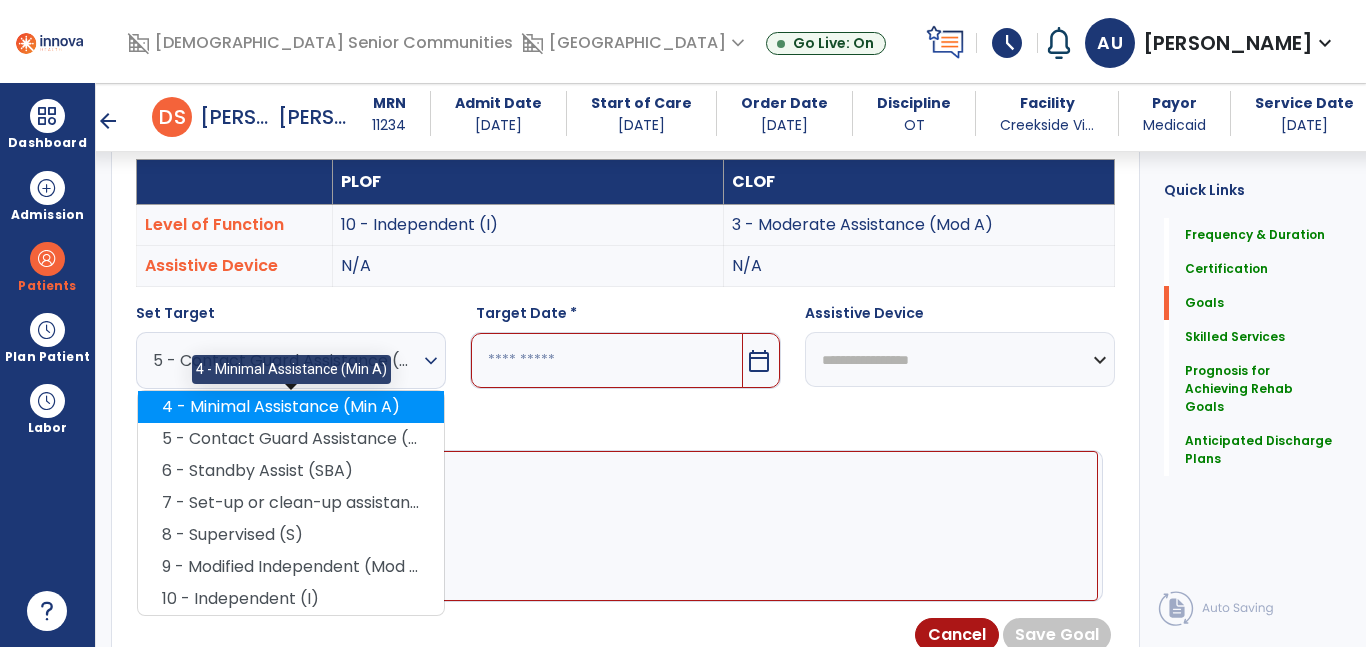 click on "4 - Minimal Assistance (Min A)" at bounding box center [291, 407] 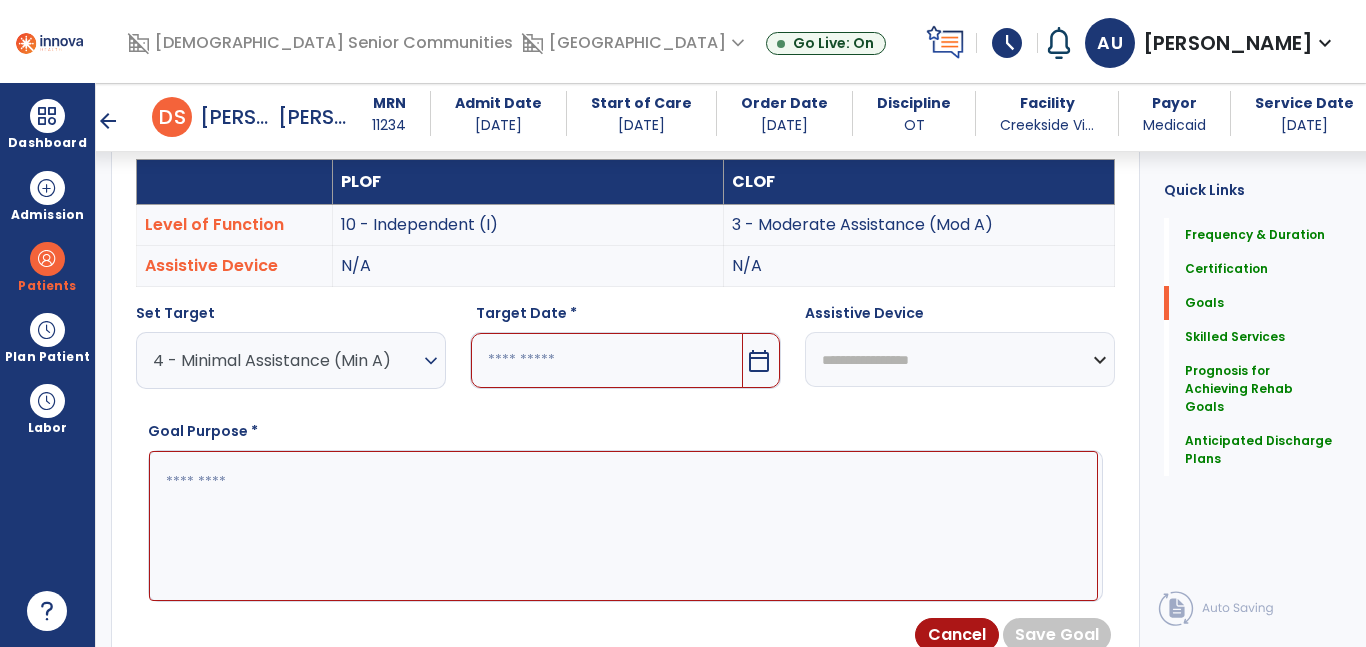click at bounding box center [623, 526] 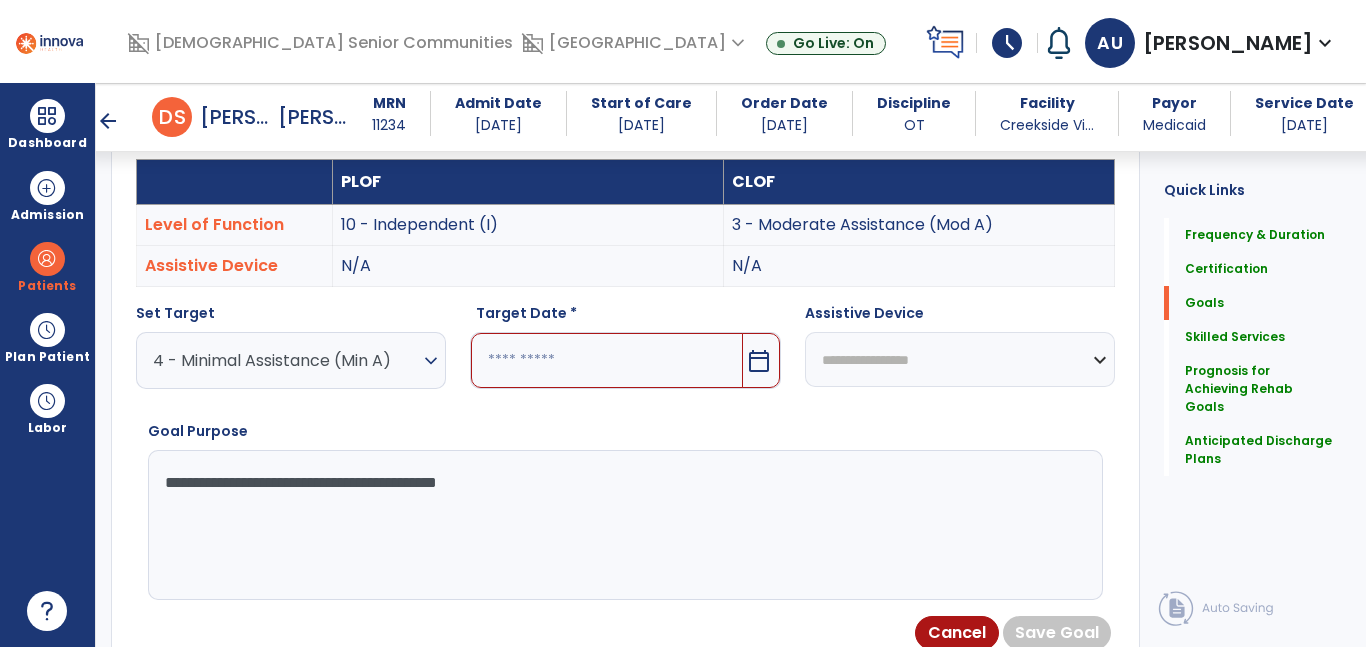 type on "**********" 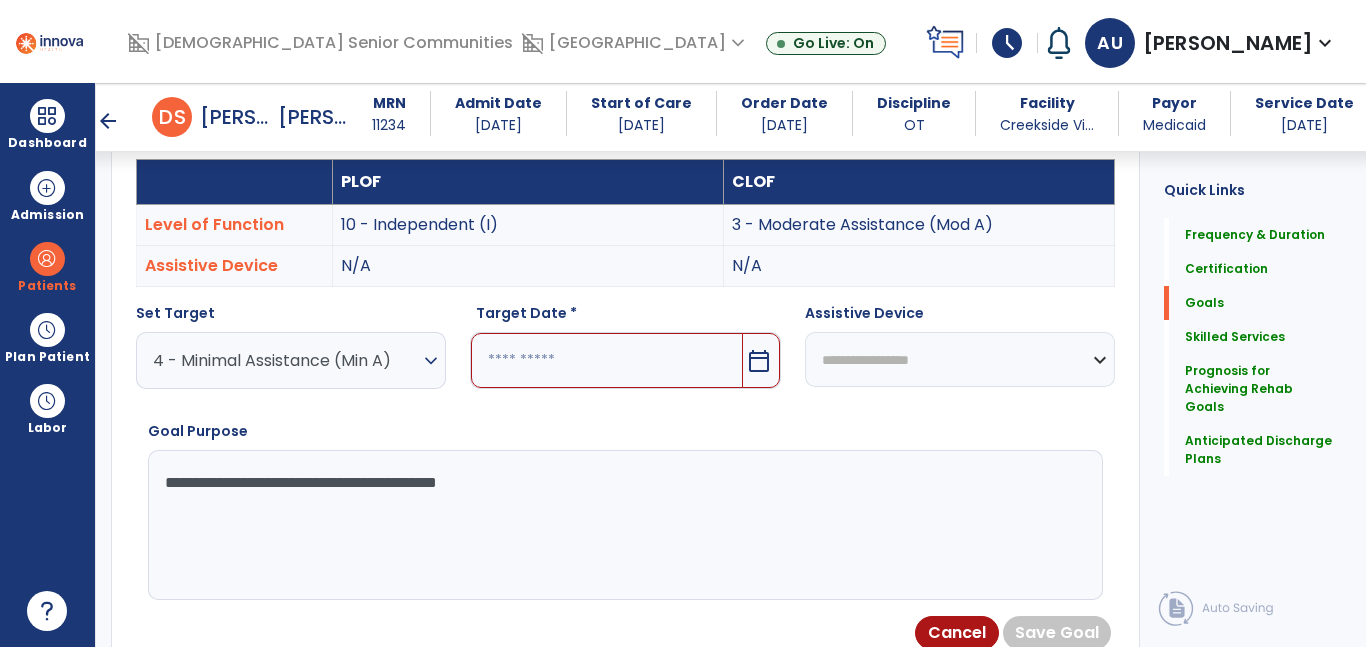 drag, startPoint x: 761, startPoint y: 362, endPoint x: 749, endPoint y: 375, distance: 17.691807 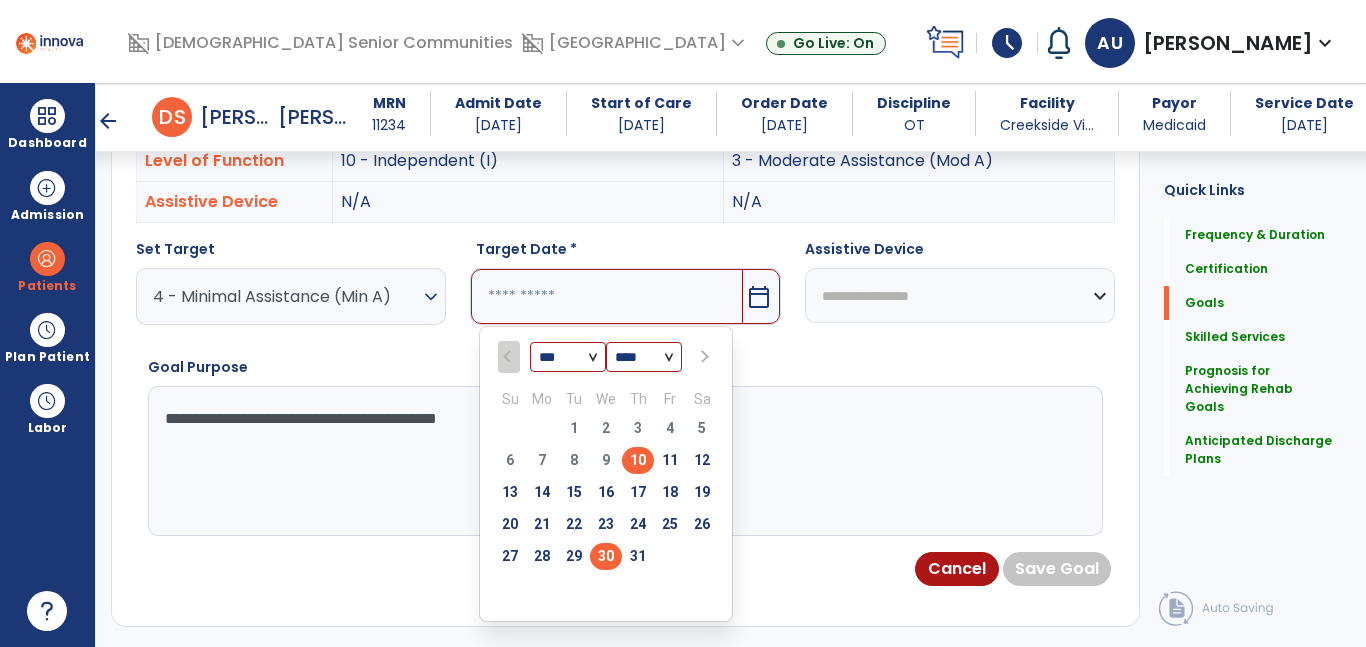 scroll, scrollTop: 671, scrollLeft: 0, axis: vertical 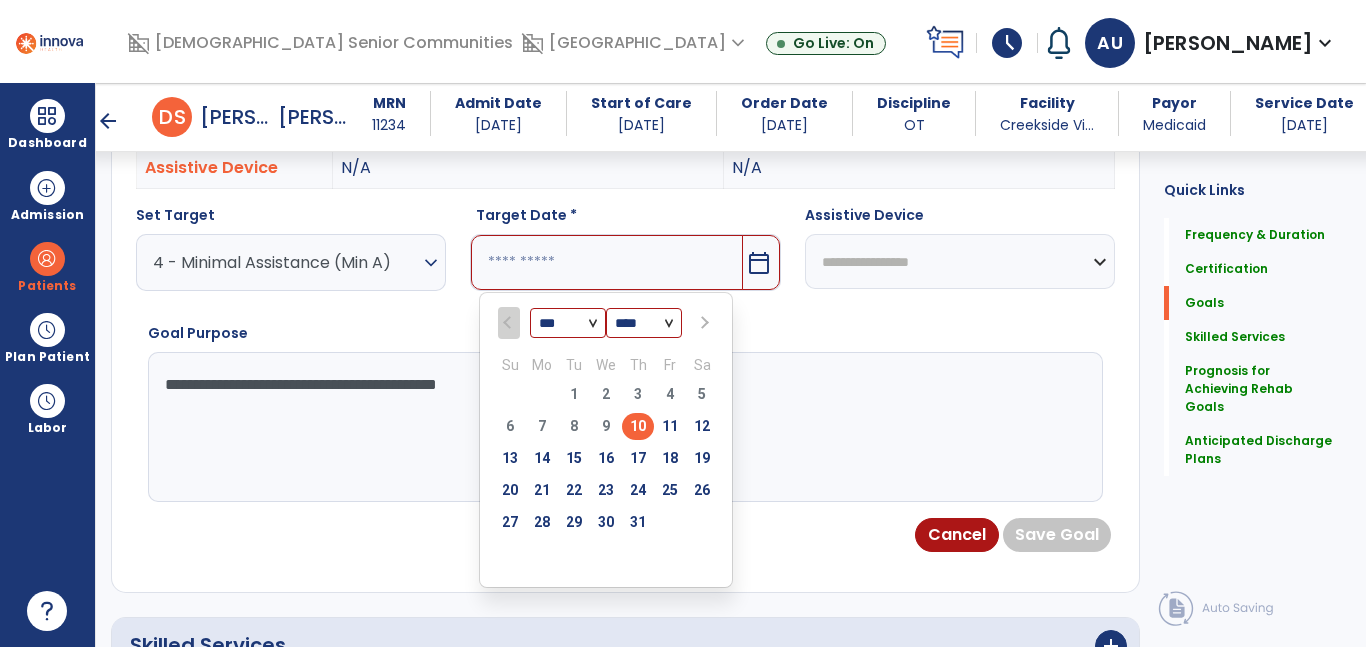 click on "24" at bounding box center [638, 490] 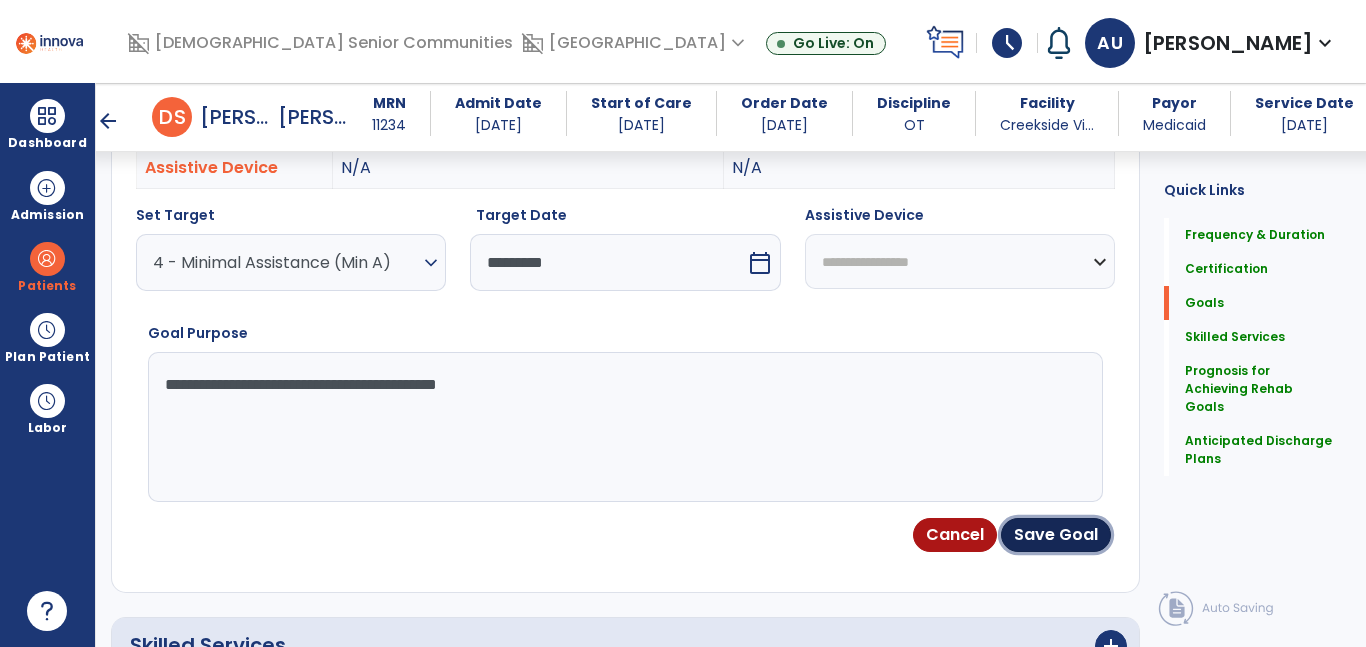 drag, startPoint x: 1044, startPoint y: 545, endPoint x: 936, endPoint y: 531, distance: 108.903625 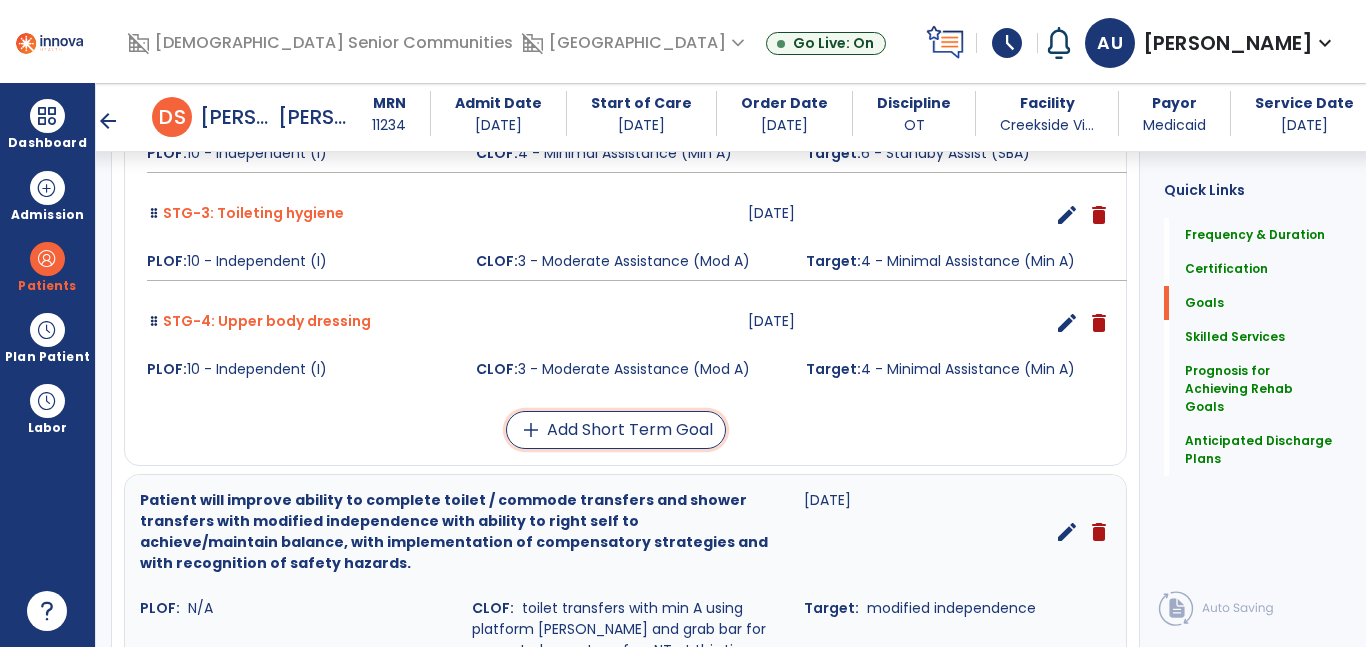 click on "add  Add Short Term Goal" at bounding box center (616, 430) 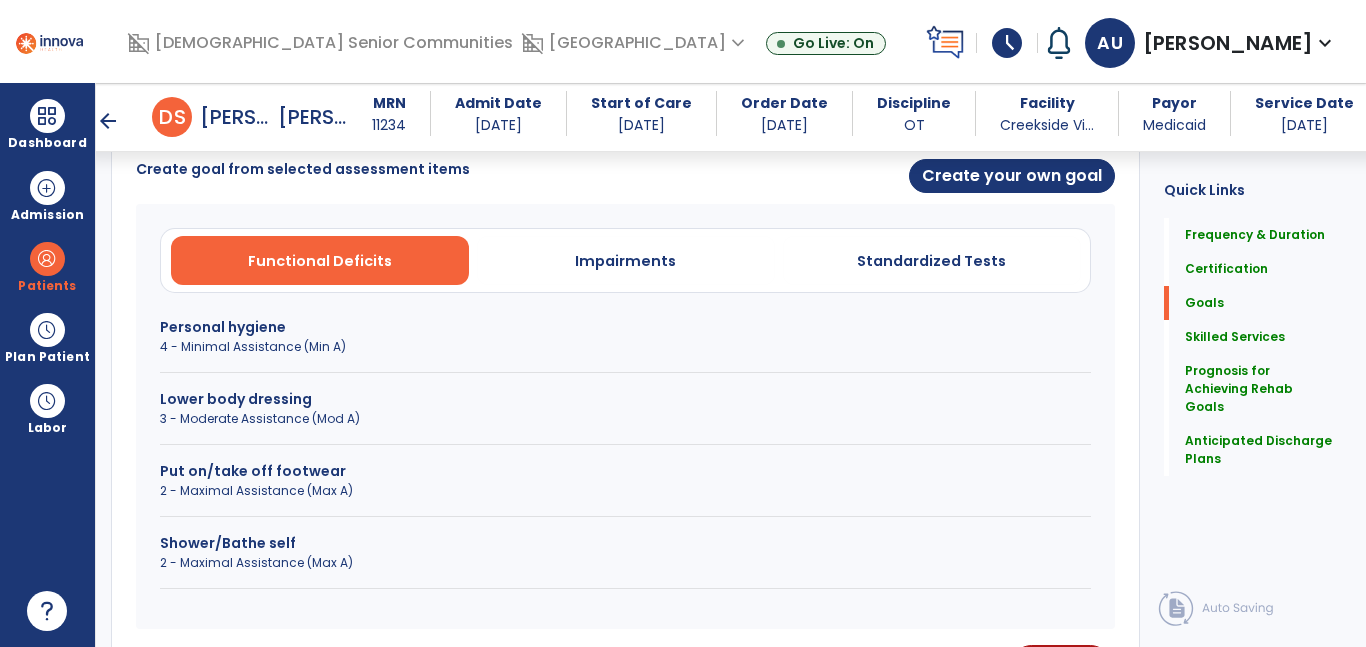 scroll, scrollTop: 513, scrollLeft: 0, axis: vertical 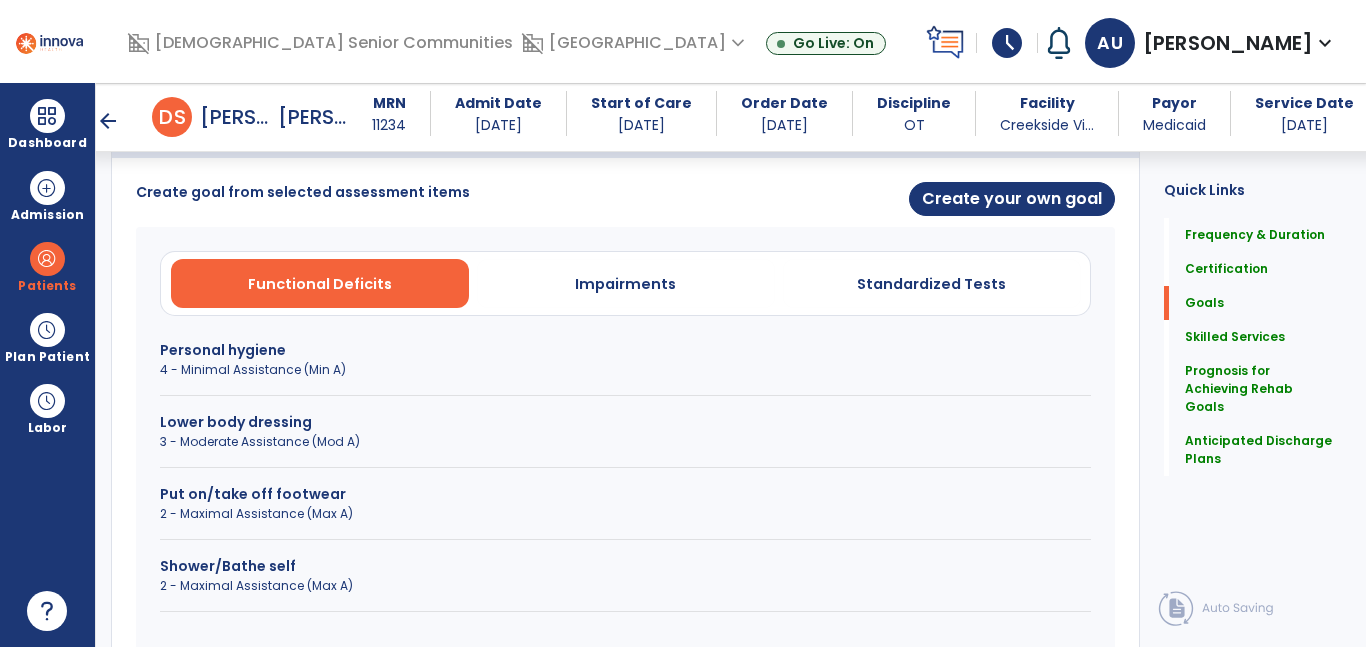 click on "3 - Moderate Assistance (Mod A)" at bounding box center (625, 442) 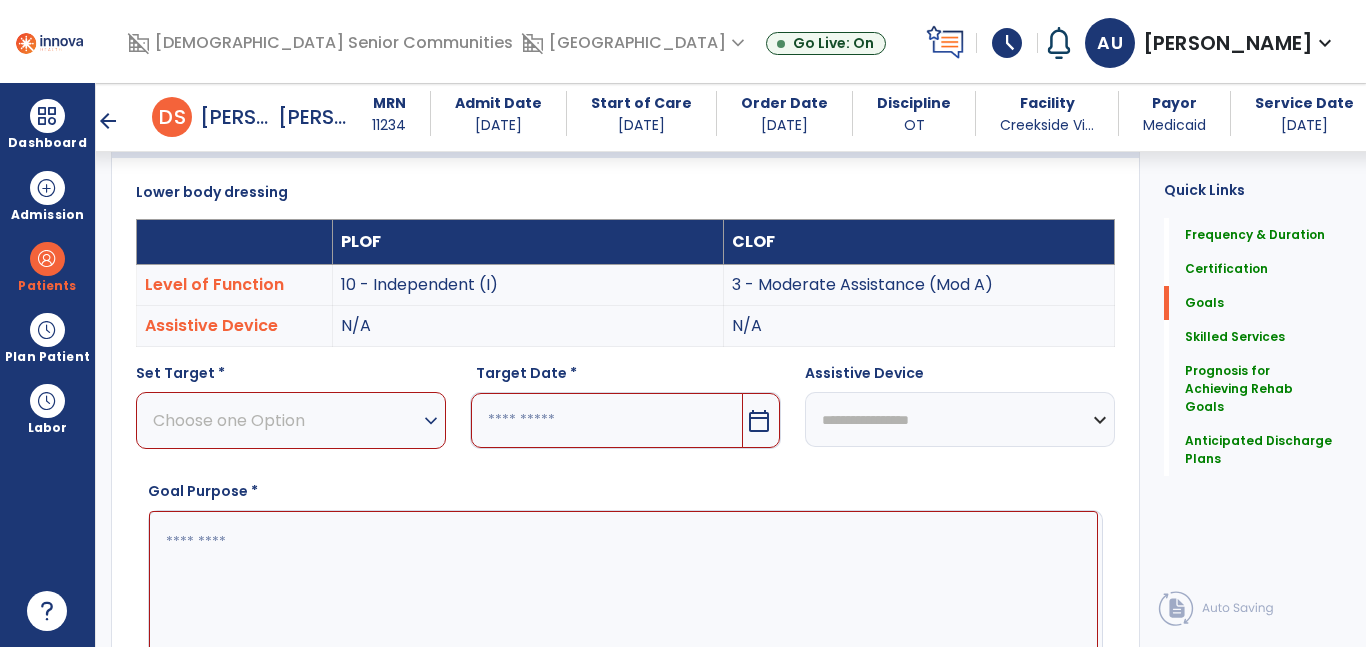 click on "Choose one Option" at bounding box center [286, 420] 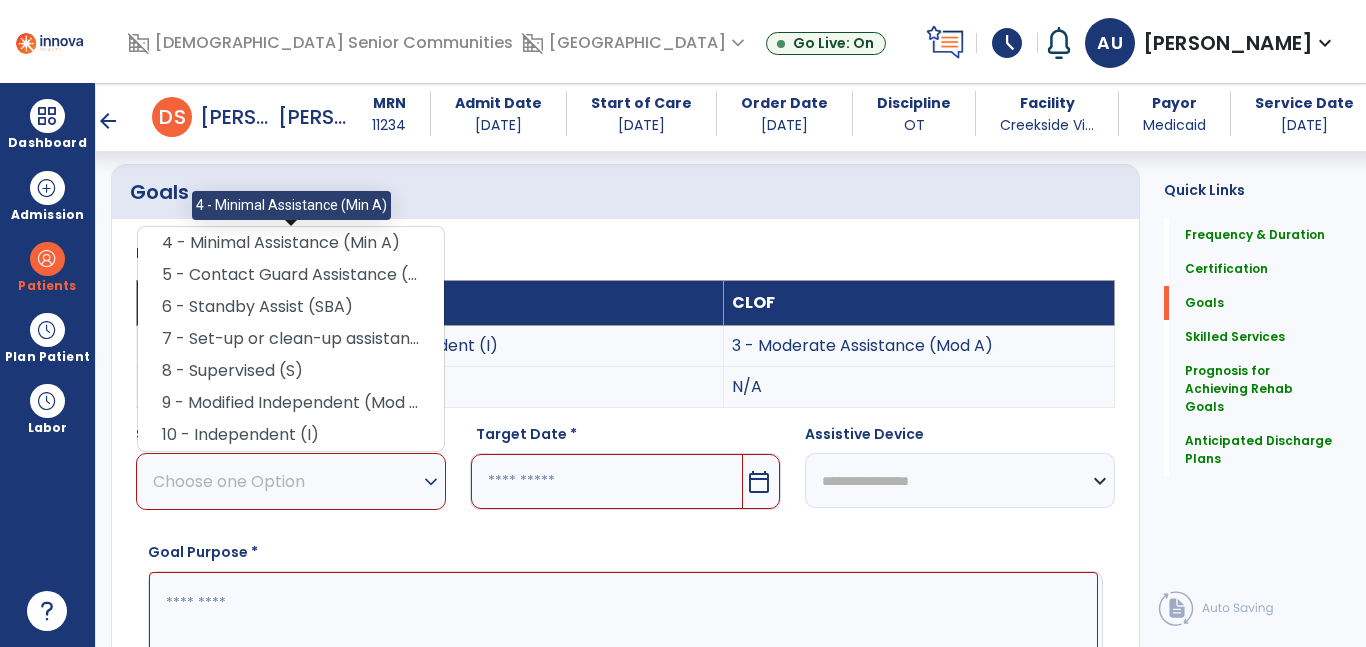 scroll, scrollTop: 414, scrollLeft: 0, axis: vertical 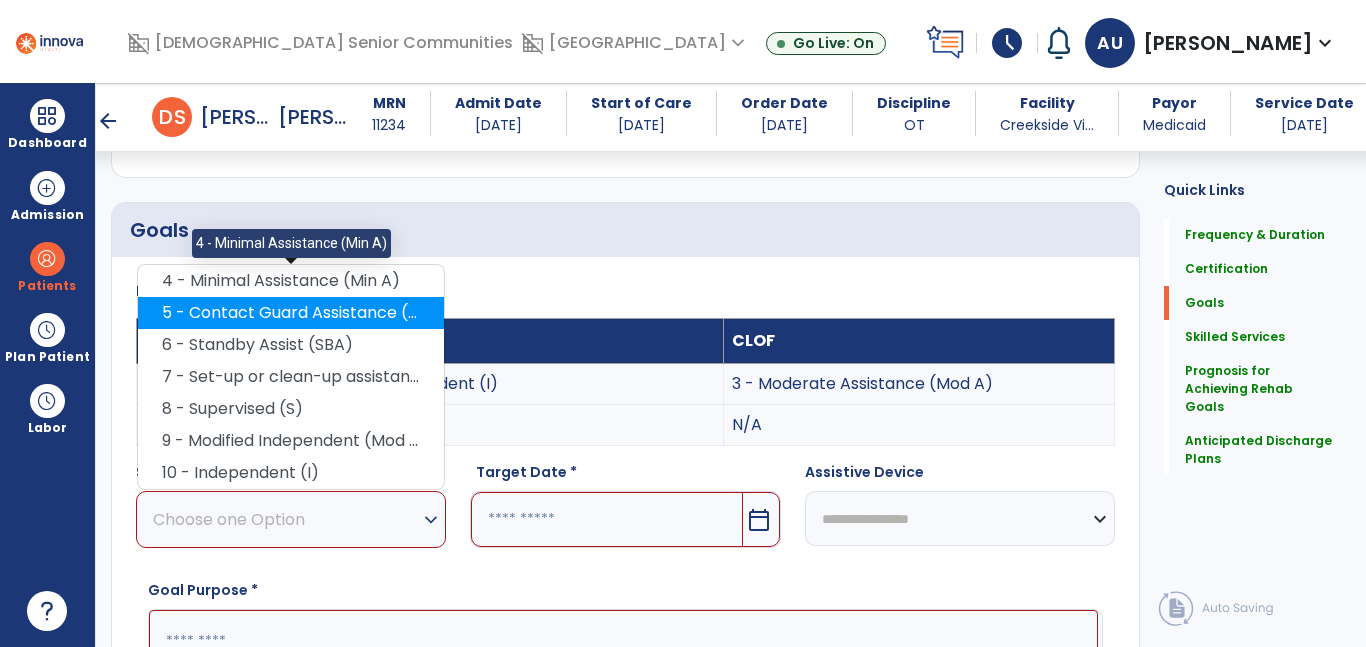 drag, startPoint x: 380, startPoint y: 286, endPoint x: 376, endPoint y: 301, distance: 15.524175 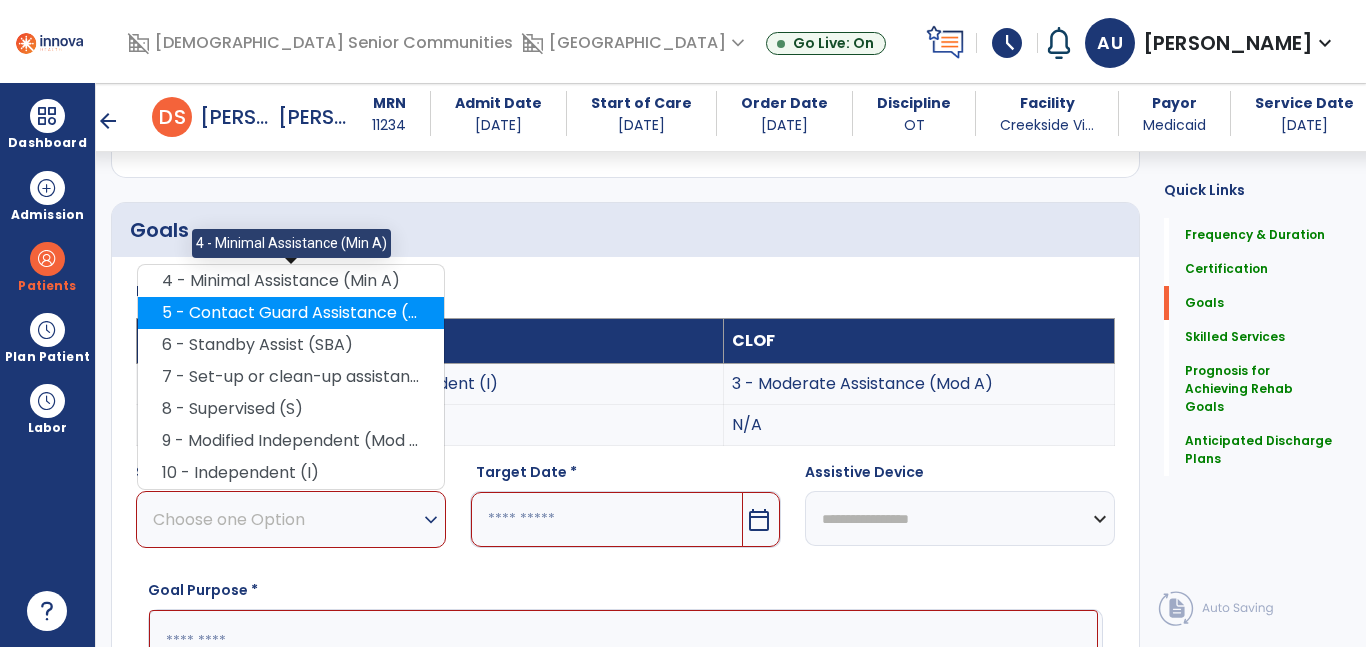 click on "4 - Minimal Assistance (Min A)" at bounding box center [291, 281] 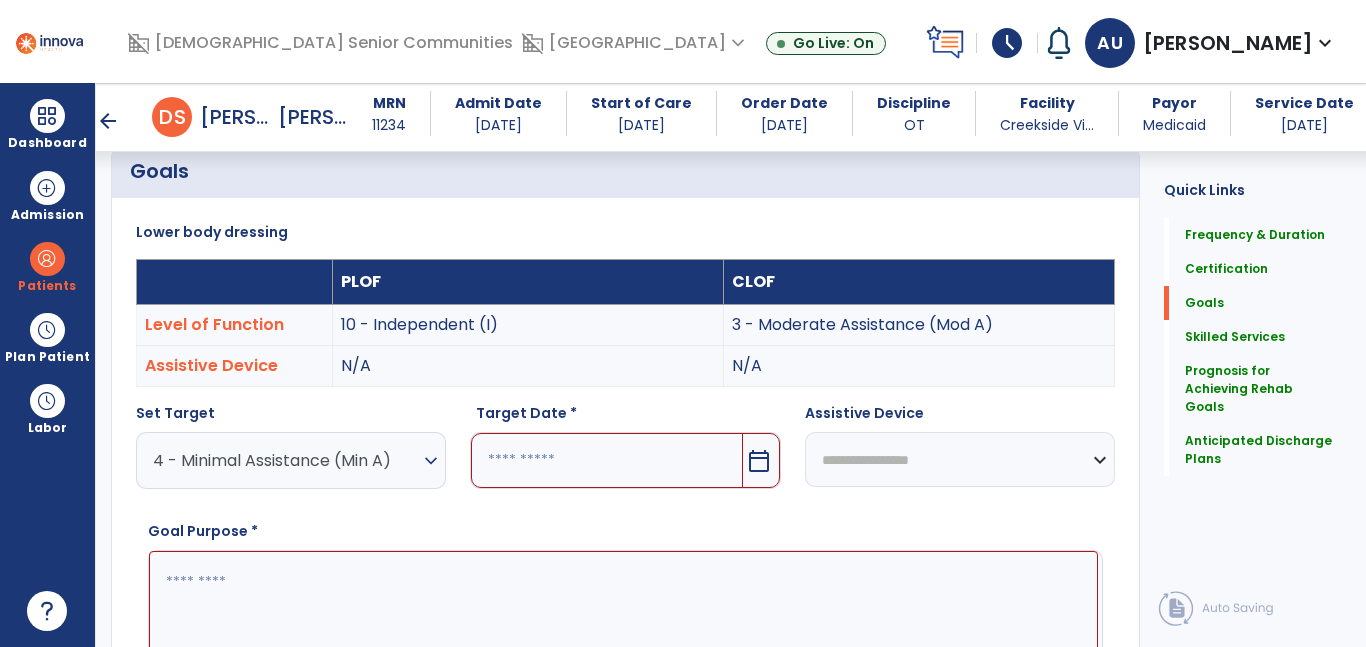 scroll, scrollTop: 529, scrollLeft: 0, axis: vertical 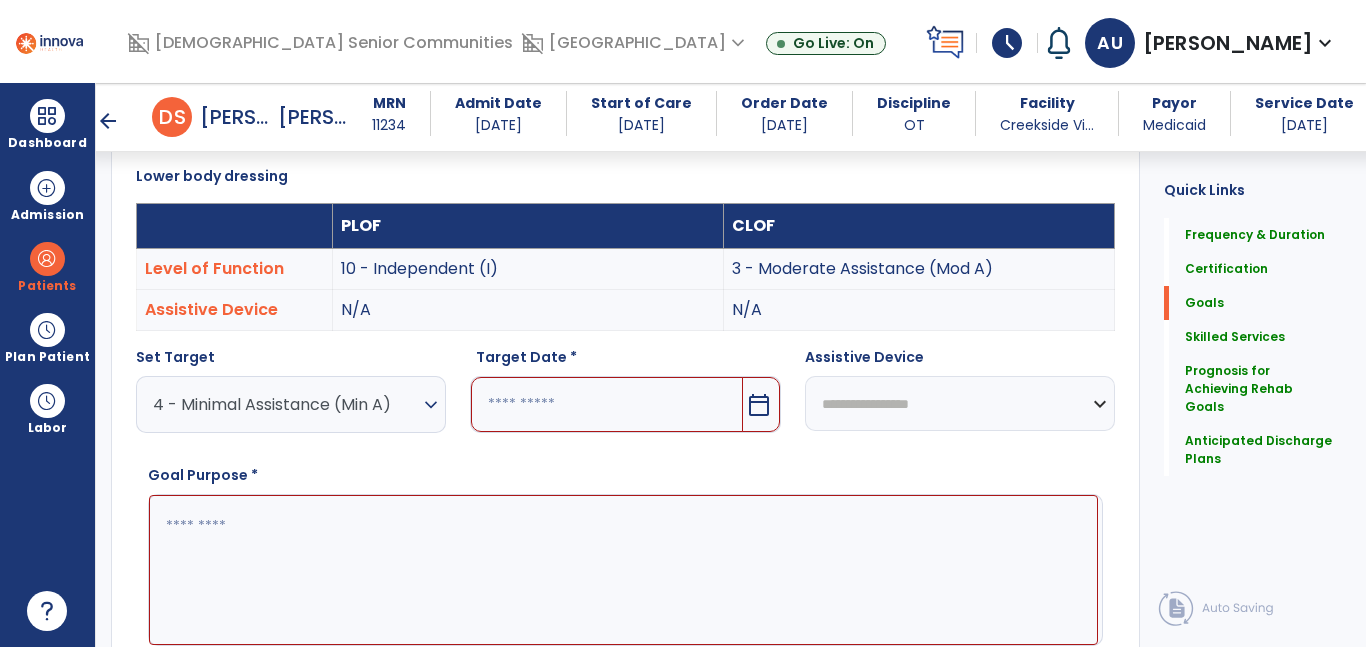 click at bounding box center [623, 570] 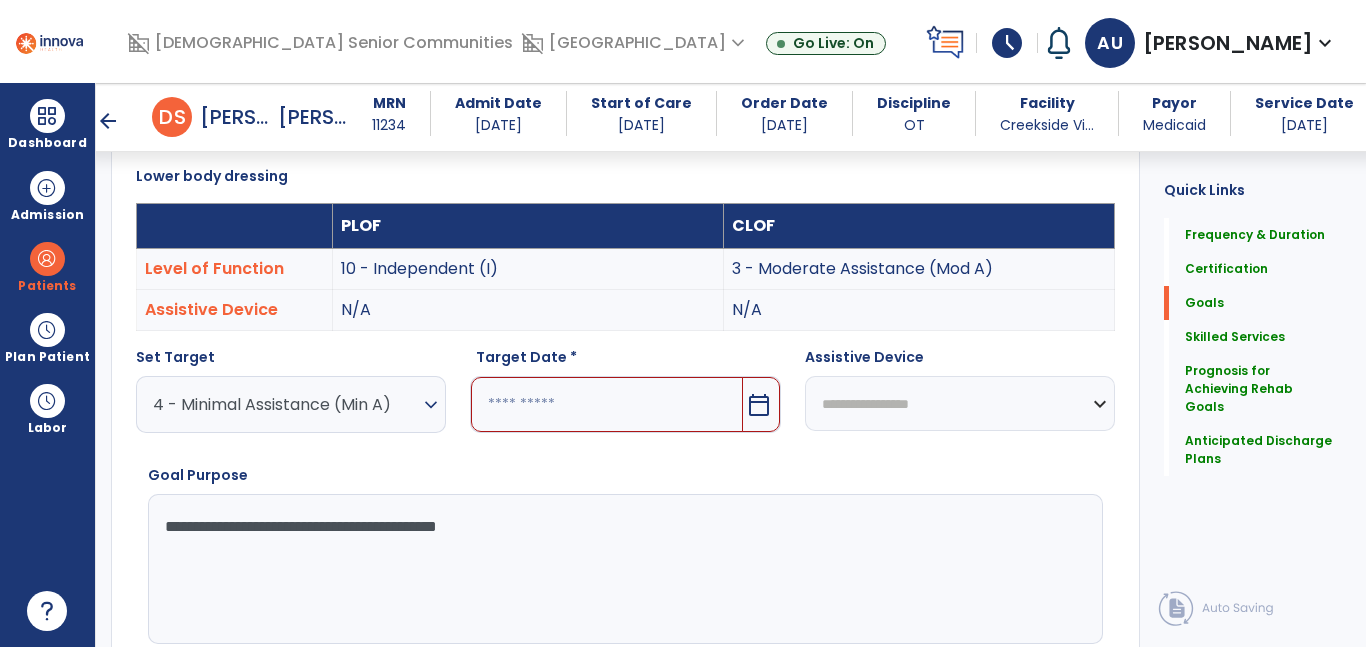 type on "**********" 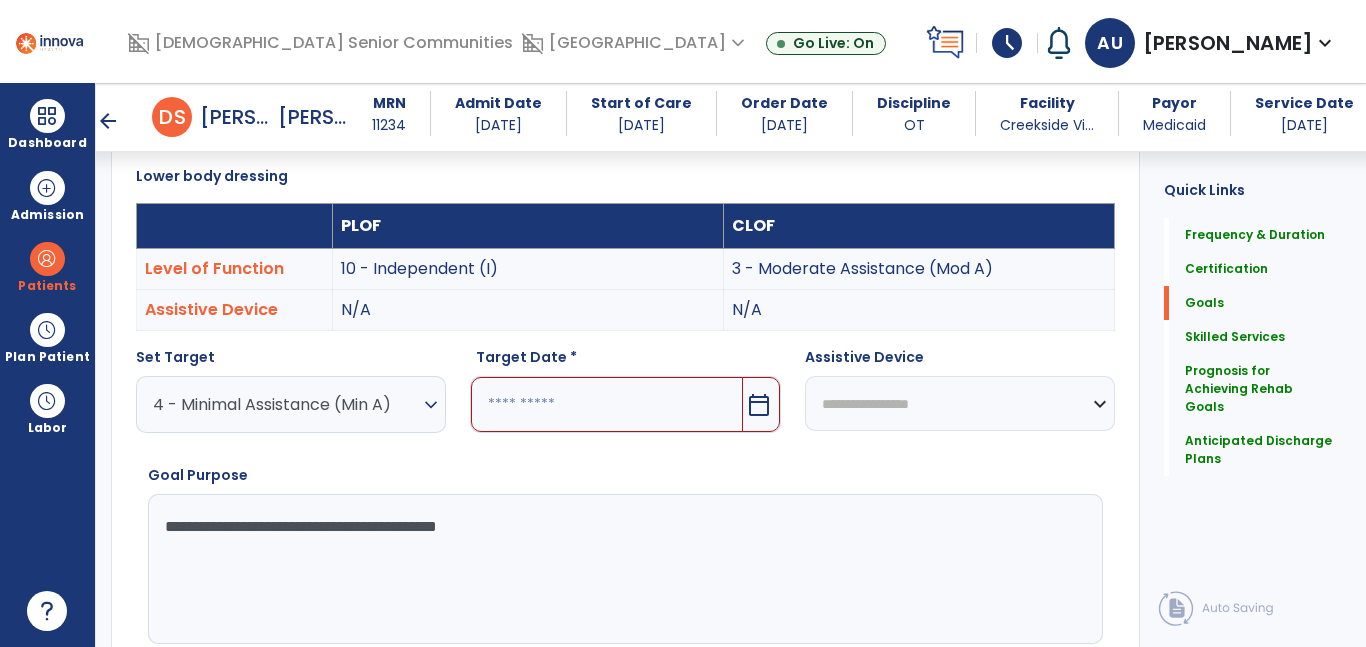 drag, startPoint x: 761, startPoint y: 403, endPoint x: 752, endPoint y: 432, distance: 30.364452 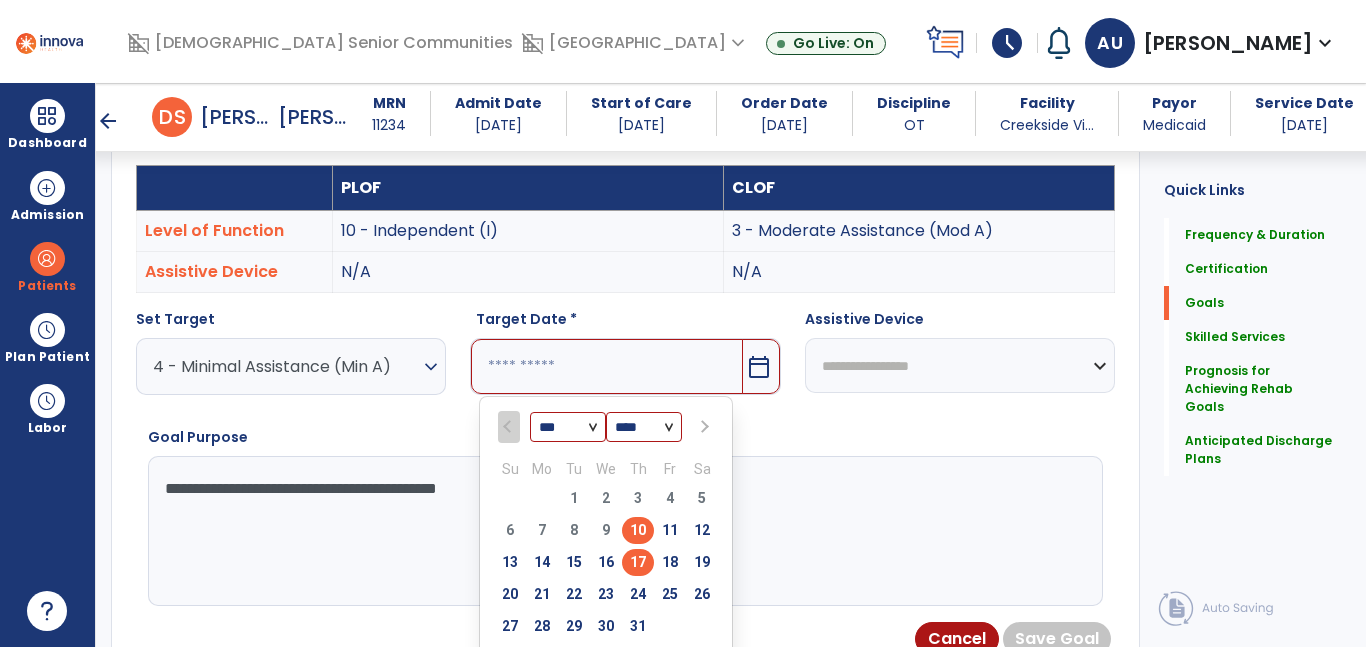scroll, scrollTop: 587, scrollLeft: 0, axis: vertical 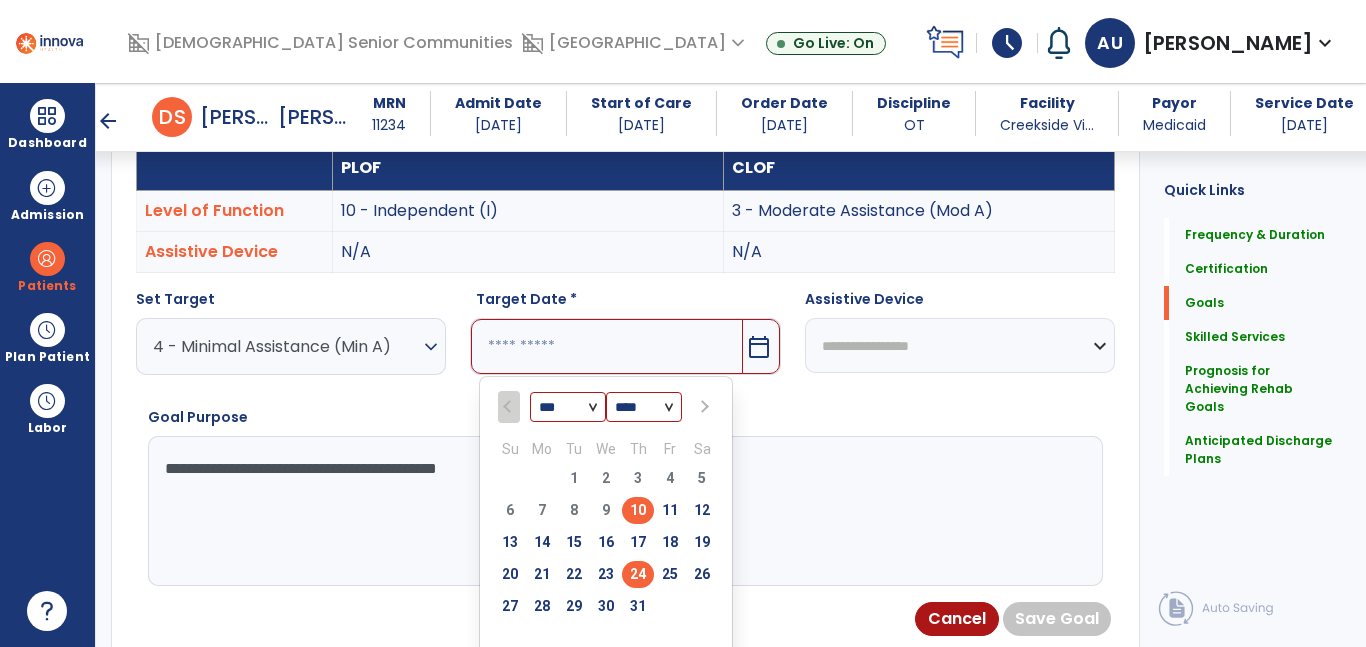 click on "24" at bounding box center (638, 574) 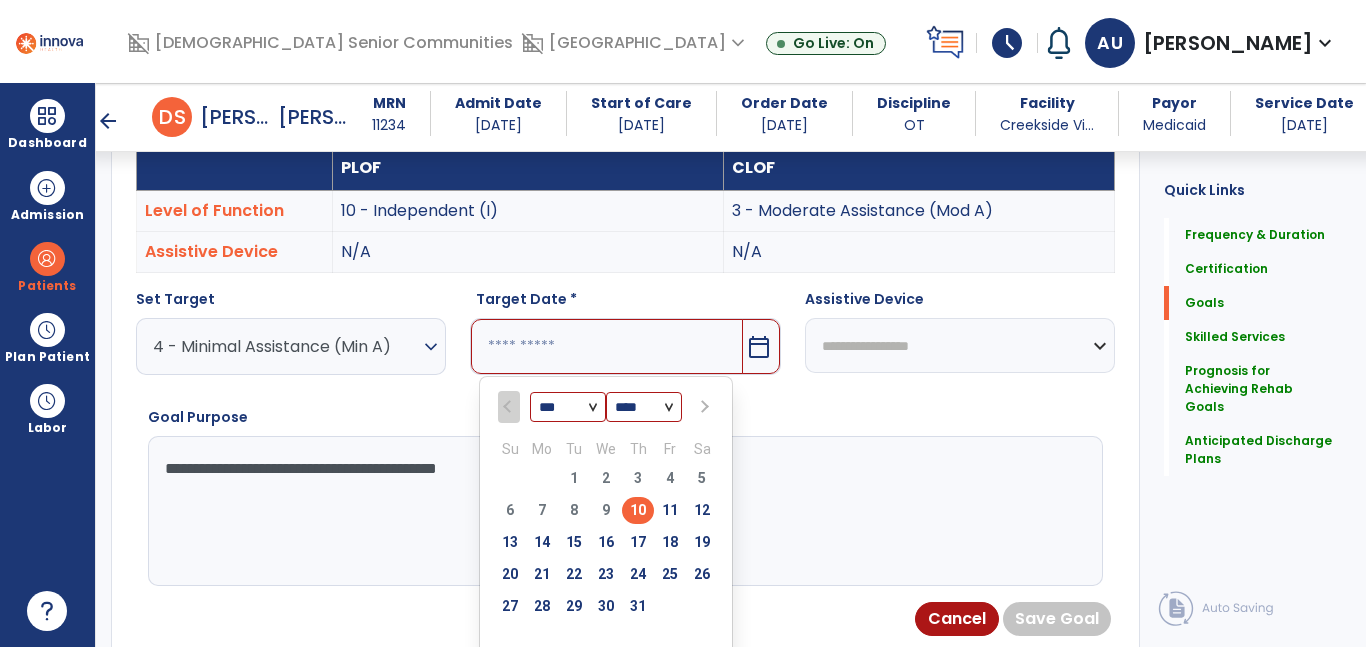 type on "*********" 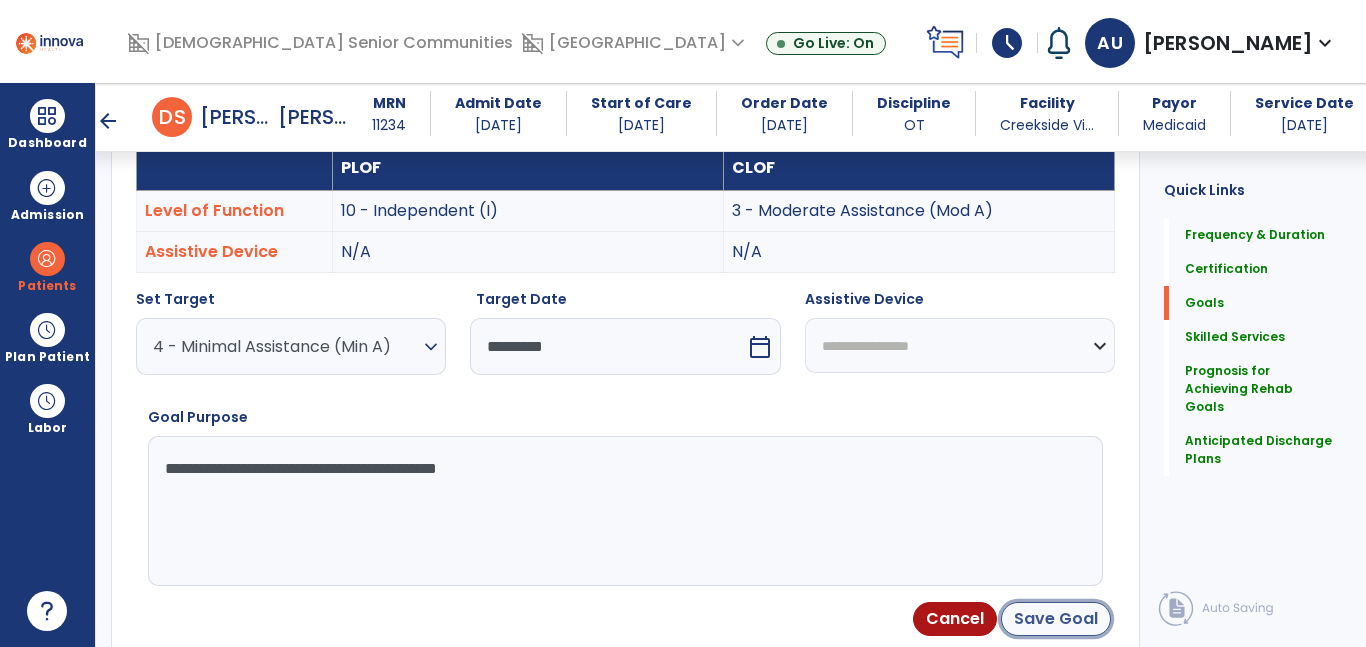 click on "Save Goal" at bounding box center (1056, 619) 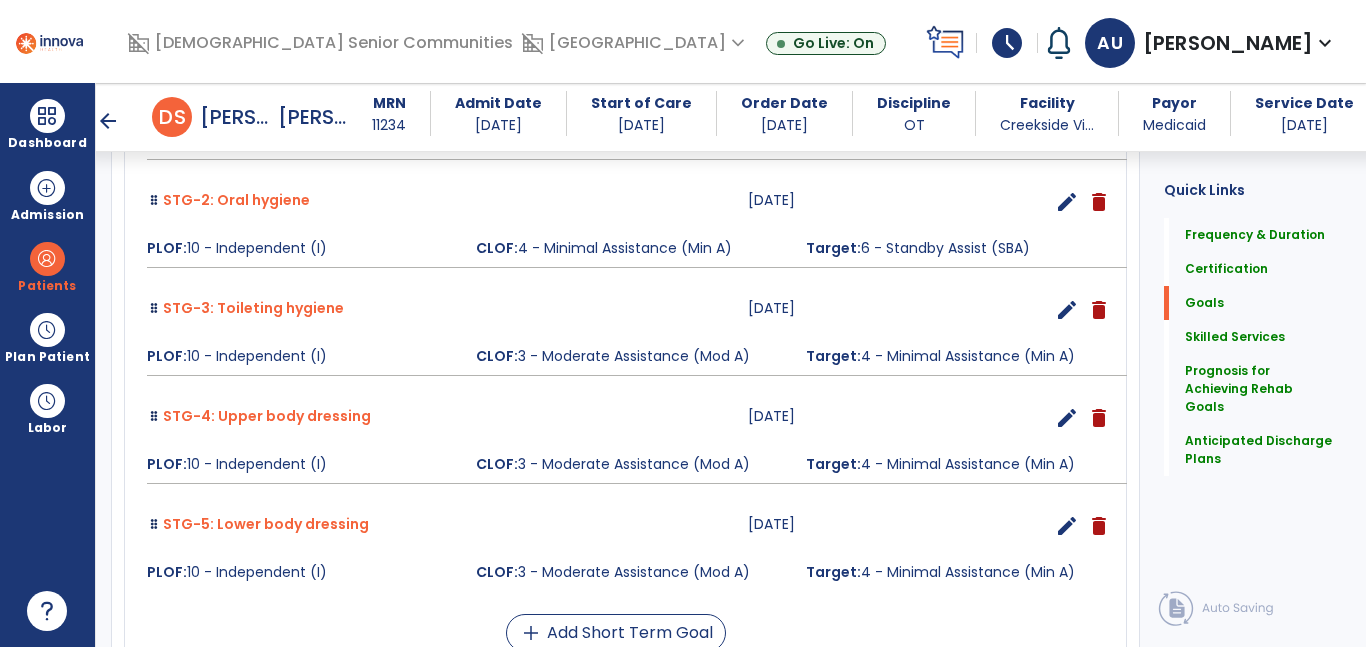 scroll, scrollTop: 872, scrollLeft: 0, axis: vertical 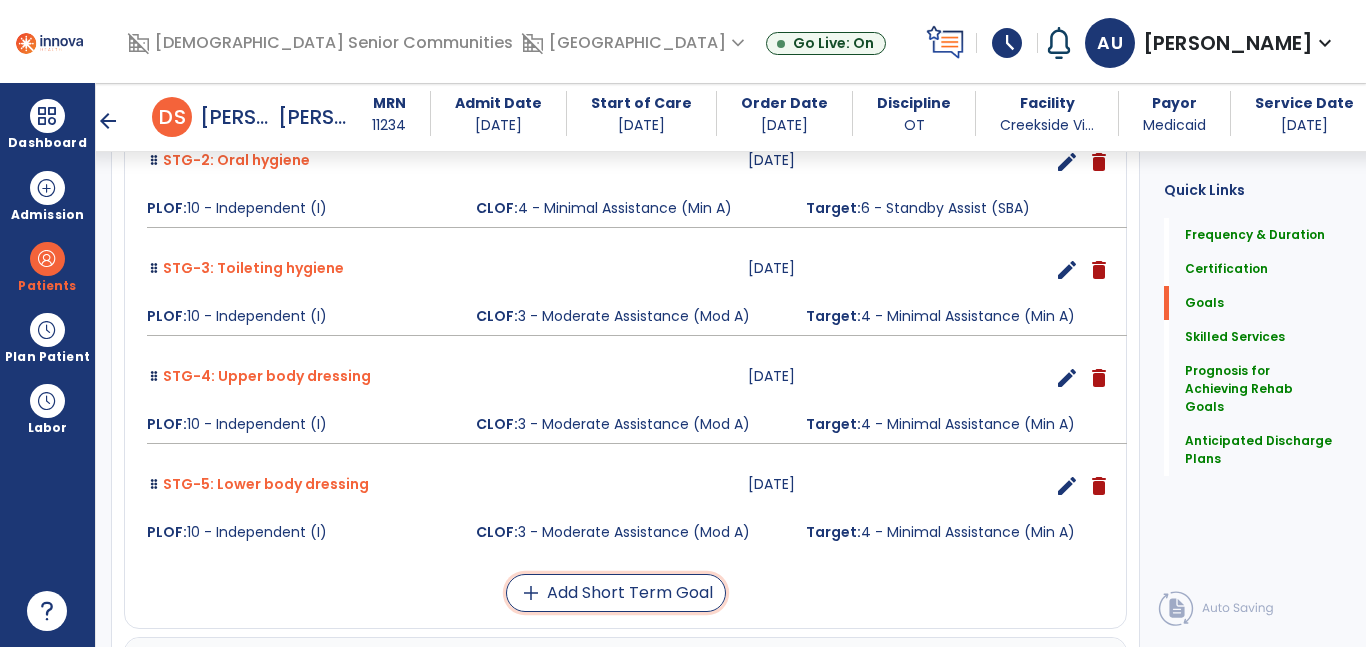 click on "add  Add Short Term Goal" at bounding box center [616, 593] 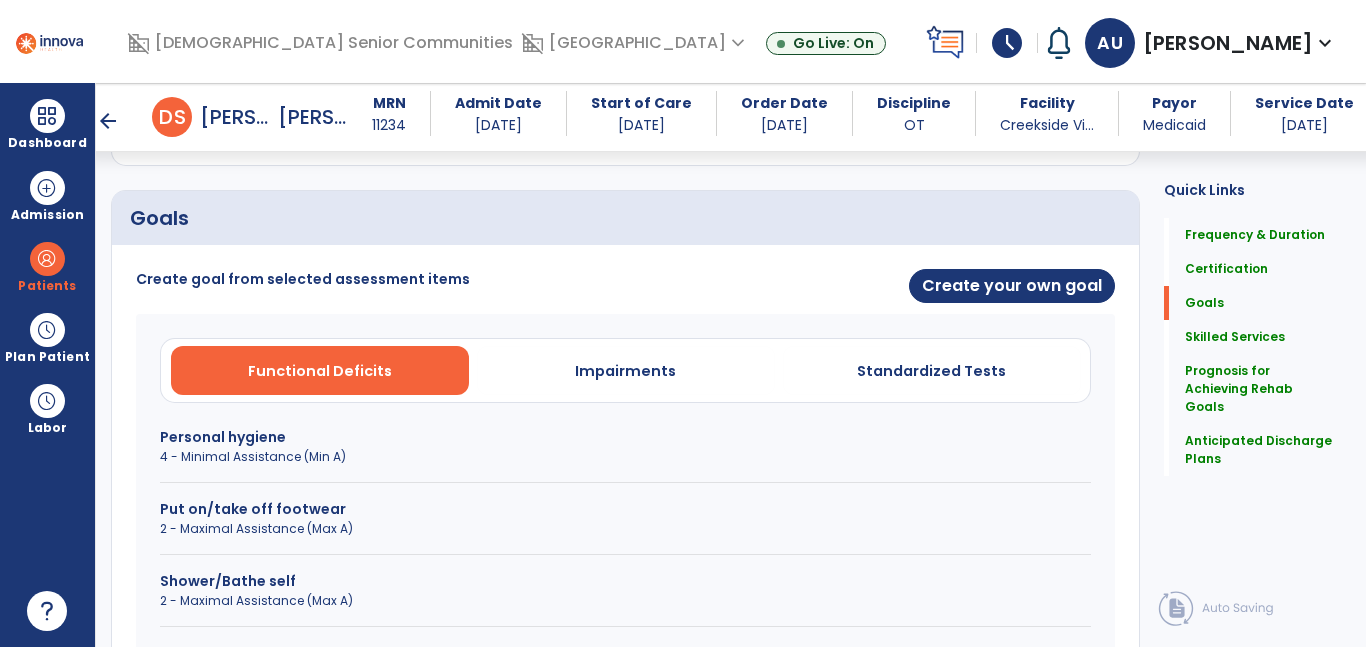 scroll, scrollTop: 424, scrollLeft: 0, axis: vertical 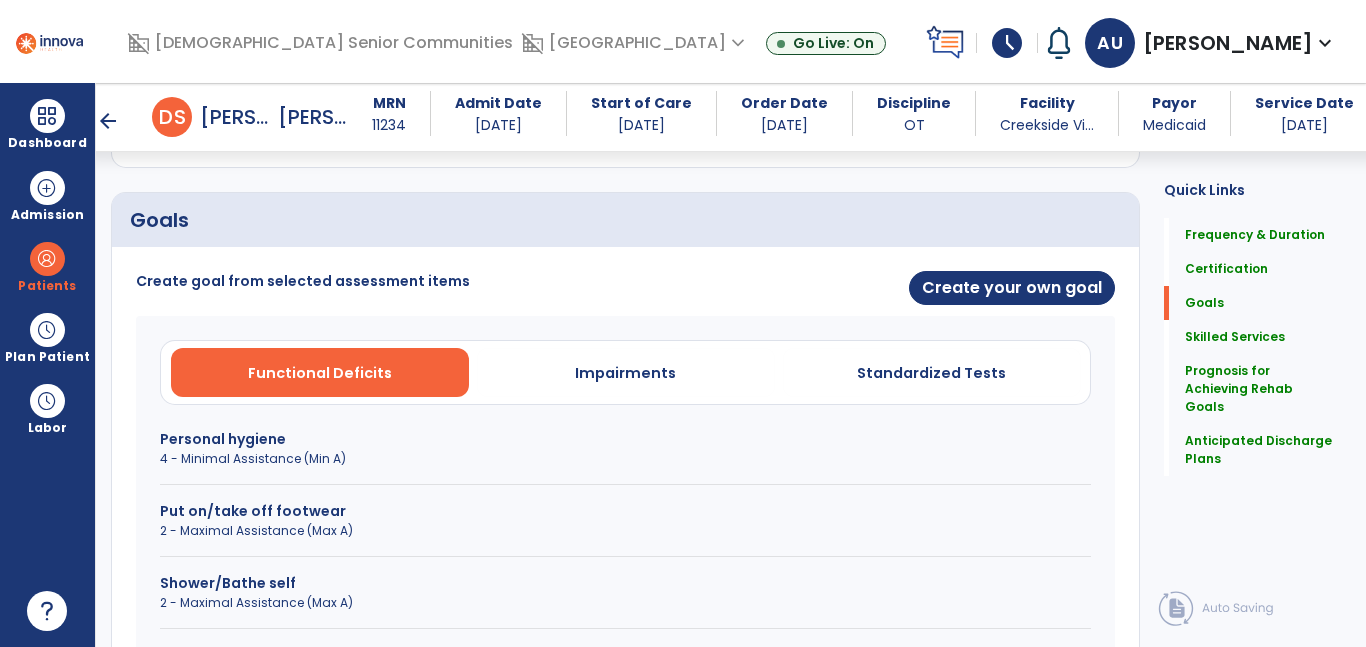 click on "Personal hygiene" at bounding box center (625, 439) 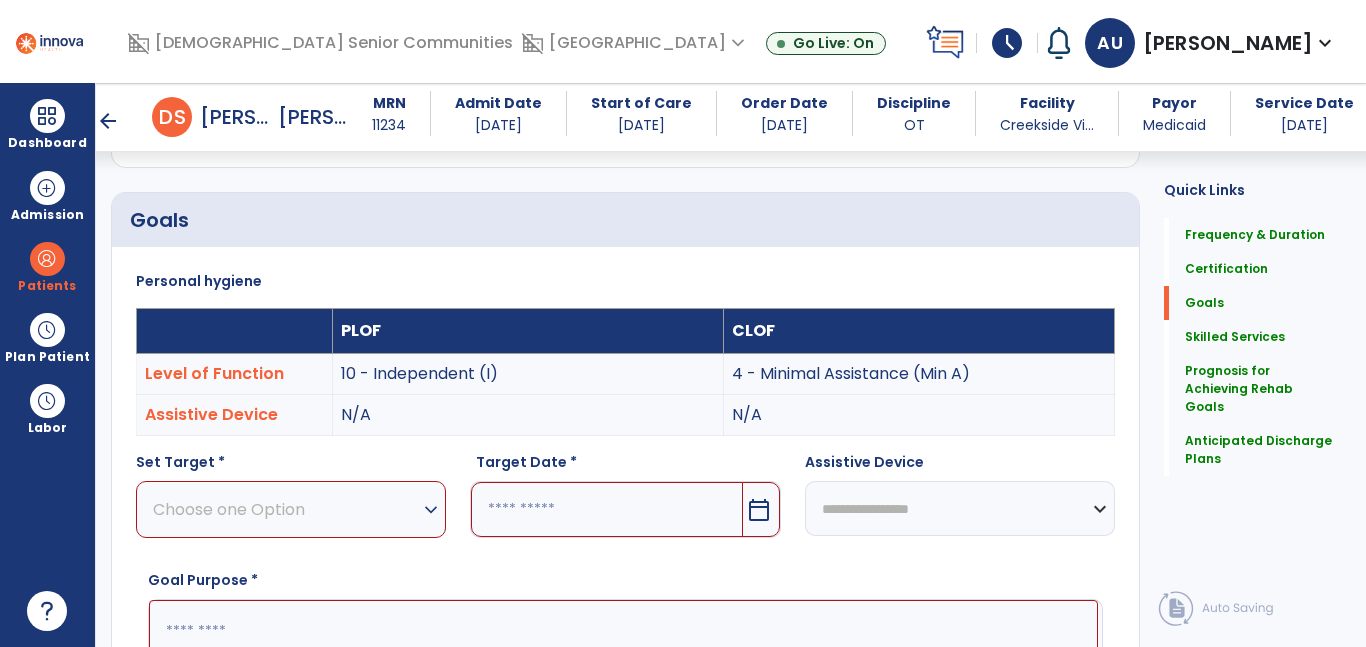 click on "Choose one Option" at bounding box center [286, 509] 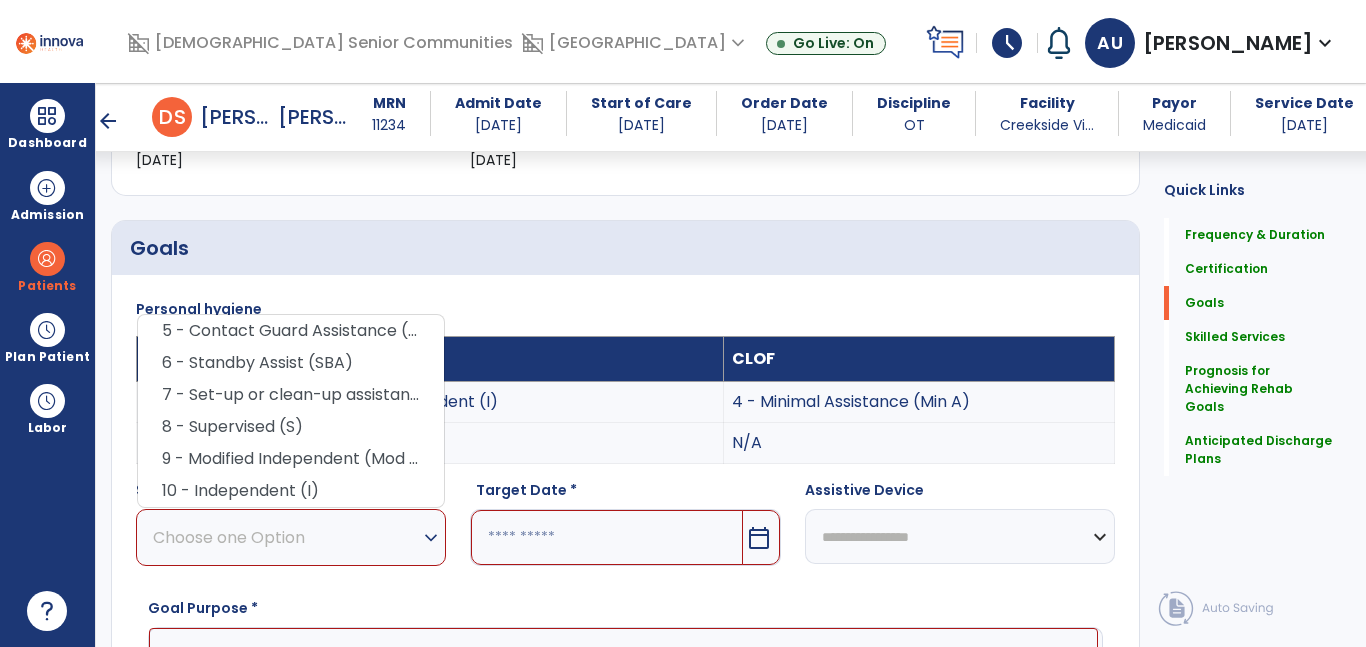 scroll, scrollTop: 436, scrollLeft: 0, axis: vertical 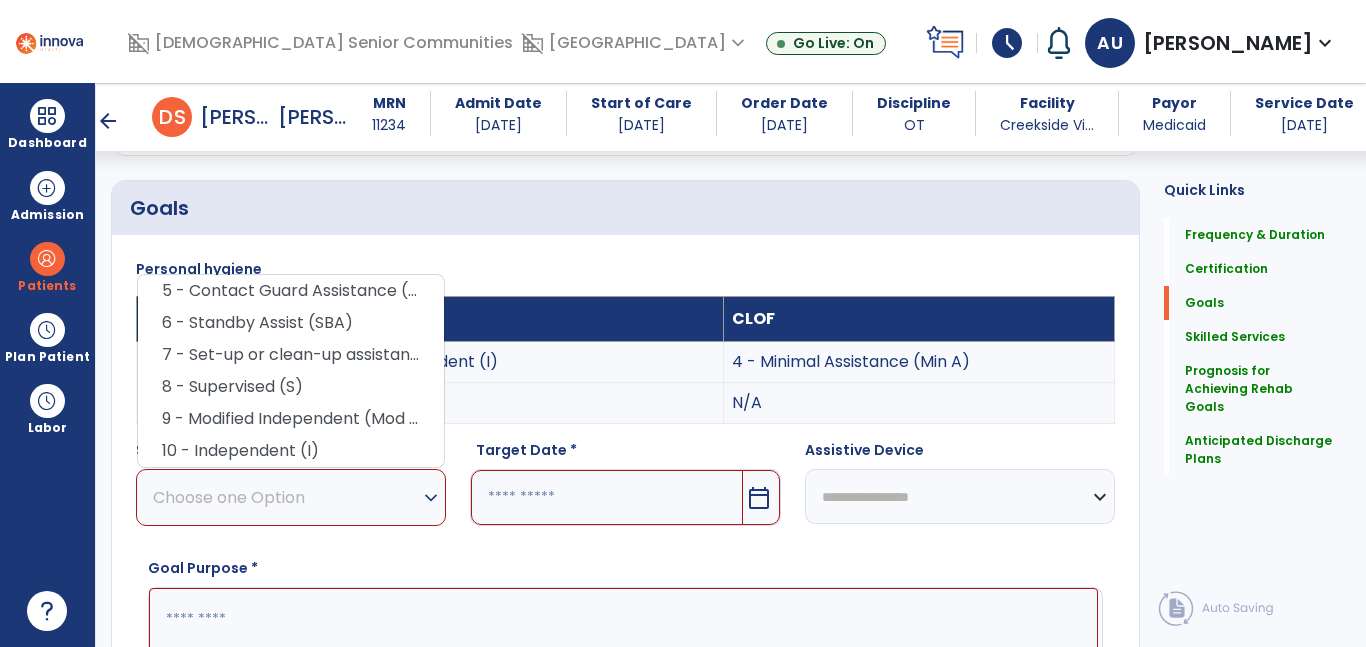 drag, startPoint x: 394, startPoint y: 319, endPoint x: 421, endPoint y: 359, distance: 48.259712 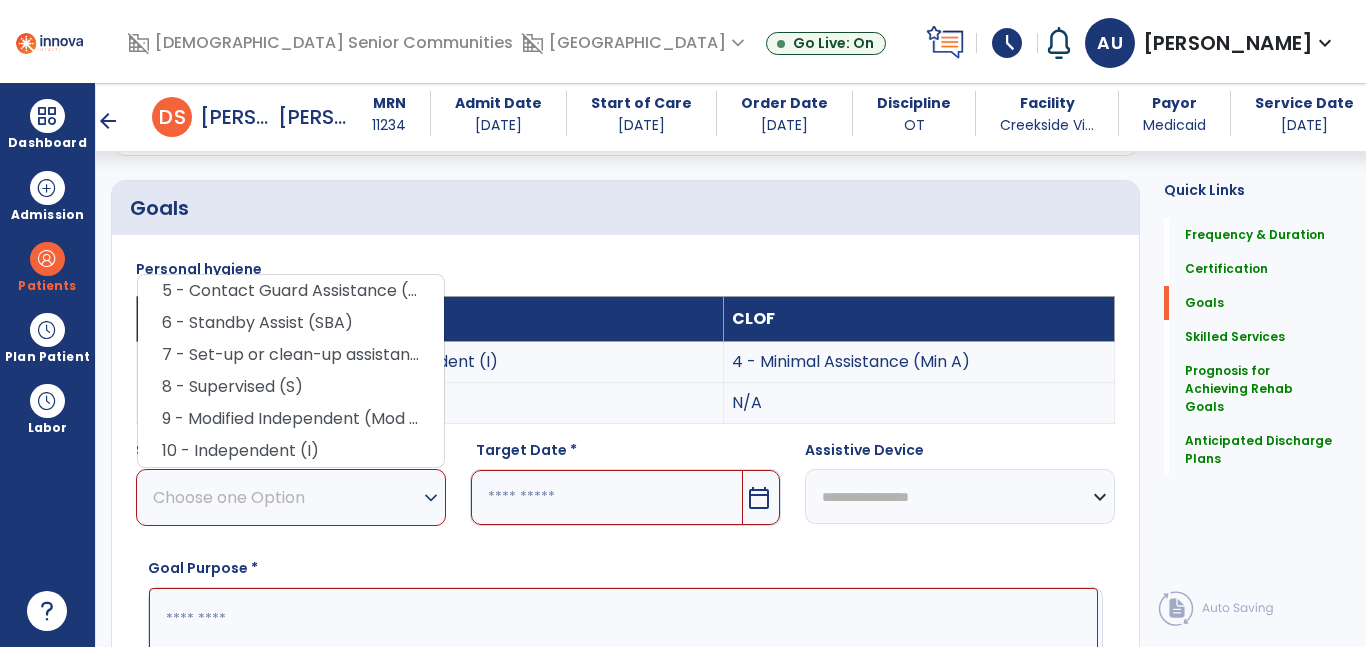 click on "6 - Standby Assist (SBA)" at bounding box center (291, 323) 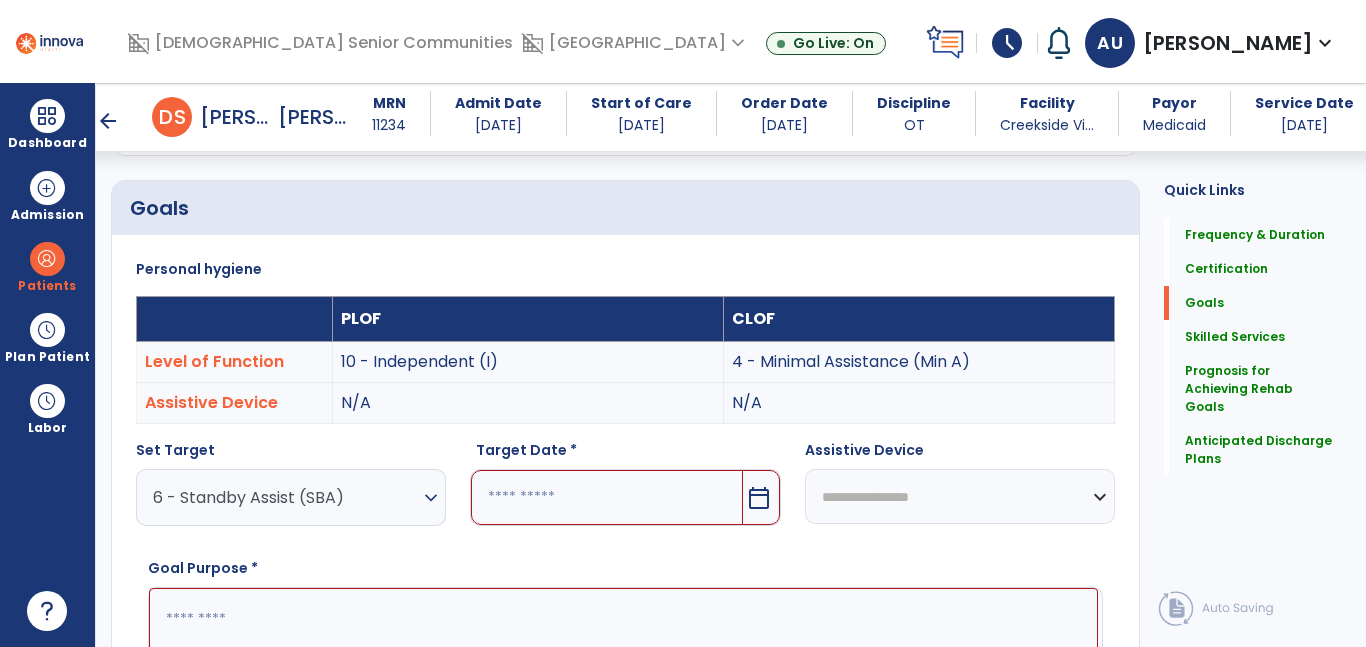 click on "calendar_today" at bounding box center [759, 498] 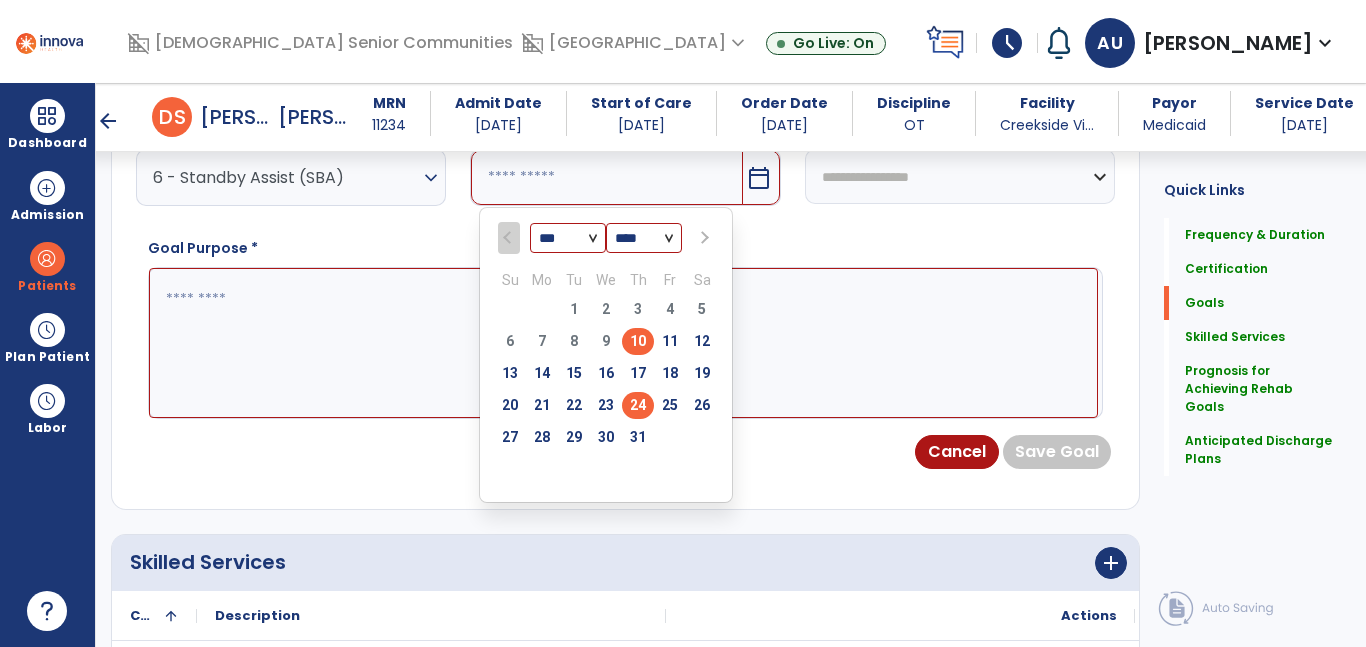scroll, scrollTop: 799, scrollLeft: 0, axis: vertical 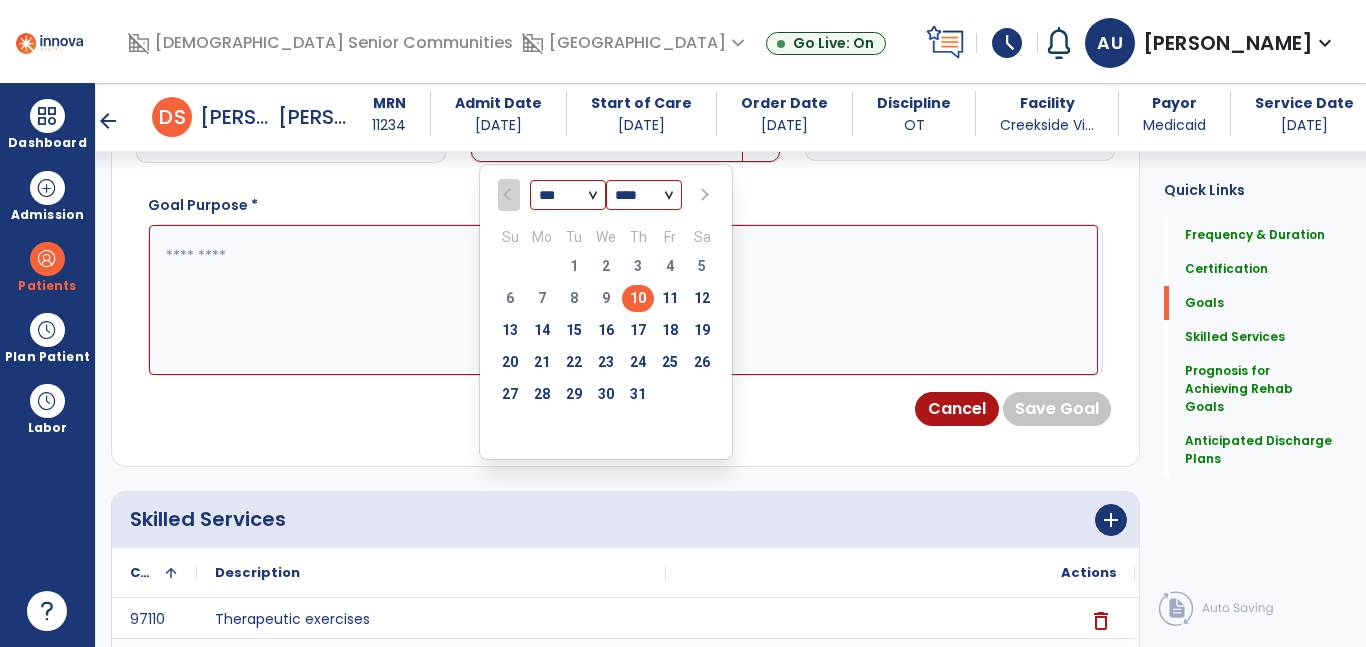 click on "24" at bounding box center [638, 362] 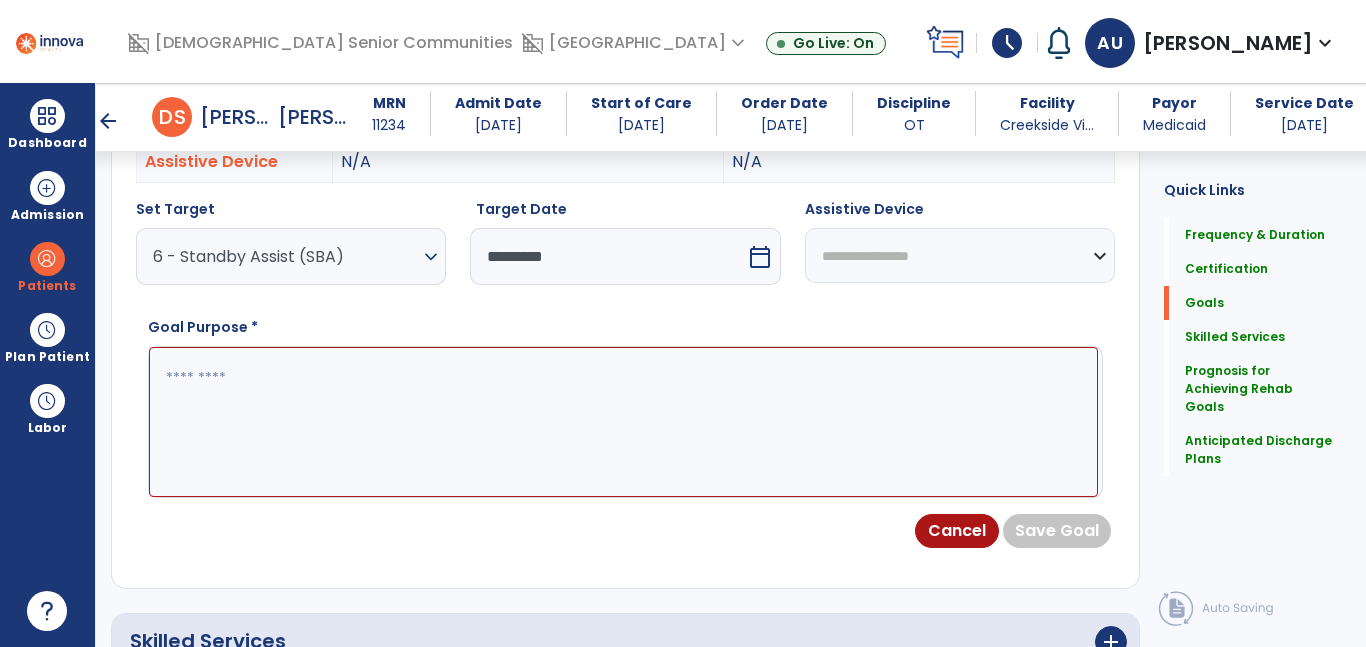 scroll, scrollTop: 676, scrollLeft: 0, axis: vertical 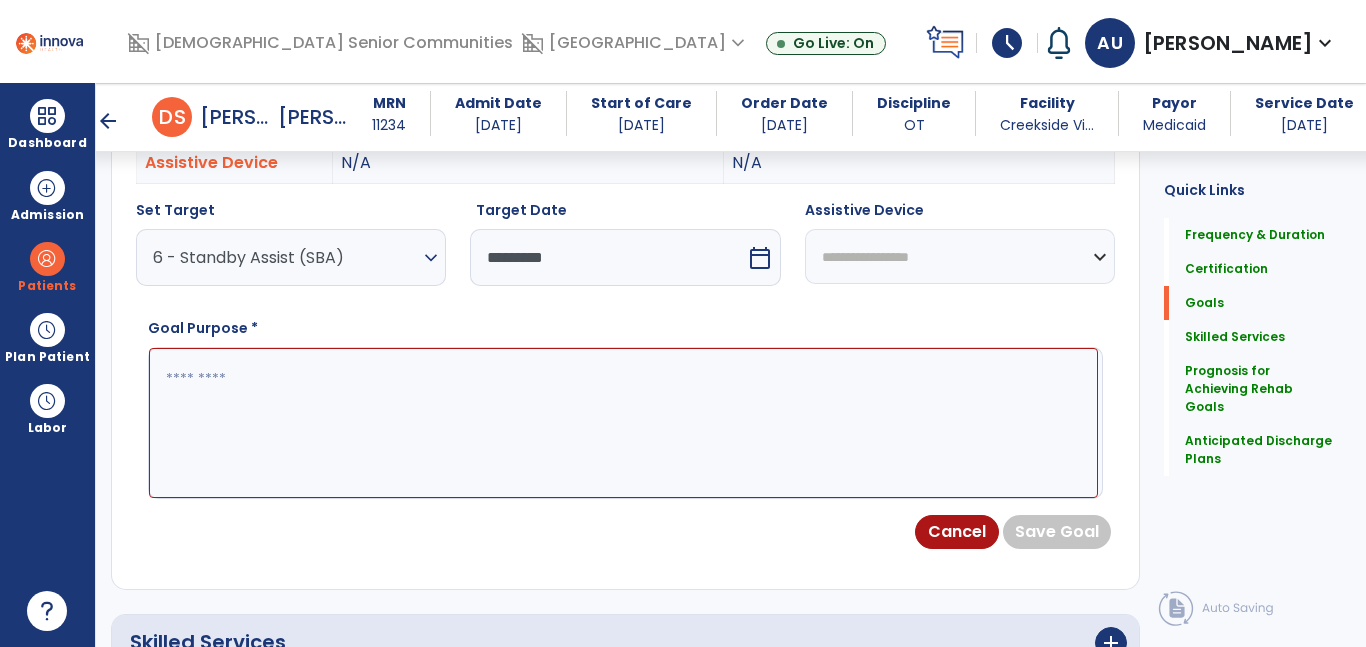 click at bounding box center (623, 423) 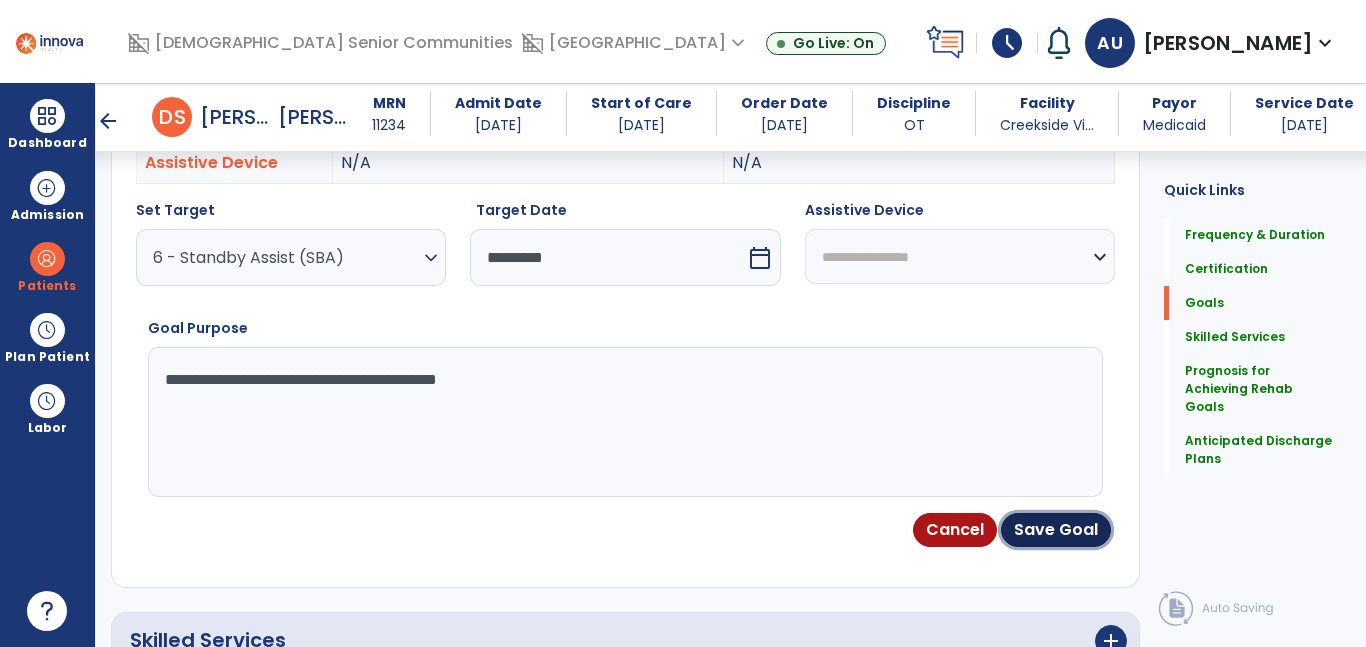 click on "Save Goal" at bounding box center (1056, 530) 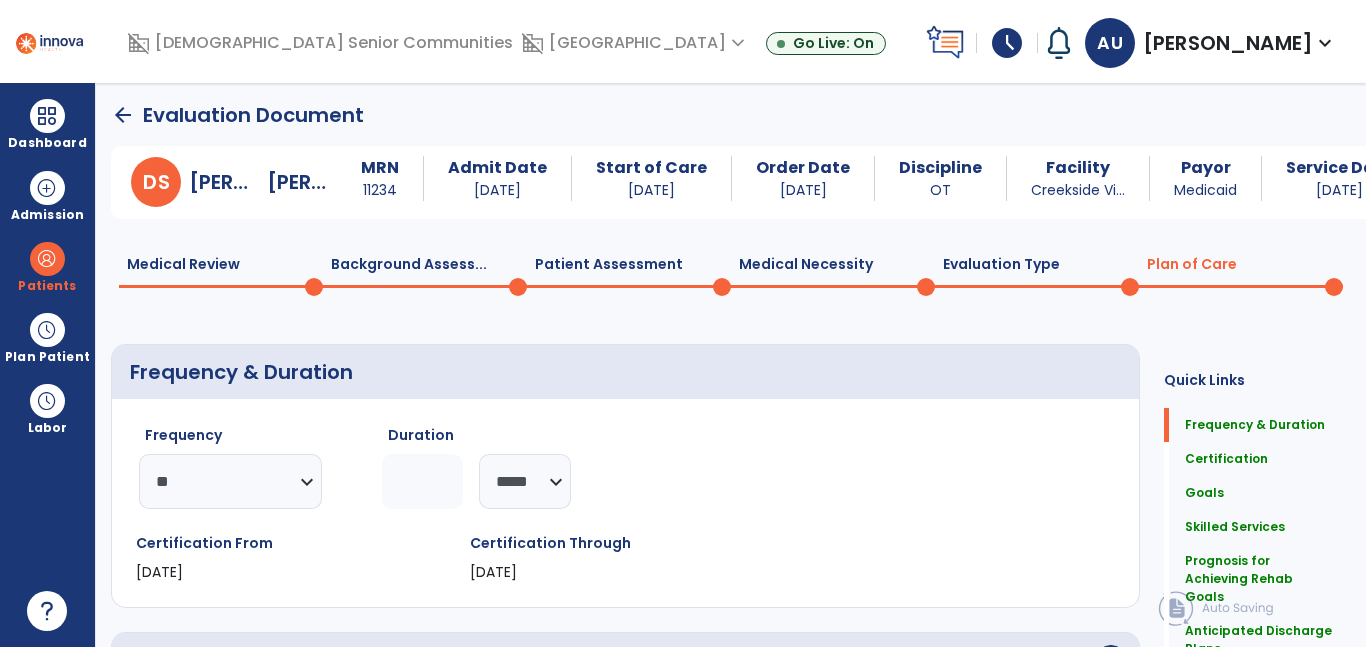 scroll, scrollTop: 0, scrollLeft: 0, axis: both 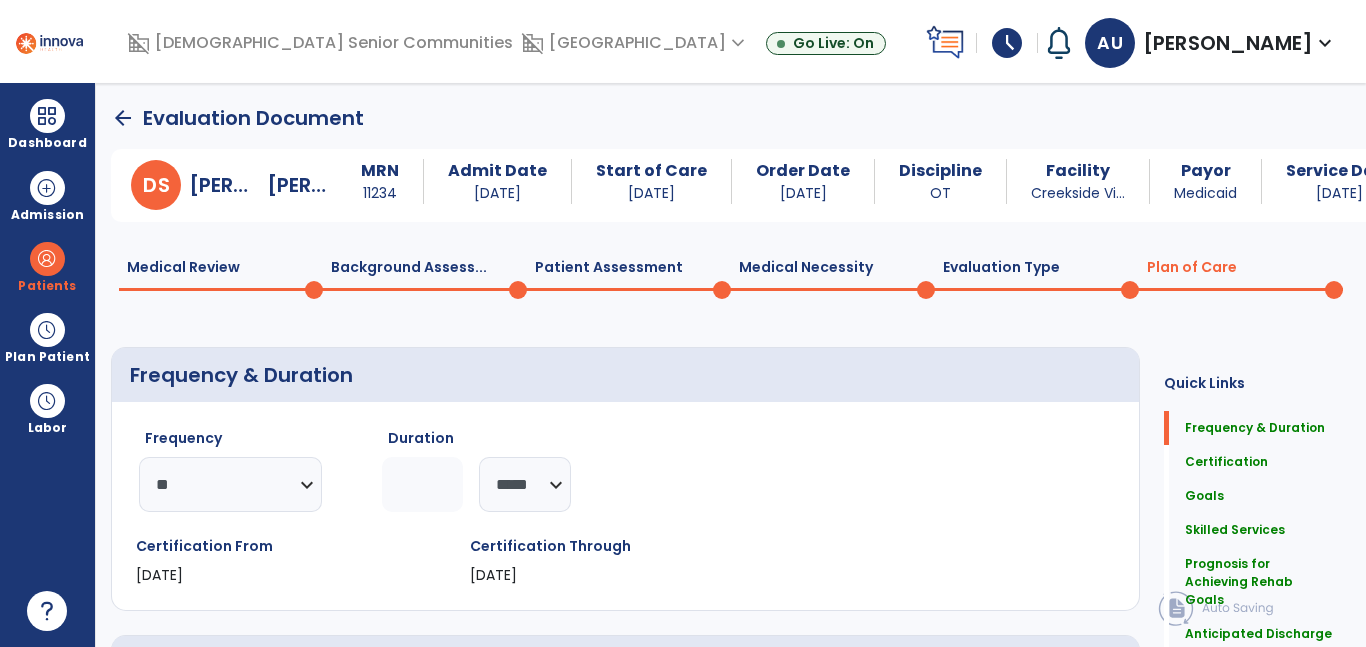 click on "Patient Assessment  0" 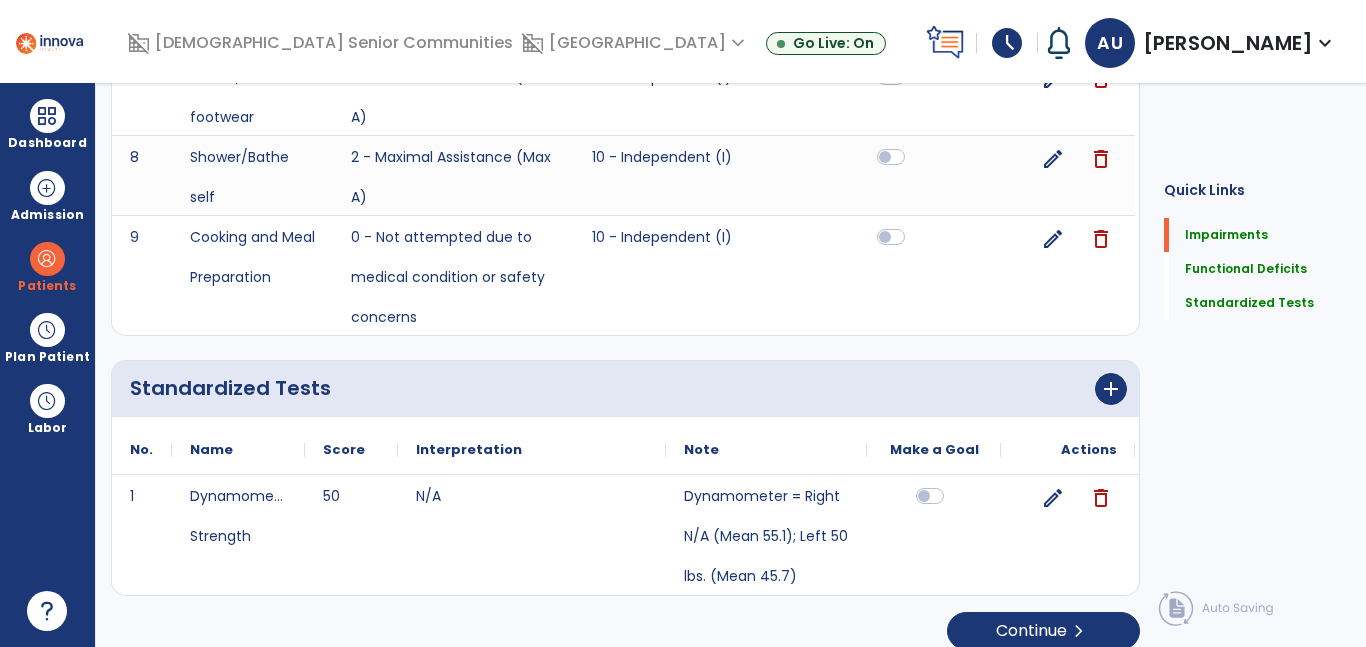 scroll, scrollTop: 0, scrollLeft: 0, axis: both 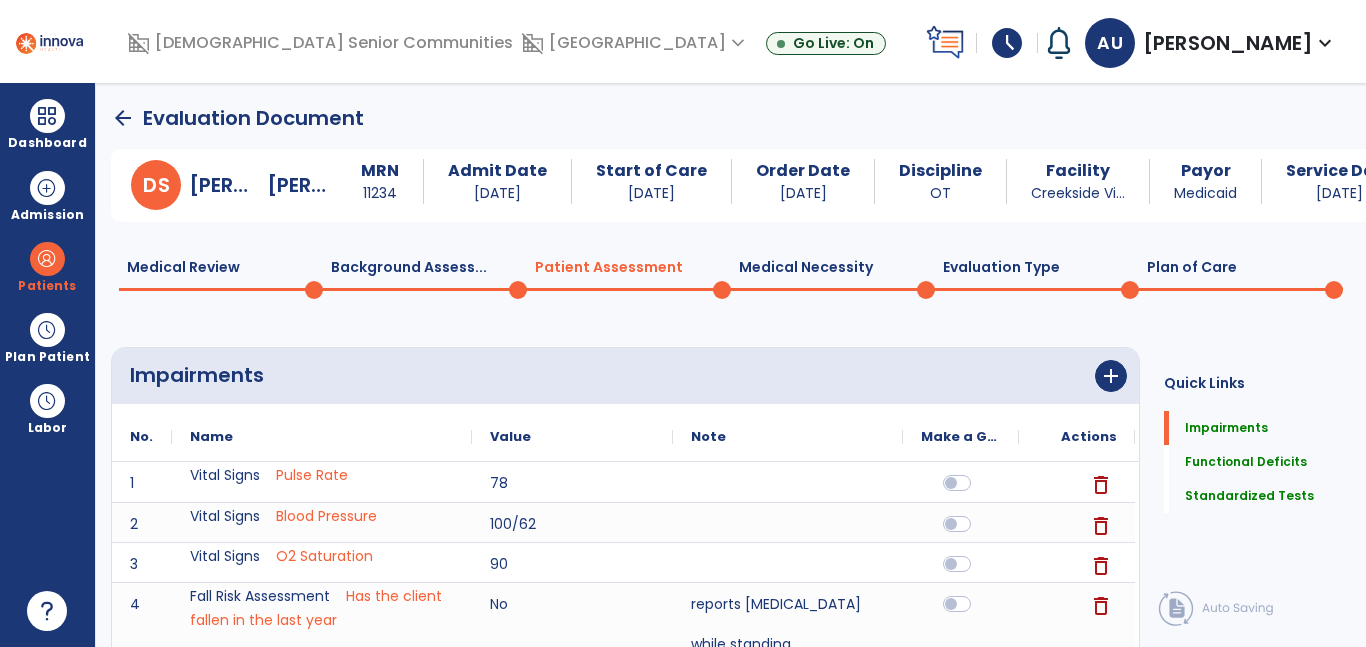 click on "Plan of Care  0" 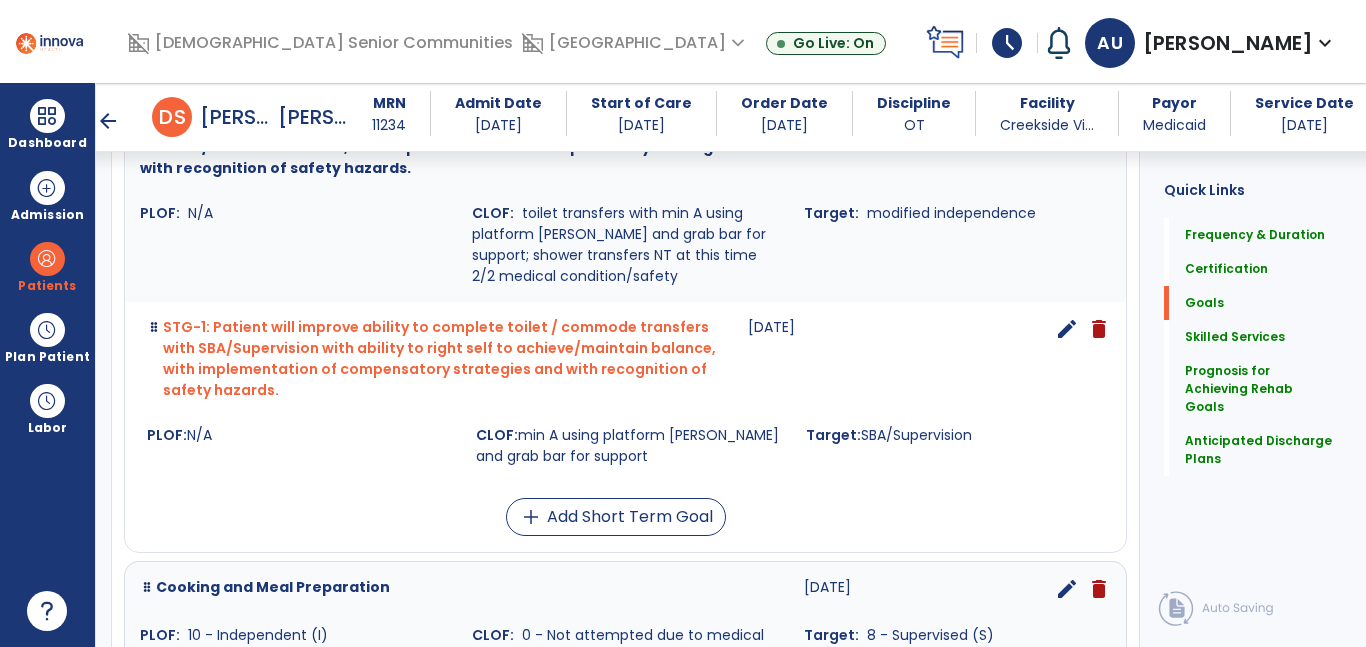 scroll, scrollTop: 1527, scrollLeft: 0, axis: vertical 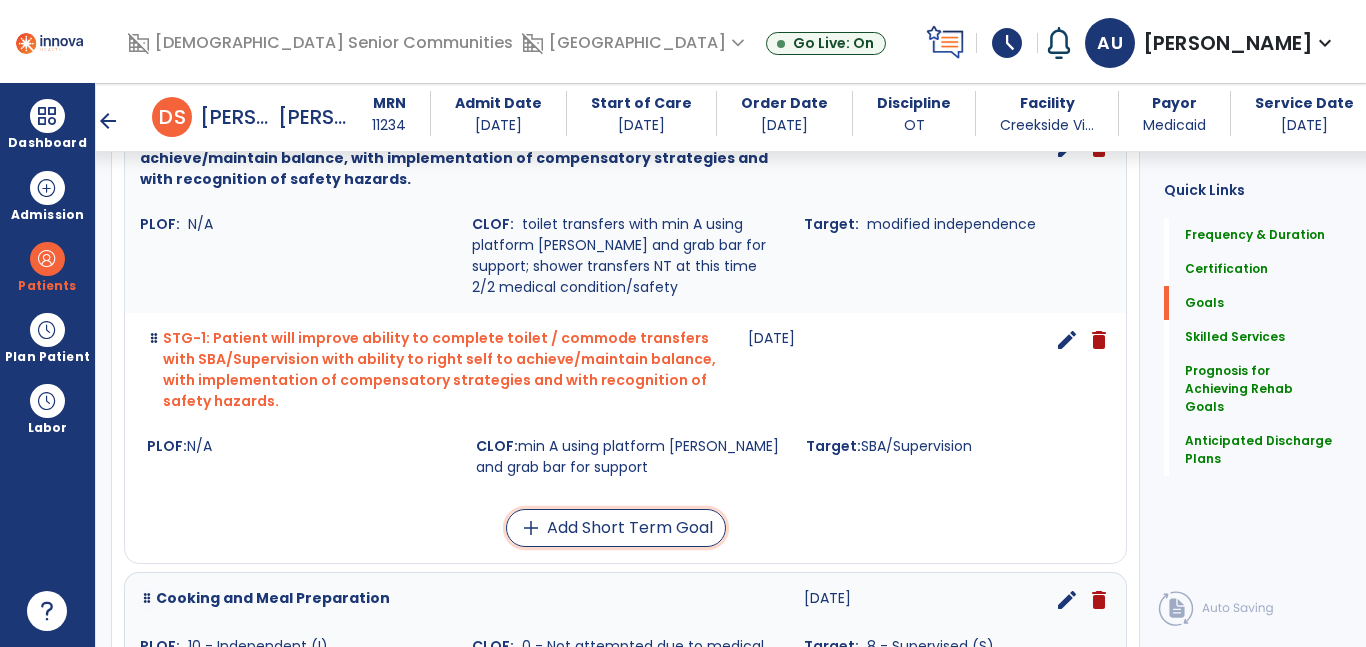 click on "add  Add Short Term Goal" at bounding box center [616, 528] 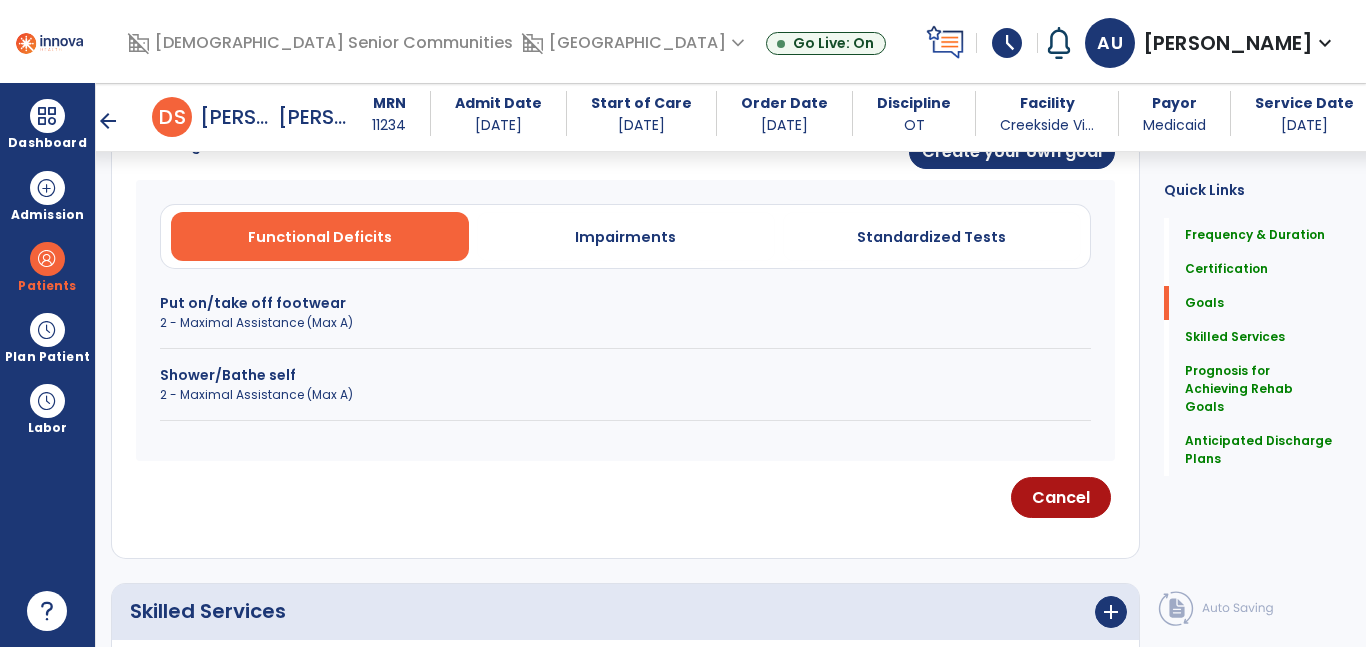 scroll, scrollTop: 537, scrollLeft: 0, axis: vertical 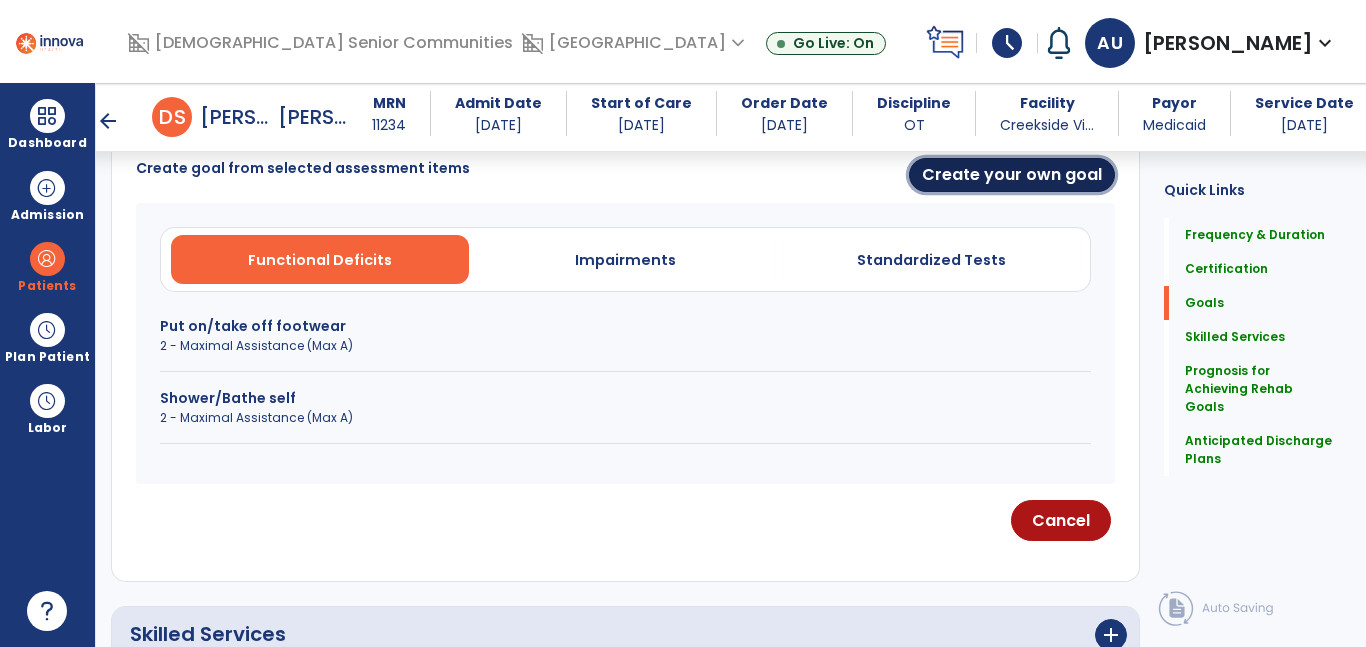 click on "Create your own goal" at bounding box center [1012, 175] 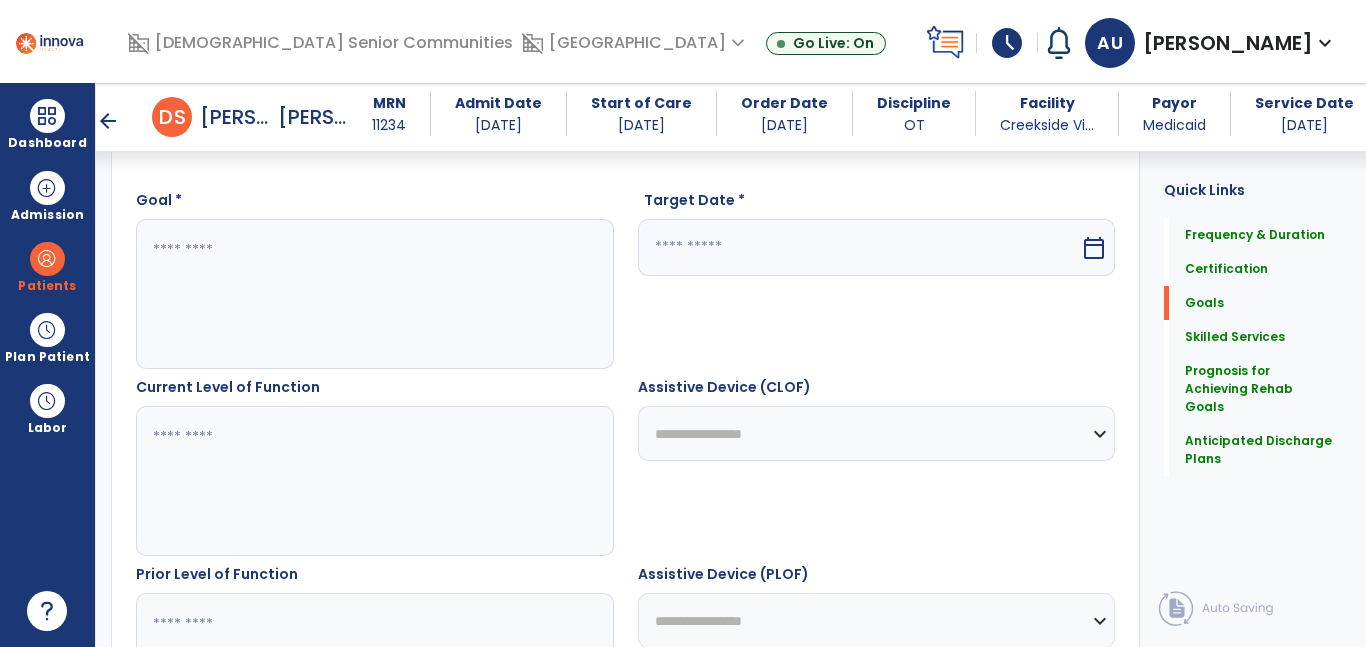 click at bounding box center [374, 294] 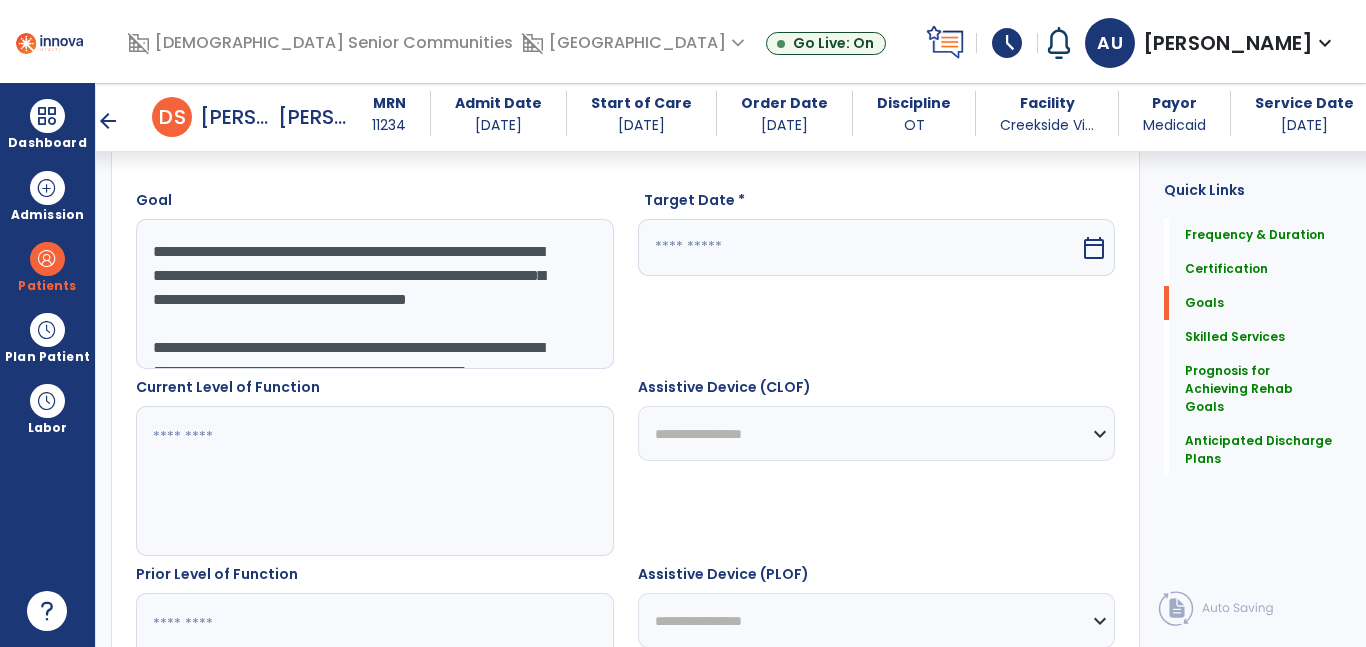 scroll, scrollTop: 376, scrollLeft: 0, axis: vertical 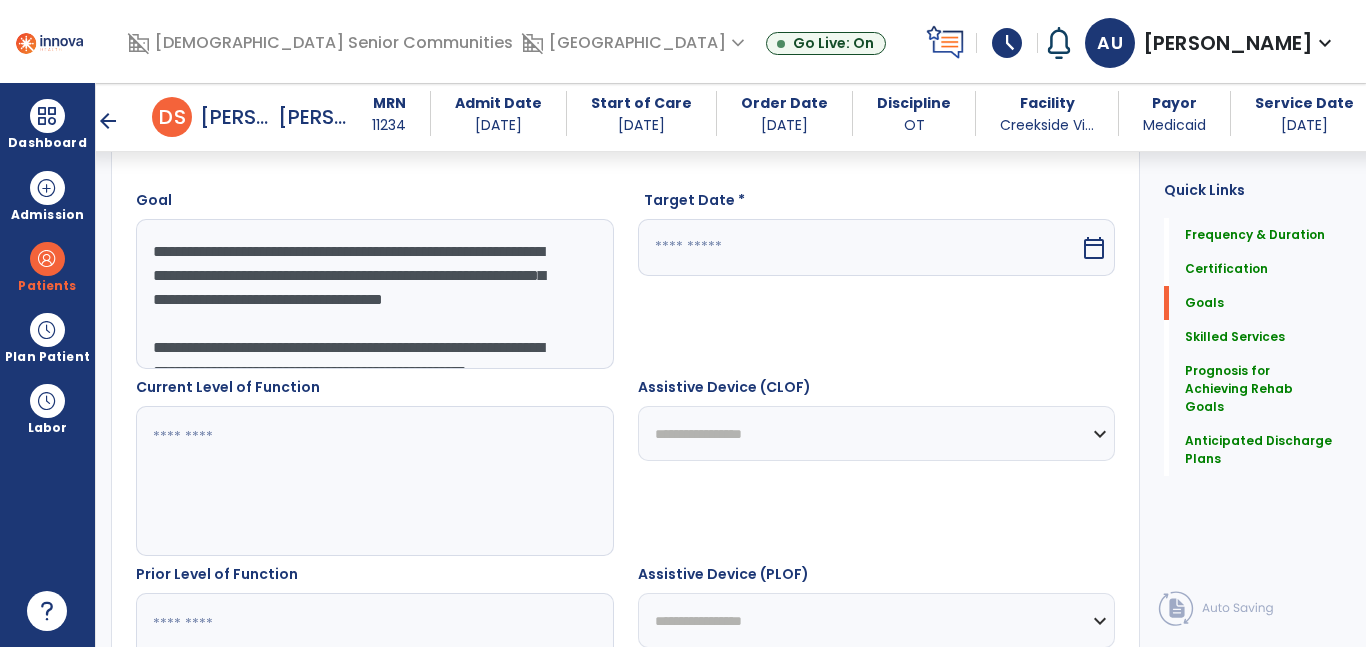 drag, startPoint x: 350, startPoint y: 303, endPoint x: 445, endPoint y: 312, distance: 95.42536 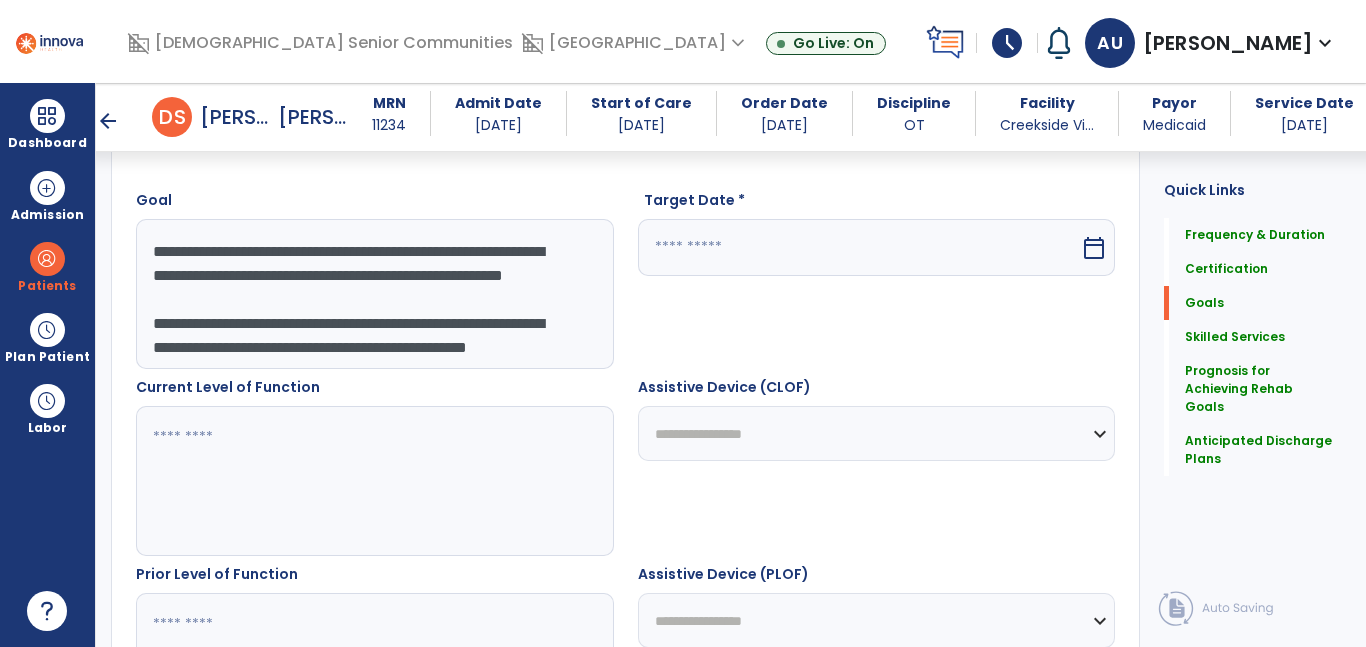 scroll, scrollTop: 55, scrollLeft: 0, axis: vertical 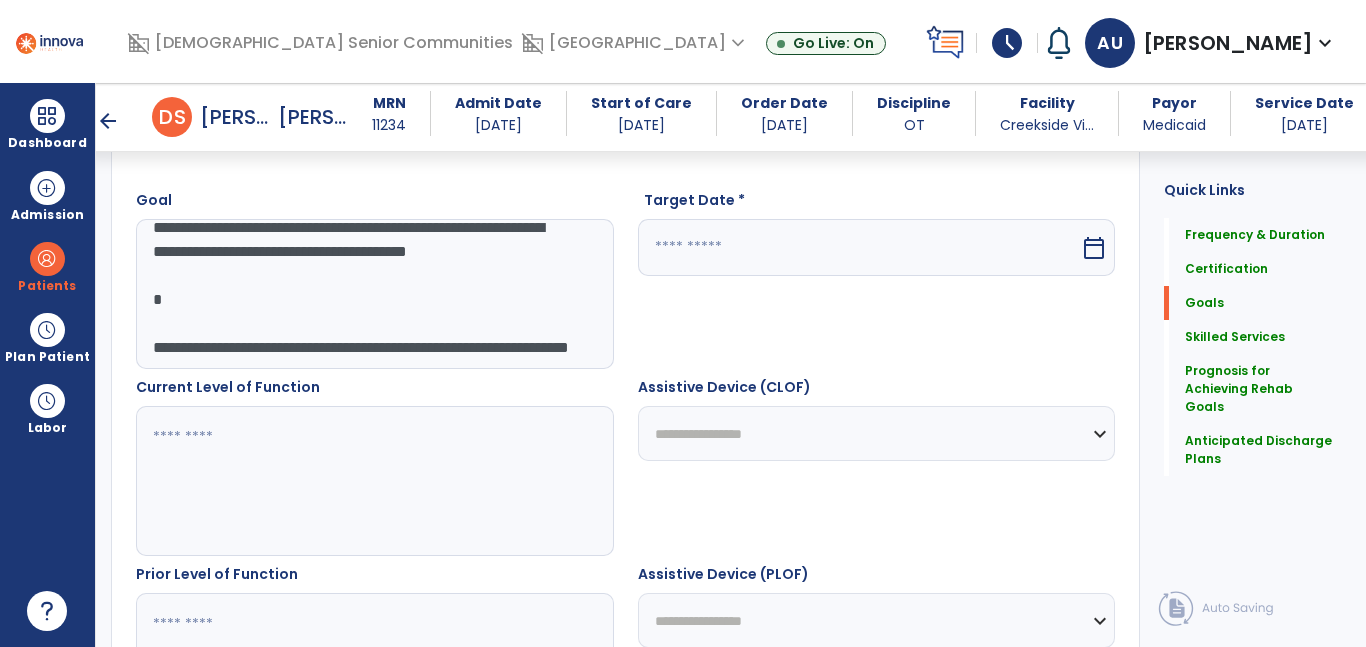 drag, startPoint x: 140, startPoint y: 292, endPoint x: 508, endPoint y: 359, distance: 374.04947 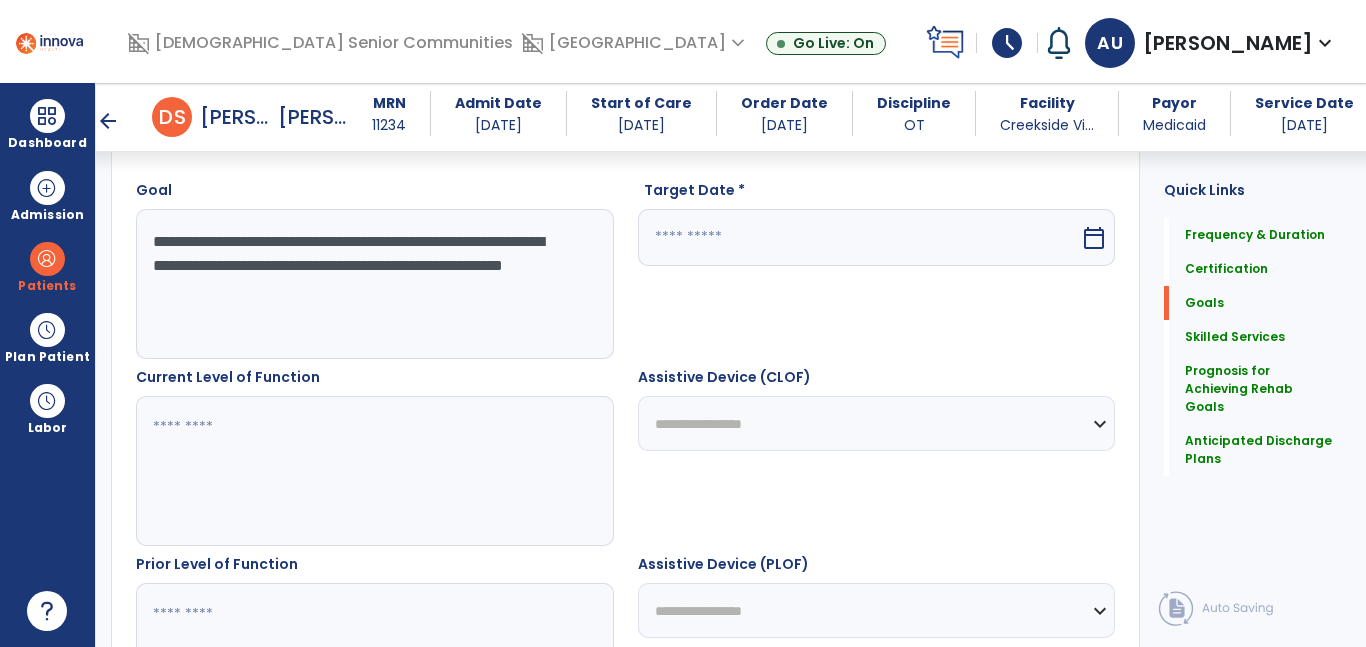 type on "**********" 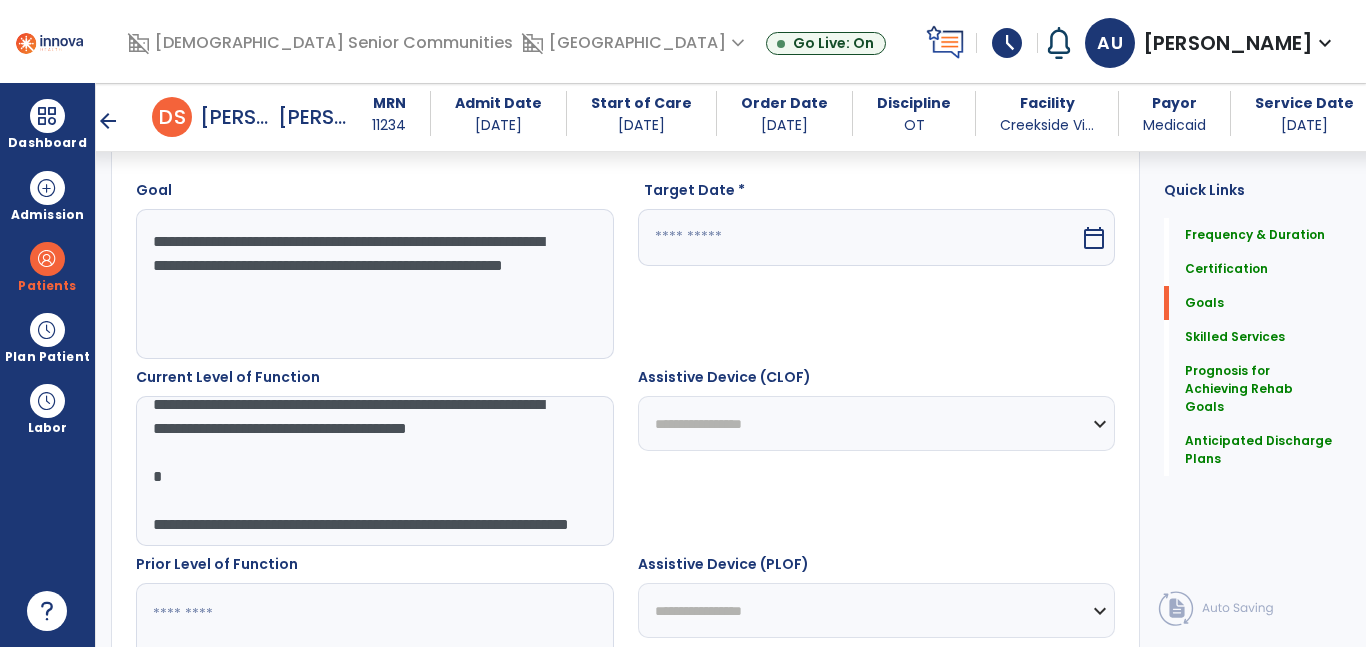 drag, startPoint x: 140, startPoint y: 455, endPoint x: 371, endPoint y: 540, distance: 246.14224 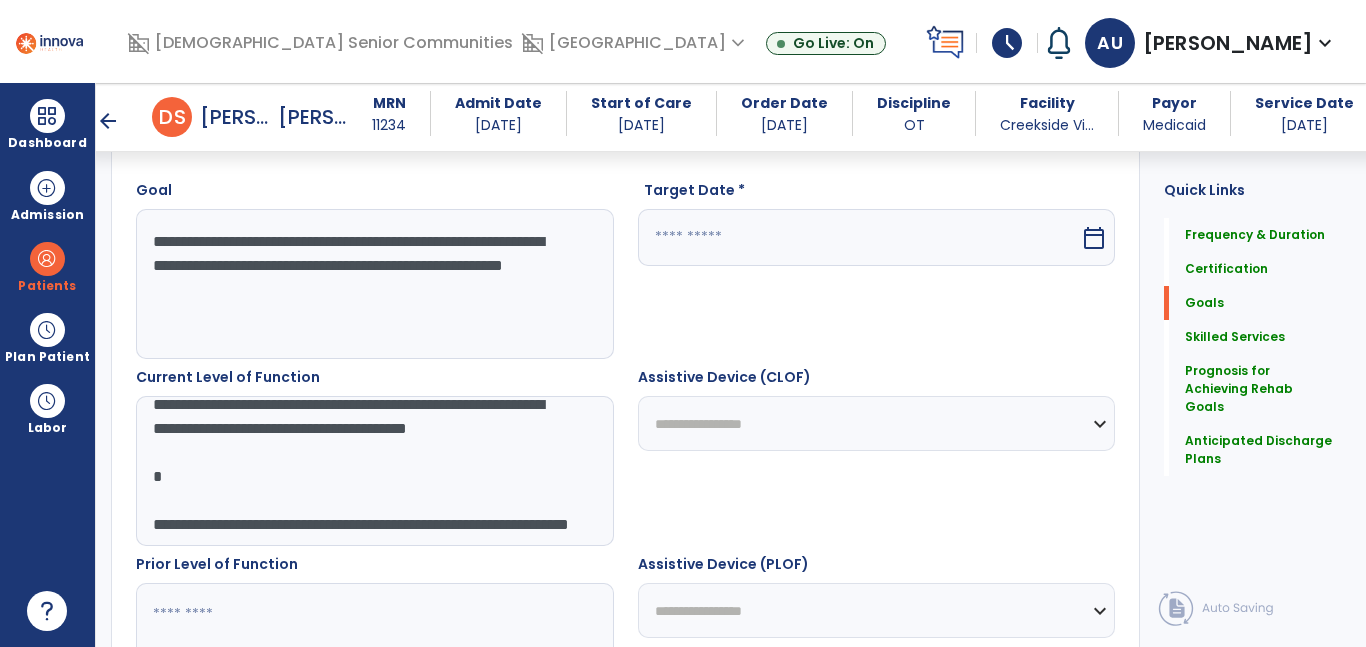 click on "**********" at bounding box center (374, 471) 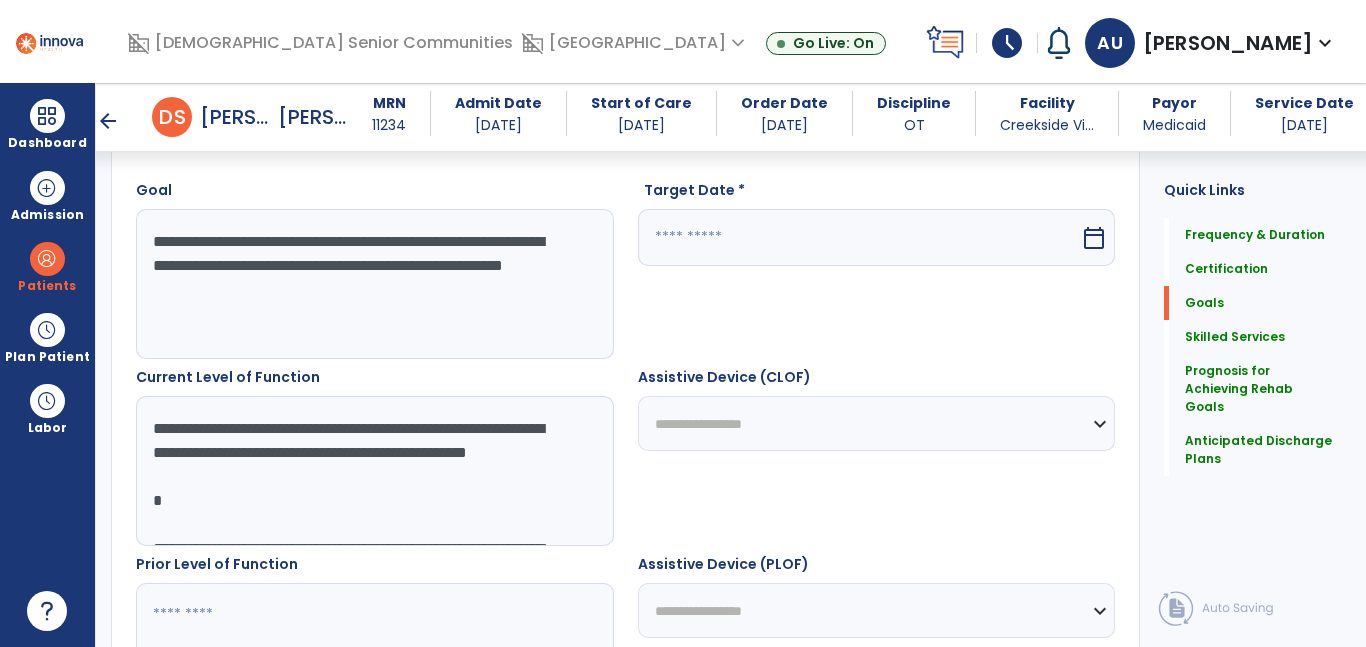 click on "**********" at bounding box center (374, 471) 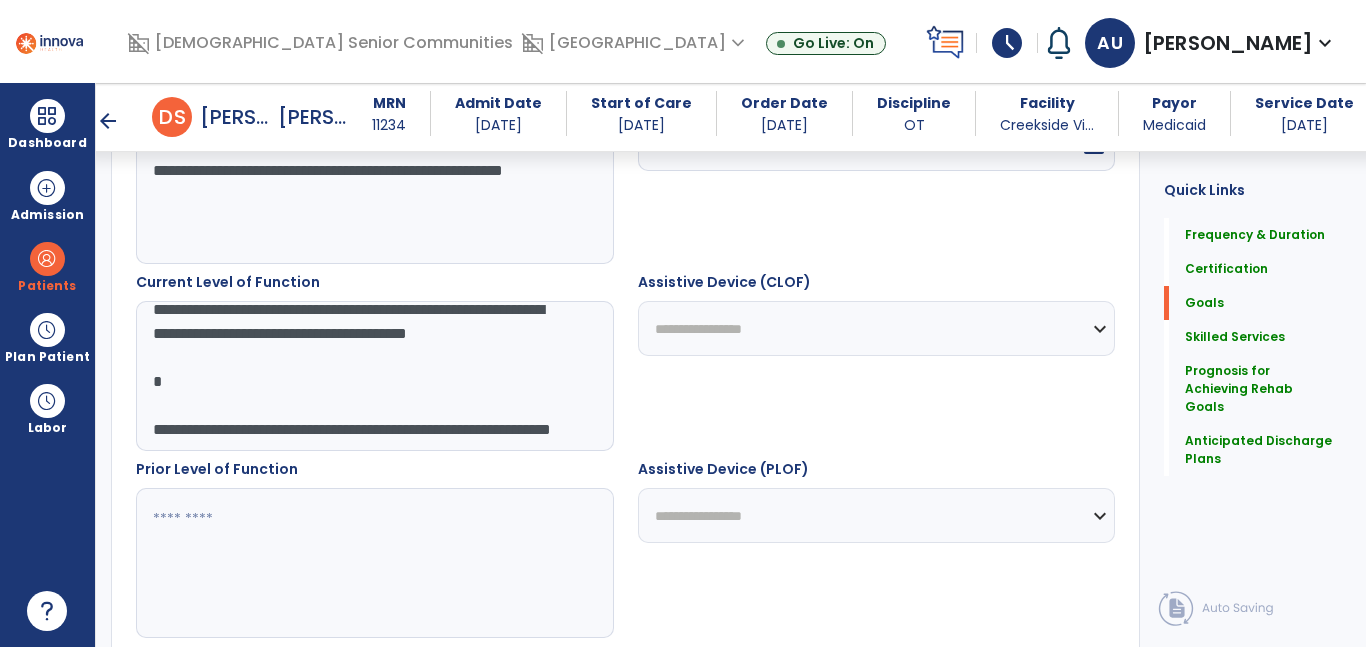 drag, startPoint x: 402, startPoint y: 478, endPoint x: 451, endPoint y: 632, distance: 161.60754 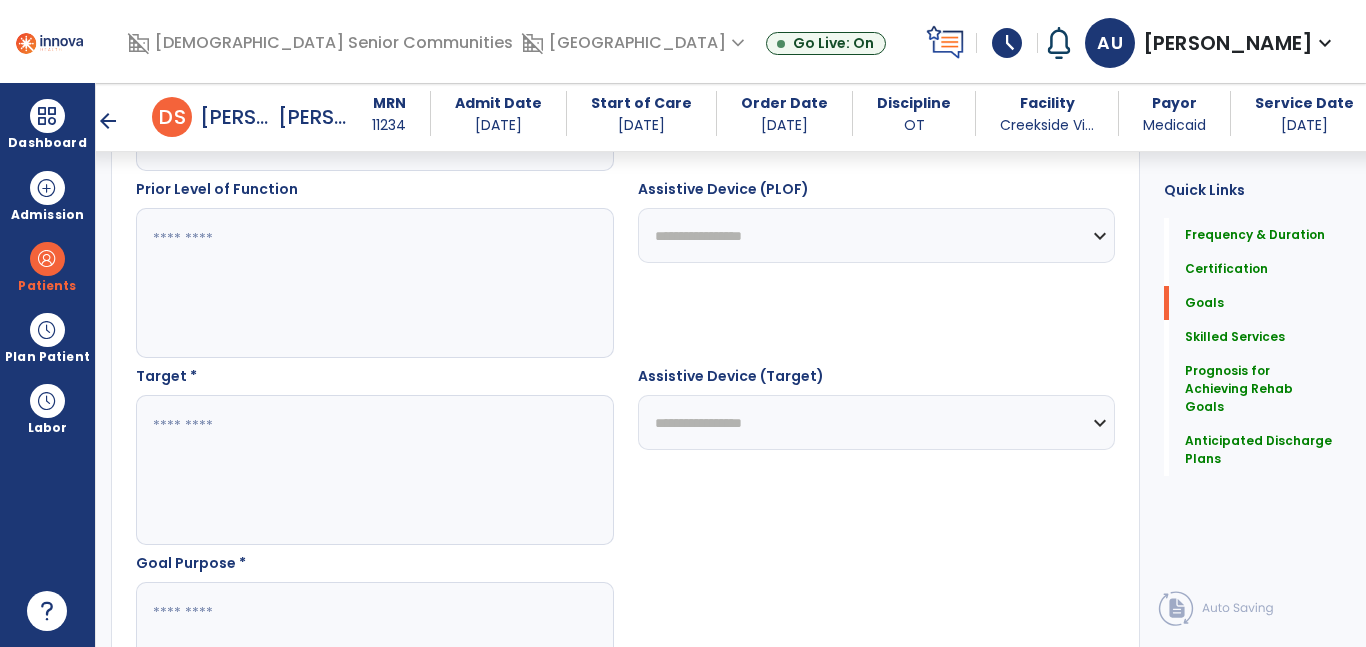 type on "**********" 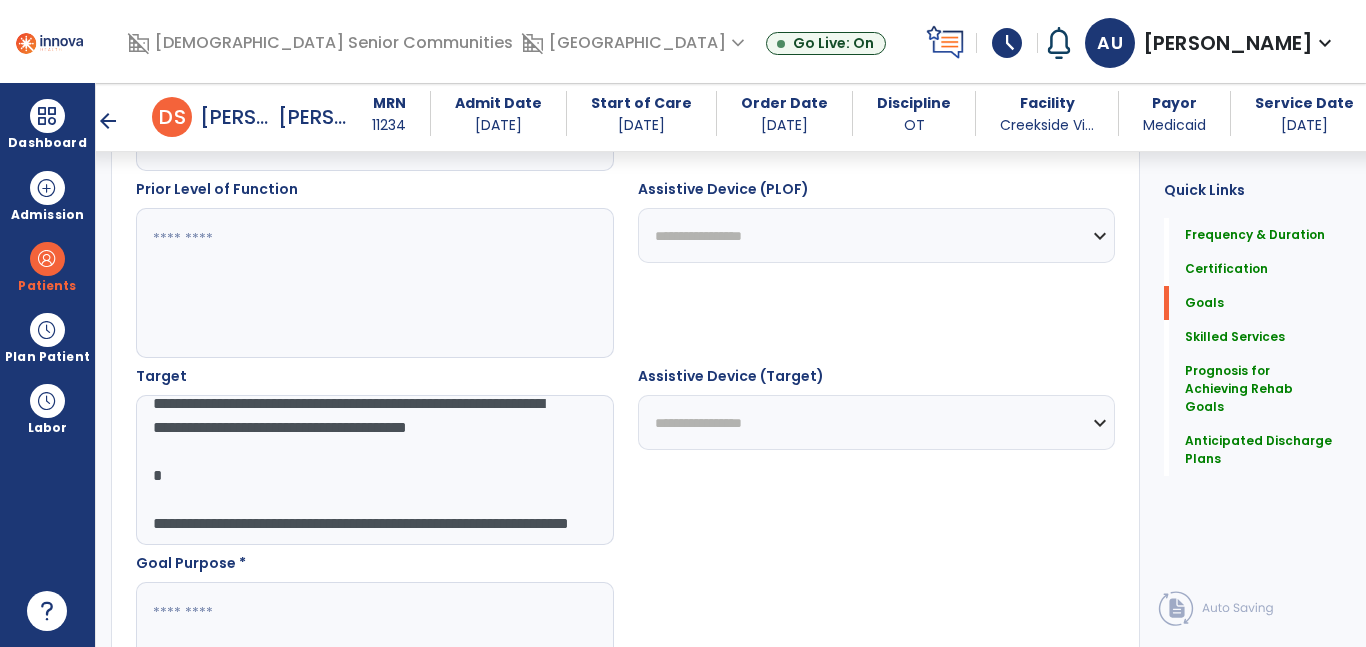 drag, startPoint x: 149, startPoint y: 459, endPoint x: 321, endPoint y: 497, distance: 176.14766 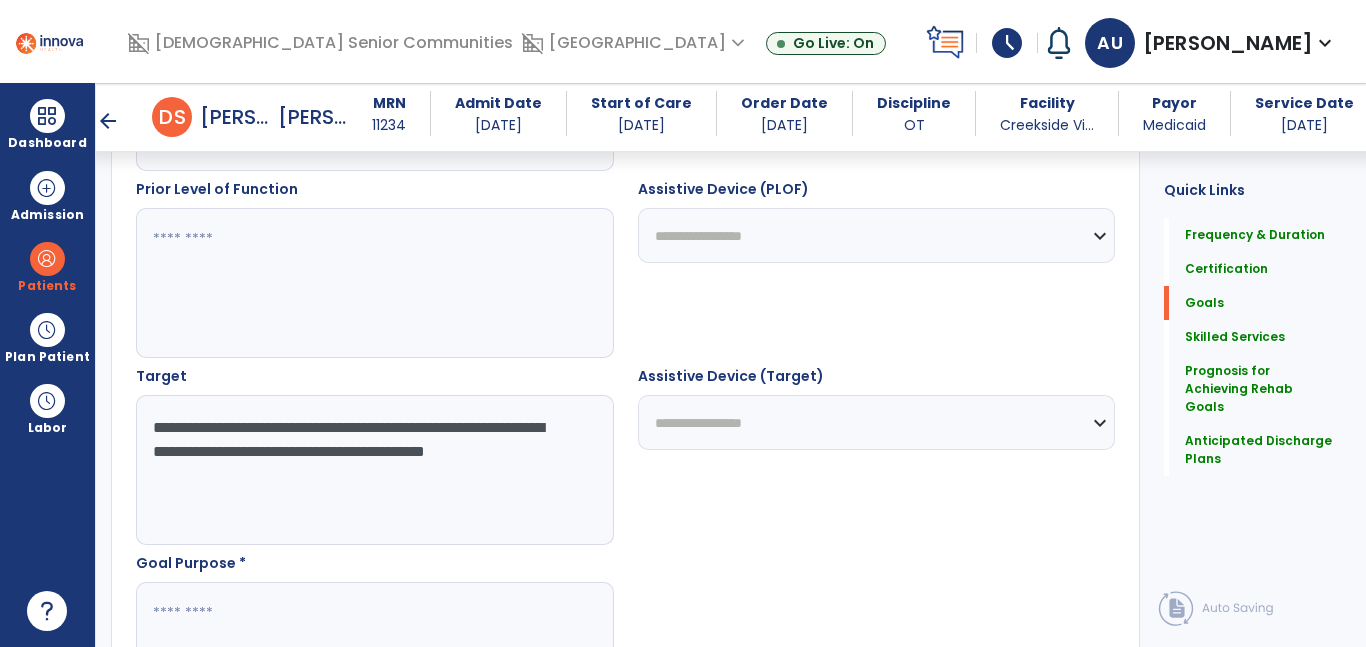 click on "**********" at bounding box center (374, 470) 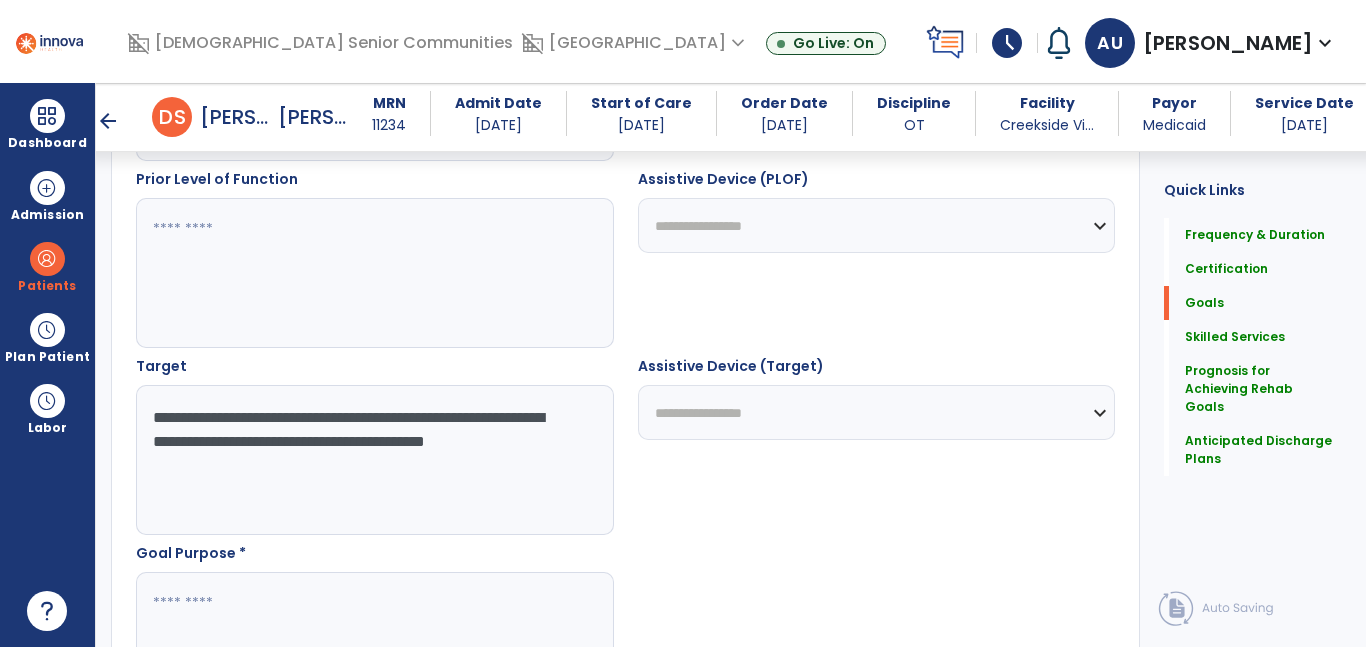 click on "**********" at bounding box center (374, 460) 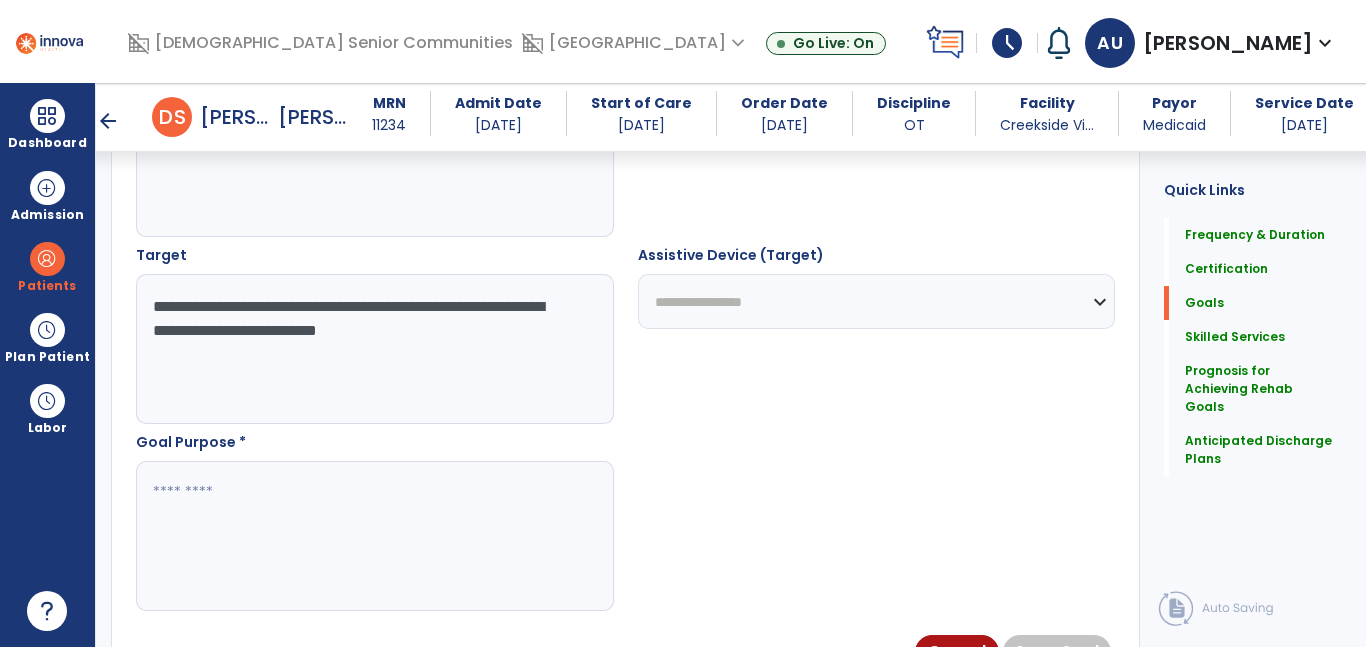 type on "**********" 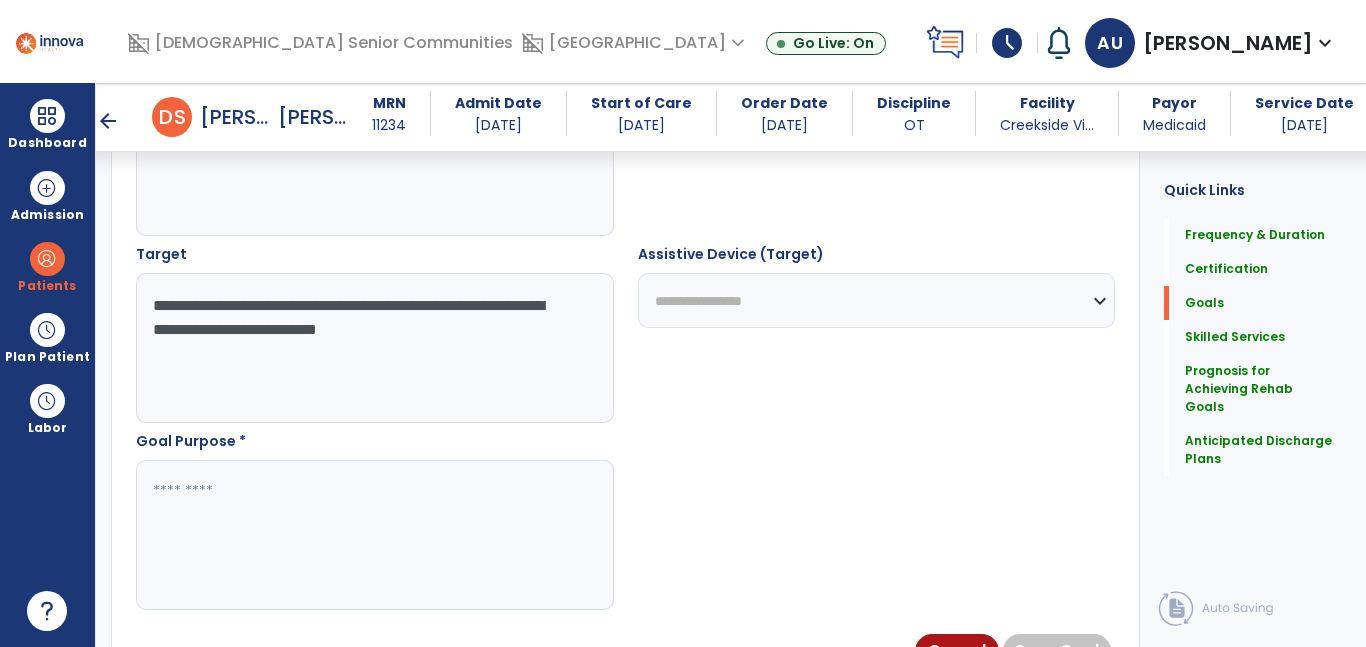 click at bounding box center [374, 535] 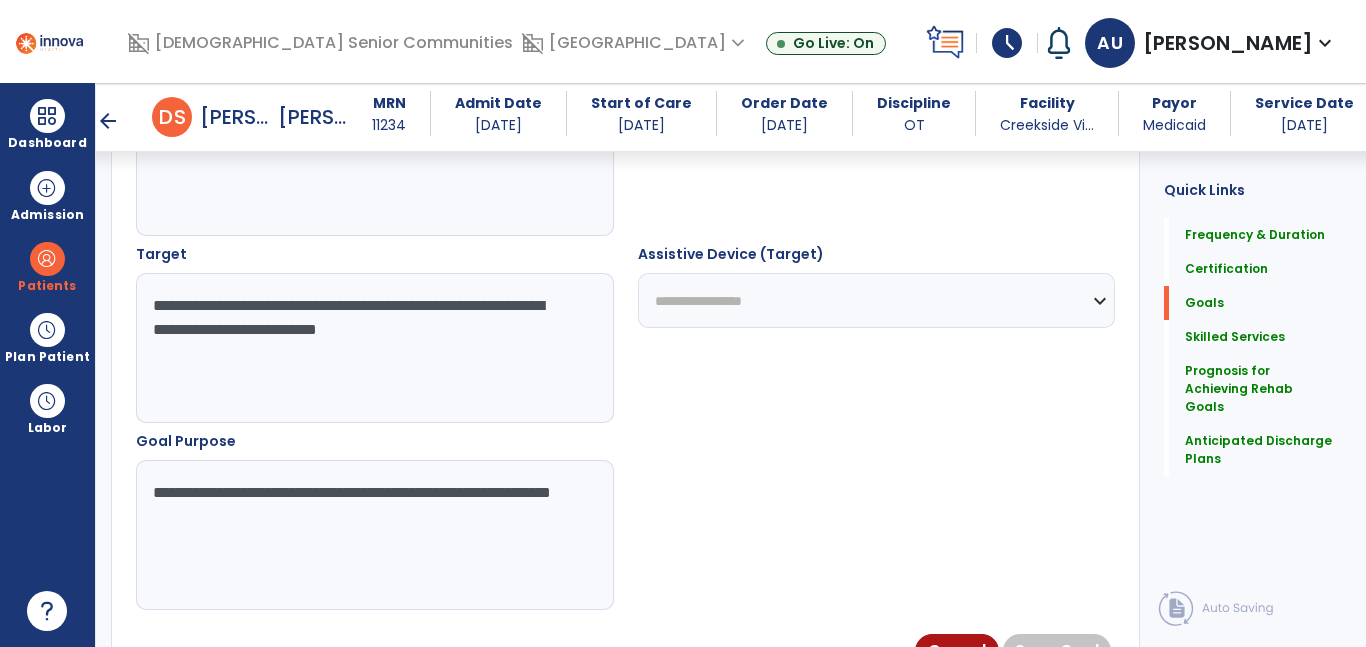 type on "**********" 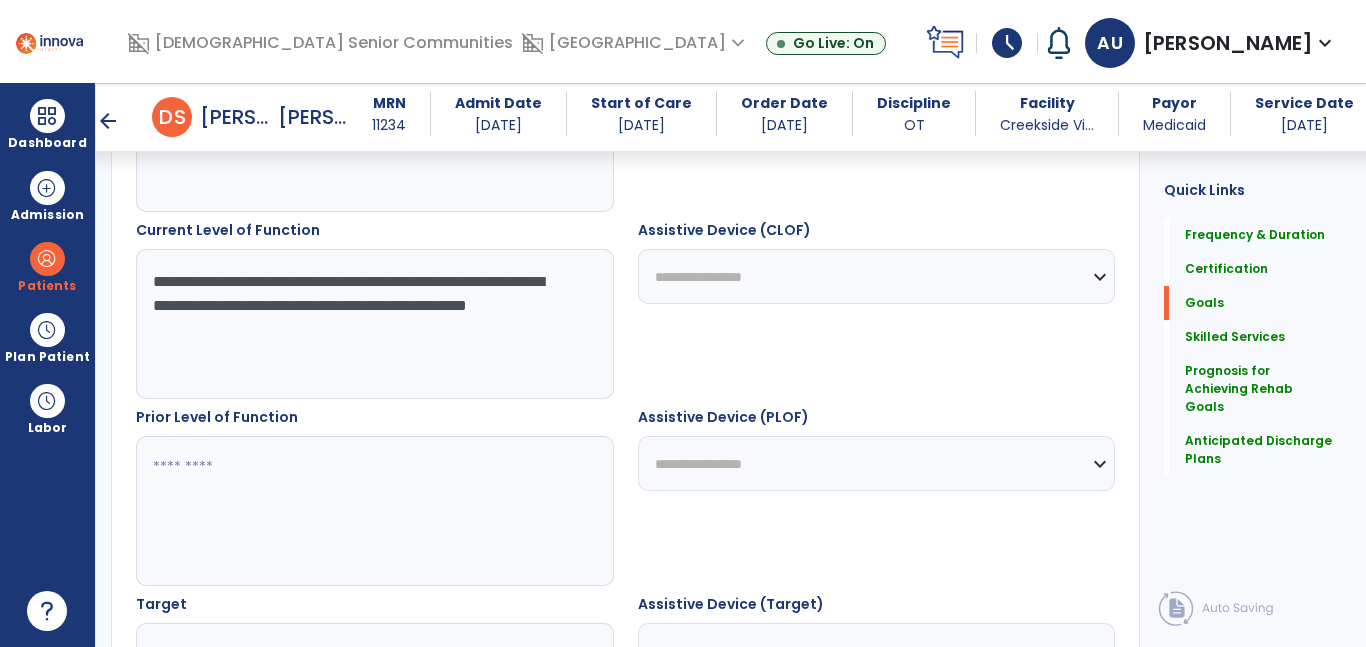 type on "**********" 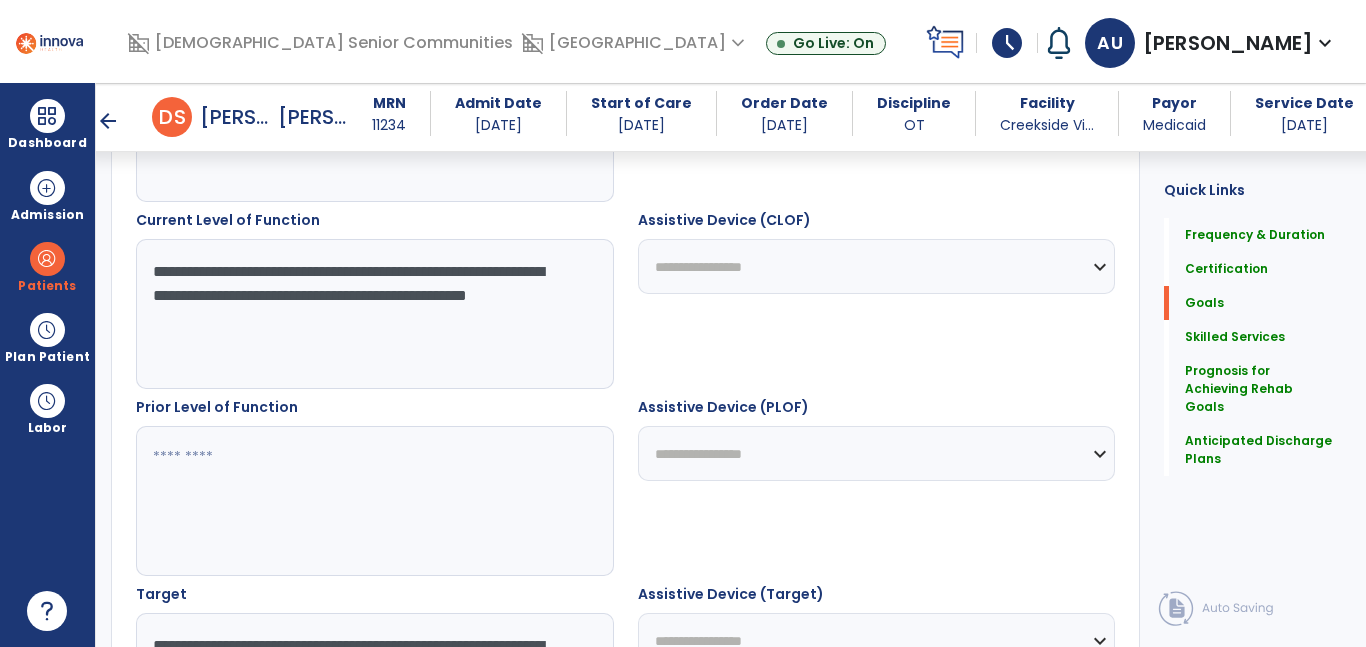 click on "**********" at bounding box center [374, 314] 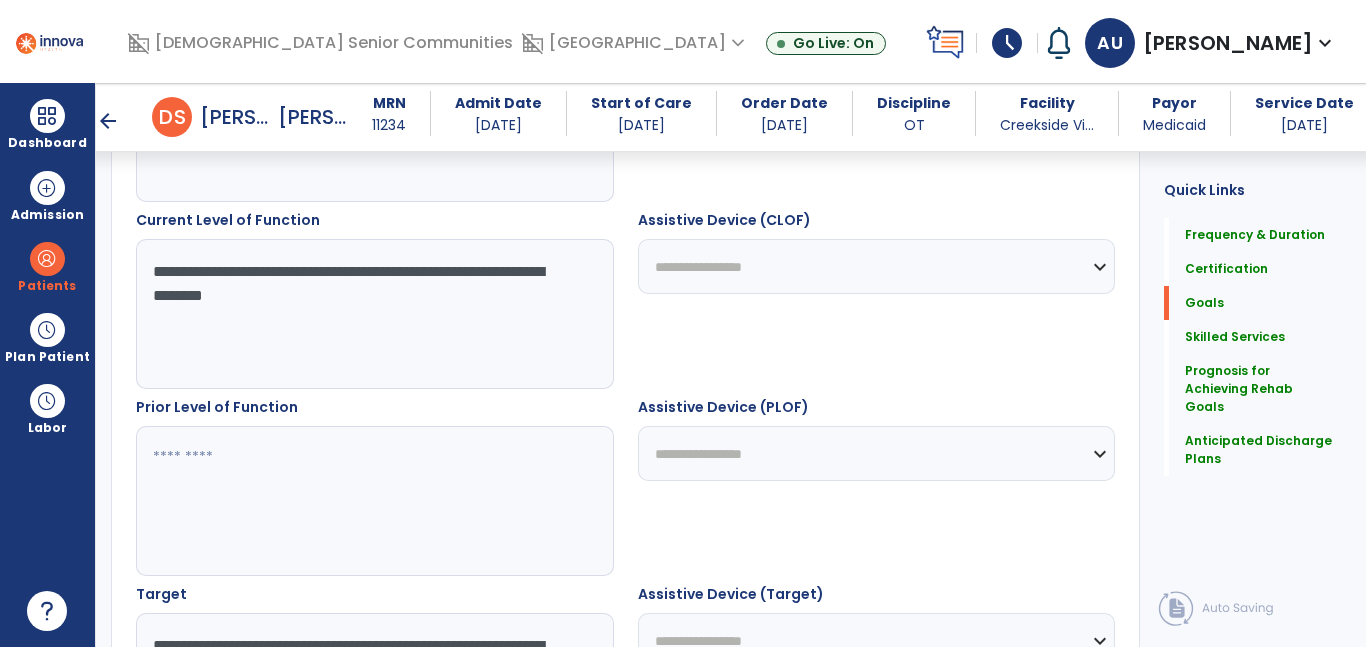 drag, startPoint x: 153, startPoint y: 271, endPoint x: 363, endPoint y: 318, distance: 215.19527 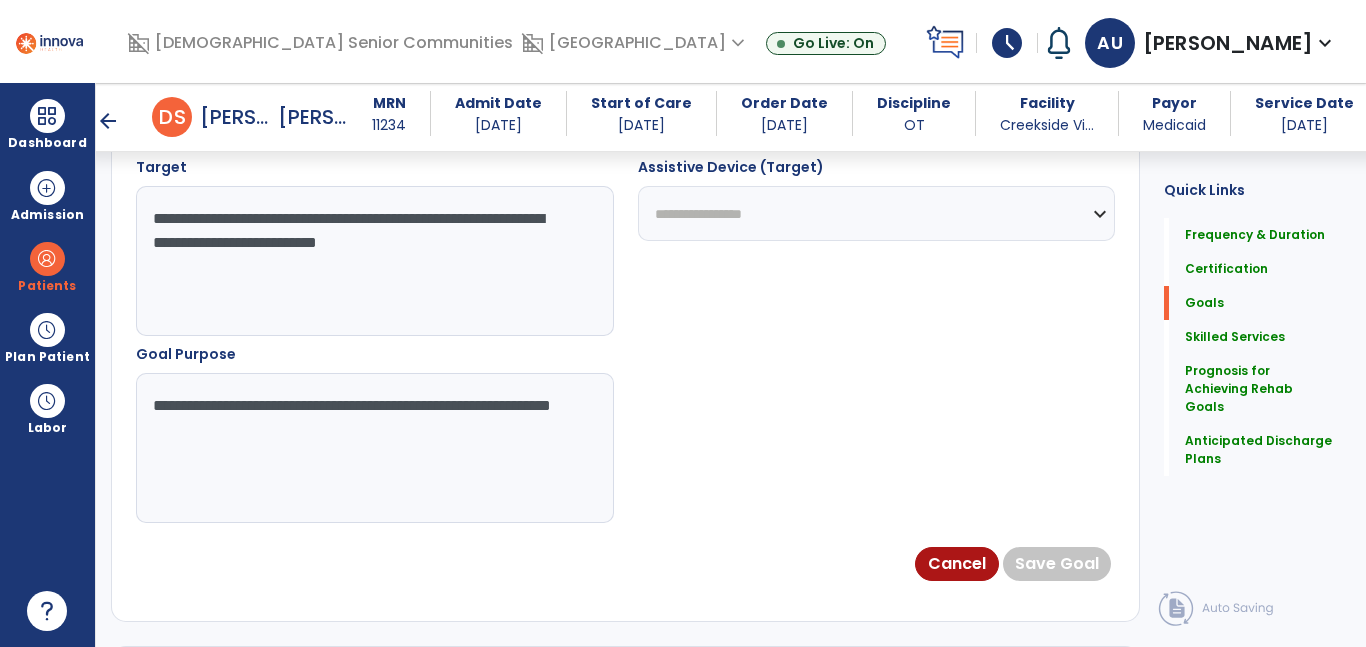scroll, scrollTop: 1108, scrollLeft: 0, axis: vertical 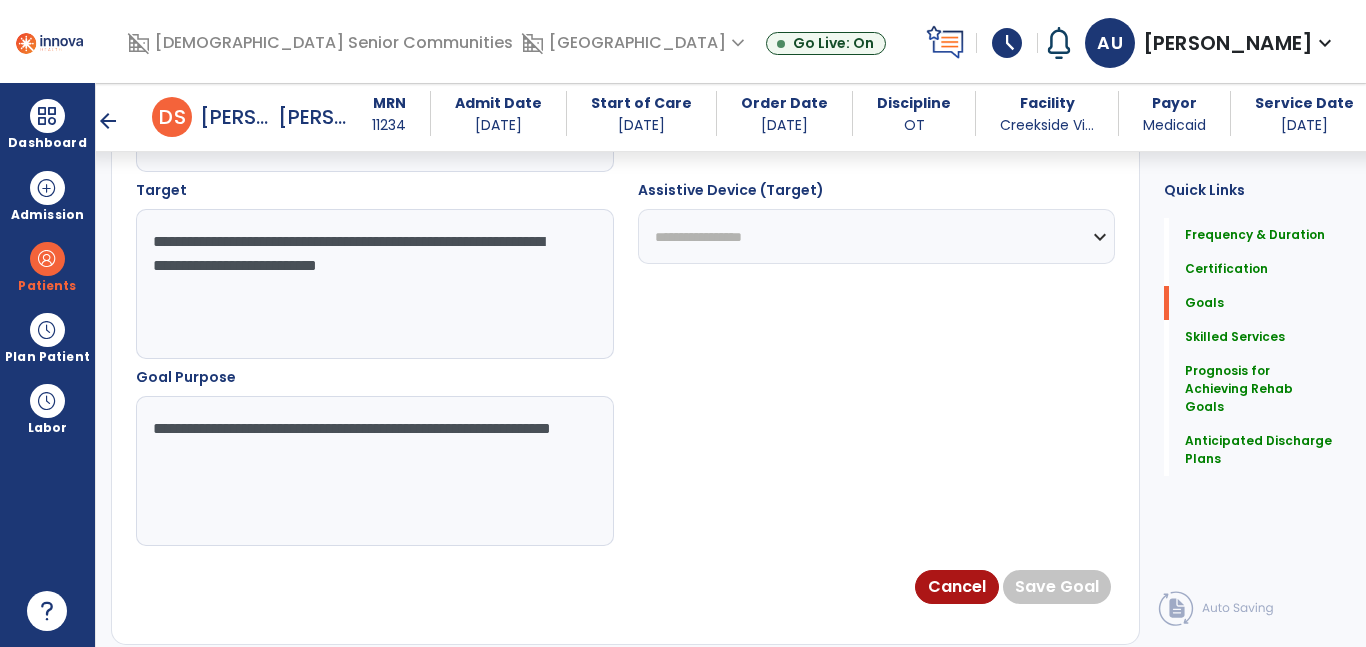drag, startPoint x: 342, startPoint y: 466, endPoint x: 109, endPoint y: 425, distance: 236.5798 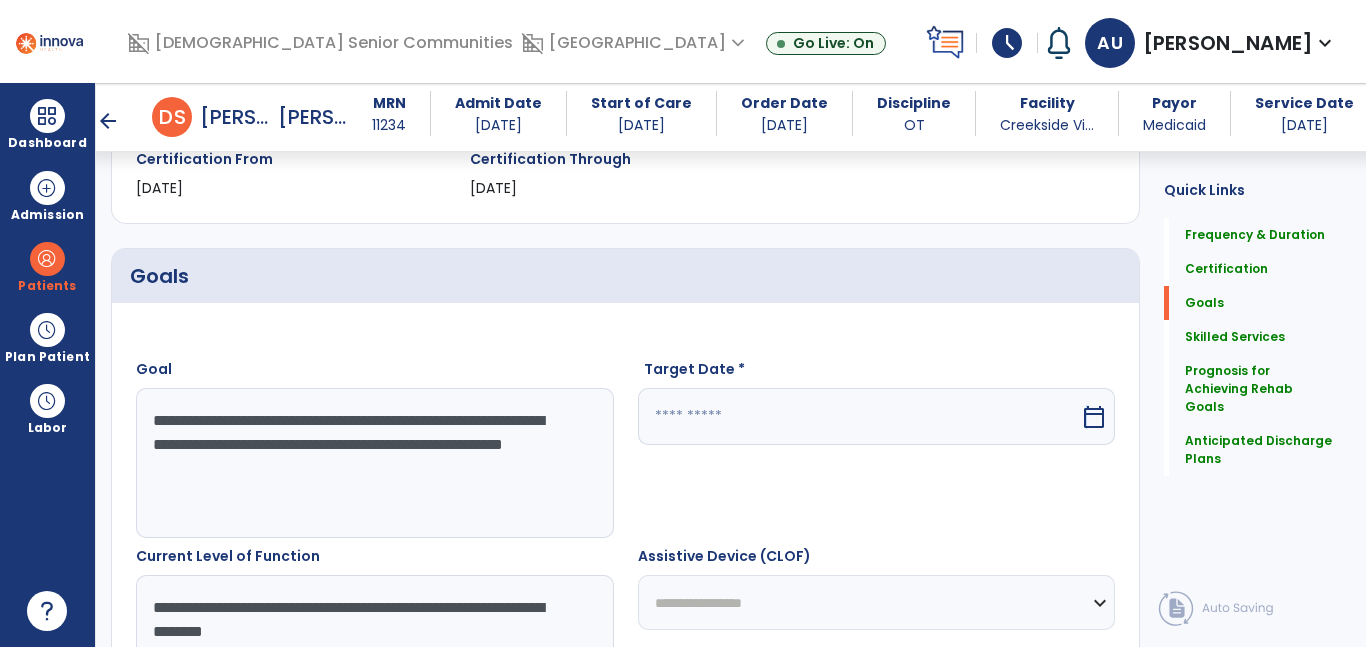 click on "calendar_today" at bounding box center (1094, 417) 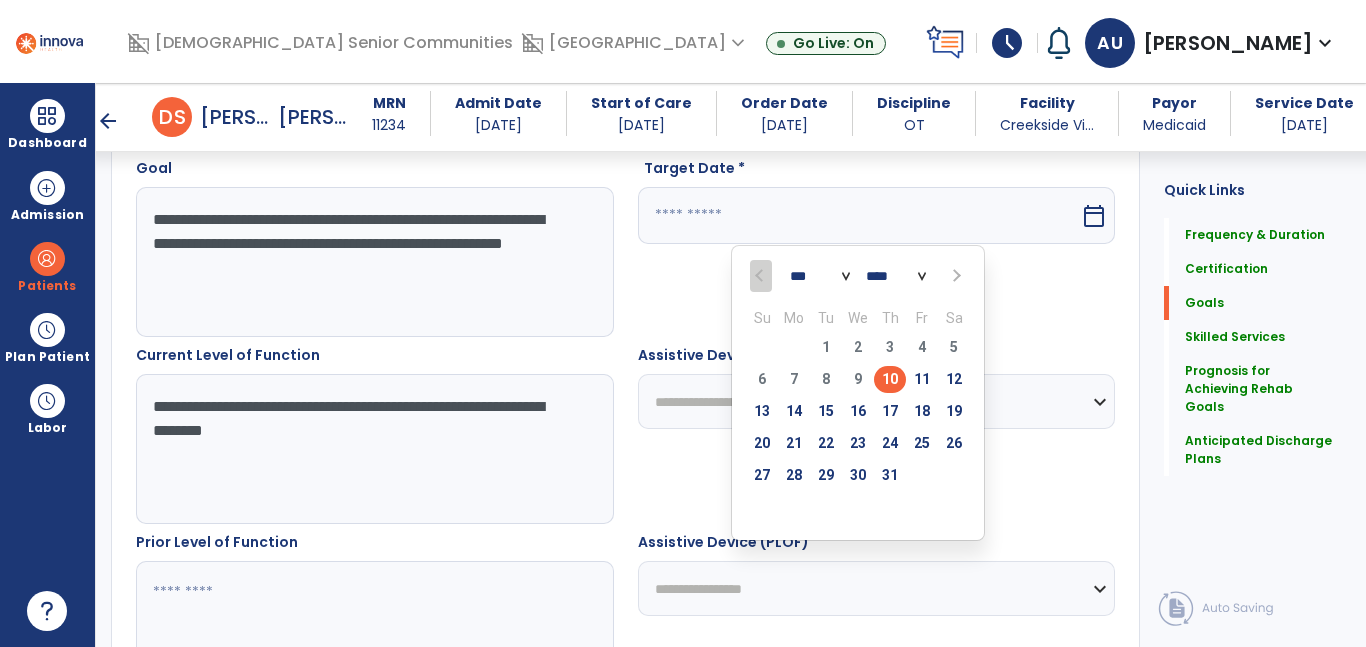 click on "24" at bounding box center [890, 443] 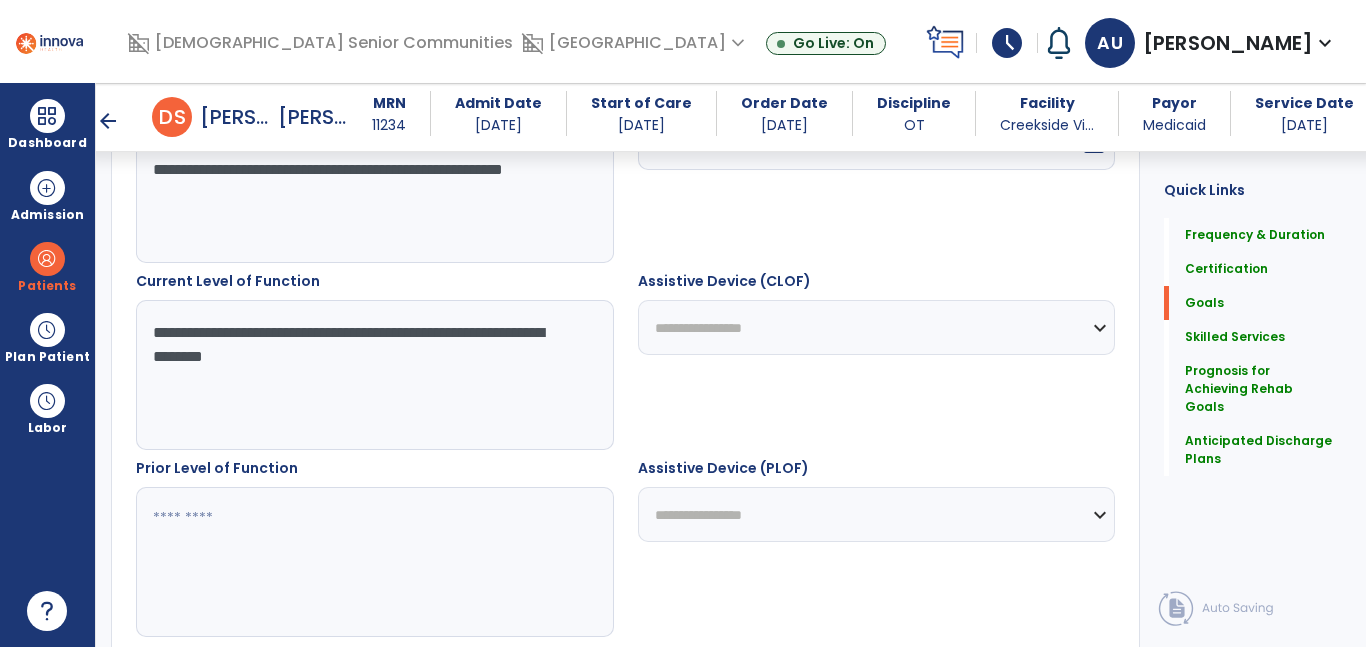 scroll, scrollTop: 1238, scrollLeft: 0, axis: vertical 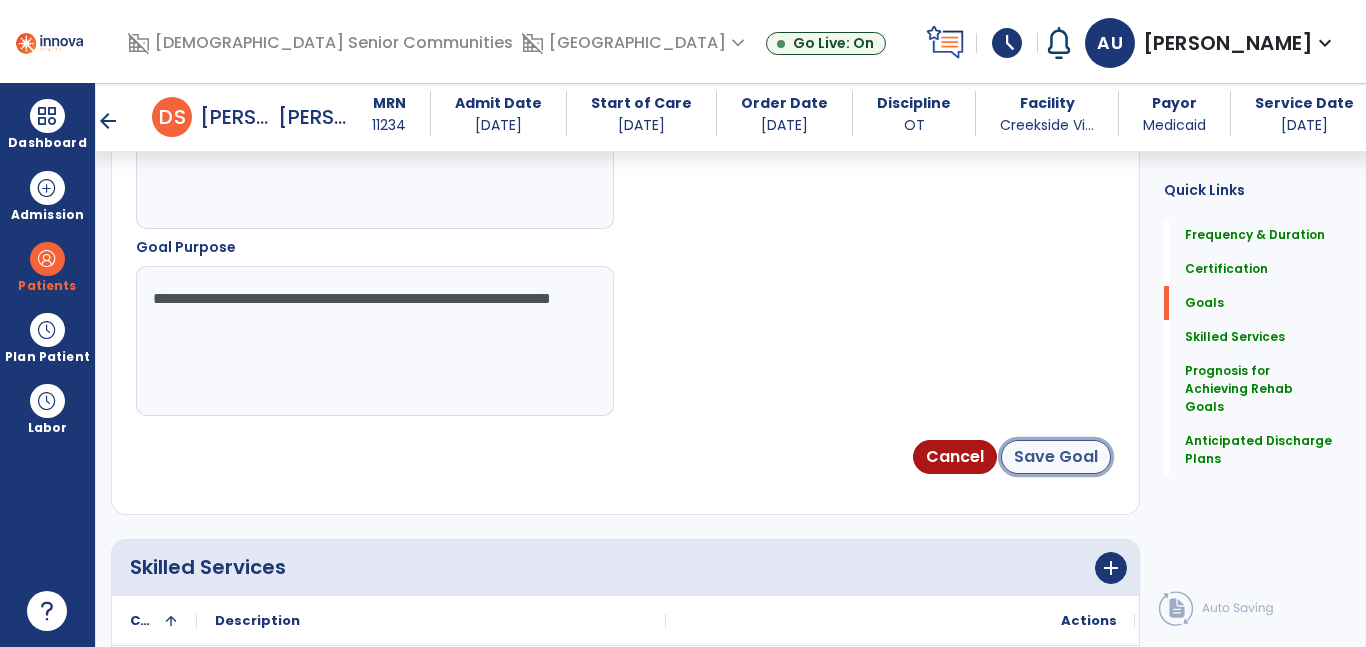 click on "Save Goal" at bounding box center [1056, 457] 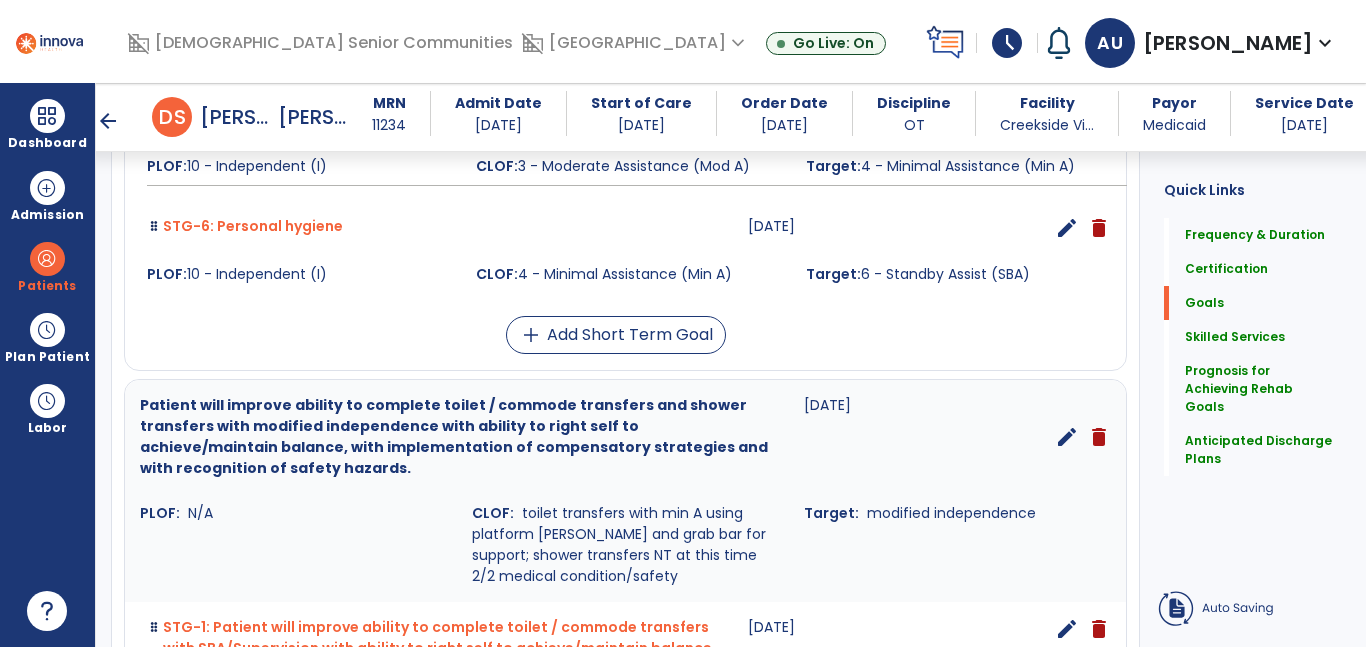 scroll, scrollTop: 159, scrollLeft: 0, axis: vertical 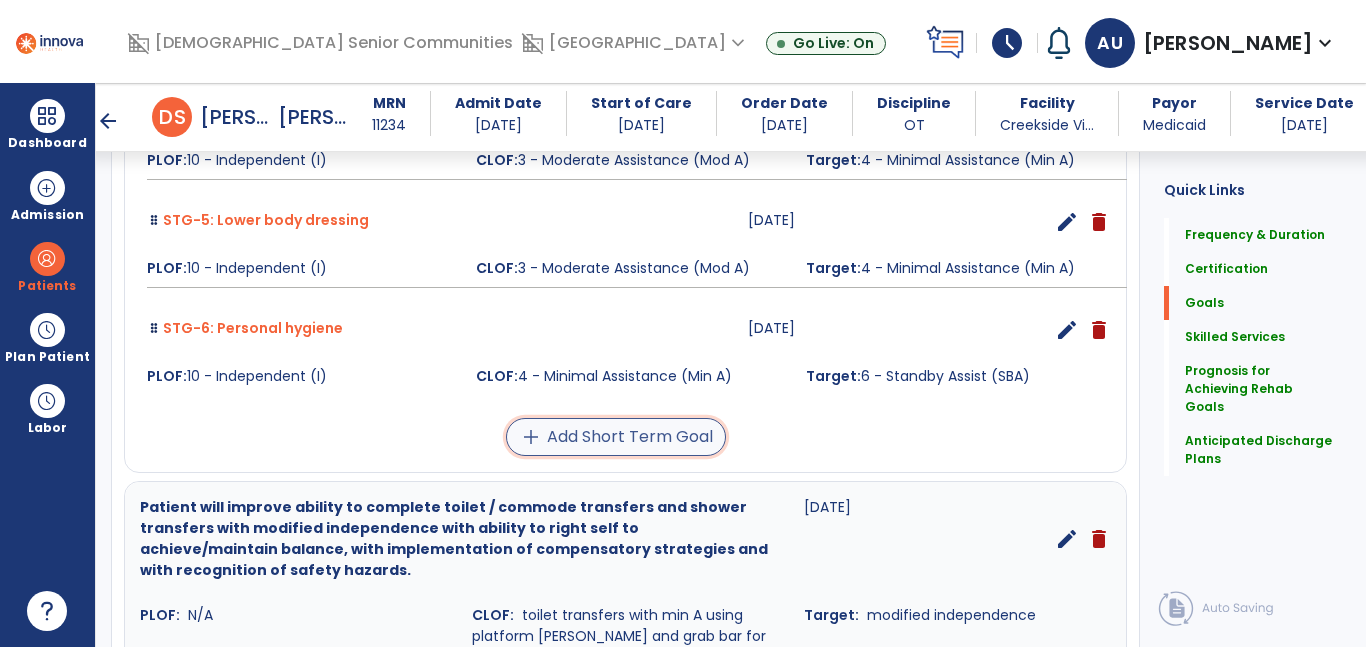 click on "add  Add Short Term Goal" at bounding box center [616, 437] 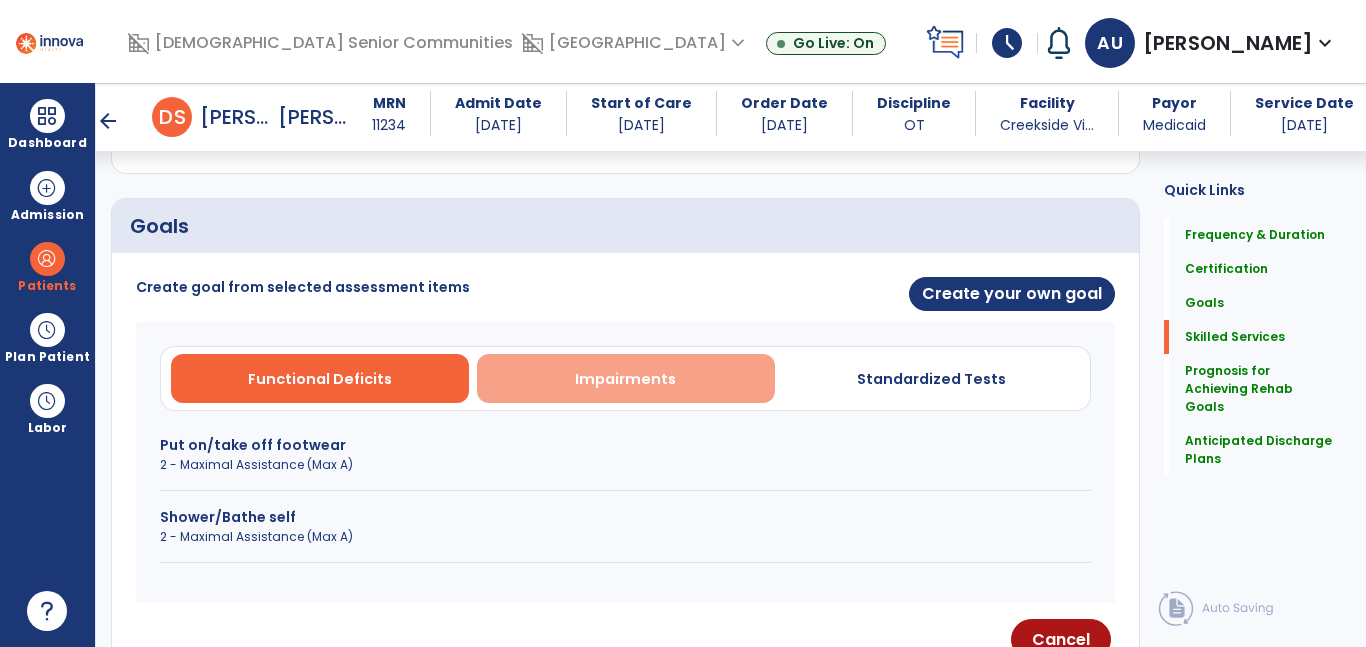 scroll, scrollTop: 405, scrollLeft: 0, axis: vertical 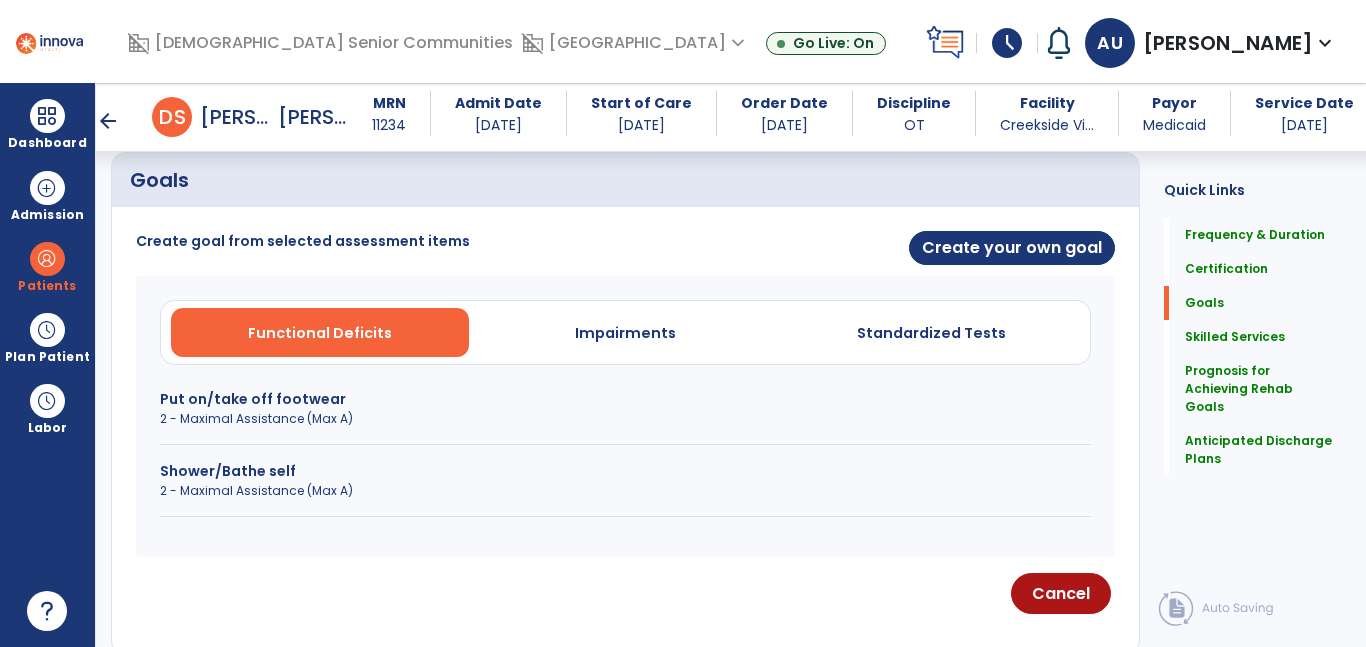 drag, startPoint x: 629, startPoint y: 347, endPoint x: 559, endPoint y: 388, distance: 81.12336 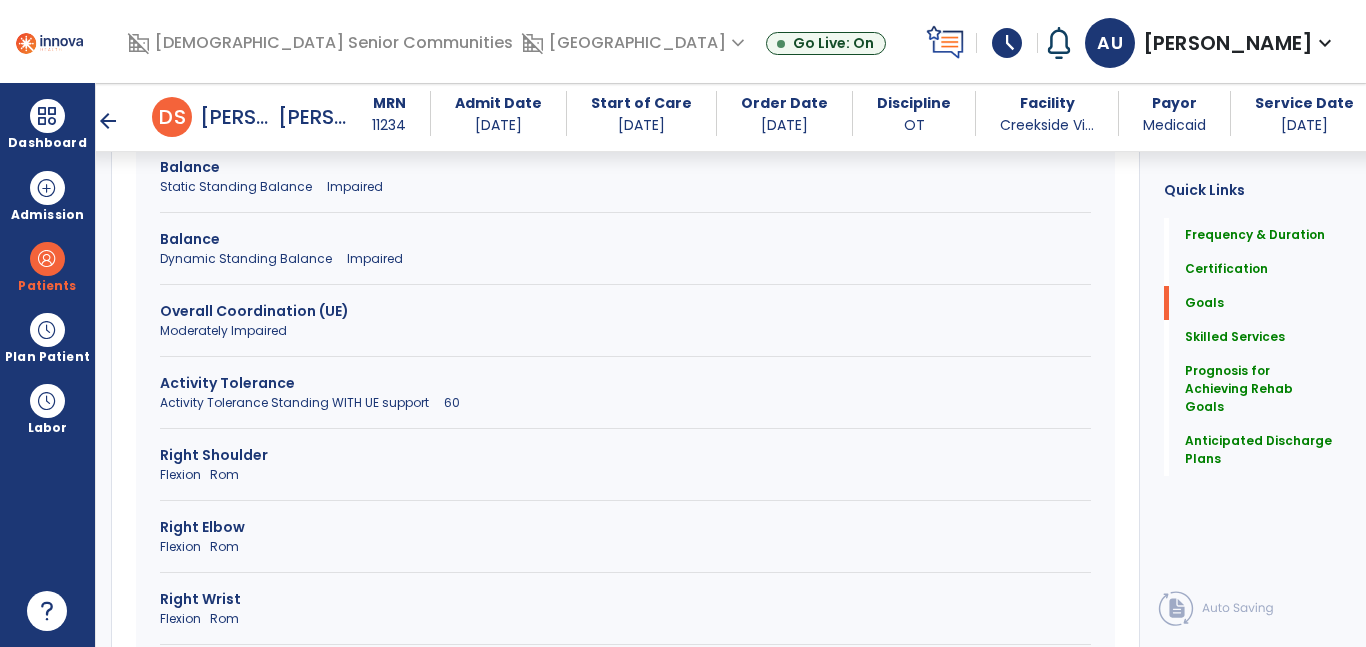 scroll, scrollTop: 1347, scrollLeft: 0, axis: vertical 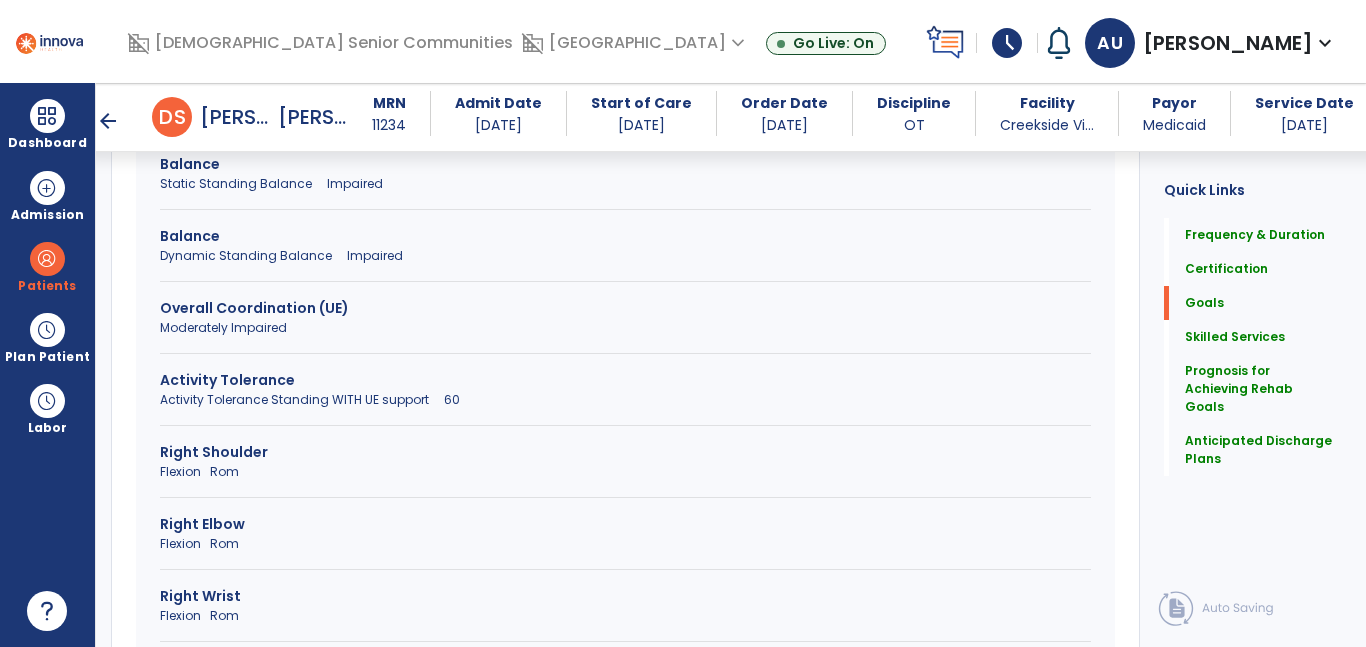 click on "Activity Tolerance Standing WITH UE support      60" at bounding box center (625, 400) 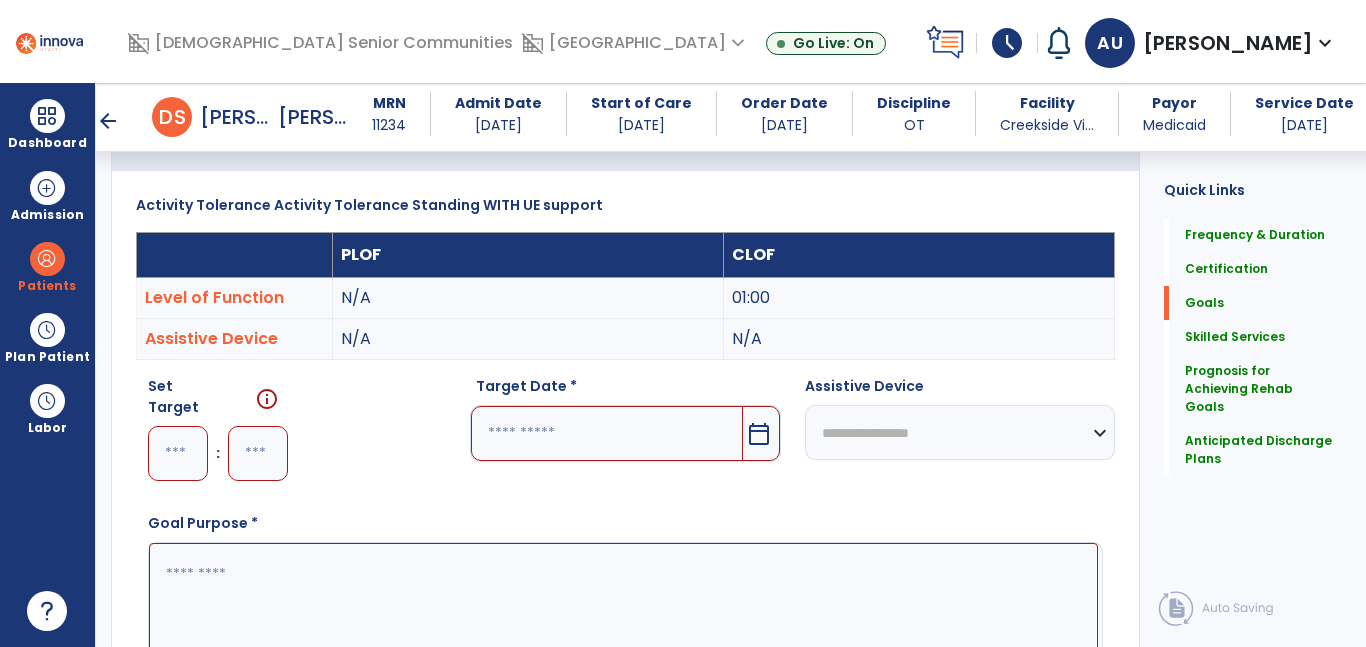 scroll, scrollTop: 502, scrollLeft: 0, axis: vertical 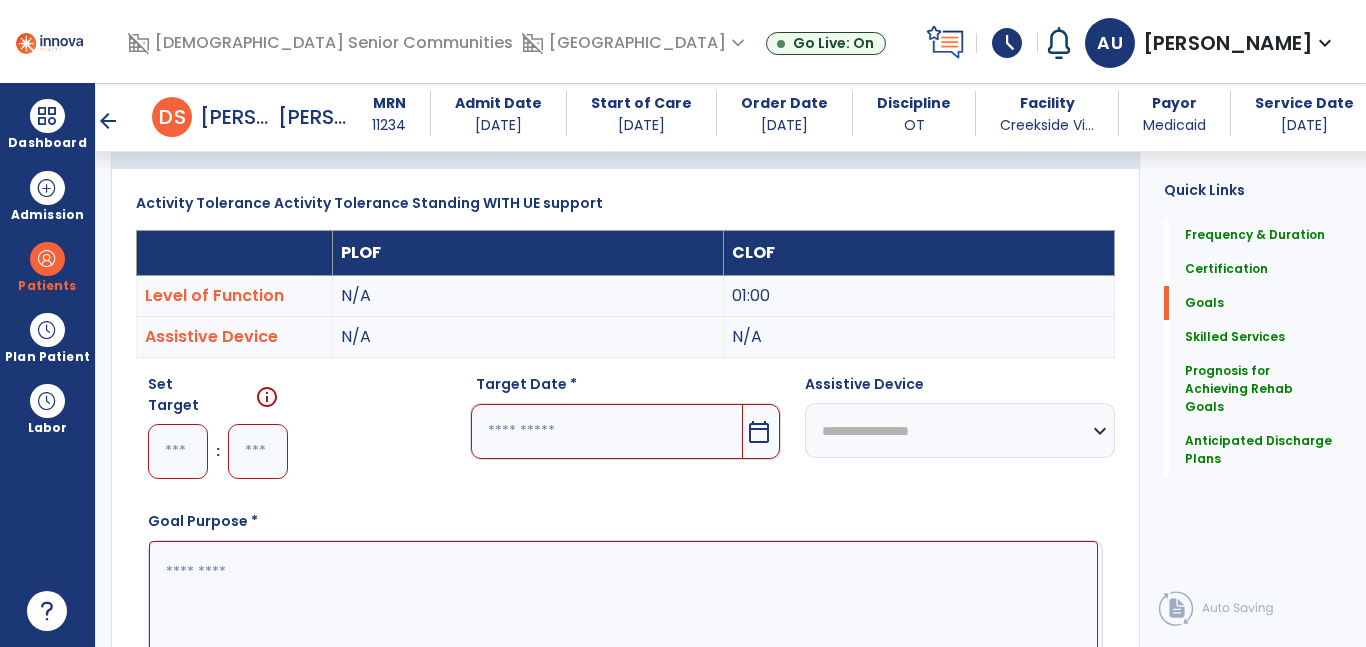 drag, startPoint x: 187, startPoint y: 453, endPoint x: 201, endPoint y: 452, distance: 14.035668 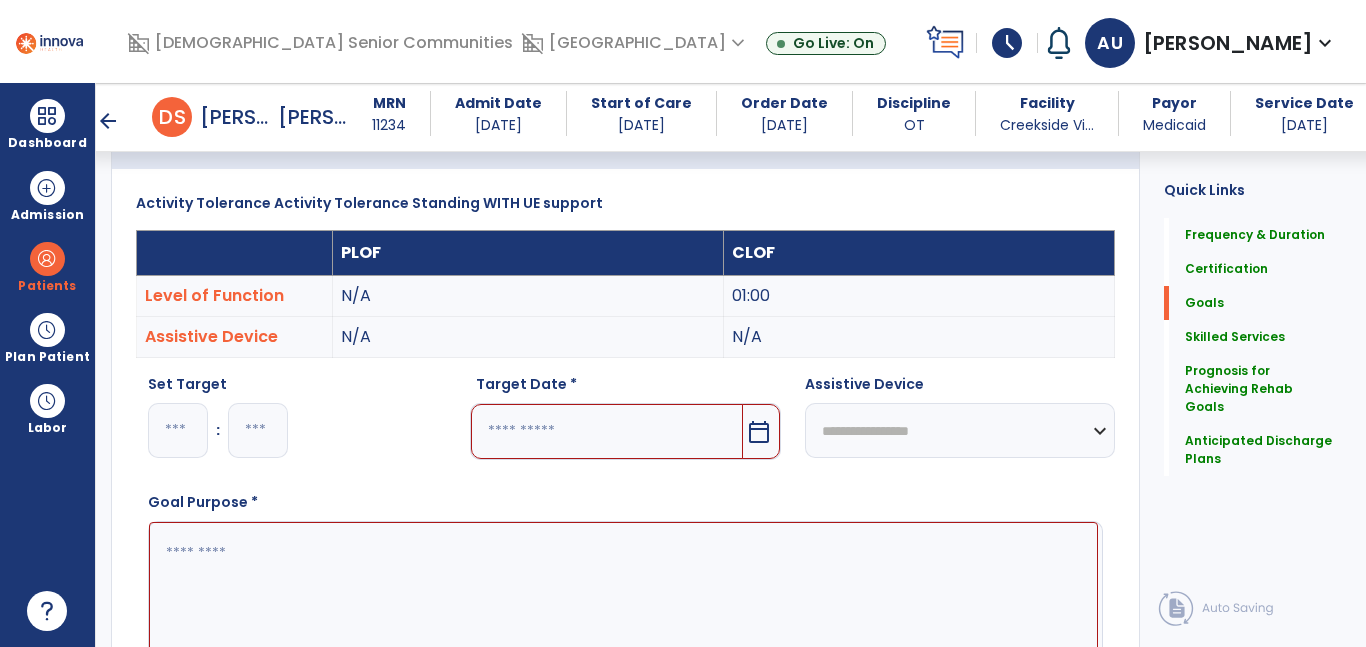 type on "*" 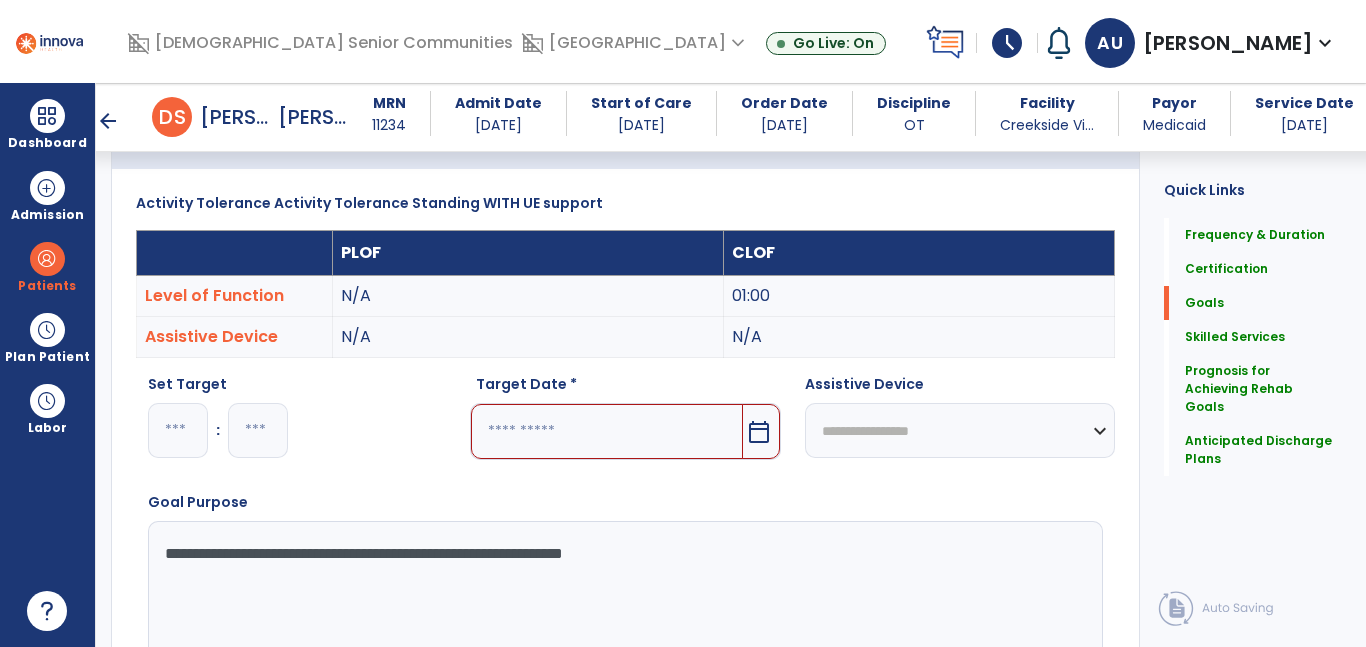 type on "**********" 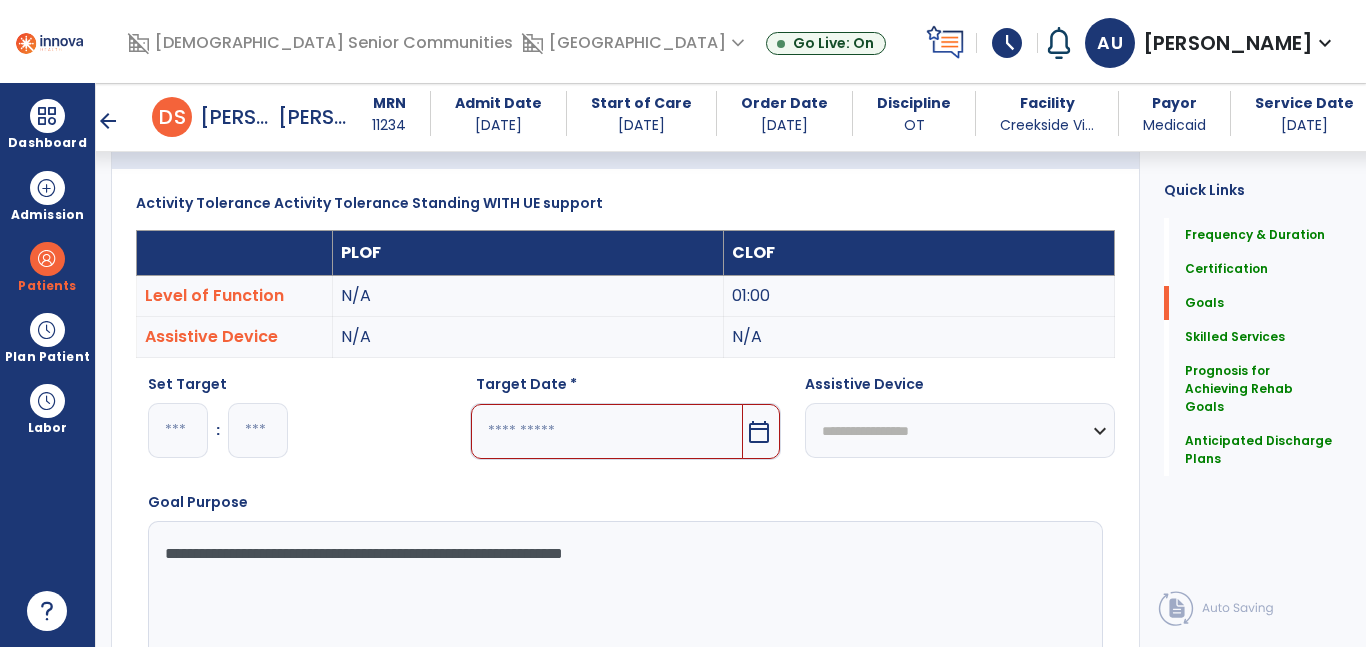 drag, startPoint x: 759, startPoint y: 424, endPoint x: 753, endPoint y: 434, distance: 11.661903 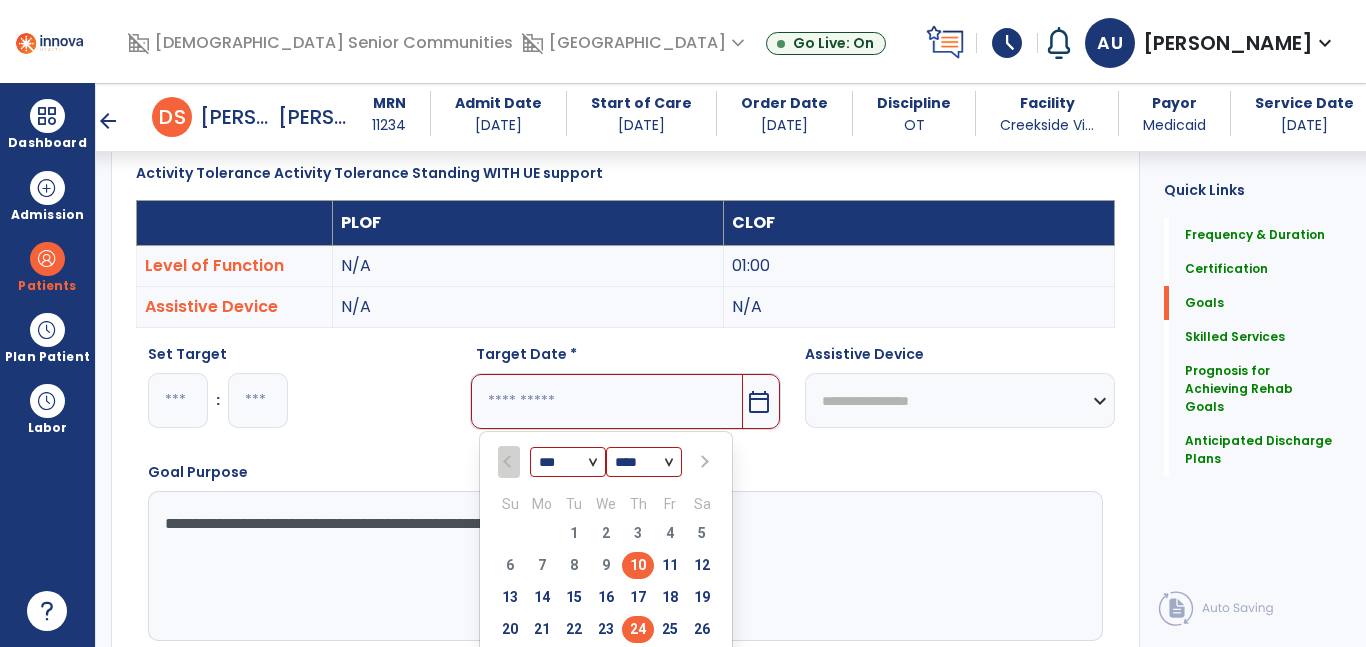 scroll, scrollTop: 618, scrollLeft: 0, axis: vertical 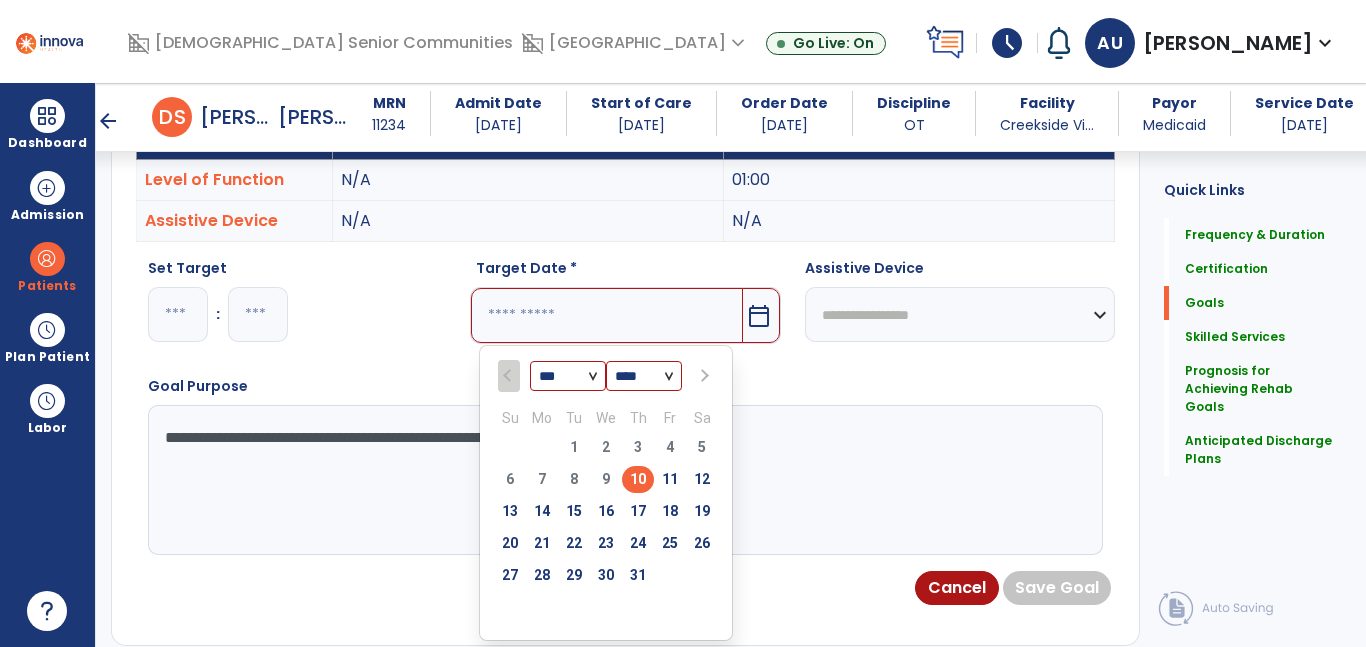 drag, startPoint x: 624, startPoint y: 538, endPoint x: 645, endPoint y: 543, distance: 21.587032 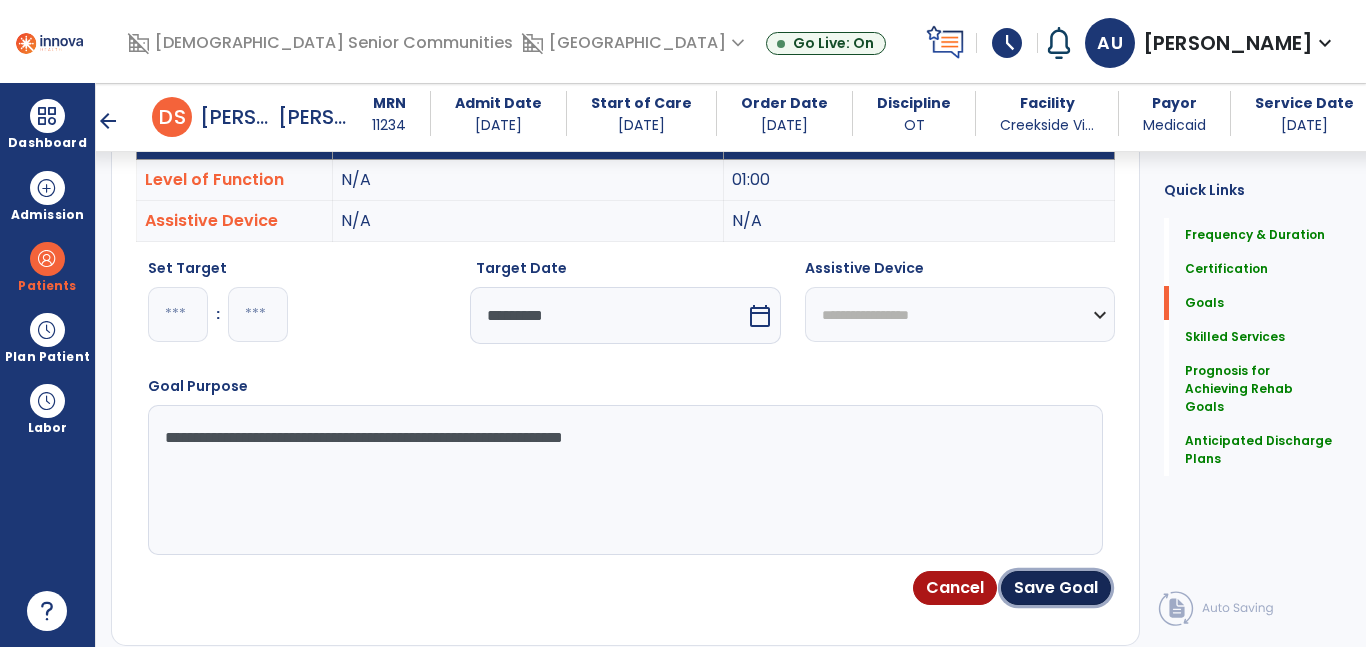 drag, startPoint x: 1084, startPoint y: 597, endPoint x: 1070, endPoint y: 597, distance: 14 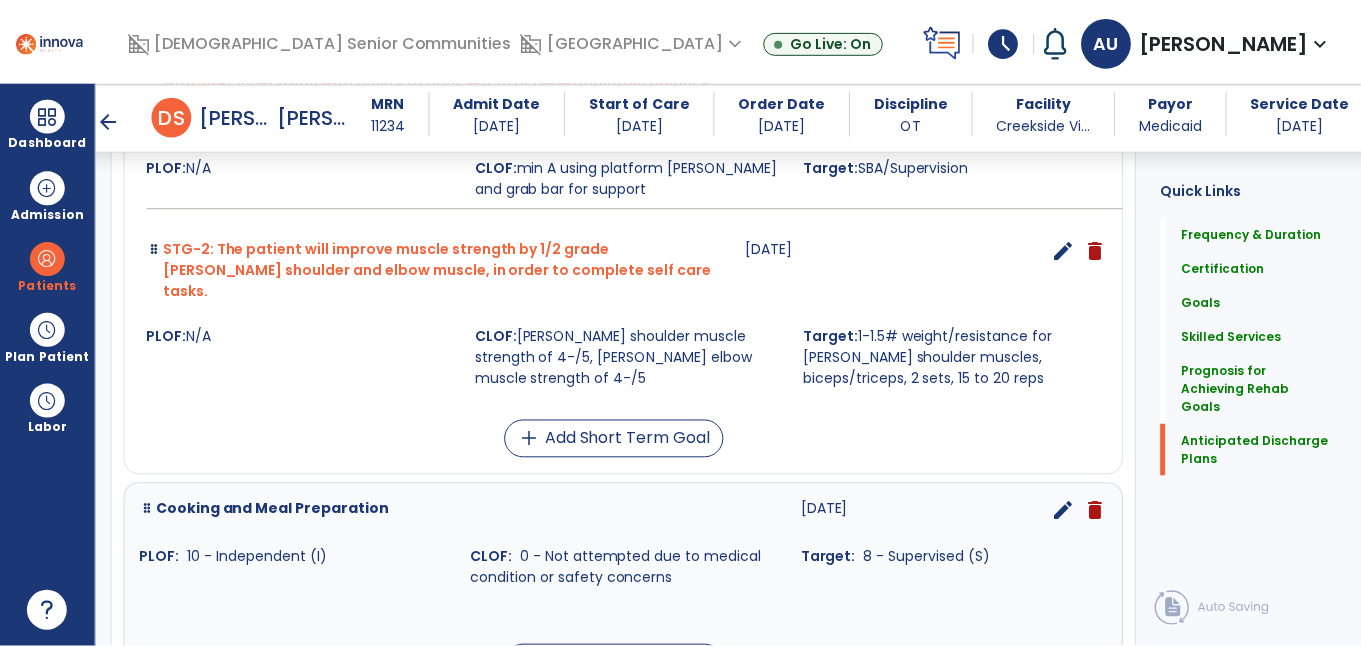 scroll, scrollTop: 2952, scrollLeft: 0, axis: vertical 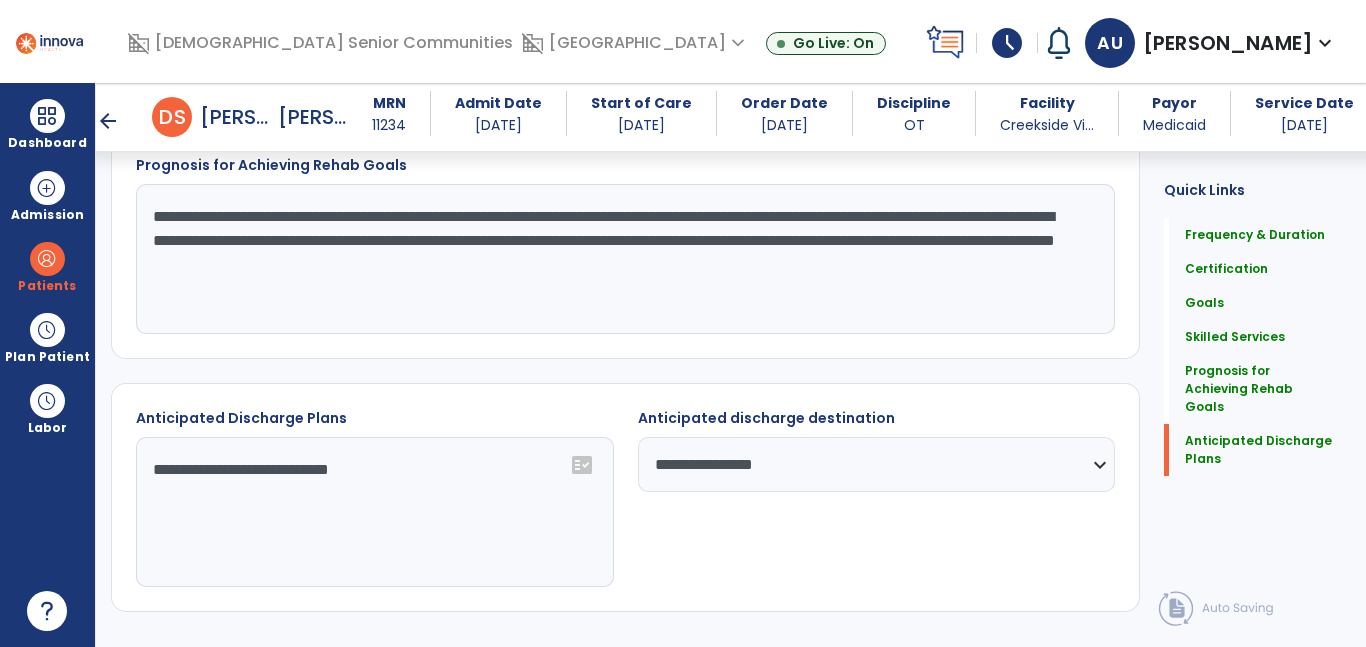 click on "Sign Doc" 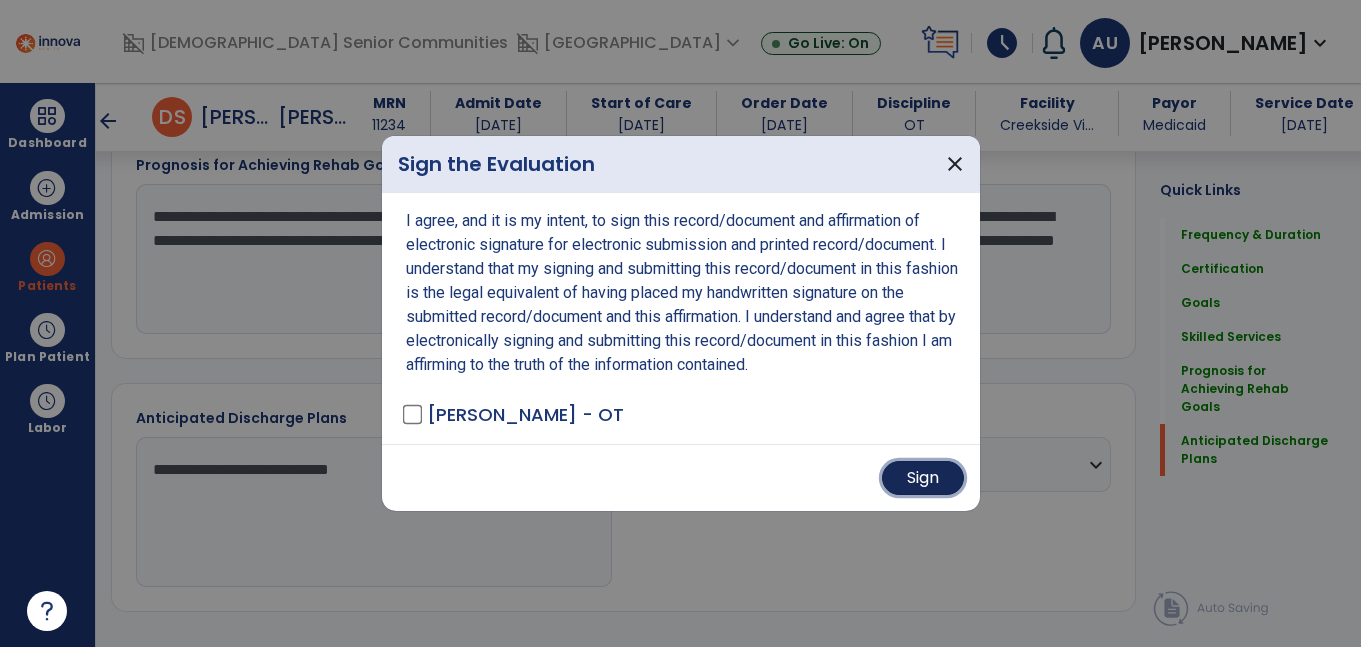click on "Sign" at bounding box center (923, 478) 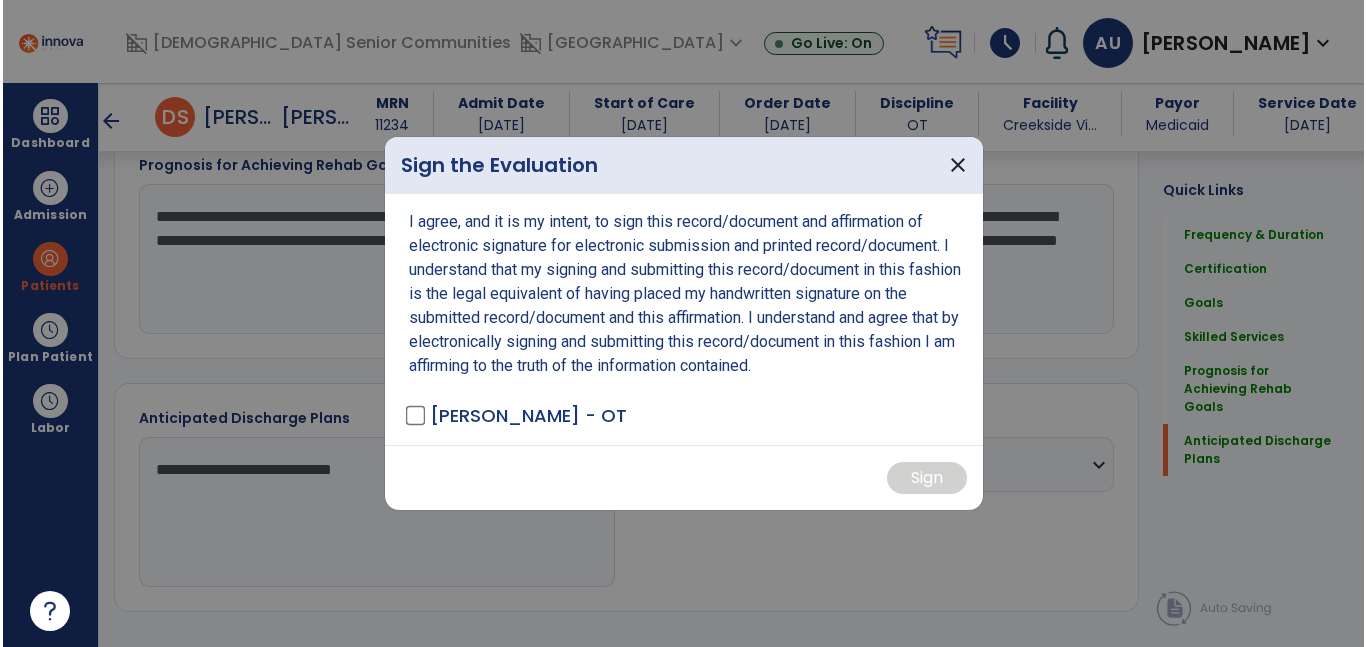 scroll, scrollTop: 2951, scrollLeft: 0, axis: vertical 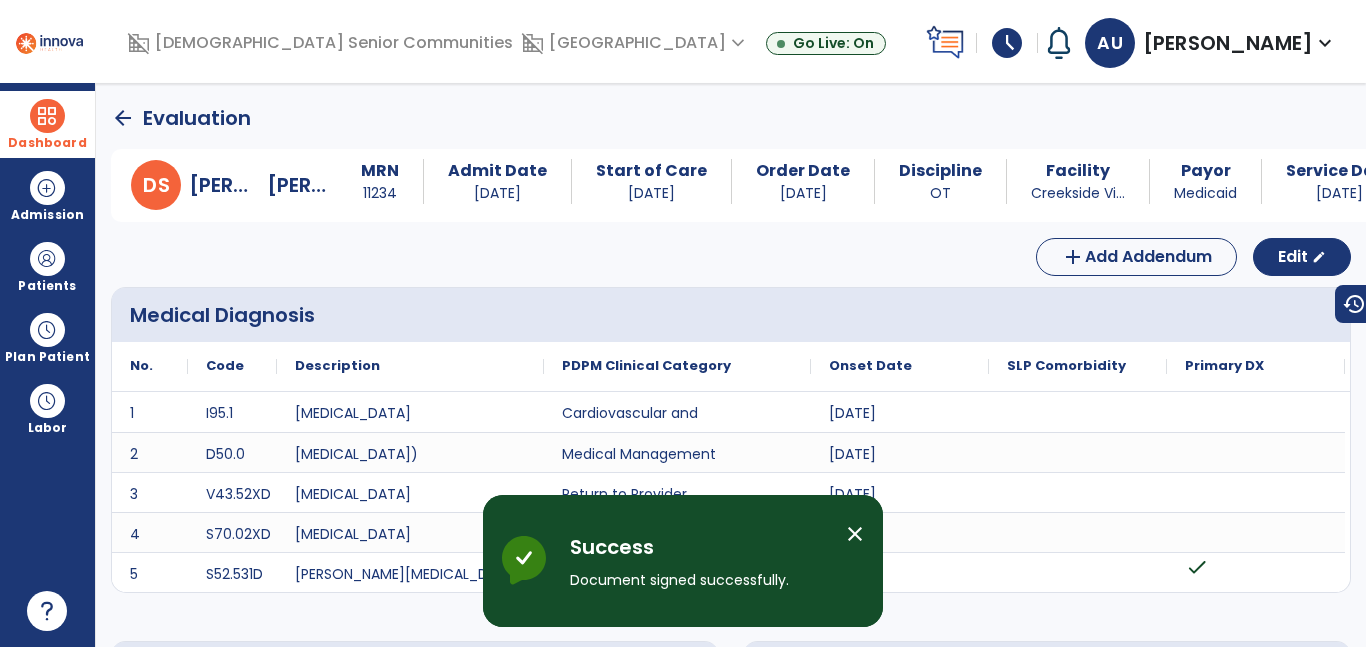 click at bounding box center [47, 116] 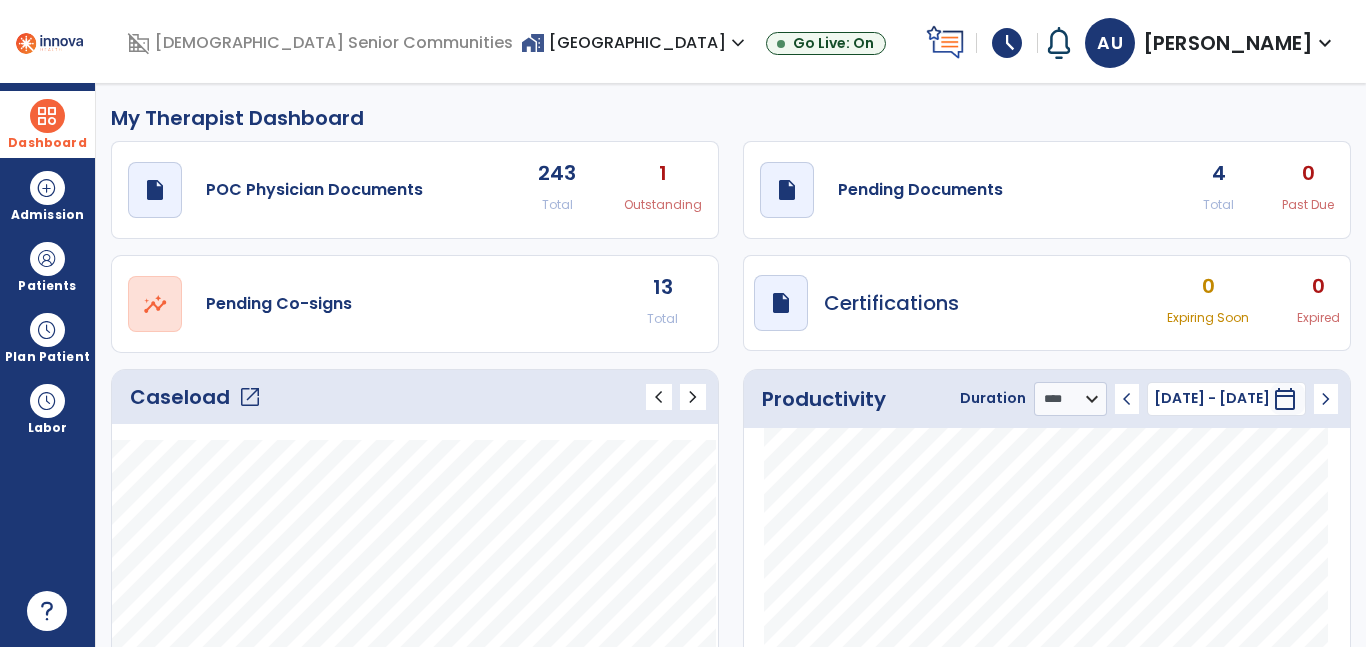 click on "draft   open_in_new  Pending Documents 4 Total 0 Past Due" 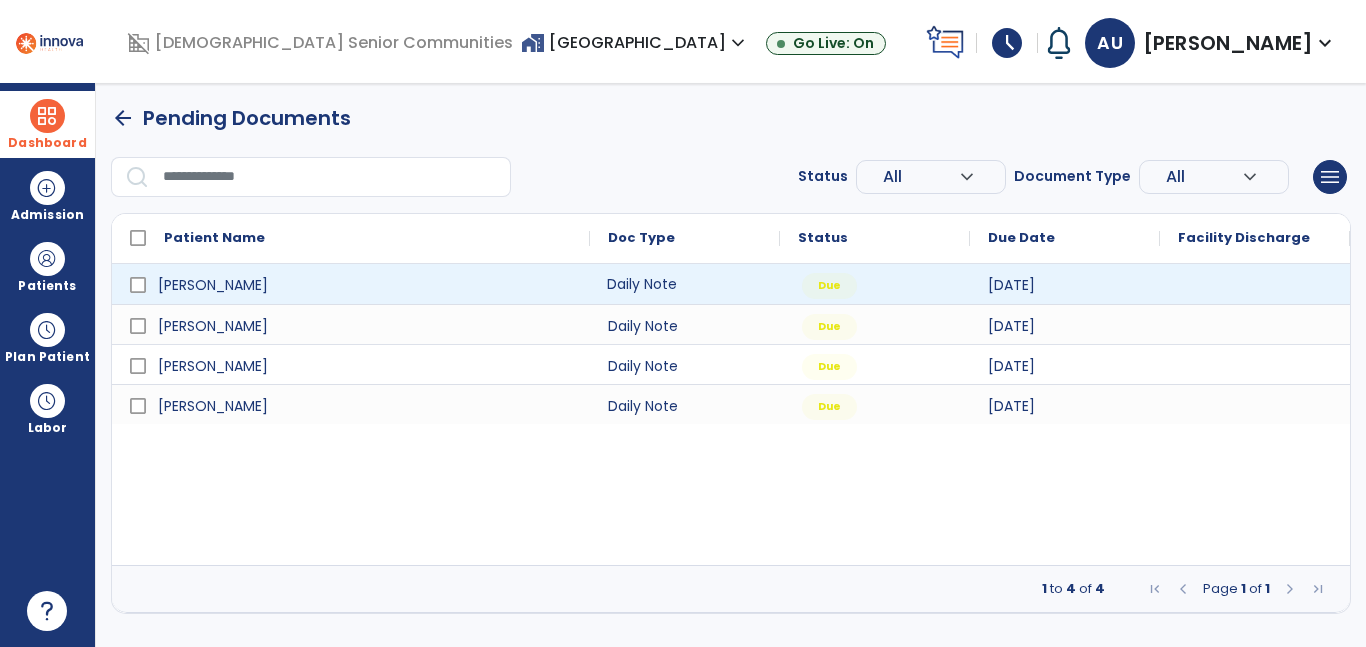 click on "Daily Note" at bounding box center (685, 284) 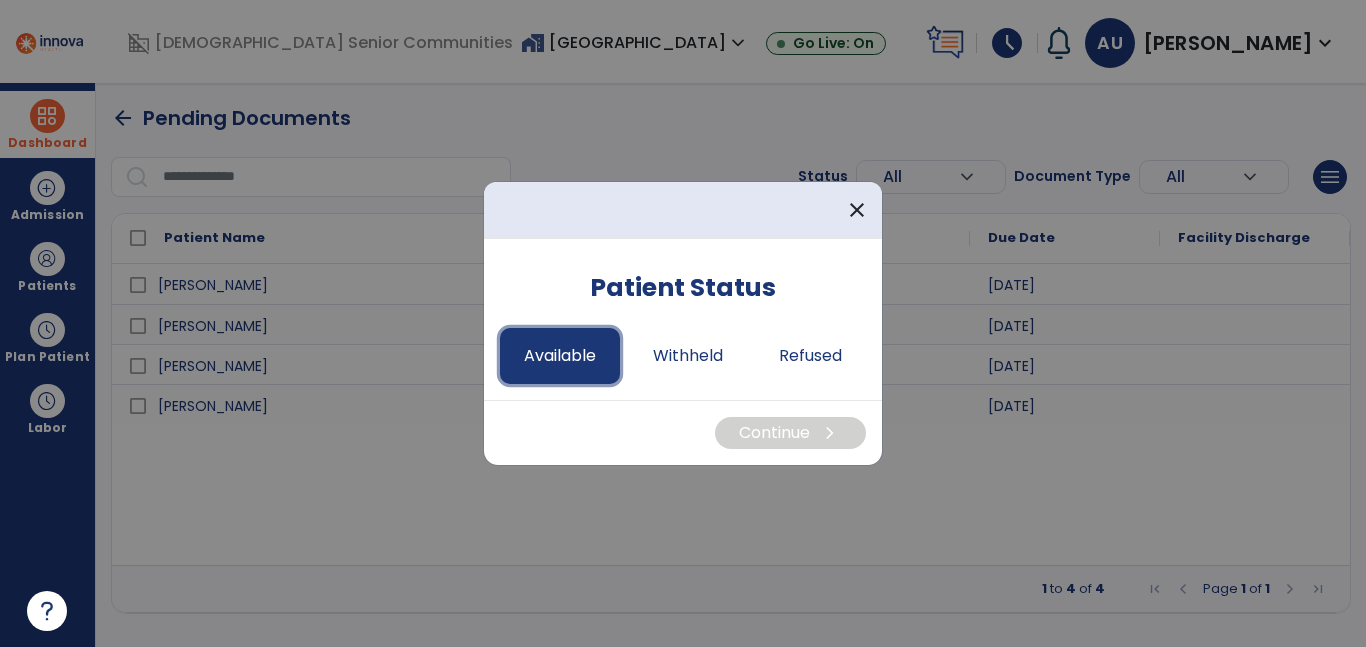 click on "Available" at bounding box center [560, 356] 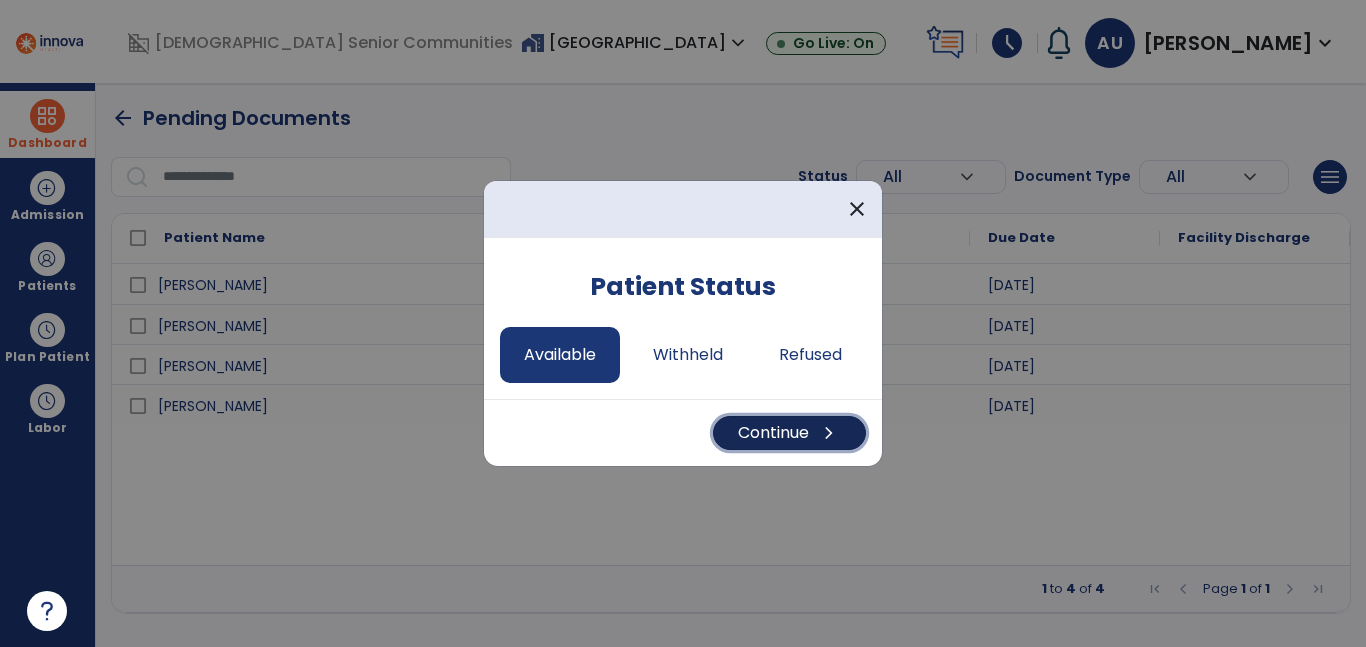 click on "Continue   chevron_right" at bounding box center [789, 433] 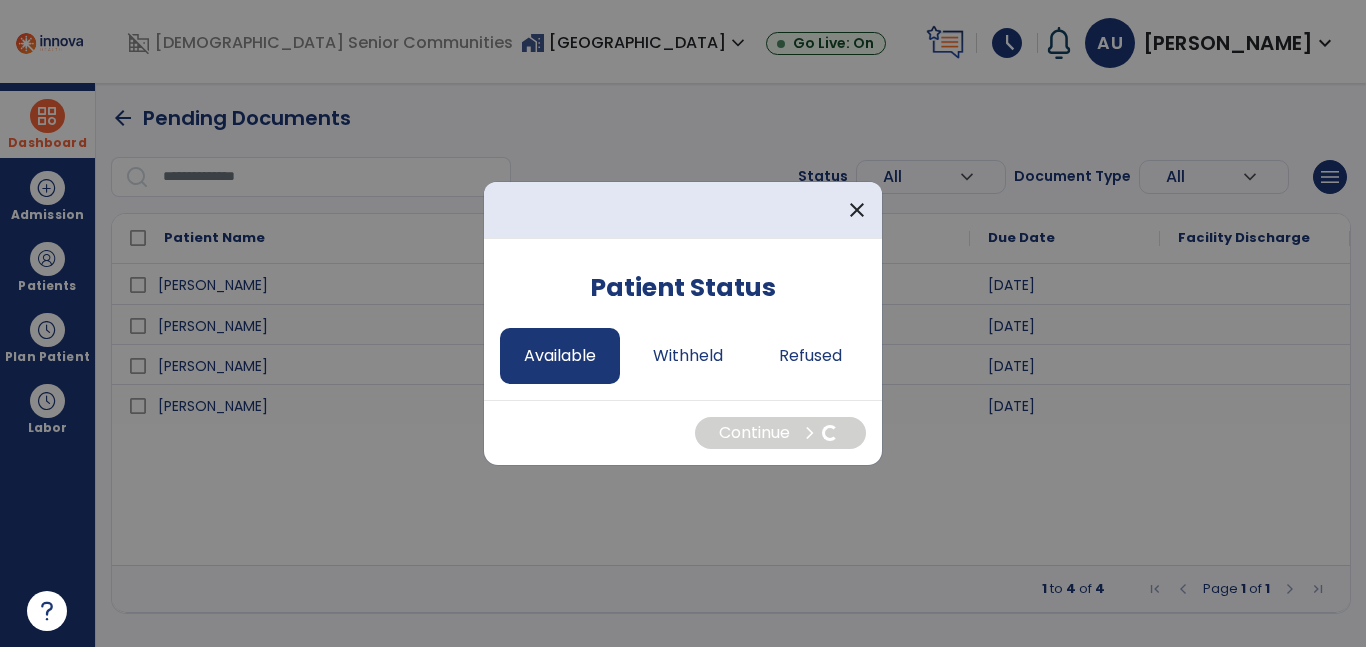select on "*" 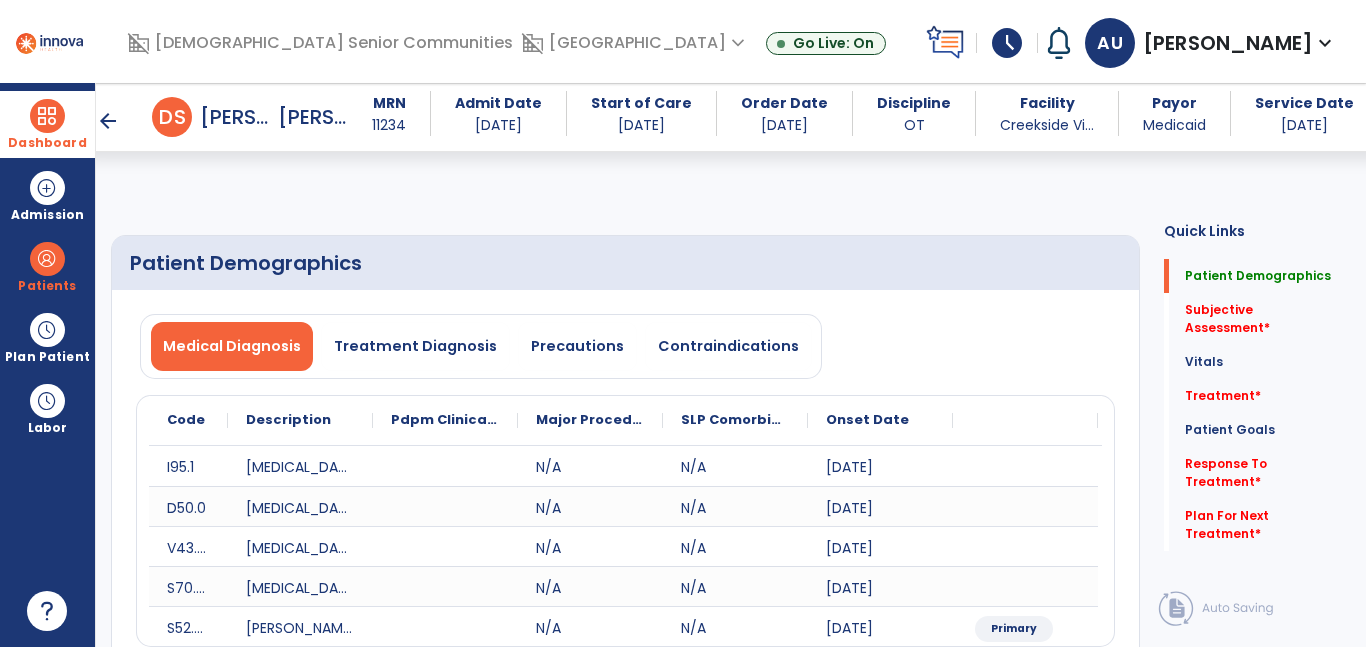 scroll, scrollTop: 724, scrollLeft: 0, axis: vertical 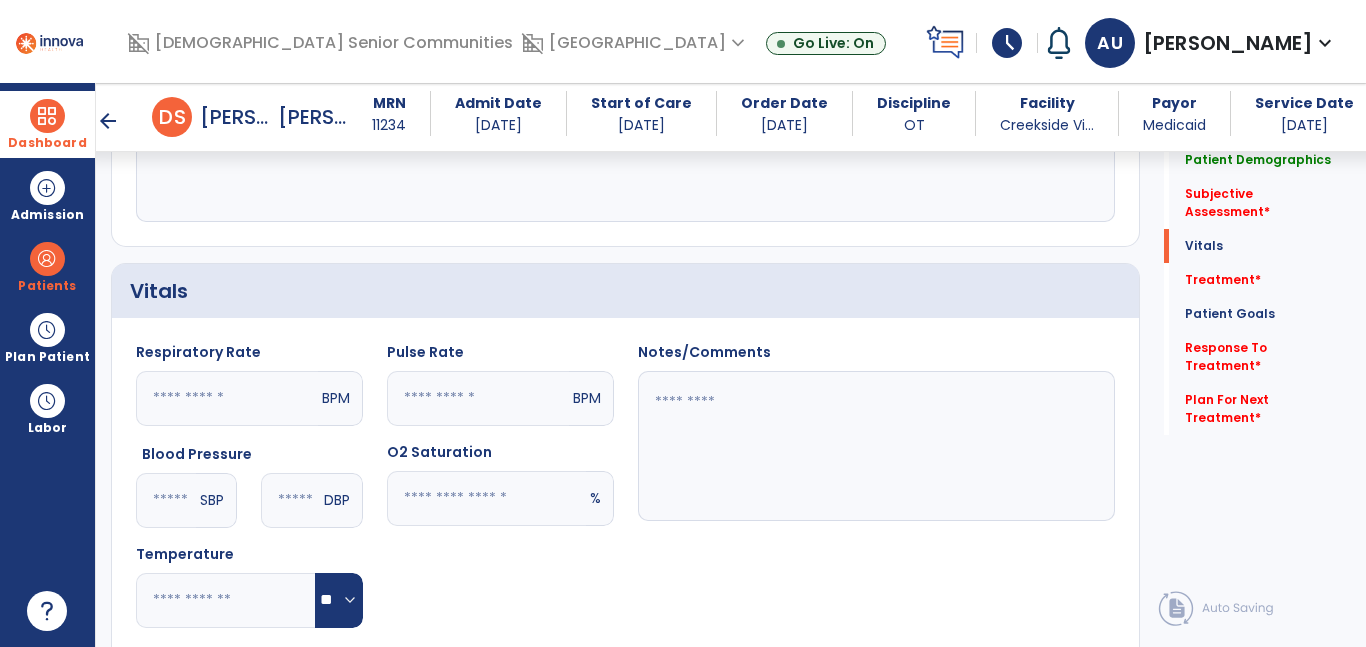click 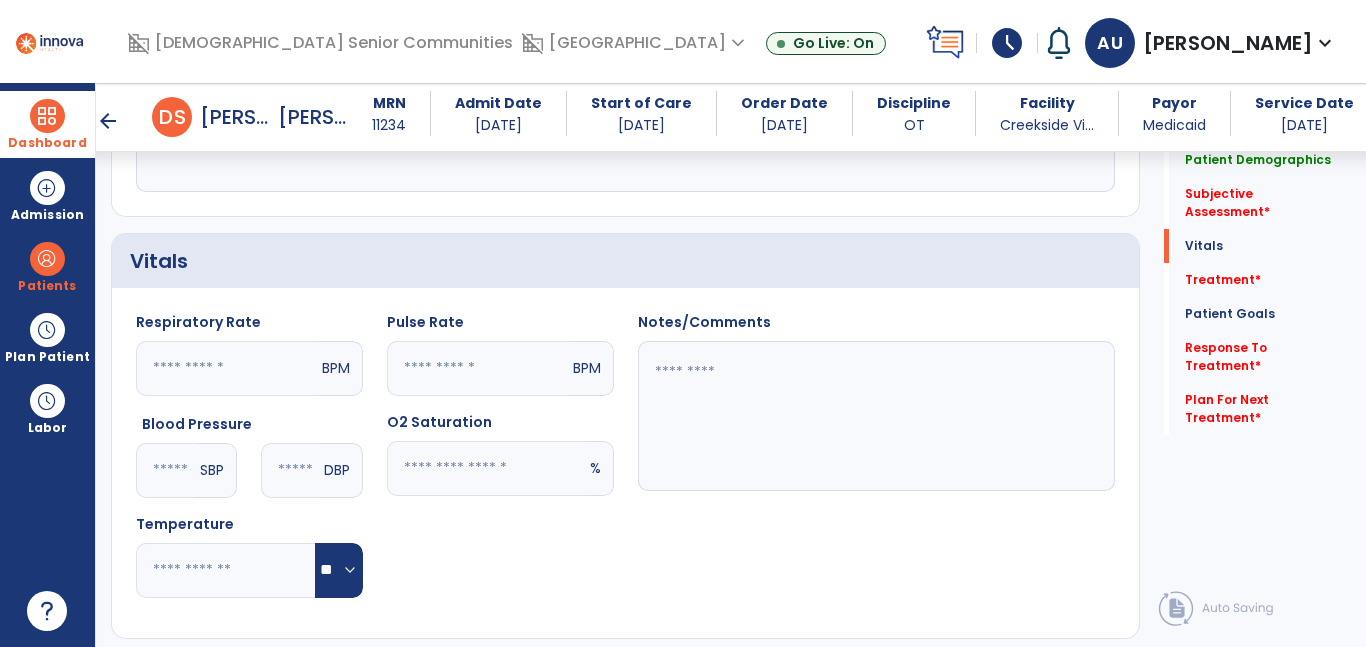 scroll, scrollTop: 755, scrollLeft: 0, axis: vertical 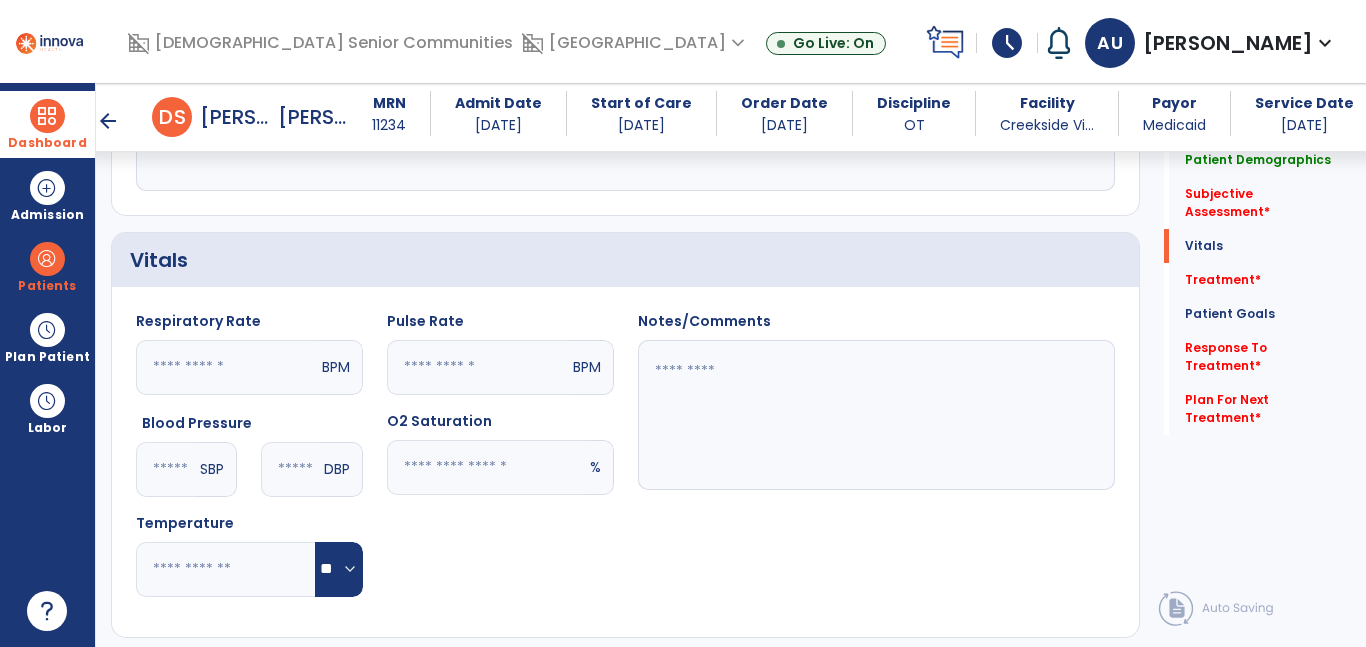 type on "**" 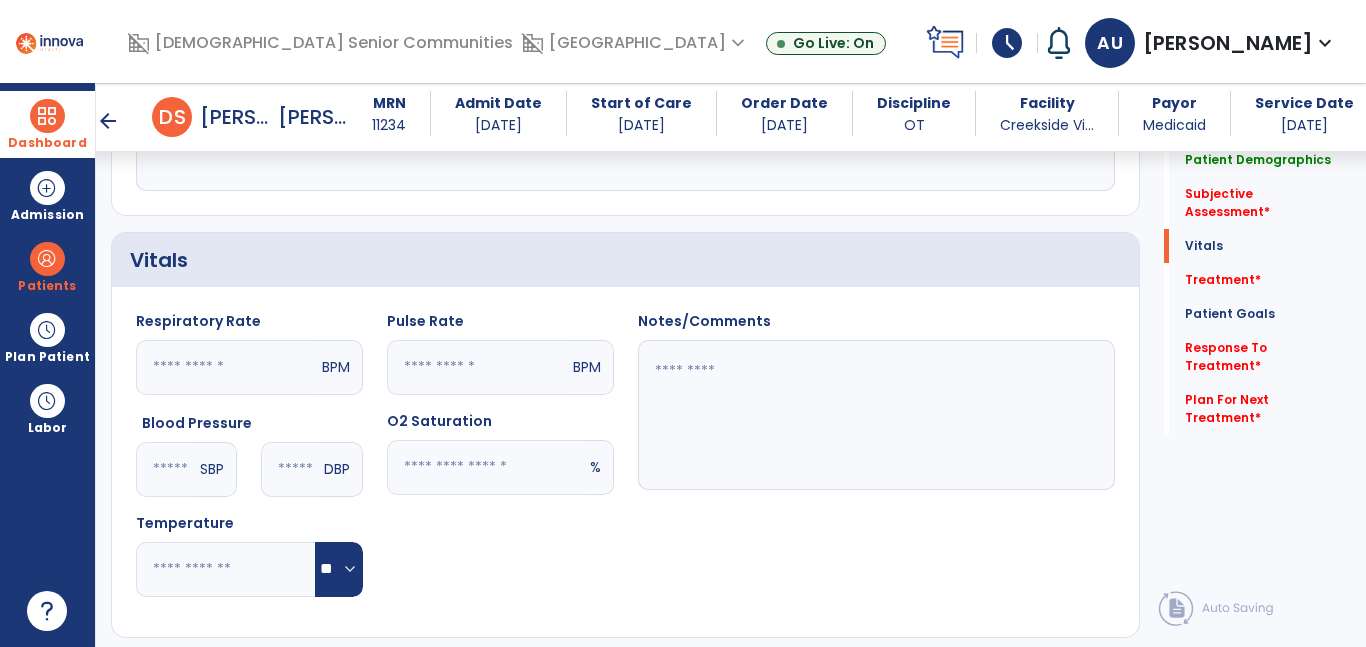 click on "SBP" 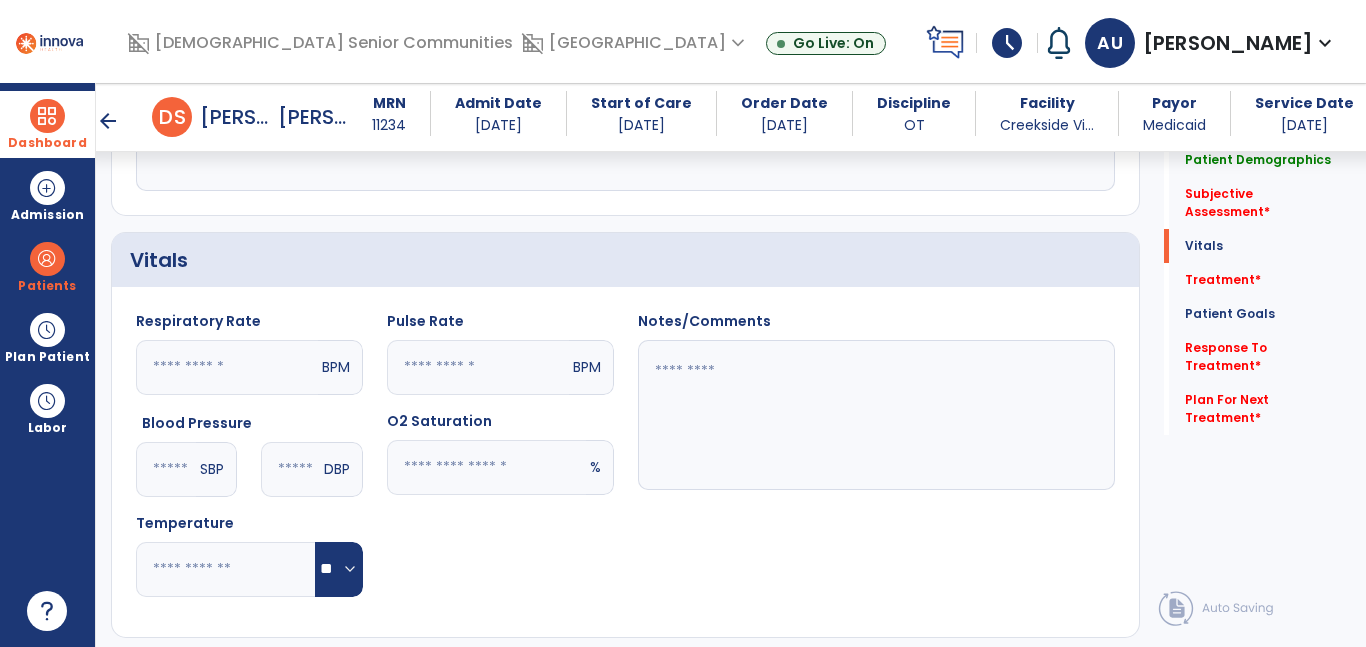 click 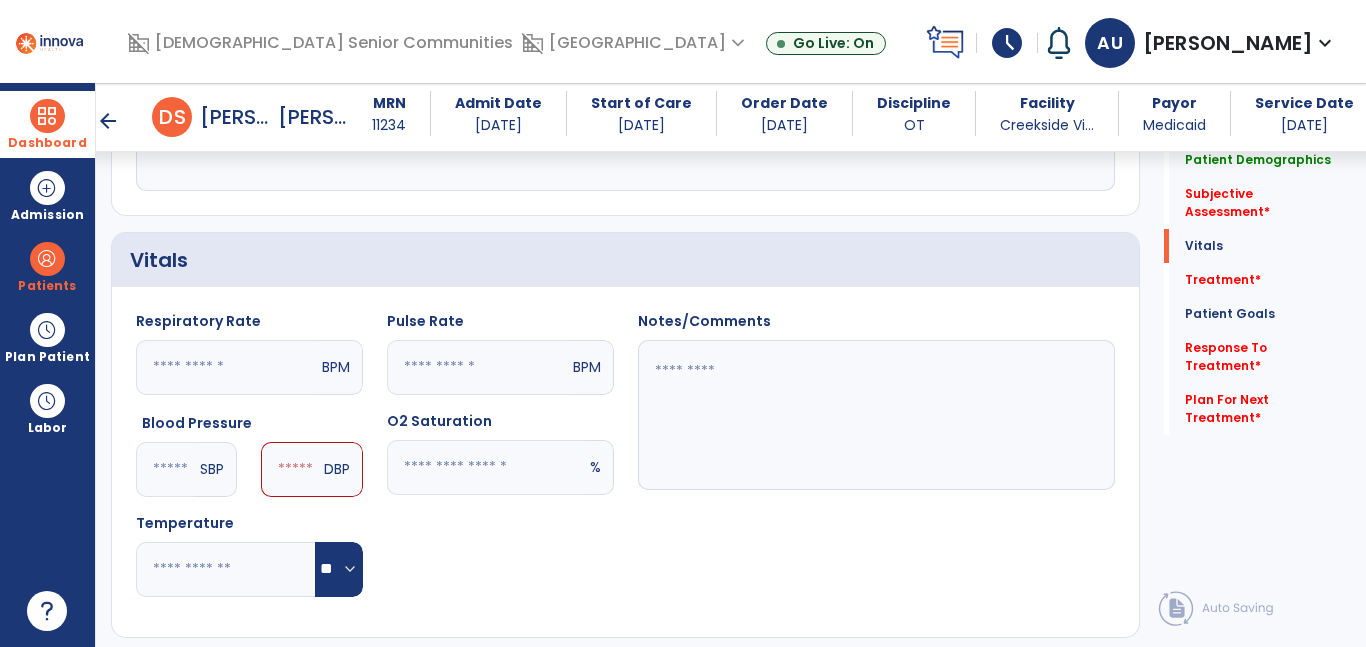 type on "***" 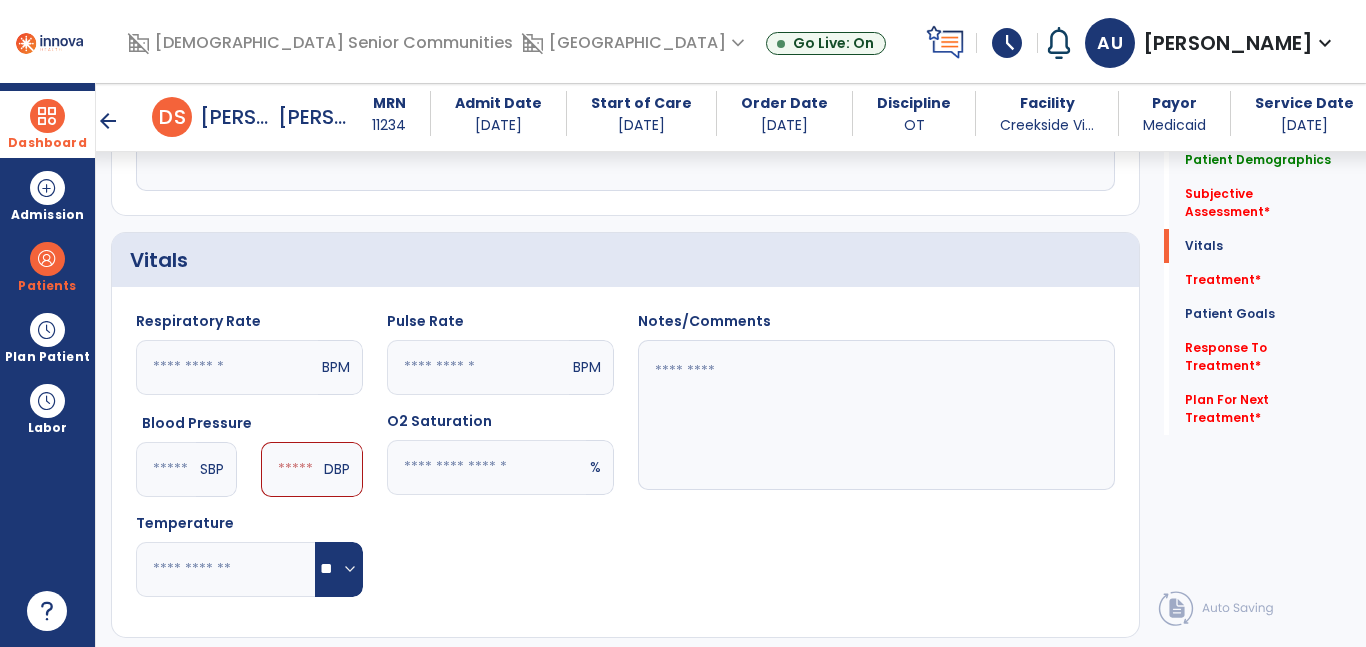 click 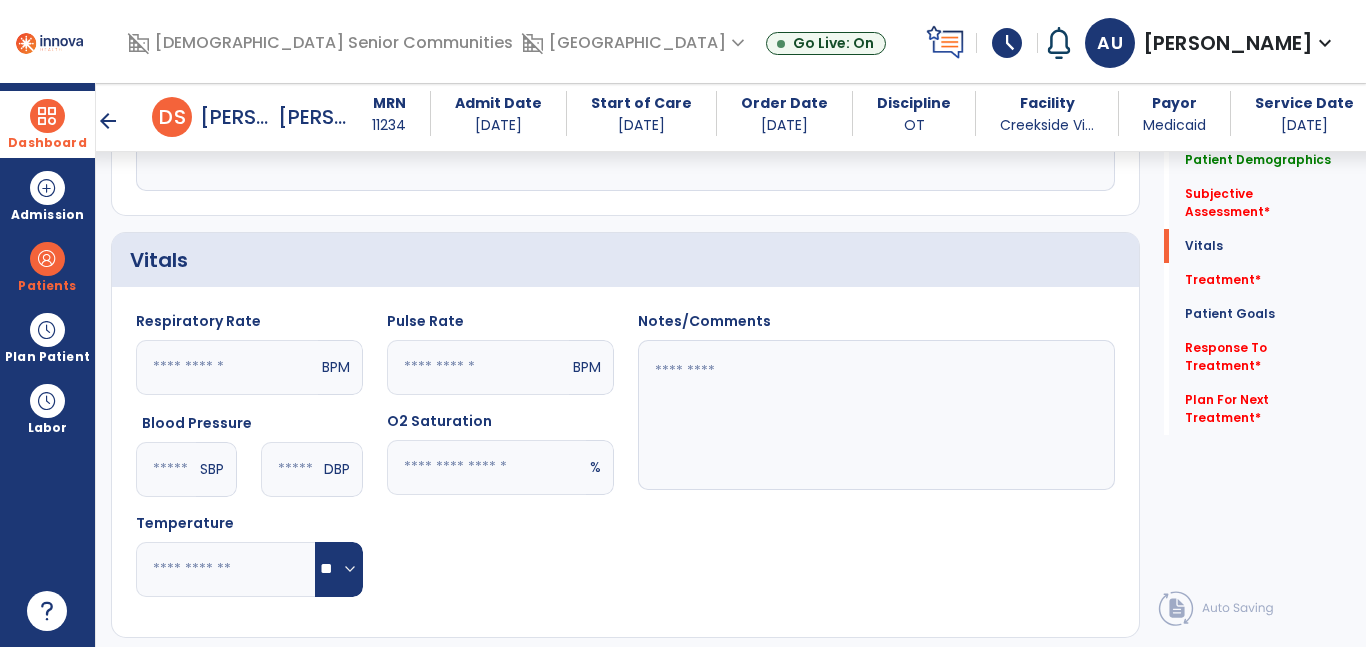 type on "**" 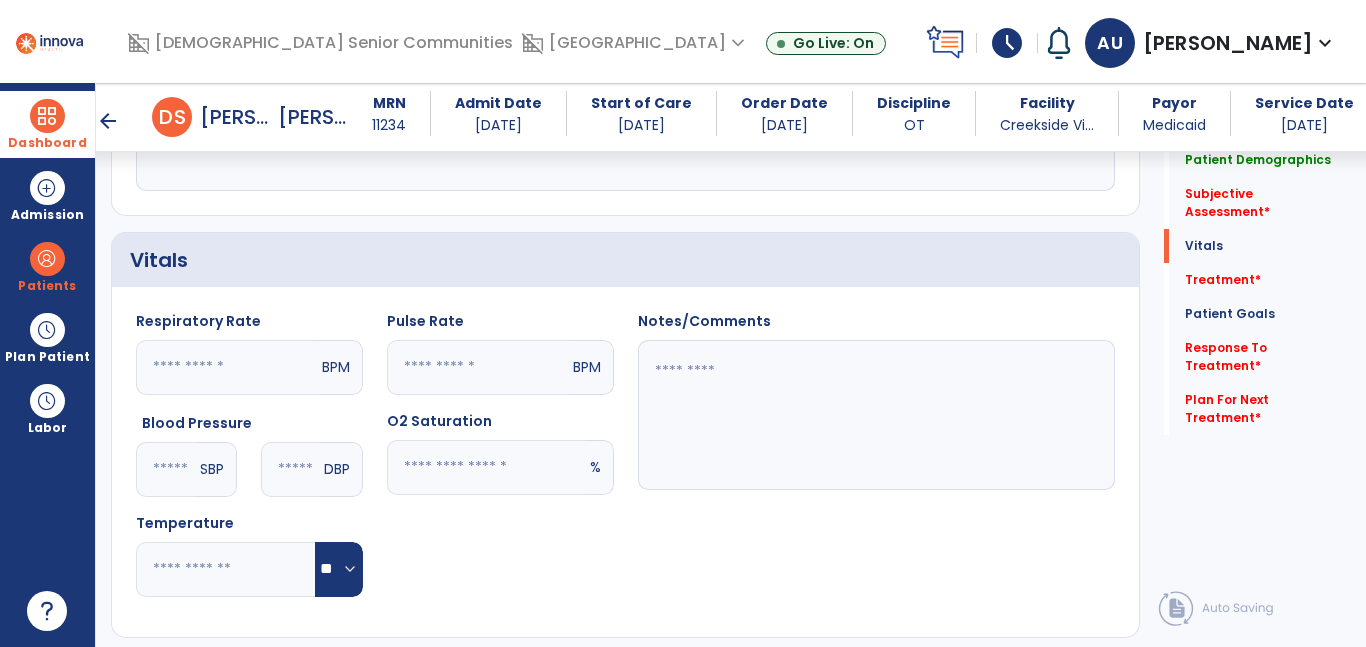 drag, startPoint x: 458, startPoint y: 350, endPoint x: 470, endPoint y: 367, distance: 20.808653 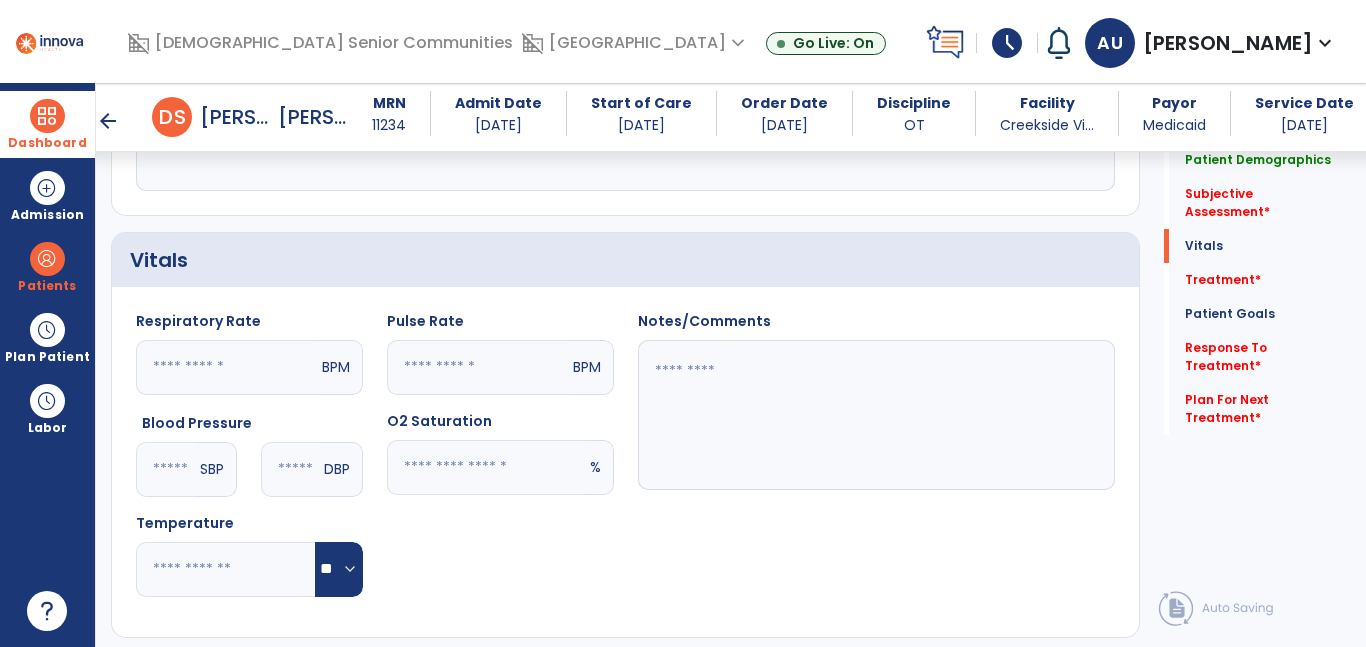 click 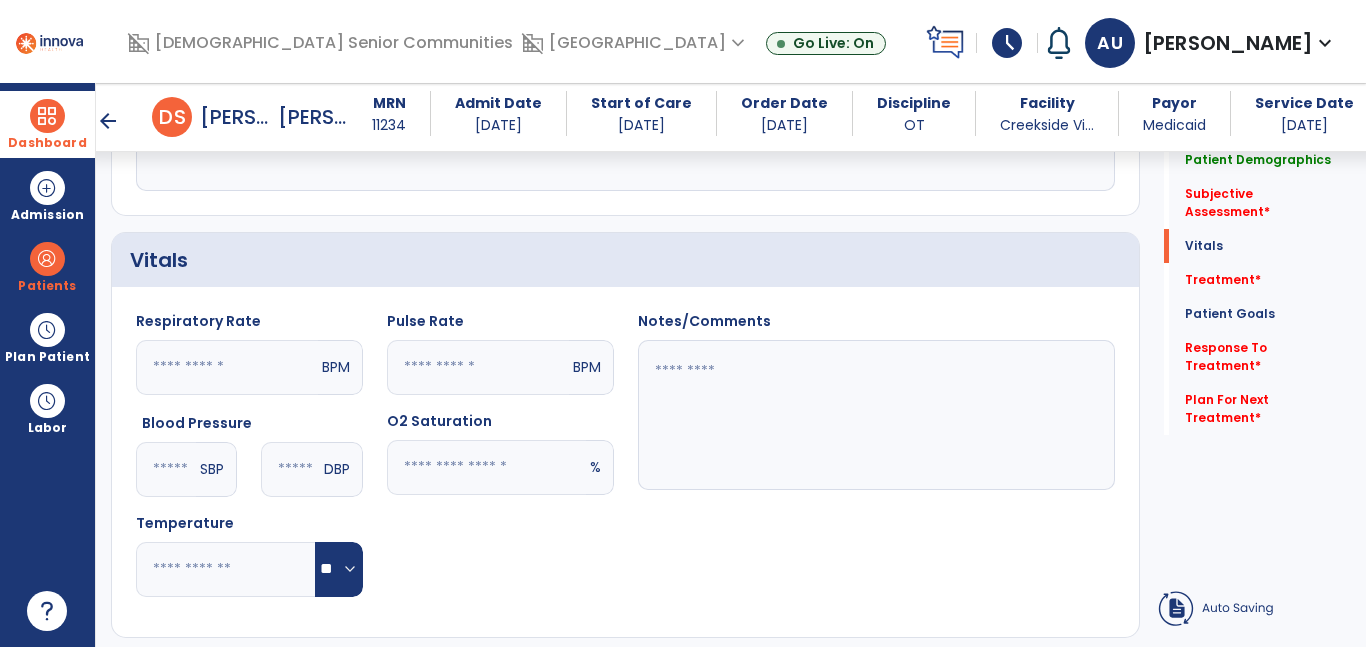 drag, startPoint x: 469, startPoint y: 369, endPoint x: 481, endPoint y: 370, distance: 12.0415945 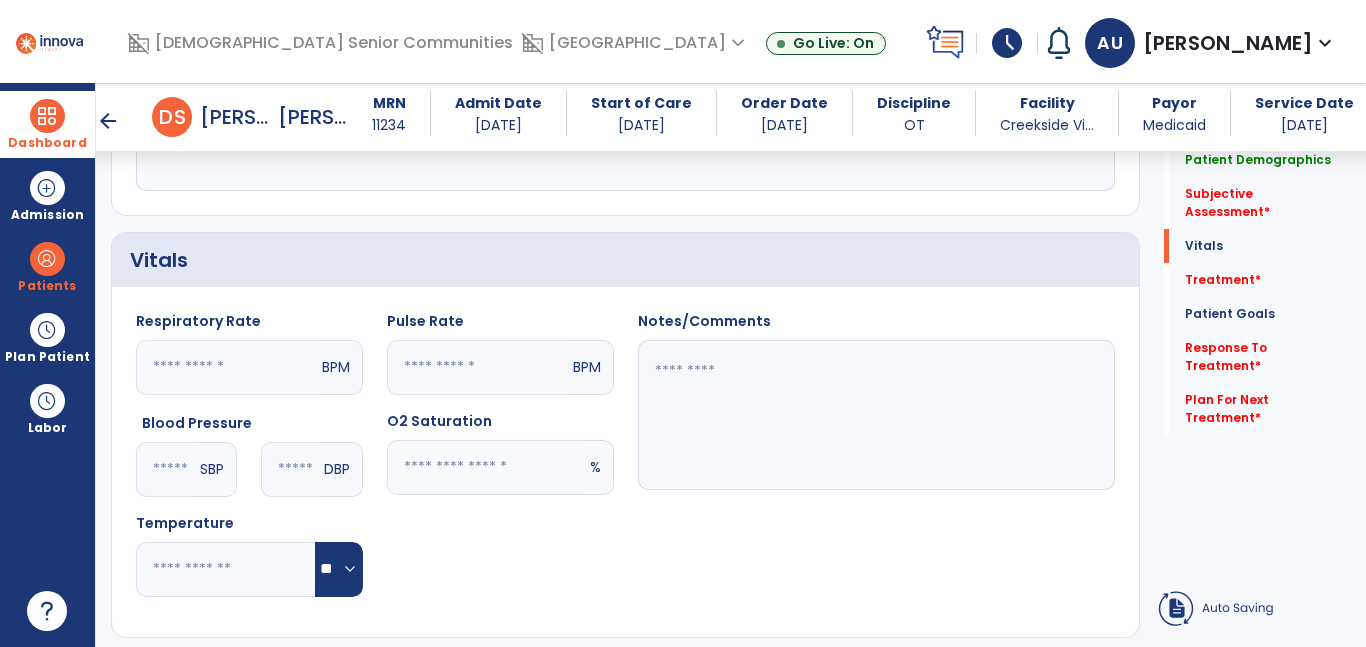 click 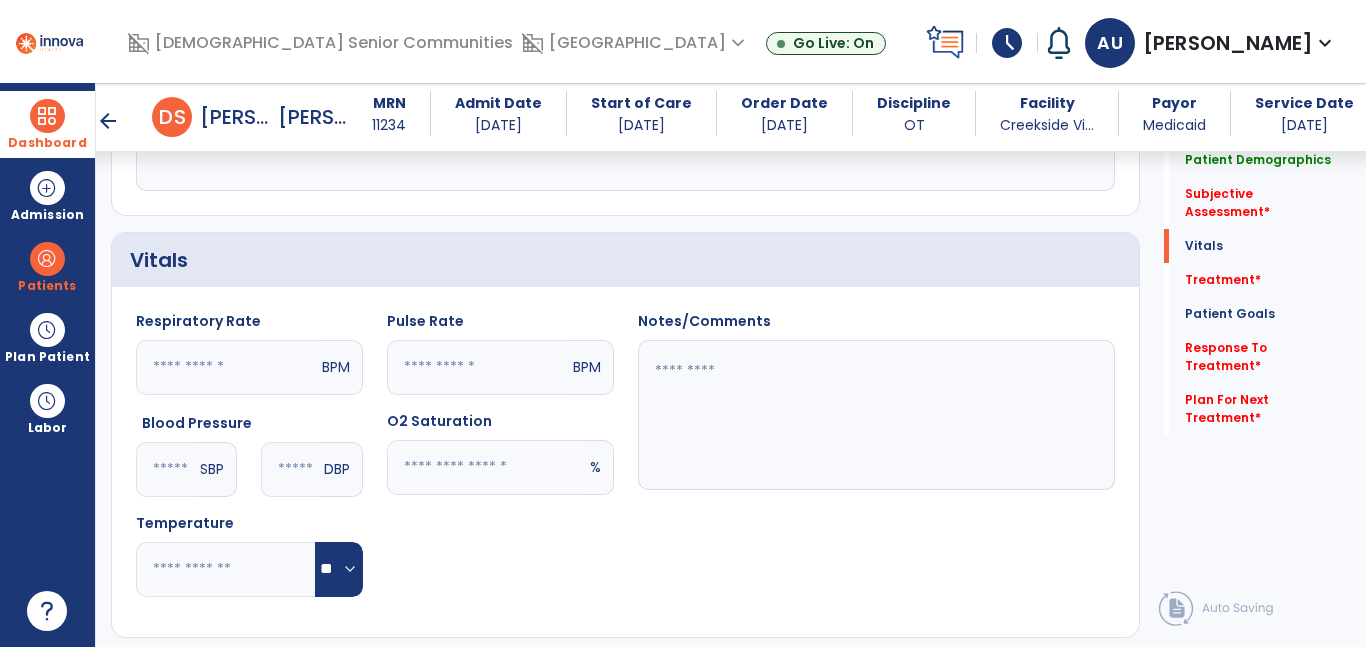 click on "Pulse Rate  BPM O2 Saturation  ** %" 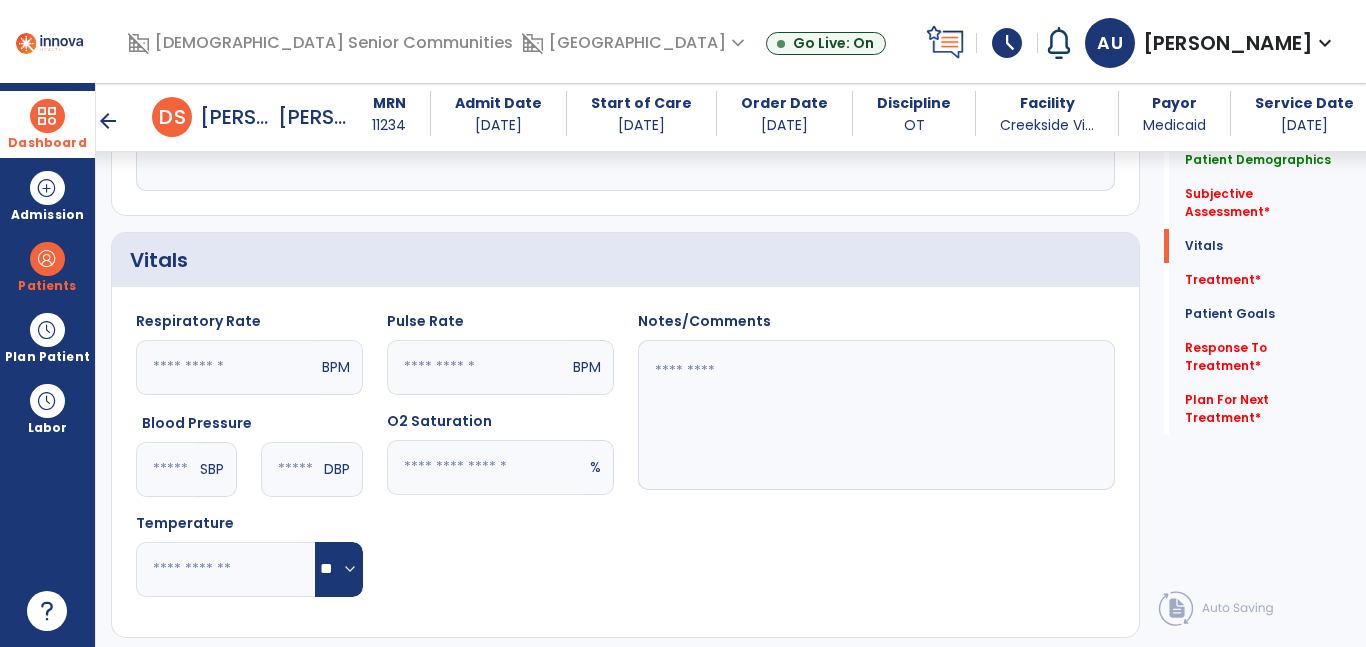 click 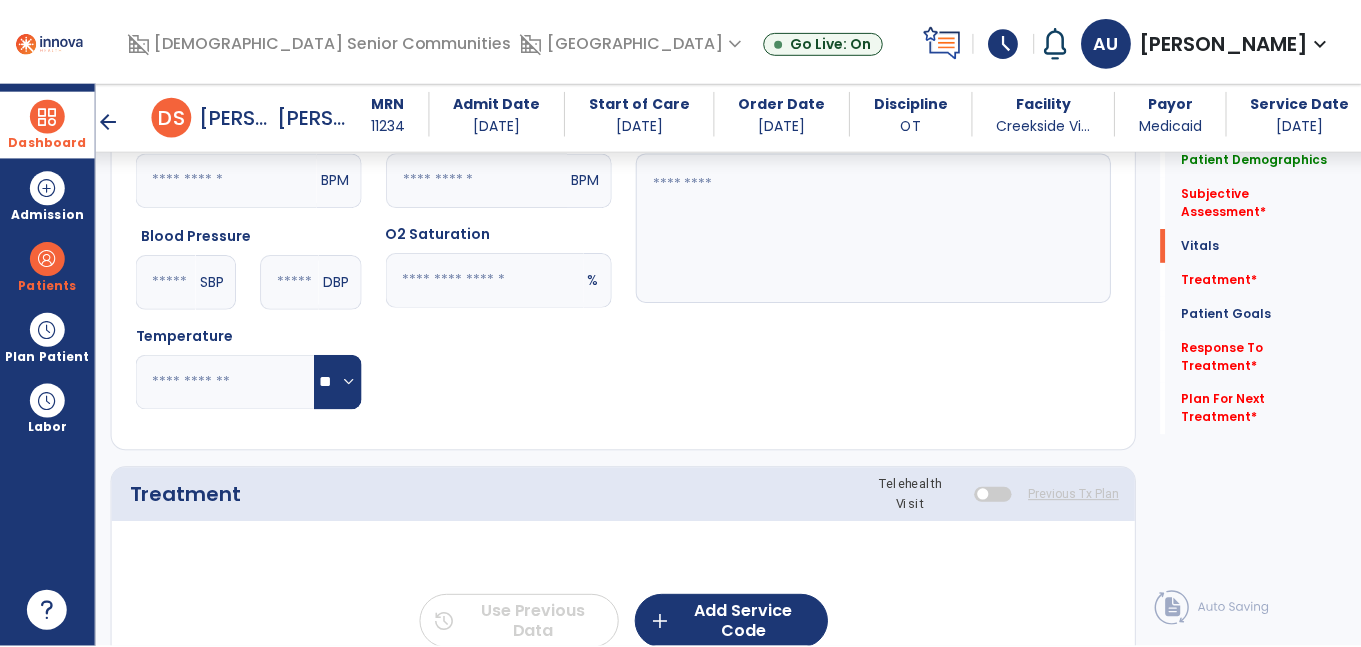 scroll, scrollTop: 1007, scrollLeft: 0, axis: vertical 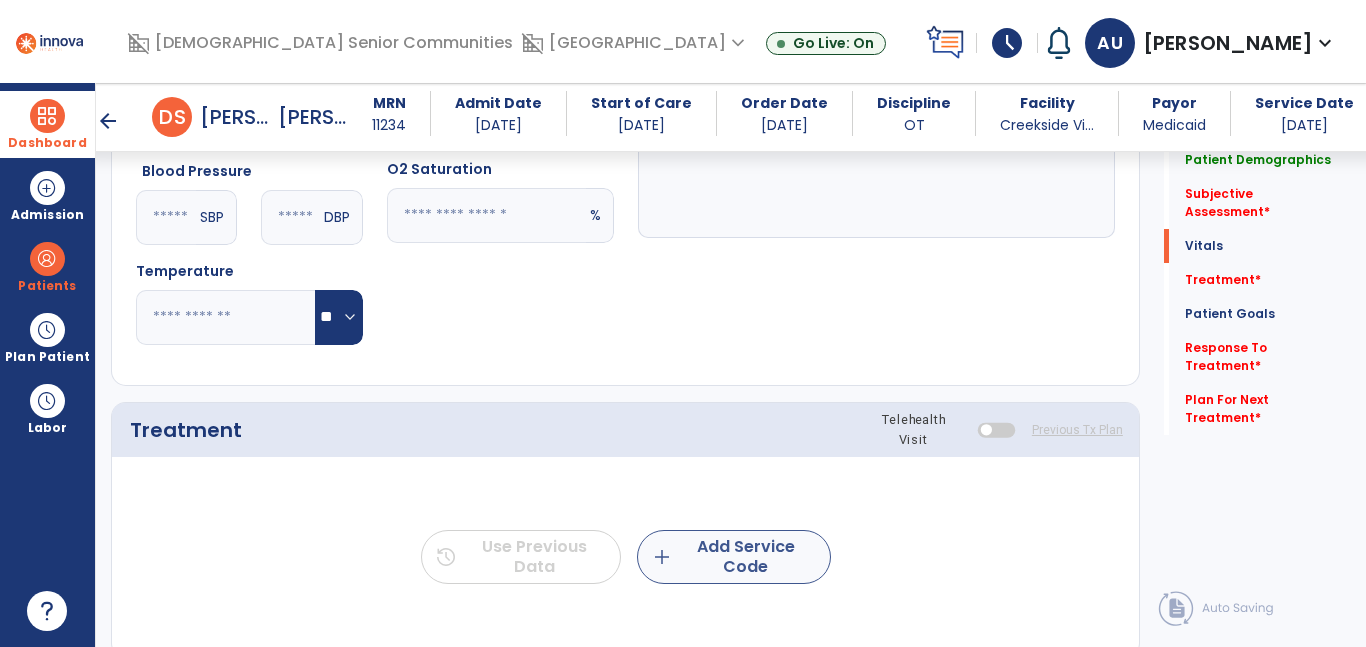 type on "**" 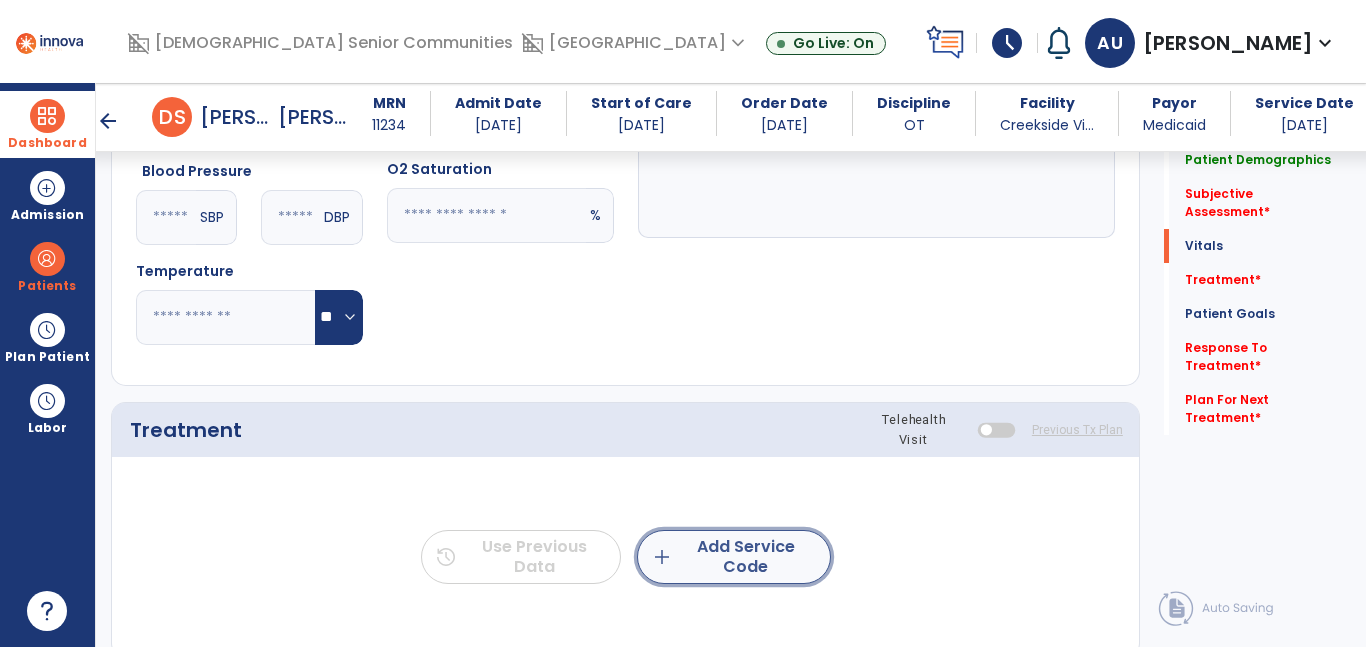 click on "add  Add Service Code" 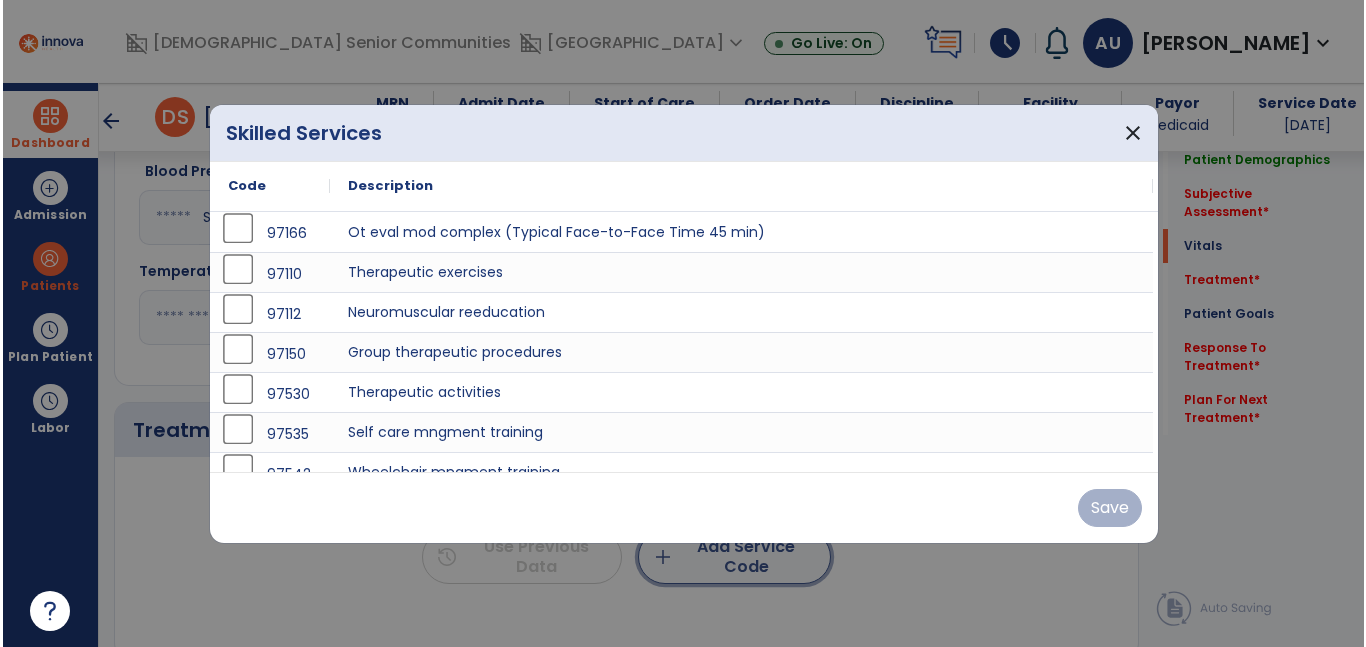 scroll, scrollTop: 1007, scrollLeft: 0, axis: vertical 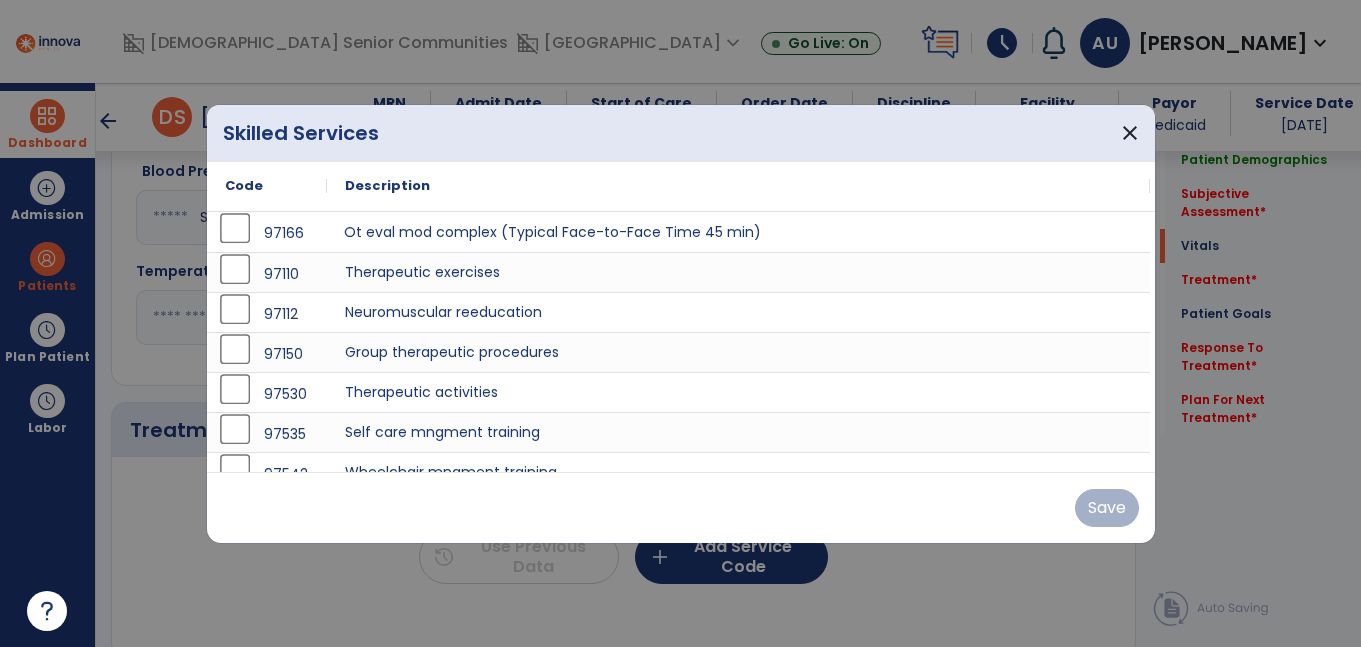 click on "Ot eval mod complex (Typical Face-to-Face Time 45 min)" at bounding box center [738, 232] 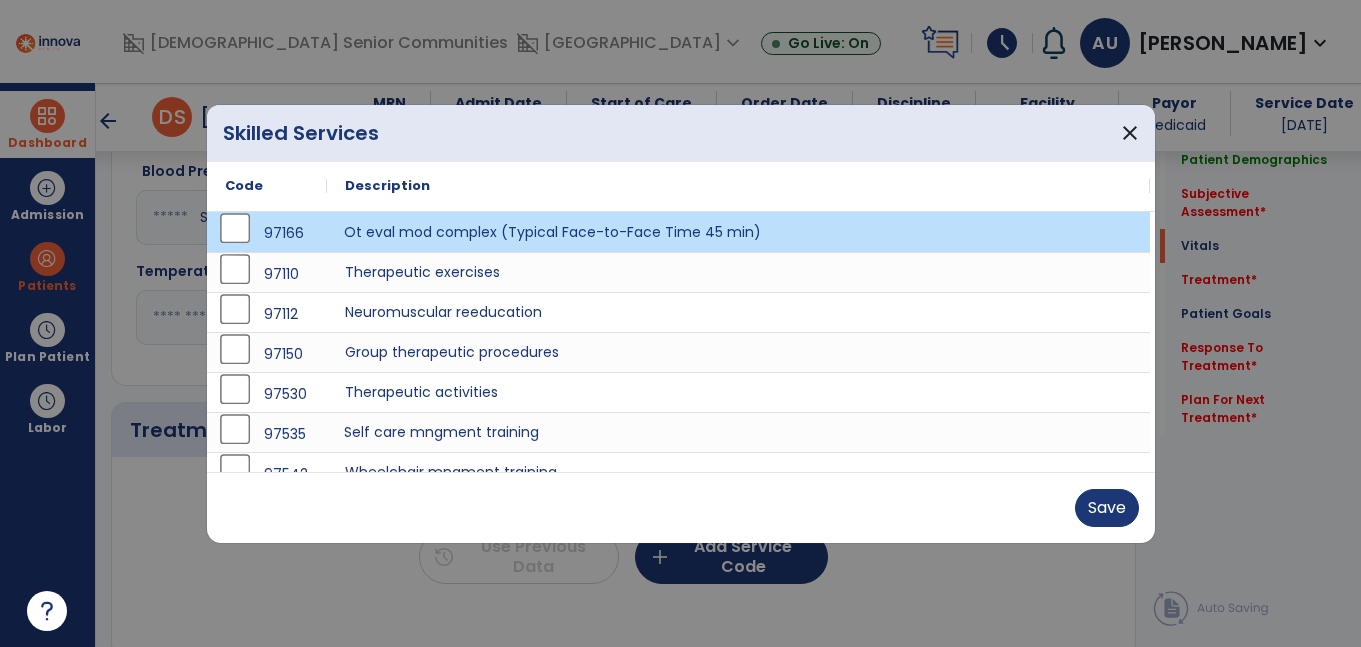 click on "Self care mngment training" at bounding box center (738, 432) 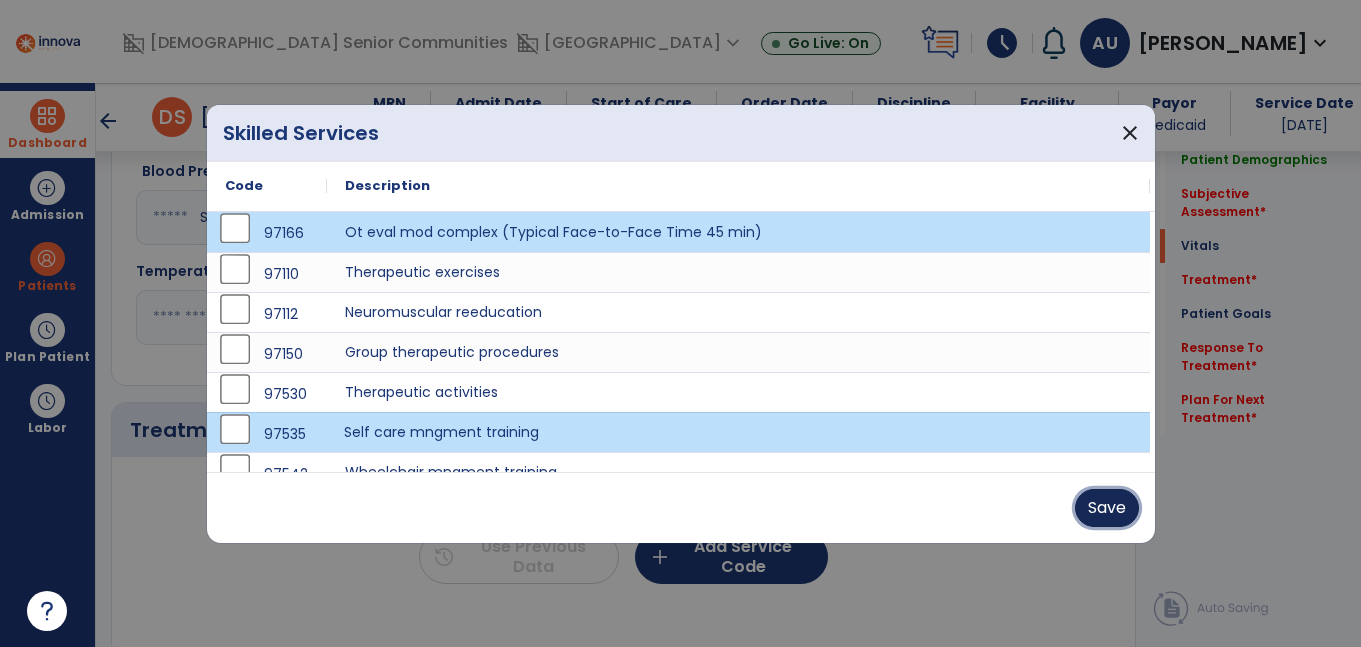 click on "Save" at bounding box center (1107, 508) 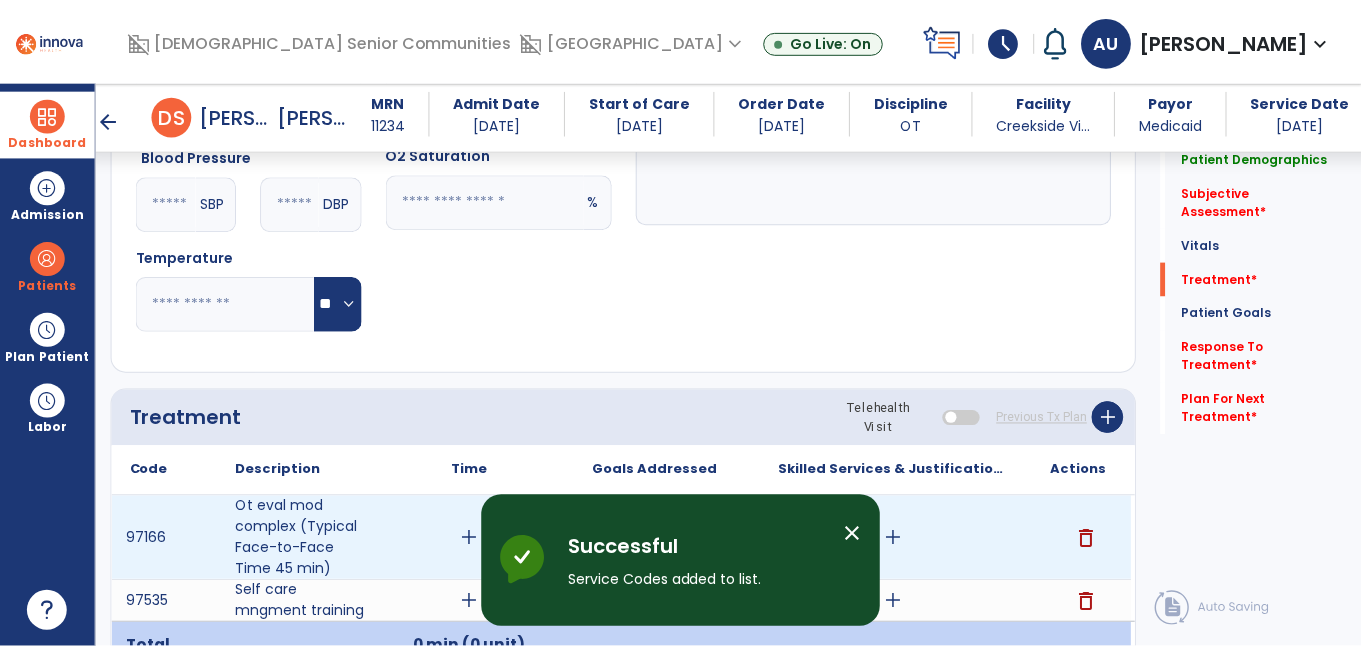 scroll, scrollTop: 1191, scrollLeft: 0, axis: vertical 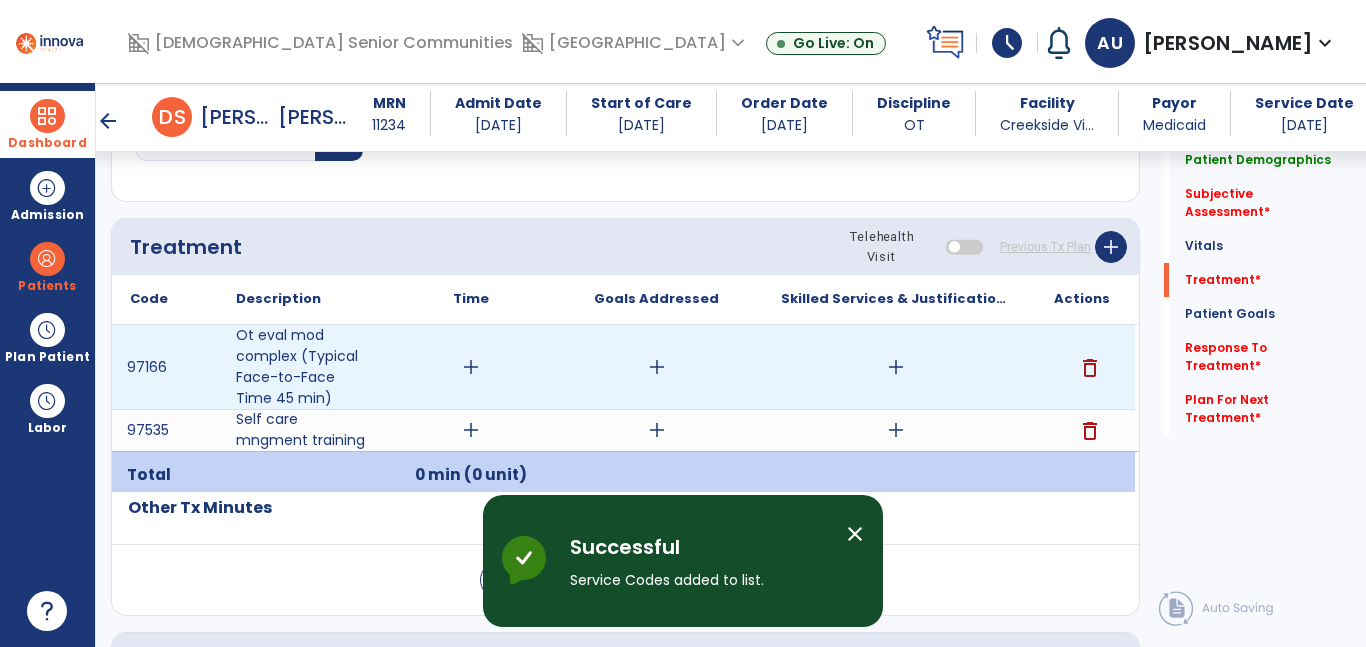 click on "add" at bounding box center [471, 367] 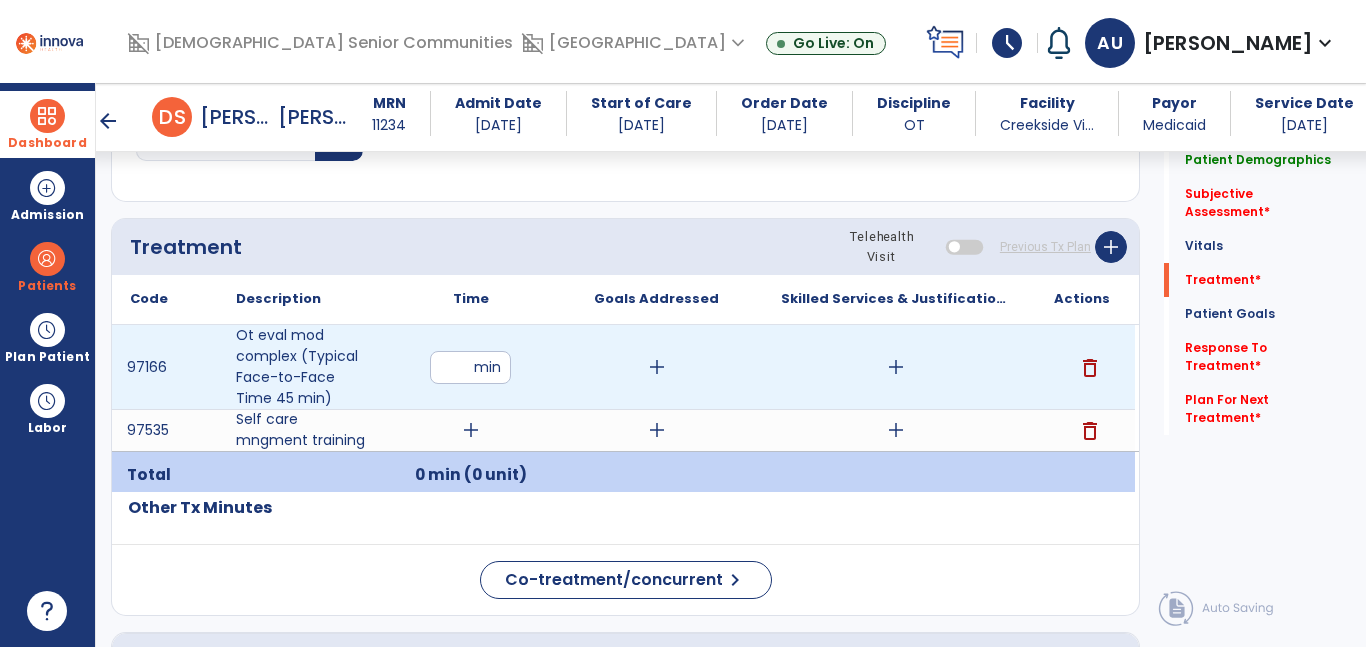 type on "**" 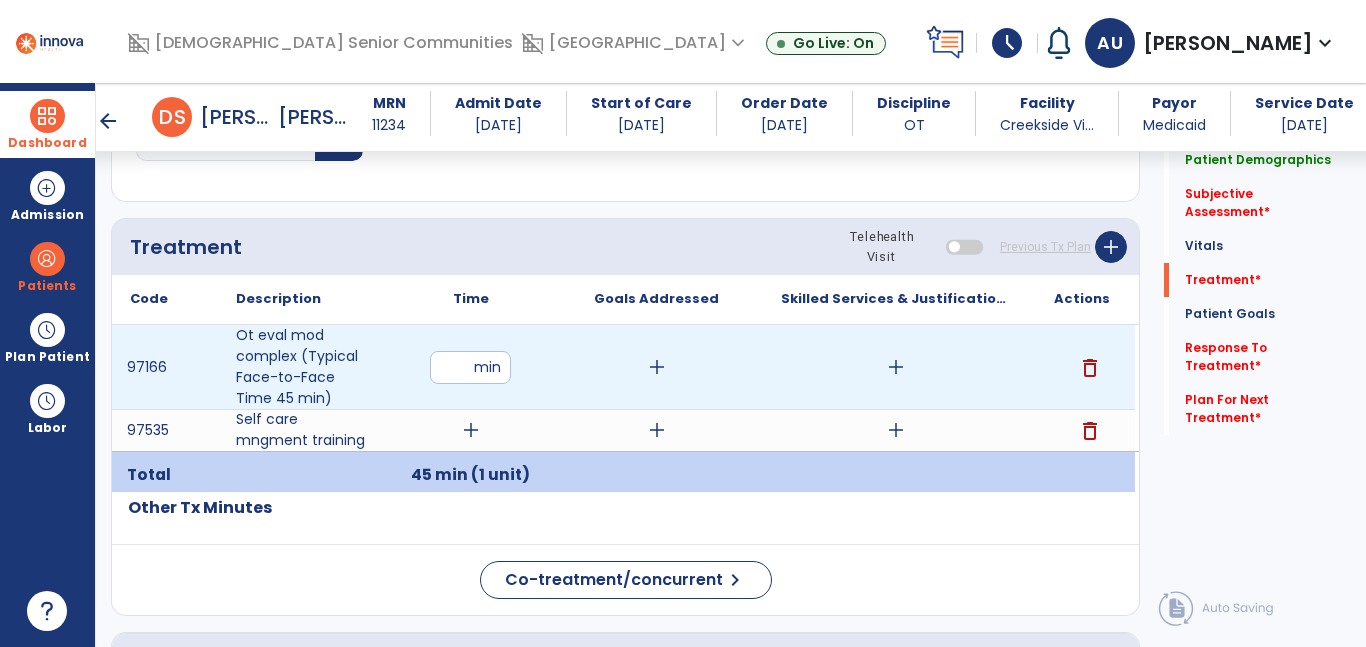 click on "** min" at bounding box center [470, 367] 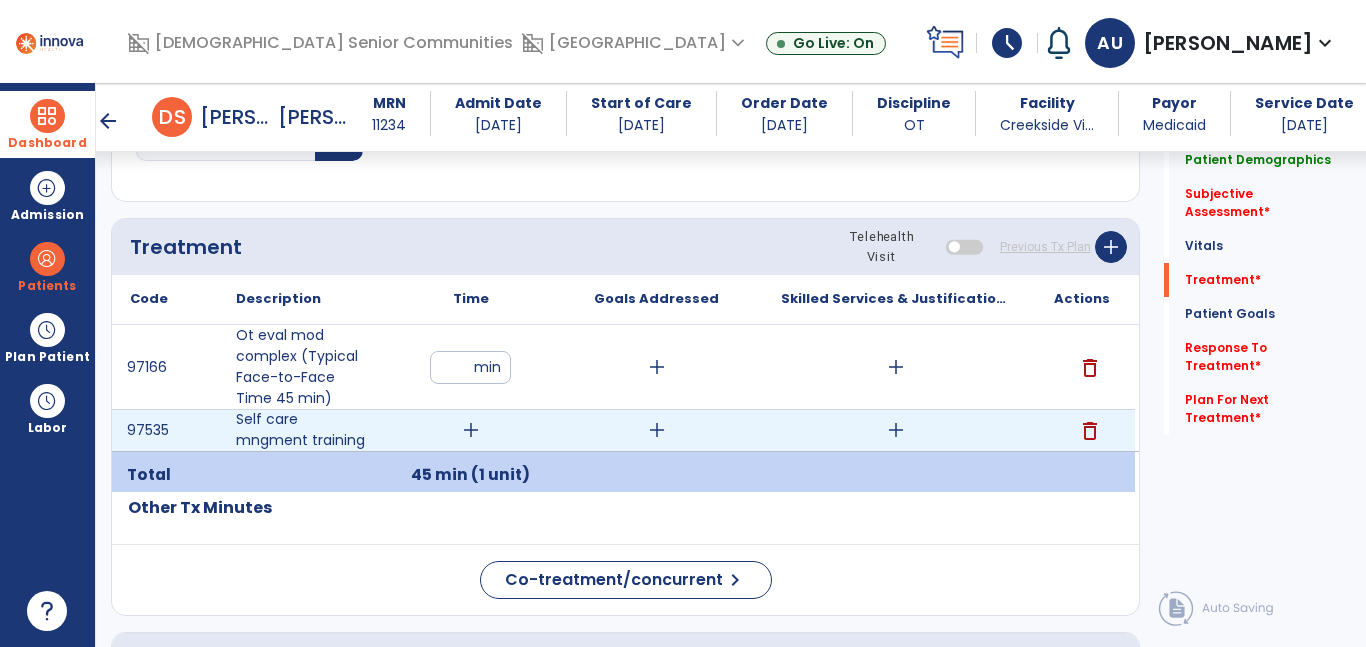 click on "add" at bounding box center [471, 430] 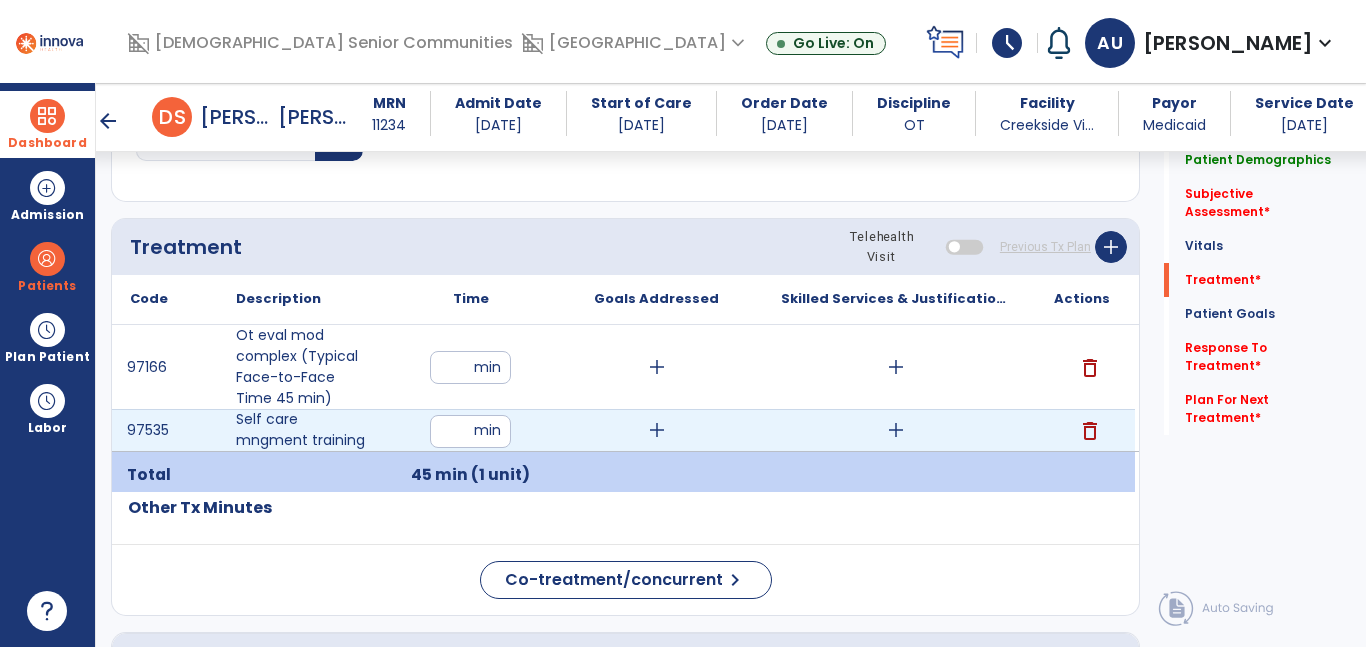 type on "**" 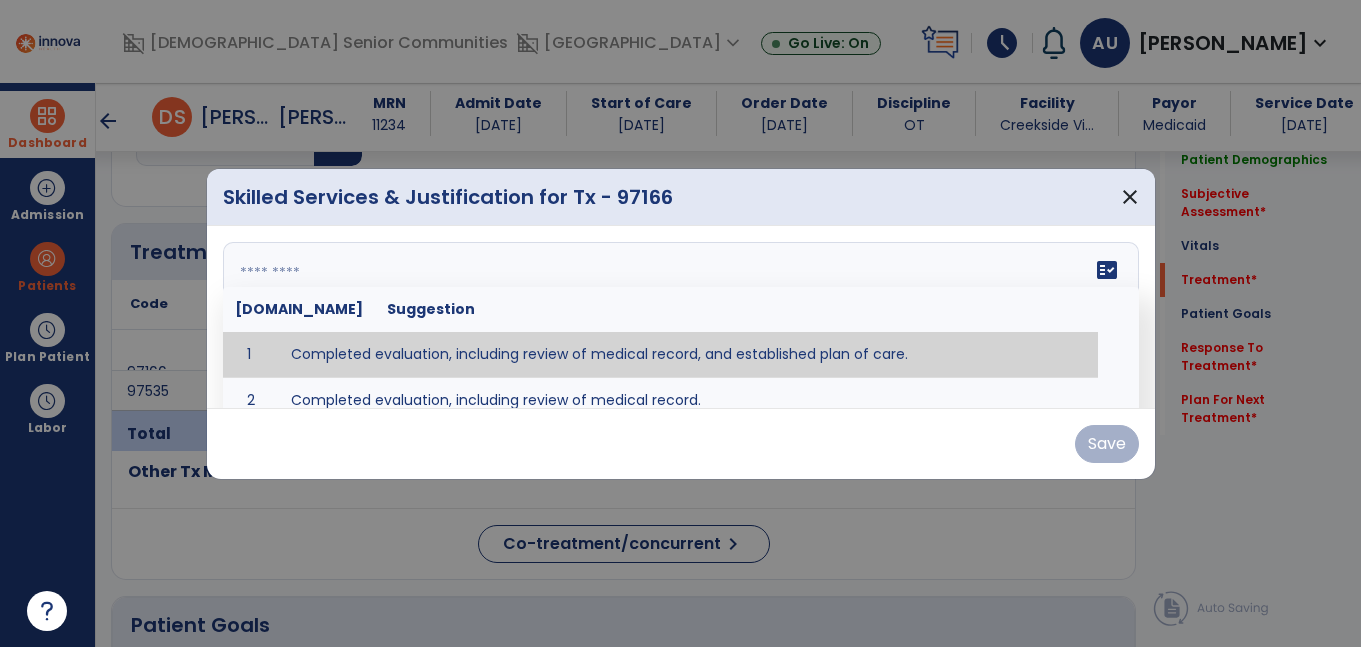 scroll, scrollTop: 1191, scrollLeft: 0, axis: vertical 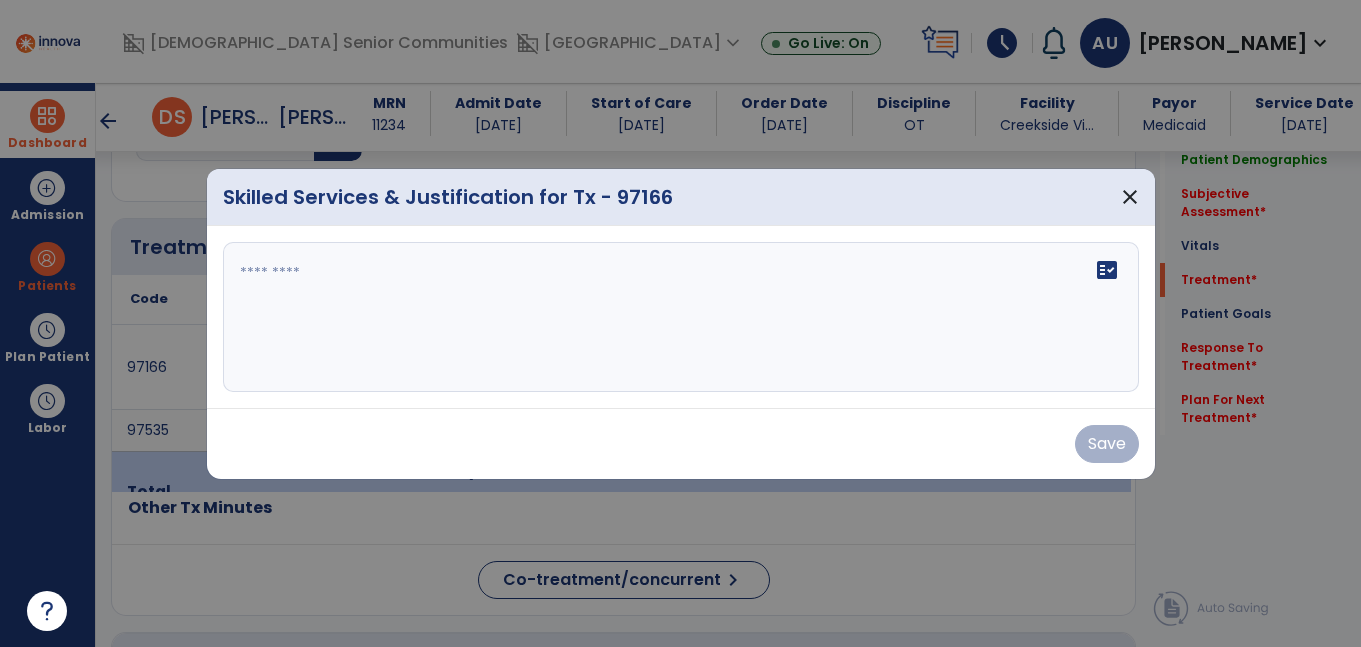 click at bounding box center [681, 317] 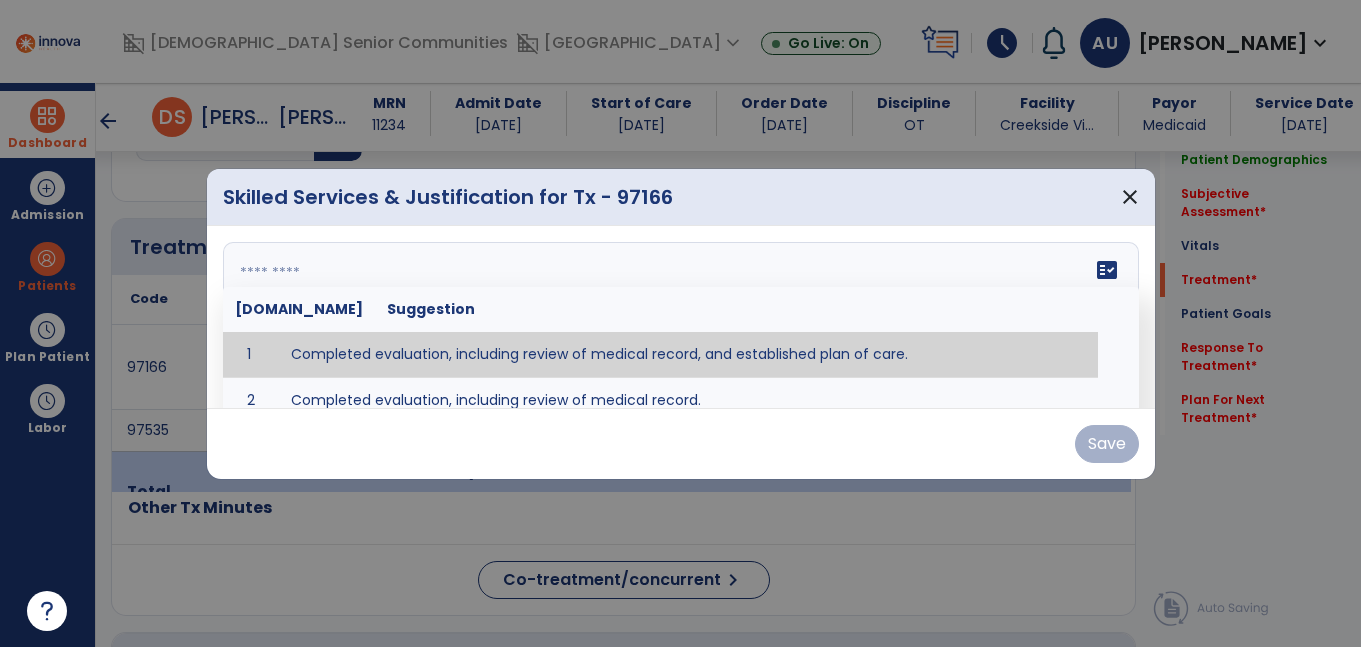 type on "**********" 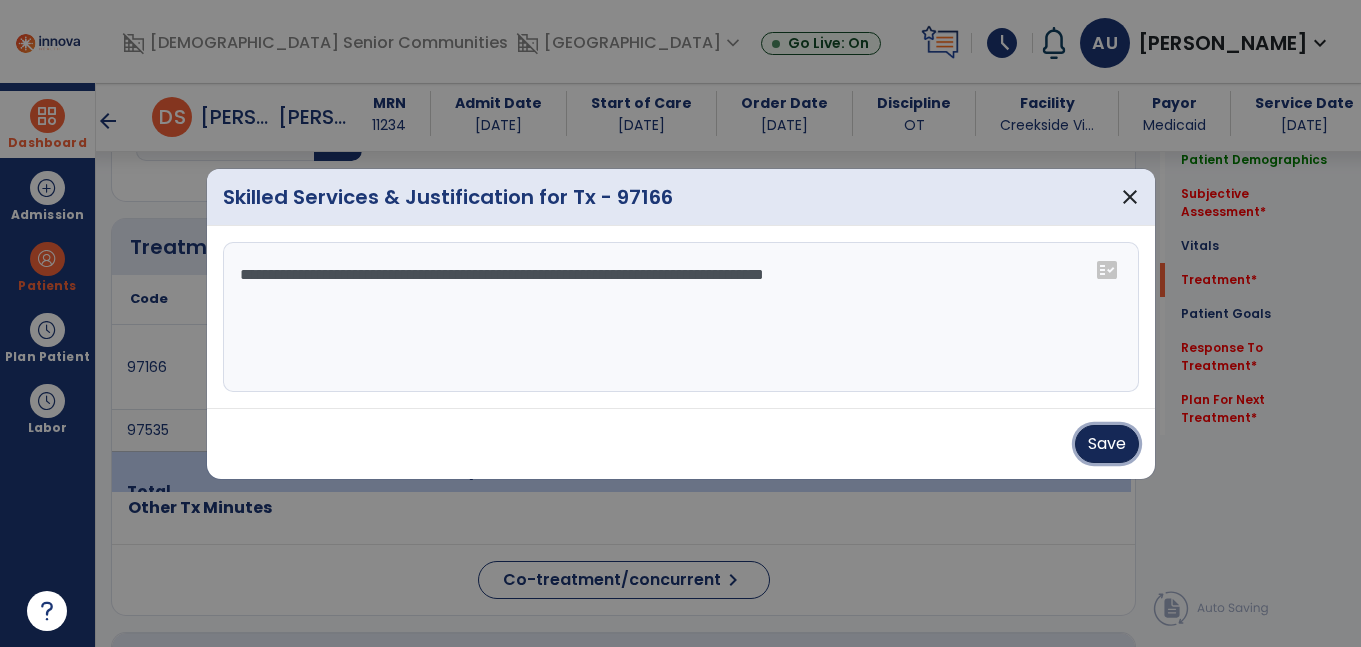 drag, startPoint x: 1081, startPoint y: 441, endPoint x: 849, endPoint y: 267, distance: 290 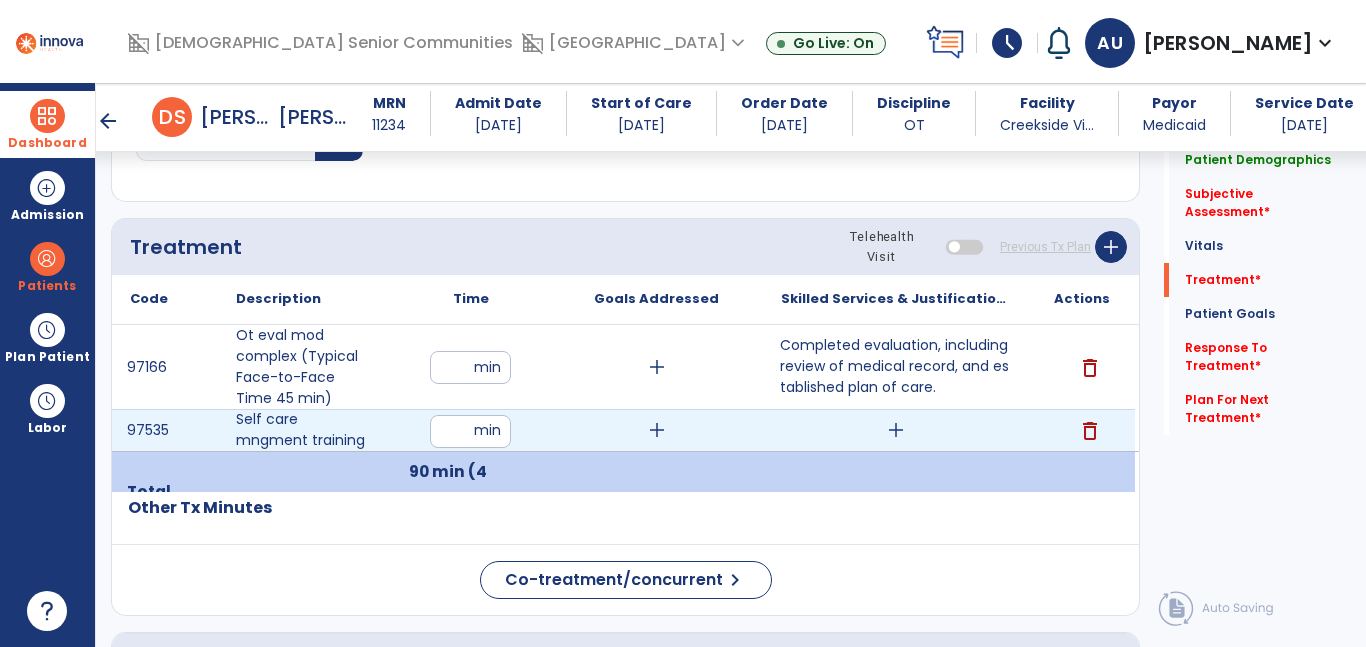 click on "add" at bounding box center (896, 430) 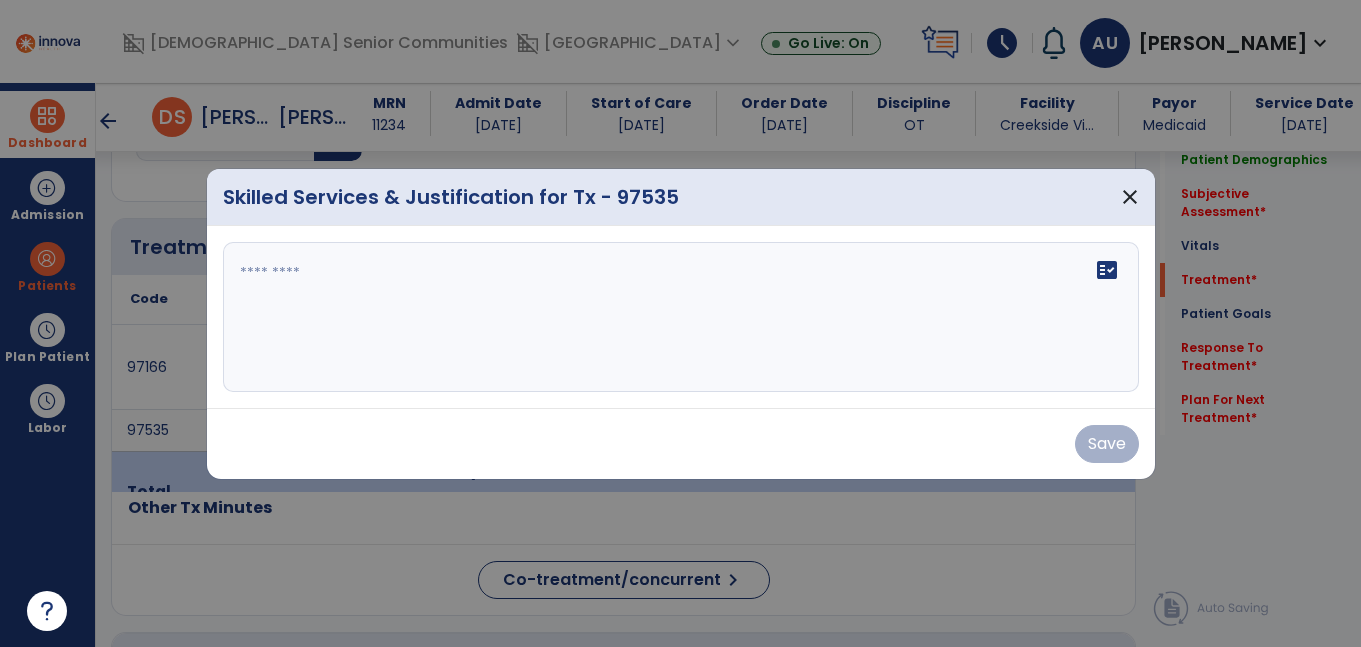 click on "Save" at bounding box center (681, 444) 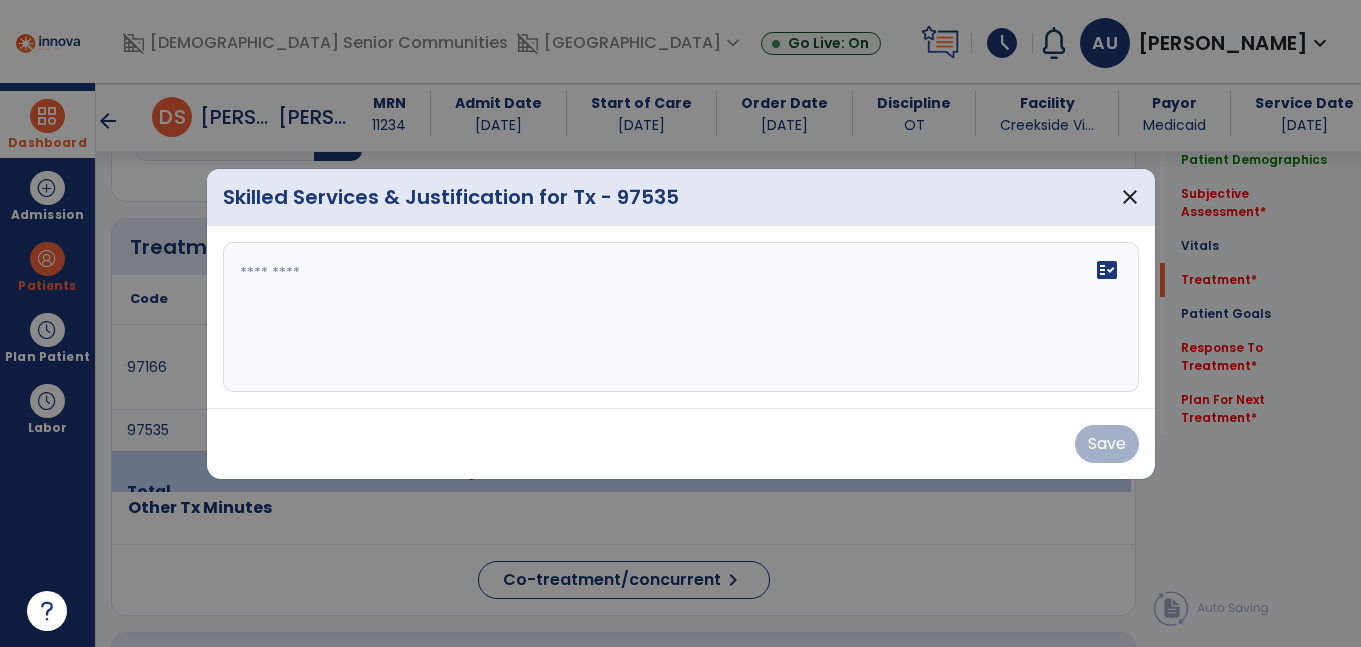 scroll, scrollTop: 1191, scrollLeft: 0, axis: vertical 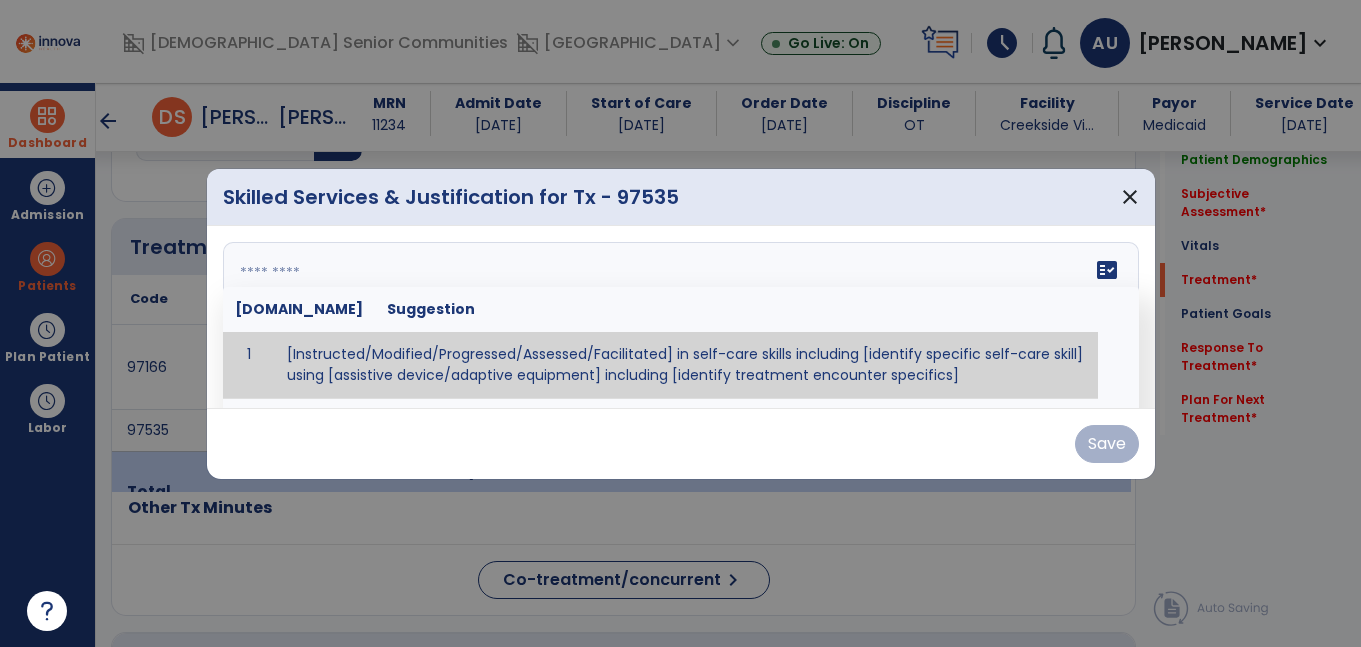 click on "fact_check  [DOMAIN_NAME] Suggestion 1 [Instructed/Modified/Progressed/Assessed/Facilitated] in self-care skills including [identify specific self-care skill] using [assistive device/adaptive equipment] including [identify treatment encounter specifics]" at bounding box center (681, 317) 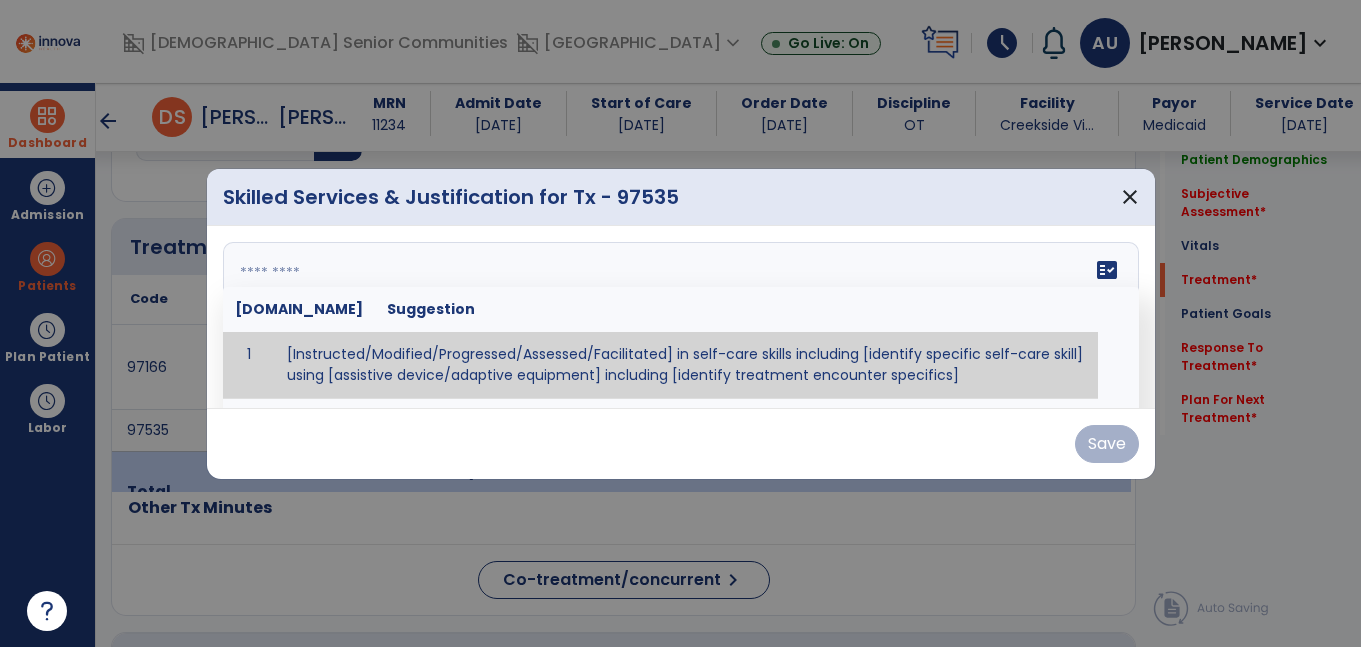paste on "**********" 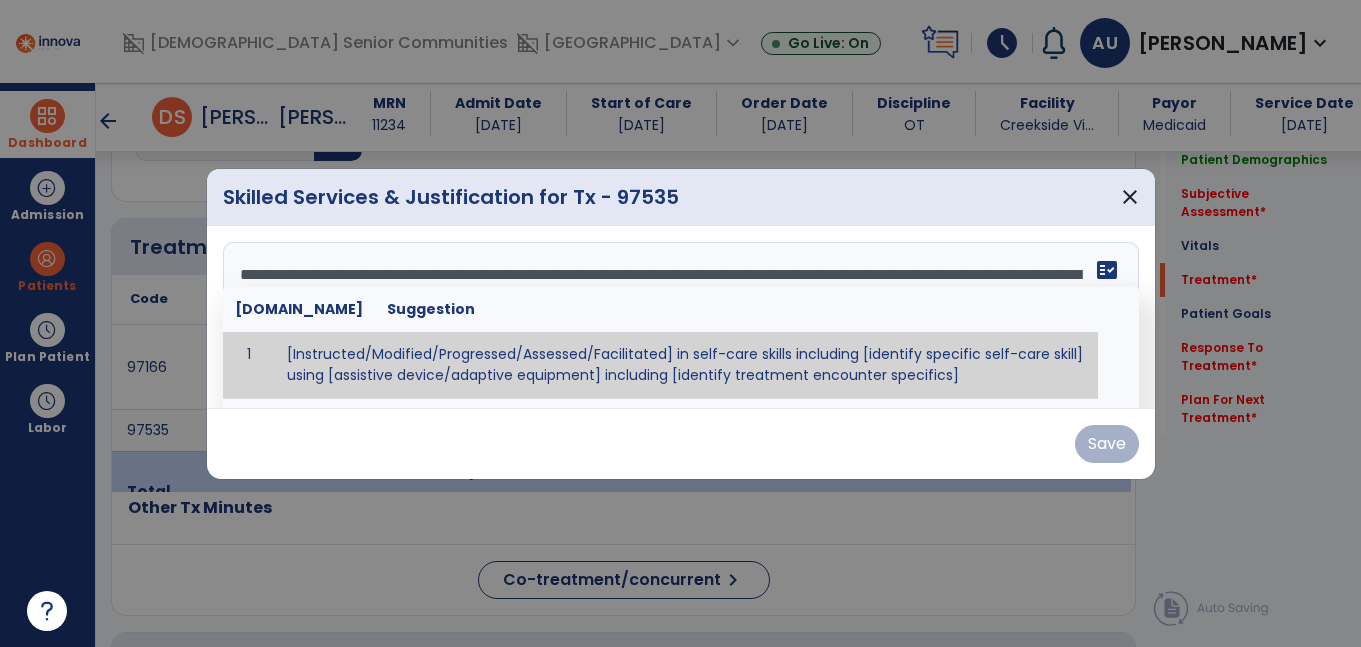 scroll, scrollTop: 88, scrollLeft: 0, axis: vertical 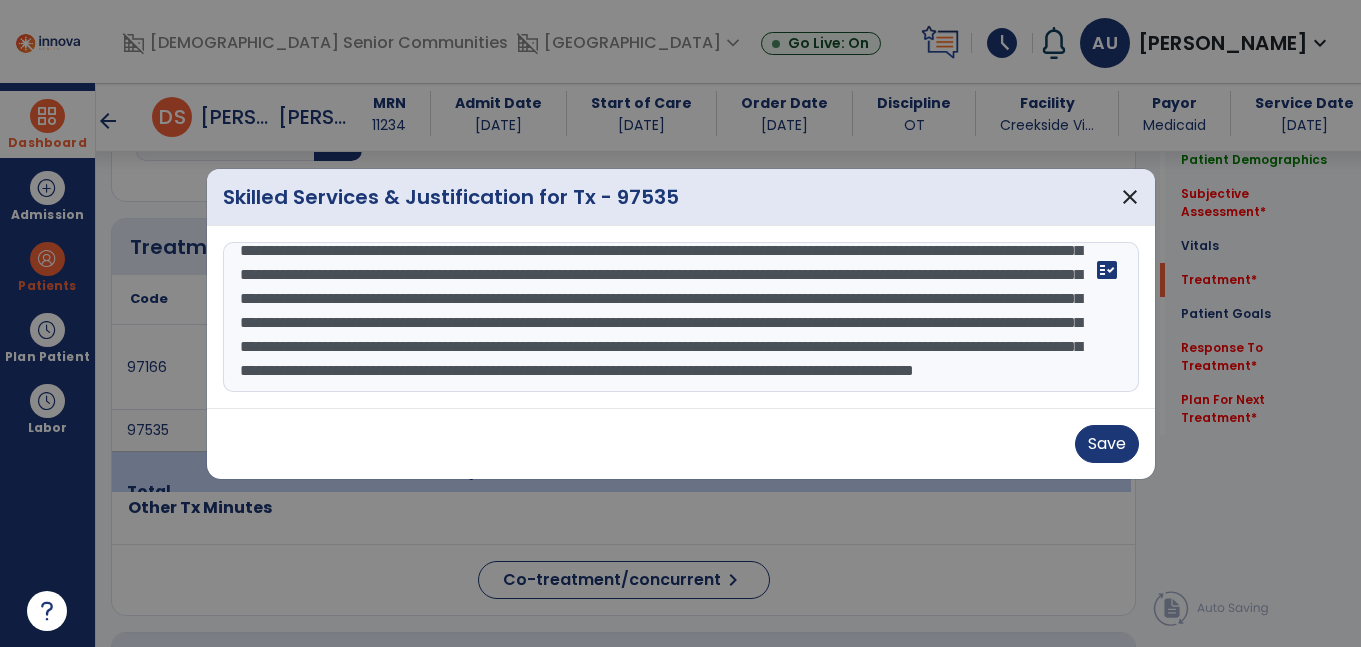 click on "**********" at bounding box center (681, 317) 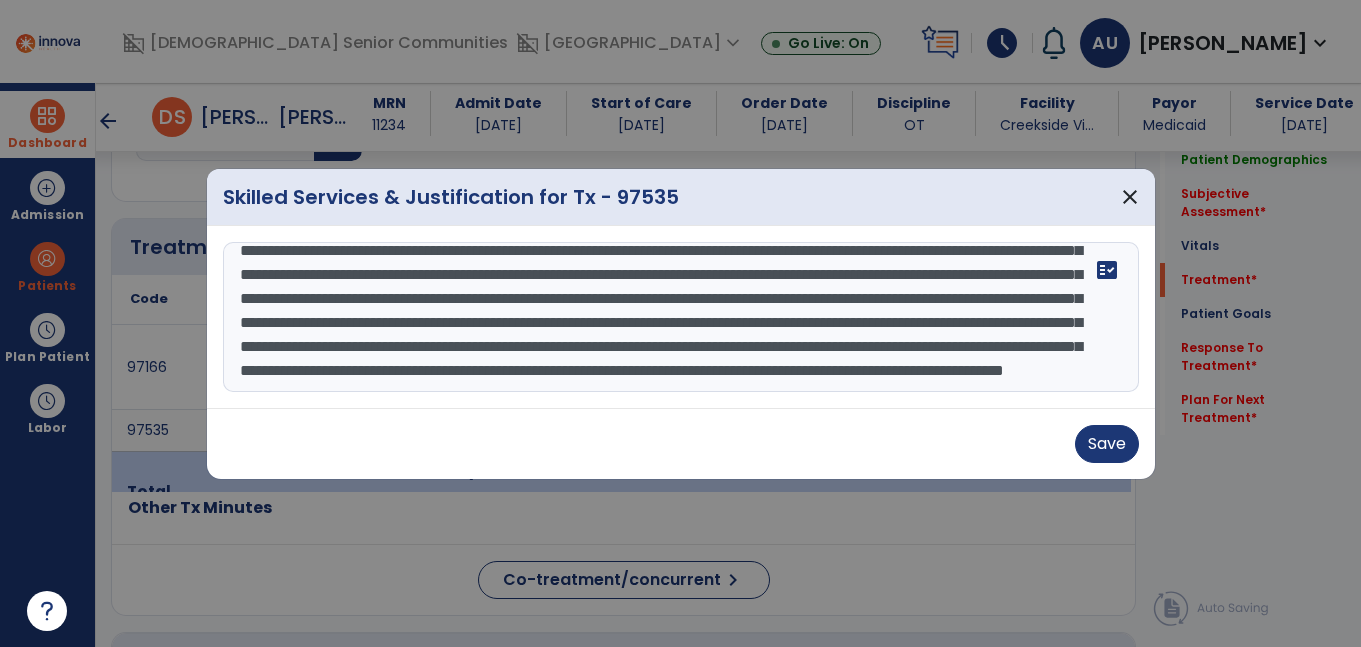scroll, scrollTop: 34, scrollLeft: 0, axis: vertical 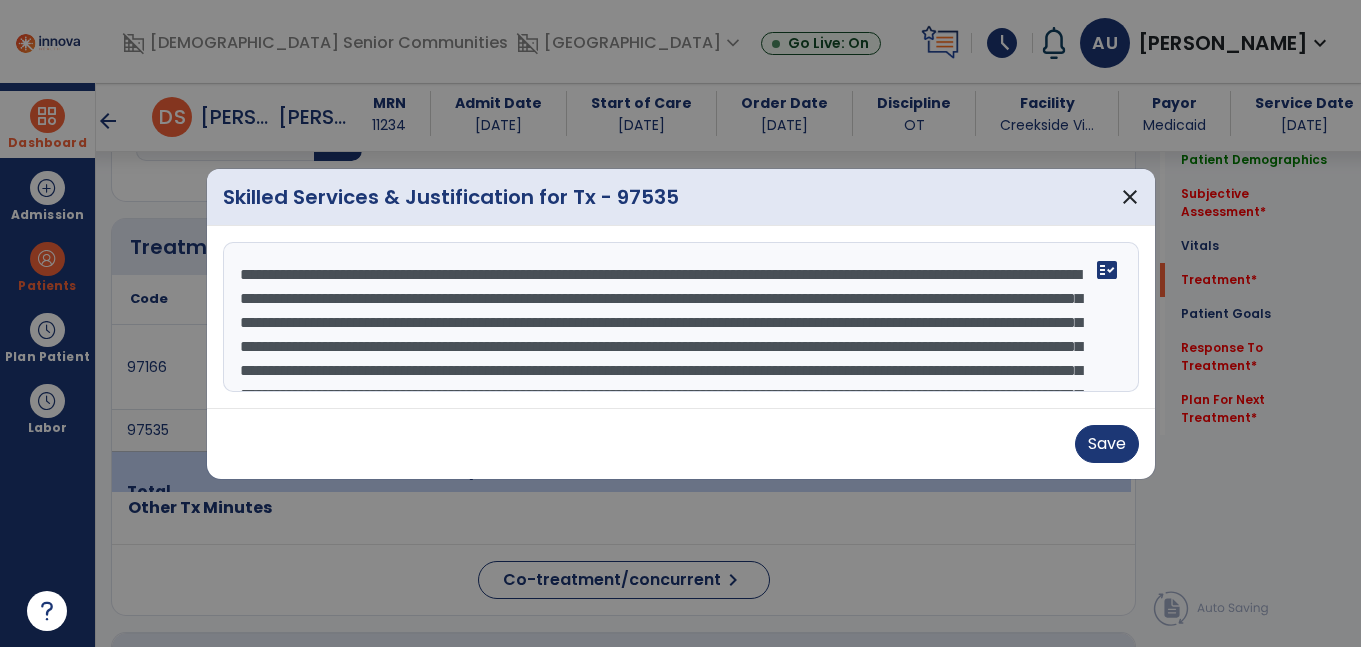 click on "**********" at bounding box center [681, 317] 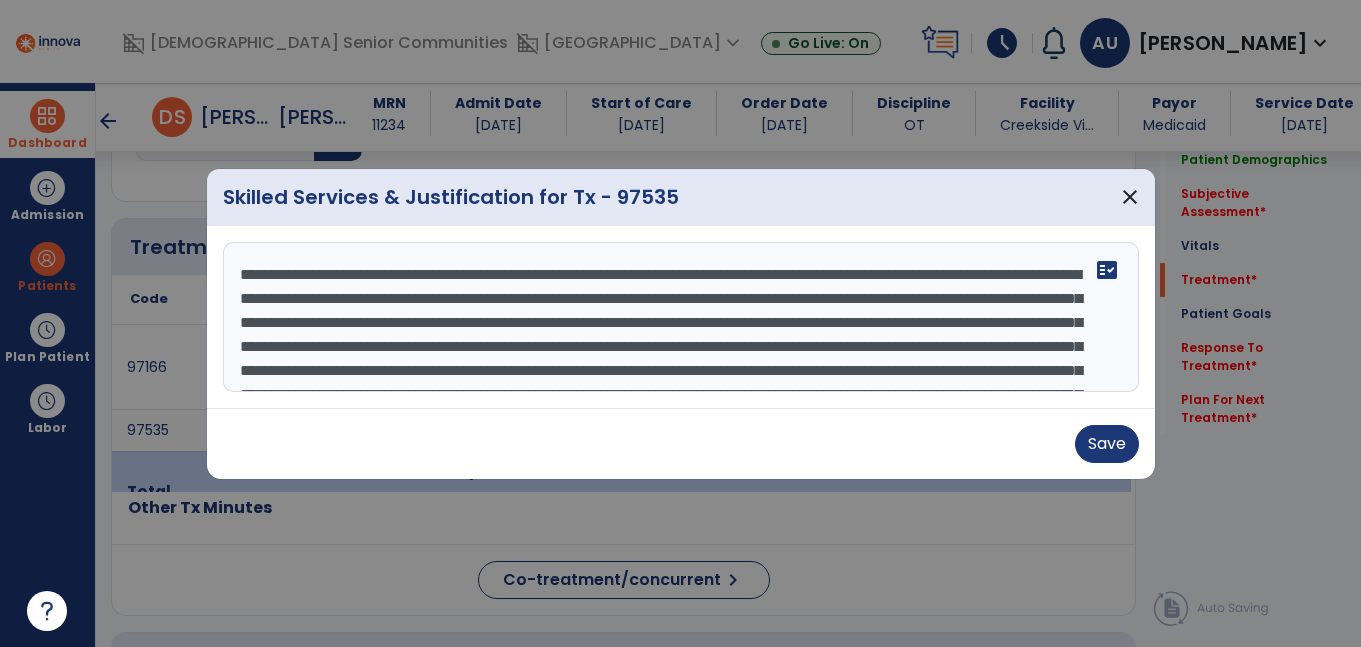 scroll, scrollTop: 17, scrollLeft: 0, axis: vertical 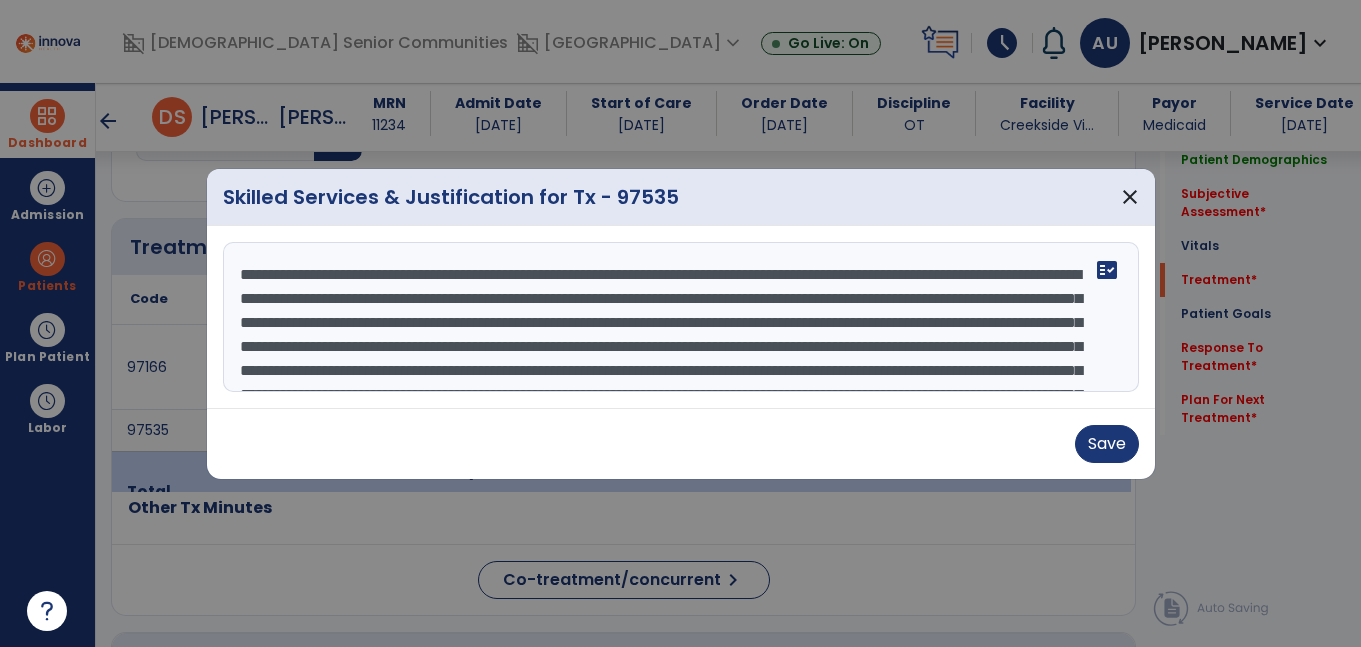 drag, startPoint x: 822, startPoint y: 324, endPoint x: 525, endPoint y: 324, distance: 297 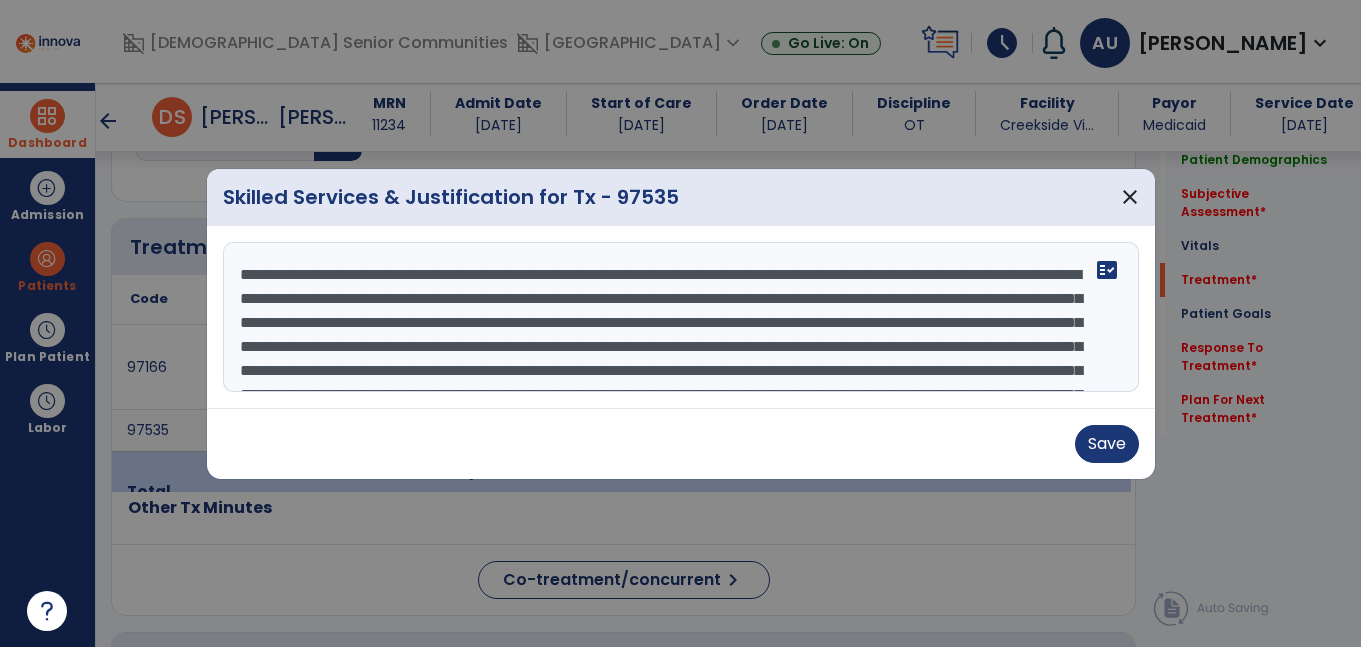 scroll, scrollTop: 6, scrollLeft: 0, axis: vertical 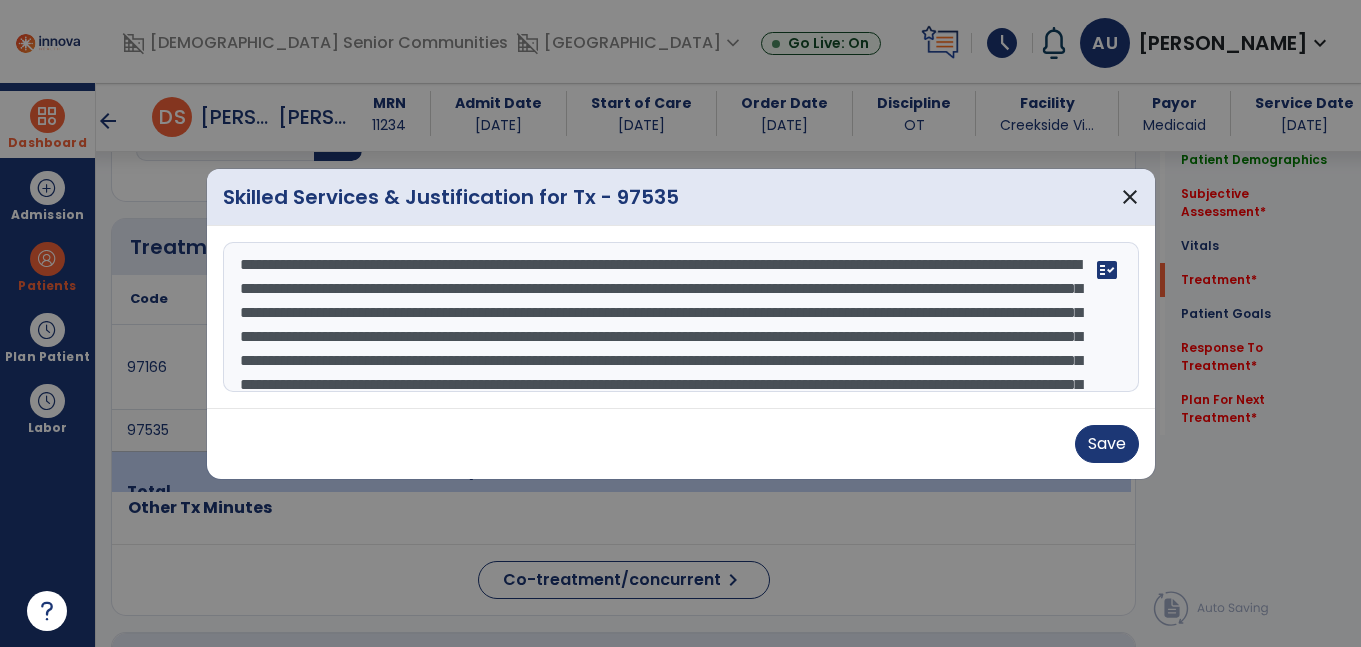click on "**********" at bounding box center (681, 317) 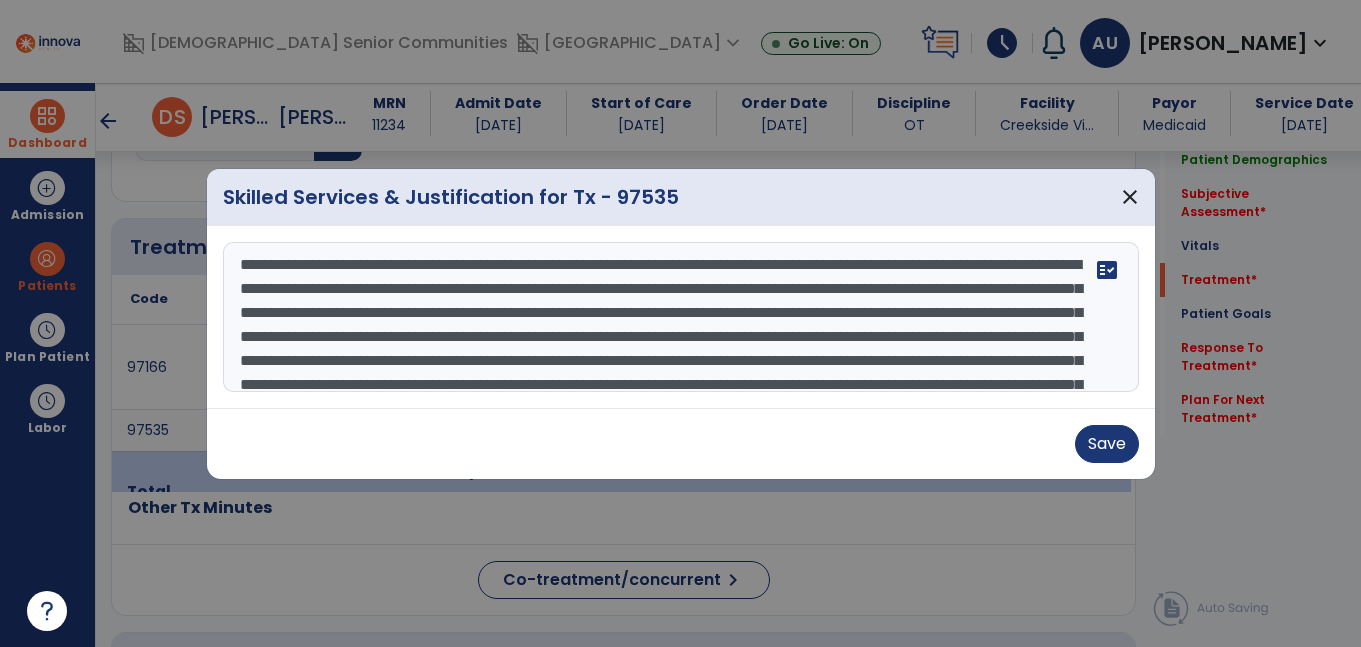 scroll, scrollTop: 26, scrollLeft: 0, axis: vertical 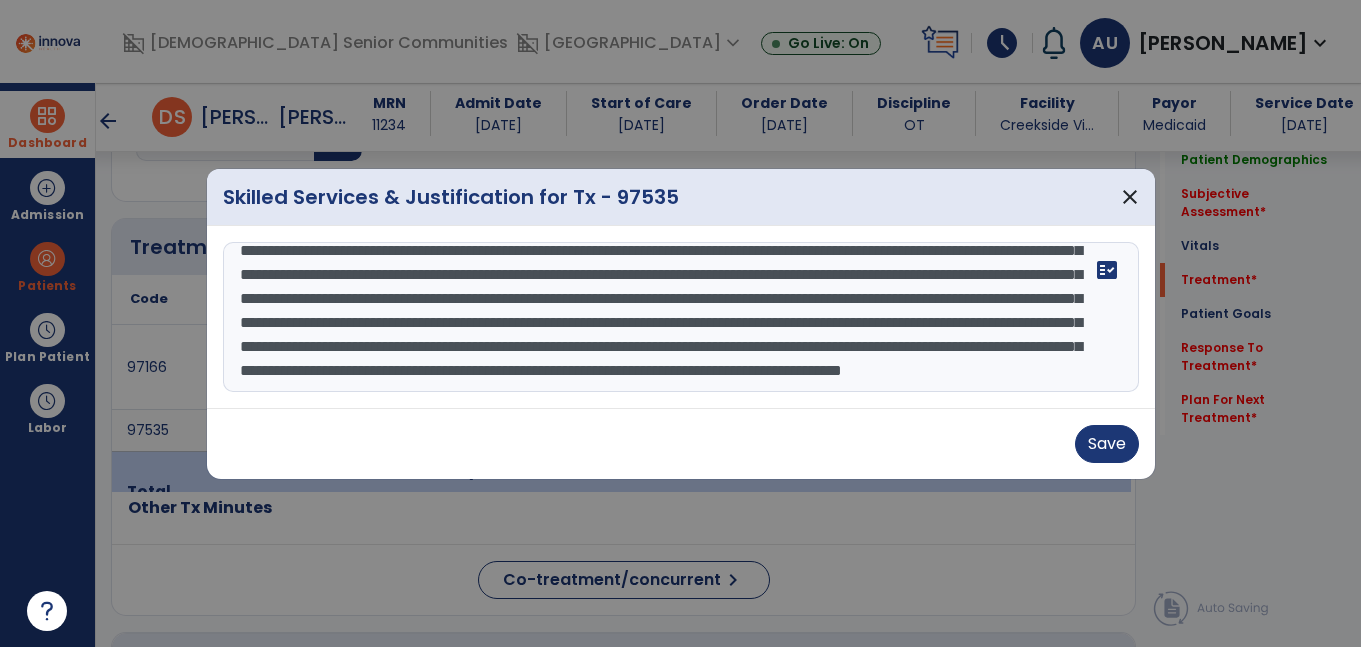 click on "**********" at bounding box center [681, 317] 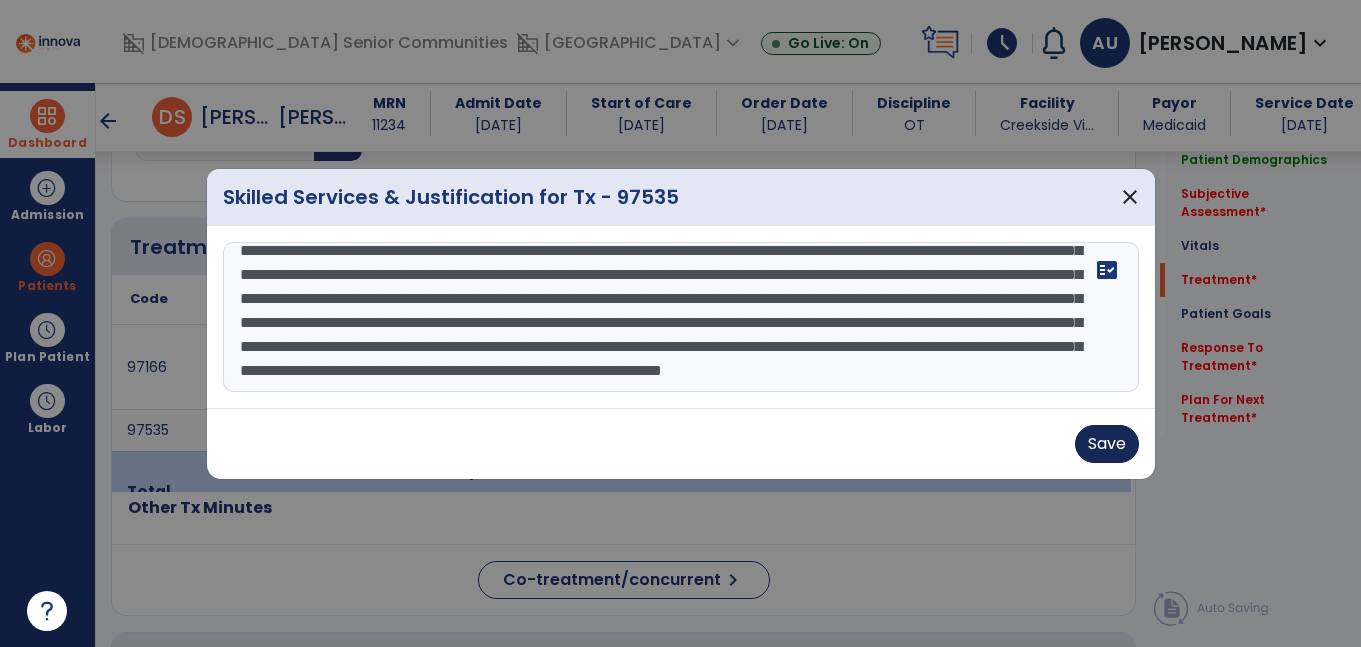 type on "**********" 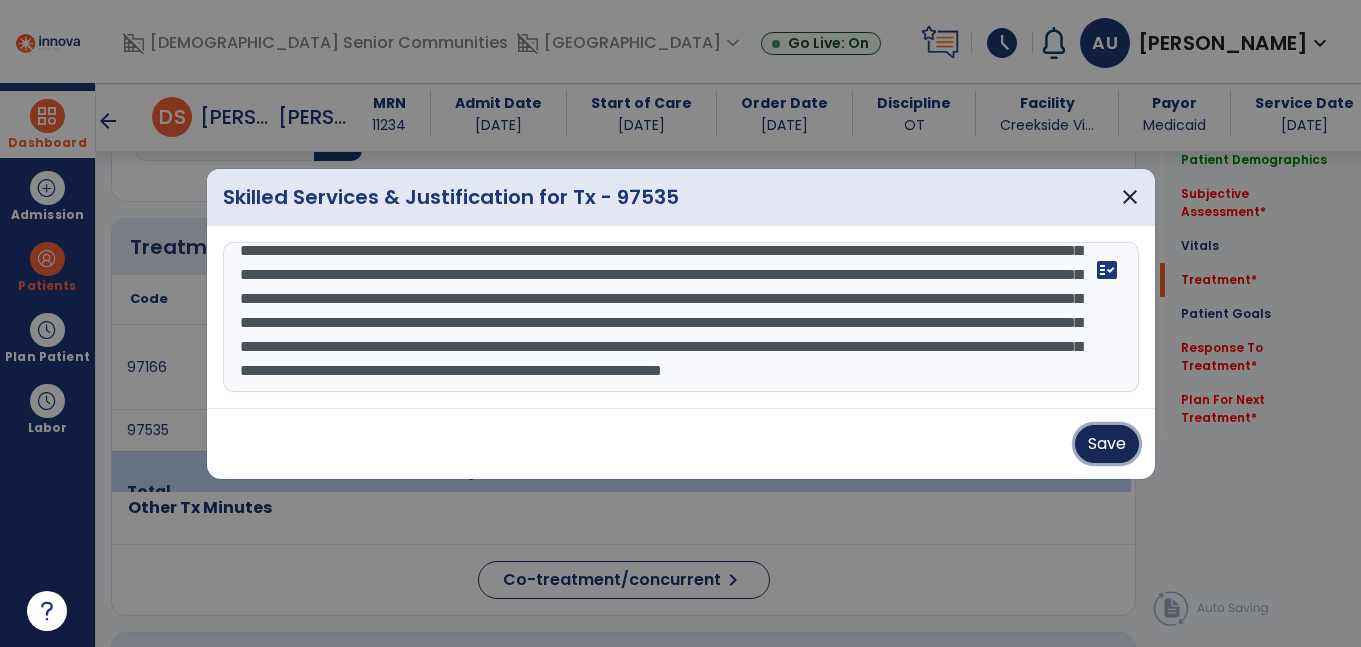 click on "Save" at bounding box center (1107, 444) 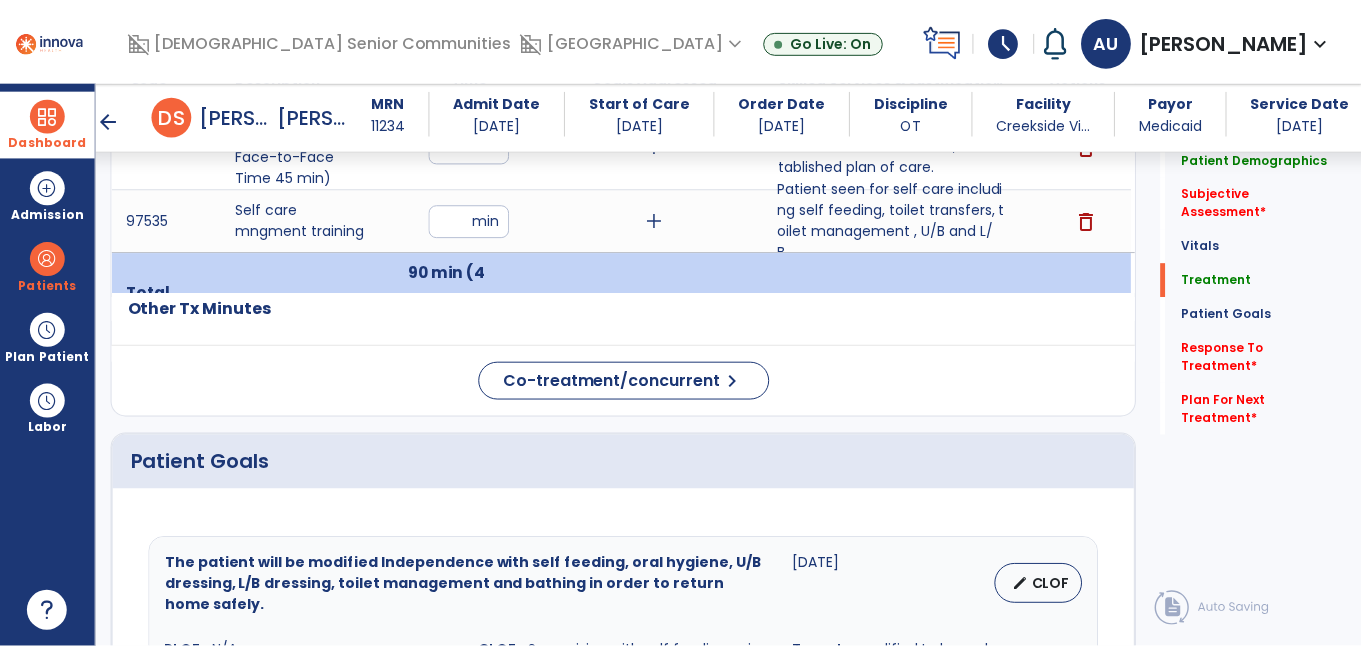 scroll, scrollTop: 1412, scrollLeft: 0, axis: vertical 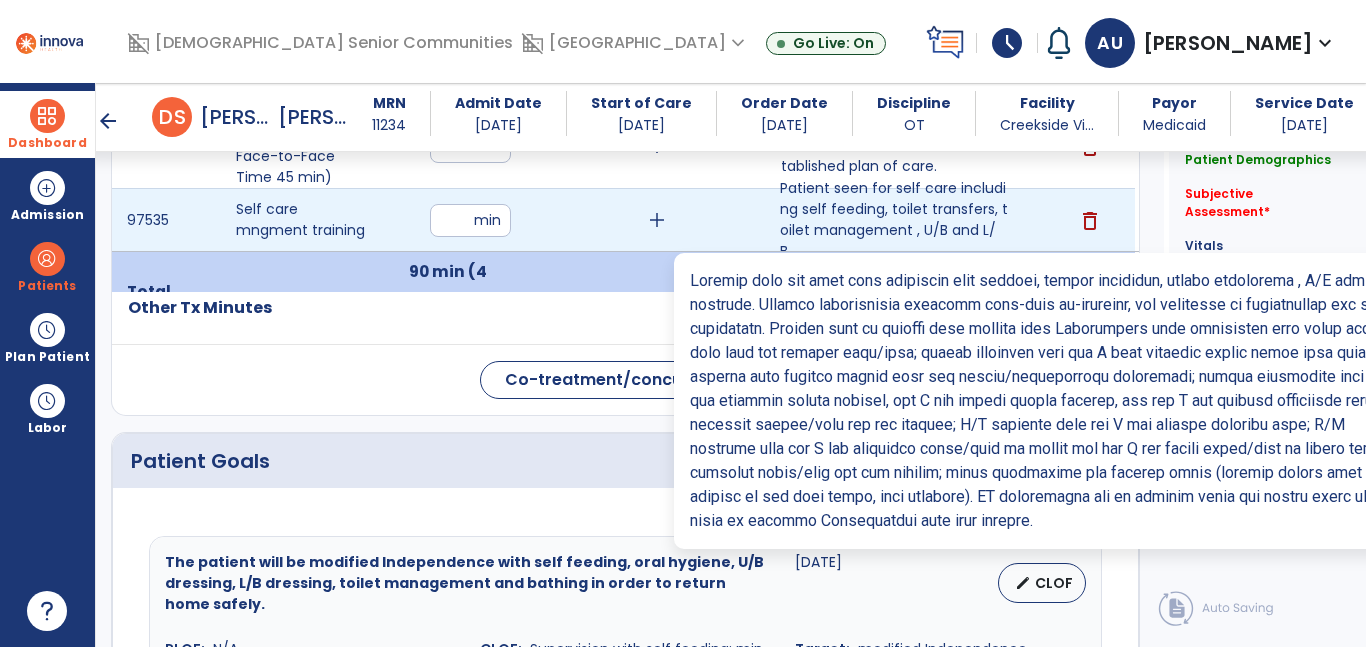 click on "Patient seen for self care including self feeding, toilet transfers, toilet management , U/B and L/B..." at bounding box center [896, 220] 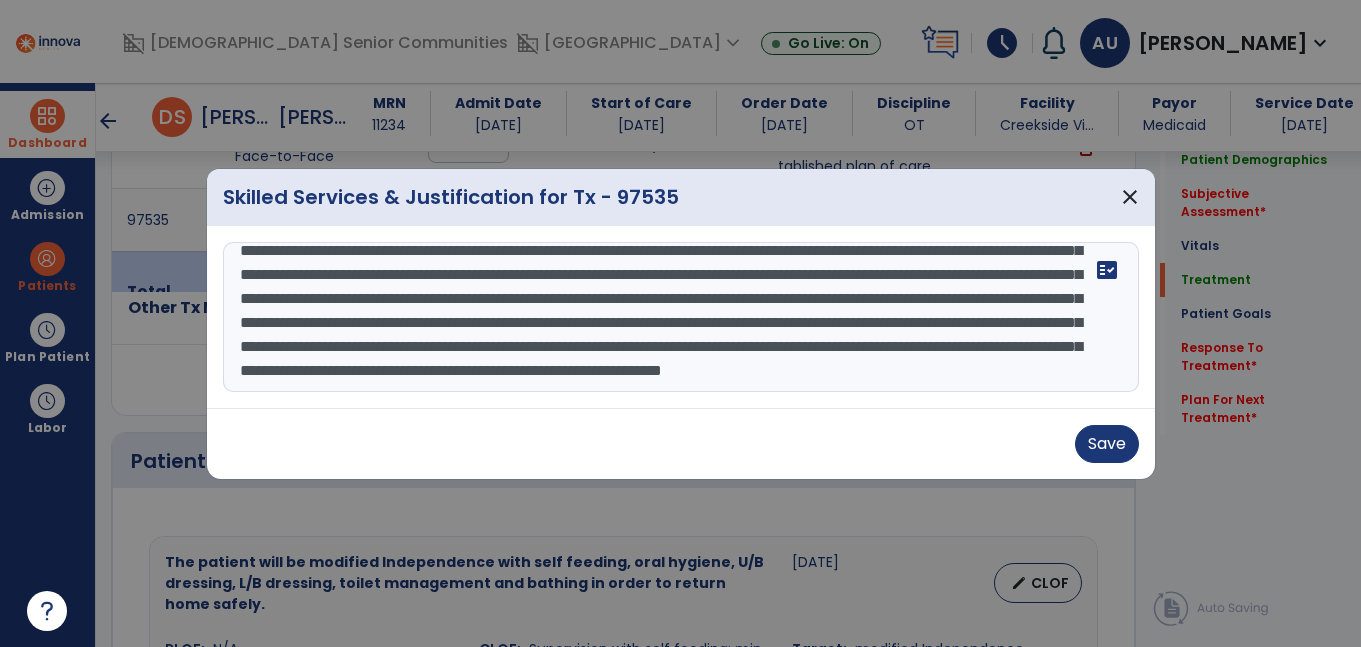 click at bounding box center (681, 317) 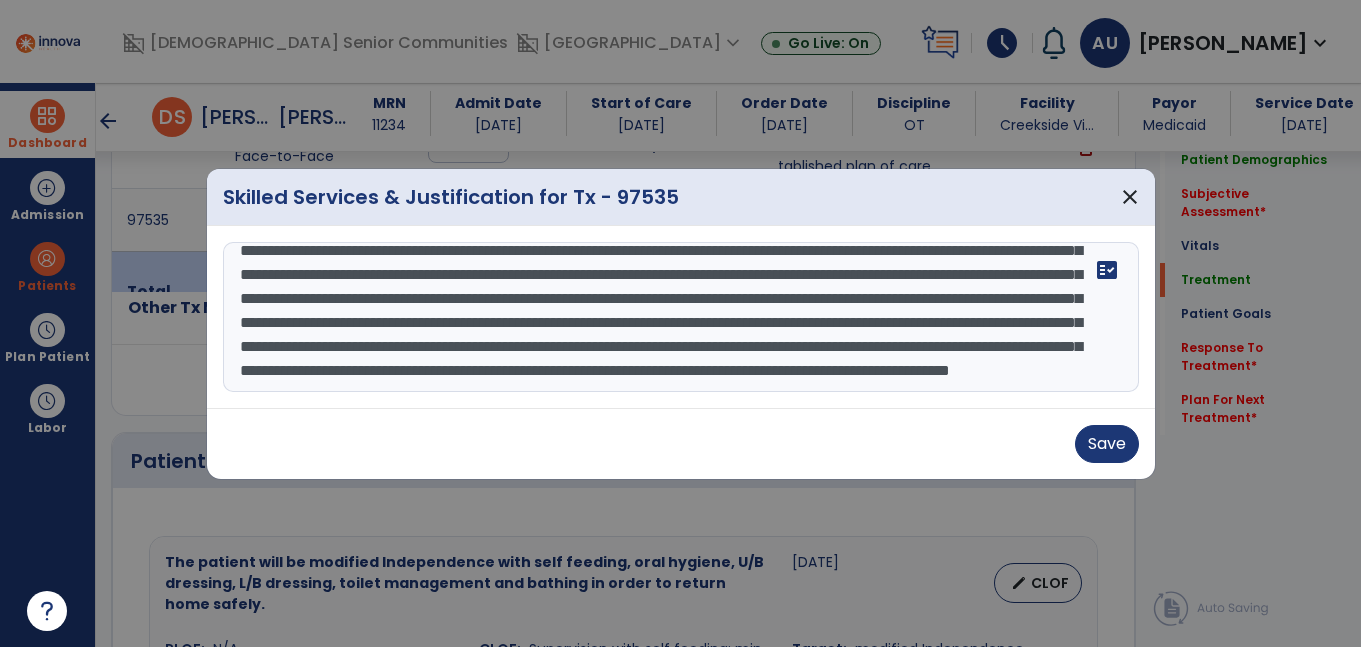 type on "**********" 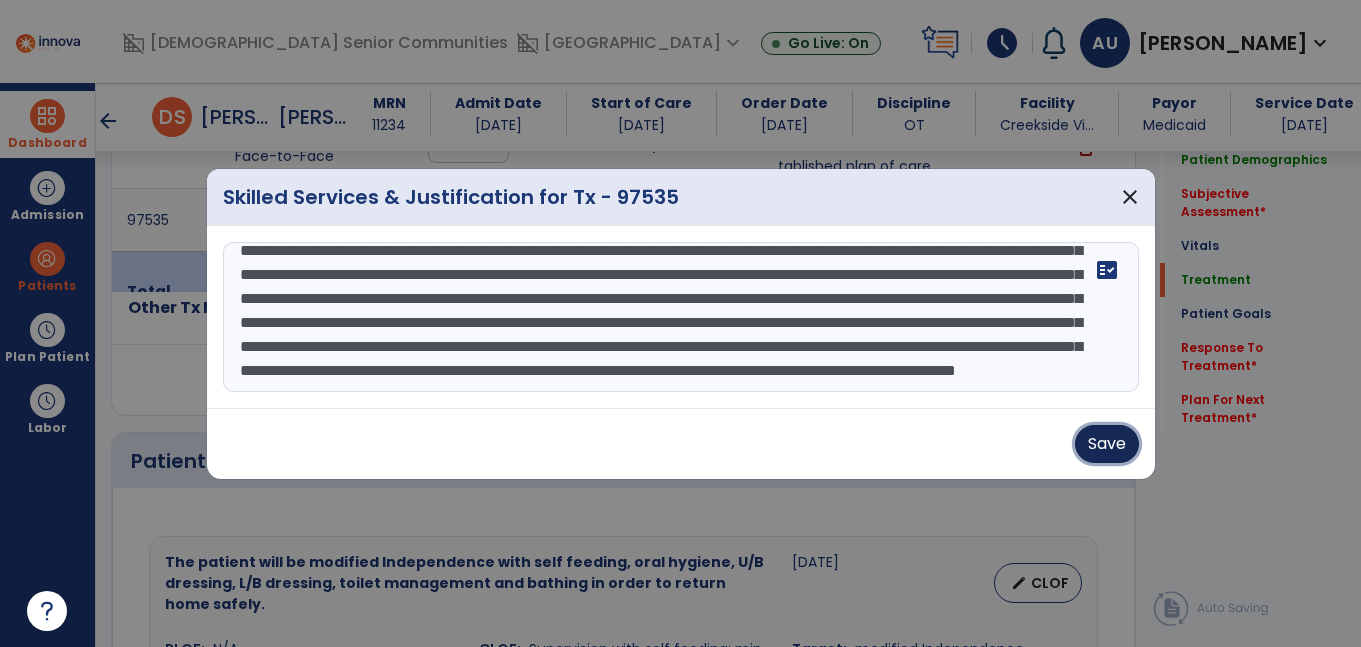 click on "Save" at bounding box center [1107, 444] 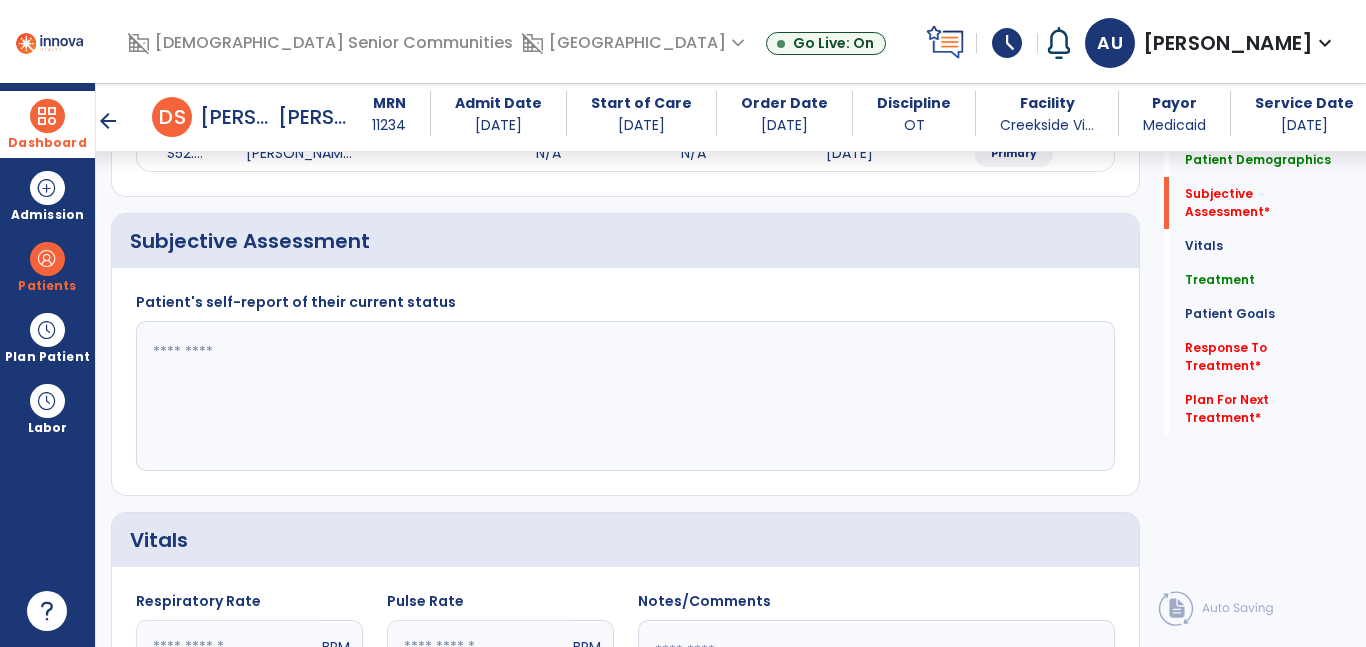 scroll, scrollTop: 425, scrollLeft: 0, axis: vertical 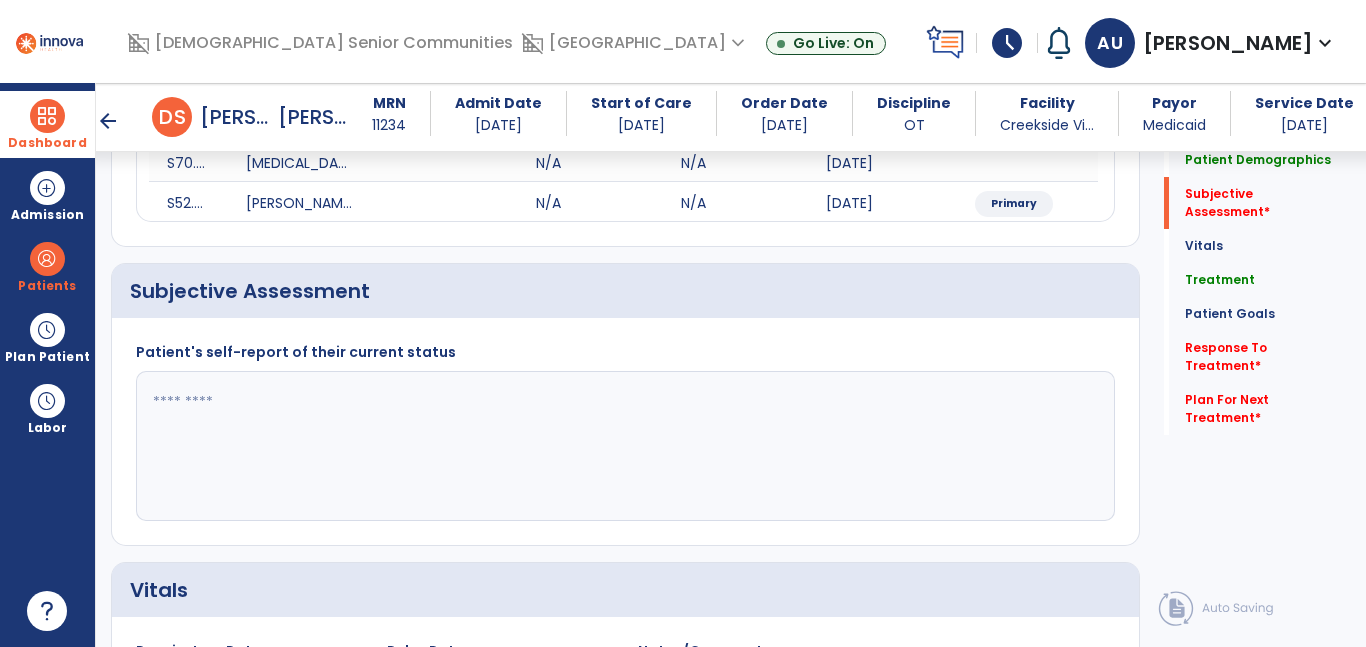 click 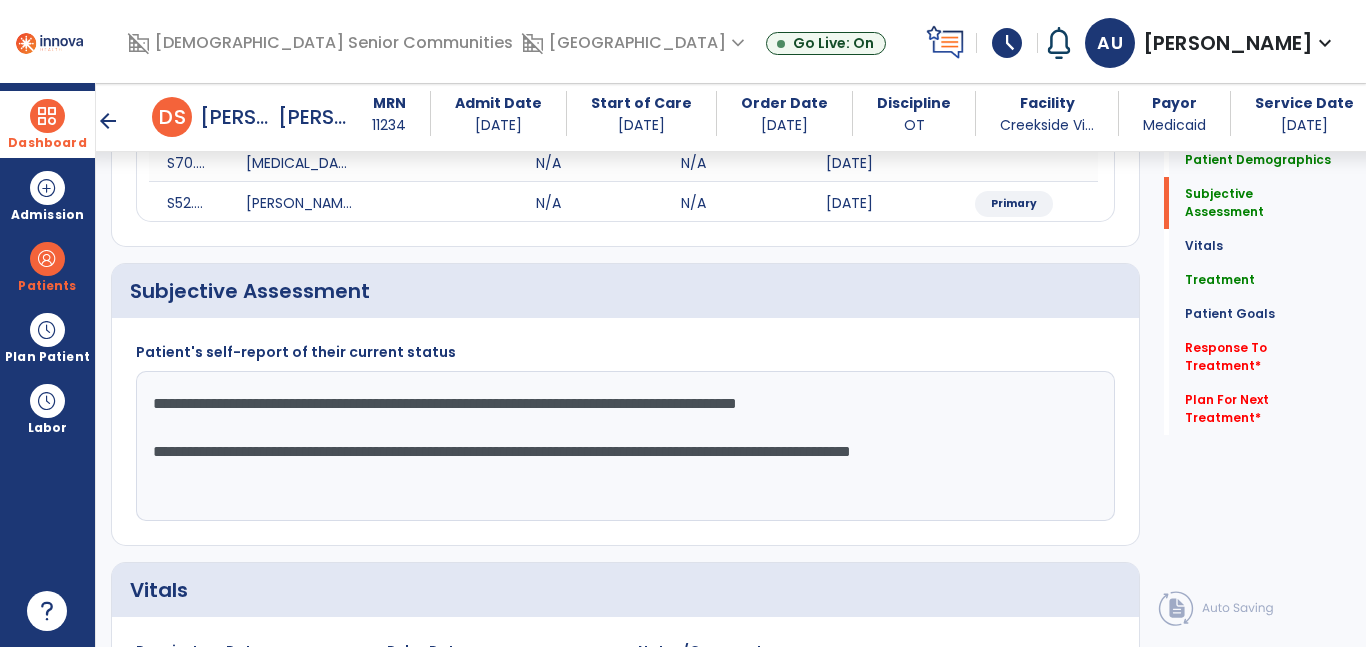 drag, startPoint x: 682, startPoint y: 453, endPoint x: 1051, endPoint y: 458, distance: 369.03387 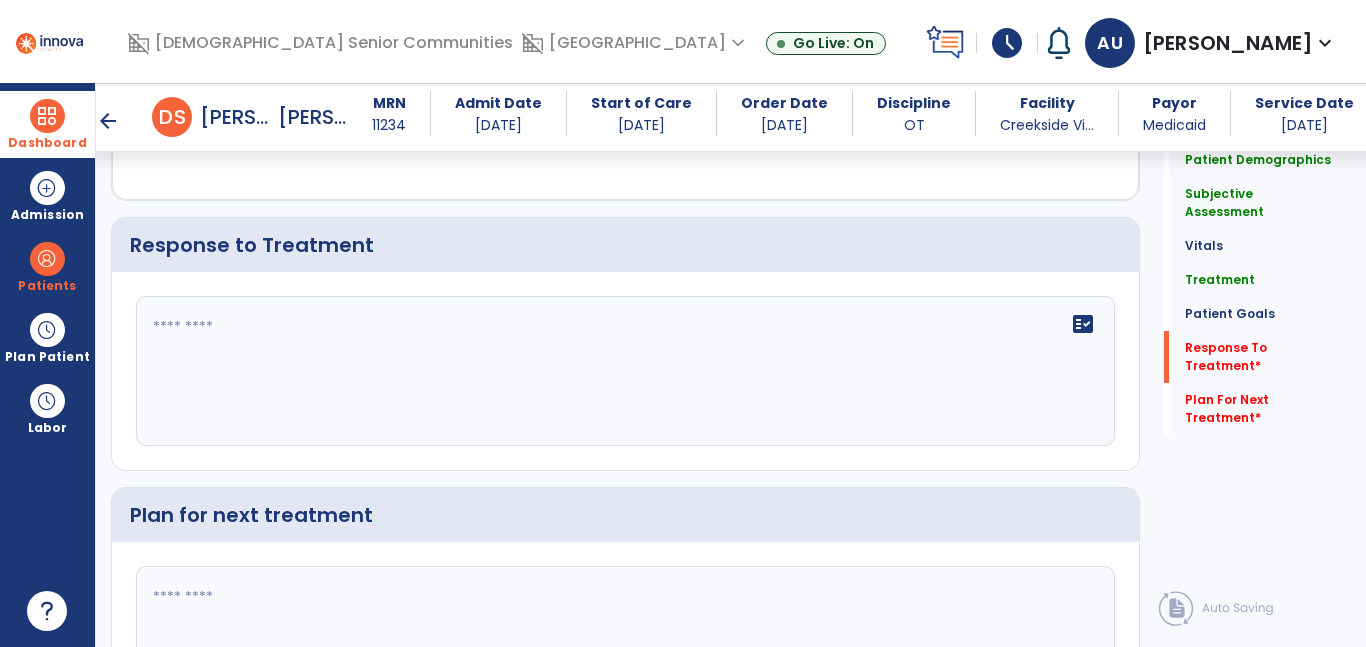 scroll, scrollTop: 3874, scrollLeft: 0, axis: vertical 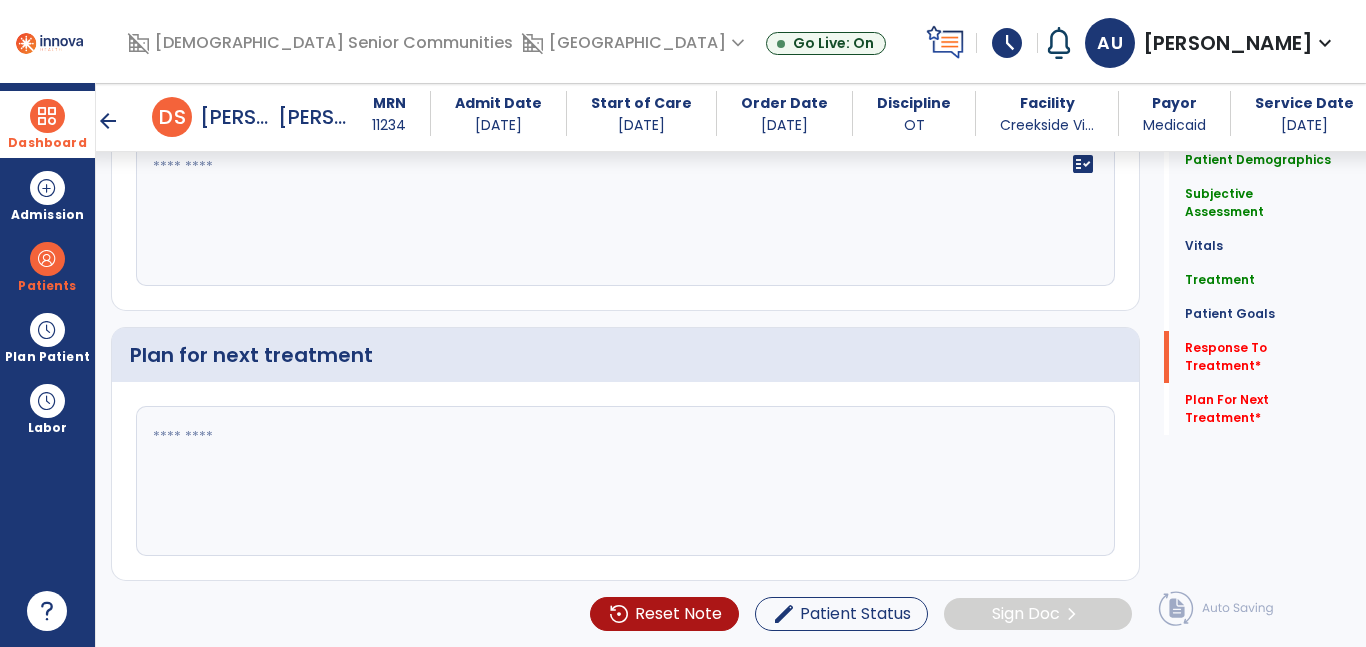 type on "**********" 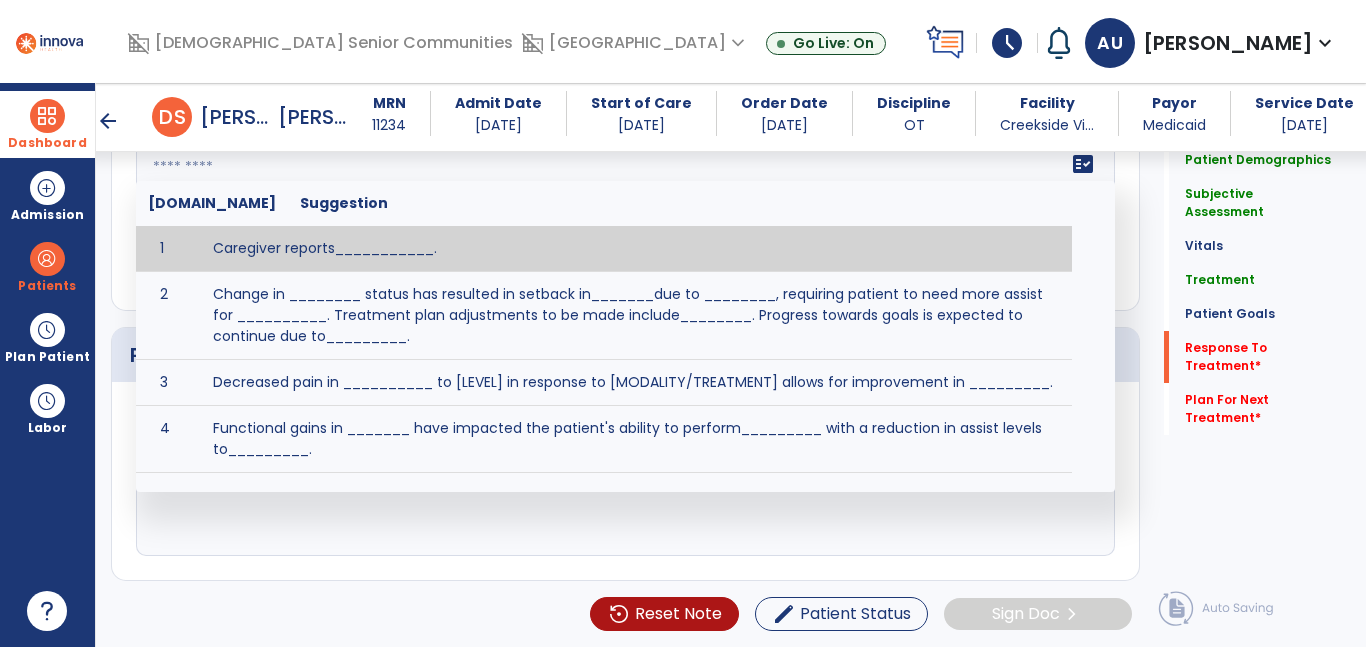 scroll, scrollTop: 3578, scrollLeft: 0, axis: vertical 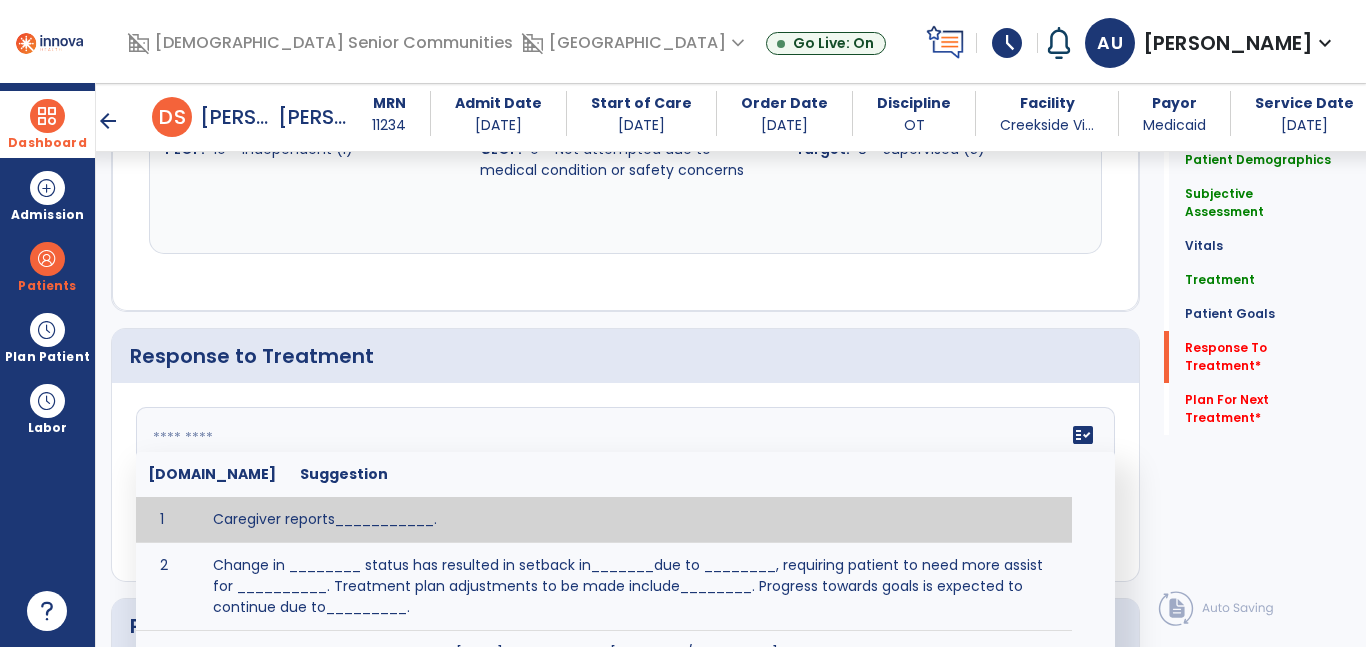 paste on "**********" 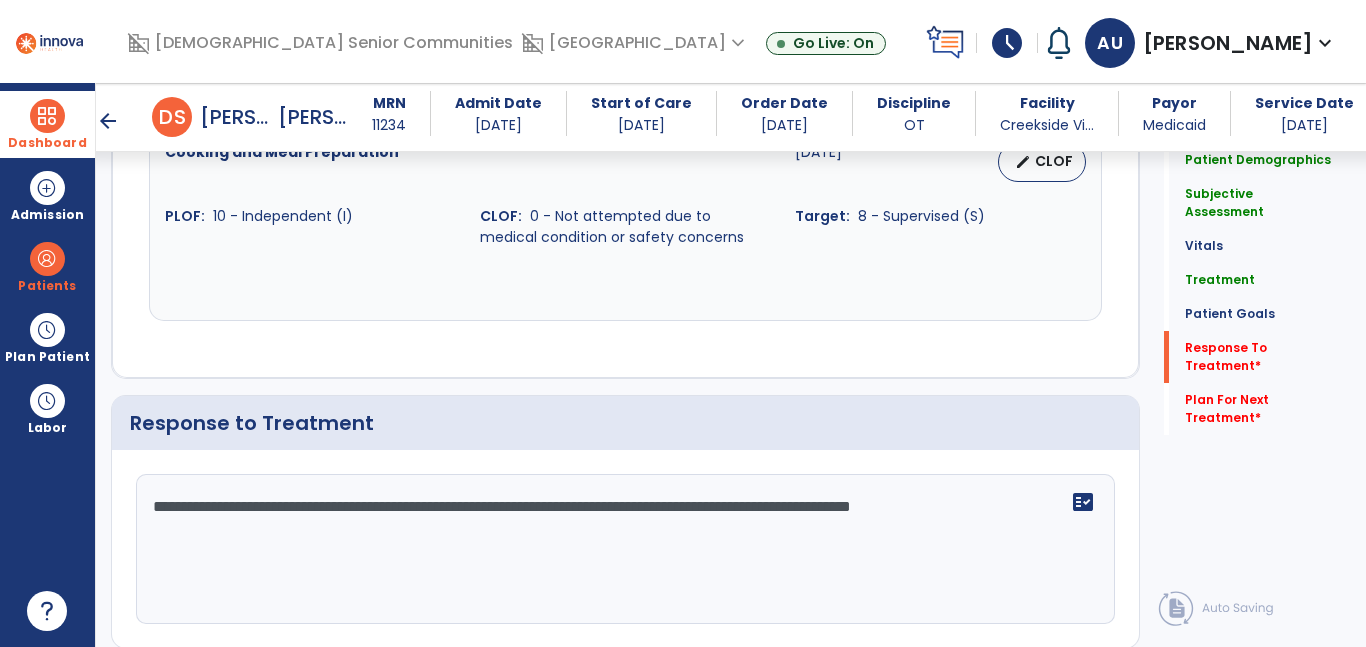 scroll, scrollTop: 3645, scrollLeft: 0, axis: vertical 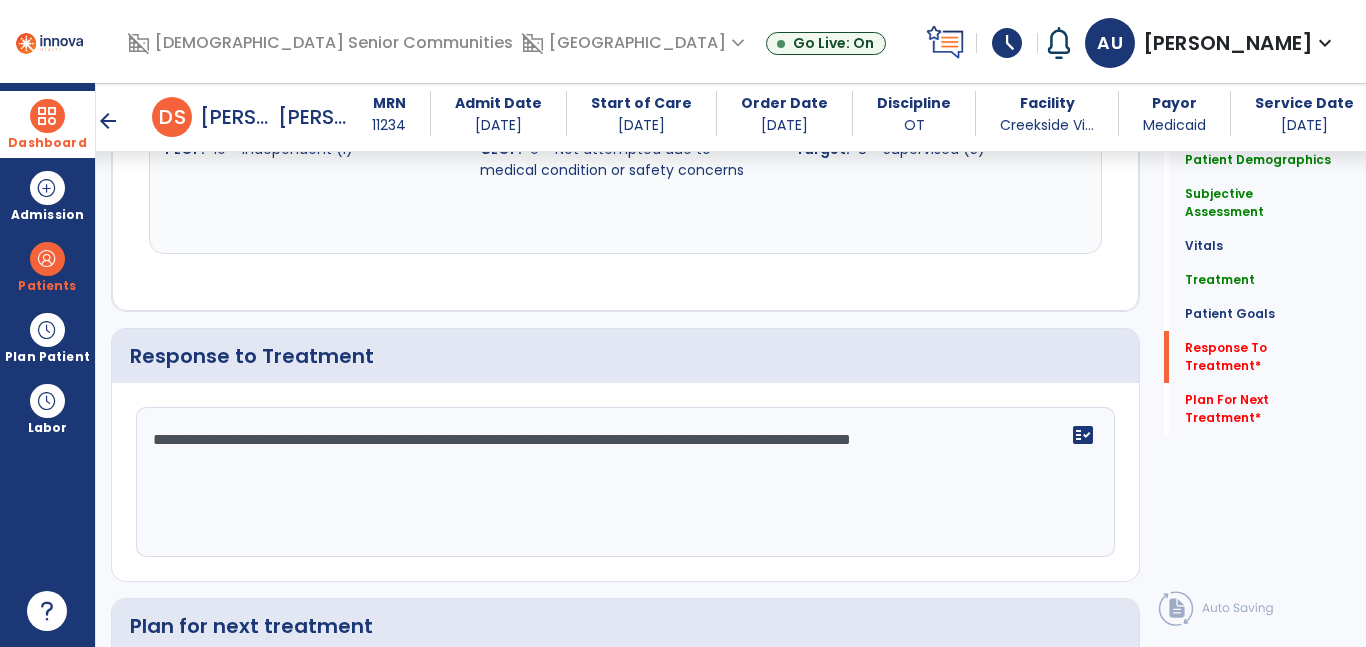click on "**********" 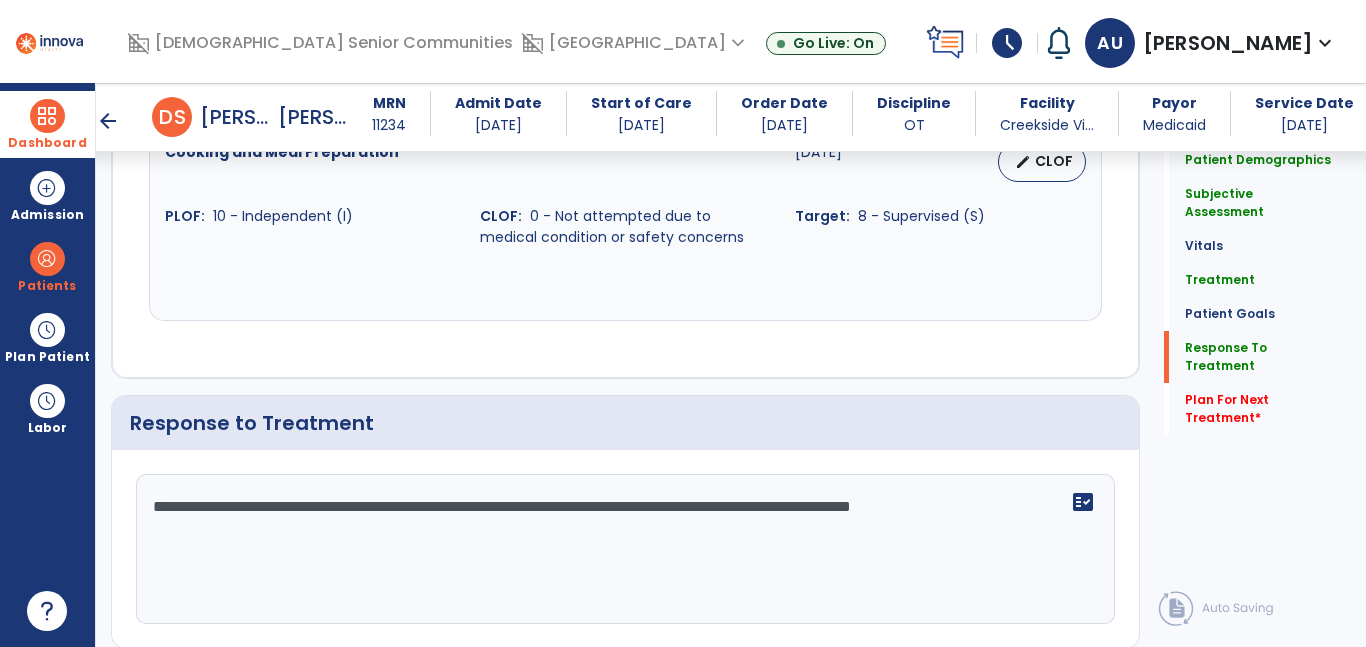scroll, scrollTop: 3645, scrollLeft: 0, axis: vertical 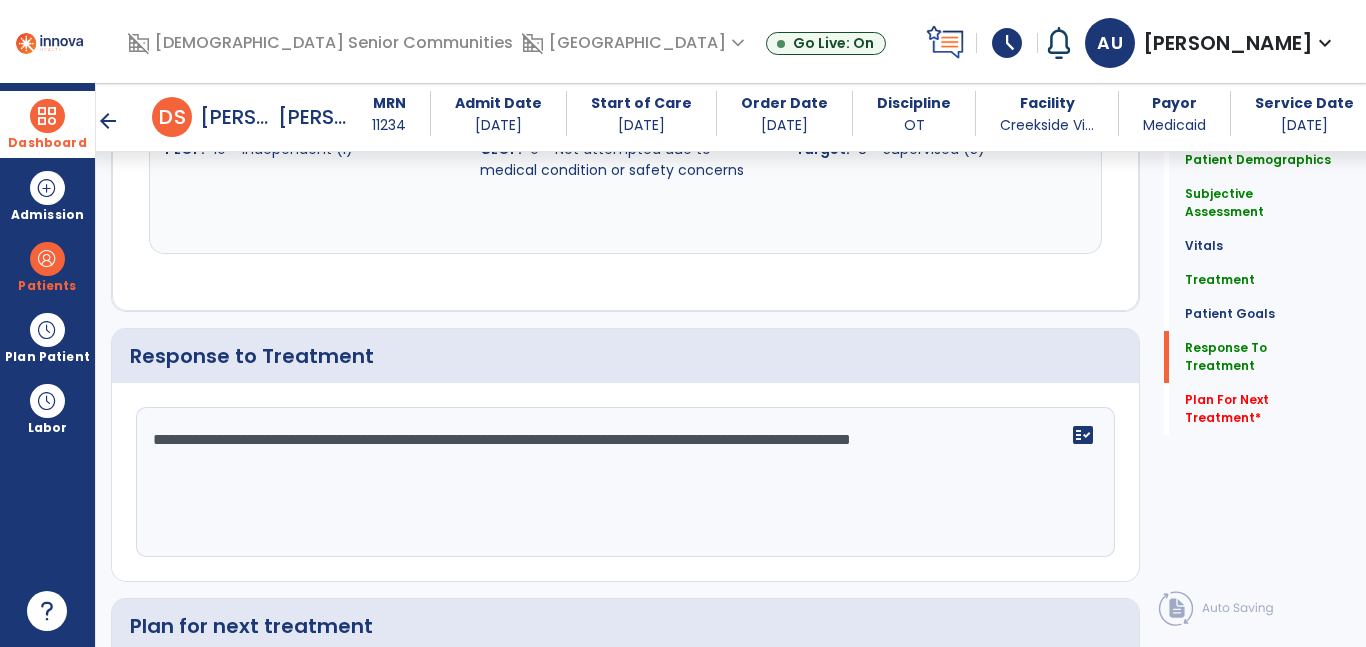 drag, startPoint x: 968, startPoint y: 407, endPoint x: 948, endPoint y: 400, distance: 21.189621 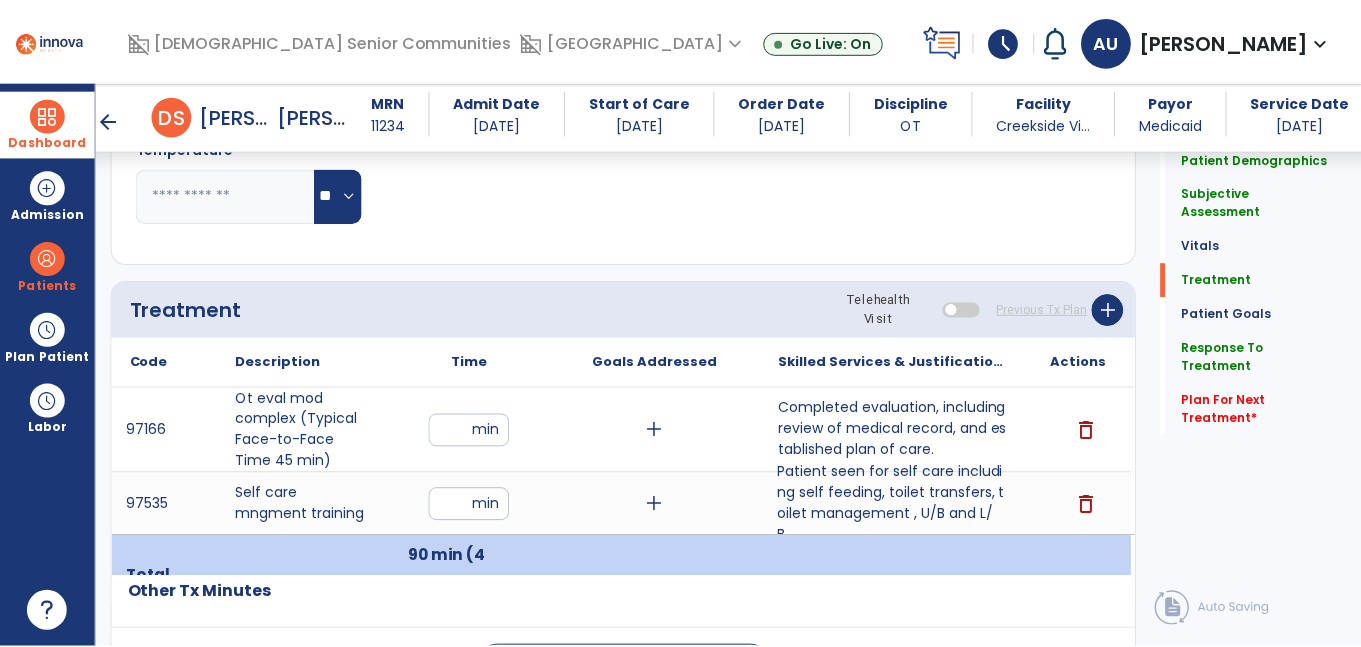scroll, scrollTop: 1058, scrollLeft: 0, axis: vertical 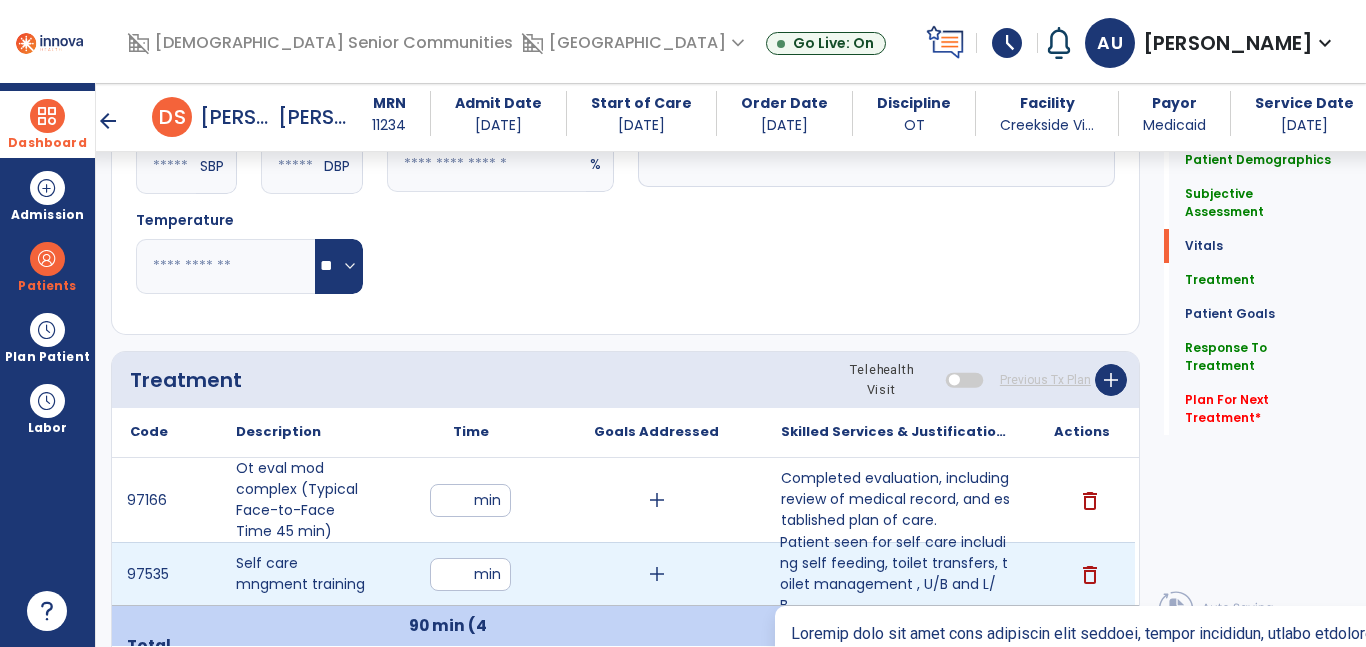 type on "**********" 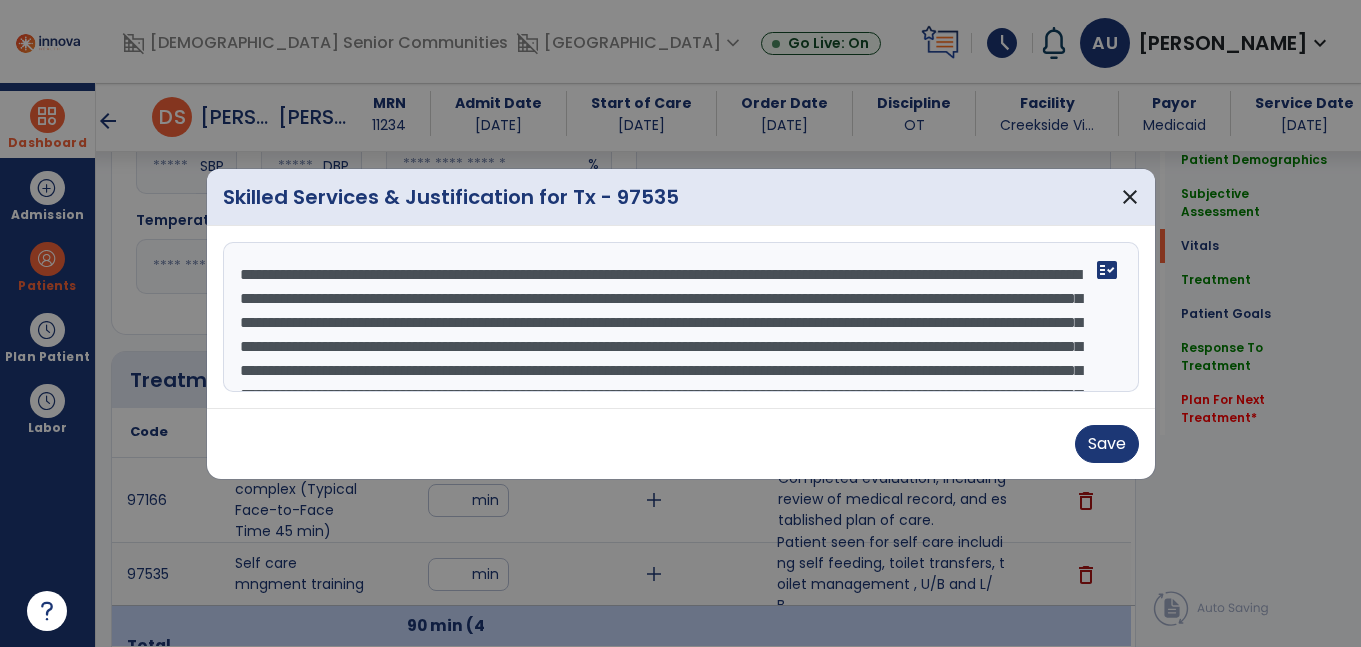 scroll, scrollTop: 1058, scrollLeft: 0, axis: vertical 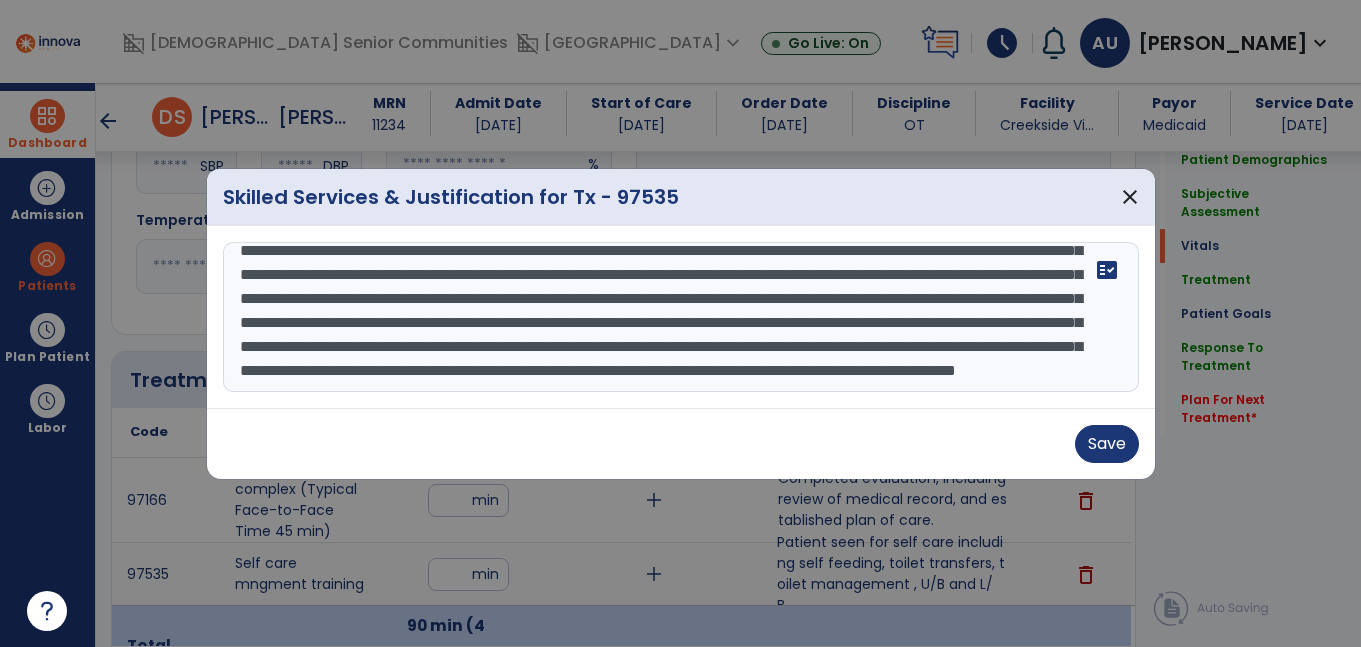click at bounding box center (681, 317) 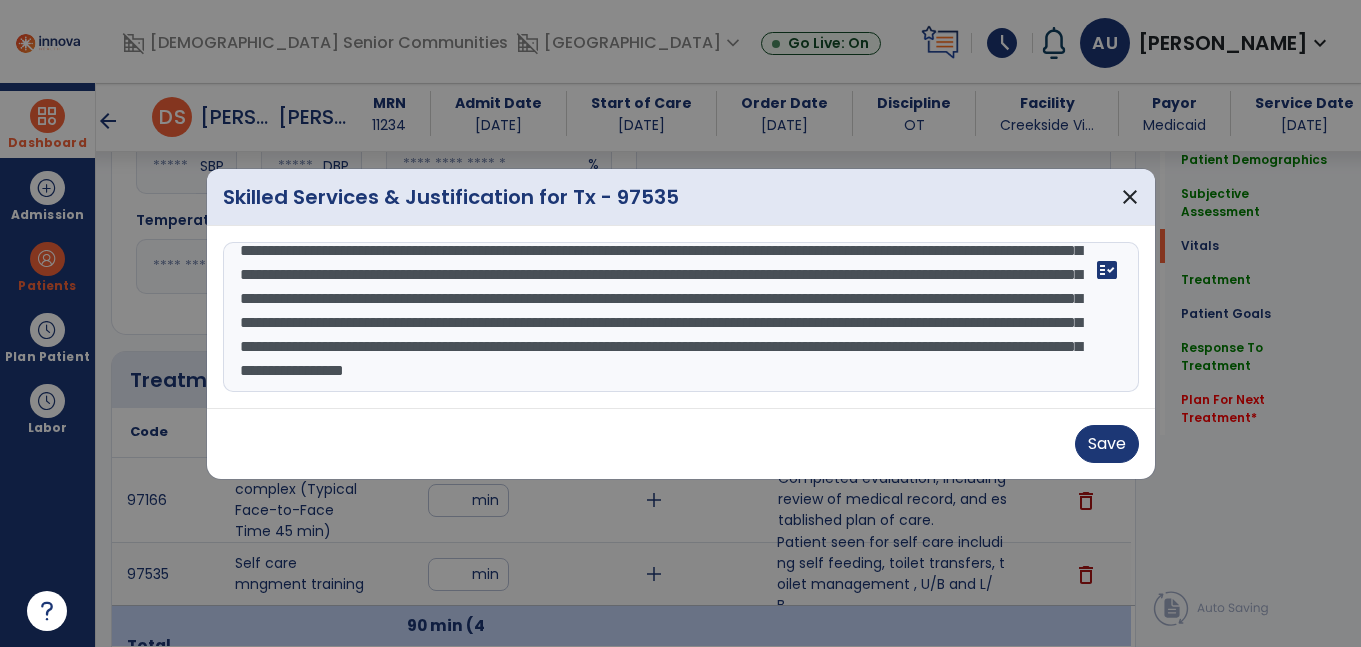 scroll, scrollTop: 160, scrollLeft: 0, axis: vertical 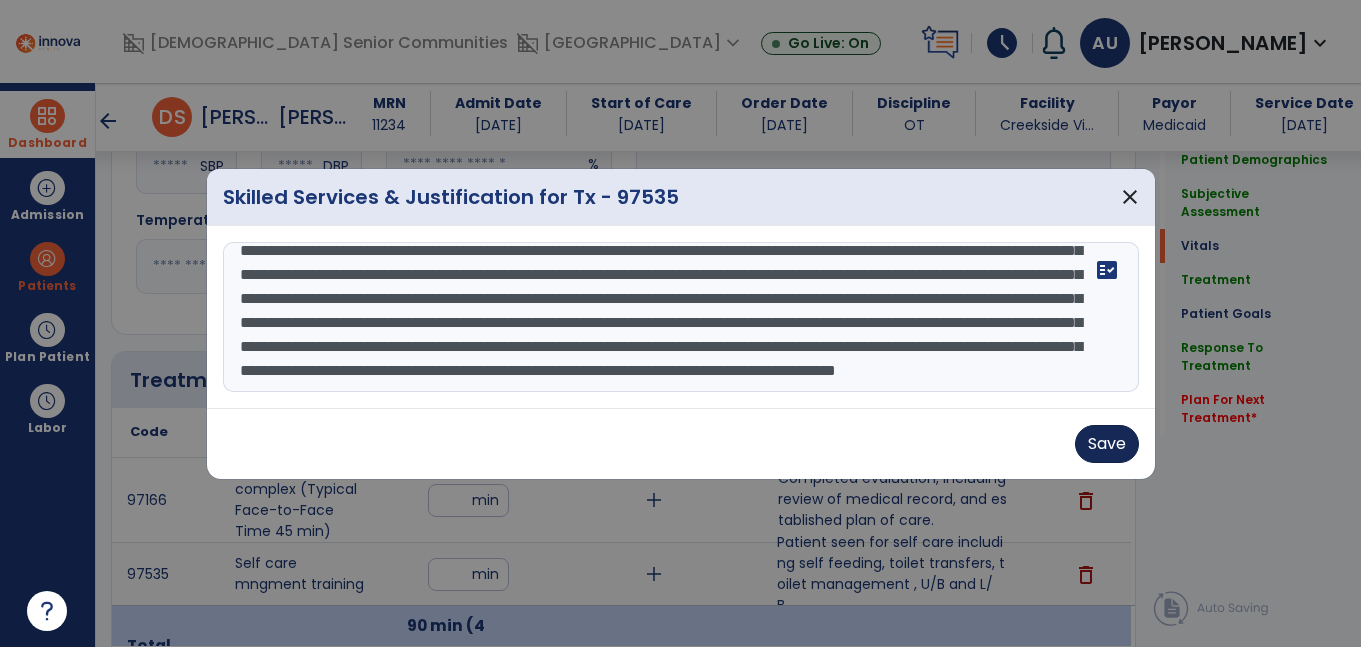 type on "**********" 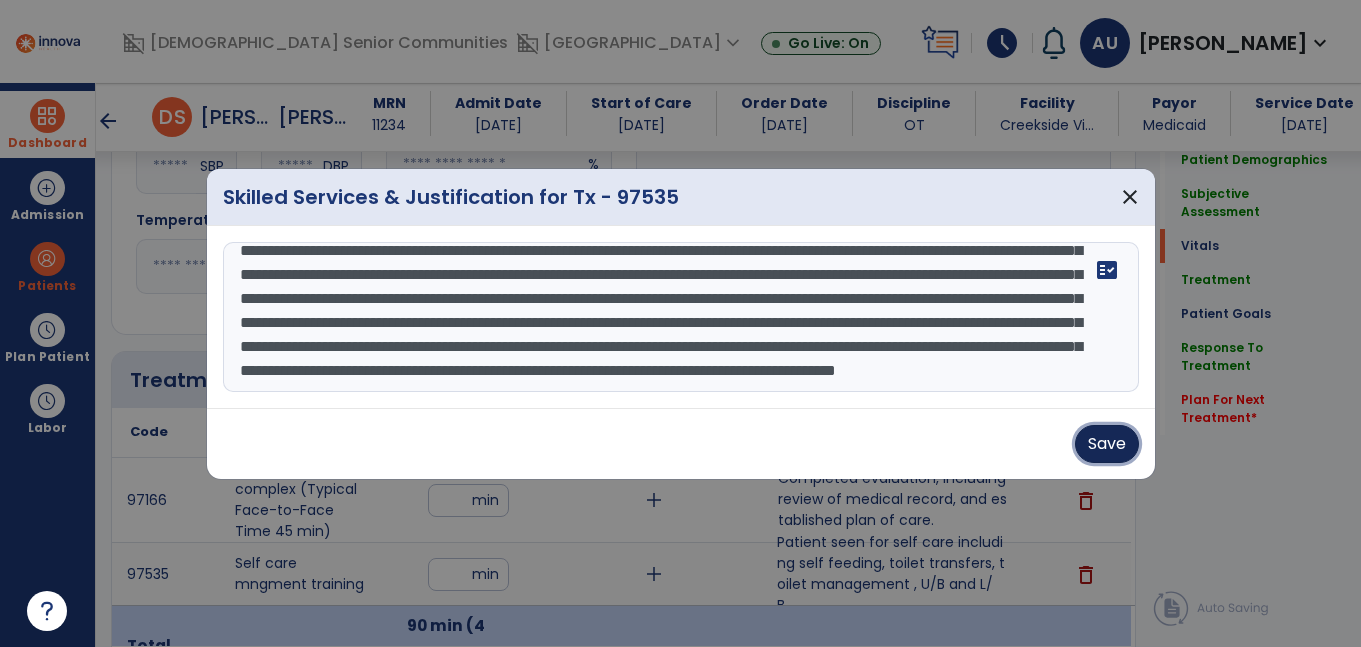 click on "Save" at bounding box center [1107, 444] 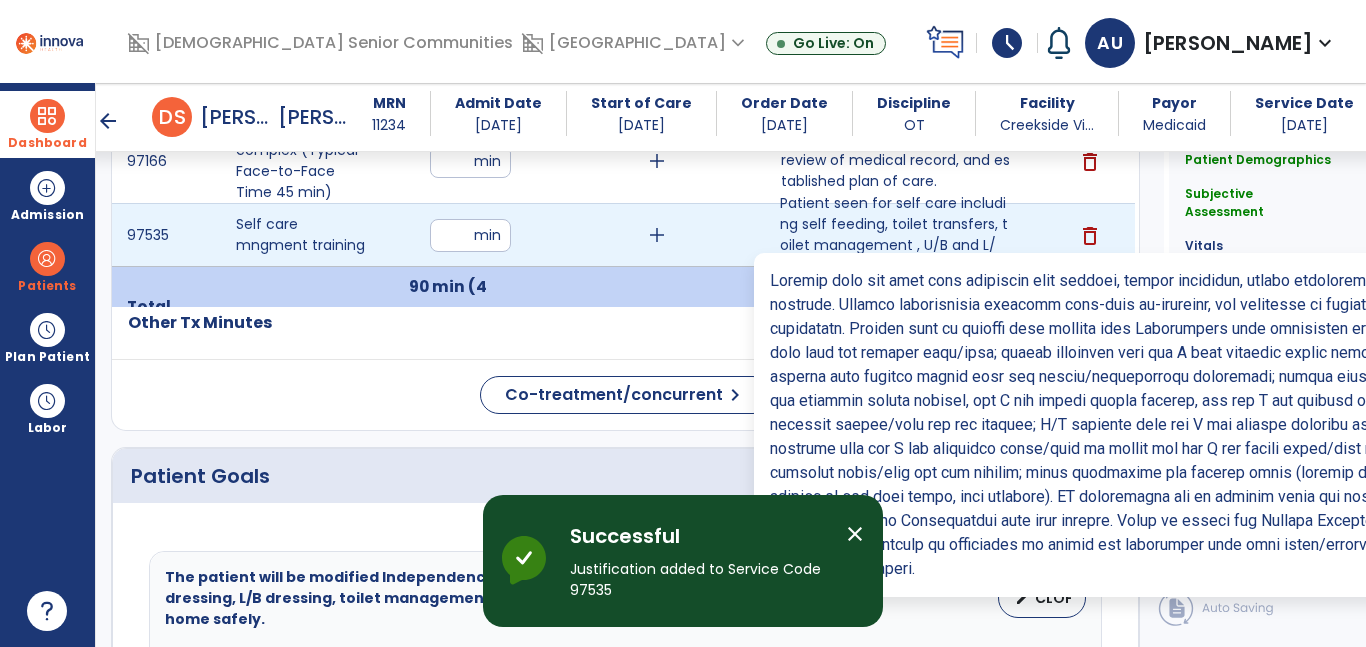 click on "Patient seen for self care including self feeding, toilet transfers, toilet management , U/B and L/B..." at bounding box center (896, 235) 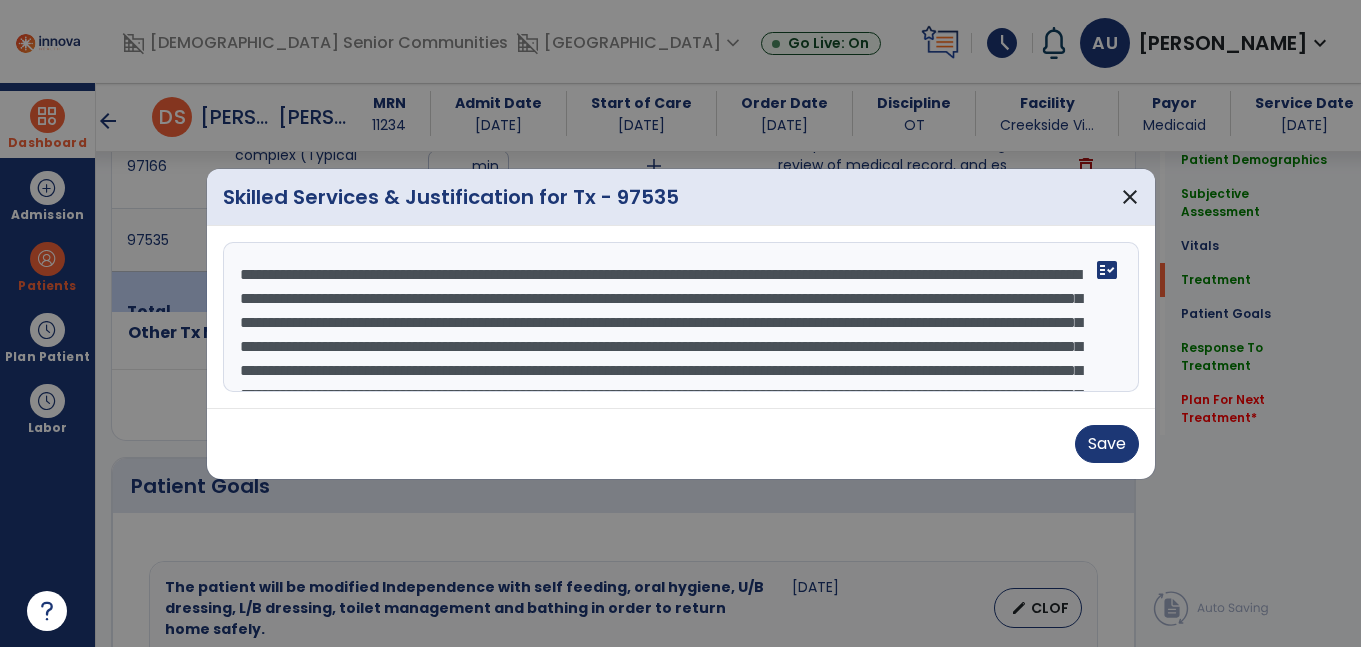 scroll, scrollTop: 1397, scrollLeft: 0, axis: vertical 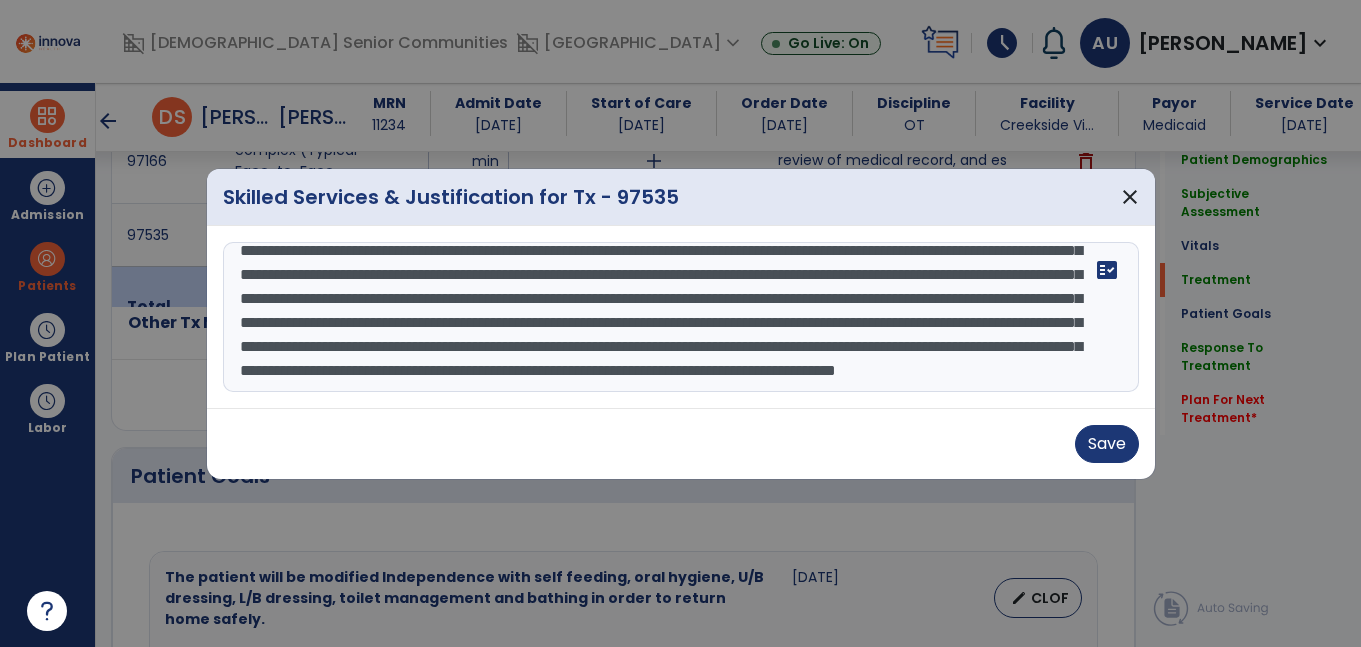 click at bounding box center (681, 317) 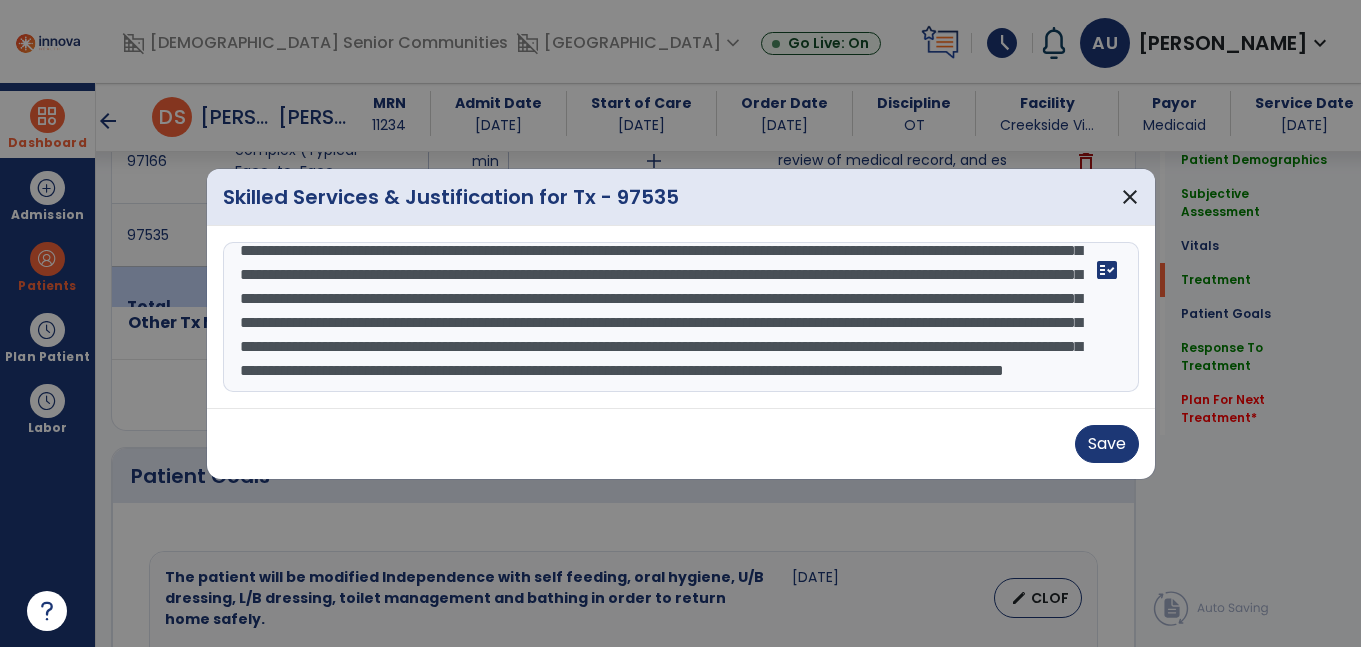 scroll, scrollTop: 184, scrollLeft: 0, axis: vertical 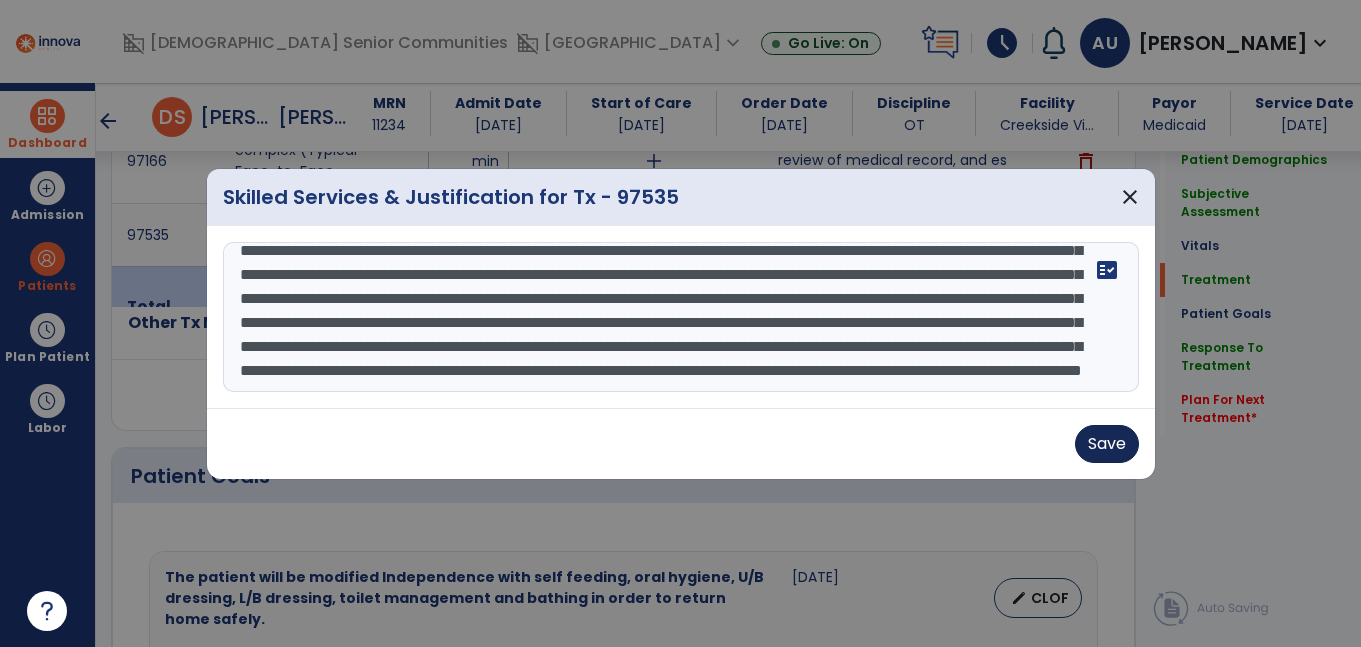 type on "**********" 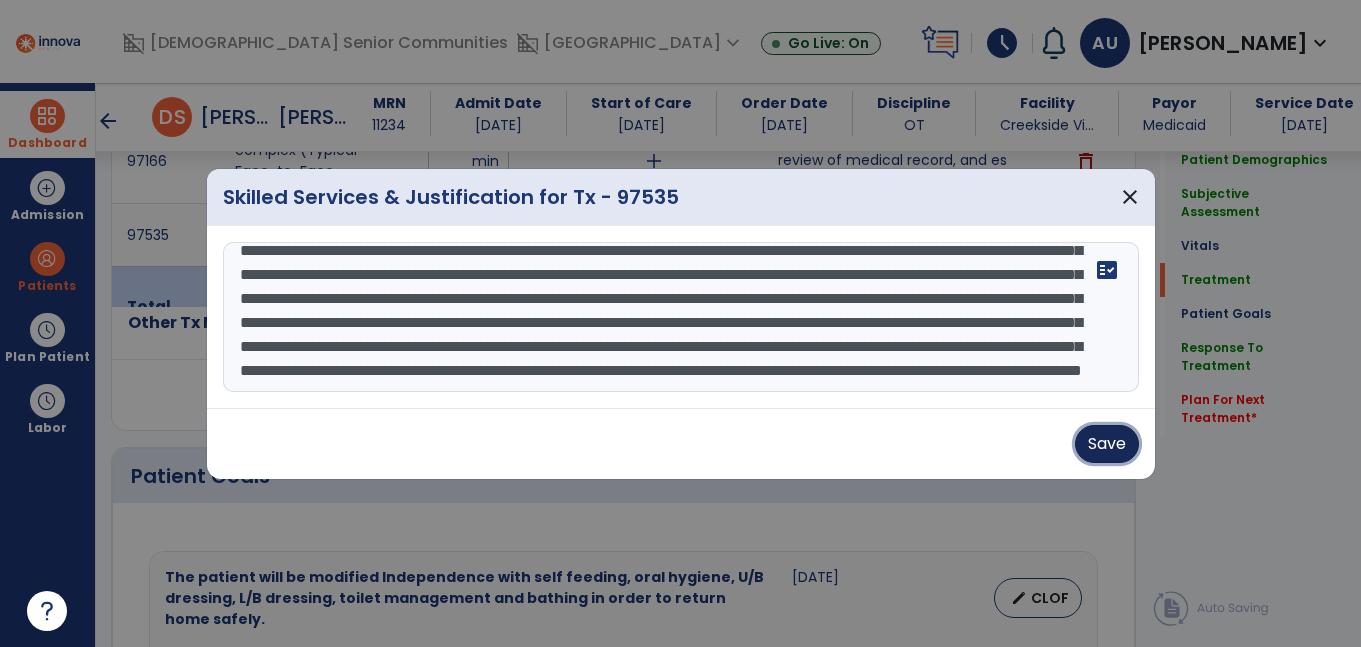 drag, startPoint x: 1110, startPoint y: 451, endPoint x: 609, endPoint y: 391, distance: 504.58002 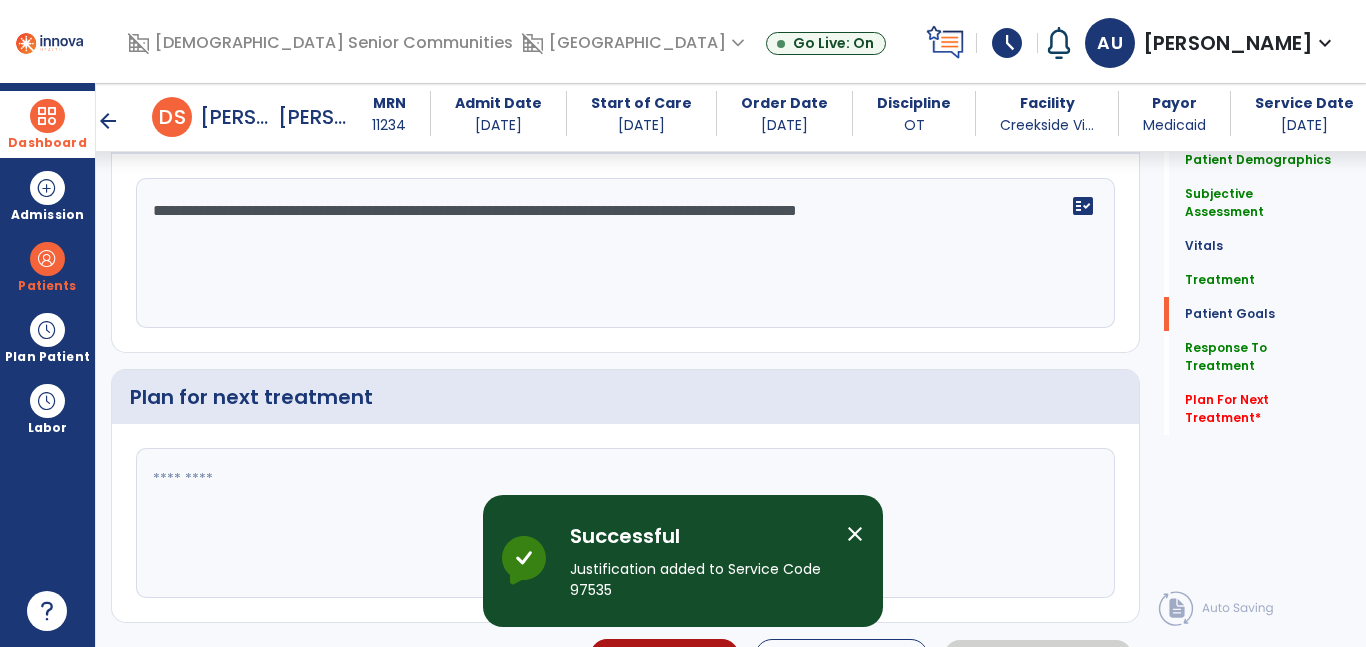 scroll, scrollTop: 3864, scrollLeft: 0, axis: vertical 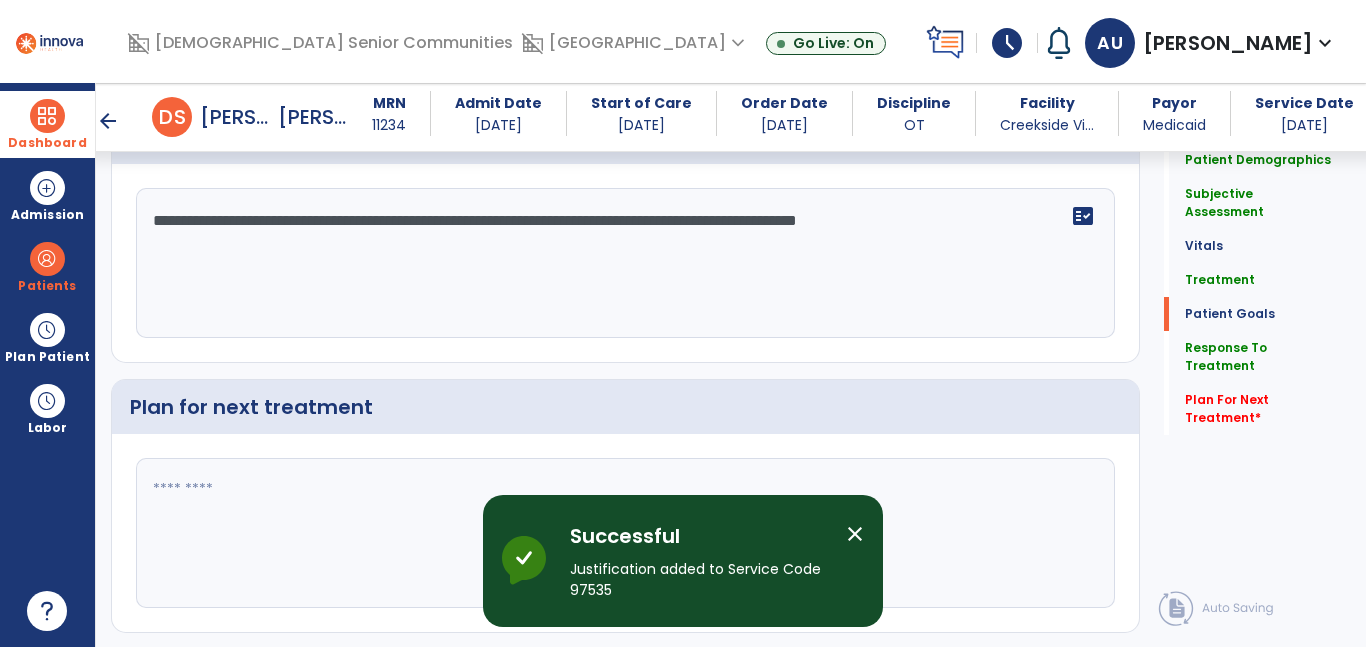 click on "**********" 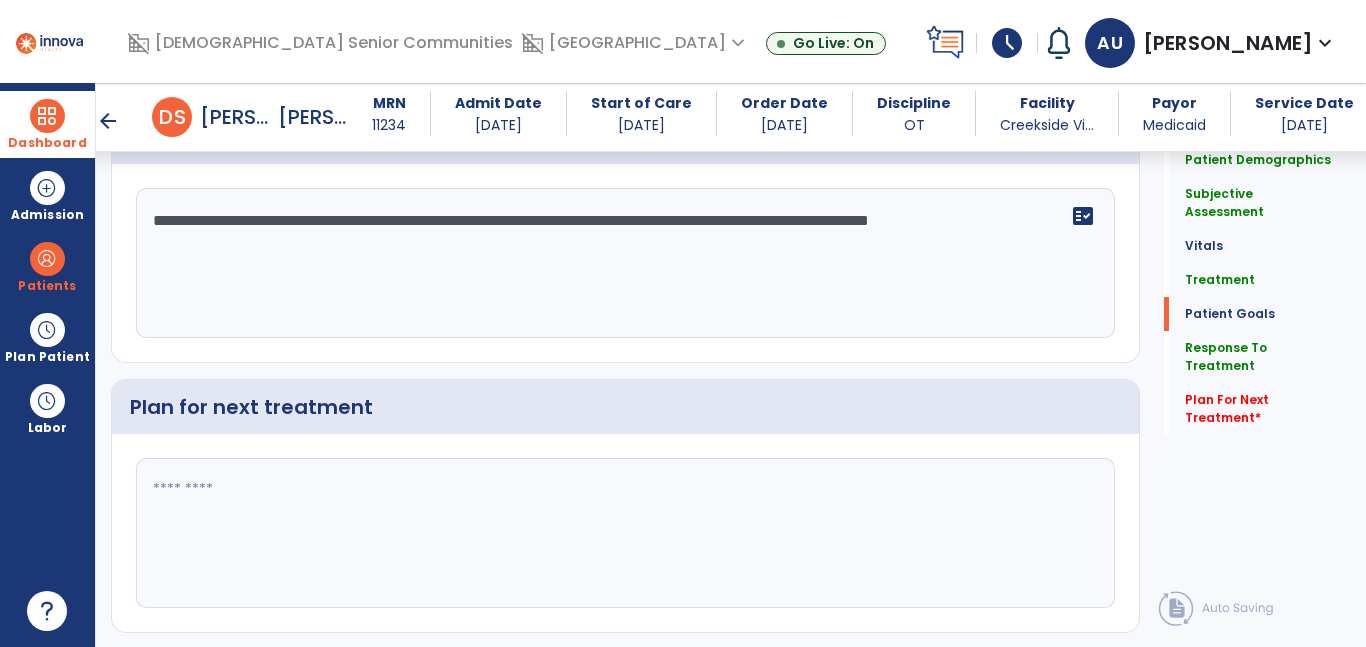 click on "**********" 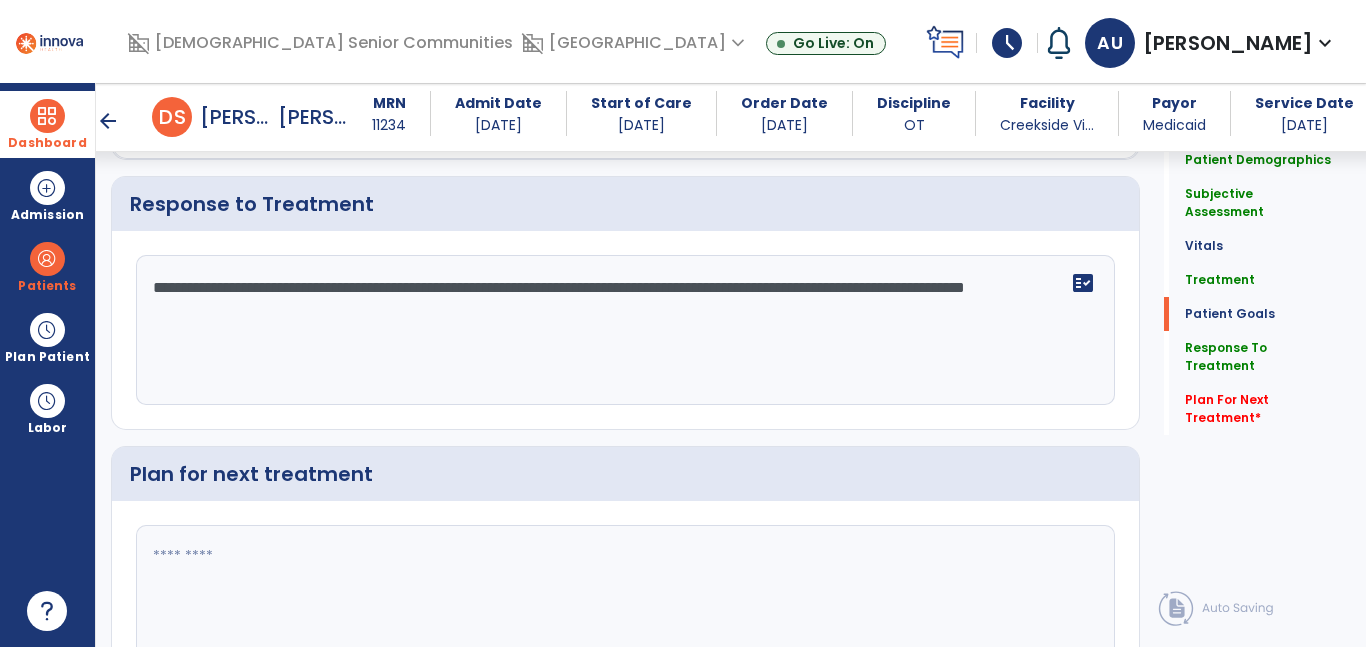 scroll, scrollTop: 3864, scrollLeft: 0, axis: vertical 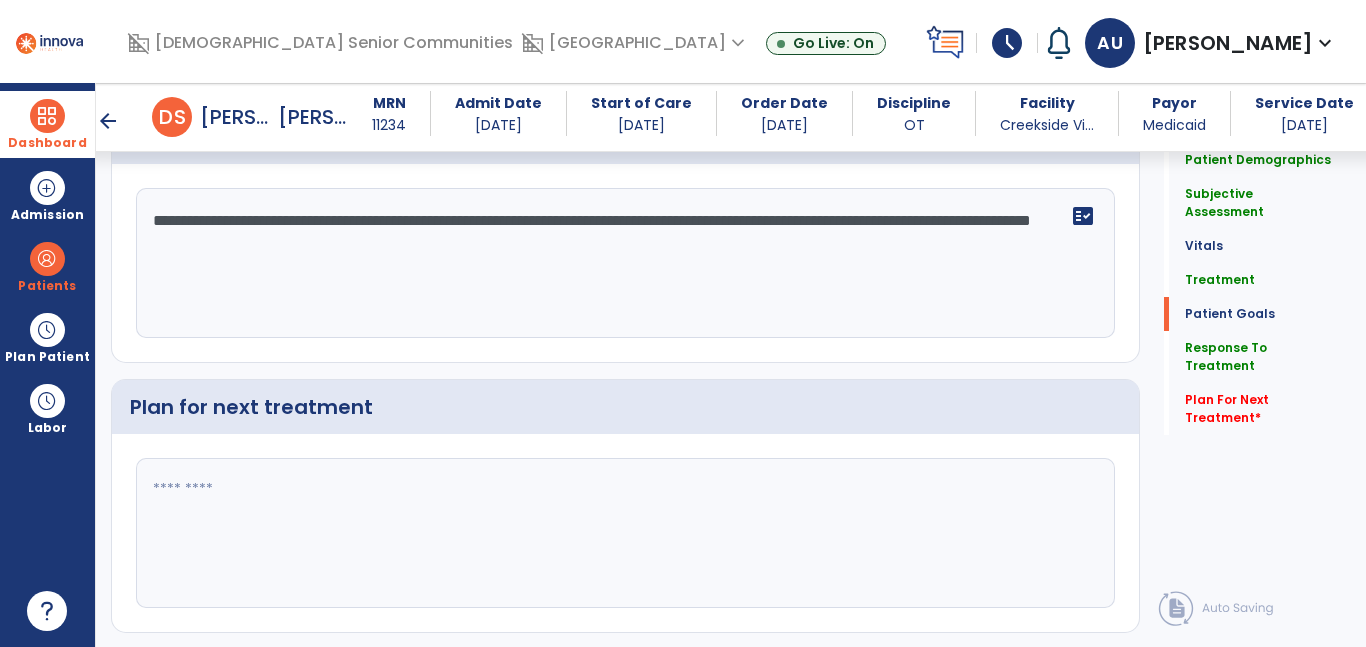 click on "**********" 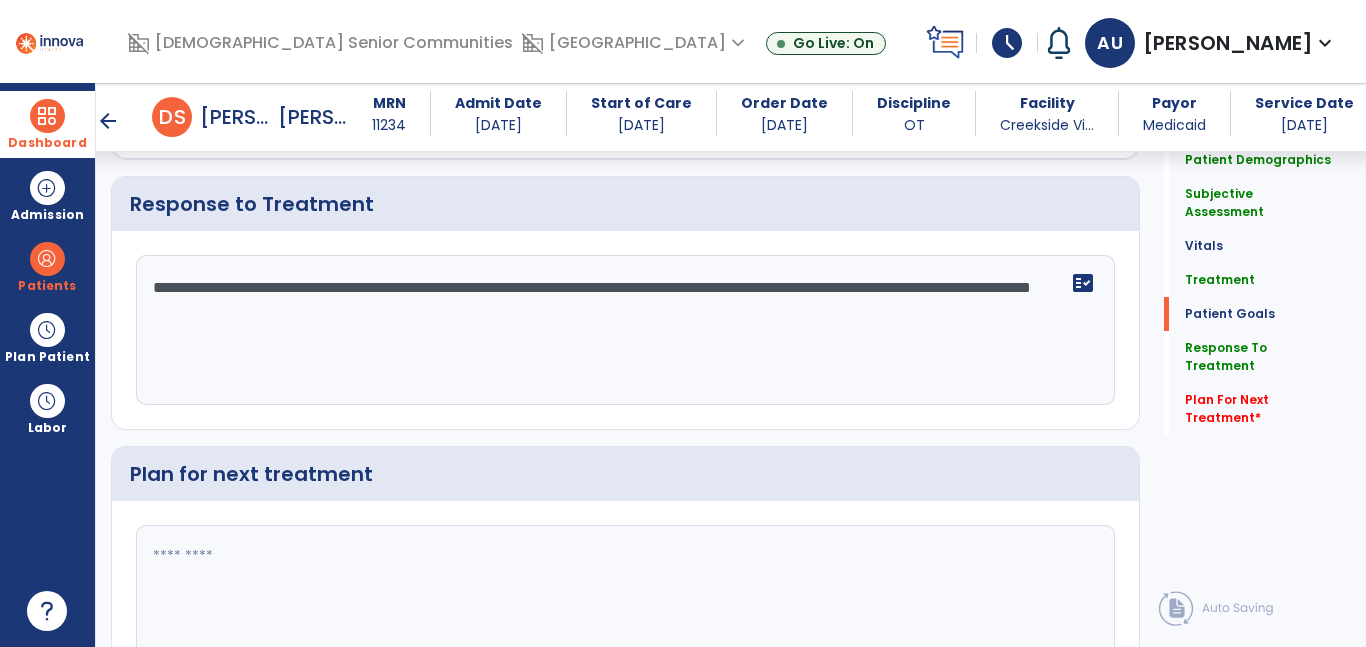 scroll, scrollTop: 3864, scrollLeft: 0, axis: vertical 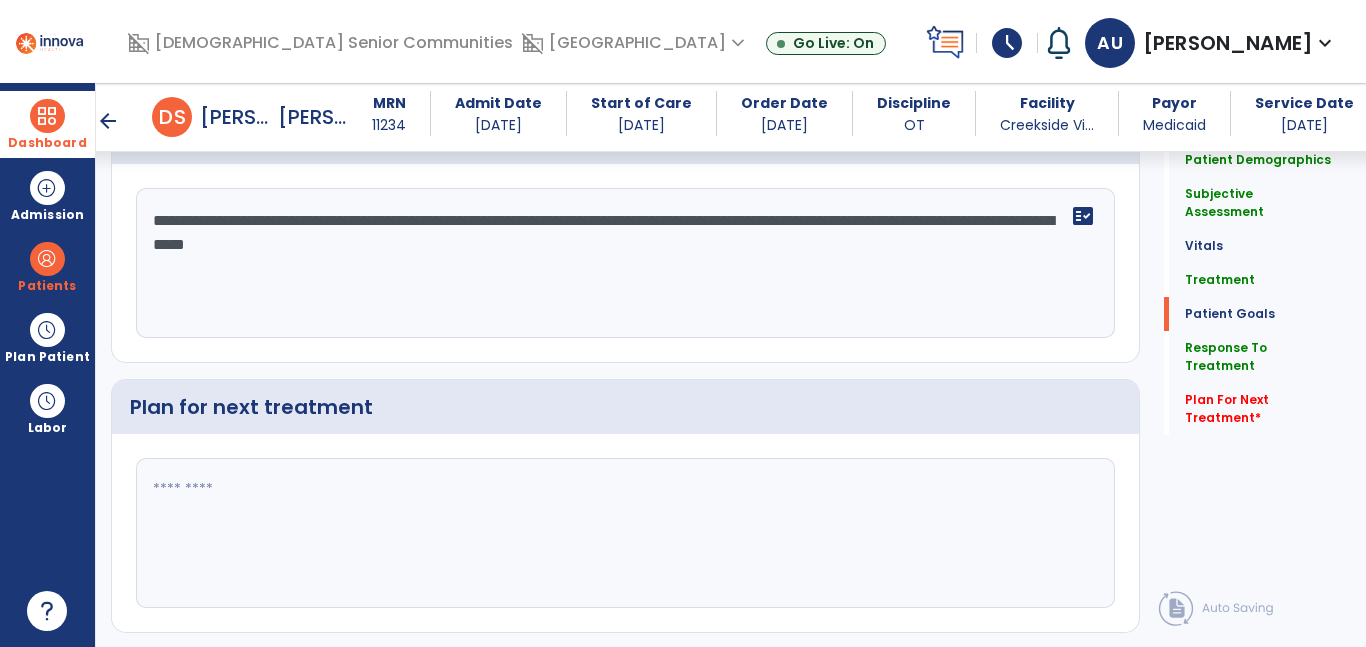 click on "**********" 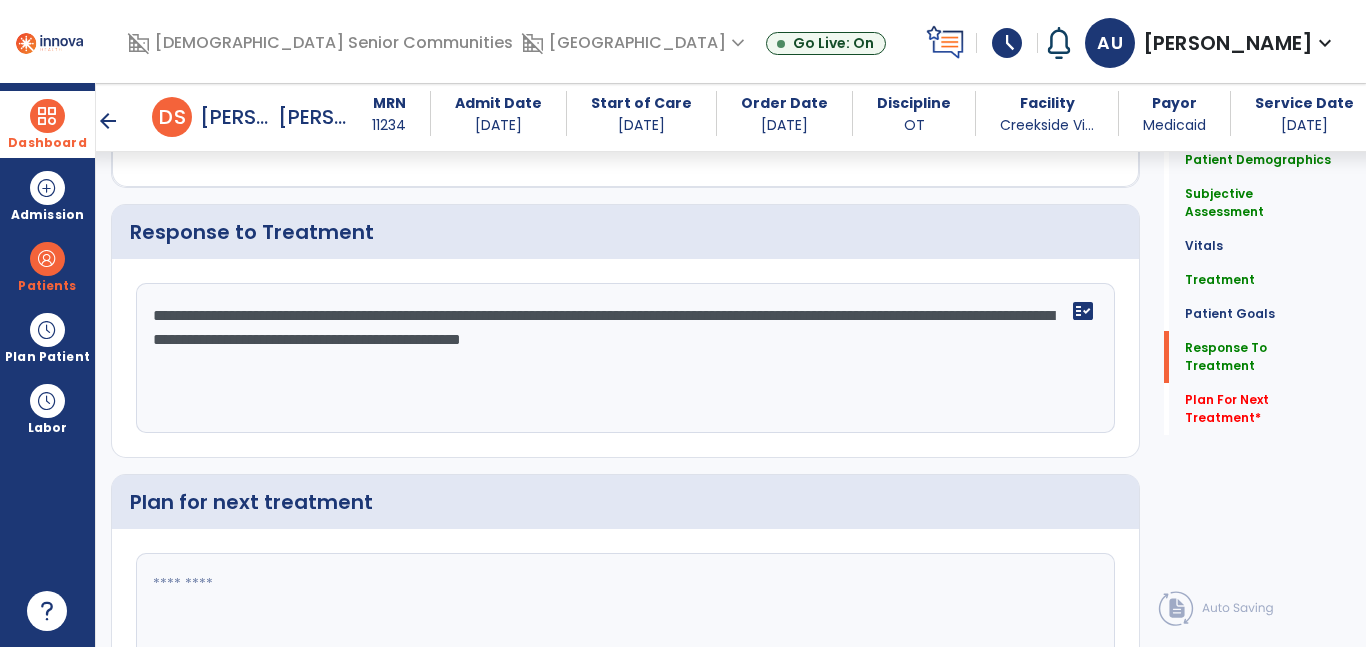 scroll, scrollTop: 3738, scrollLeft: 0, axis: vertical 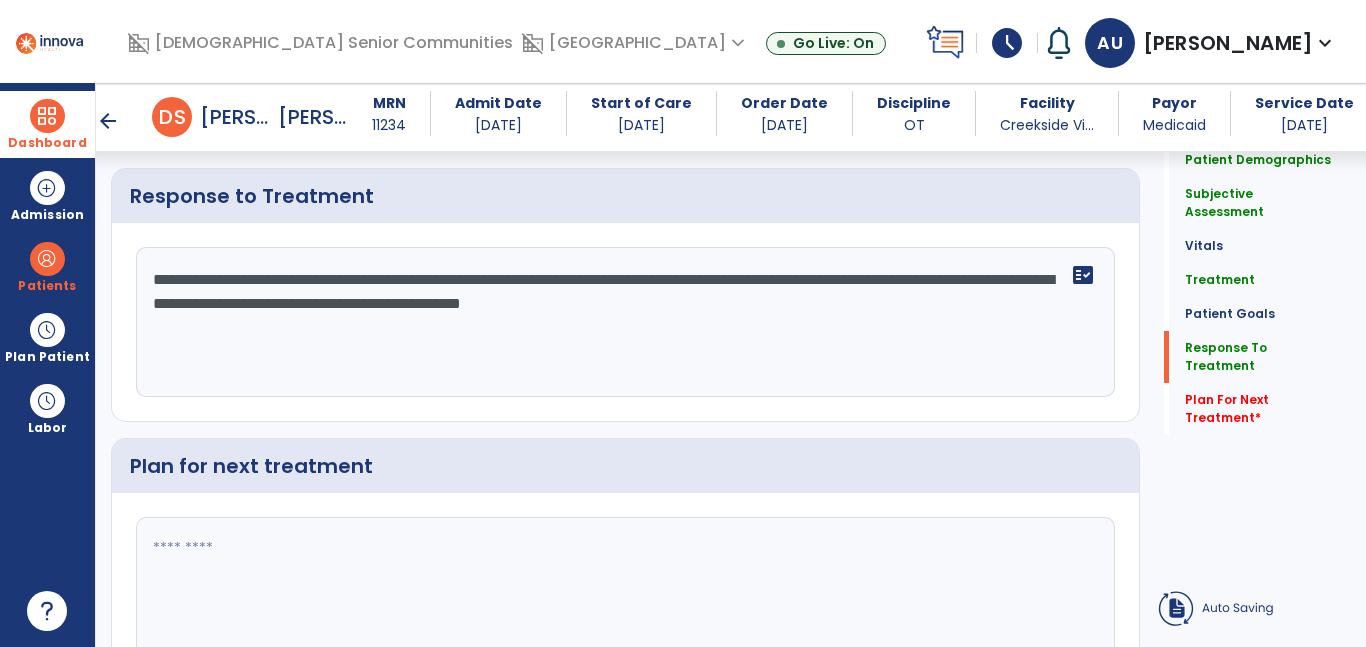 click on "**********" 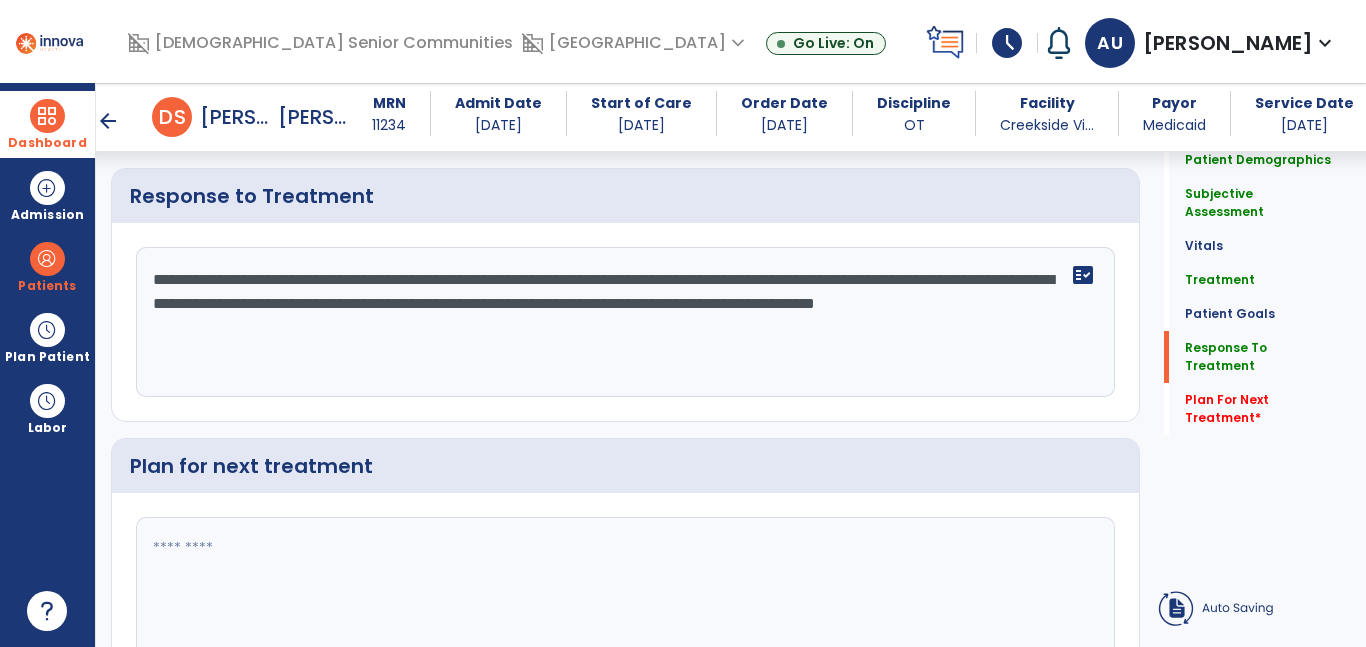 scroll, scrollTop: 3671, scrollLeft: 0, axis: vertical 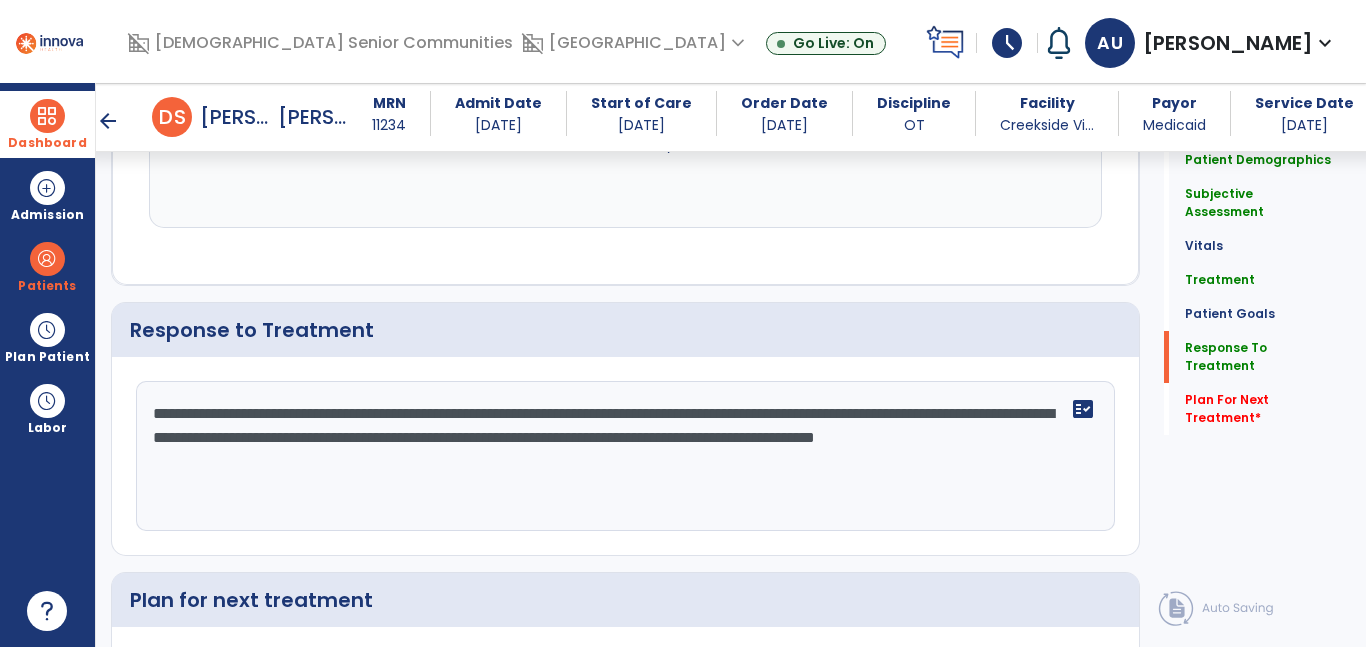 drag, startPoint x: 343, startPoint y: 359, endPoint x: 513, endPoint y: 388, distance: 172.4558 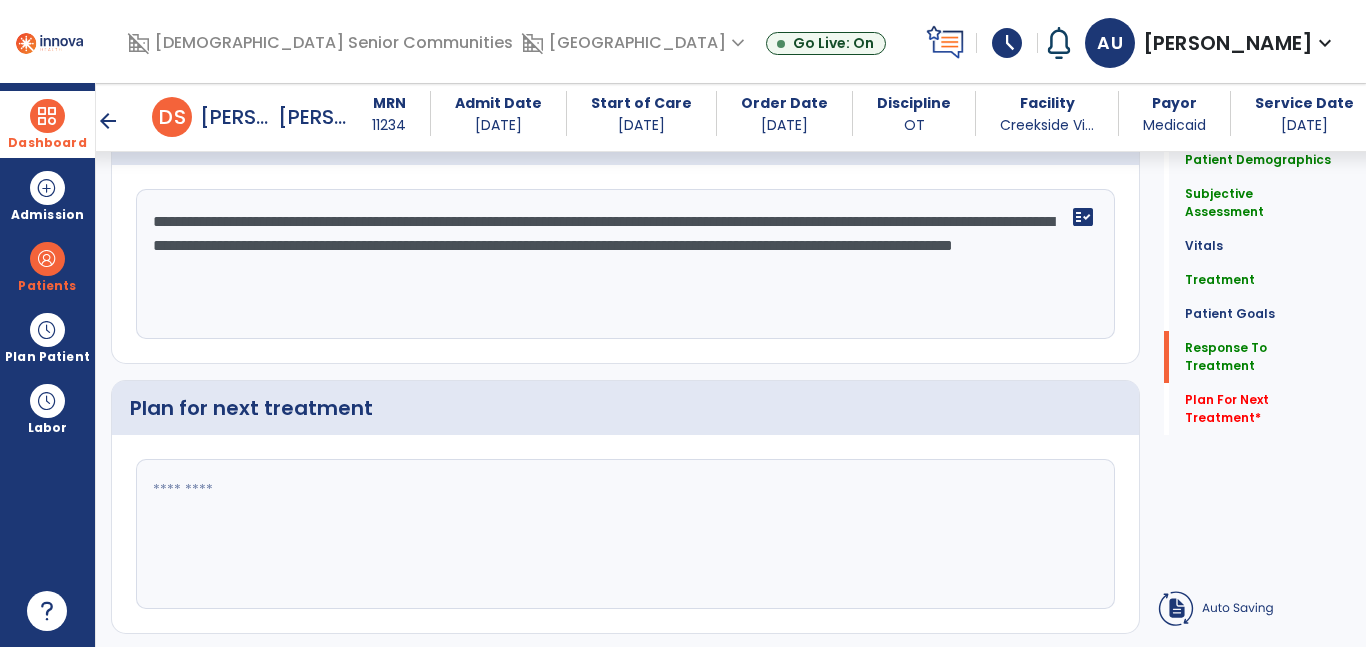 type on "**********" 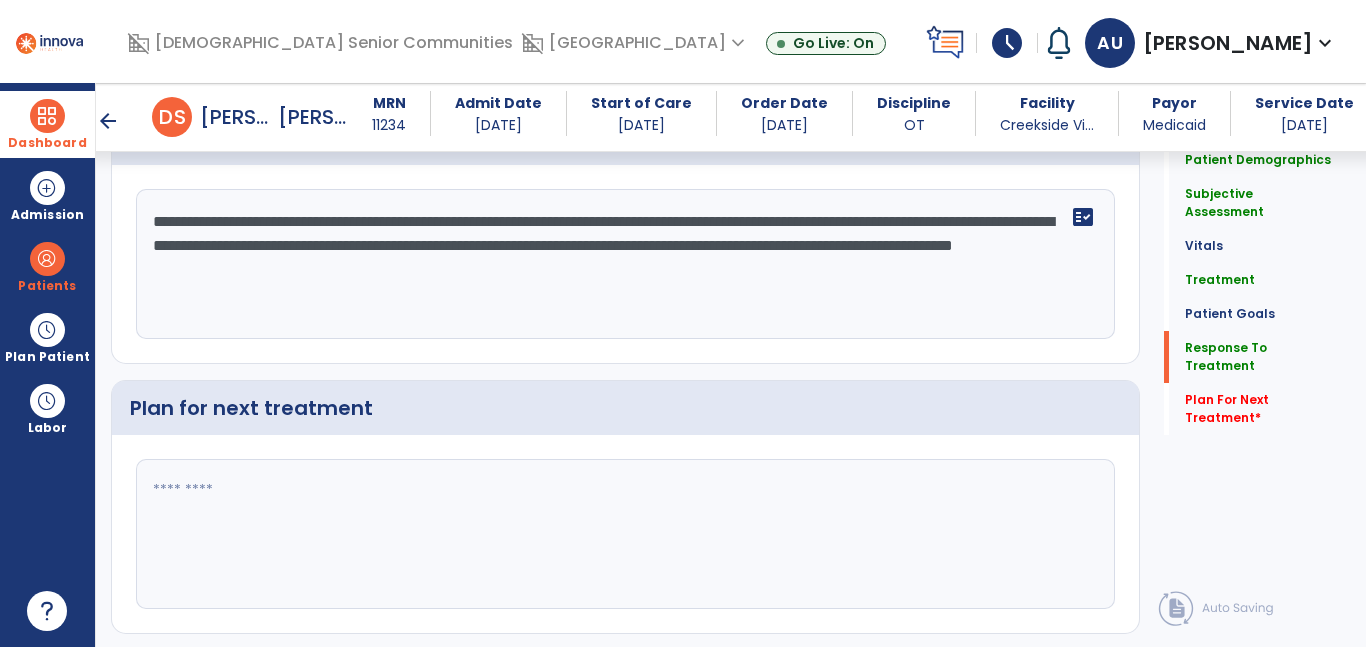 click 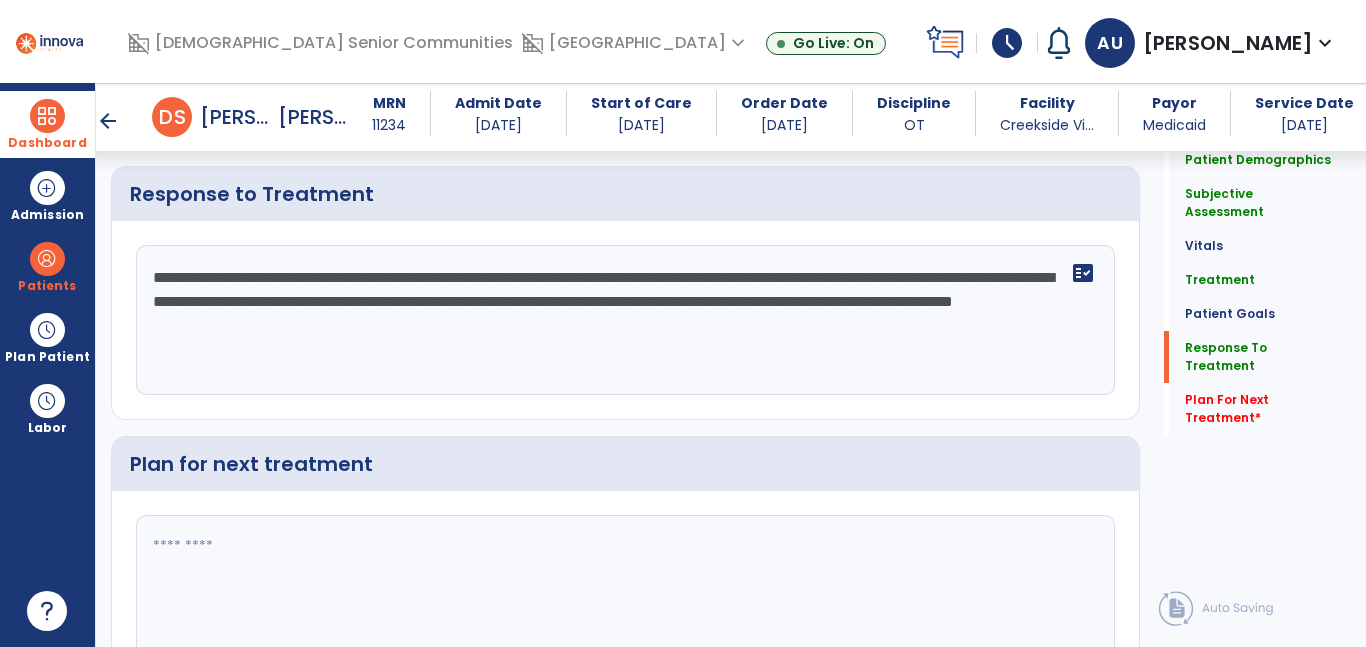 scroll, scrollTop: 3874, scrollLeft: 0, axis: vertical 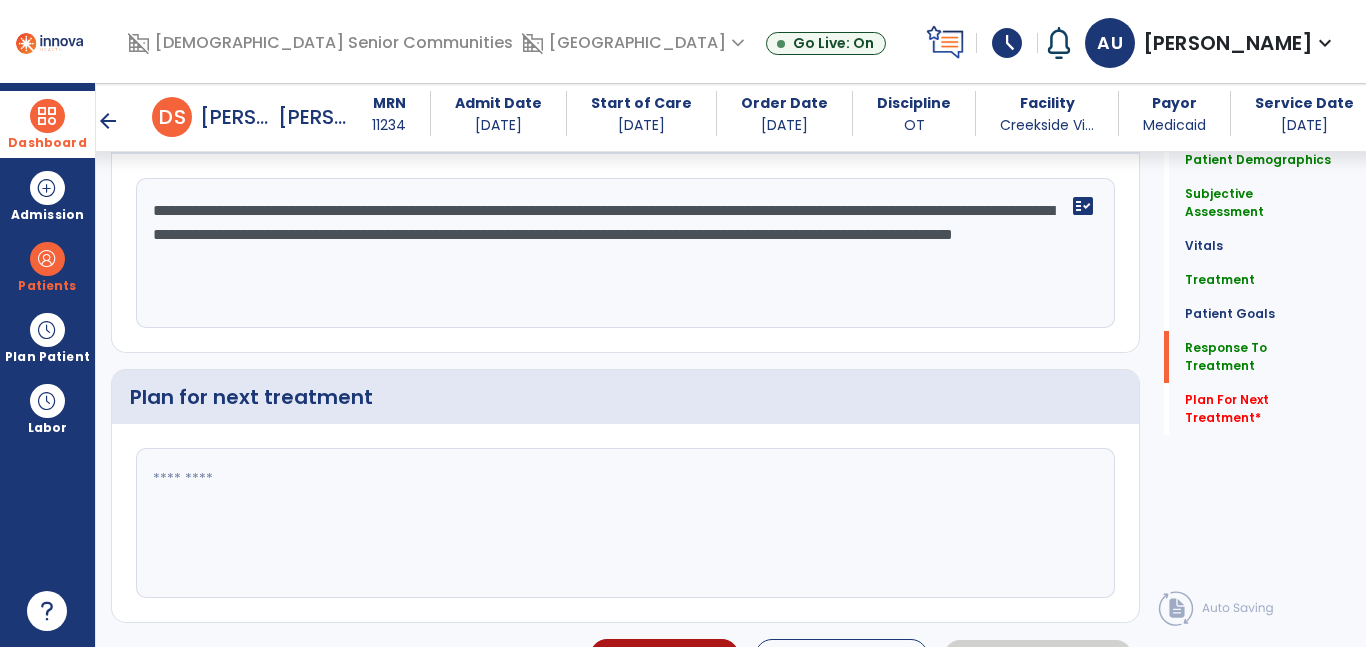 click 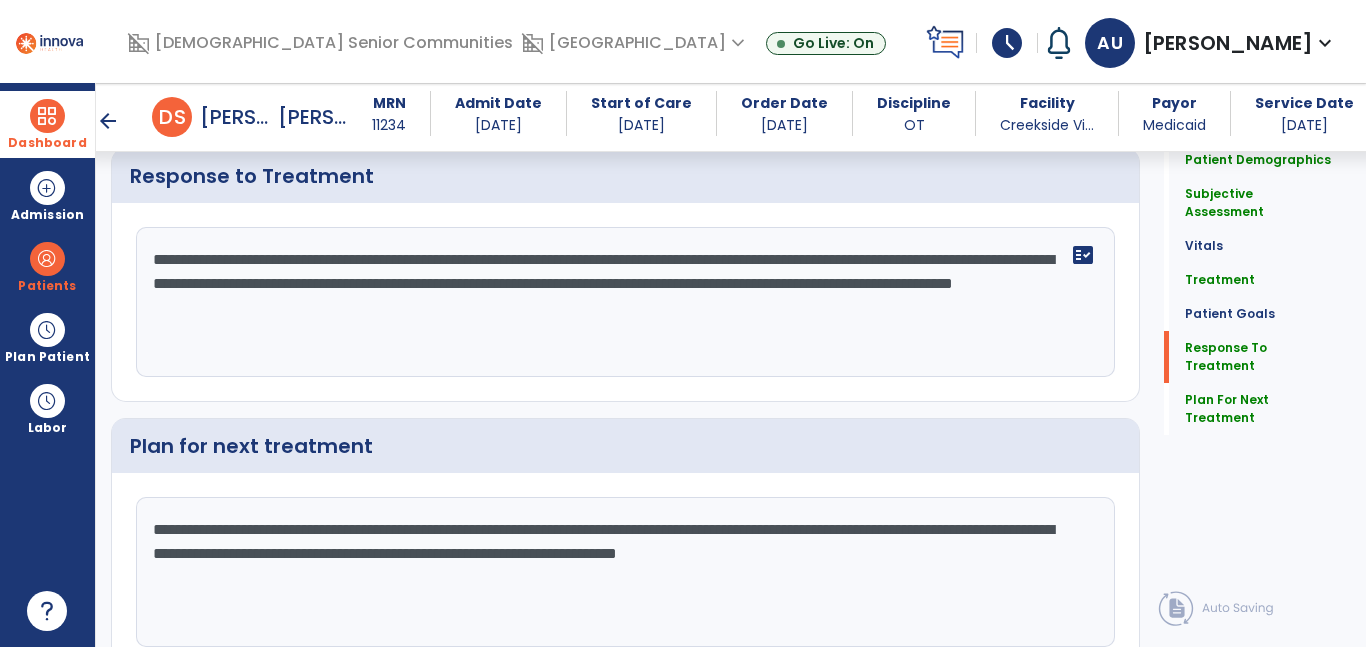 scroll, scrollTop: 3821, scrollLeft: 0, axis: vertical 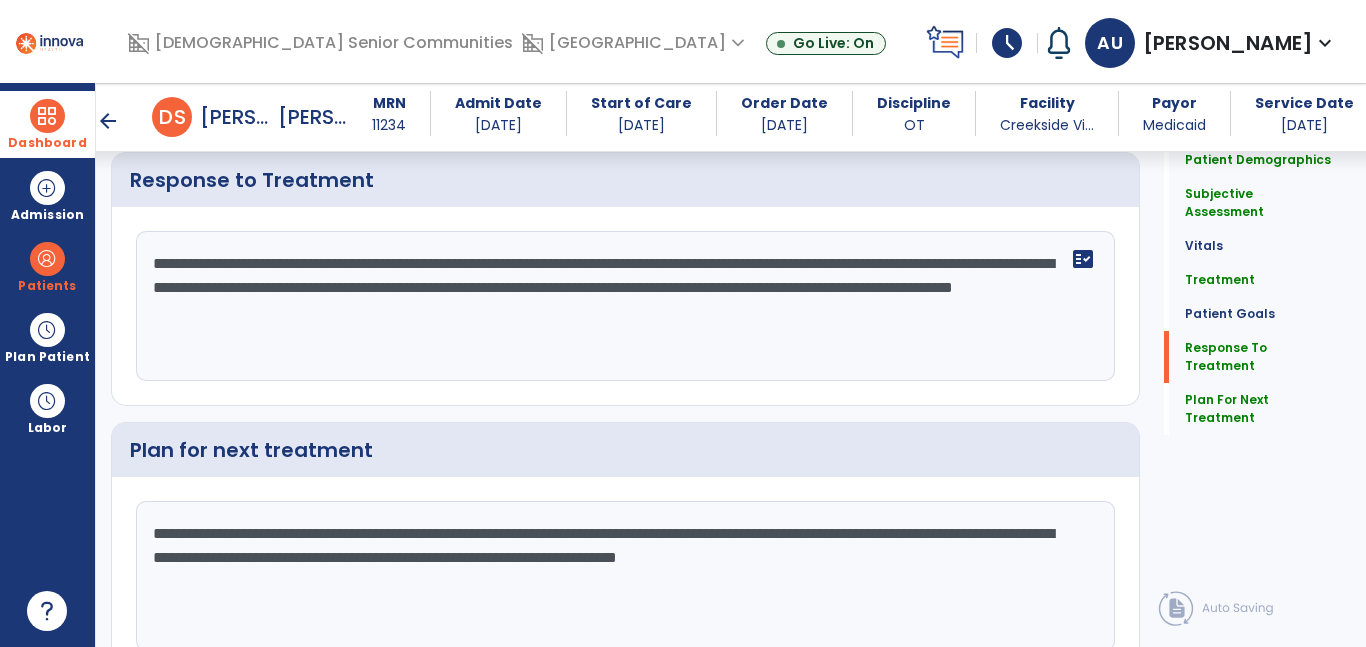 drag, startPoint x: 224, startPoint y: 487, endPoint x: 305, endPoint y: 532, distance: 92.660675 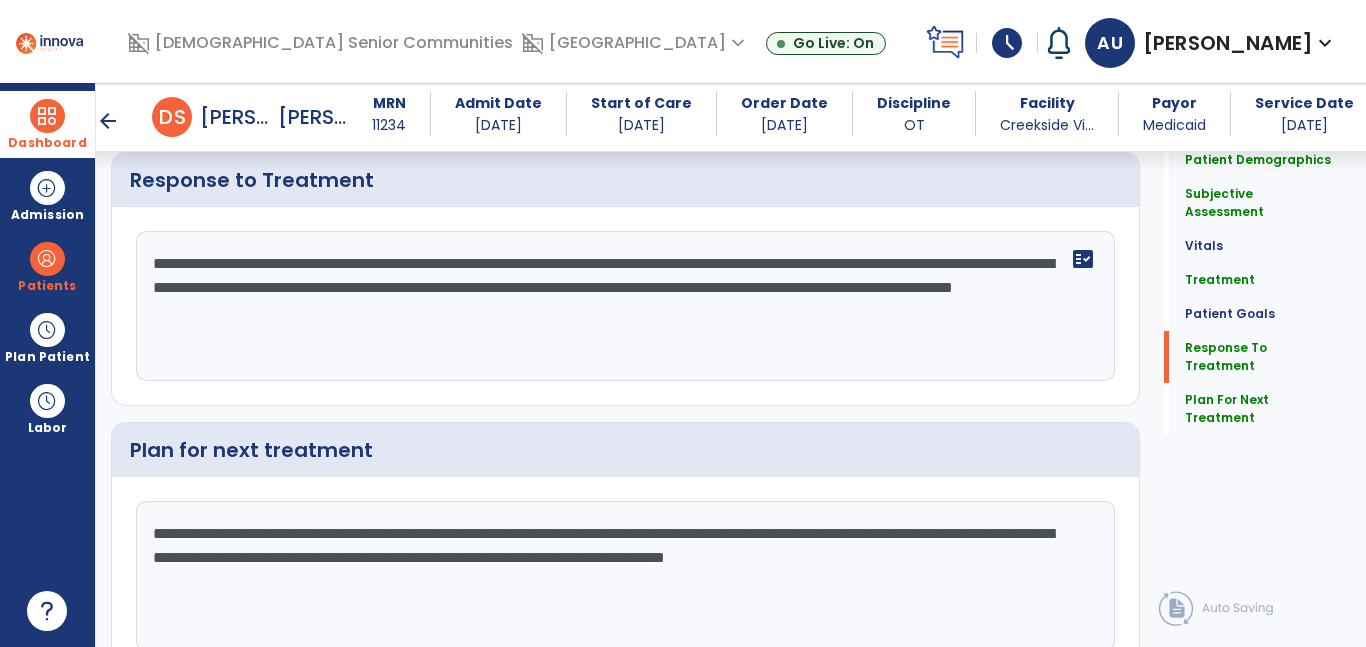 click on "**********" 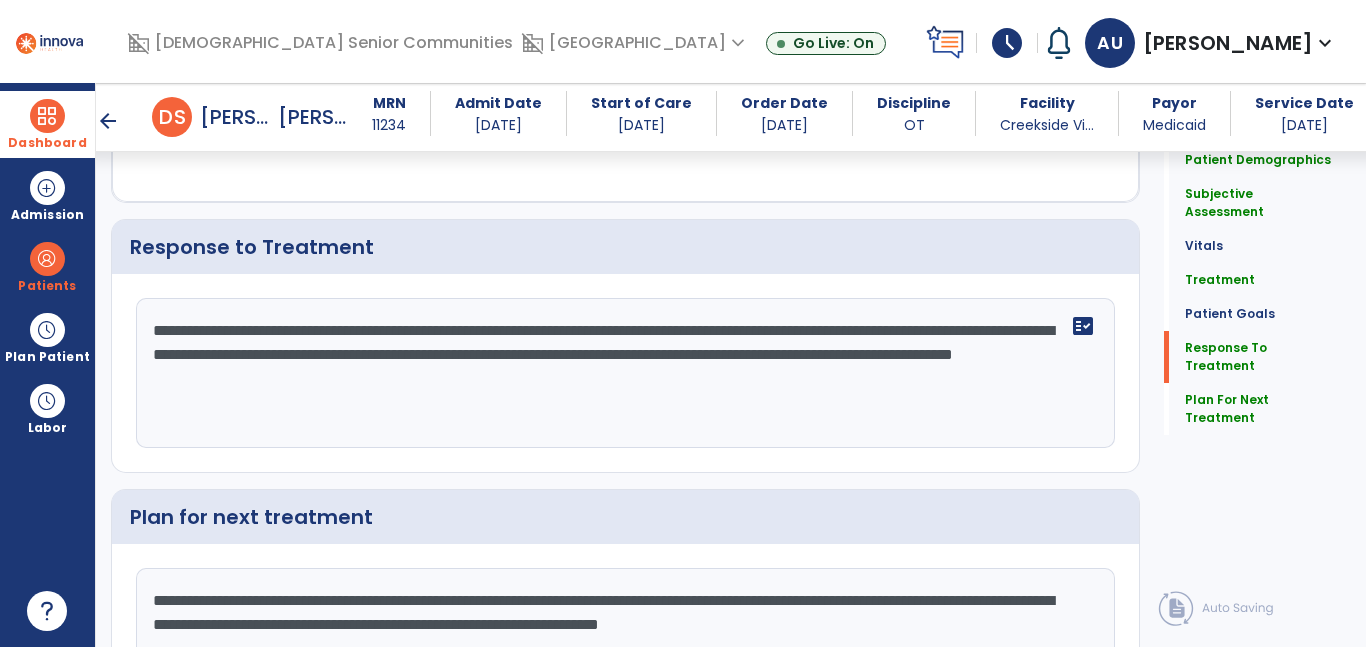 scroll, scrollTop: 3821, scrollLeft: 0, axis: vertical 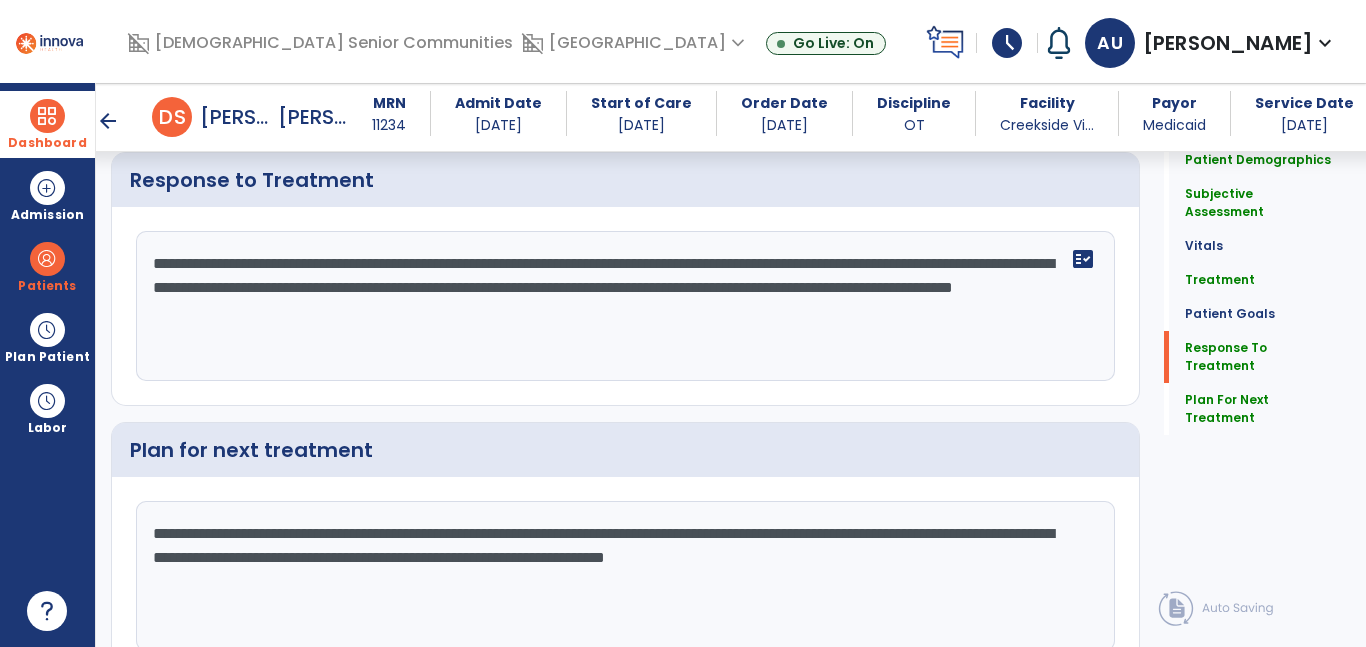 drag, startPoint x: 463, startPoint y: 486, endPoint x: 483, endPoint y: 494, distance: 21.540659 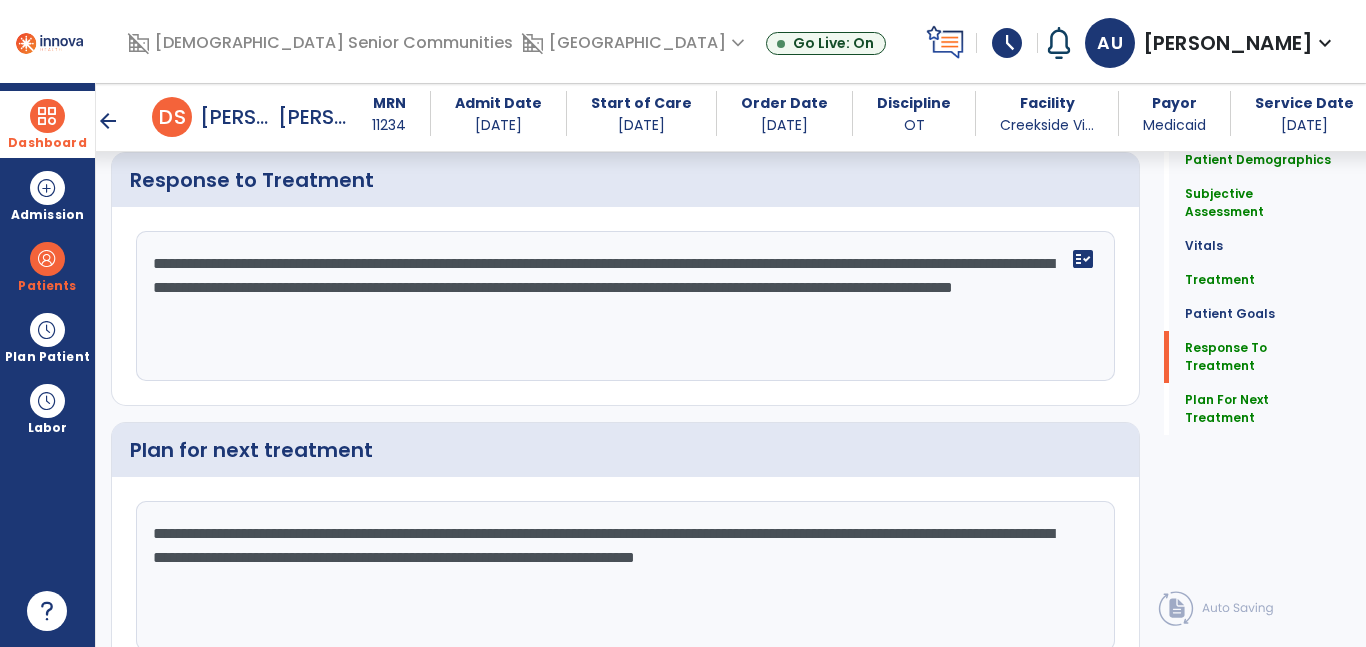scroll, scrollTop: 3831, scrollLeft: 0, axis: vertical 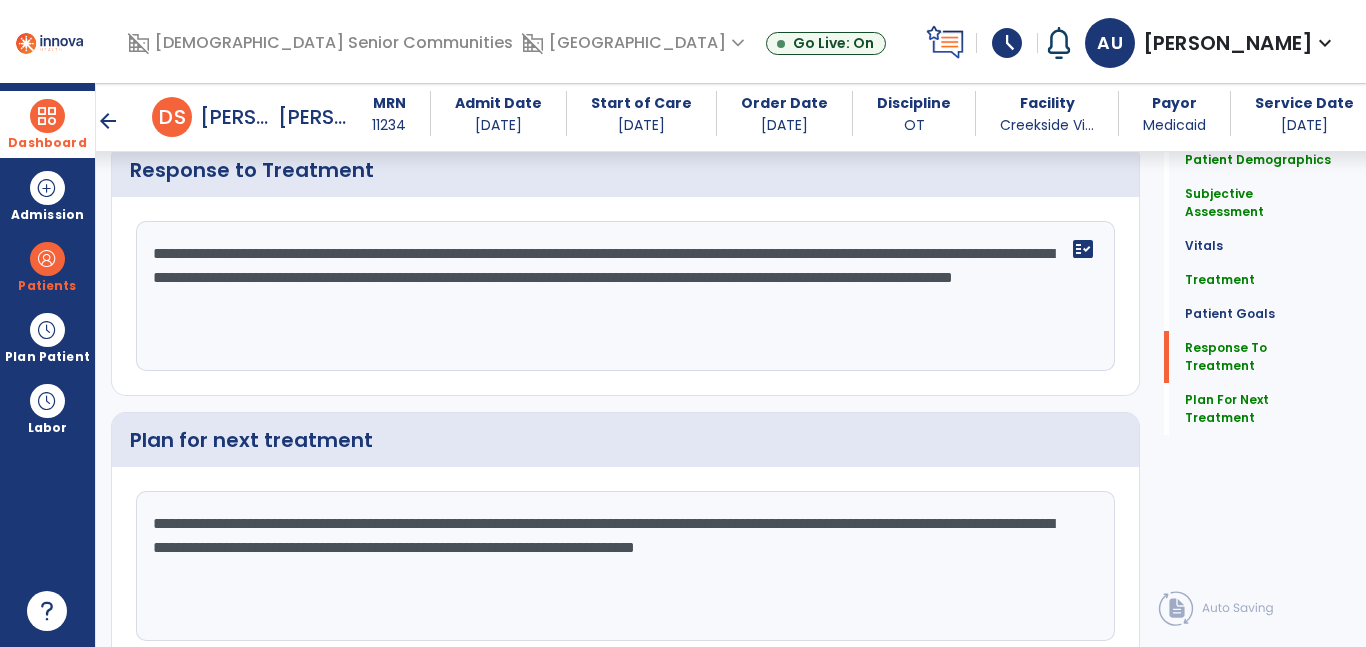 click on "**********" 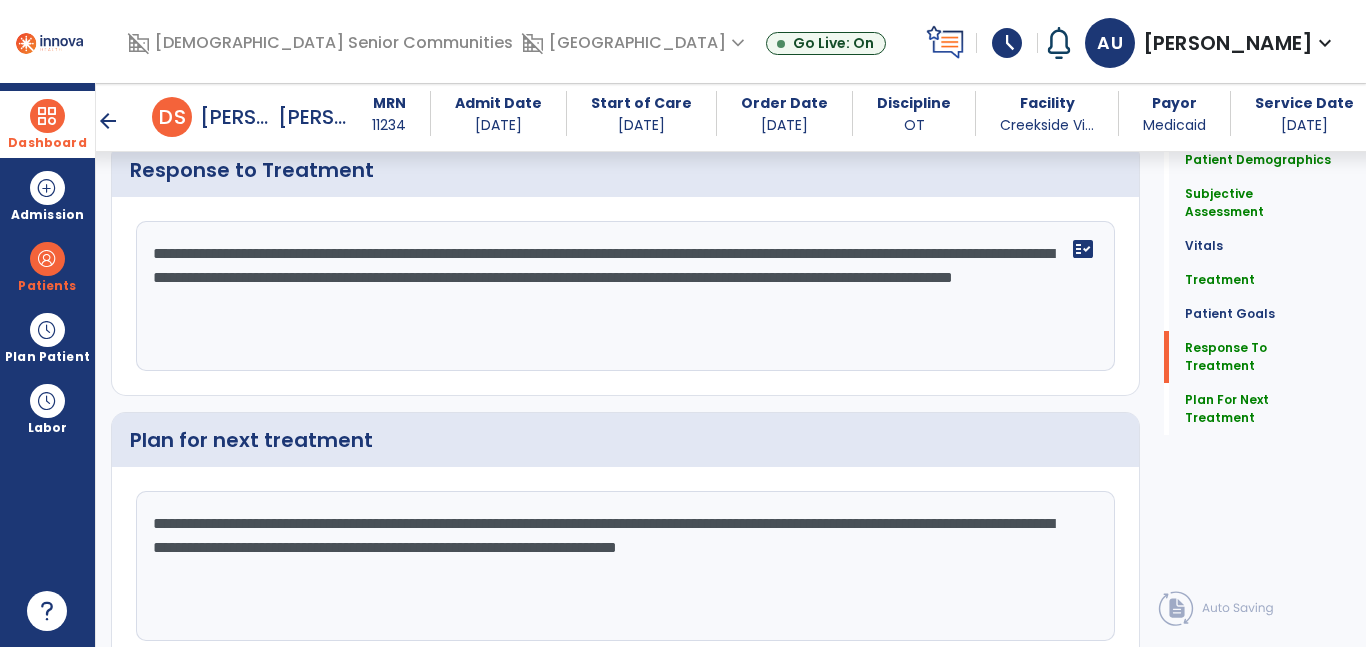 drag, startPoint x: 600, startPoint y: 465, endPoint x: 609, endPoint y: 478, distance: 15.811388 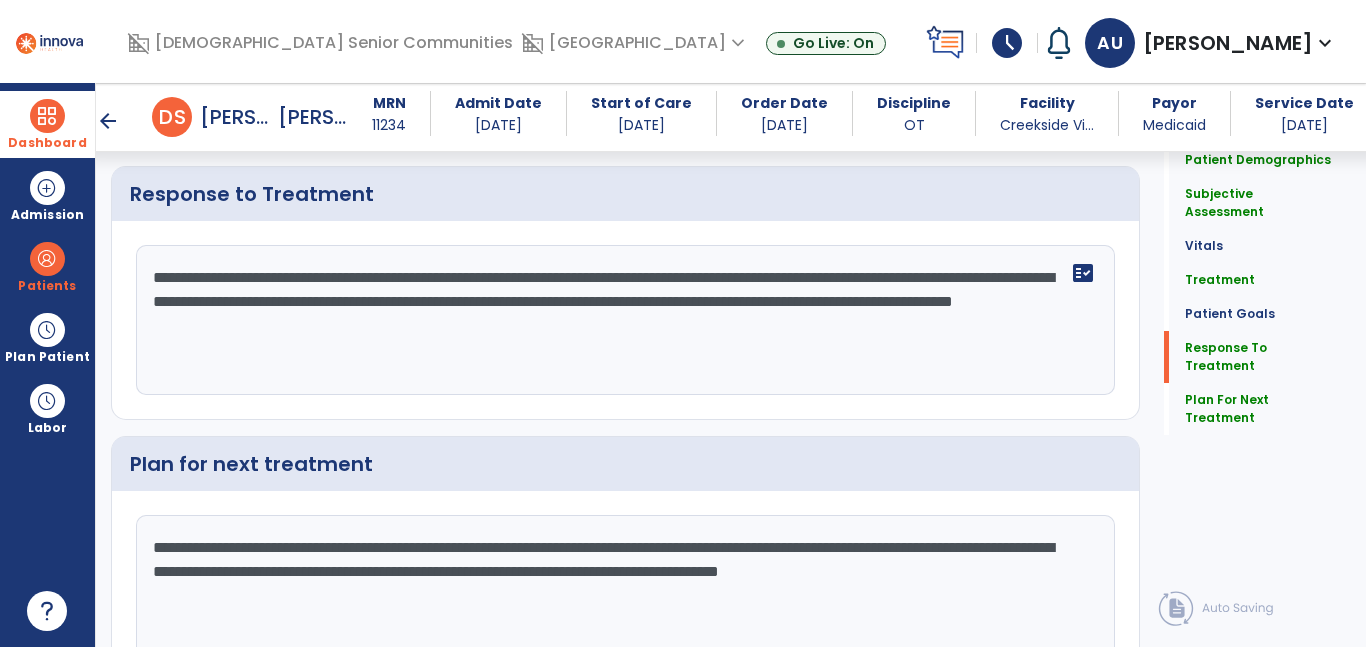scroll, scrollTop: 3874, scrollLeft: 0, axis: vertical 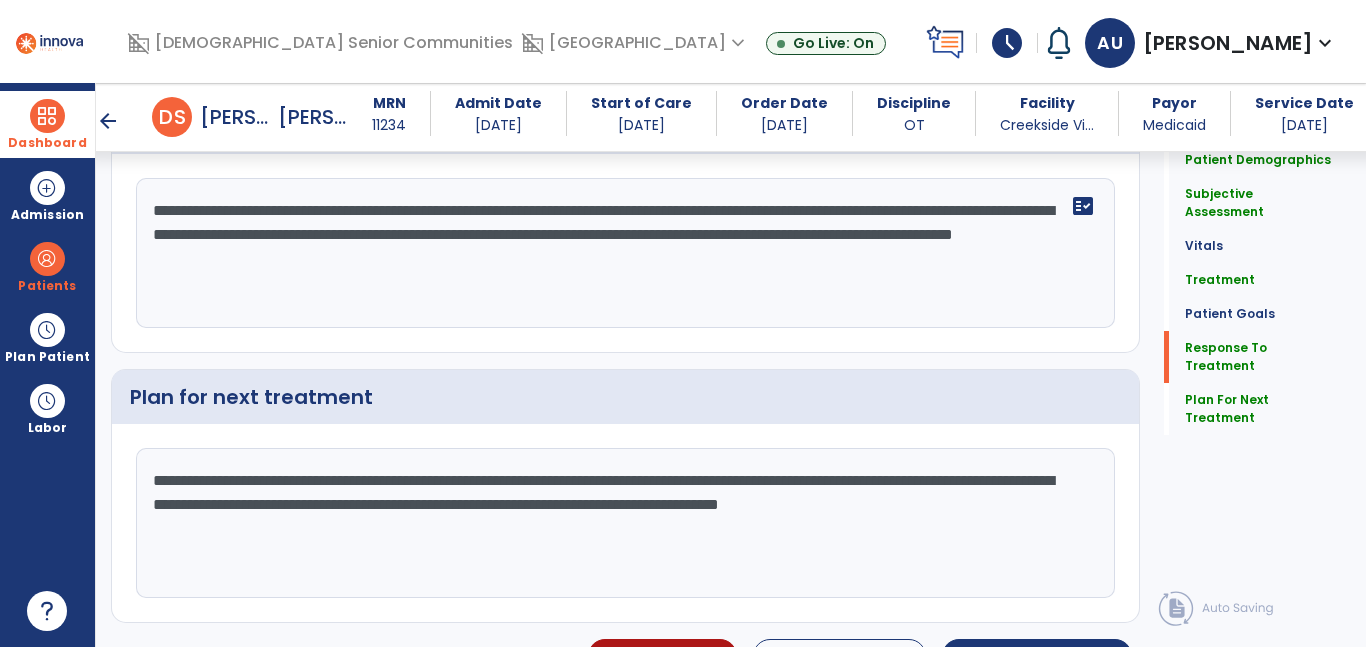 click on "**********" 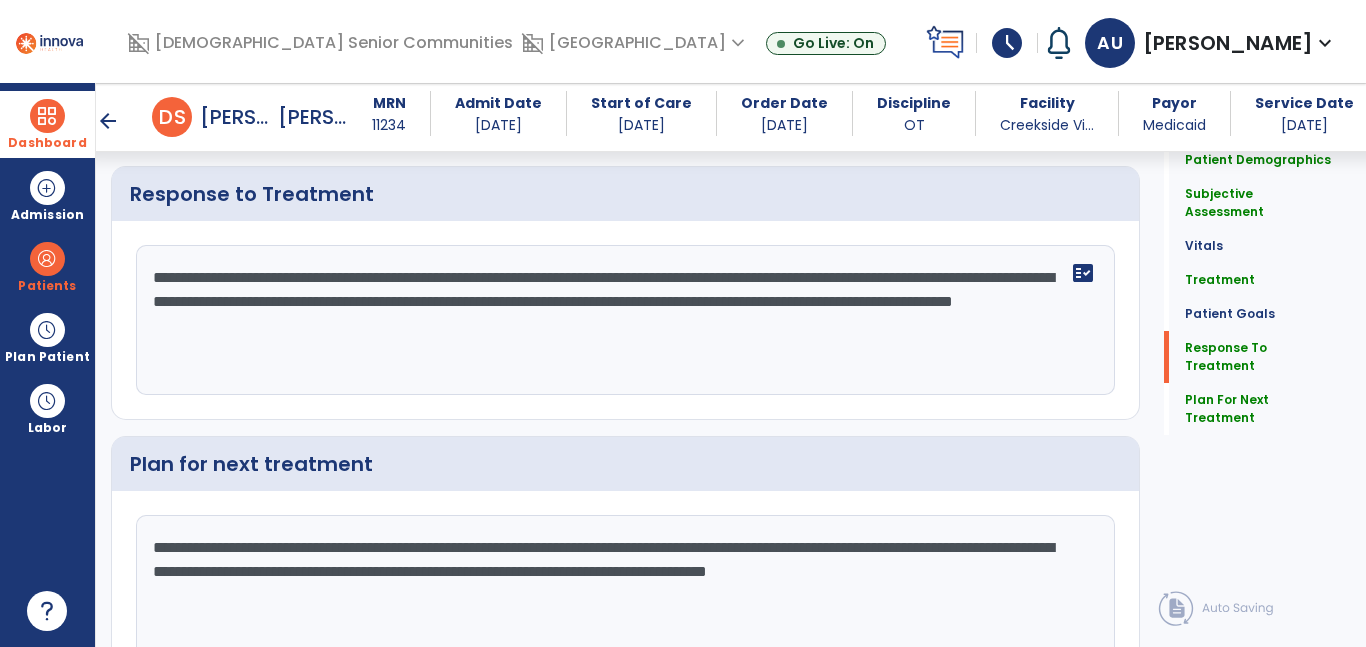scroll, scrollTop: 3874, scrollLeft: 0, axis: vertical 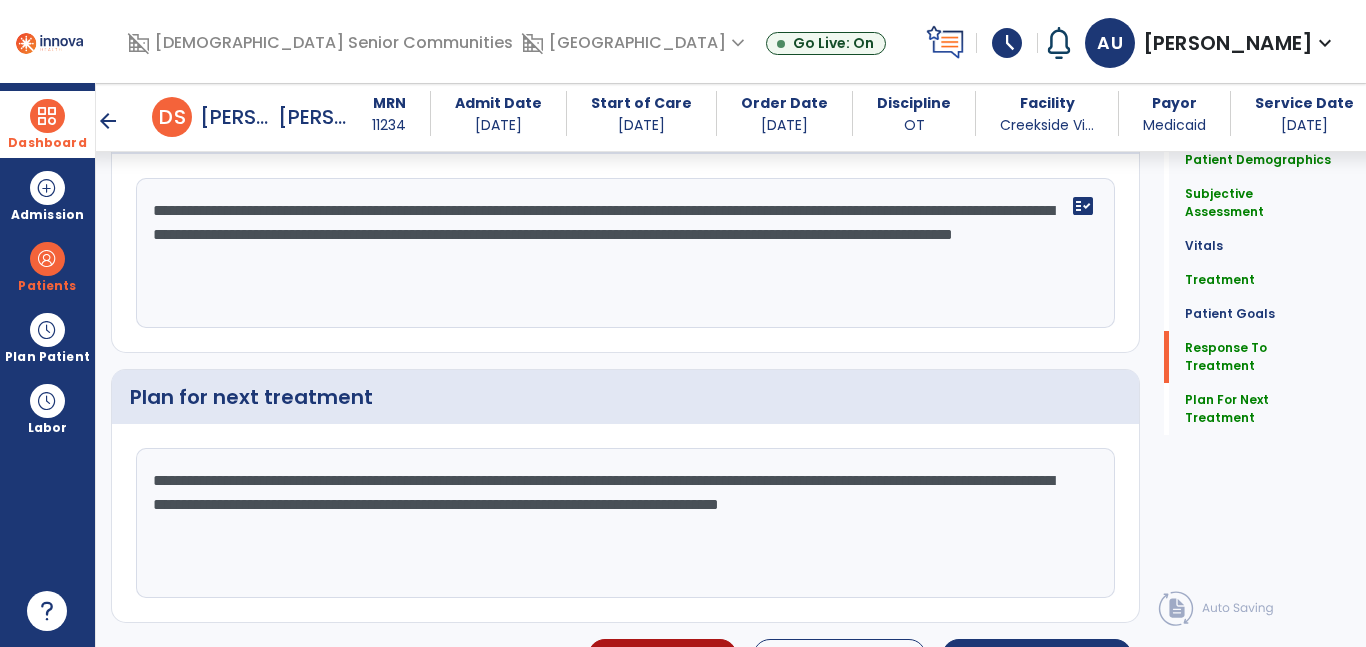 drag, startPoint x: 536, startPoint y: 514, endPoint x: 784, endPoint y: 503, distance: 248.24384 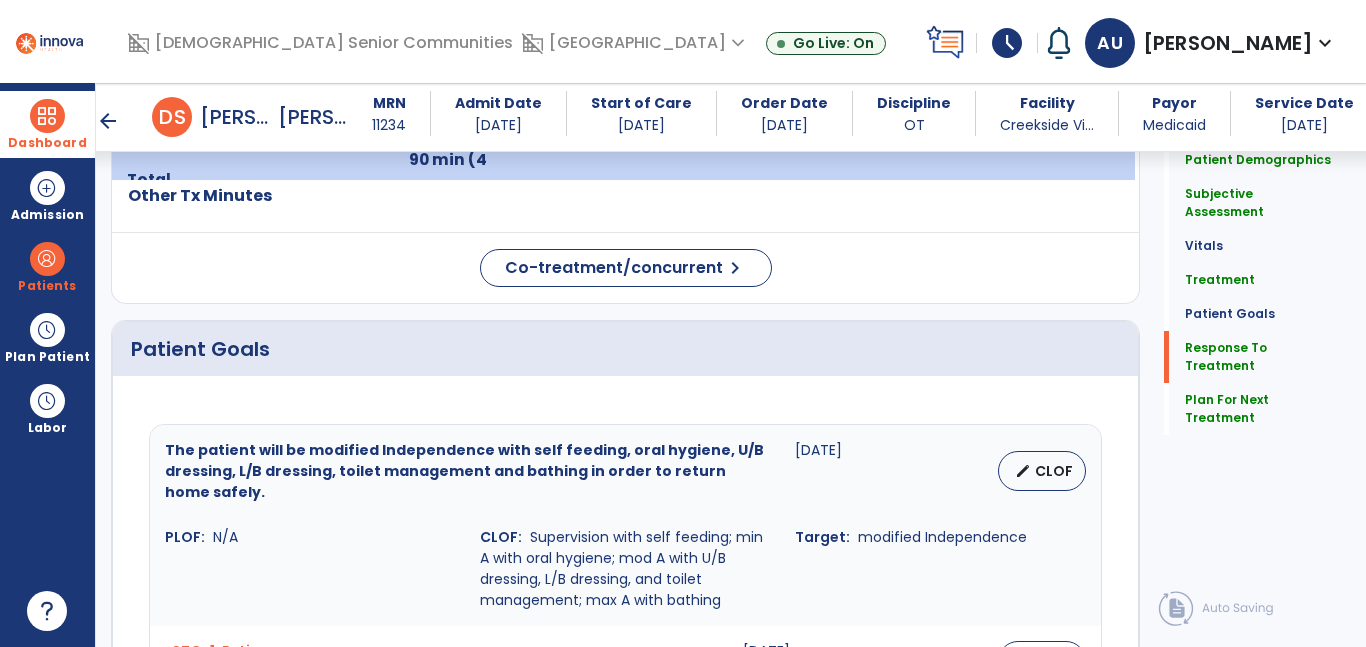scroll, scrollTop: 0, scrollLeft: 0, axis: both 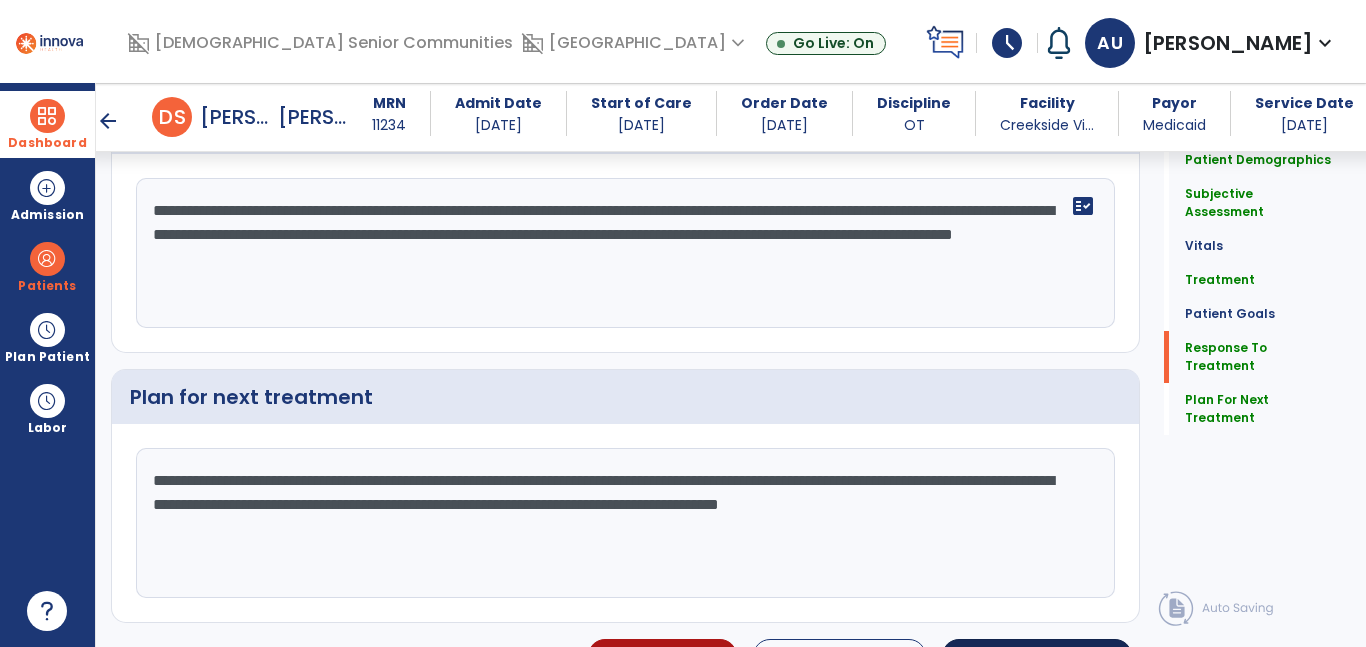 type on "**********" 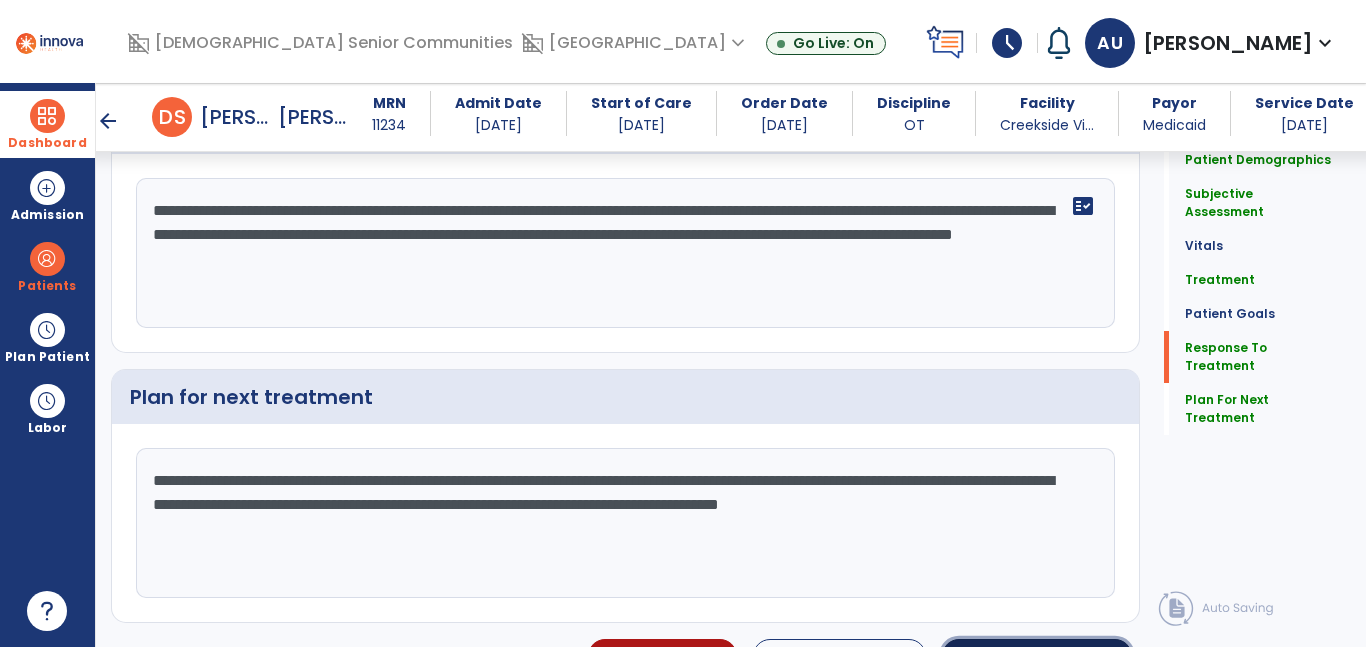 click on "Sign Doc  chevron_right" 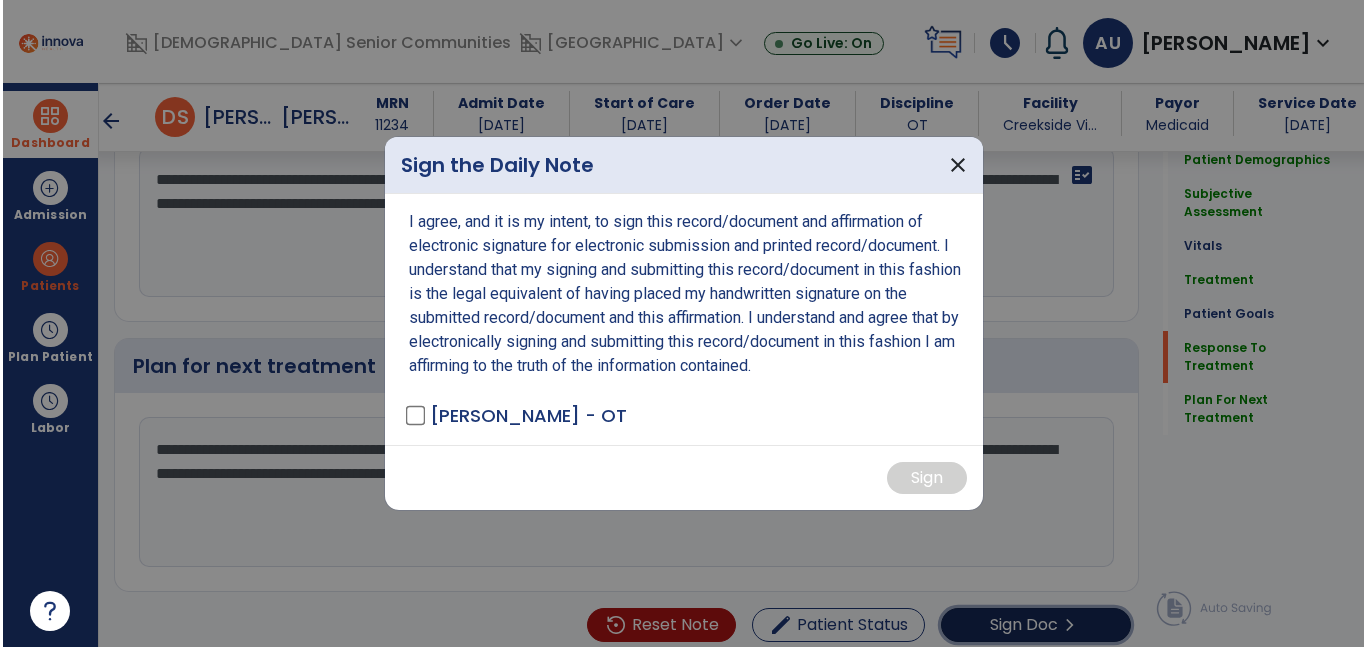 scroll, scrollTop: 3895, scrollLeft: 0, axis: vertical 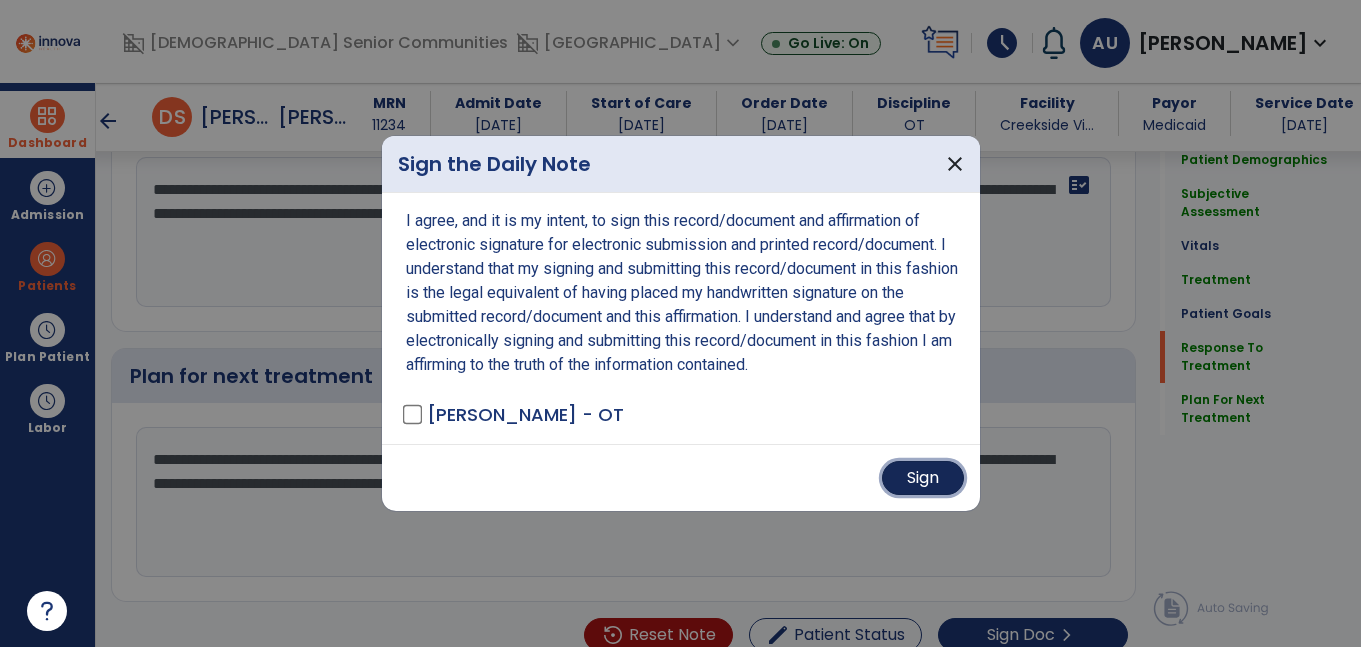click on "Sign" at bounding box center (923, 478) 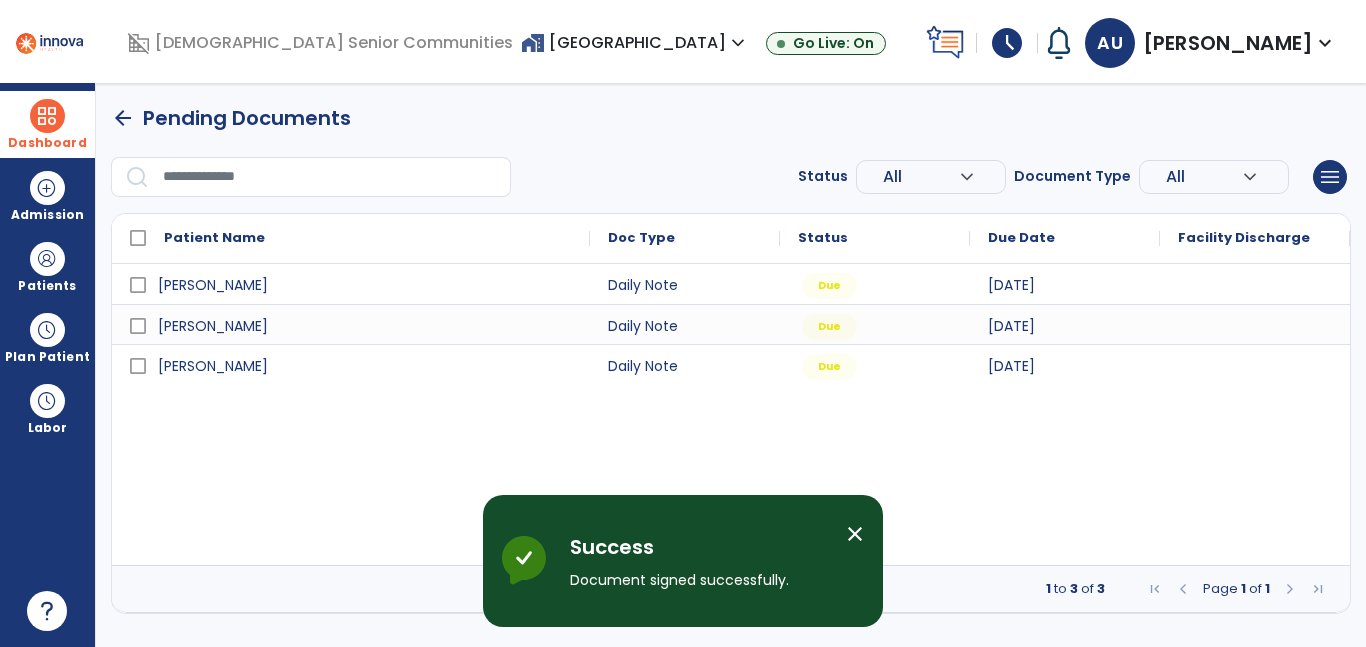 scroll, scrollTop: 0, scrollLeft: 0, axis: both 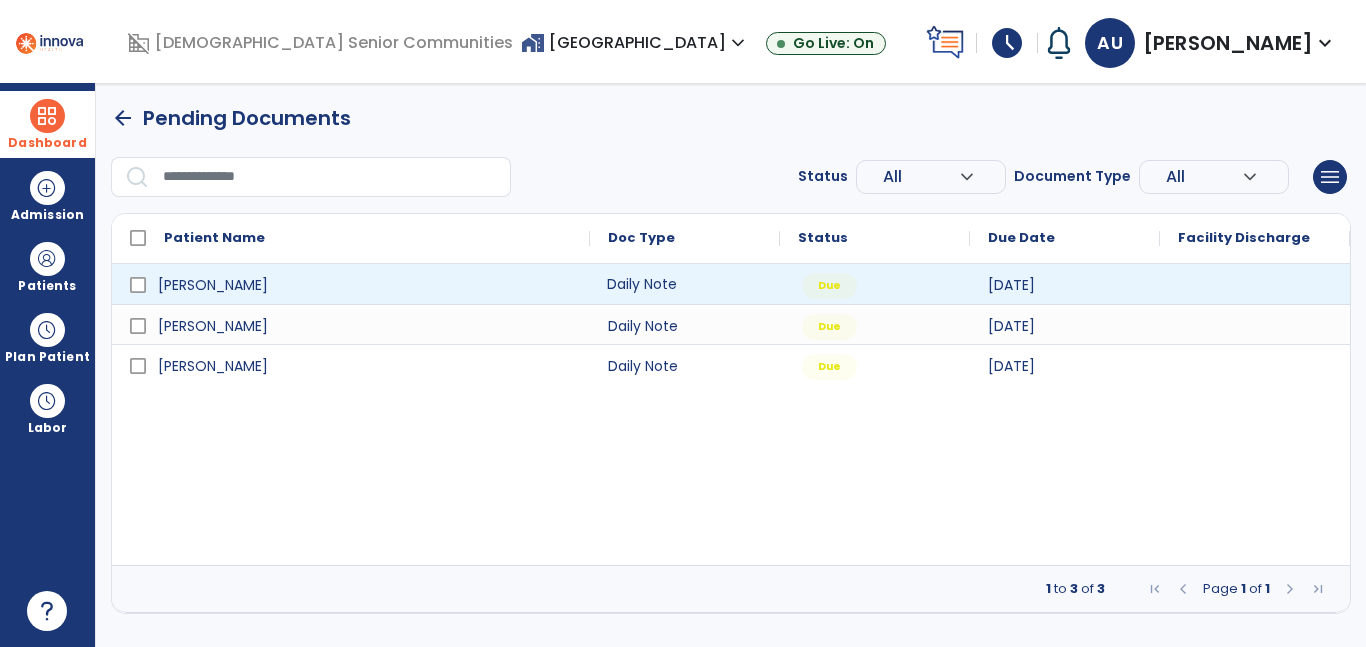 click on "Daily Note" at bounding box center [685, 284] 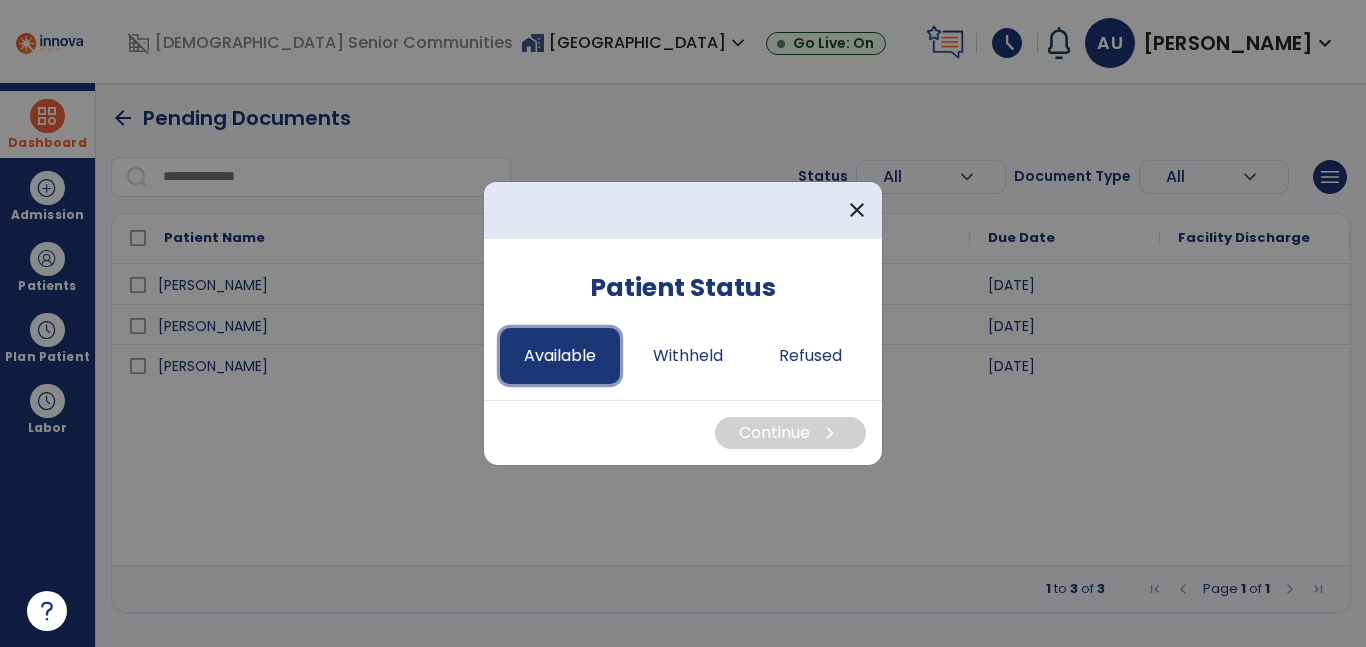 click on "Available" at bounding box center (560, 356) 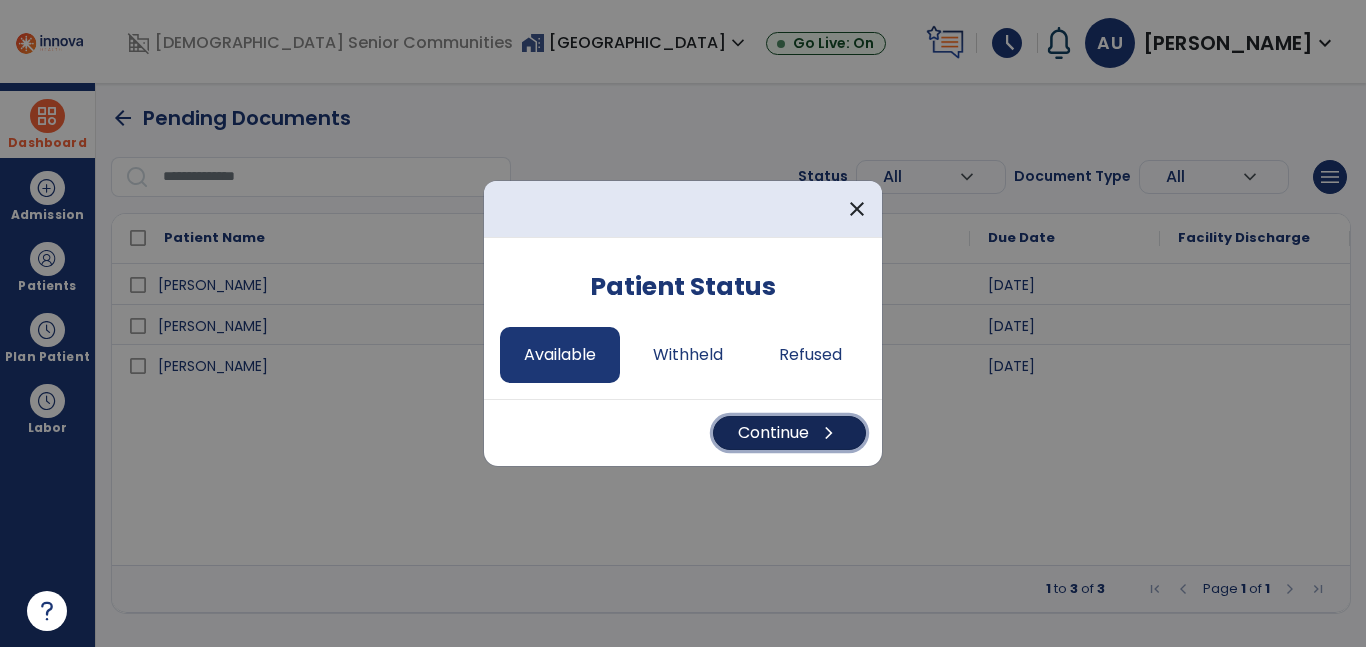 click on "Continue   chevron_right" at bounding box center [789, 433] 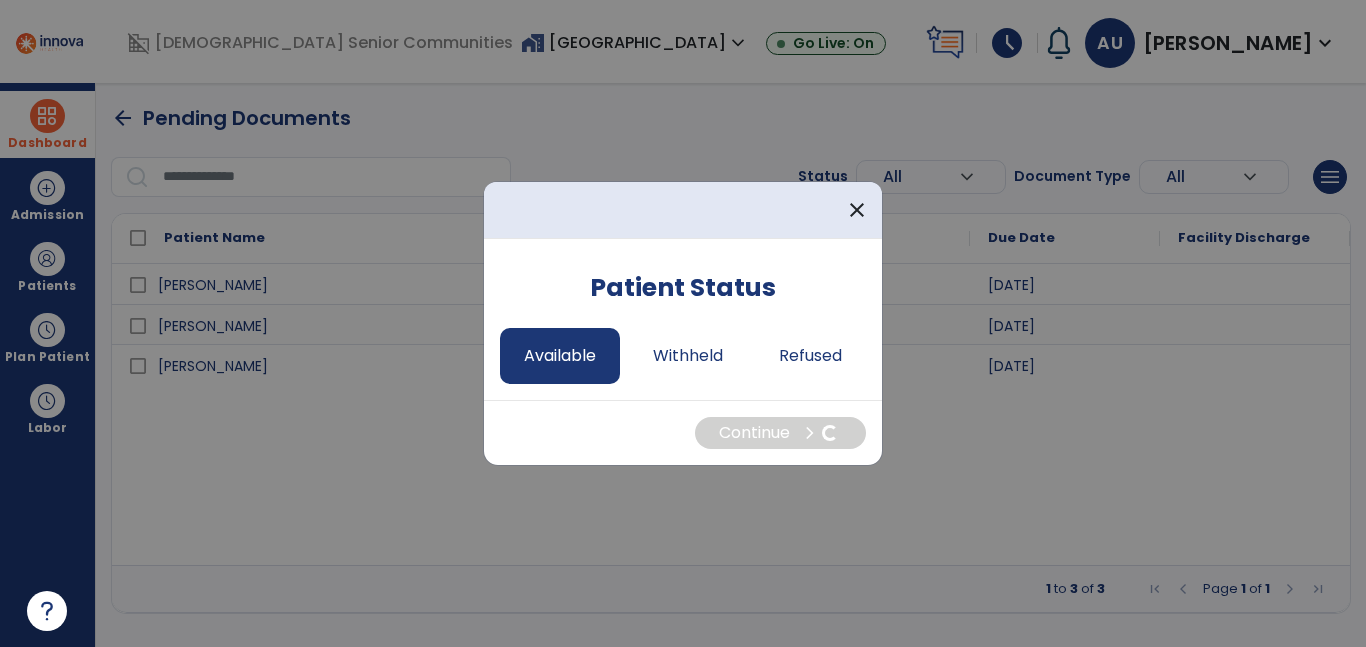 select on "*" 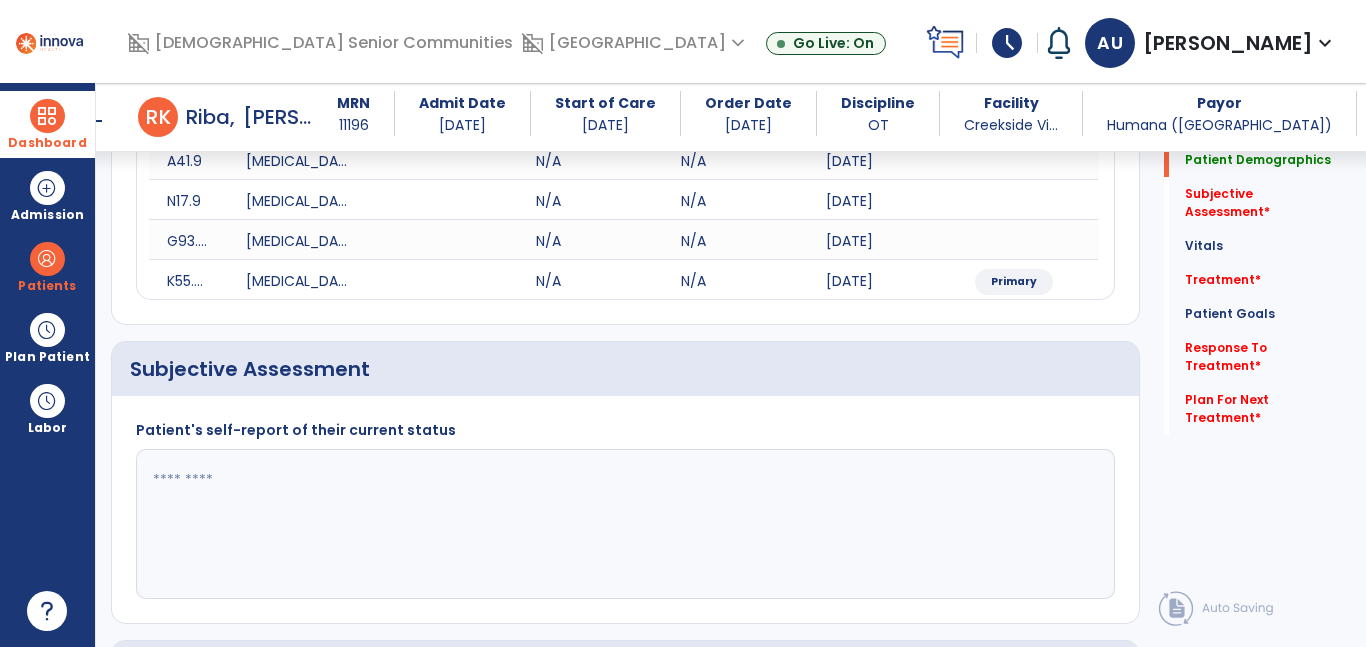 scroll, scrollTop: 365, scrollLeft: 0, axis: vertical 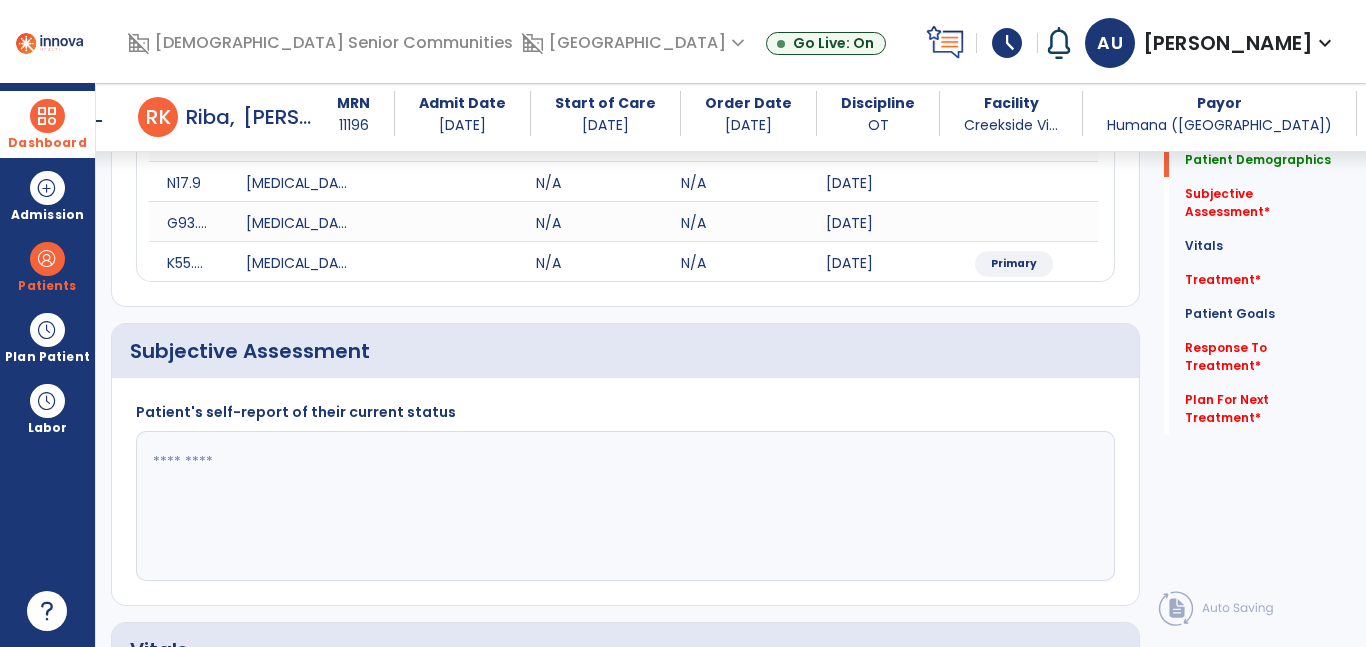 click 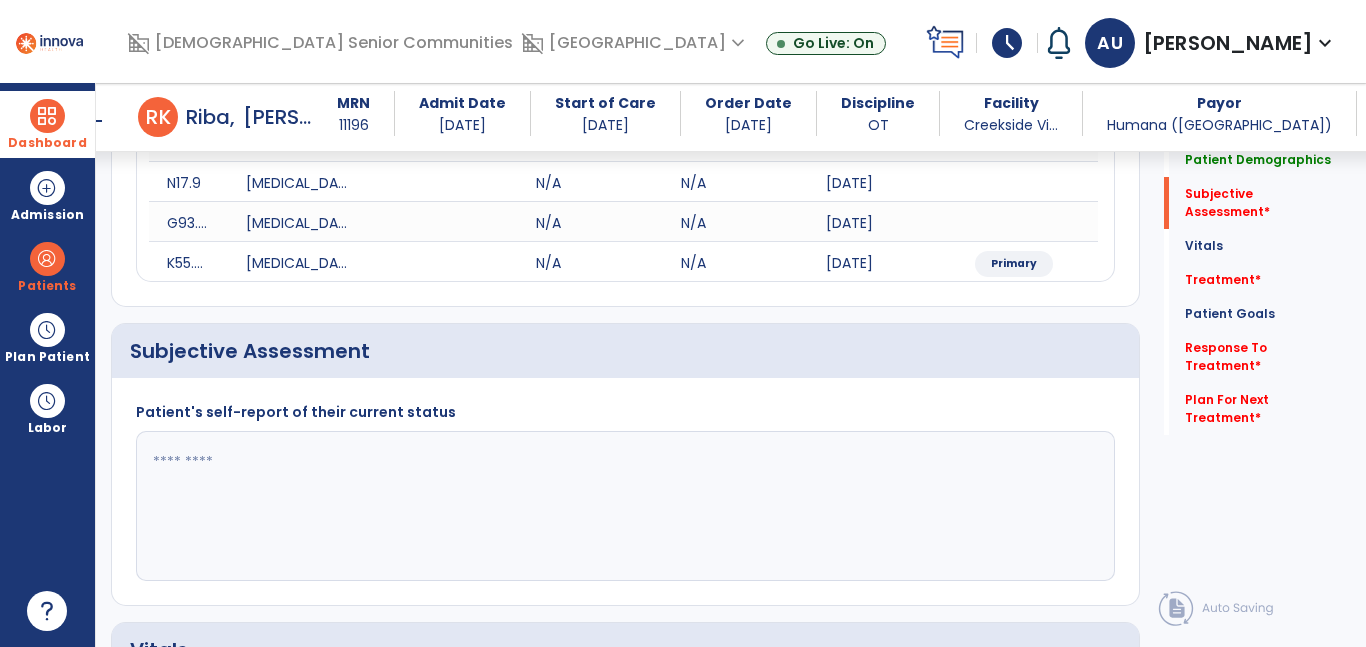 paste on "**********" 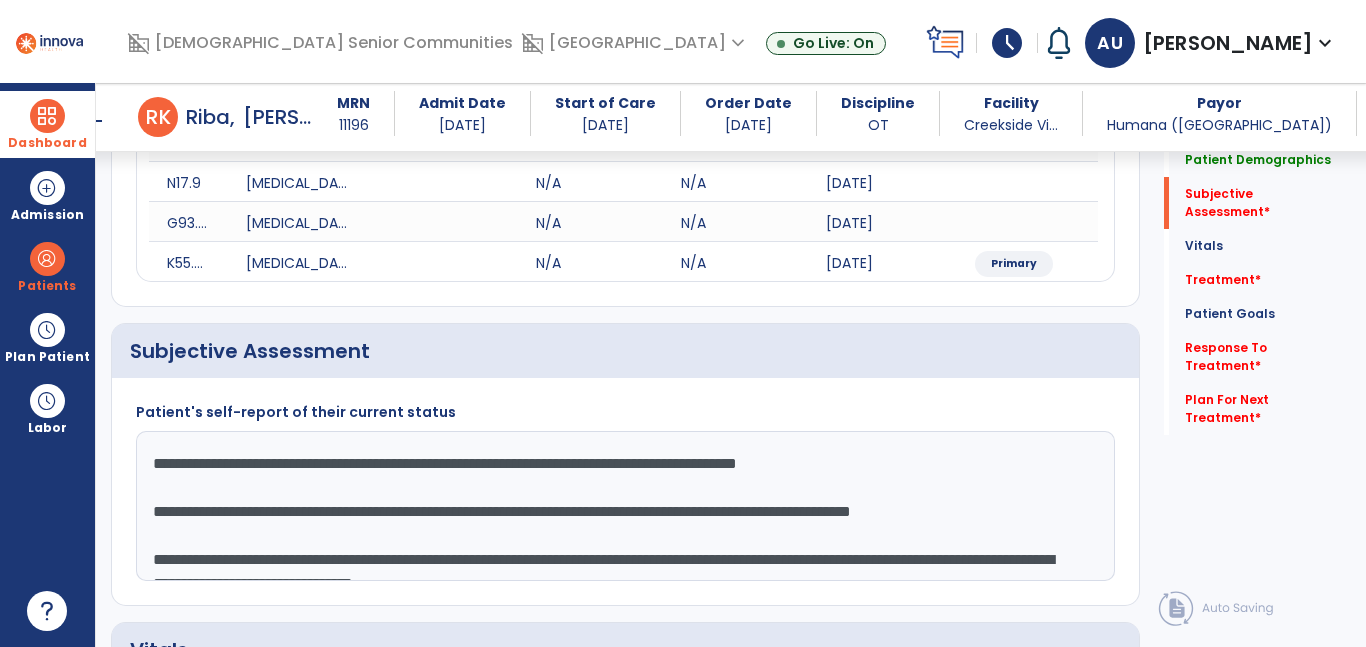 scroll, scrollTop: 15, scrollLeft: 0, axis: vertical 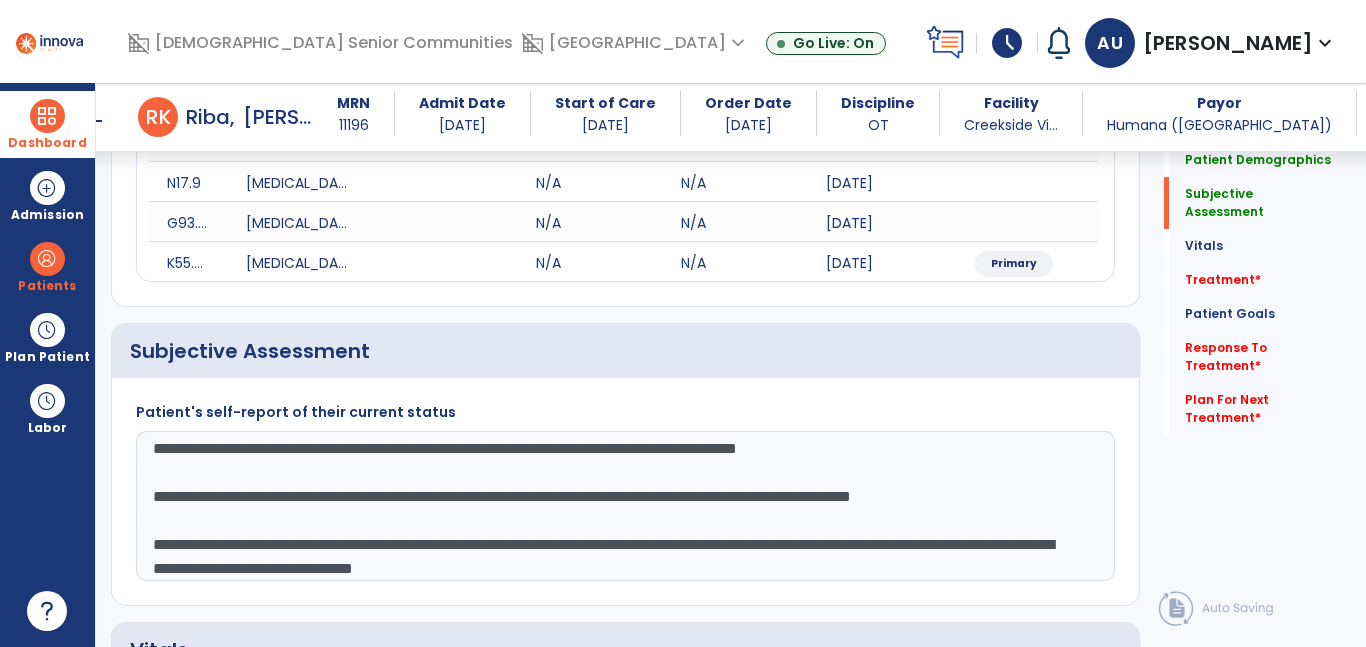 drag, startPoint x: 674, startPoint y: 602, endPoint x: 759, endPoint y: 608, distance: 85.2115 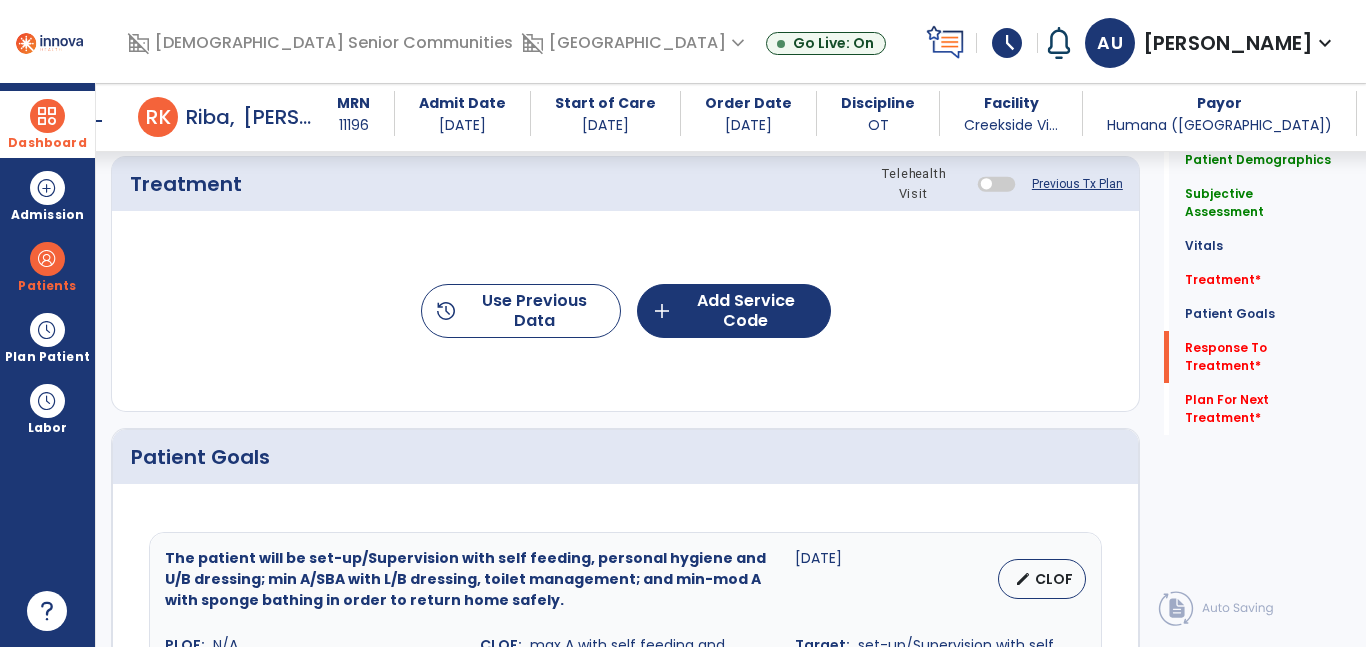 scroll, scrollTop: 3655, scrollLeft: 0, axis: vertical 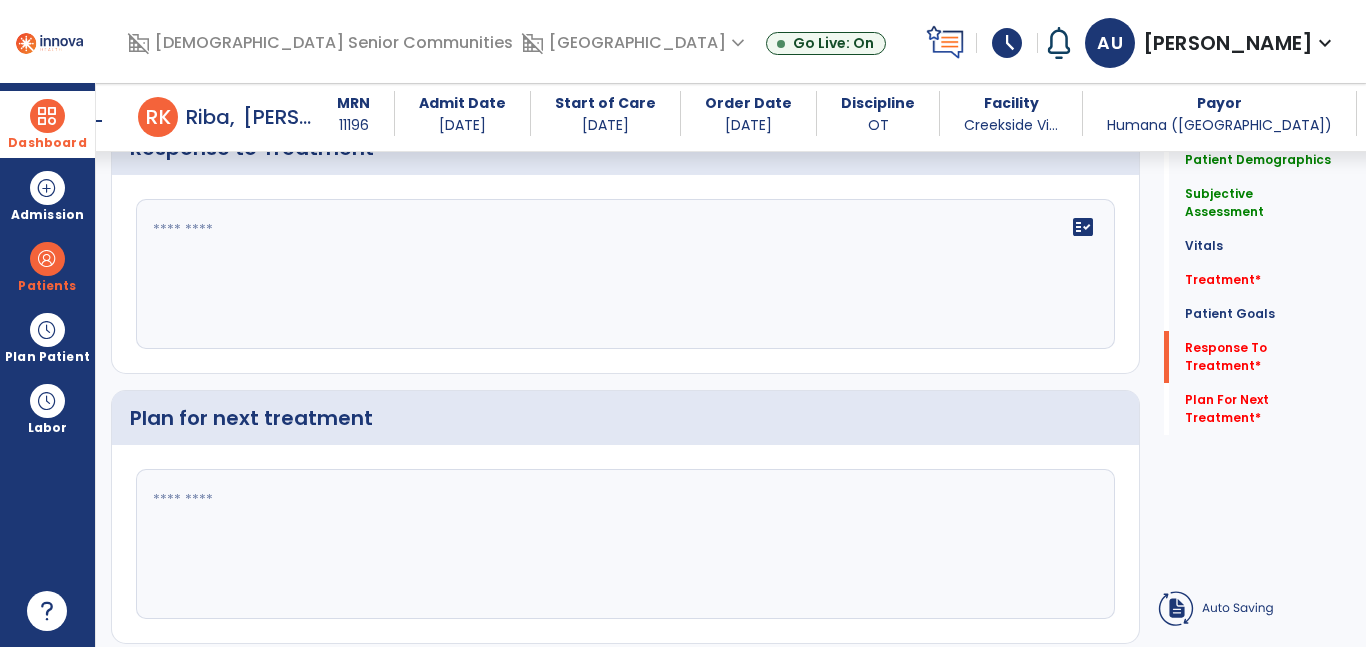 type on "**********" 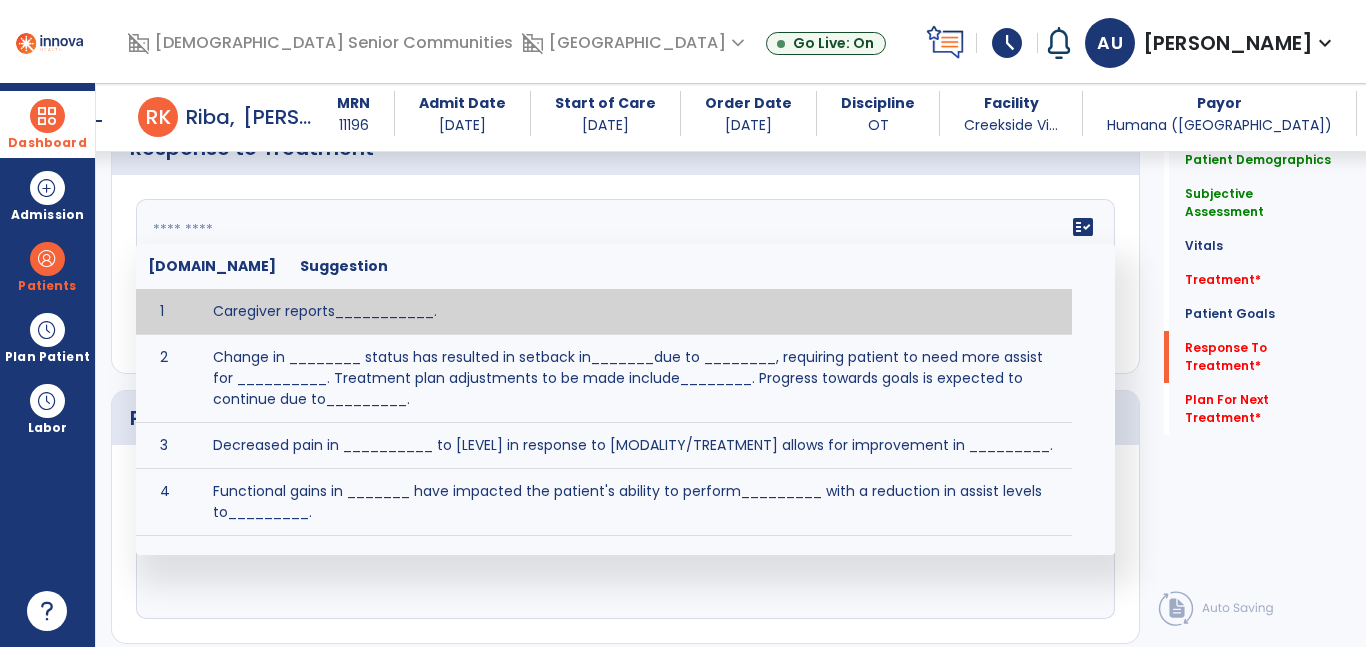 scroll, scrollTop: 3546, scrollLeft: 0, axis: vertical 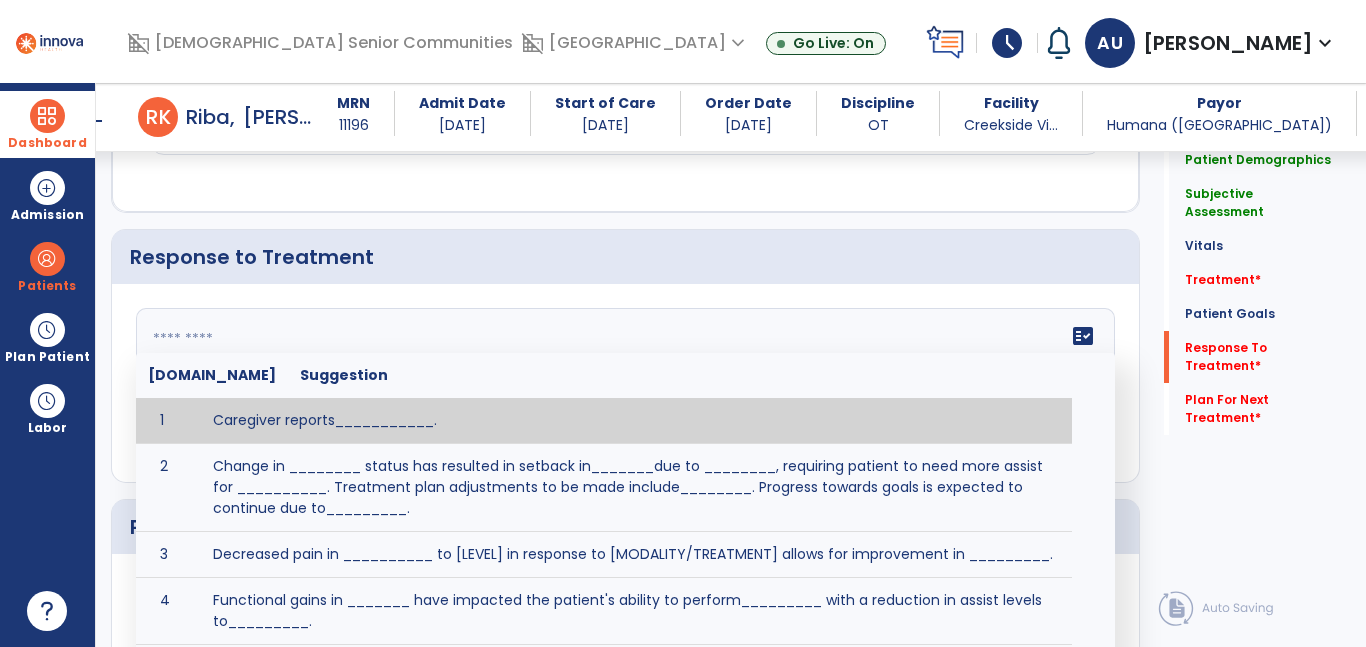 paste on "**********" 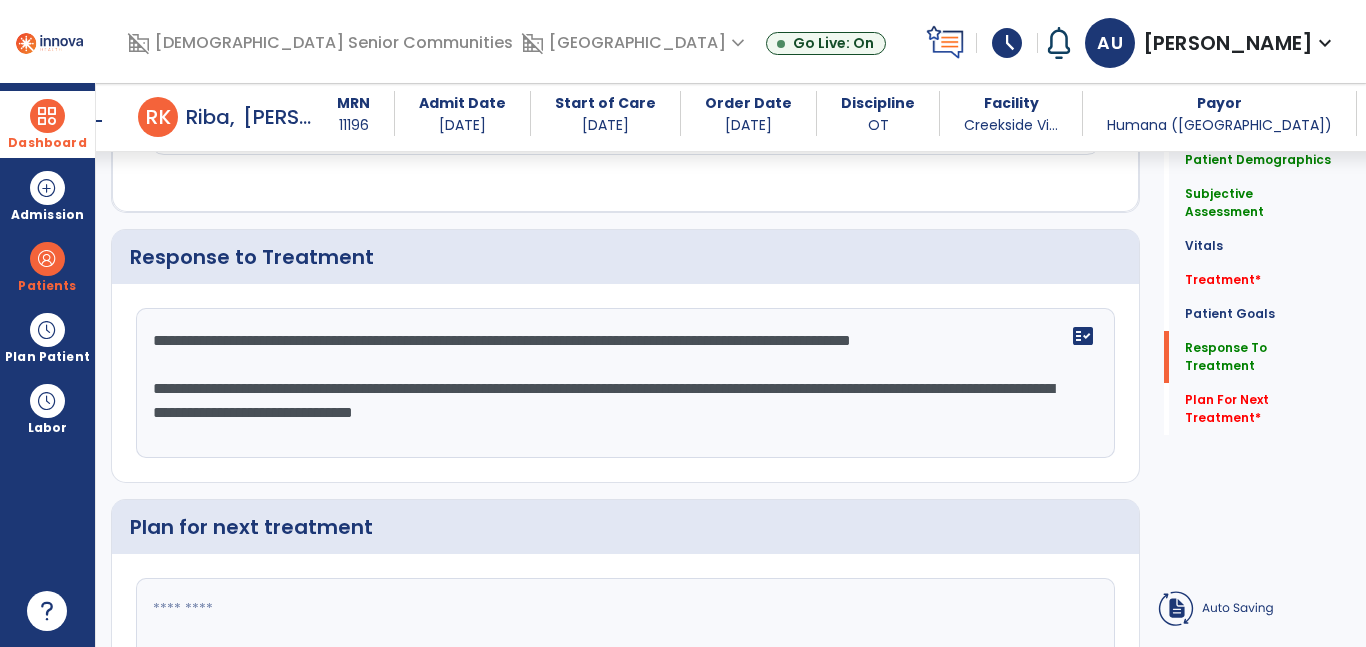 drag, startPoint x: 148, startPoint y: 312, endPoint x: 965, endPoint y: 436, distance: 826.35645 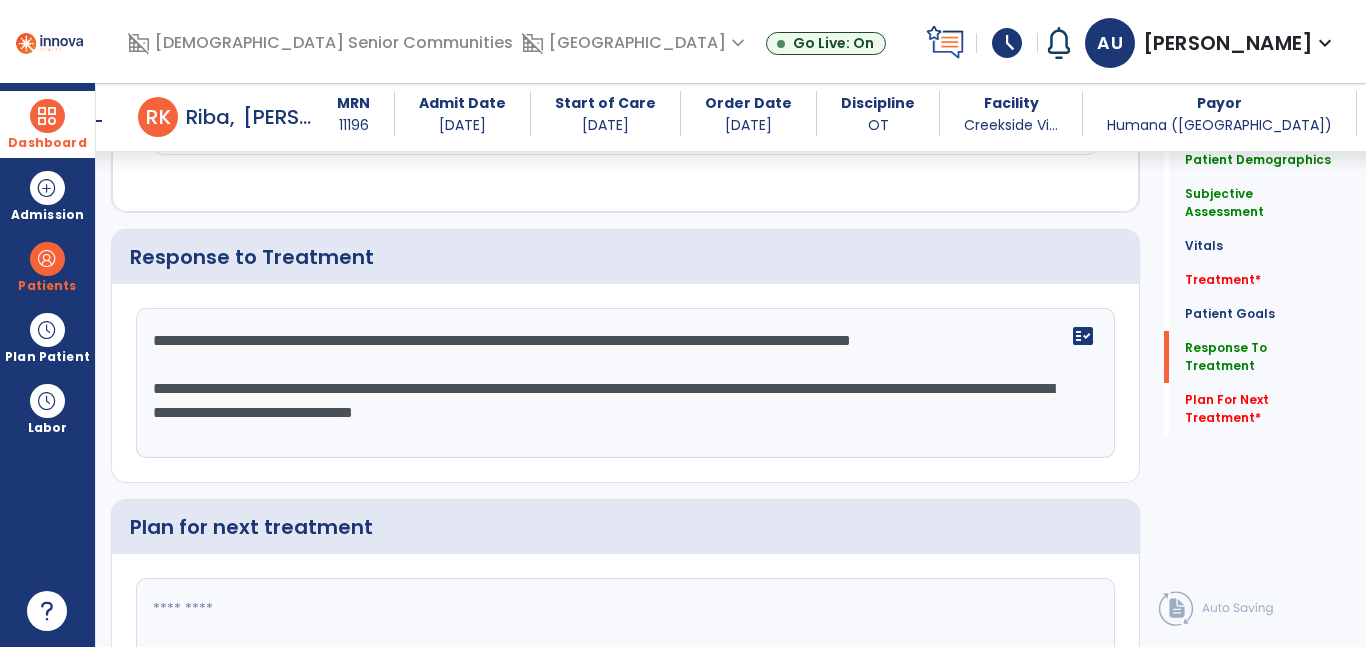 drag, startPoint x: 338, startPoint y: 371, endPoint x: 940, endPoint y: 365, distance: 602.0299 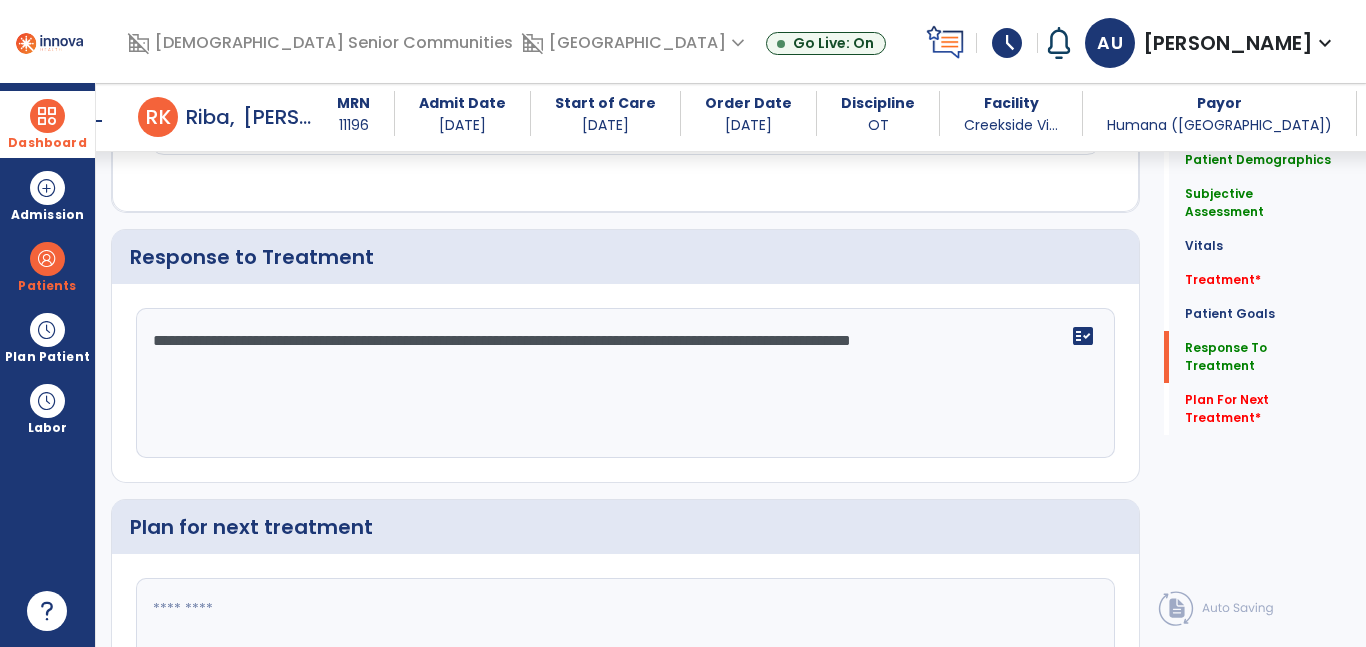 type on "**********" 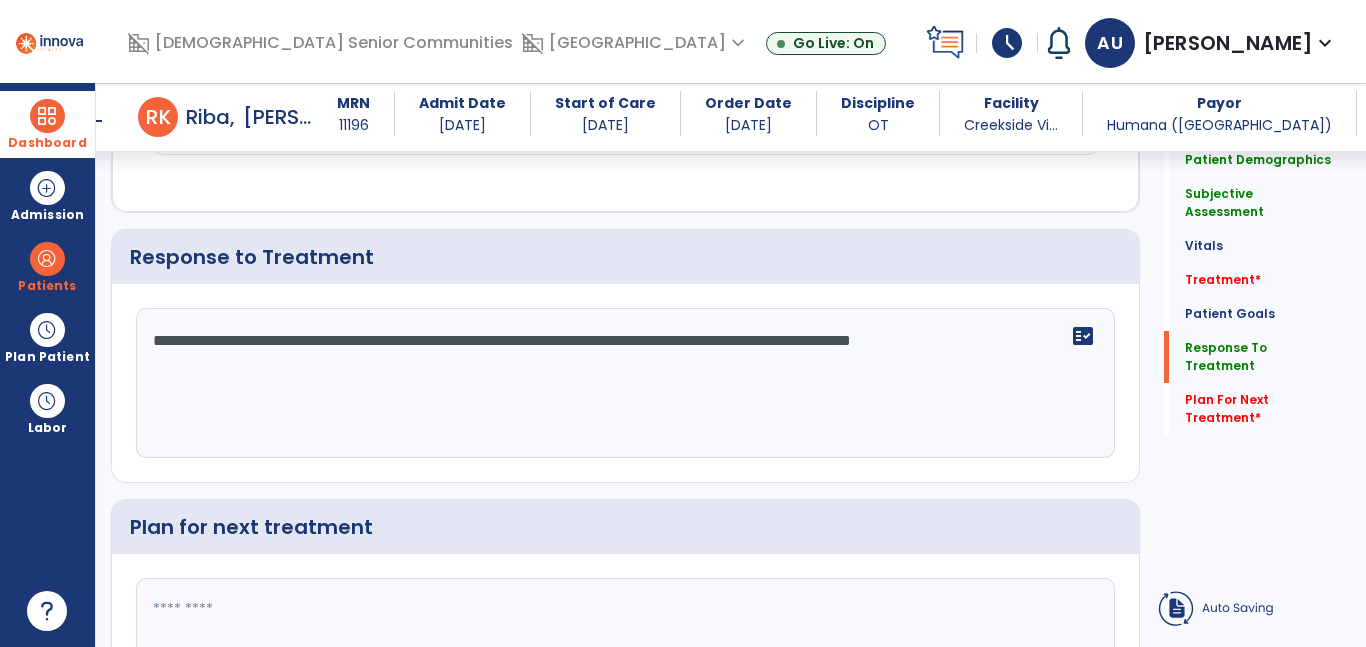paste on "**********" 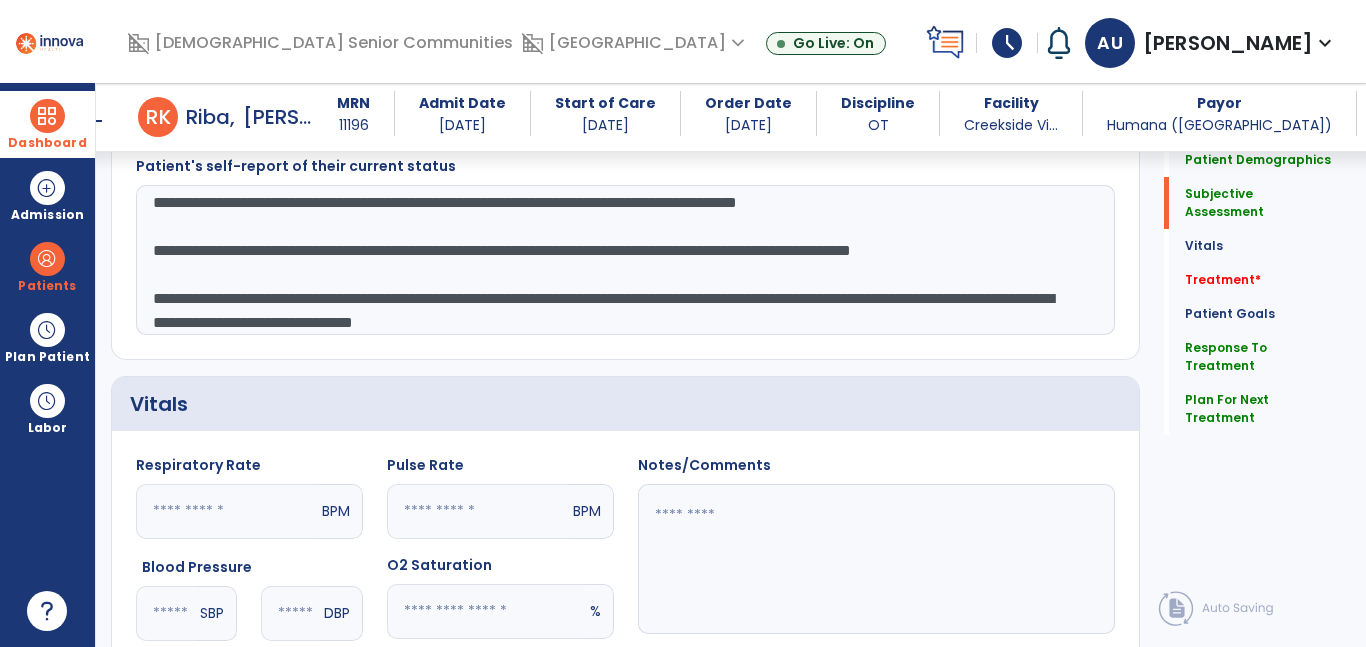scroll, scrollTop: 604, scrollLeft: 0, axis: vertical 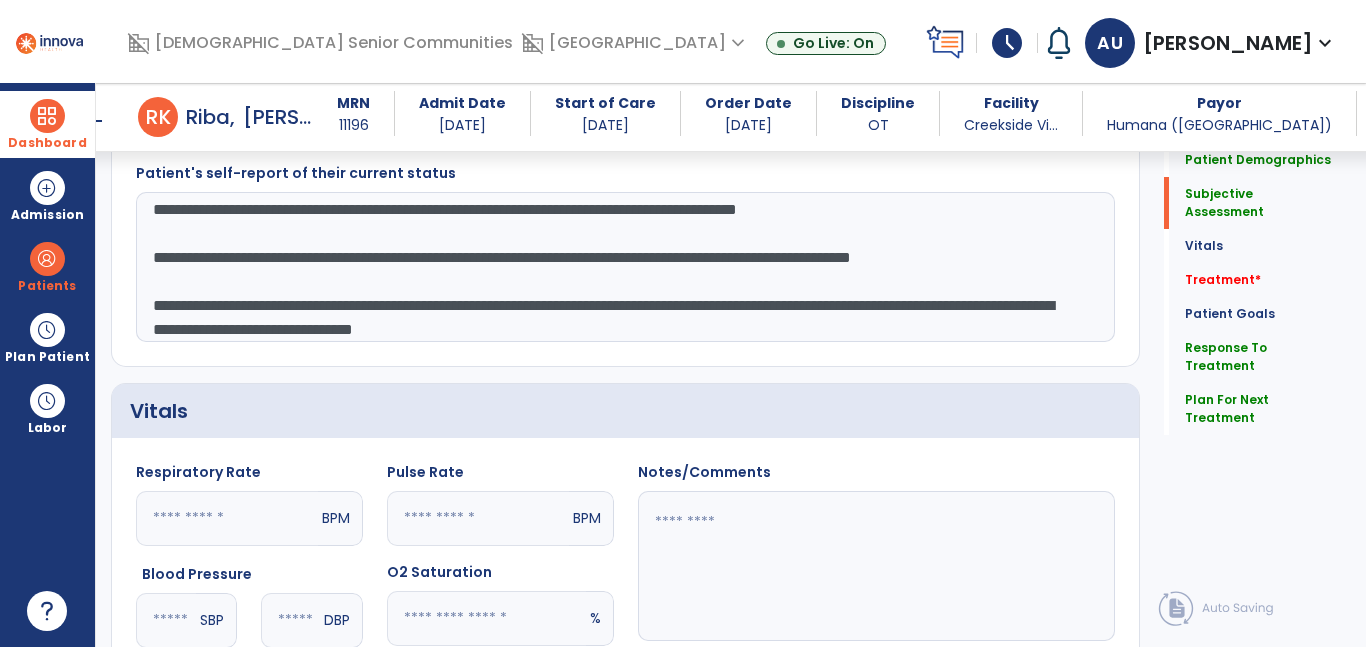 type on "**********" 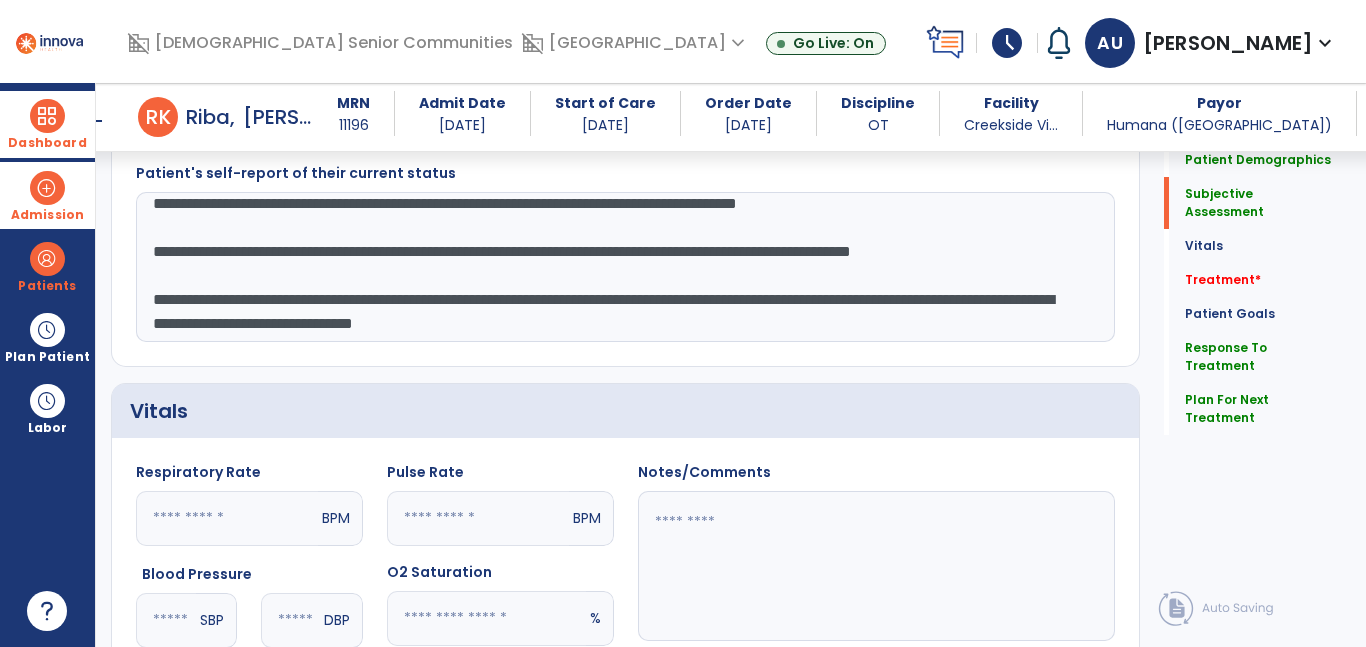 scroll, scrollTop: 0, scrollLeft: 0, axis: both 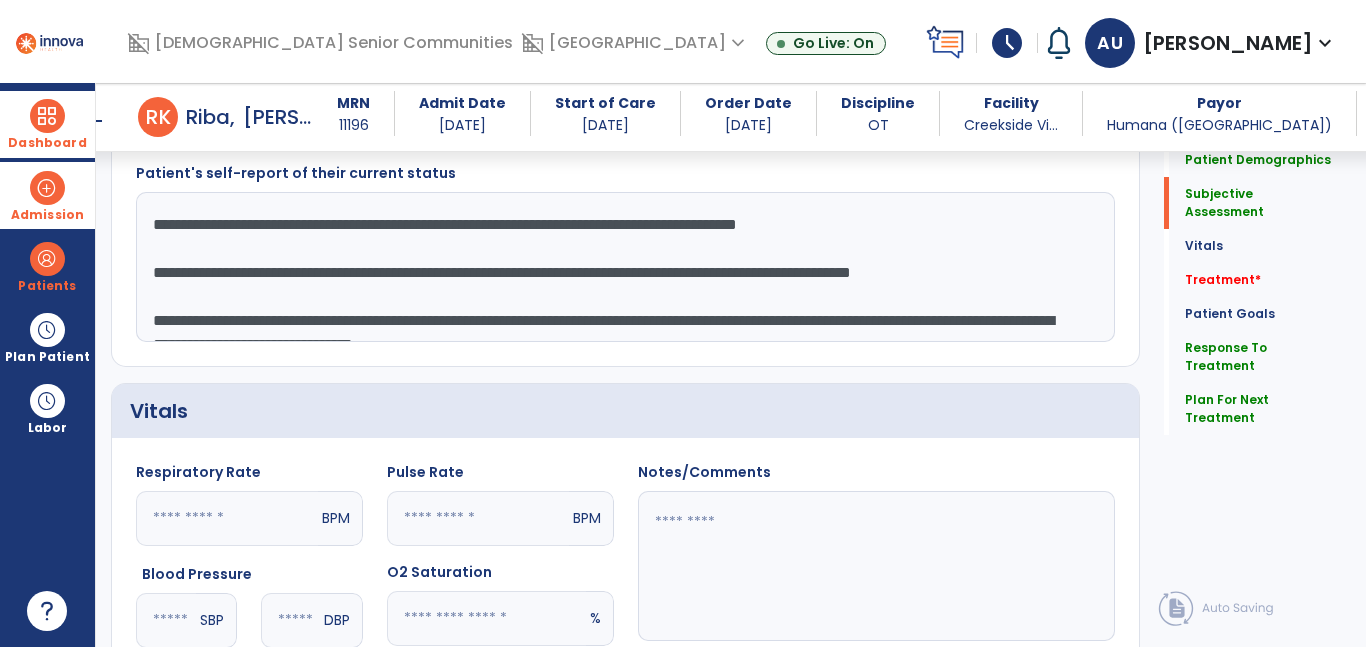 drag, startPoint x: 770, startPoint y: 328, endPoint x: 81, endPoint y: 176, distance: 705.56714 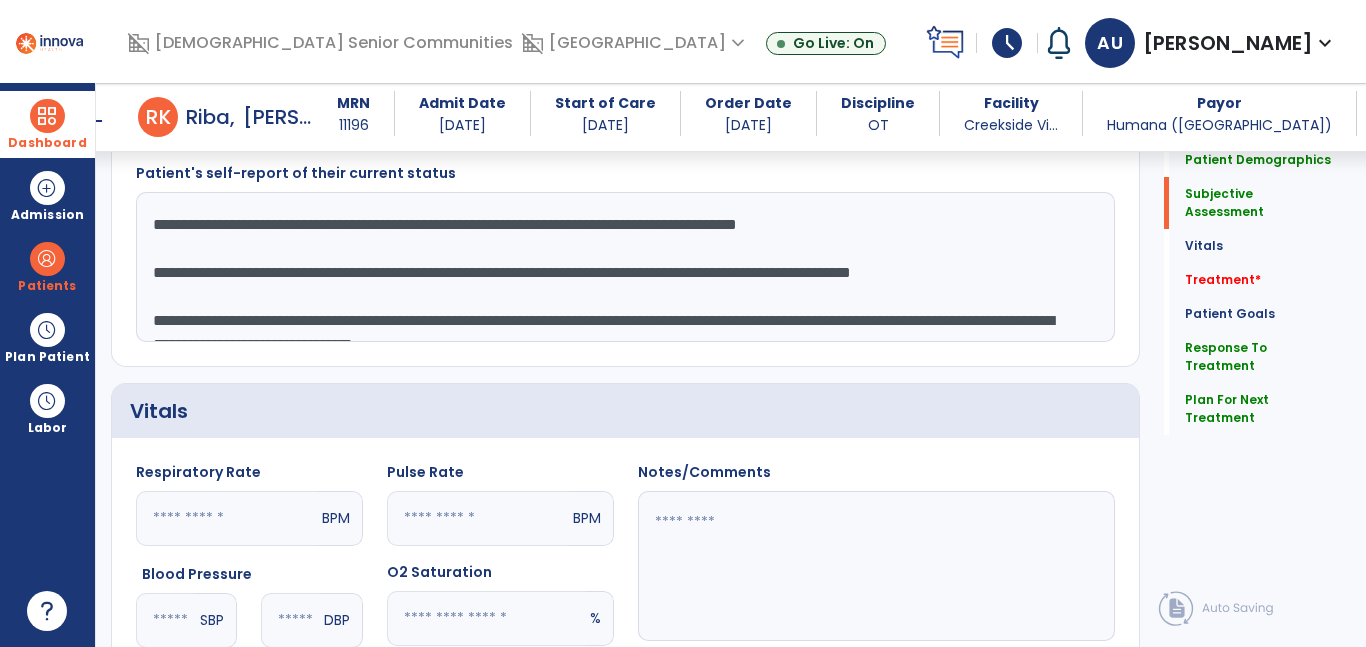 click on "**********" 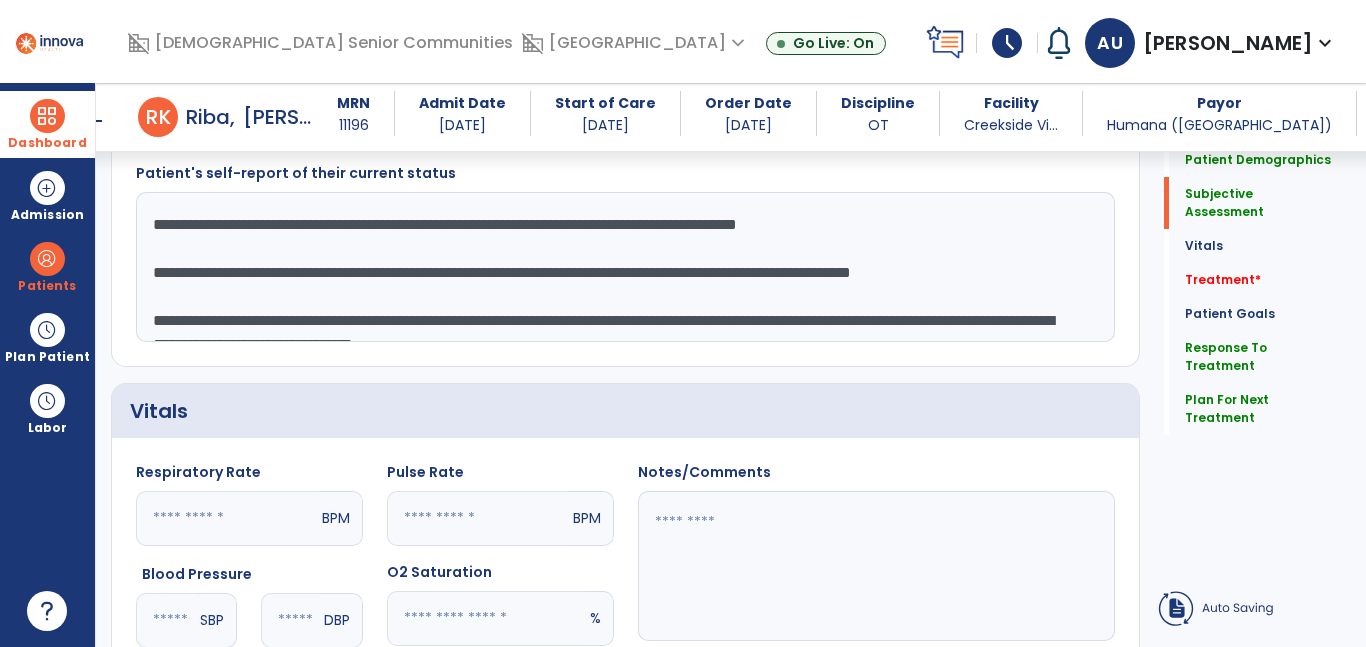 click on "**********" 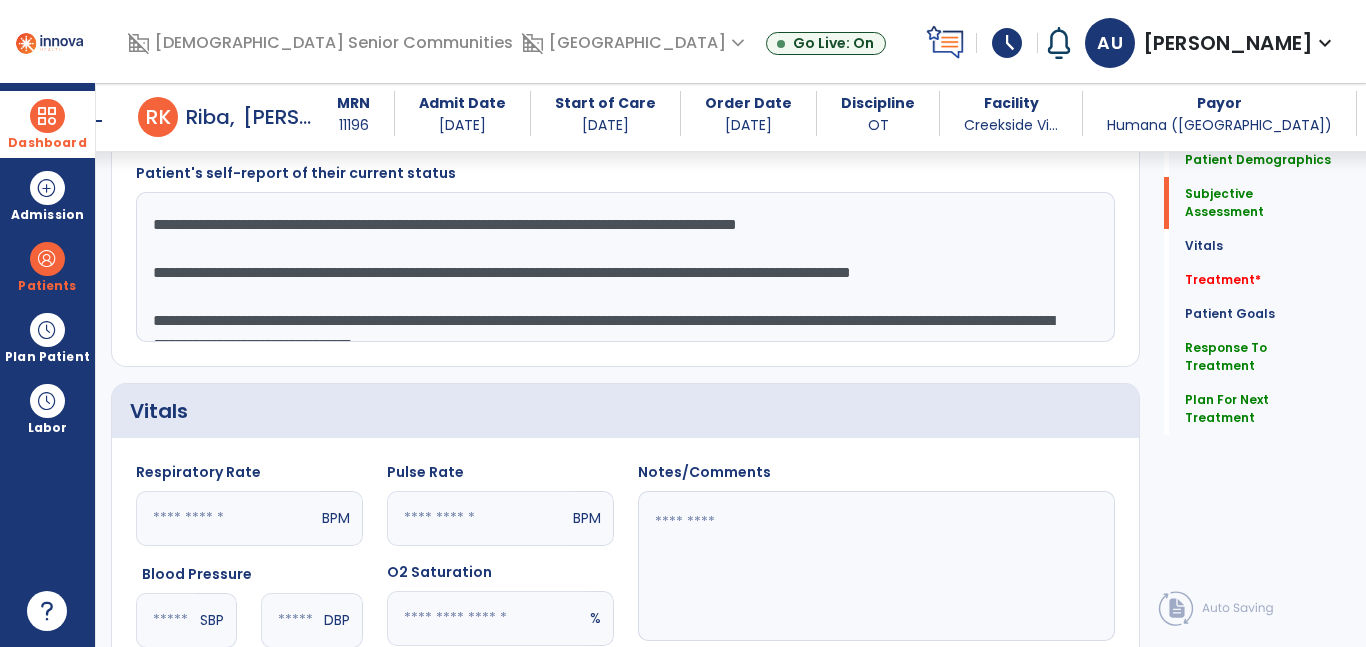 click on "**********" 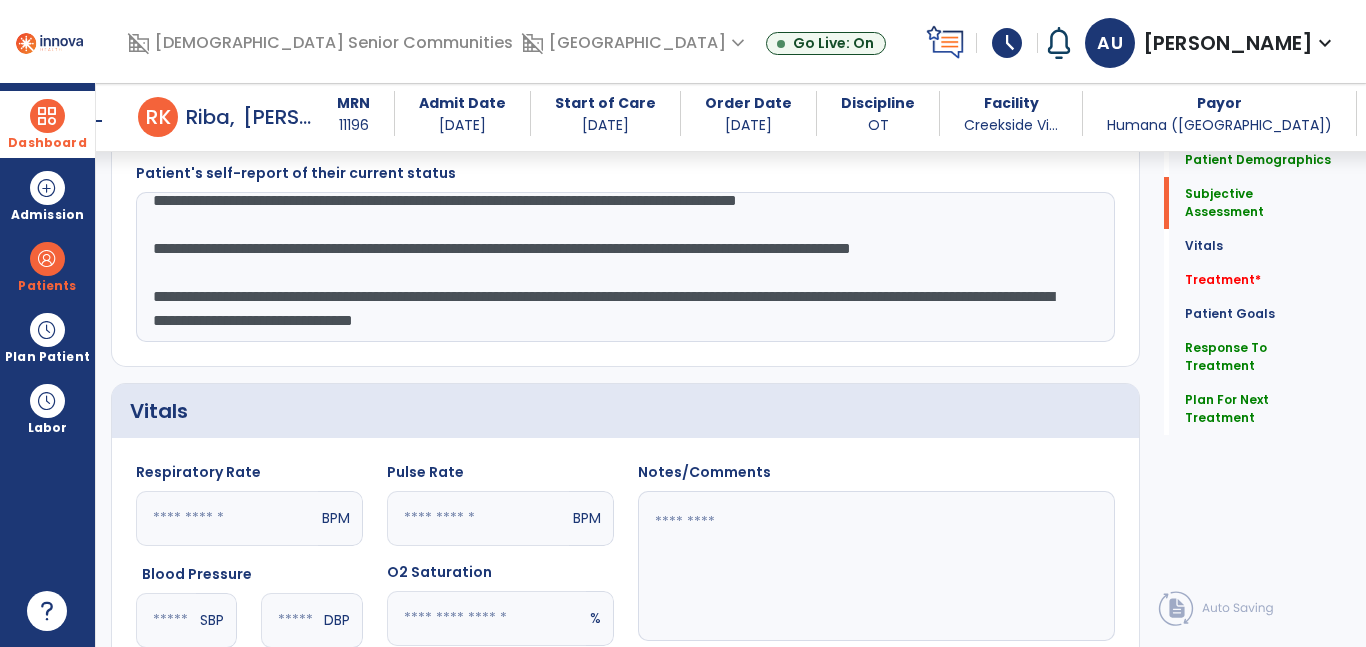 drag, startPoint x: 178, startPoint y: 252, endPoint x: 848, endPoint y: 364, distance: 679.2967 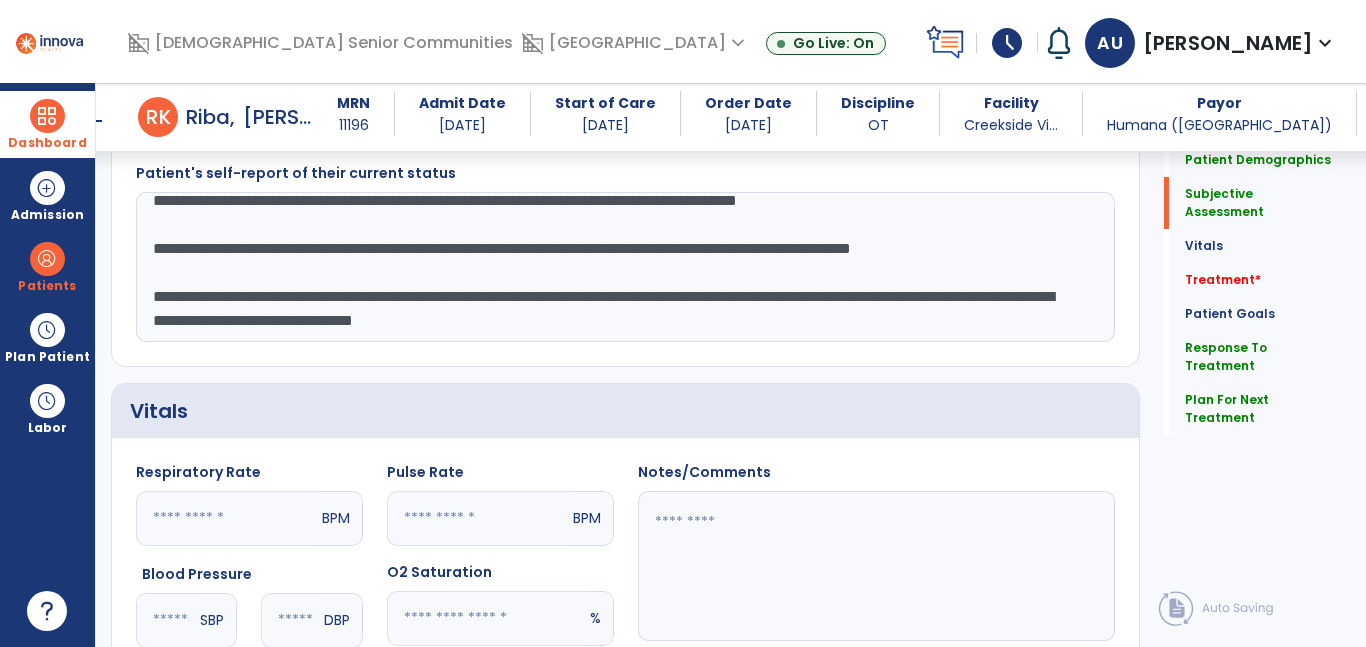 click on "**********" 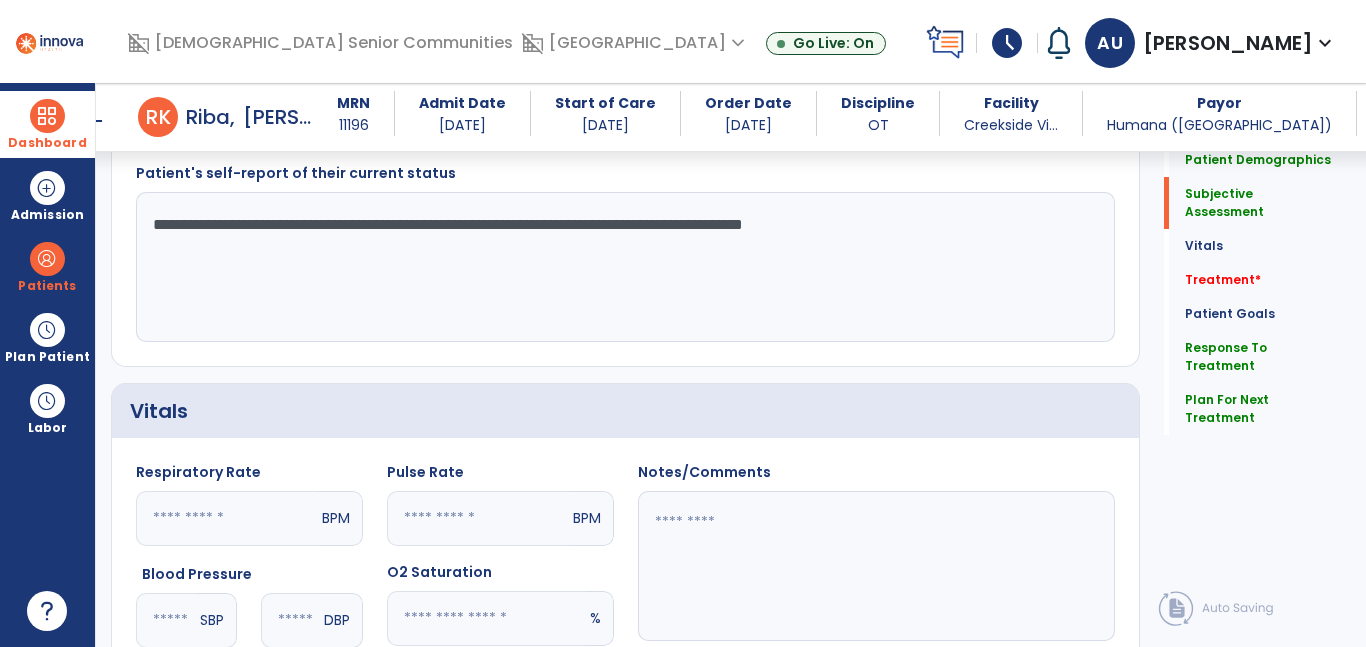 scroll, scrollTop: 0, scrollLeft: 0, axis: both 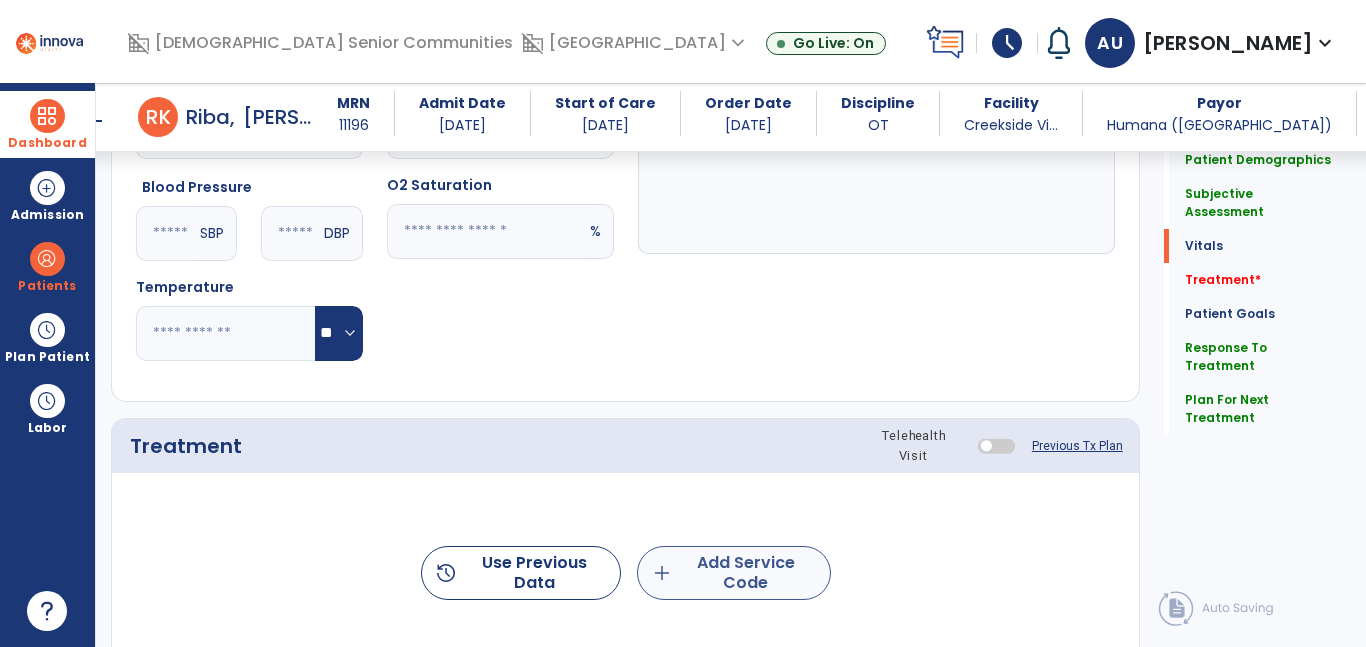 type on "**********" 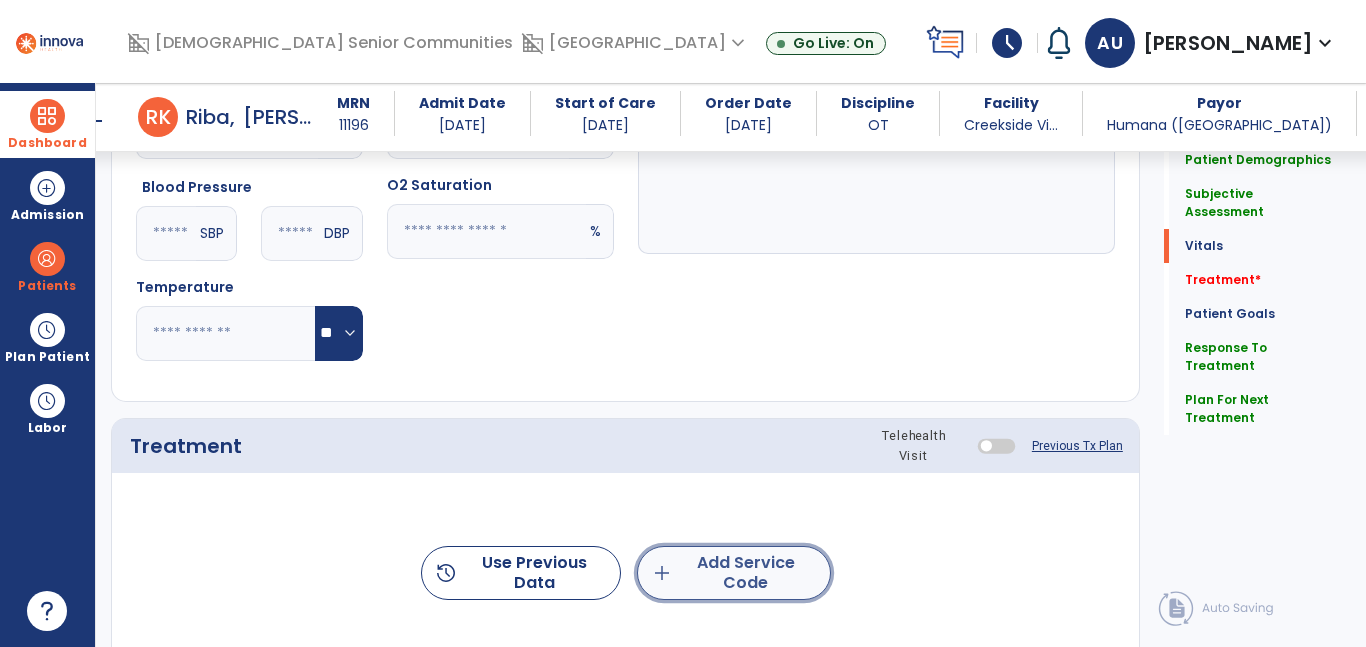 click on "add  Add Service Code" 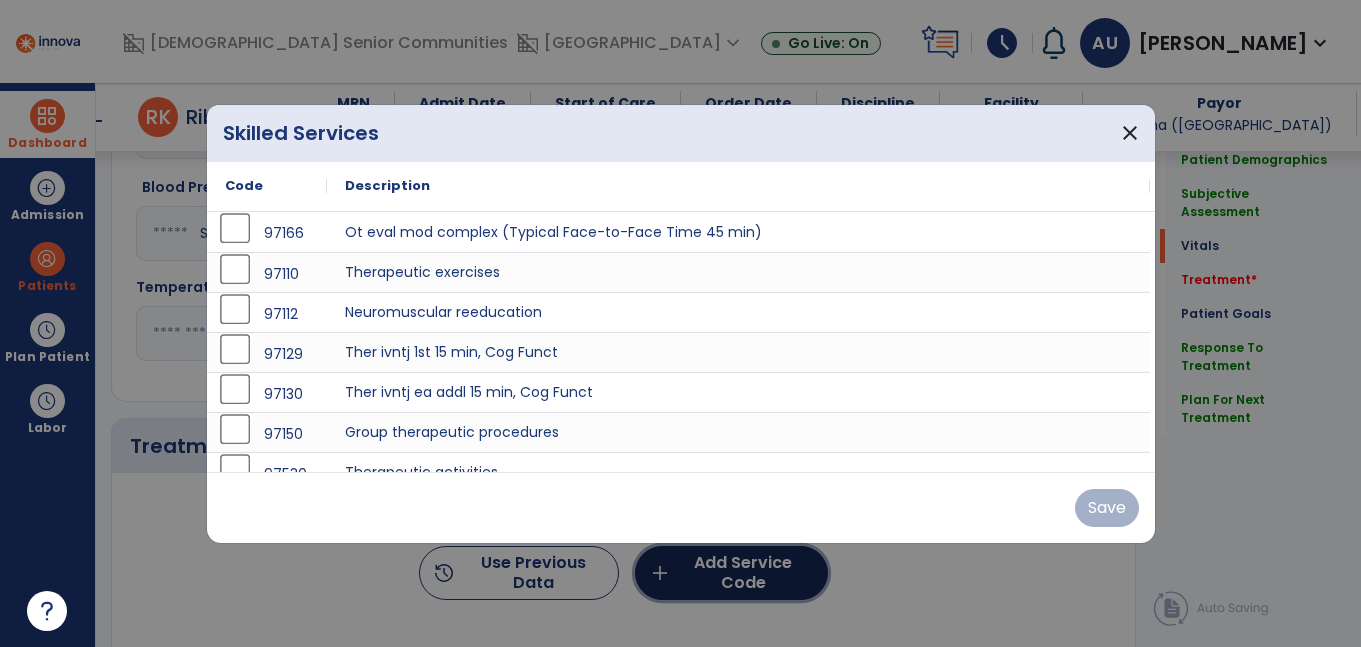 scroll, scrollTop: 991, scrollLeft: 0, axis: vertical 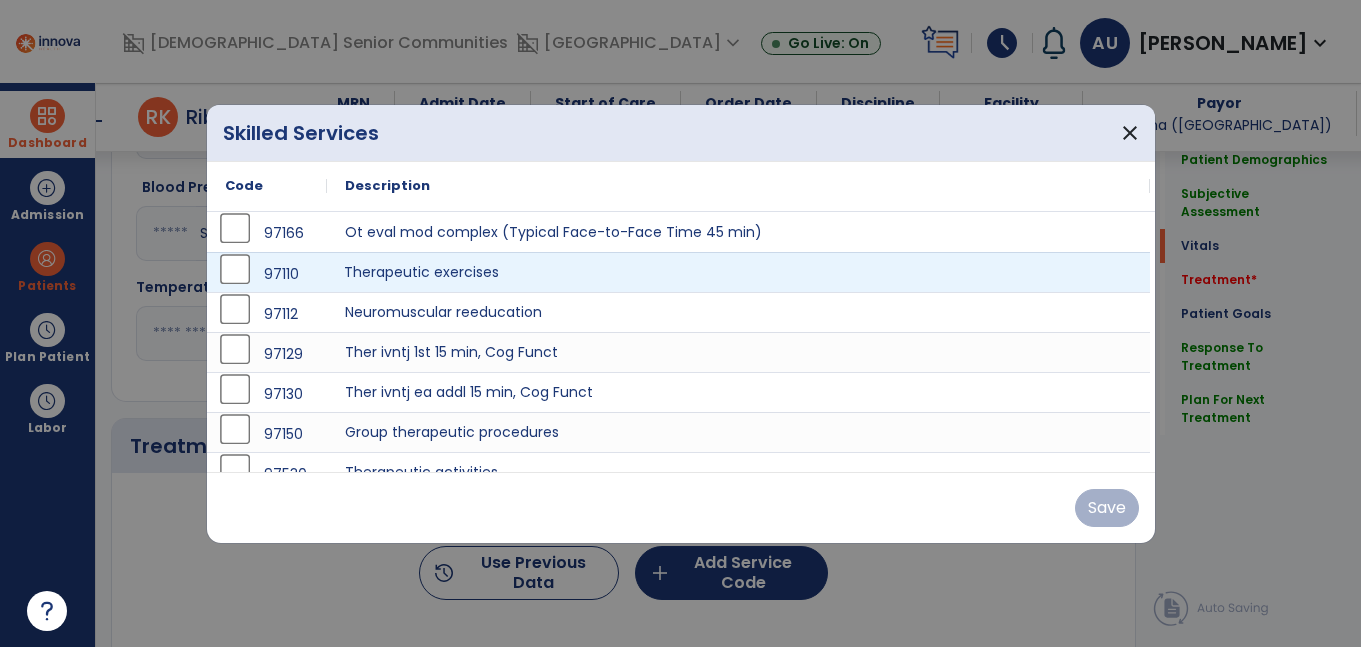 drag, startPoint x: 450, startPoint y: 275, endPoint x: 468, endPoint y: 299, distance: 30 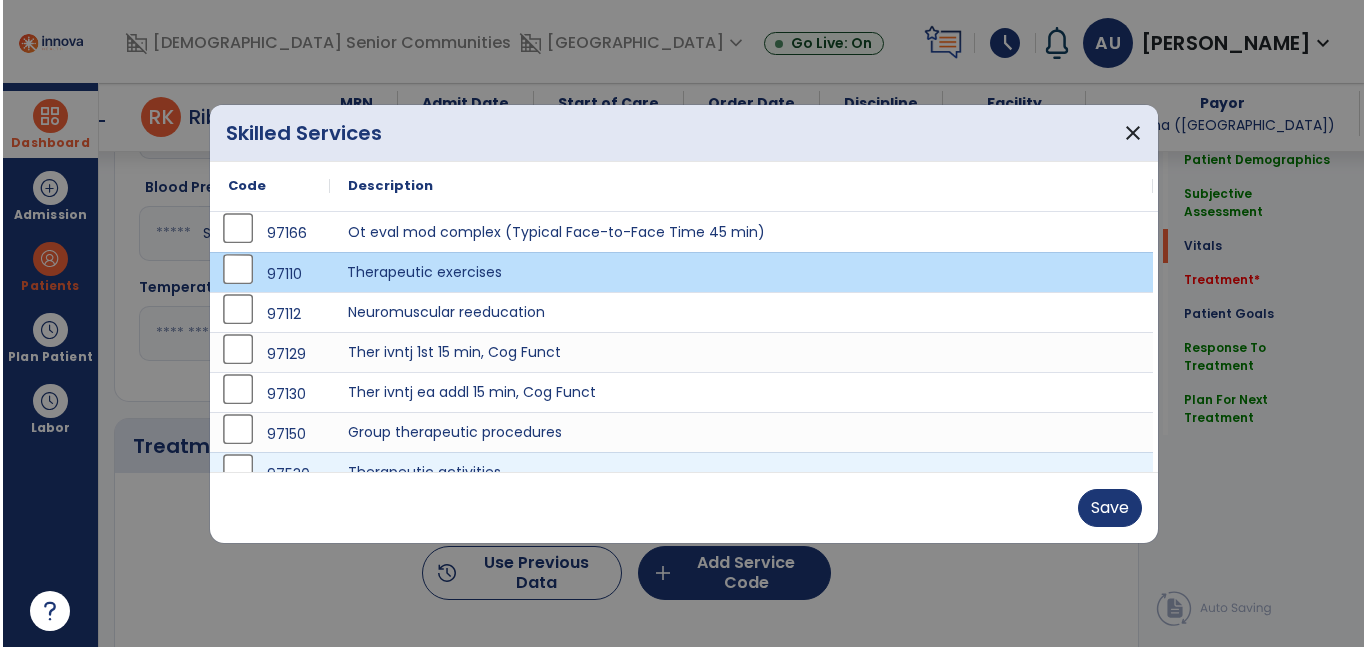 scroll, scrollTop: 70, scrollLeft: 0, axis: vertical 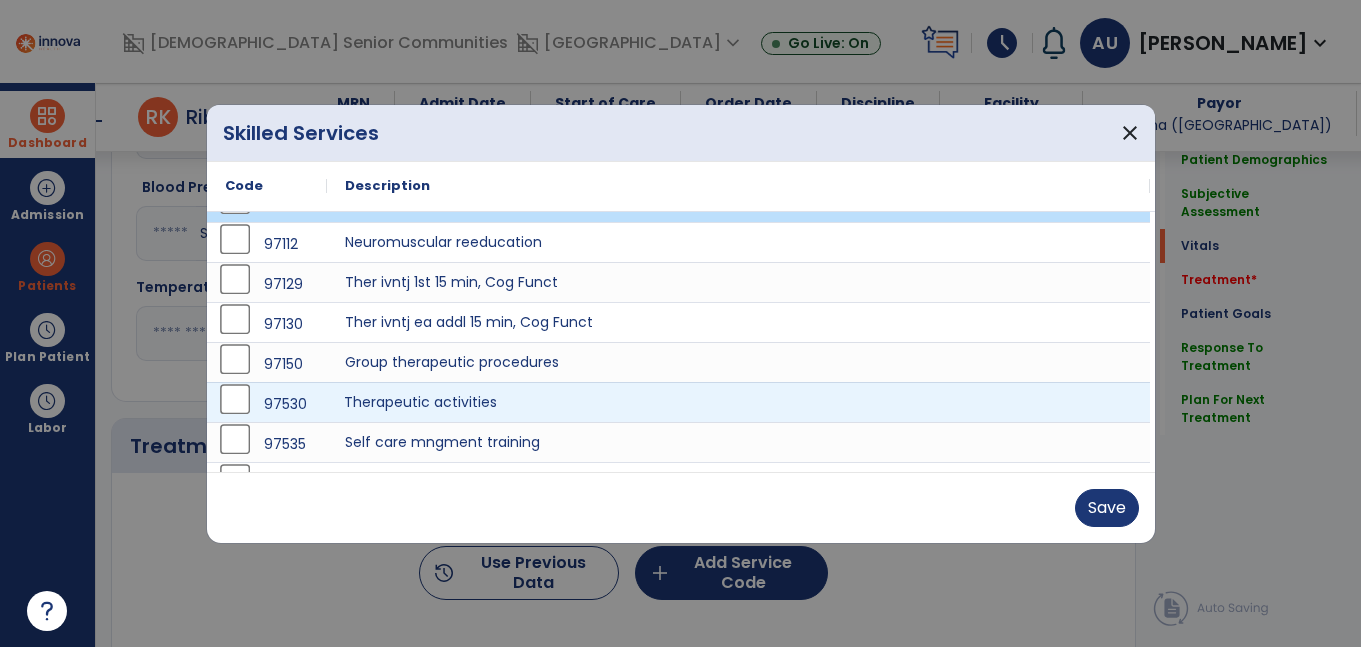 click on "Therapeutic activities" at bounding box center [738, 402] 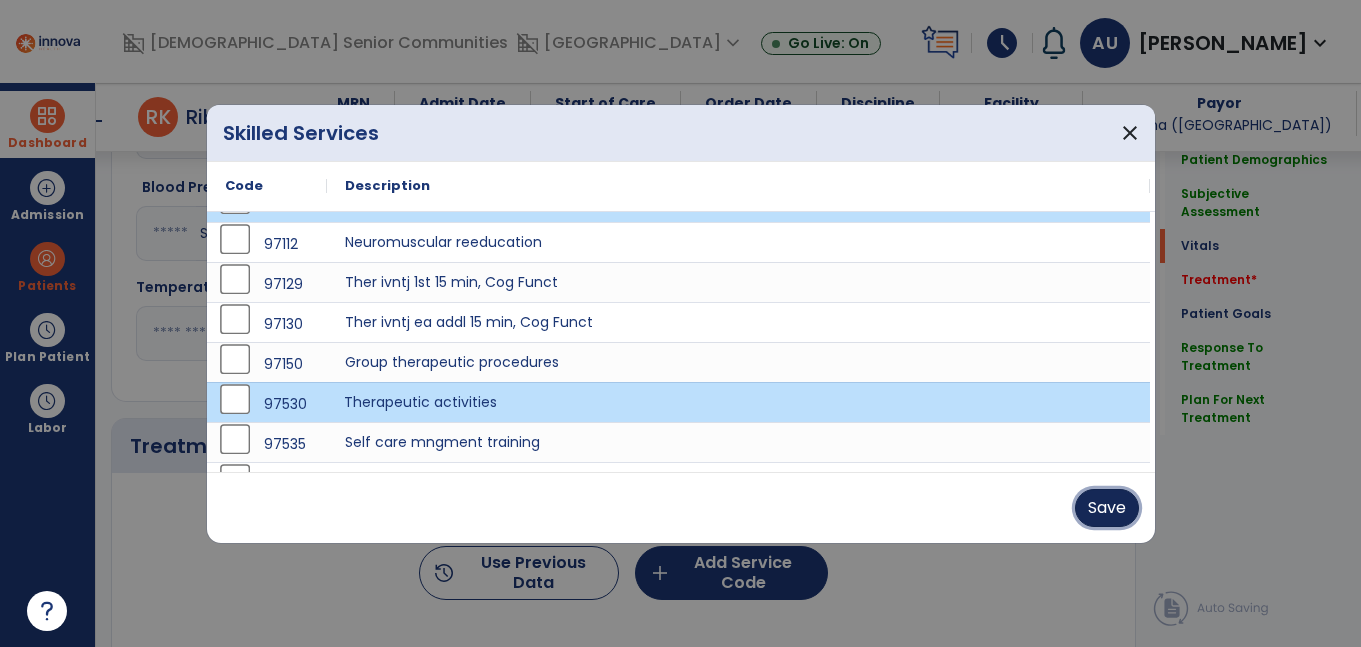 click on "Save" at bounding box center (1107, 508) 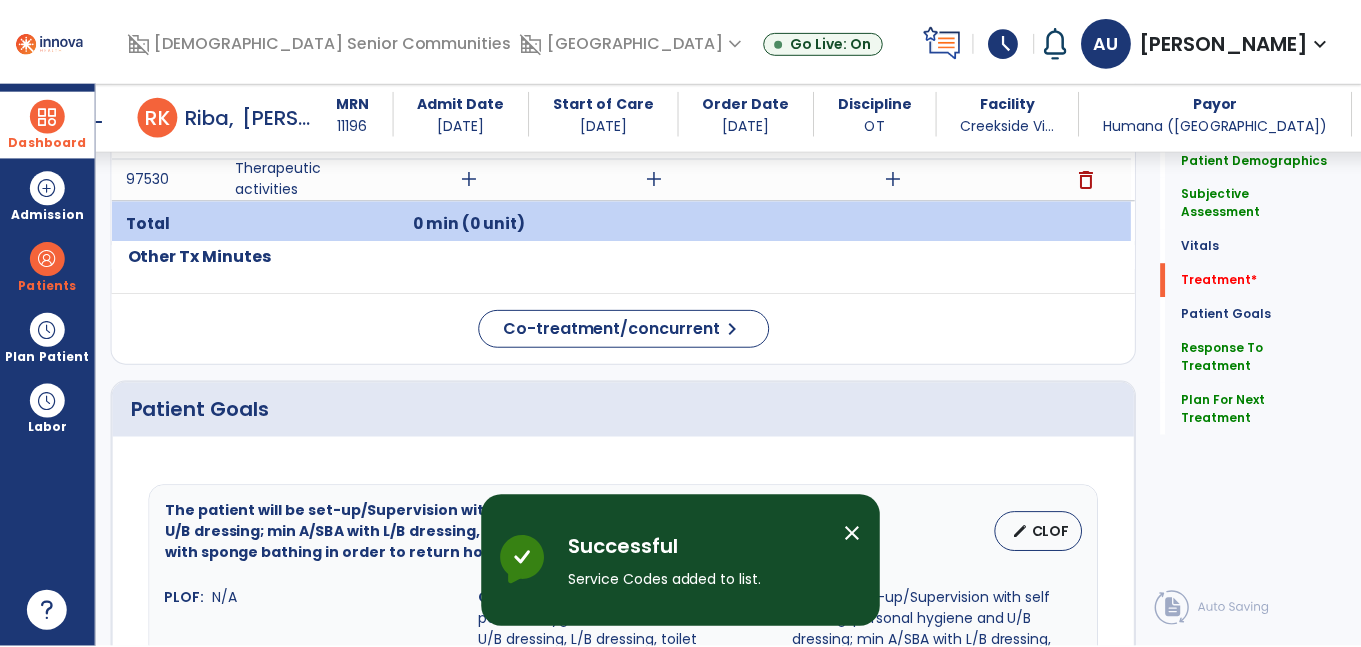 scroll, scrollTop: 1402, scrollLeft: 0, axis: vertical 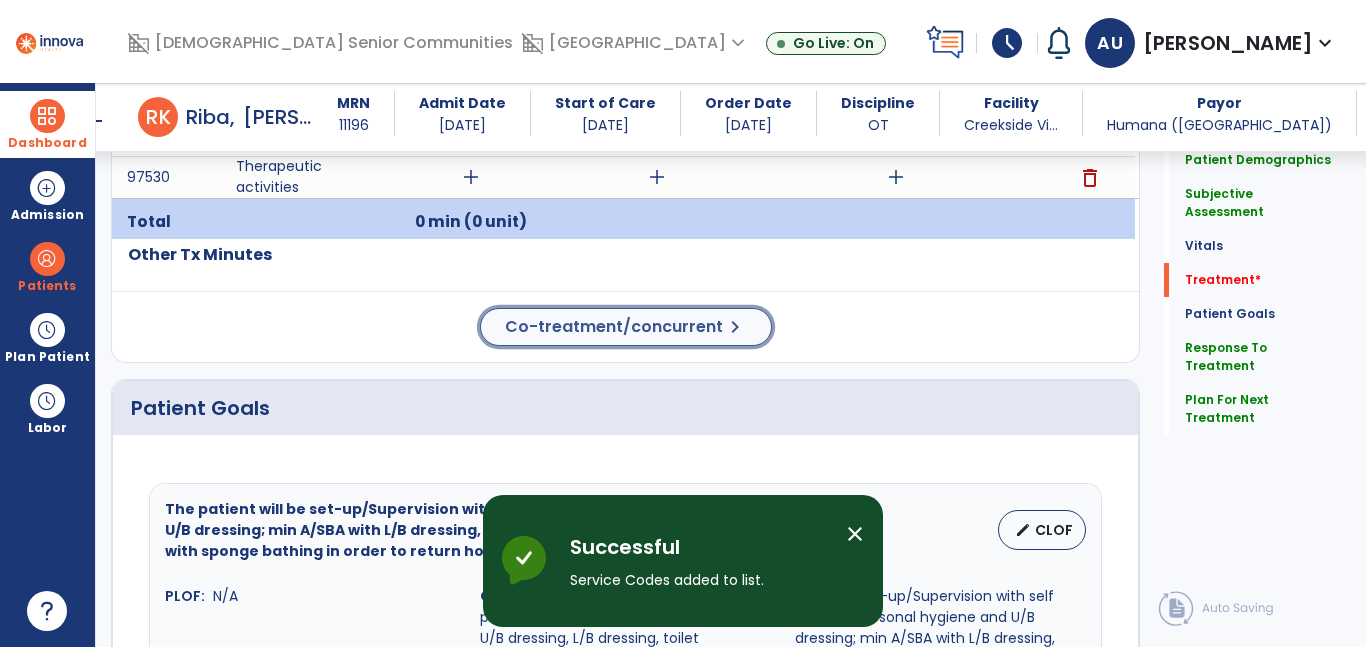 click on "Co-treatment/concurrent" 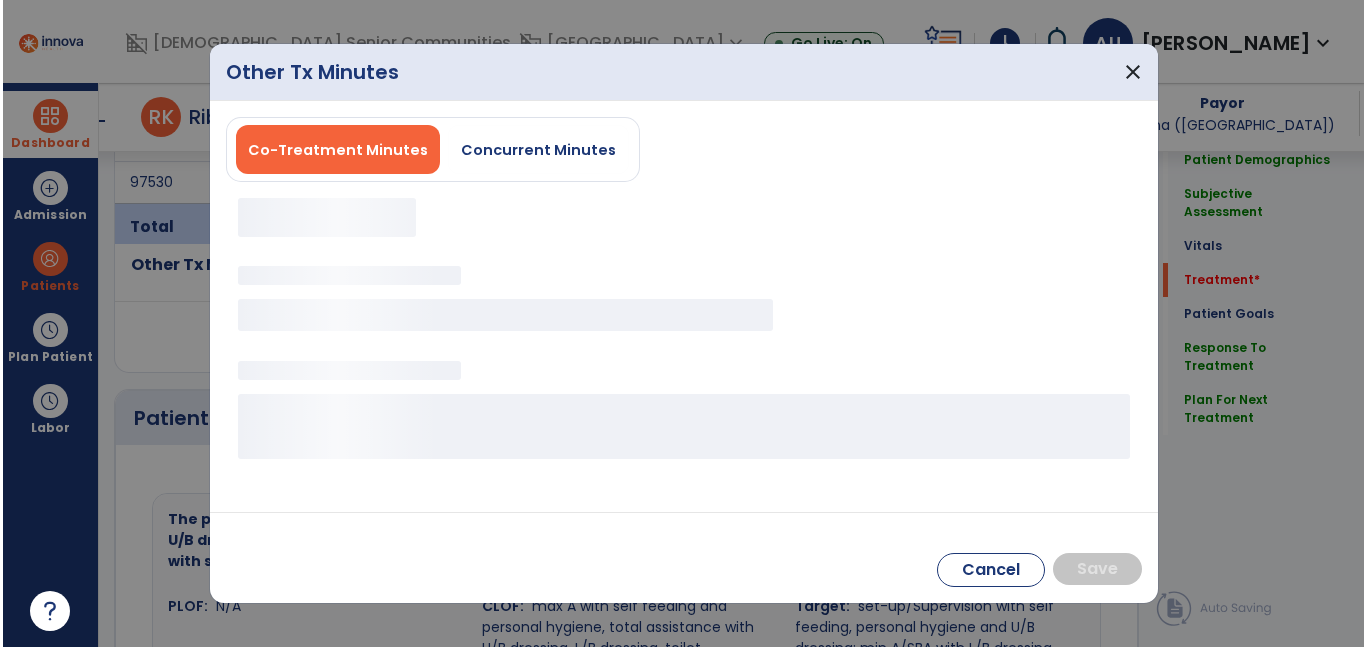 scroll, scrollTop: 1402, scrollLeft: 0, axis: vertical 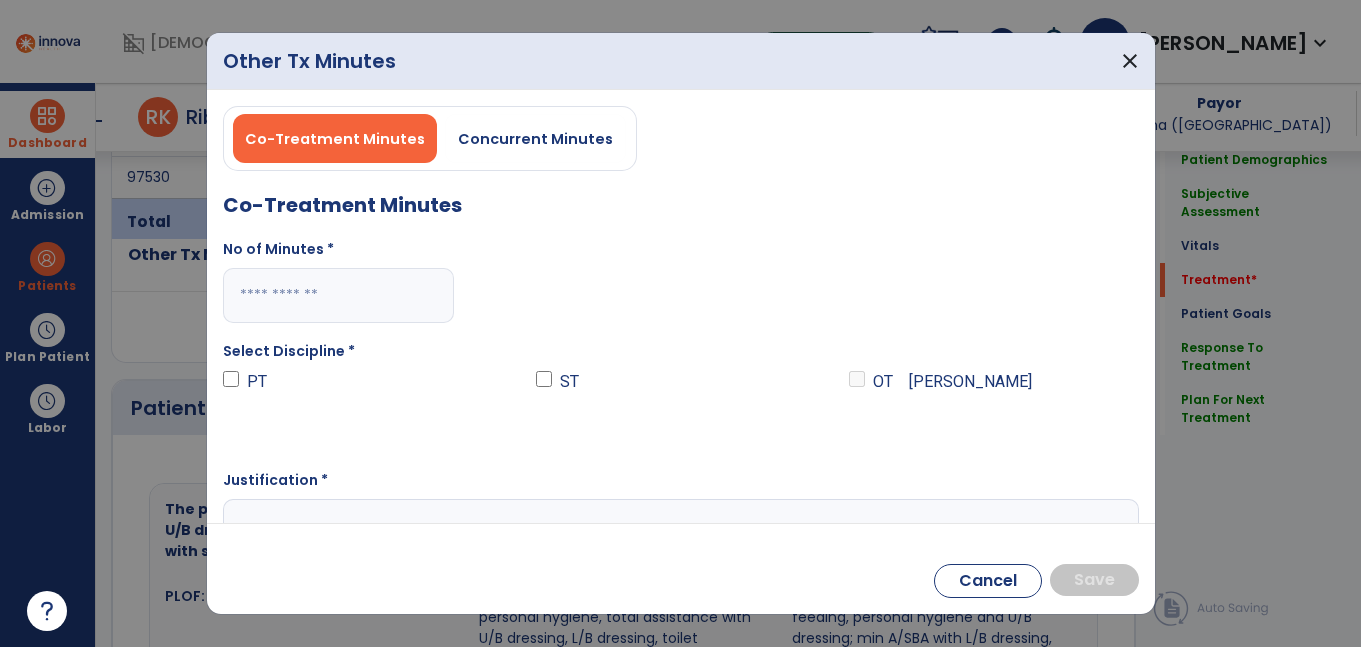 drag, startPoint x: 518, startPoint y: 152, endPoint x: 506, endPoint y: 178, distance: 28.635643 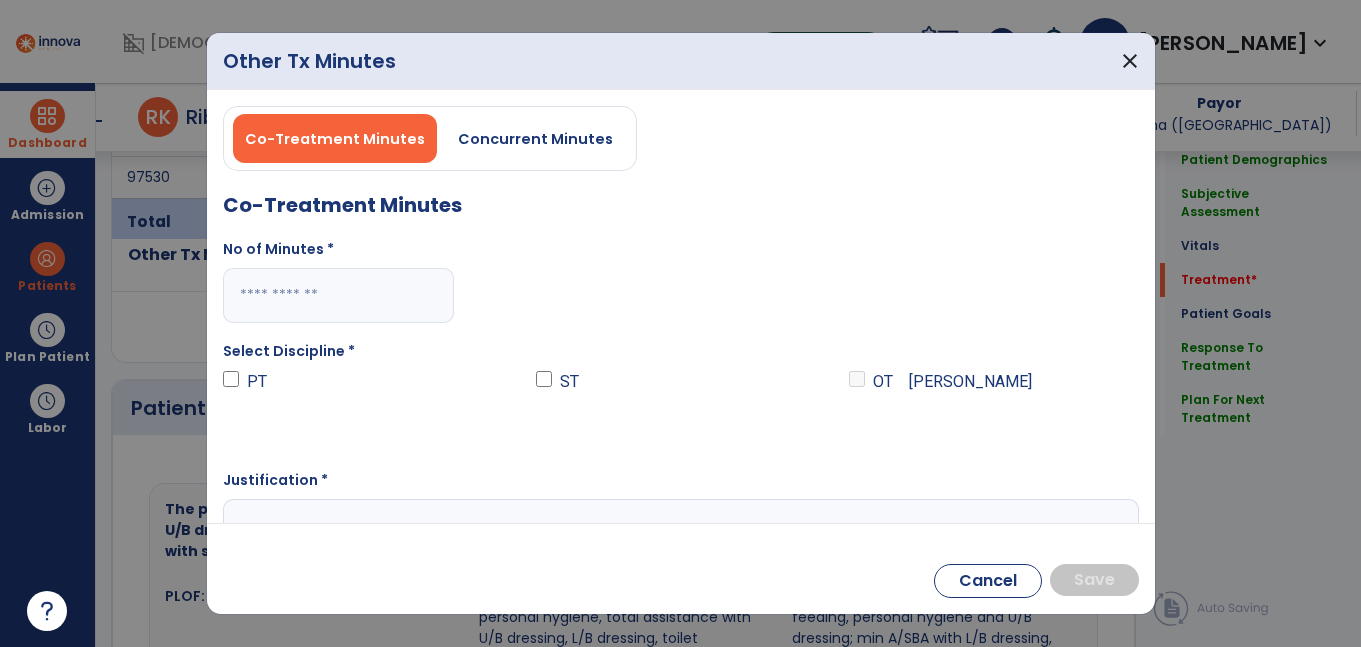 click on "Concurrent Minutes" at bounding box center (535, 138) 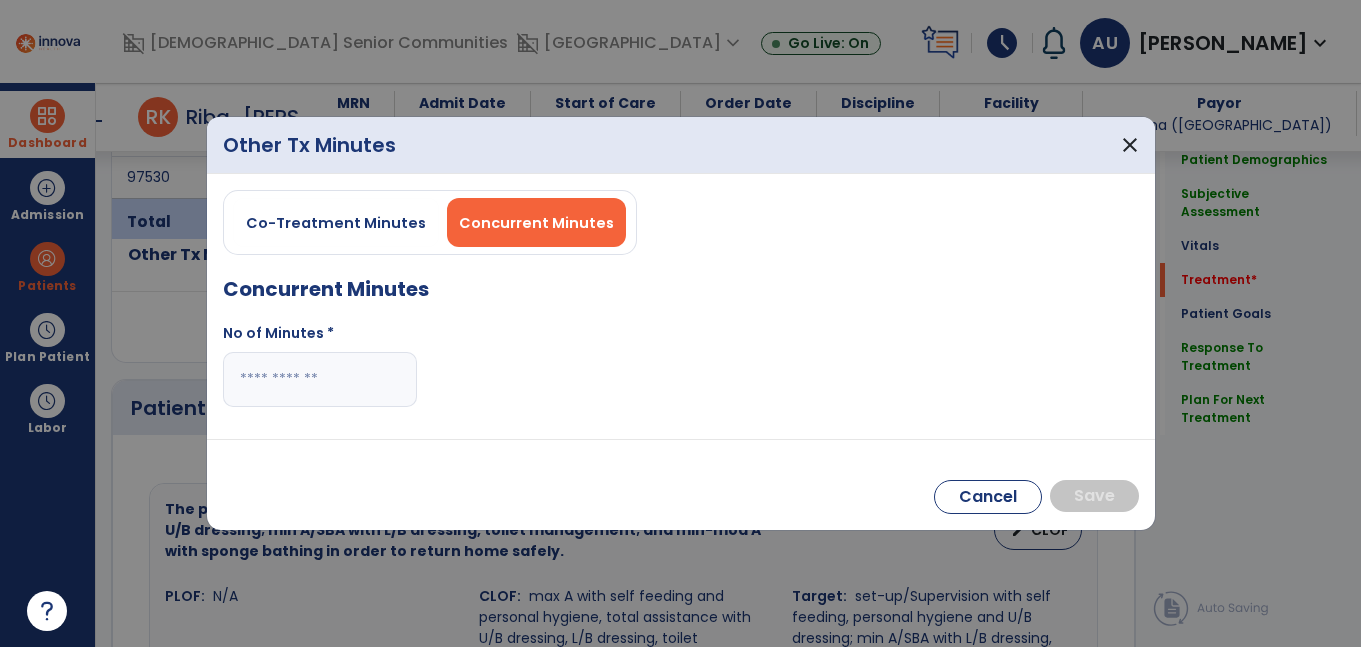 click at bounding box center (320, 379) 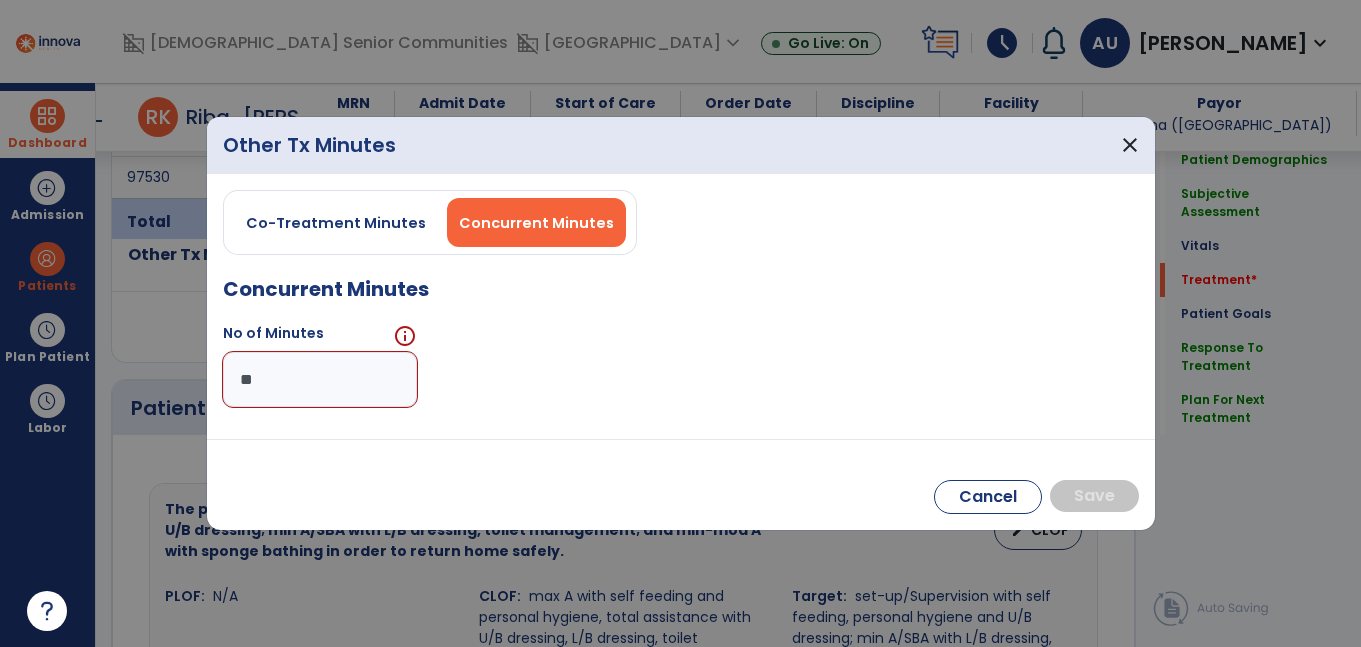 type on "**" 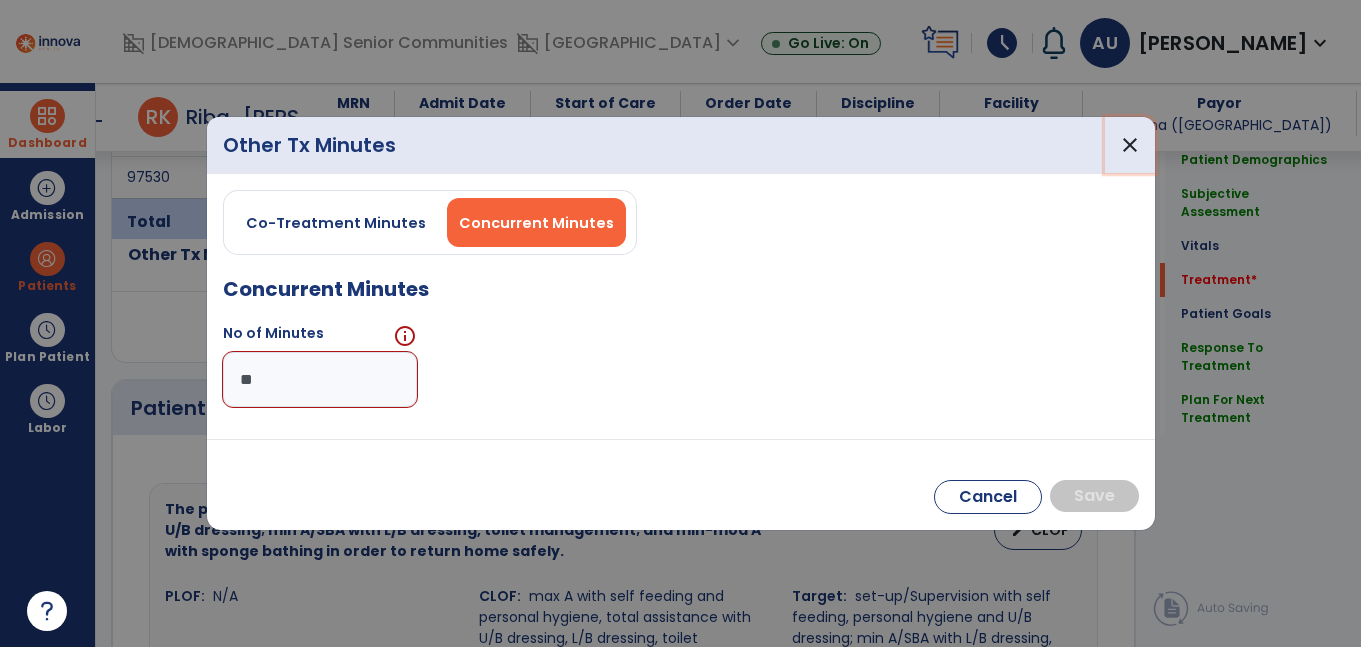 drag, startPoint x: 1130, startPoint y: 144, endPoint x: 411, endPoint y: 353, distance: 748.7603 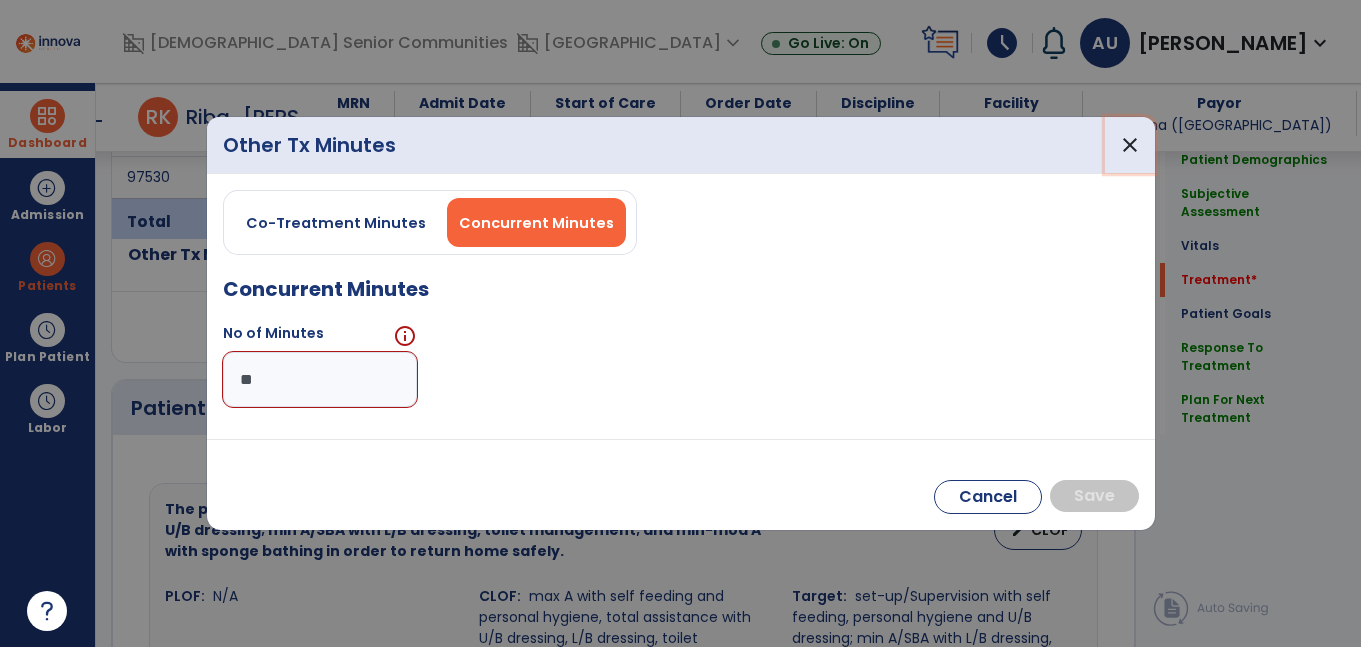 click on "close" at bounding box center [1130, 145] 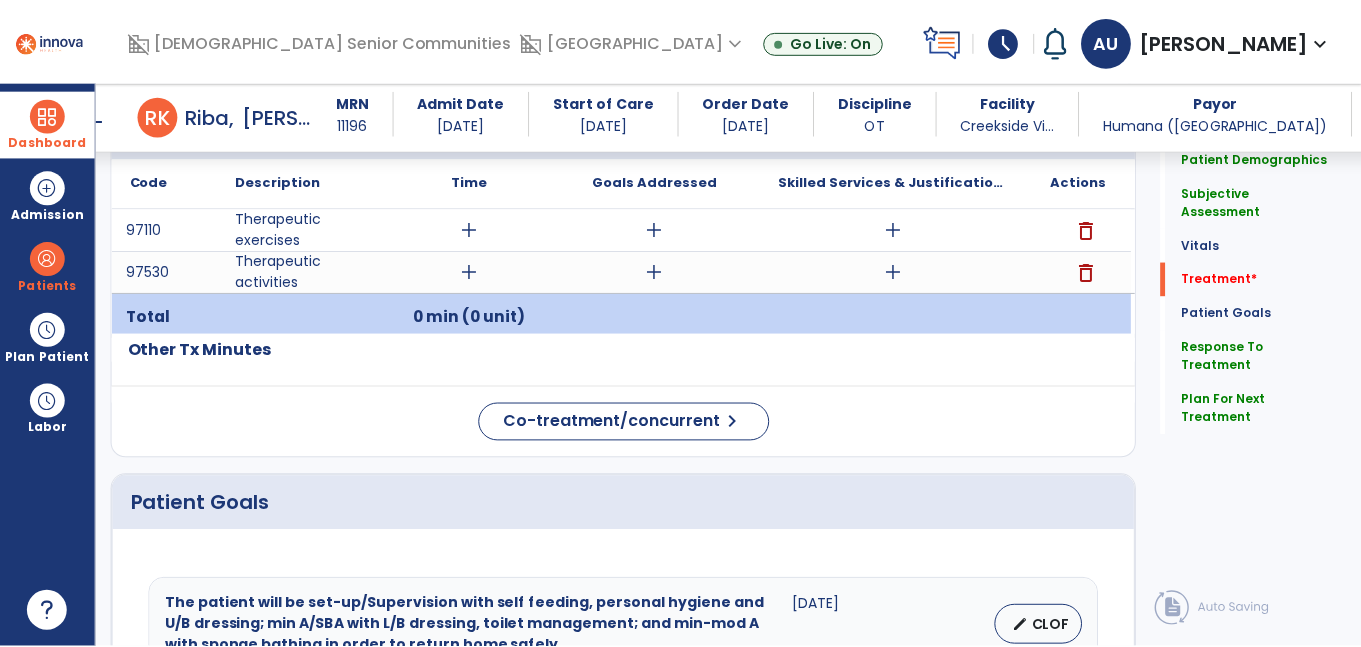 scroll, scrollTop: 1267, scrollLeft: 0, axis: vertical 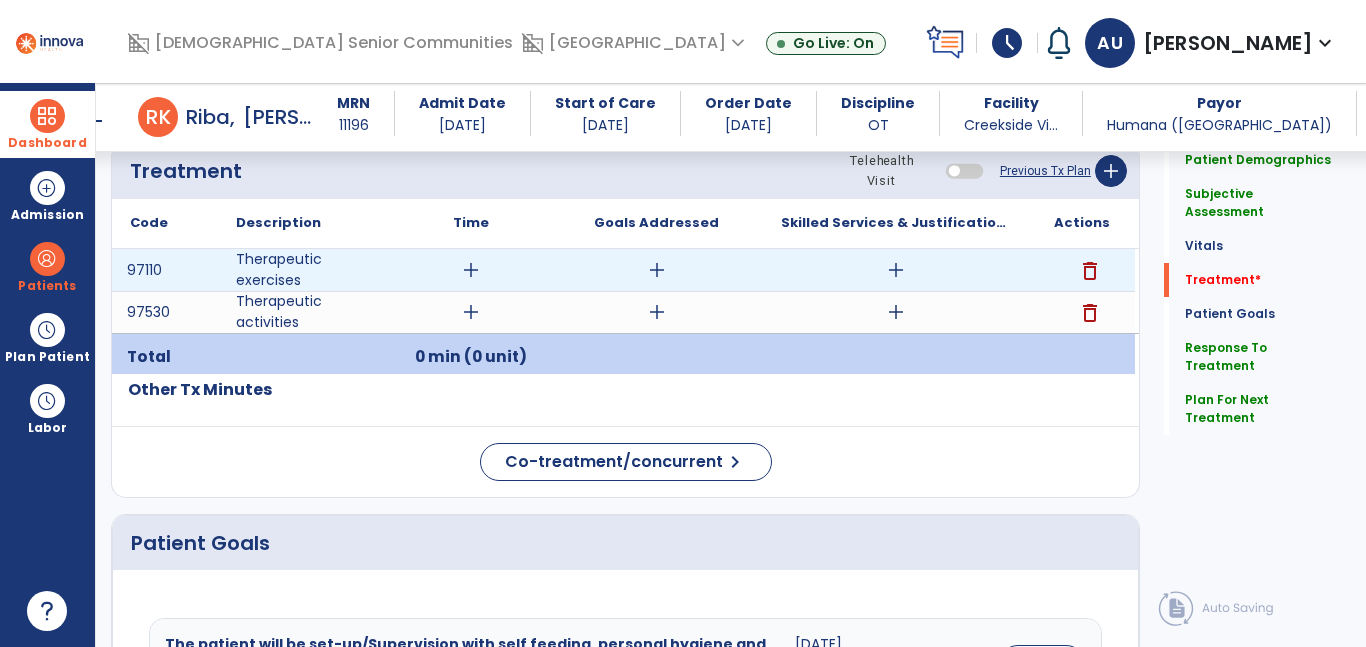 click on "add" at bounding box center (471, 270) 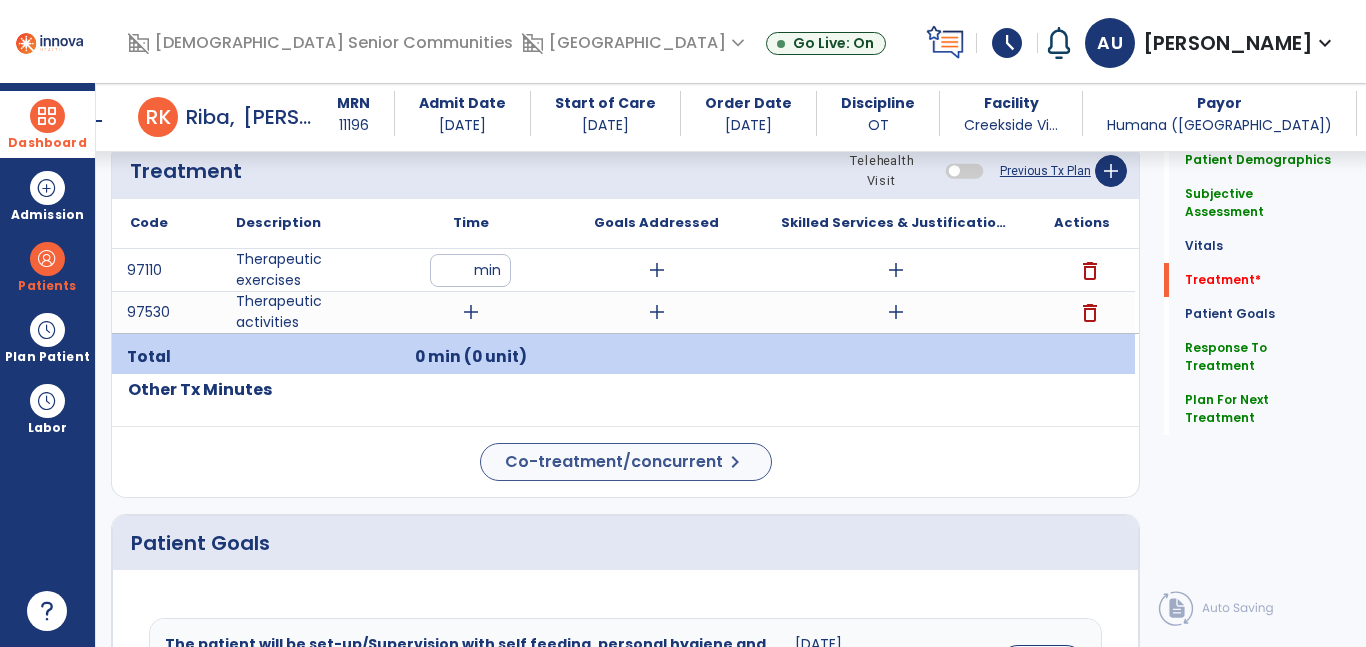 type on "**" 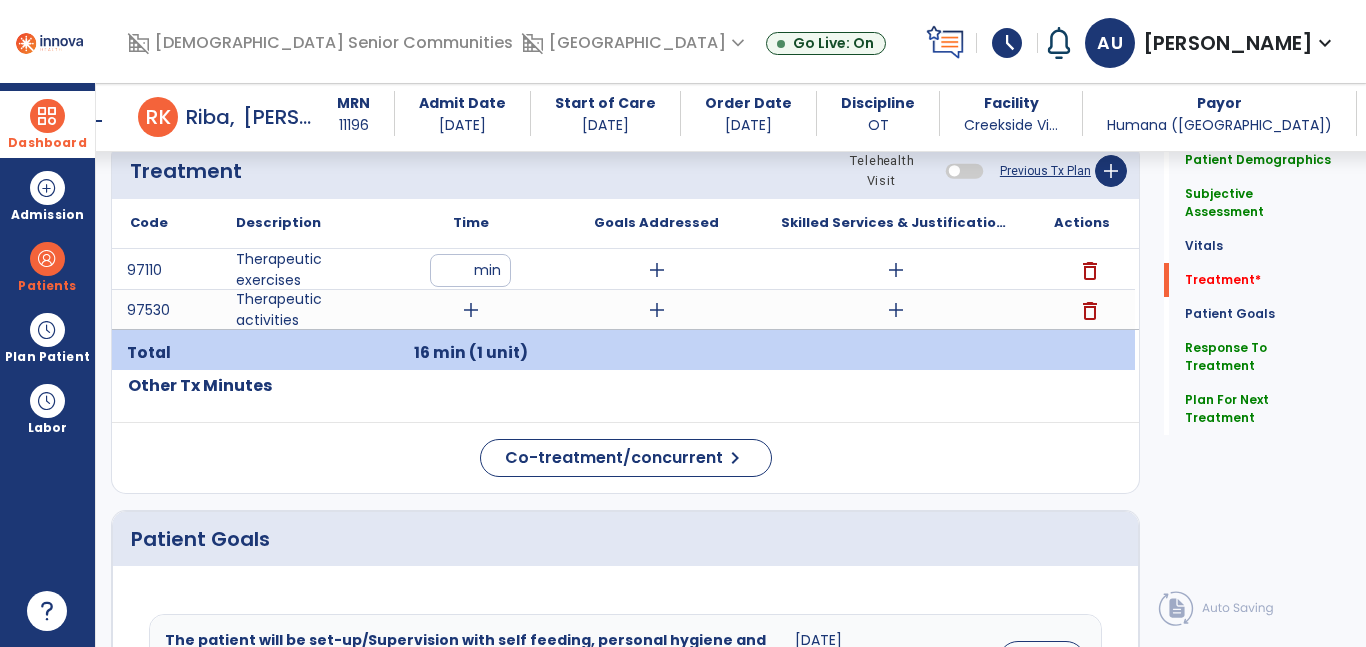 click on "add" at bounding box center [471, 310] 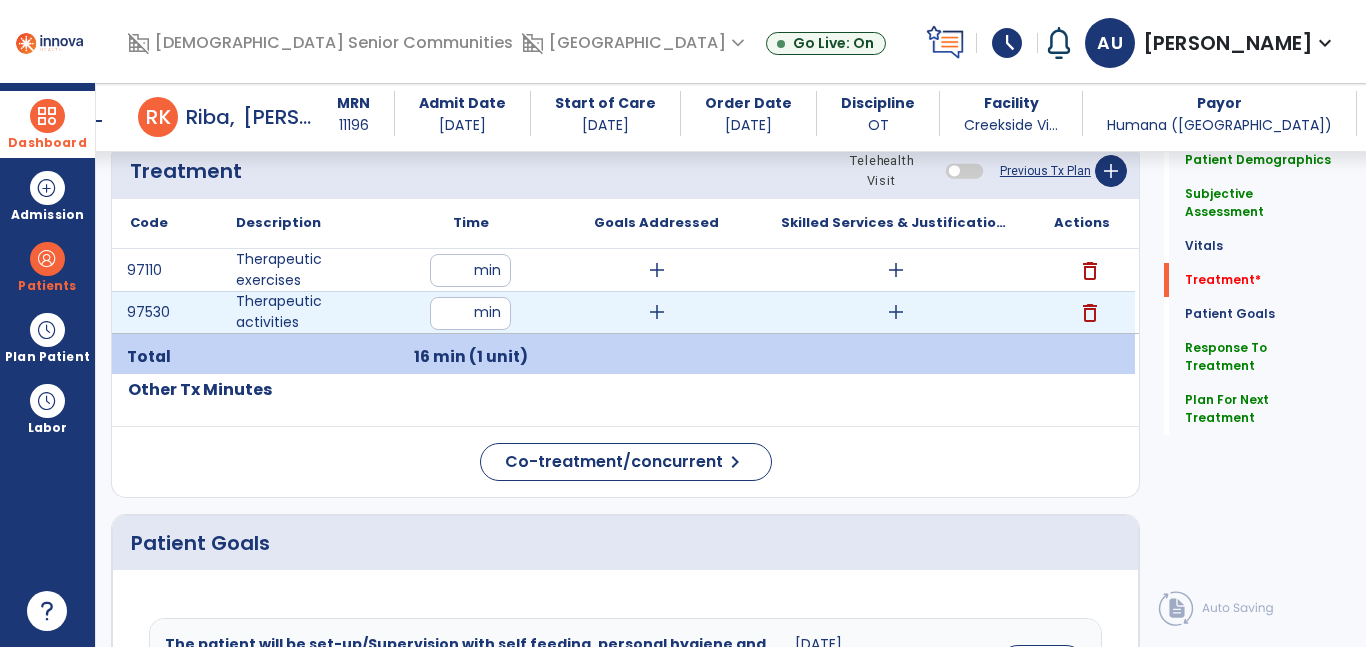 click at bounding box center (470, 313) 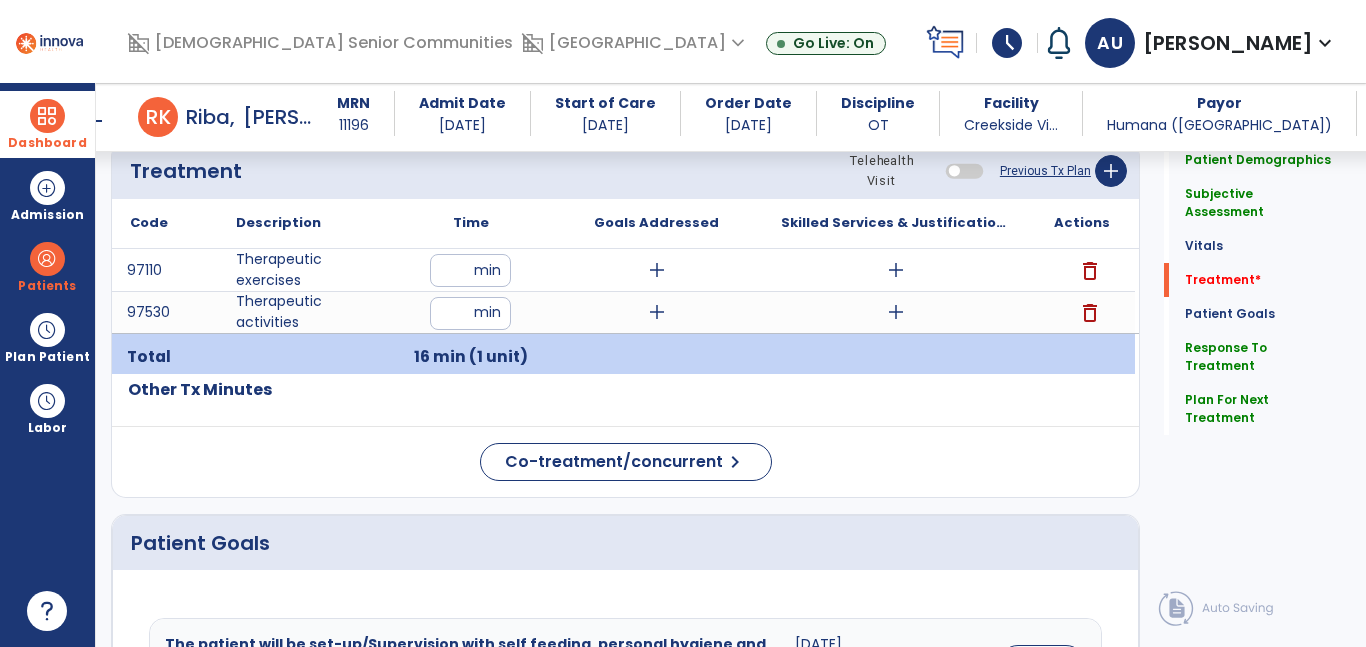 drag, startPoint x: 372, startPoint y: 496, endPoint x: 619, endPoint y: 435, distance: 254.42091 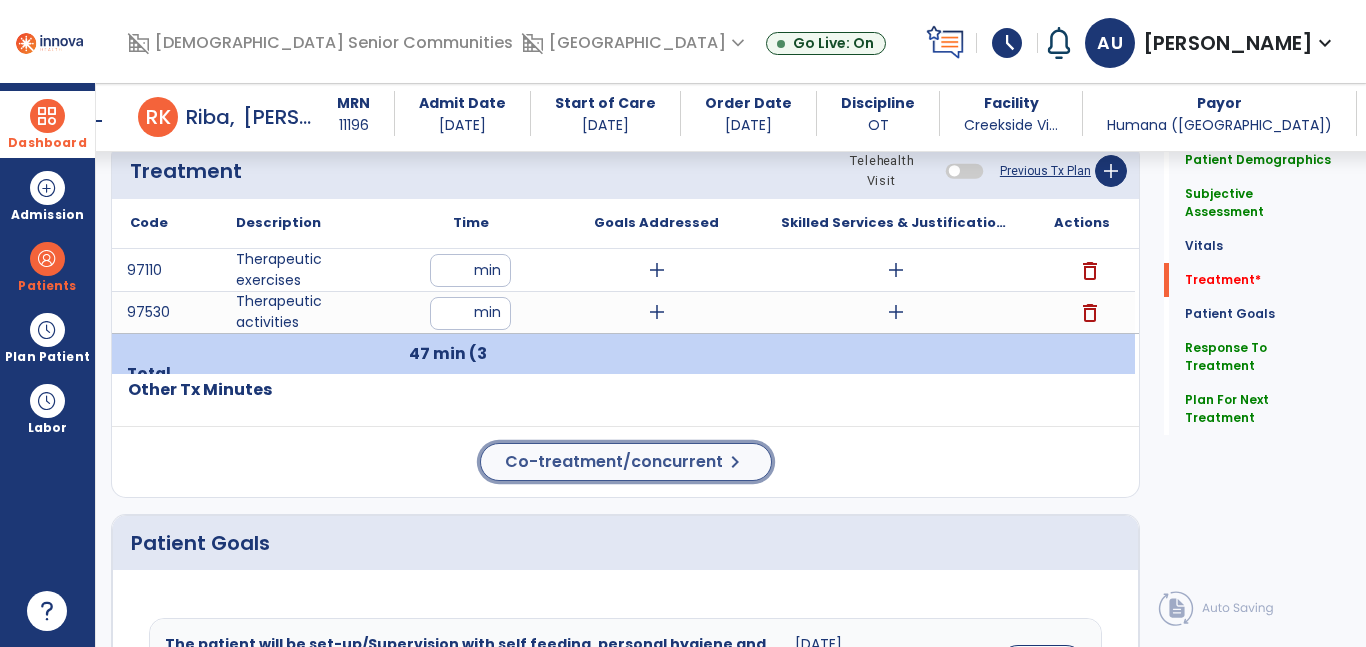 click on "Co-treatment/concurrent" 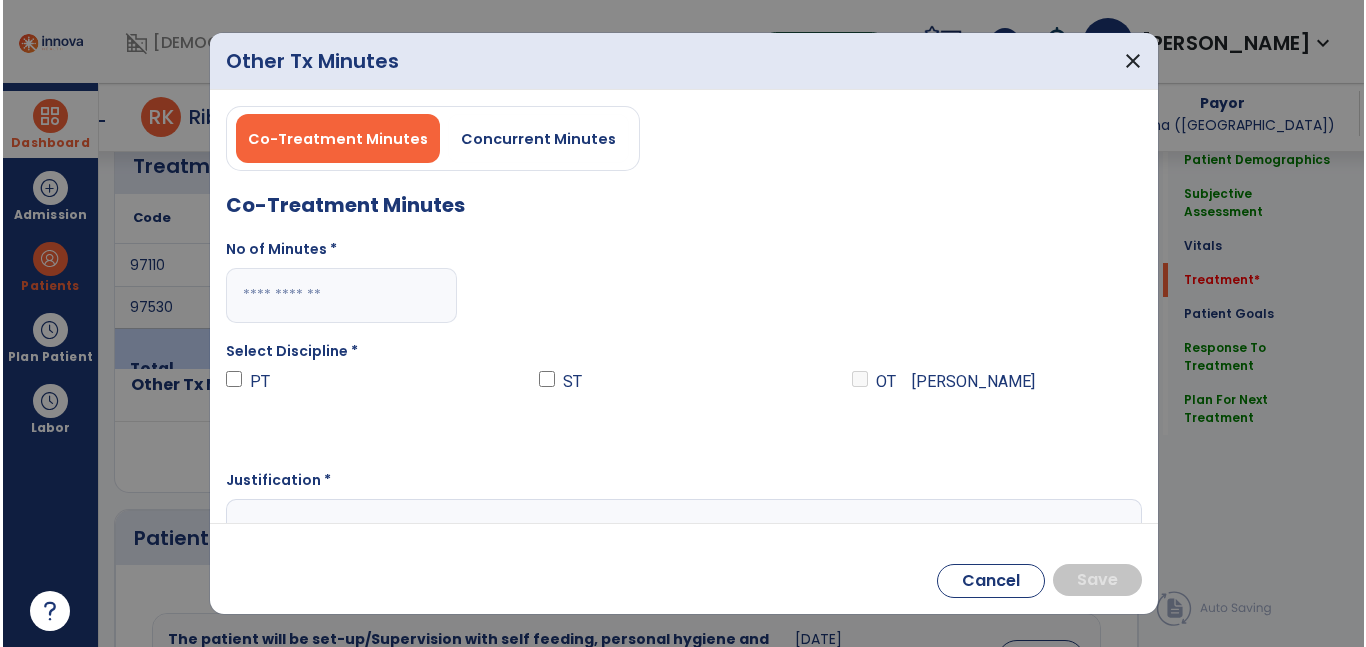 scroll, scrollTop: 1267, scrollLeft: 0, axis: vertical 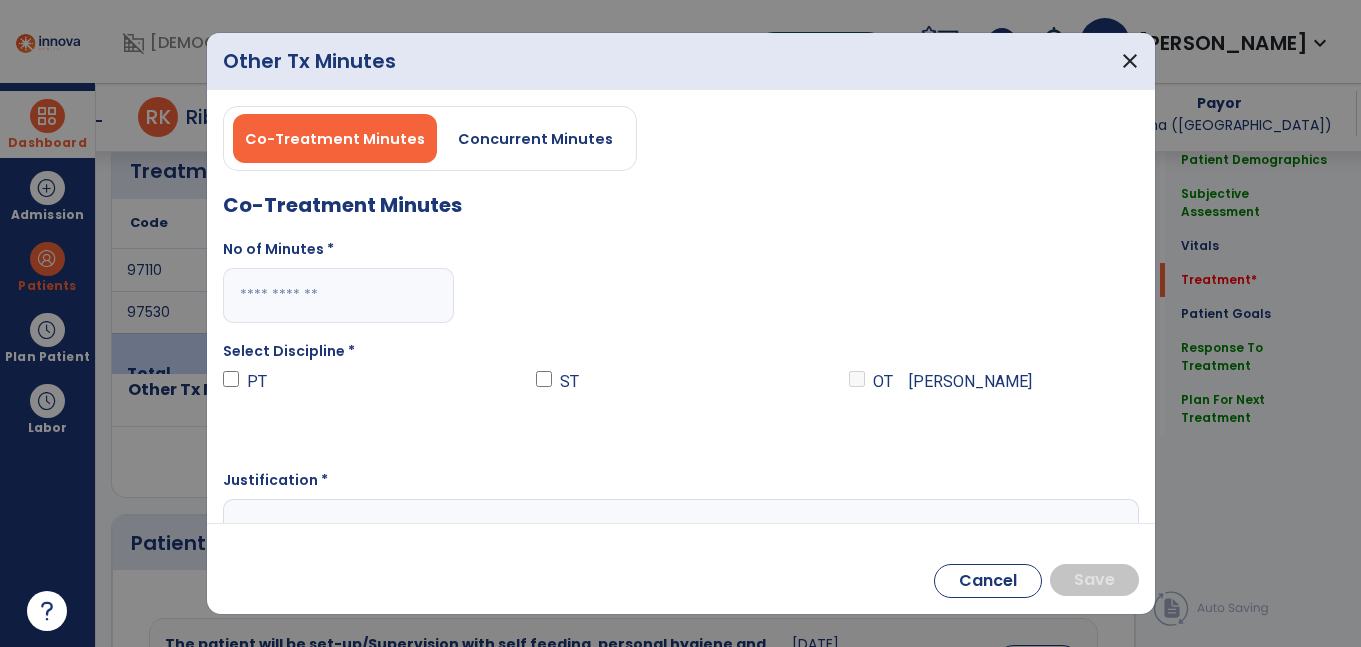 drag, startPoint x: 482, startPoint y: 147, endPoint x: 478, endPoint y: 180, distance: 33.24154 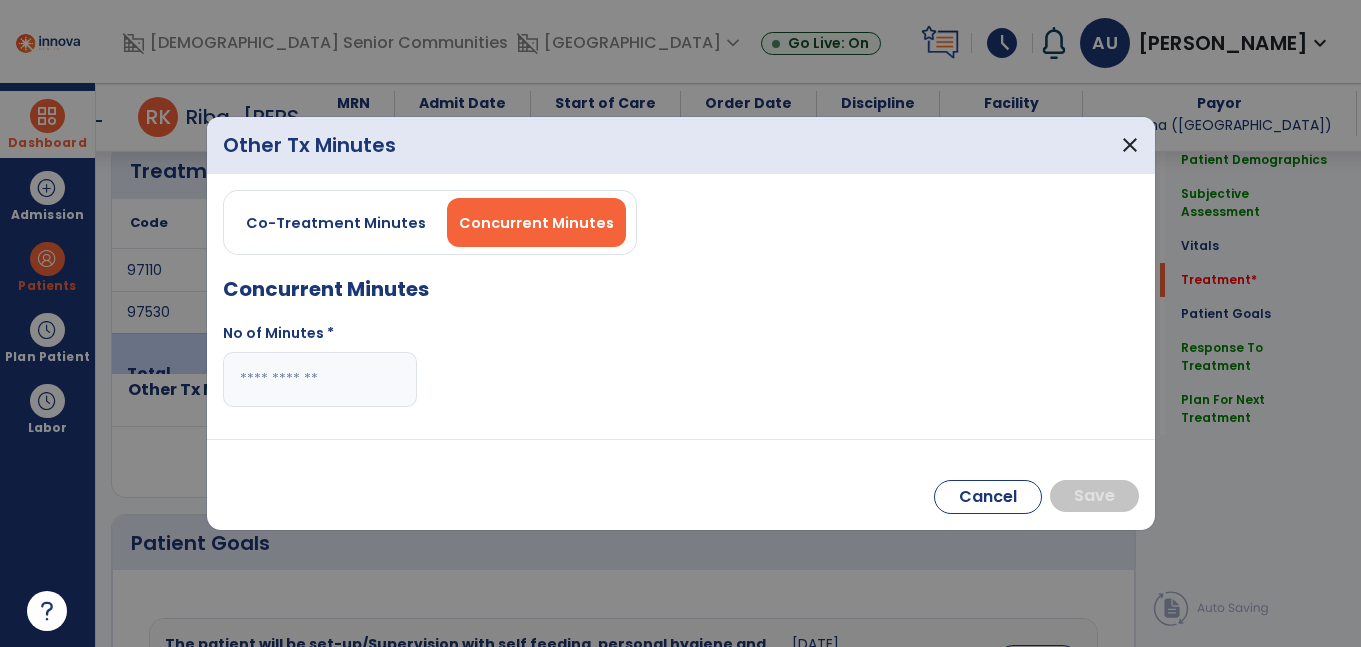click at bounding box center (320, 379) 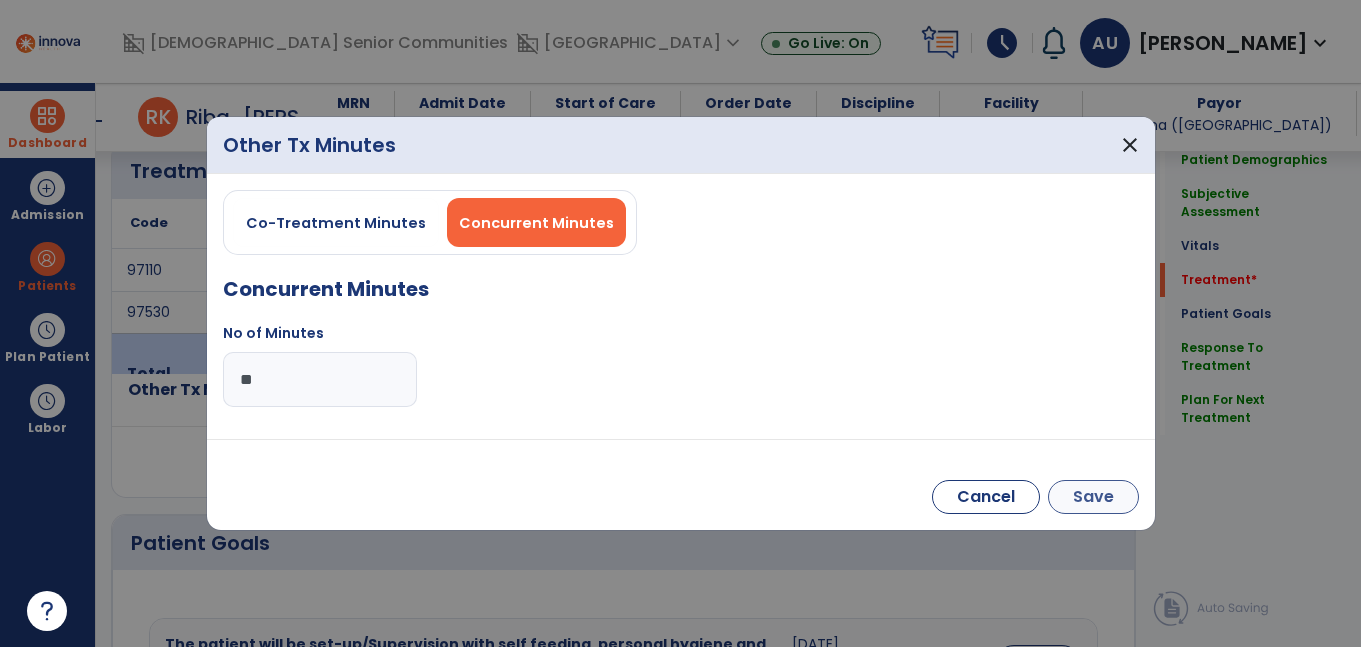 type on "**" 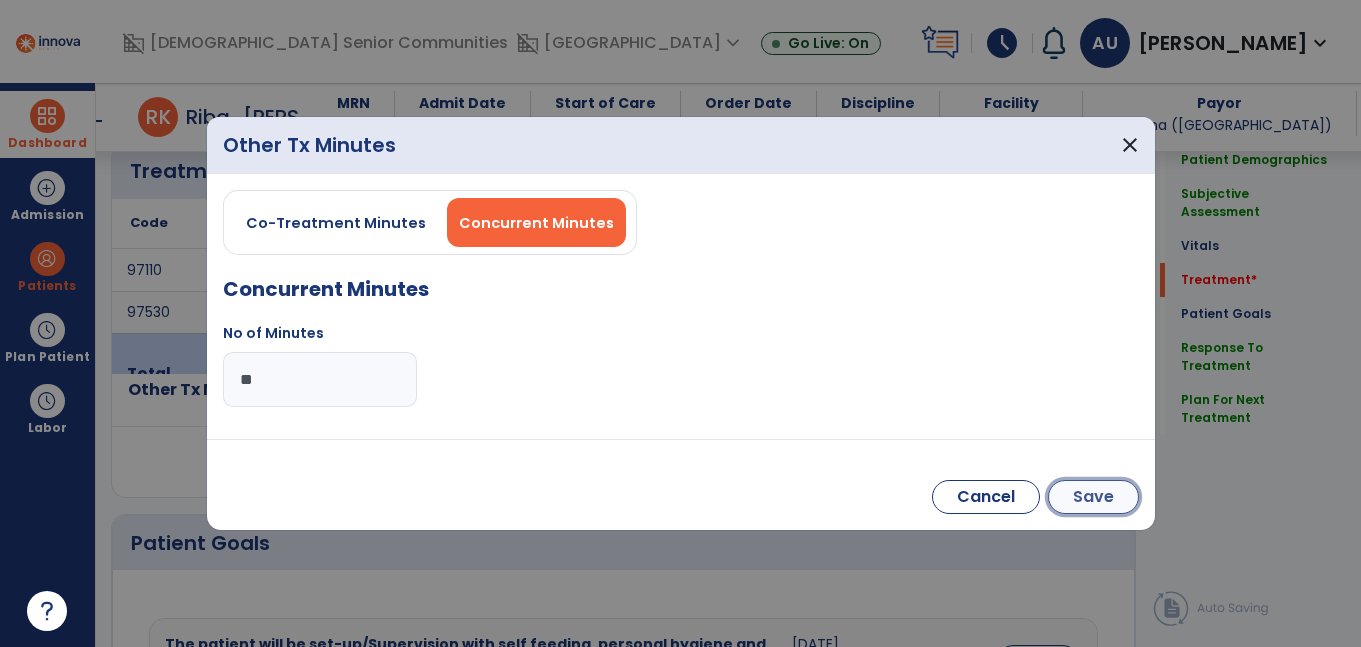 click on "Save" at bounding box center (1093, 497) 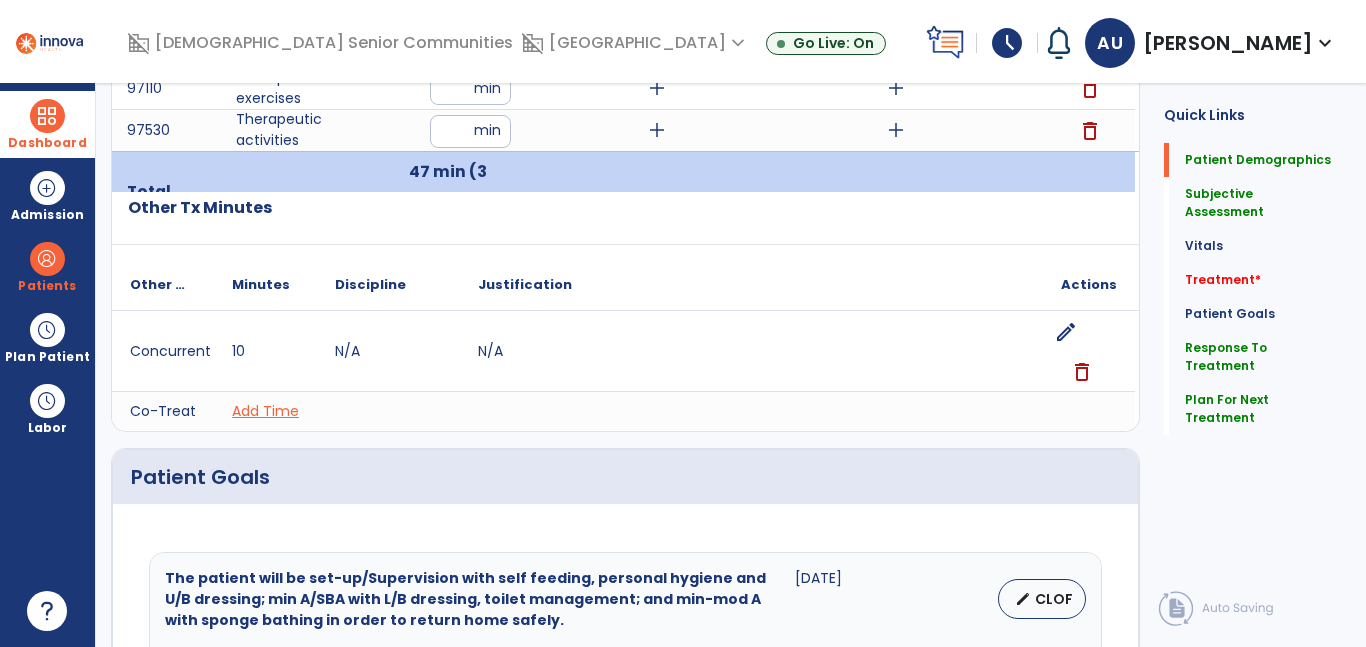 scroll, scrollTop: 0, scrollLeft: 0, axis: both 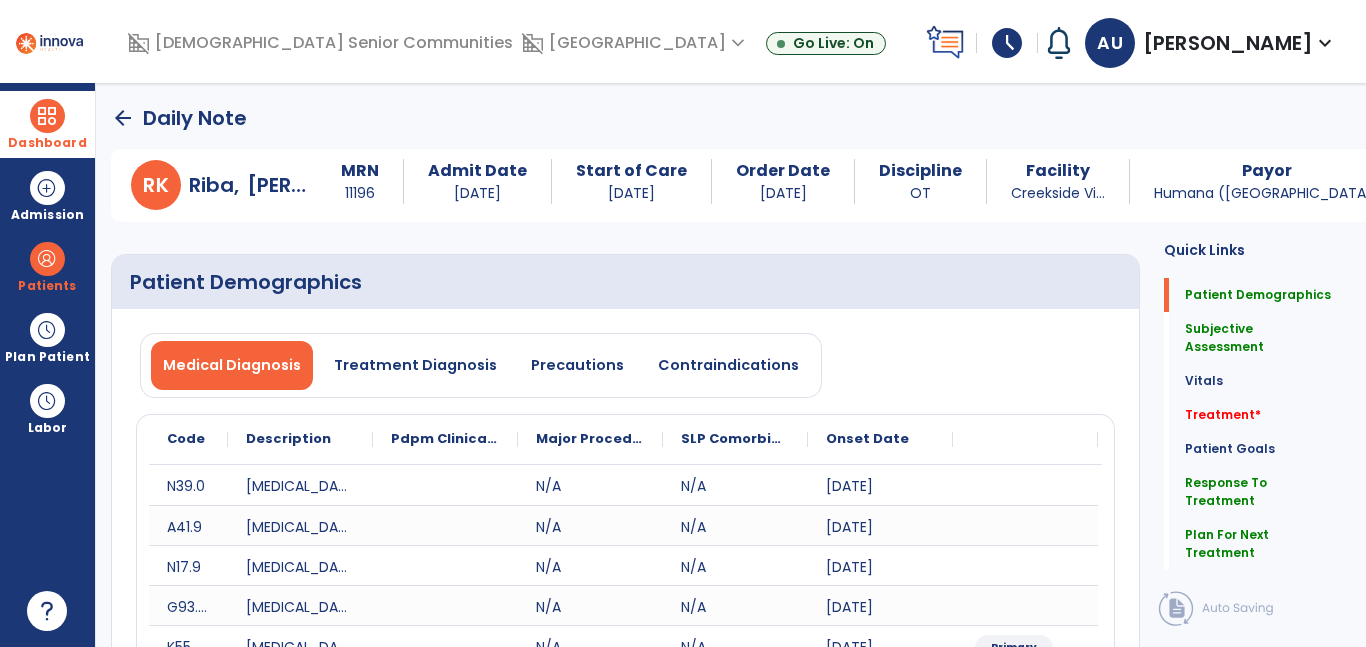 drag, startPoint x: 44, startPoint y: 120, endPoint x: 182, endPoint y: 123, distance: 138.03261 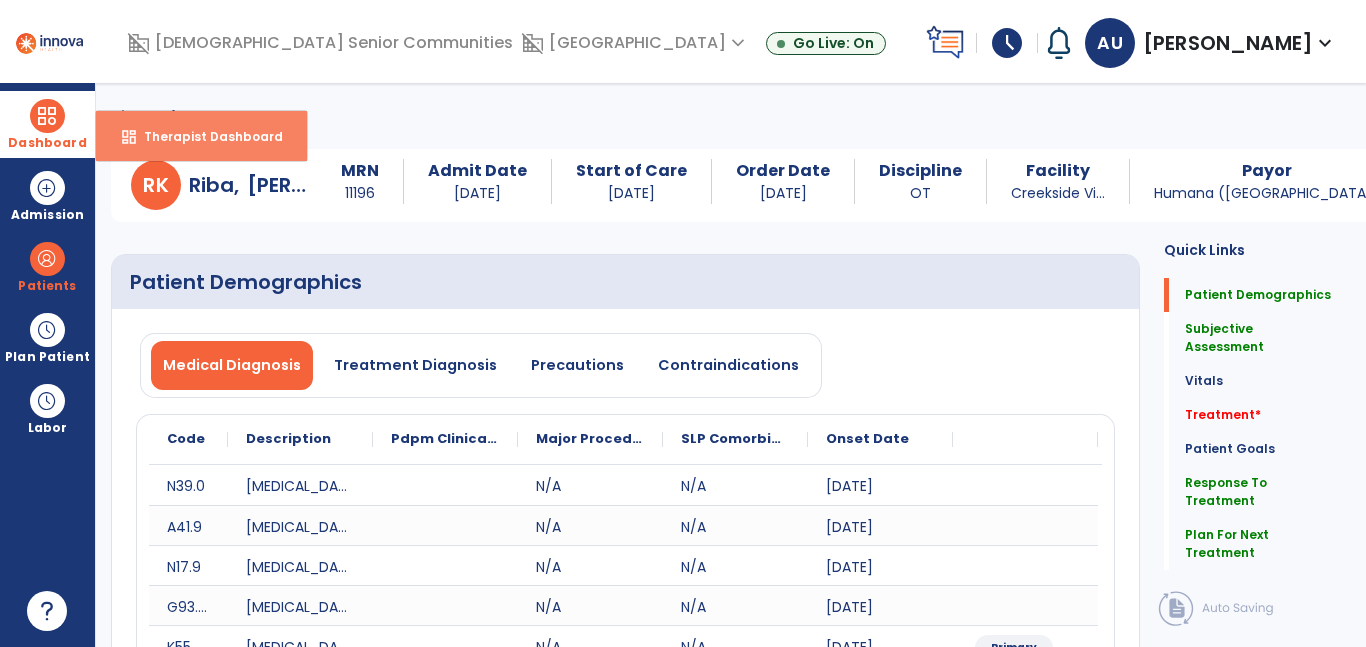 drag, startPoint x: 189, startPoint y: 124, endPoint x: 207, endPoint y: 140, distance: 24.083189 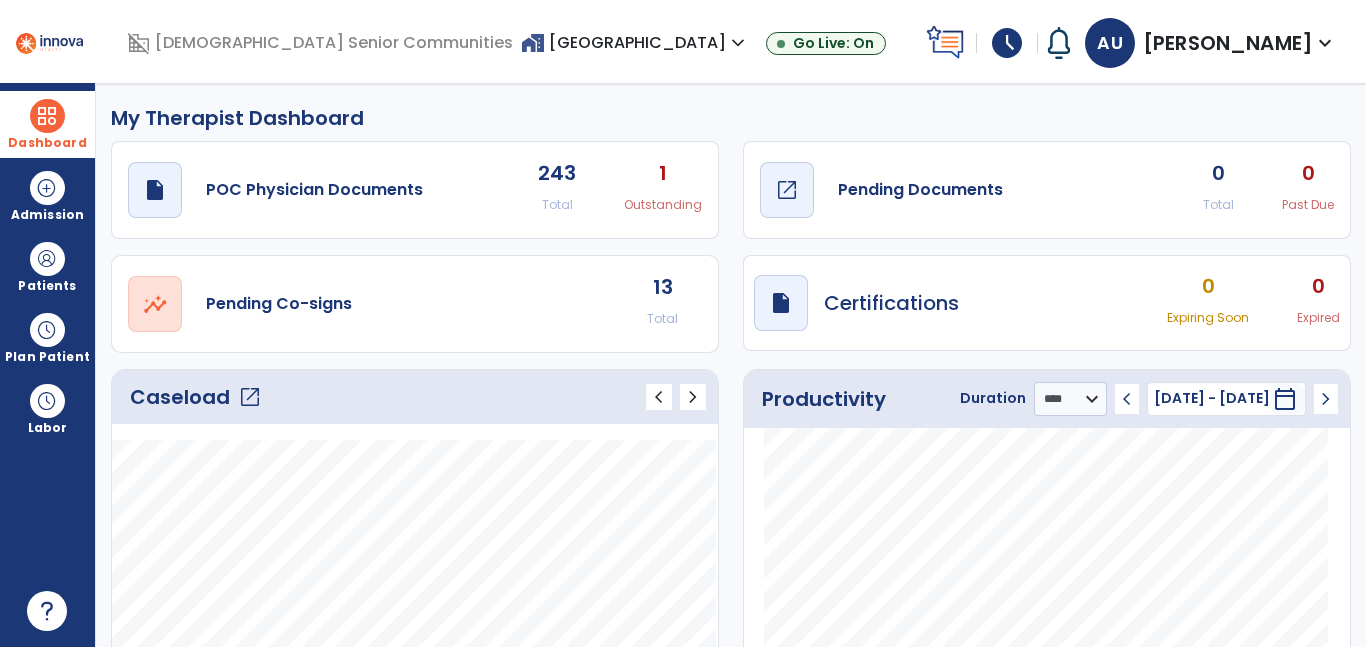 click on "Pending Documents" 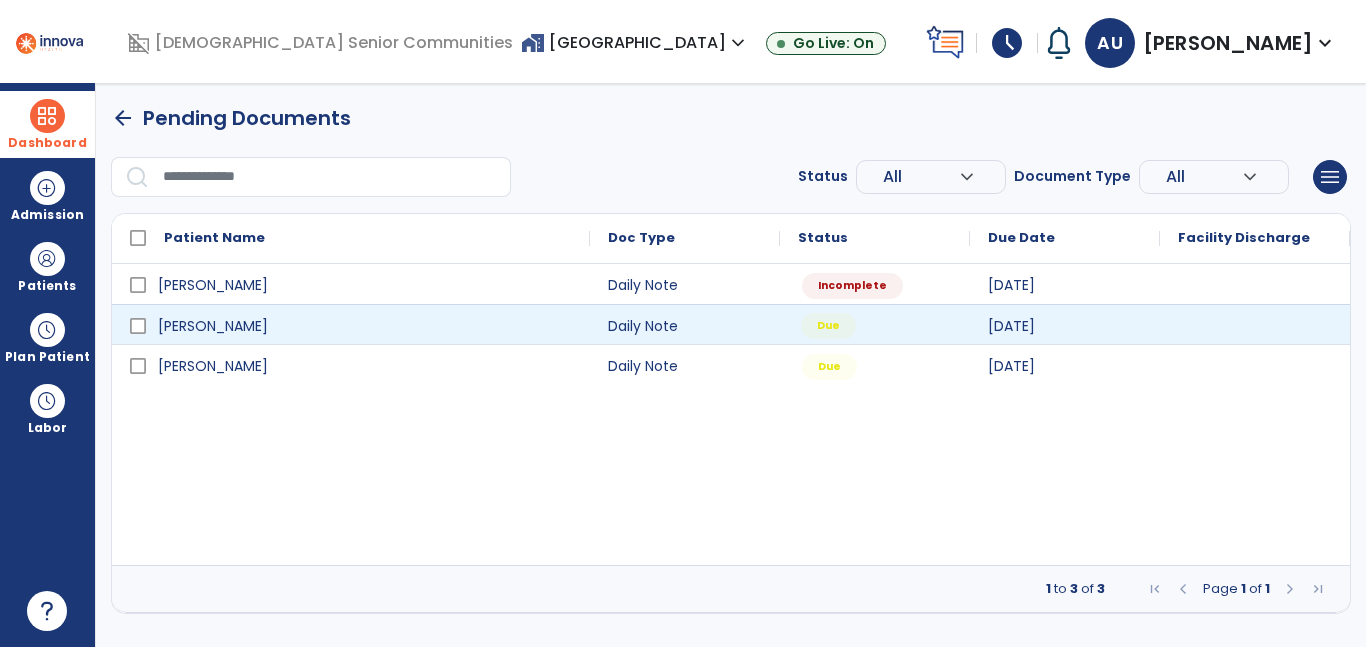 click on "Due" at bounding box center (875, 324) 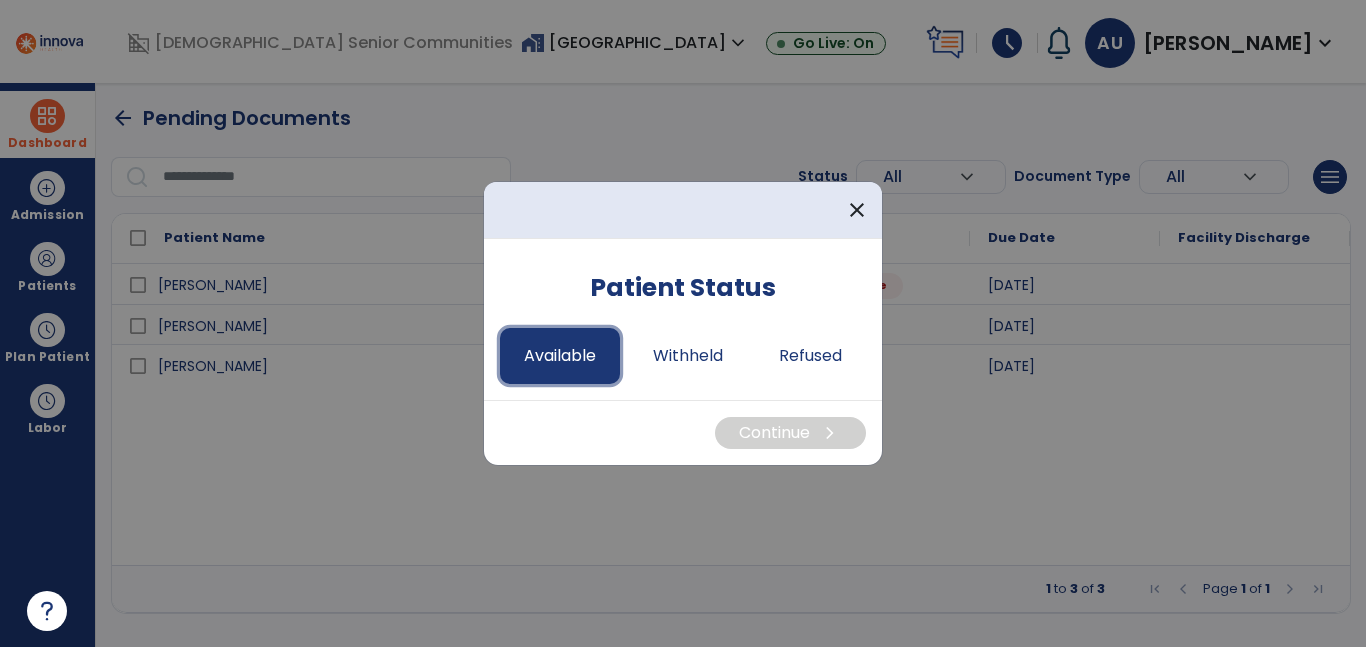 click on "Available" at bounding box center [560, 356] 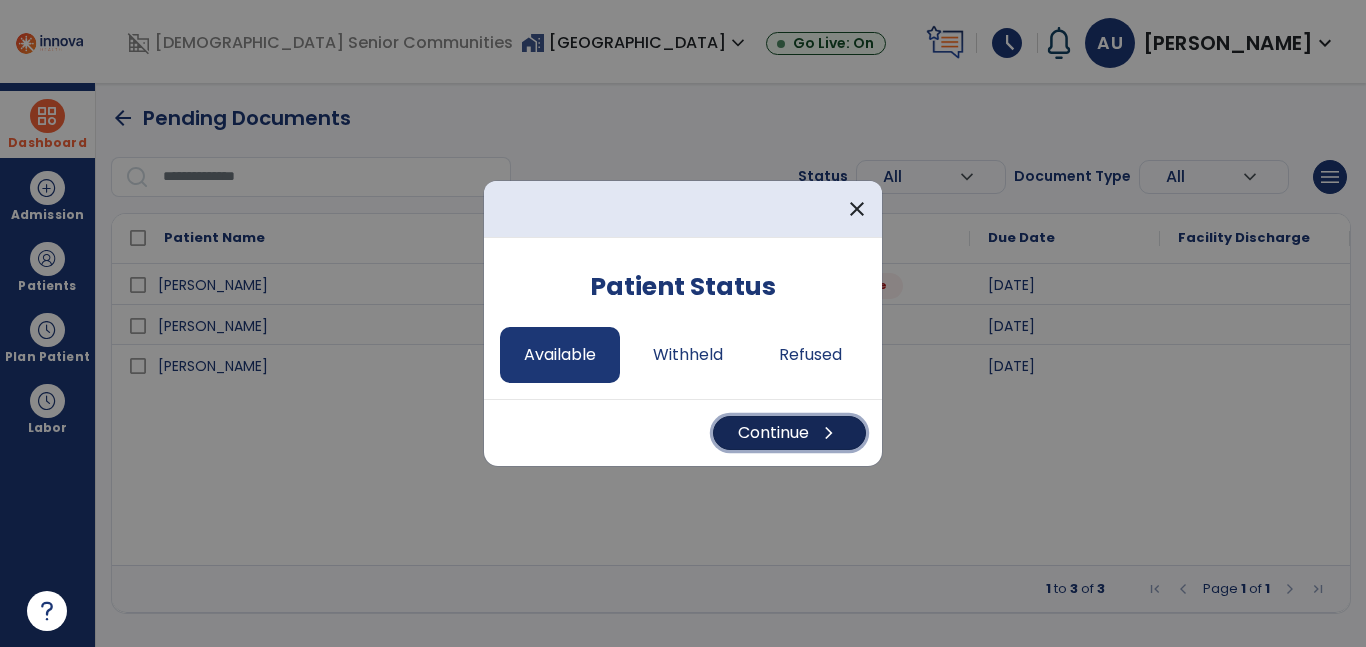 click on "Continue   chevron_right" at bounding box center [789, 433] 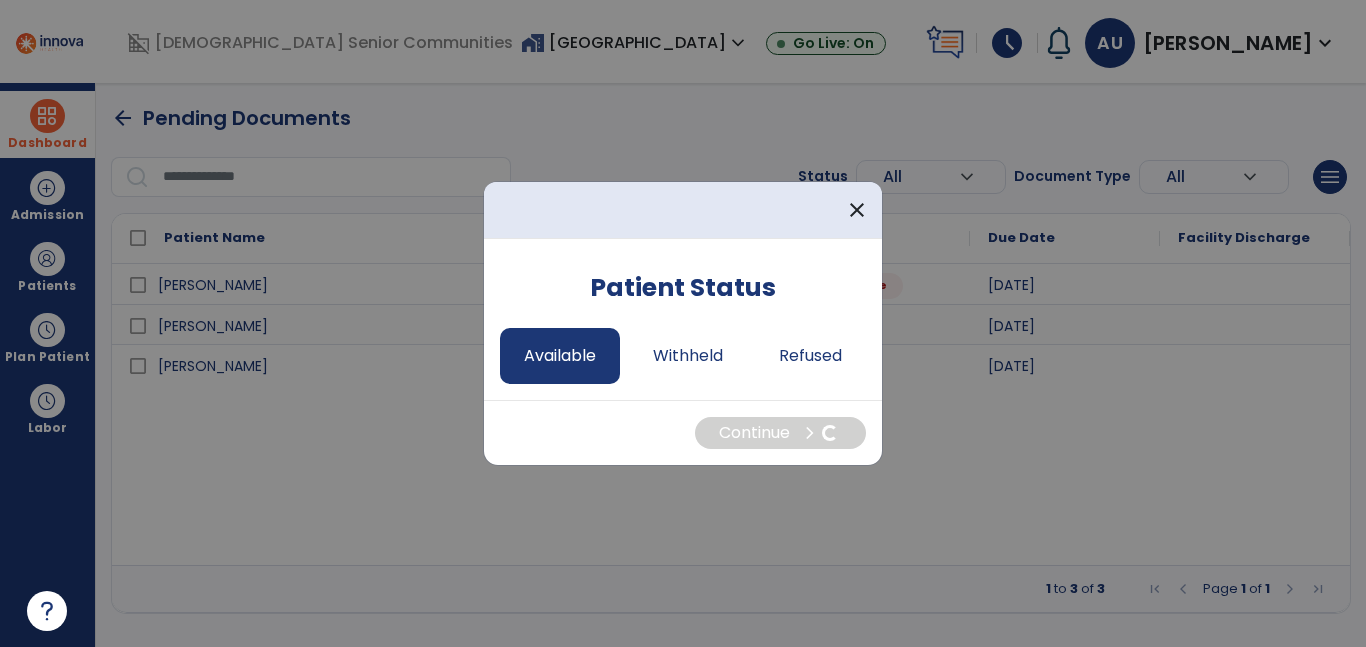 select on "*" 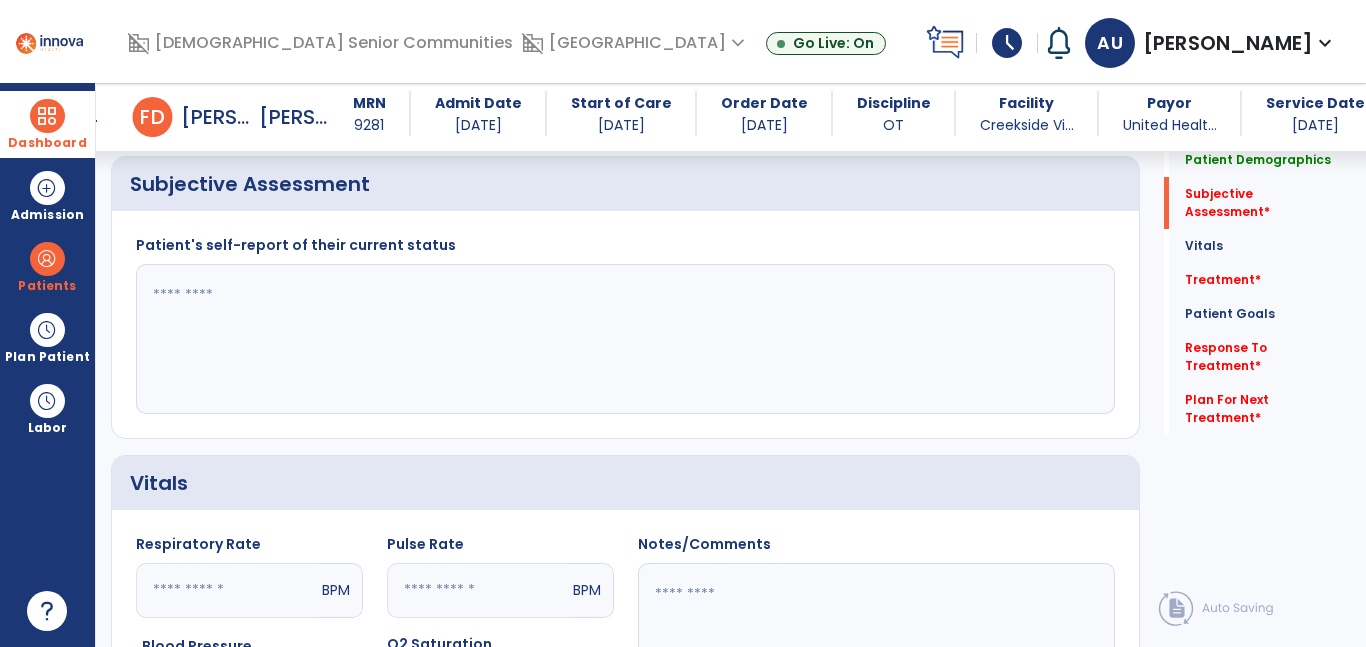 scroll, scrollTop: 458, scrollLeft: 0, axis: vertical 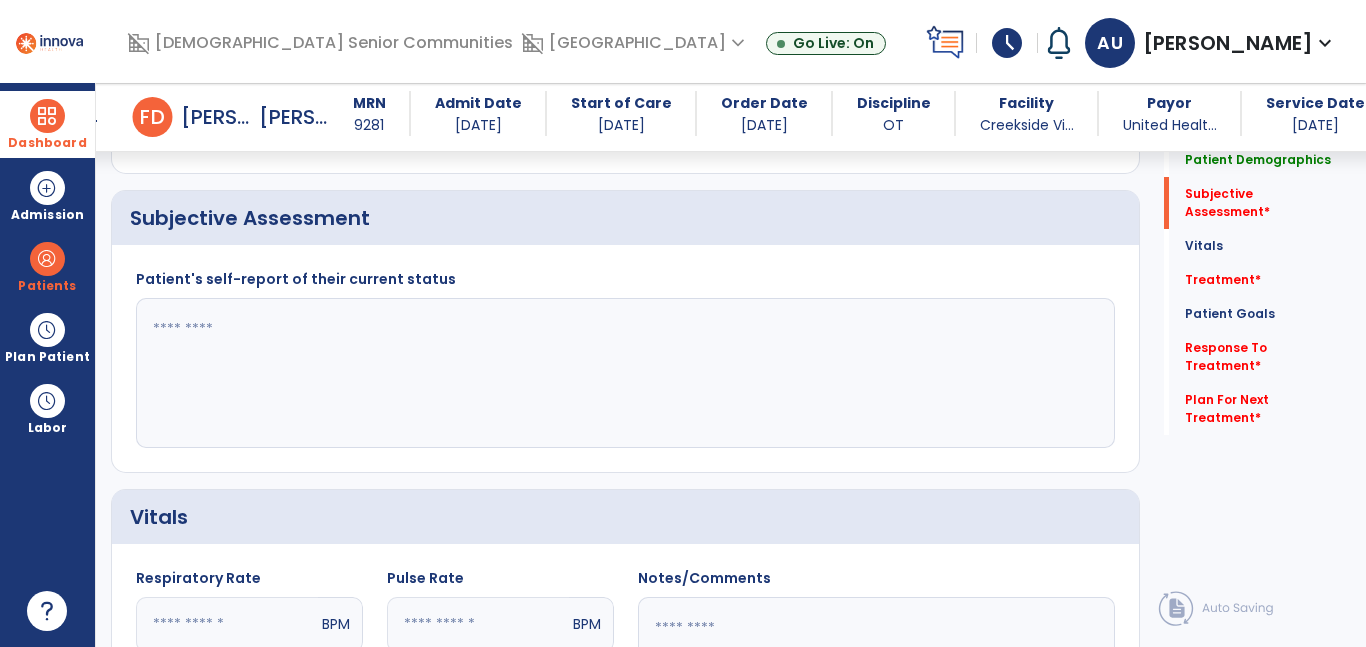 click 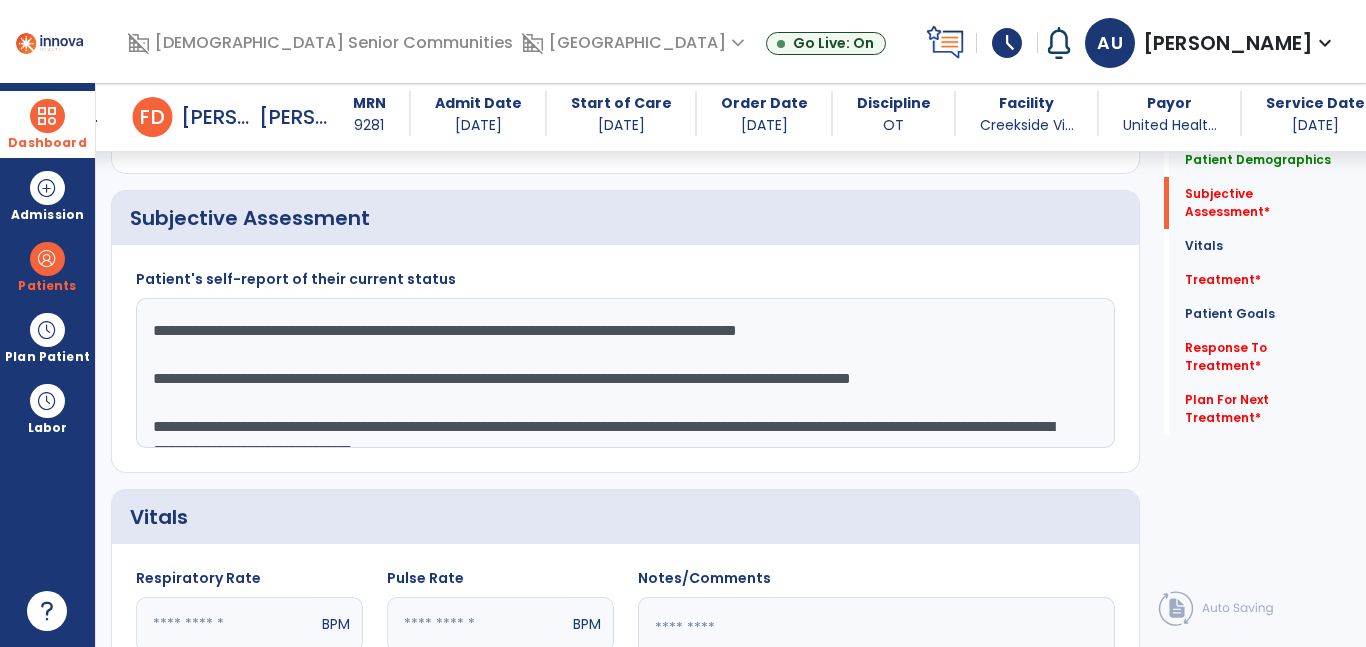 scroll, scrollTop: 15, scrollLeft: 0, axis: vertical 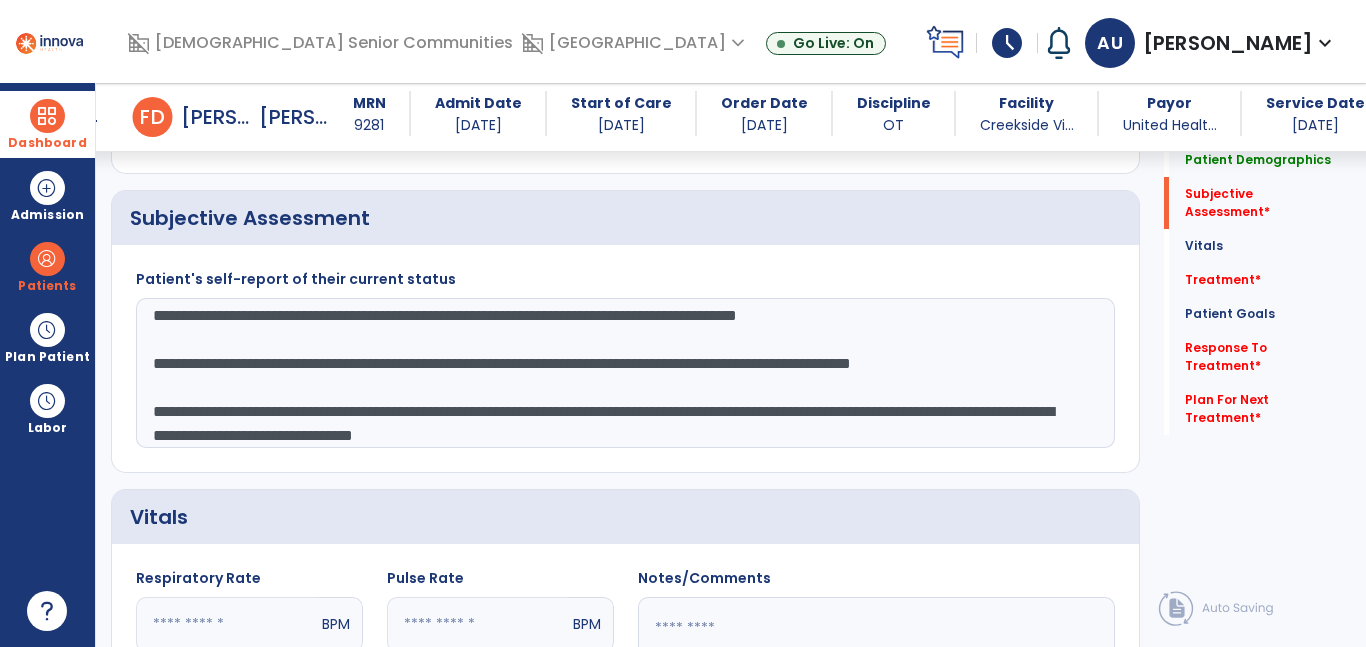 drag, startPoint x: 149, startPoint y: 364, endPoint x: 925, endPoint y: 498, distance: 787.4846 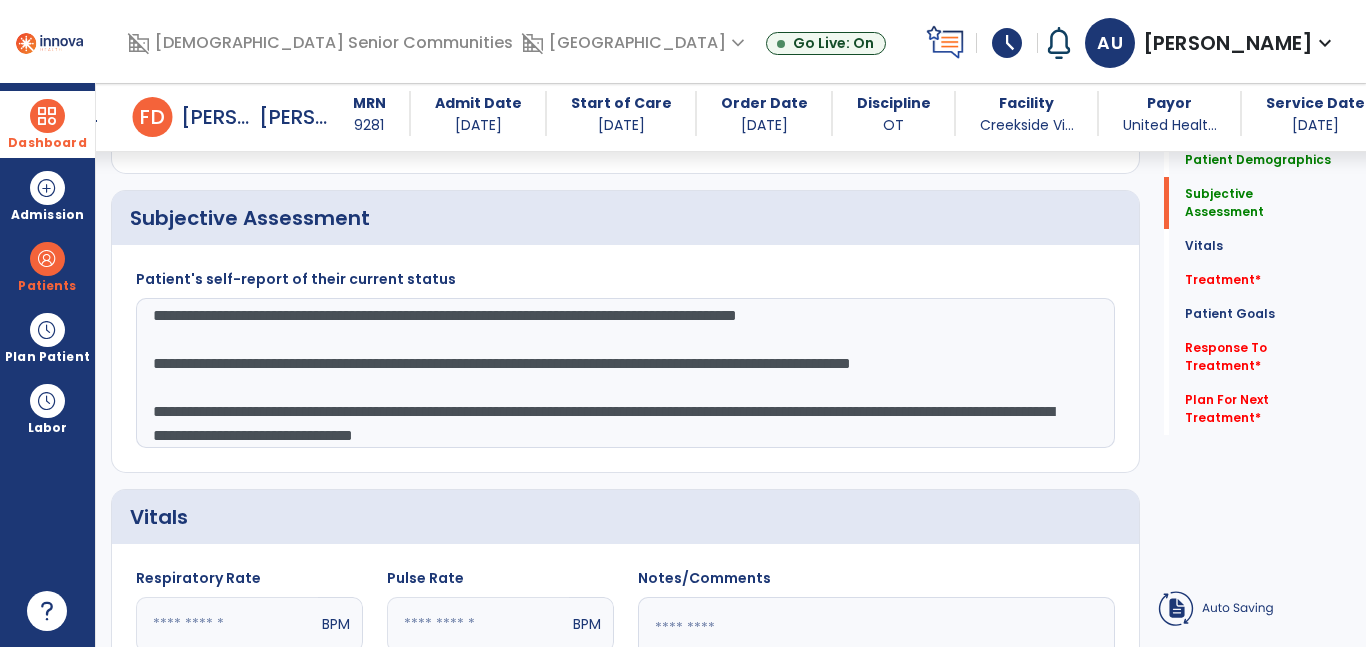scroll, scrollTop: 24, scrollLeft: 0, axis: vertical 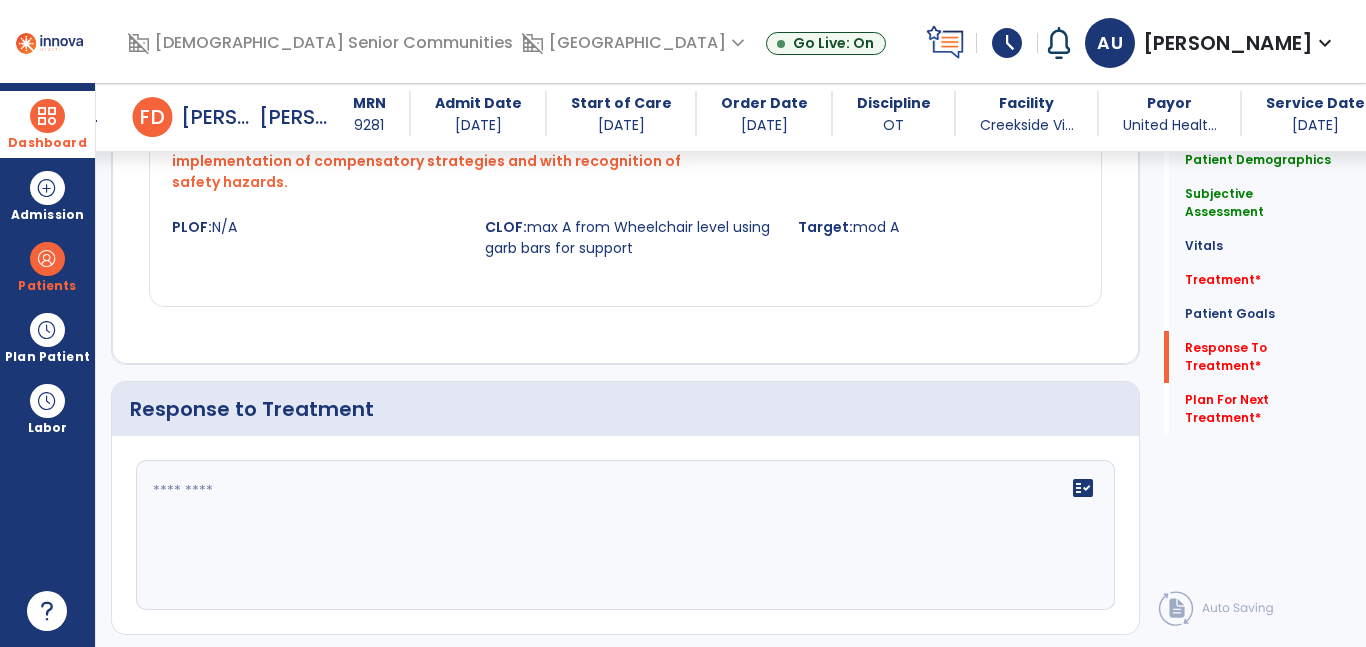 type on "**********" 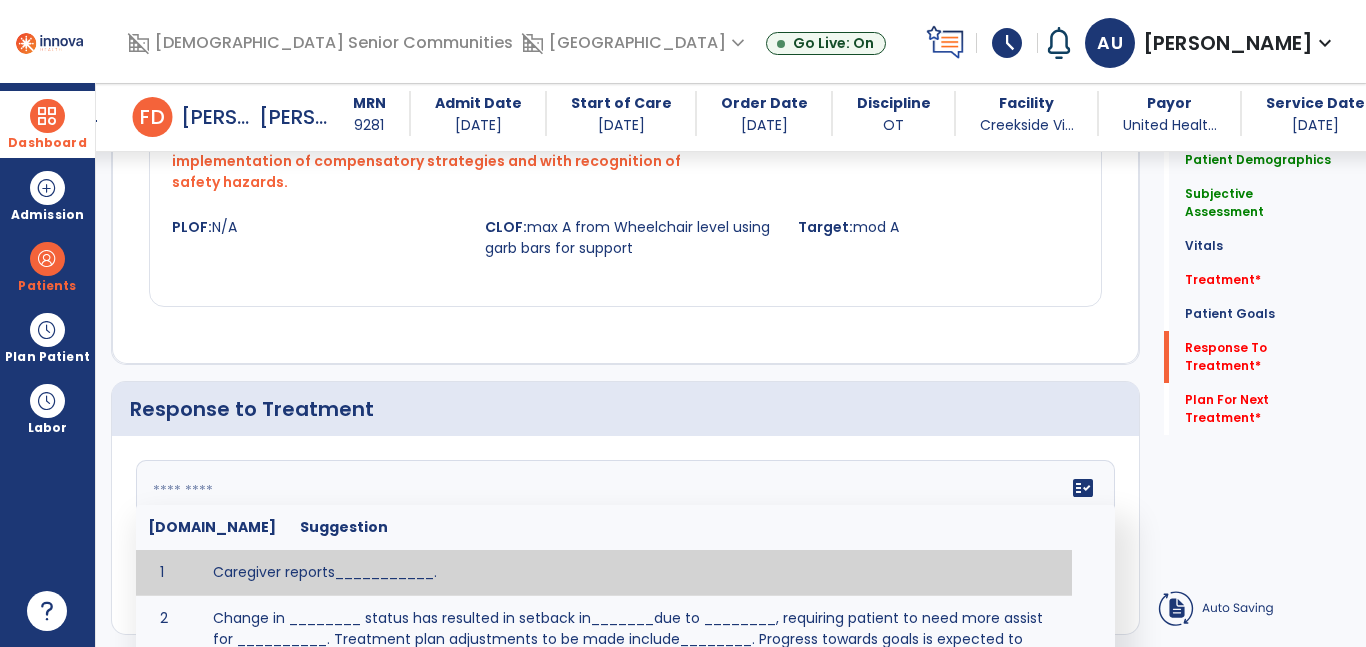 paste on "**********" 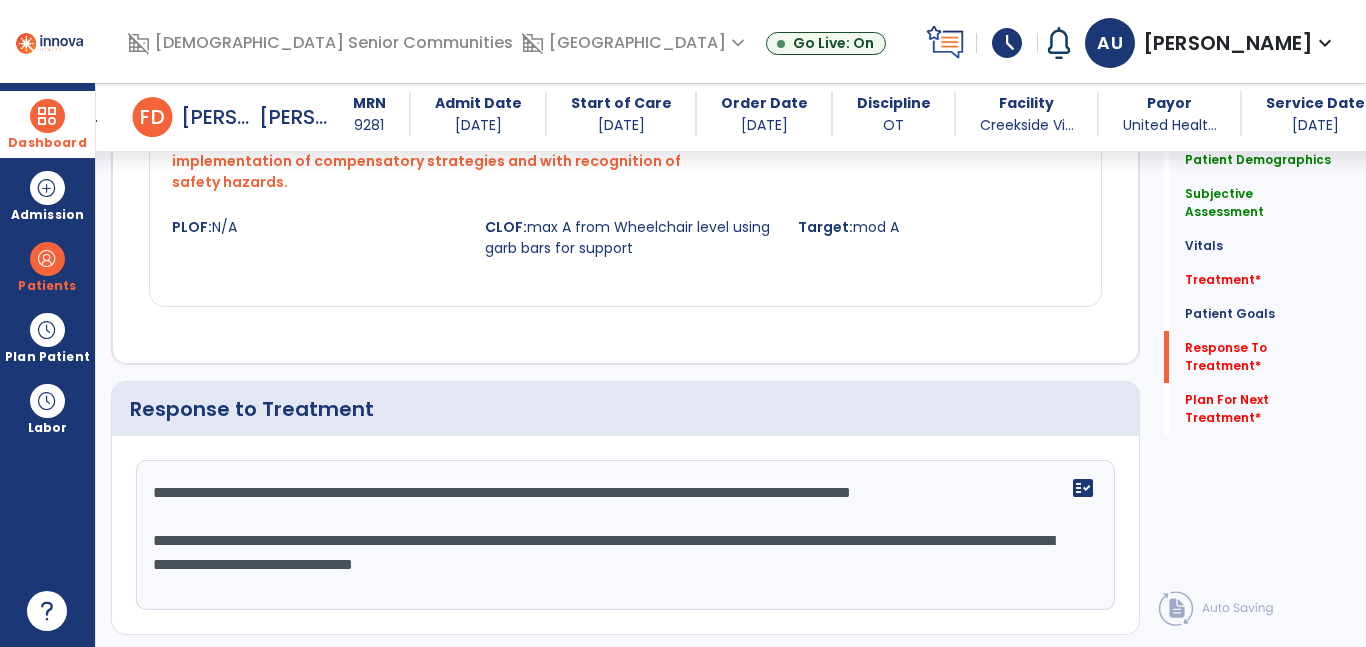 drag, startPoint x: 150, startPoint y: 461, endPoint x: 853, endPoint y: 526, distance: 705.9986 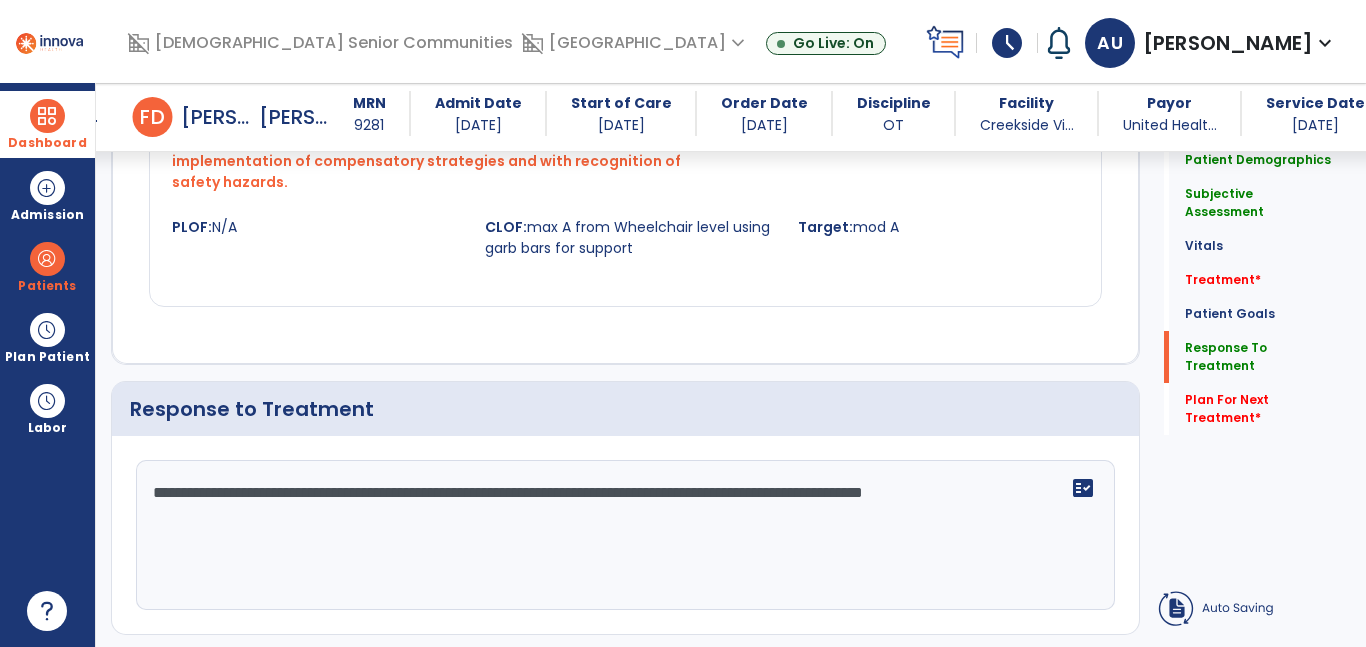 type on "**********" 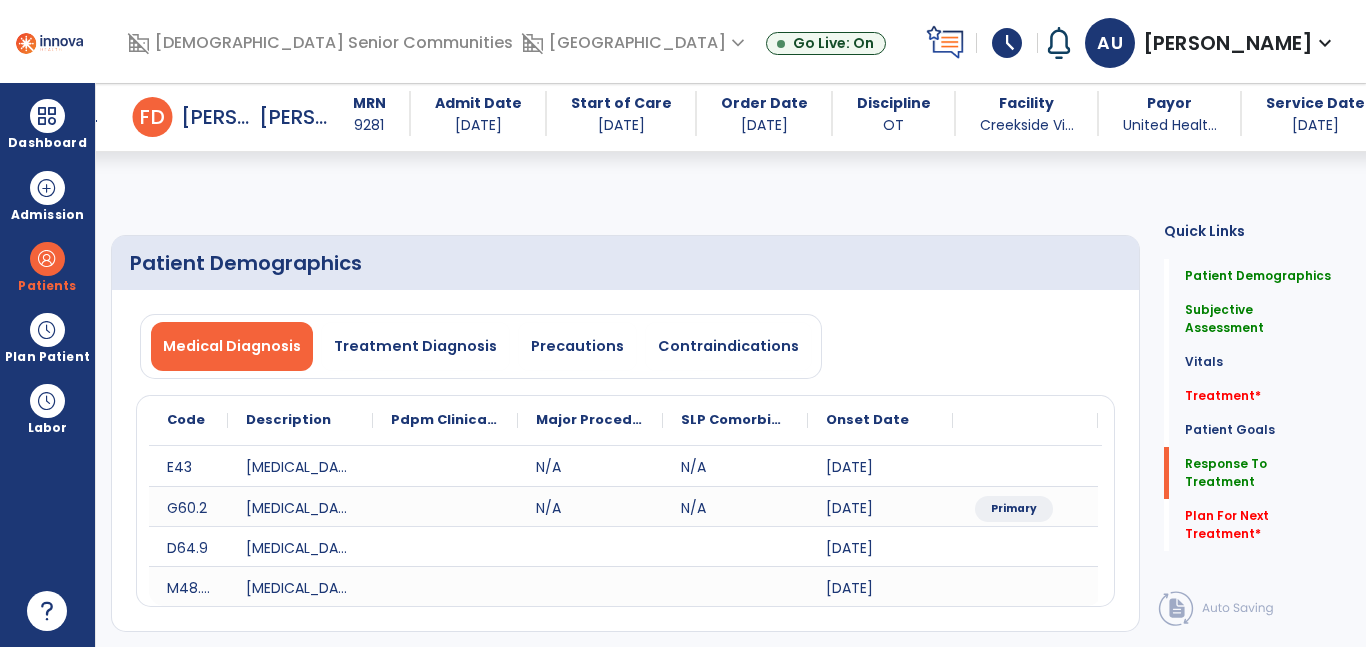 select on "*" 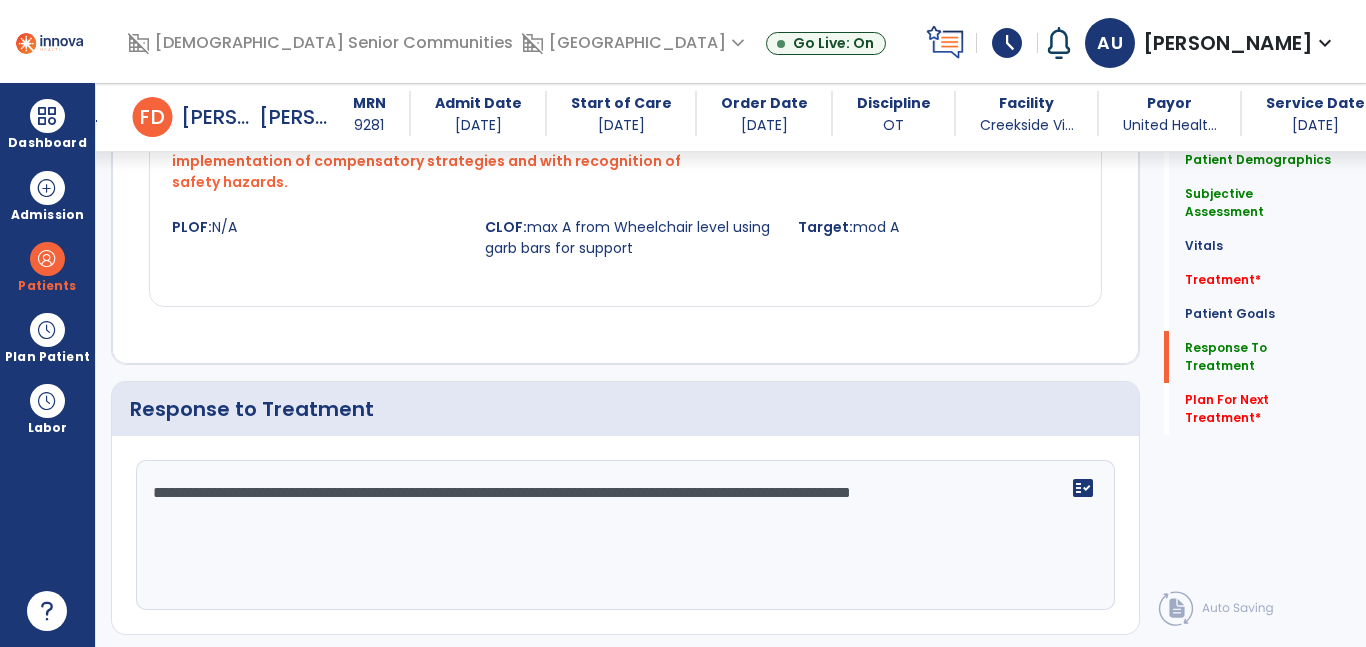 scroll, scrollTop: 24, scrollLeft: 0, axis: vertical 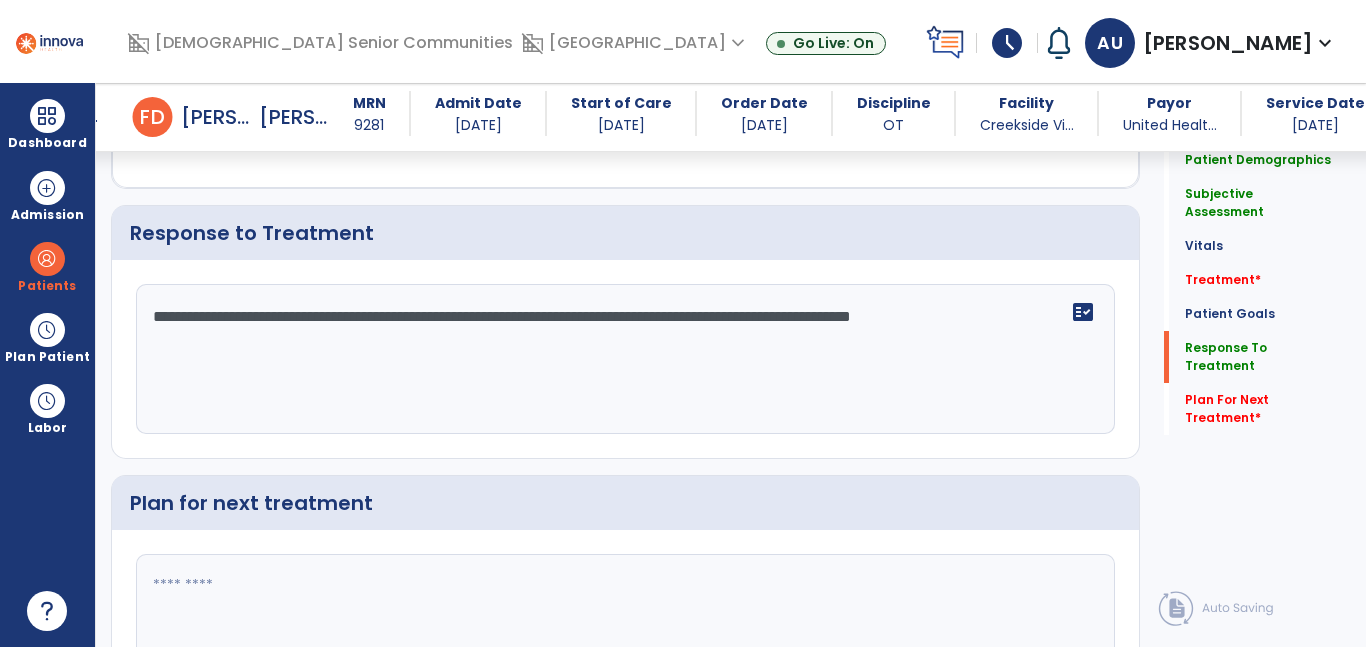 drag, startPoint x: 1048, startPoint y: 238, endPoint x: 900, endPoint y: 241, distance: 148.0304 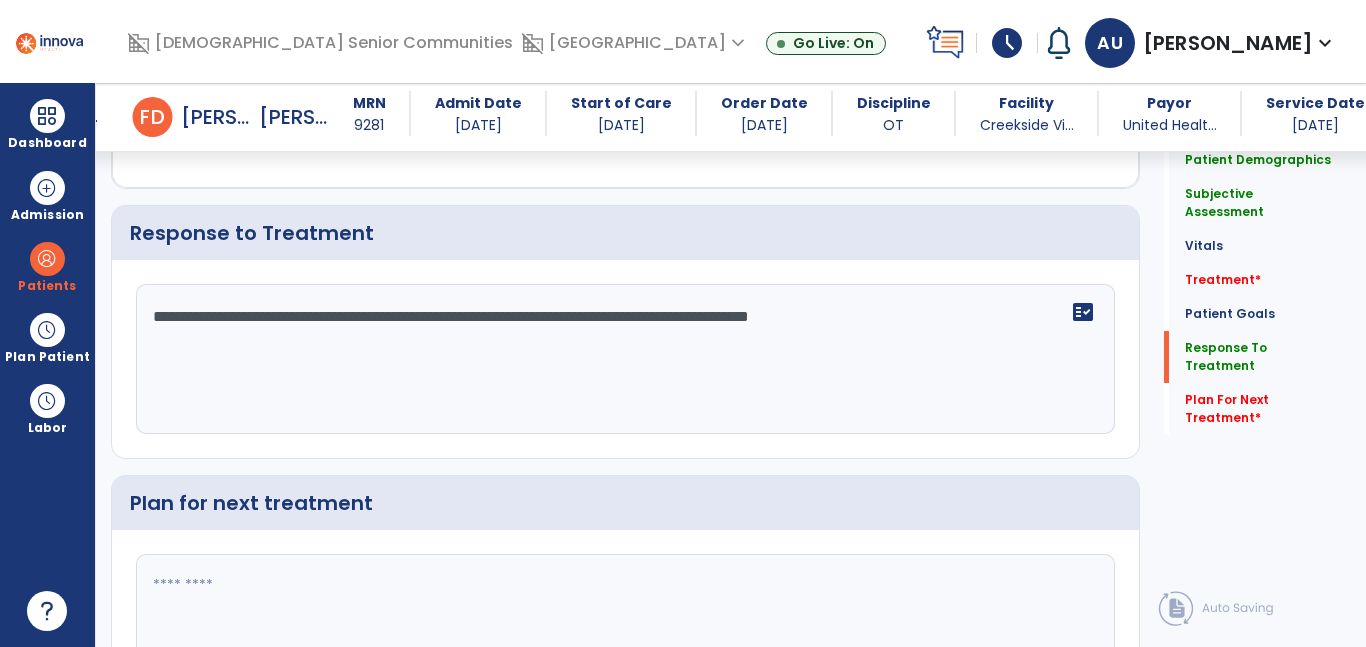 type on "**********" 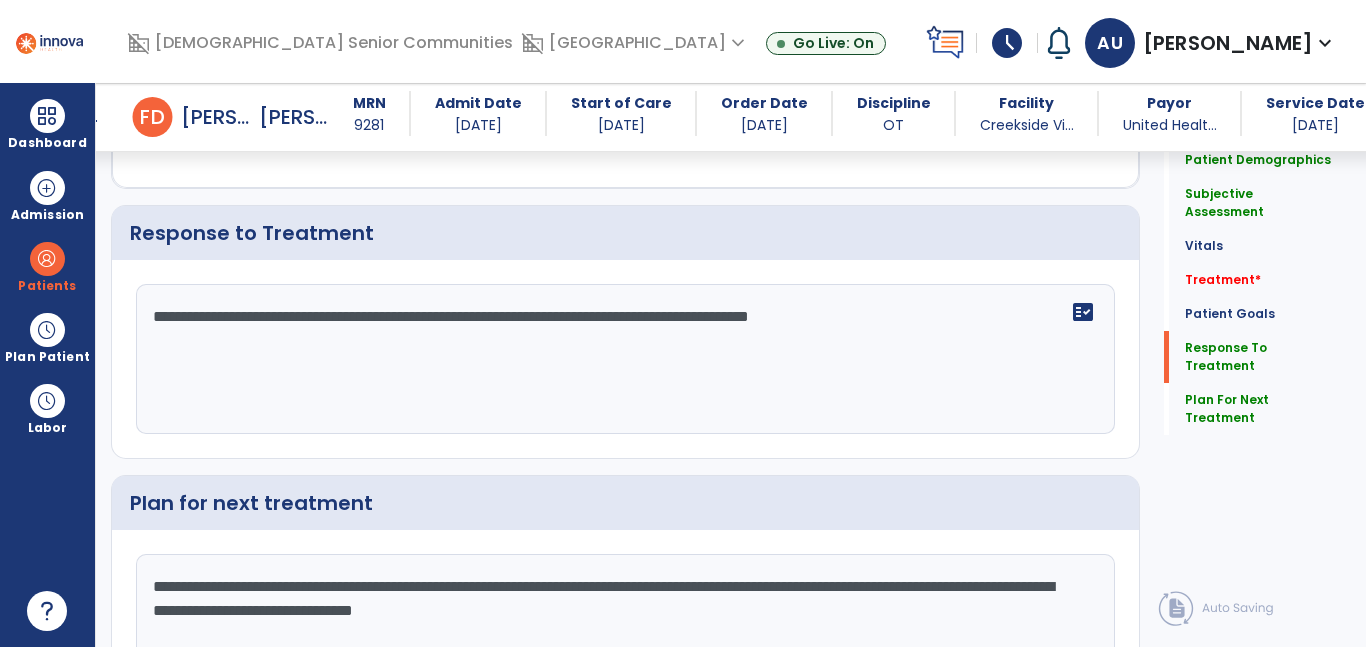 drag, startPoint x: 573, startPoint y: 503, endPoint x: 672, endPoint y: 515, distance: 99.724625 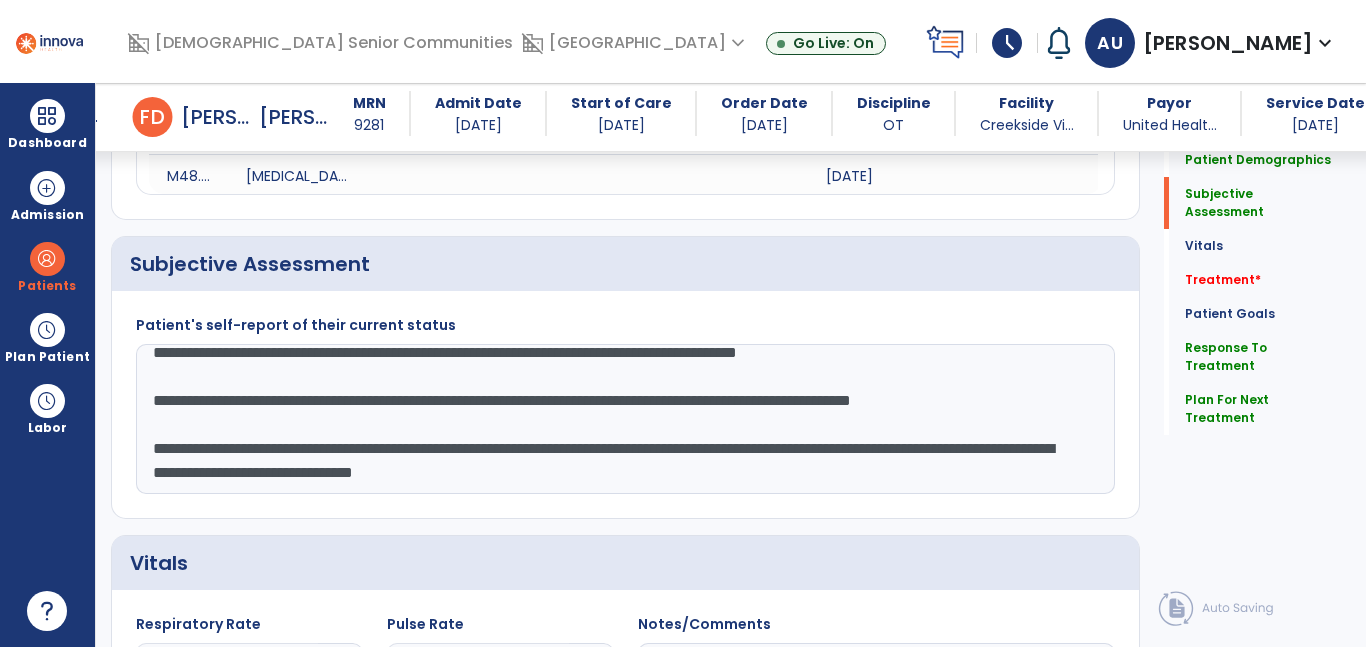 scroll, scrollTop: 433, scrollLeft: 0, axis: vertical 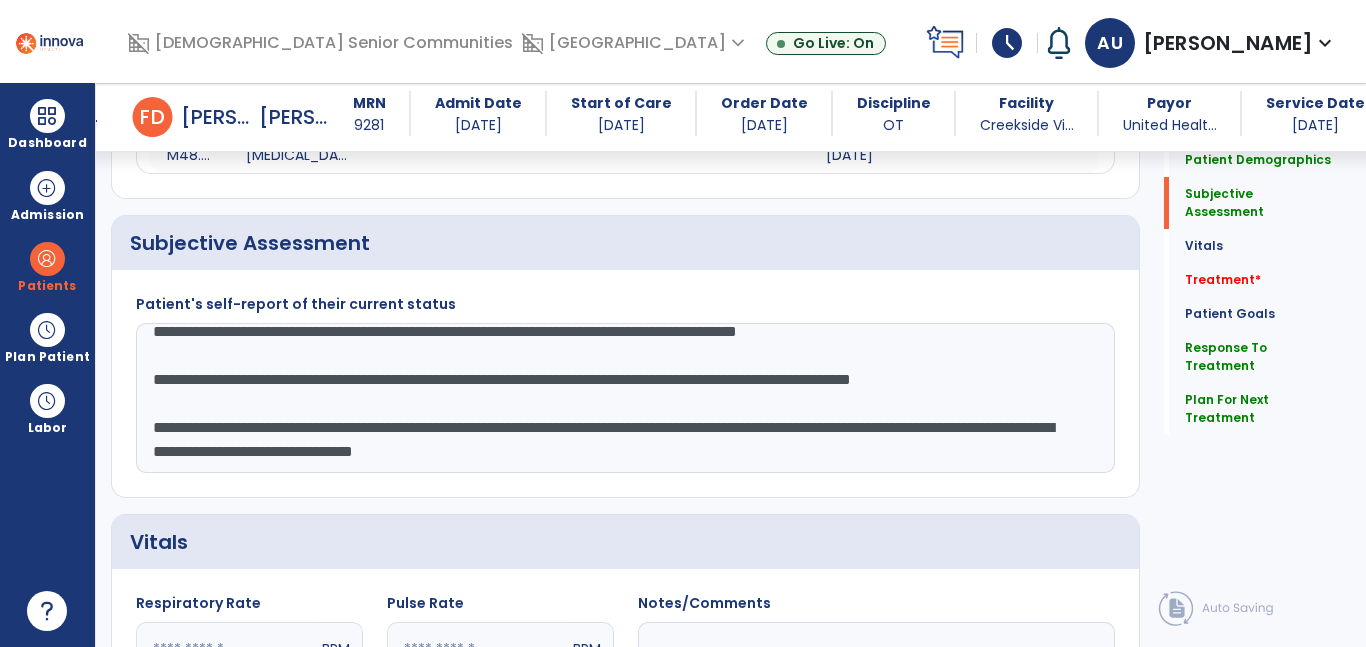 type on "**********" 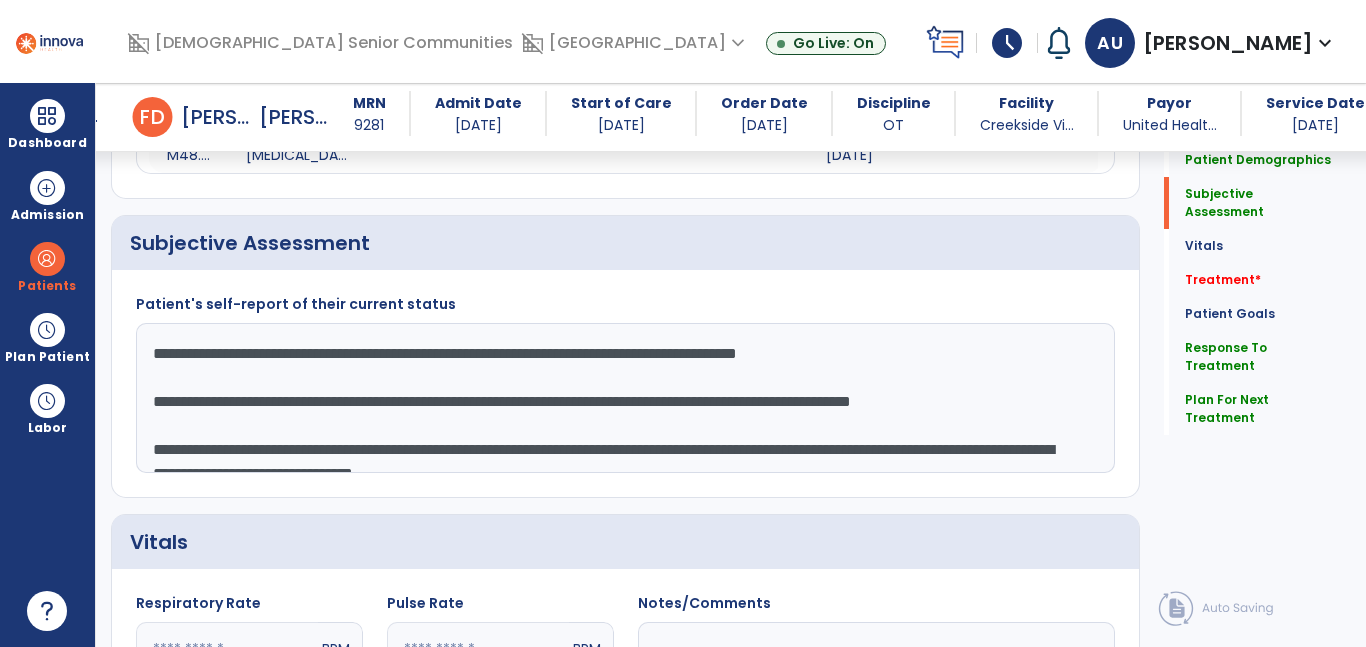 scroll, scrollTop: 0, scrollLeft: 0, axis: both 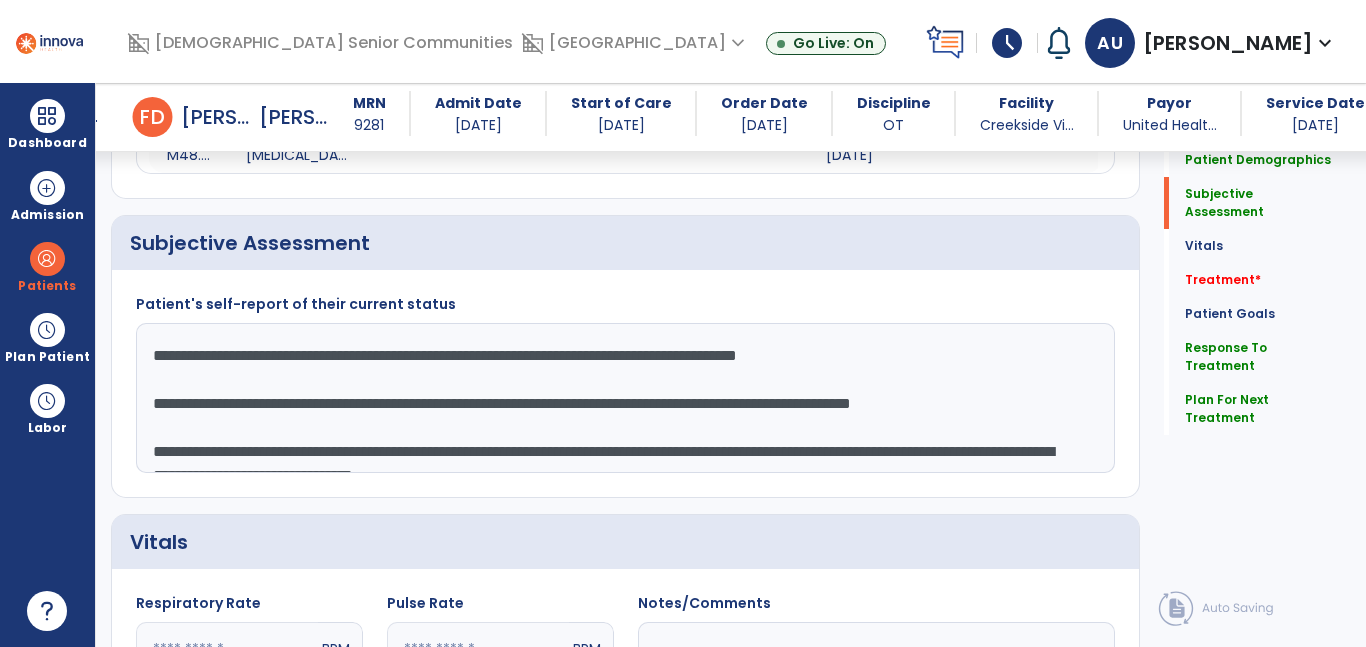 drag, startPoint x: 790, startPoint y: 458, endPoint x: 146, endPoint y: 338, distance: 655.0847 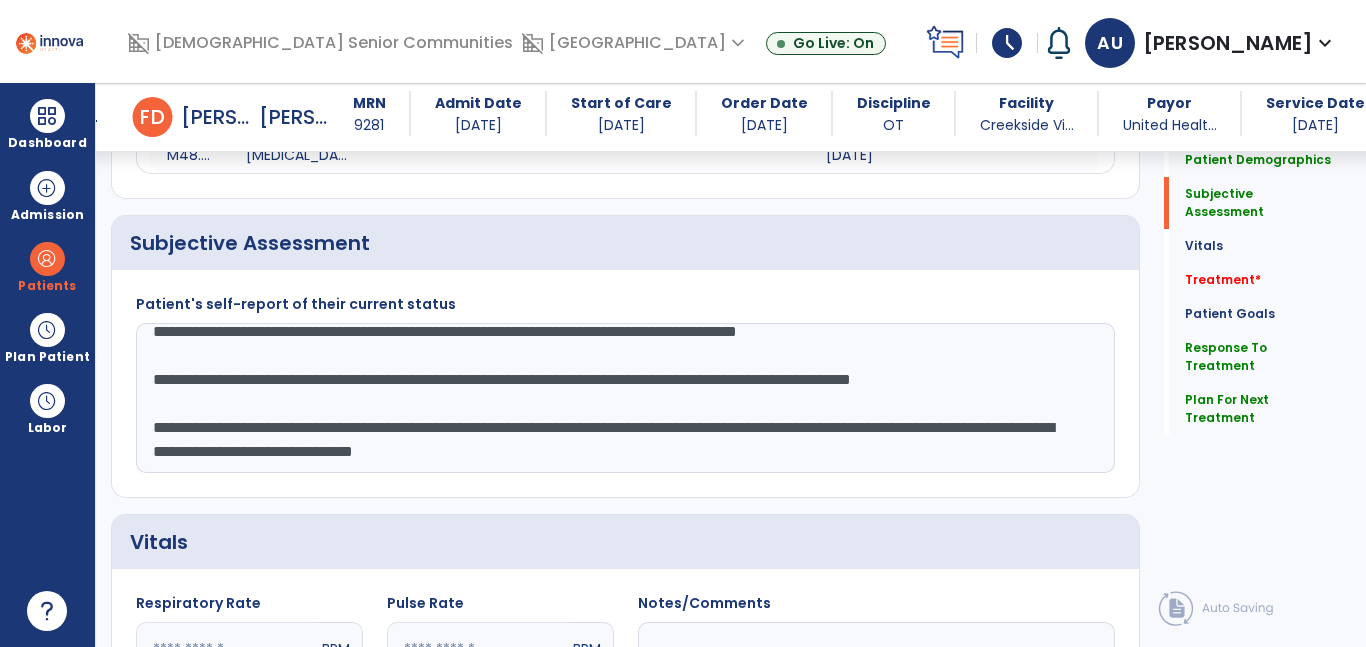 scroll, scrollTop: 24, scrollLeft: 0, axis: vertical 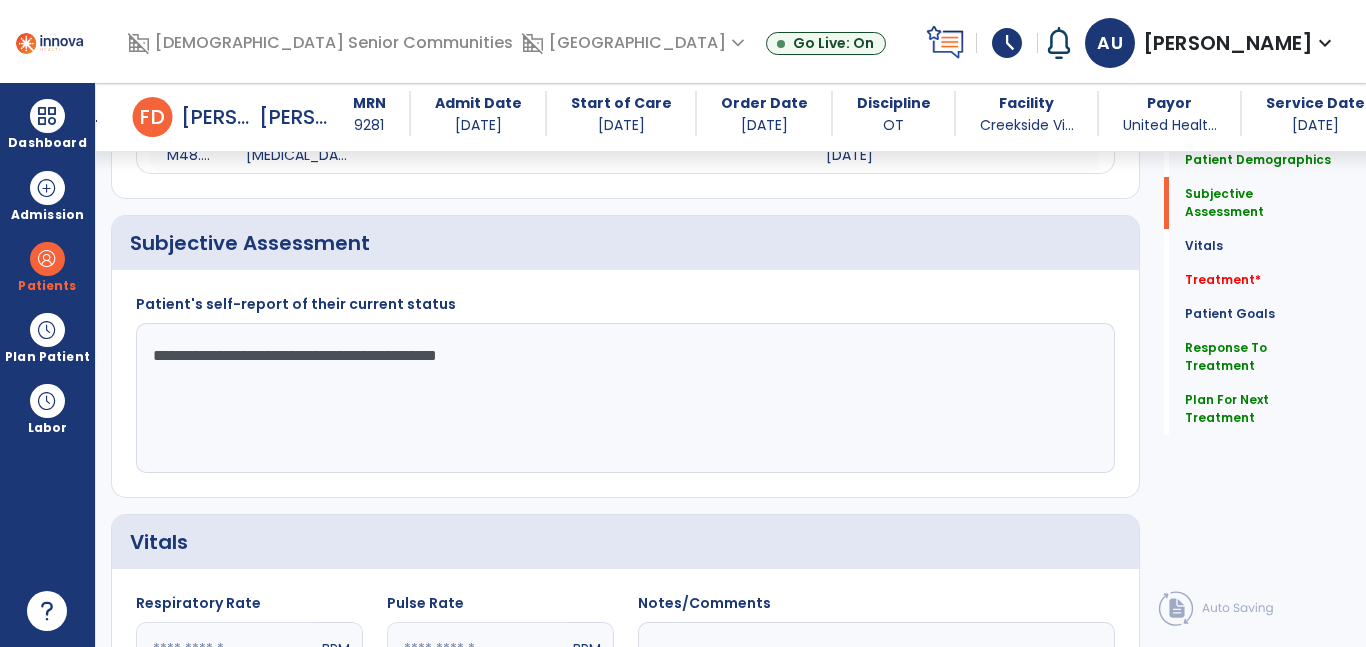 type on "**********" 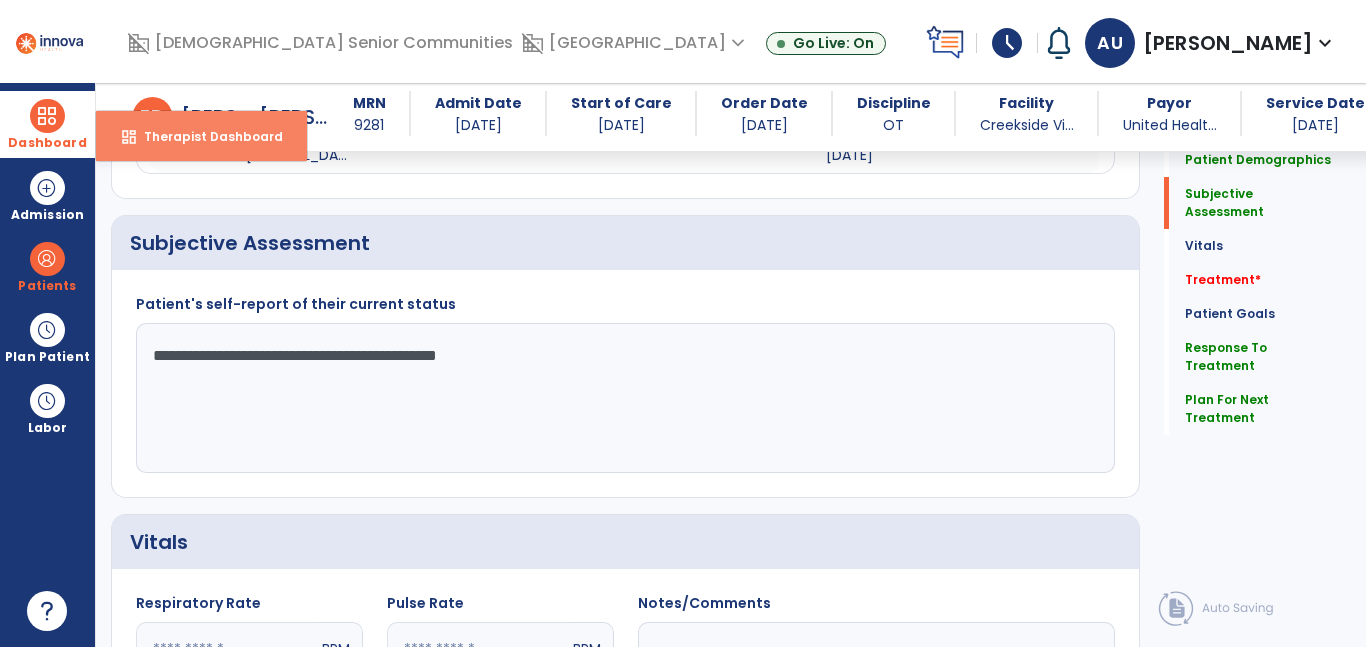 drag, startPoint x: 229, startPoint y: 124, endPoint x: 284, endPoint y: 158, distance: 64.66065 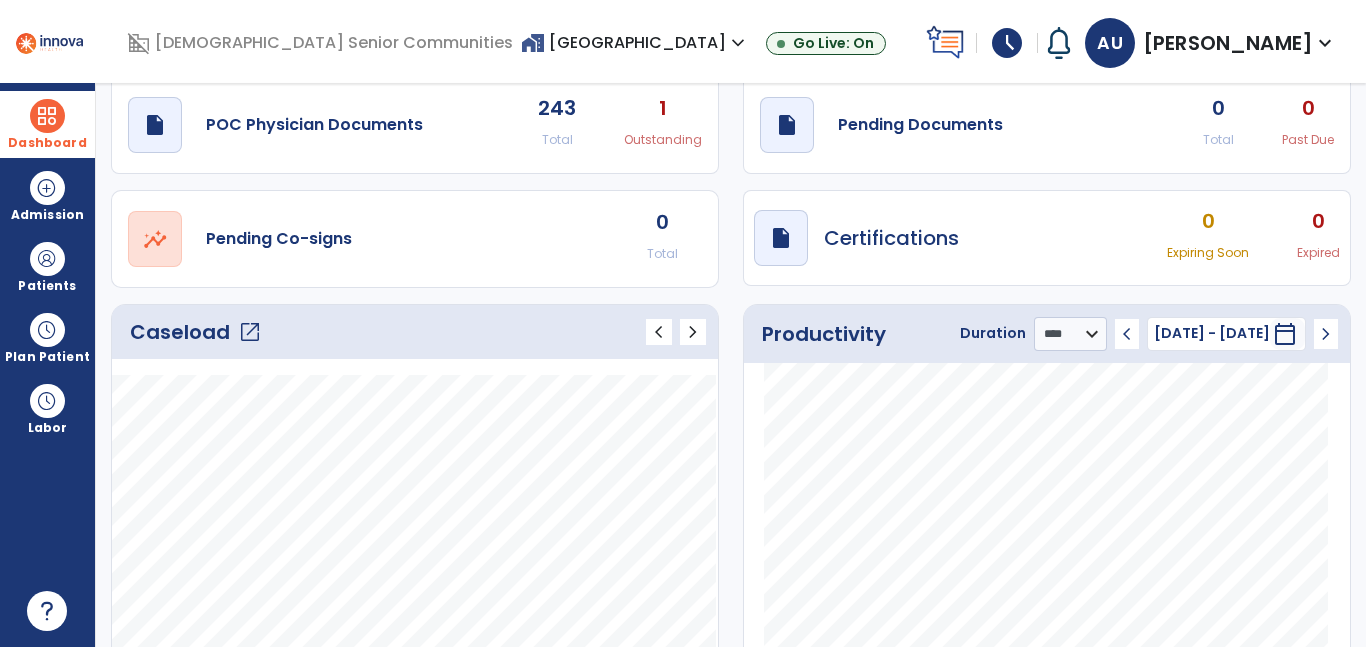 scroll, scrollTop: 0, scrollLeft: 0, axis: both 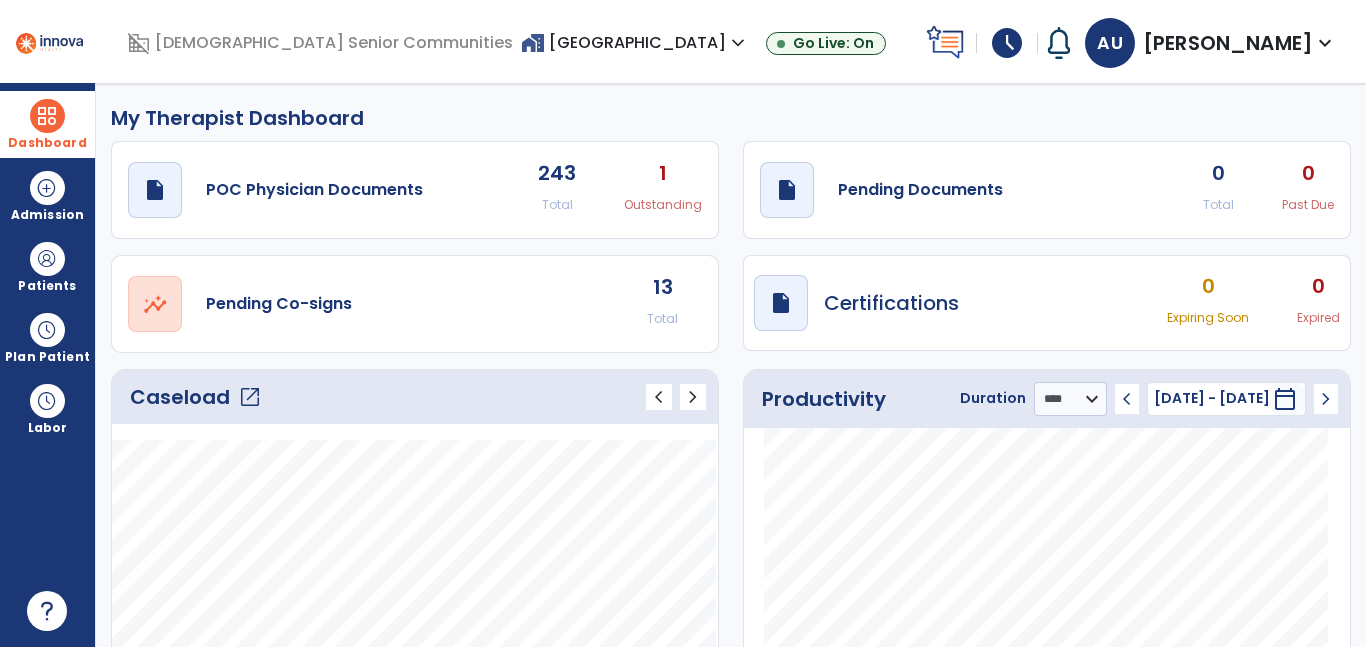 click on "draft   open_in_new  Pending Documents 0 Total 0 Past Due" 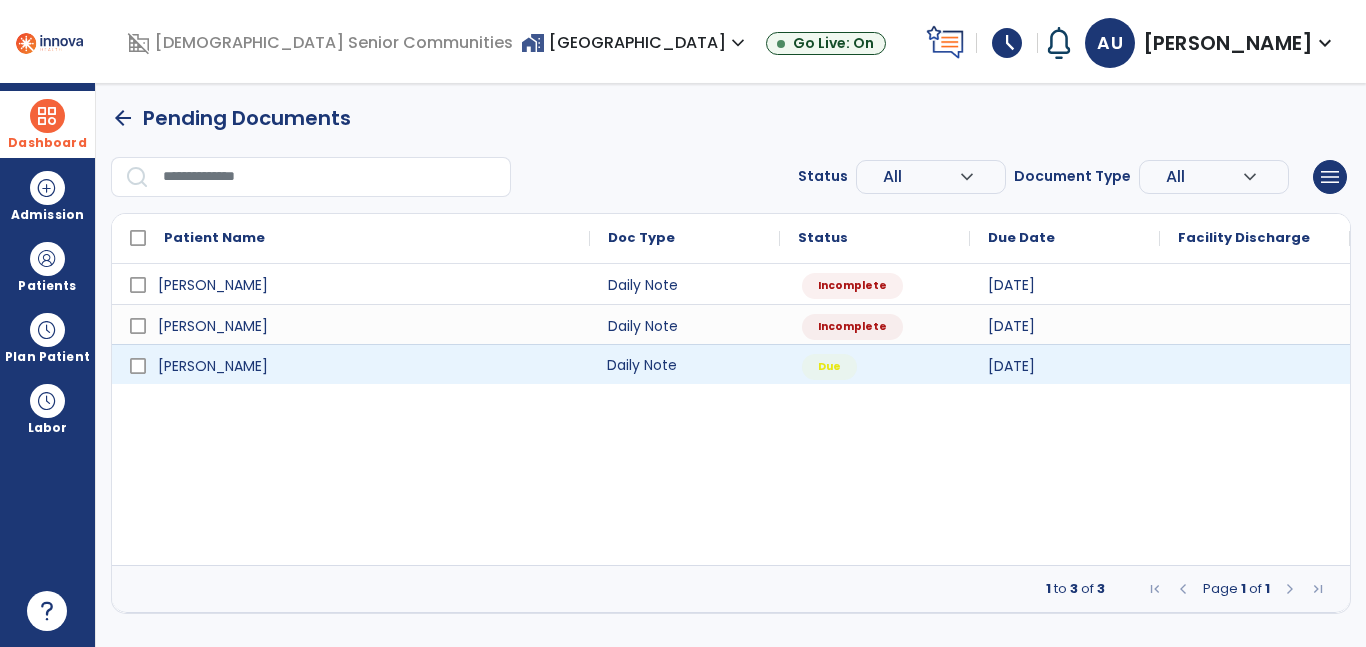 click on "Daily Note" at bounding box center (685, 364) 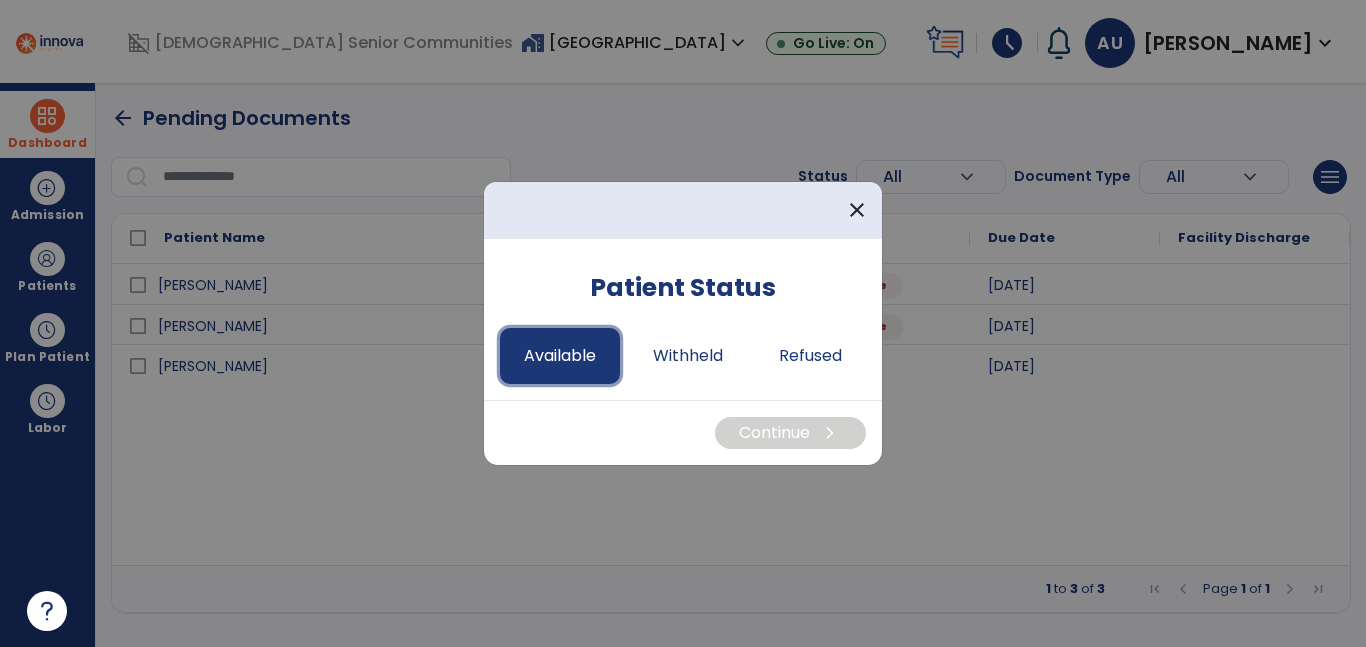click on "Available" at bounding box center [560, 356] 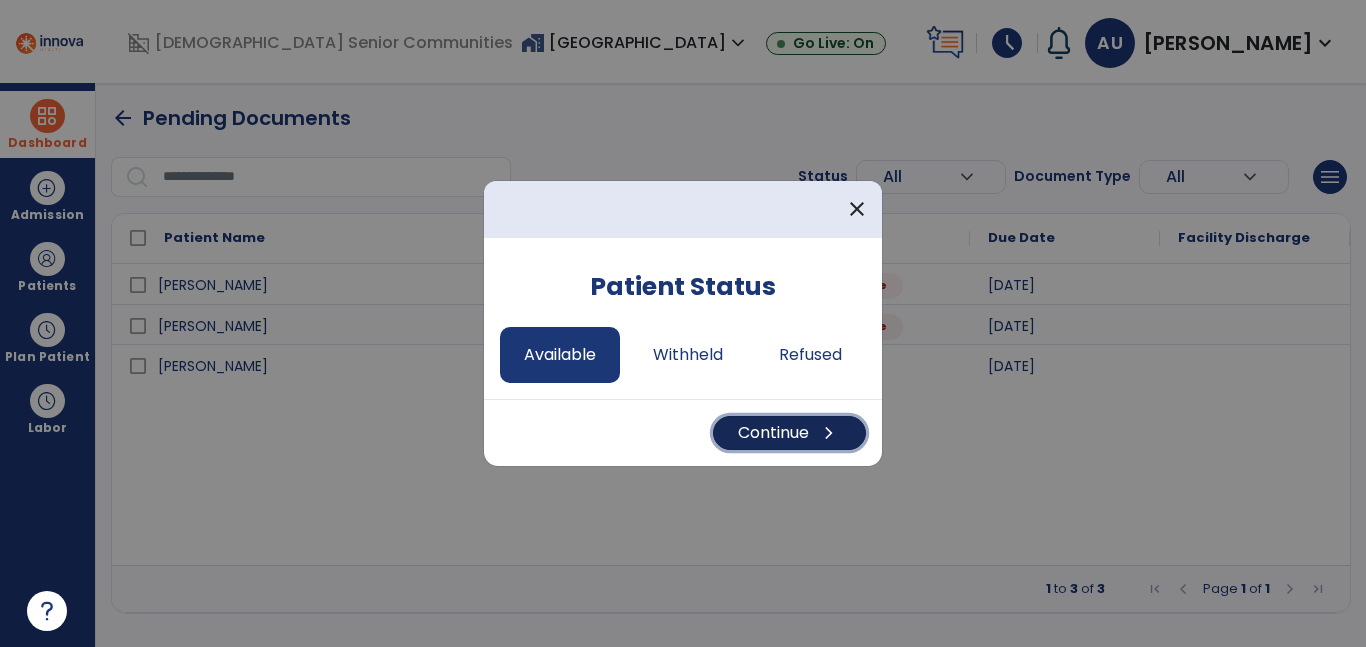 drag, startPoint x: 819, startPoint y: 428, endPoint x: 800, endPoint y: 428, distance: 19 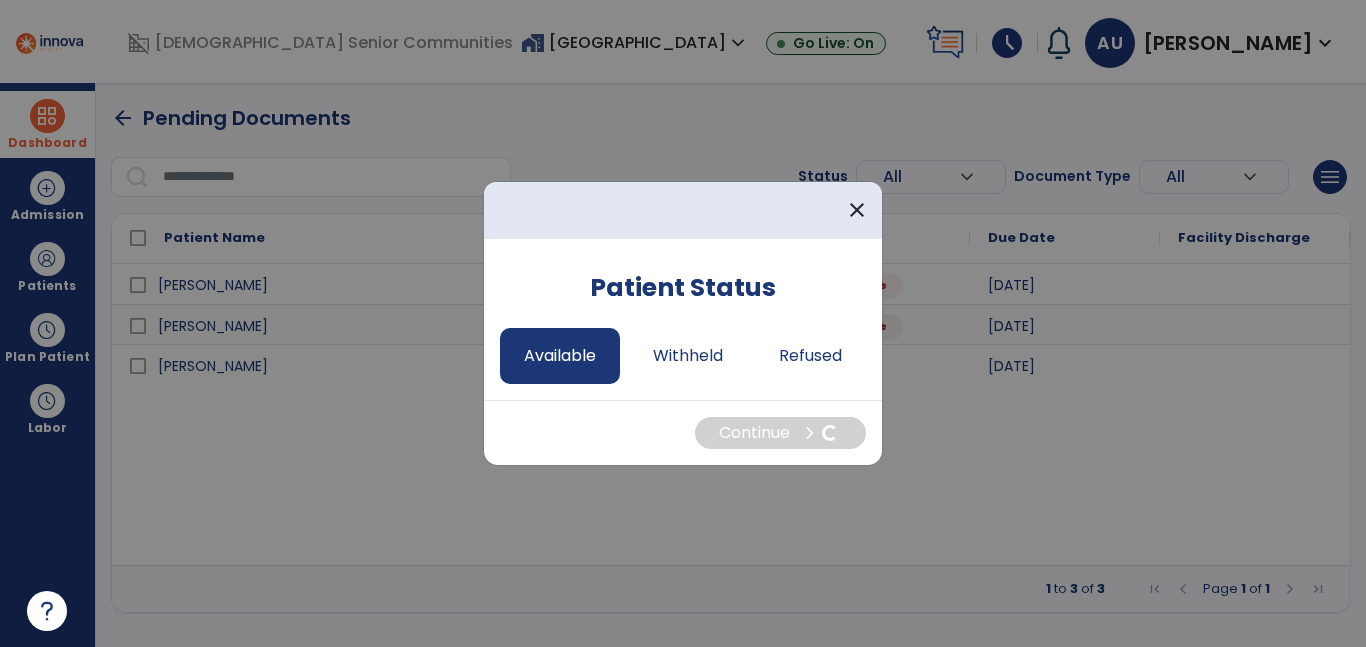 select on "*" 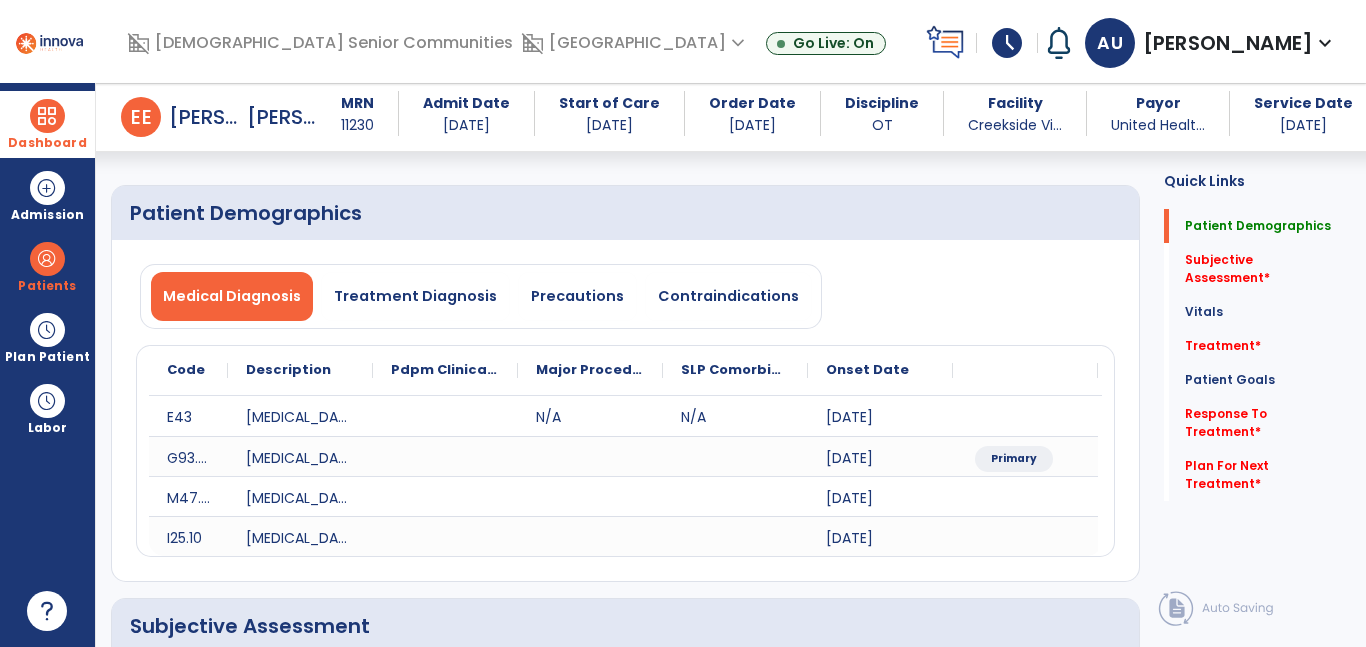 scroll, scrollTop: 376, scrollLeft: 0, axis: vertical 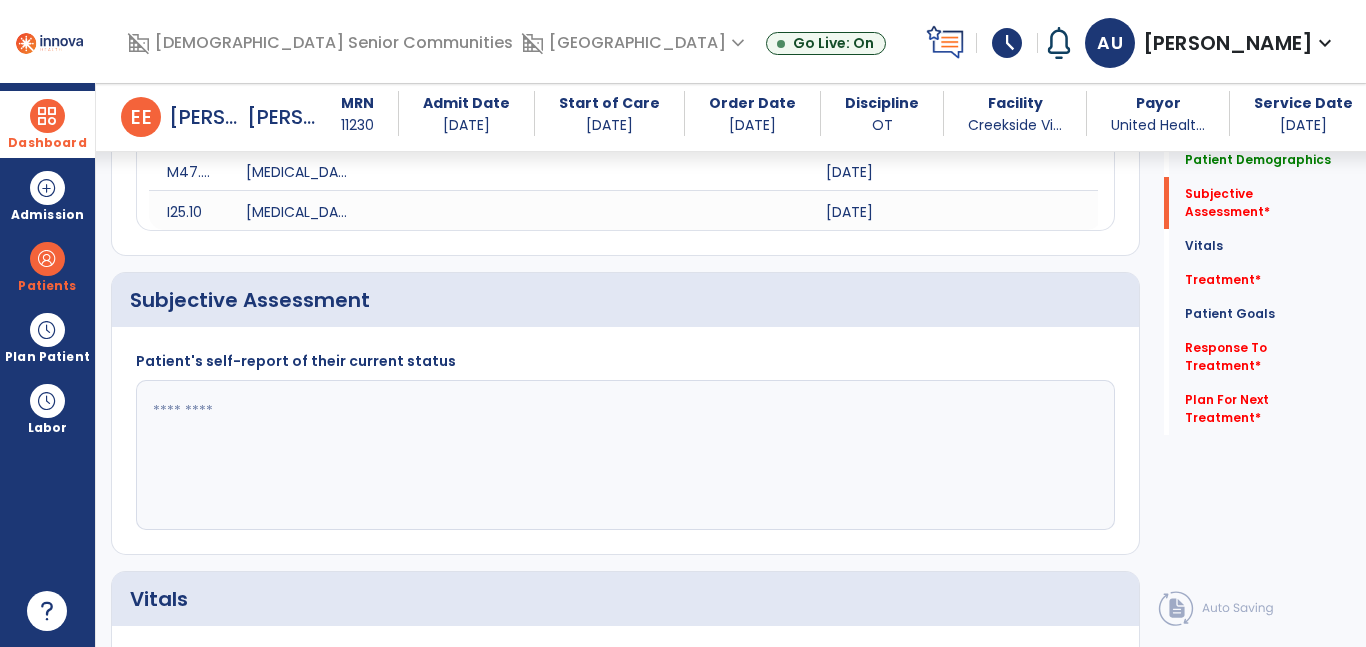 click 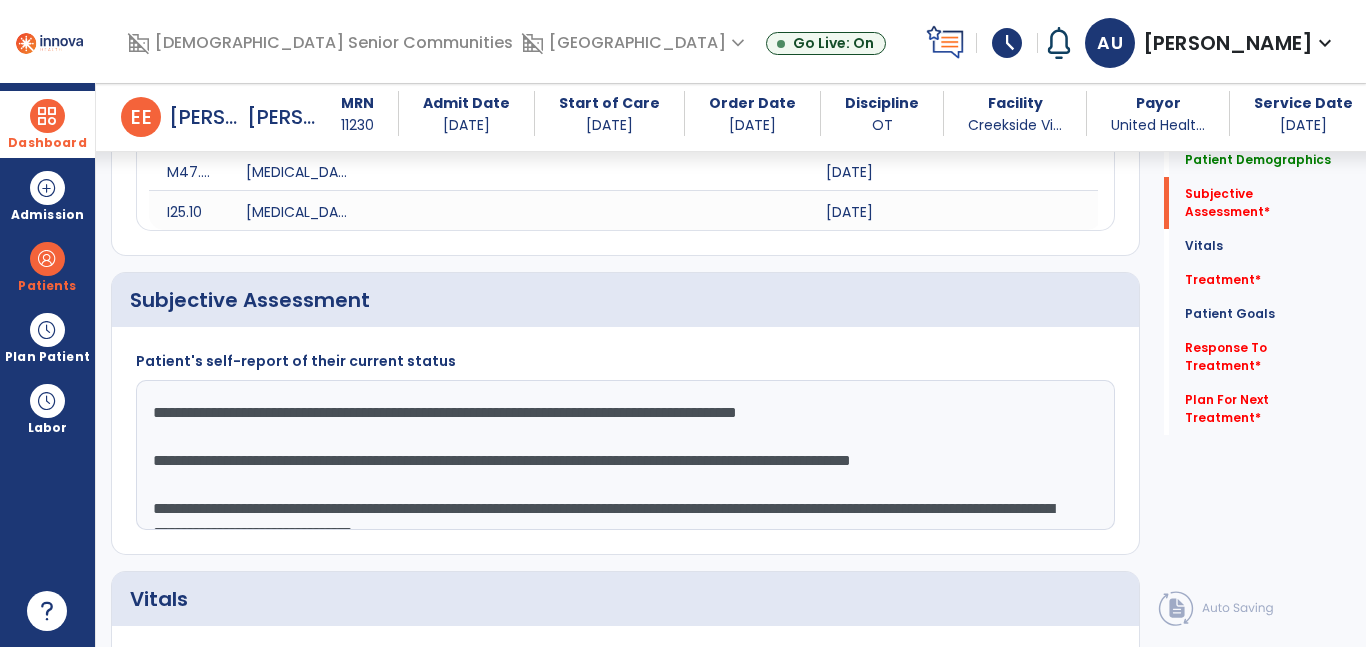 scroll, scrollTop: 15, scrollLeft: 0, axis: vertical 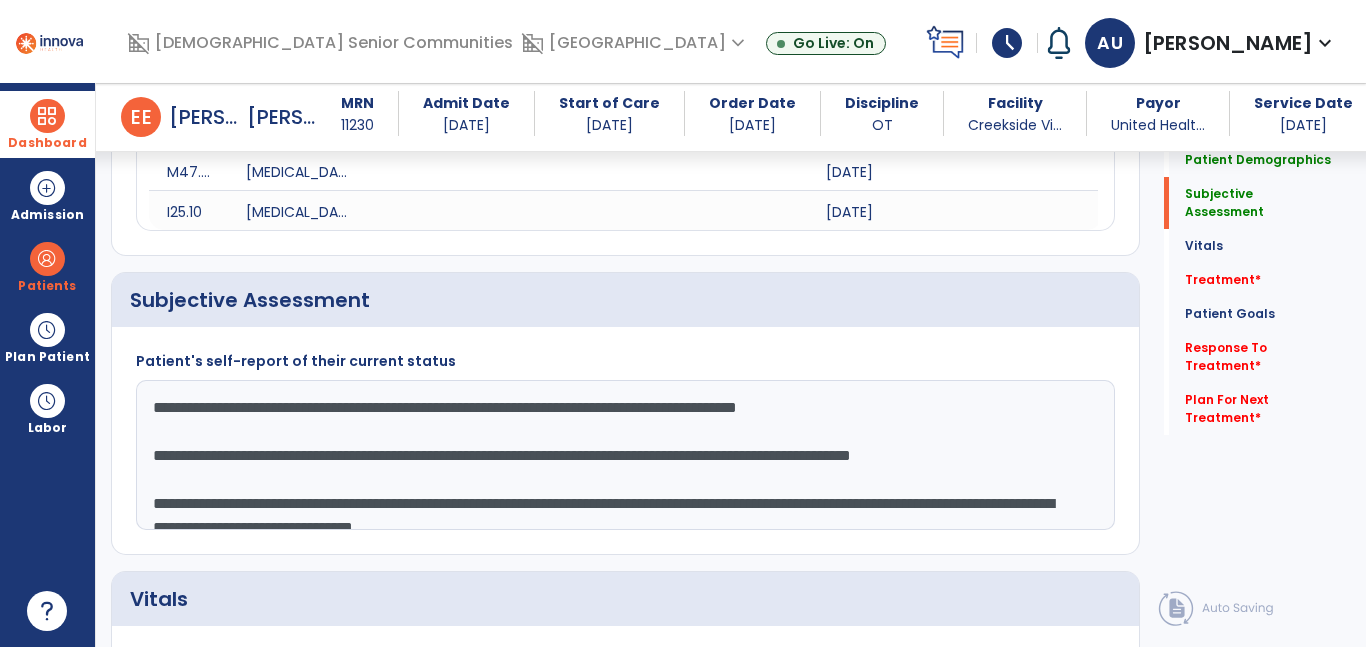 drag, startPoint x: 146, startPoint y: 440, endPoint x: 783, endPoint y: 575, distance: 651.1482 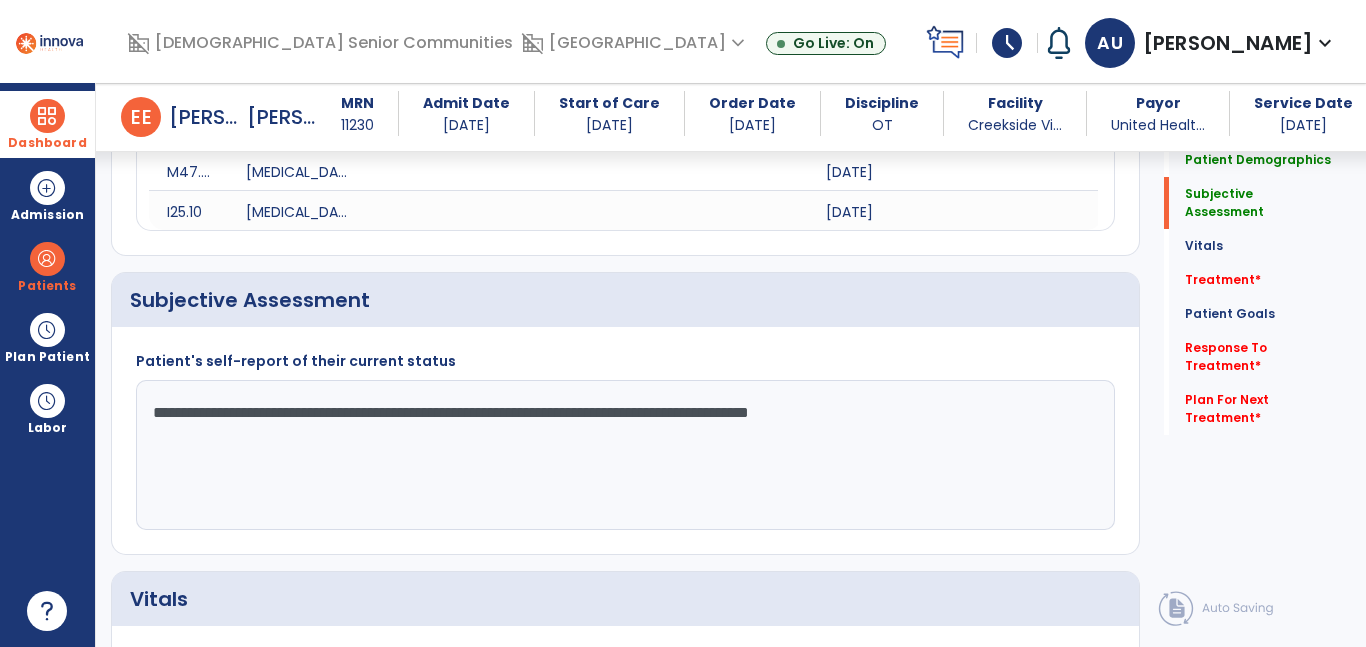 scroll, scrollTop: 0, scrollLeft: 0, axis: both 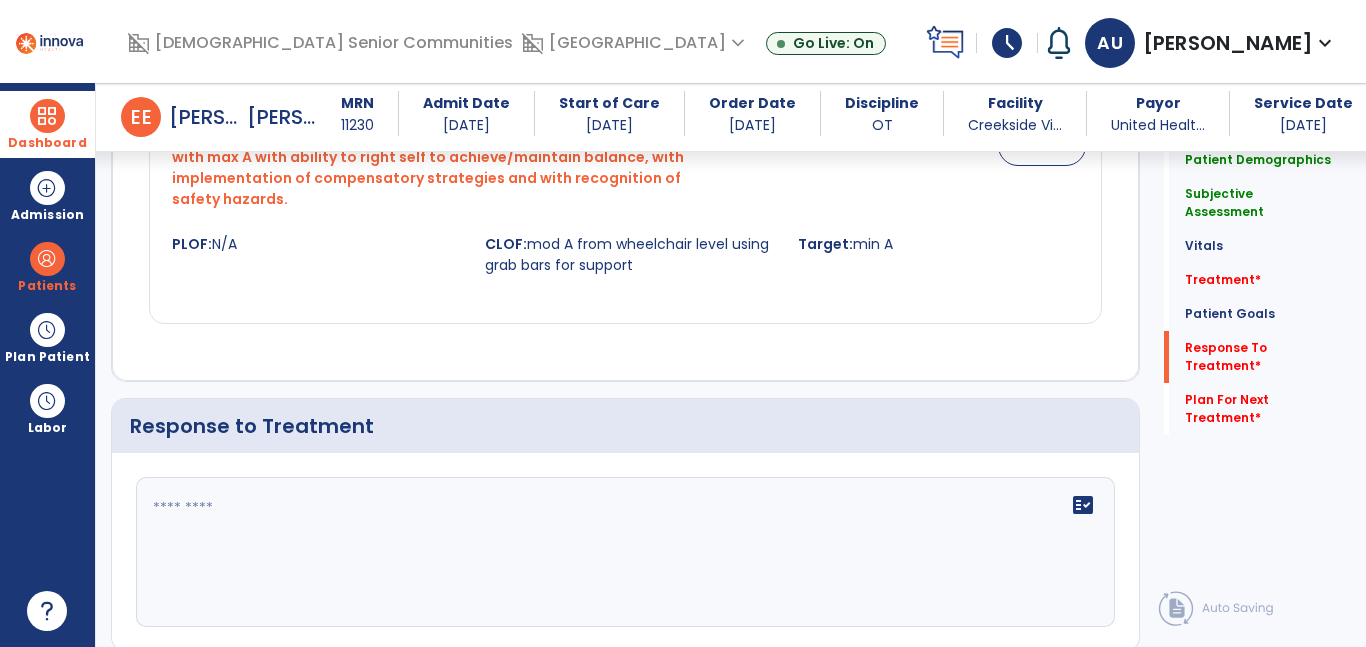 type on "**********" 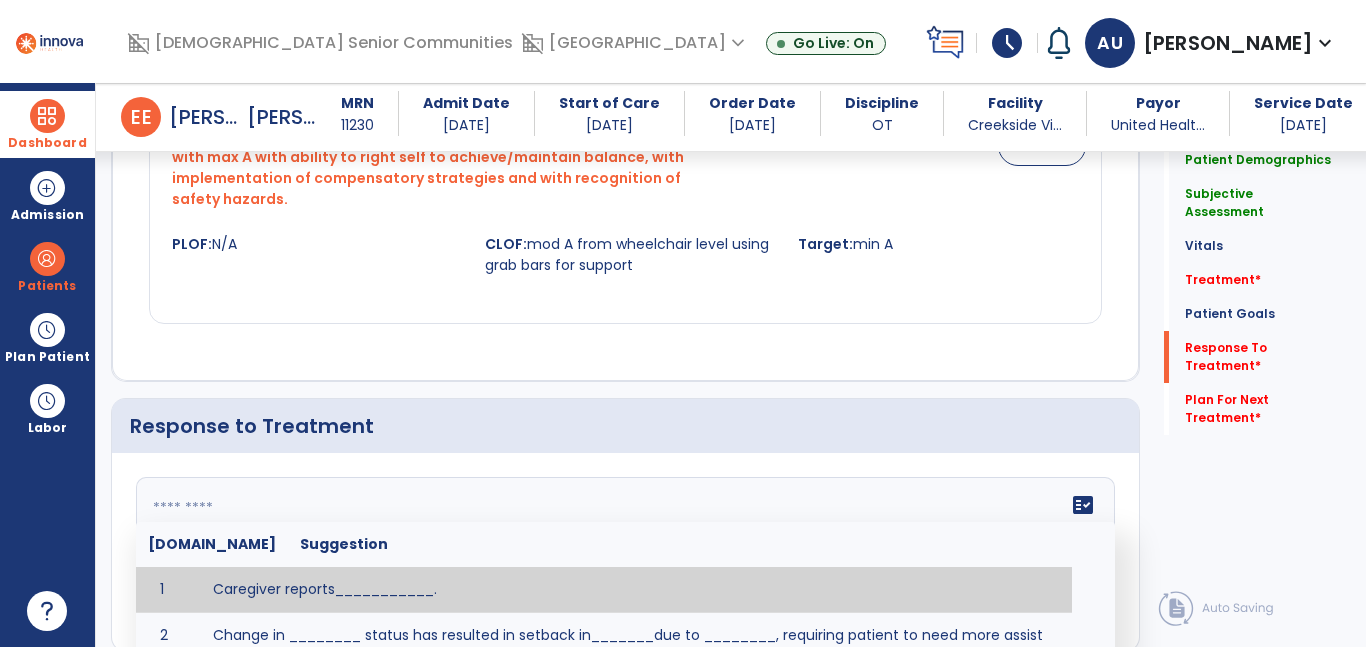 click on "fact_check  Sr.No Suggestion 1 Caregiver reports___________. 2 Change in ________ status has resulted in setback in_______due to ________, requiring patient to need more assist for __________.   Treatment plan adjustments to be made include________.  Progress towards goals is expected to continue due to_________. 3 Decreased pain in __________ to [LEVEL] in response to [MODALITY/TREATMENT] allows for improvement in _________. 4 Functional gains in _______ have impacted the patient's ability to perform_________ with a reduction in assist levels to_________. 5 Functional progress this week has been significant due to__________. 6 Gains in ________ have improved the patient's ability to perform ______with decreased levels of assist to___________. 7 Improvement in ________allows patient to tolerate higher levels of challenges in_________. 8 Pain in [AREA] has decreased to [LEVEL] in response to [TREATMENT/MODALITY], allowing fore ease in completing__________. 9 10 11 12 13 14 15 16 17 18 19 20 21" 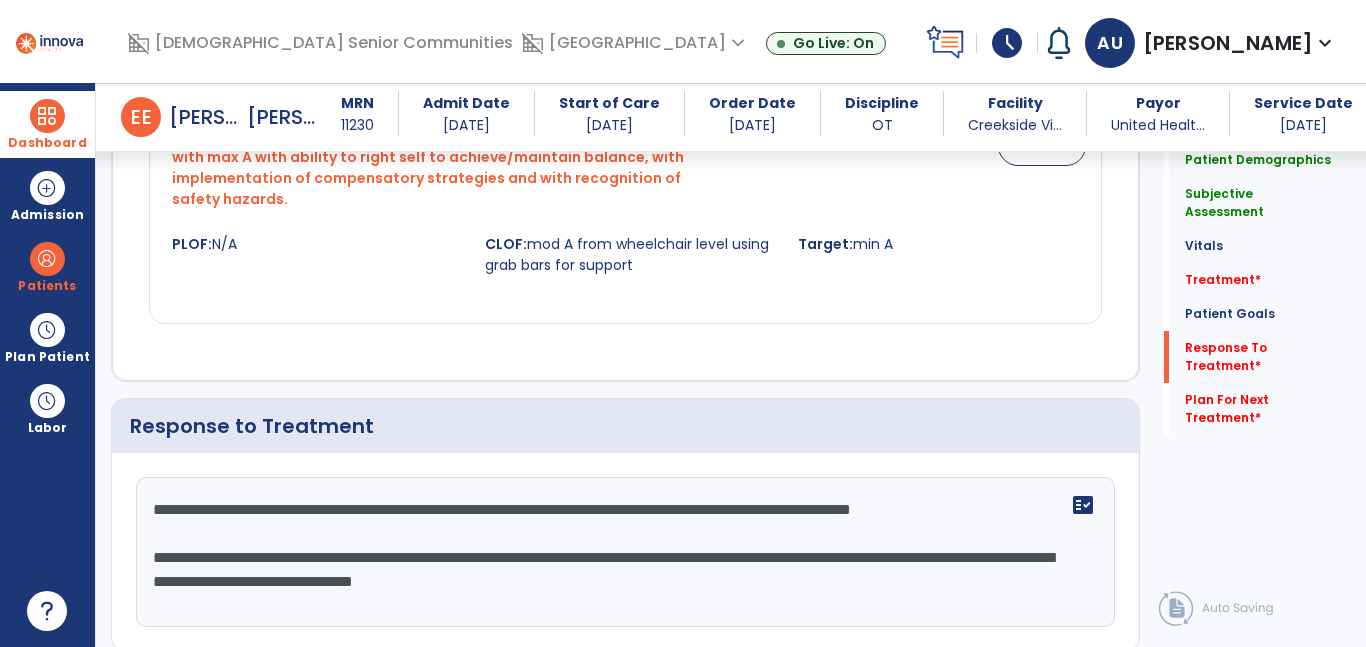 drag, startPoint x: 139, startPoint y: 464, endPoint x: 774, endPoint y: 561, distance: 642.36597 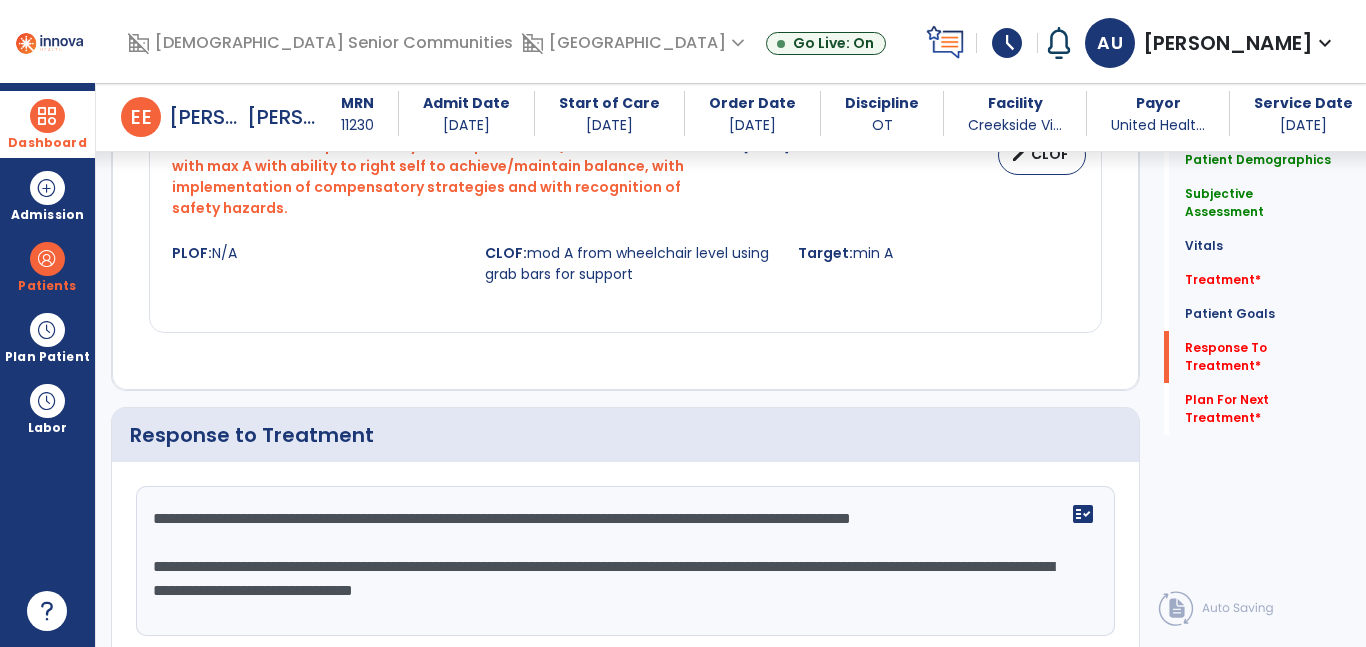 scroll, scrollTop: 3388, scrollLeft: 0, axis: vertical 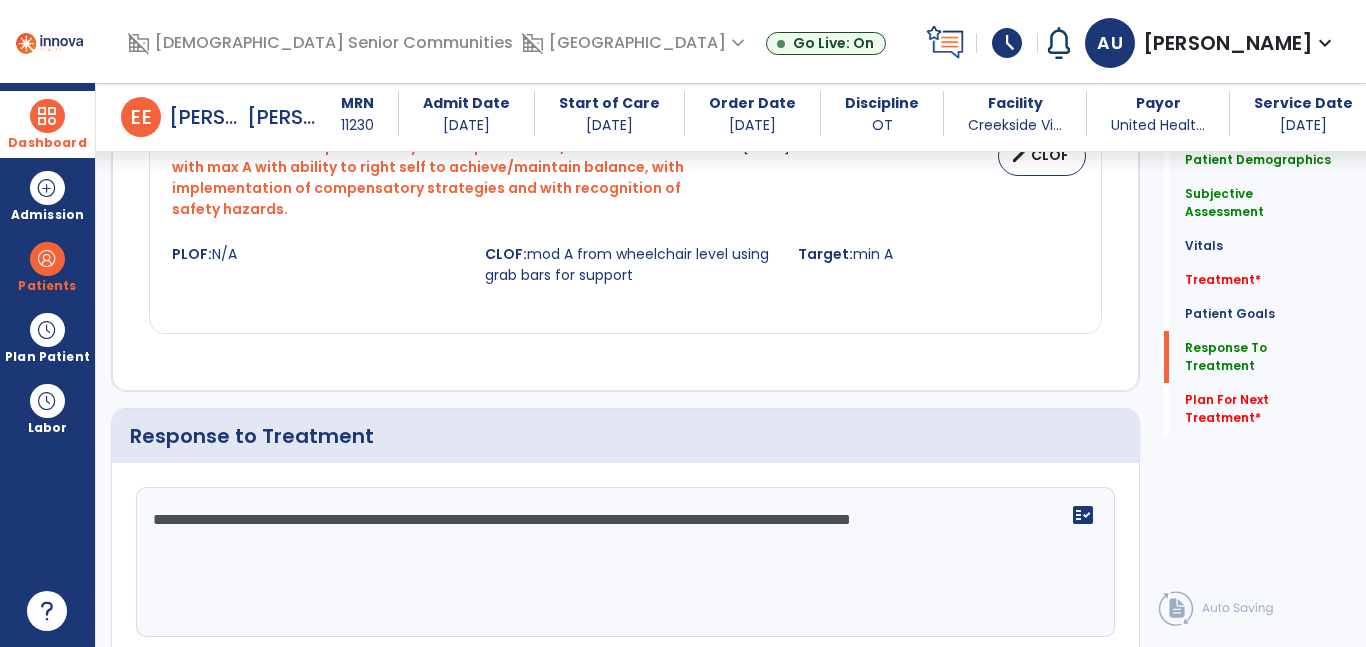 type on "**********" 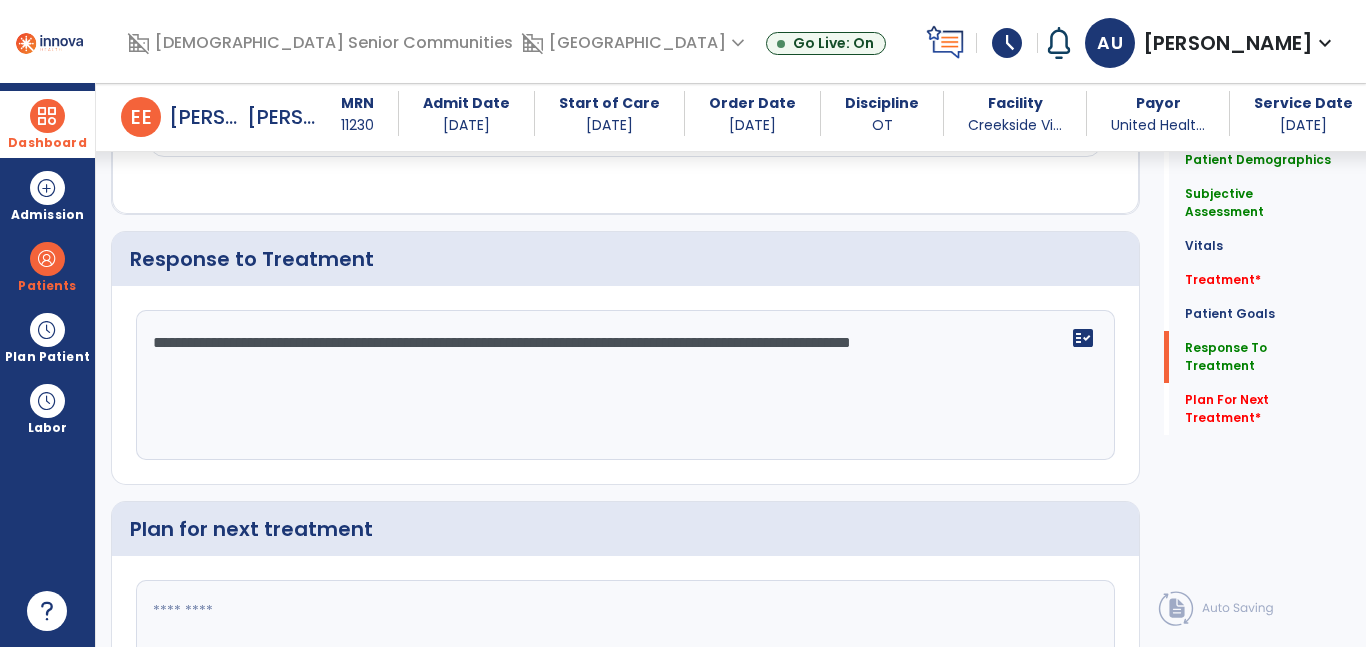 click 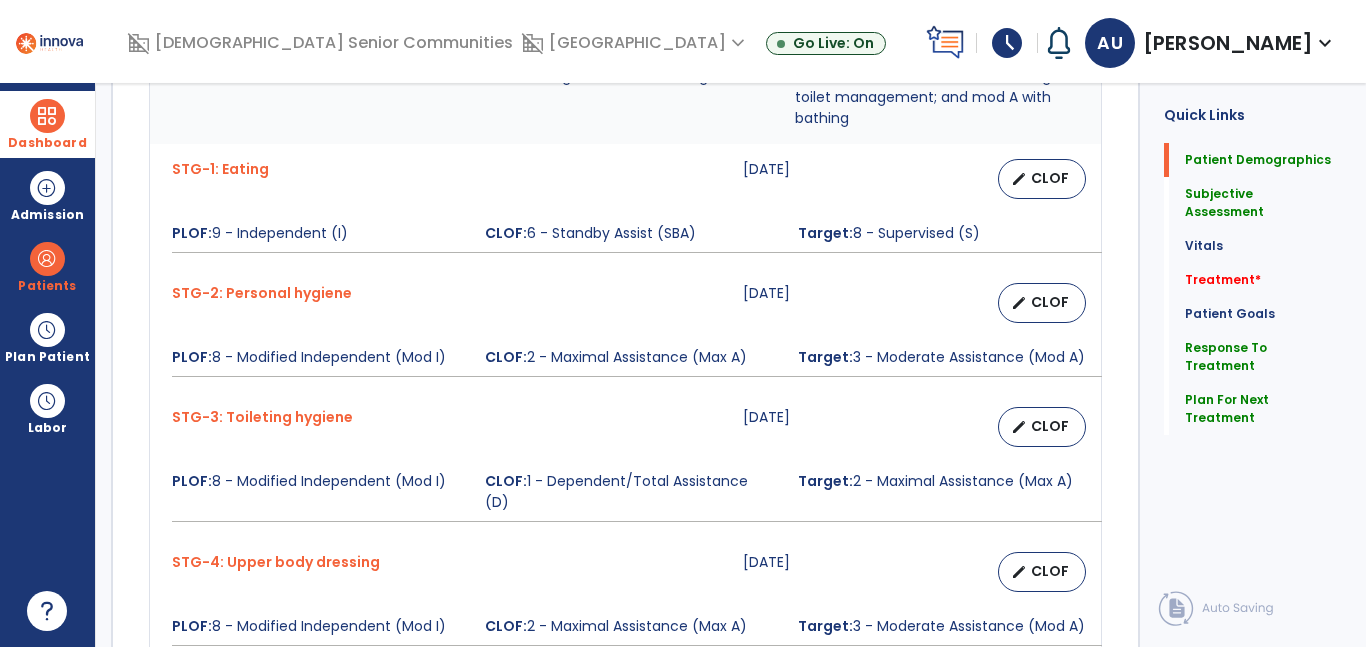 scroll, scrollTop: 0, scrollLeft: 0, axis: both 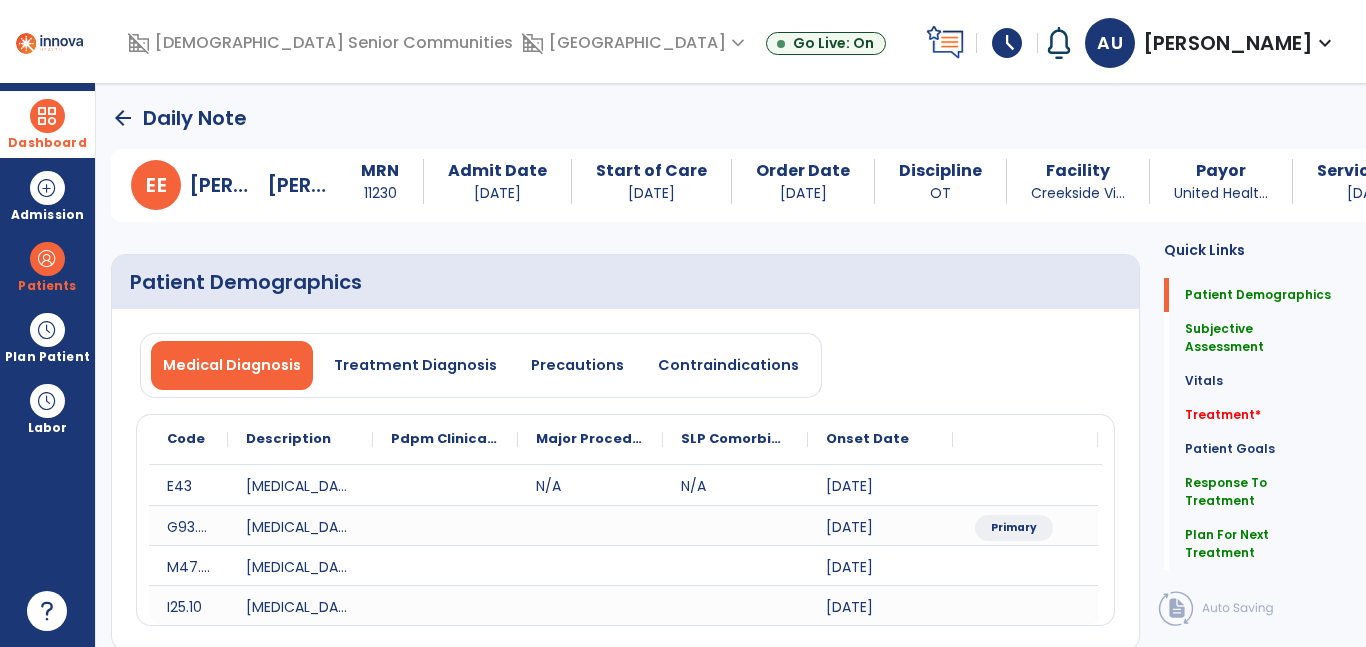 type on "**********" 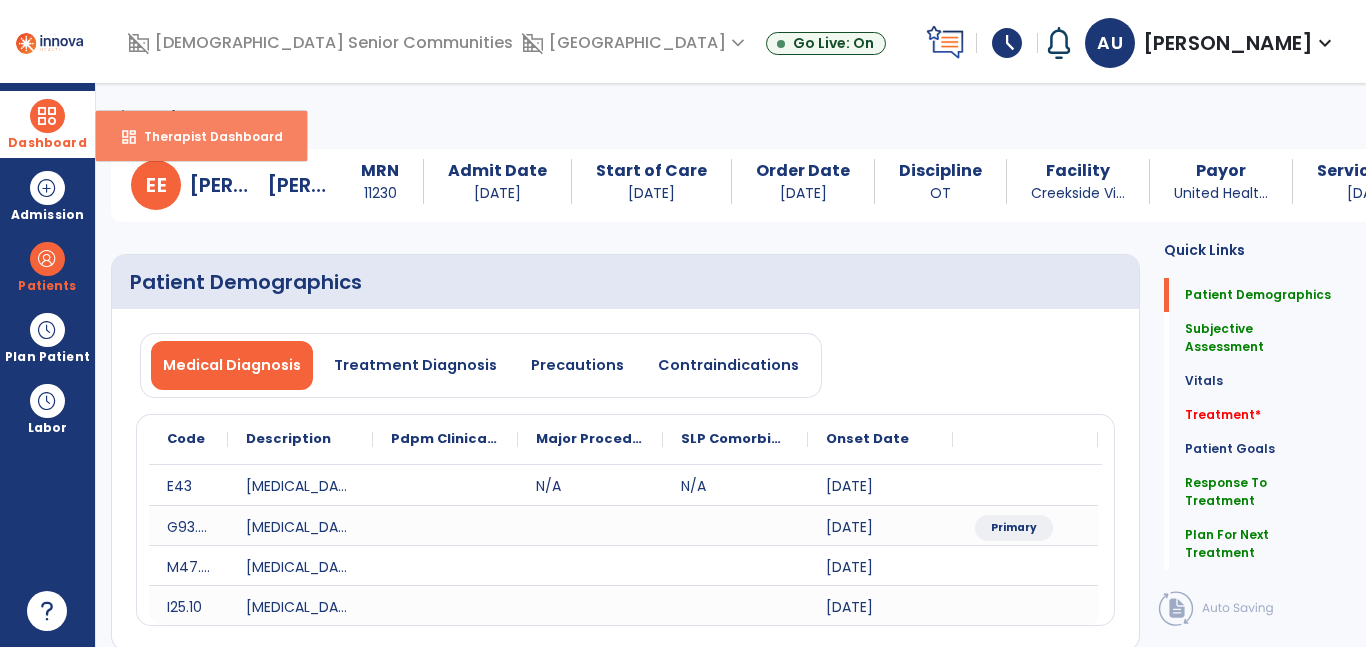 click on "dashboard  Therapist Dashboard" at bounding box center (201, 136) 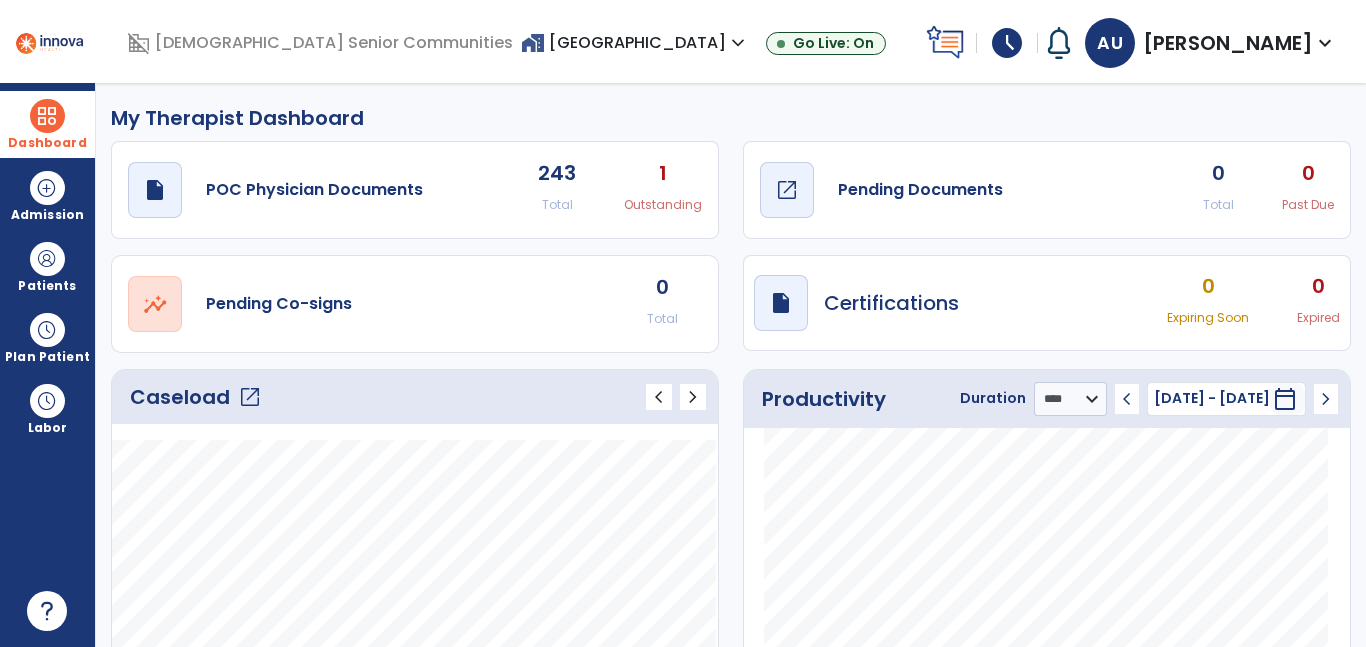 click on "draft   open_in_new  Pending Documents" 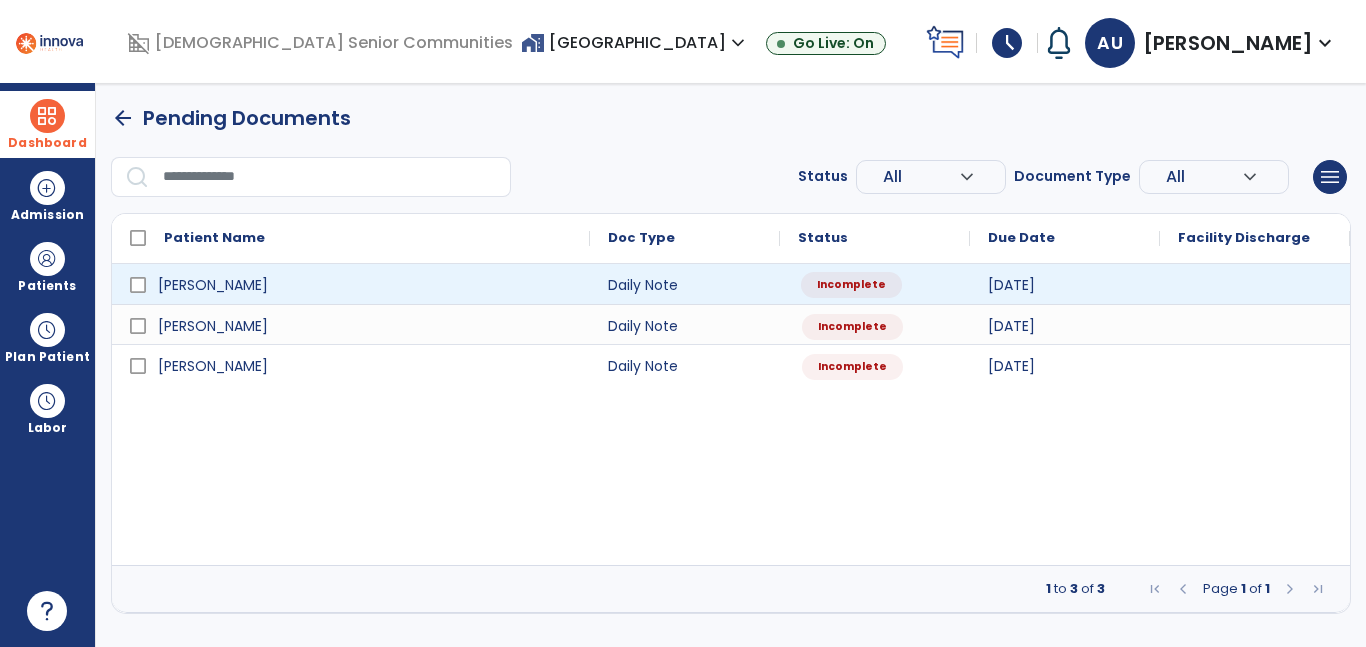 click on "Incomplete" at bounding box center (851, 285) 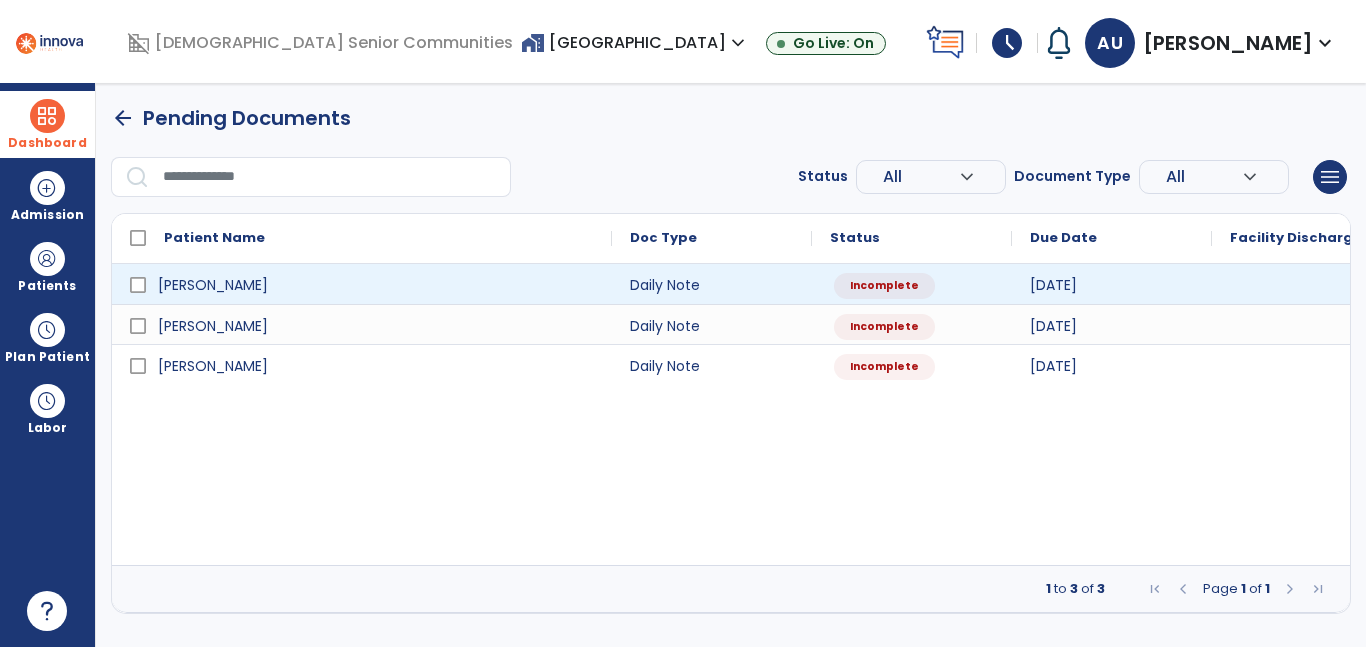 select on "*" 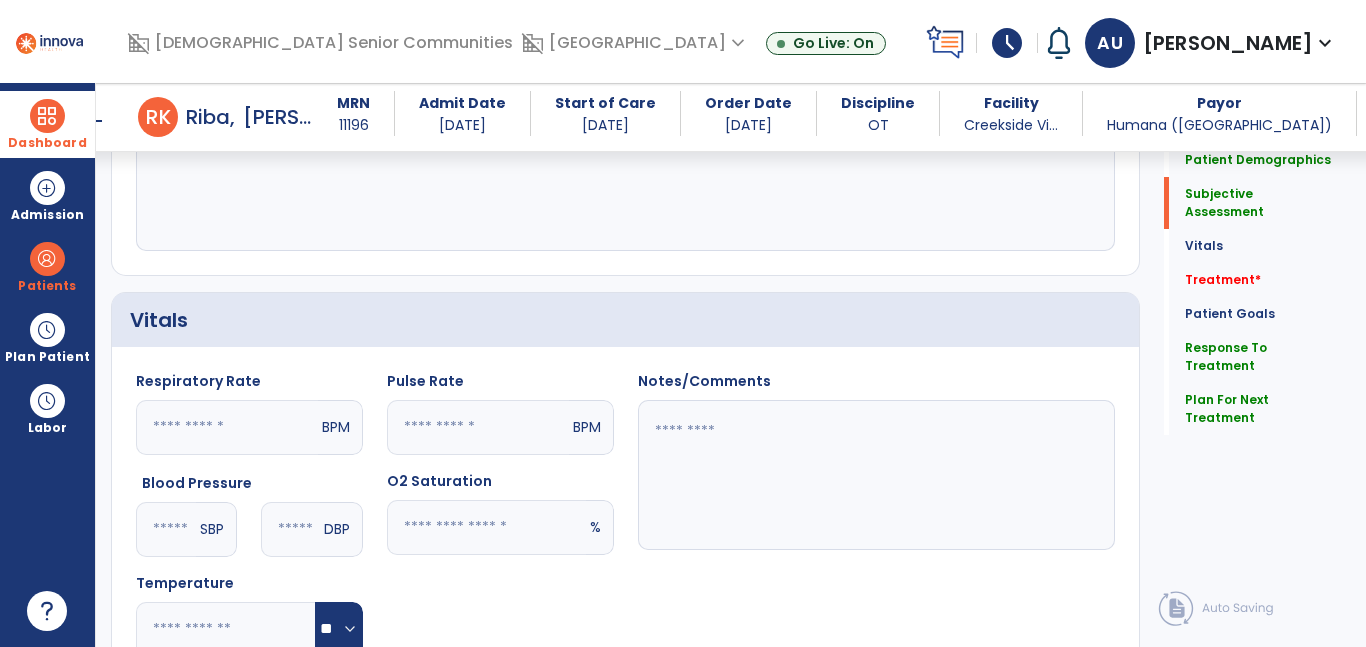 scroll, scrollTop: 739, scrollLeft: 0, axis: vertical 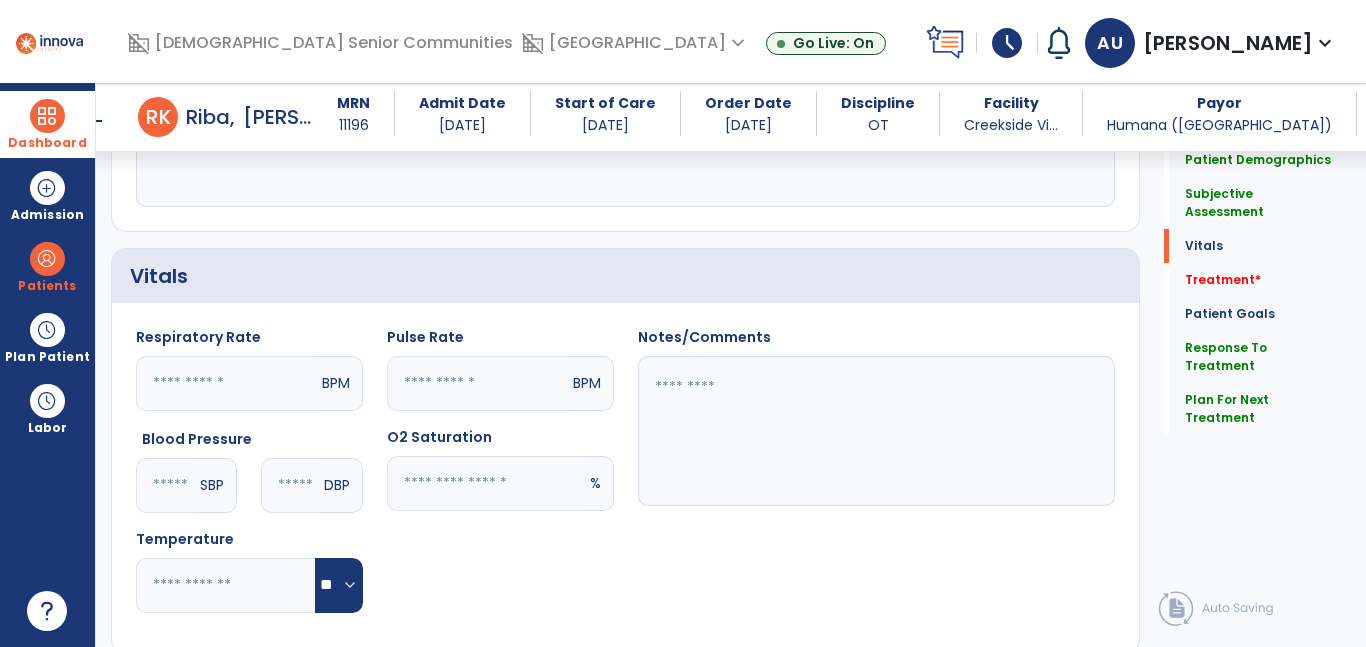 click 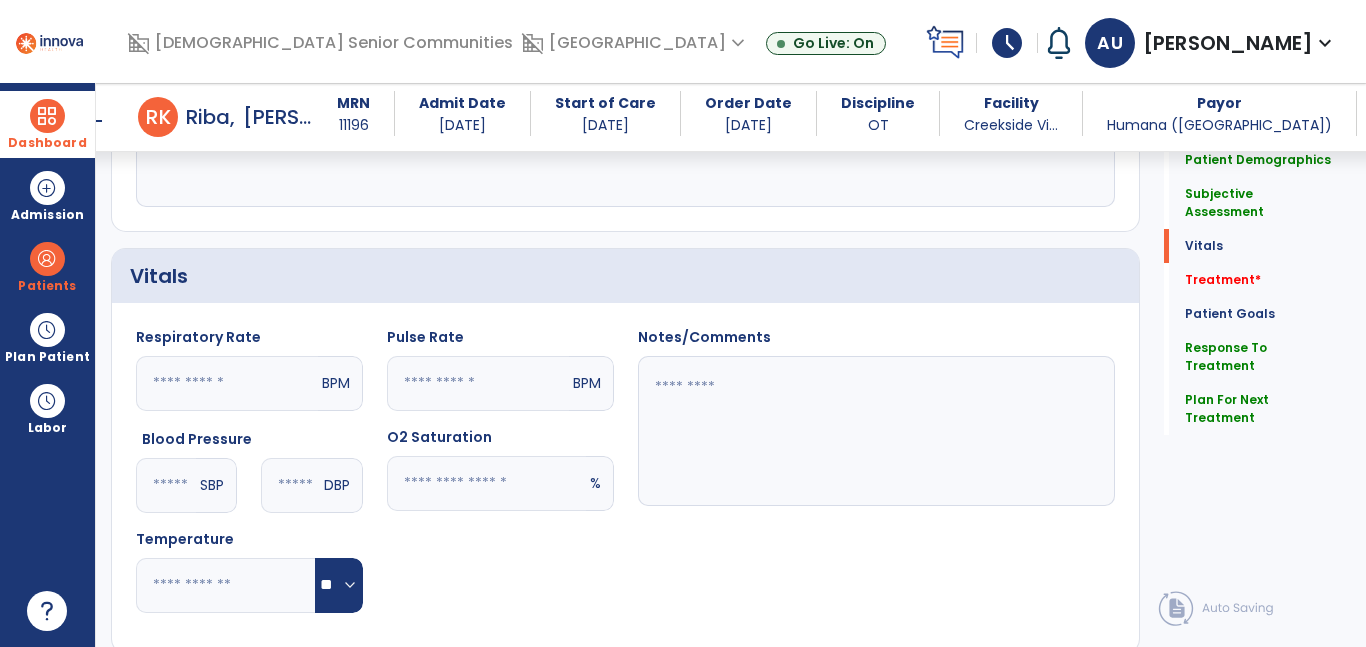 click 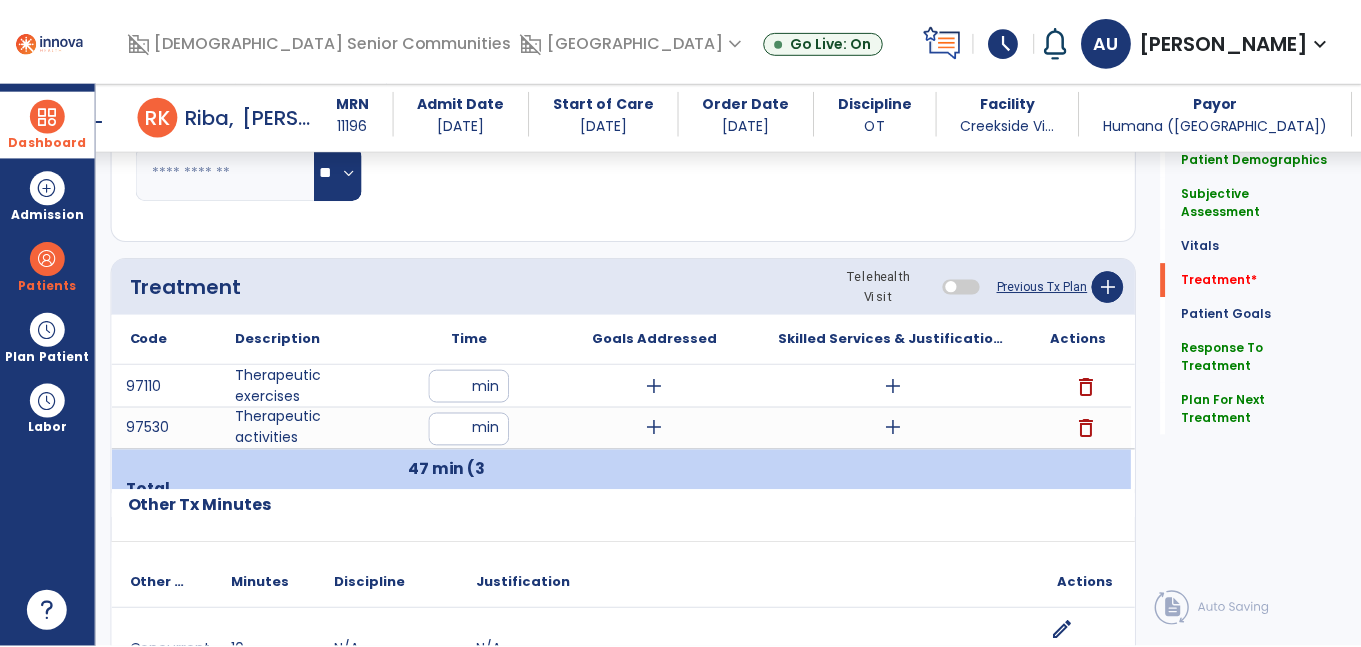 scroll, scrollTop: 1156, scrollLeft: 0, axis: vertical 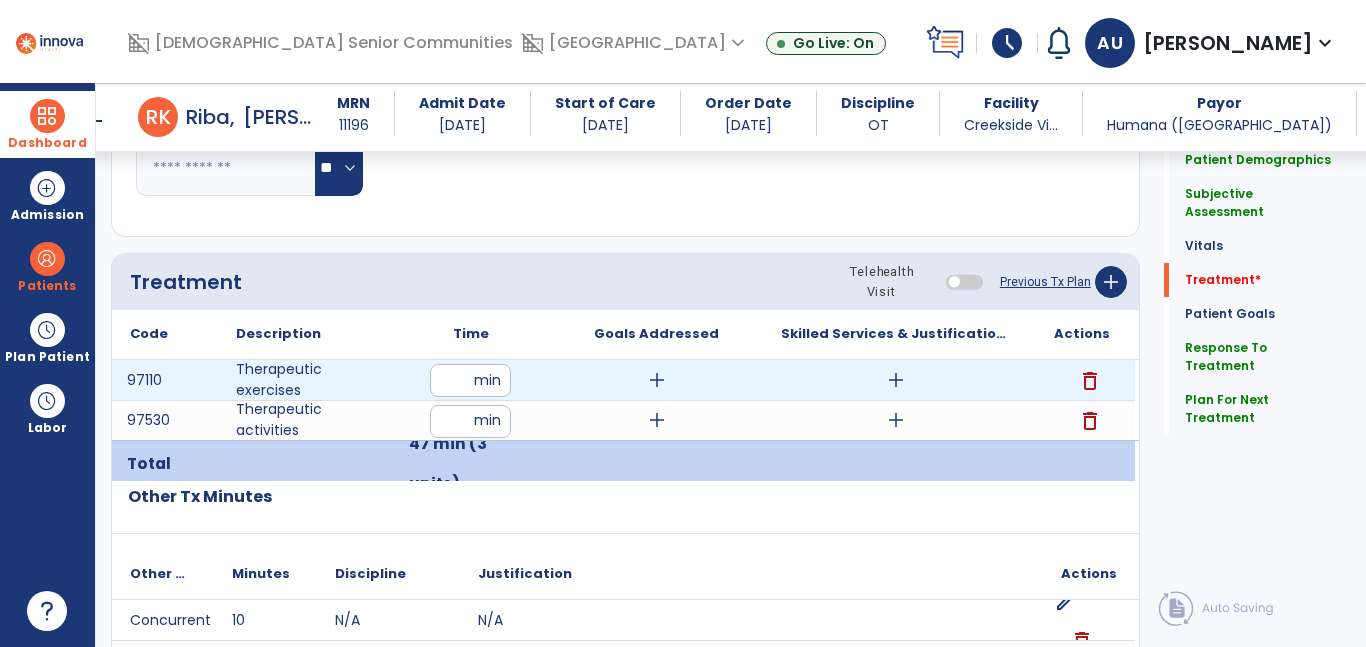 drag, startPoint x: 852, startPoint y: 392, endPoint x: 904, endPoint y: 382, distance: 52.95281 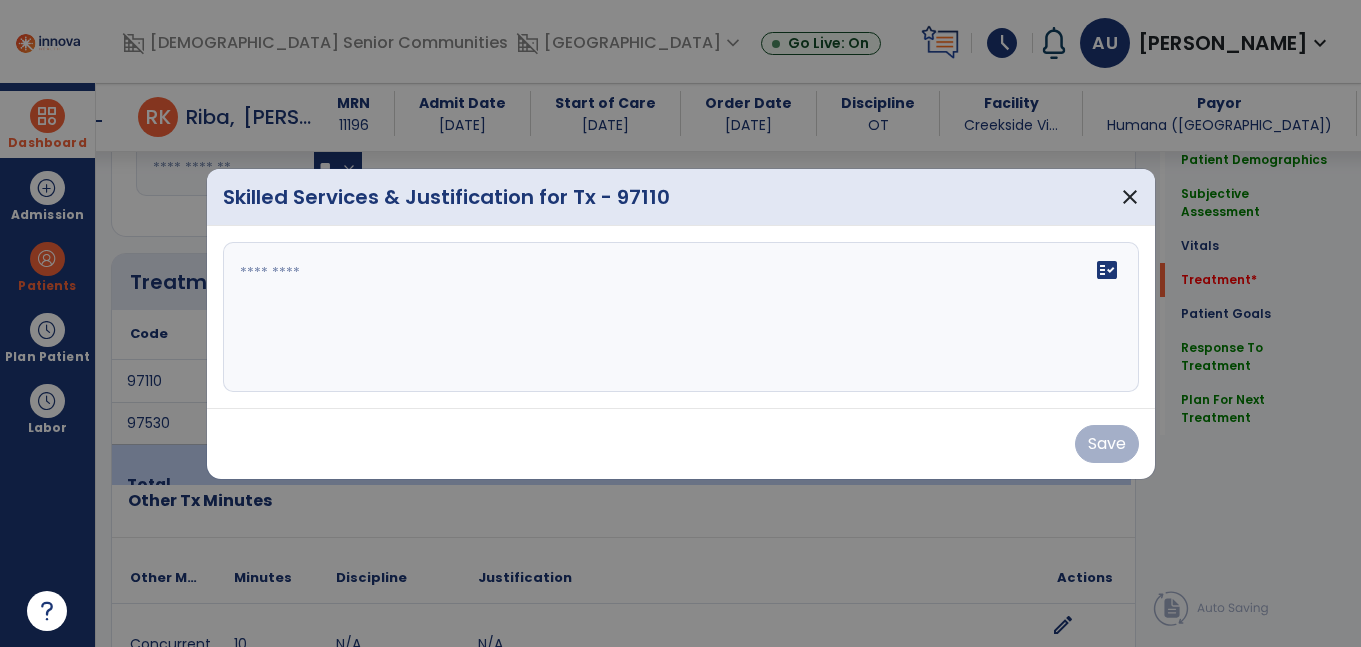 click on "fact_check" at bounding box center (681, 317) 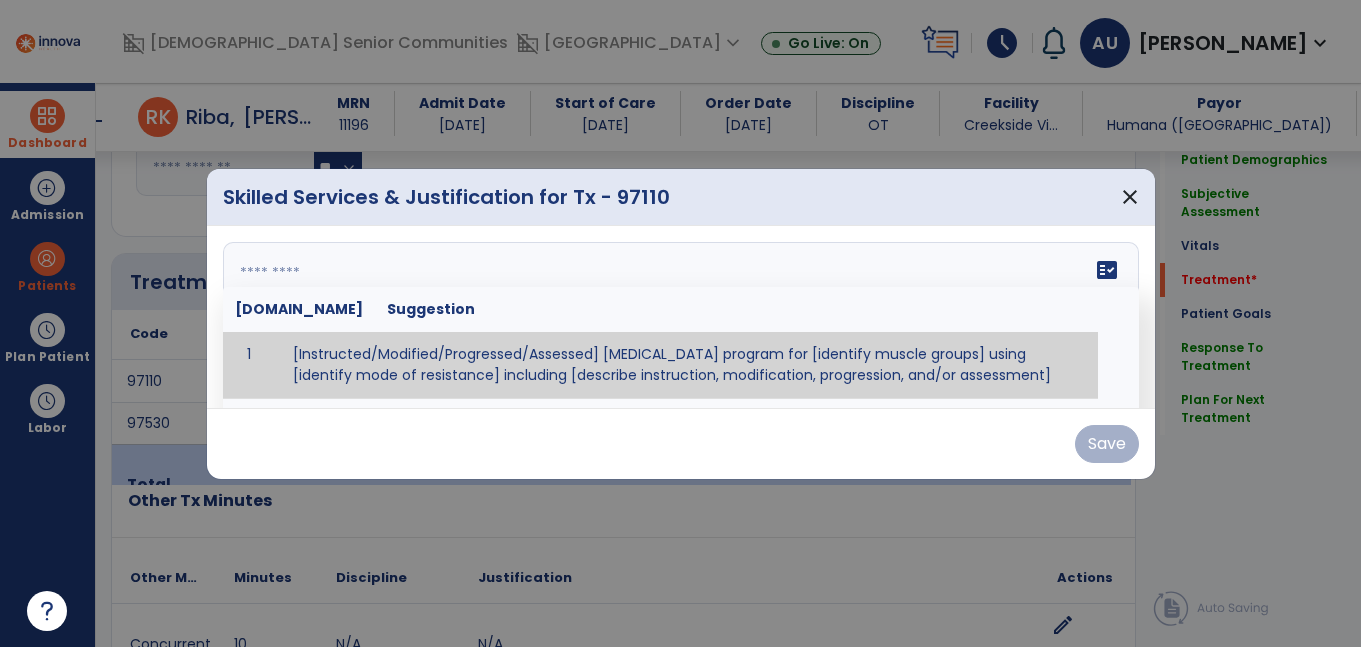 paste on "**********" 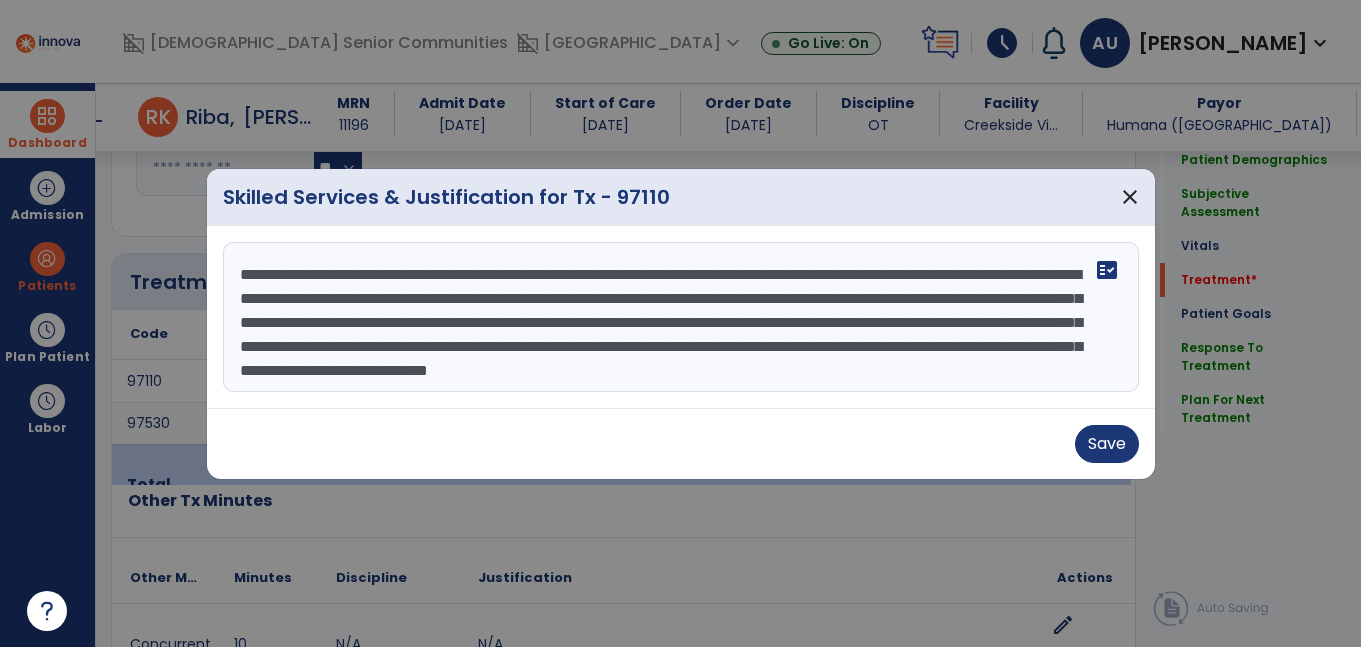 scroll, scrollTop: 16, scrollLeft: 0, axis: vertical 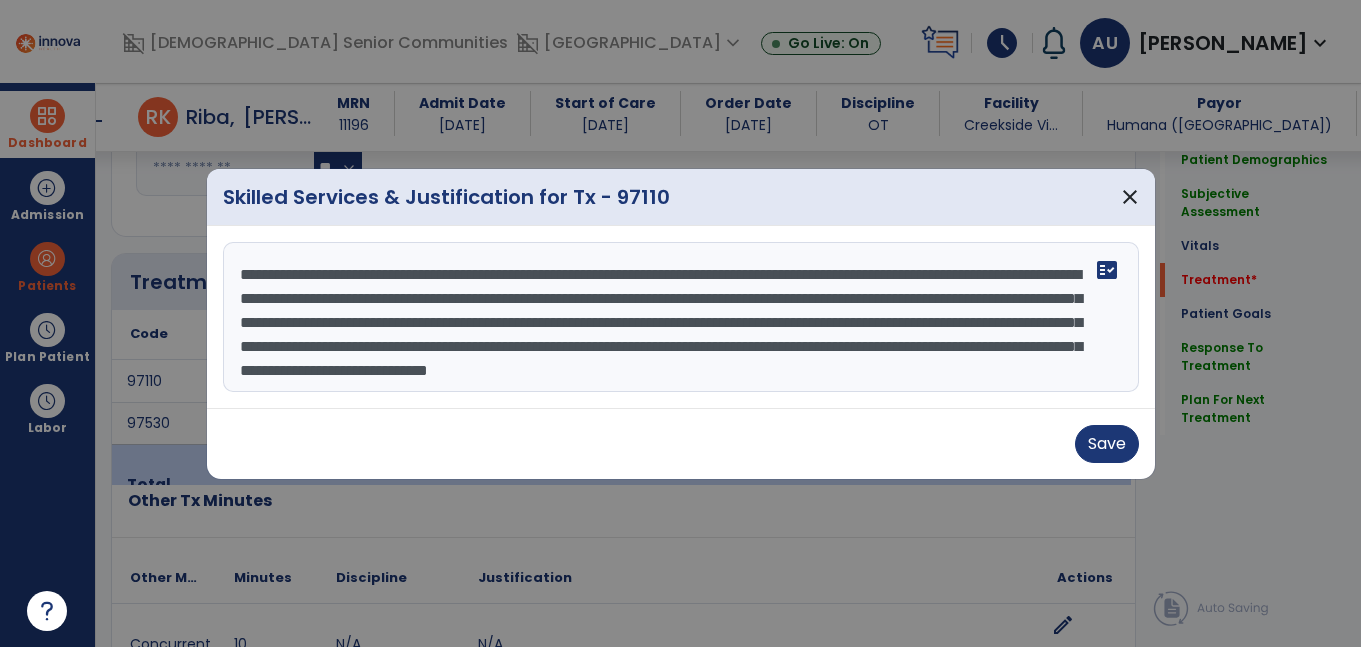 click on "**********" at bounding box center (678, 317) 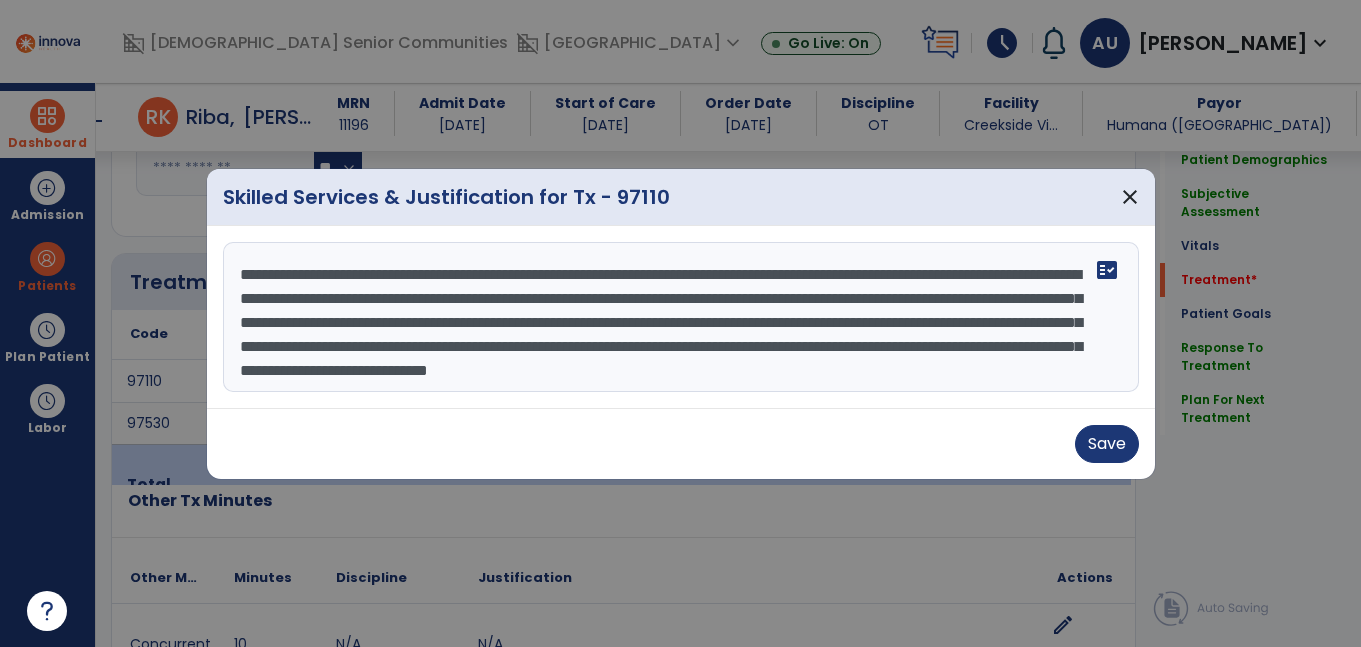scroll, scrollTop: 18, scrollLeft: 0, axis: vertical 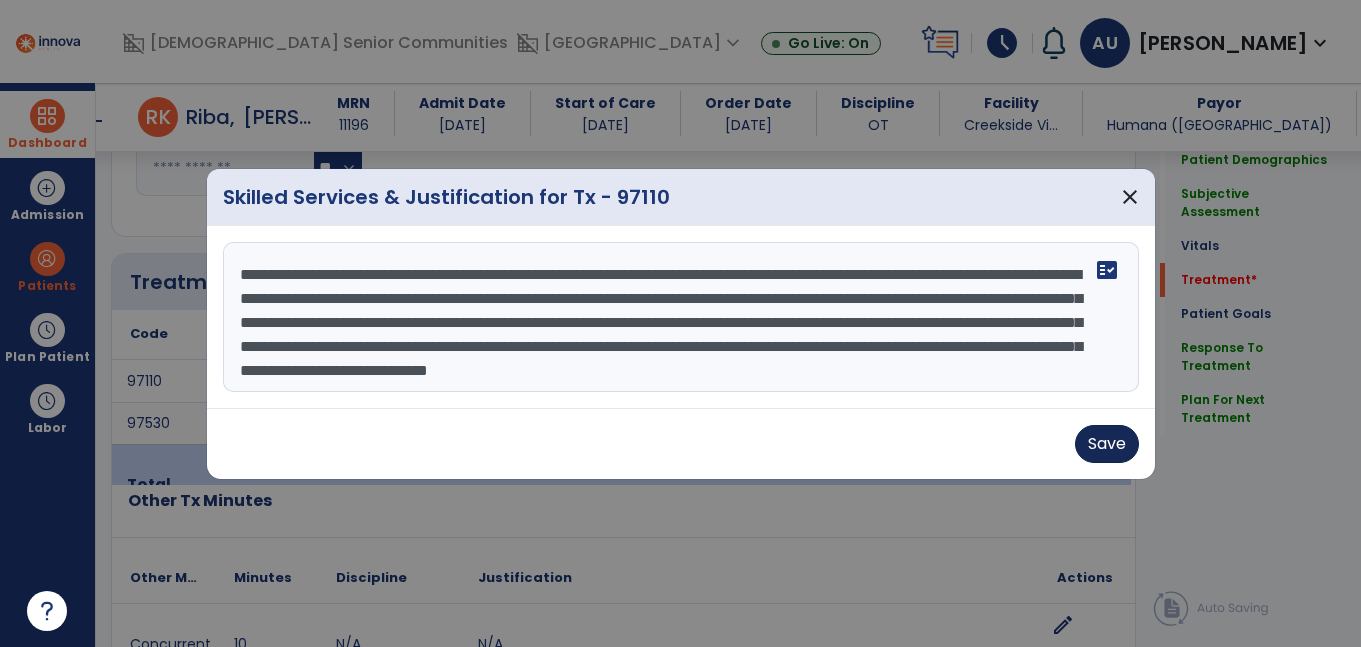 type on "**********" 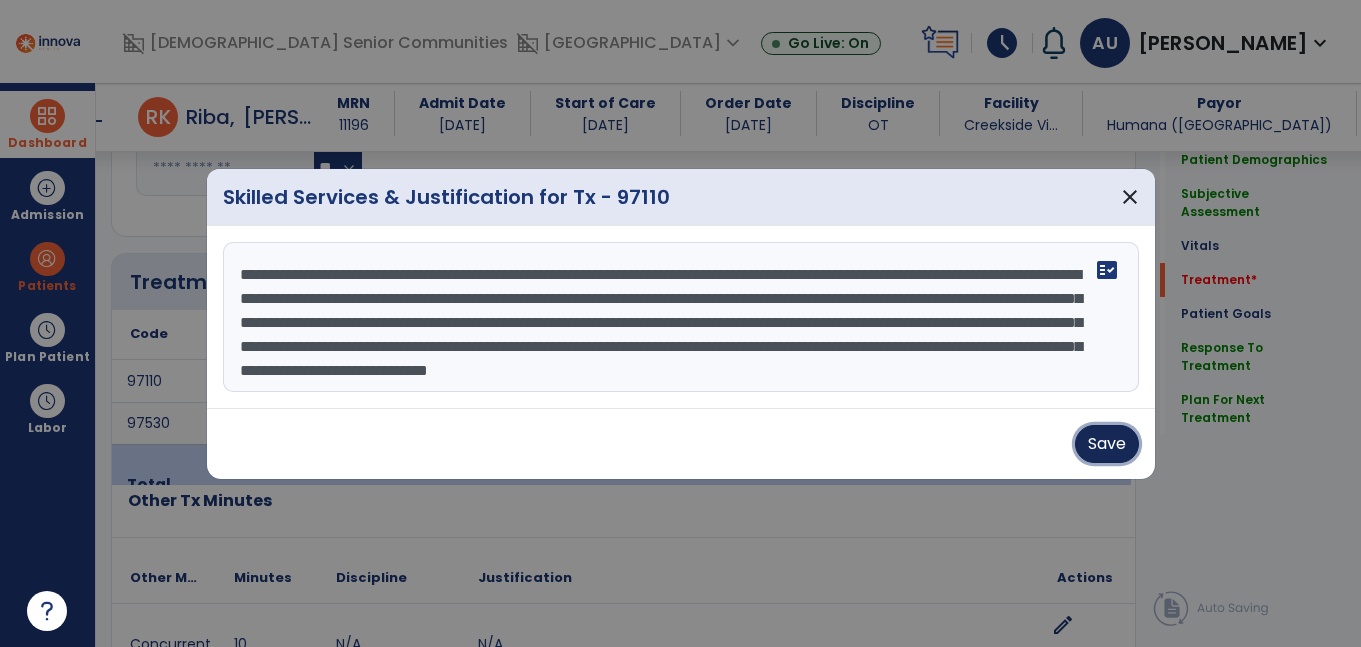 click on "Save" at bounding box center (1107, 444) 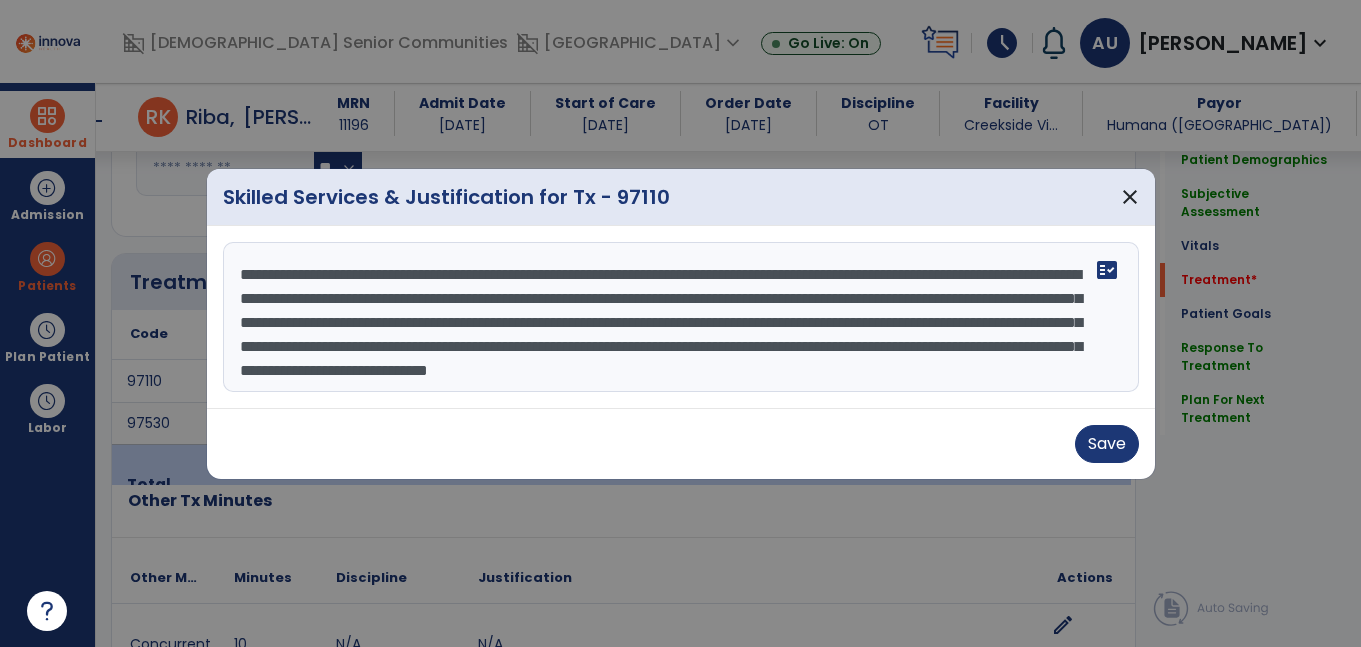 click on "Save" at bounding box center [681, 444] 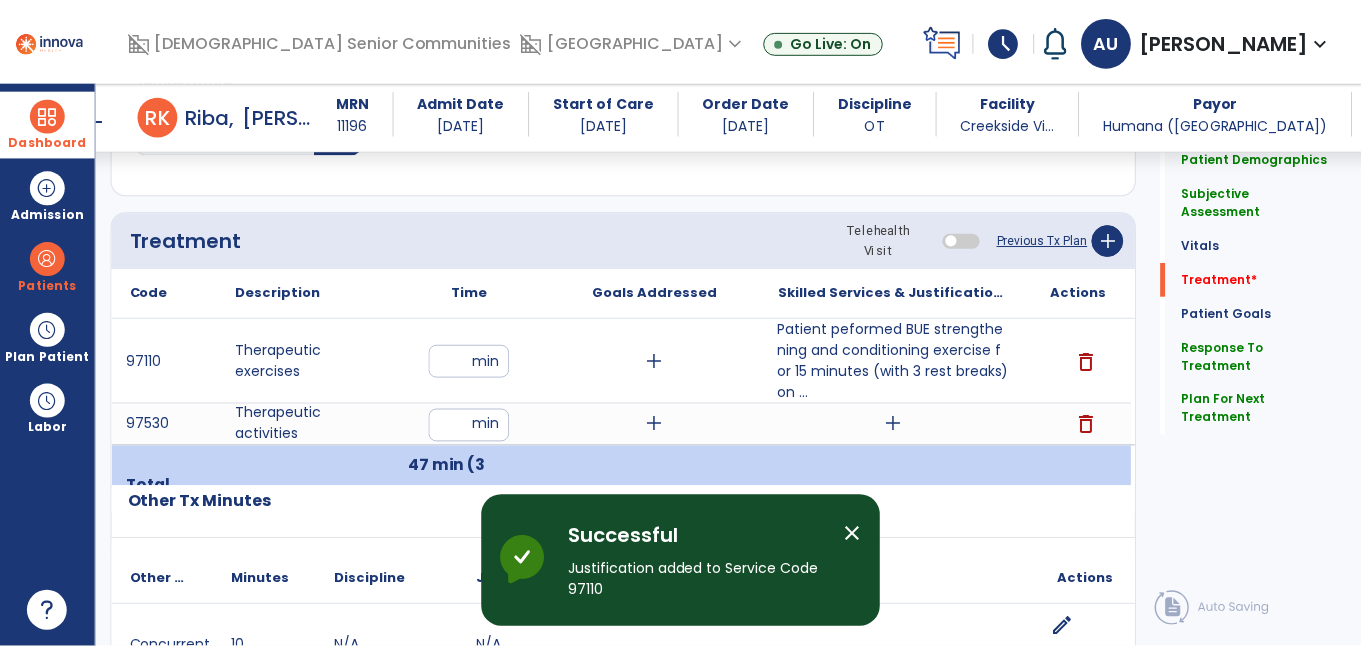 scroll, scrollTop: 1220, scrollLeft: 0, axis: vertical 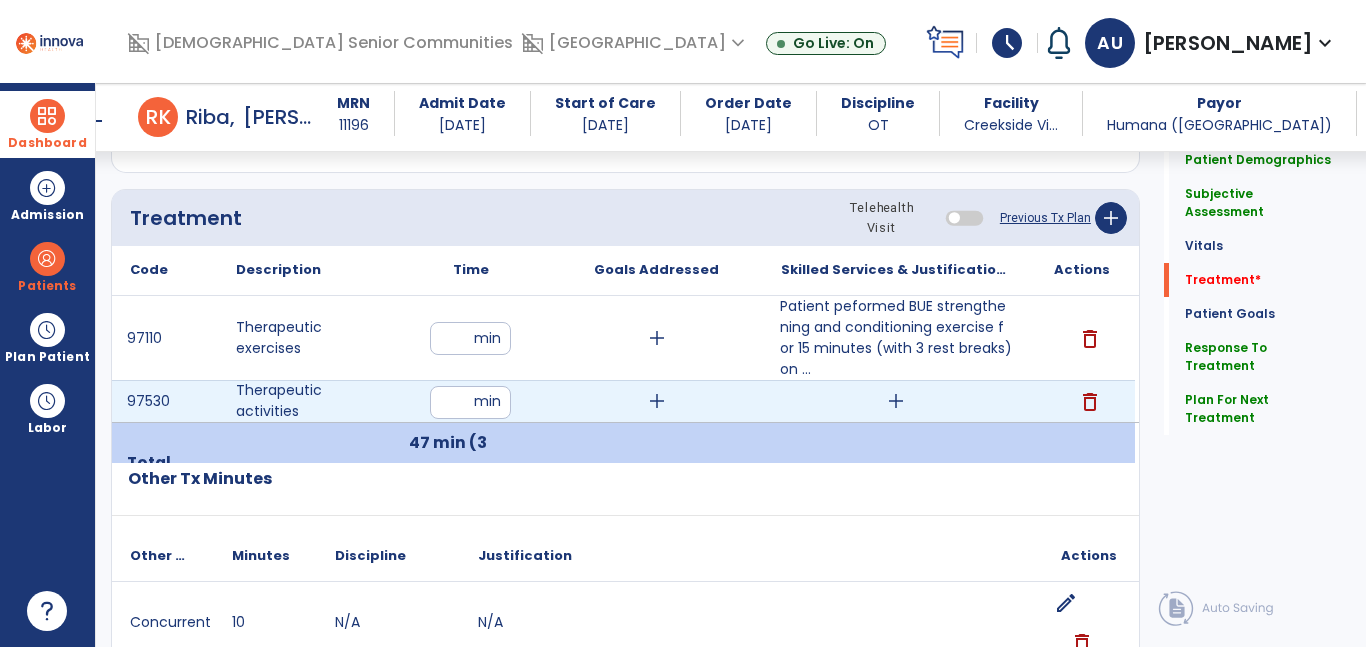 click on "add" at bounding box center (896, 401) 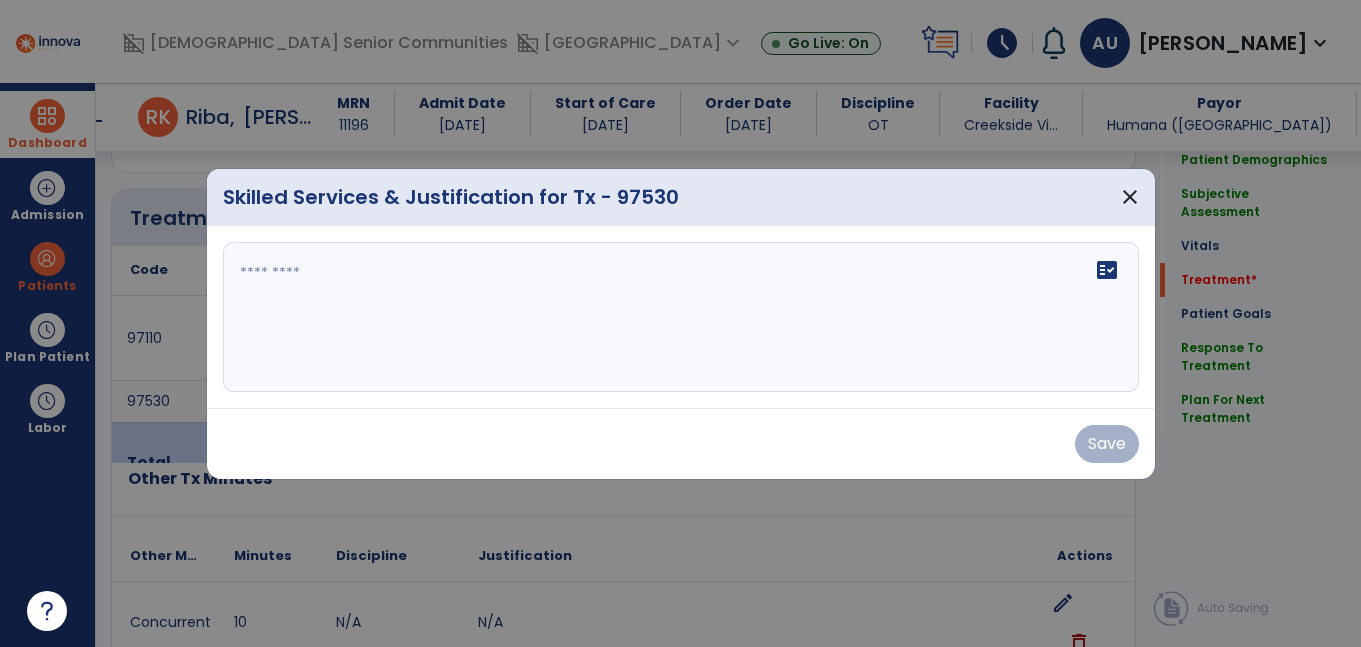 scroll, scrollTop: 1220, scrollLeft: 0, axis: vertical 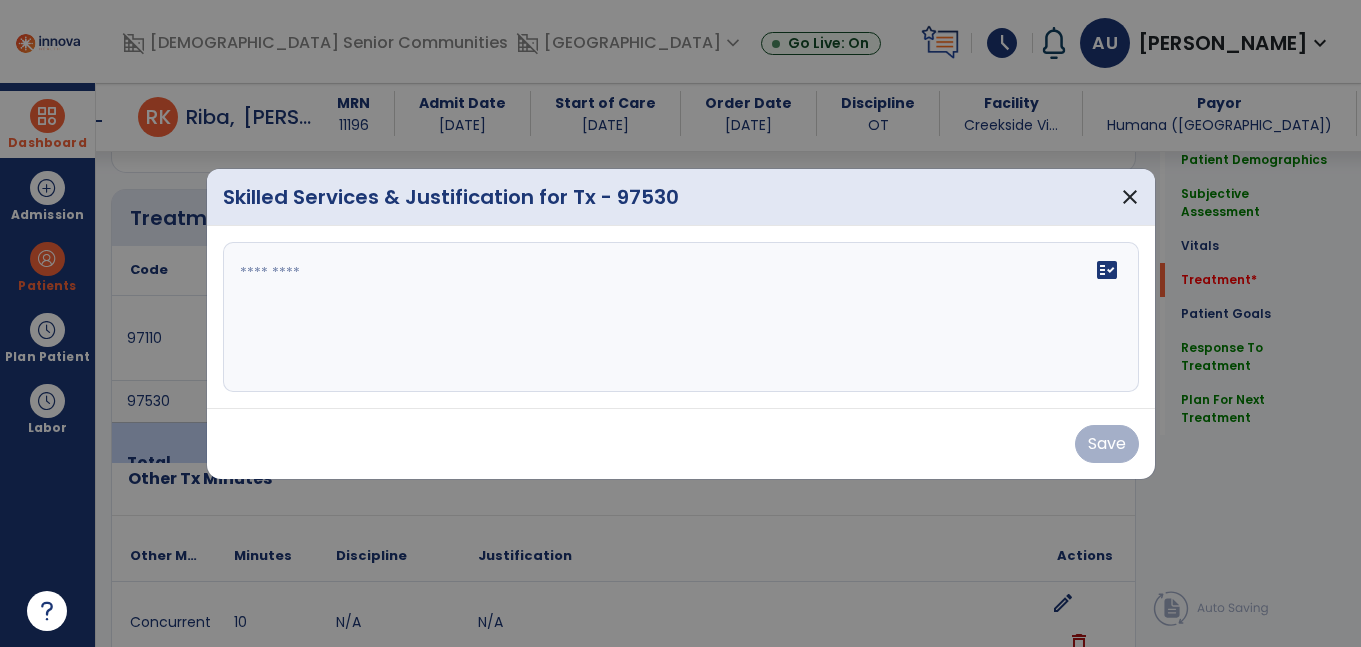 click on "fact_check" at bounding box center [681, 317] 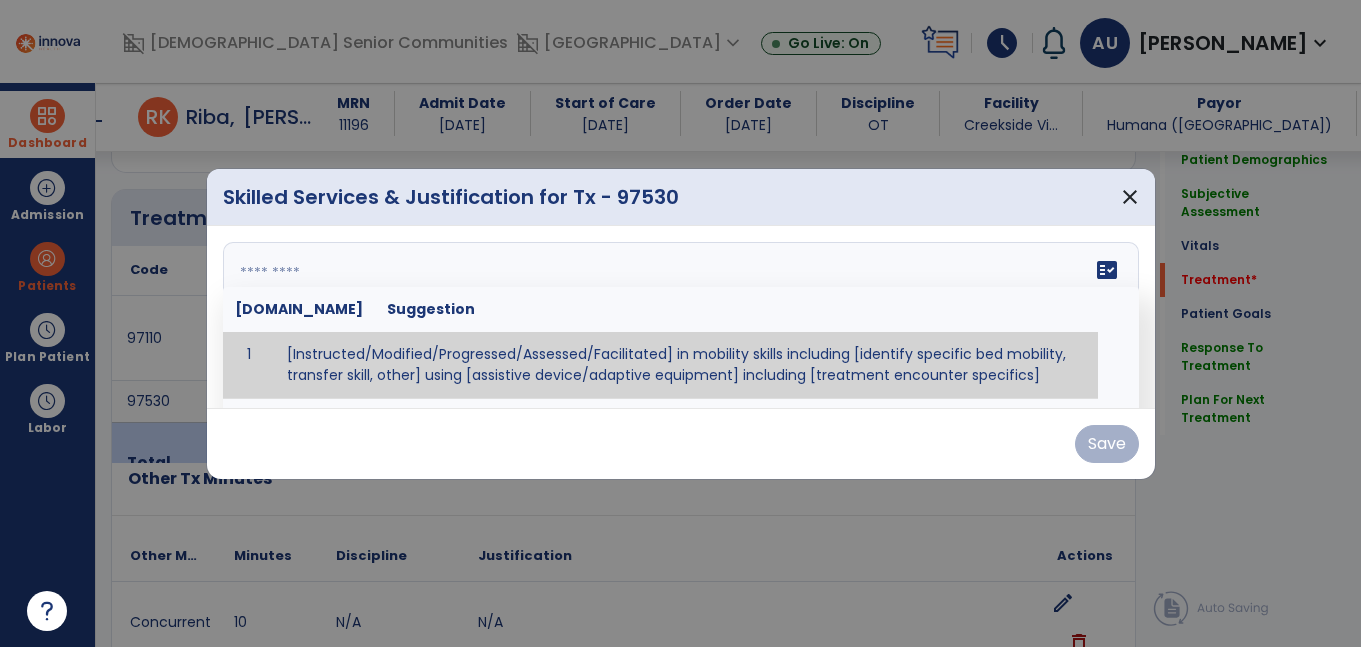 paste on "**********" 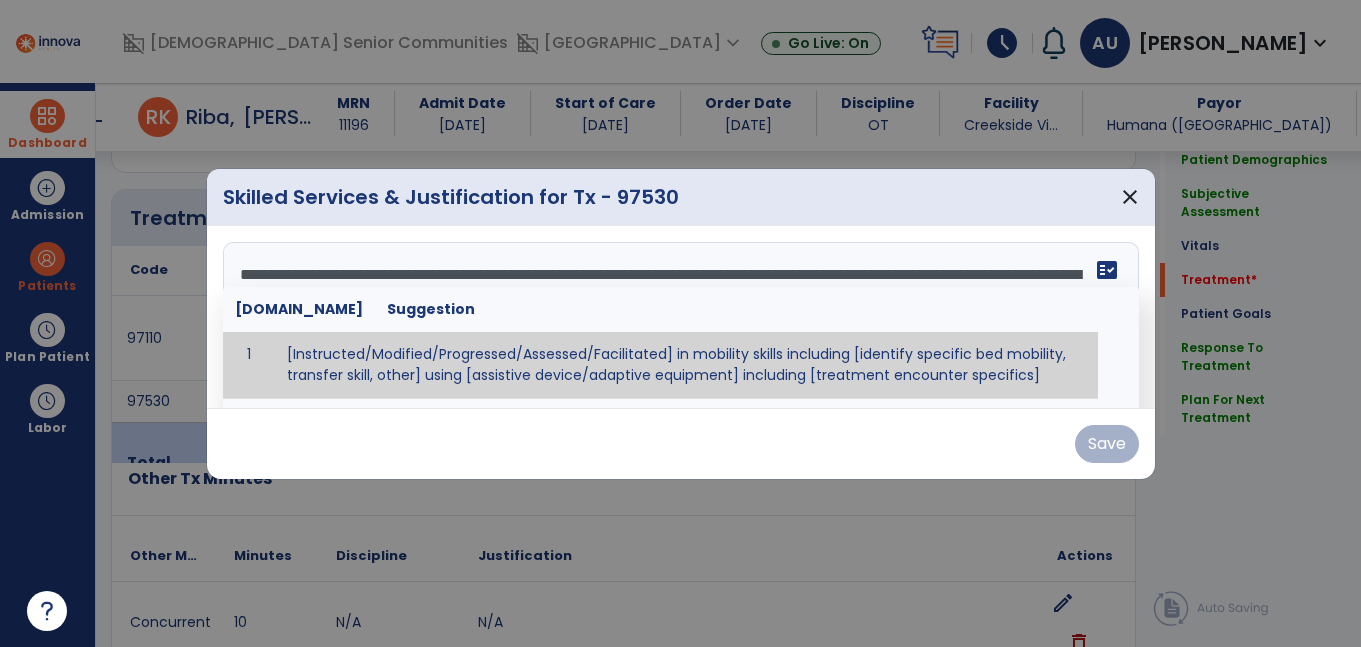 scroll, scrollTop: 88, scrollLeft: 0, axis: vertical 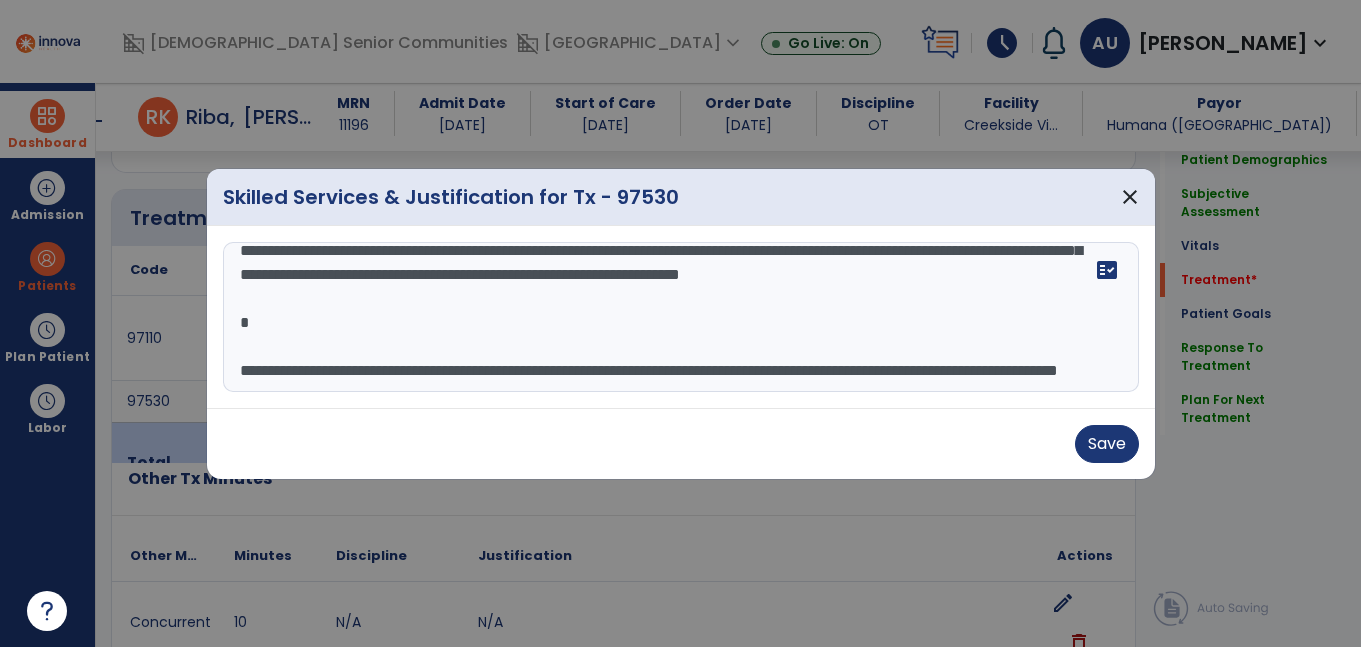 click on "**********" at bounding box center (681, 317) 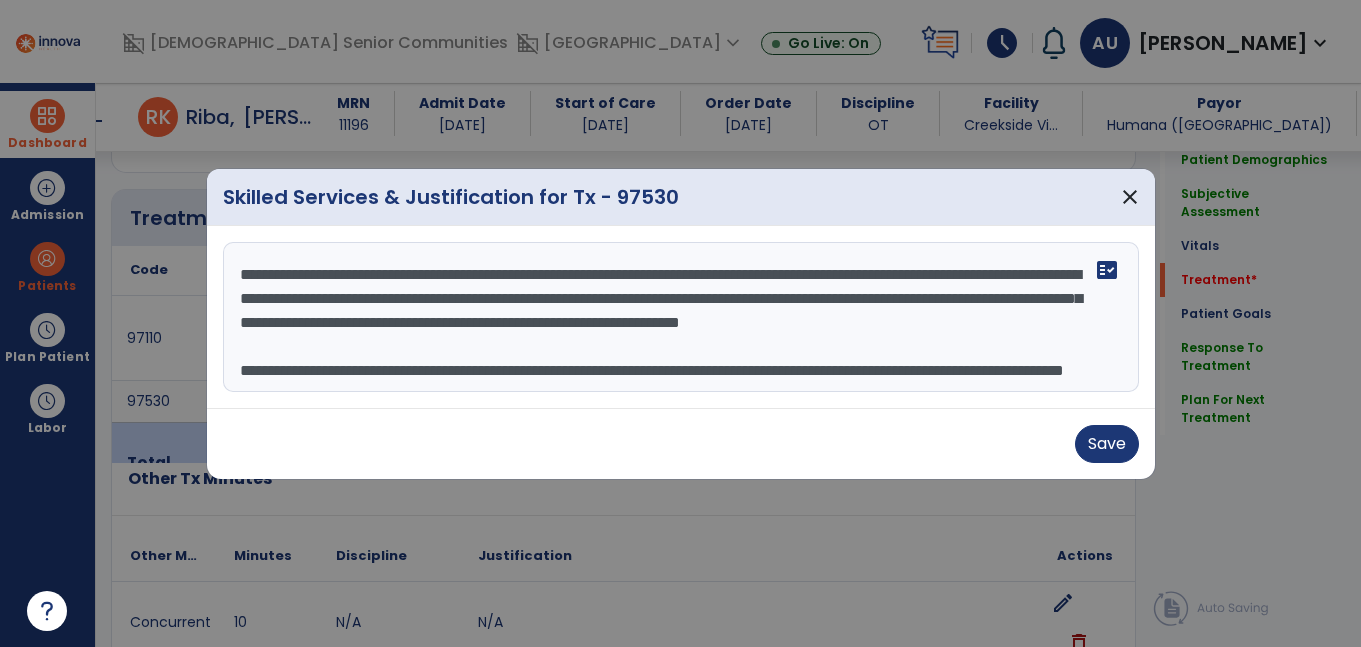 scroll, scrollTop: 48, scrollLeft: 0, axis: vertical 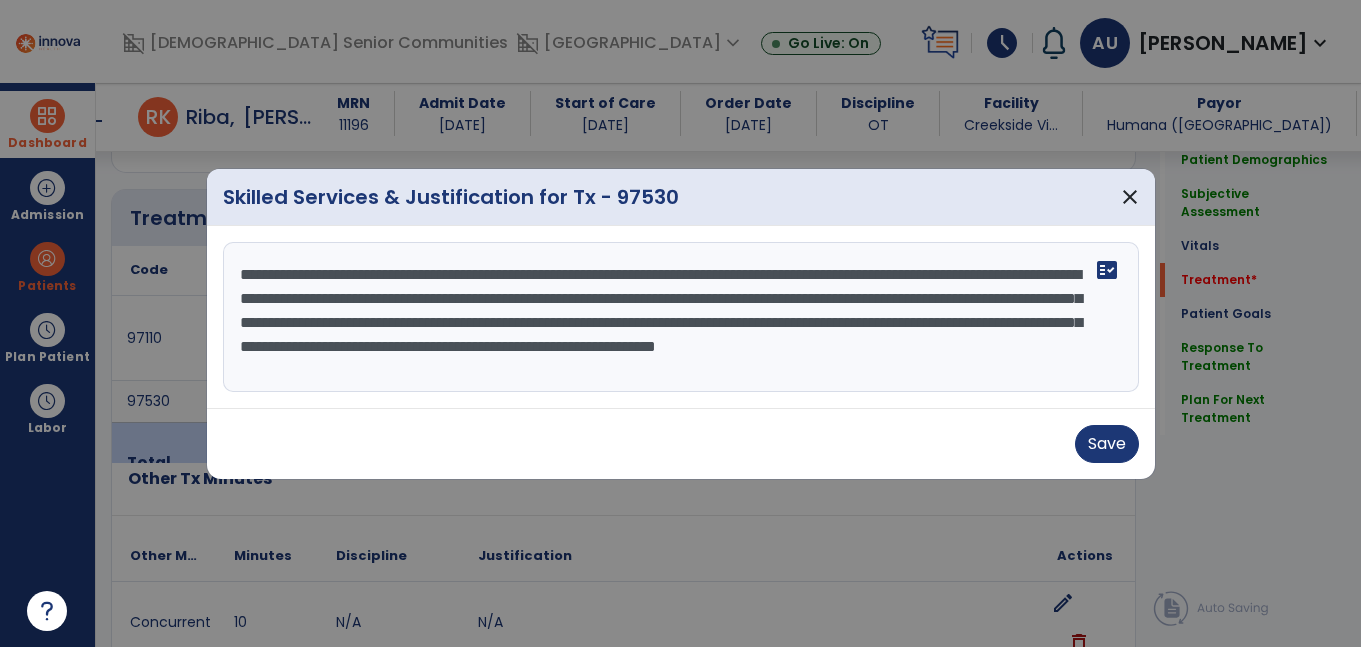 drag, startPoint x: 707, startPoint y: 347, endPoint x: 992, endPoint y: 391, distance: 288.3765 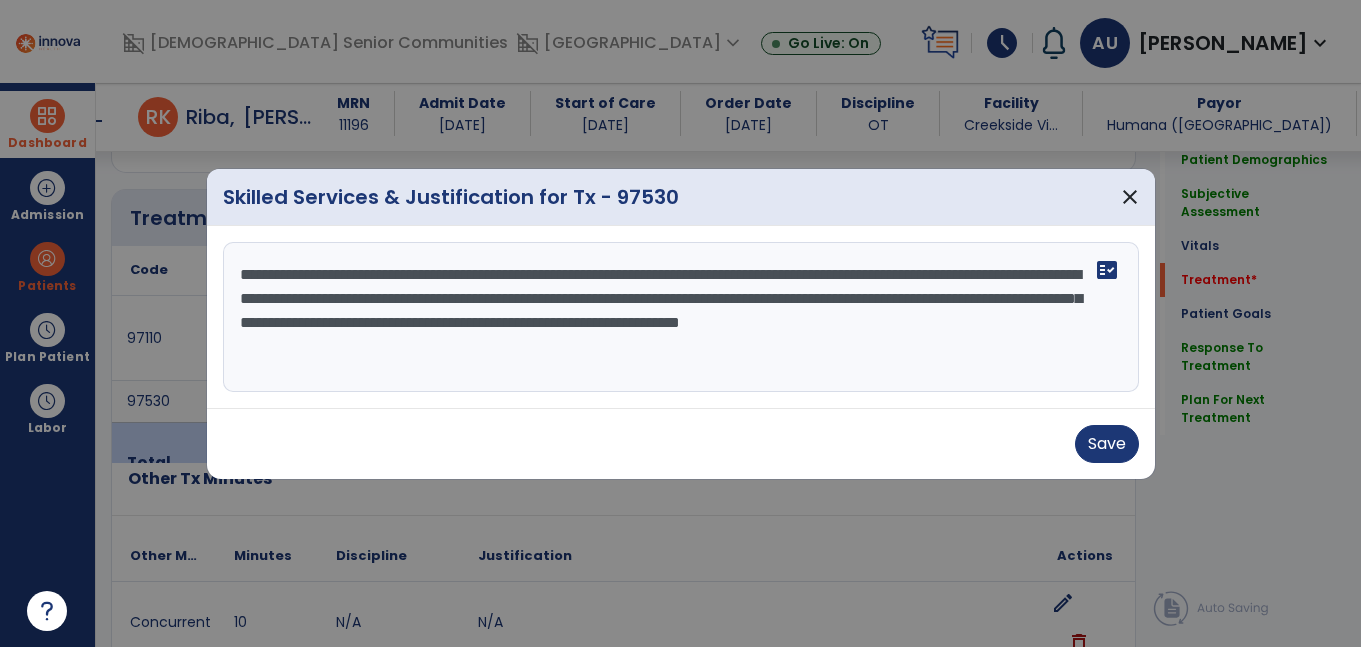 click on "**********" at bounding box center (681, 317) 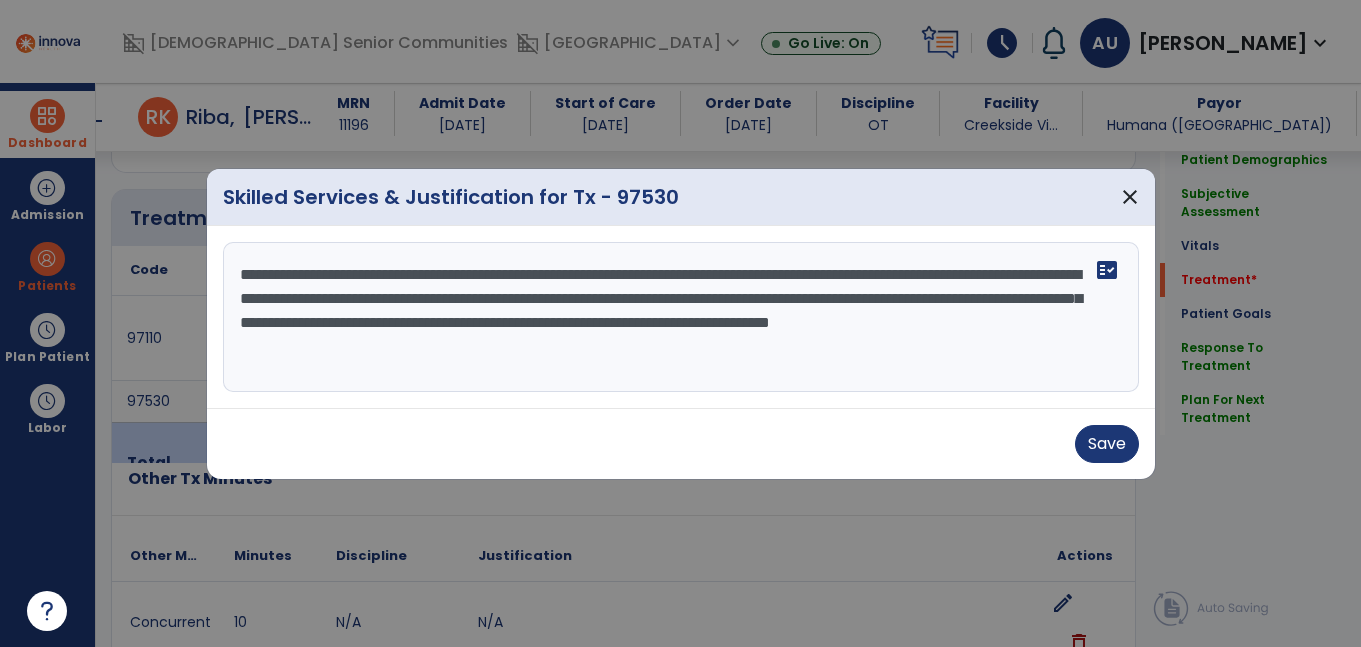 click on "**********" at bounding box center [681, 317] 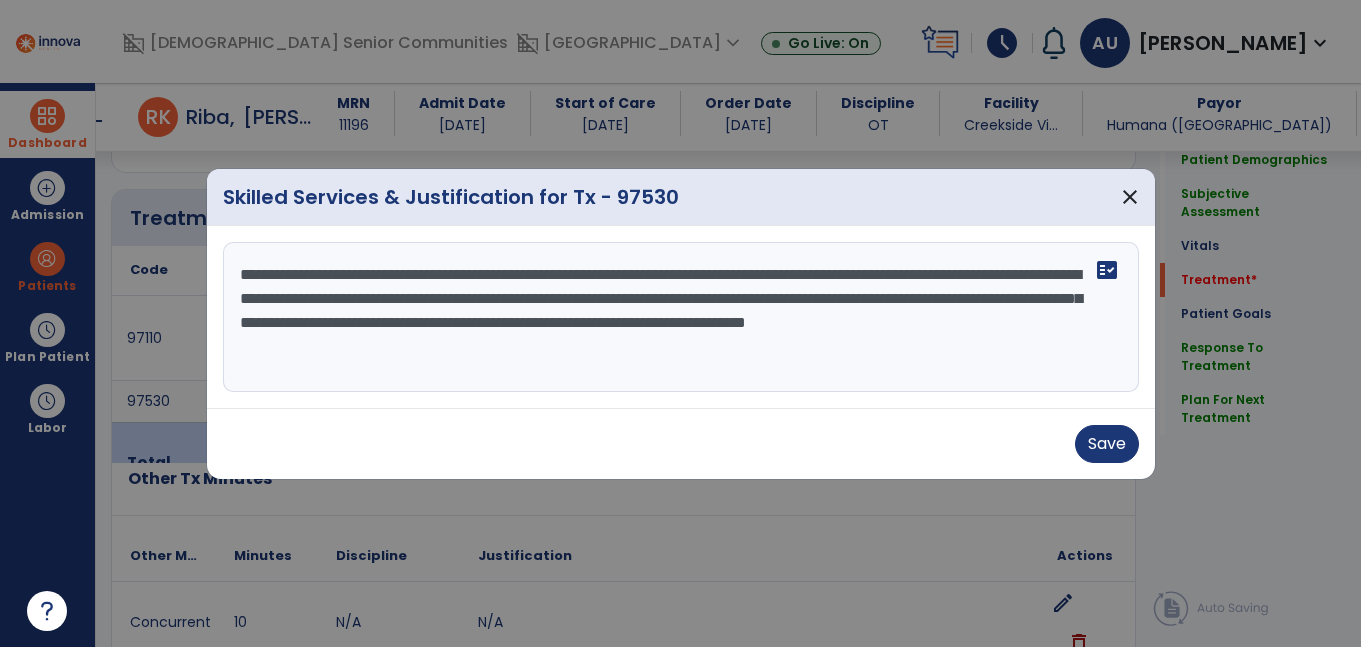 drag, startPoint x: 409, startPoint y: 350, endPoint x: 251, endPoint y: 367, distance: 158.91193 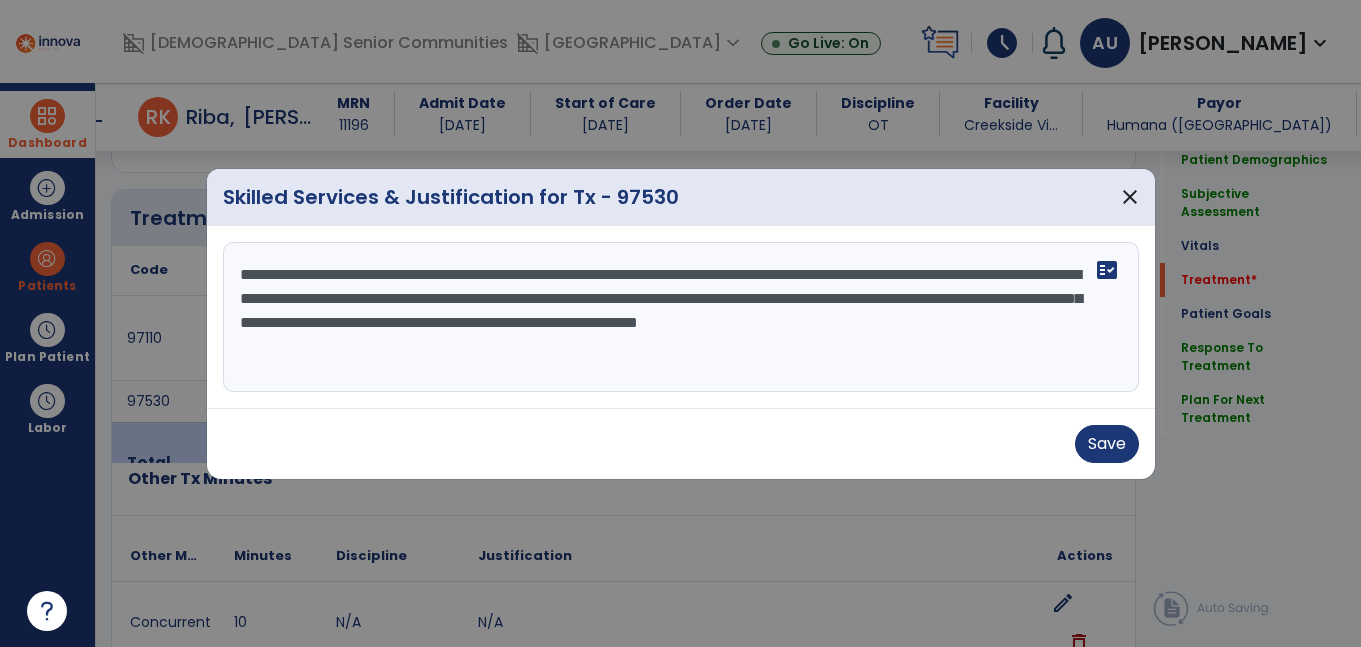 drag, startPoint x: 298, startPoint y: 274, endPoint x: 340, endPoint y: 300, distance: 49.396355 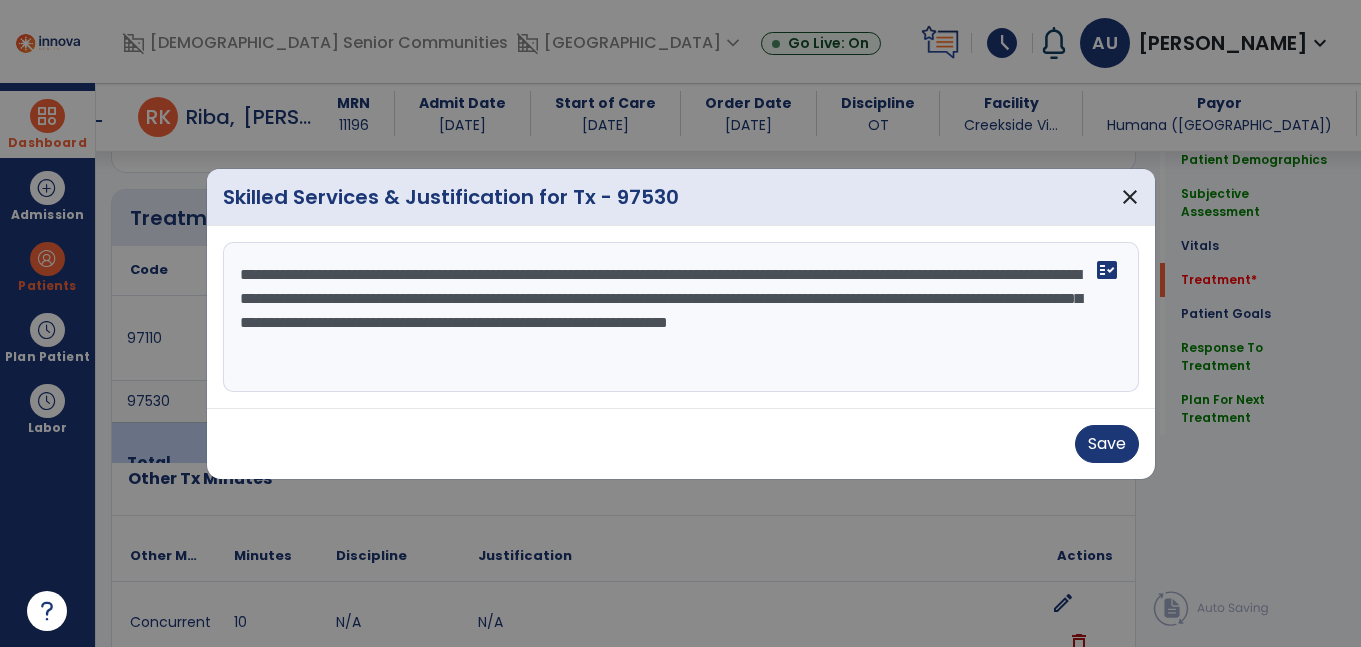 click on "**********" at bounding box center (681, 317) 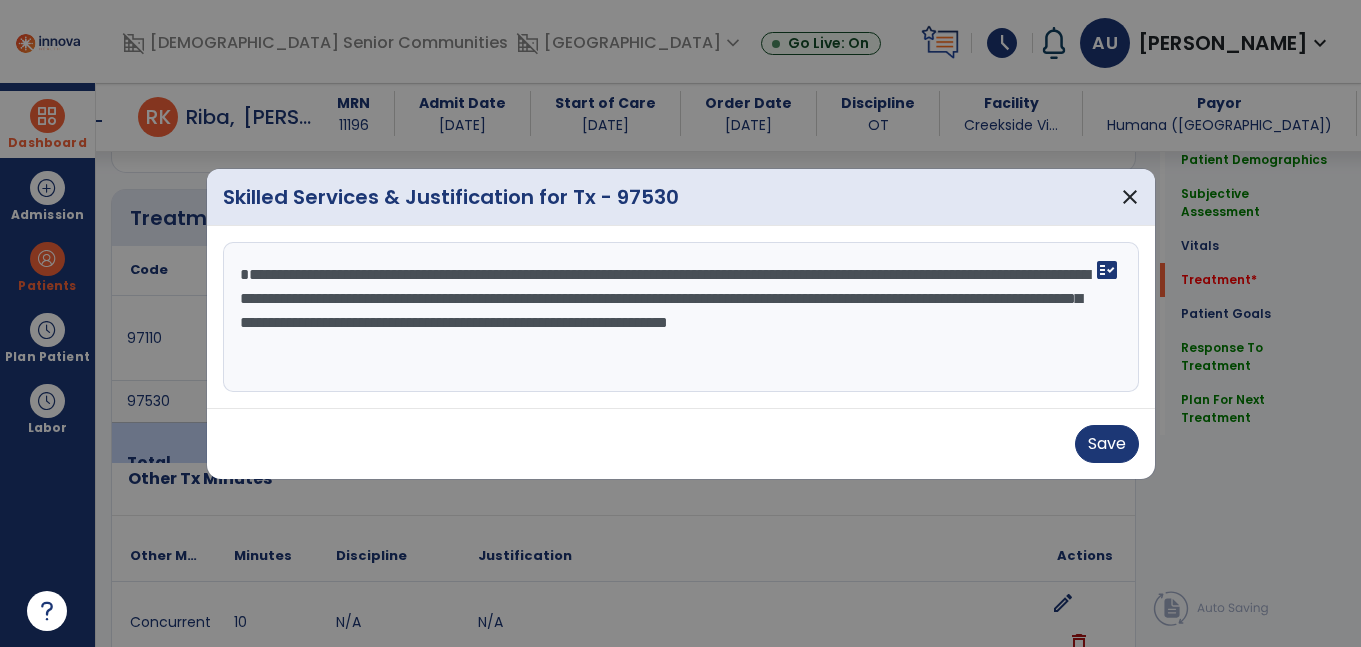 paste on "**********" 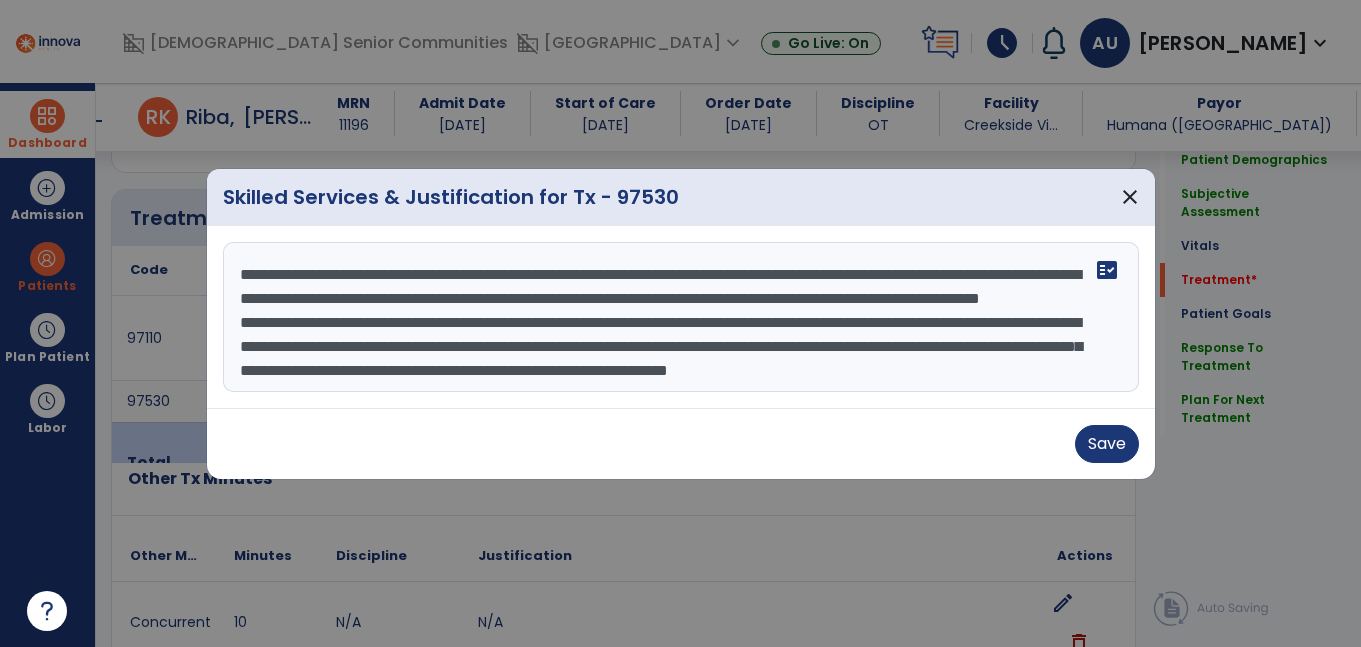click on "**********" at bounding box center [681, 317] 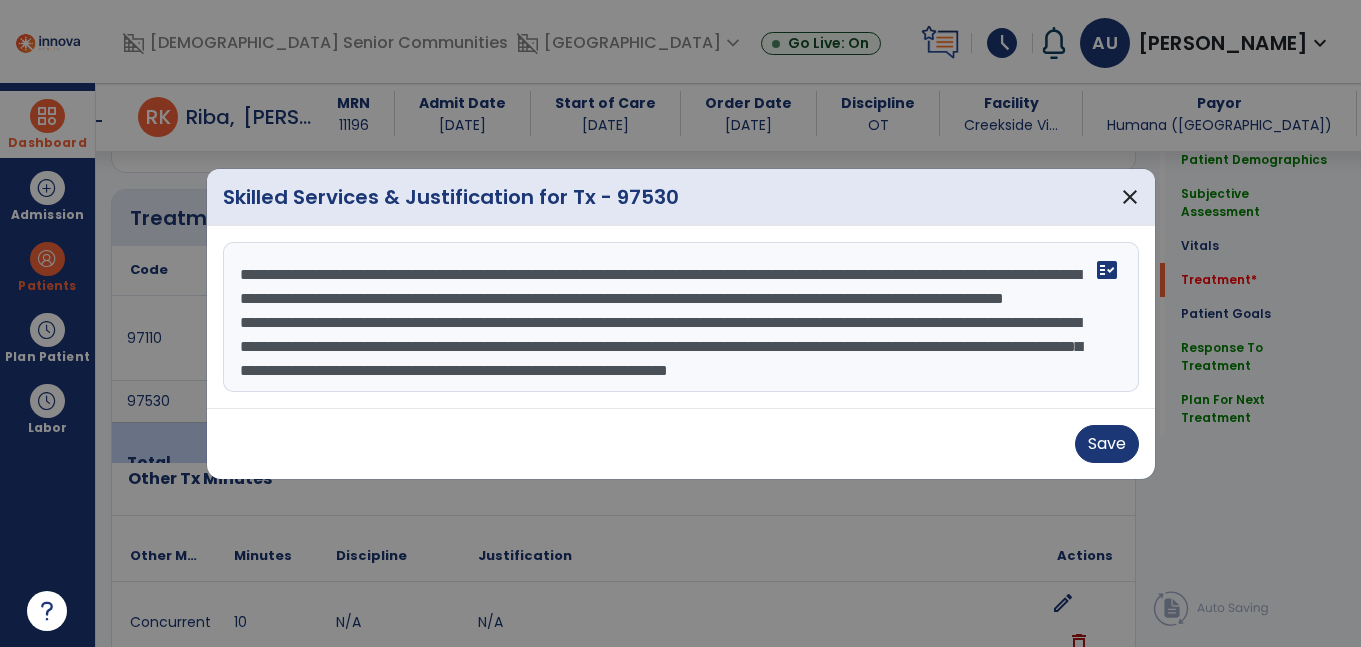 scroll, scrollTop: 20, scrollLeft: 0, axis: vertical 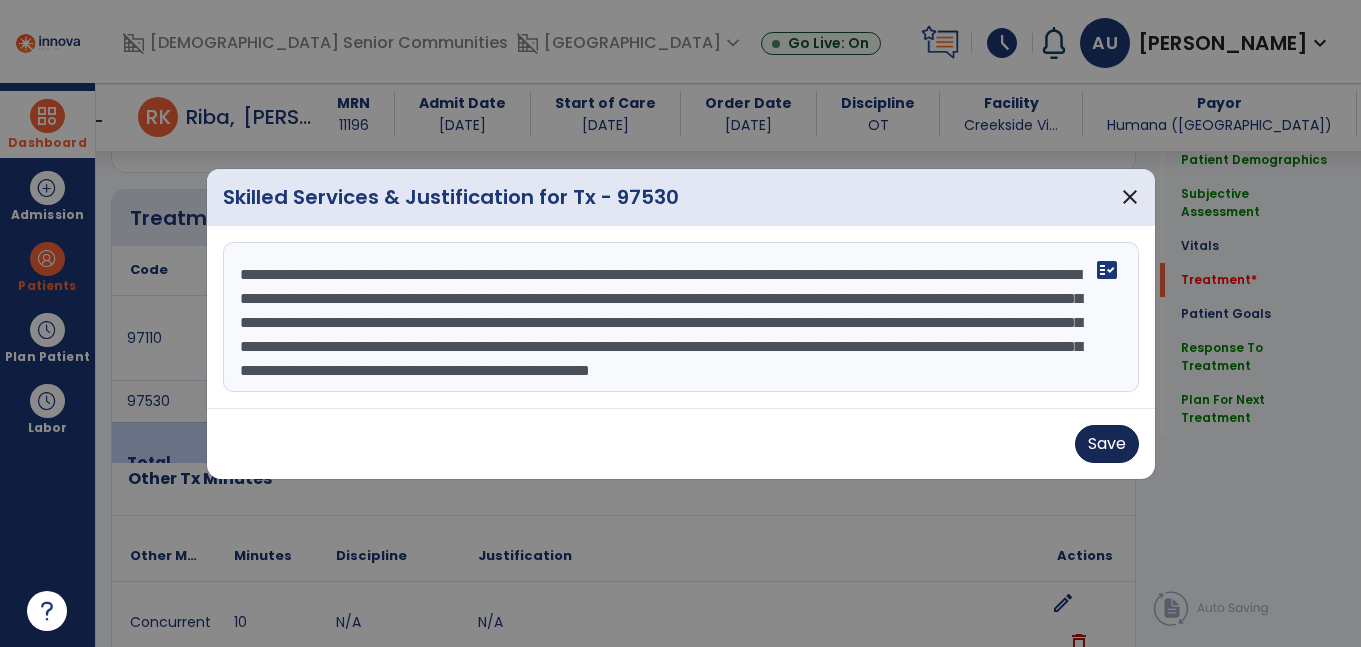 type on "**********" 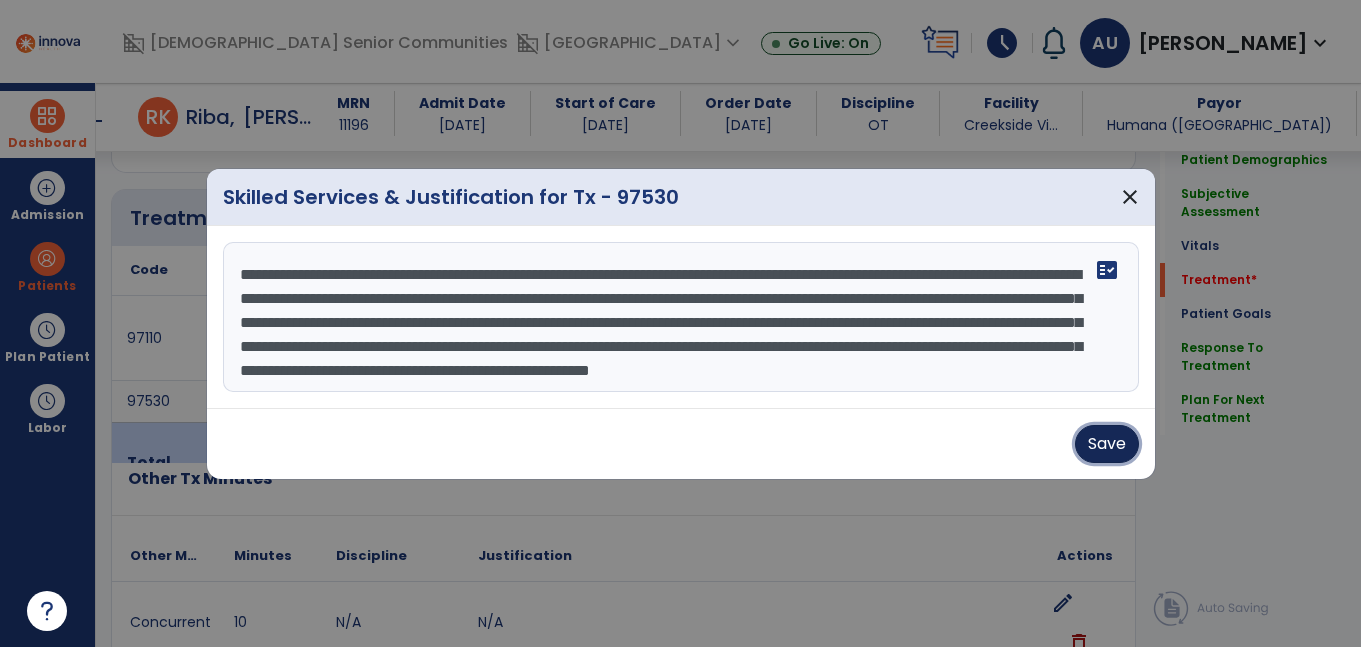 click on "Save" at bounding box center (1107, 444) 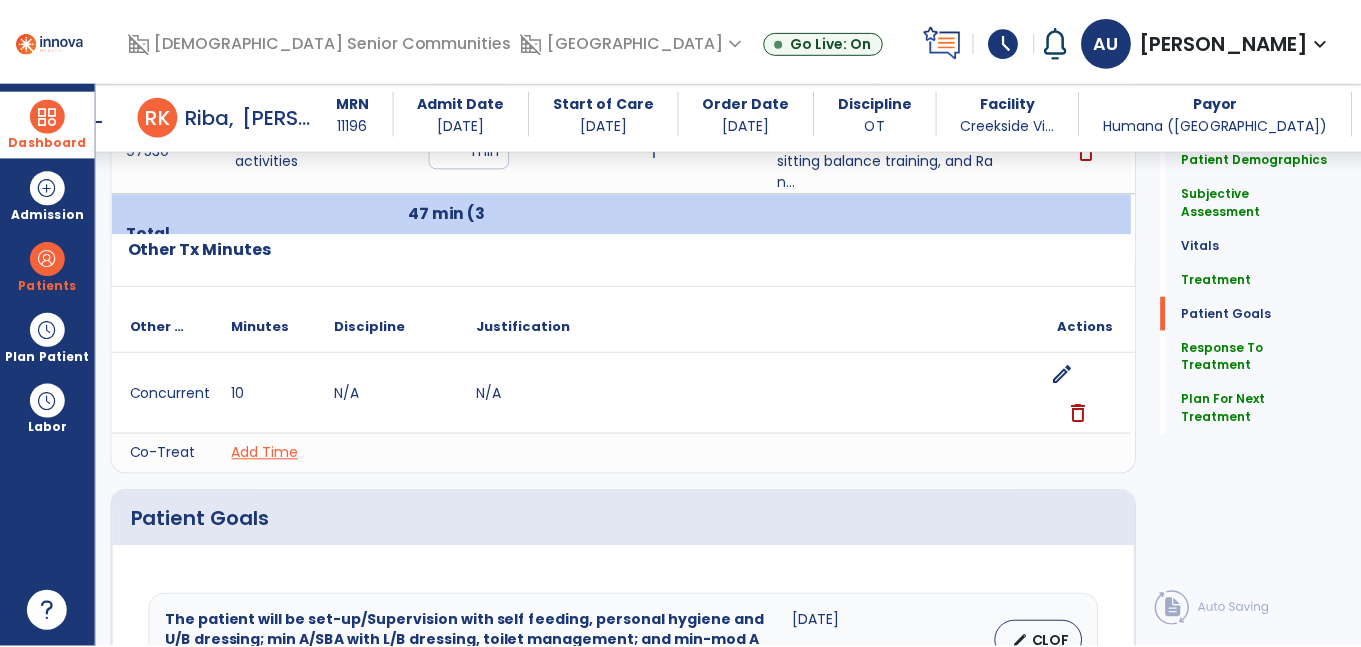 scroll, scrollTop: 3955, scrollLeft: 0, axis: vertical 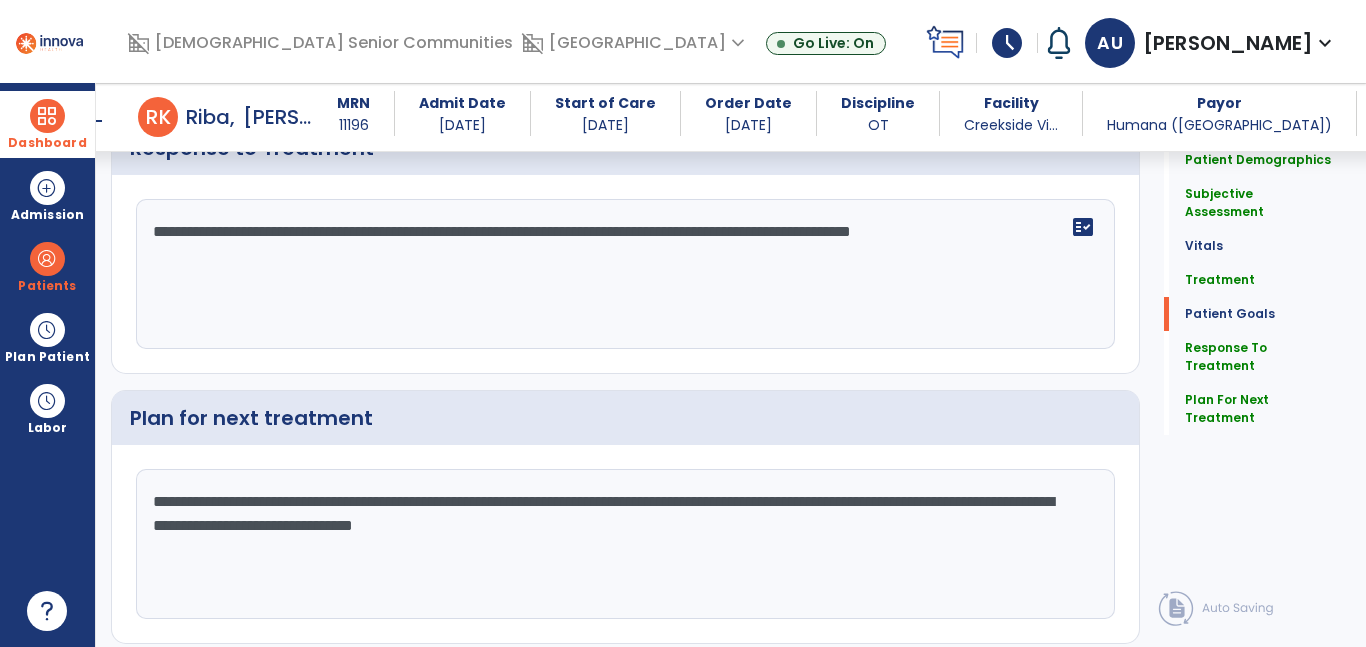 click on "Sign Doc" 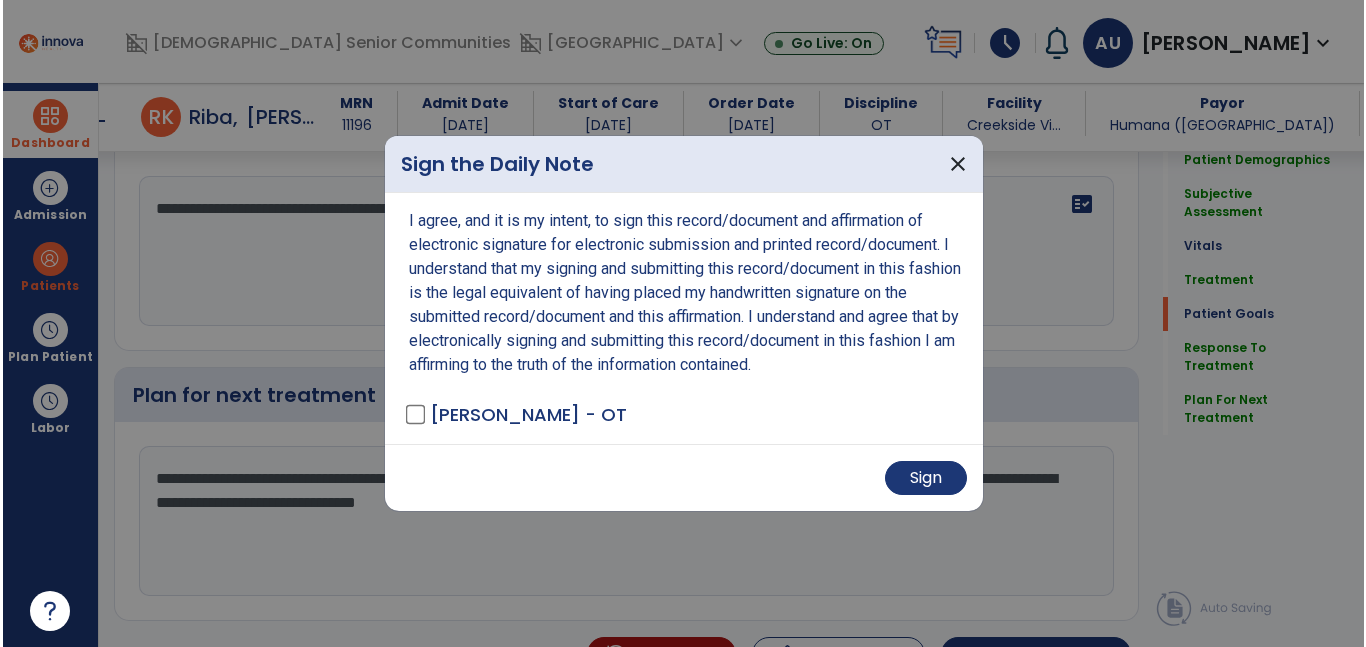 scroll, scrollTop: 4058, scrollLeft: 0, axis: vertical 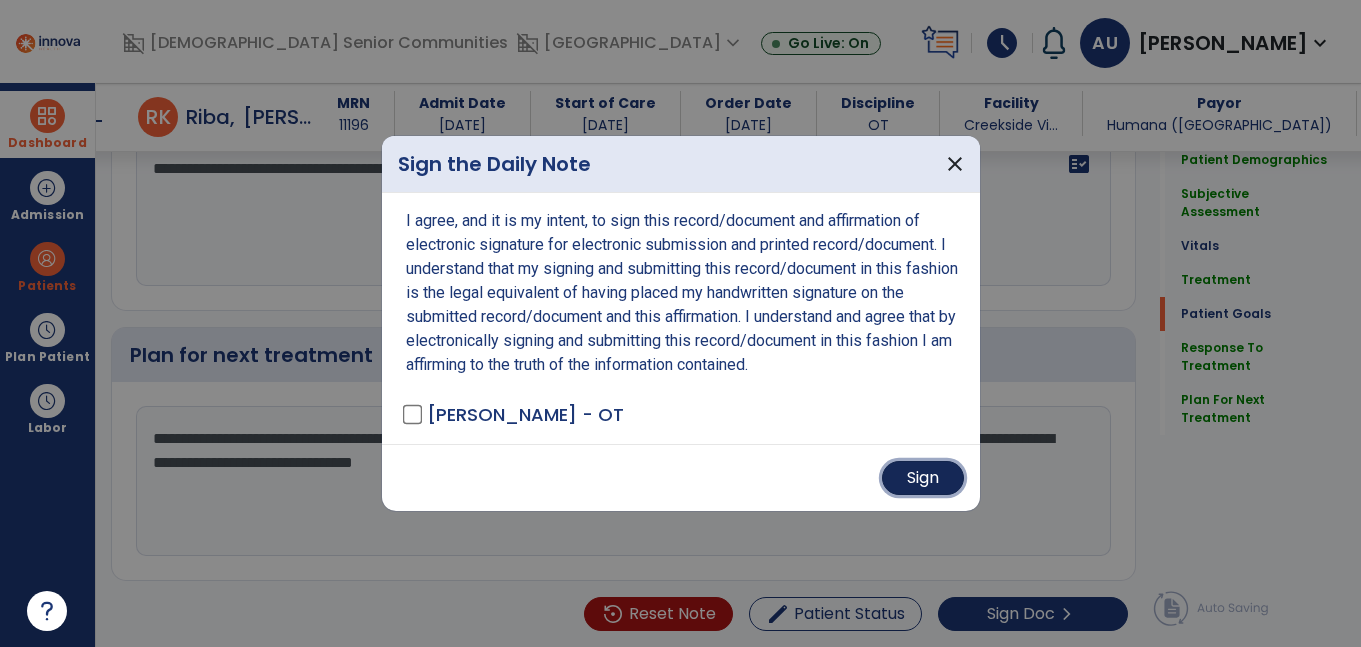 click on "Sign" at bounding box center [923, 478] 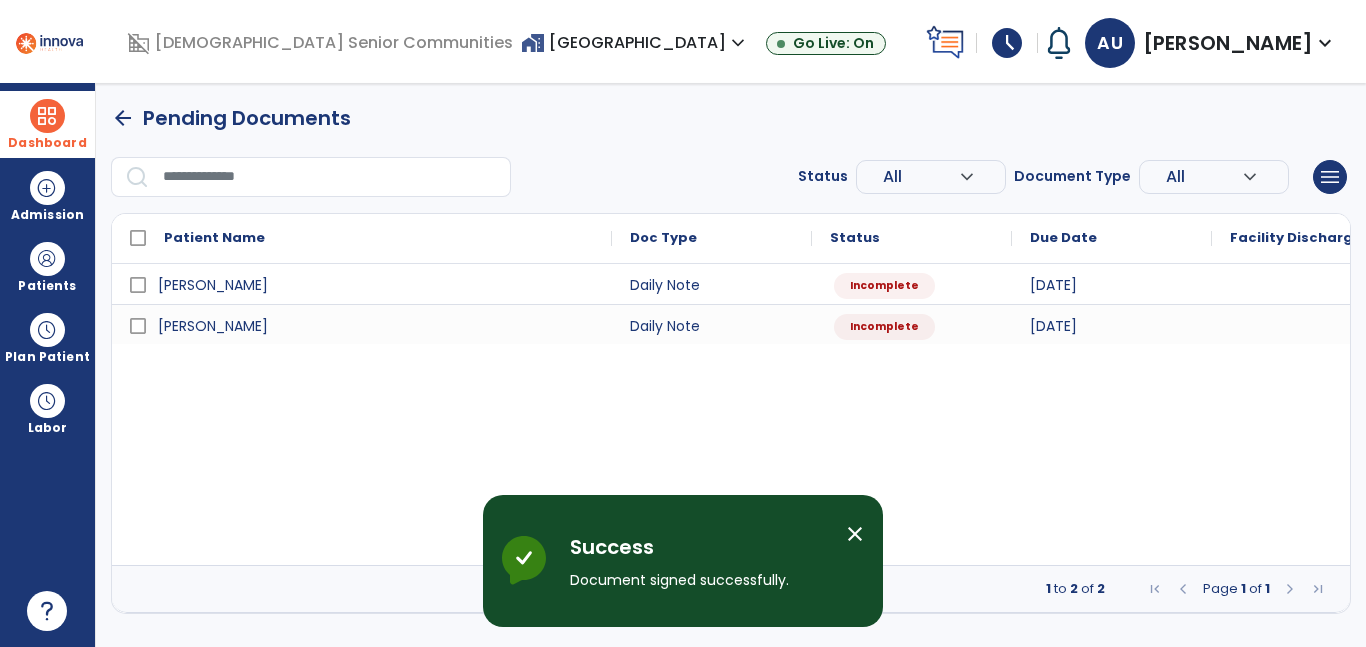 scroll, scrollTop: 0, scrollLeft: 0, axis: both 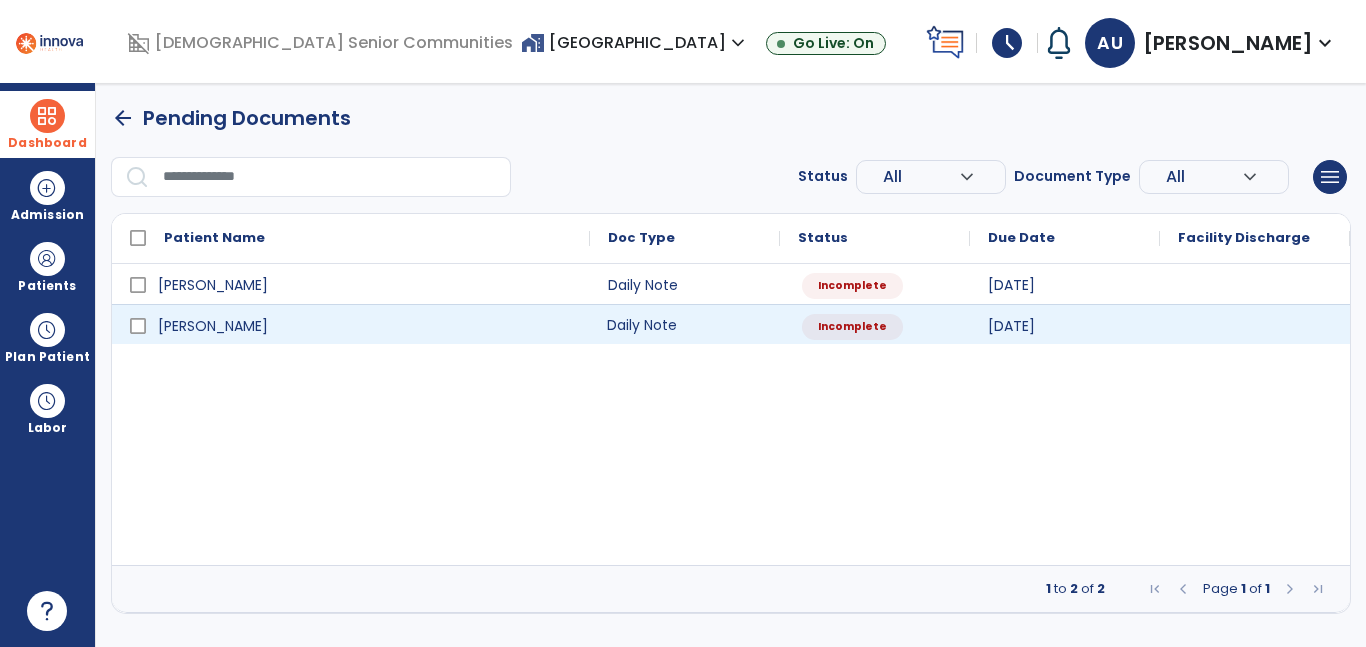 click on "Daily Note" at bounding box center [685, 324] 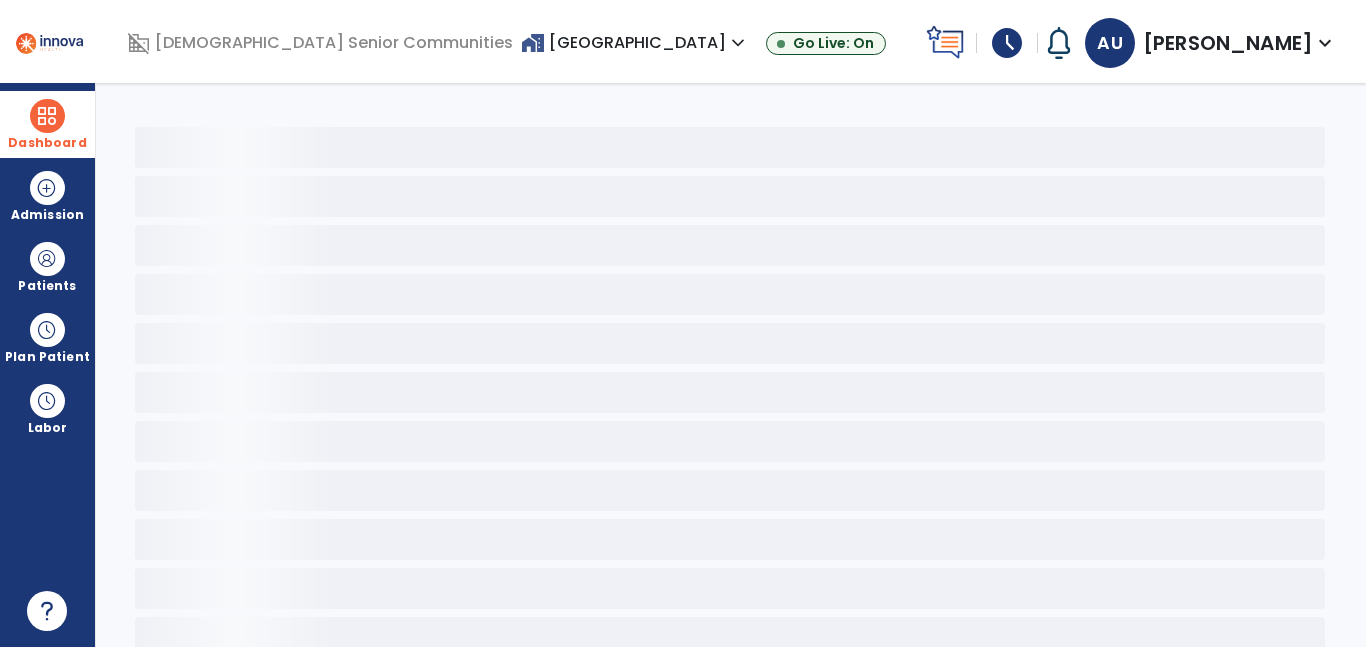 select on "*" 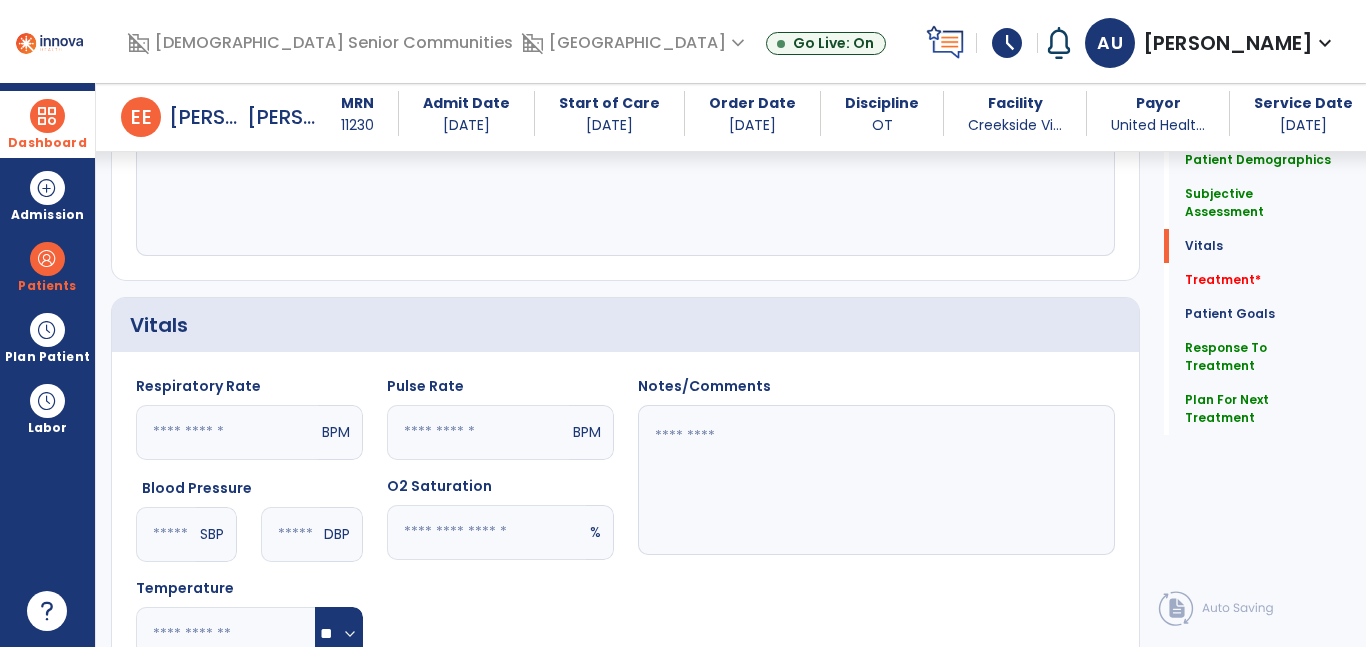 scroll, scrollTop: 667, scrollLeft: 0, axis: vertical 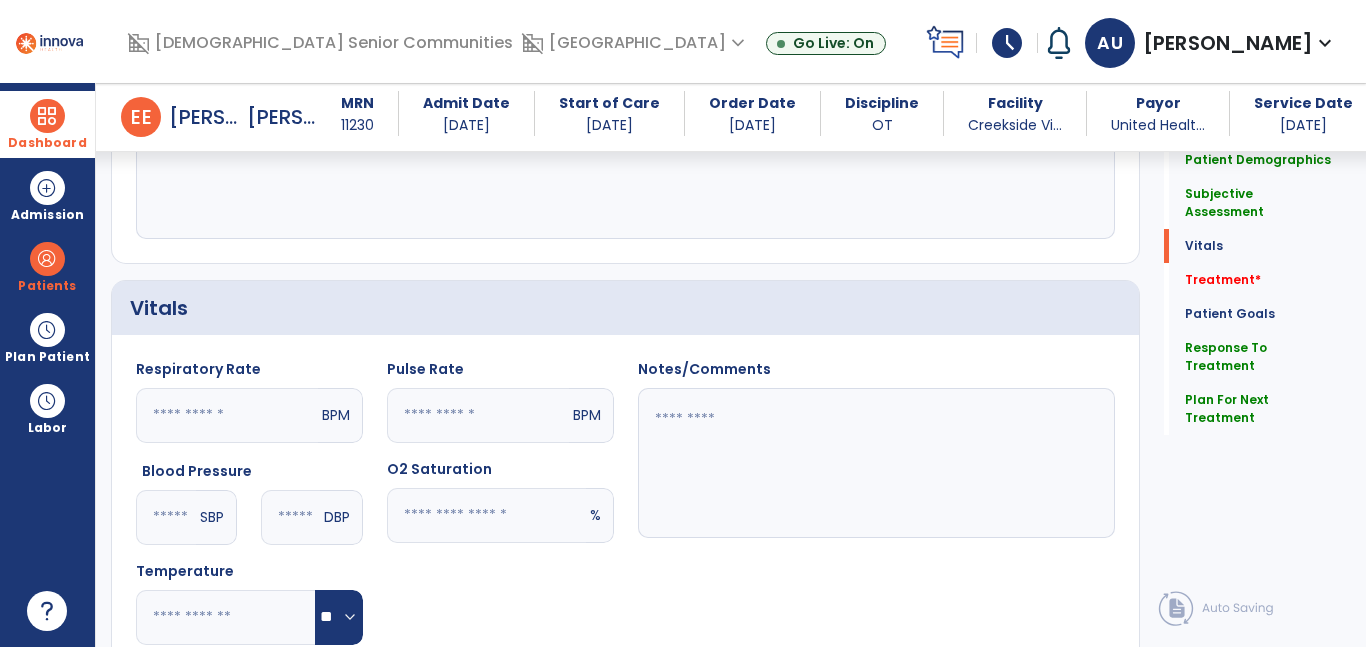 drag, startPoint x: 488, startPoint y: 497, endPoint x: 479, endPoint y: 513, distance: 18.35756 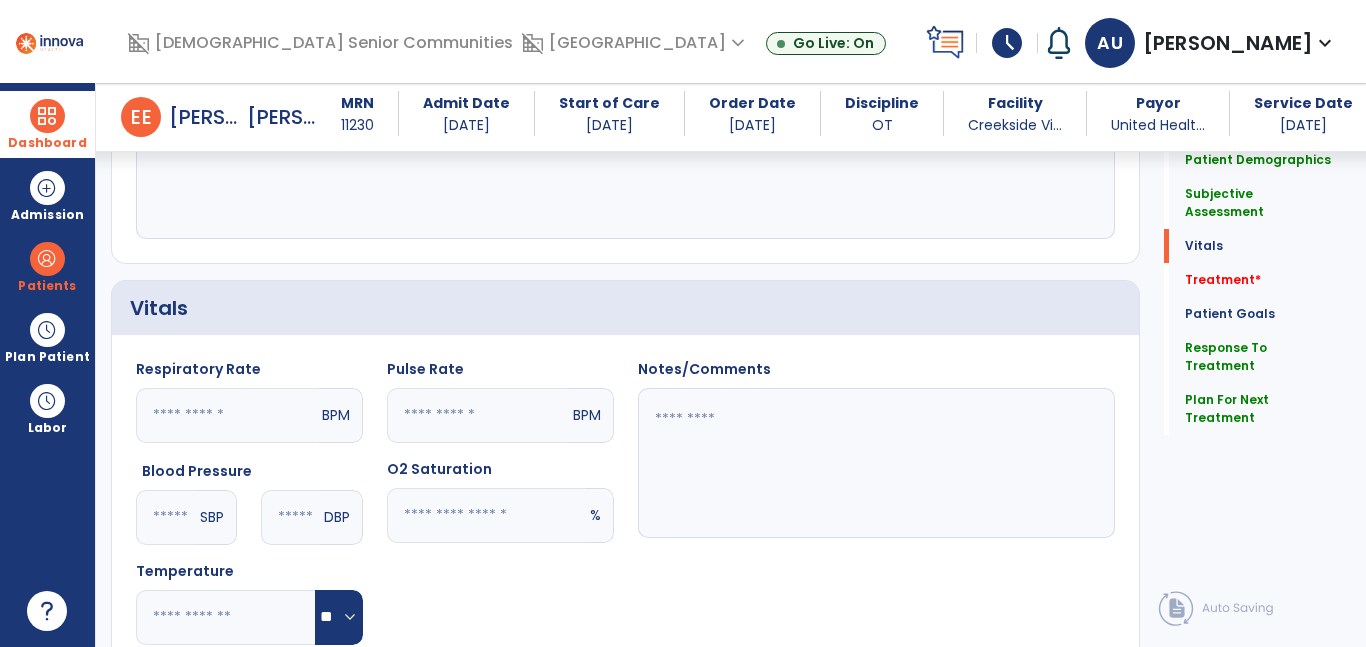 click 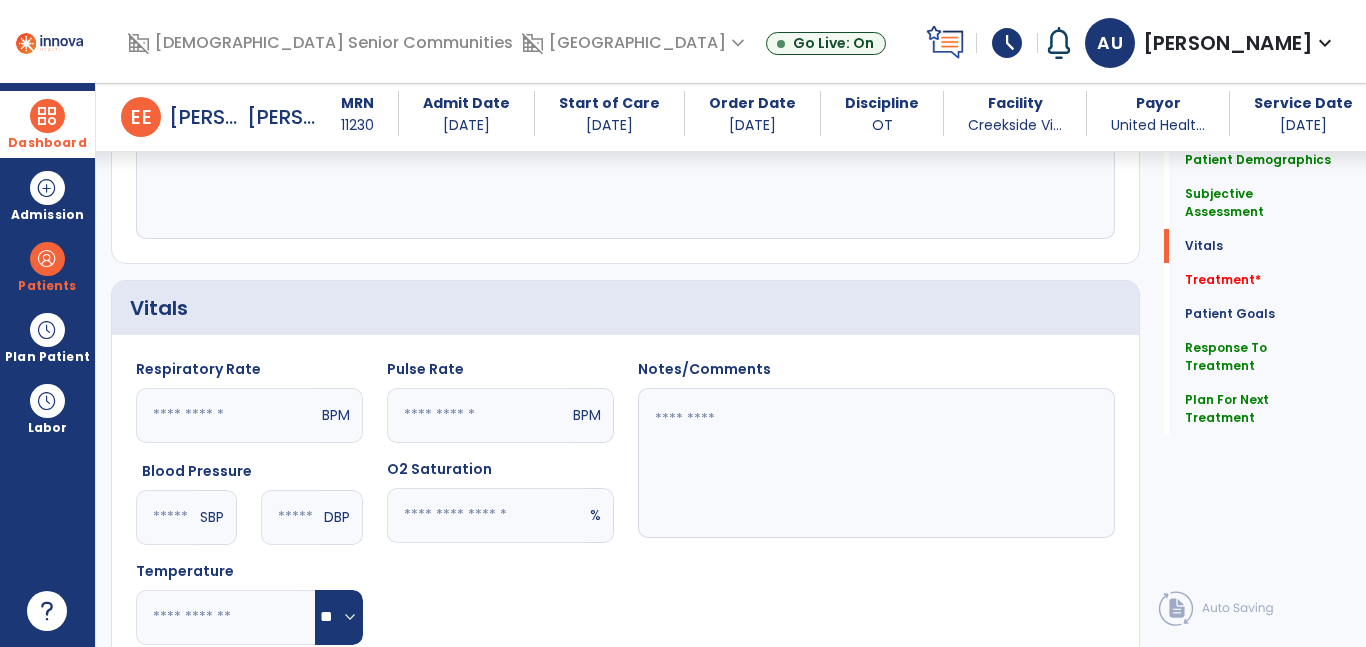 type on "**" 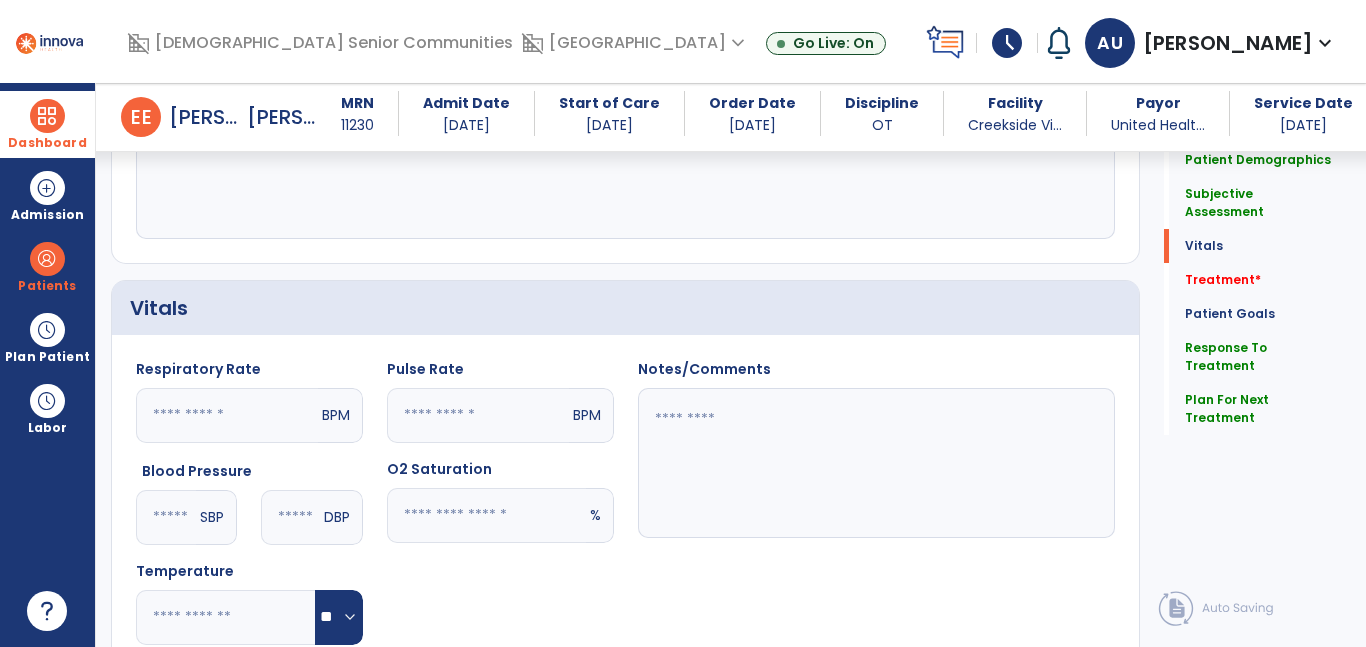 click 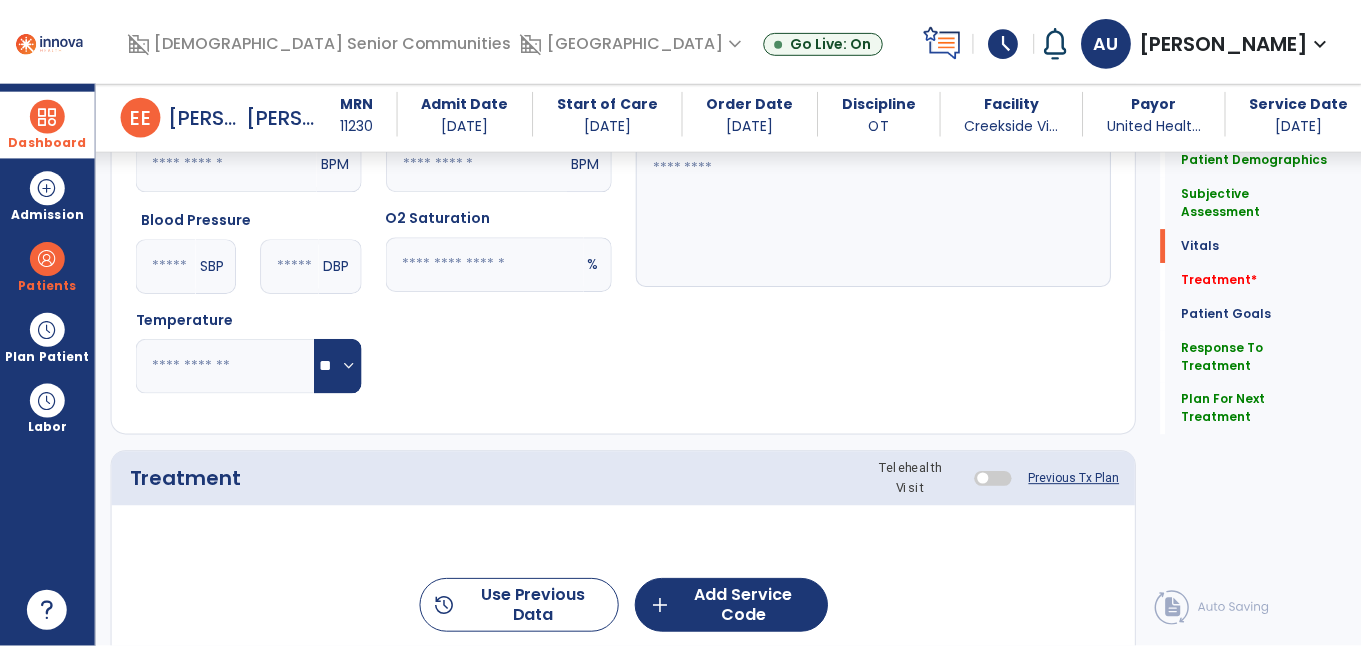 scroll, scrollTop: 1057, scrollLeft: 0, axis: vertical 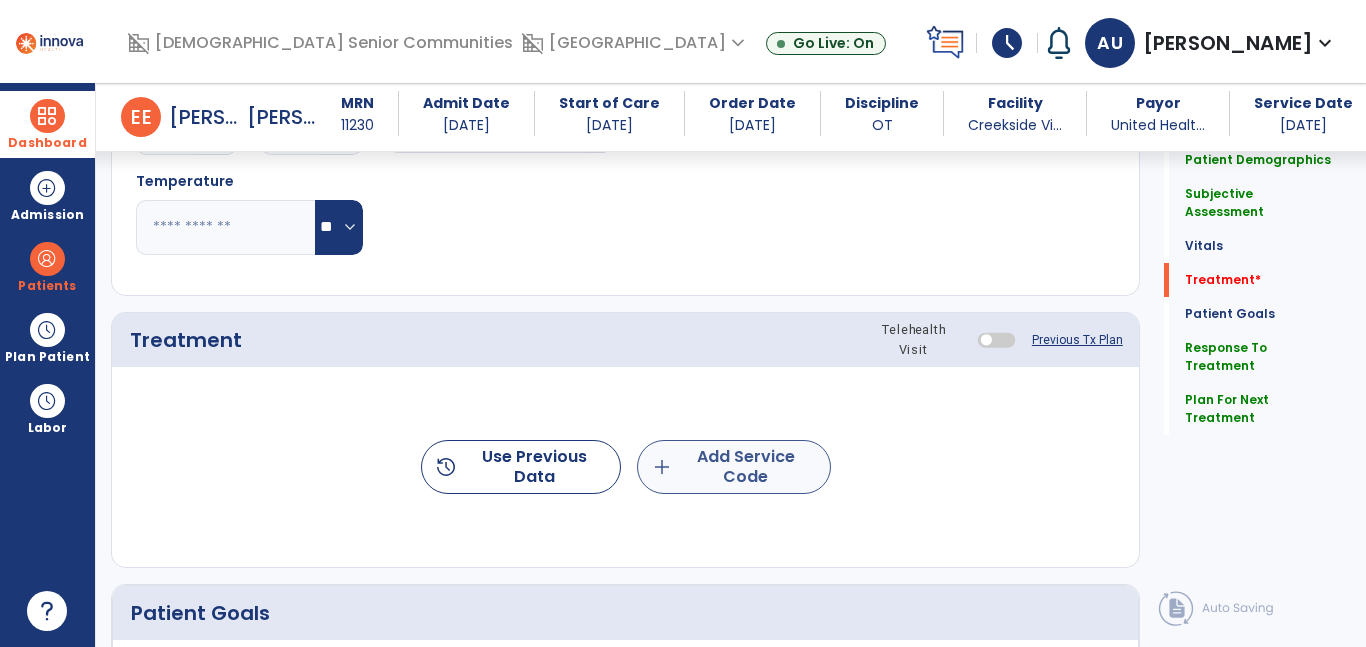 type on "**" 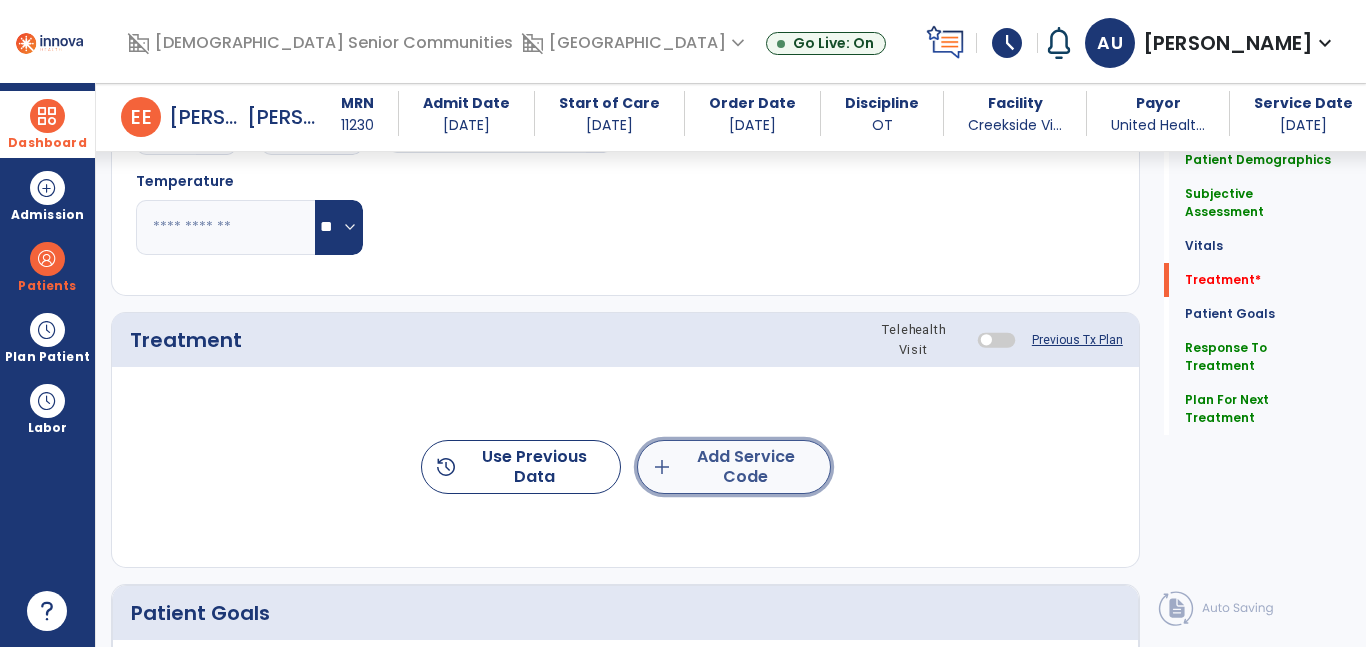 click on "add  Add Service Code" 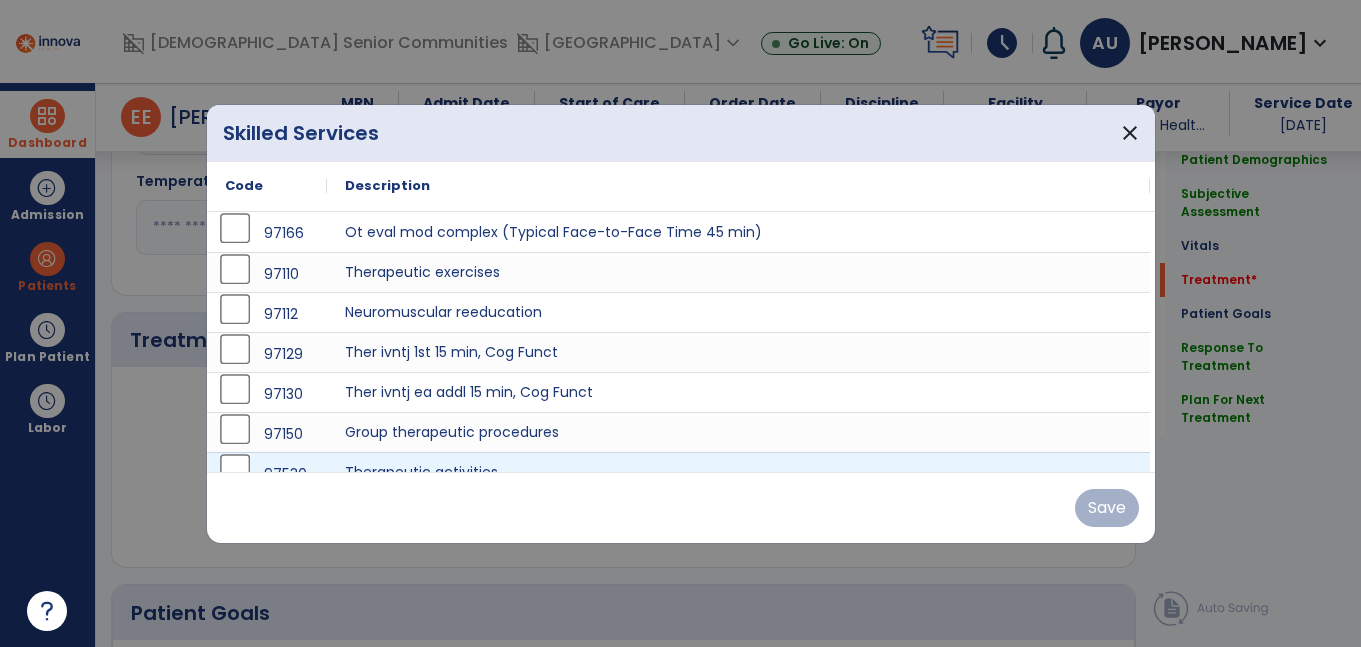 scroll, scrollTop: 1057, scrollLeft: 0, axis: vertical 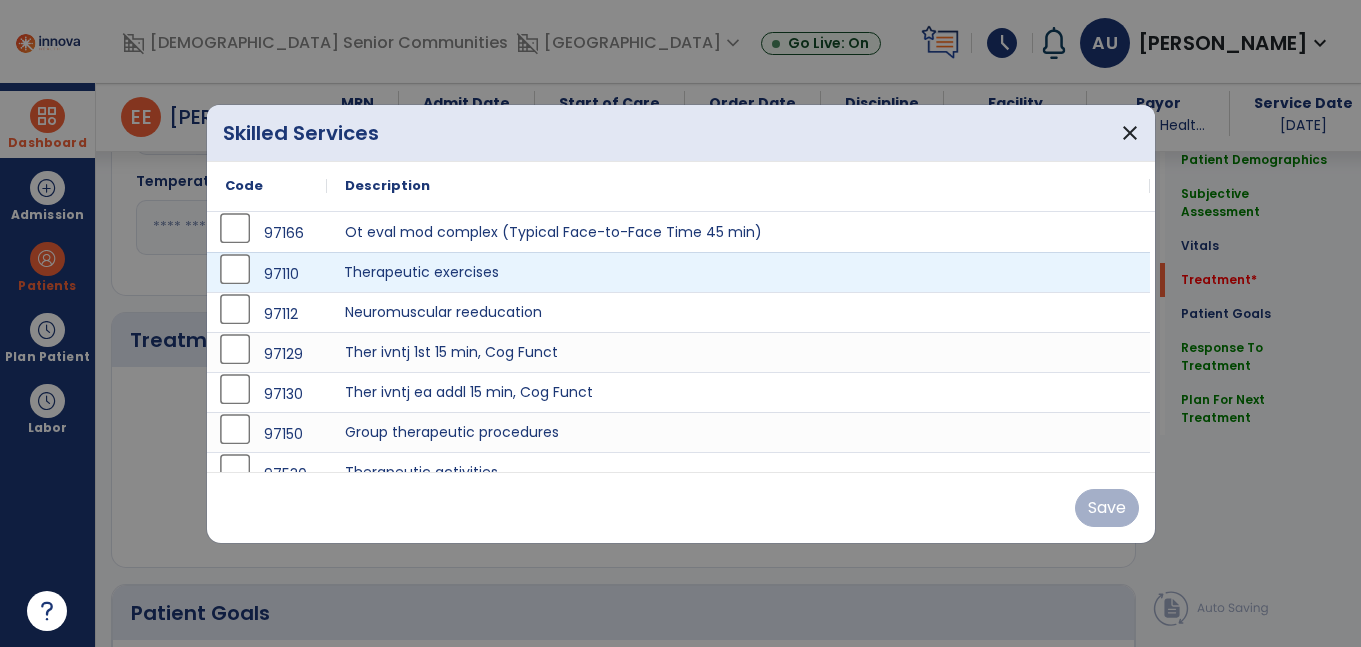 click on "Therapeutic exercises" at bounding box center (738, 272) 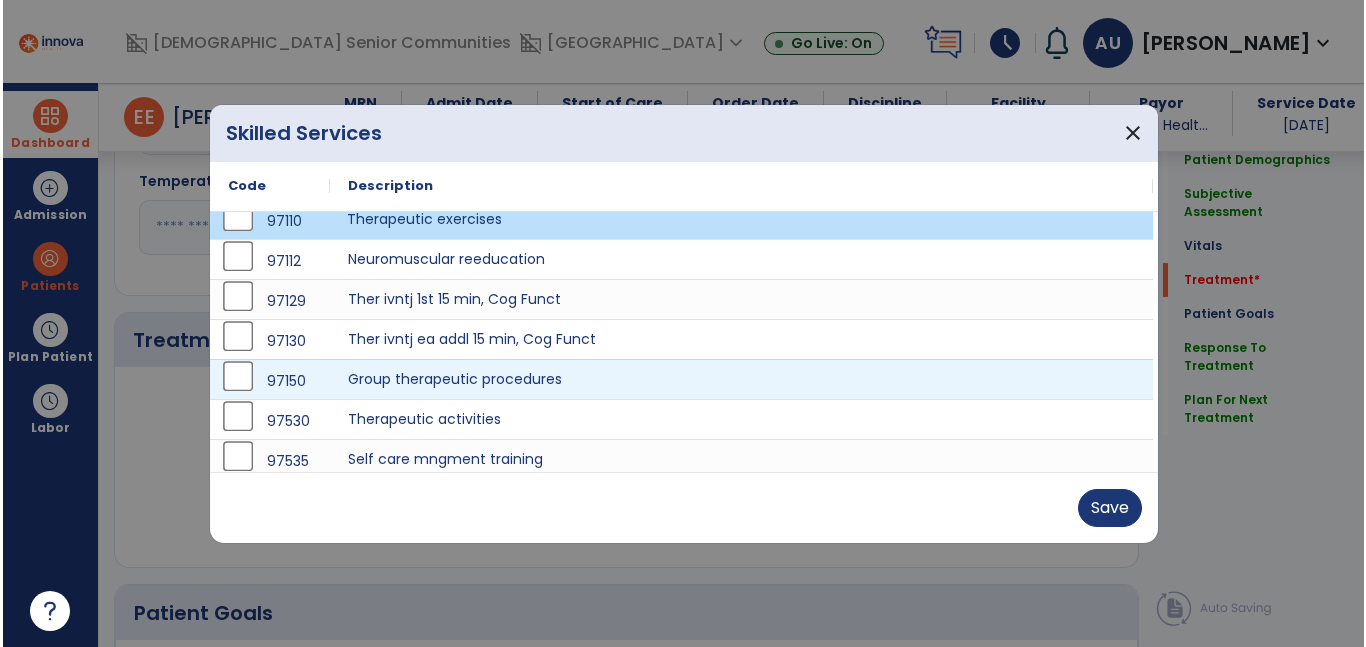 scroll, scrollTop: 55, scrollLeft: 0, axis: vertical 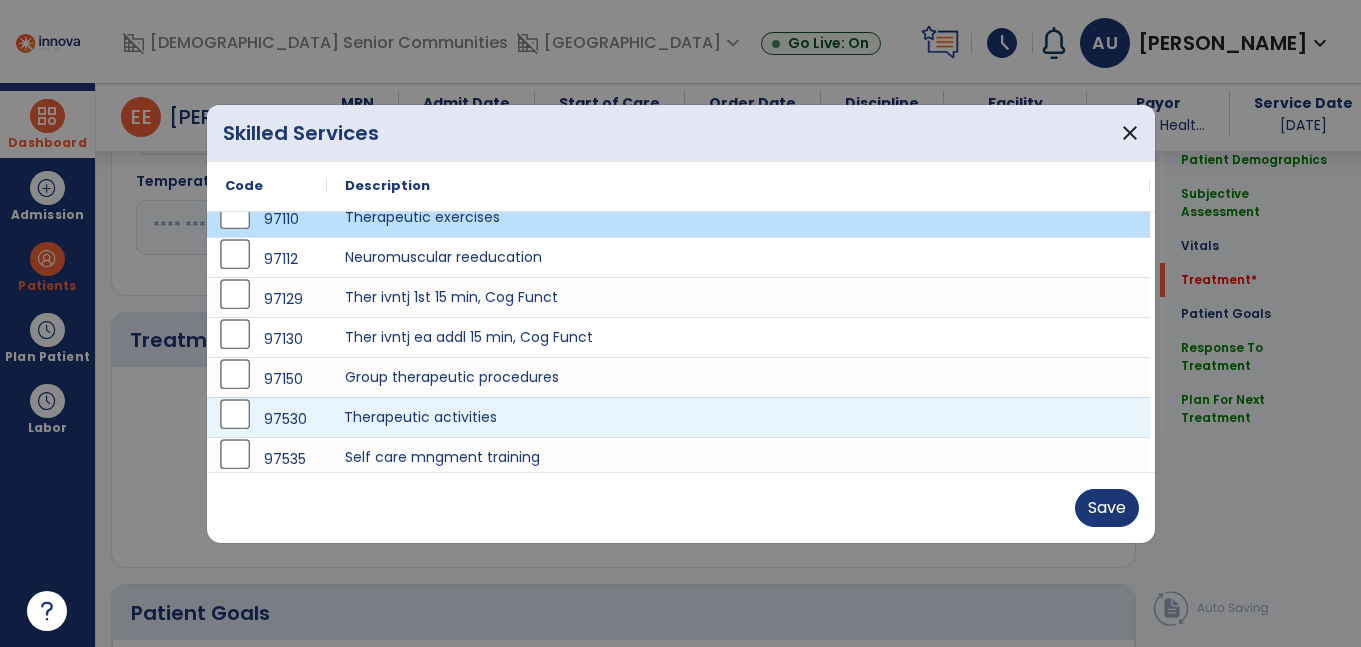 click on "Therapeutic activities" at bounding box center (738, 417) 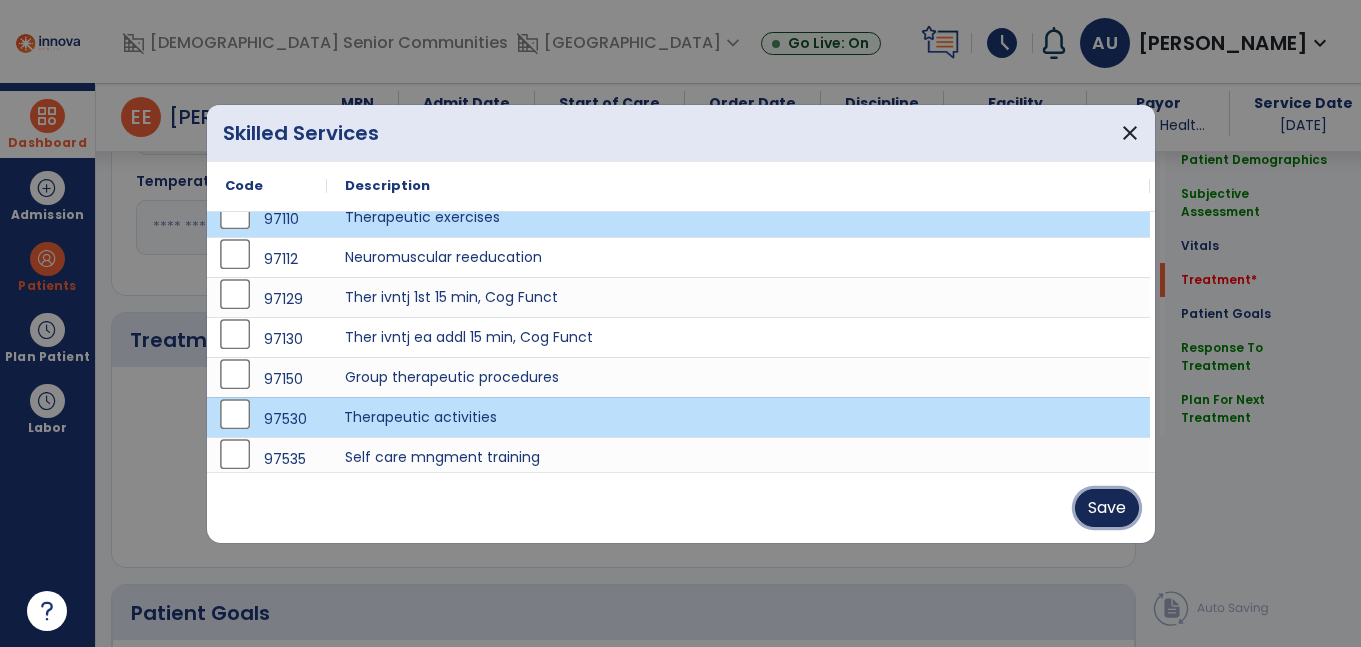 click on "Save" at bounding box center [1107, 508] 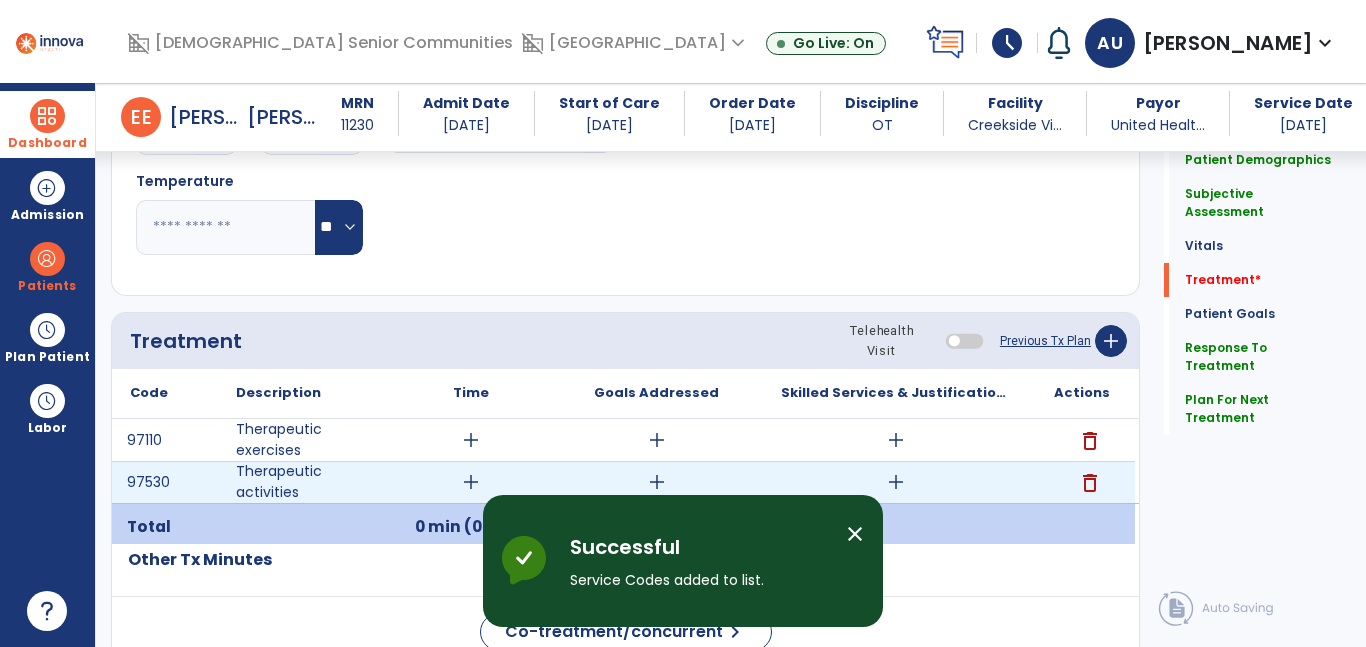 scroll, scrollTop: 1047, scrollLeft: 0, axis: vertical 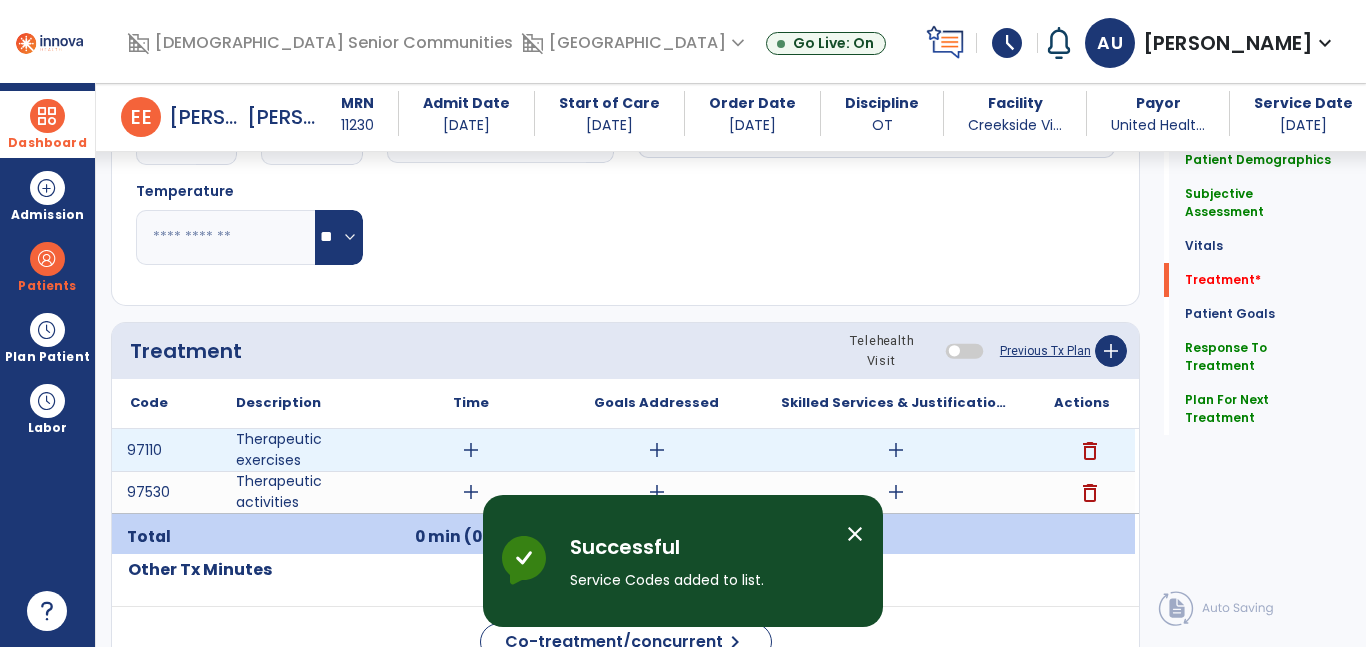 click on "add" at bounding box center (471, 450) 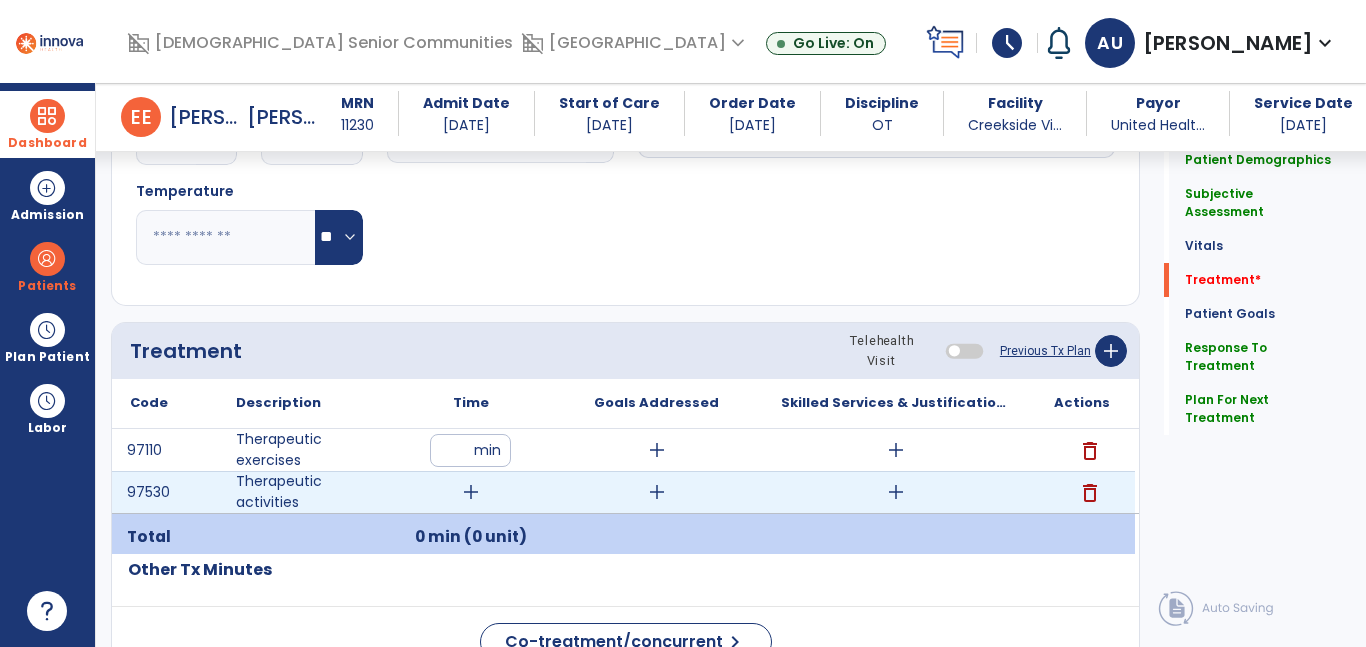 type on "**" 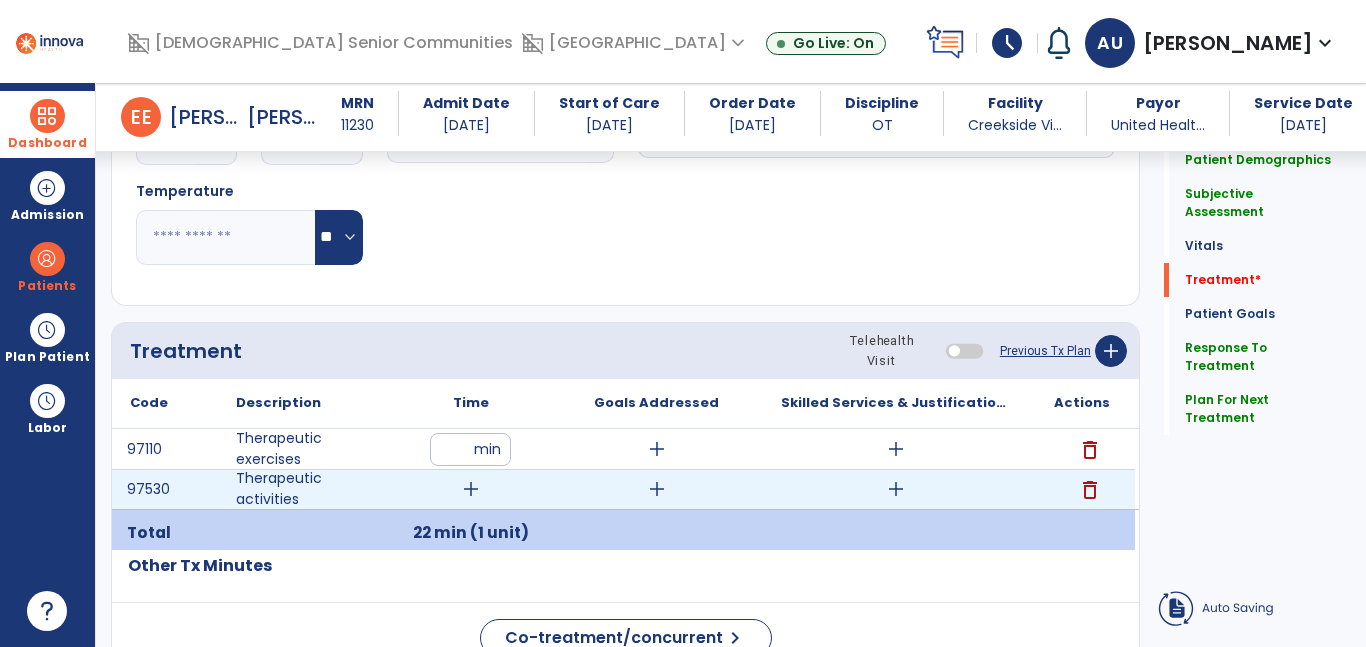 click on "add" at bounding box center [471, 489] 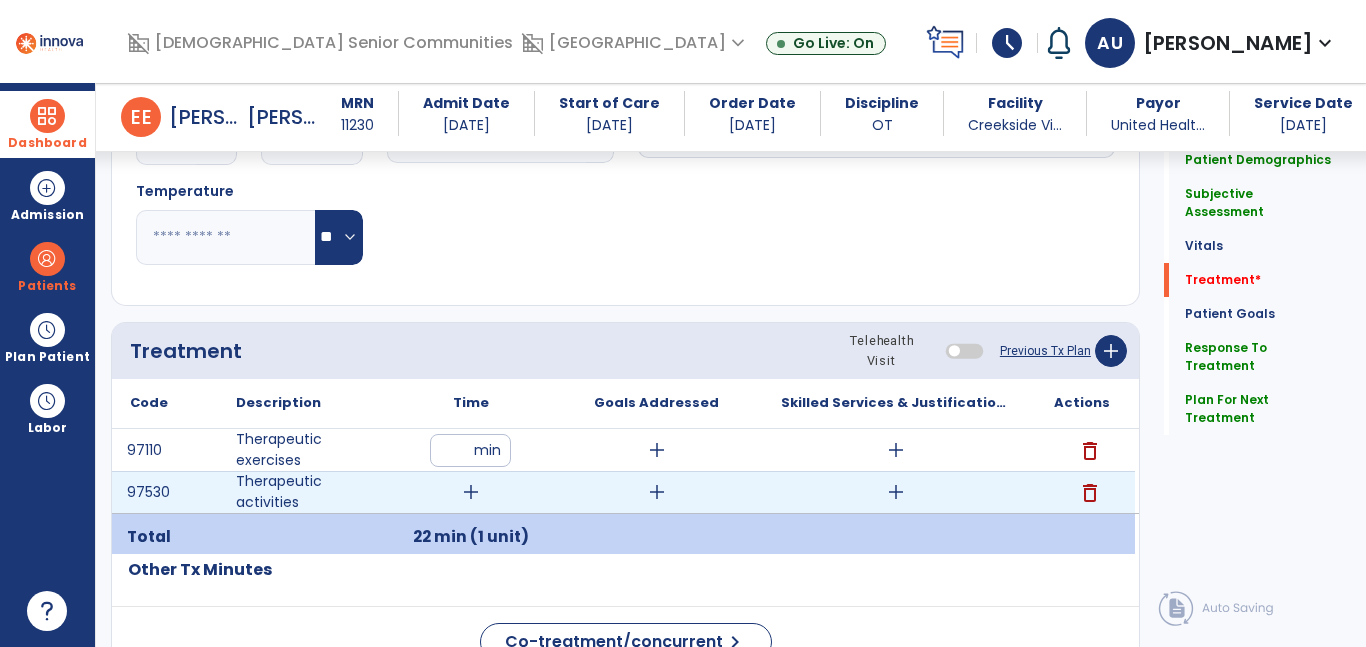 click on "add" at bounding box center (471, 492) 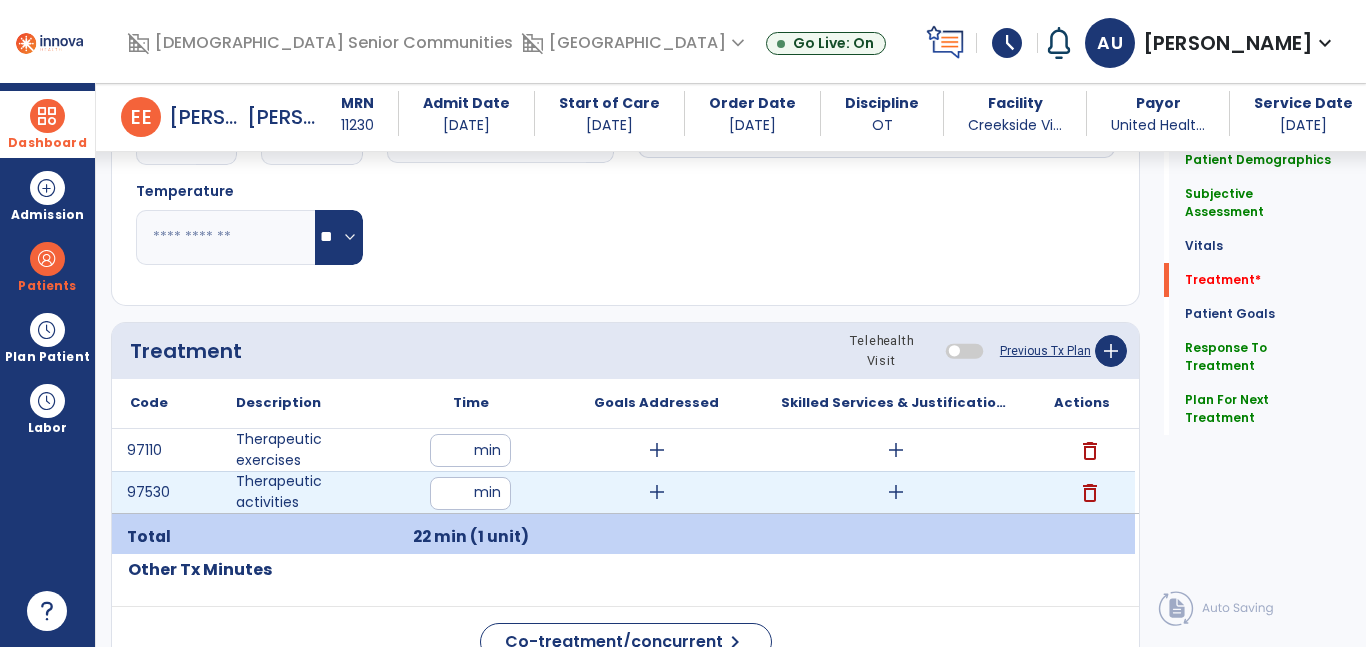 type on "**" 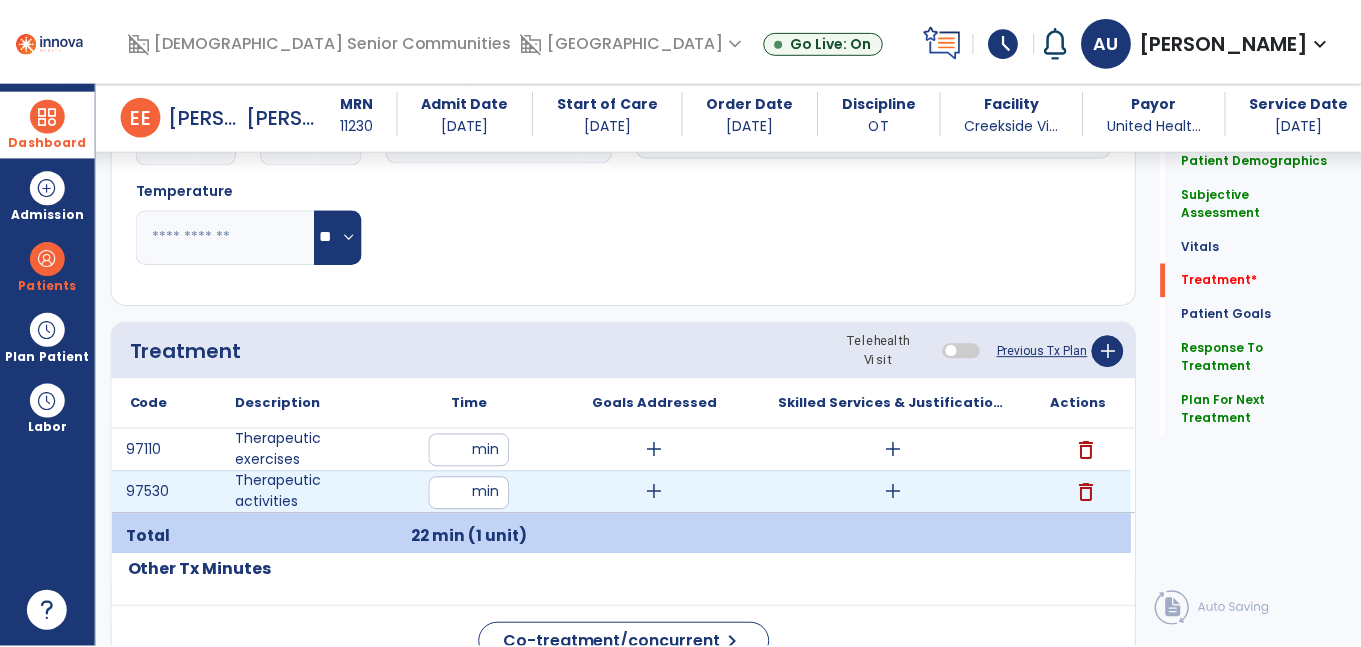 scroll, scrollTop: 1114, scrollLeft: 0, axis: vertical 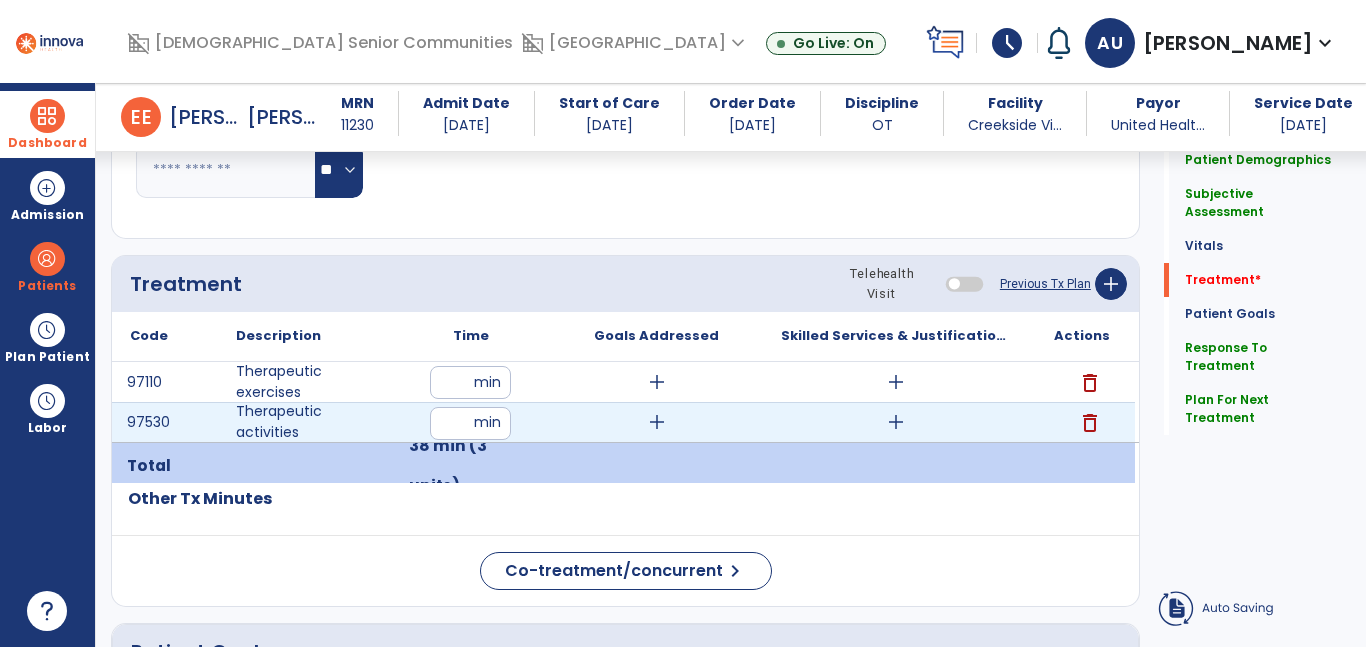 drag, startPoint x: 901, startPoint y: 431, endPoint x: 888, endPoint y: 423, distance: 15.264338 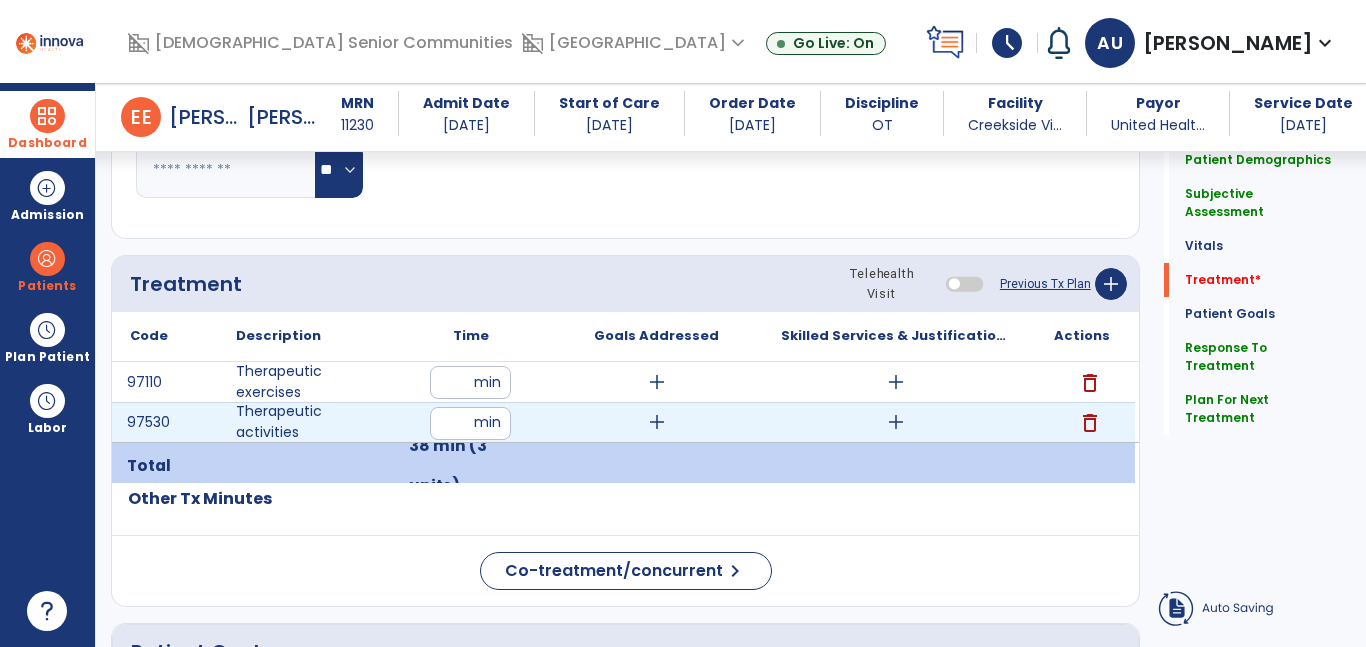 click on "add" at bounding box center [896, 422] 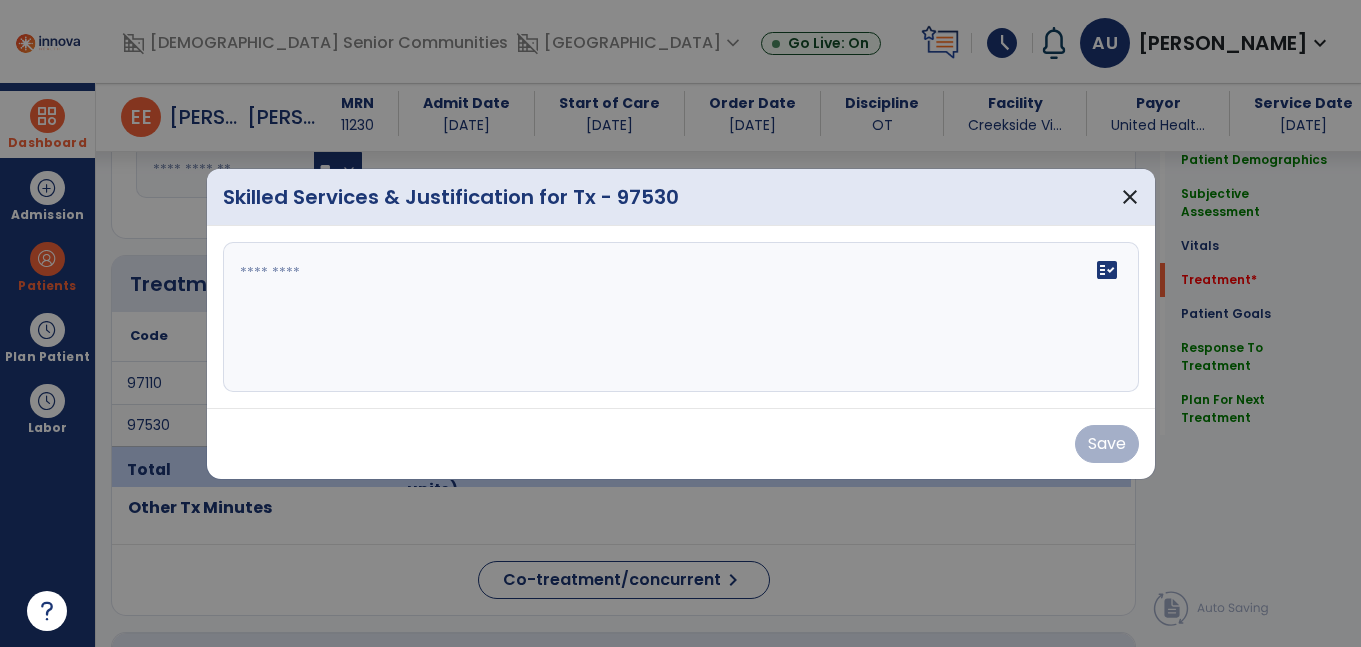 scroll, scrollTop: 1114, scrollLeft: 0, axis: vertical 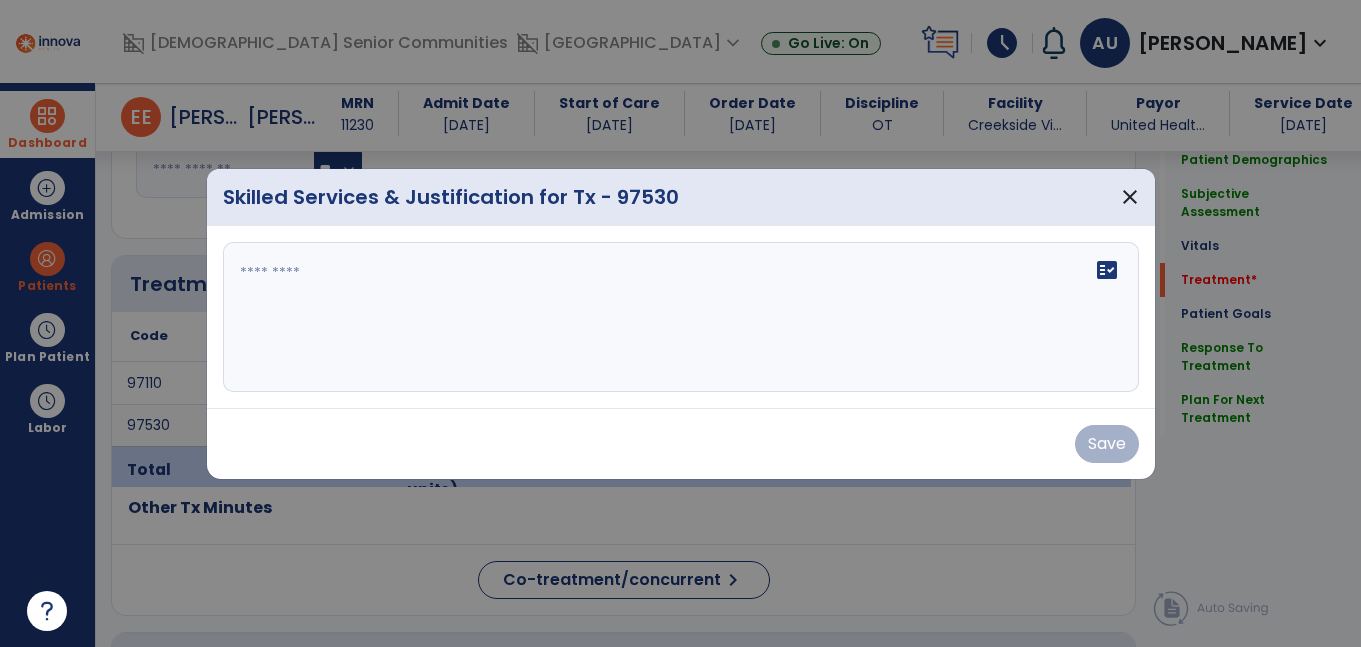 click on "fact_check" at bounding box center [681, 317] 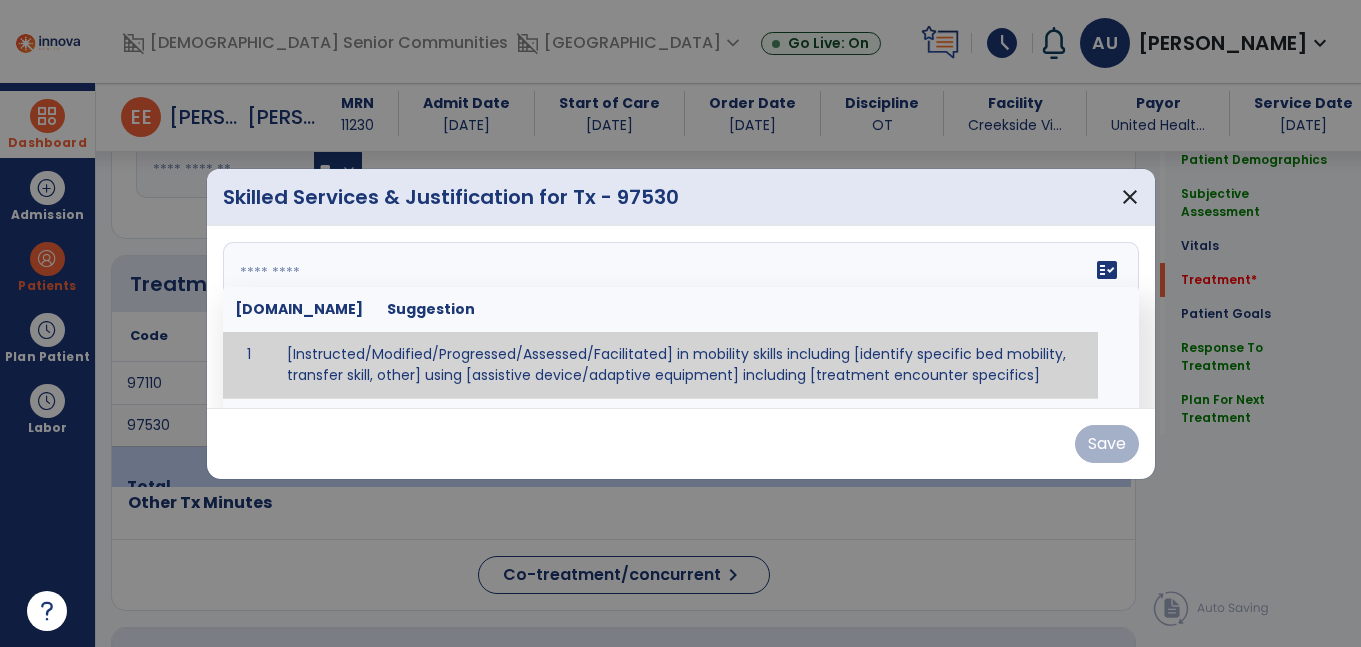 paste on "**********" 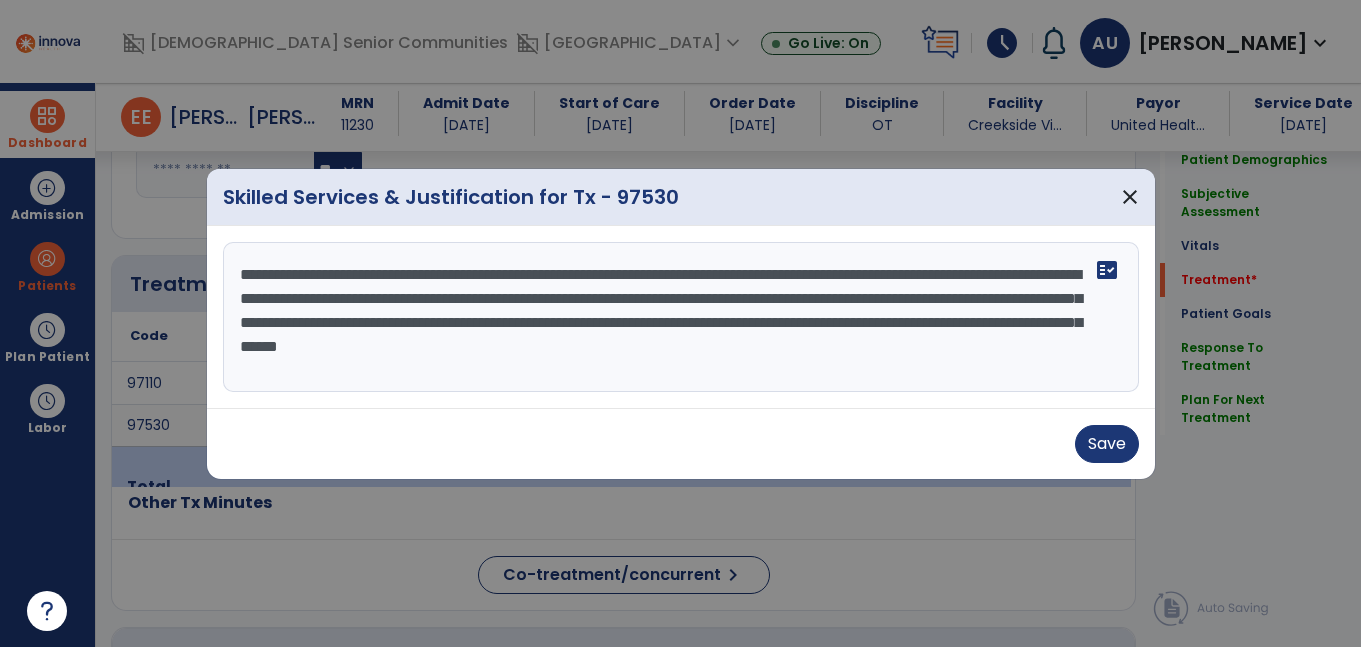 click on "**********" at bounding box center (681, 317) 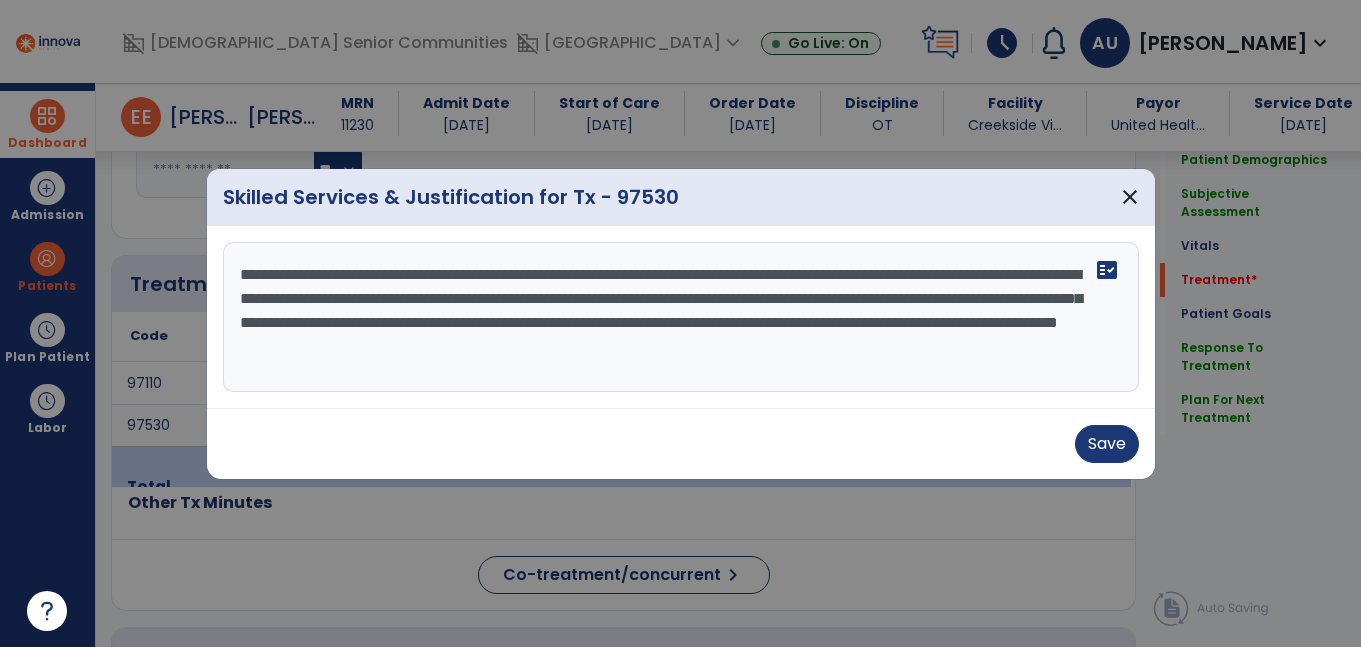 click on "**********" at bounding box center [681, 317] 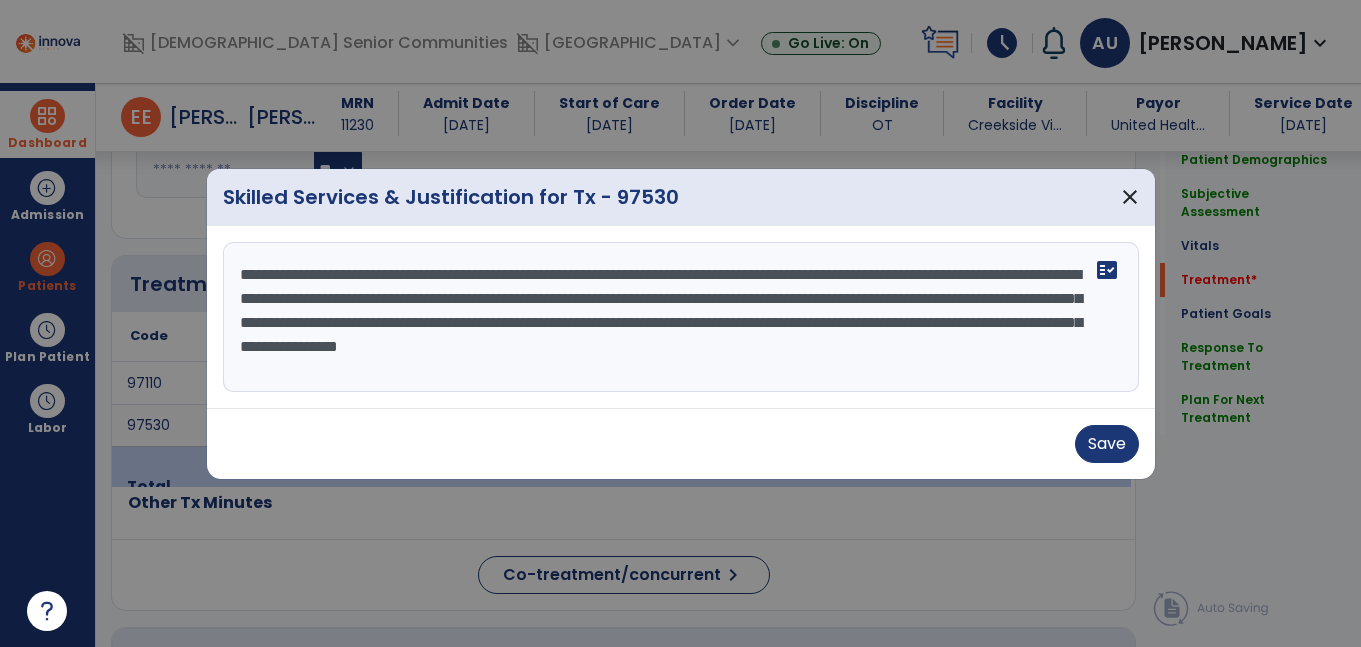 drag, startPoint x: 570, startPoint y: 321, endPoint x: 619, endPoint y: 334, distance: 50.695168 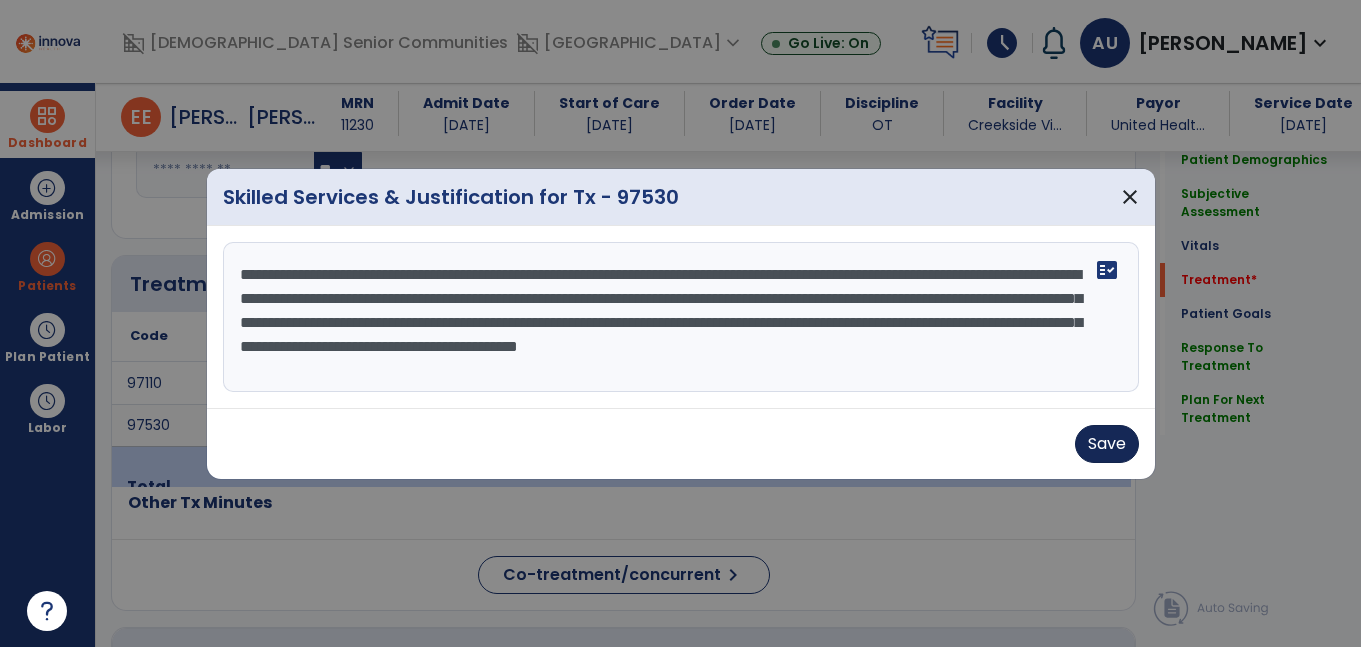 type on "**********" 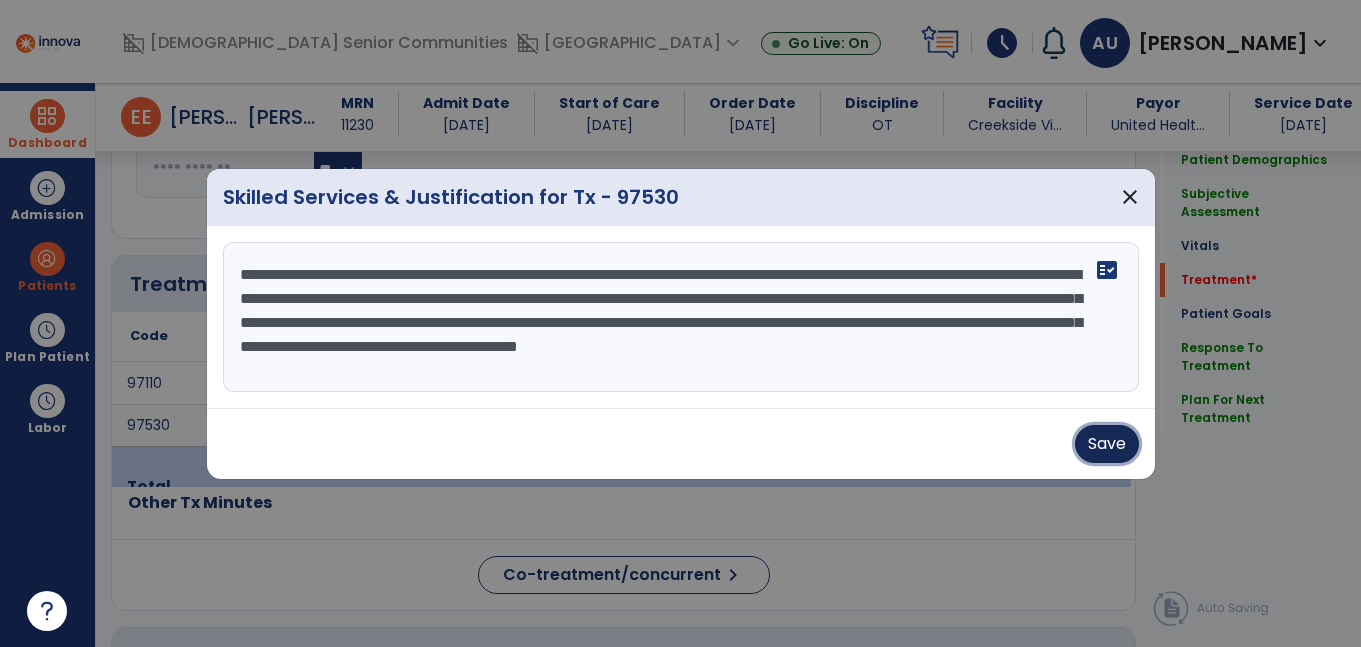 click on "Save" at bounding box center (1107, 444) 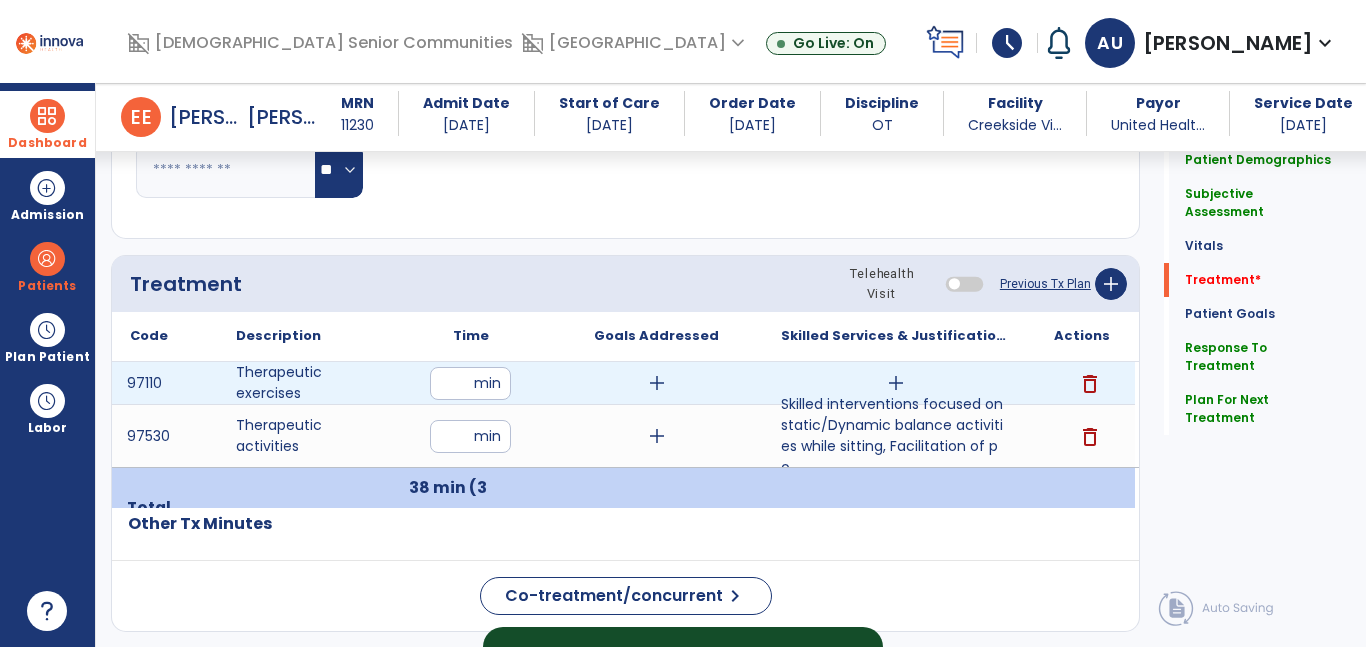 click on "add" at bounding box center (896, 383) 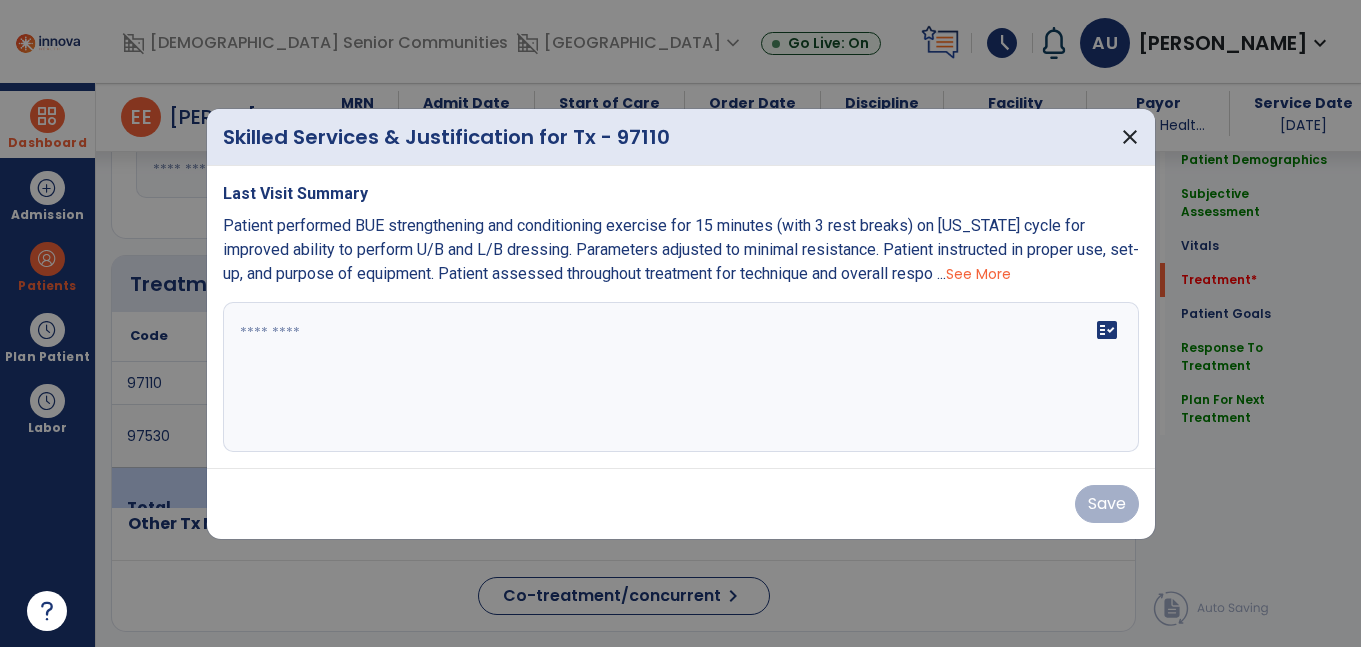 scroll, scrollTop: 1114, scrollLeft: 0, axis: vertical 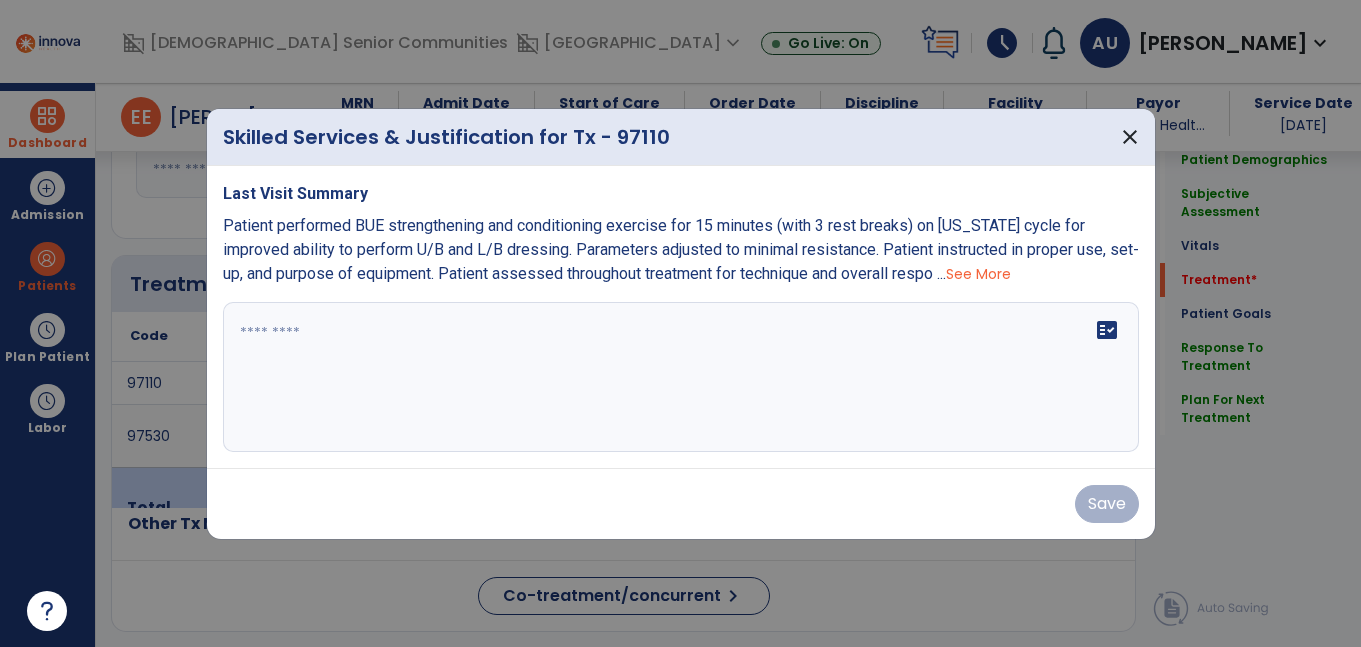 click on "fact_check" at bounding box center (681, 377) 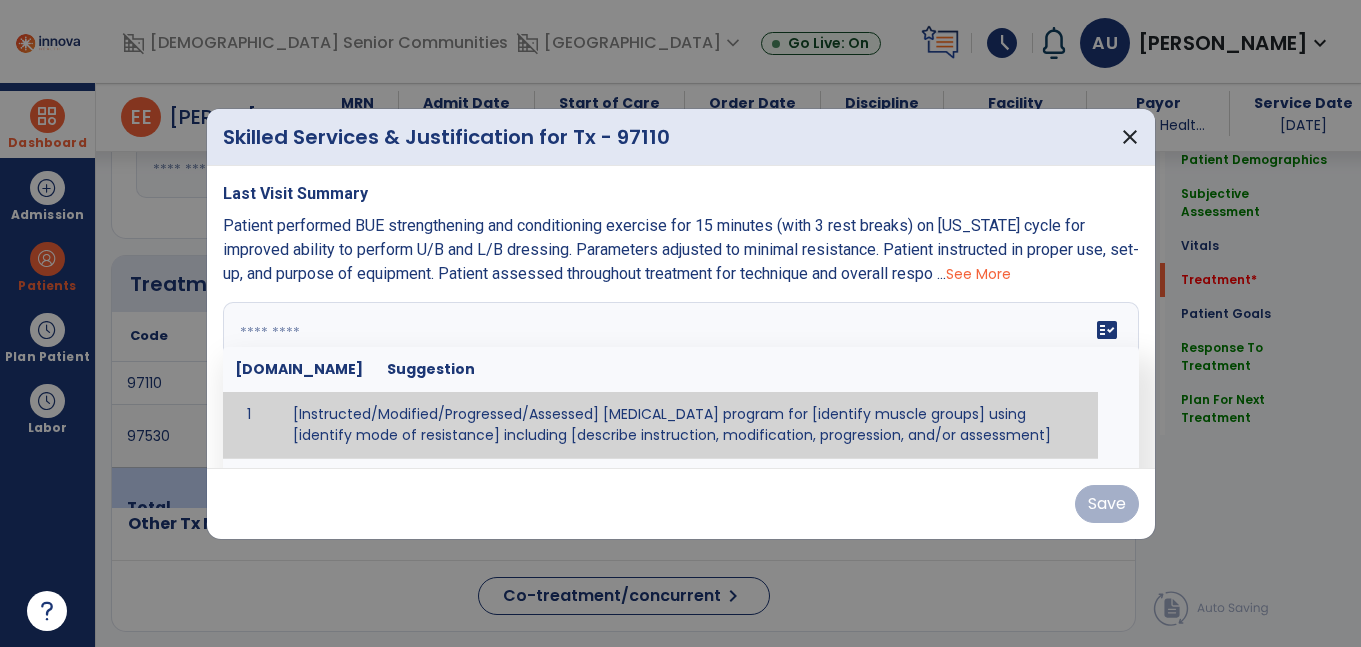 paste on "**********" 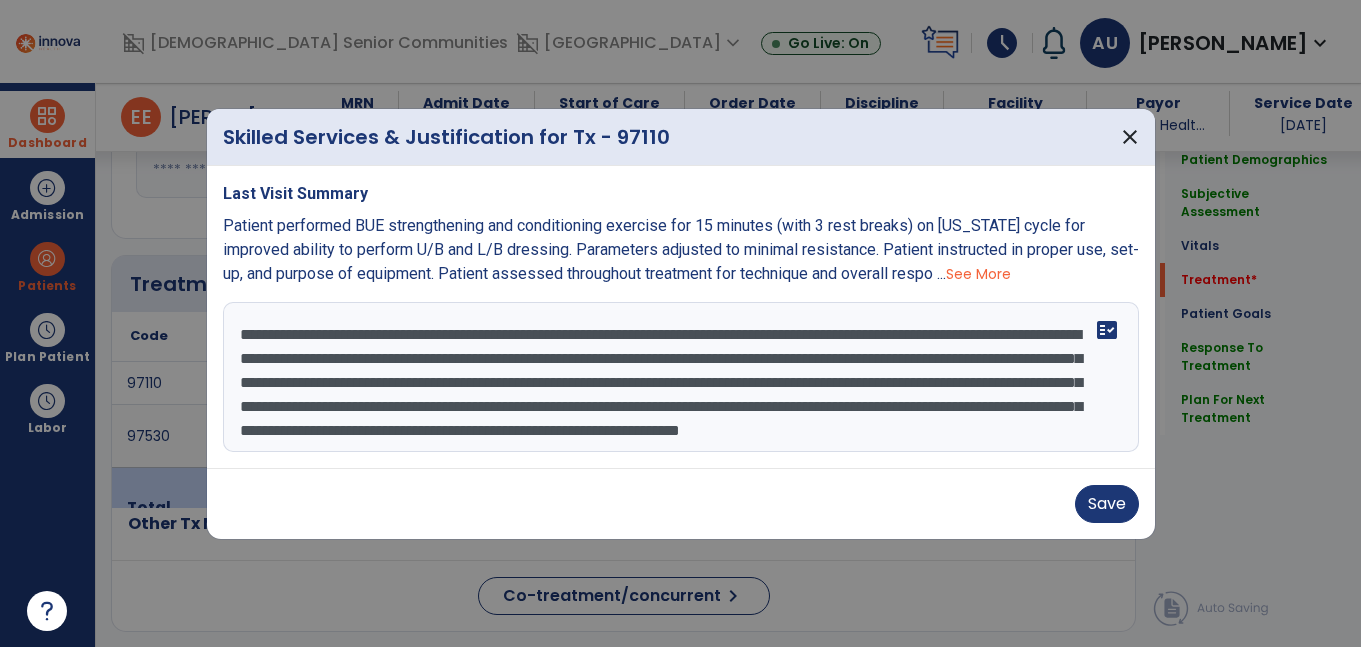 scroll, scrollTop: 40, scrollLeft: 0, axis: vertical 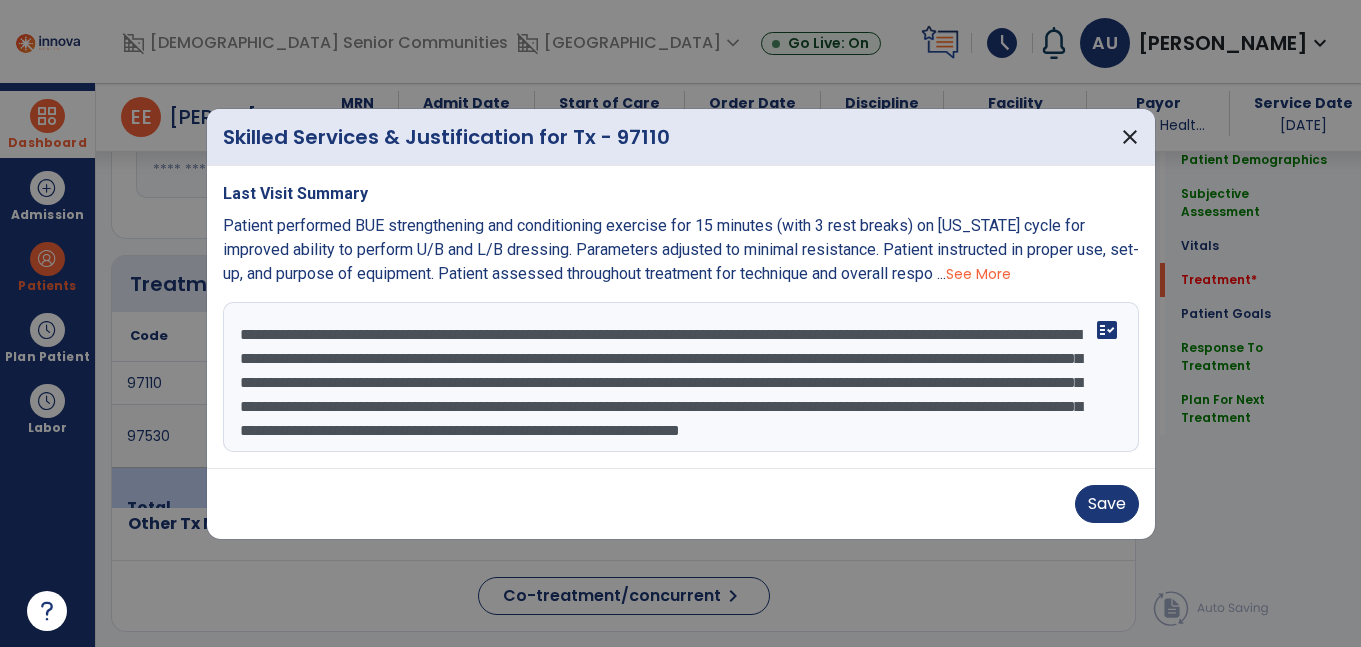 click on "**********" at bounding box center [681, 377] 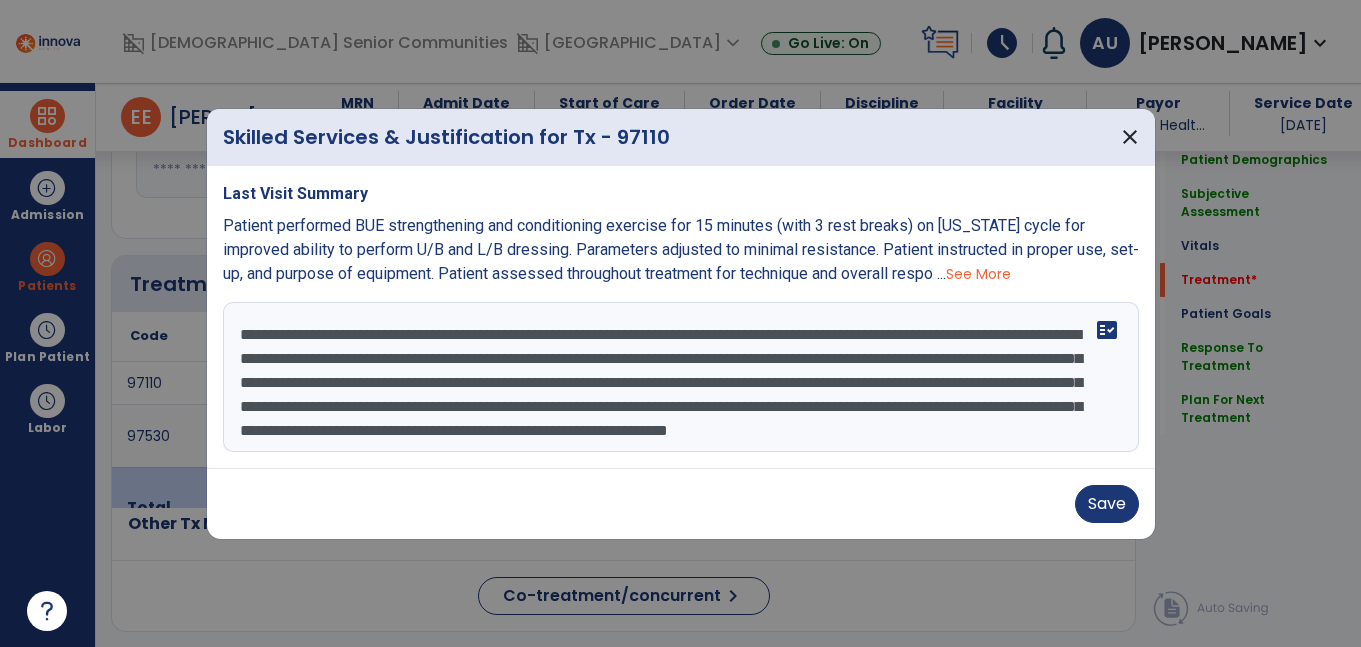 drag, startPoint x: 285, startPoint y: 354, endPoint x: 342, endPoint y: 359, distance: 57.21888 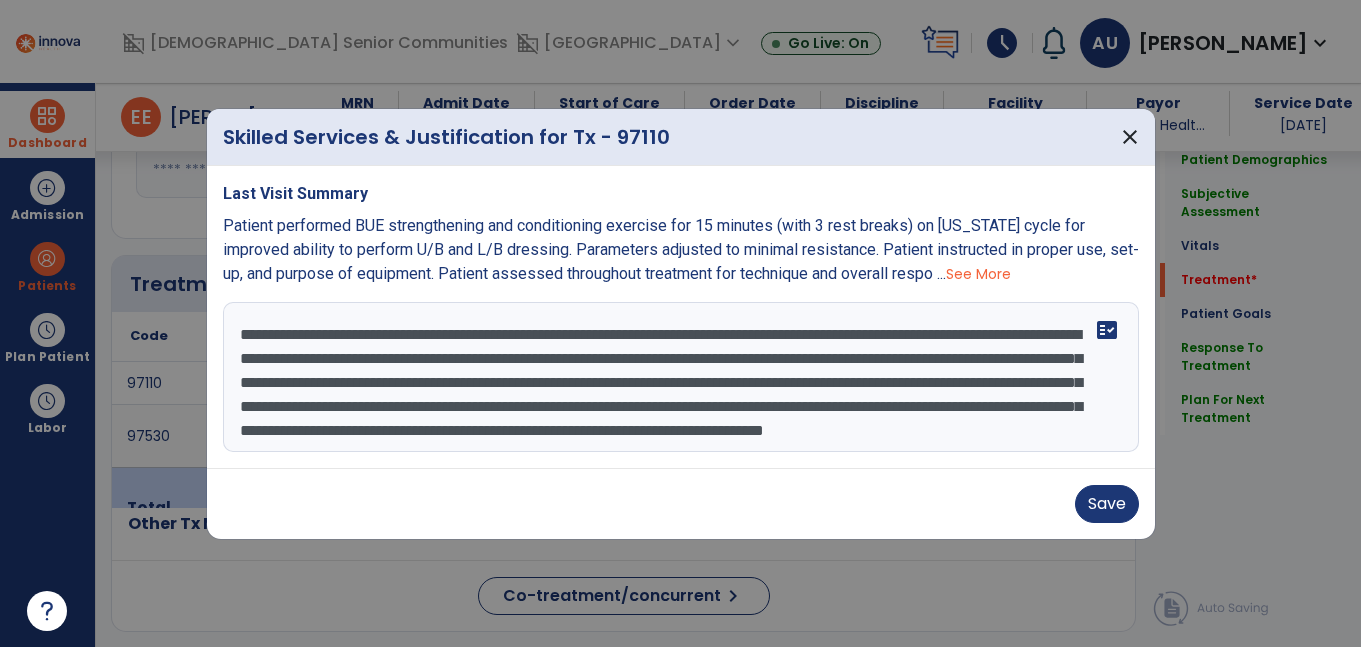 click on "**********" at bounding box center [681, 377] 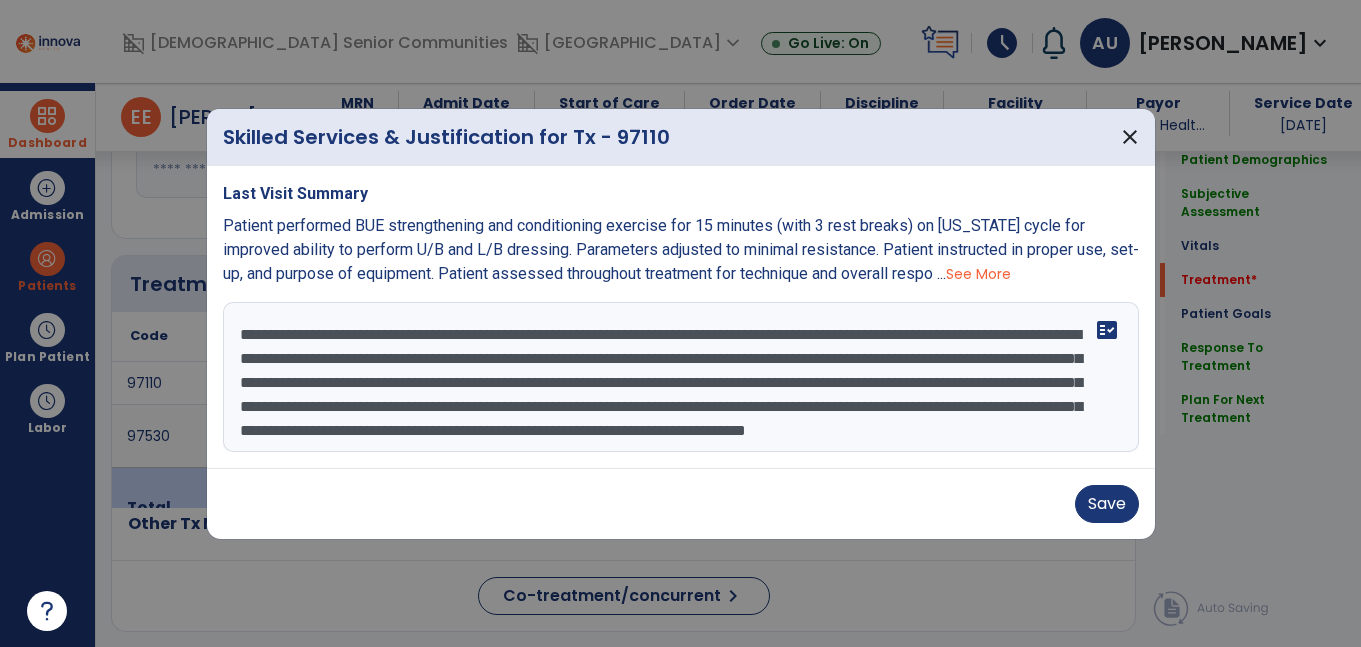 scroll, scrollTop: 16, scrollLeft: 0, axis: vertical 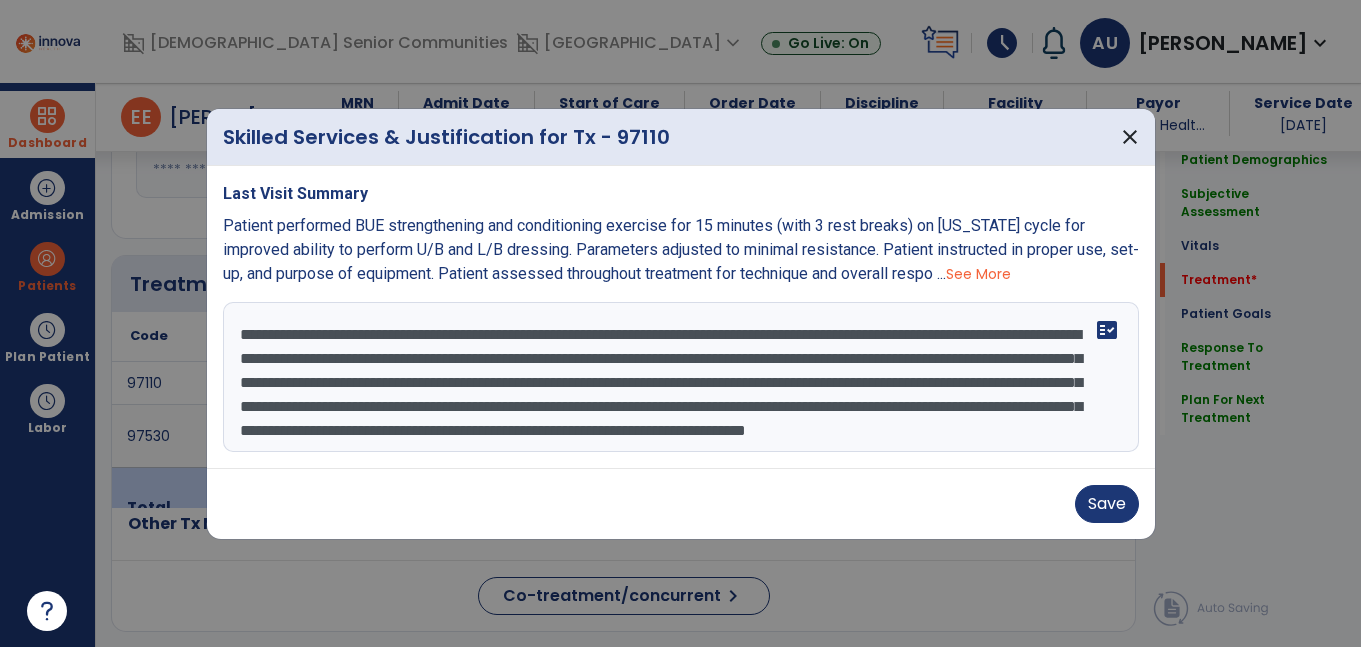 drag, startPoint x: 662, startPoint y: 351, endPoint x: 557, endPoint y: 329, distance: 107.28001 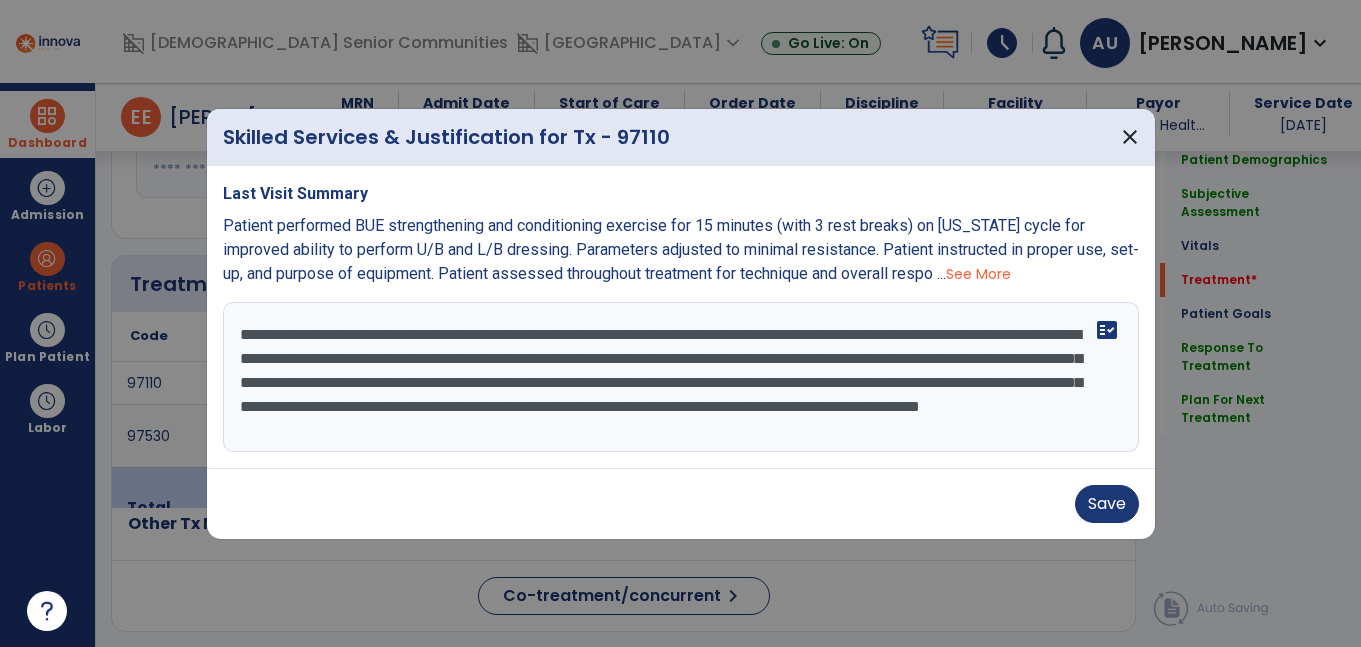 scroll, scrollTop: 24, scrollLeft: 0, axis: vertical 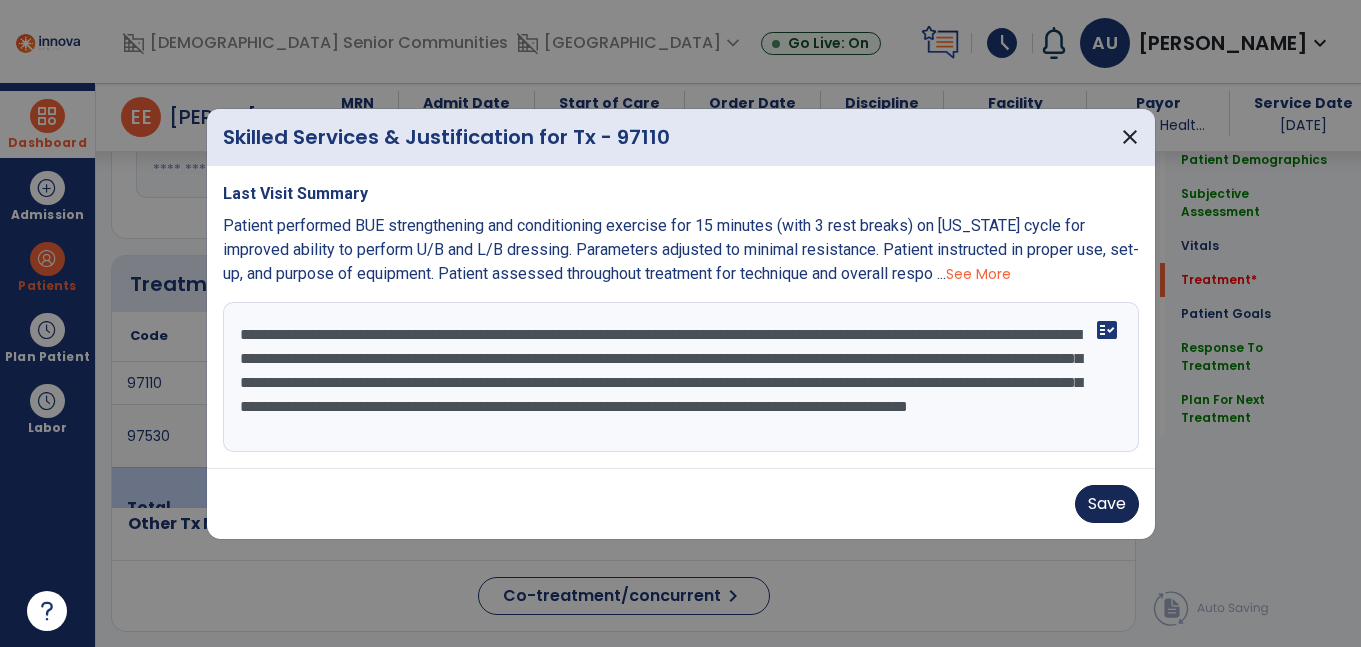 type on "**********" 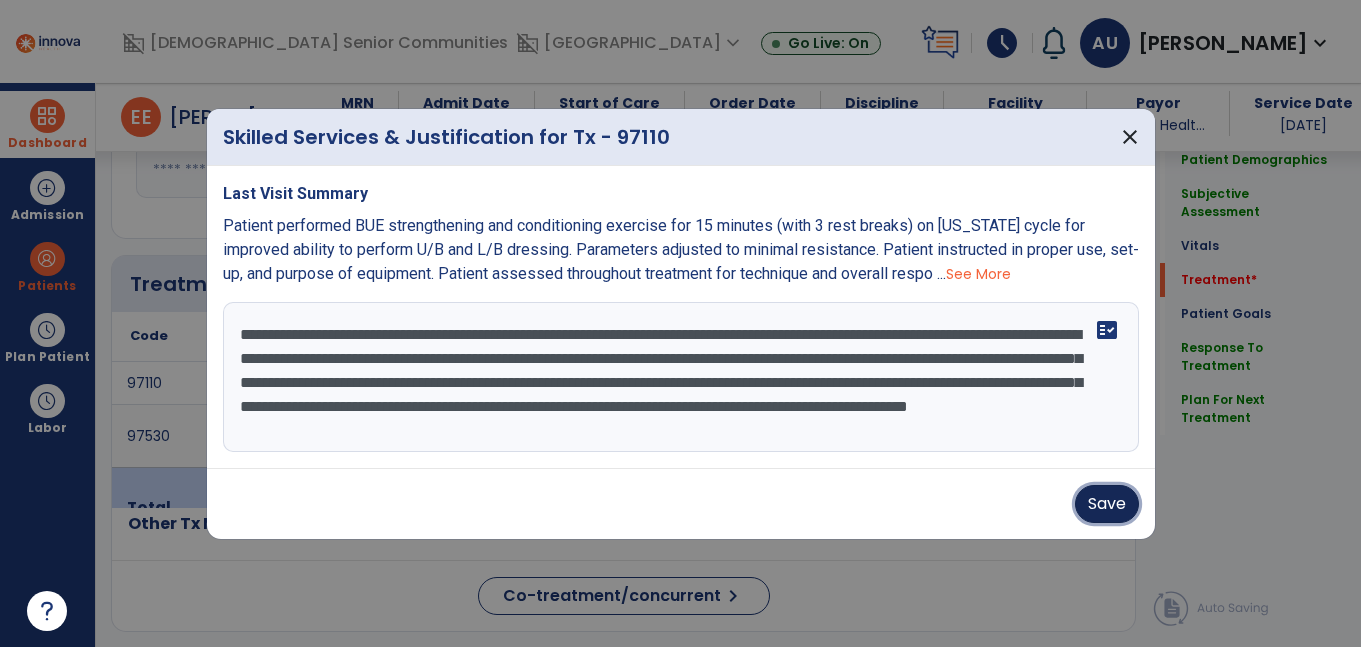 click on "Save" at bounding box center [1107, 504] 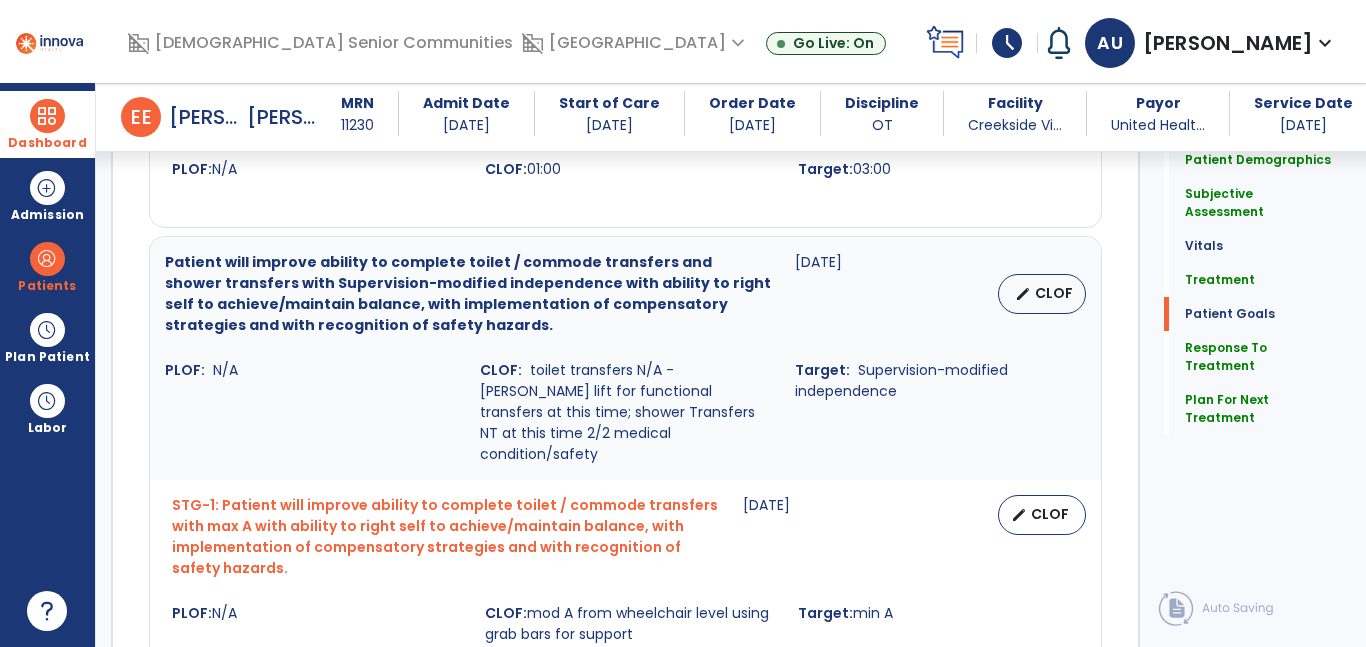 scroll, scrollTop: 3802, scrollLeft: 0, axis: vertical 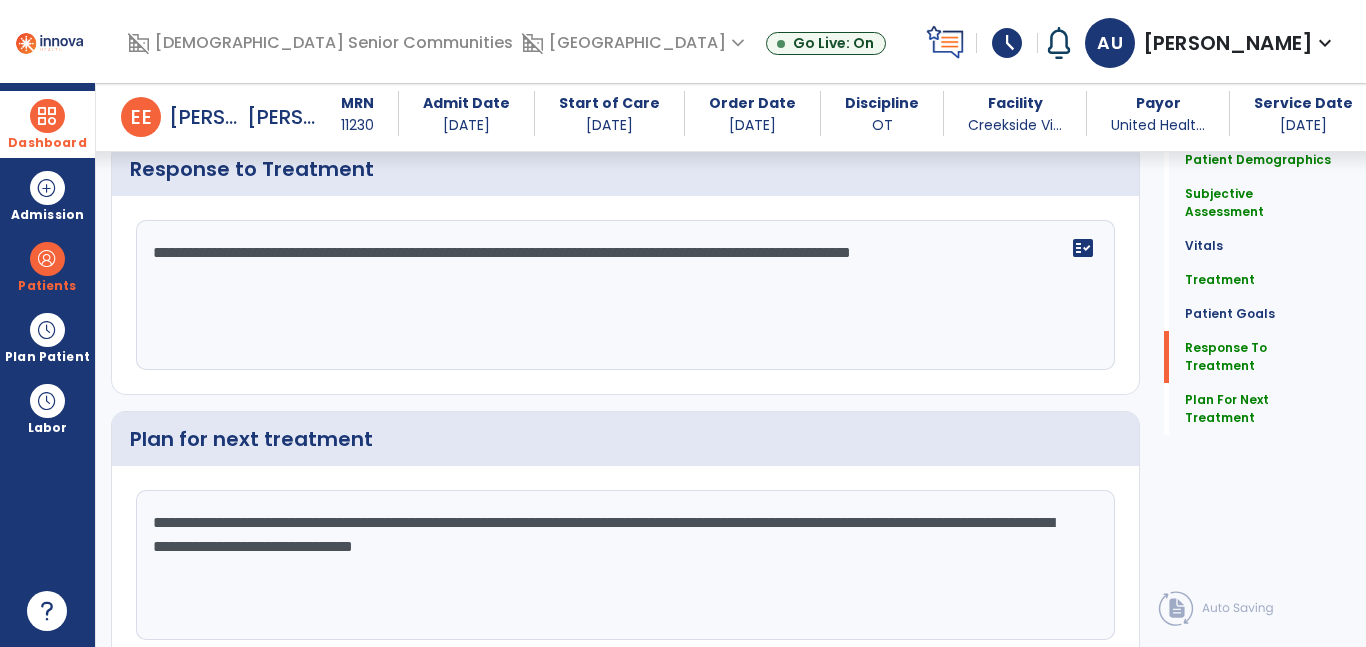 click on "Sign Doc" 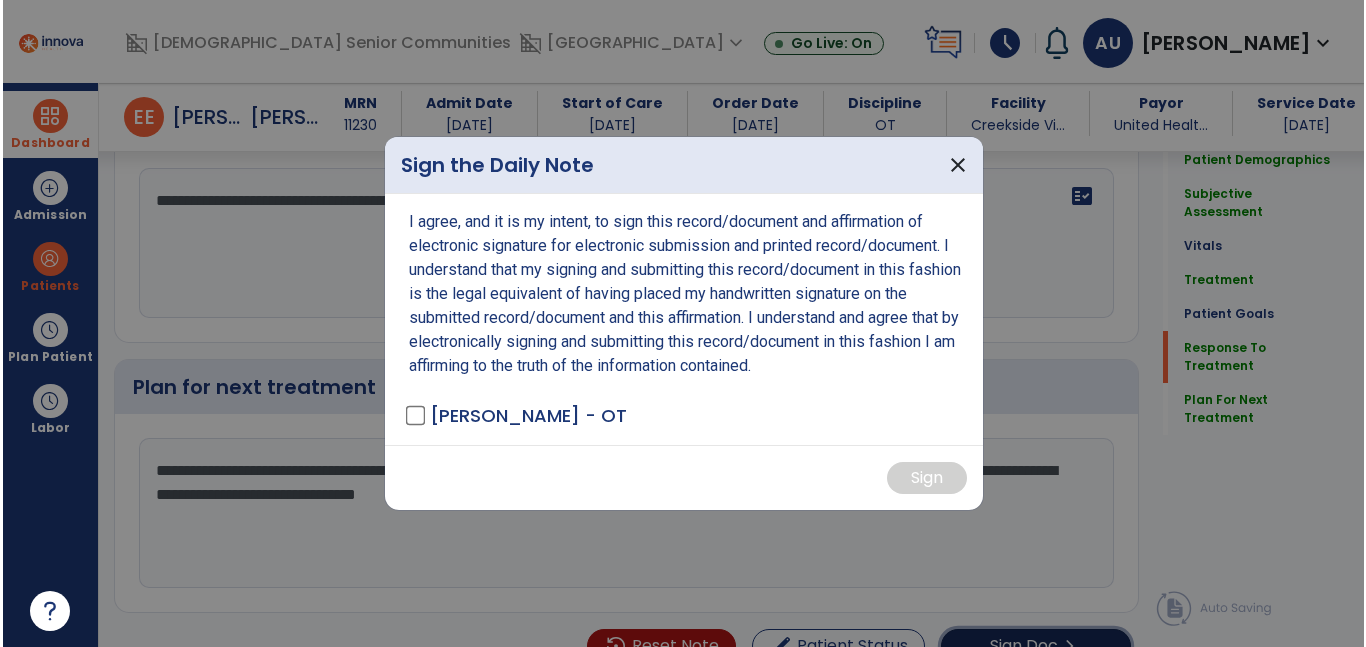scroll, scrollTop: 3860, scrollLeft: 0, axis: vertical 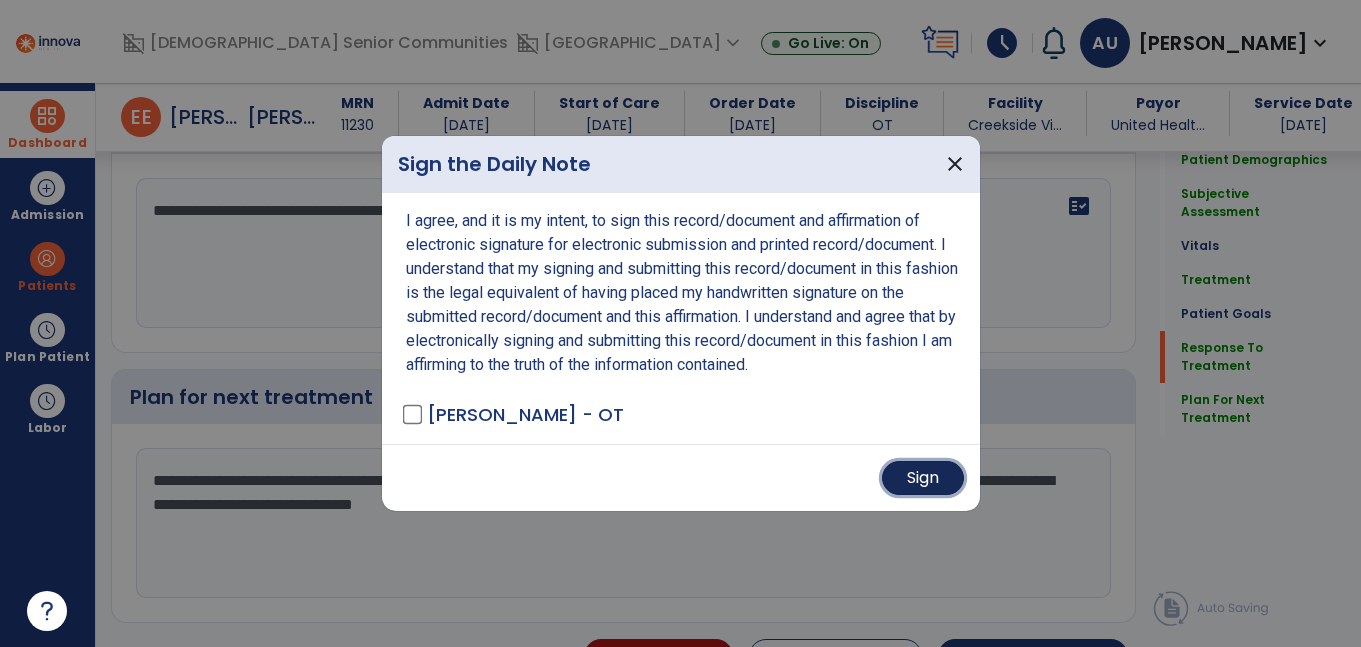 click on "Sign" at bounding box center (923, 478) 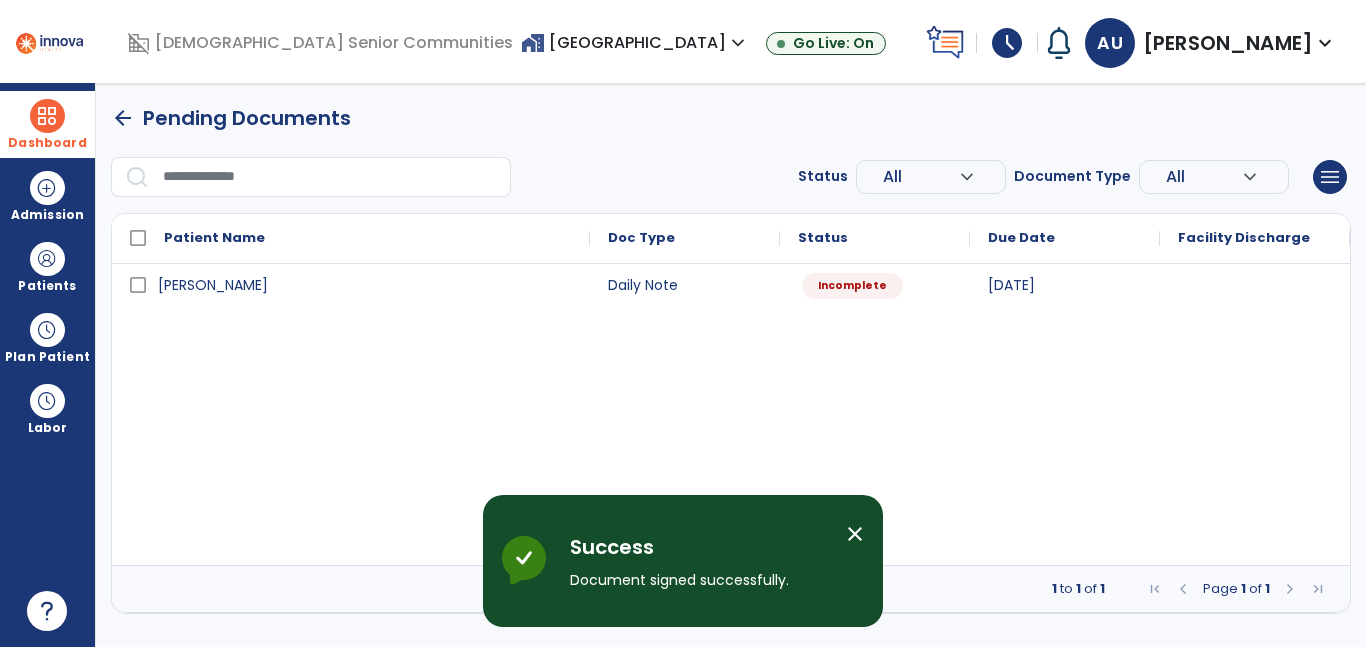 scroll, scrollTop: 0, scrollLeft: 0, axis: both 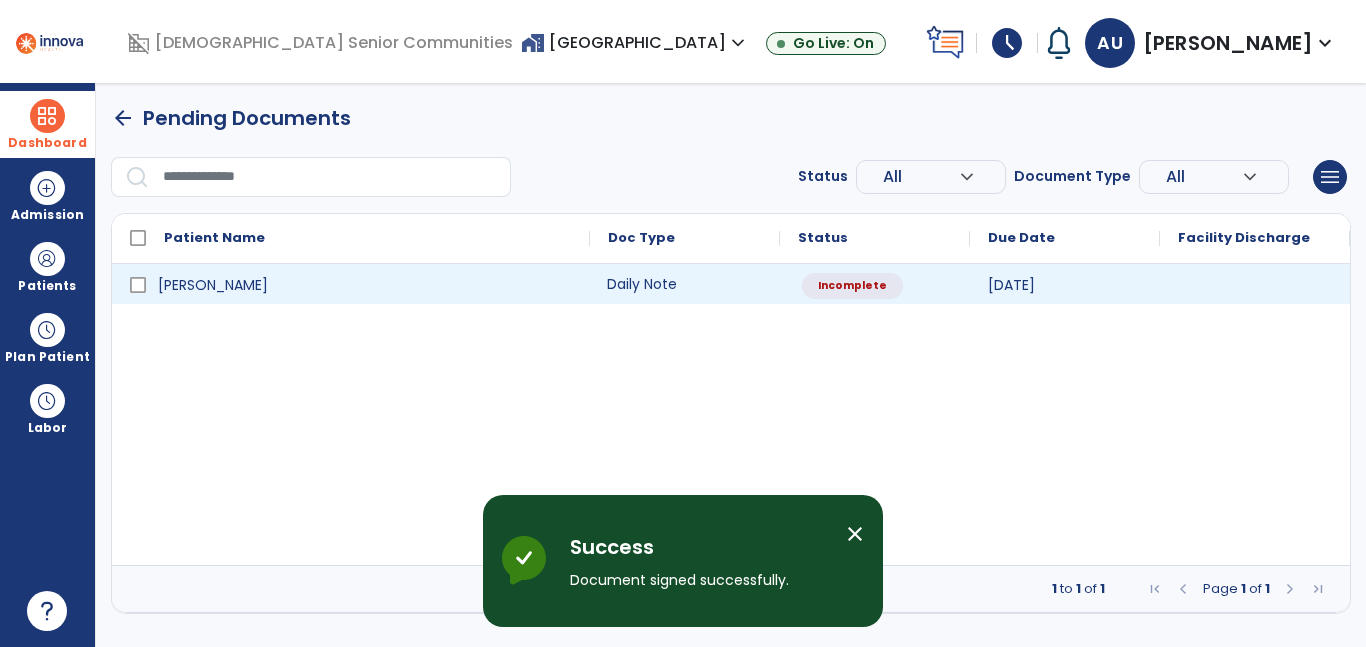click on "Daily Note" at bounding box center [685, 284] 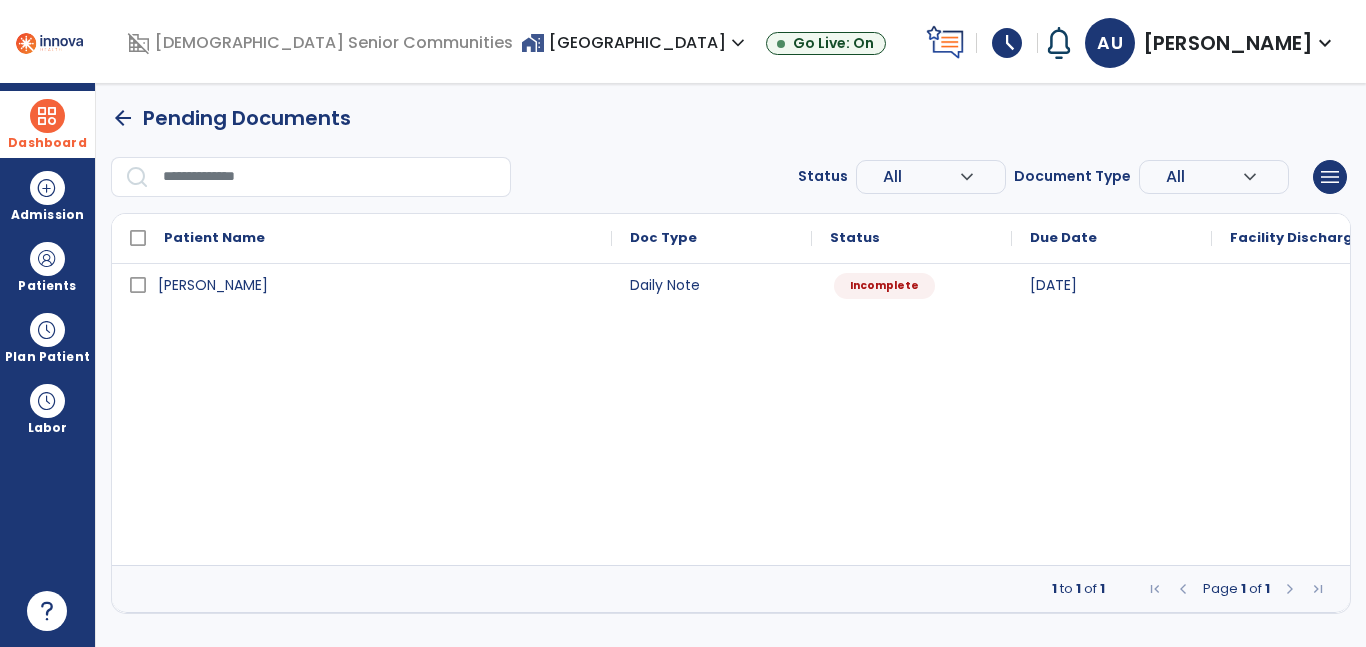 select on "*" 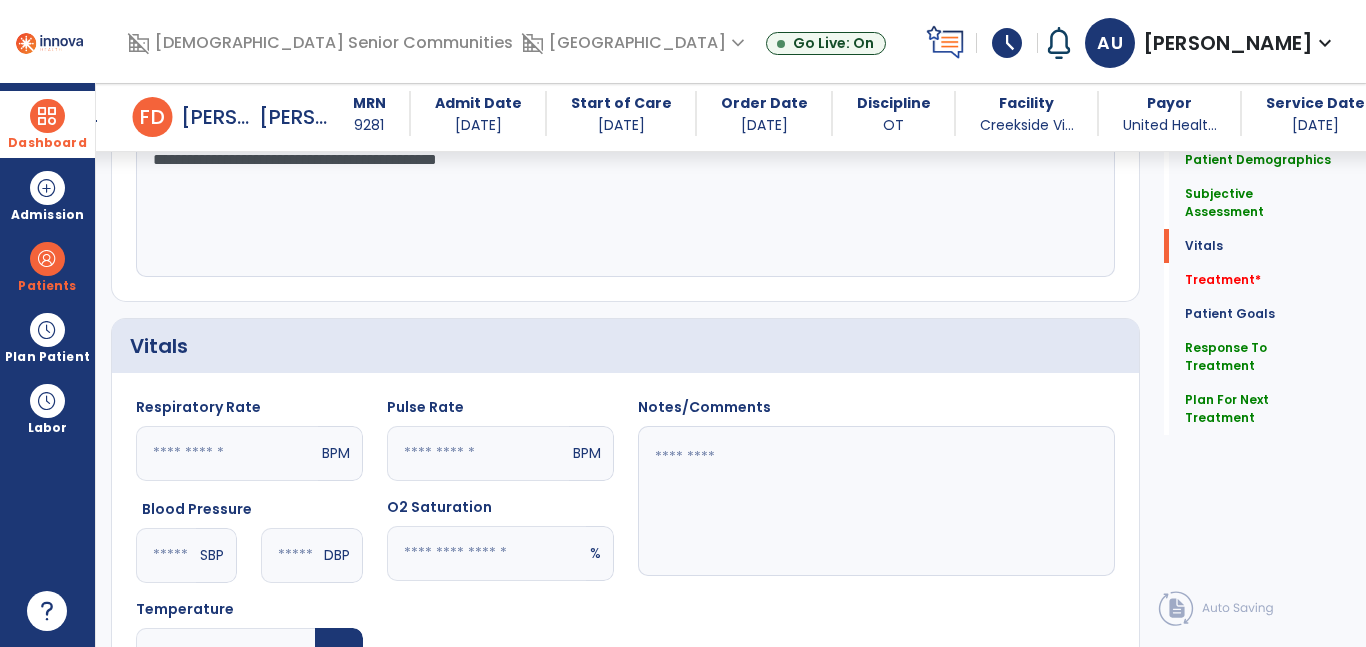 scroll, scrollTop: 619, scrollLeft: 0, axis: vertical 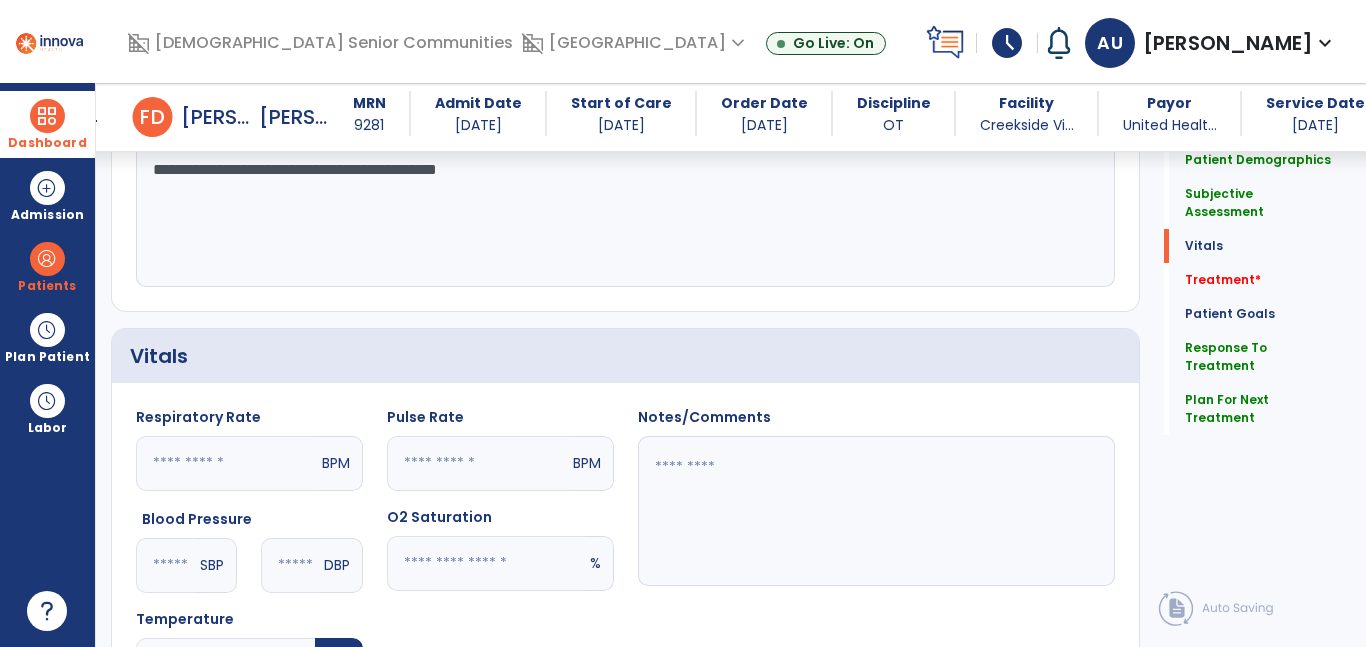 click 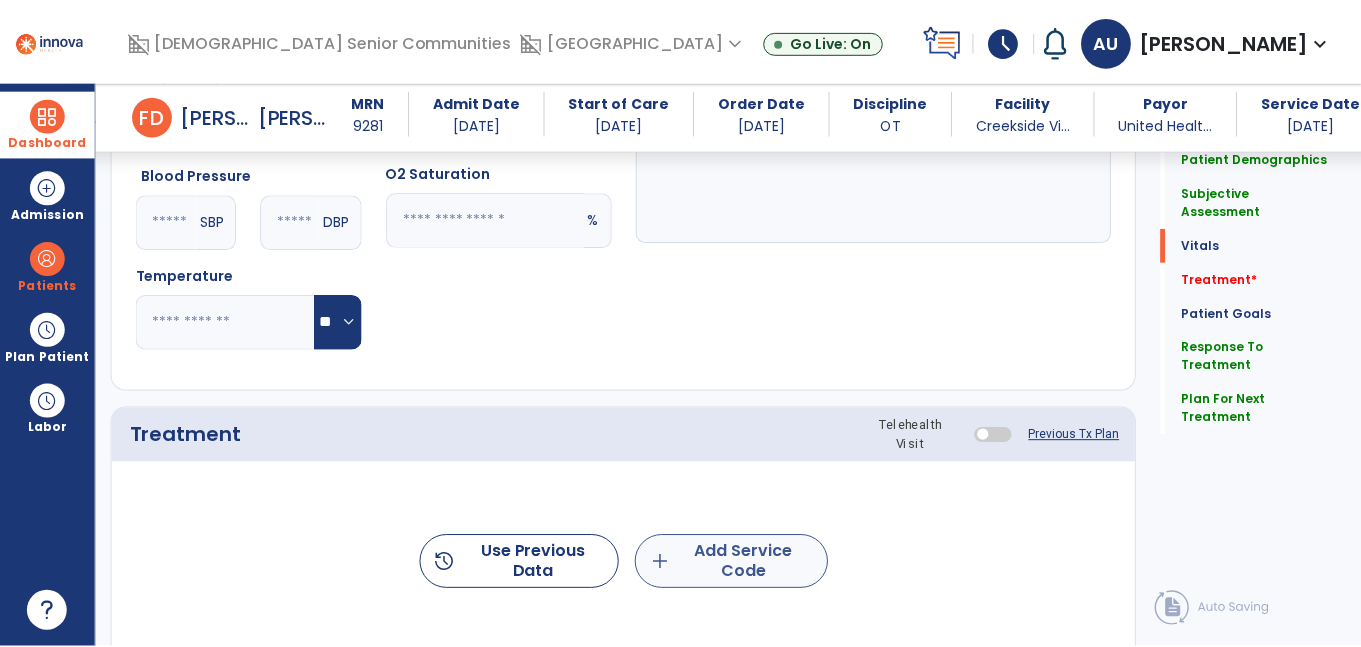 scroll, scrollTop: 976, scrollLeft: 0, axis: vertical 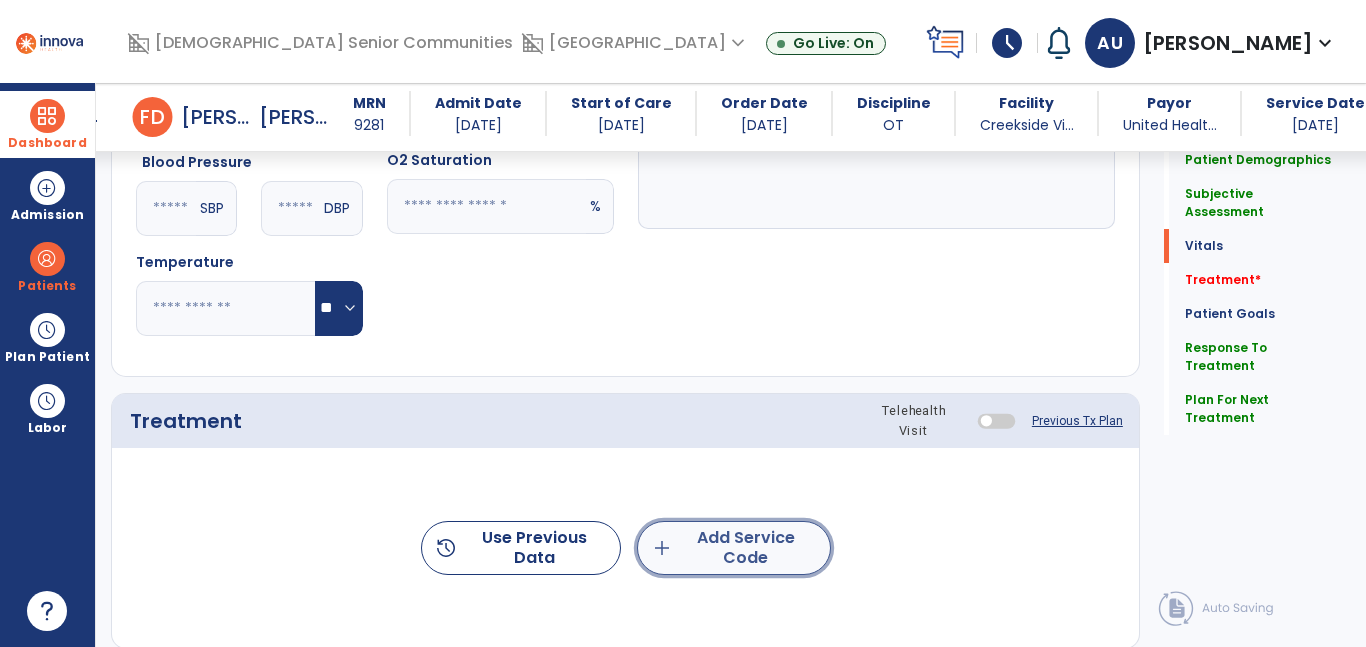 click on "add  Add Service Code" 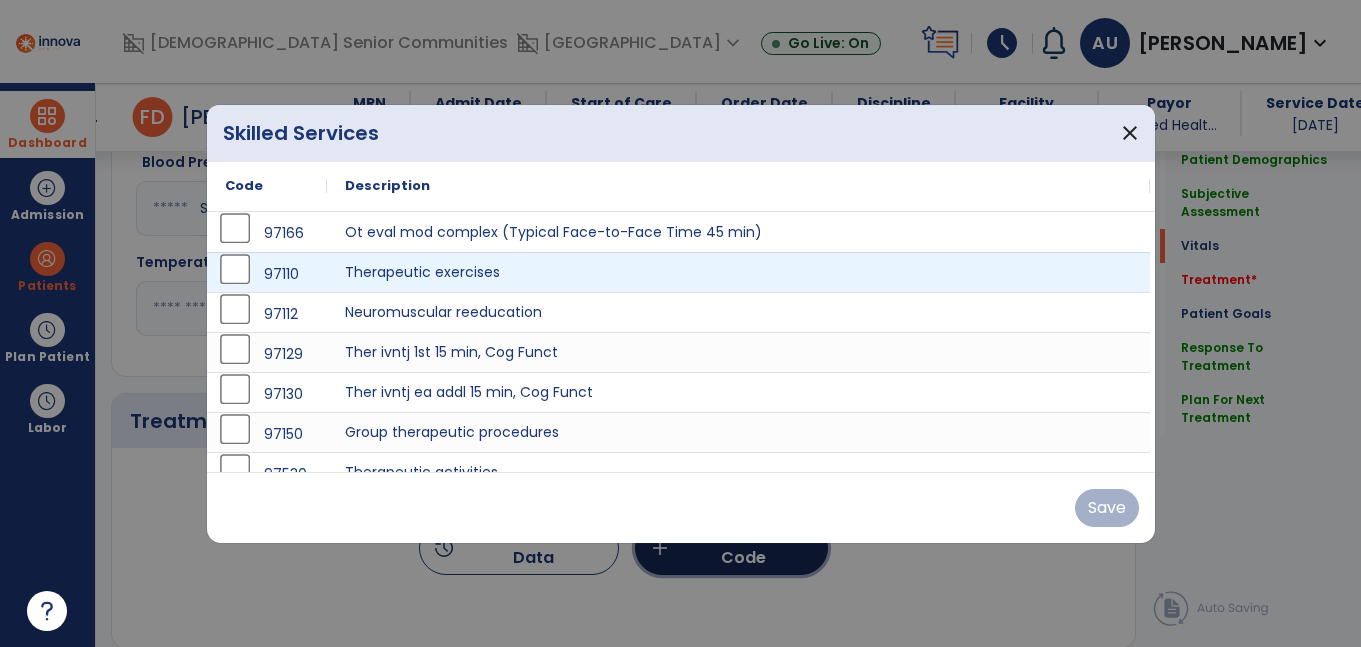 scroll, scrollTop: 976, scrollLeft: 0, axis: vertical 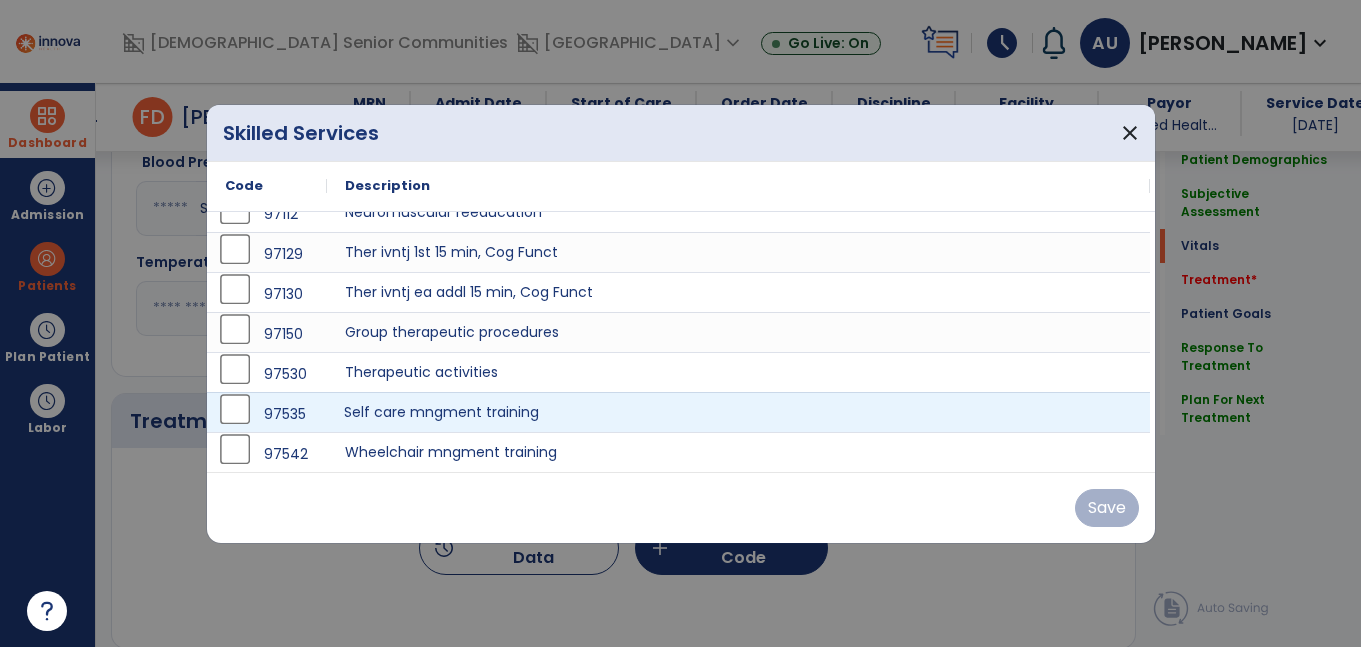 click on "Self care mngment training" at bounding box center [738, 412] 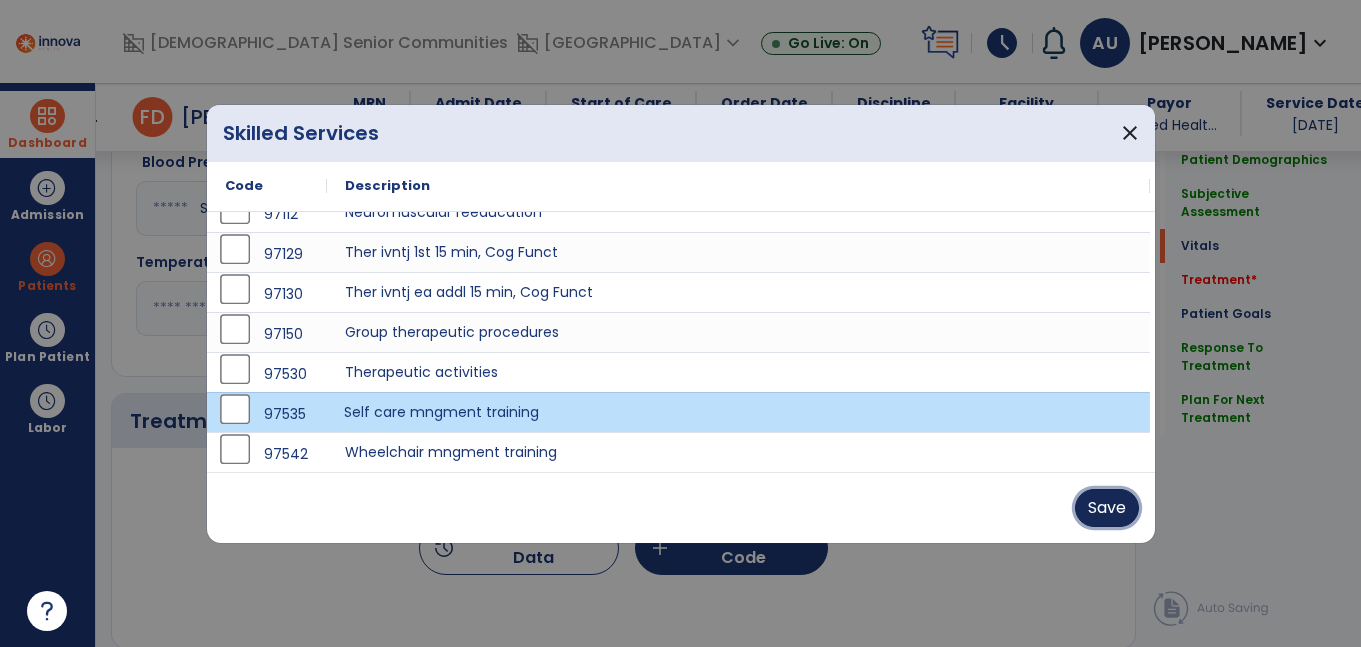 click on "Save" at bounding box center (1107, 508) 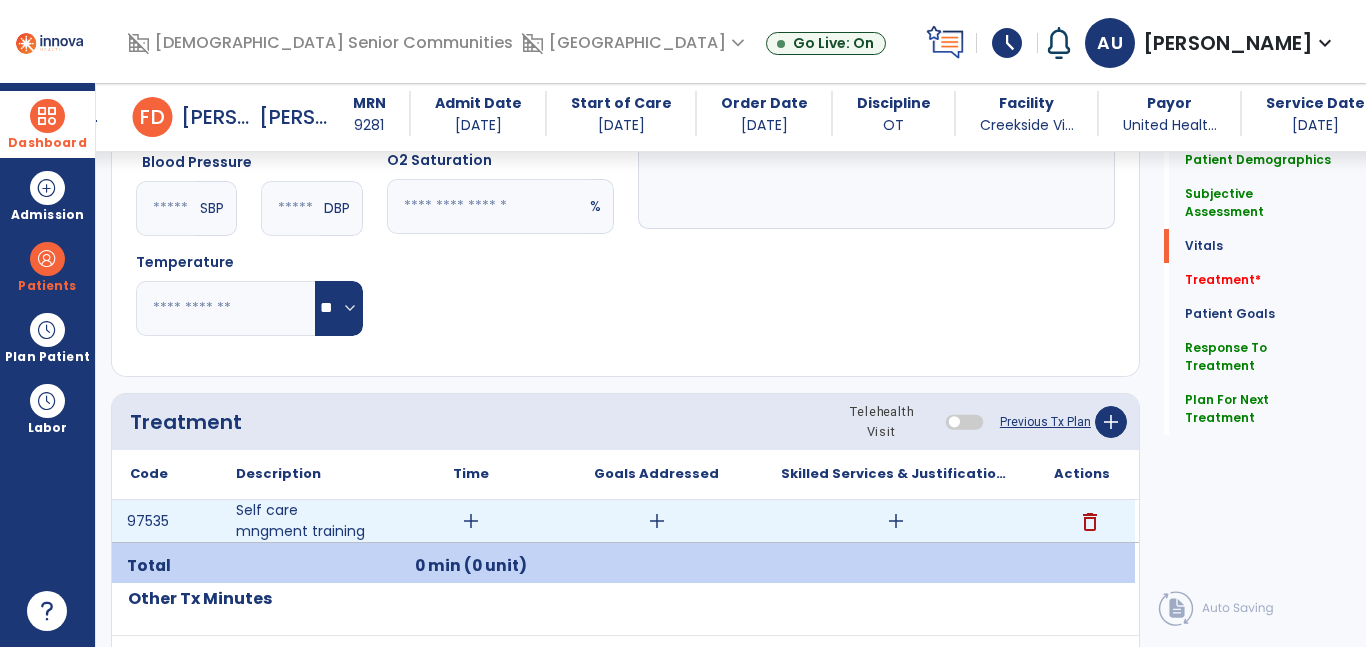 click on "add" at bounding box center (471, 521) 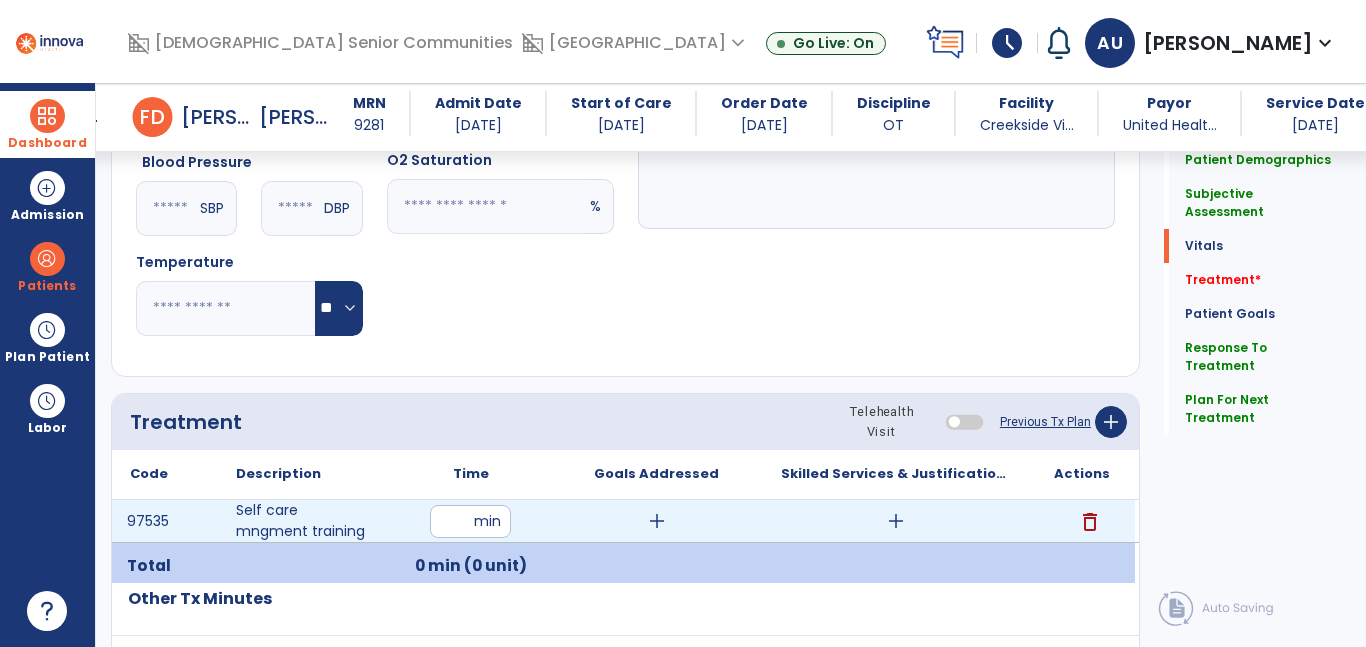 type on "**" 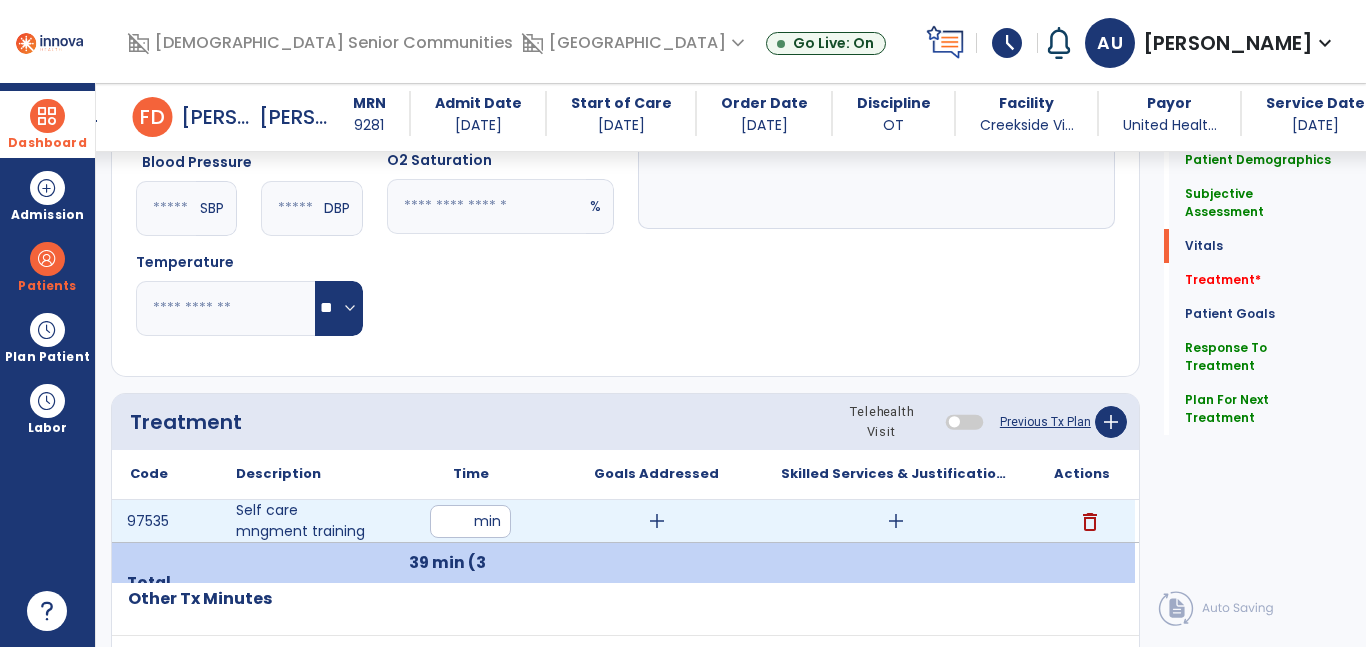 click on "add" at bounding box center (896, 521) 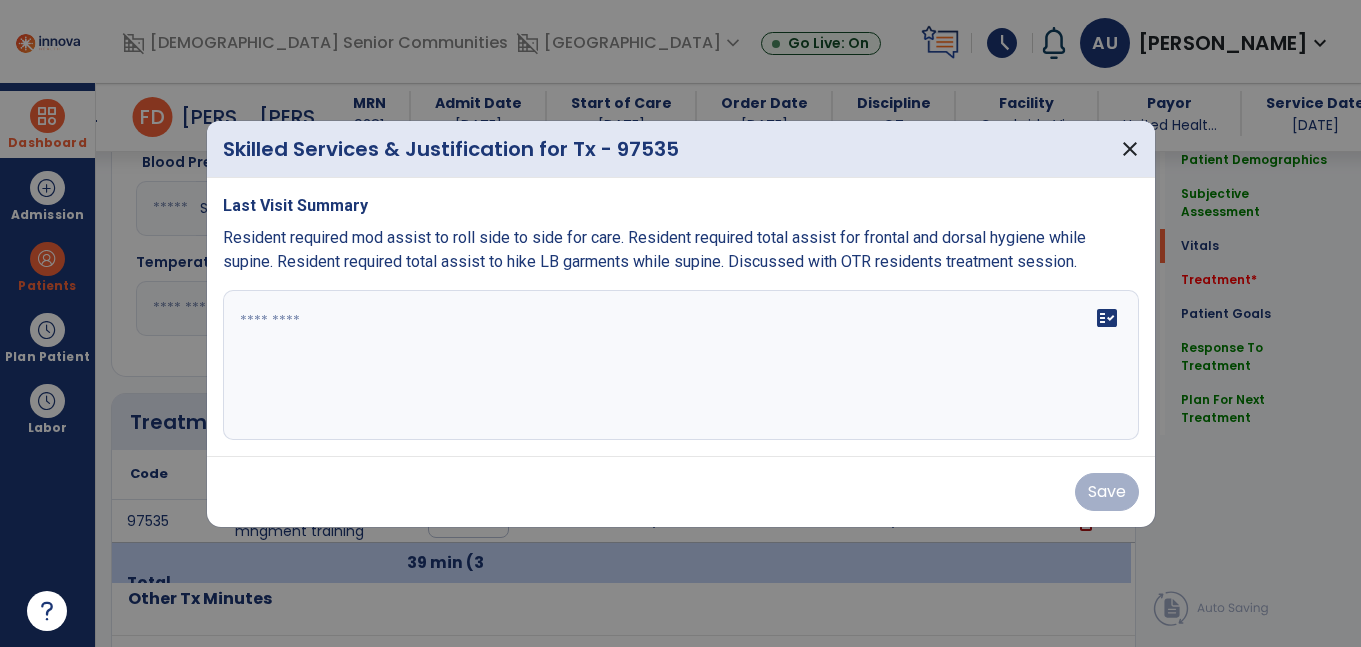 scroll, scrollTop: 976, scrollLeft: 0, axis: vertical 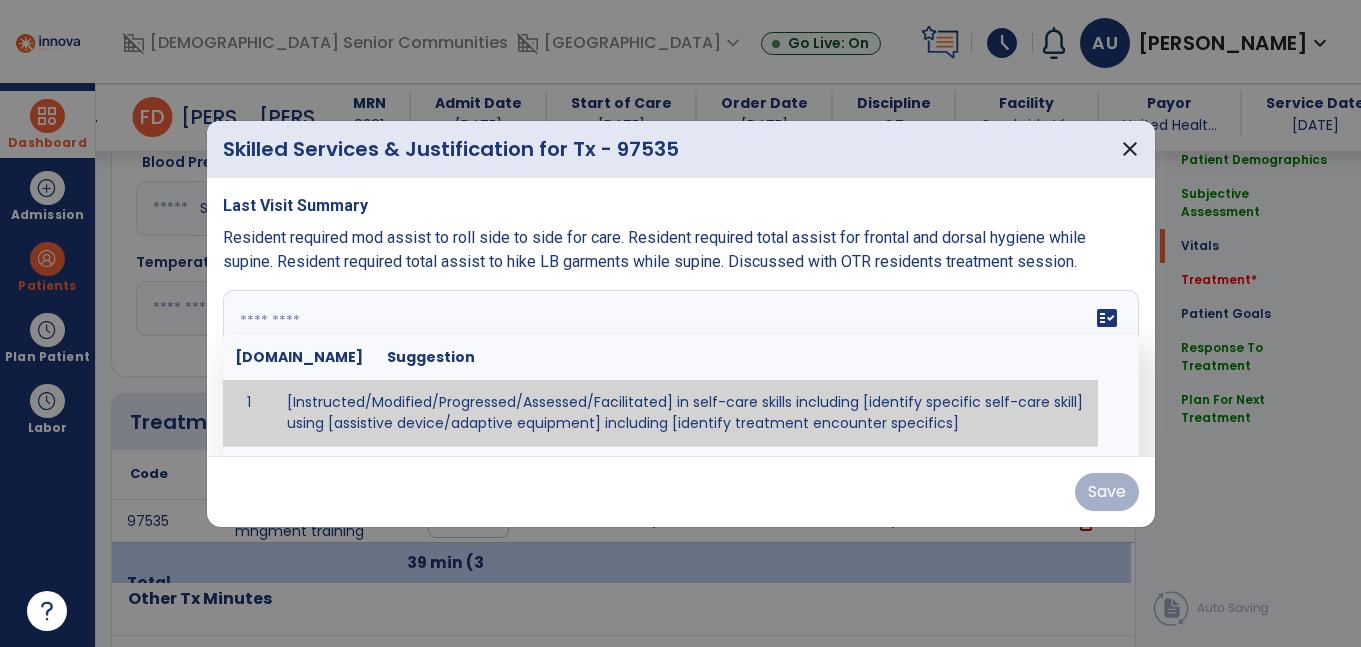 click at bounding box center (681, 365) 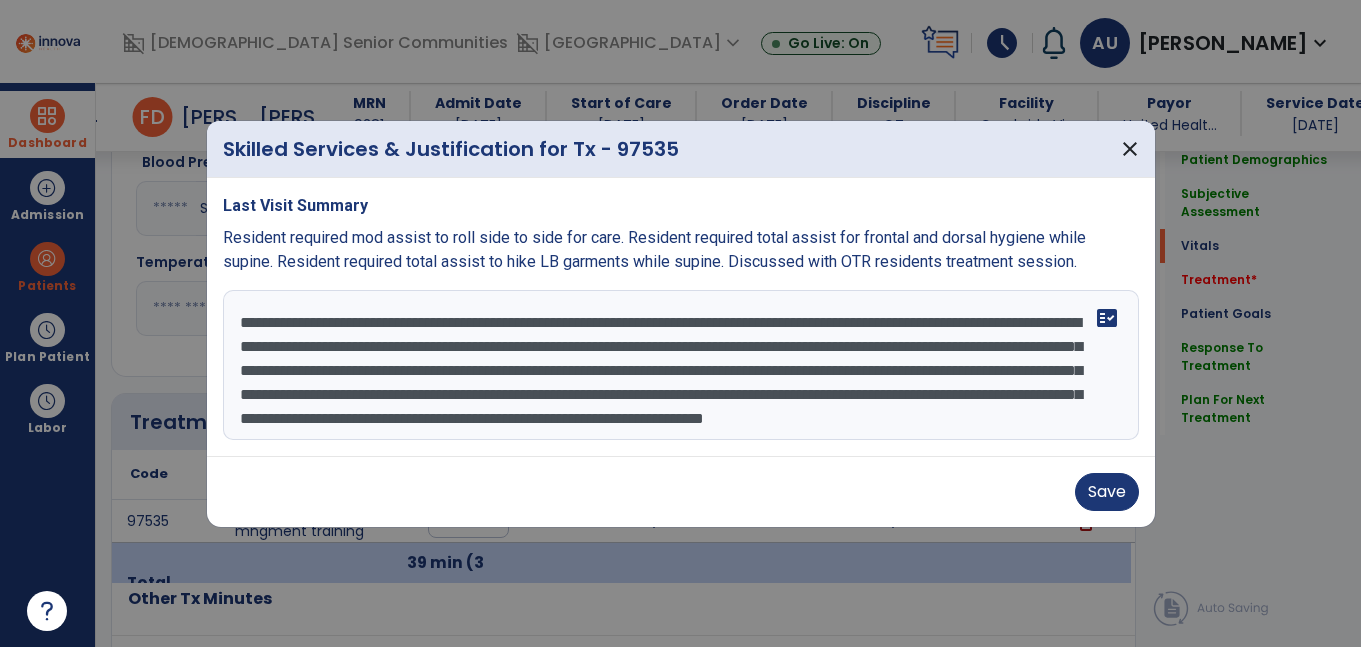 scroll, scrollTop: 40, scrollLeft: 0, axis: vertical 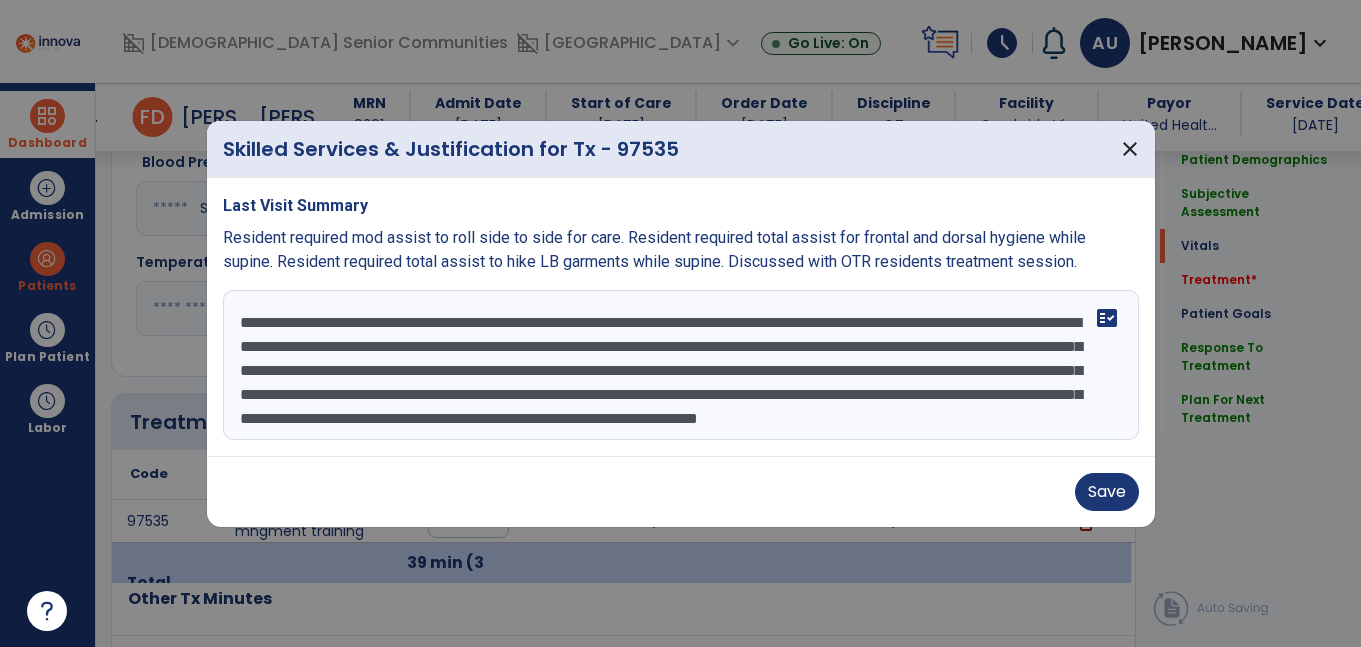 click on "**********" at bounding box center [678, 365] 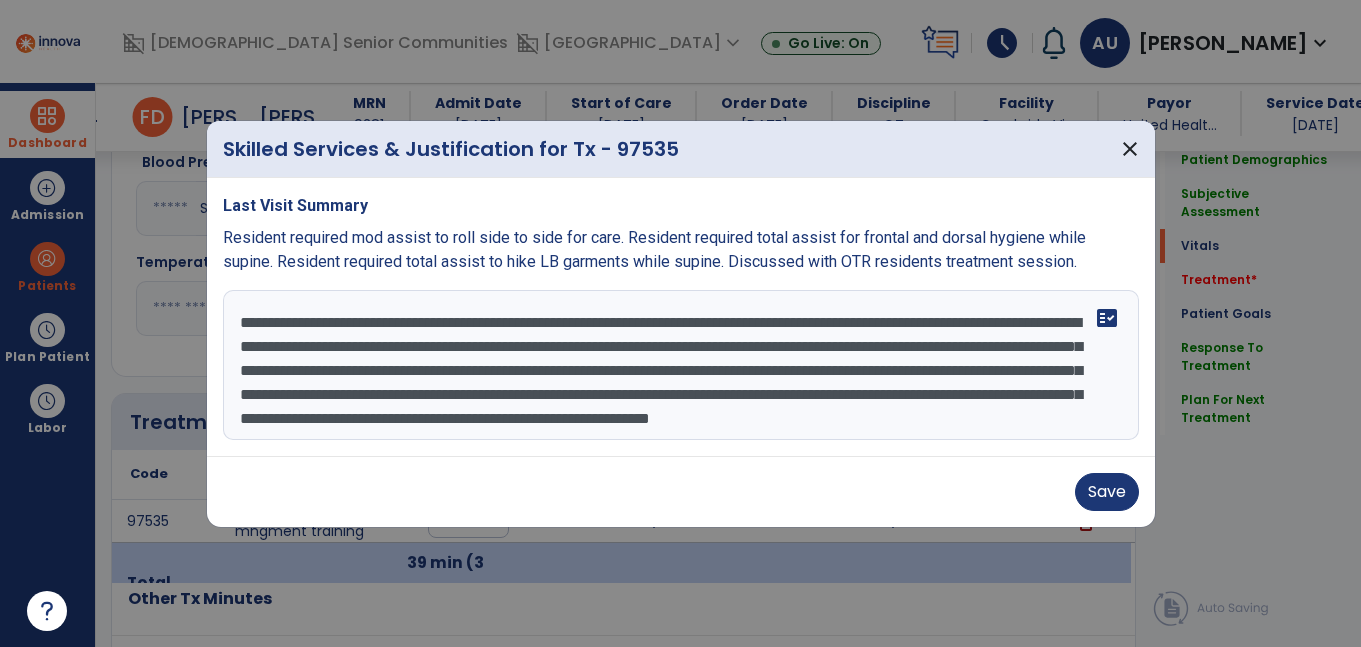 click on "**********" at bounding box center [678, 365] 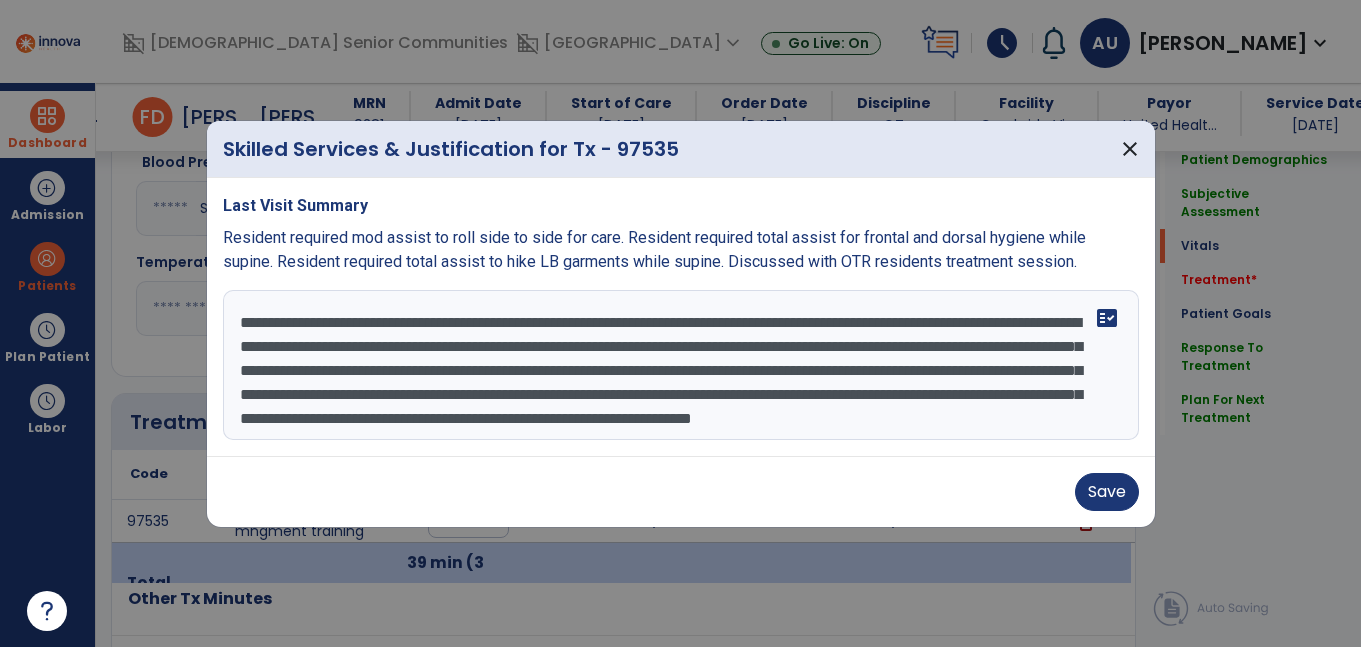 drag, startPoint x: 873, startPoint y: 403, endPoint x: 690, endPoint y: 403, distance: 183 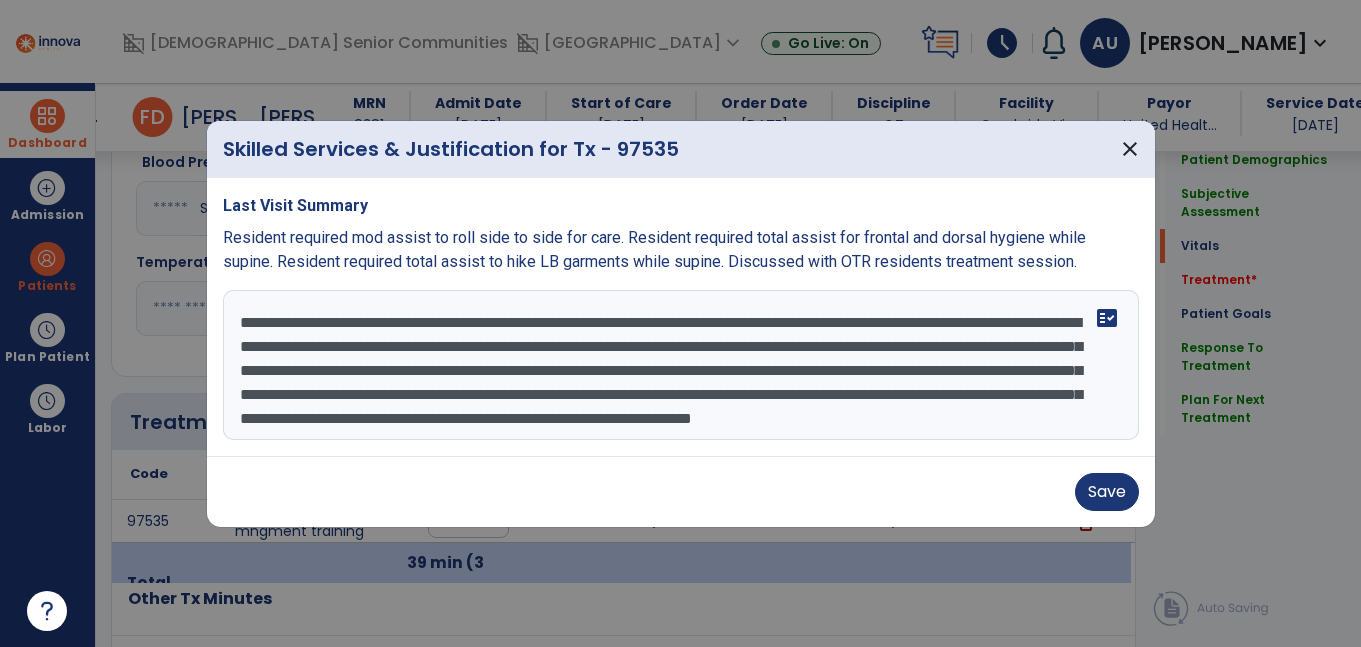 click on "**********" at bounding box center [678, 365] 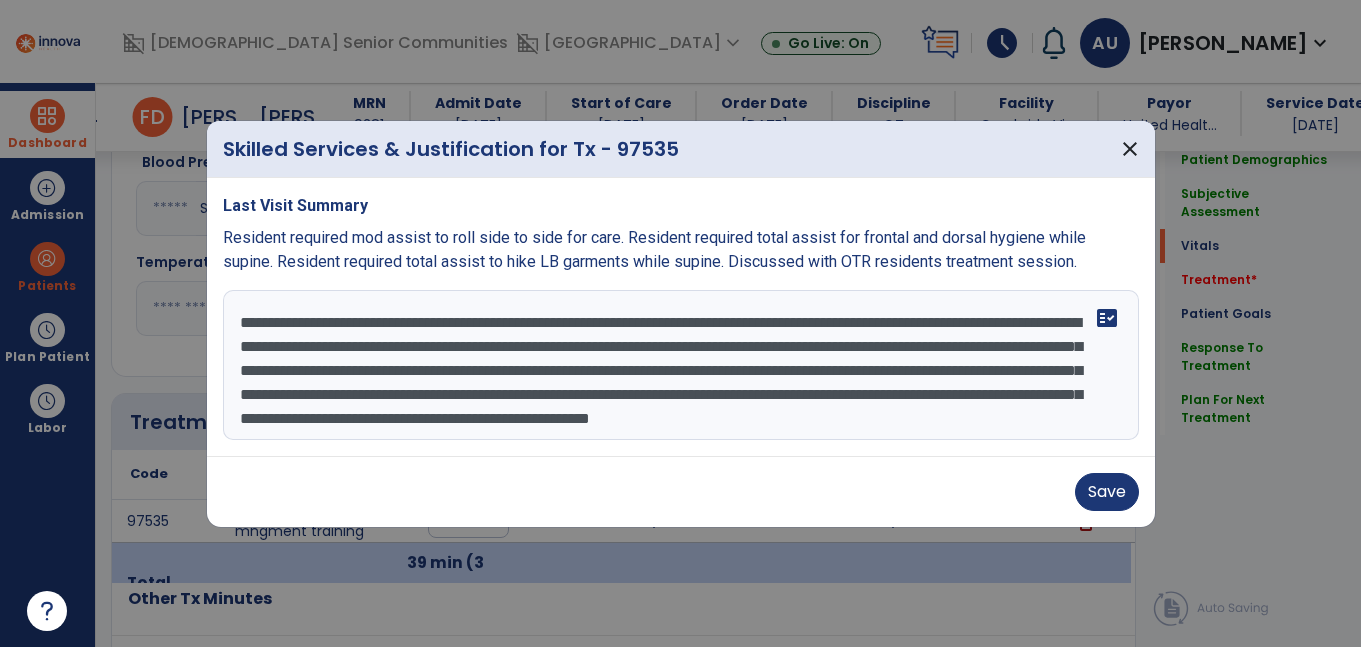 scroll, scrollTop: 40, scrollLeft: 0, axis: vertical 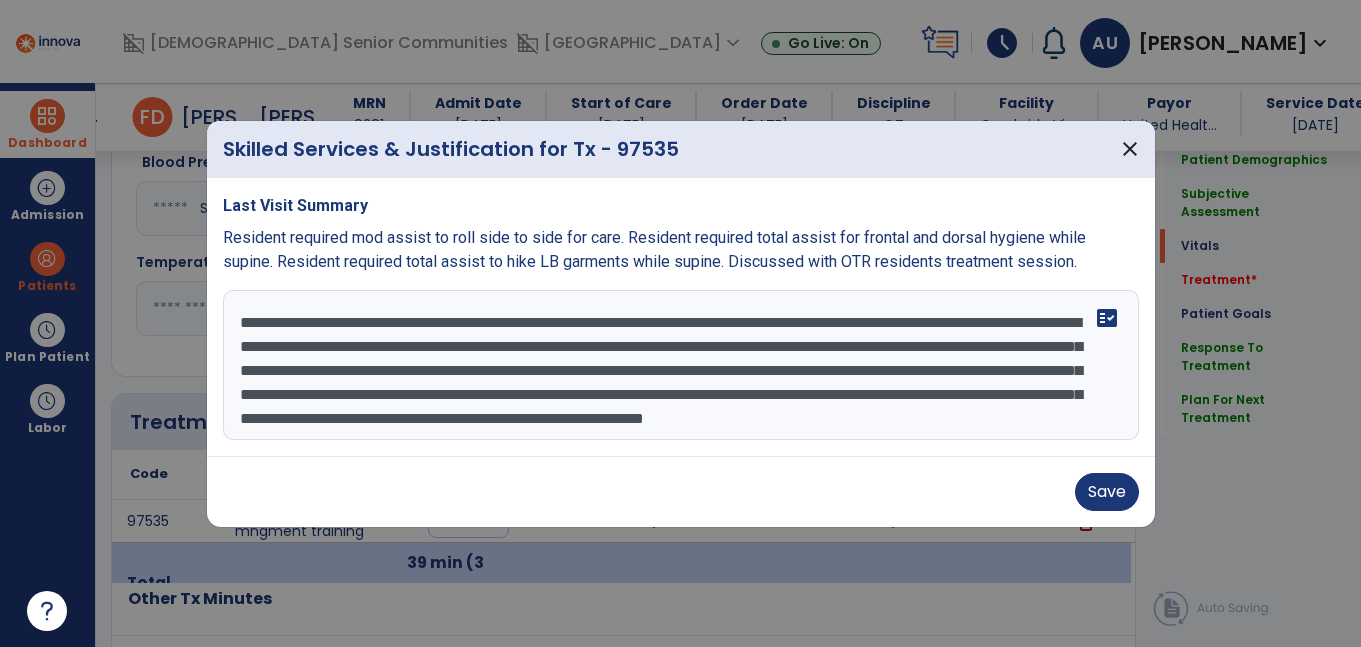 drag, startPoint x: 969, startPoint y: 324, endPoint x: 521, endPoint y: 325, distance: 448.00113 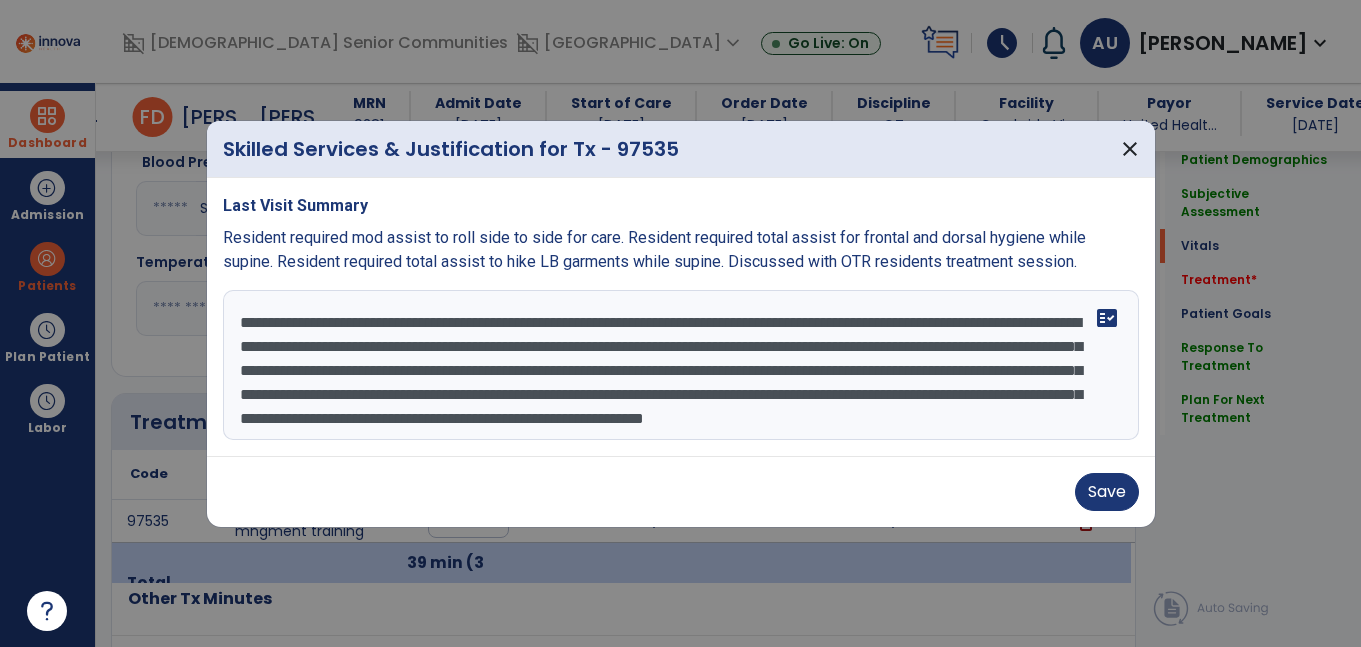 click on "**********" at bounding box center [678, 365] 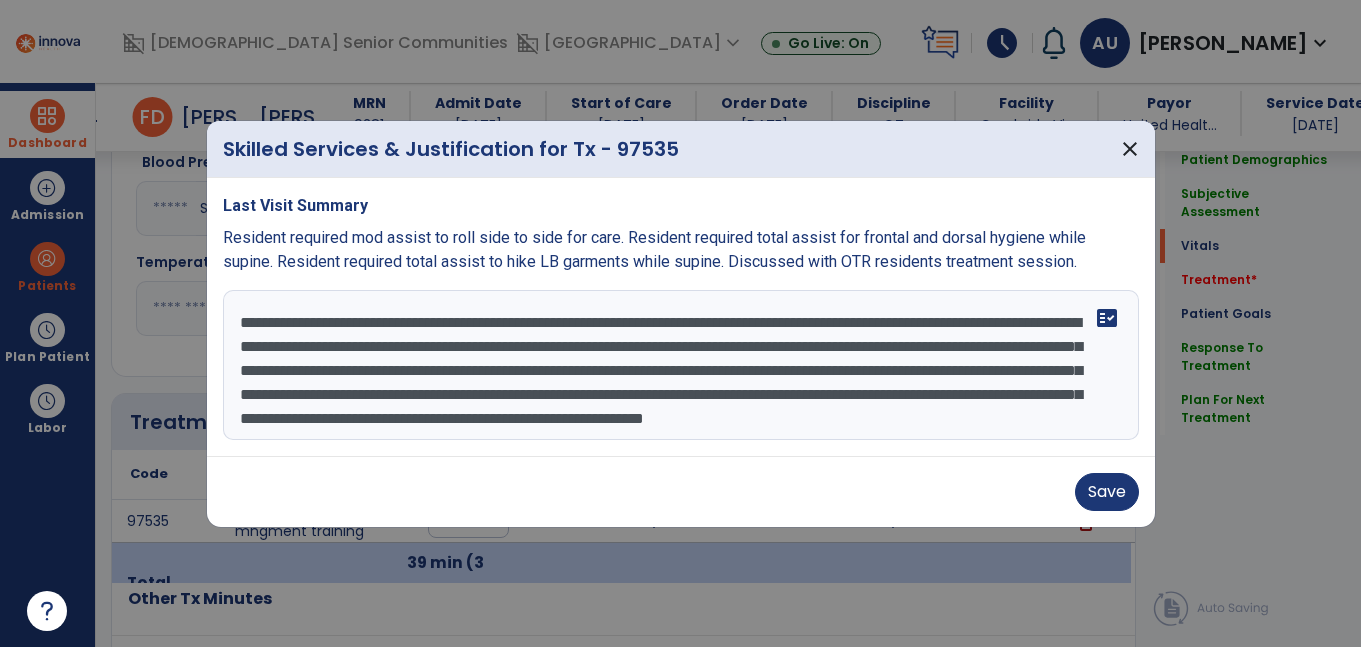 drag, startPoint x: 969, startPoint y: 319, endPoint x: 517, endPoint y: 326, distance: 452.0542 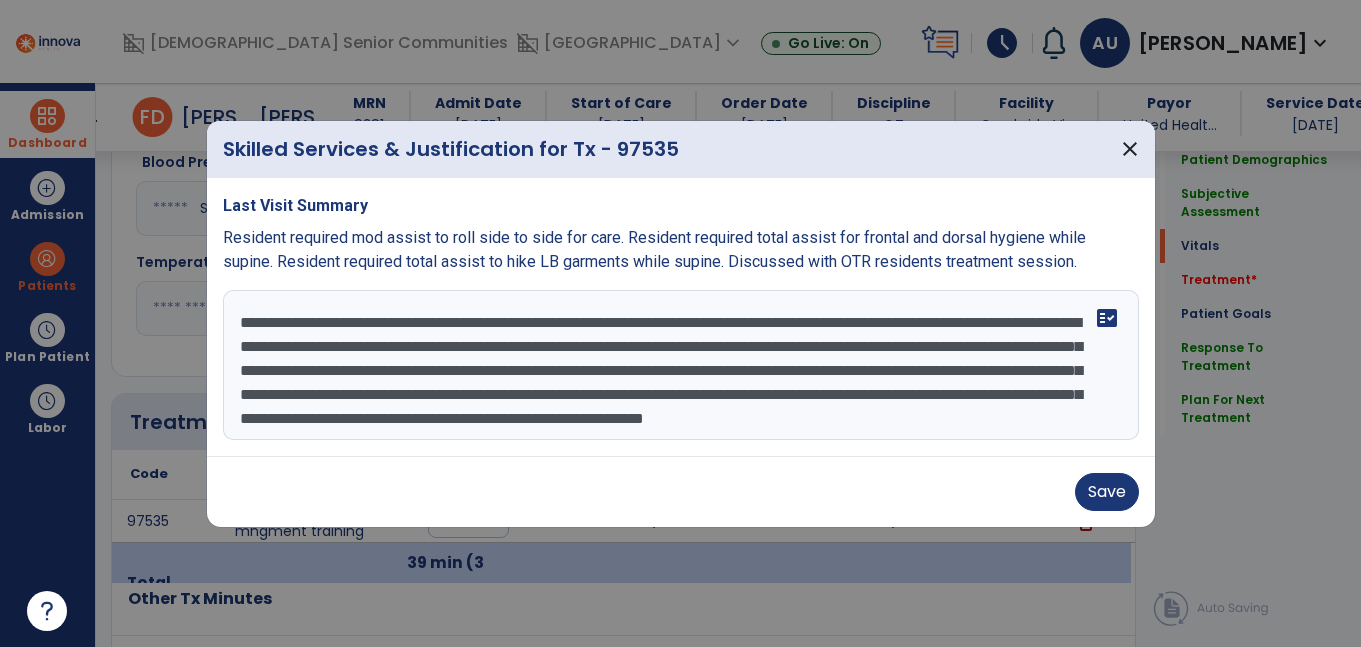 click on "**********" at bounding box center [678, 365] 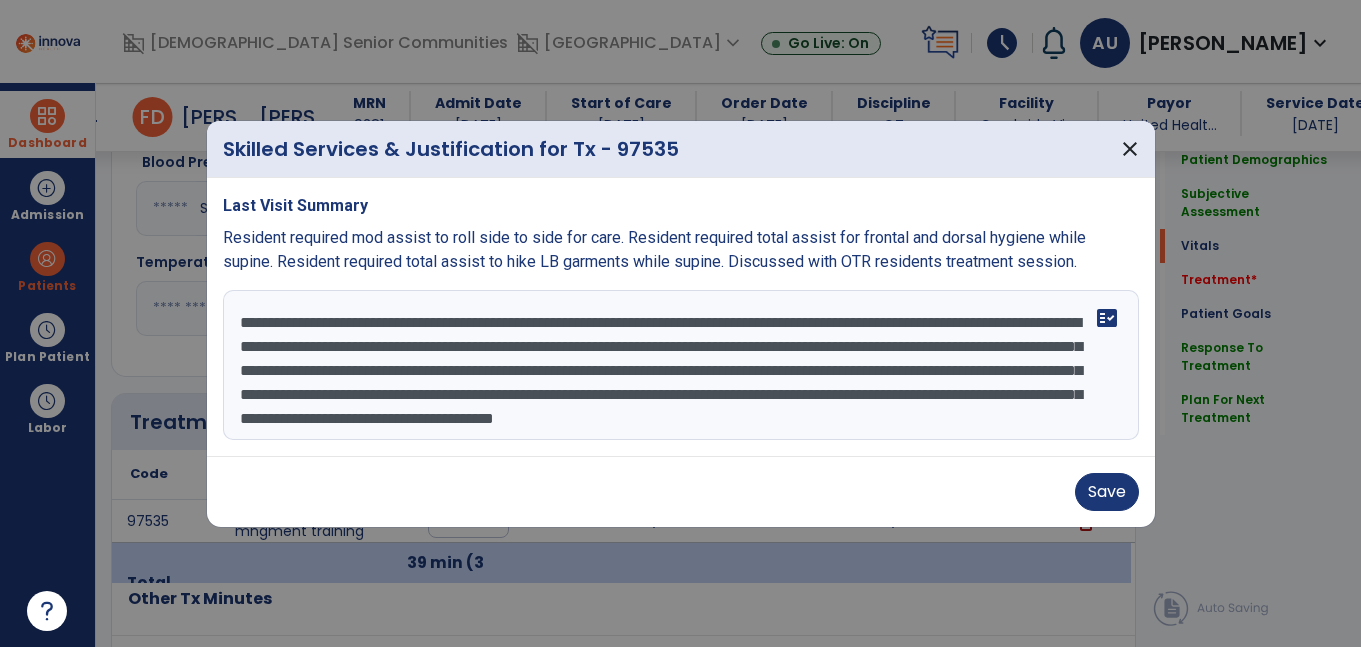 scroll, scrollTop: 24, scrollLeft: 0, axis: vertical 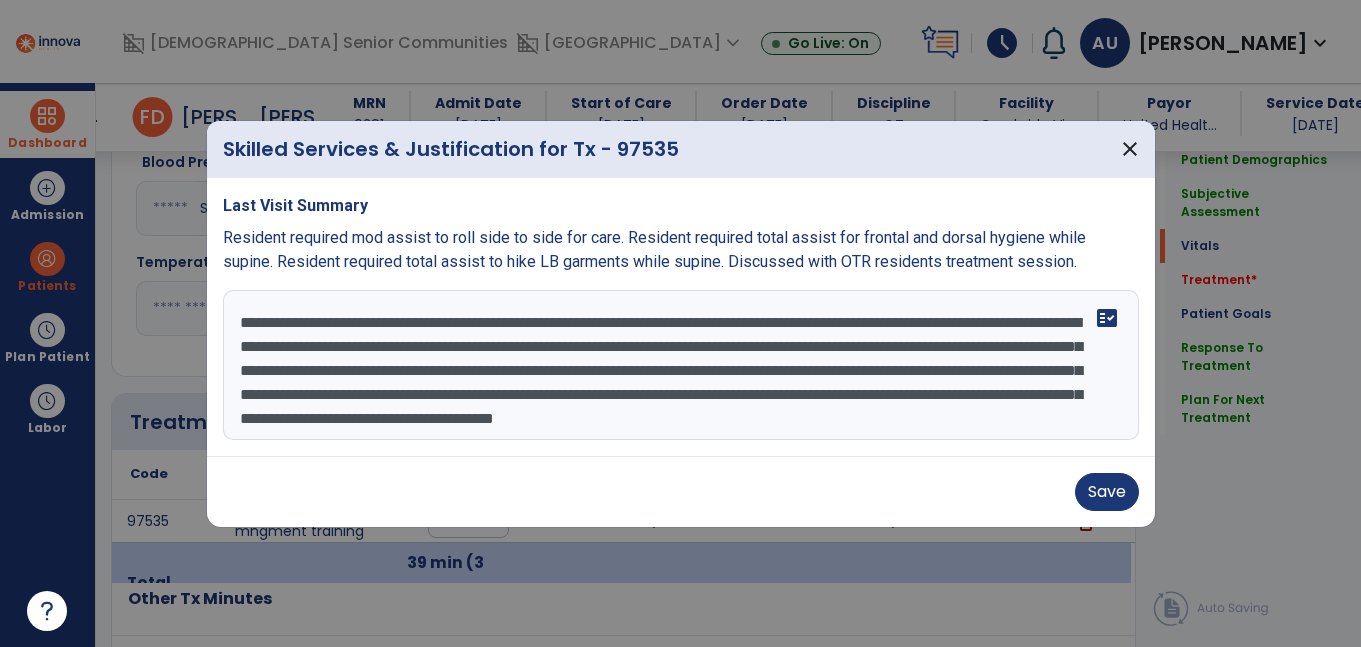 click on "**********" at bounding box center (678, 365) 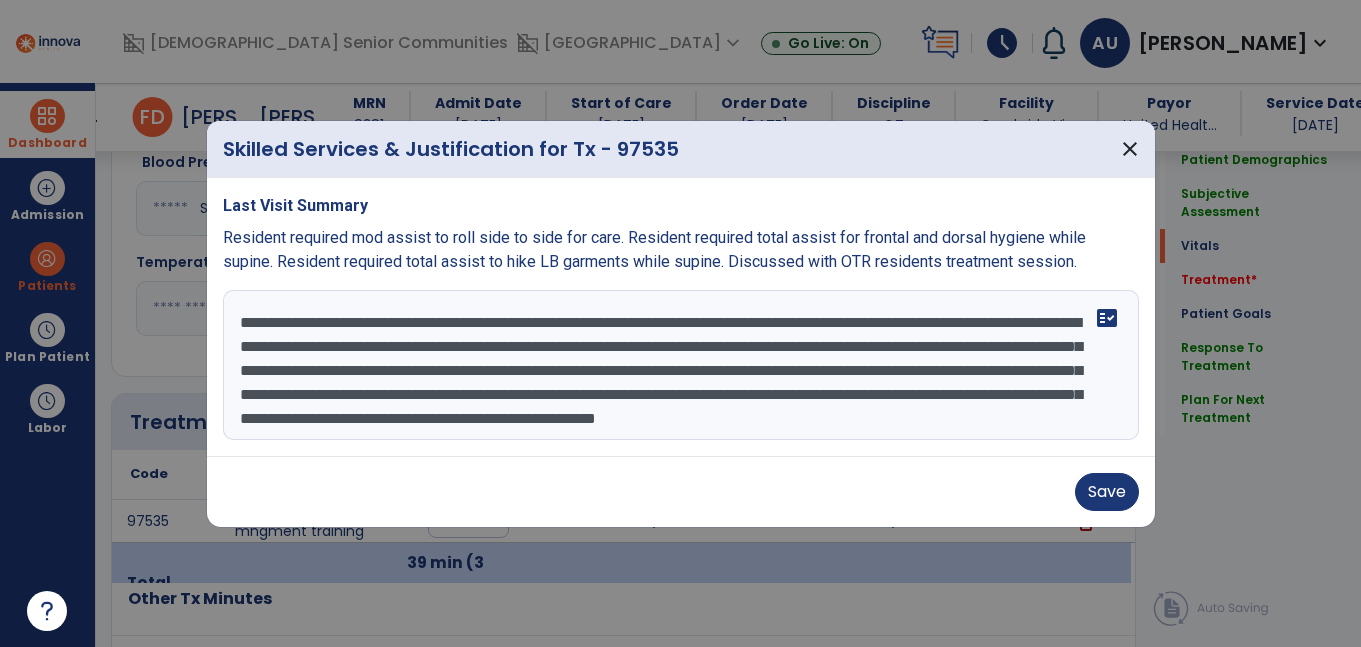 scroll, scrollTop: 40, scrollLeft: 0, axis: vertical 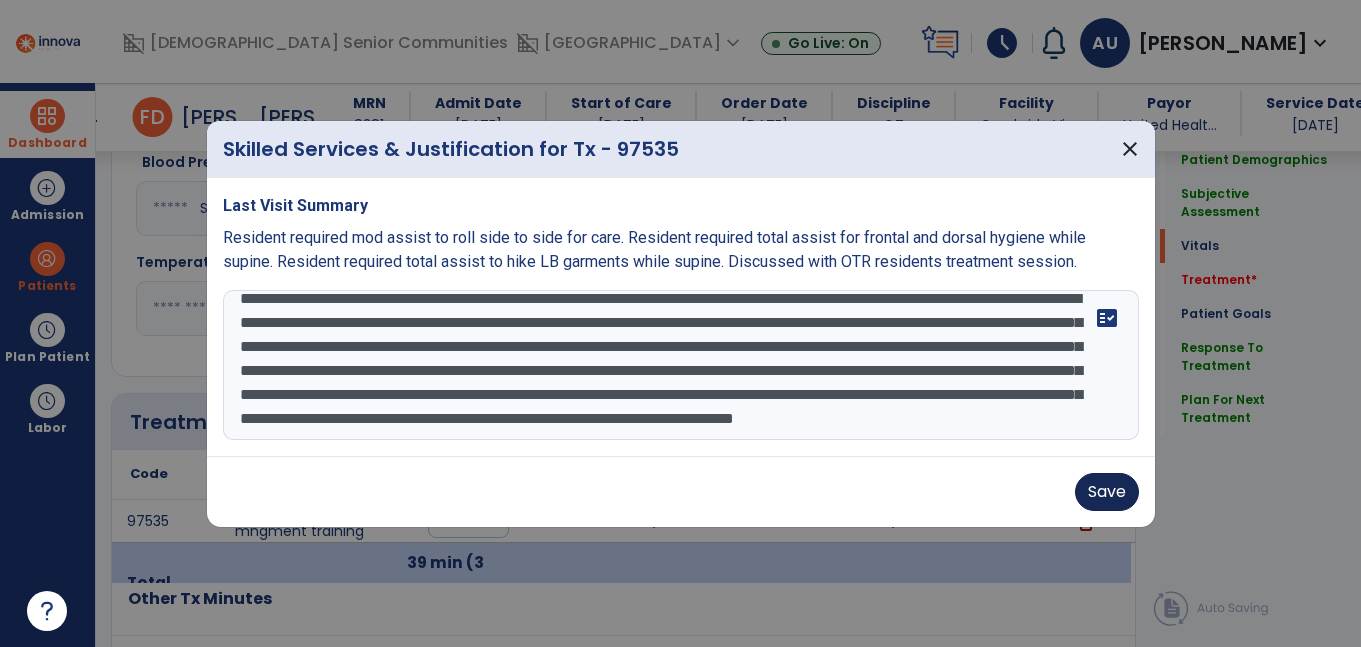 type on "**********" 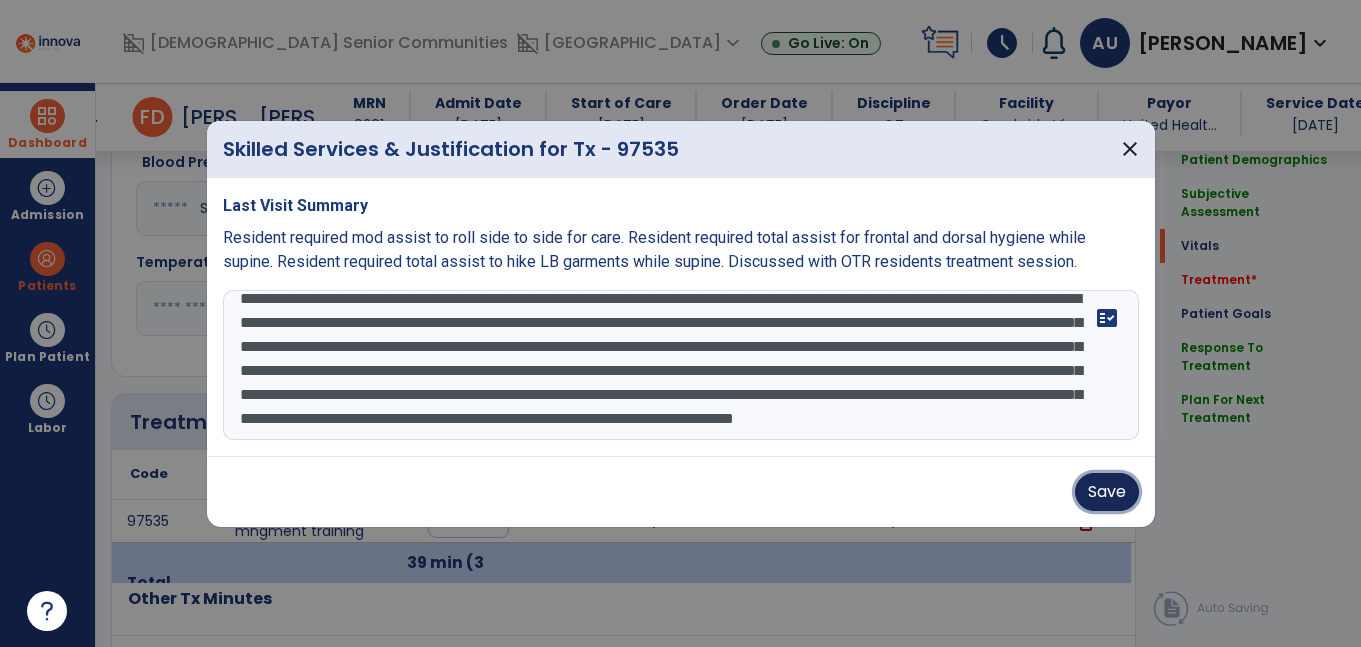 drag, startPoint x: 1112, startPoint y: 491, endPoint x: 815, endPoint y: 433, distance: 302.61032 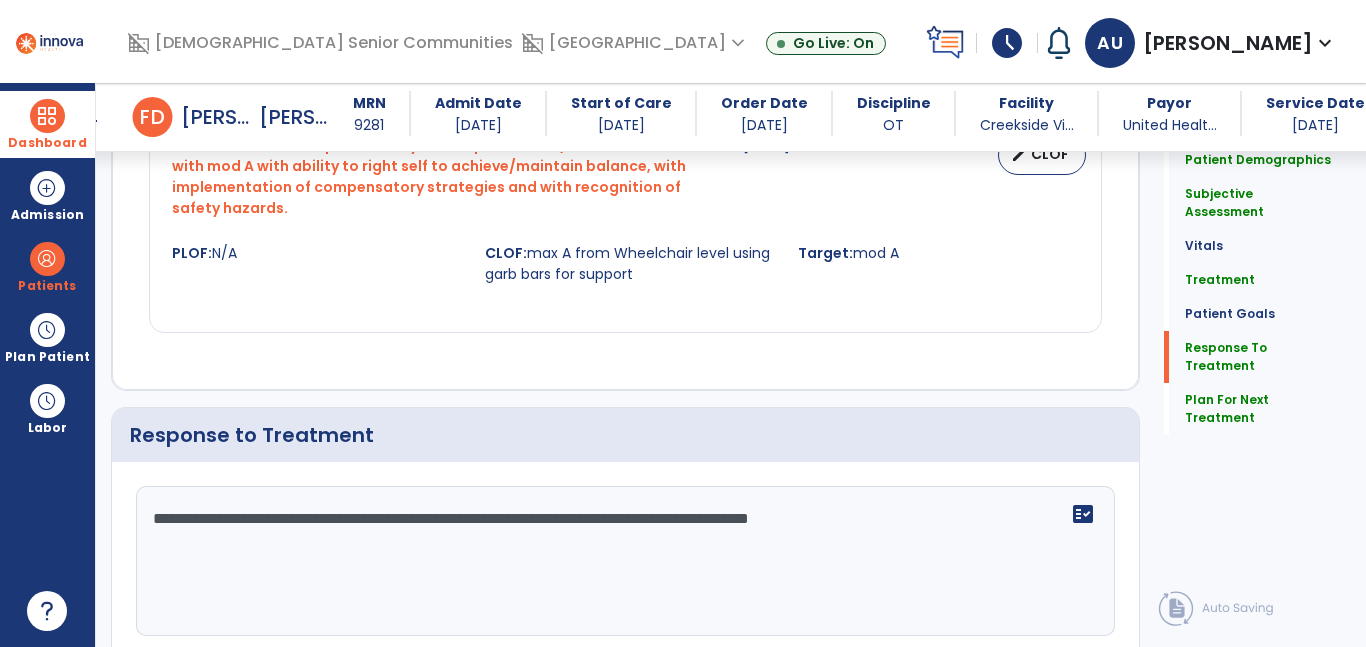 scroll, scrollTop: 3355, scrollLeft: 0, axis: vertical 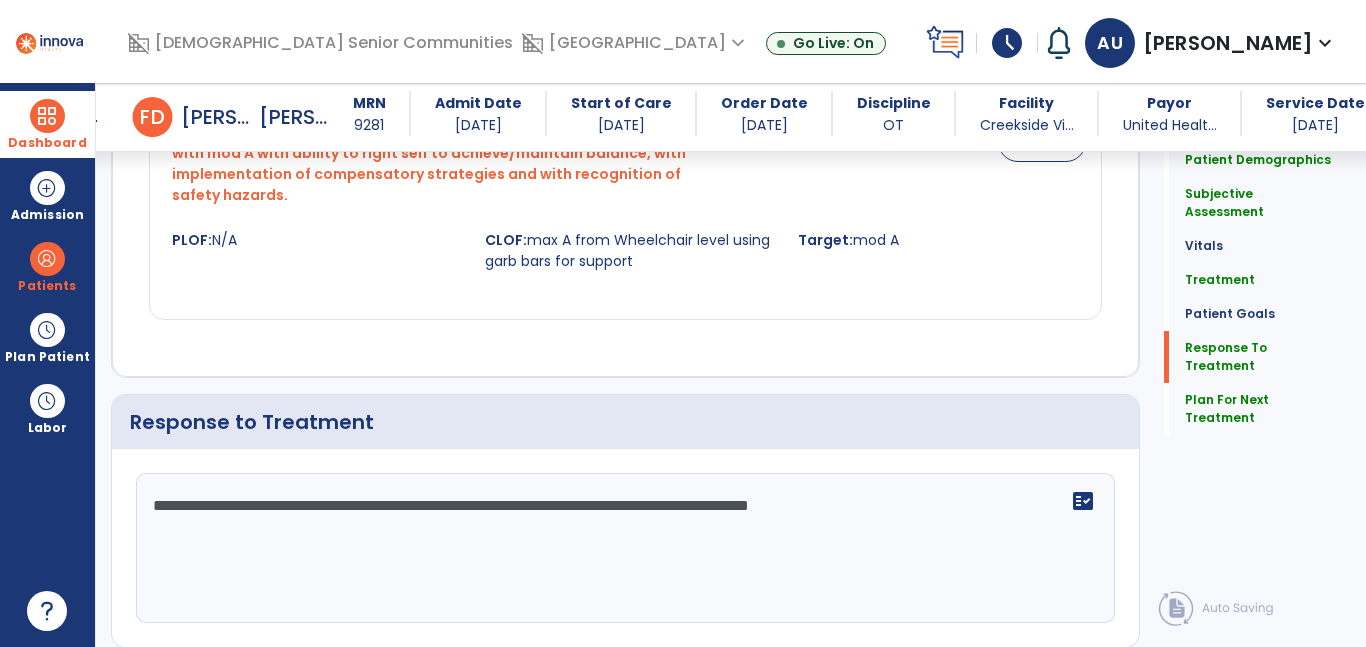 click on "**********" 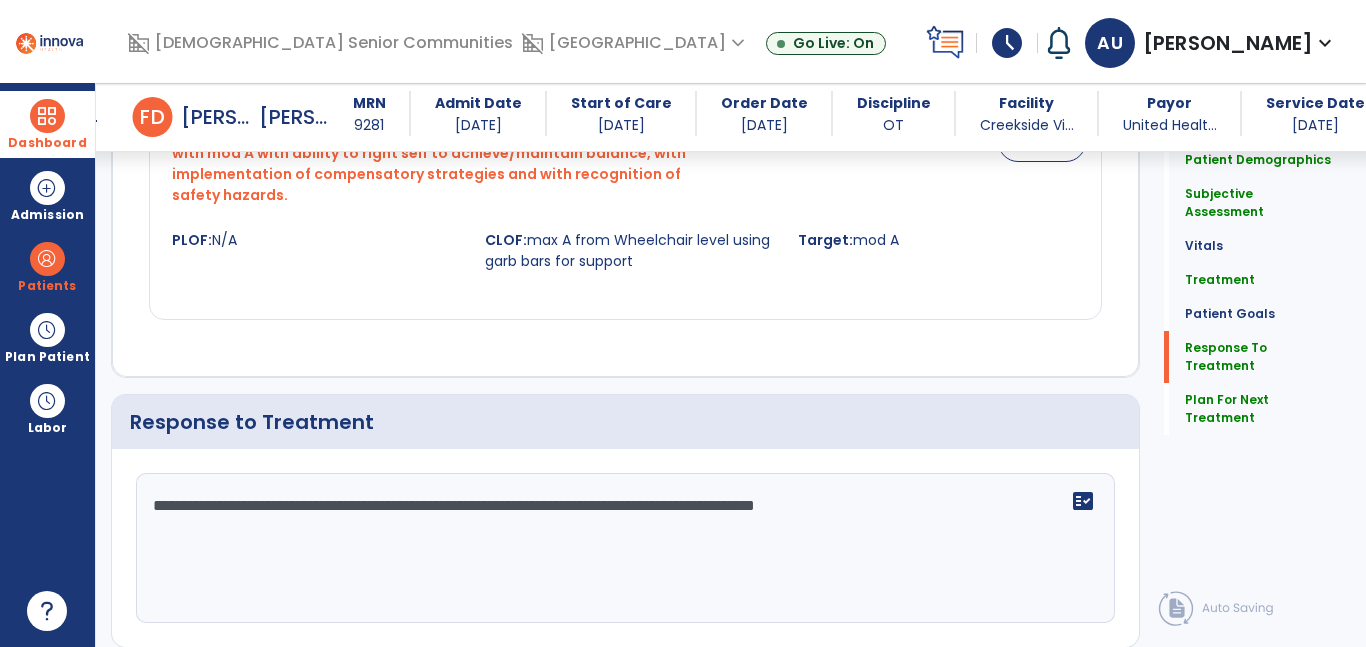 type on "**********" 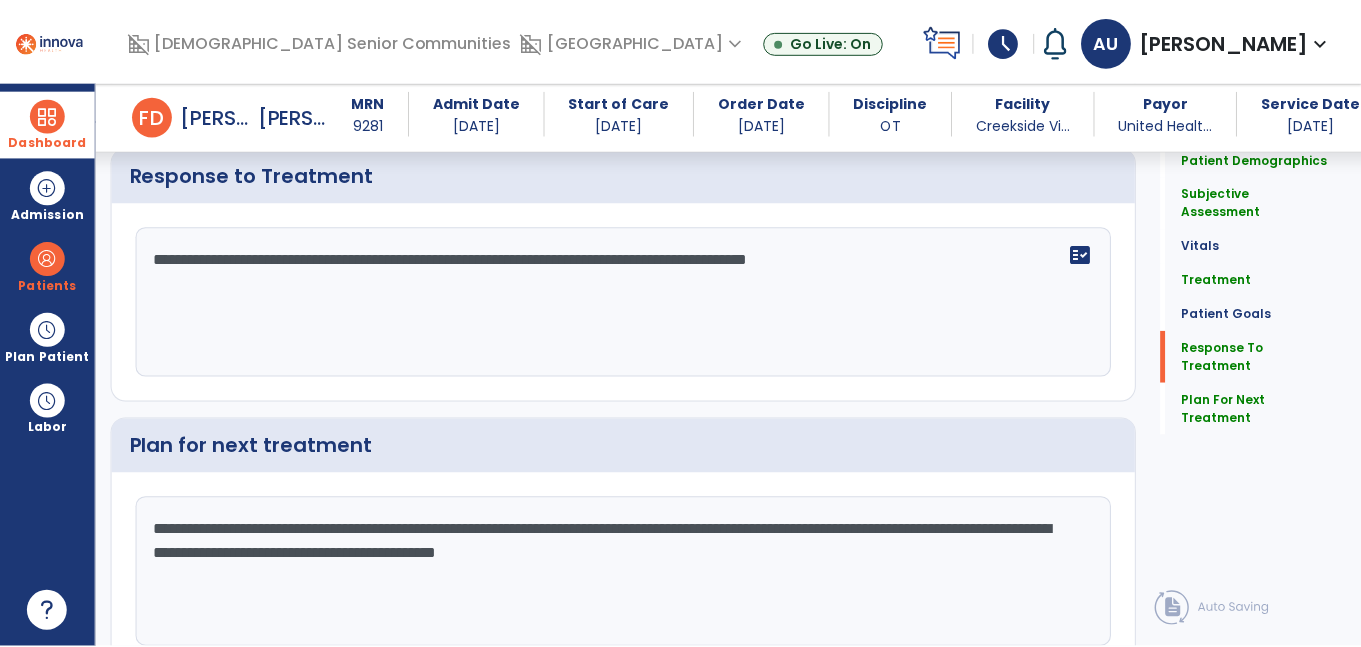scroll, scrollTop: 3608, scrollLeft: 0, axis: vertical 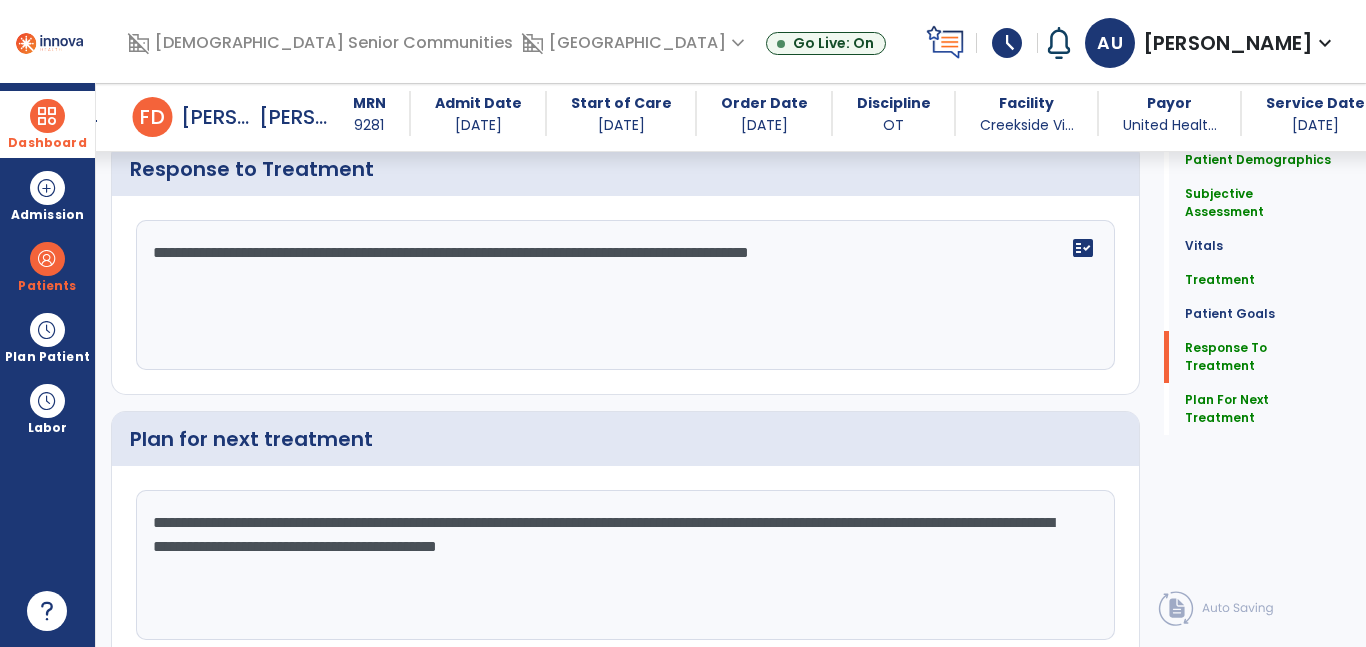 click on "Sign Doc" 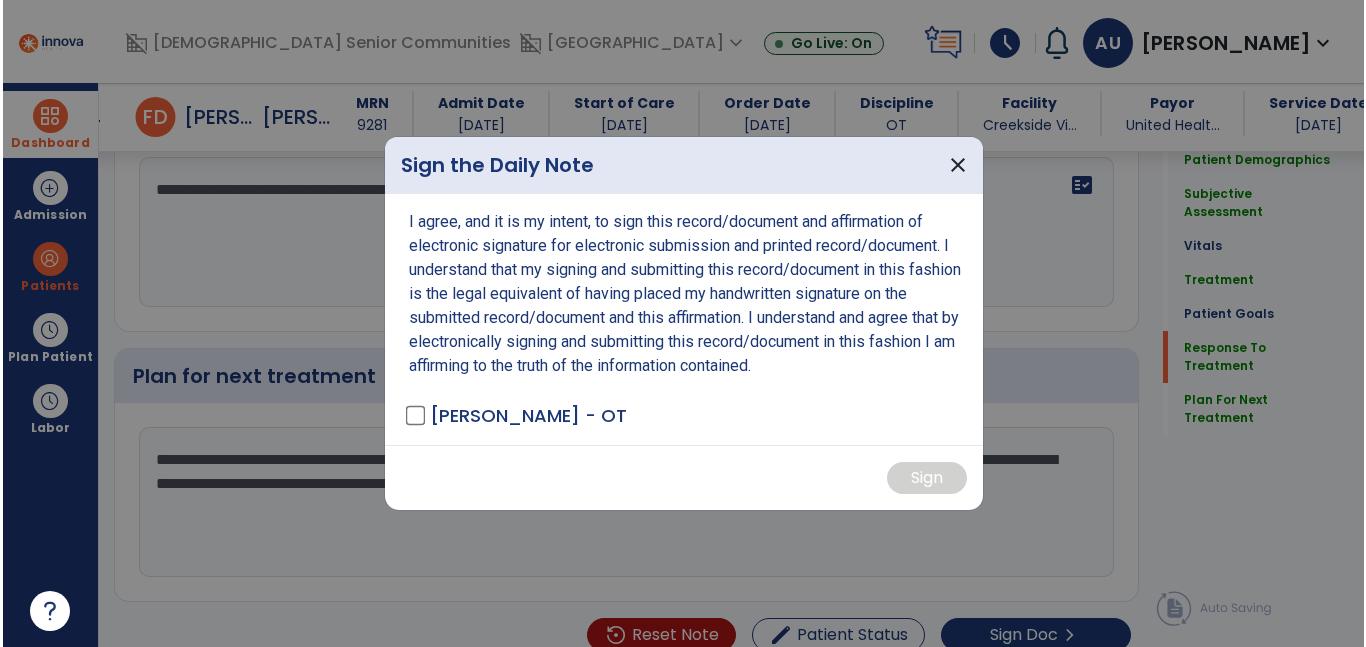 scroll, scrollTop: 3713, scrollLeft: 0, axis: vertical 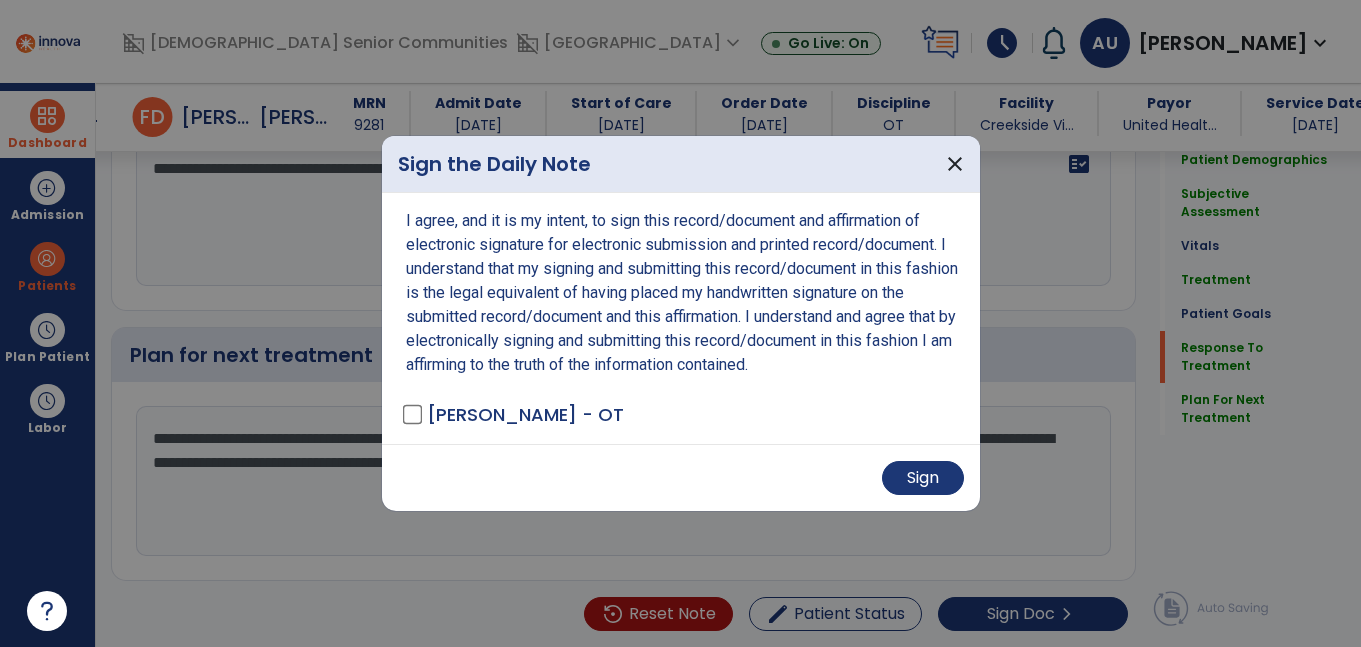 click on "Sign" at bounding box center (681, 477) 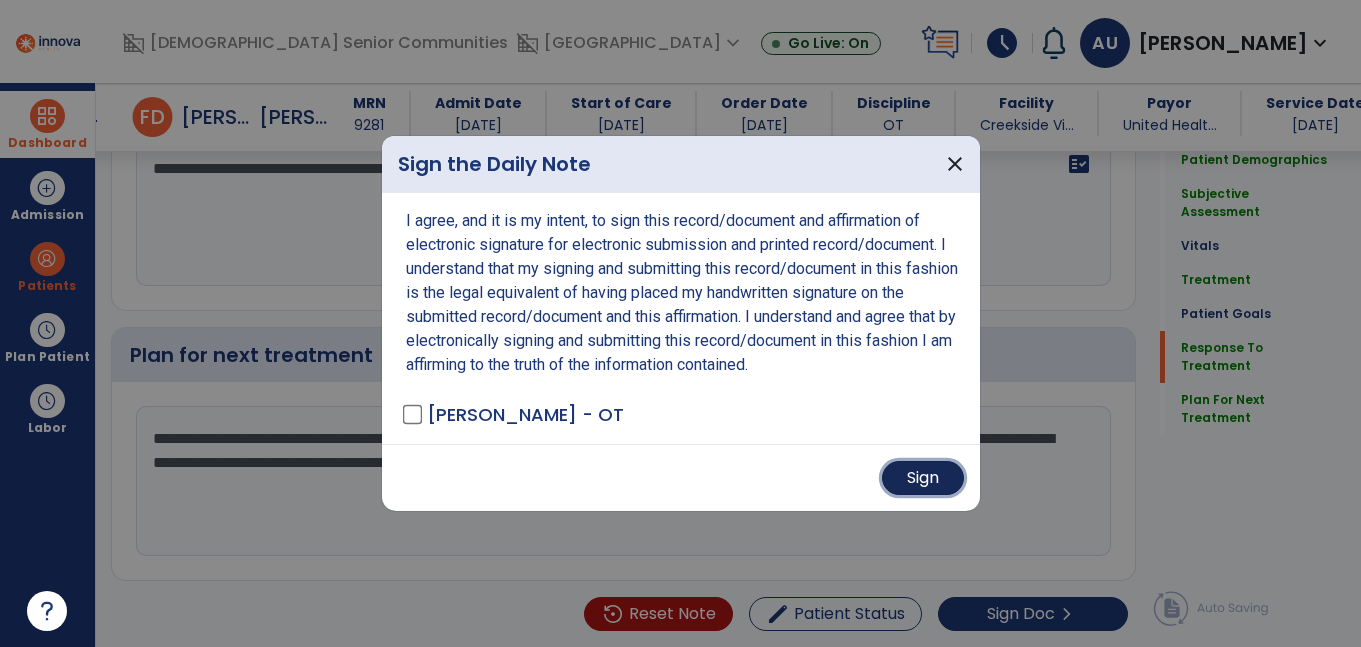 click on "Sign" at bounding box center (923, 478) 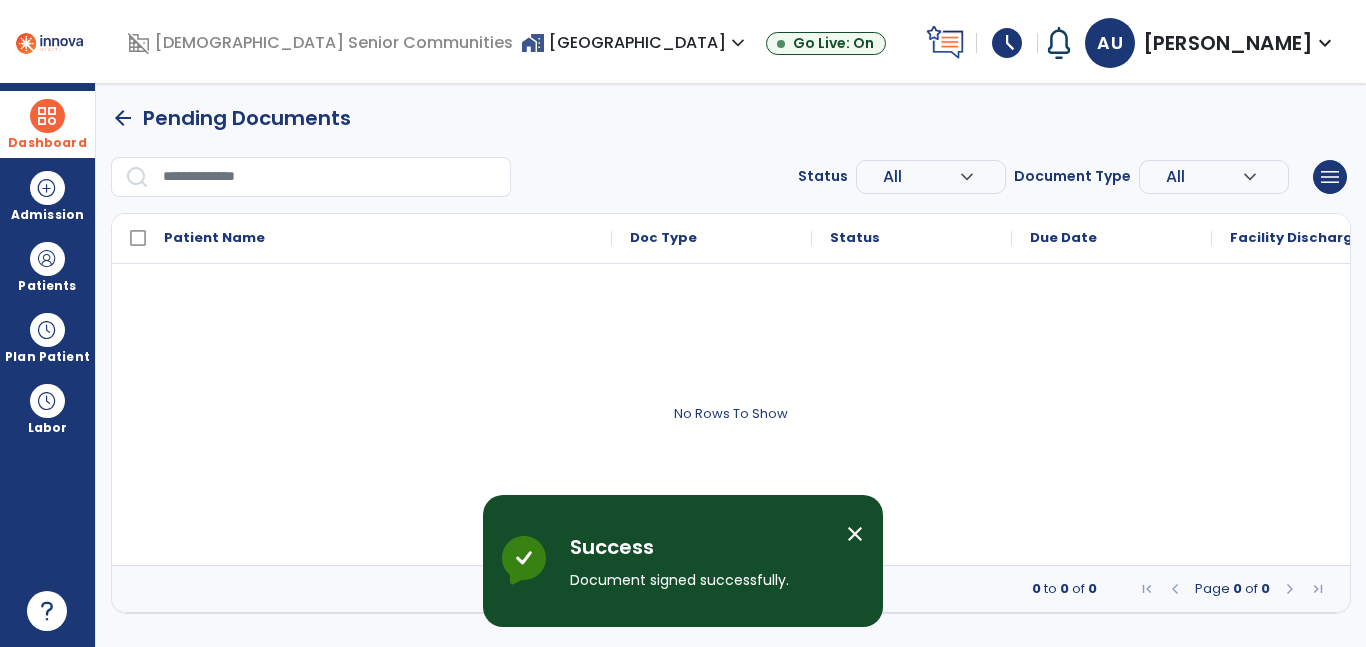 scroll, scrollTop: 0, scrollLeft: 0, axis: both 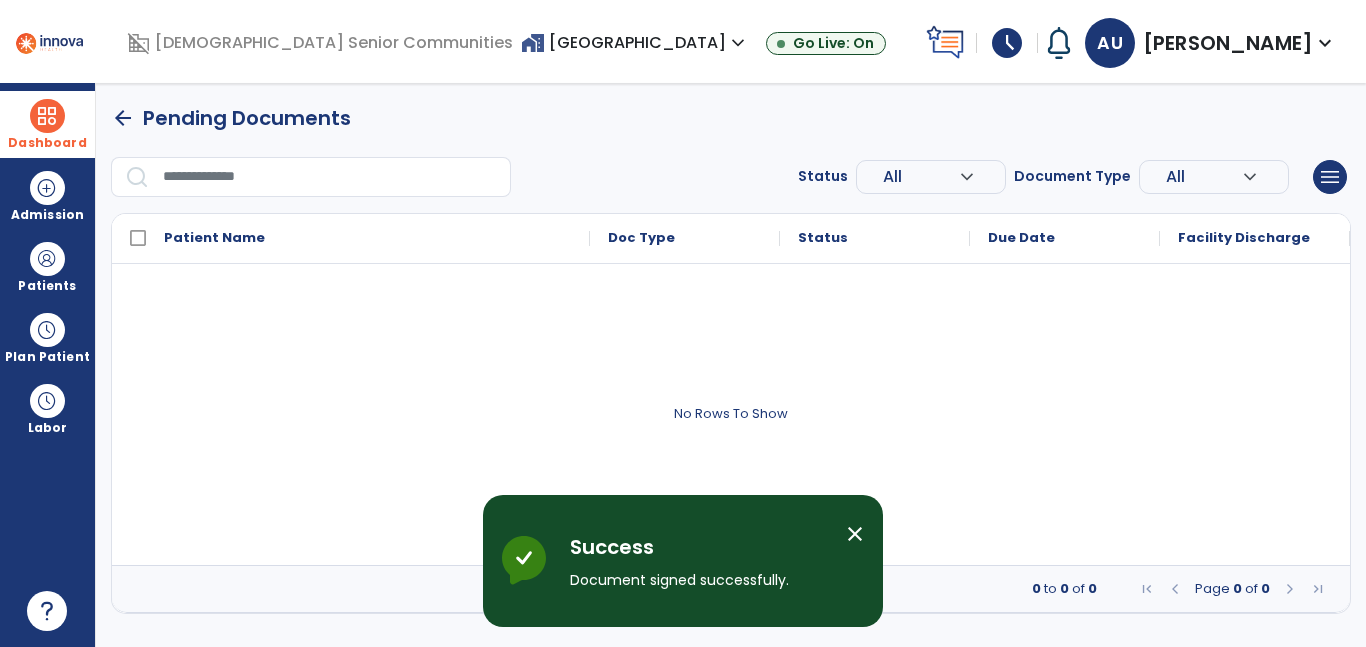 drag, startPoint x: 28, startPoint y: 114, endPoint x: 82, endPoint y: 126, distance: 55.31727 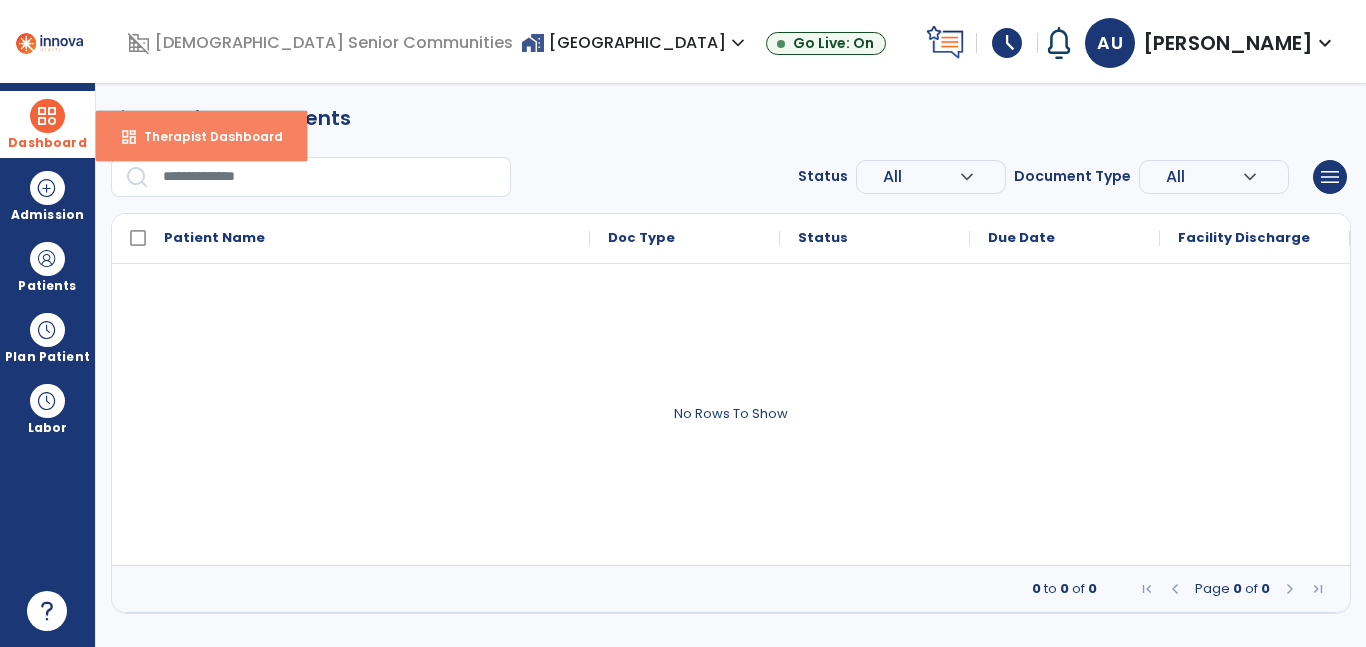 drag, startPoint x: 204, startPoint y: 138, endPoint x: 210, endPoint y: 150, distance: 13.416408 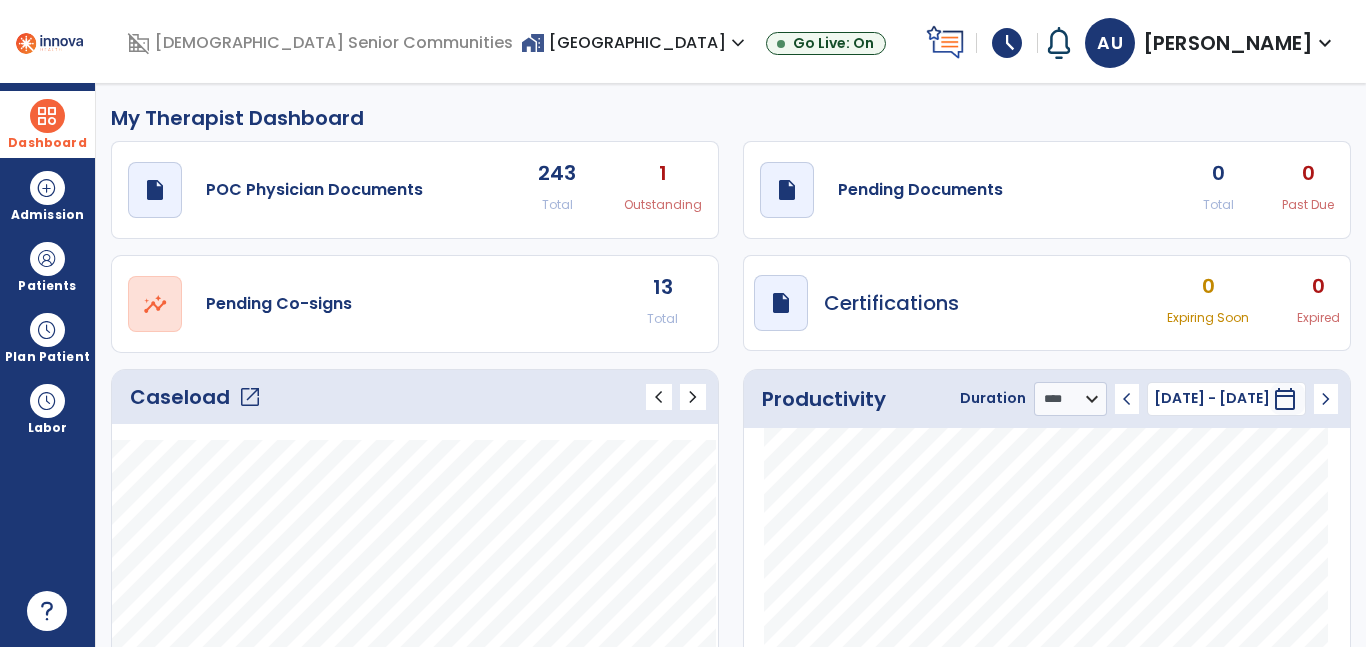 click on "open_in_new  Pending Co-signs 13 Total" 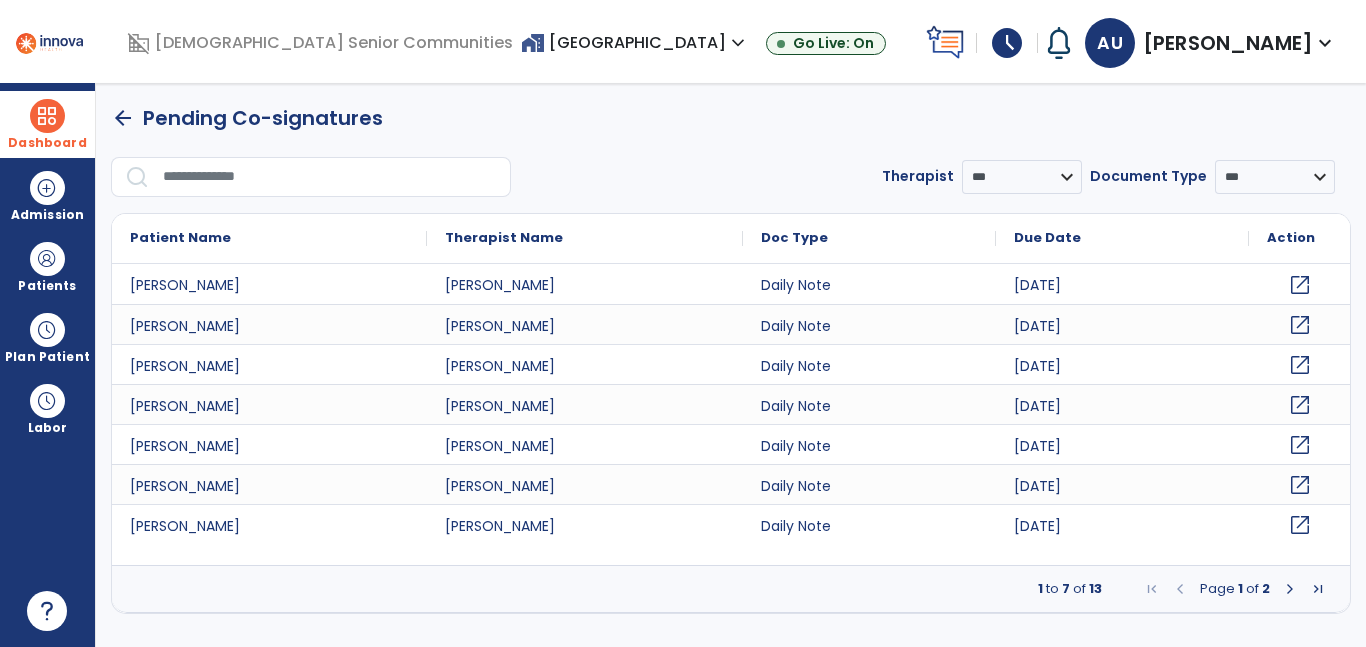 click at bounding box center [1290, 589] 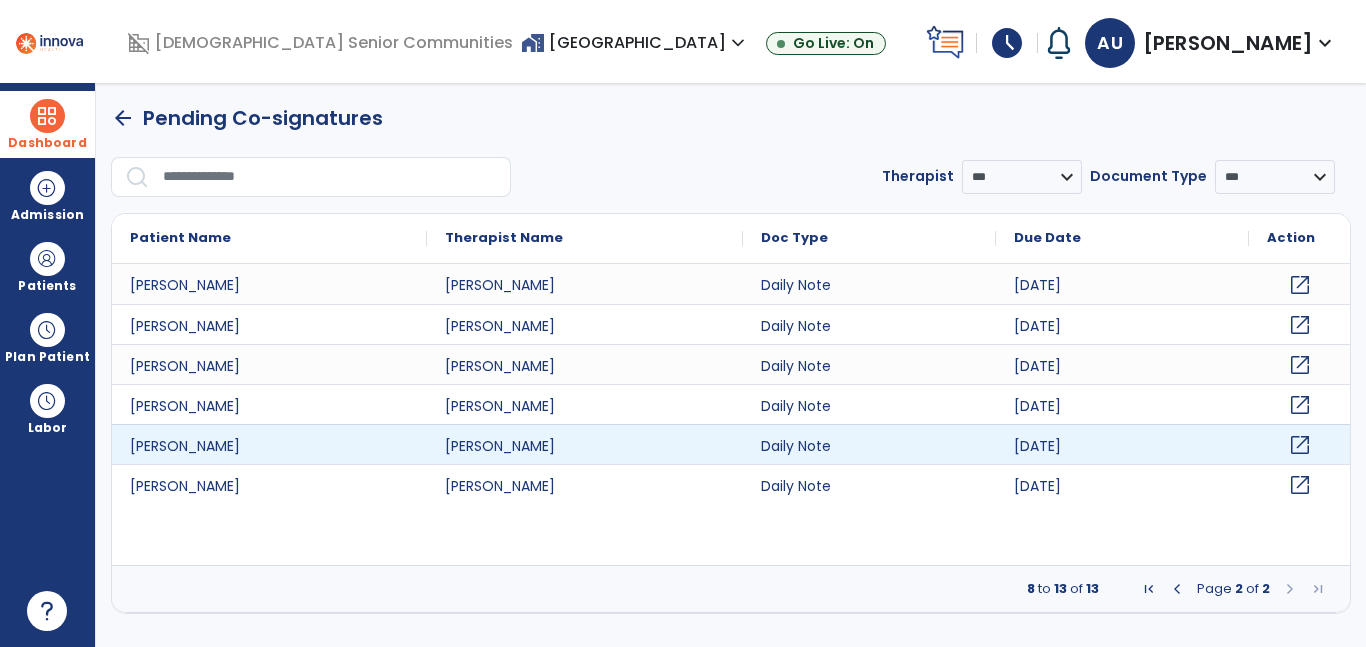 click on "open_in_new" 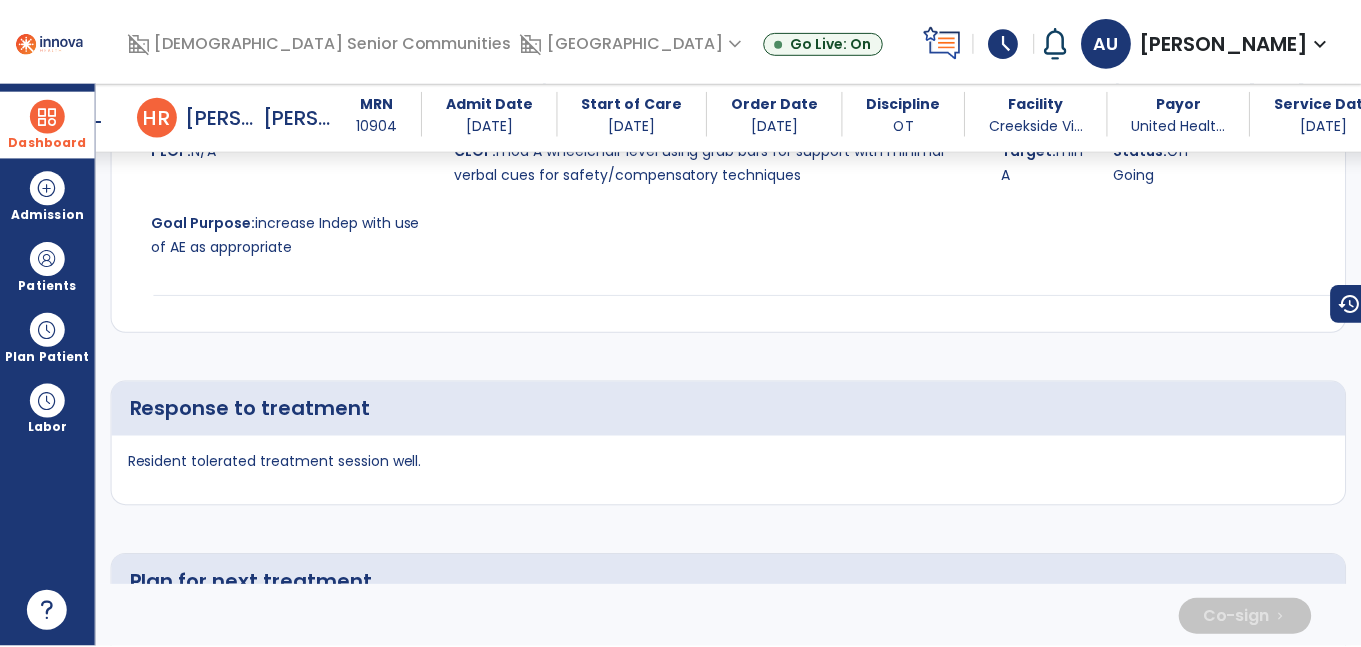 scroll, scrollTop: 5324, scrollLeft: 0, axis: vertical 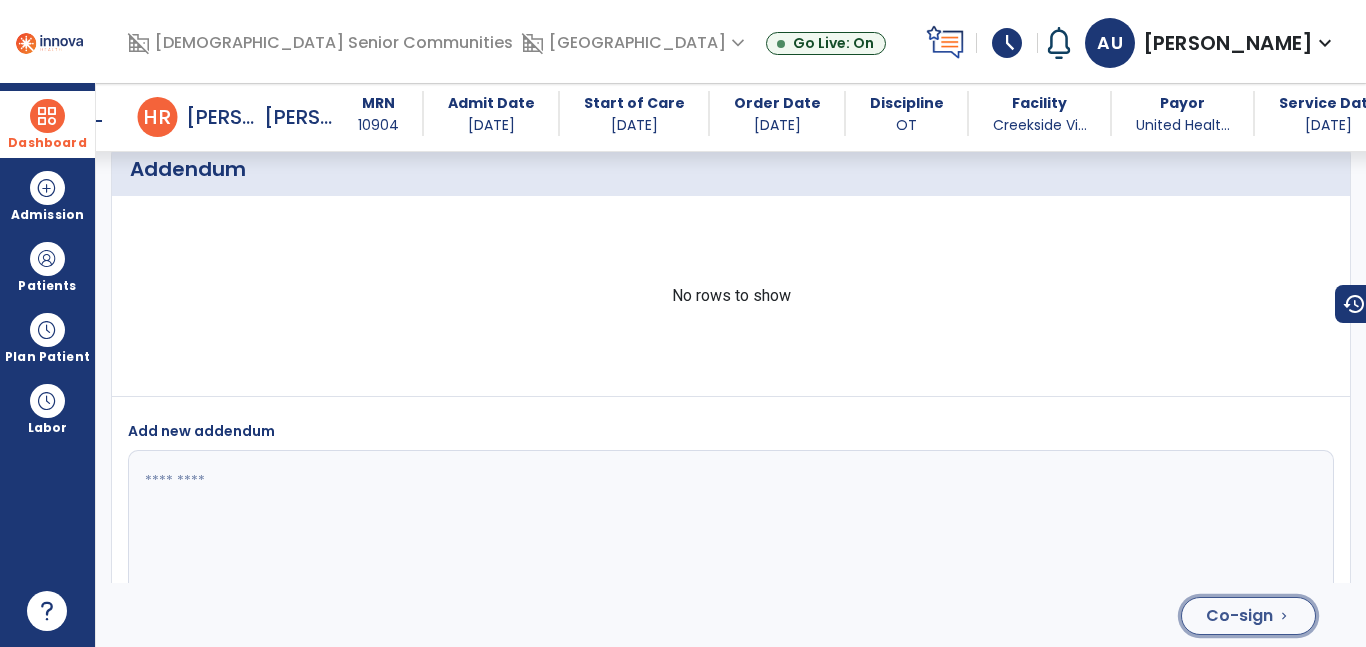 click on "Co-sign" 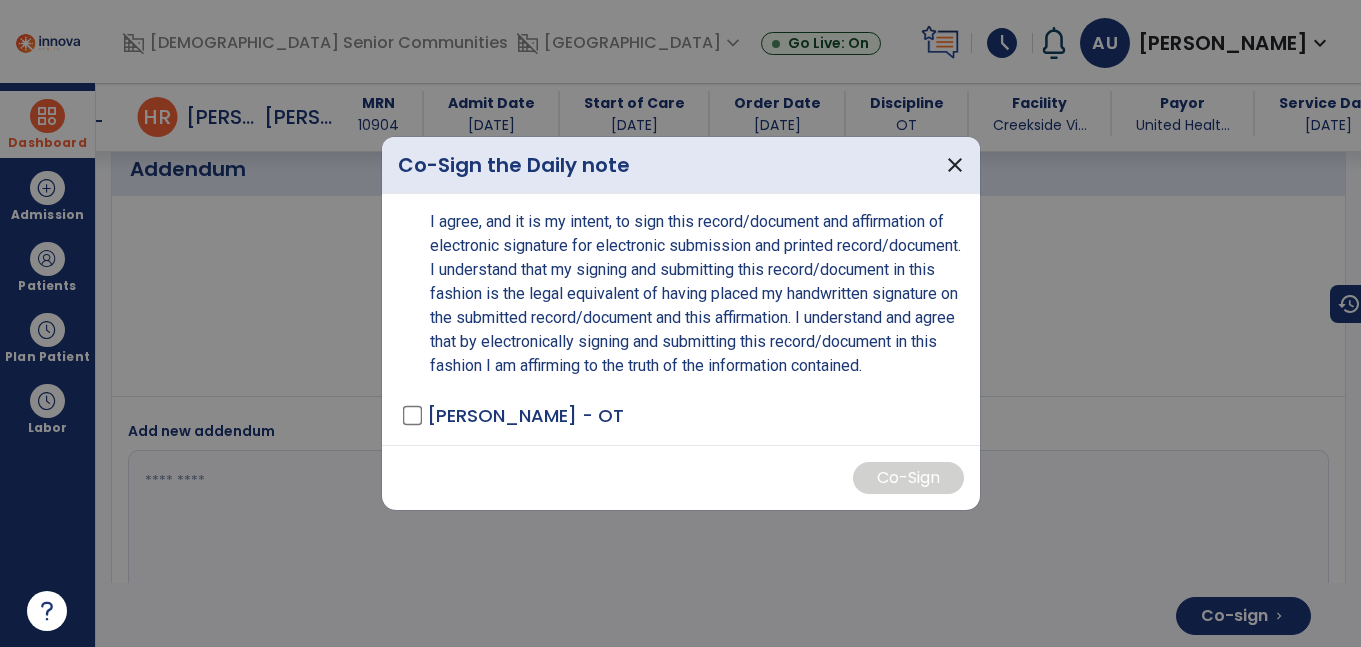 click on "[PERSON_NAME]  - OT" at bounding box center [525, 415] 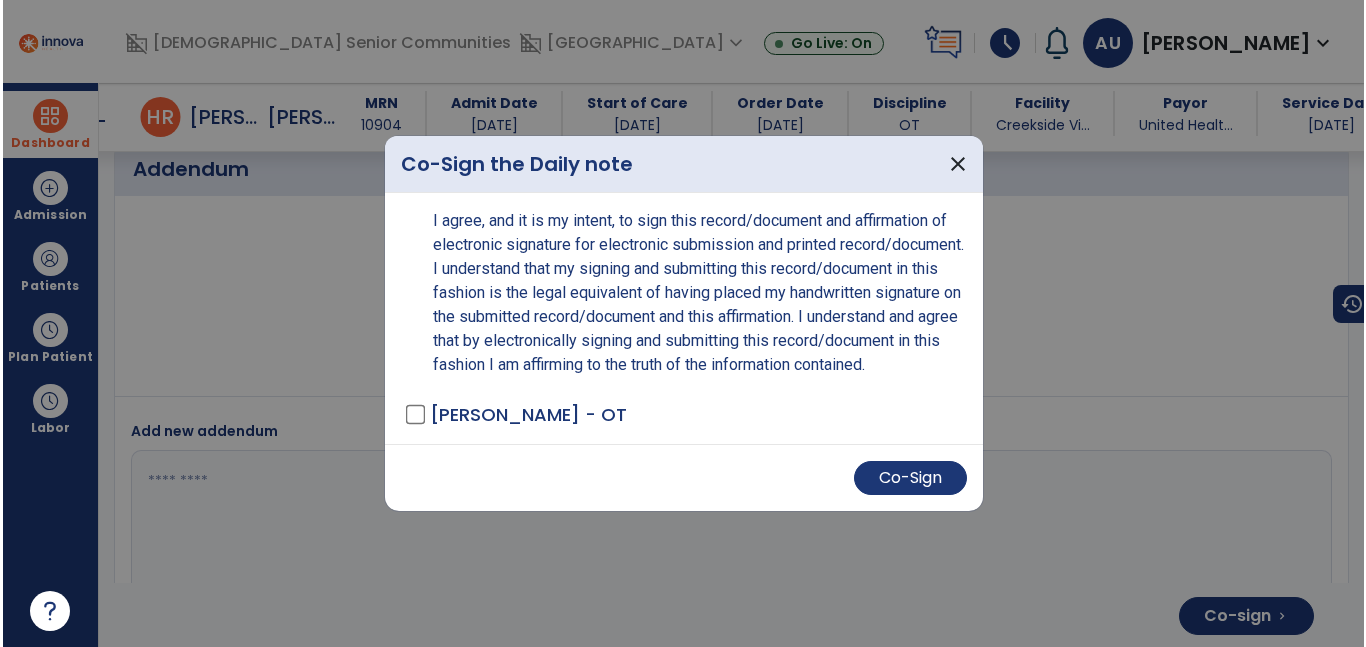 scroll, scrollTop: 5324, scrollLeft: 0, axis: vertical 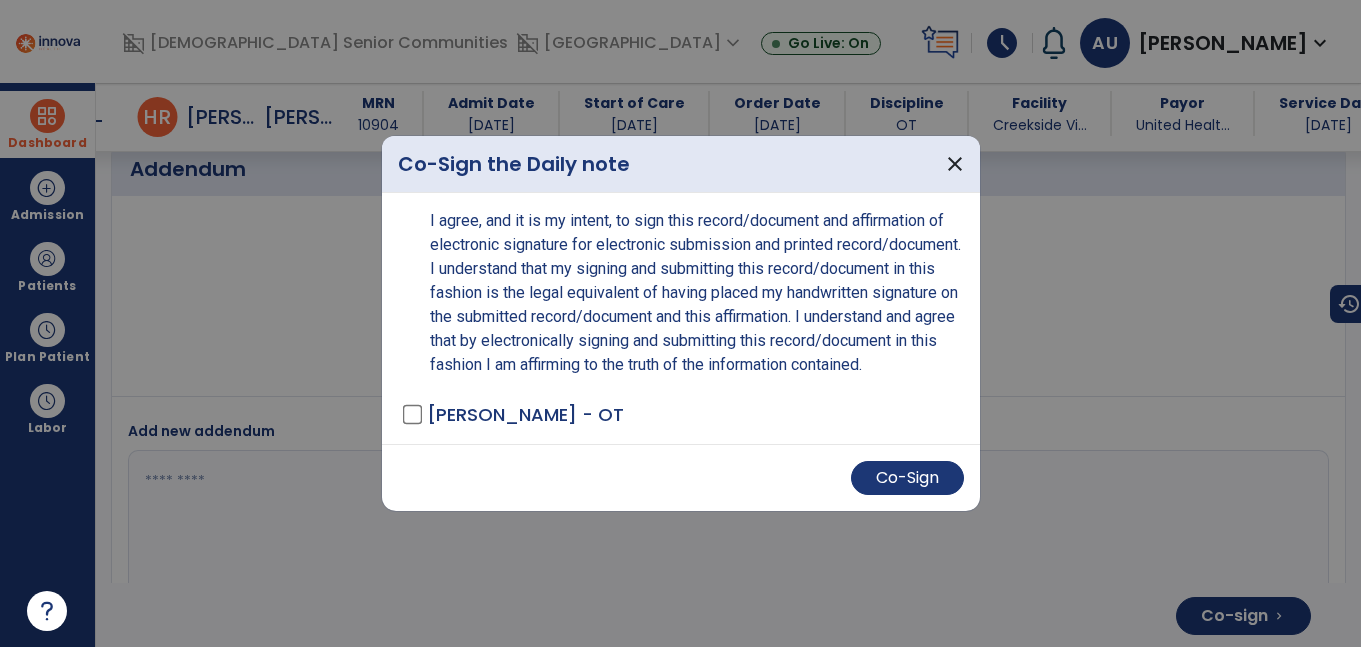 click on "Co-Sign" at bounding box center [681, 477] 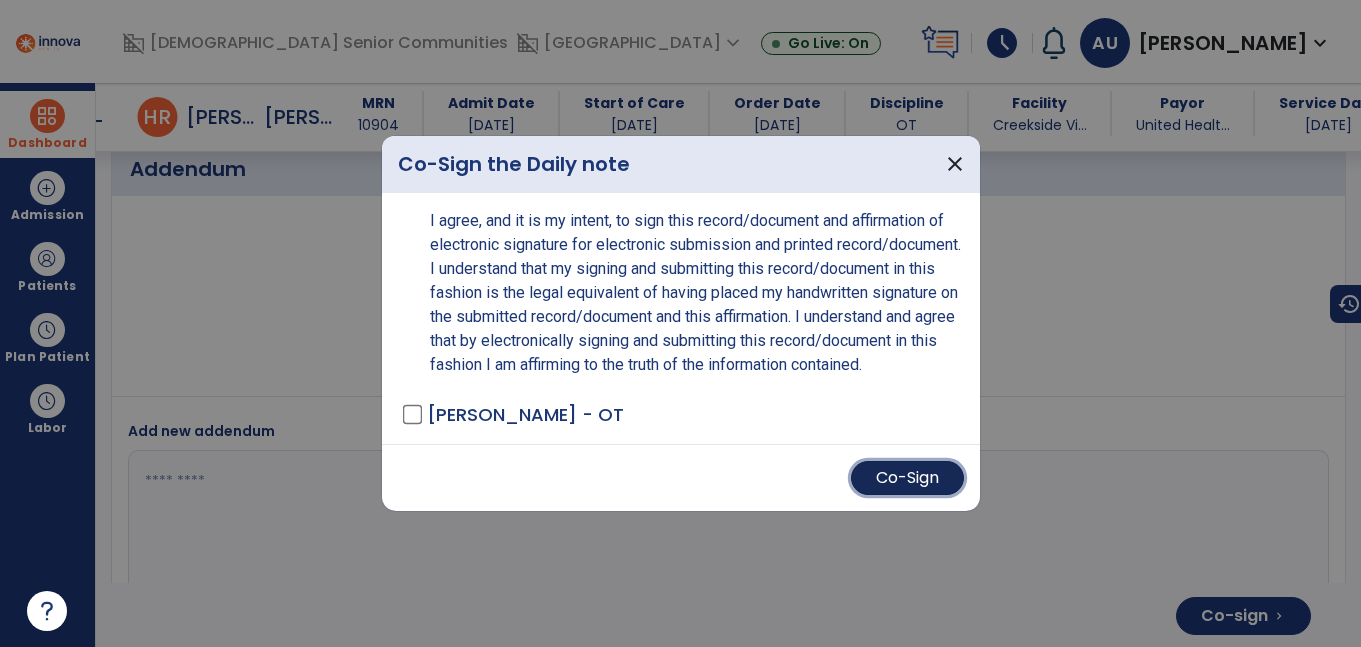 click on "Co-Sign" at bounding box center [907, 478] 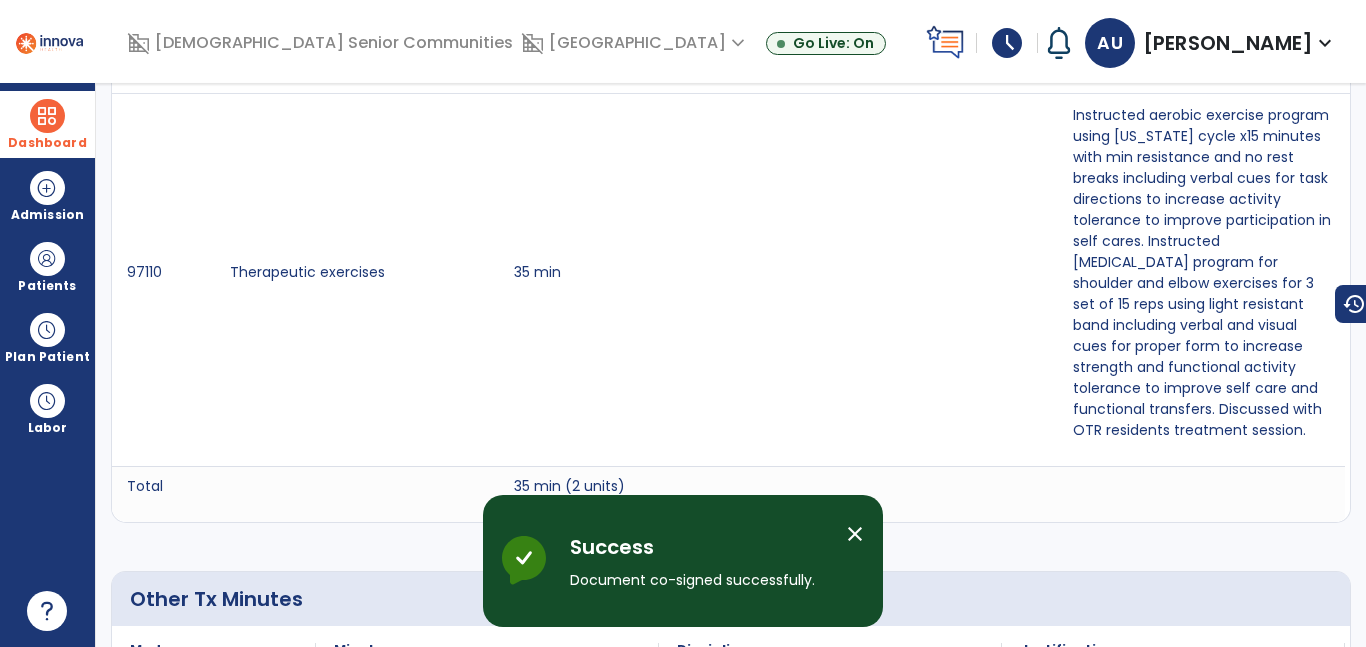 scroll, scrollTop: 0, scrollLeft: 0, axis: both 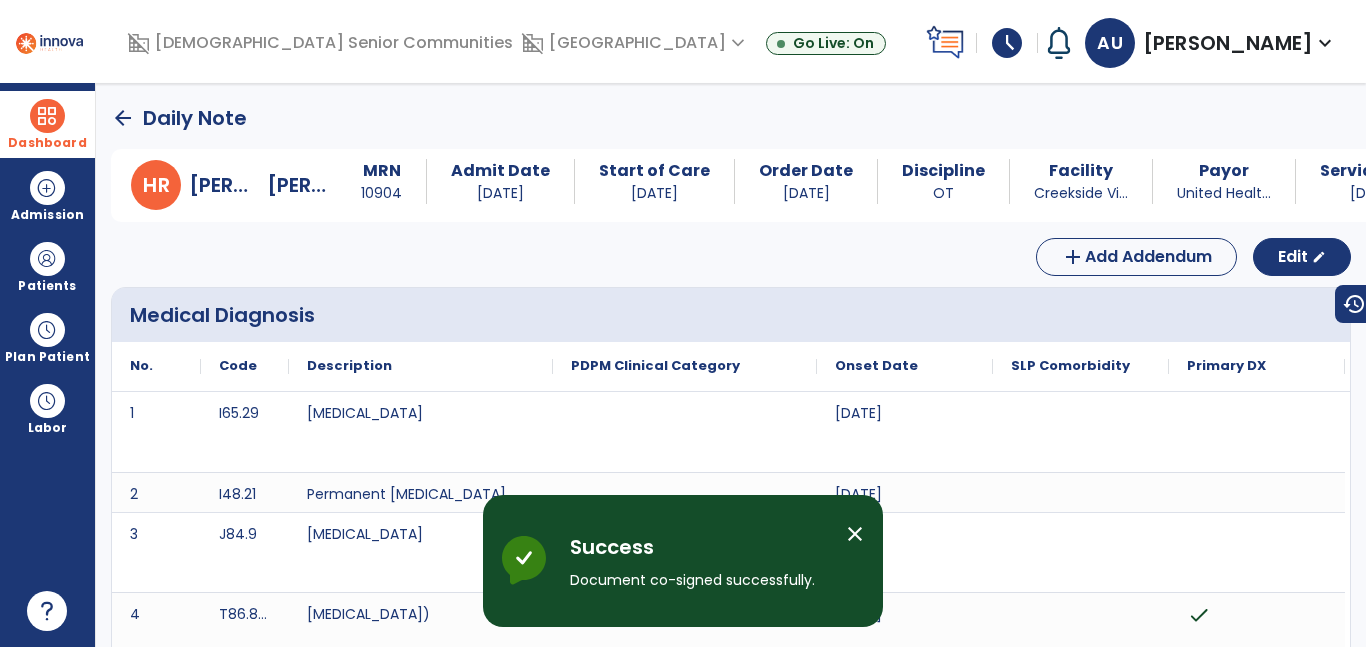click on "arrow_back" 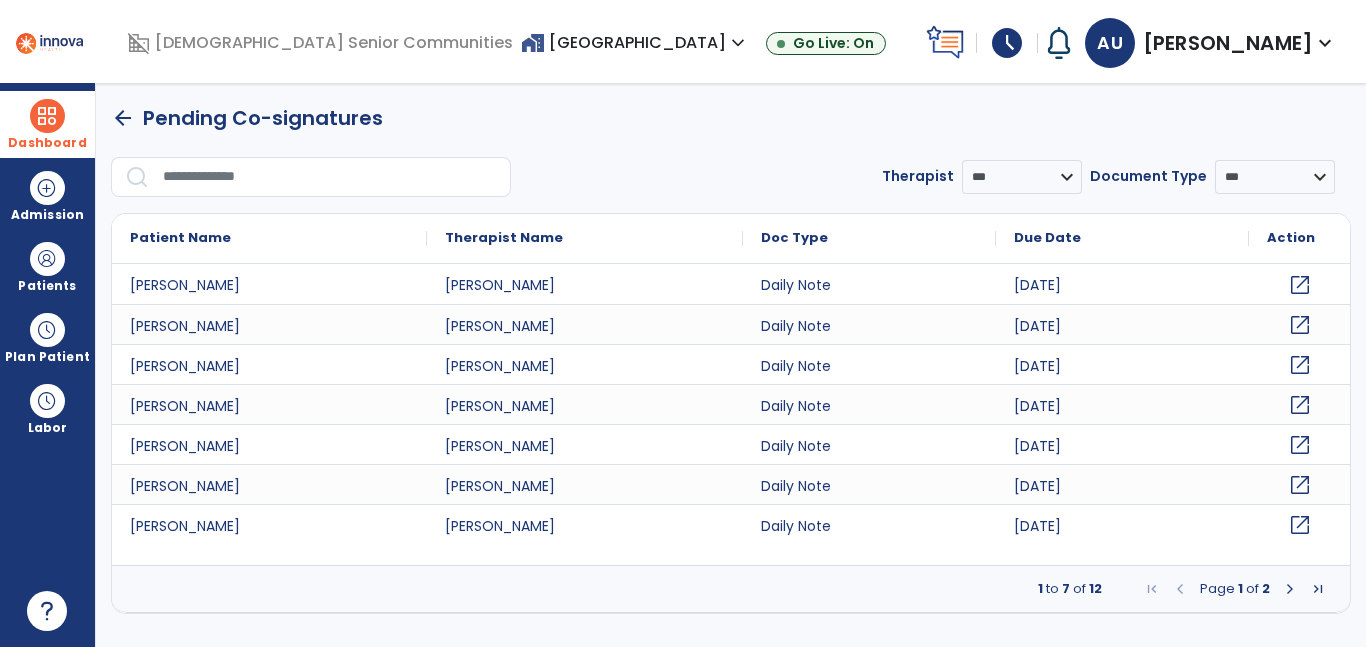 click at bounding box center (1290, 589) 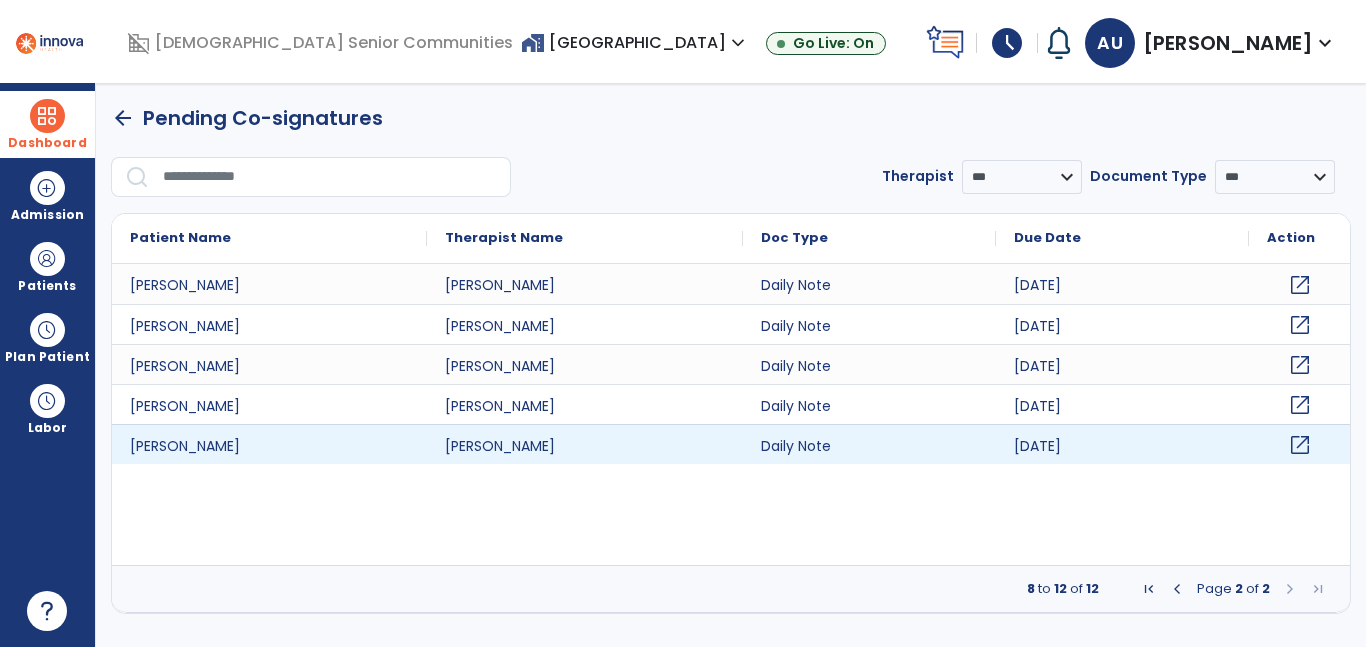 click on "open_in_new" 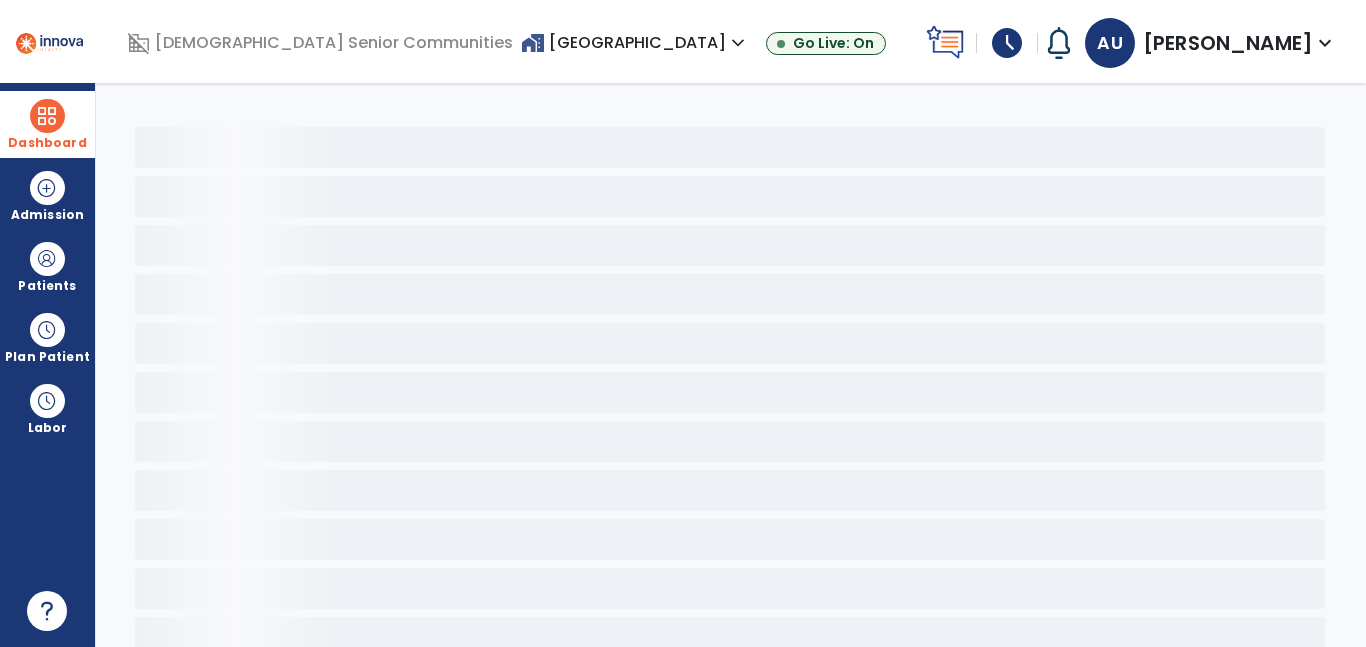 scroll, scrollTop: 10, scrollLeft: 0, axis: vertical 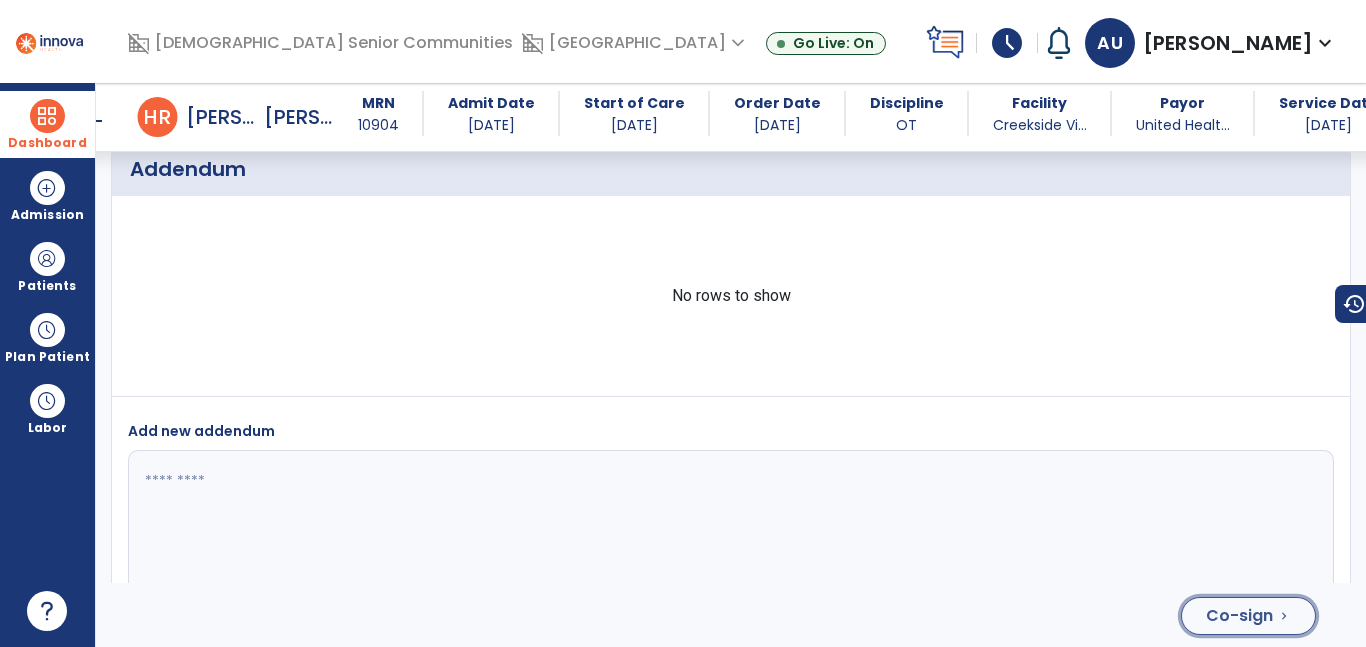 click on "Co-sign" 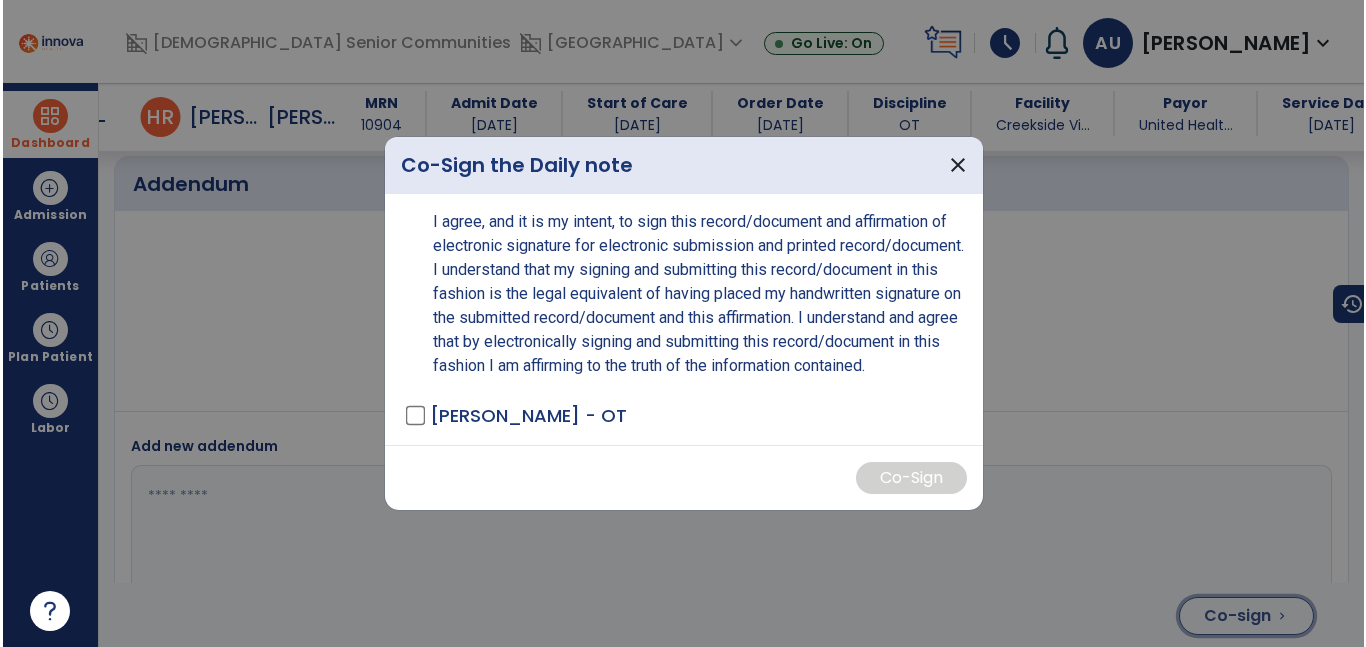scroll, scrollTop: 5591, scrollLeft: 0, axis: vertical 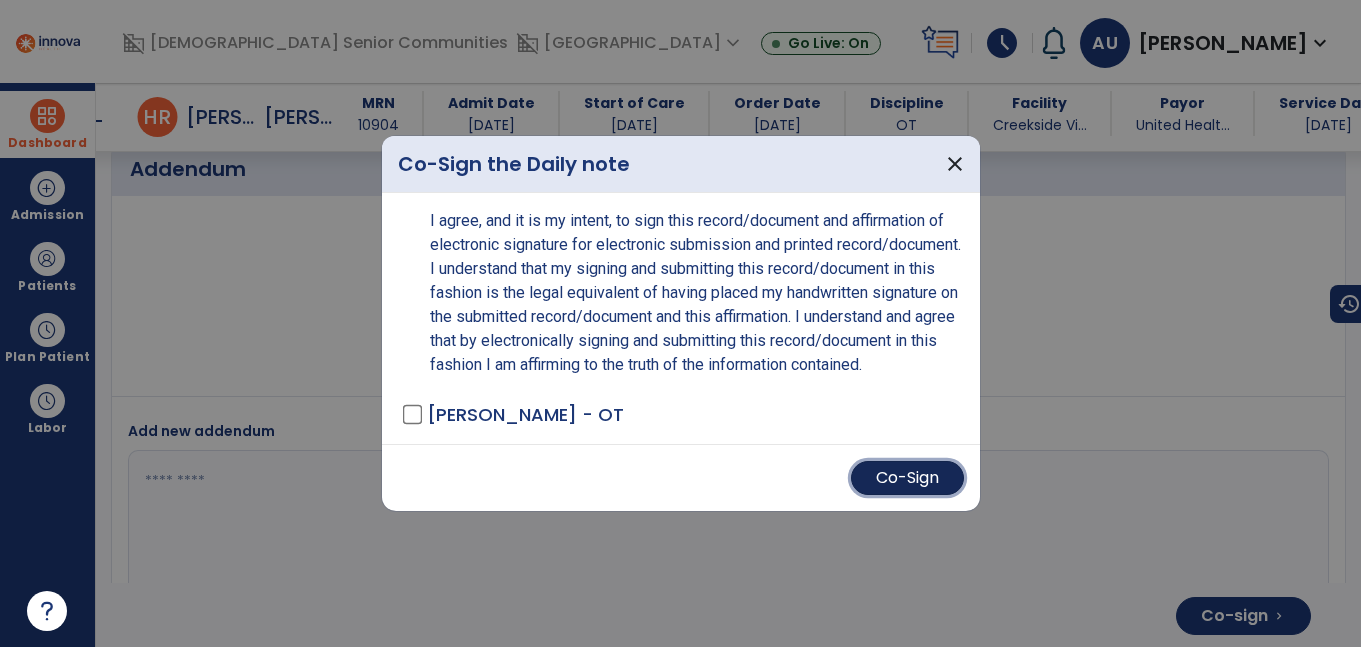 click on "Co-Sign" at bounding box center (907, 478) 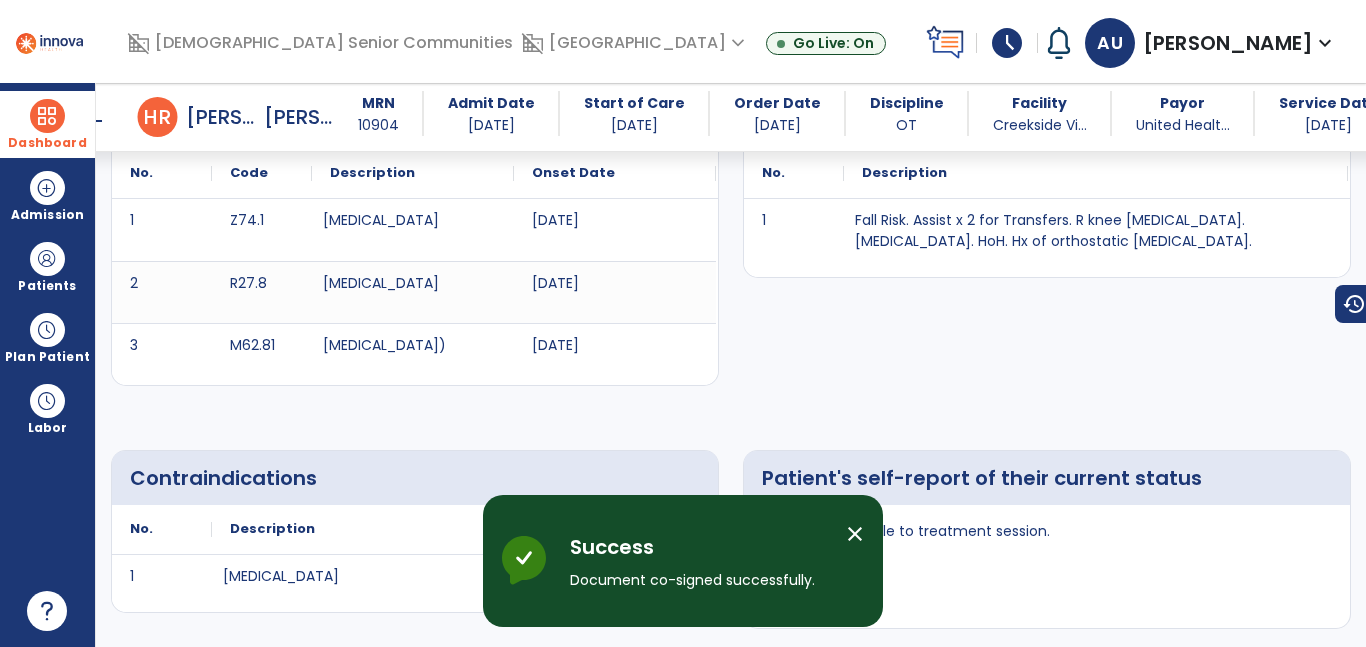 scroll, scrollTop: 0, scrollLeft: 0, axis: both 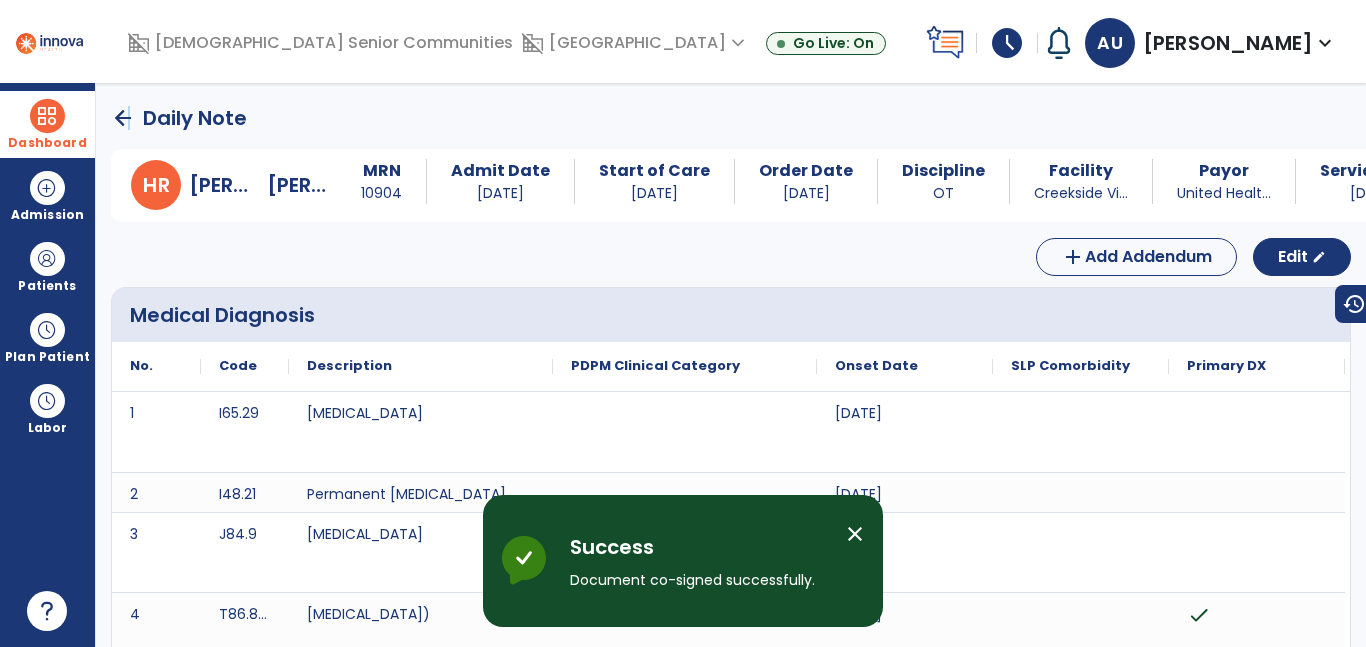 click on "arrow_back" 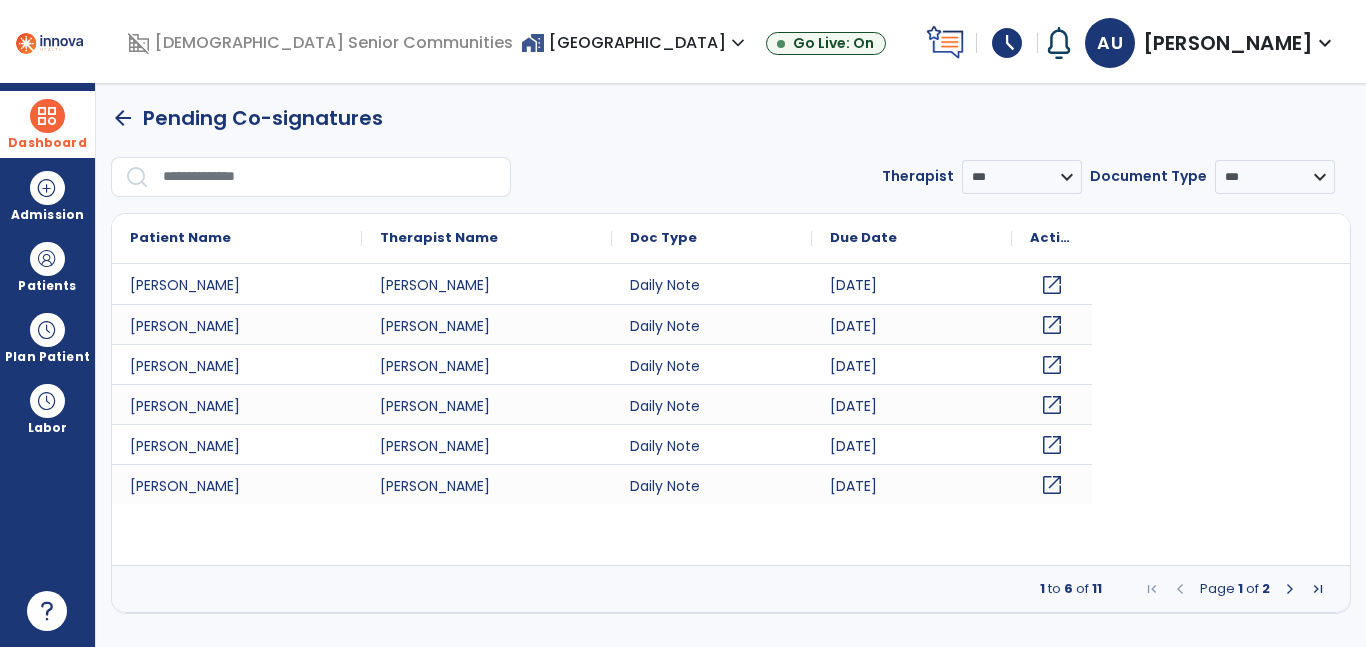 scroll, scrollTop: 0, scrollLeft: 0, axis: both 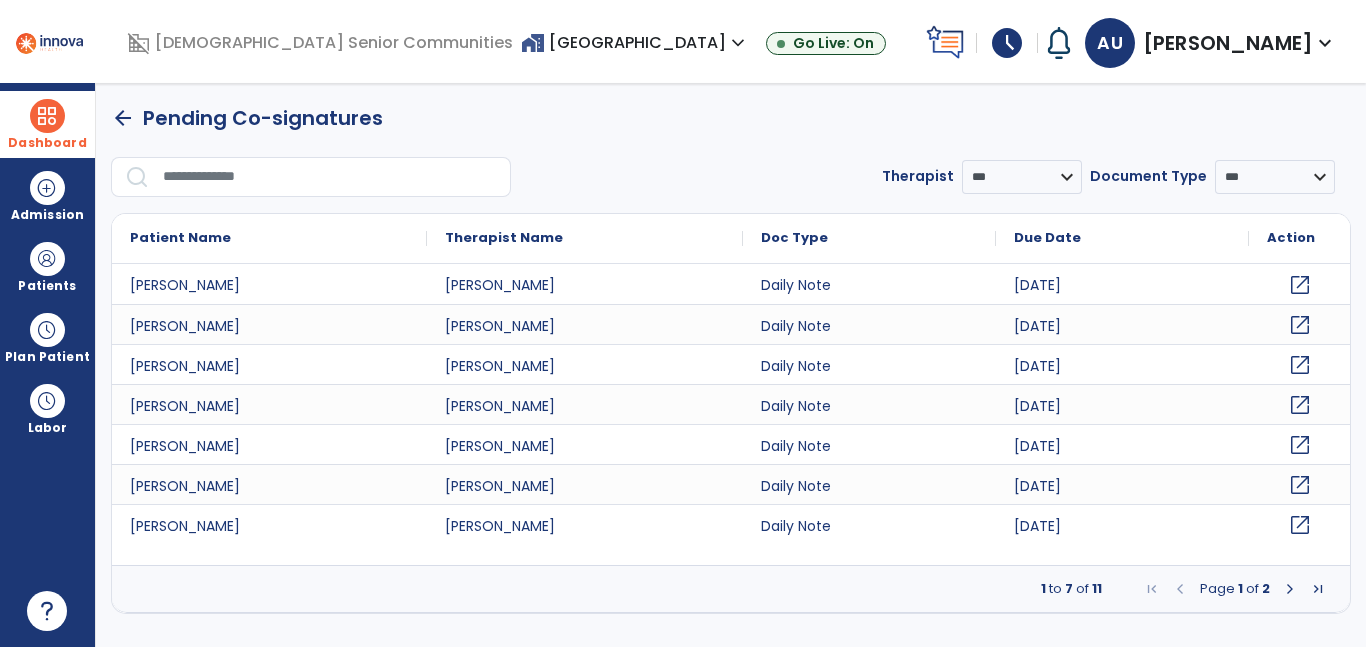 click at bounding box center (1290, 589) 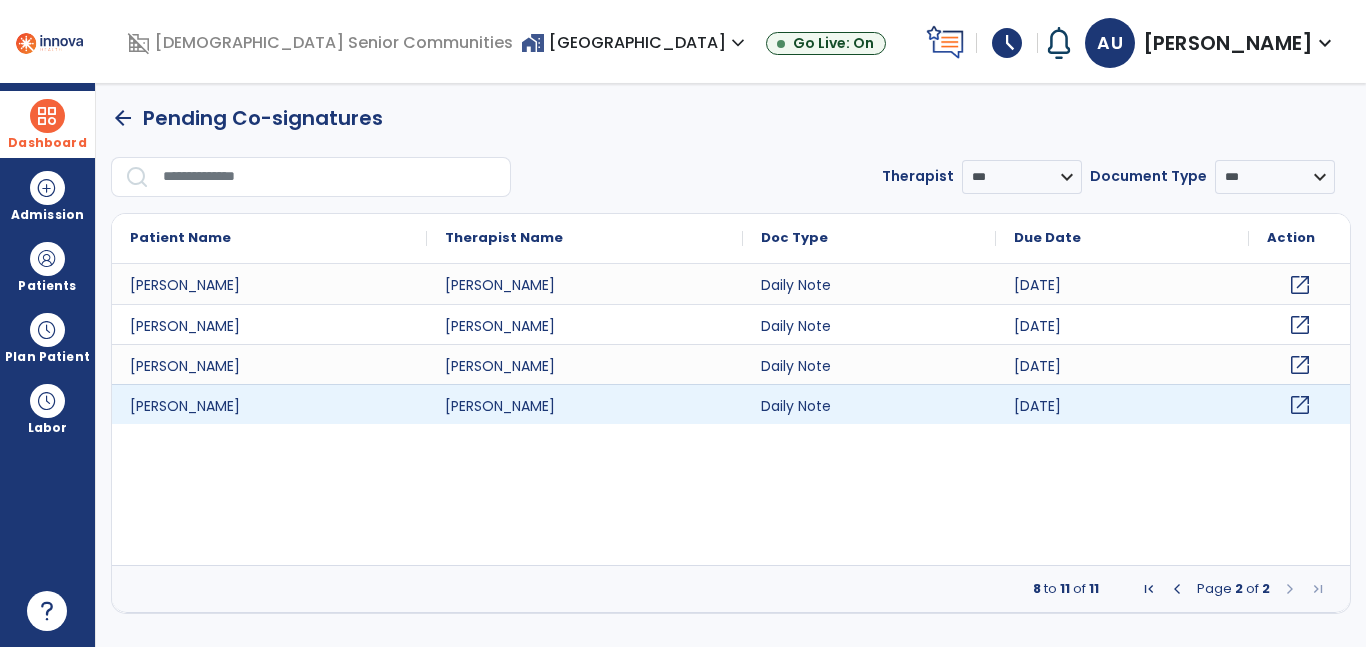 click on "open_in_new" 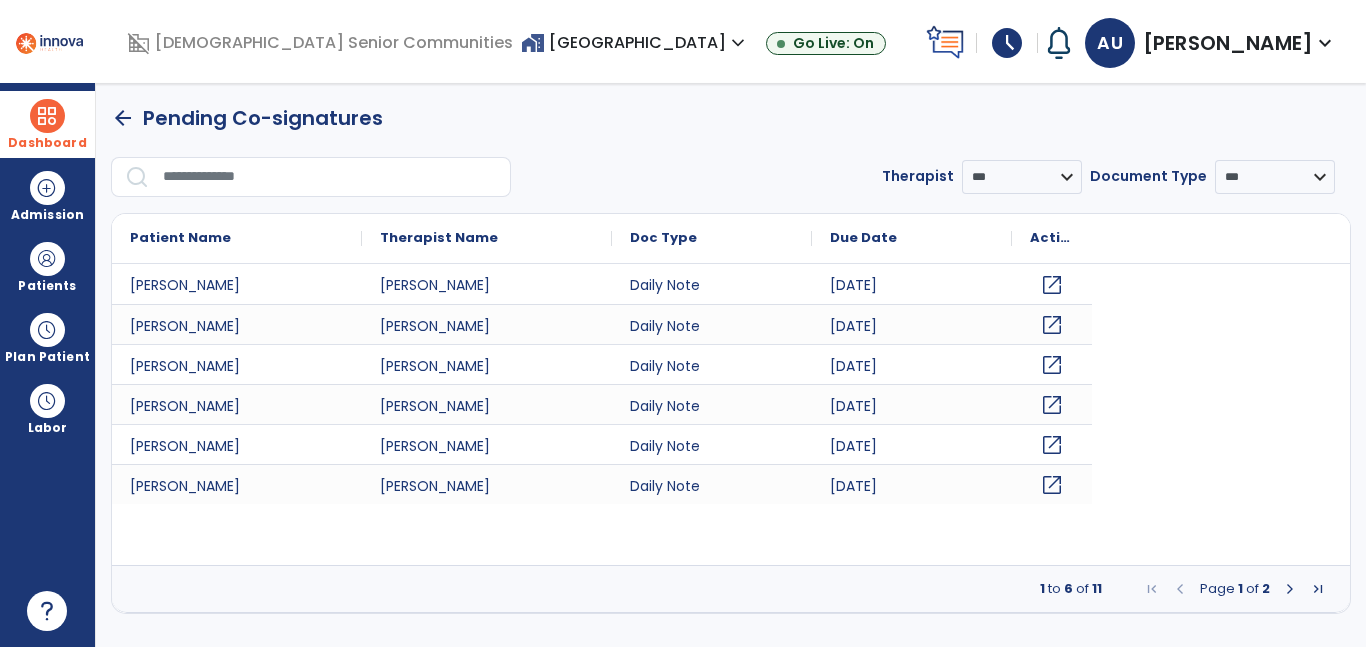 scroll, scrollTop: 0, scrollLeft: 0, axis: both 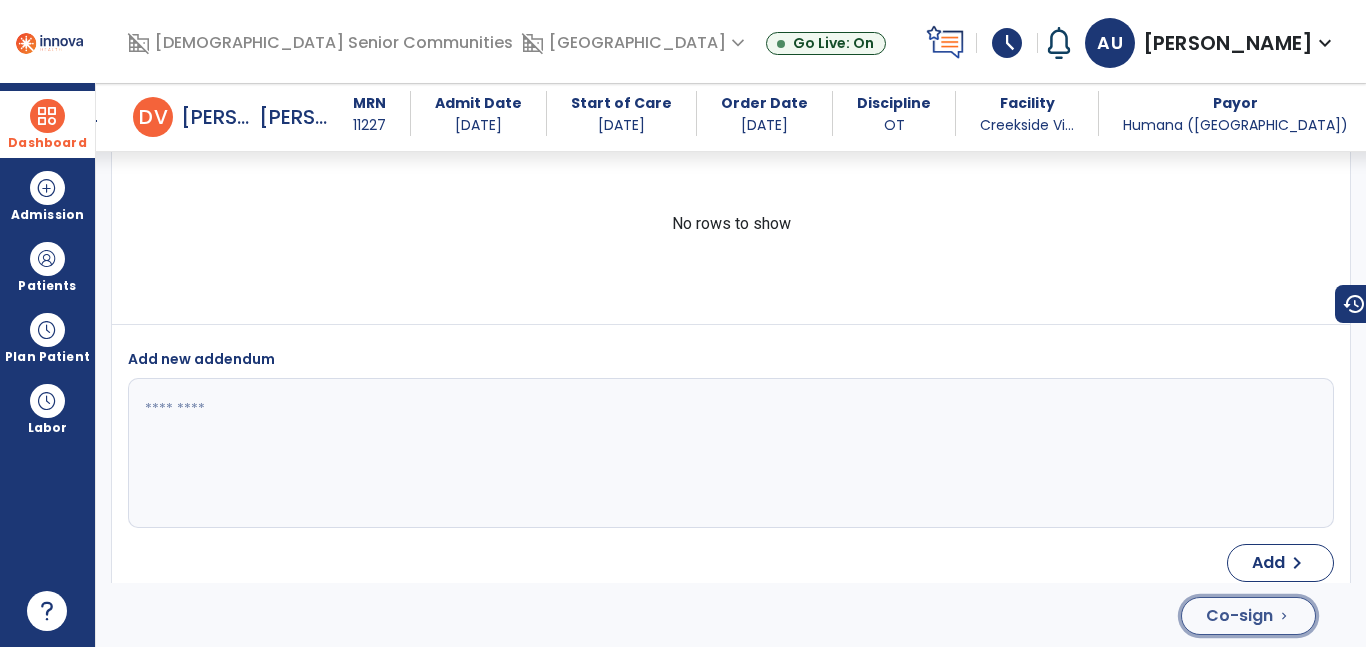 click on "Co-sign" 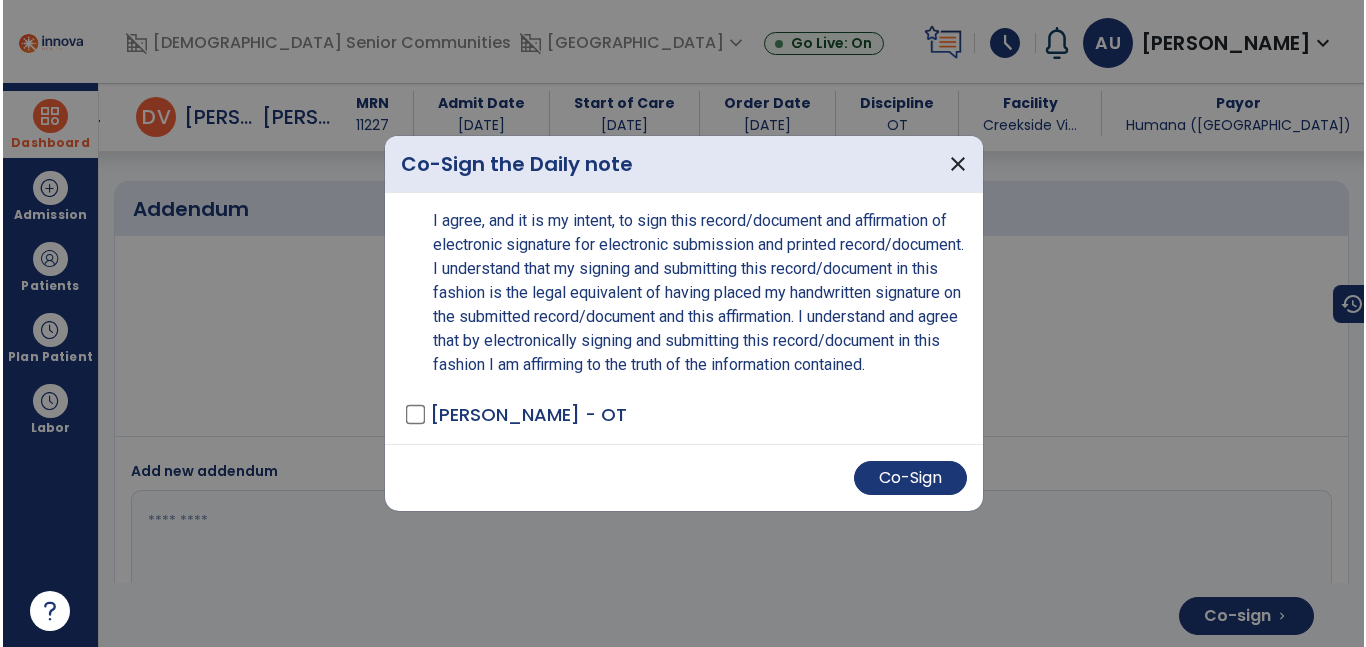 scroll, scrollTop: 5611, scrollLeft: 0, axis: vertical 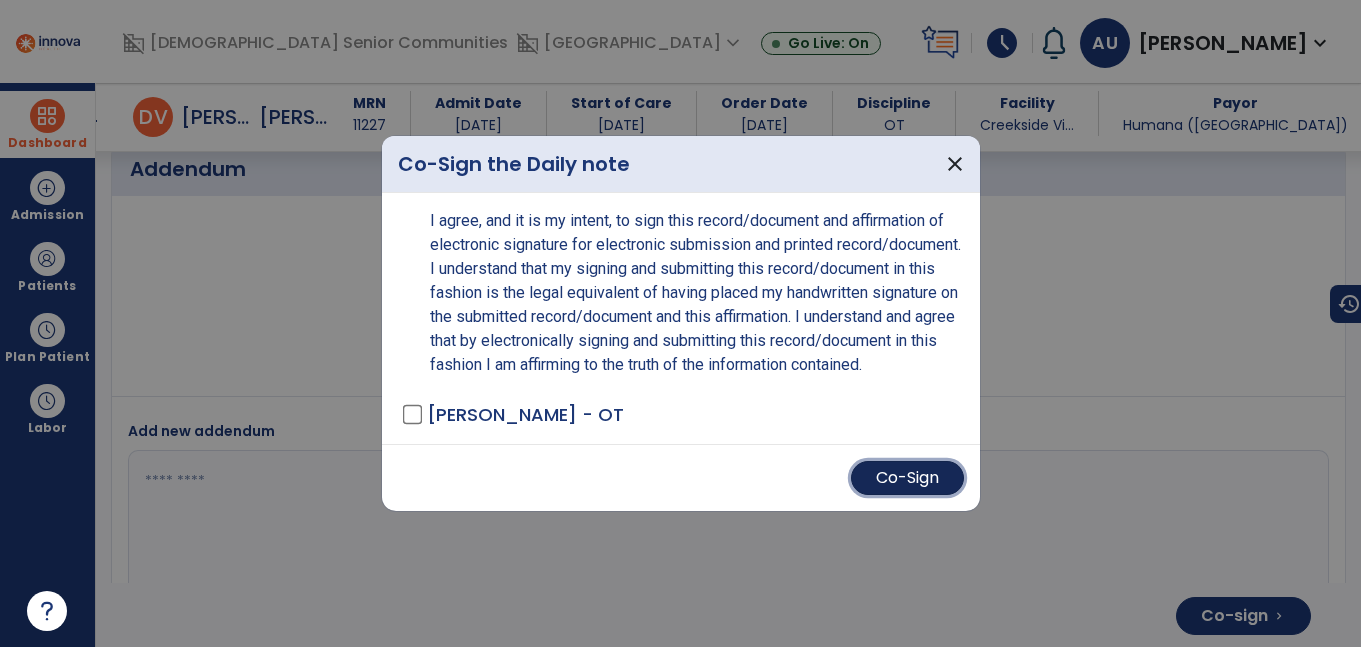 click on "Co-Sign" at bounding box center (907, 478) 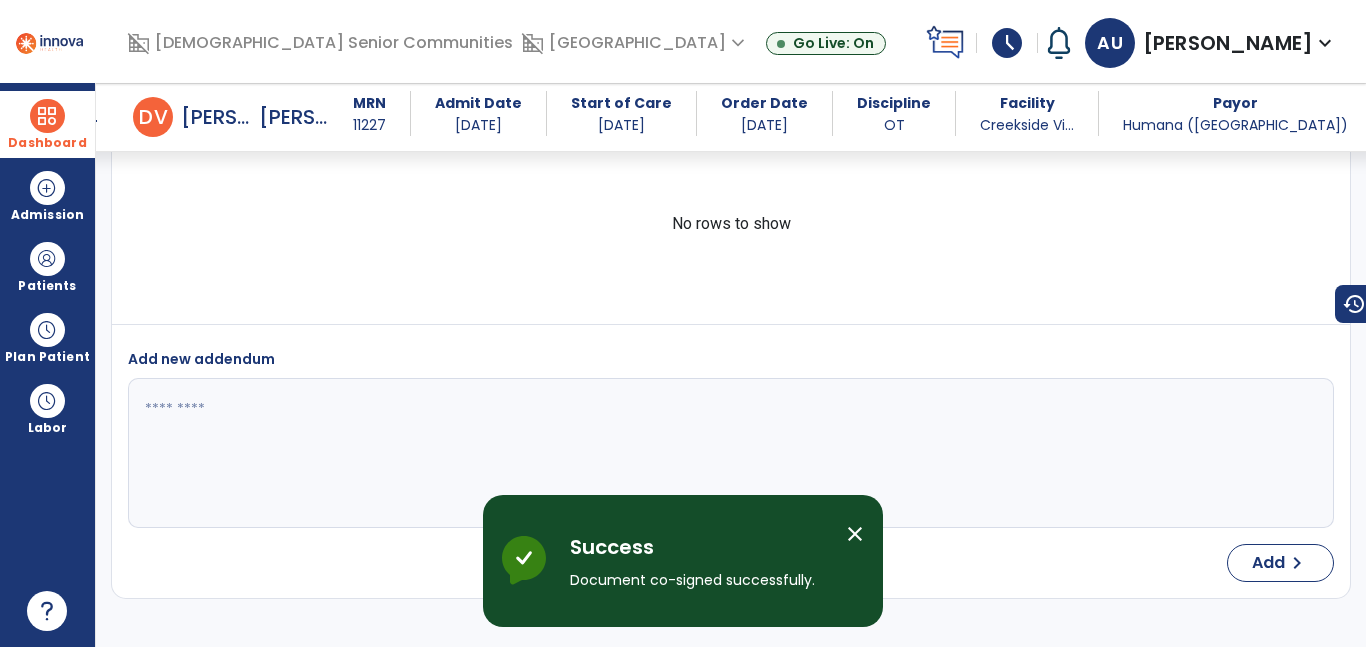 scroll, scrollTop: 5571, scrollLeft: 0, axis: vertical 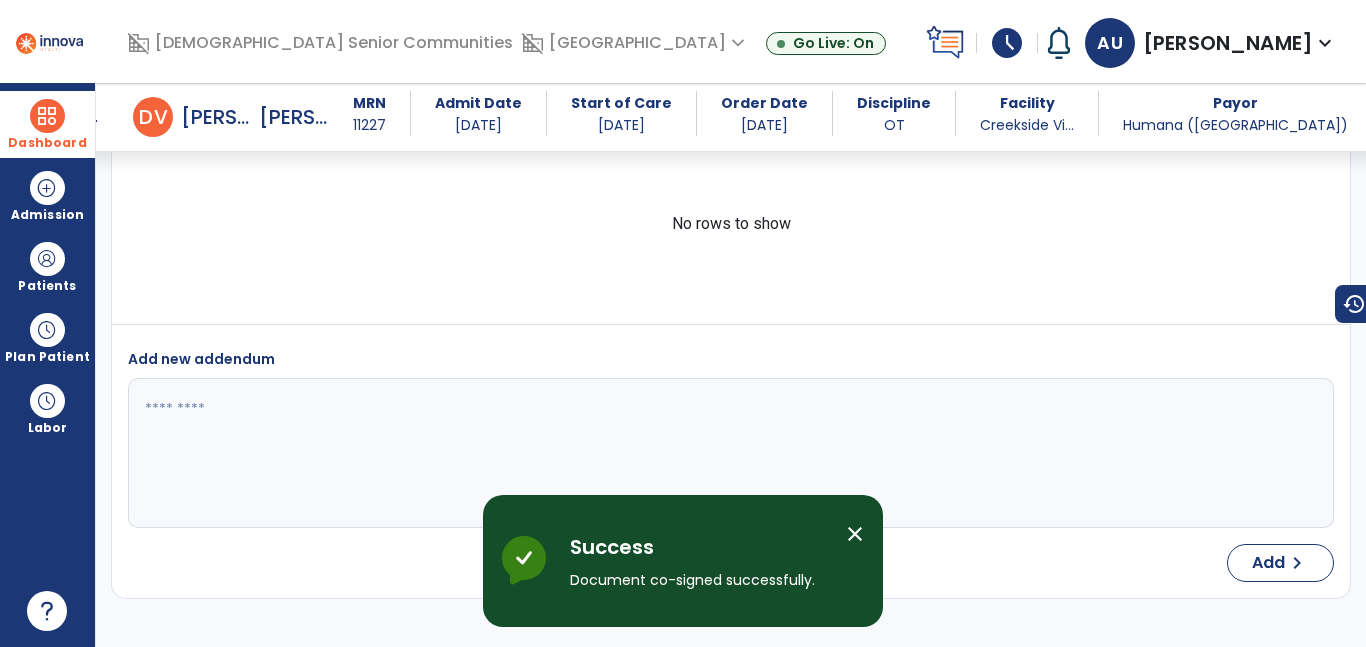 click on "Dashboard" at bounding box center (47, 143) 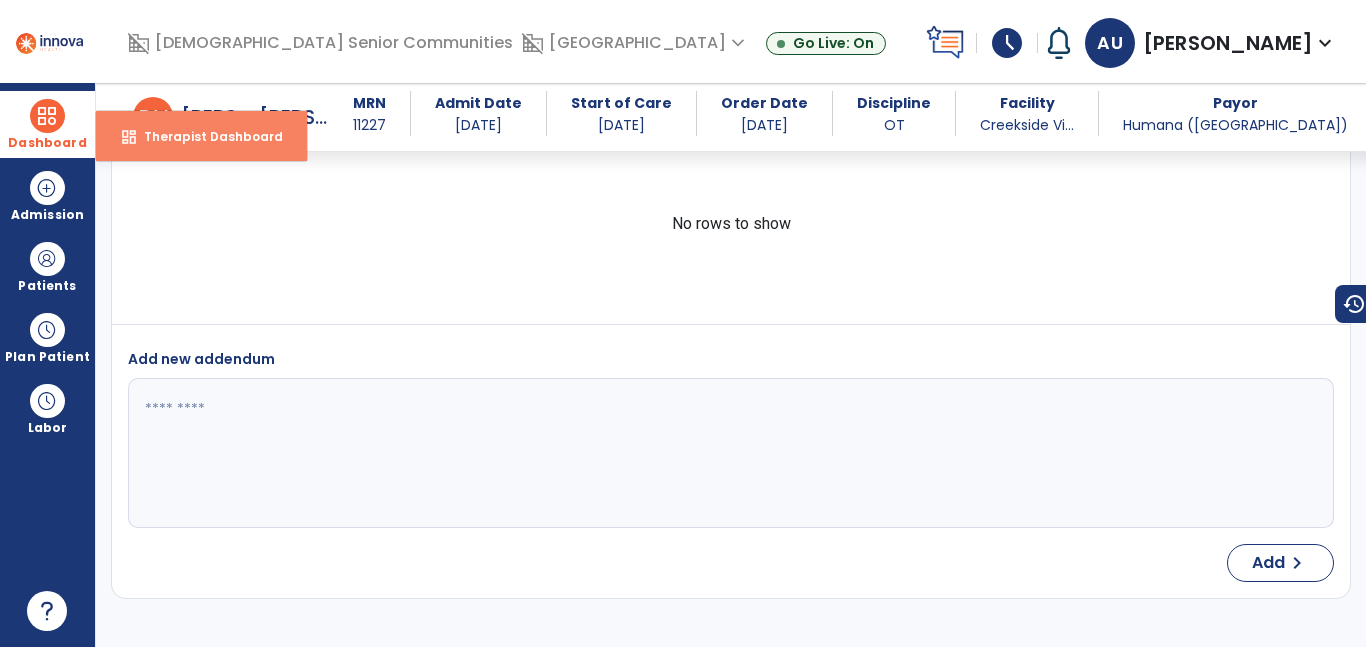 drag, startPoint x: 199, startPoint y: 126, endPoint x: 208, endPoint y: 136, distance: 13.453624 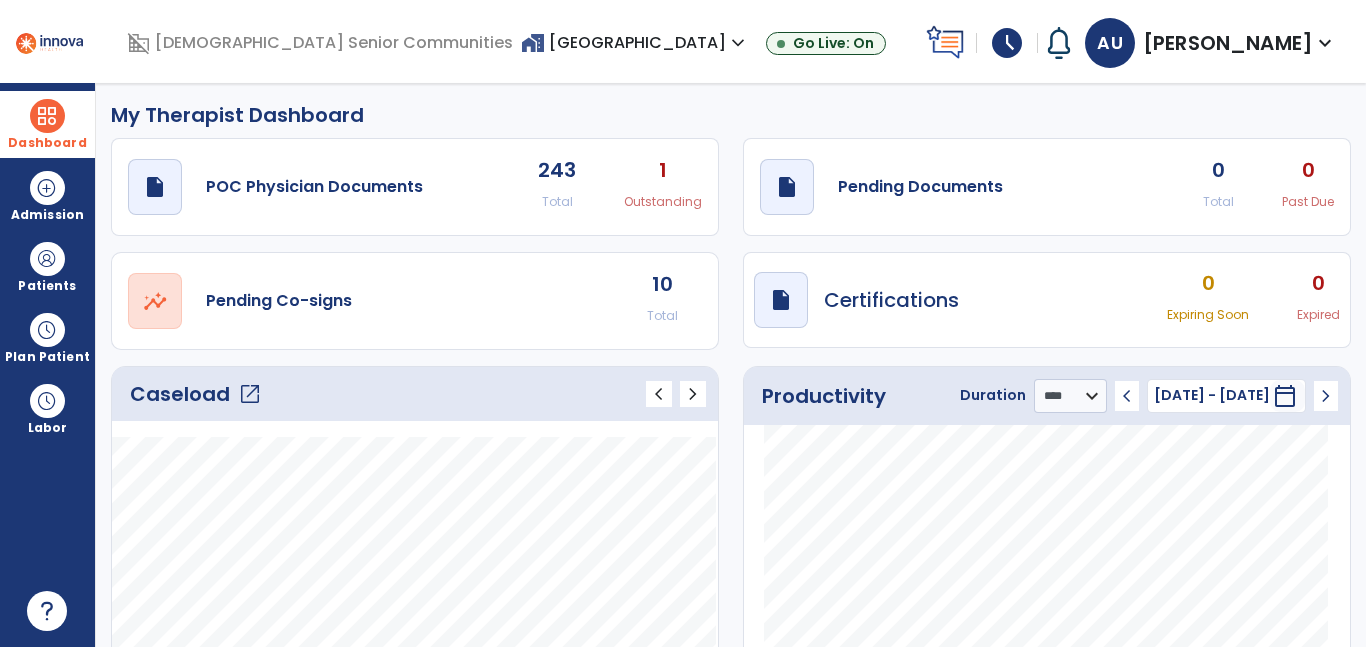 scroll, scrollTop: 0, scrollLeft: 0, axis: both 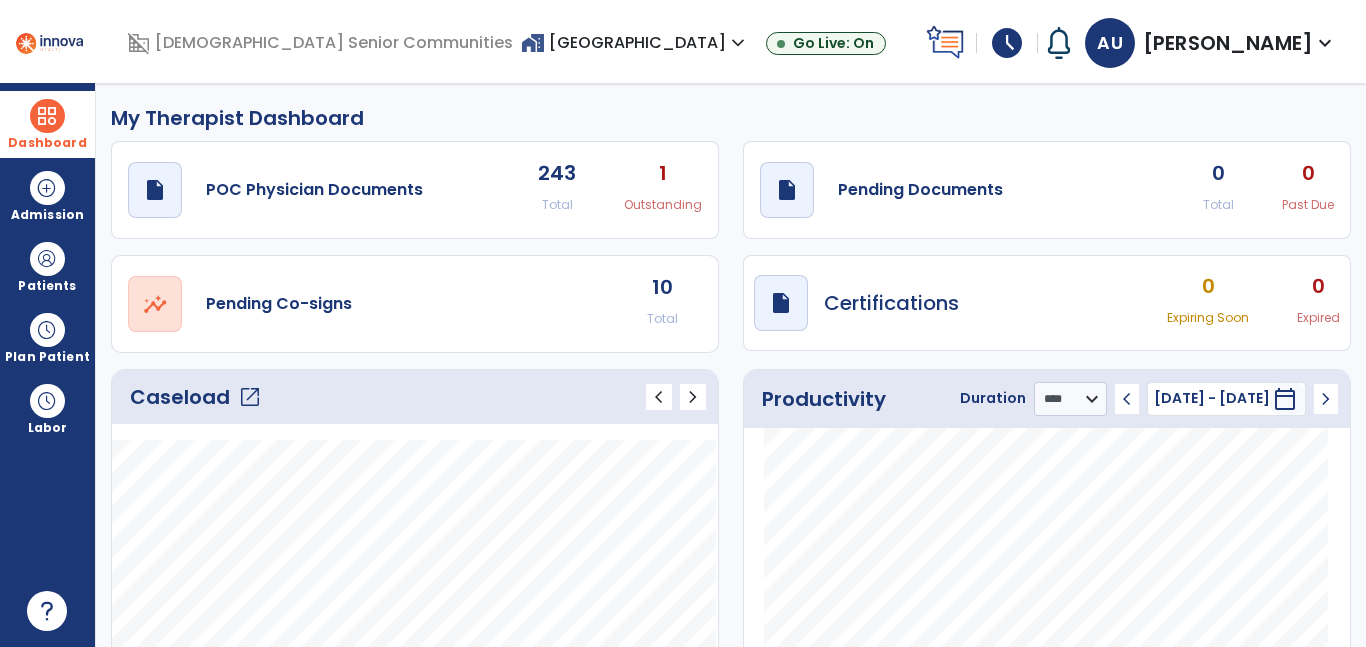 click on "open_in_new" 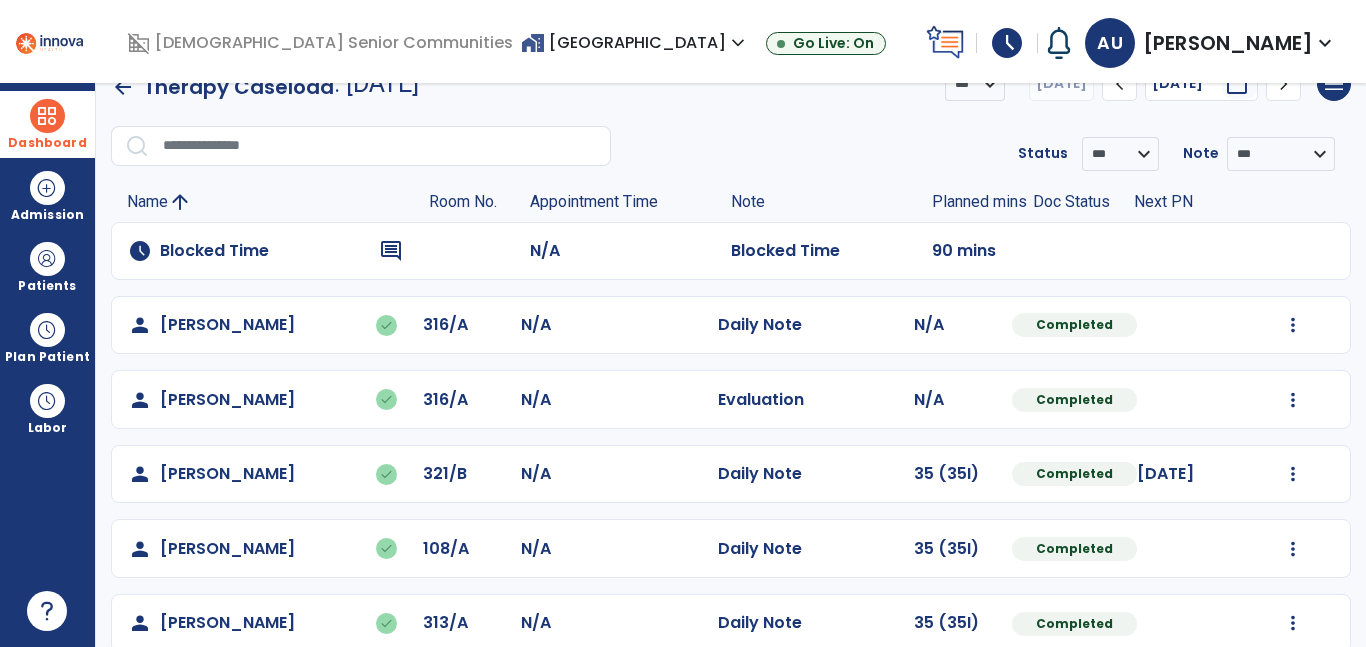 scroll, scrollTop: 0, scrollLeft: 0, axis: both 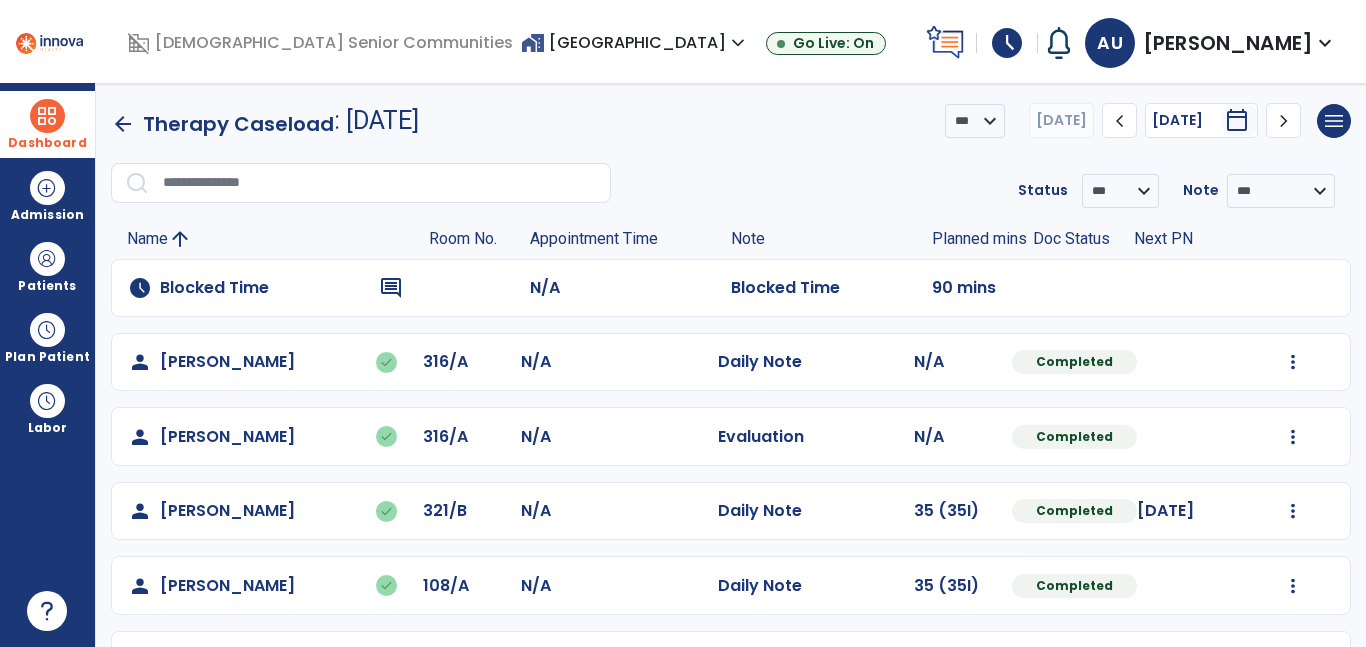click on "chevron_right" 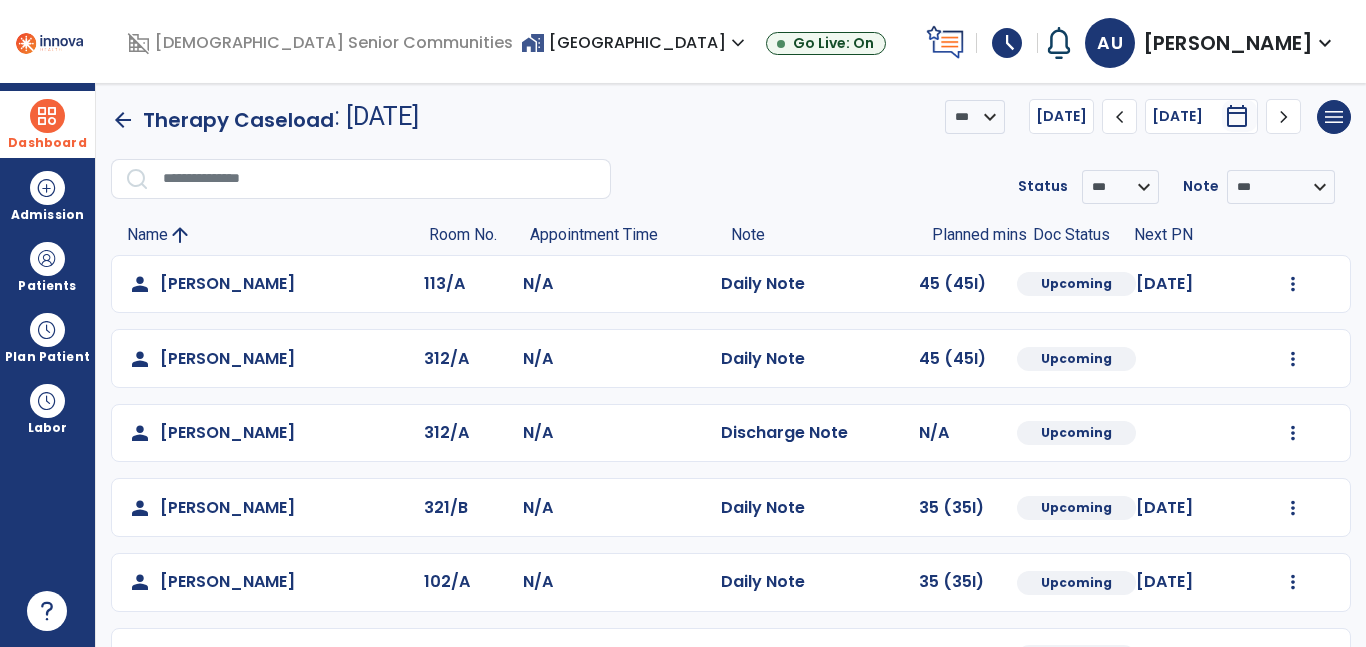scroll, scrollTop: 0, scrollLeft: 0, axis: both 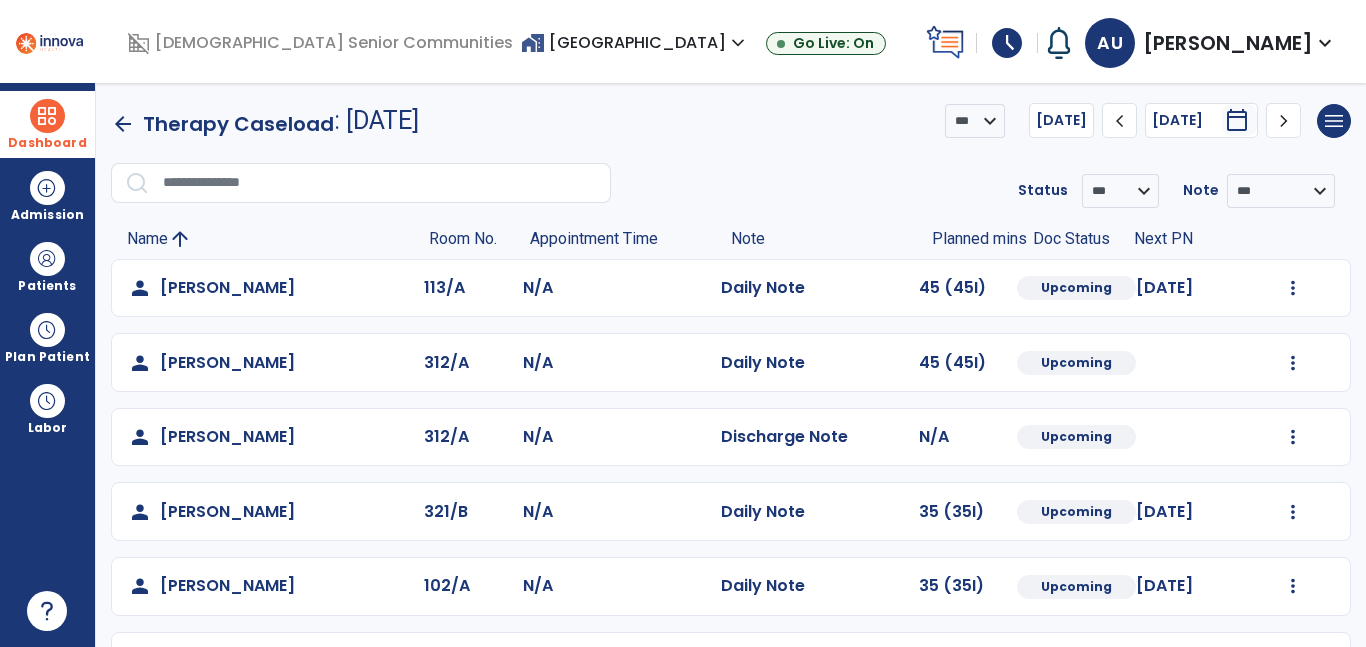 click on "chevron_right" 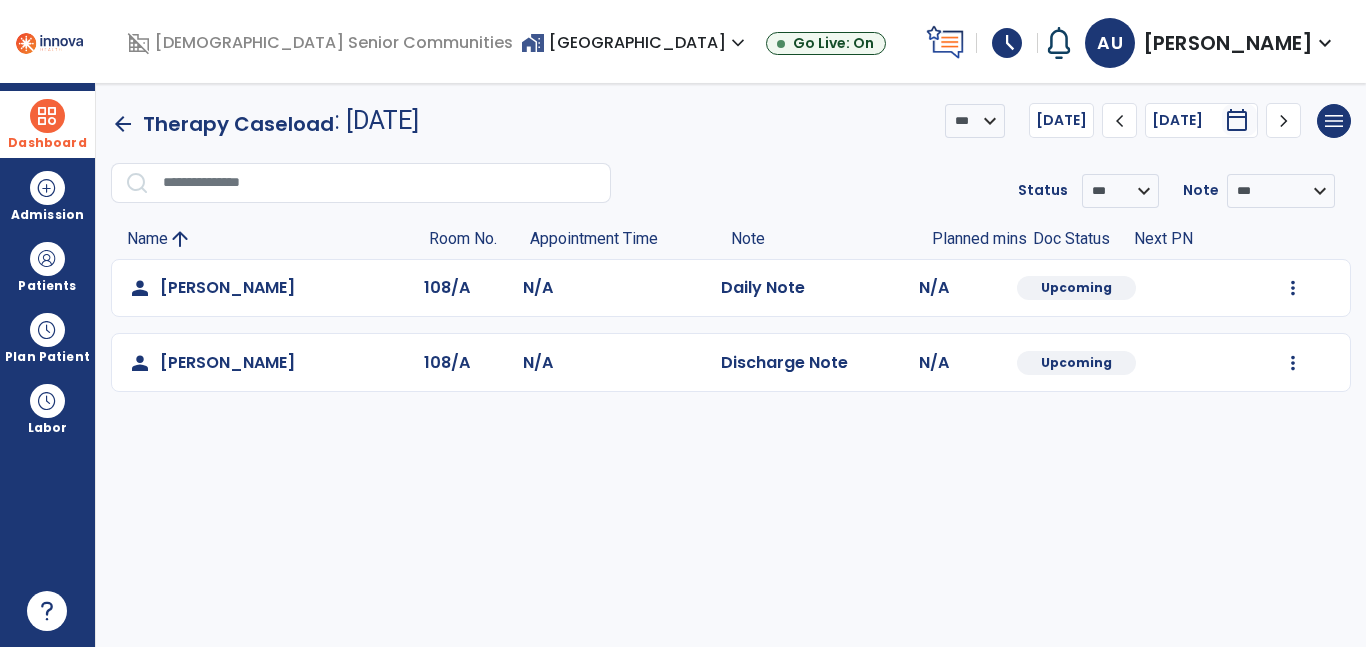 click on "chevron_right" 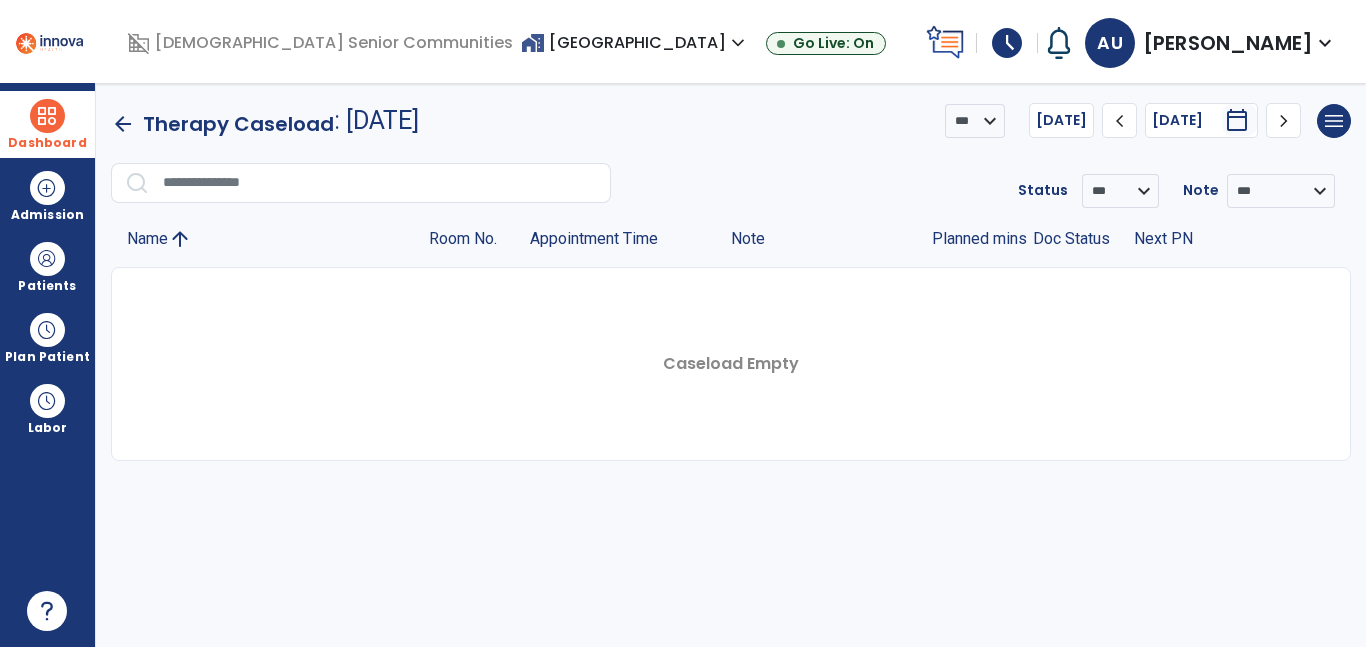 click on "chevron_right" 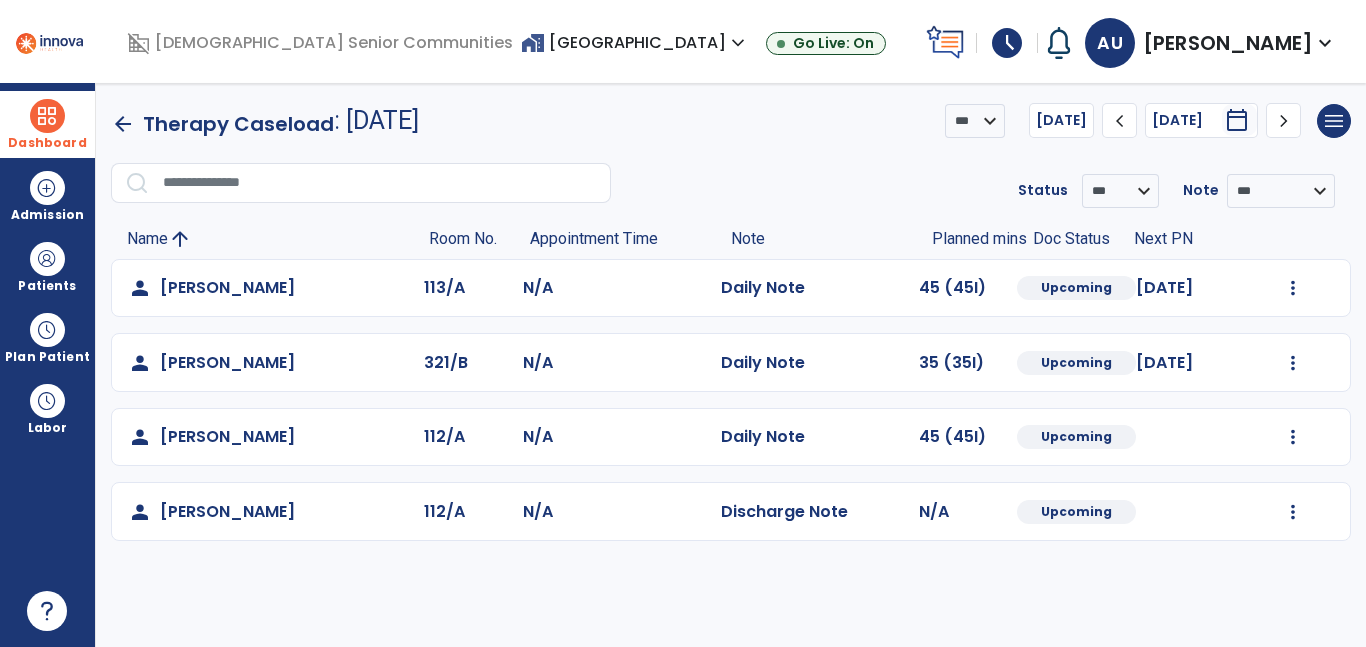 click at bounding box center (47, 116) 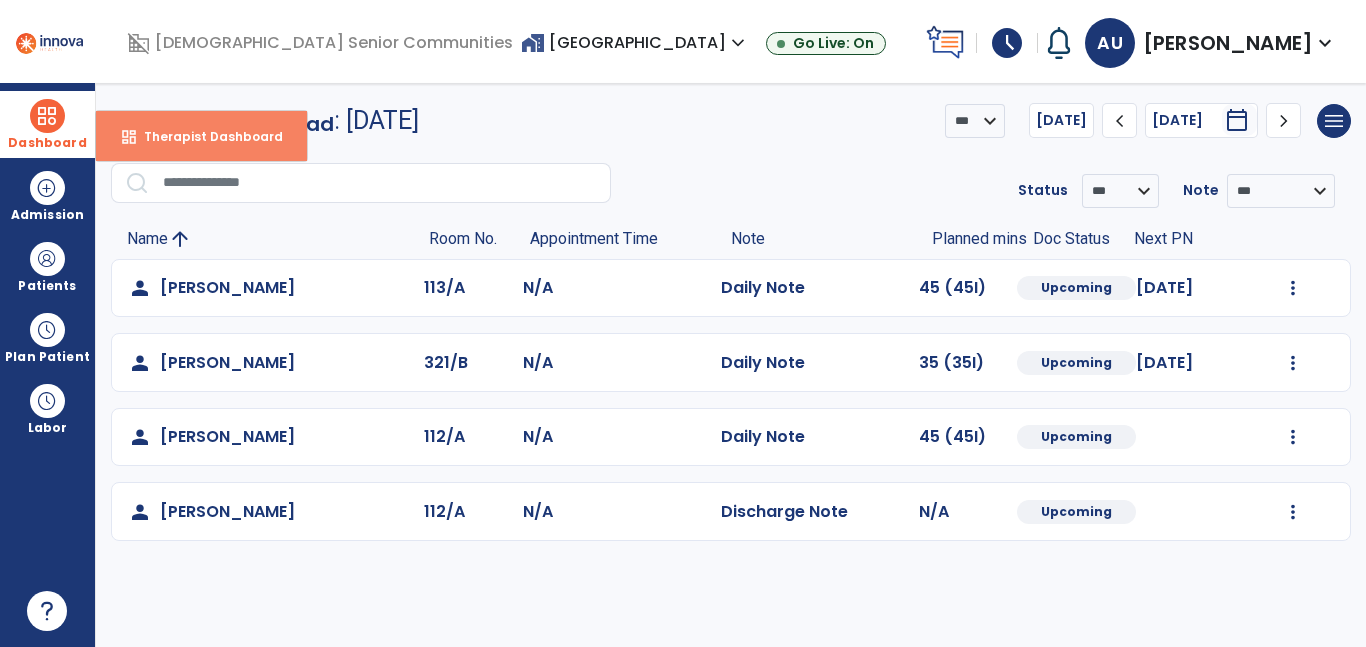 click on "dashboard" at bounding box center (129, 137) 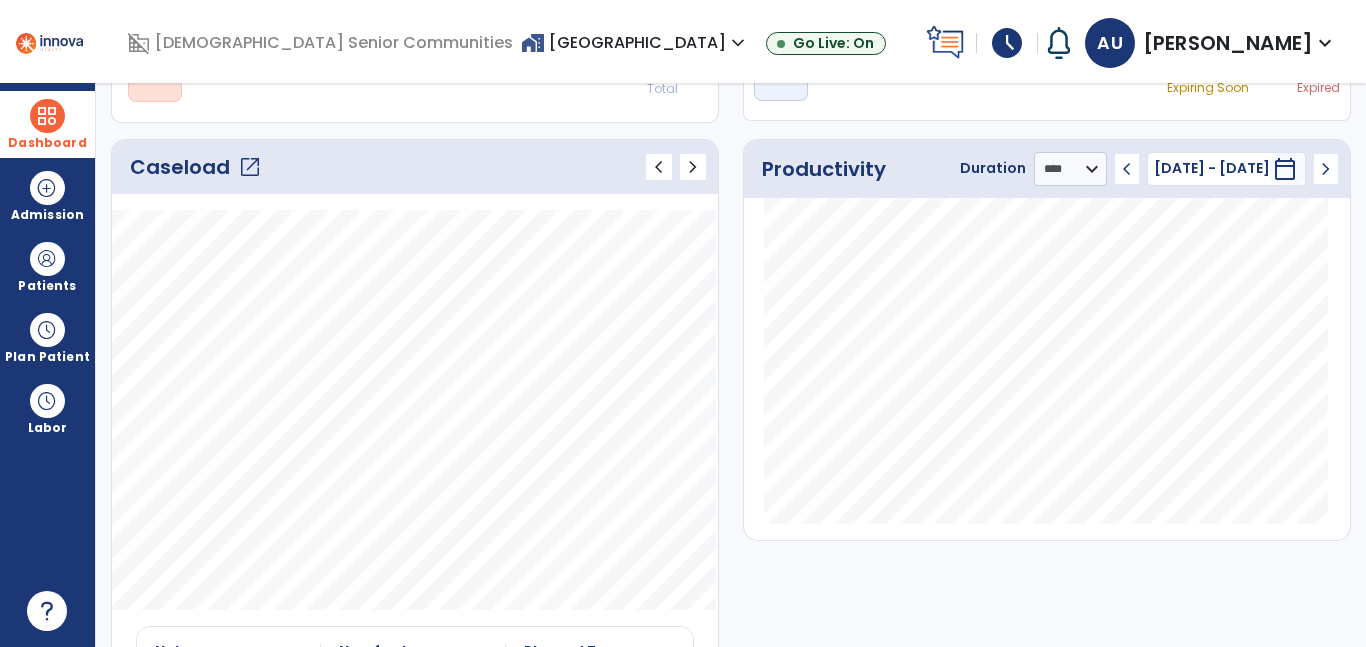 scroll, scrollTop: 0, scrollLeft: 0, axis: both 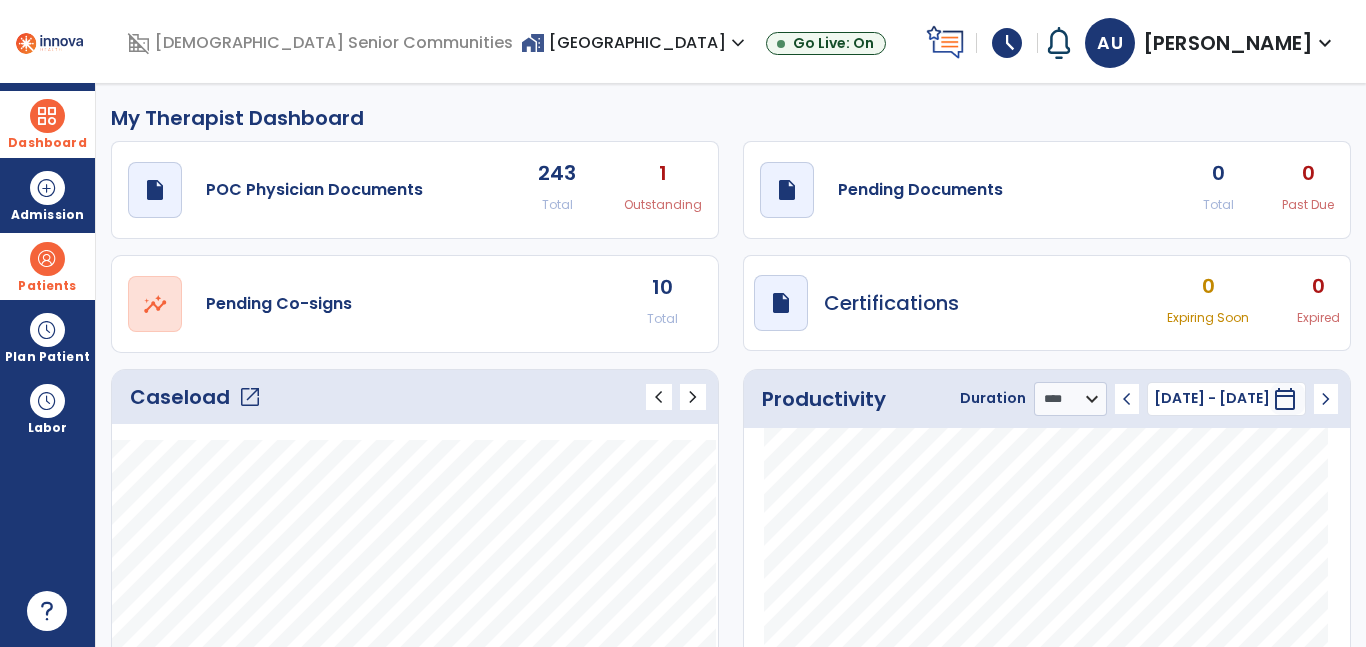 drag, startPoint x: 29, startPoint y: 265, endPoint x: 50, endPoint y: 262, distance: 21.213203 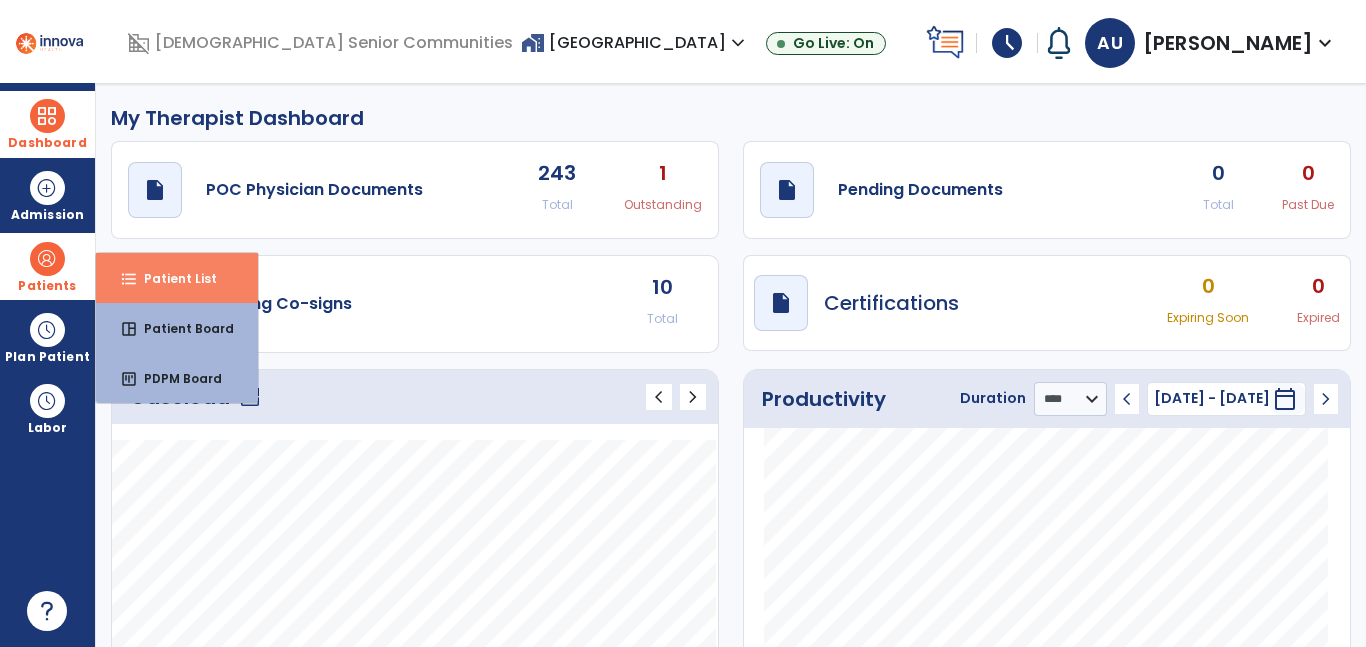 click on "Patient List" at bounding box center (172, 278) 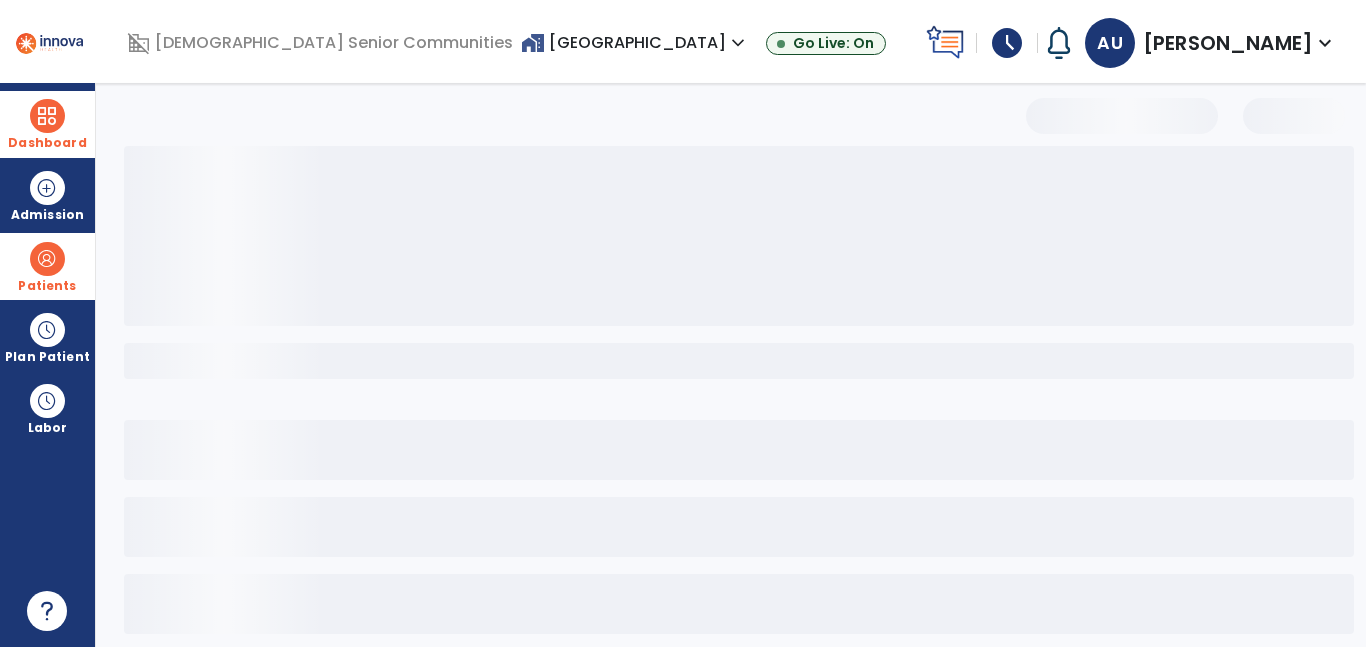 select on "***" 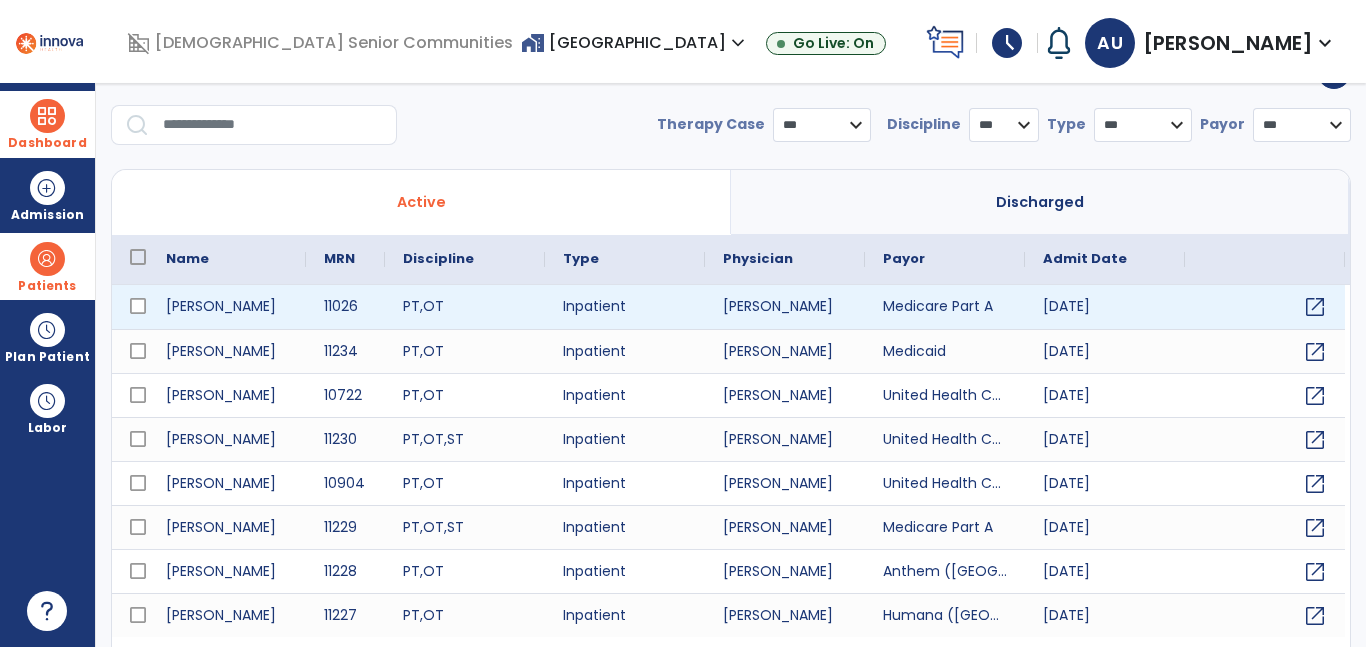 scroll, scrollTop: 61, scrollLeft: 0, axis: vertical 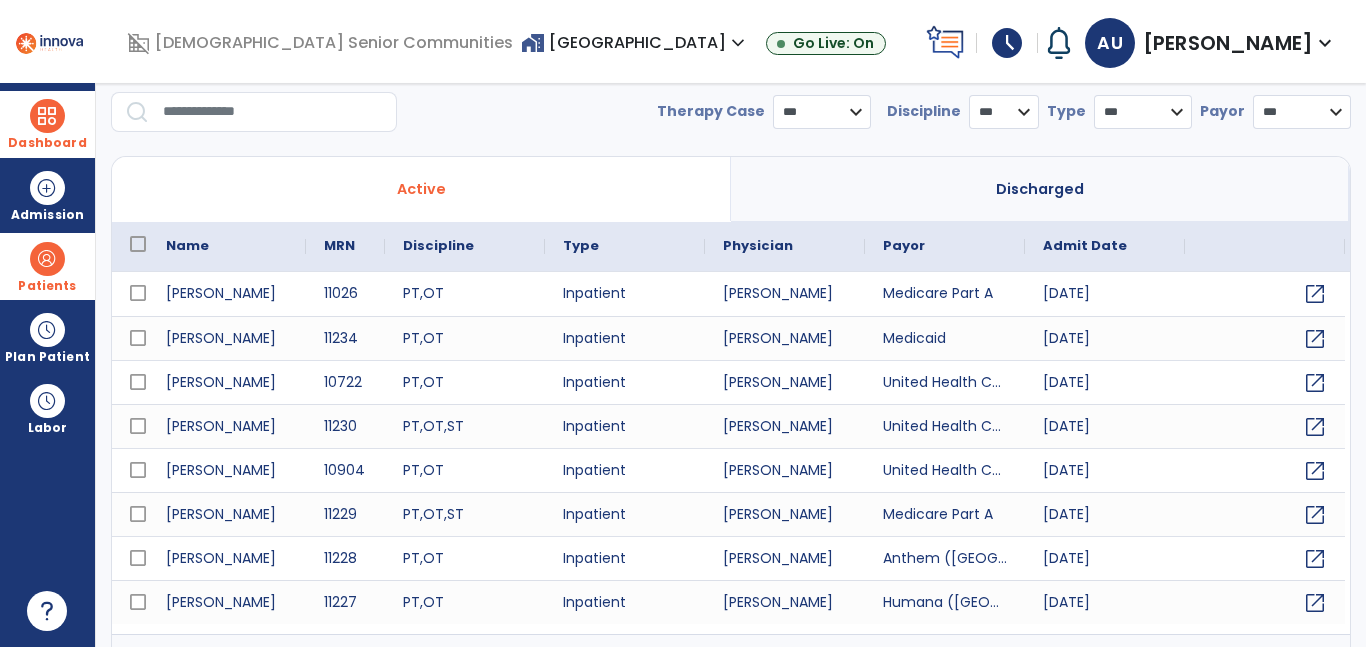 click at bounding box center [47, 259] 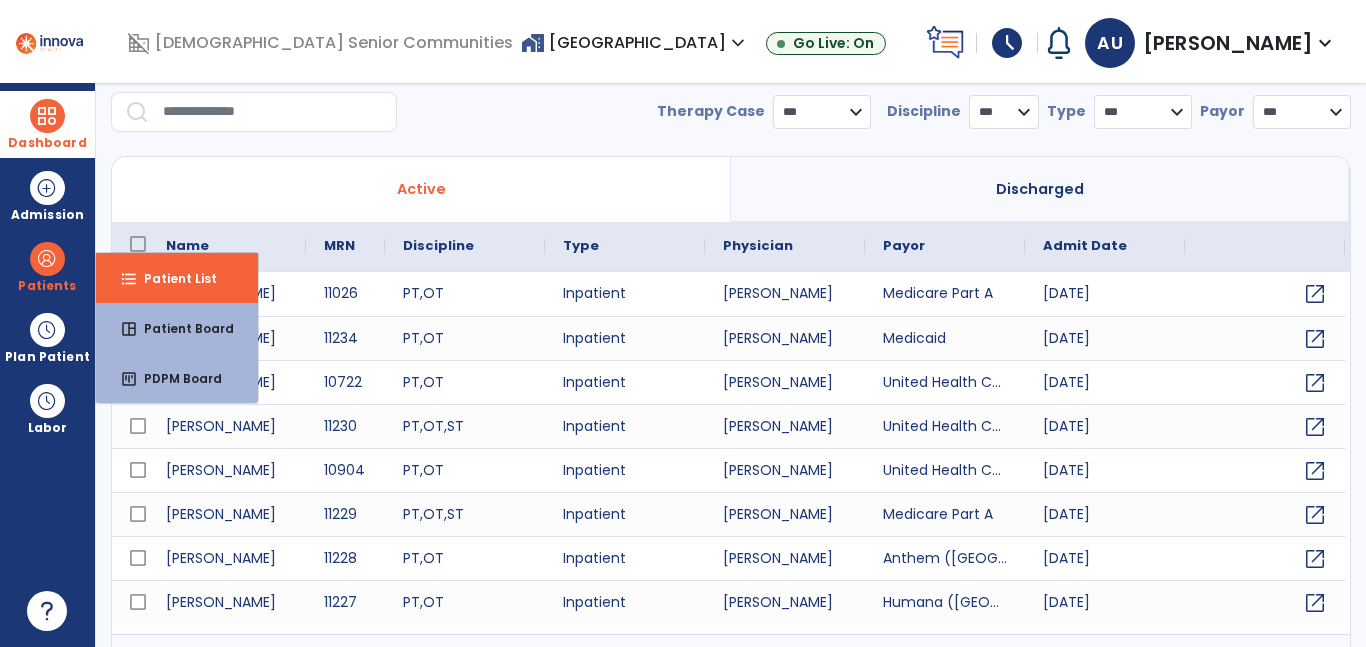 click on "Patient List" at bounding box center [172, 278] 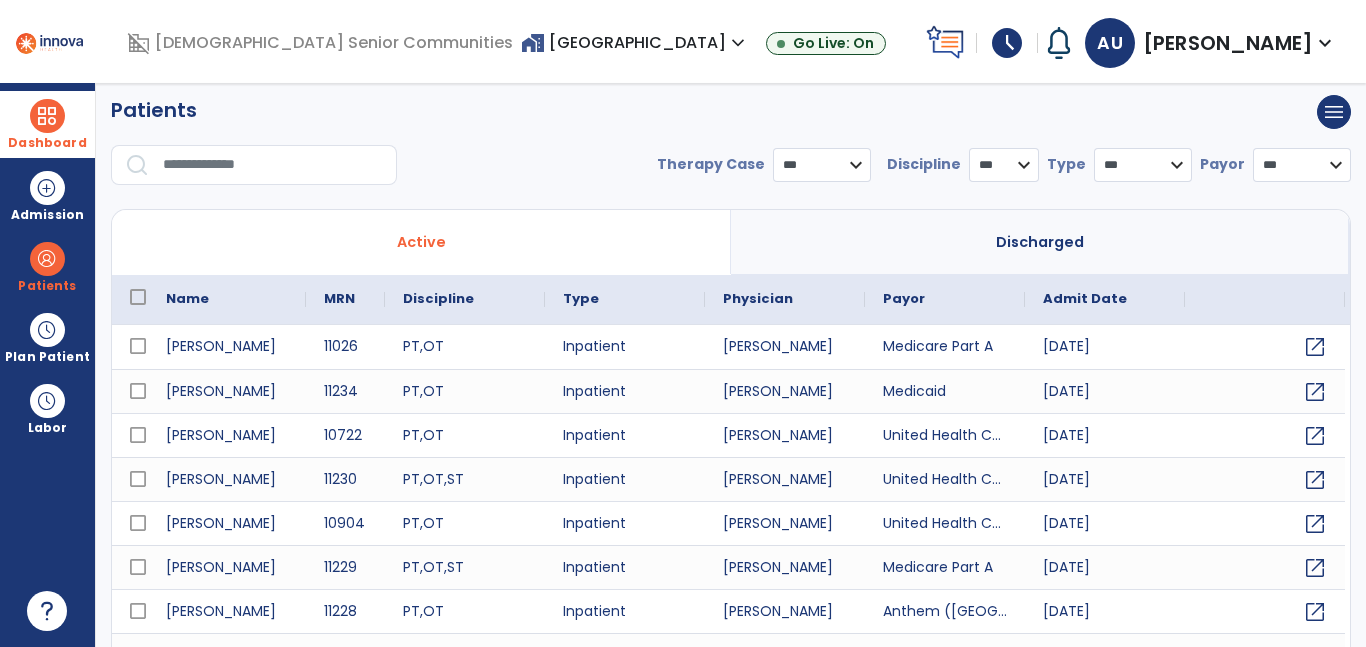 scroll, scrollTop: 0, scrollLeft: 0, axis: both 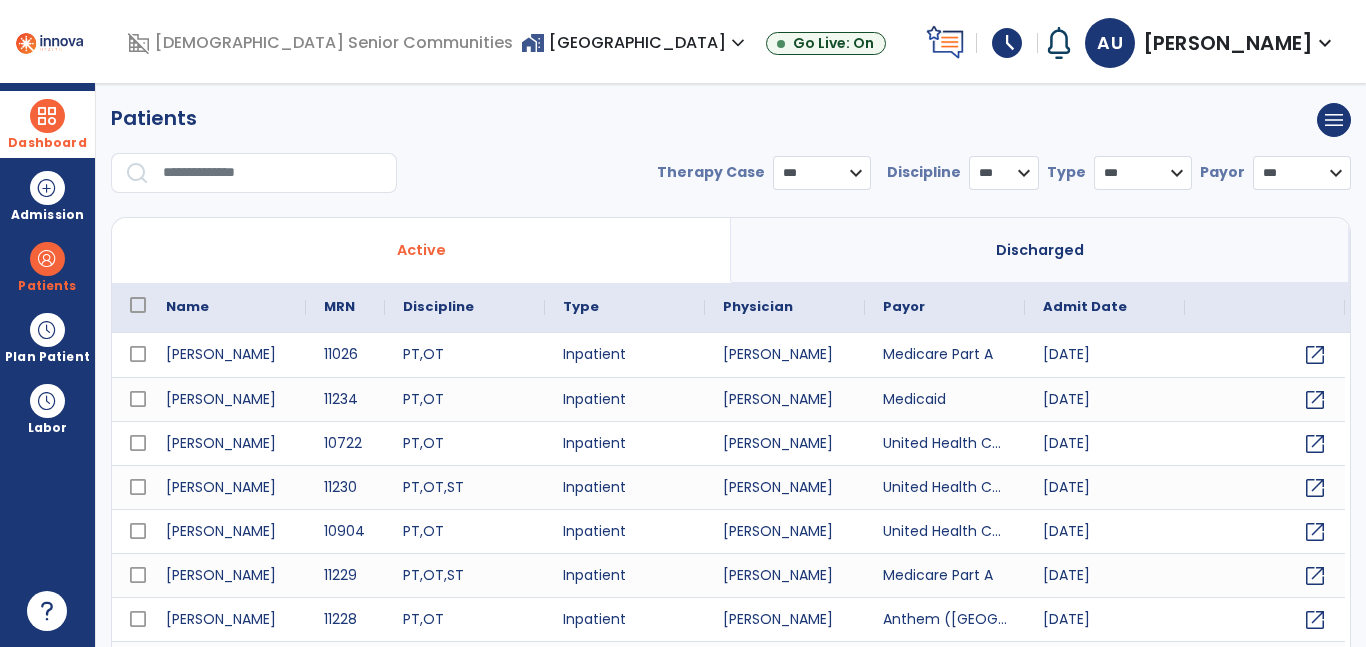 click at bounding box center (273, 173) 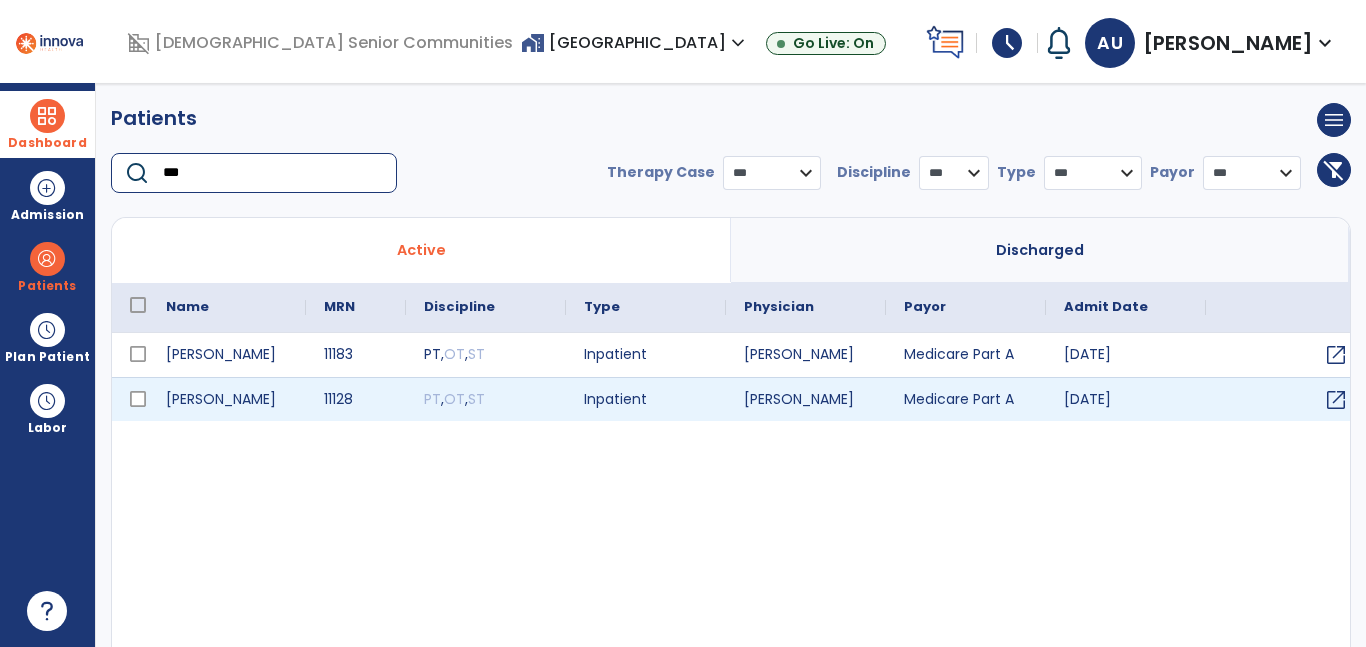 type on "***" 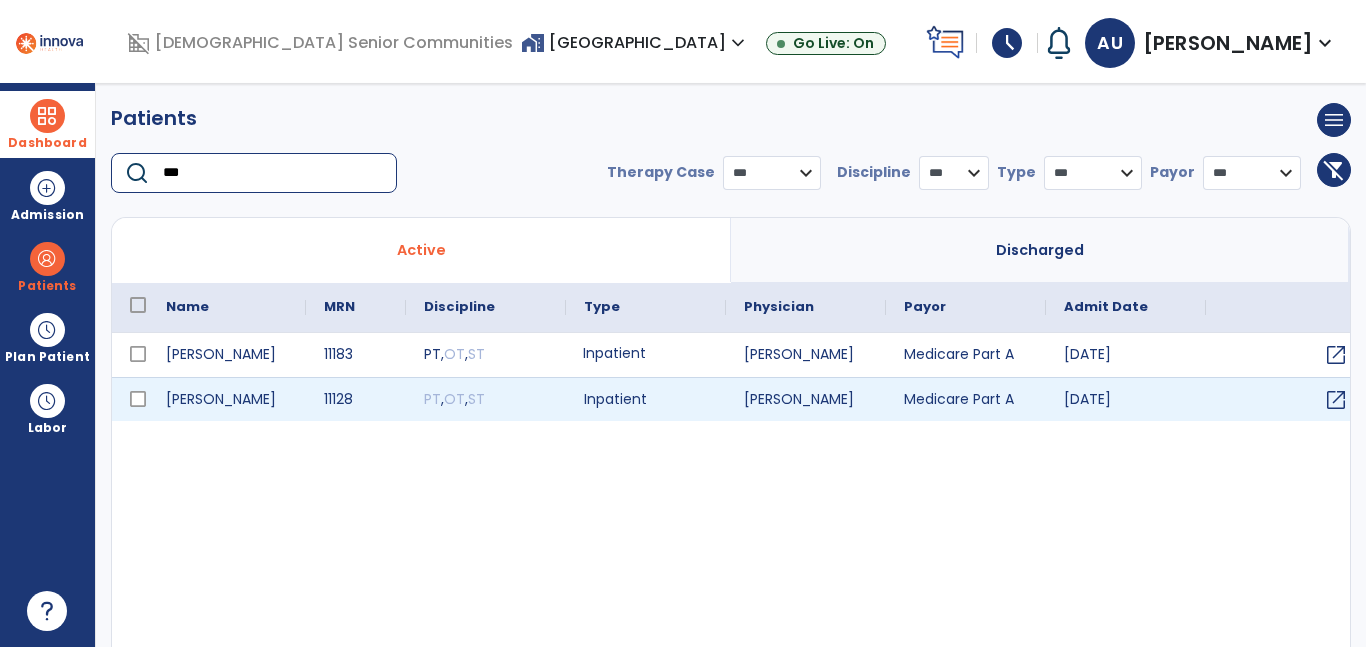 click on "Inpatient" at bounding box center [646, 355] 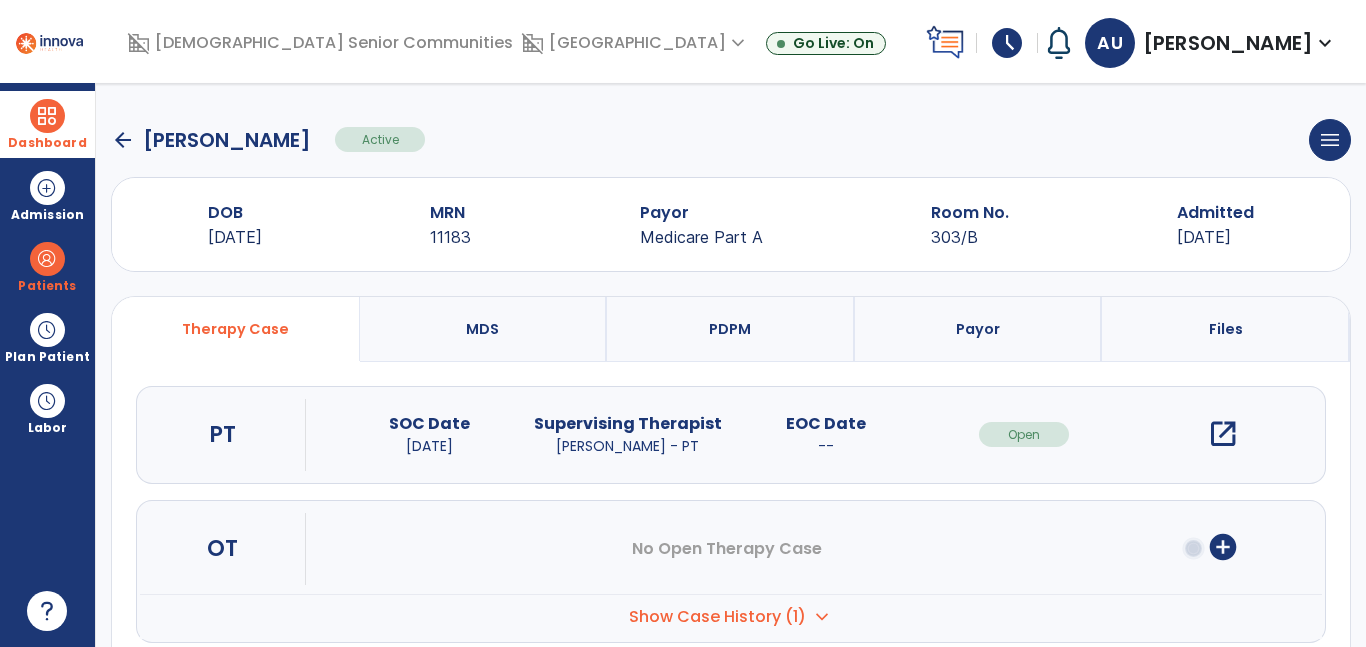 drag, startPoint x: 702, startPoint y: 327, endPoint x: 966, endPoint y: 332, distance: 264.04733 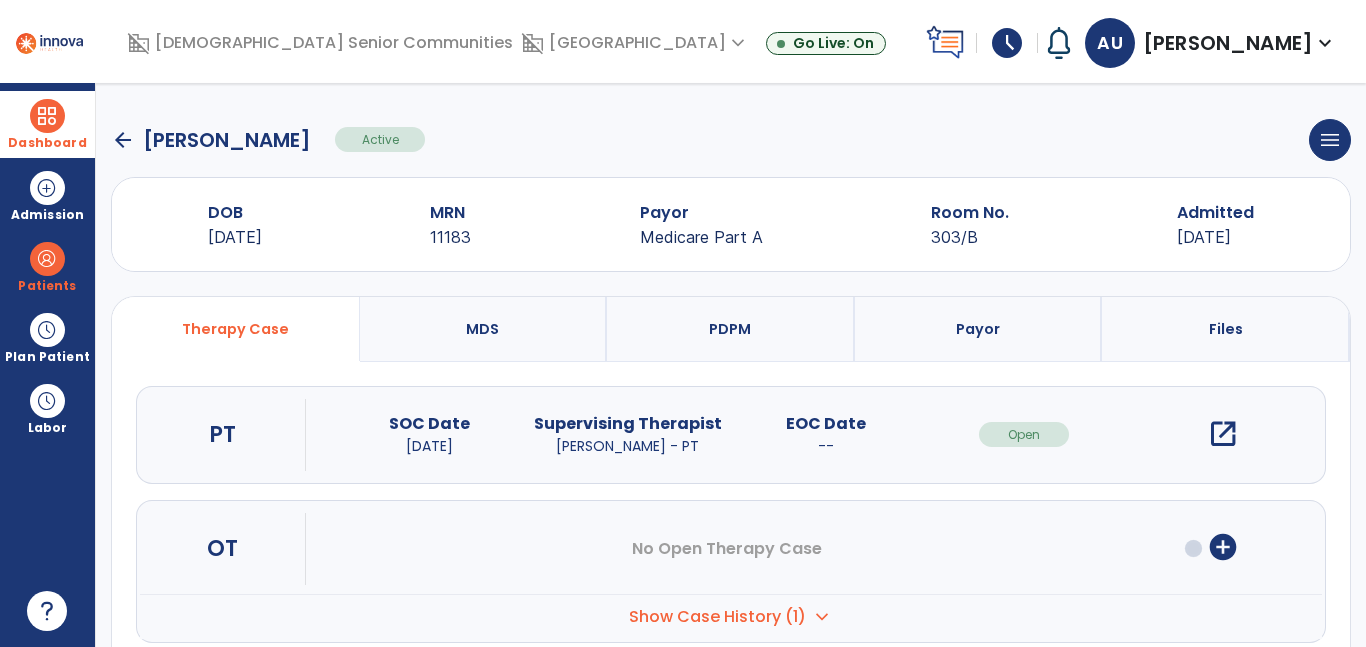 click on "PDPM" at bounding box center (731, 329) 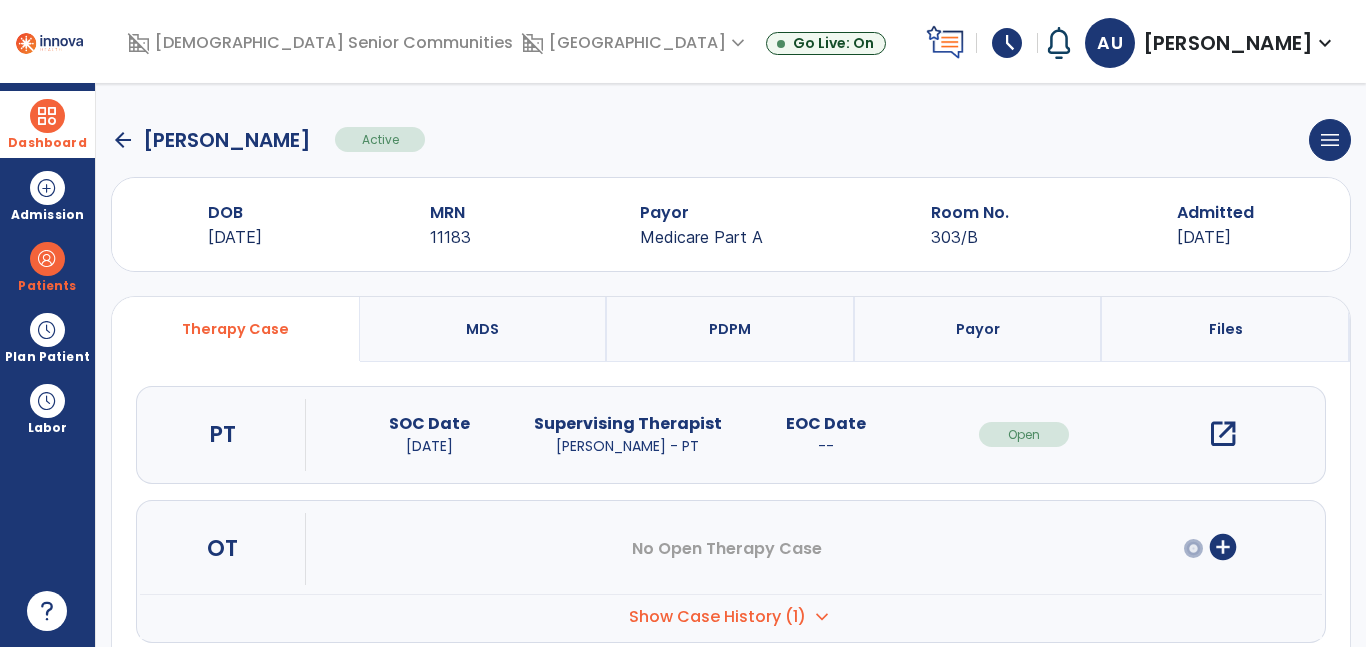 select on "***" 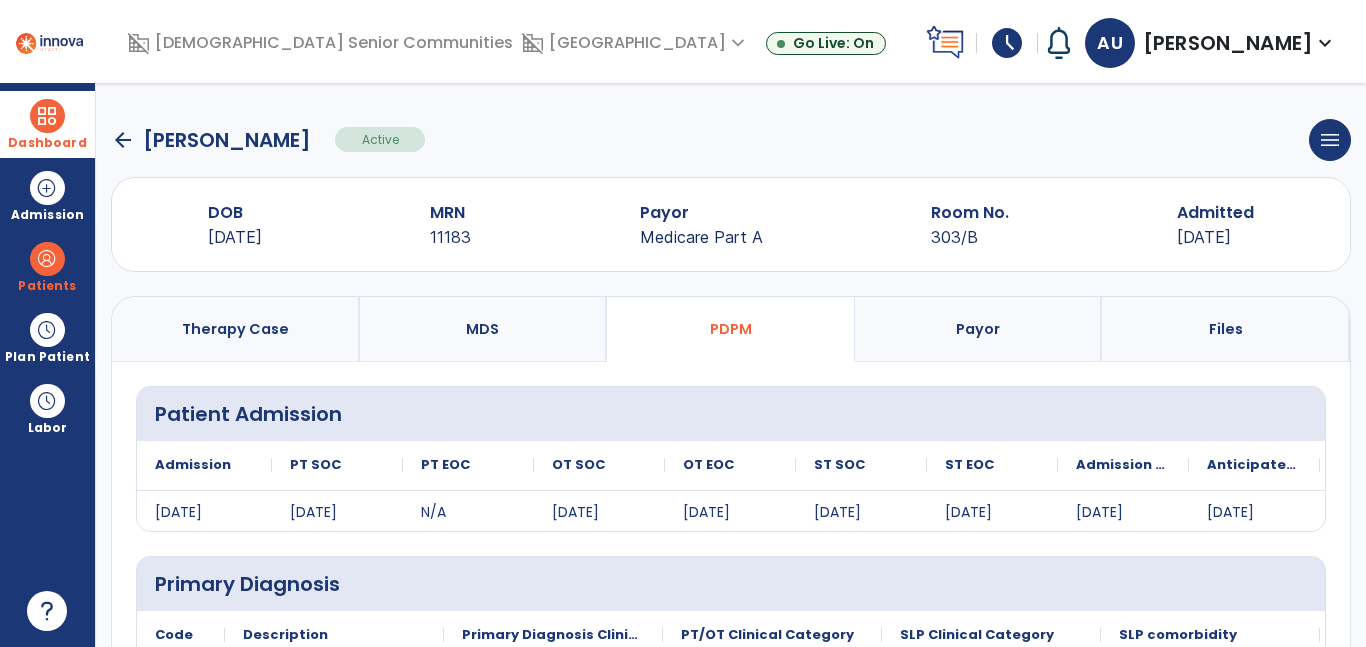 scroll, scrollTop: 595, scrollLeft: 0, axis: vertical 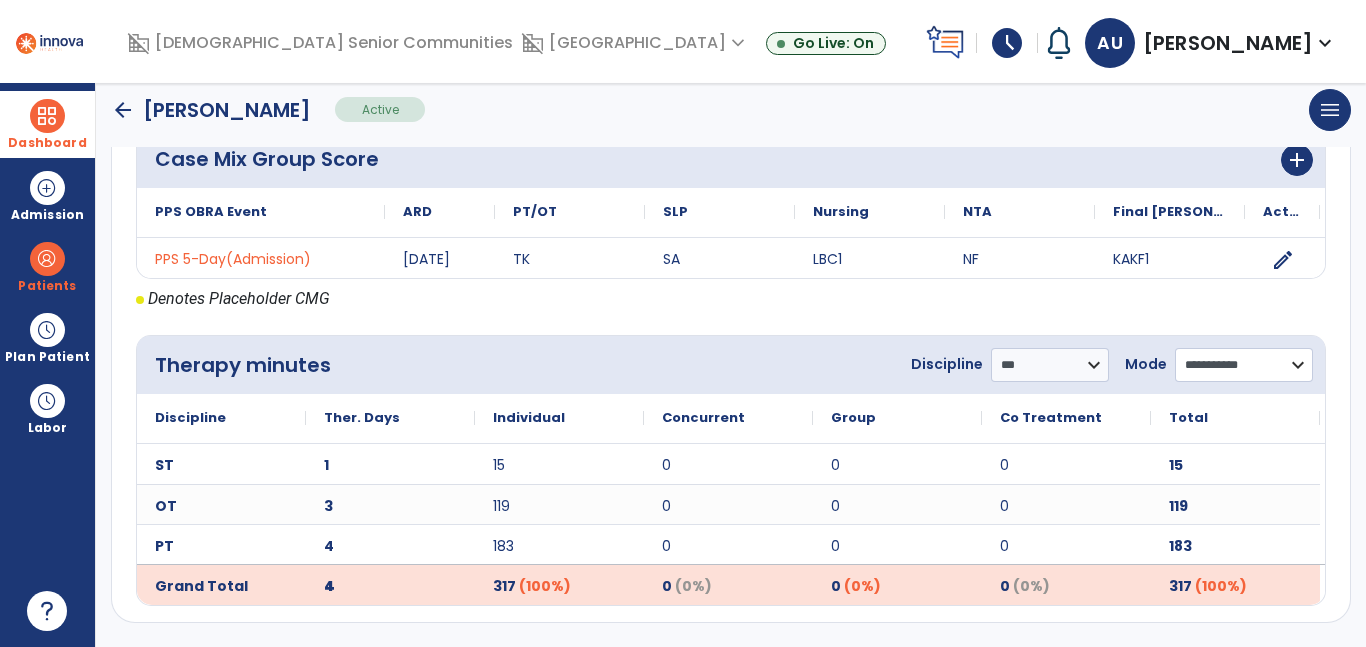 click on "**********" 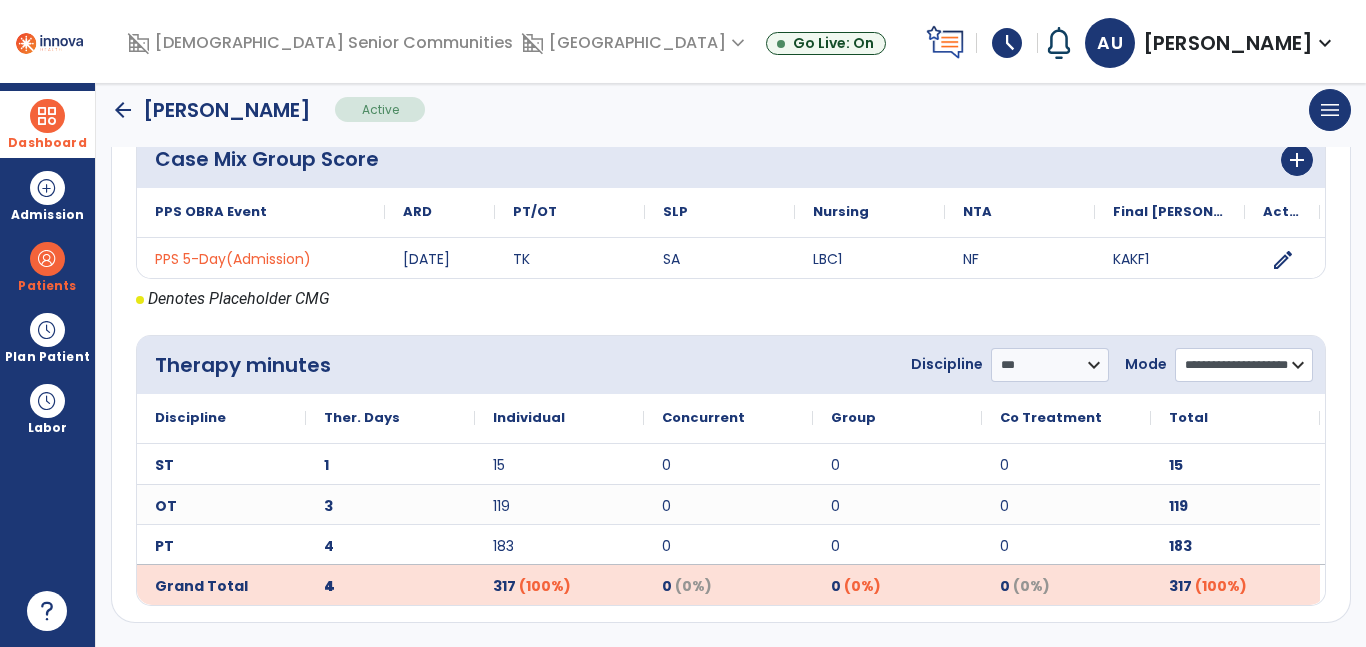 click on "**********" 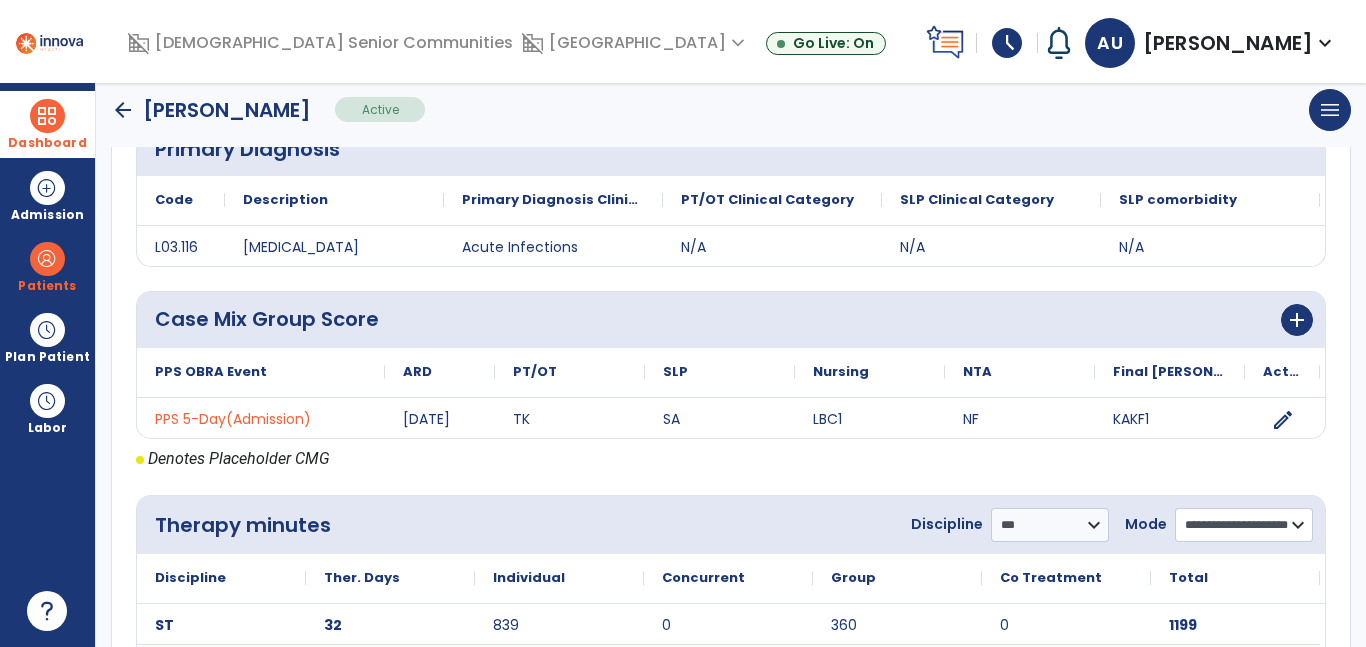 scroll, scrollTop: 595, scrollLeft: 0, axis: vertical 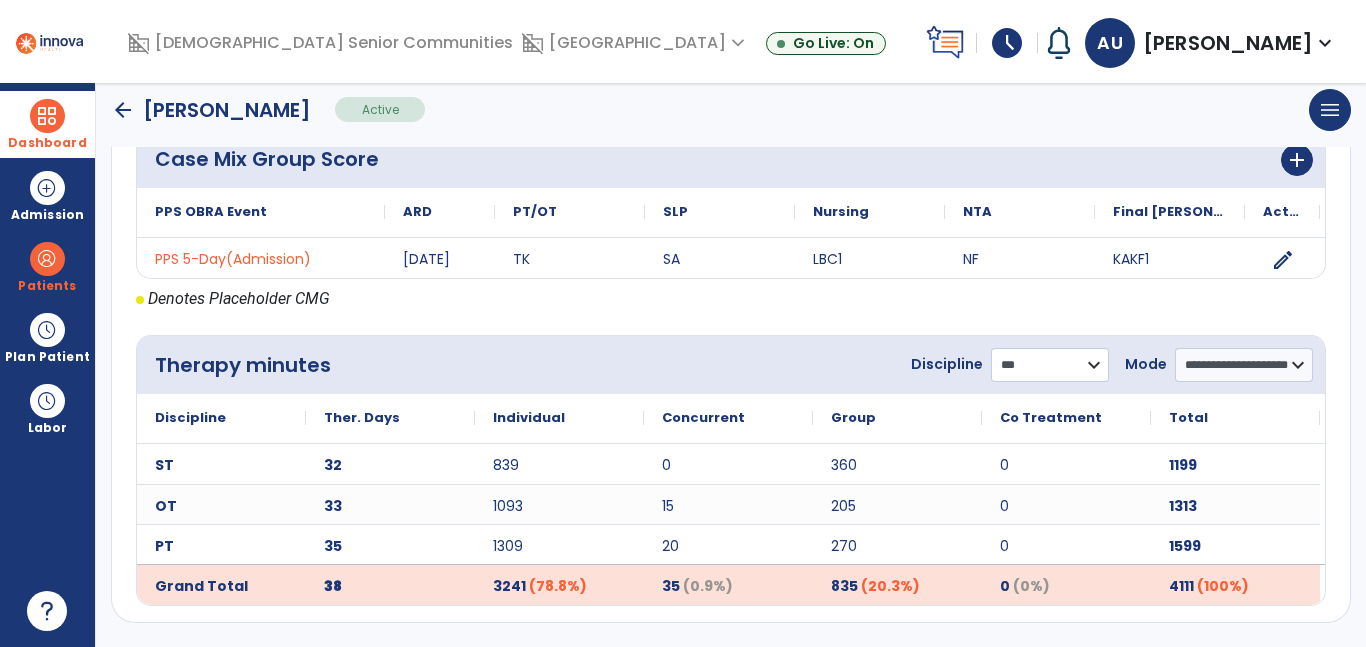 click on "**********" 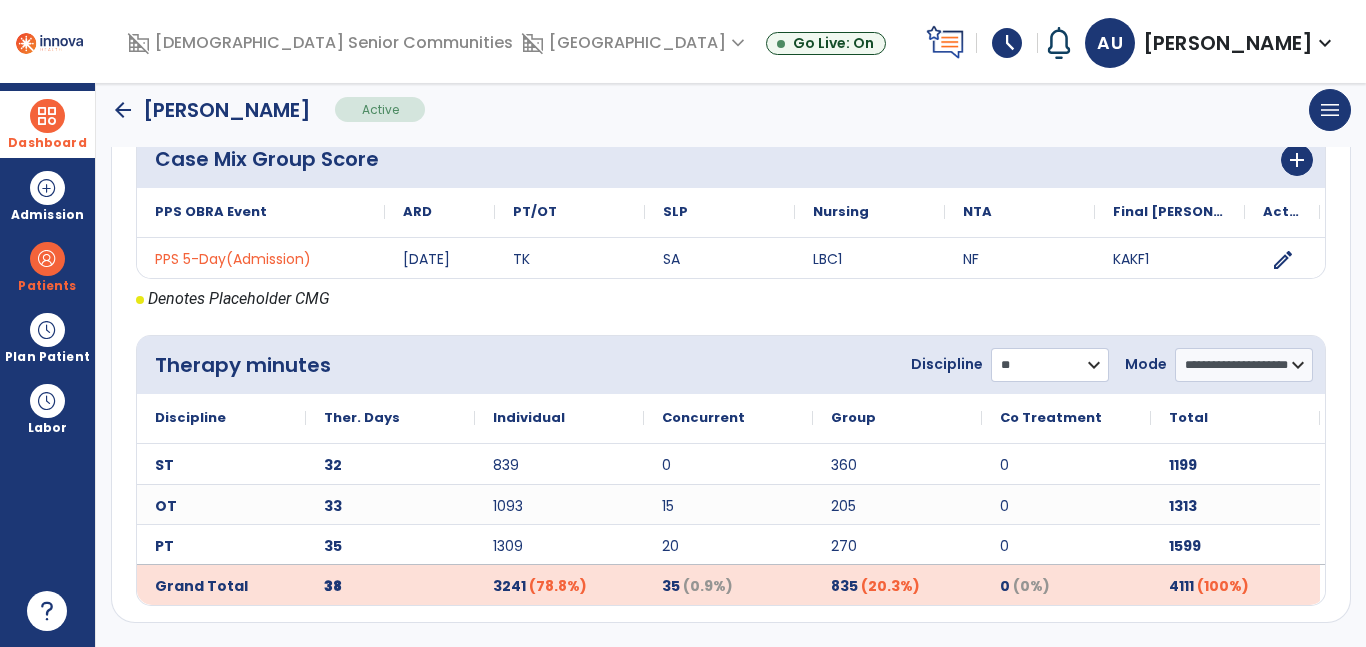 click on "**********" 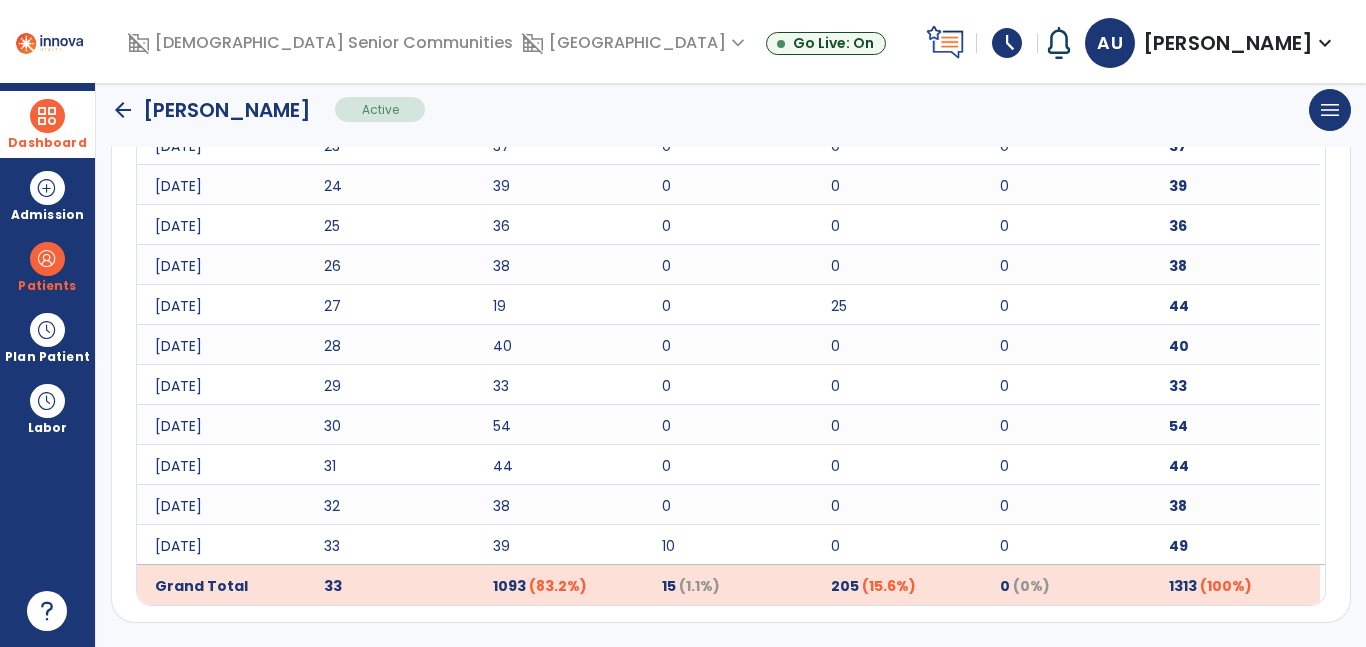 scroll, scrollTop: 0, scrollLeft: 0, axis: both 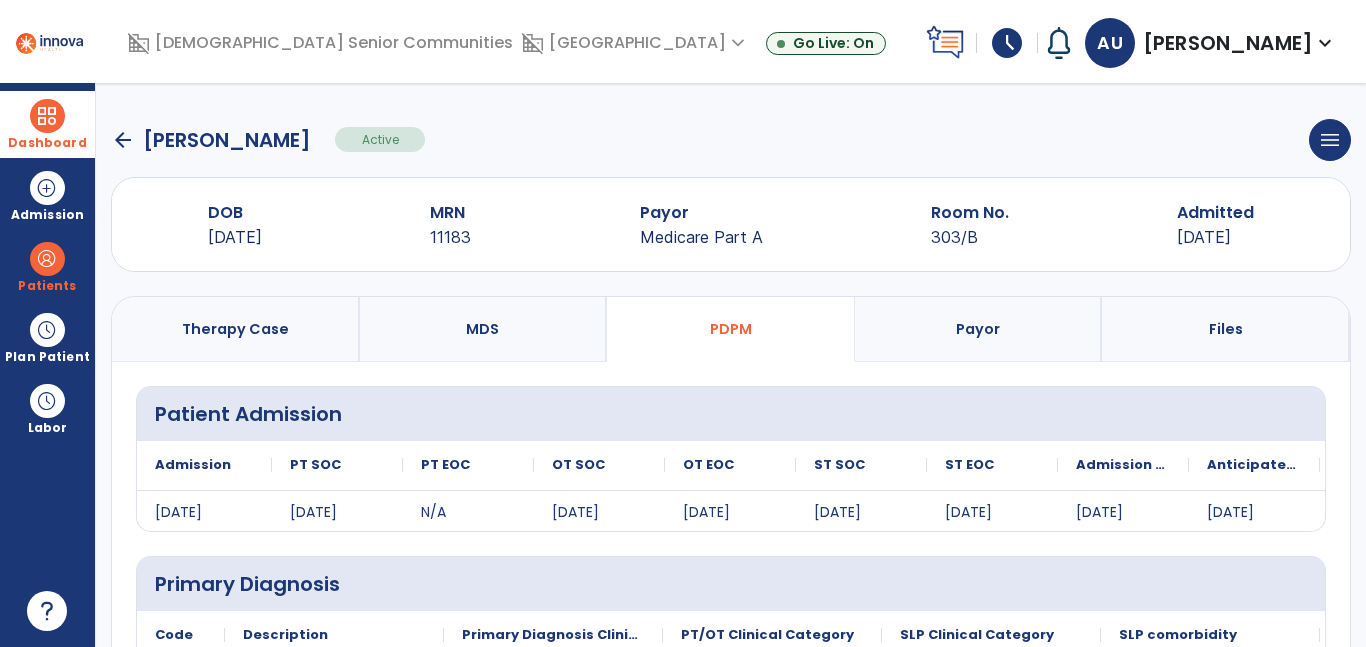 click on "arrow_back" 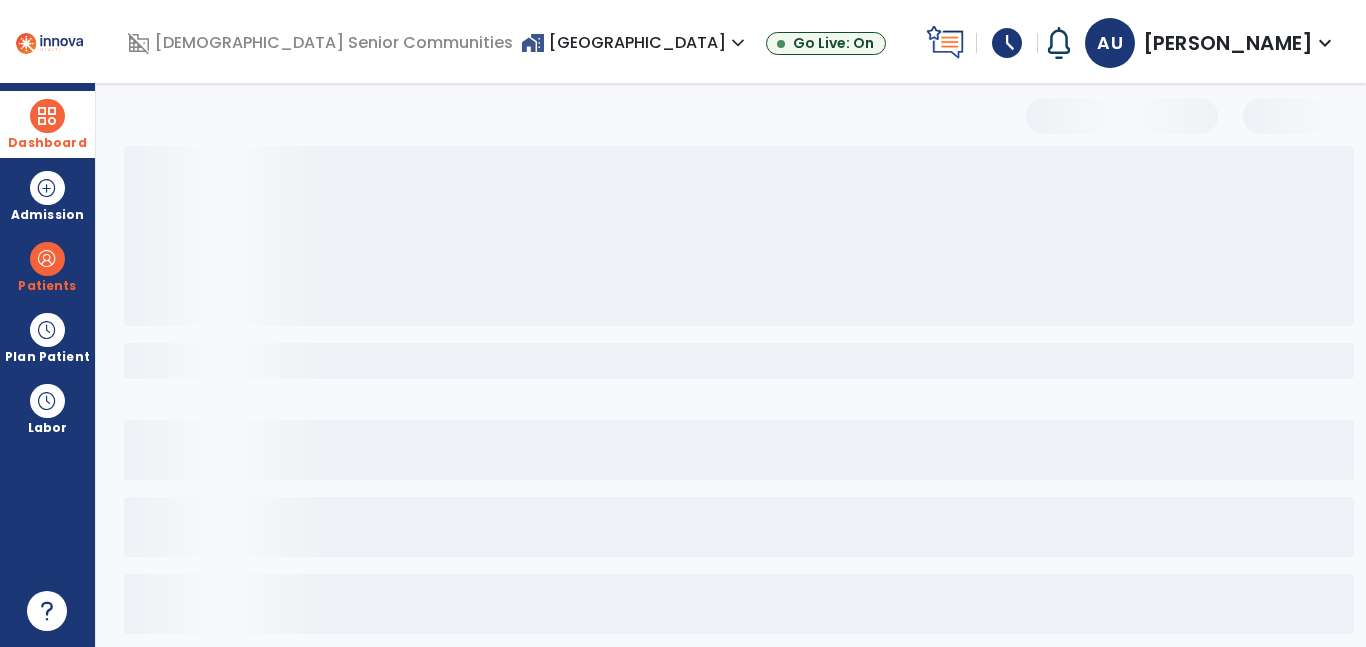 select on "***" 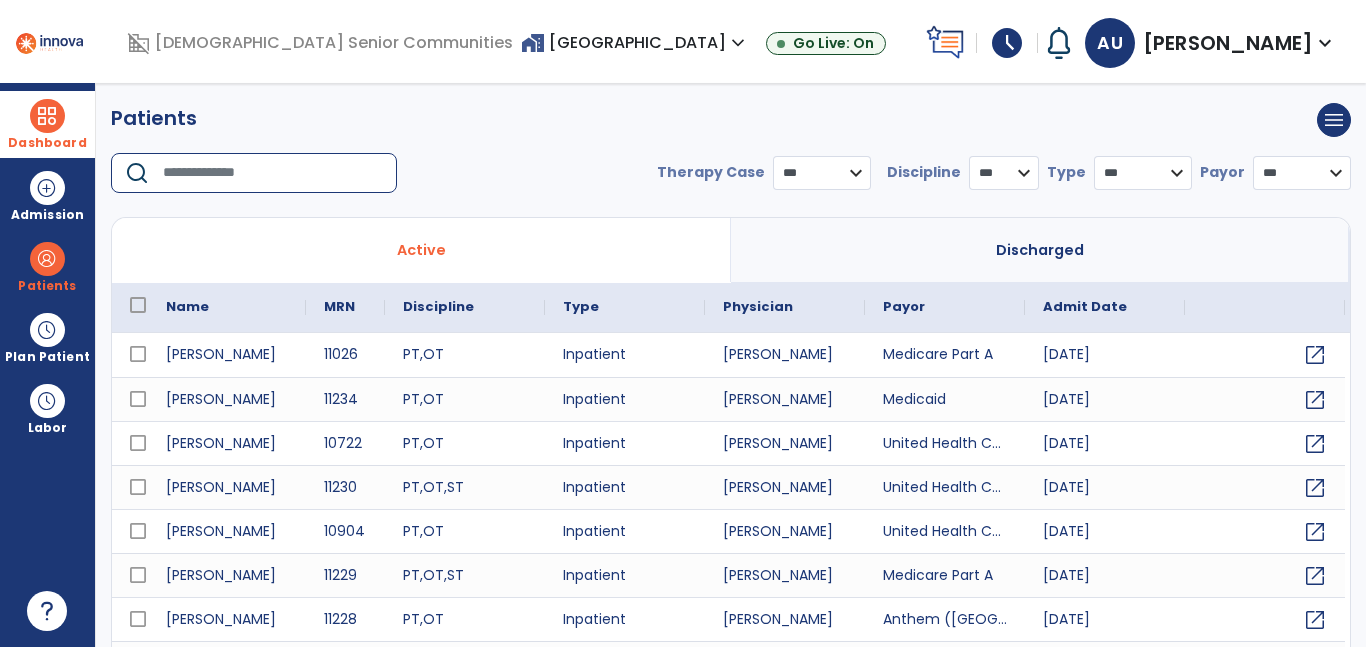 click at bounding box center [273, 173] 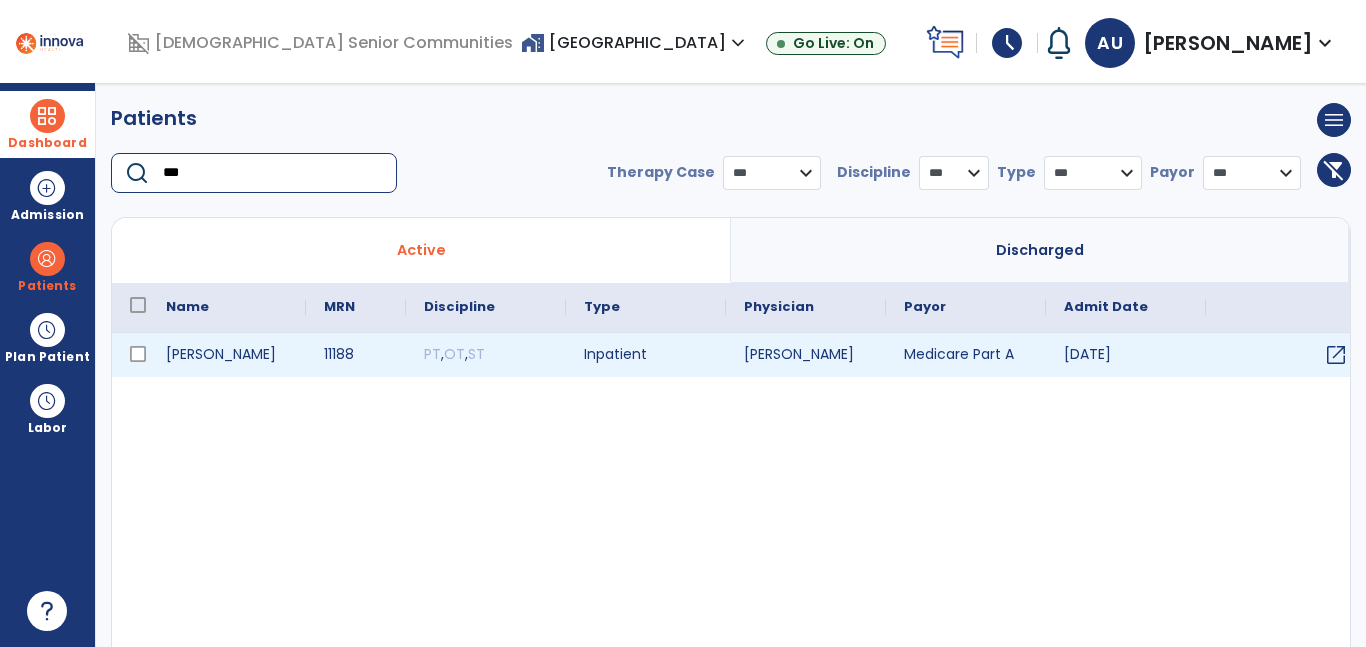 type on "***" 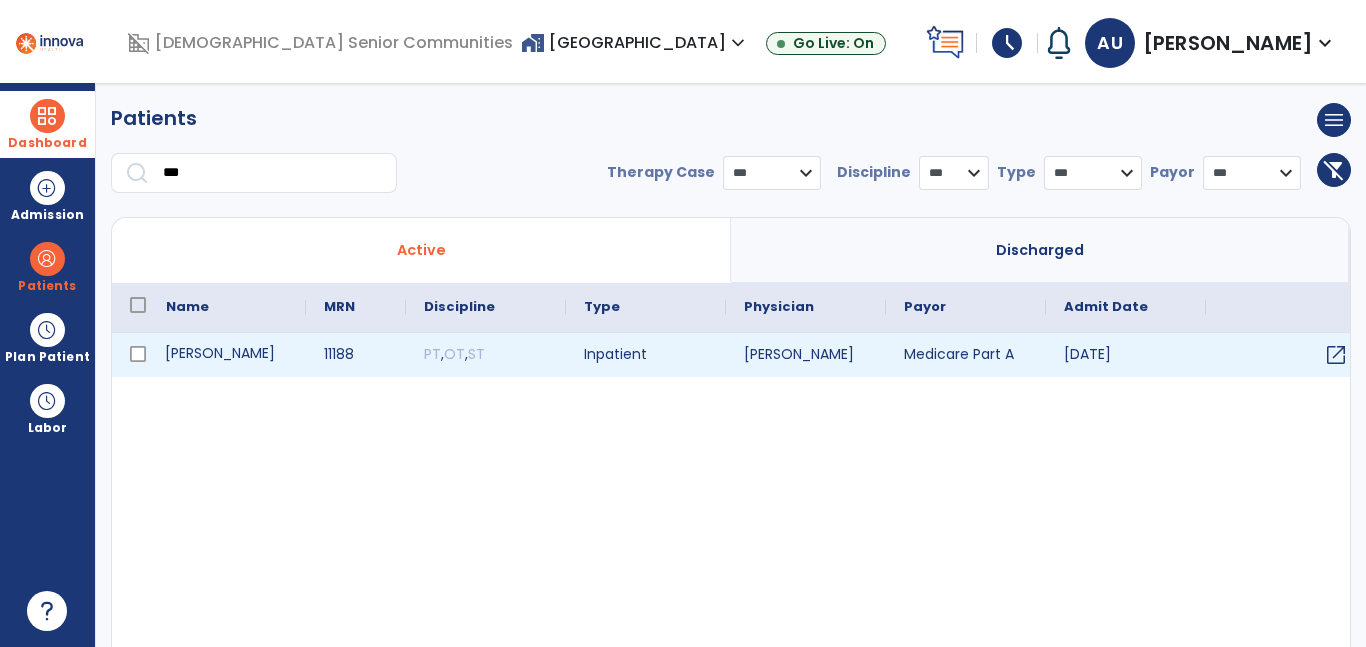 click on "Radke, Carol" at bounding box center [227, 355] 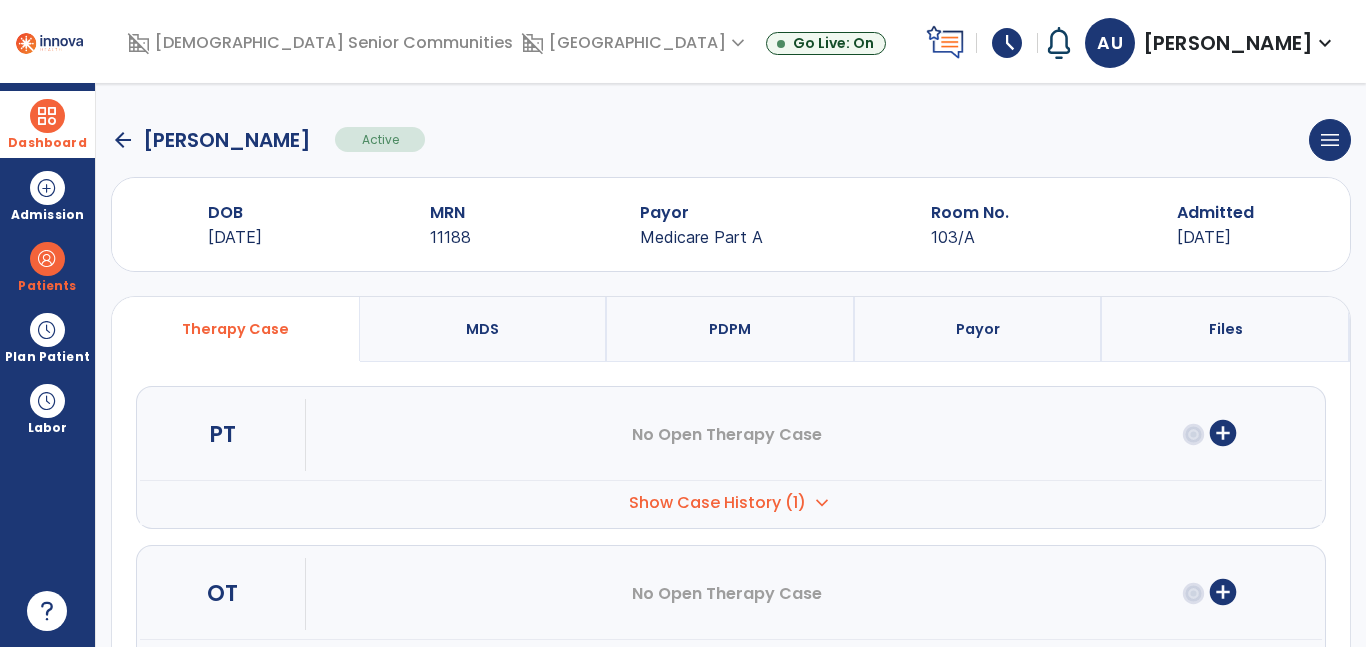click on "PDPM" at bounding box center (731, 329) 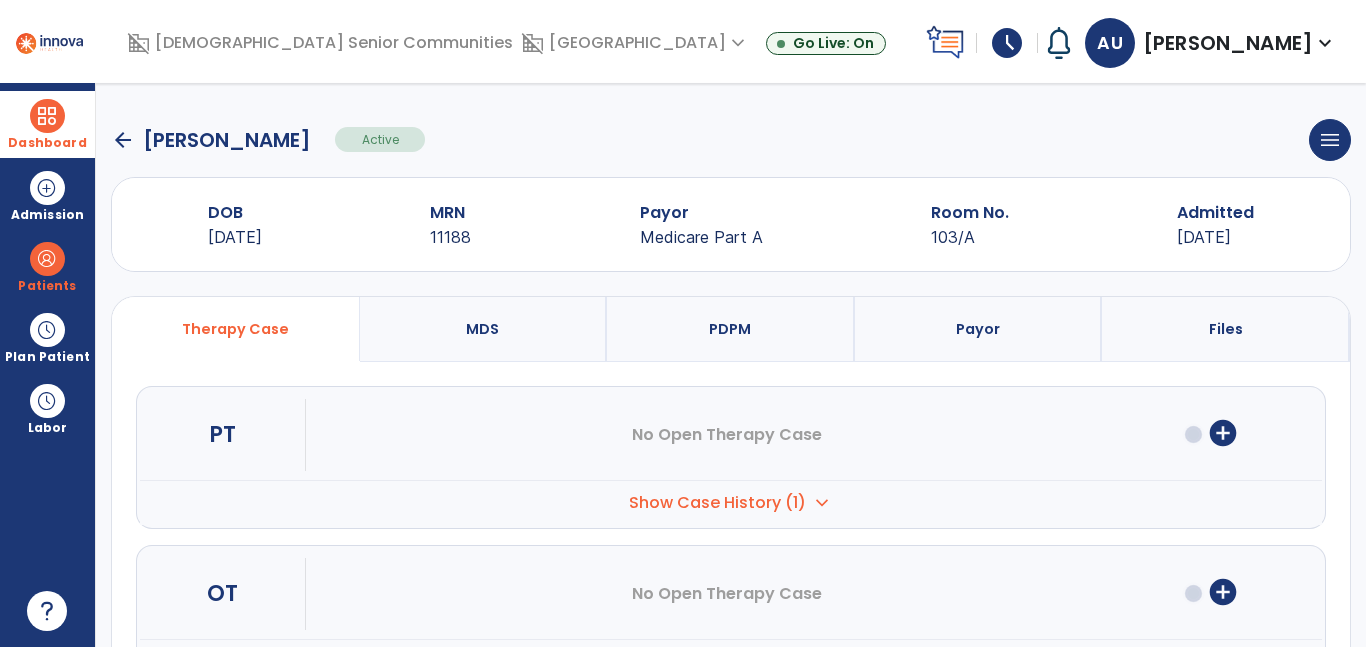 select on "***" 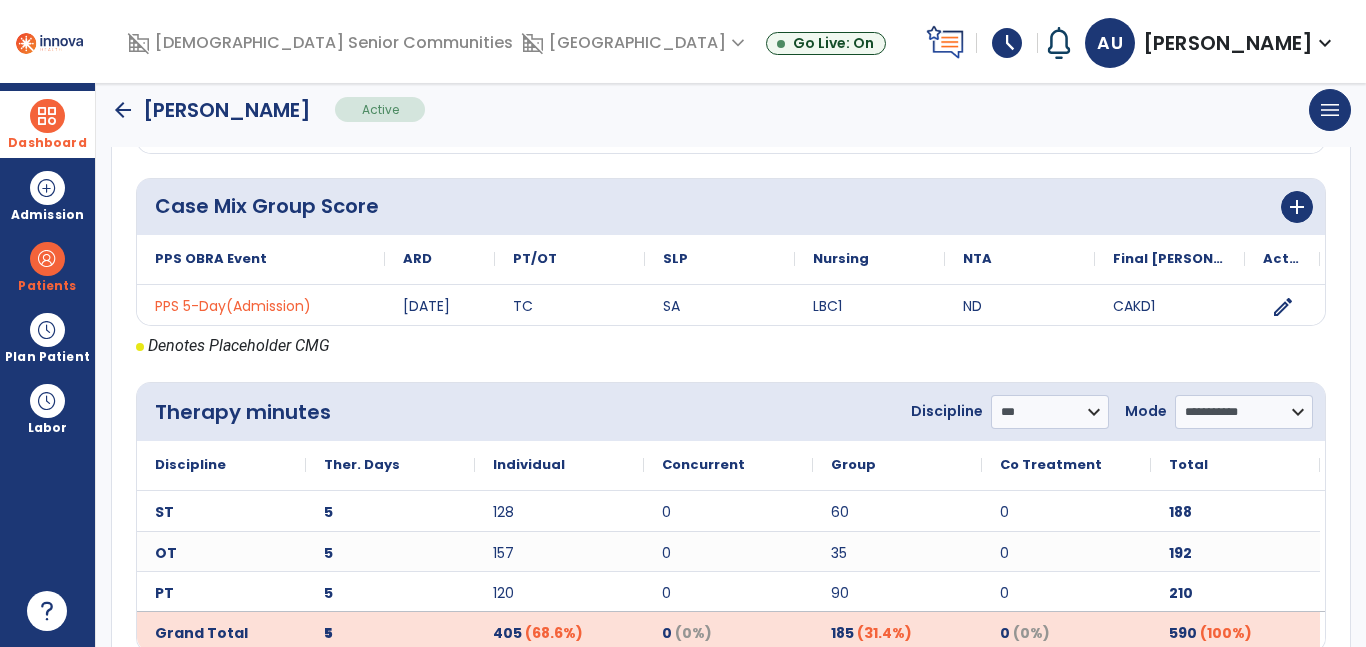 scroll, scrollTop: 595, scrollLeft: 0, axis: vertical 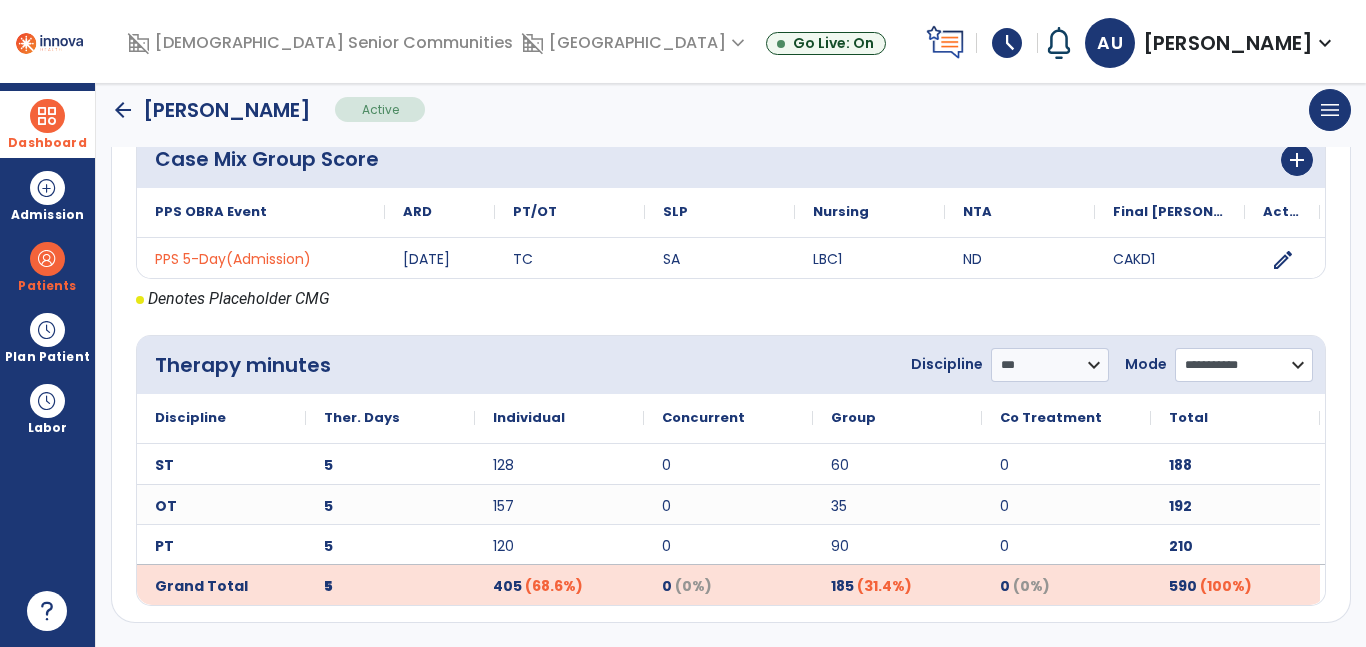 drag, startPoint x: 1235, startPoint y: 362, endPoint x: 1239, endPoint y: 379, distance: 17.464249 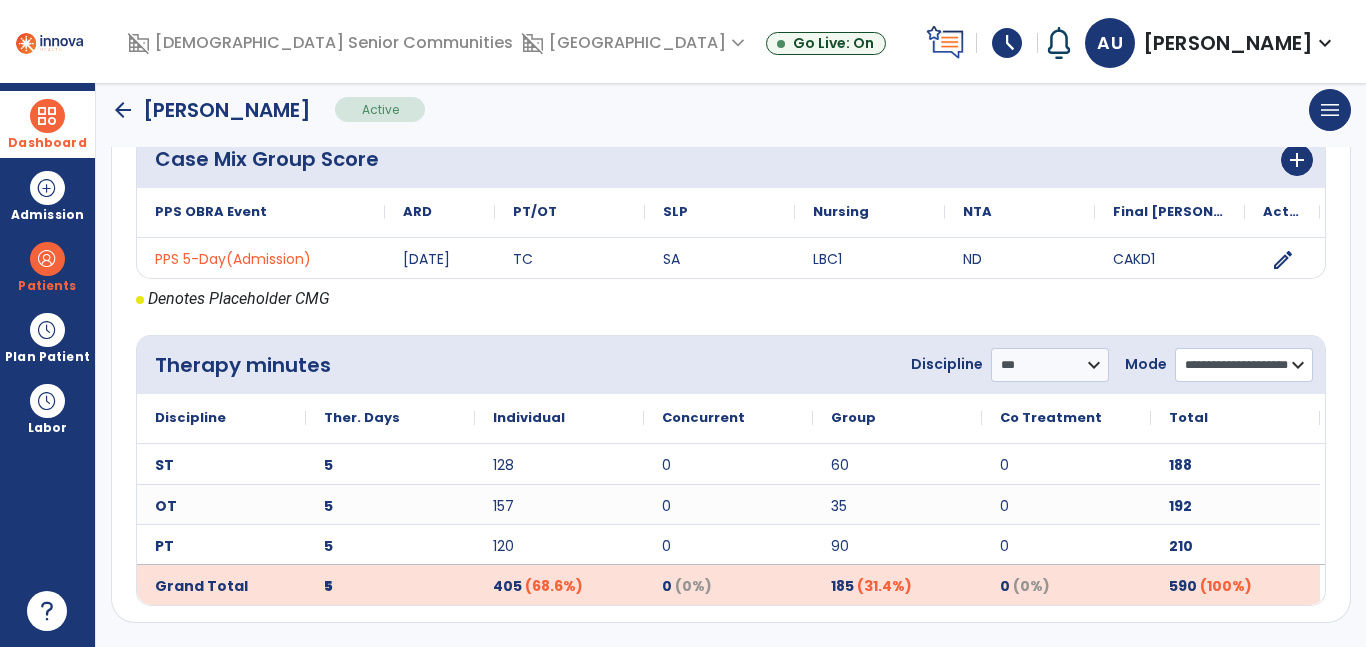 click on "**********" 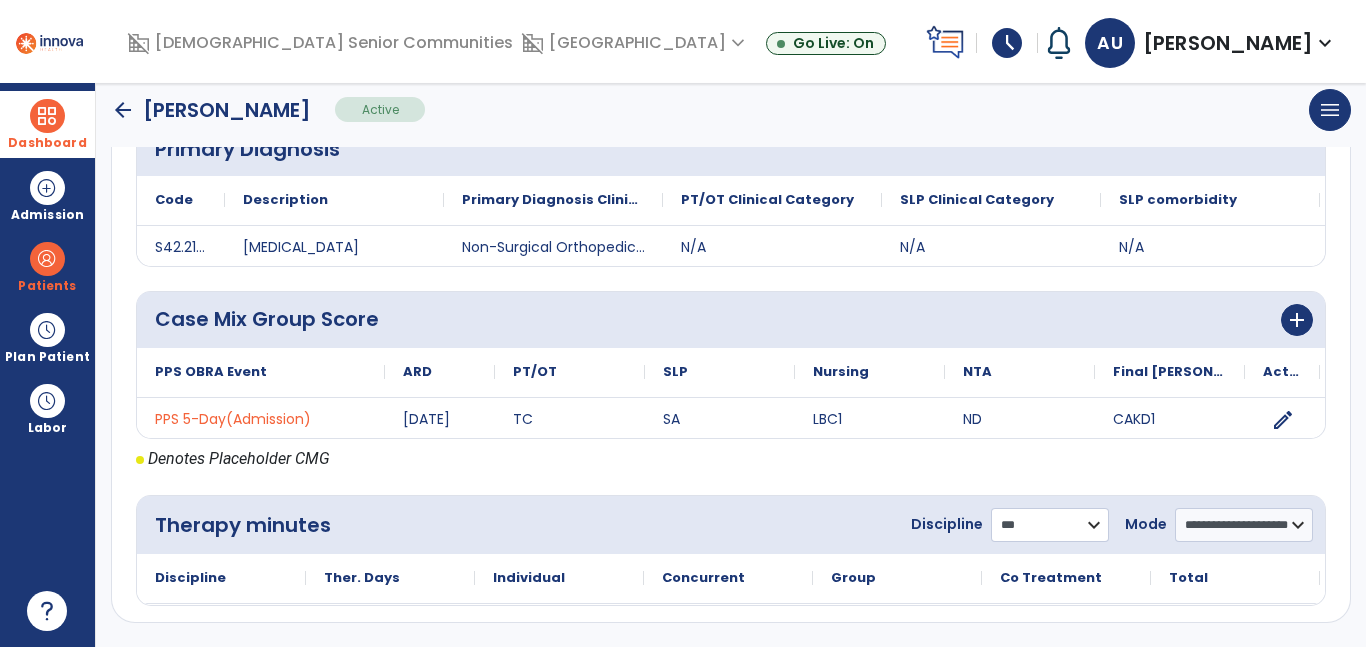 click on "**********" 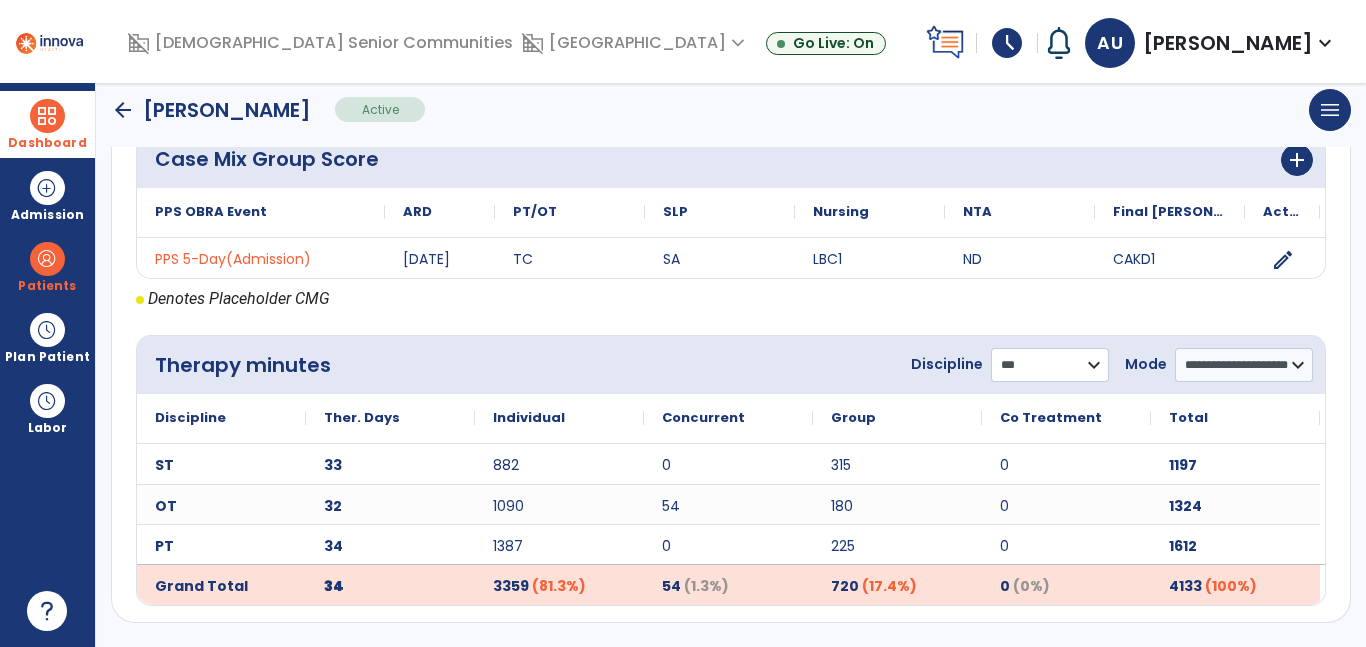 click on "**********" 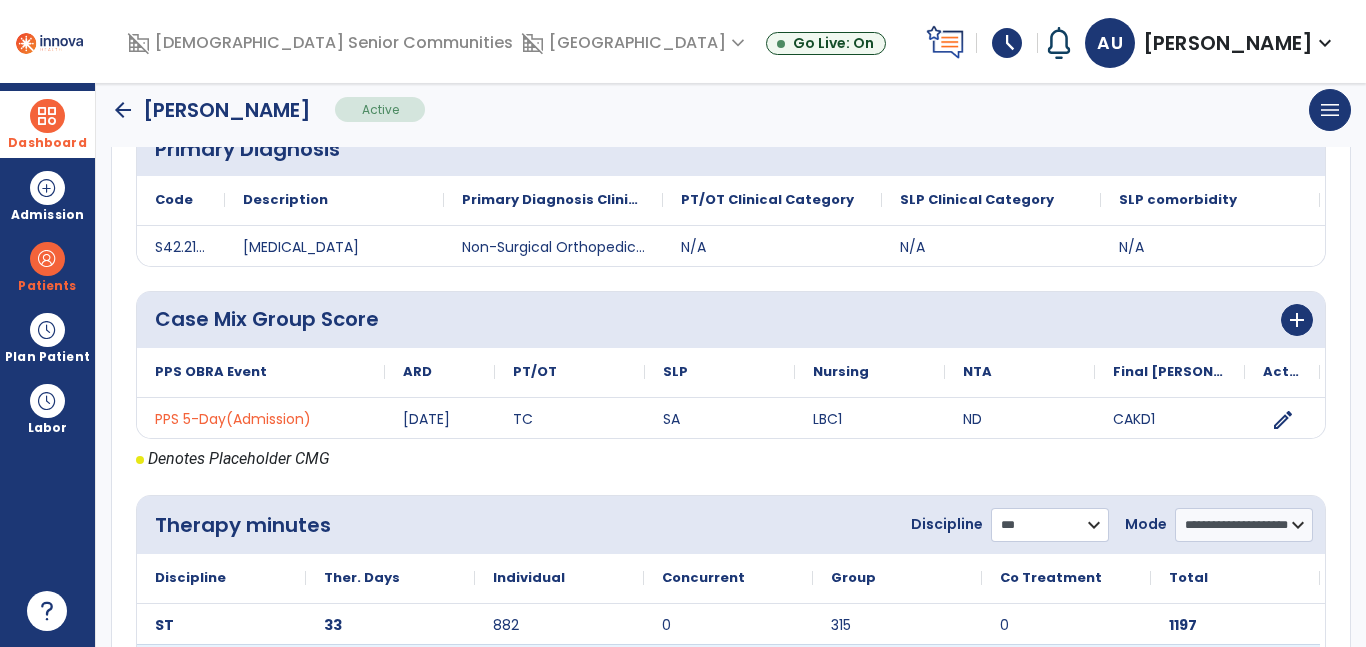 scroll, scrollTop: 595, scrollLeft: 0, axis: vertical 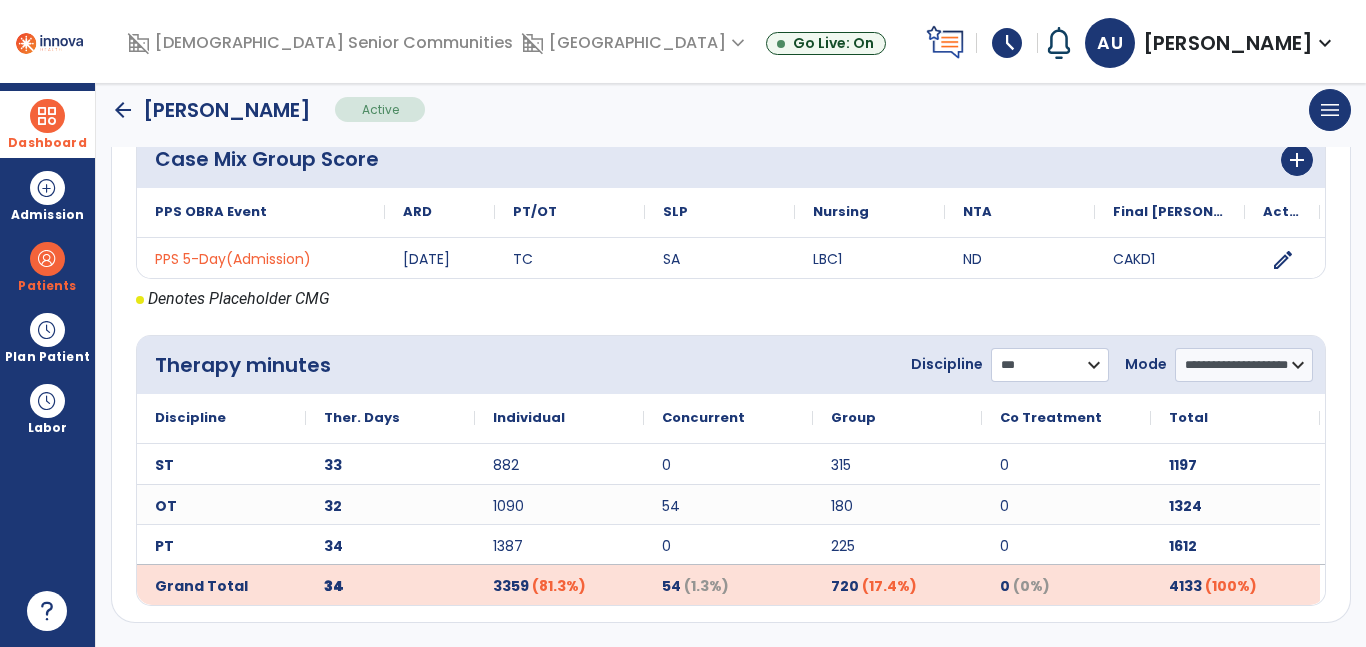 drag, startPoint x: 1011, startPoint y: 362, endPoint x: 1005, endPoint y: 373, distance: 12.529964 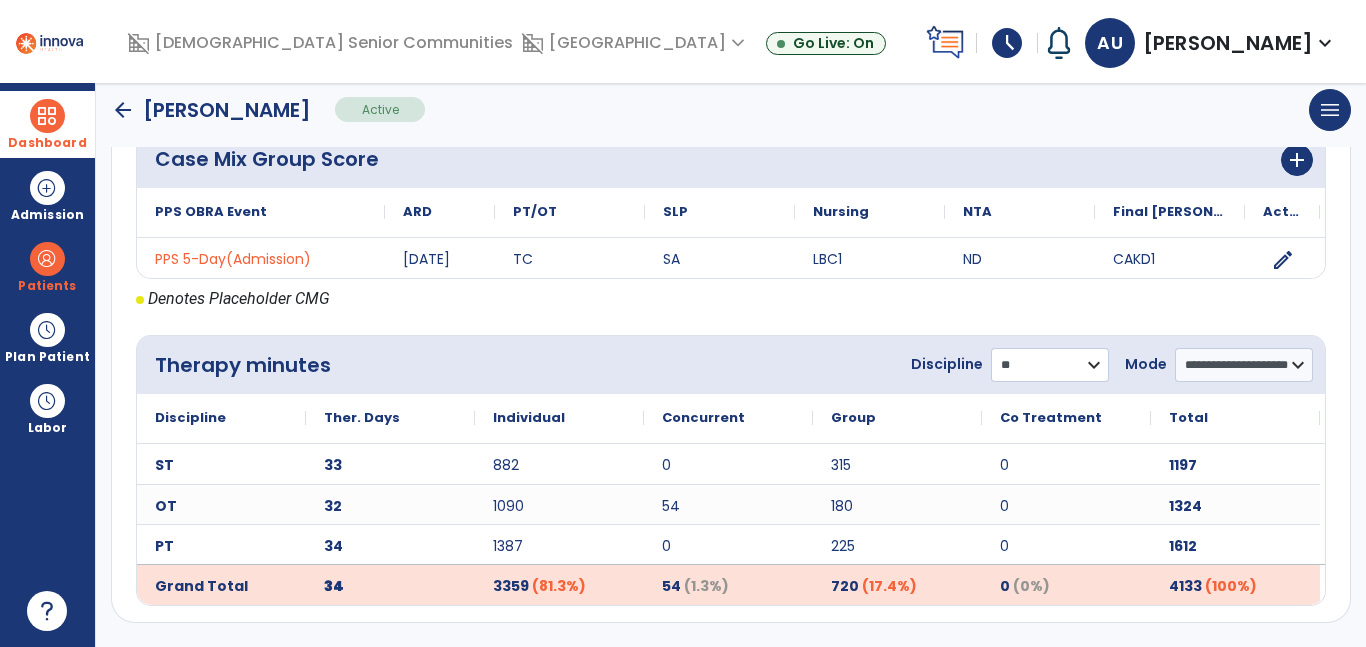 click on "**********" 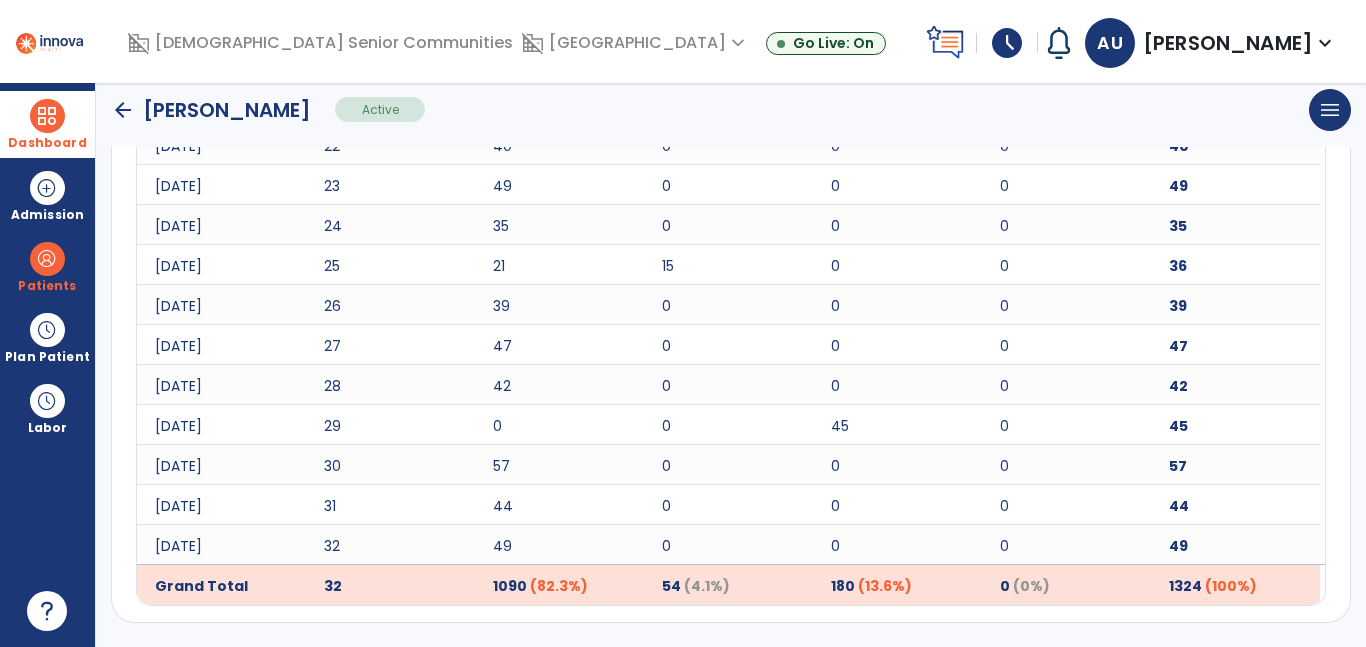 scroll, scrollTop: 0, scrollLeft: 0, axis: both 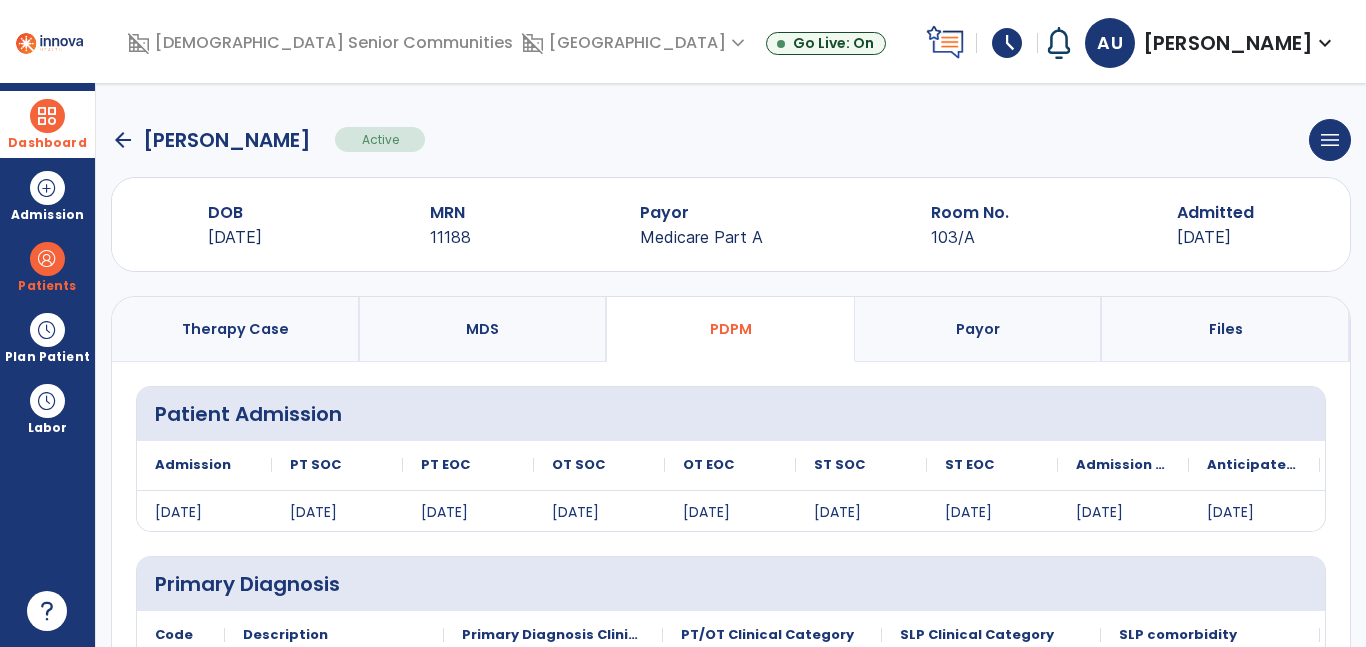 click at bounding box center [47, 116] 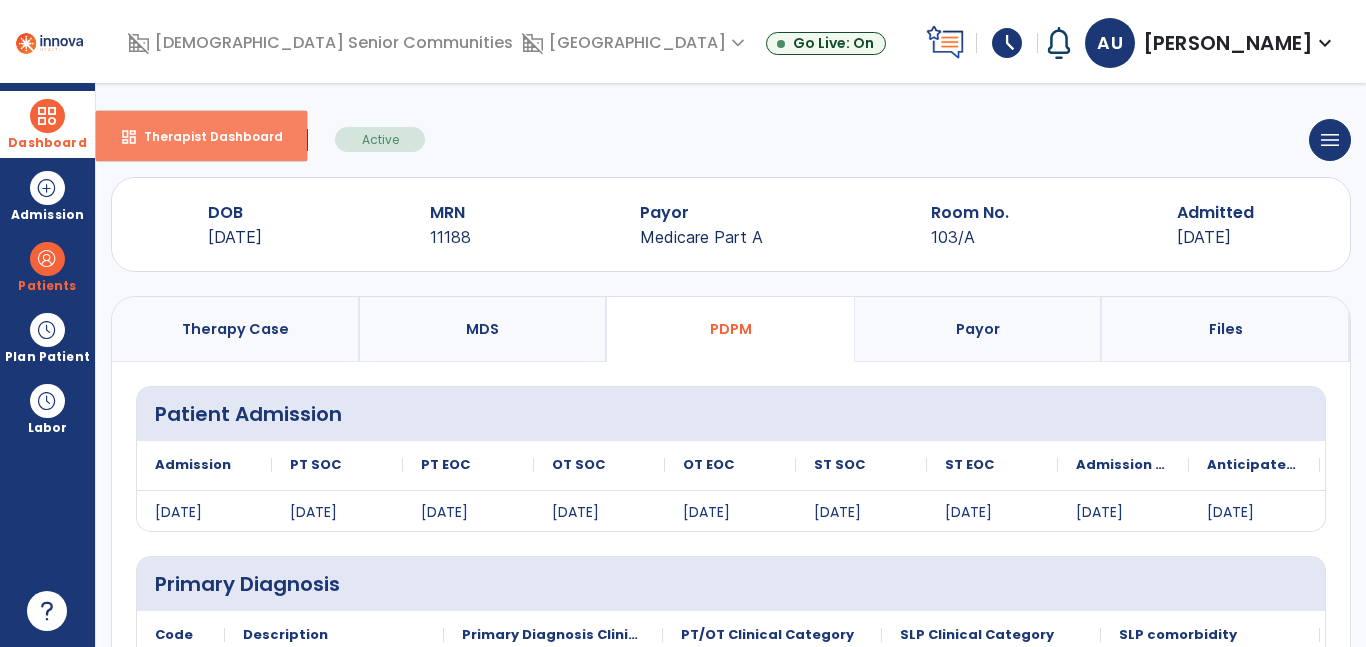 click on "dashboard  Therapist Dashboard" at bounding box center (201, 136) 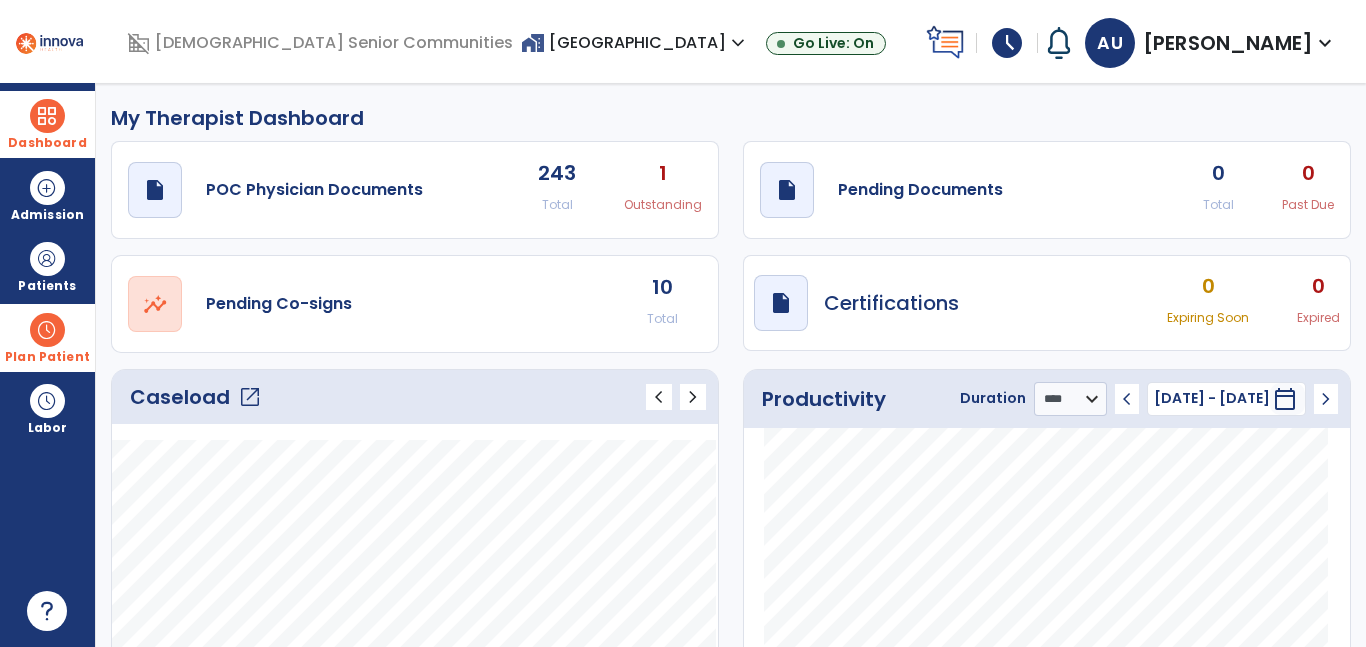 drag, startPoint x: 34, startPoint y: 332, endPoint x: 47, endPoint y: 336, distance: 13.601471 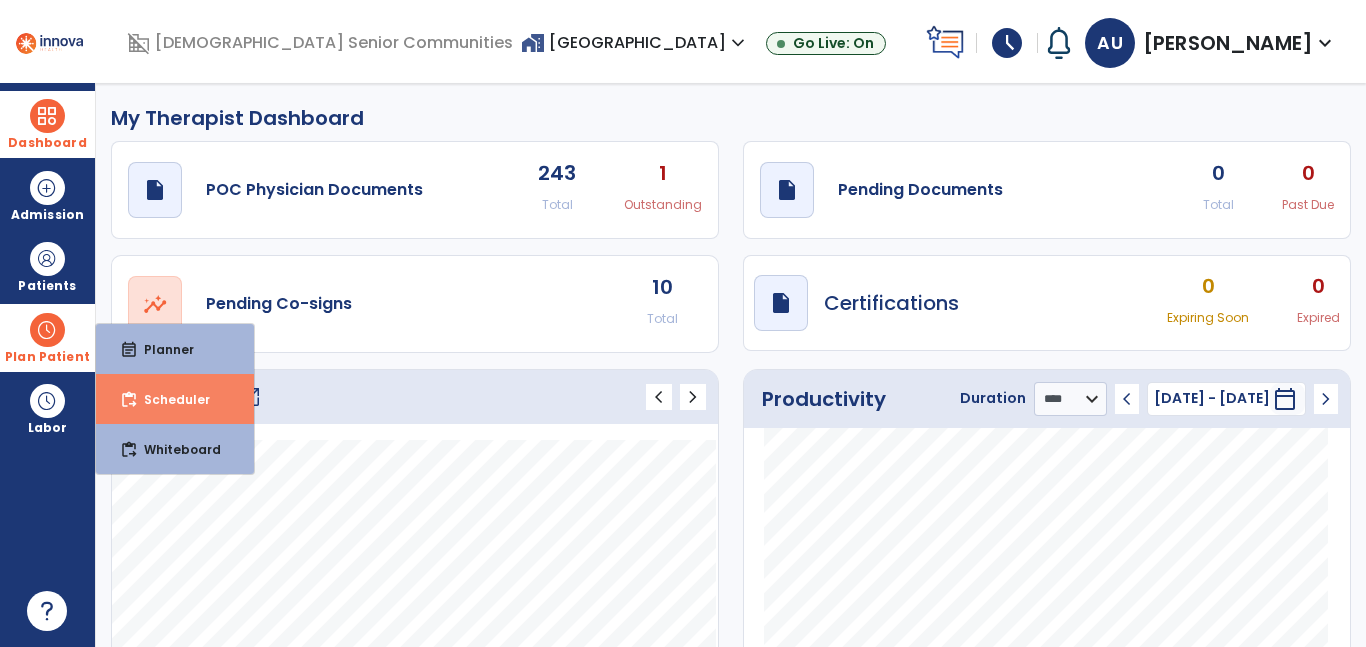 click on "Scheduler" at bounding box center (169, 399) 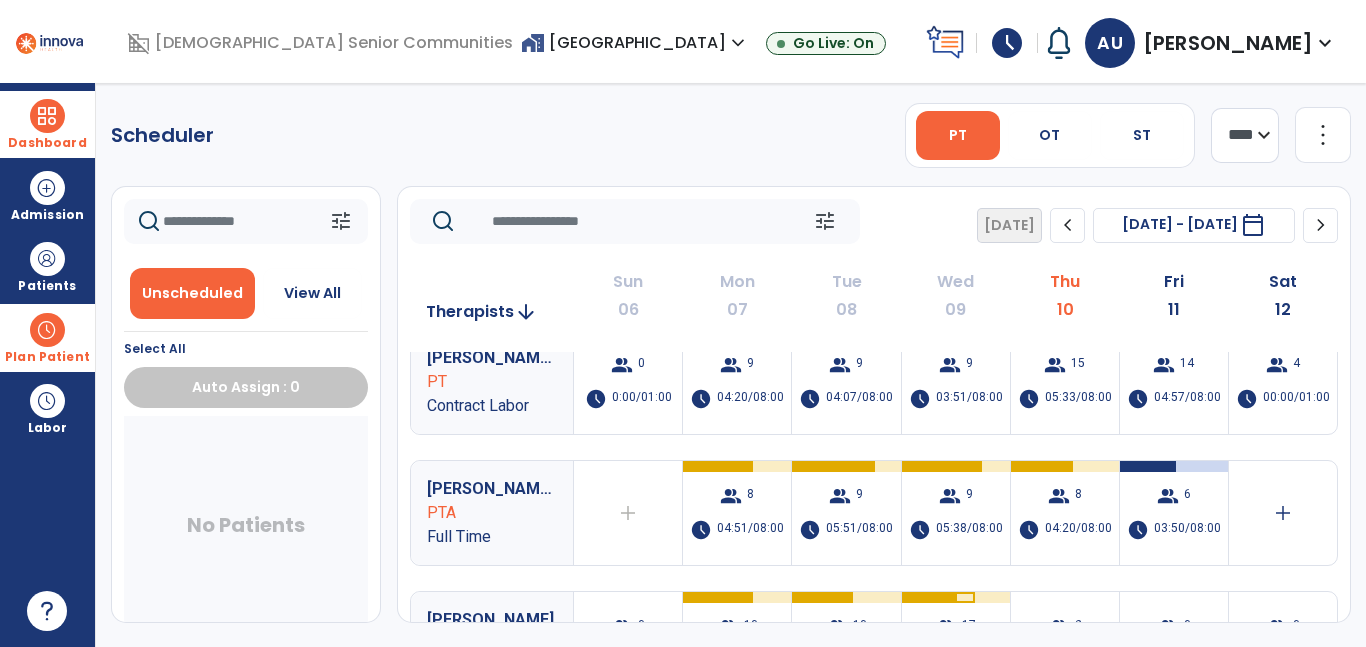 scroll, scrollTop: 0, scrollLeft: 0, axis: both 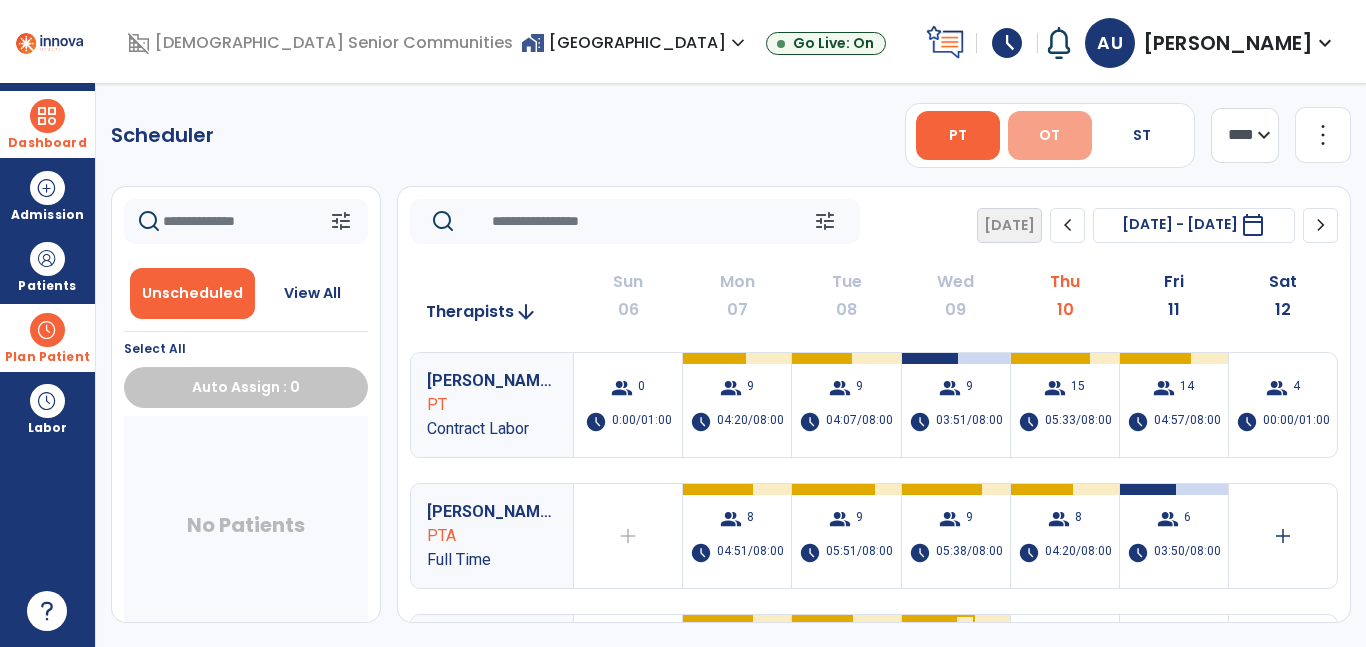 click on "OT" at bounding box center (1049, 135) 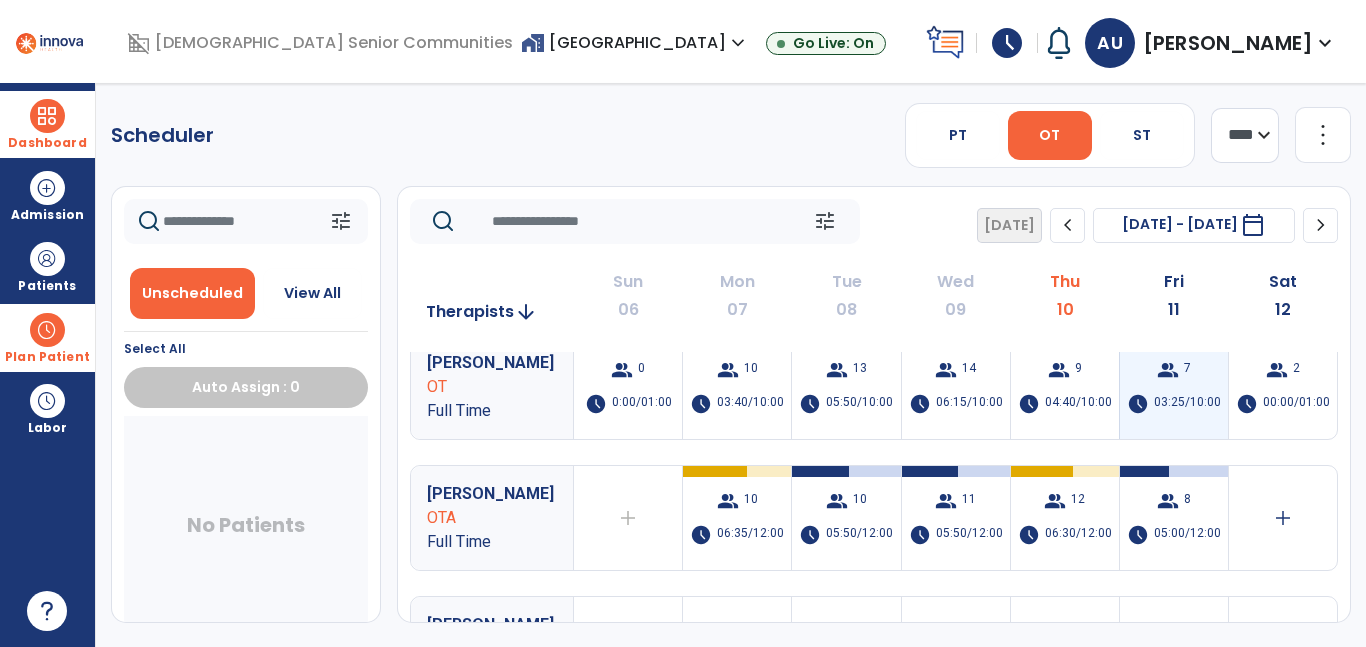 scroll, scrollTop: 150, scrollLeft: 0, axis: vertical 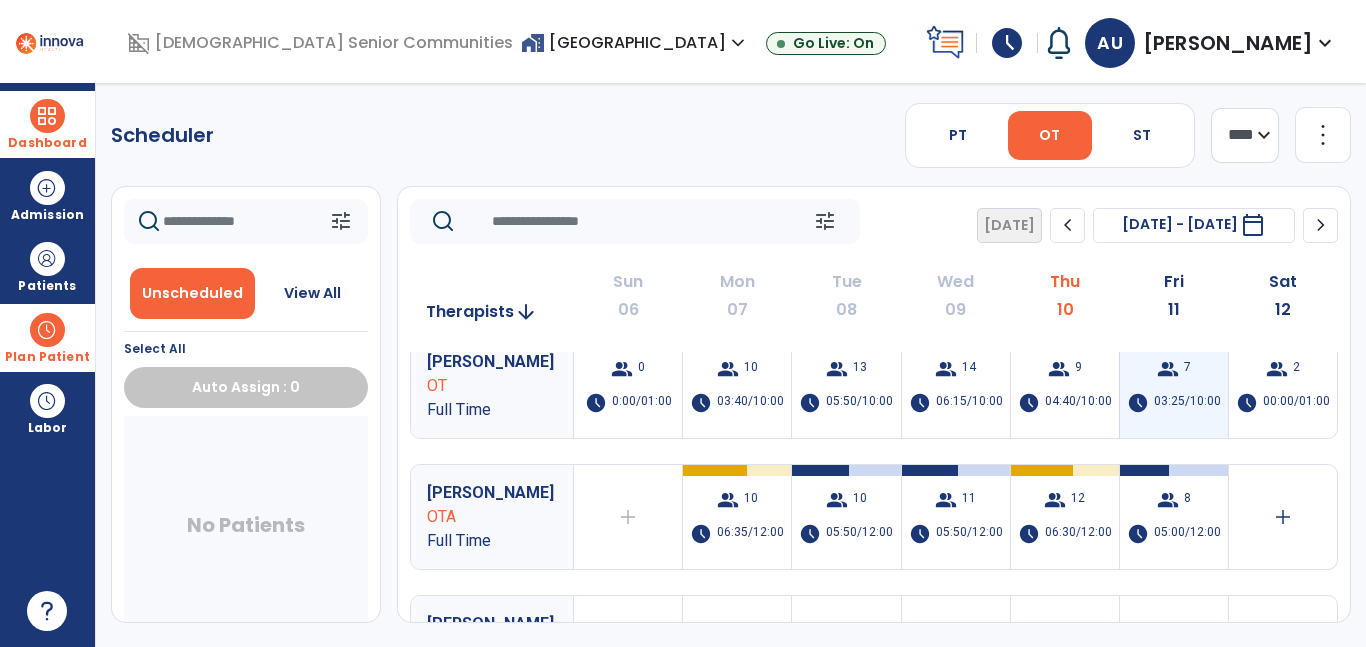 click on "03:25/10:00" at bounding box center (1187, 403) 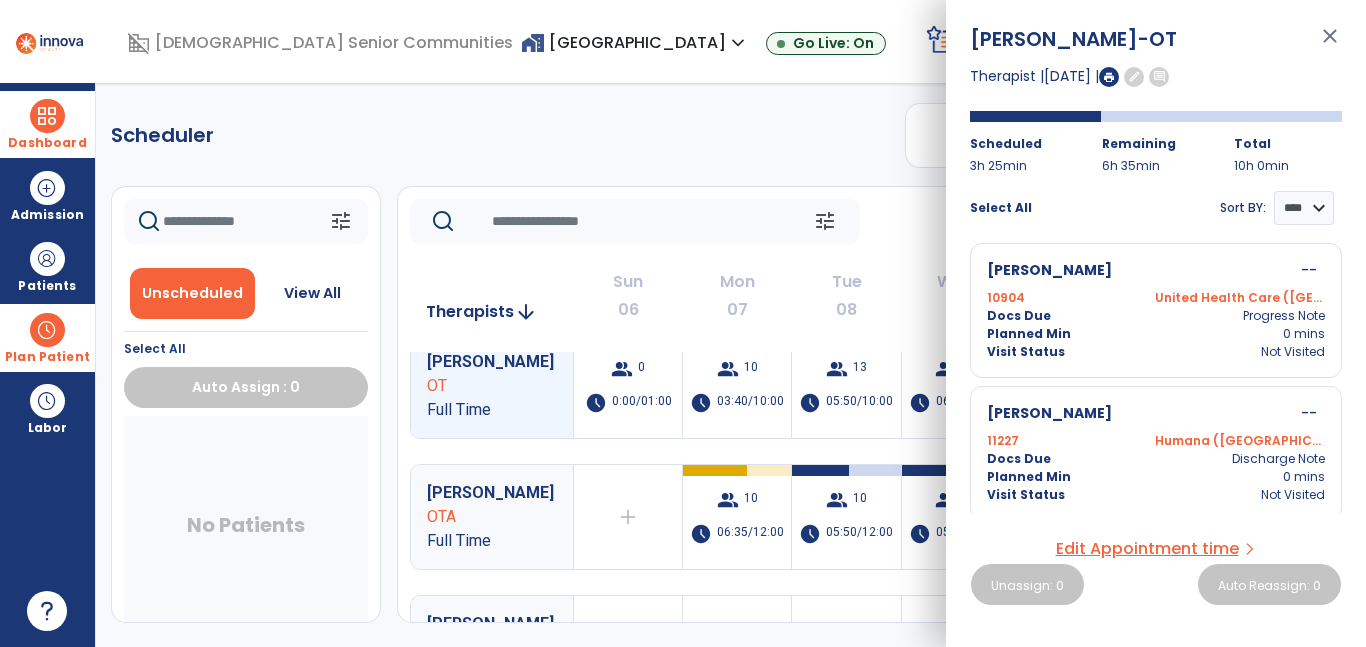scroll, scrollTop: 739, scrollLeft: 0, axis: vertical 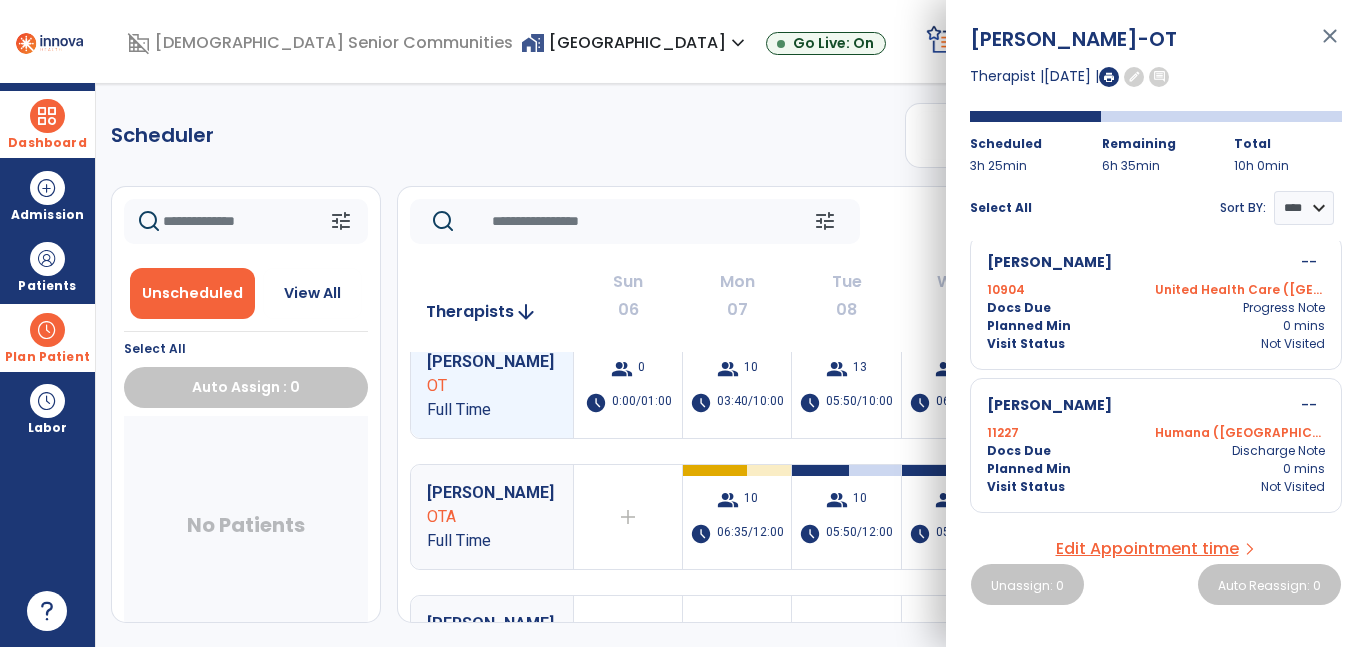 click on "Scheduler   PT   OT   ST  **** *** more_vert  Manage Labor   View All Therapists   Print" 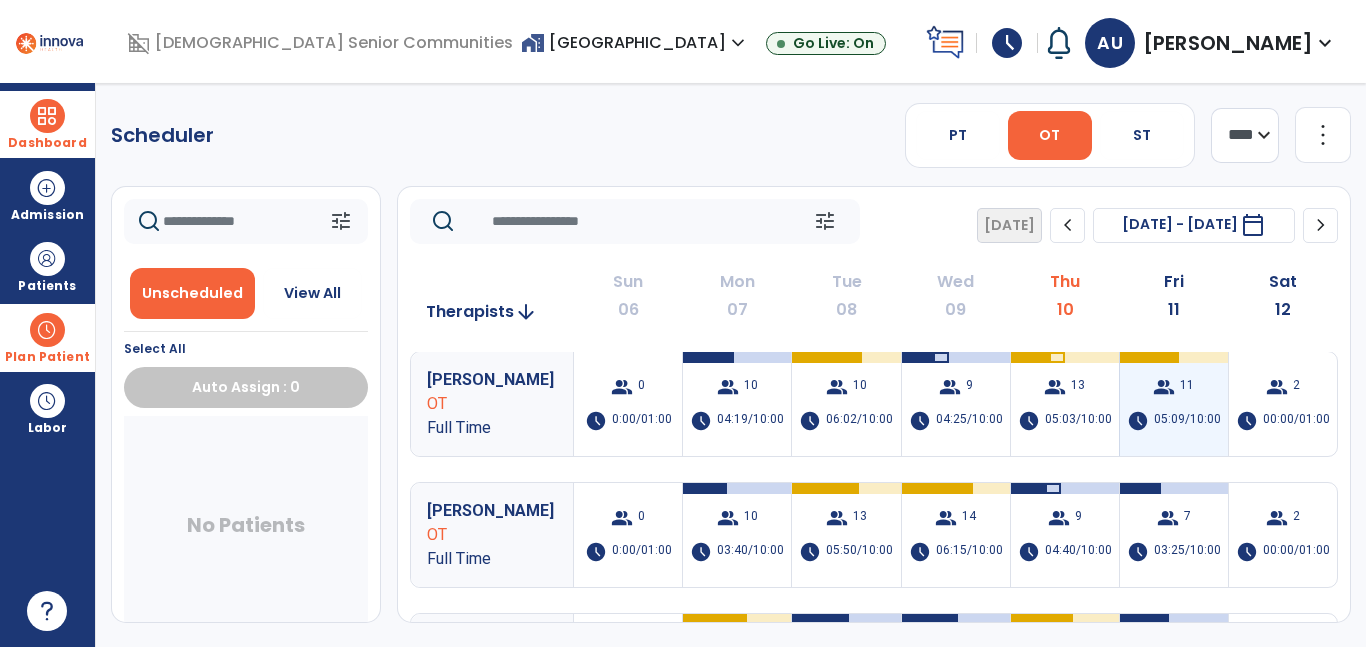 scroll, scrollTop: 0, scrollLeft: 0, axis: both 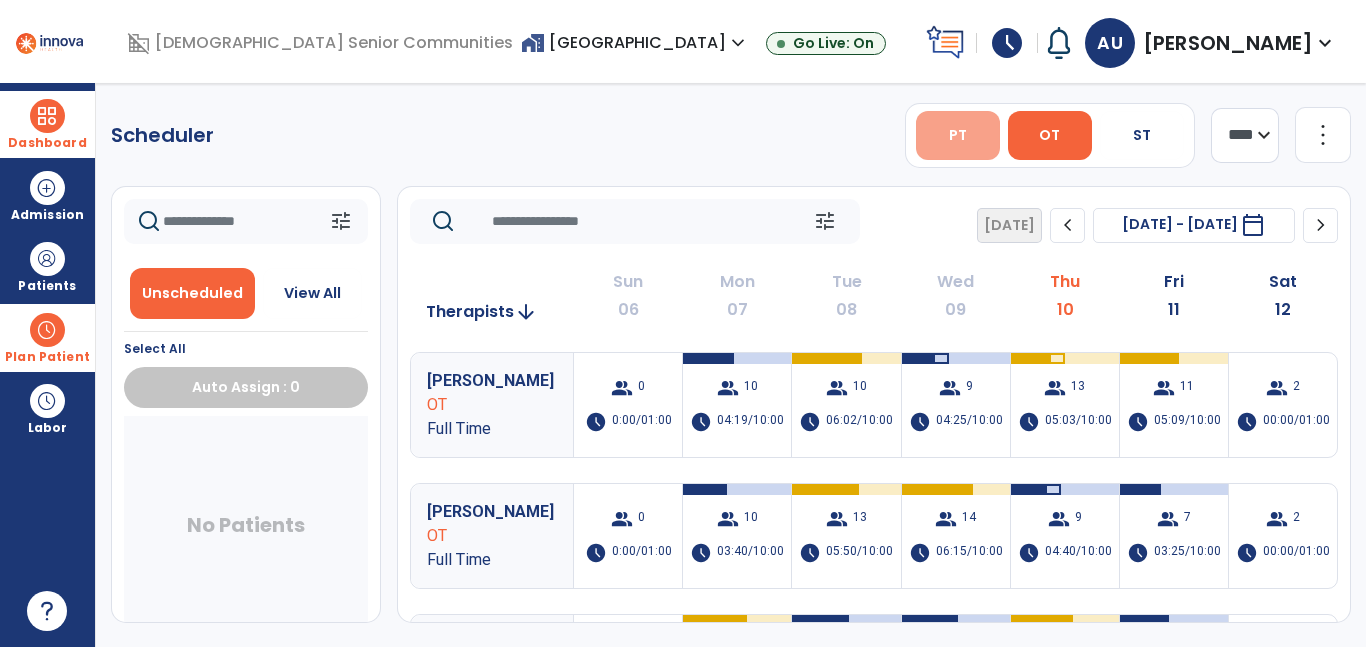 click on "PT" at bounding box center (958, 135) 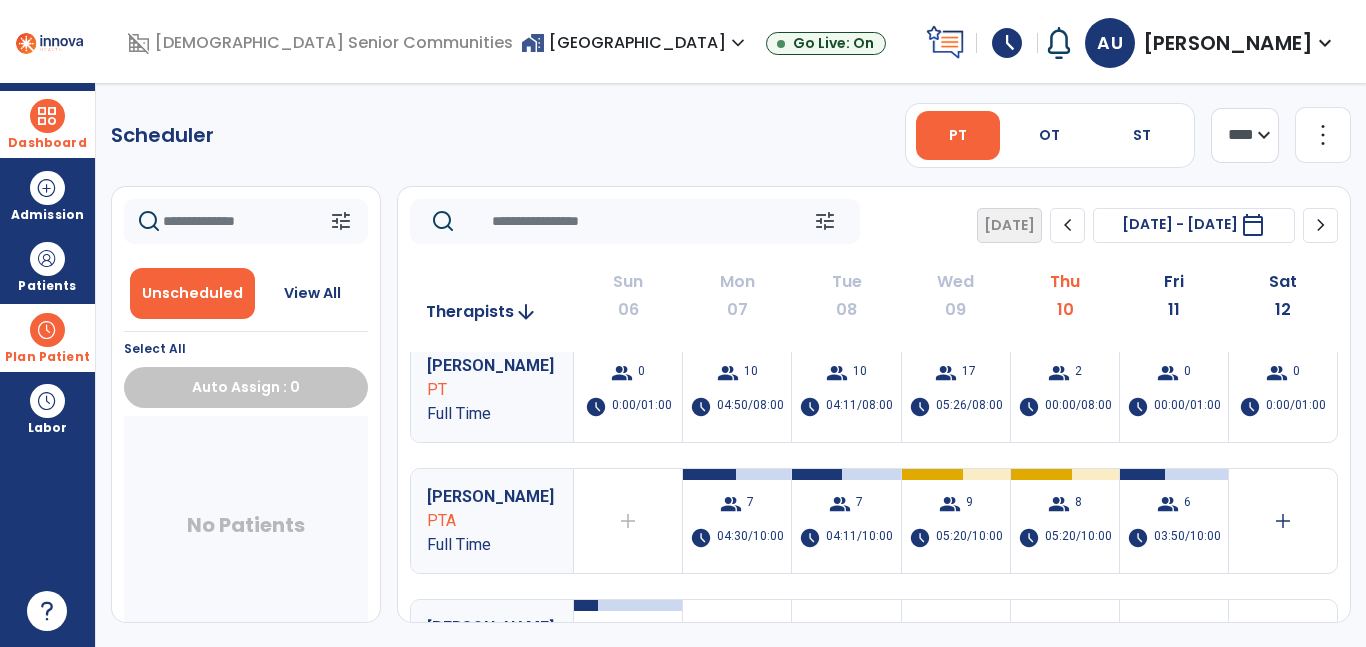 scroll, scrollTop: 296, scrollLeft: 0, axis: vertical 